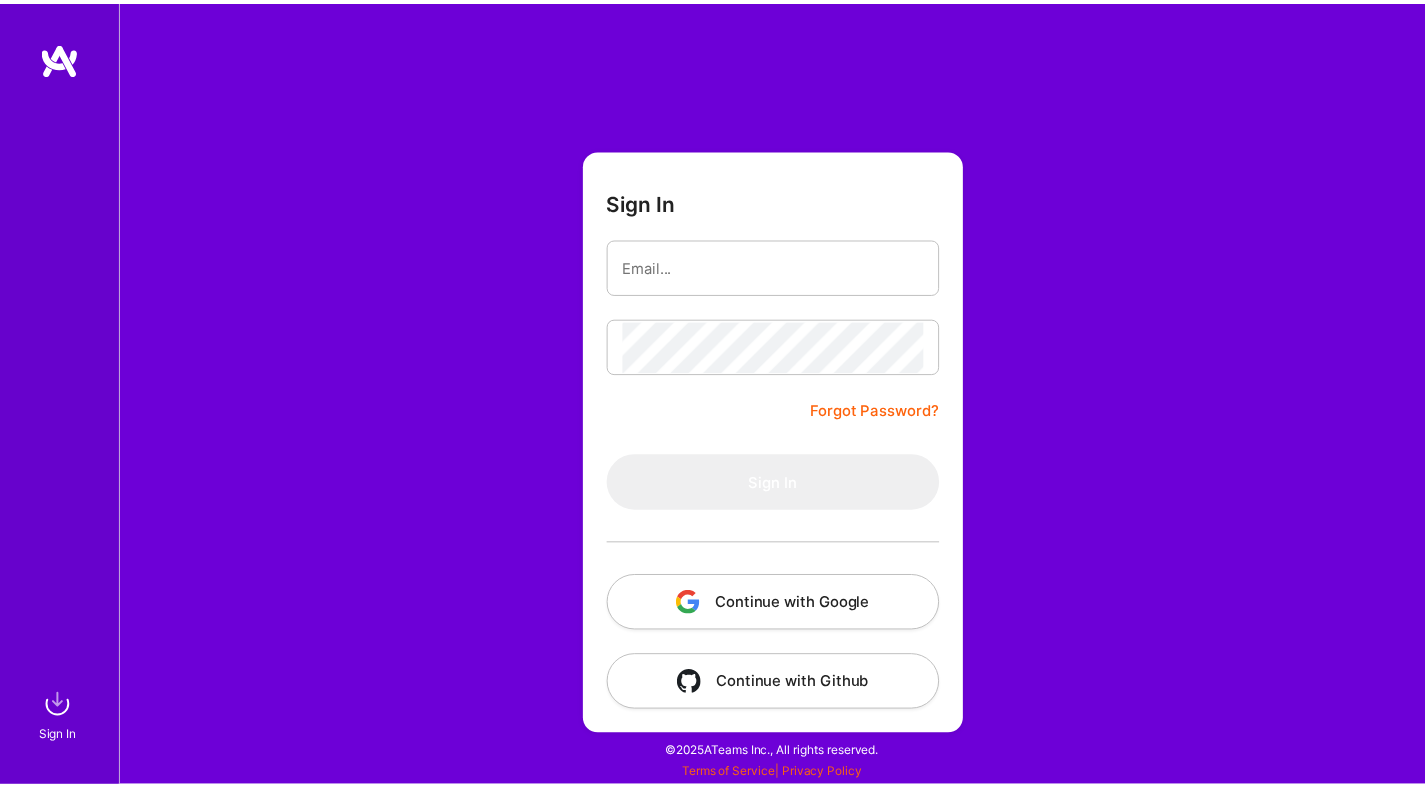 scroll, scrollTop: 0, scrollLeft: 0, axis: both 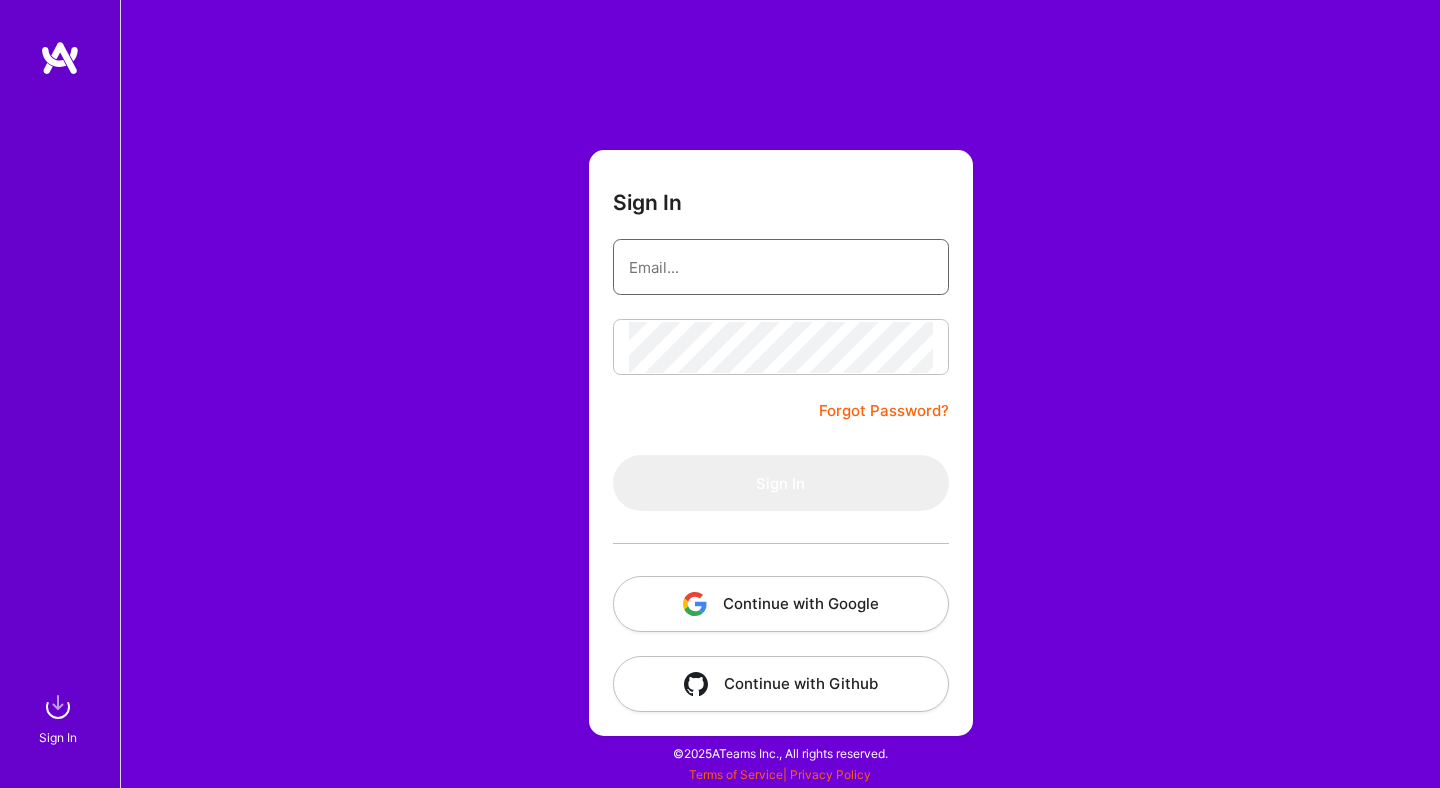 type on "[EMAIL_ADDRESS][DOMAIN_NAME]" 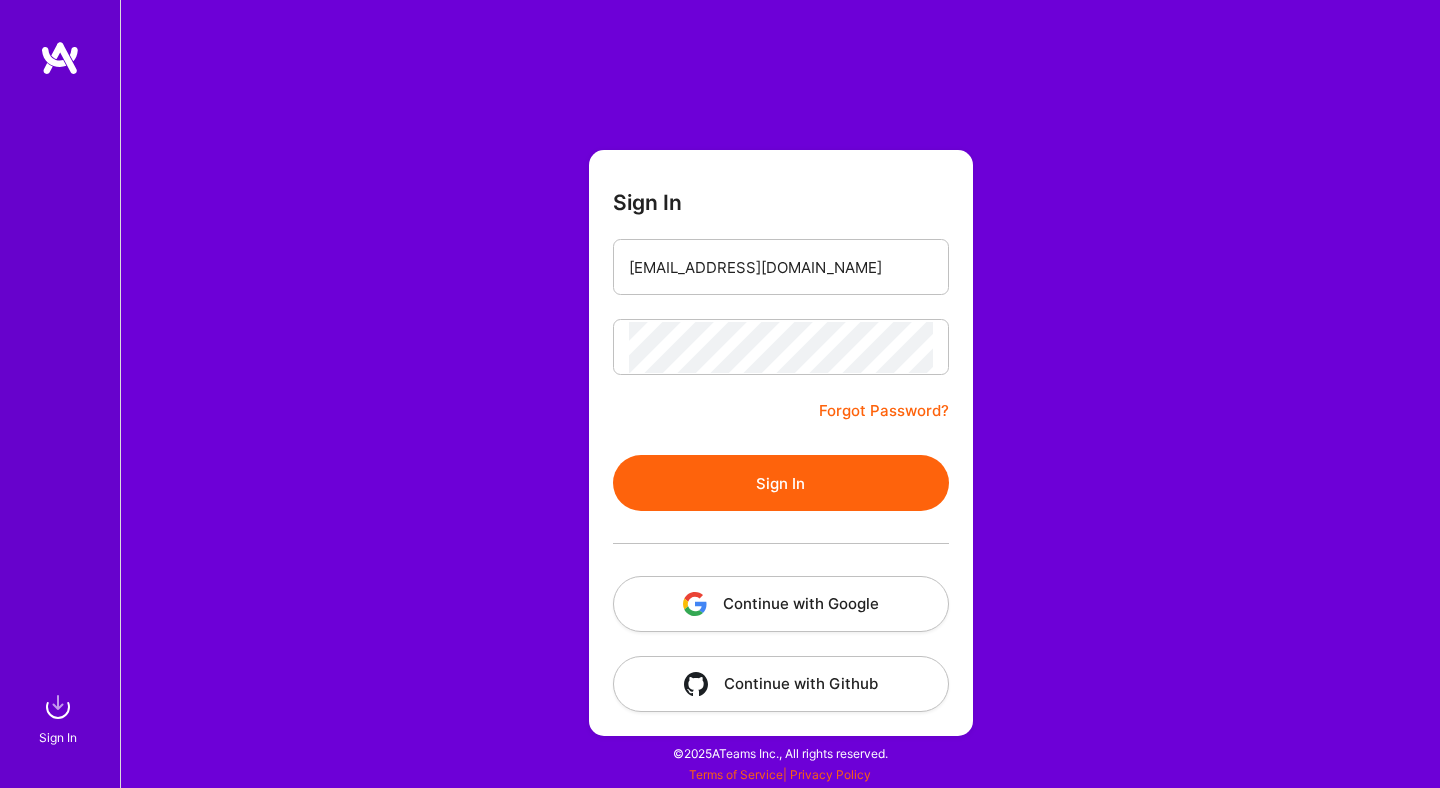 click on "Sign In" at bounding box center [781, 483] 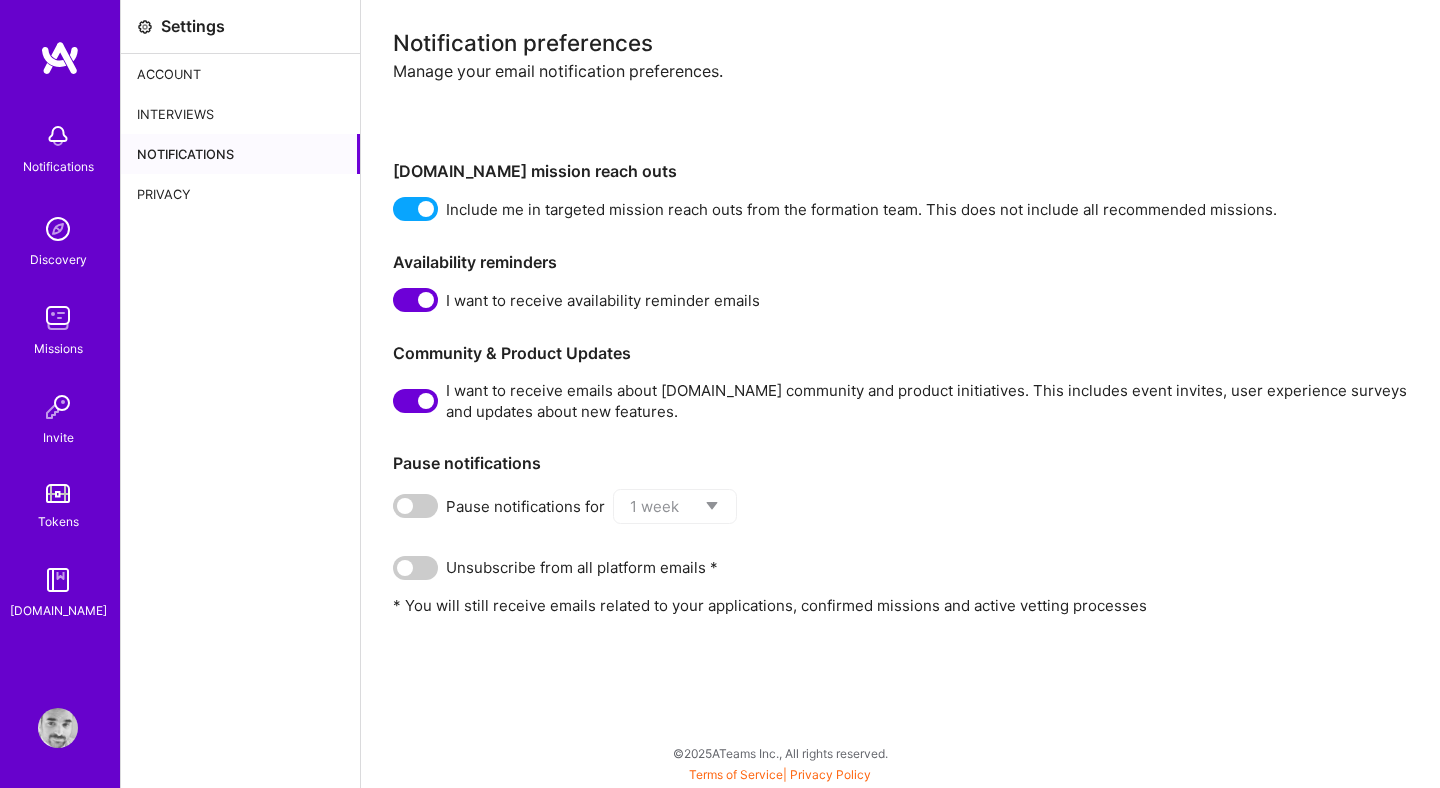 click on "Discovery" at bounding box center (58, 259) 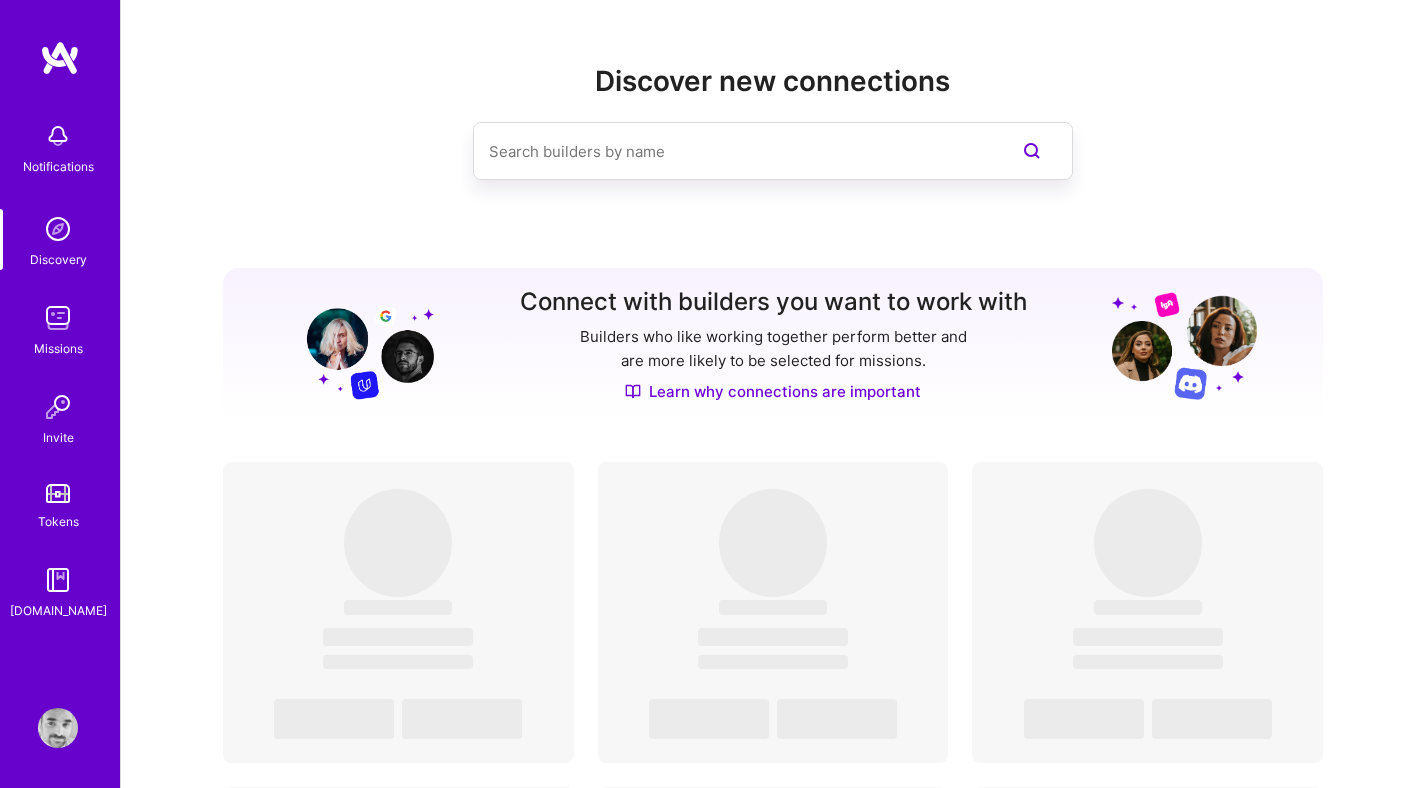 click at bounding box center (733, 151) 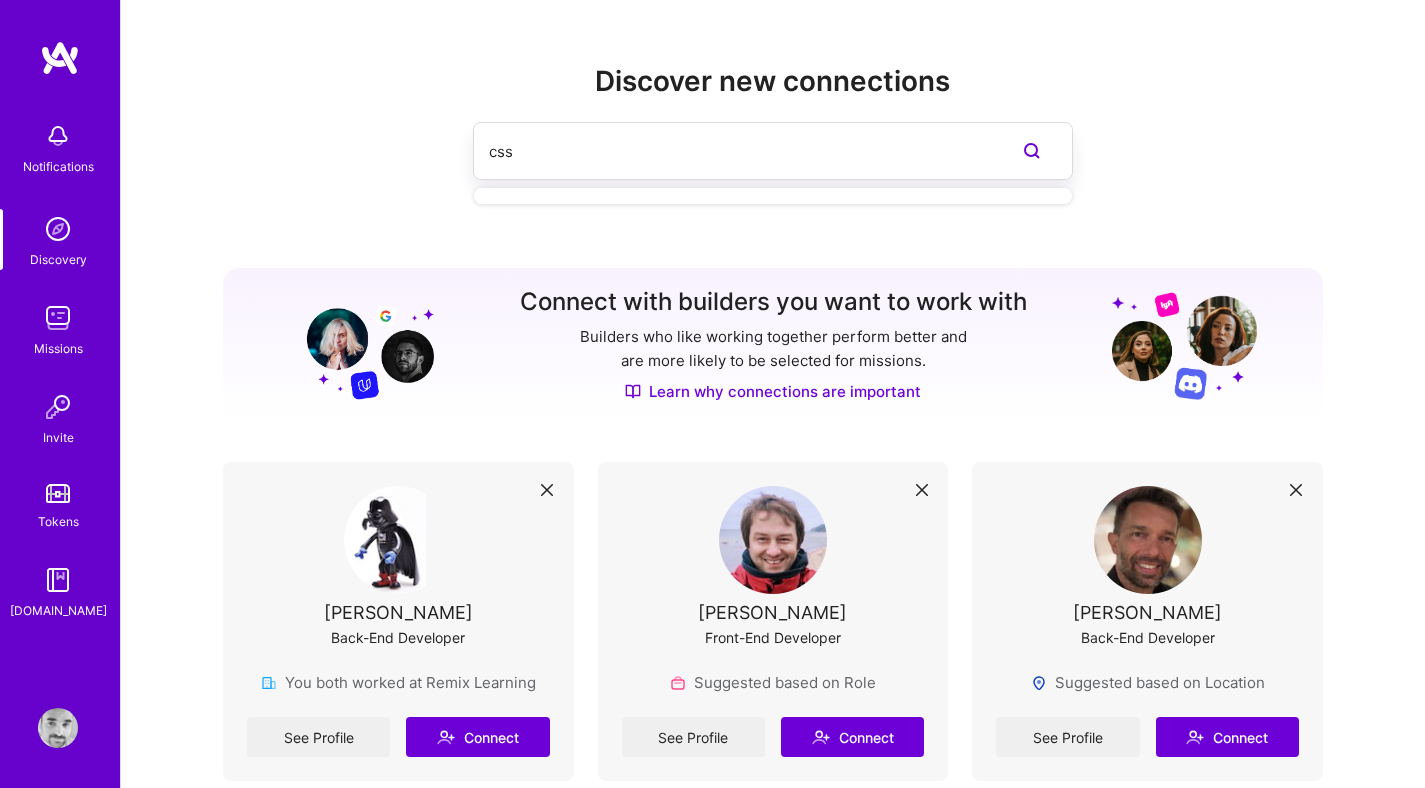 type on "css" 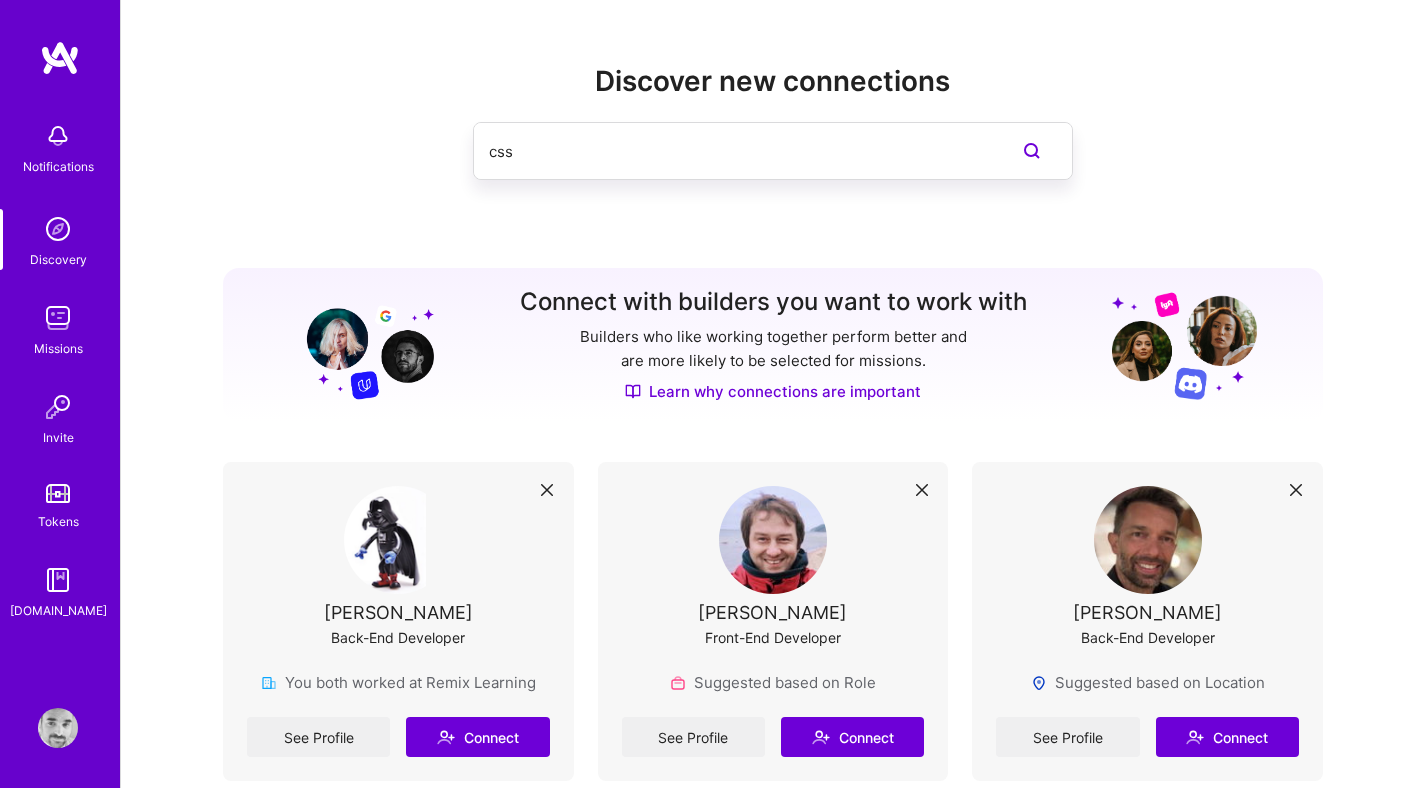 click on "Missions" at bounding box center [58, 348] 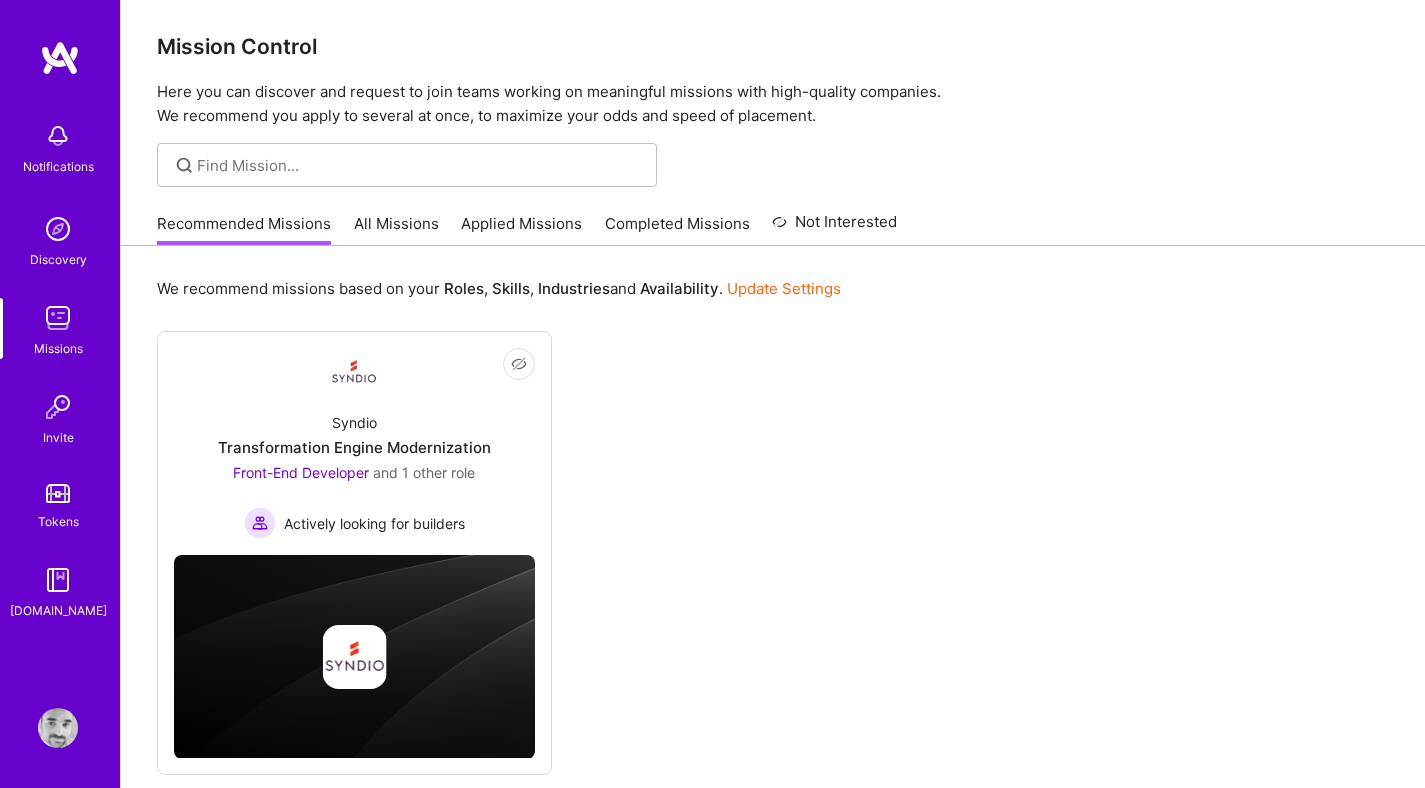 scroll, scrollTop: 94, scrollLeft: 0, axis: vertical 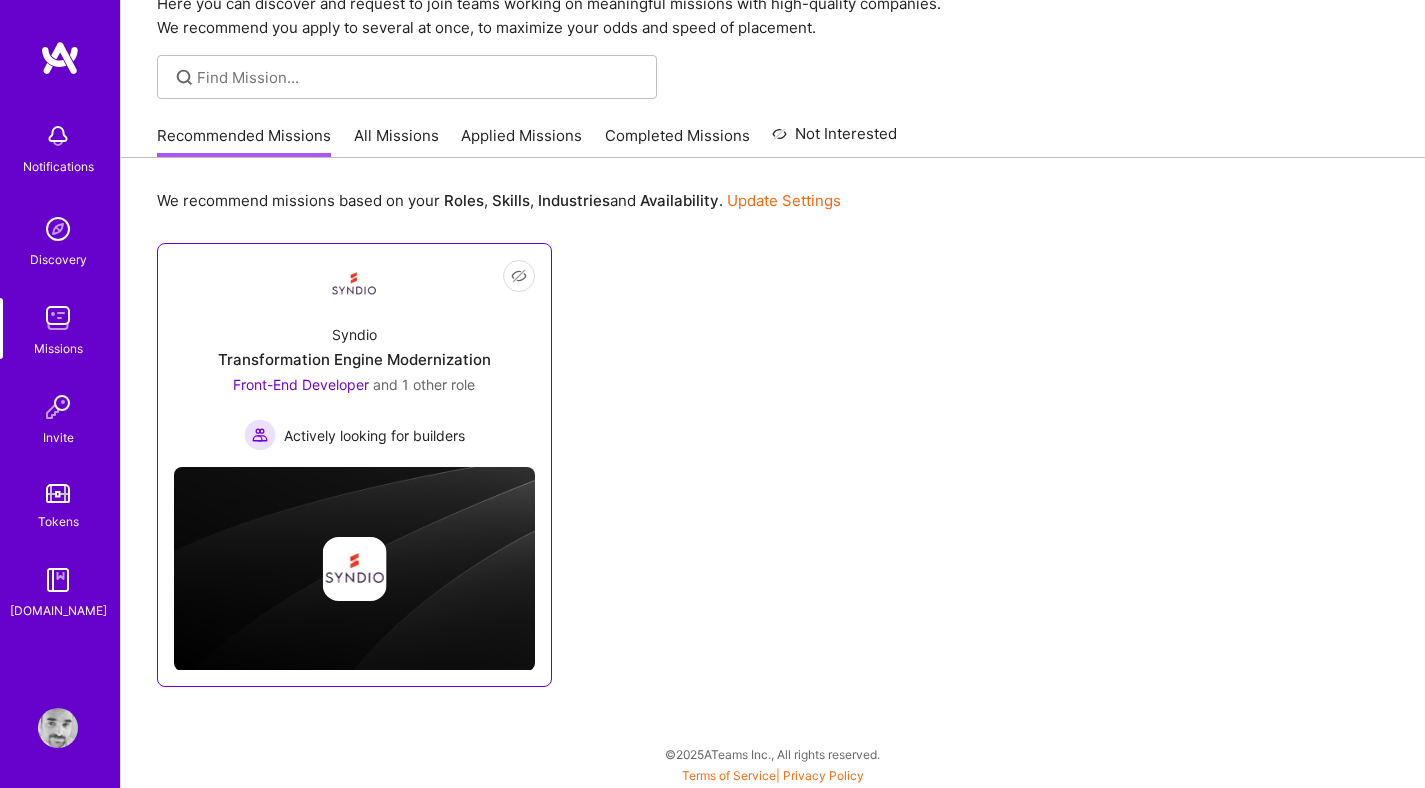 click on "Syndio Transformation Engine Modernization Front-End Developer   and 1 other role Actively looking for builders" at bounding box center [354, 379] 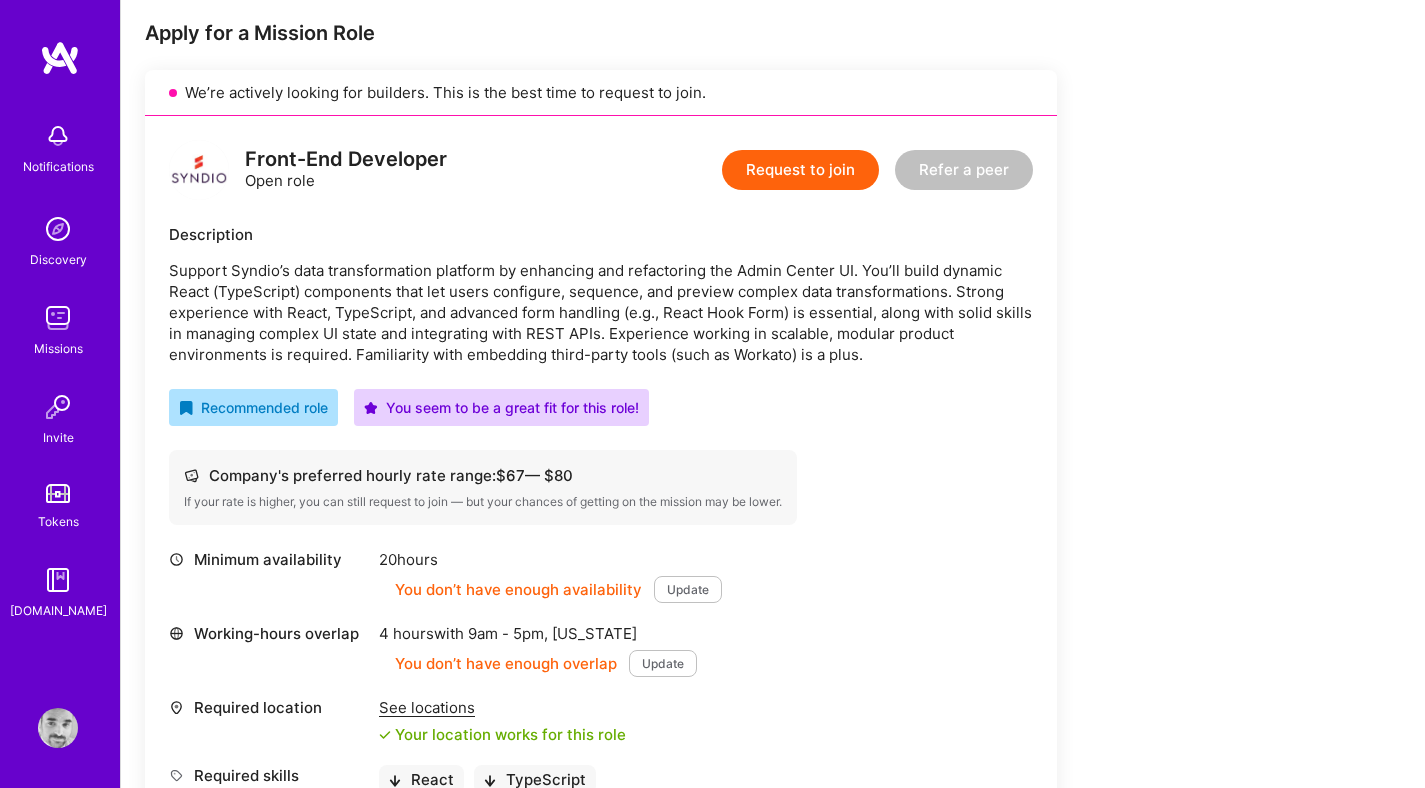 scroll, scrollTop: 0, scrollLeft: 0, axis: both 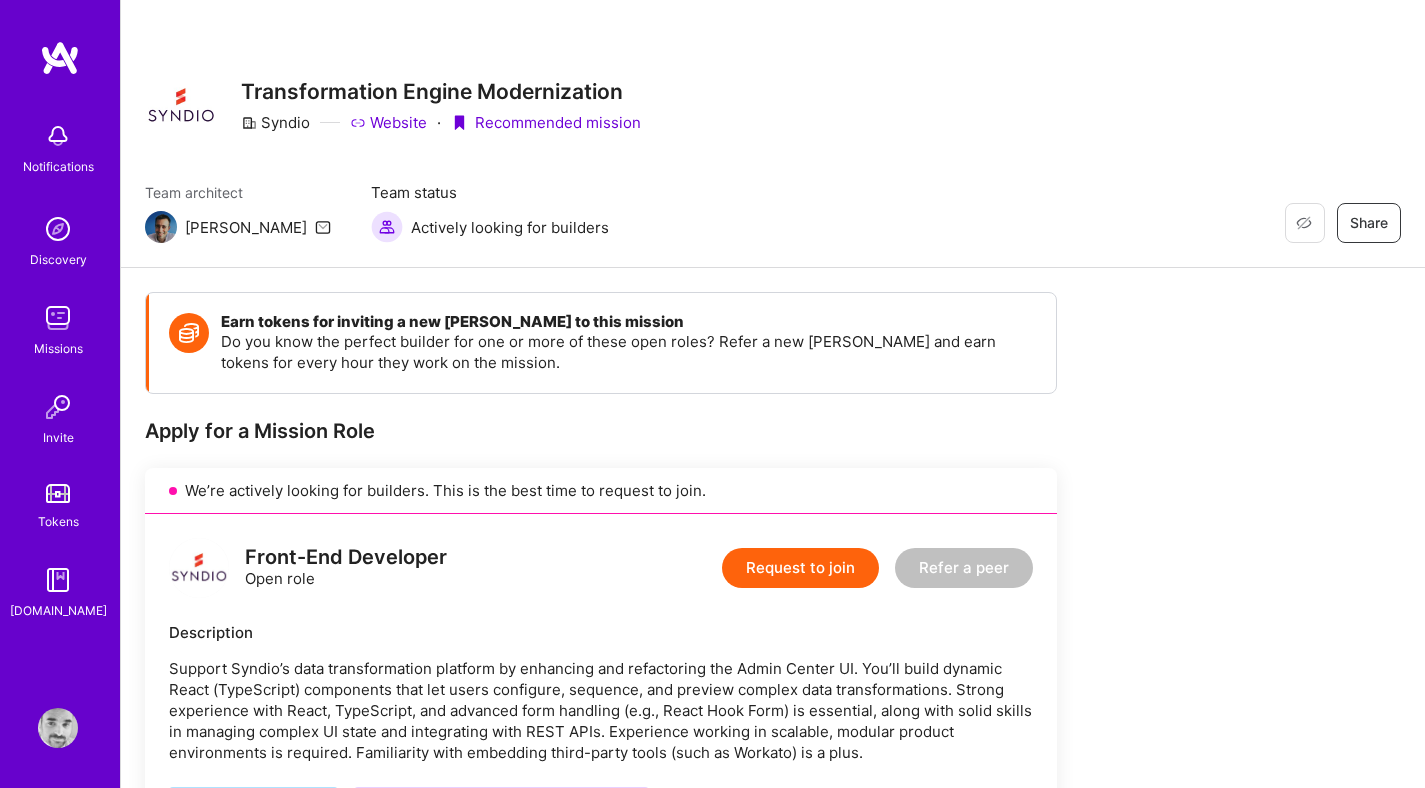 click at bounding box center (58, 318) 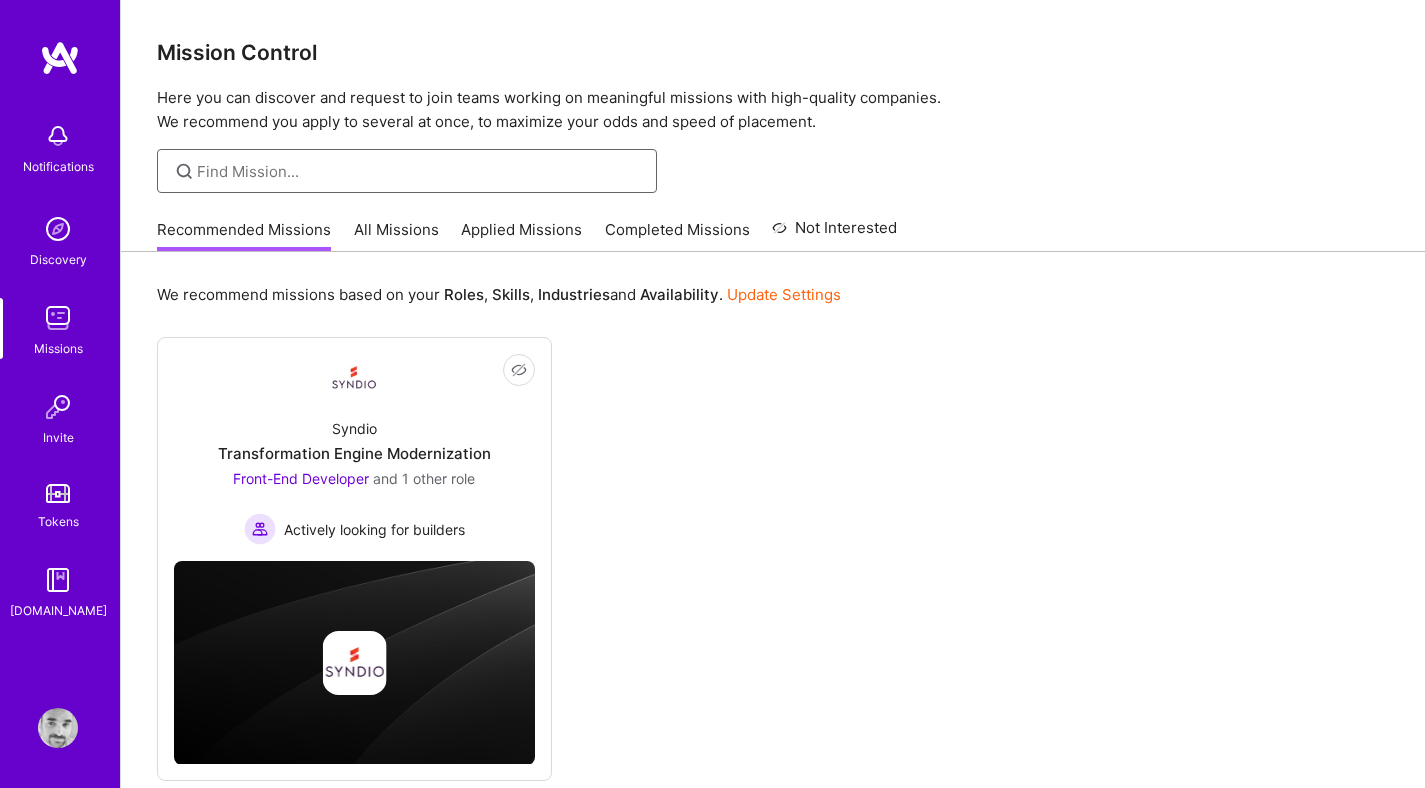 click at bounding box center [419, 171] 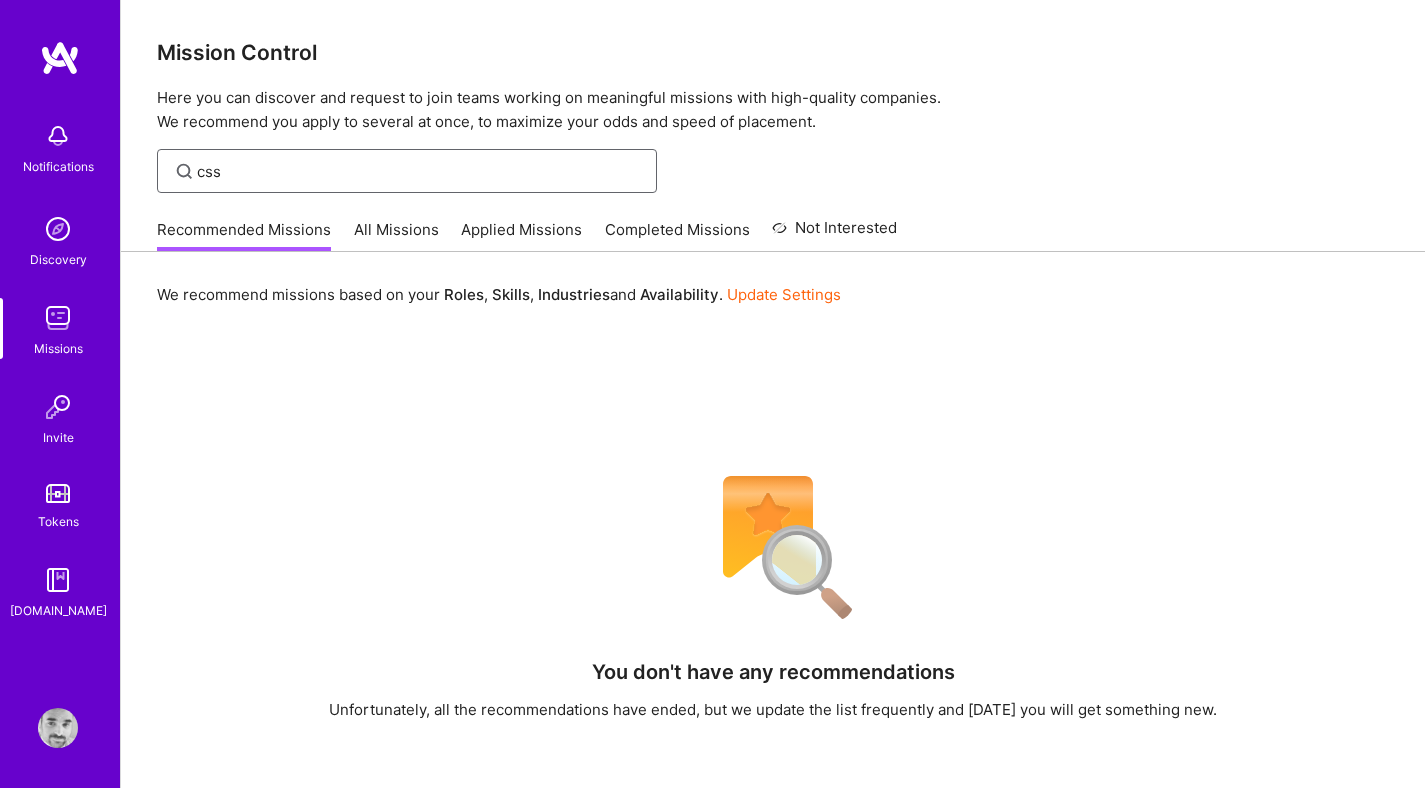 type on "css" 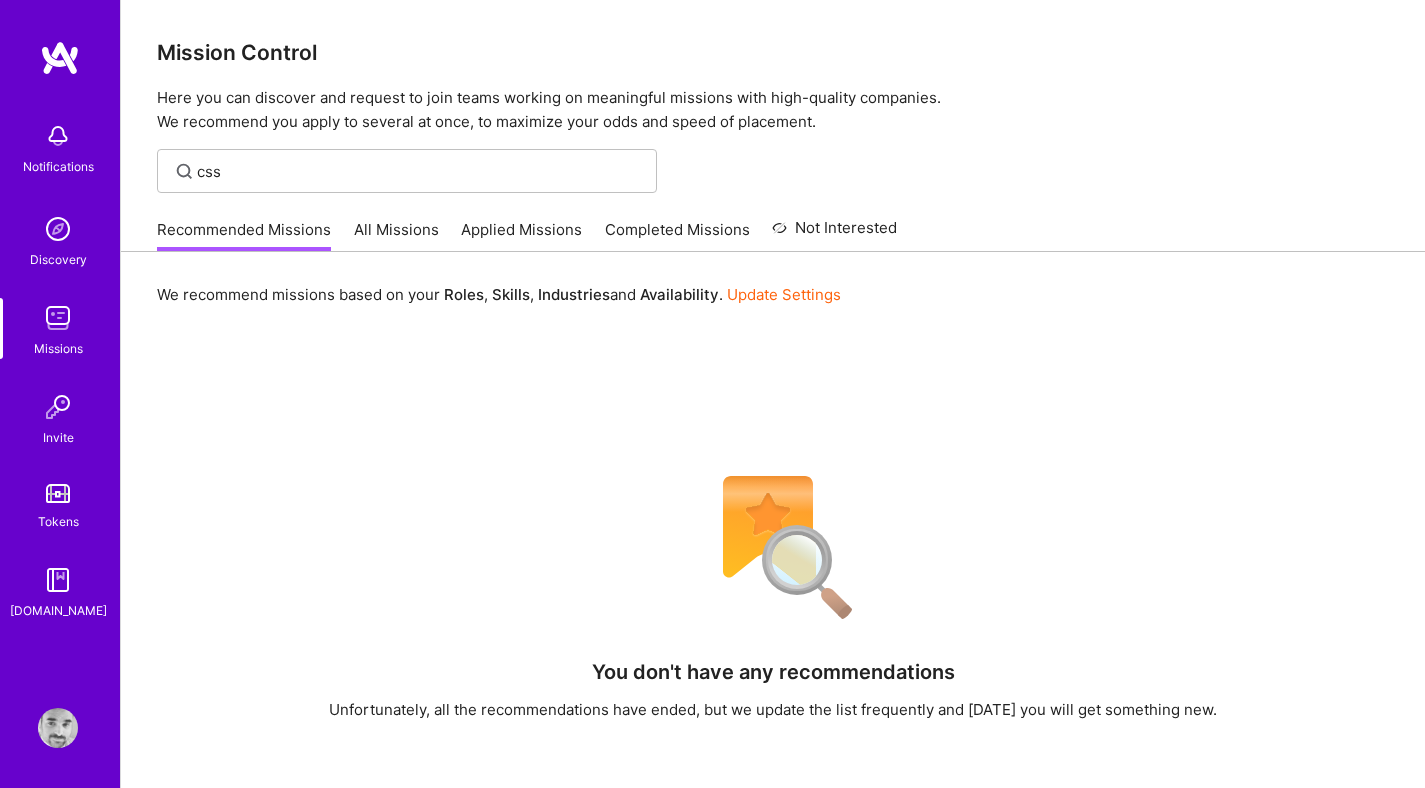 click on "All Missions" at bounding box center [396, 235] 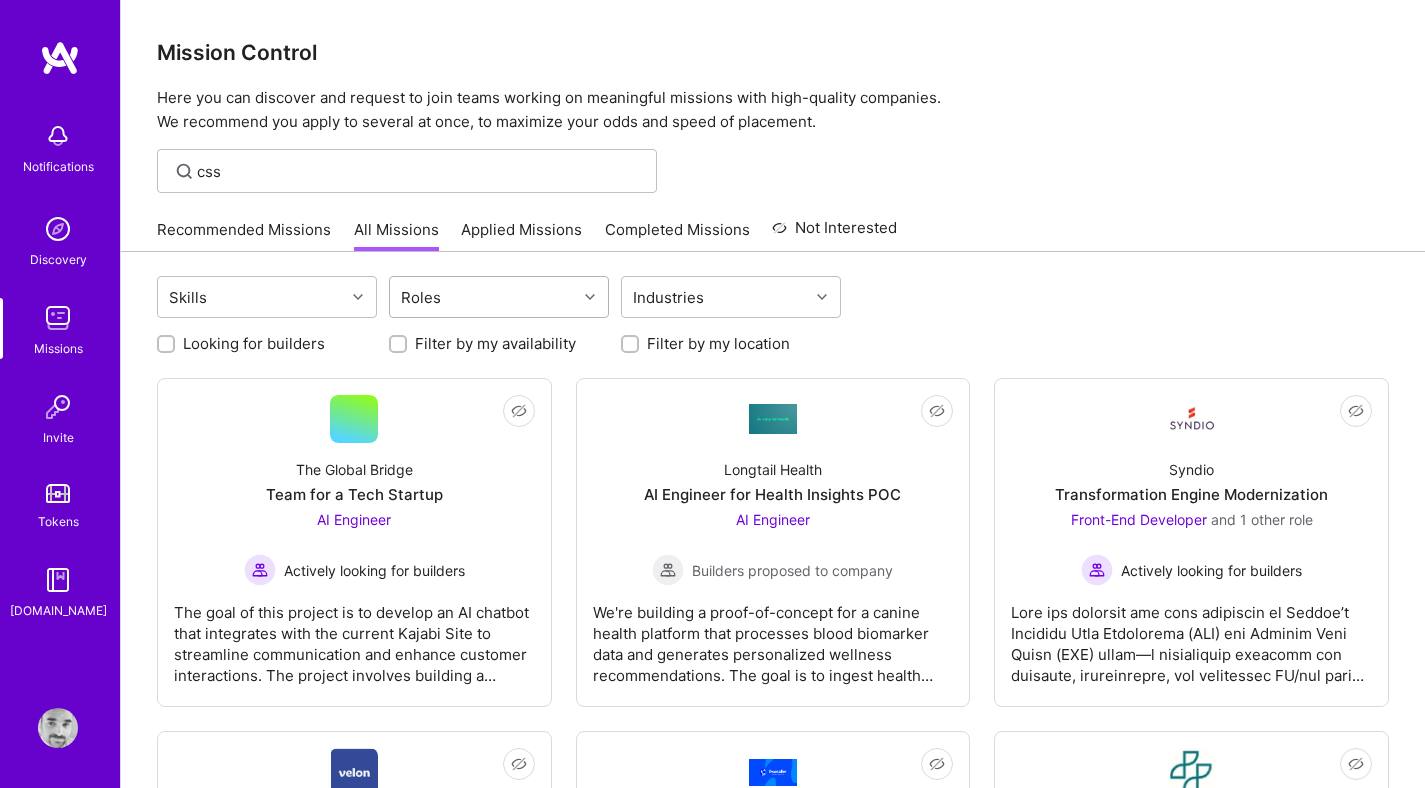 click on "Roles" at bounding box center [483, 297] 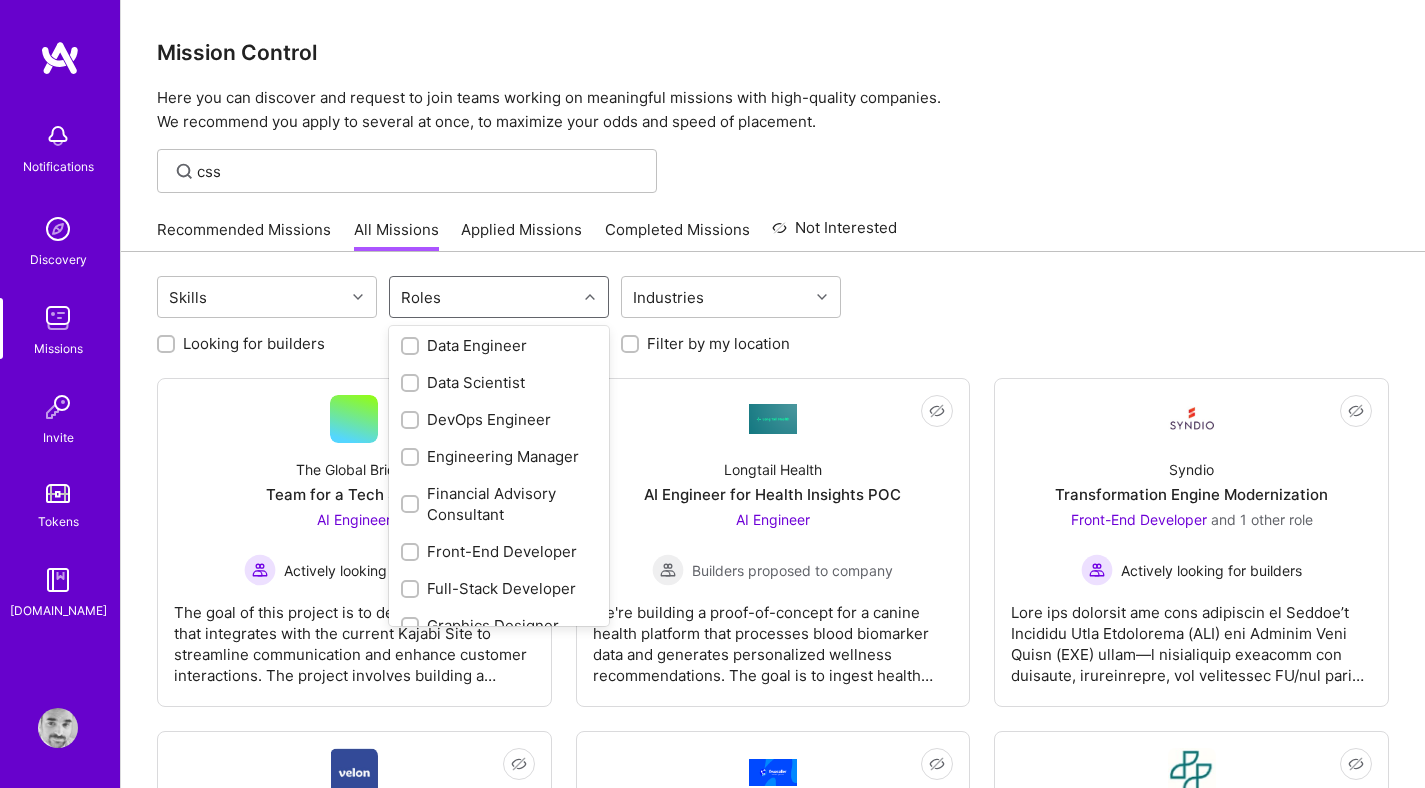 scroll, scrollTop: 370, scrollLeft: 0, axis: vertical 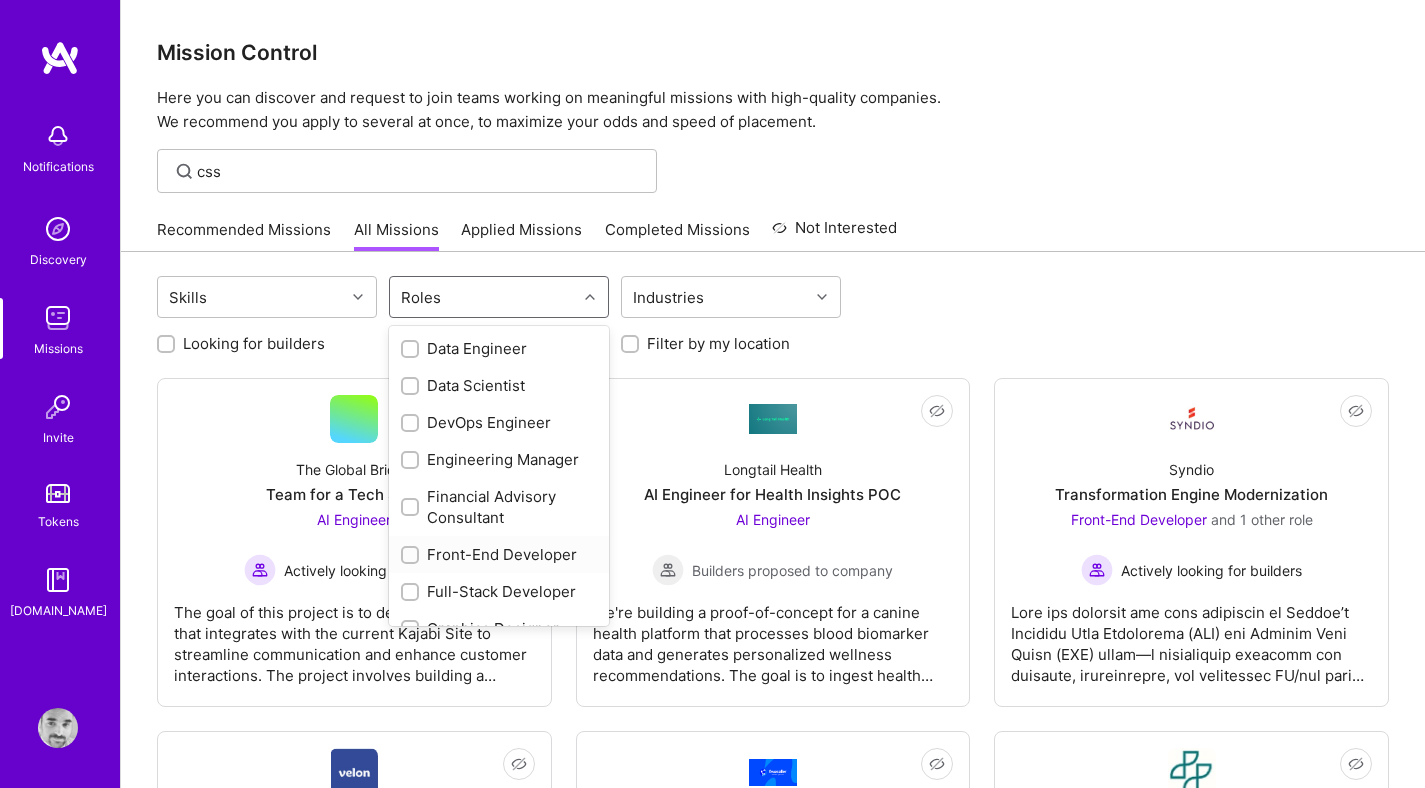 click at bounding box center [412, 556] 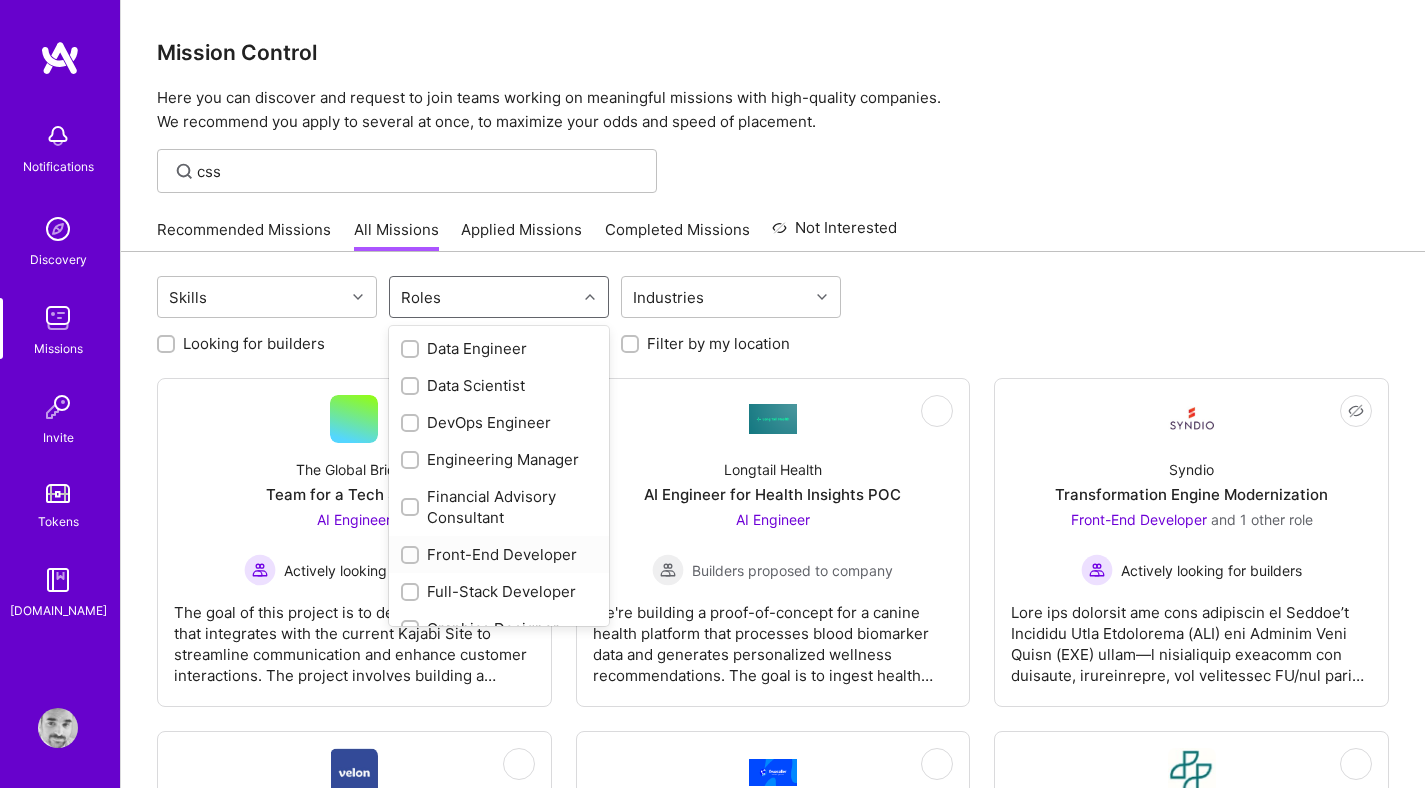 checkbox on "true" 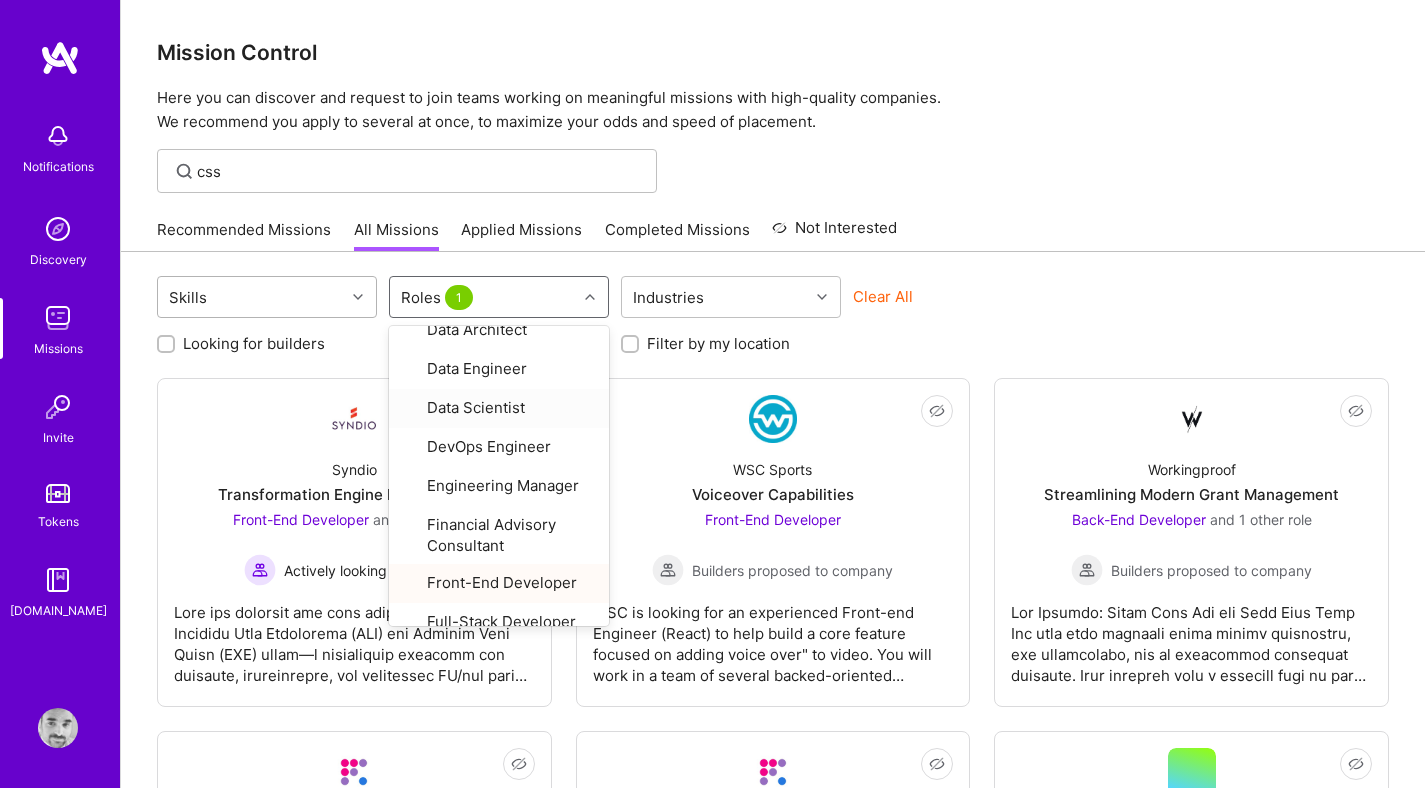 click on "Skills" at bounding box center (251, 297) 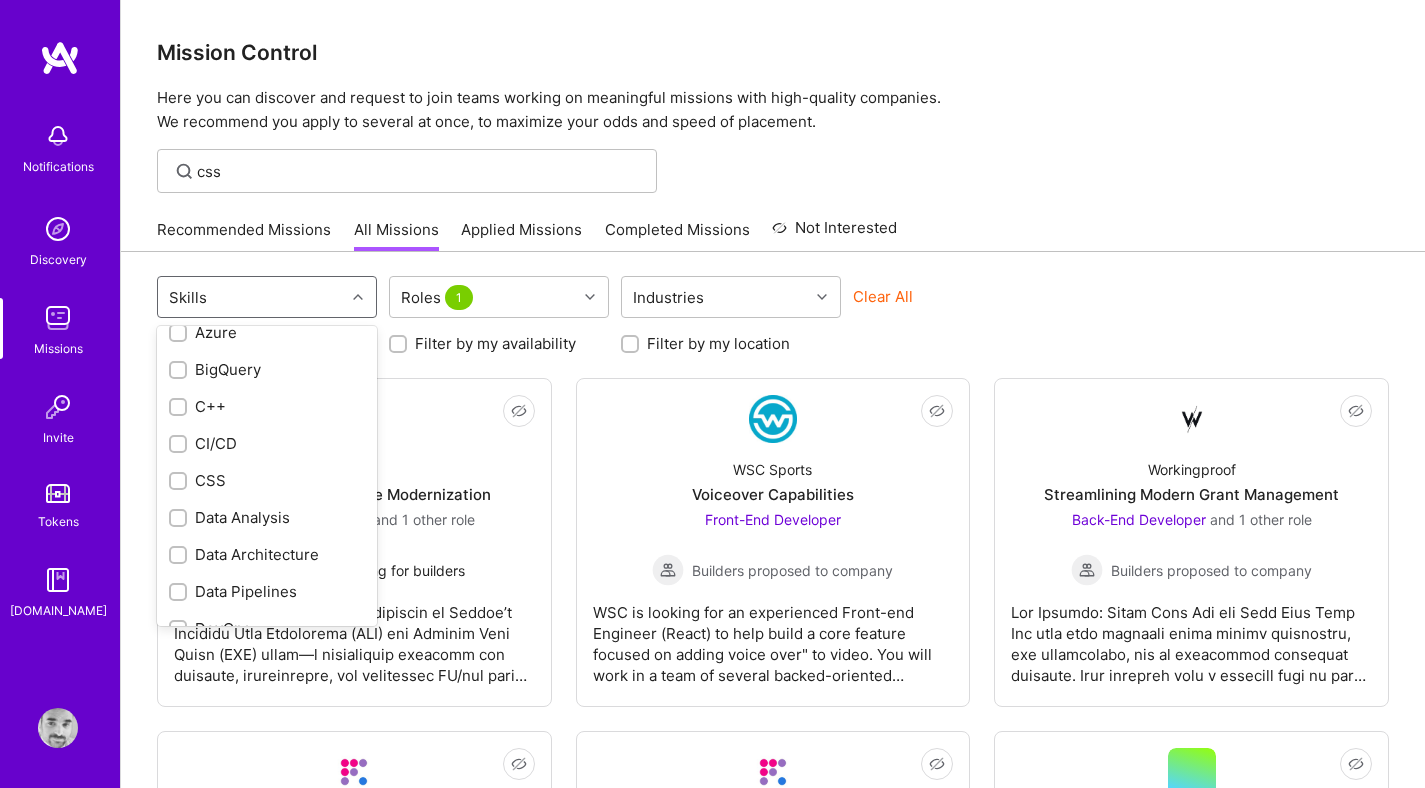 scroll, scrollTop: 445, scrollLeft: 0, axis: vertical 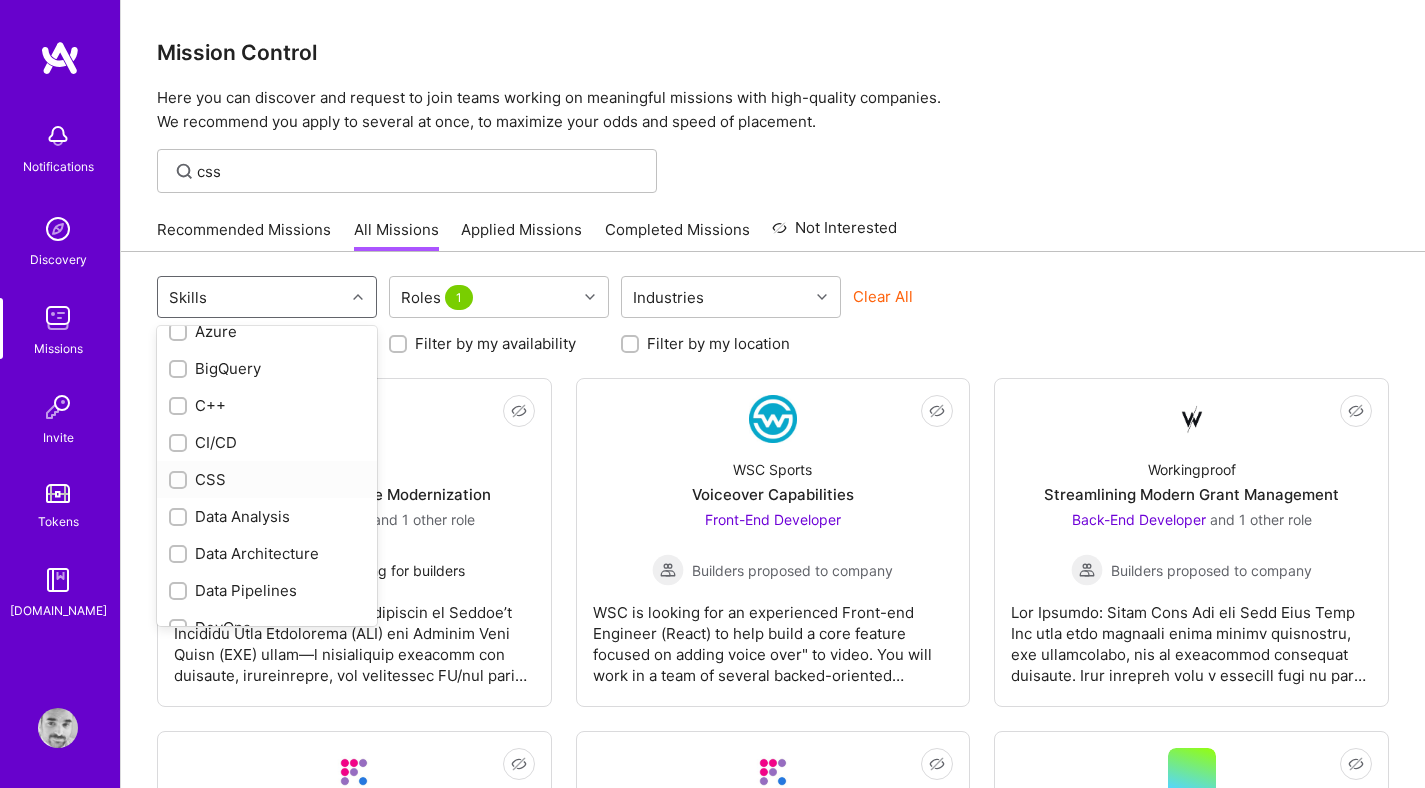 click at bounding box center [180, 481] 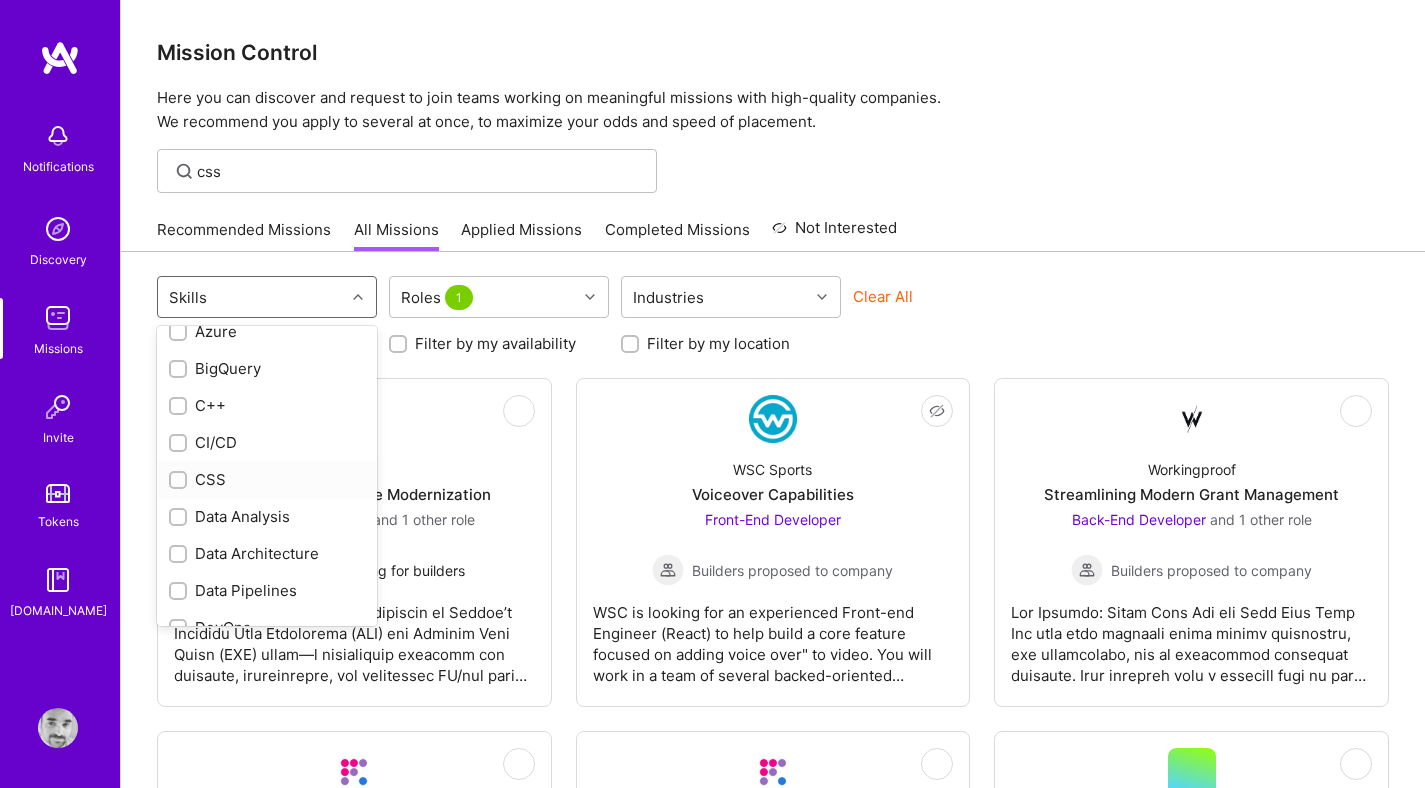 checkbox on "true" 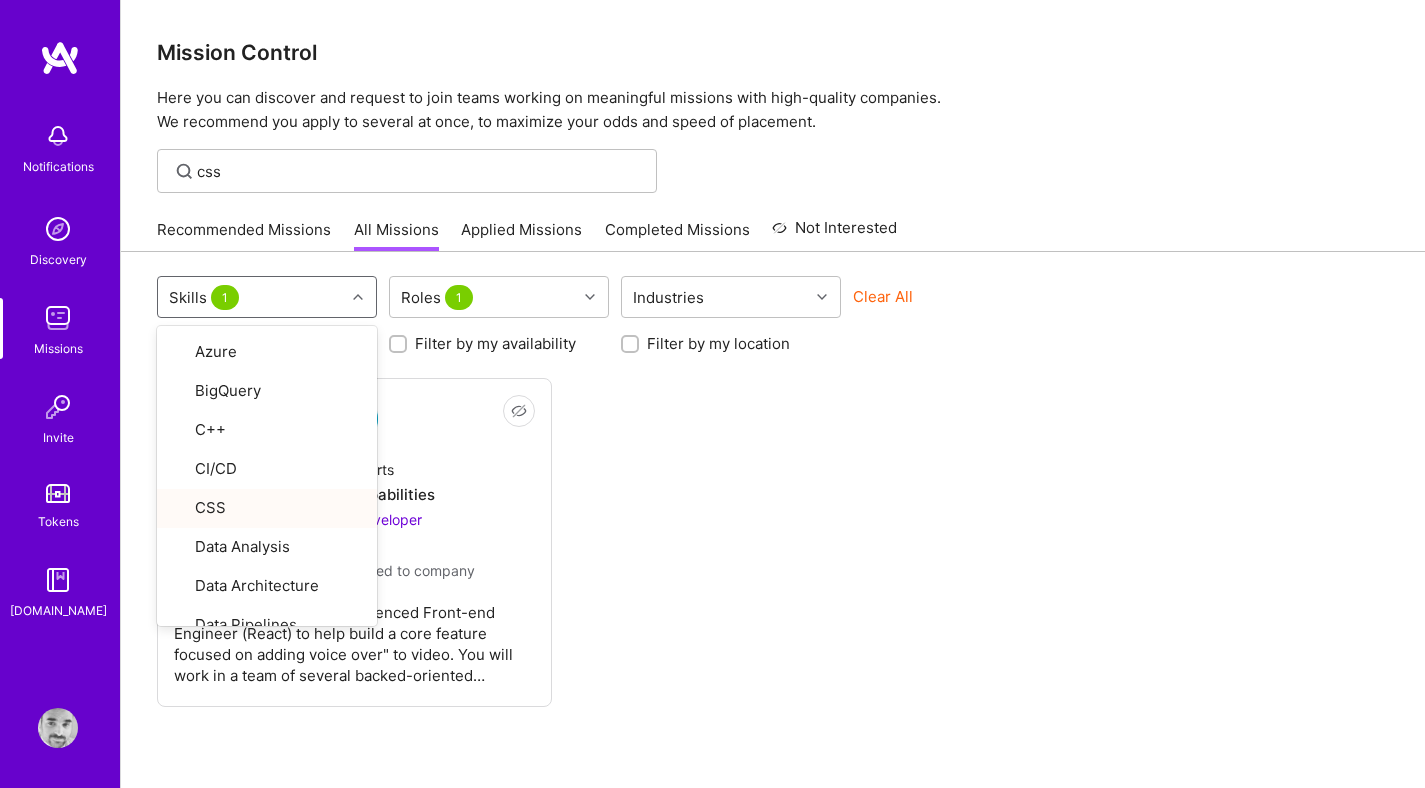 click on "Not Interested WSC Sports Voiceover Capabilities Front-End Developer   Builders proposed to company WSC is looking for an experienced Front-end Engineer (React) to help build a core feature focused on adding voice over" to video. You will work in a team of several backed-oriented engineers so we are looking for an architect-level developer here that will lead the front-end side. Strong independence is a must.
Requirements: Full proficiency in React, JS, HTML, CSS is a must
Commitment: 40 hours a week
Location: Israel/Europe" at bounding box center [773, 542] 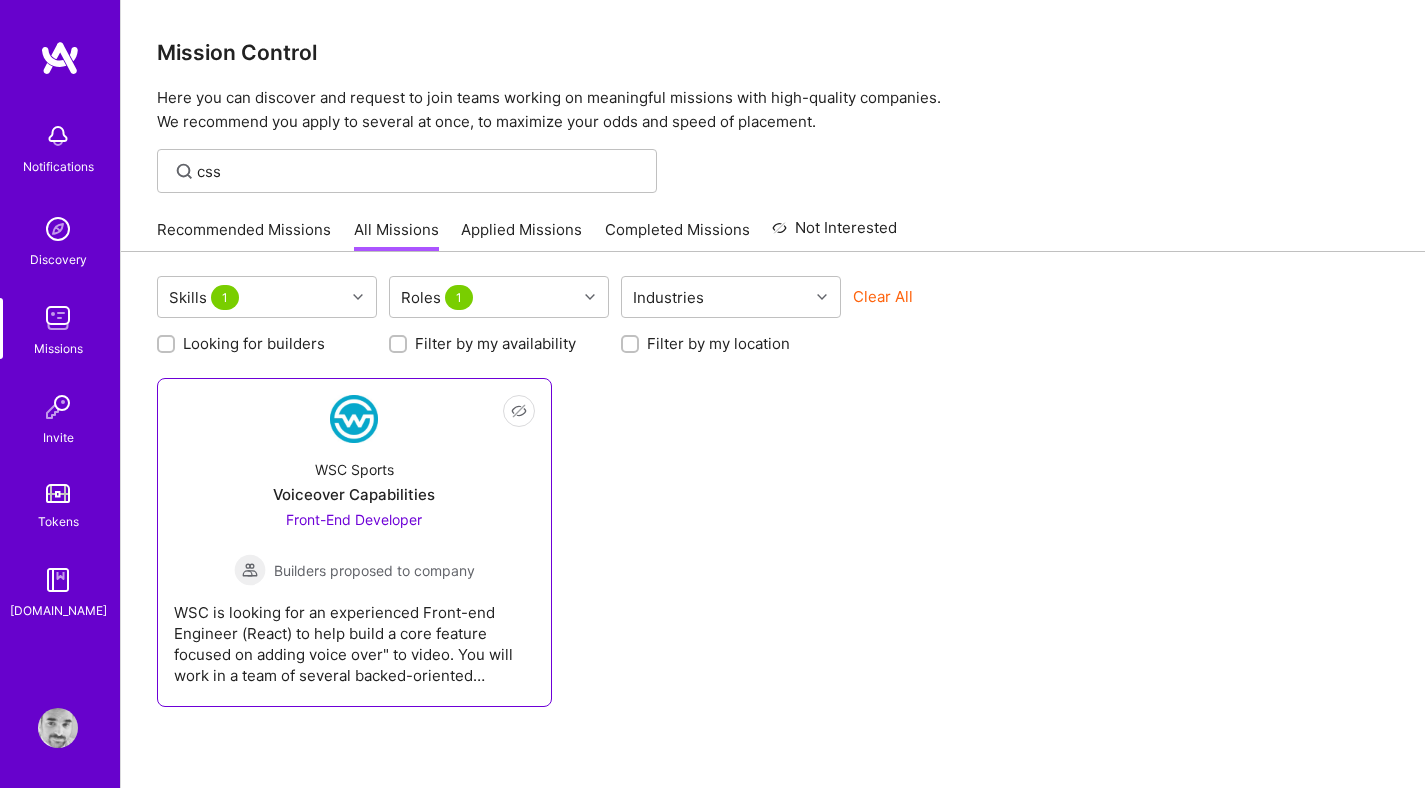 click on "Not Interested WSC Sports Voiceover Capabilities Front-End Developer   Builders proposed to company WSC is looking for an experienced Front-end Engineer (React) to help build a core feature focused on adding voice over" to video. You will work in a team of several backed-oriented engineers so we are looking for an architect-level developer here that will lead the front-end side. Strong independence is a must.
Requirements: Full proficiency in React, JS, HTML, CSS is a must
Commitment: 40 hours a week
Location: Israel/Europe" at bounding box center (354, 542) 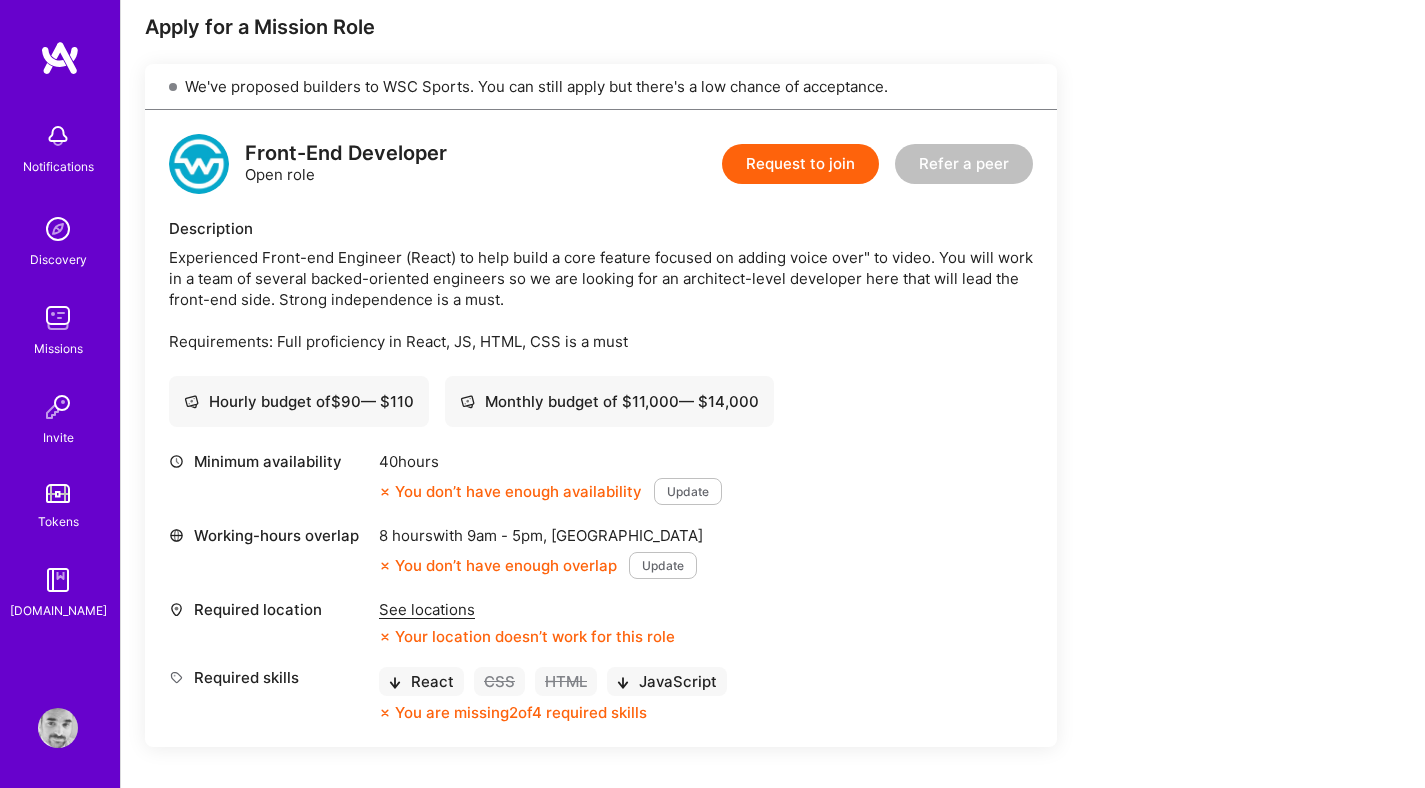 scroll, scrollTop: 409, scrollLeft: 0, axis: vertical 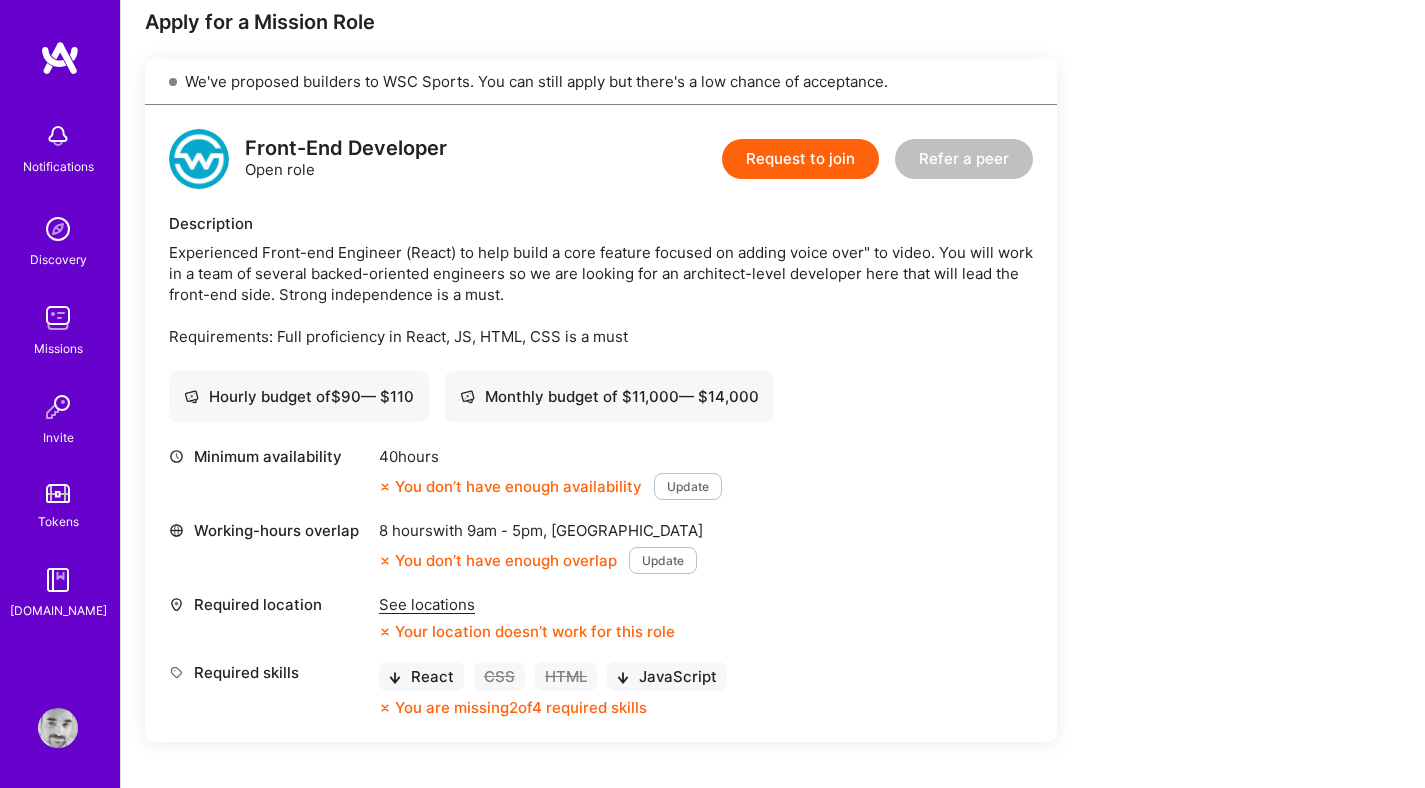 click on "Update" at bounding box center (688, 486) 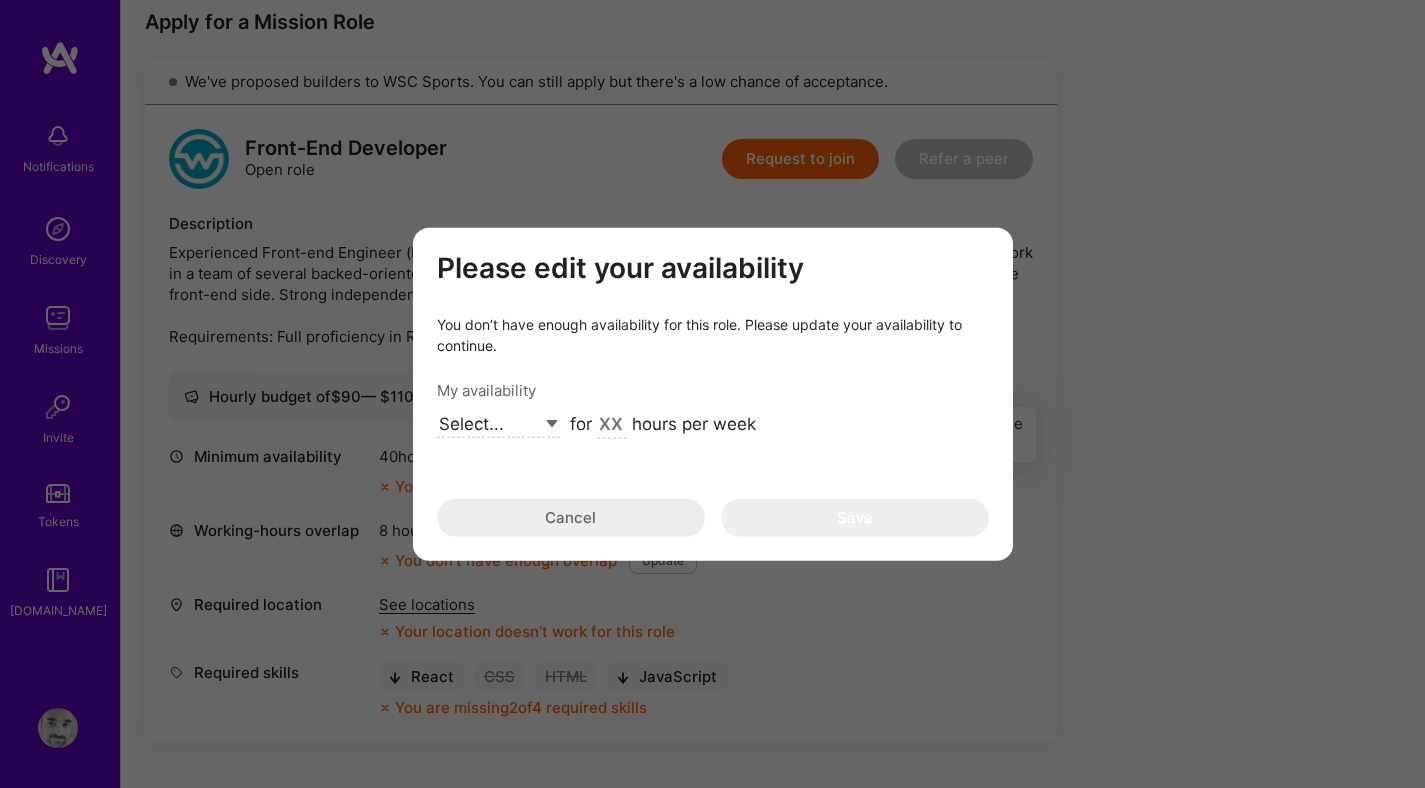 click at bounding box center [612, 425] 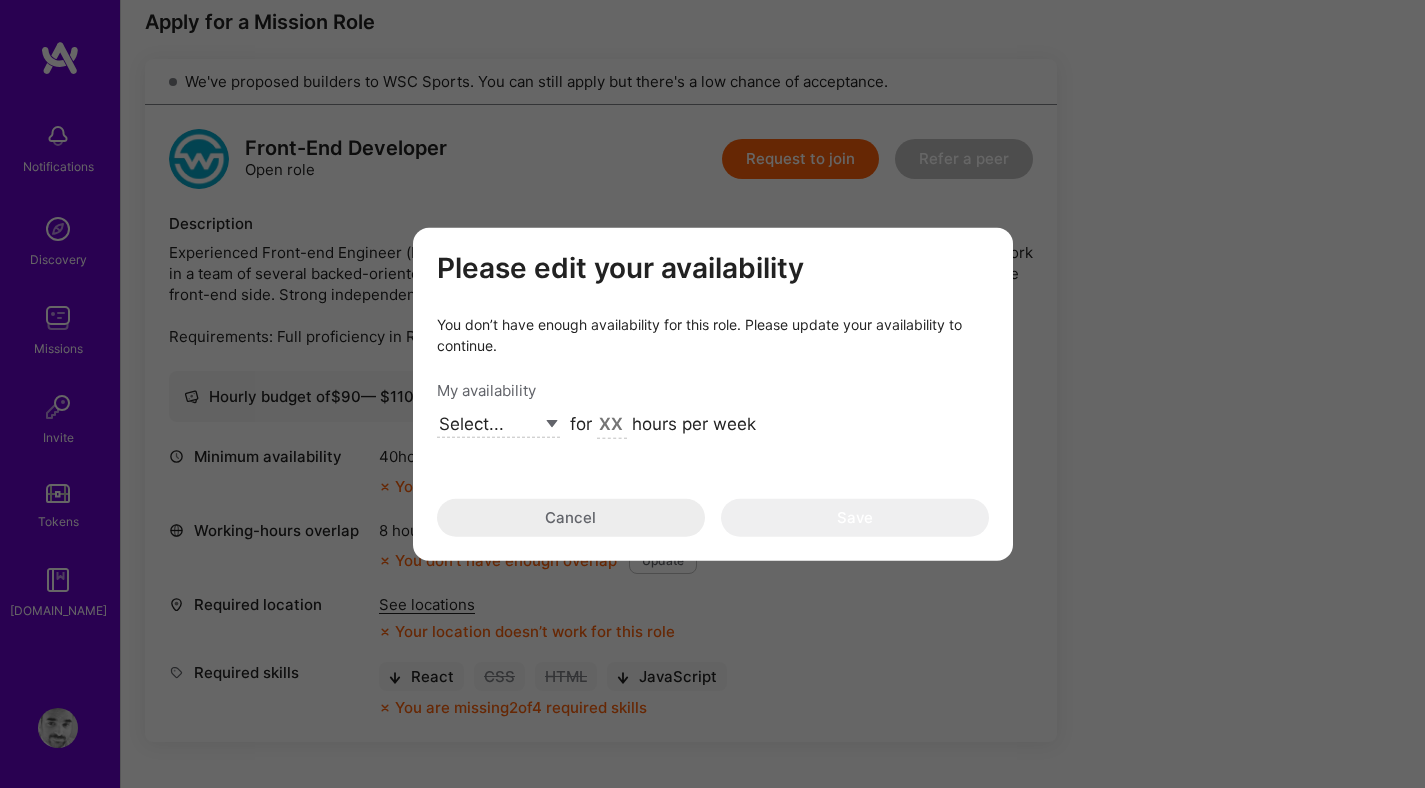 click on "Select... Right Now Future Date Not Available" at bounding box center [498, 424] 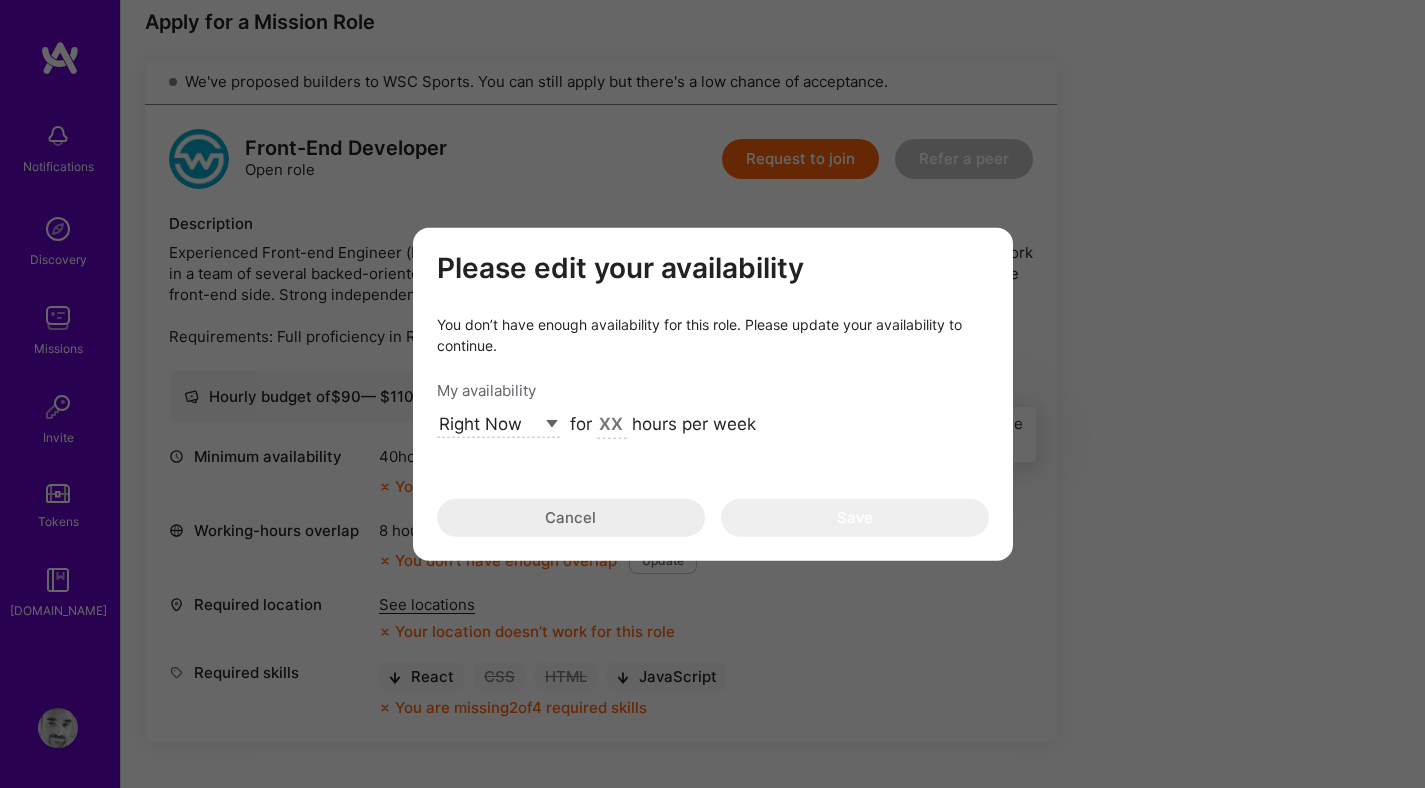 click at bounding box center [612, 425] 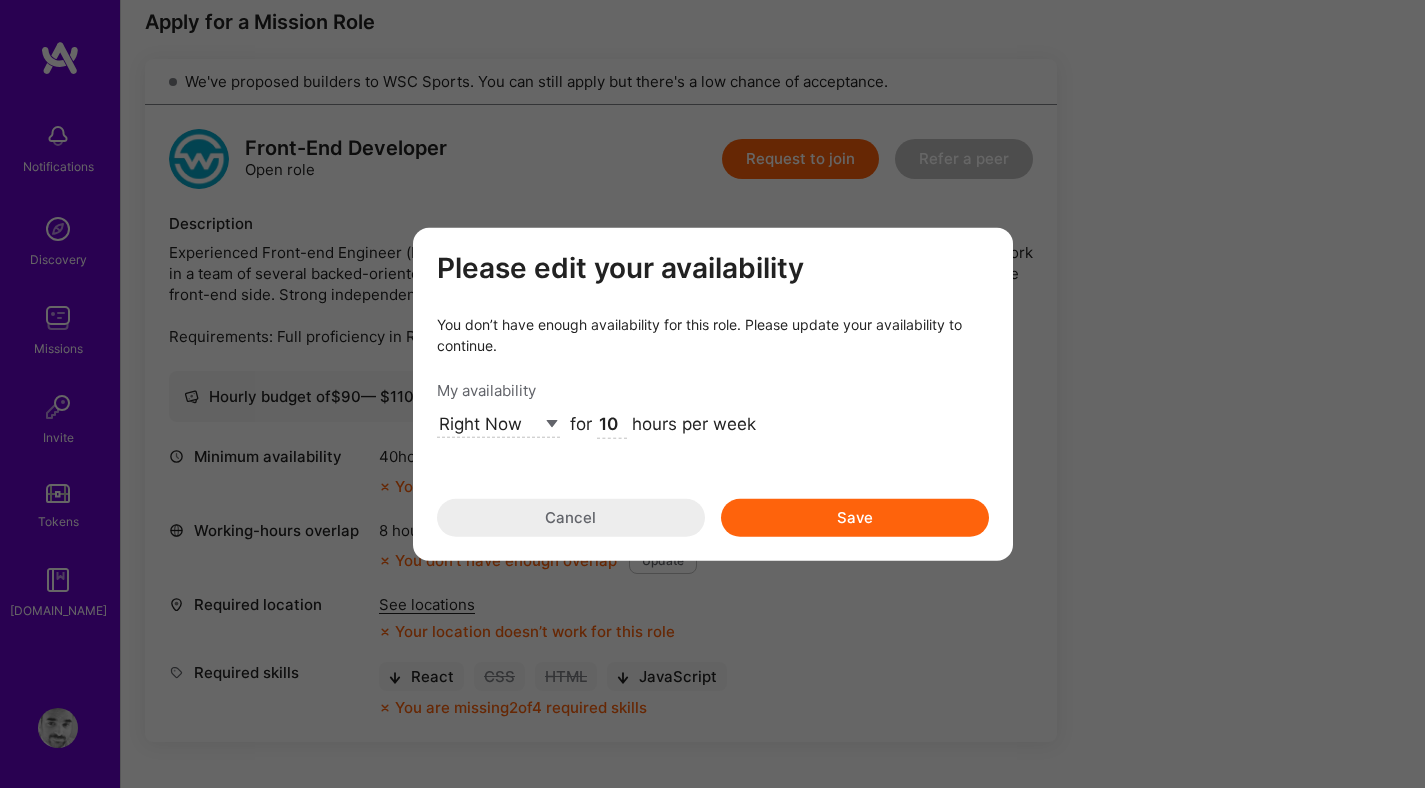 type on "10" 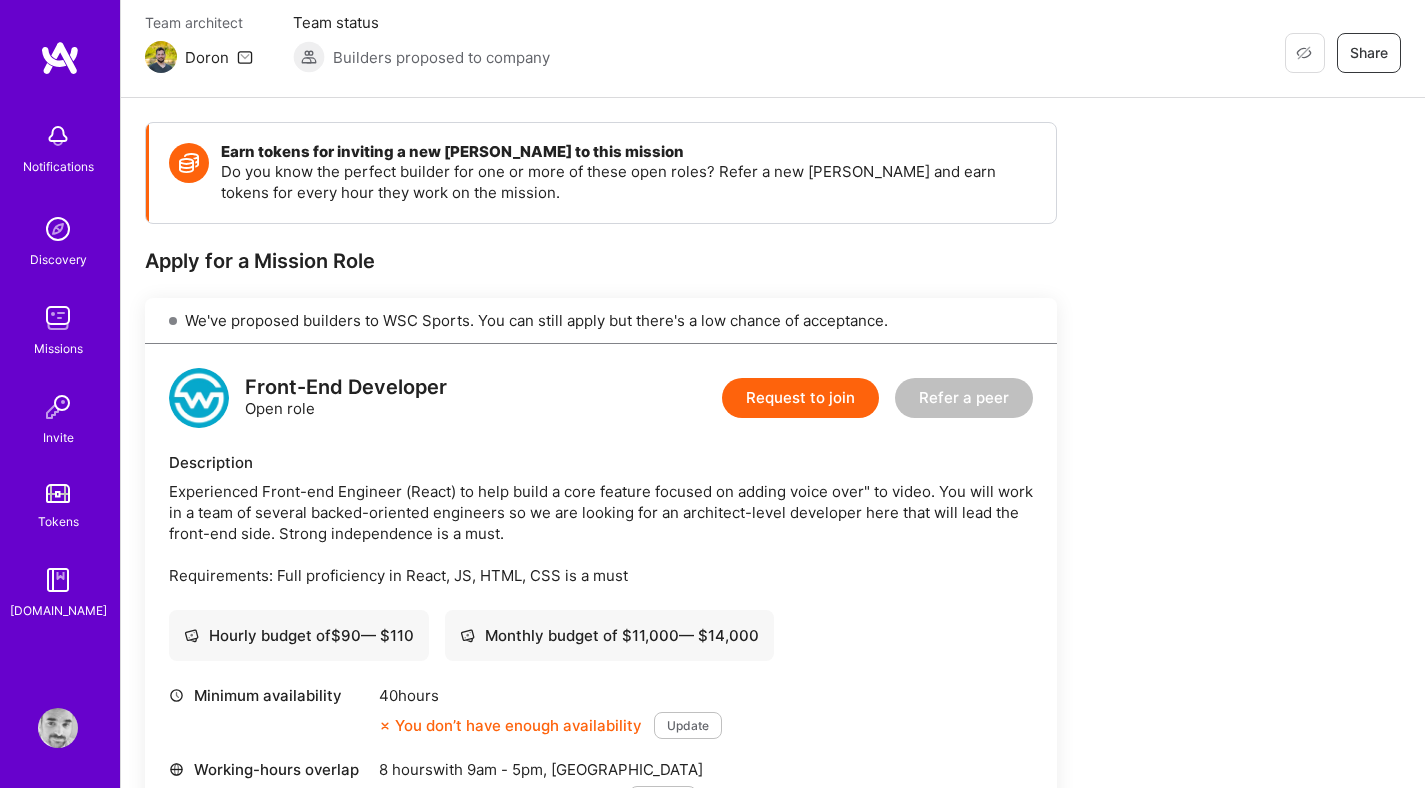 scroll, scrollTop: 0, scrollLeft: 0, axis: both 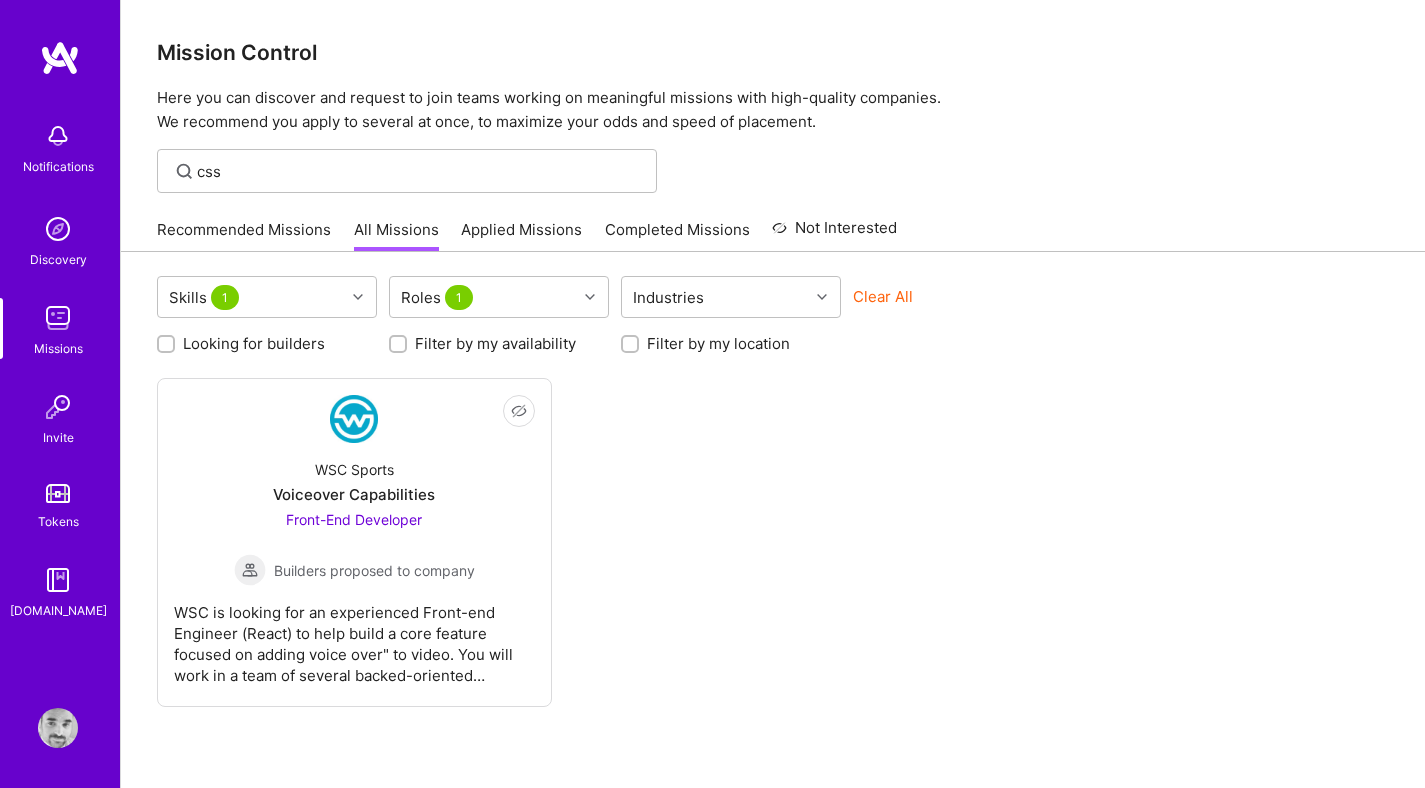 click on "Looking for builders" at bounding box center (168, 345) 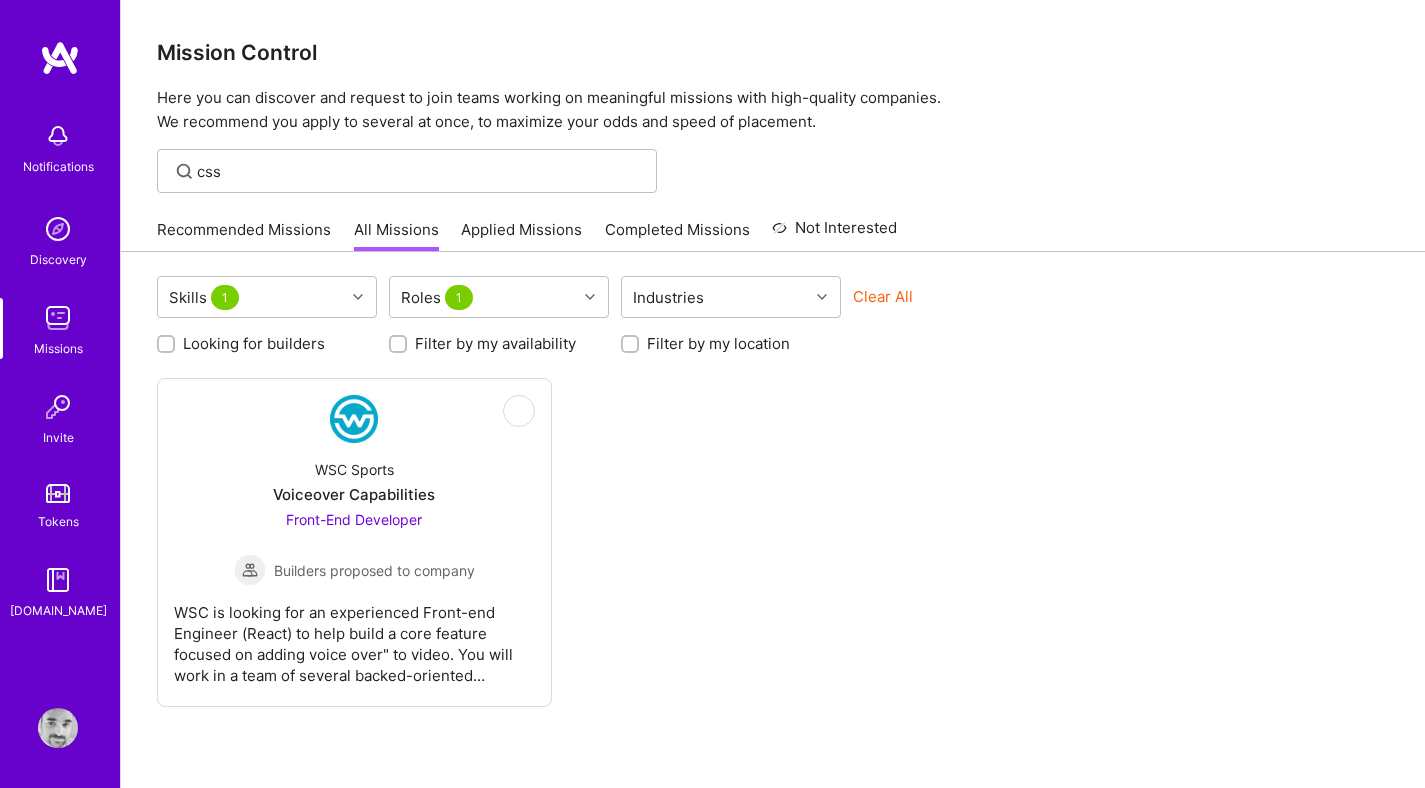 checkbox on "true" 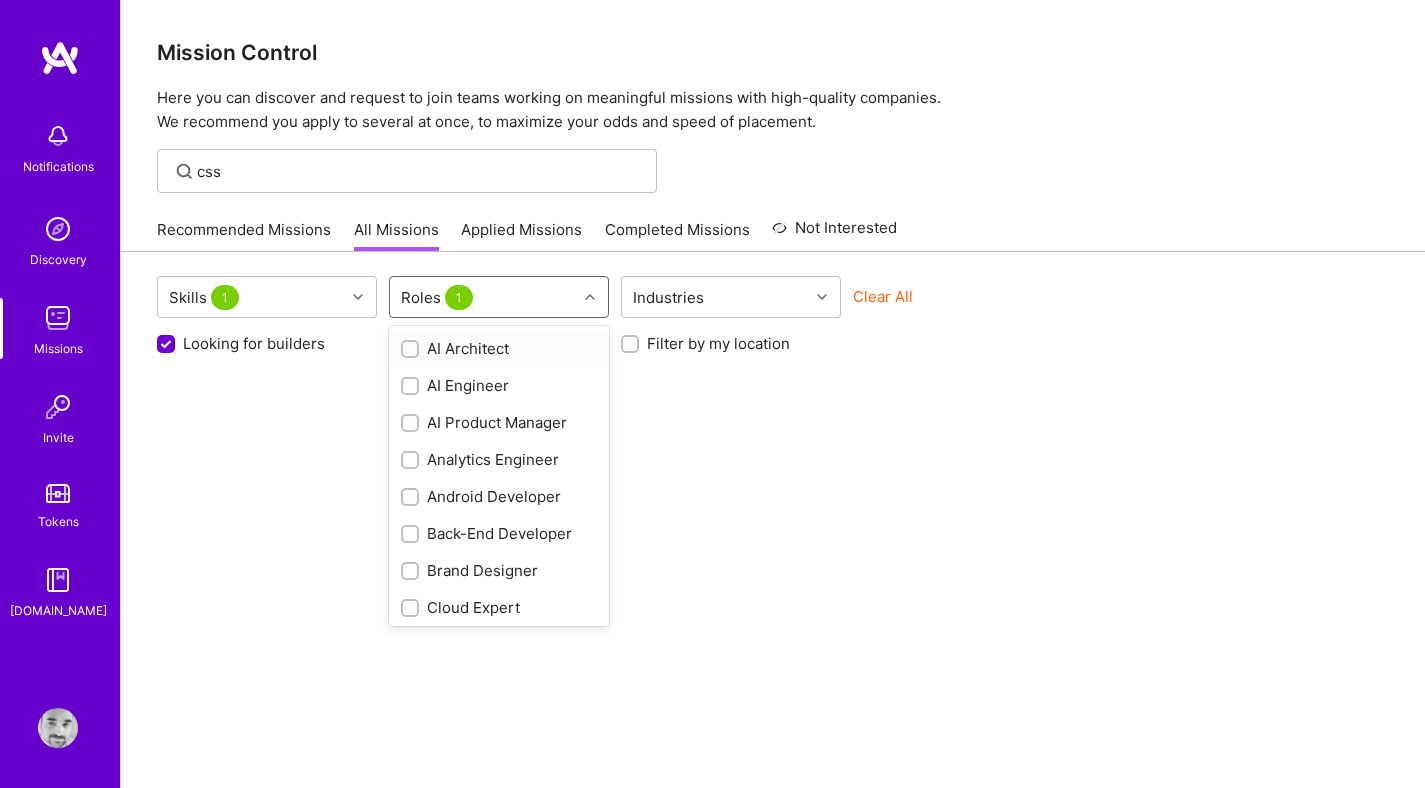 click on "Roles 1" at bounding box center [439, 297] 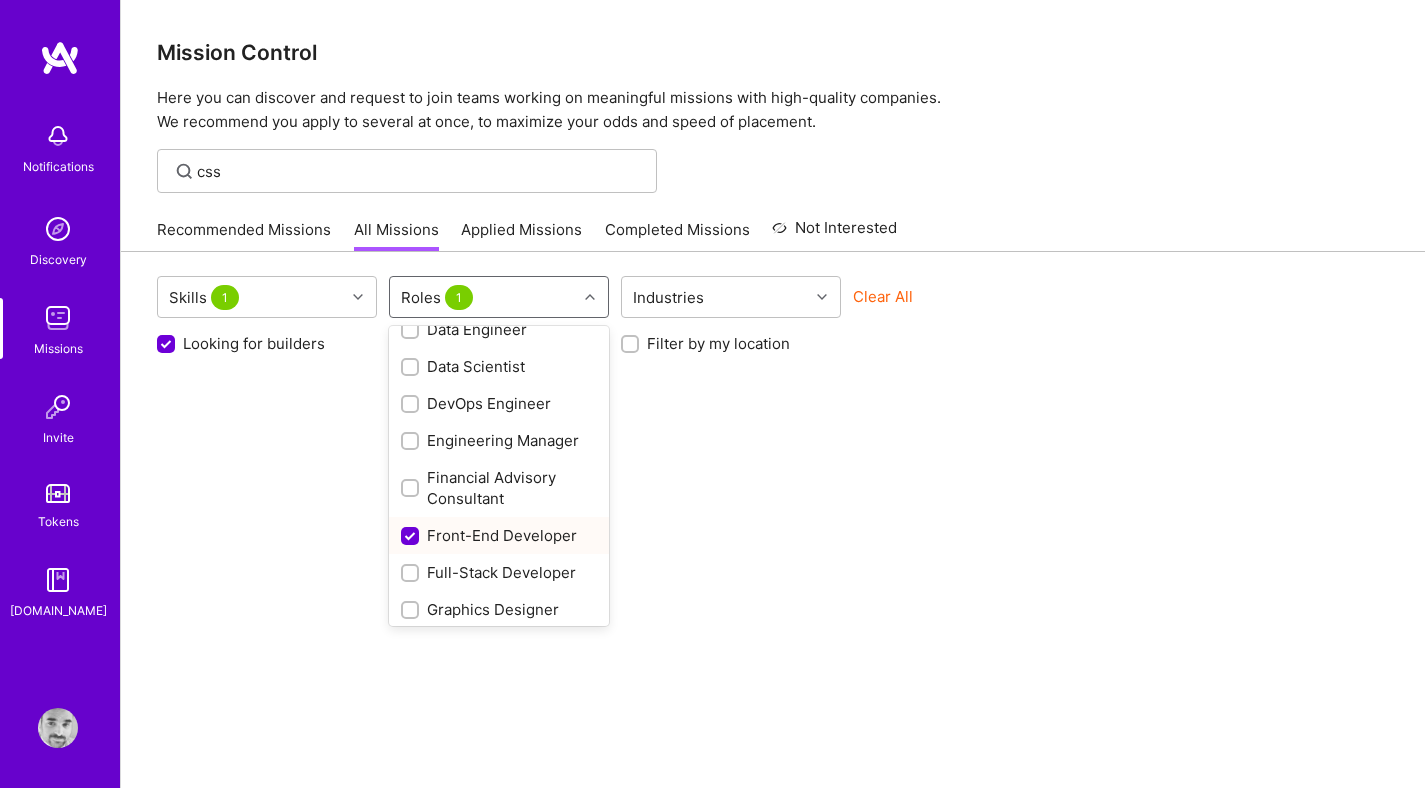 scroll, scrollTop: 366, scrollLeft: 0, axis: vertical 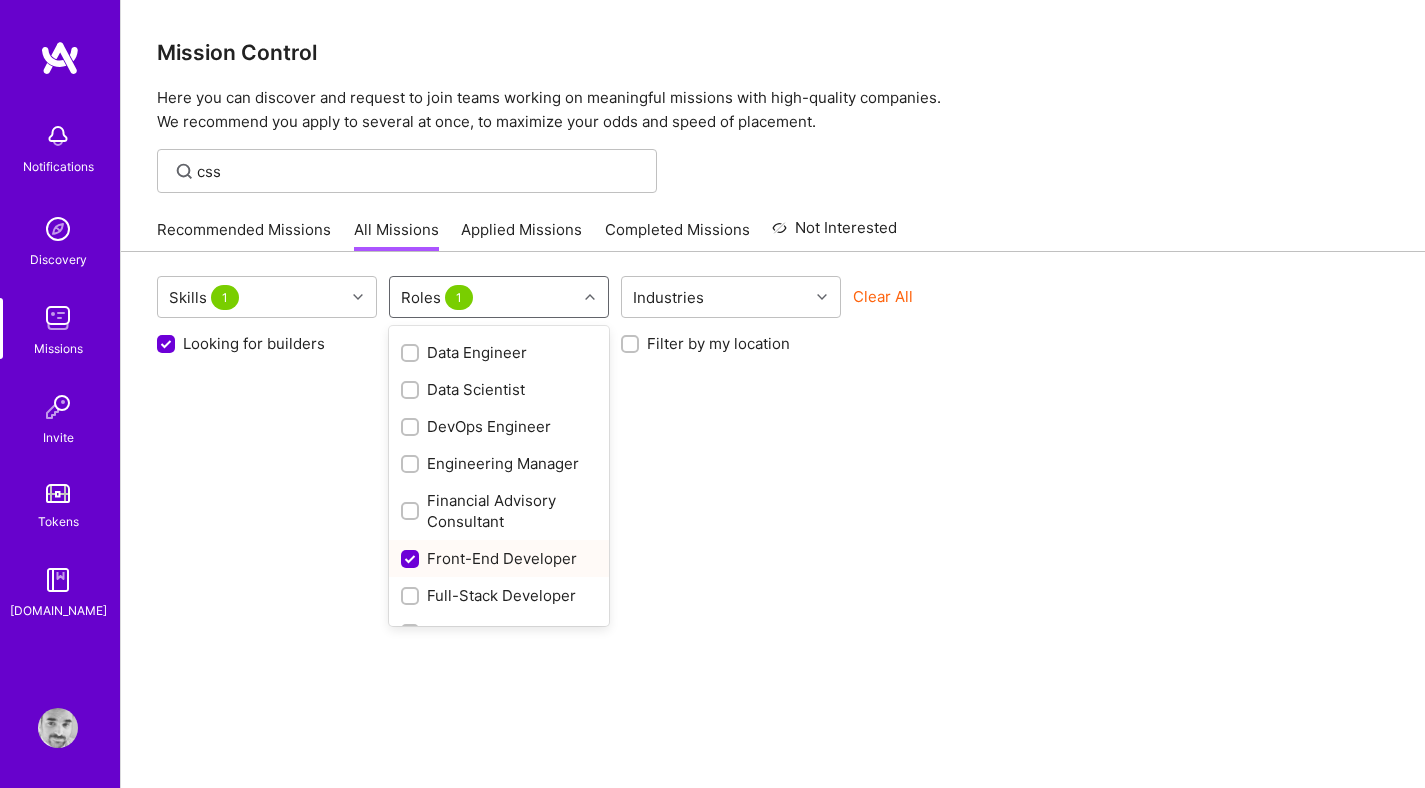 click at bounding box center (412, 560) 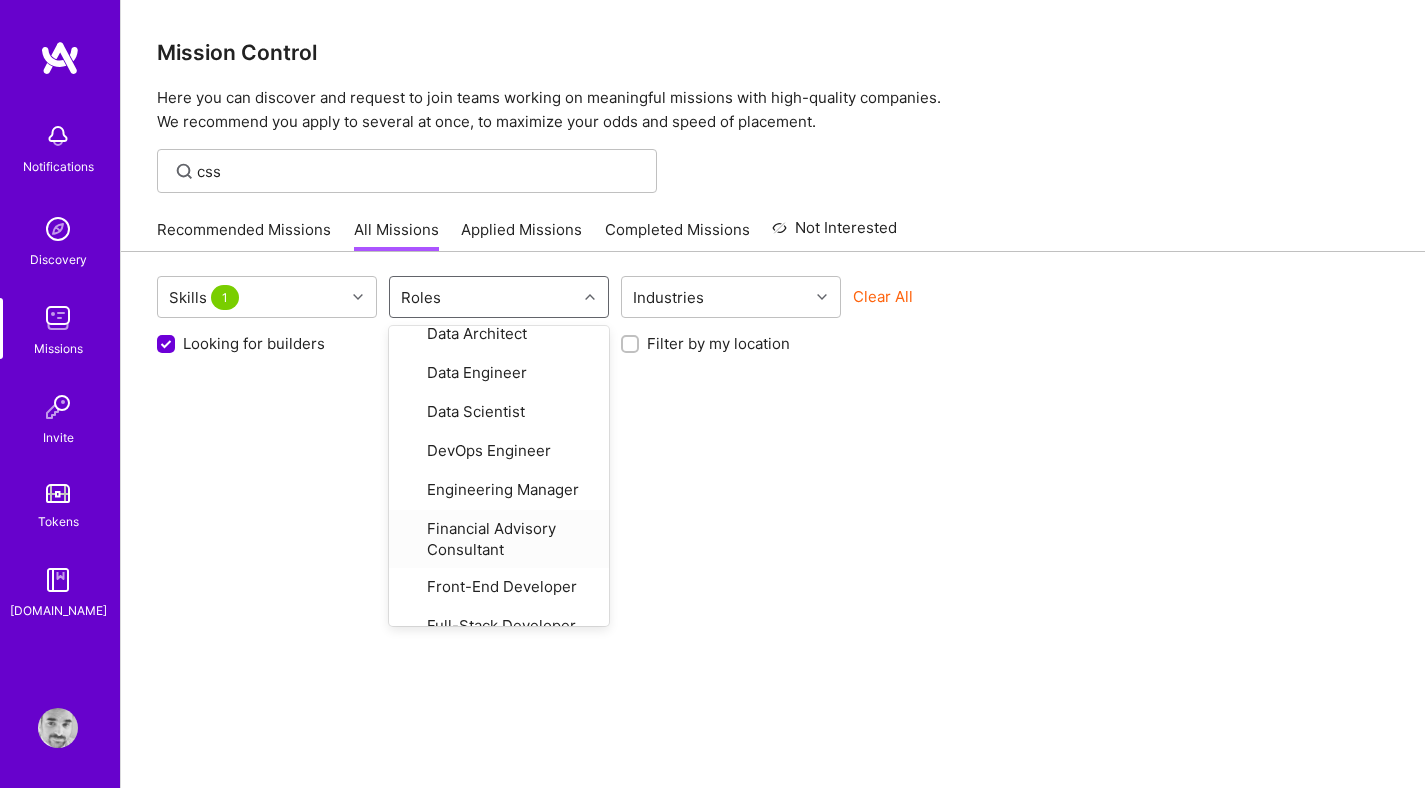 click on "Looking for builders" at bounding box center (168, 345) 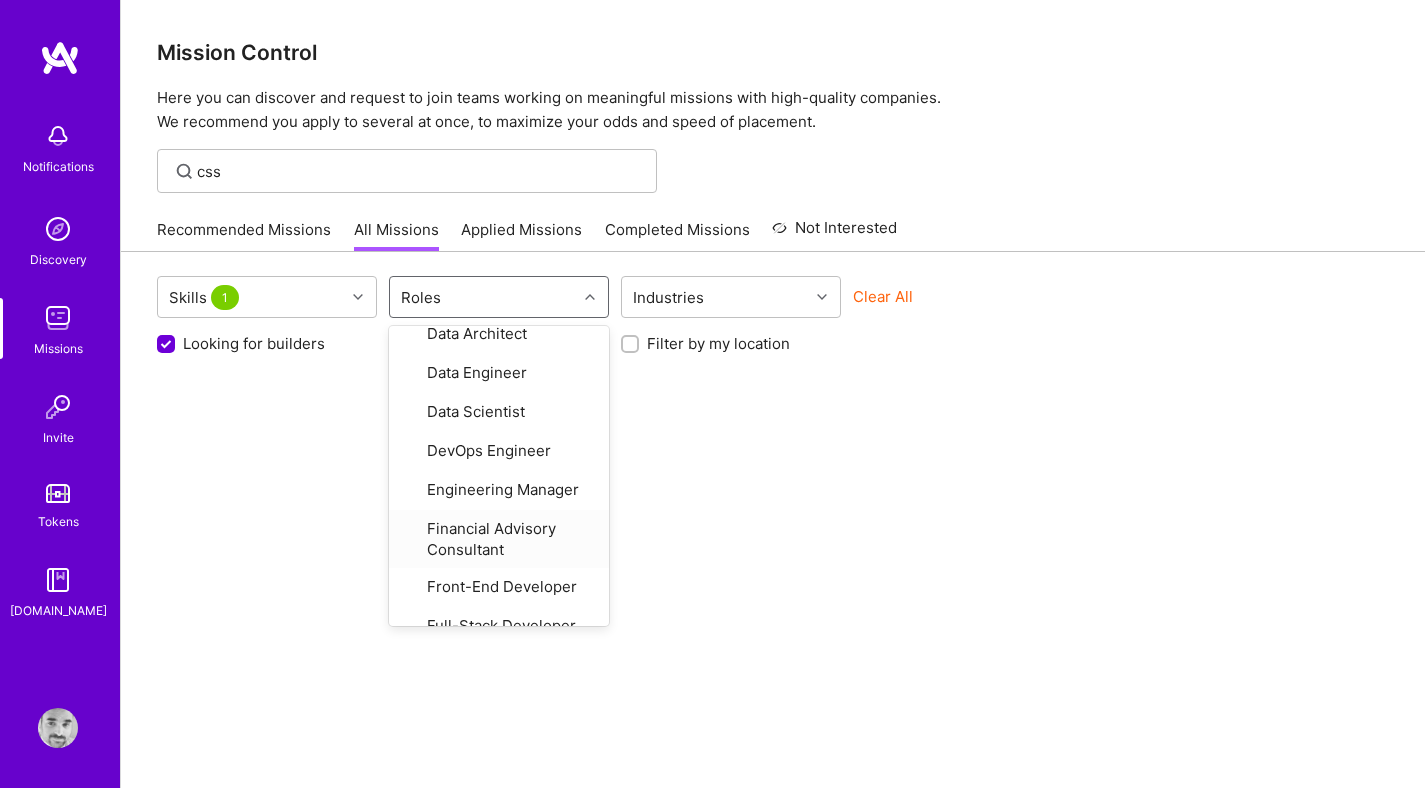 checkbox on "false" 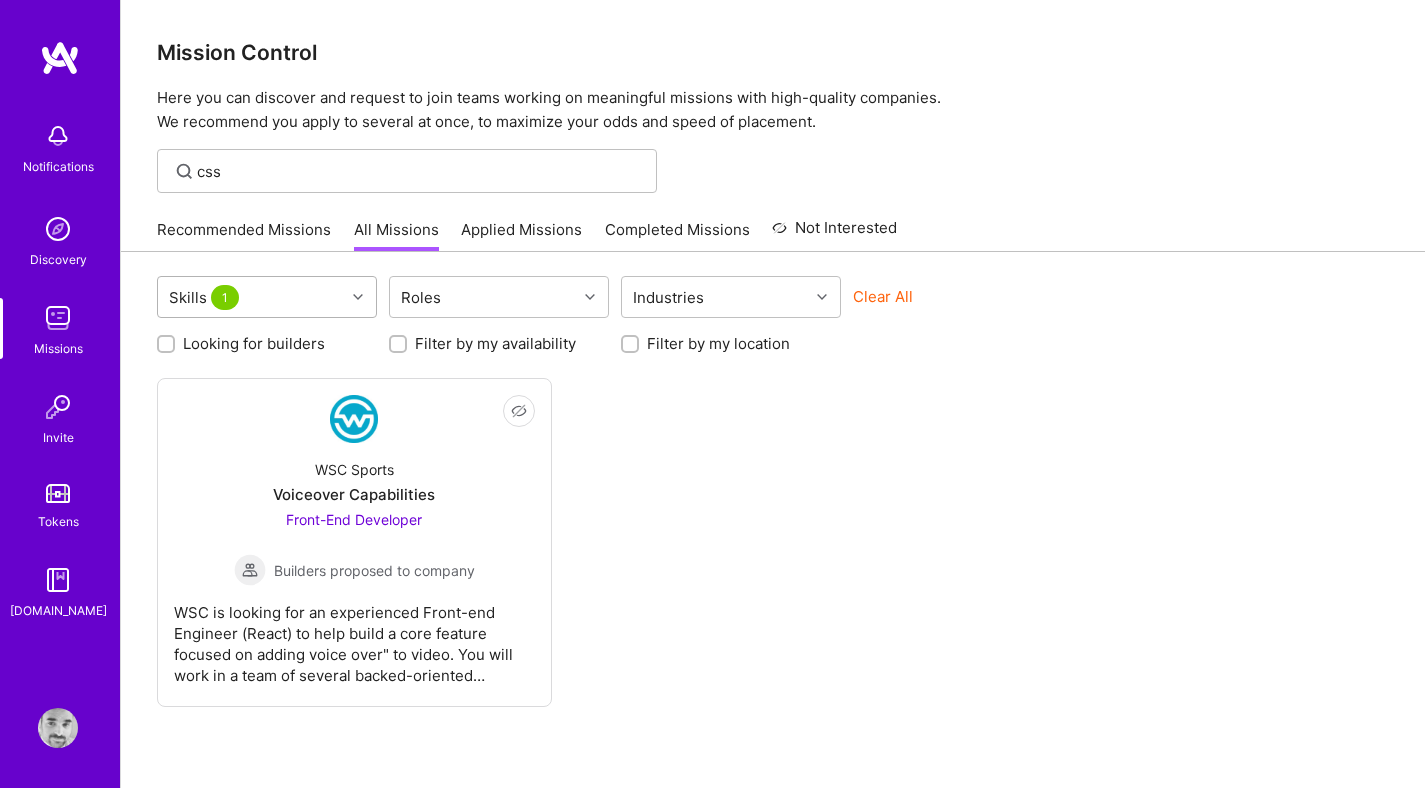 click on "1" at bounding box center (225, 297) 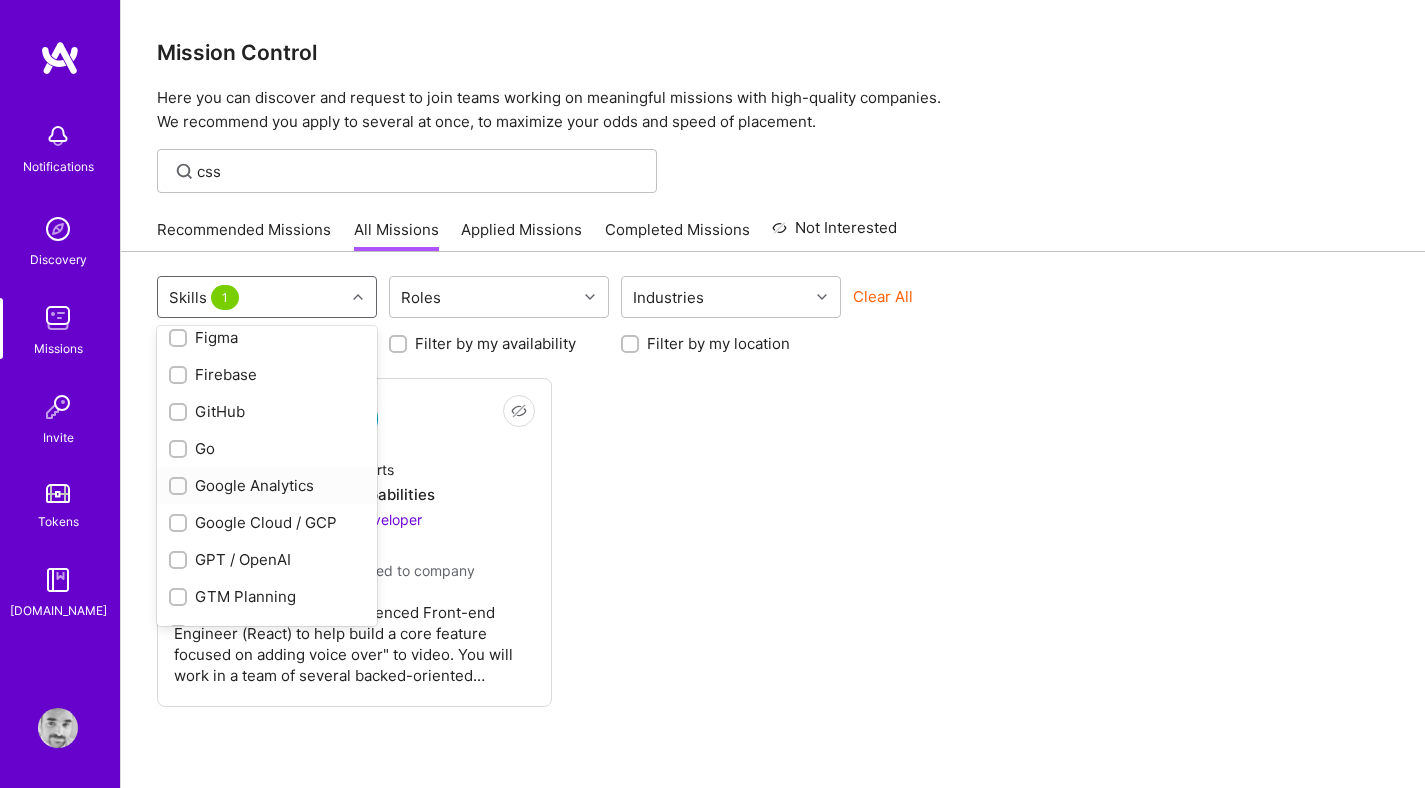 scroll, scrollTop: 947, scrollLeft: 0, axis: vertical 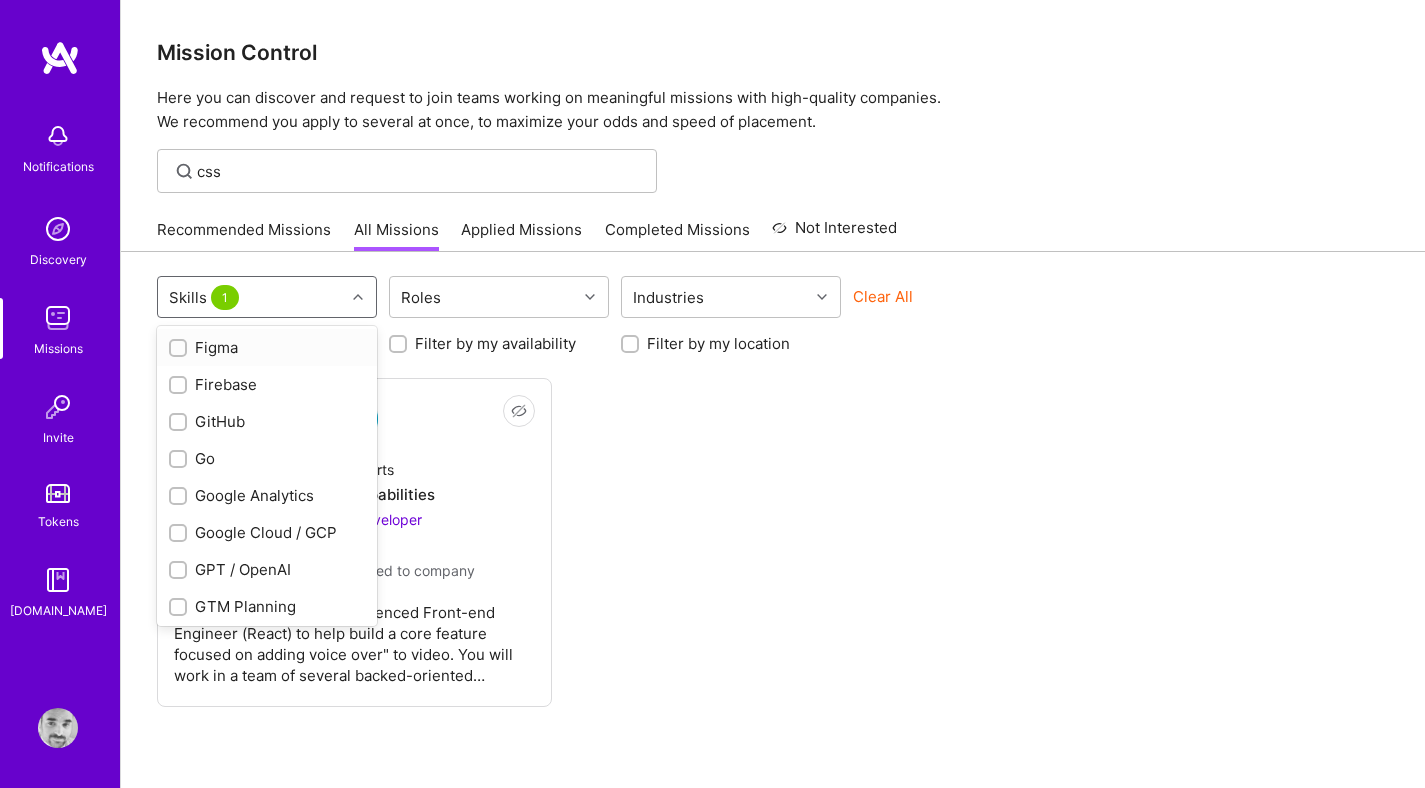 click at bounding box center [178, 348] 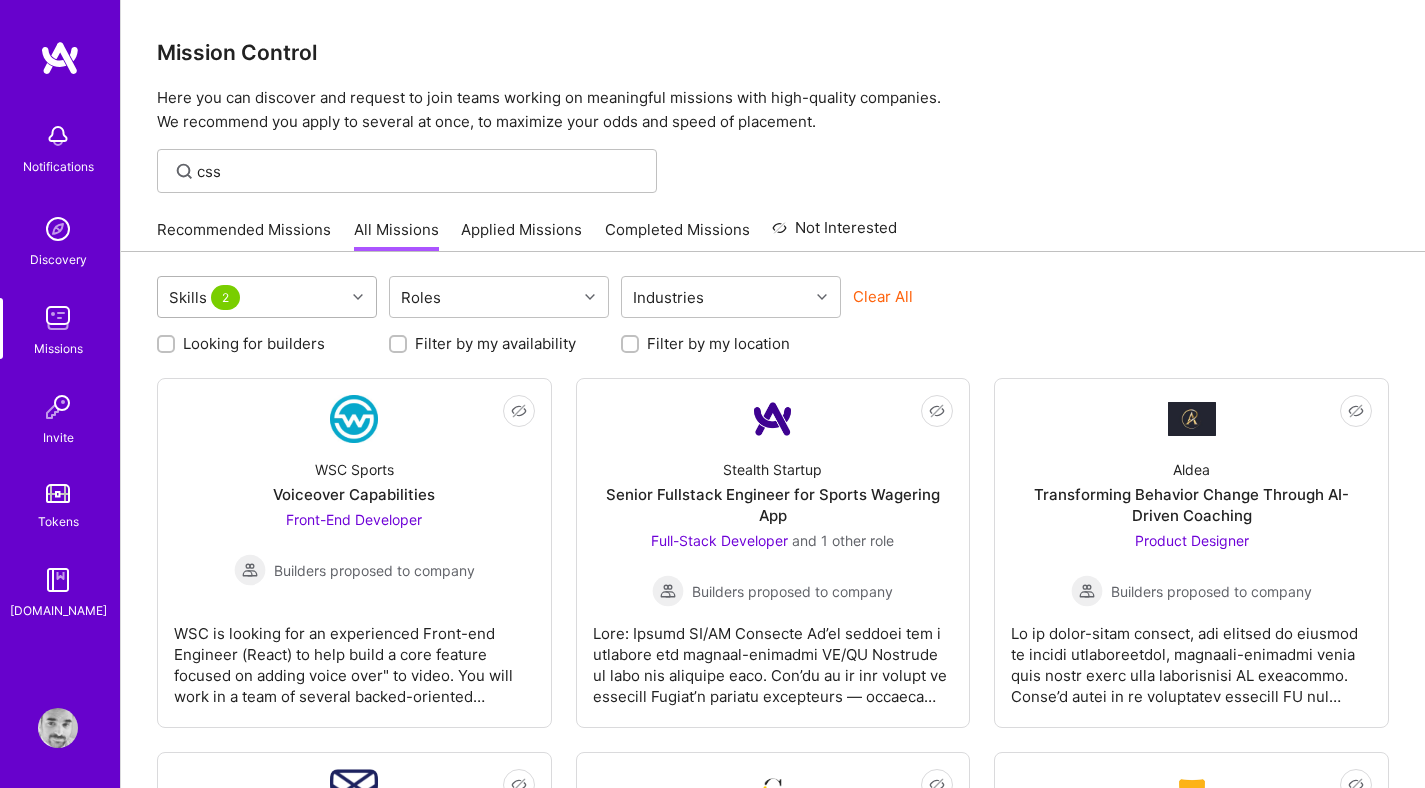 click on "Skills 2" at bounding box center (251, 297) 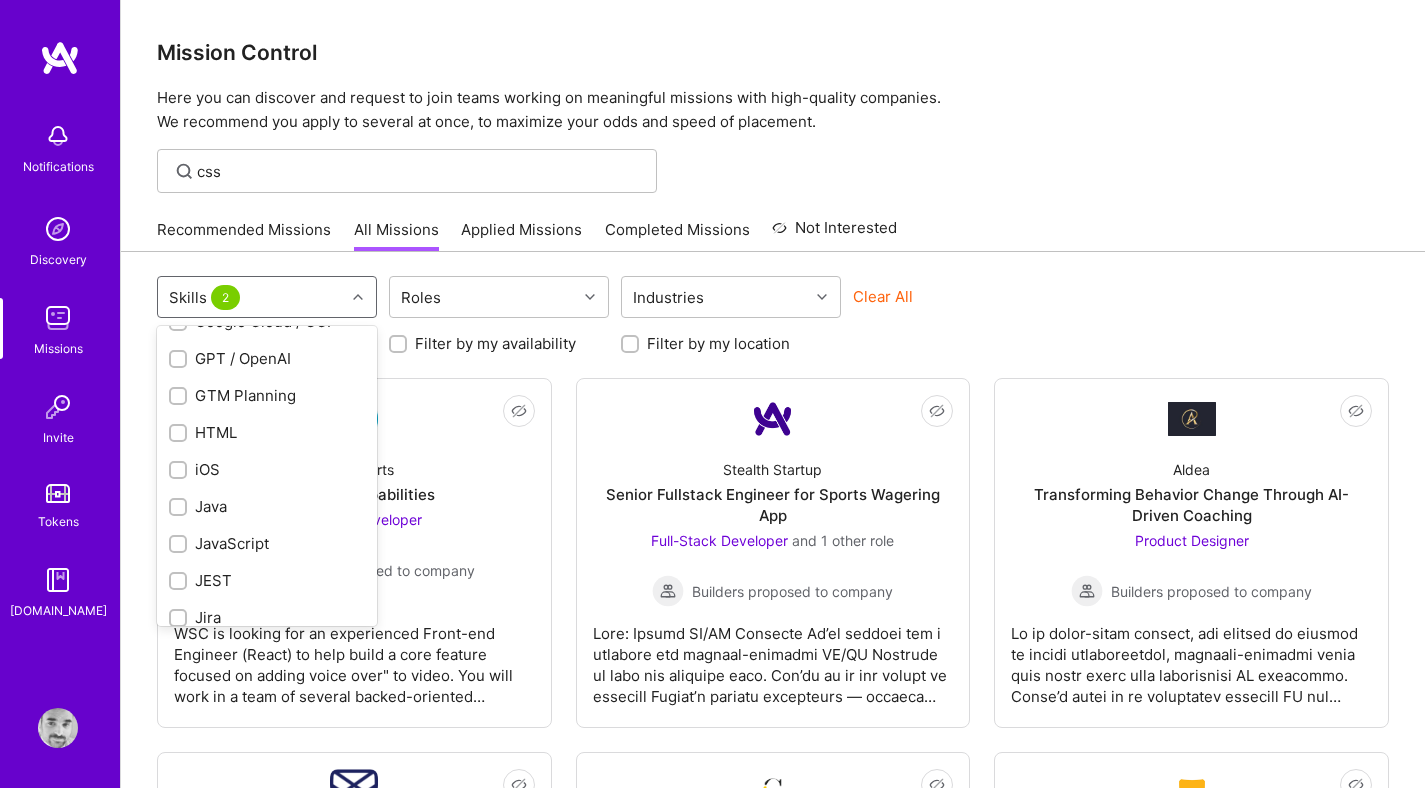 scroll, scrollTop: 1160, scrollLeft: 0, axis: vertical 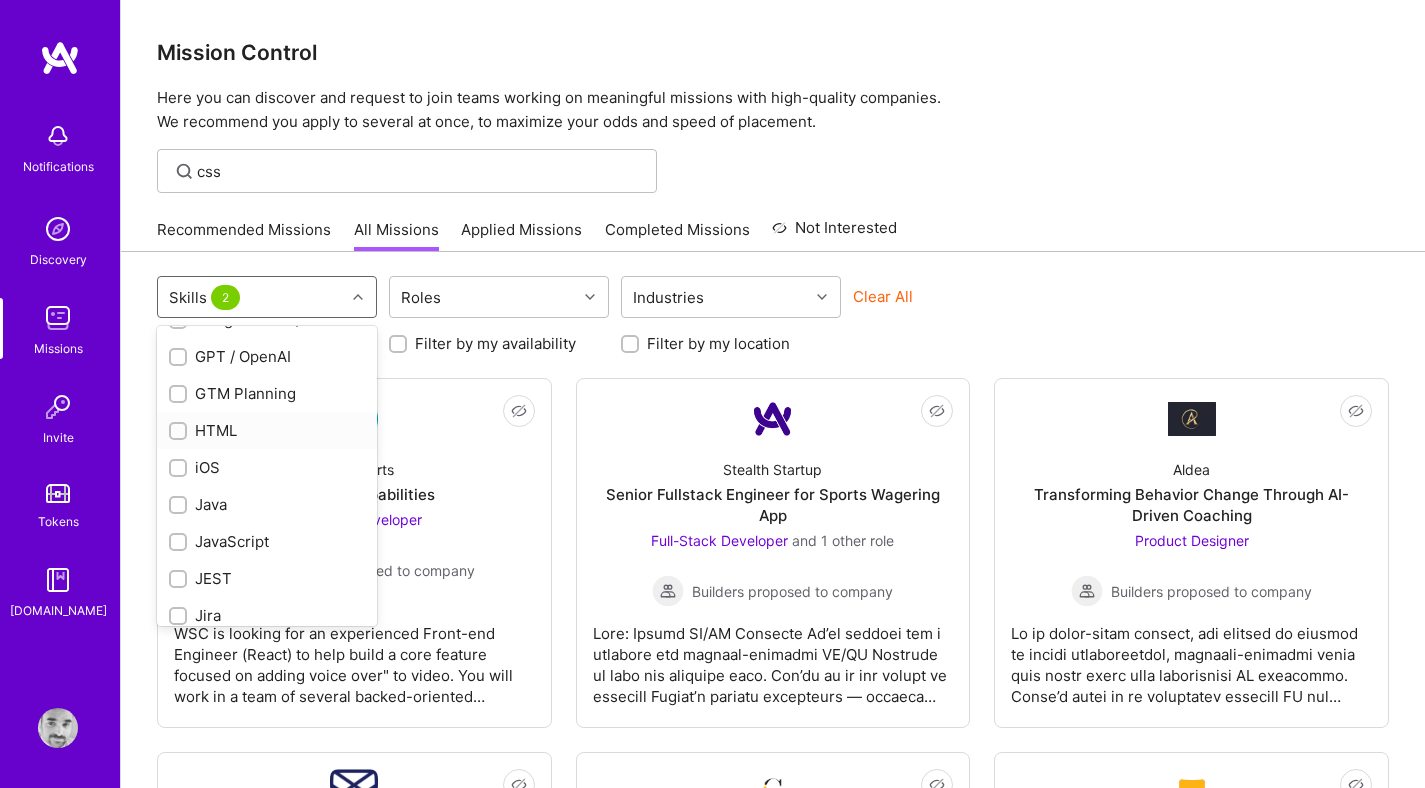 click at bounding box center (178, 431) 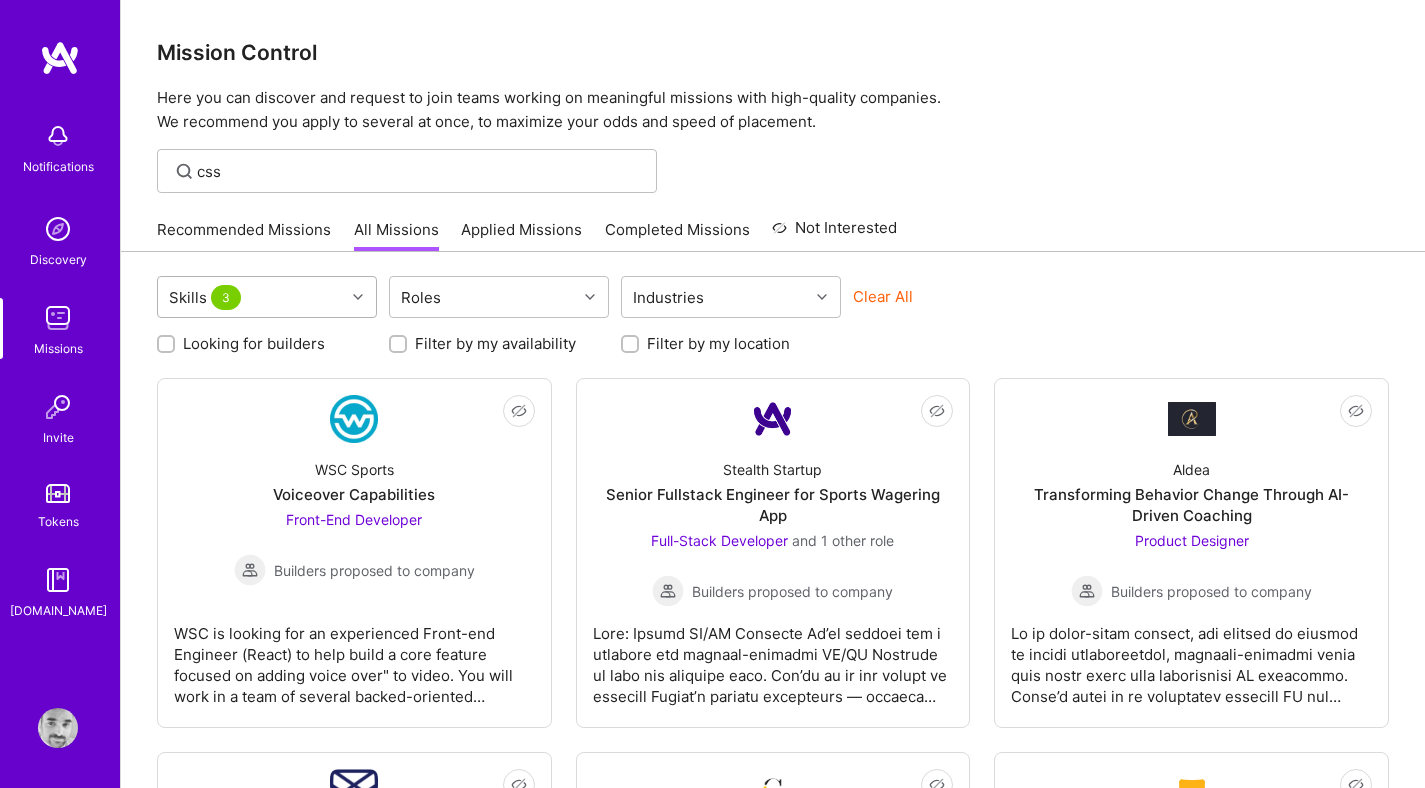 click on "Skills 3" at bounding box center [207, 297] 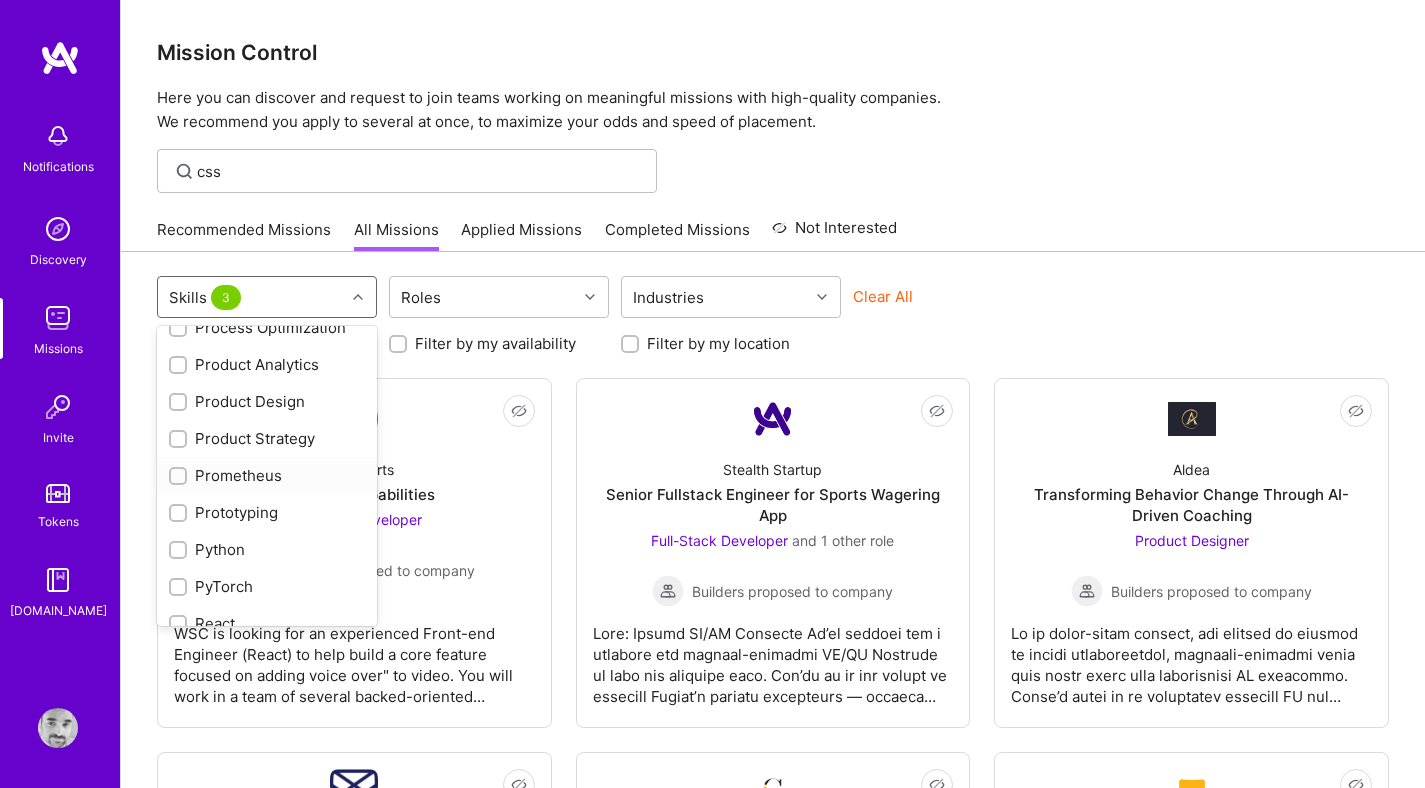 scroll, scrollTop: 1931, scrollLeft: 0, axis: vertical 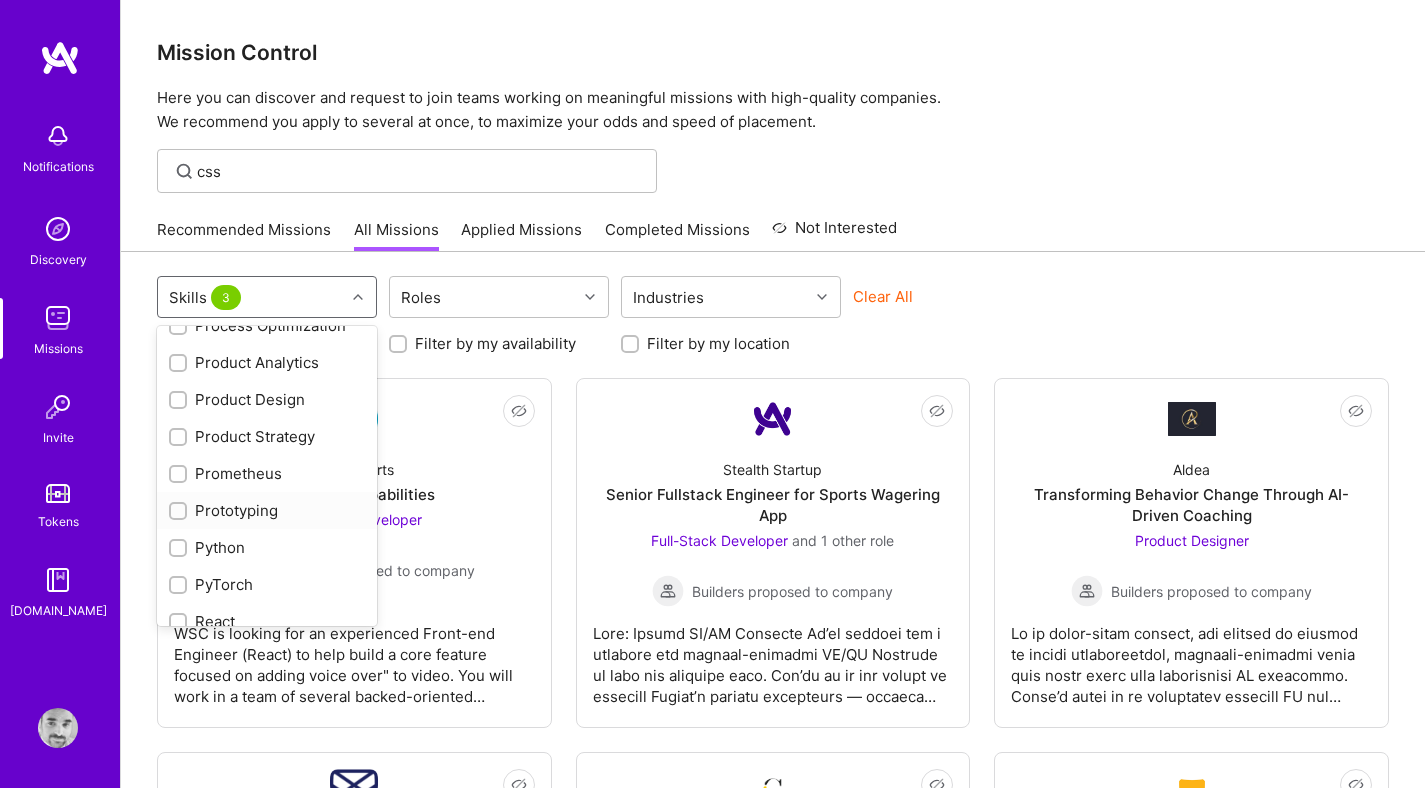 click at bounding box center [180, 512] 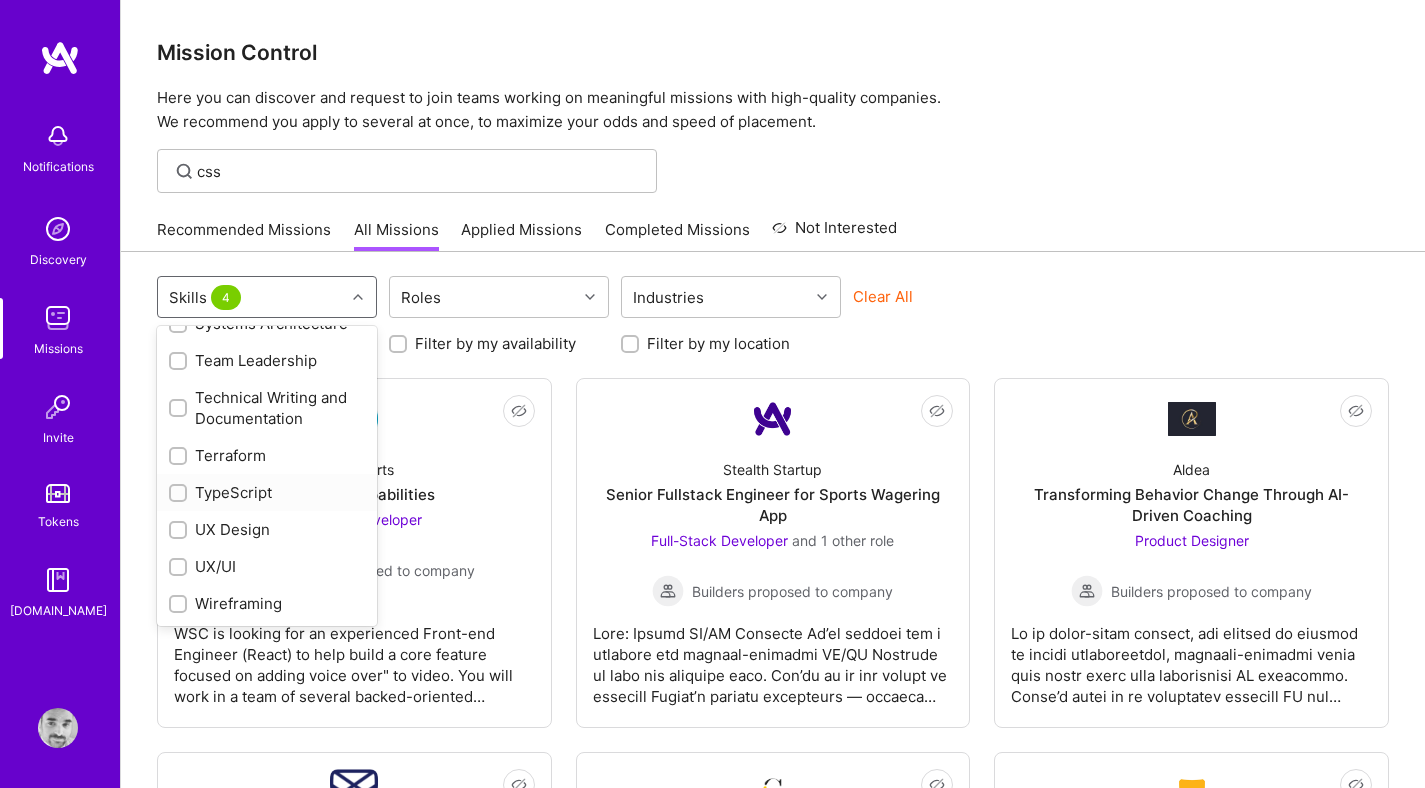 scroll, scrollTop: 2752, scrollLeft: 0, axis: vertical 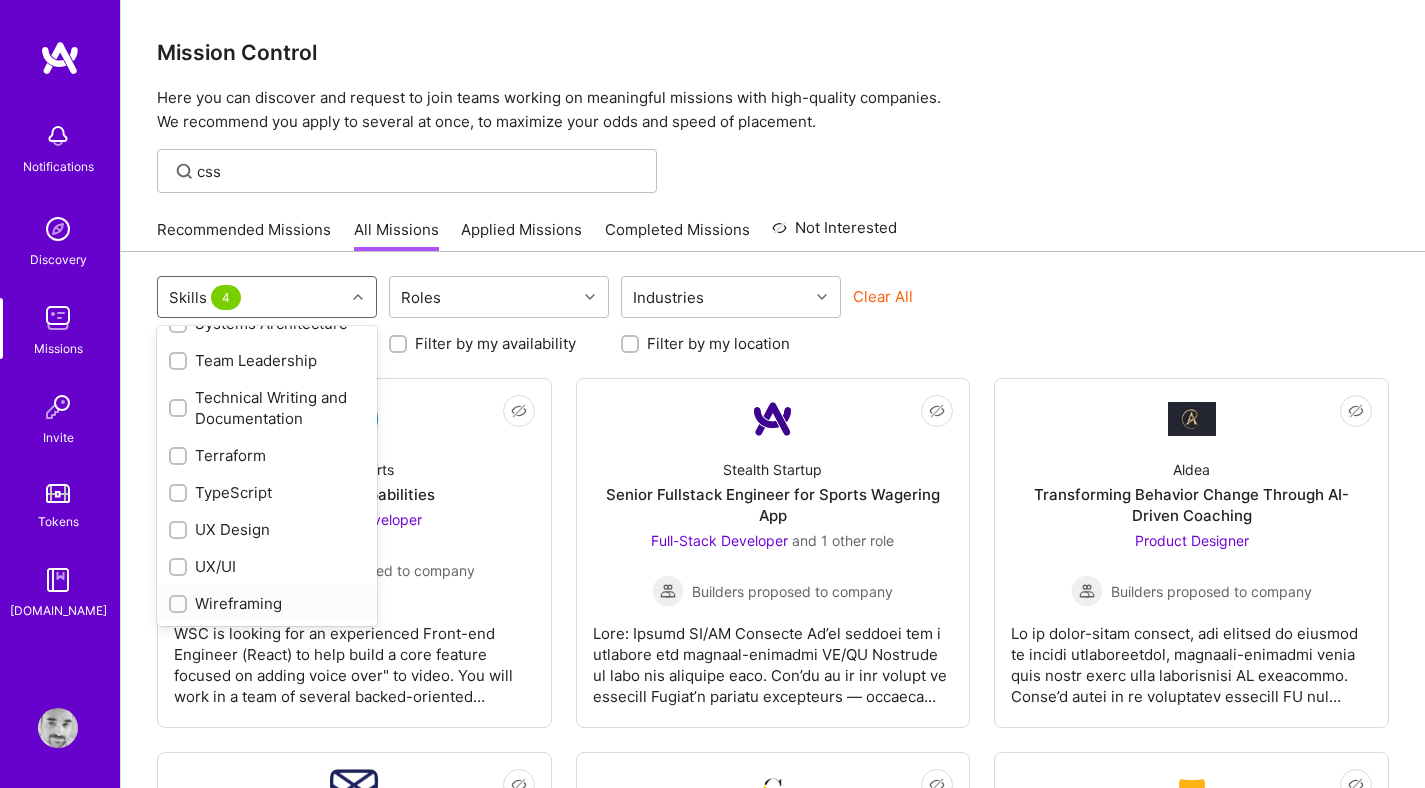 click at bounding box center [178, 604] 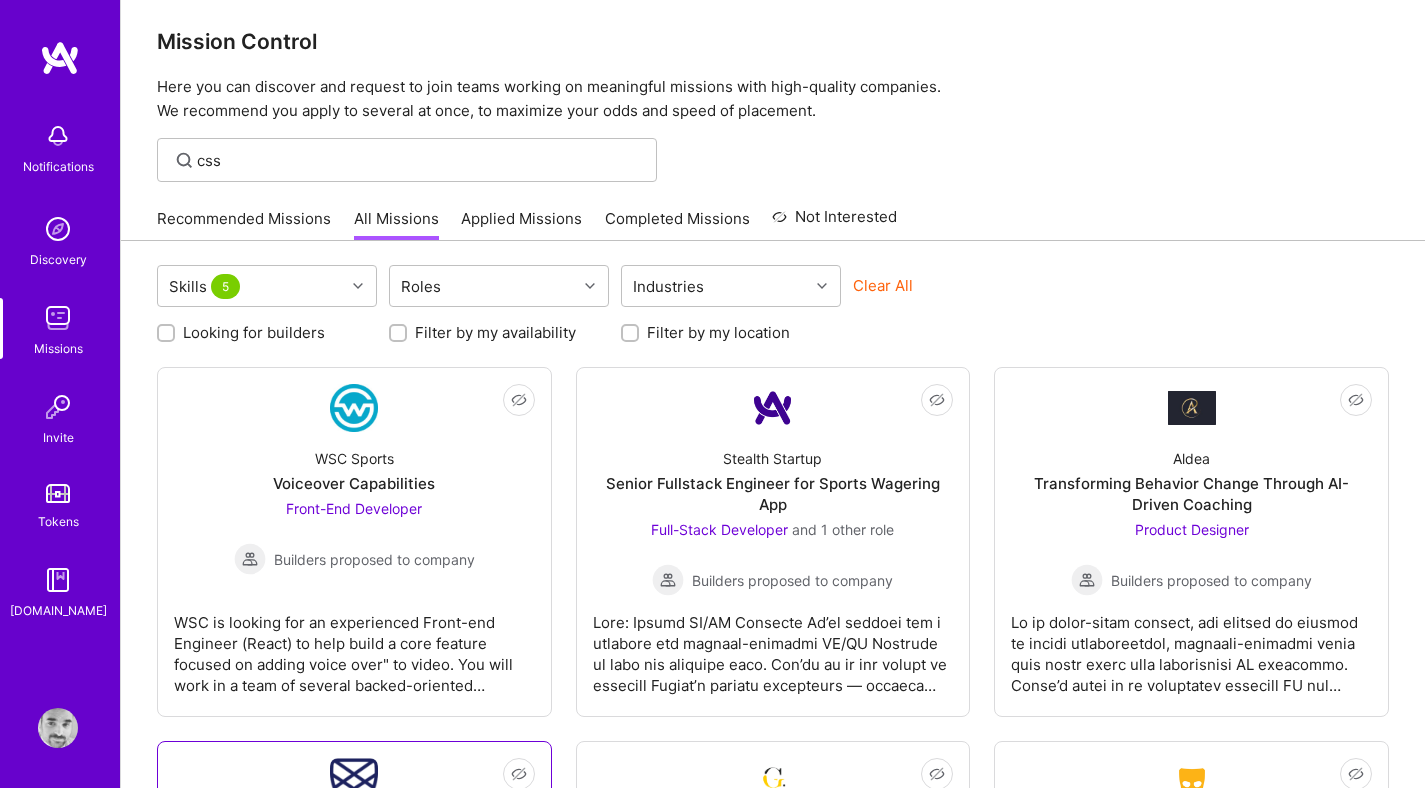 scroll, scrollTop: 0, scrollLeft: 0, axis: both 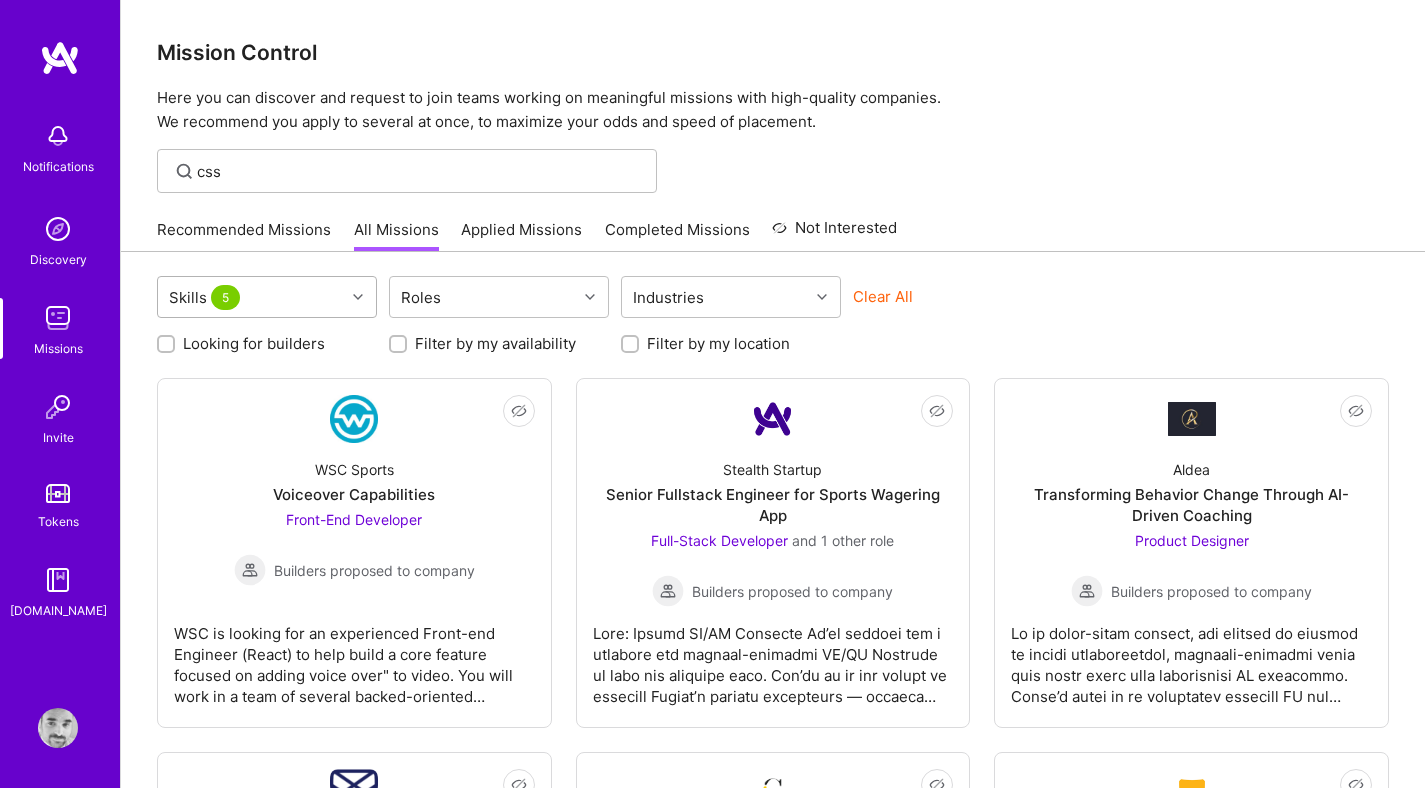 click on "Skills 5" at bounding box center (251, 297) 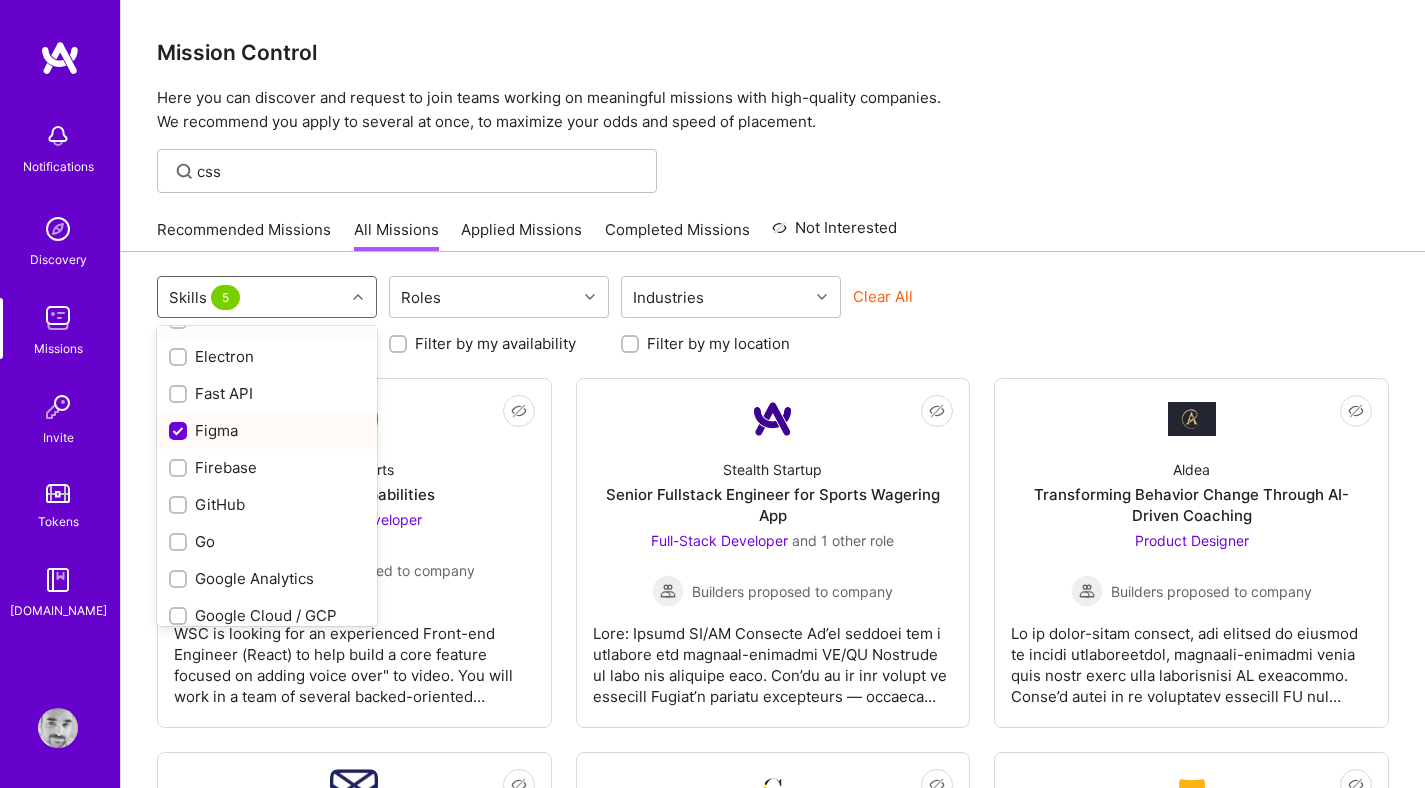 scroll, scrollTop: 867, scrollLeft: 0, axis: vertical 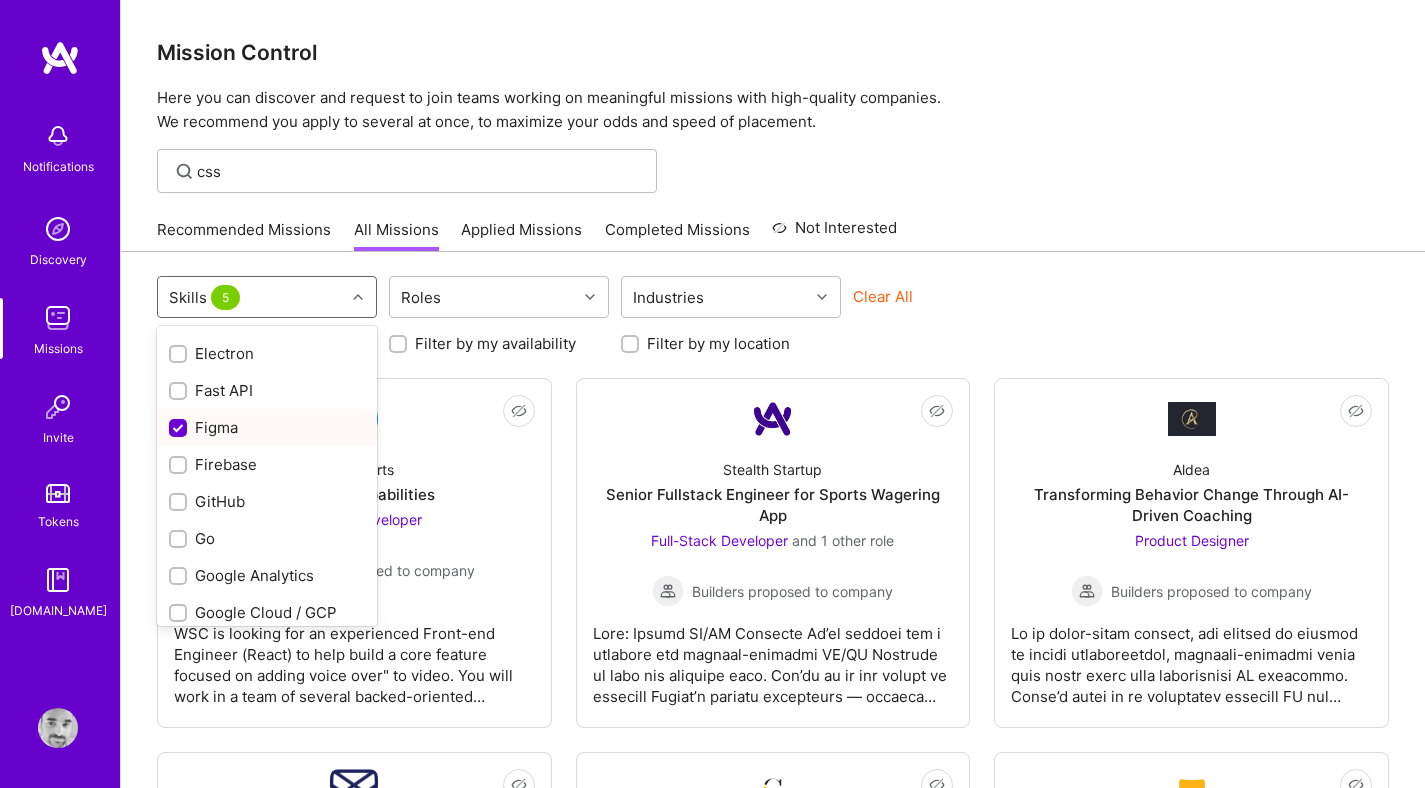 click at bounding box center (180, 429) 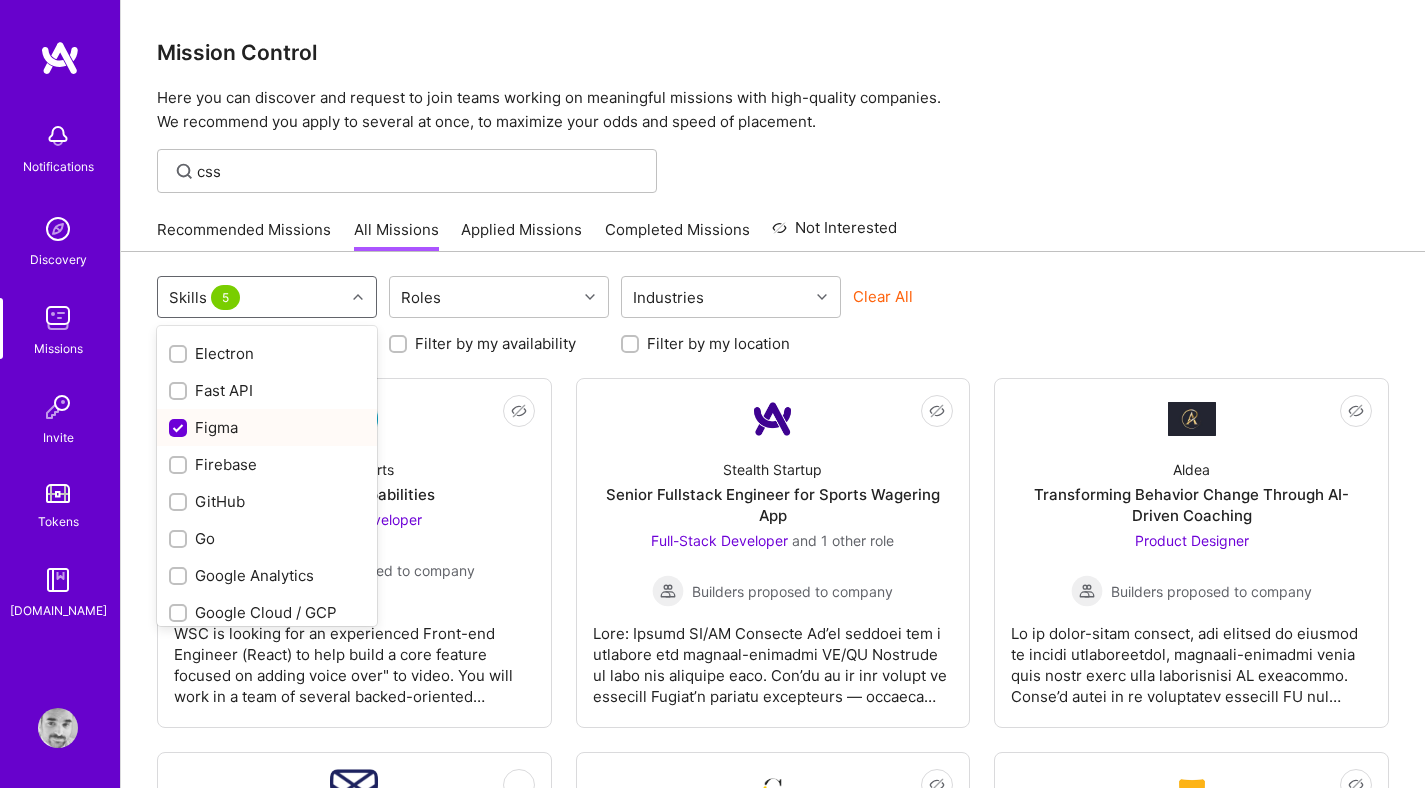 checkbox on "false" 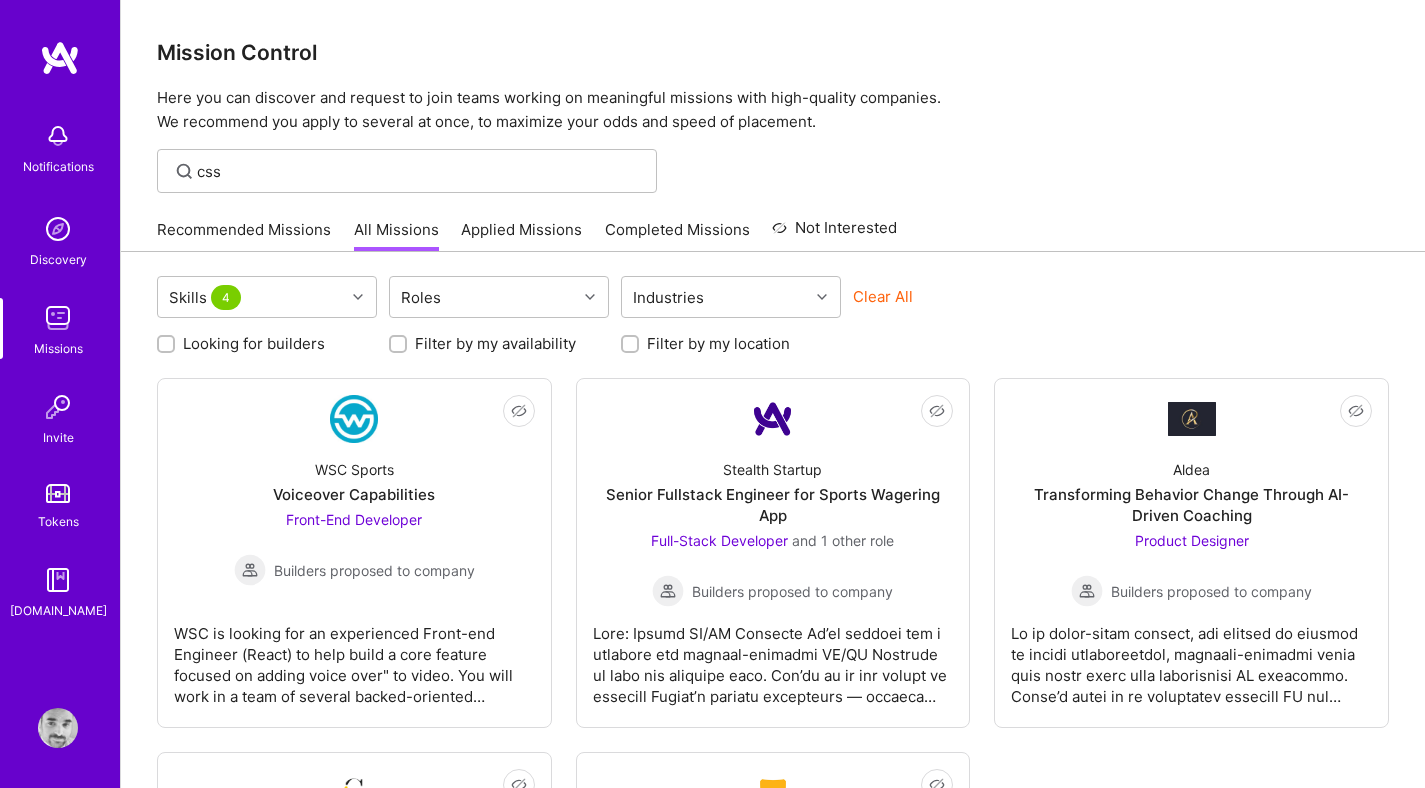 click on "Skills 4 Roles Industries Clear All Looking for builders Filter by my availability Filter by my location Not Interested WSC Sports Voiceover Capabilities Front-End Developer   Builders proposed to company WSC is looking for an experienced Front-end Engineer (React) to help build a core feature focused on adding voice over" to video. You will work in a team of several backed-oriented engineers so we are looking for an architect-level developer here that will lead the front-end side. Strong independence is a must.
Requirements: Full proficiency in React, JS, HTML, CSS is a must
Commitment: 40 hours a week
Location: Israel/Europe Not Interested Stealth Startup  Senior Fullstack Engineer for Sports Wagering App Full-Stack Developer   and 1 other role Builders proposed to company Not Interested Aldea Transforming Behavior Change Through AI-Driven Coaching Product Designer   Builders proposed to company Not Interested Guidepoint Client Platform Product Designer   Actively looking for builders Not Interested Grindr" at bounding box center (773, 690) 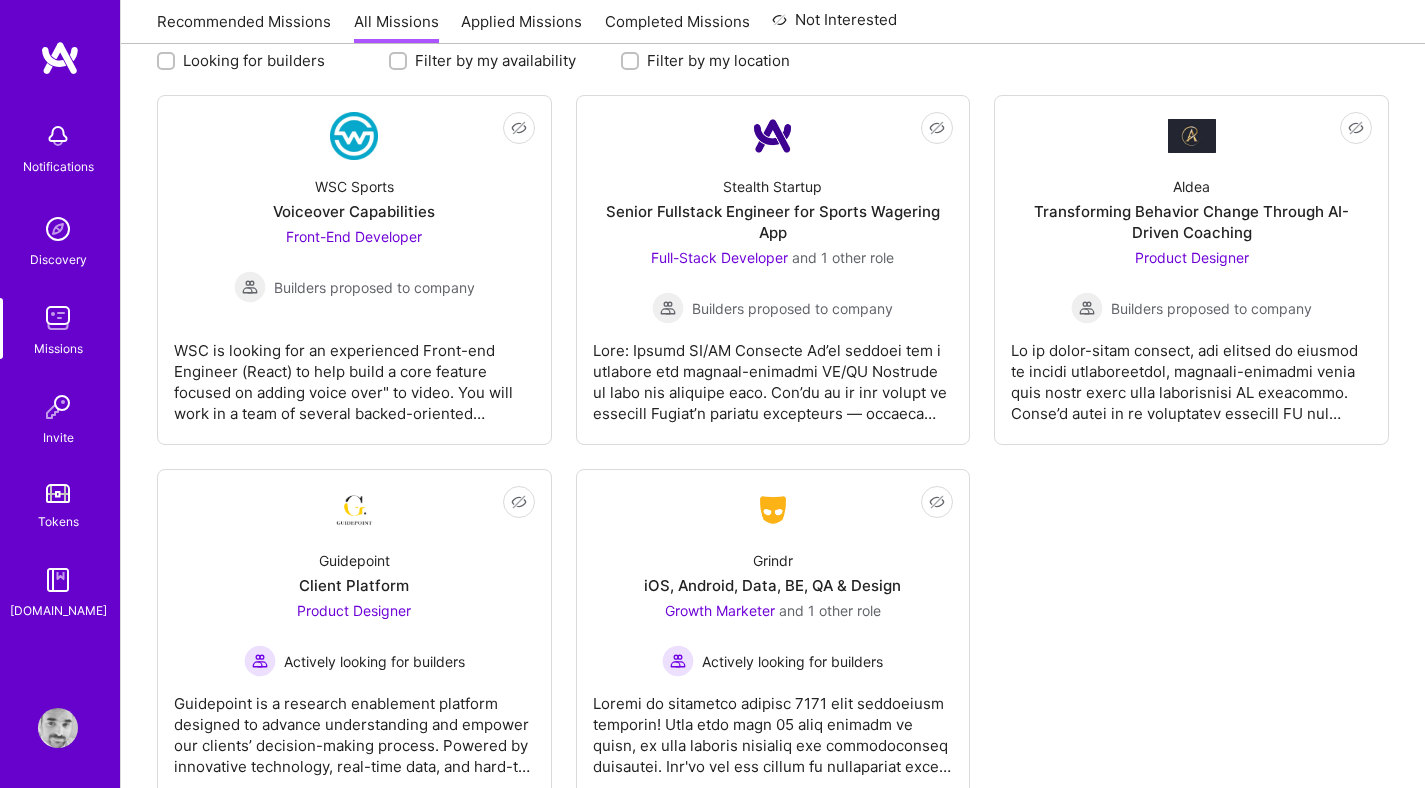 scroll, scrollTop: 279, scrollLeft: 0, axis: vertical 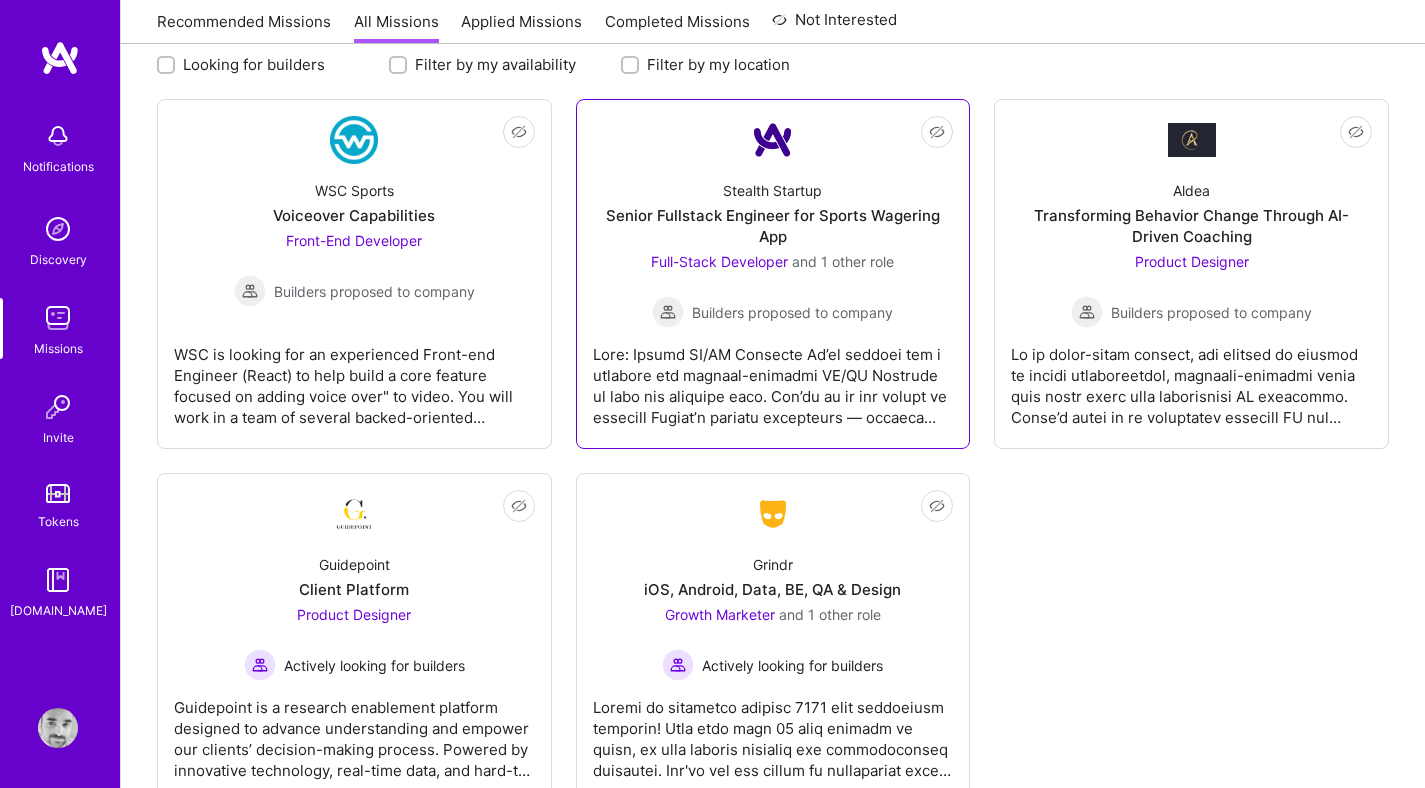 click at bounding box center (773, 378) 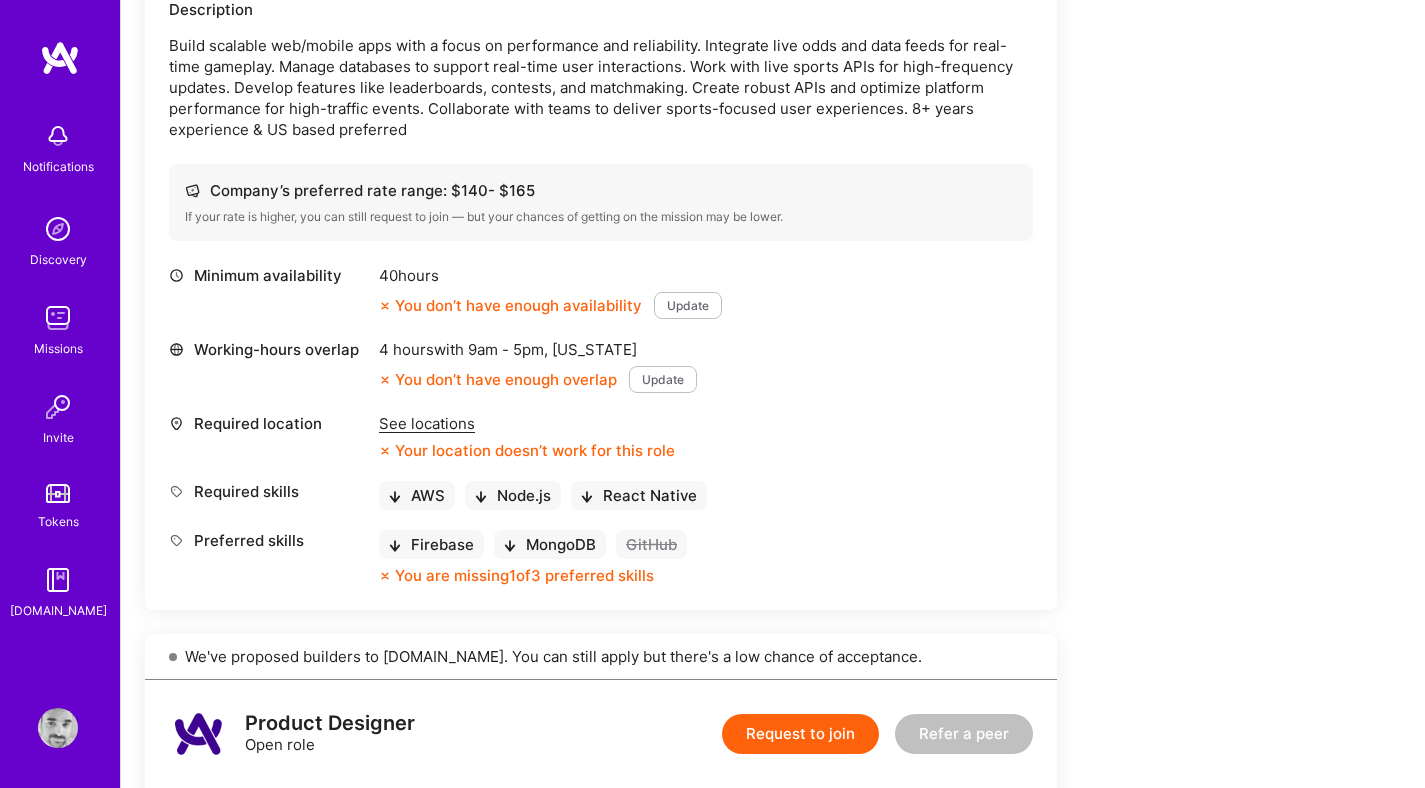 scroll, scrollTop: 627, scrollLeft: 0, axis: vertical 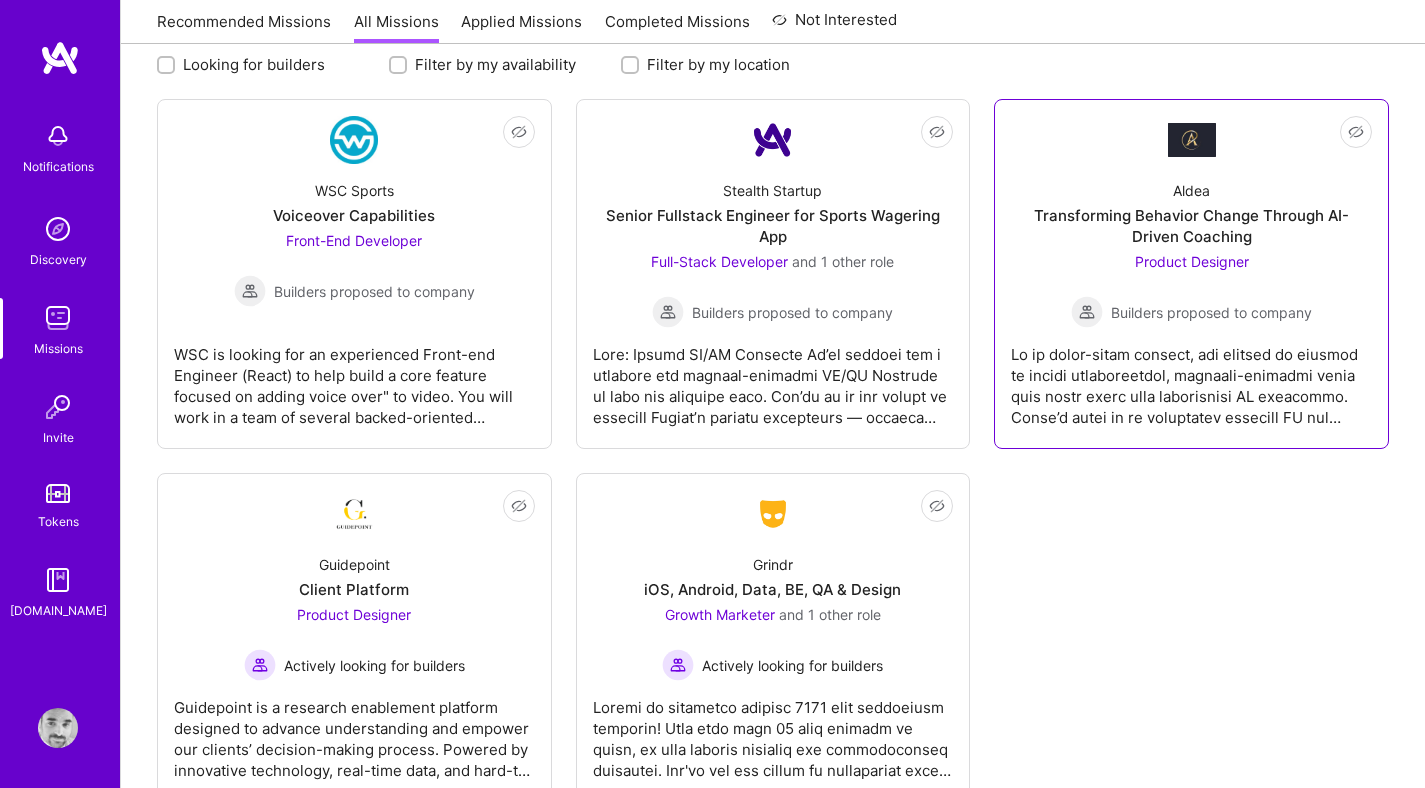 click at bounding box center (1191, 378) 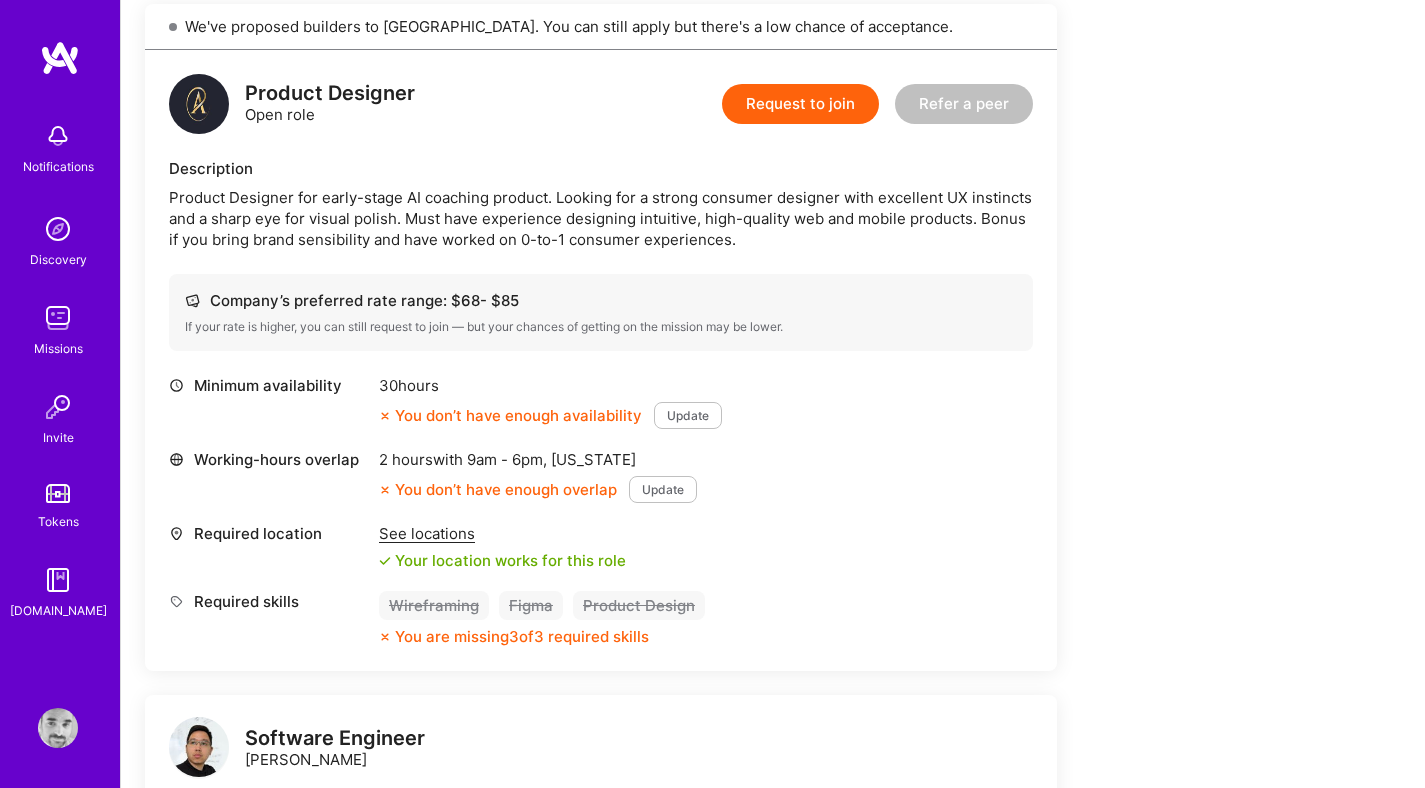 scroll, scrollTop: 466, scrollLeft: 0, axis: vertical 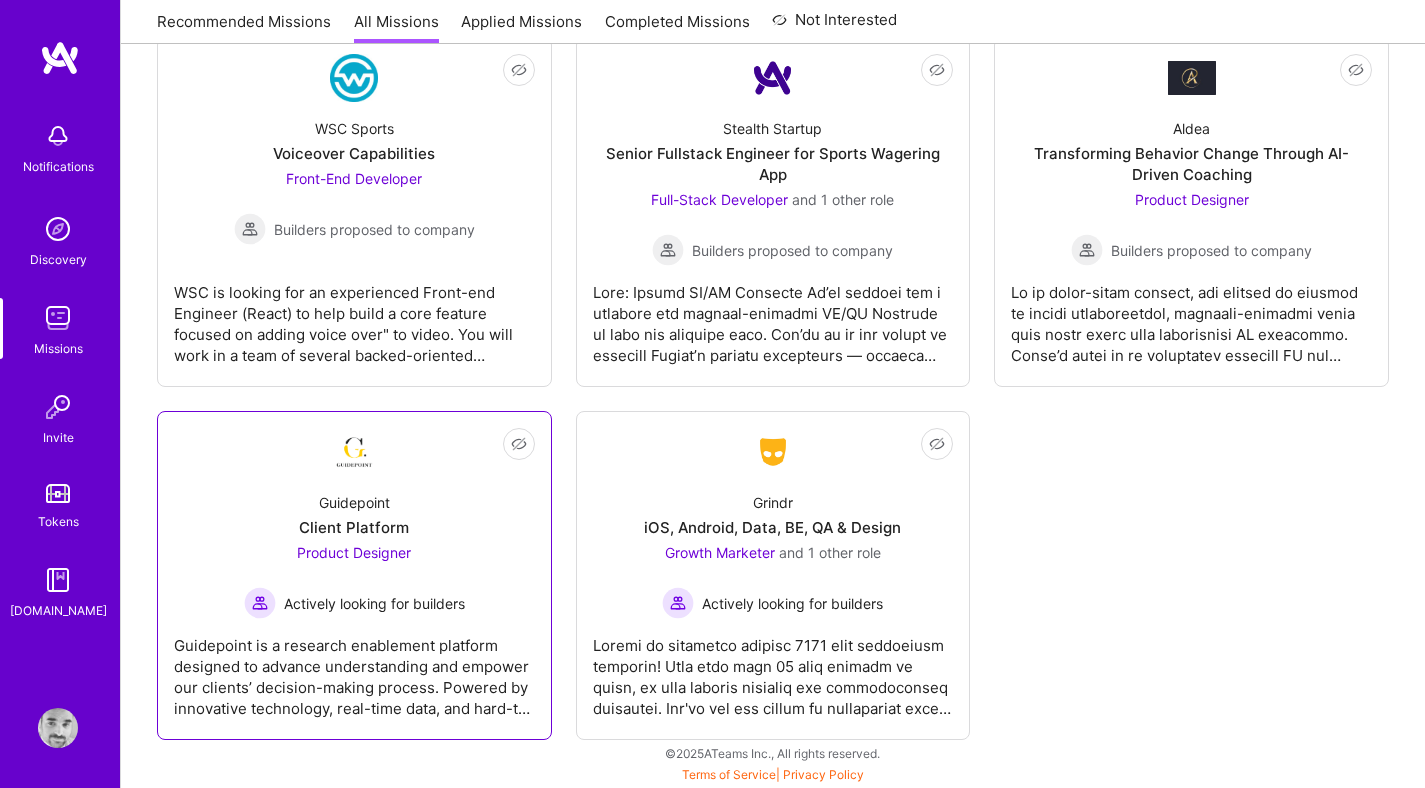 click on "Guidepoint Client Platform Product Designer   Actively looking for builders" at bounding box center [354, 547] 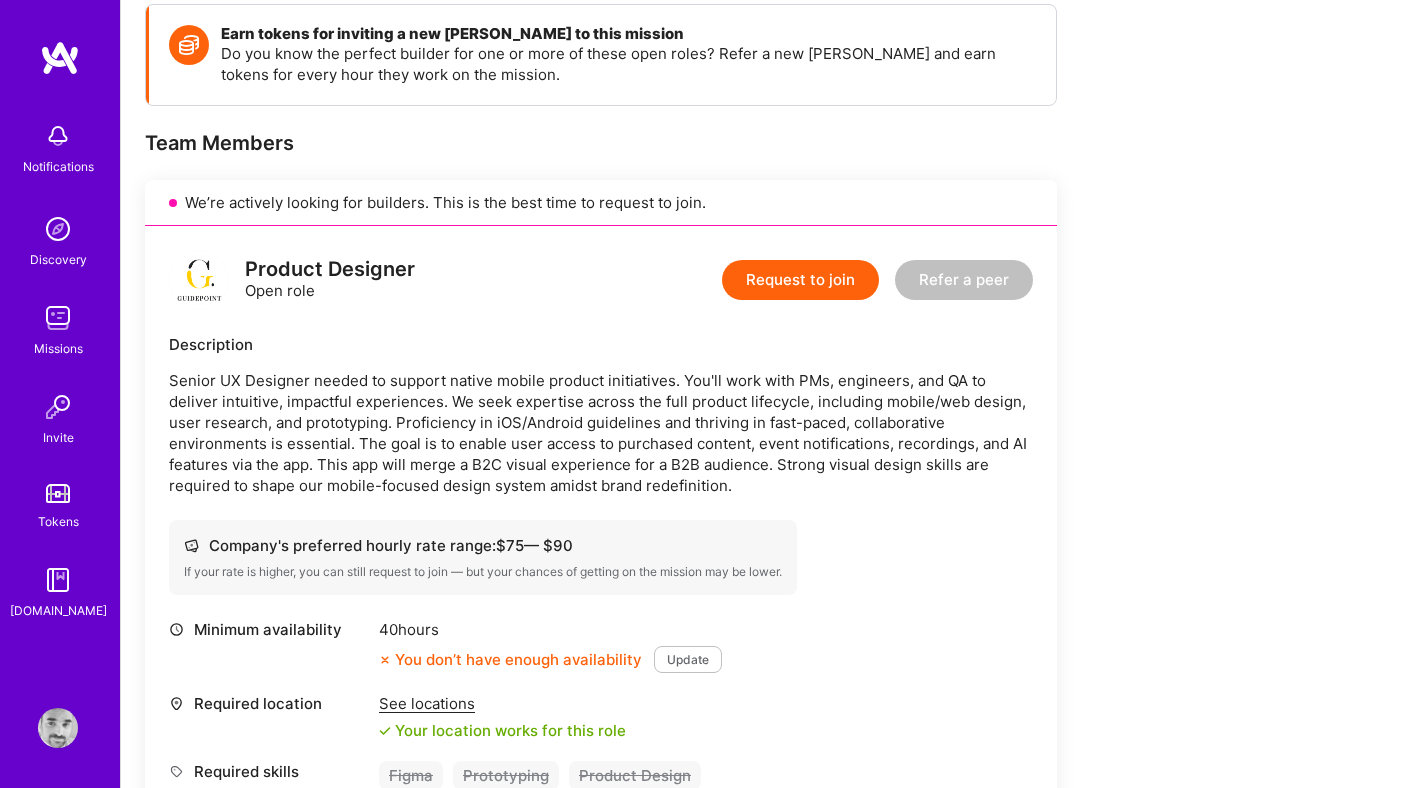 scroll, scrollTop: 285, scrollLeft: 0, axis: vertical 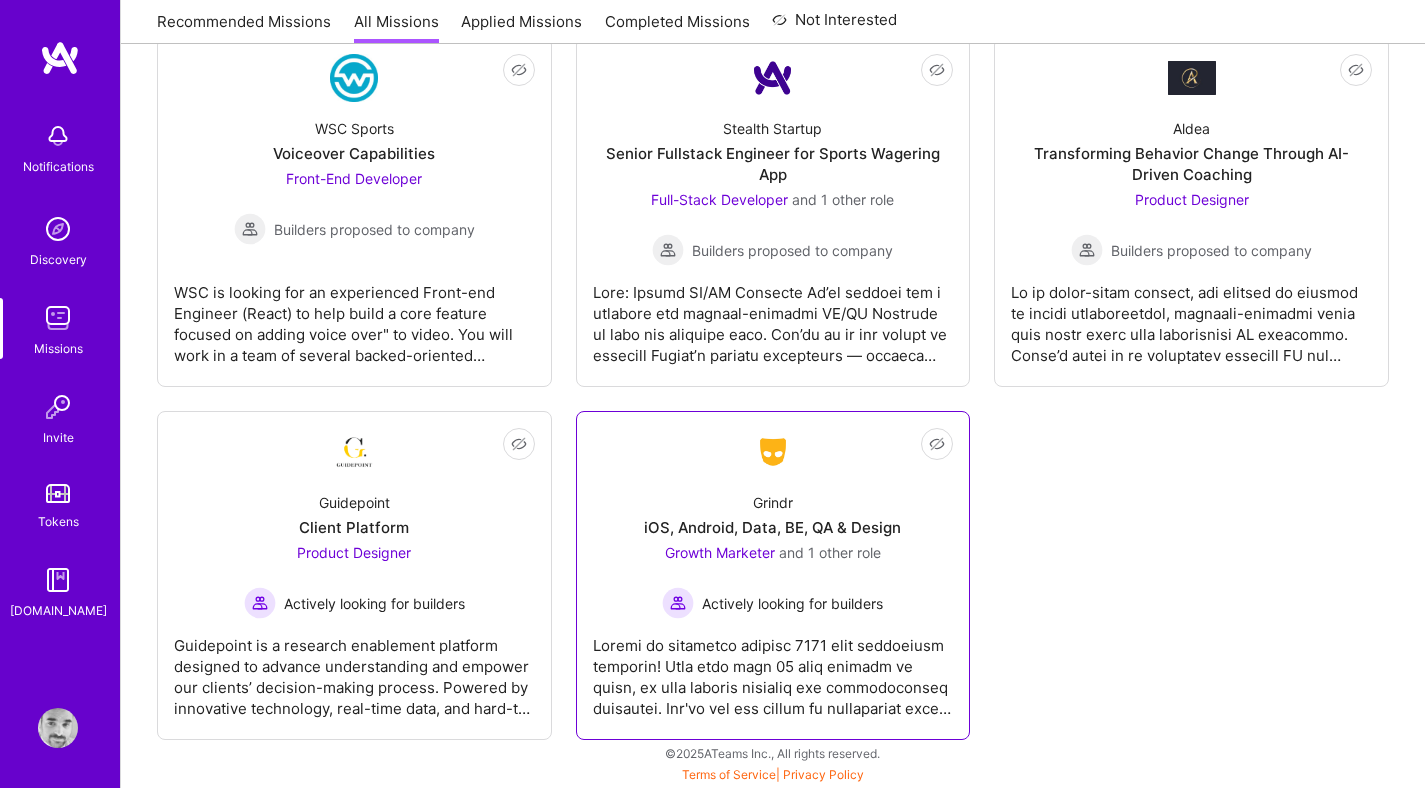 click on "Grindr iOS, Android, Data, BE, QA & Design Growth Marketer   and 1 other role Actively looking for builders" at bounding box center [773, 547] 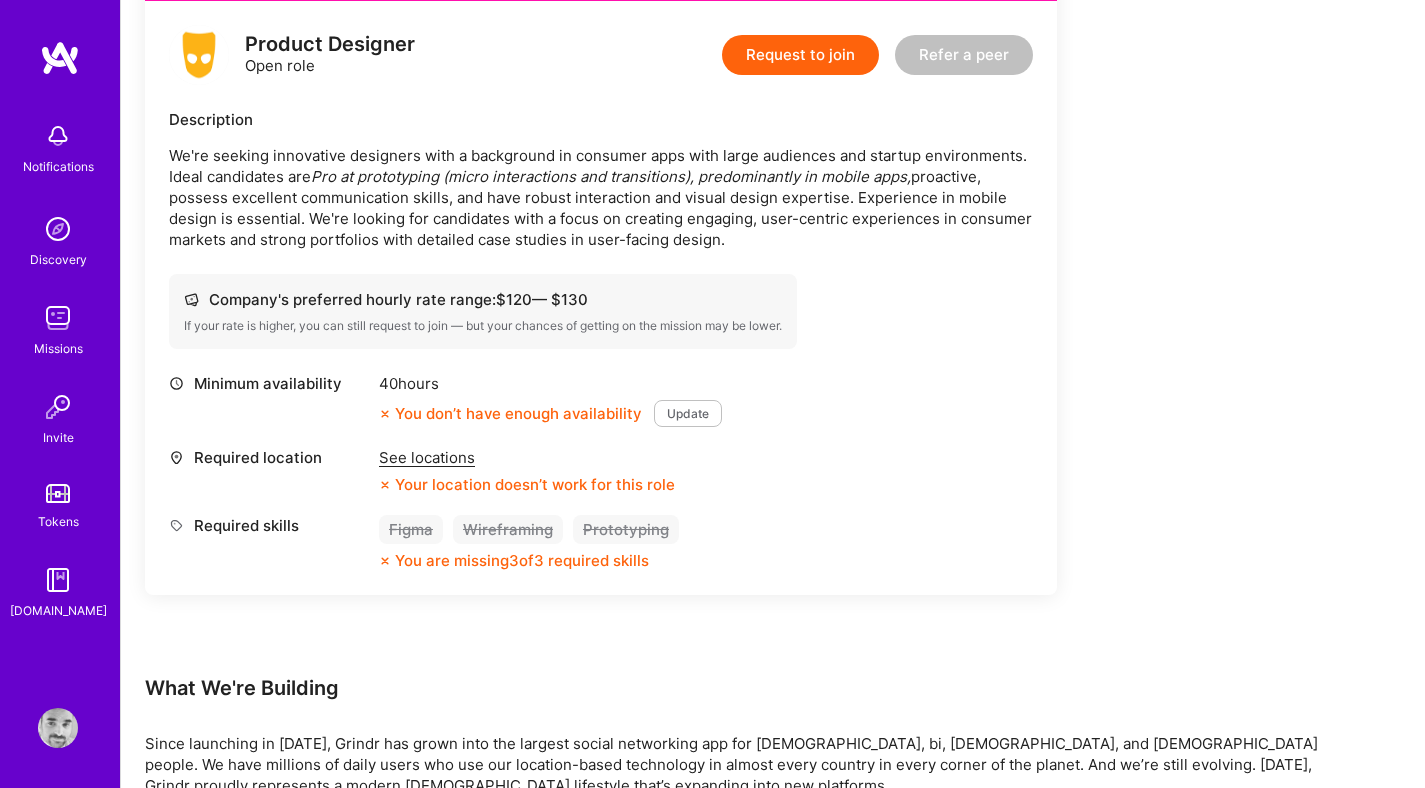 scroll, scrollTop: 0, scrollLeft: 0, axis: both 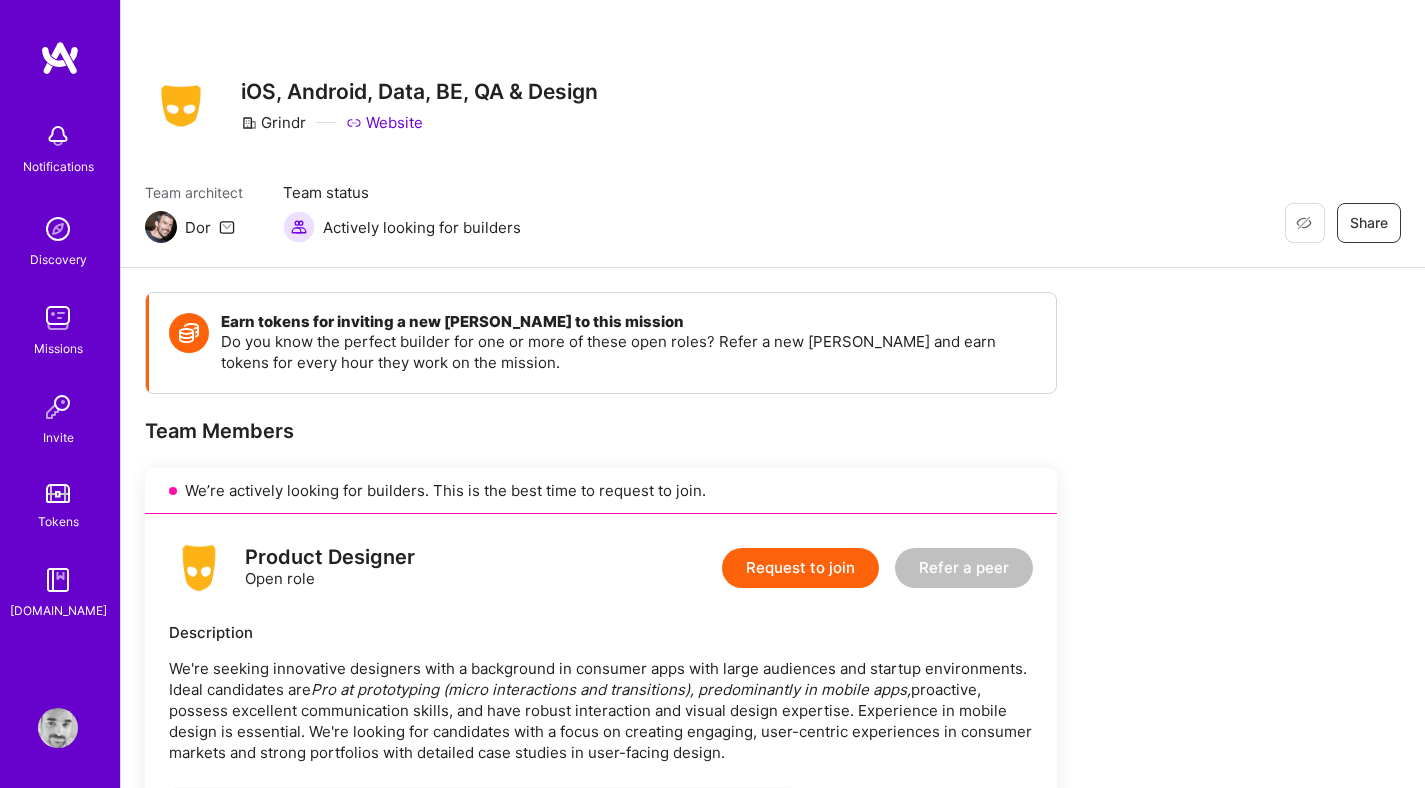 click on "Tokens" at bounding box center [58, 521] 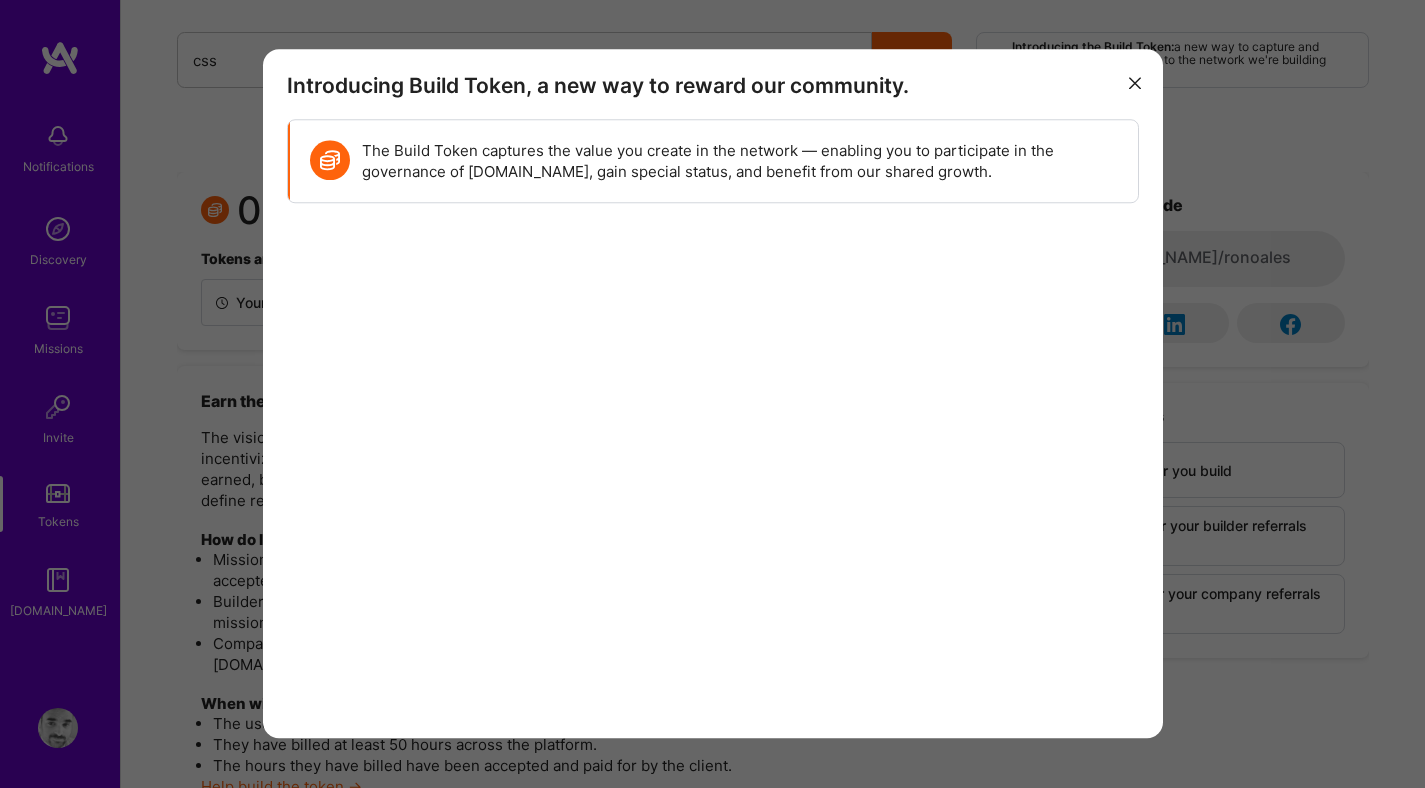 click at bounding box center [1135, 83] 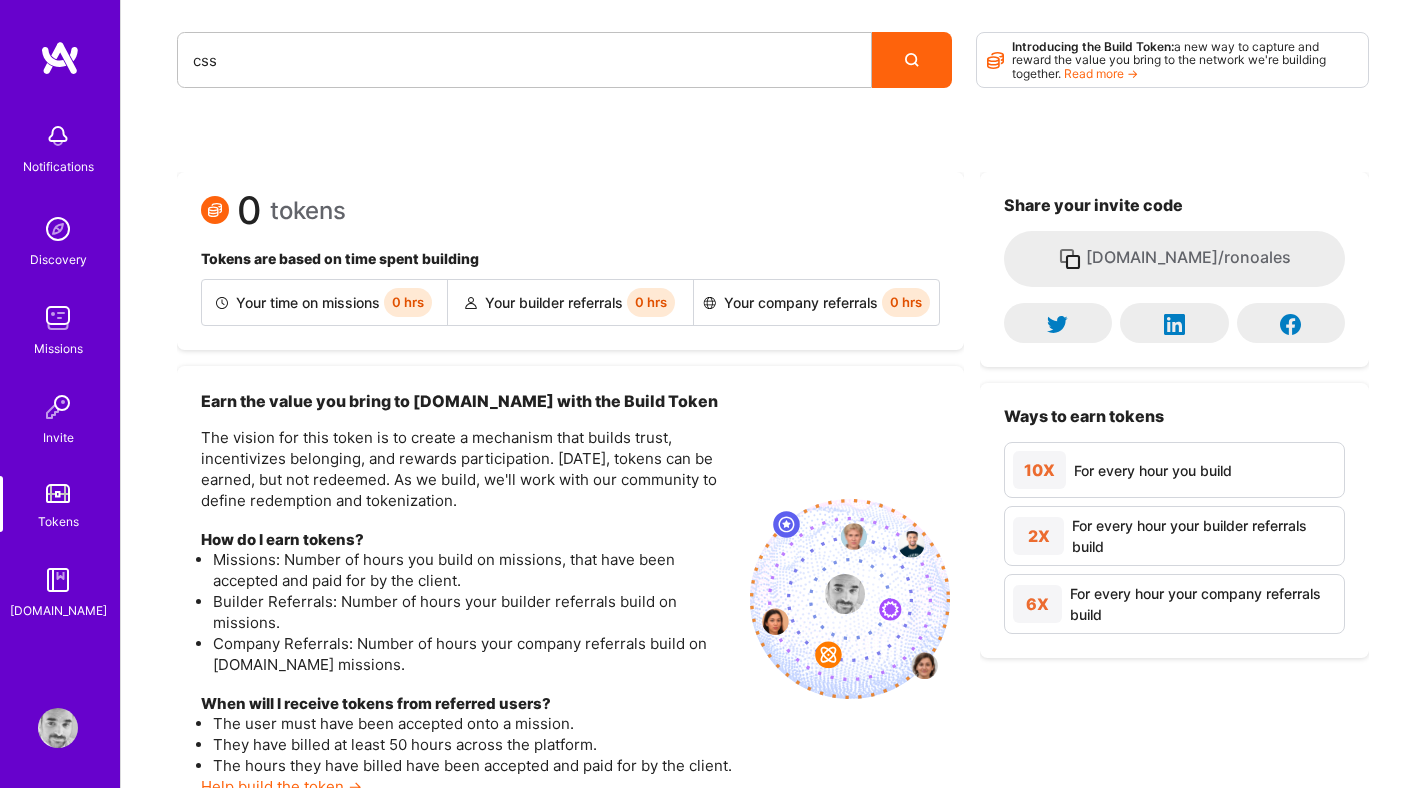 click at bounding box center [58, 580] 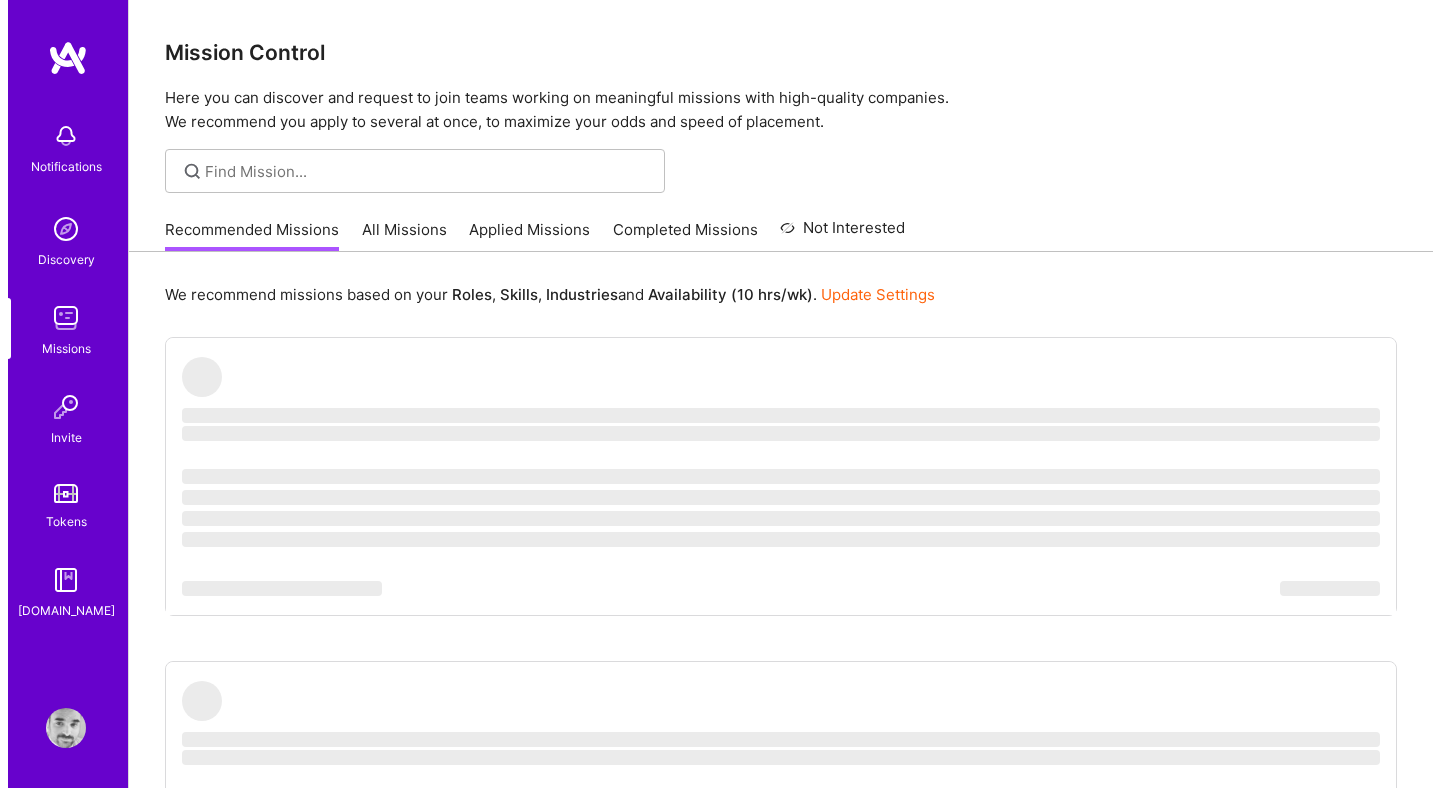 scroll, scrollTop: 0, scrollLeft: 0, axis: both 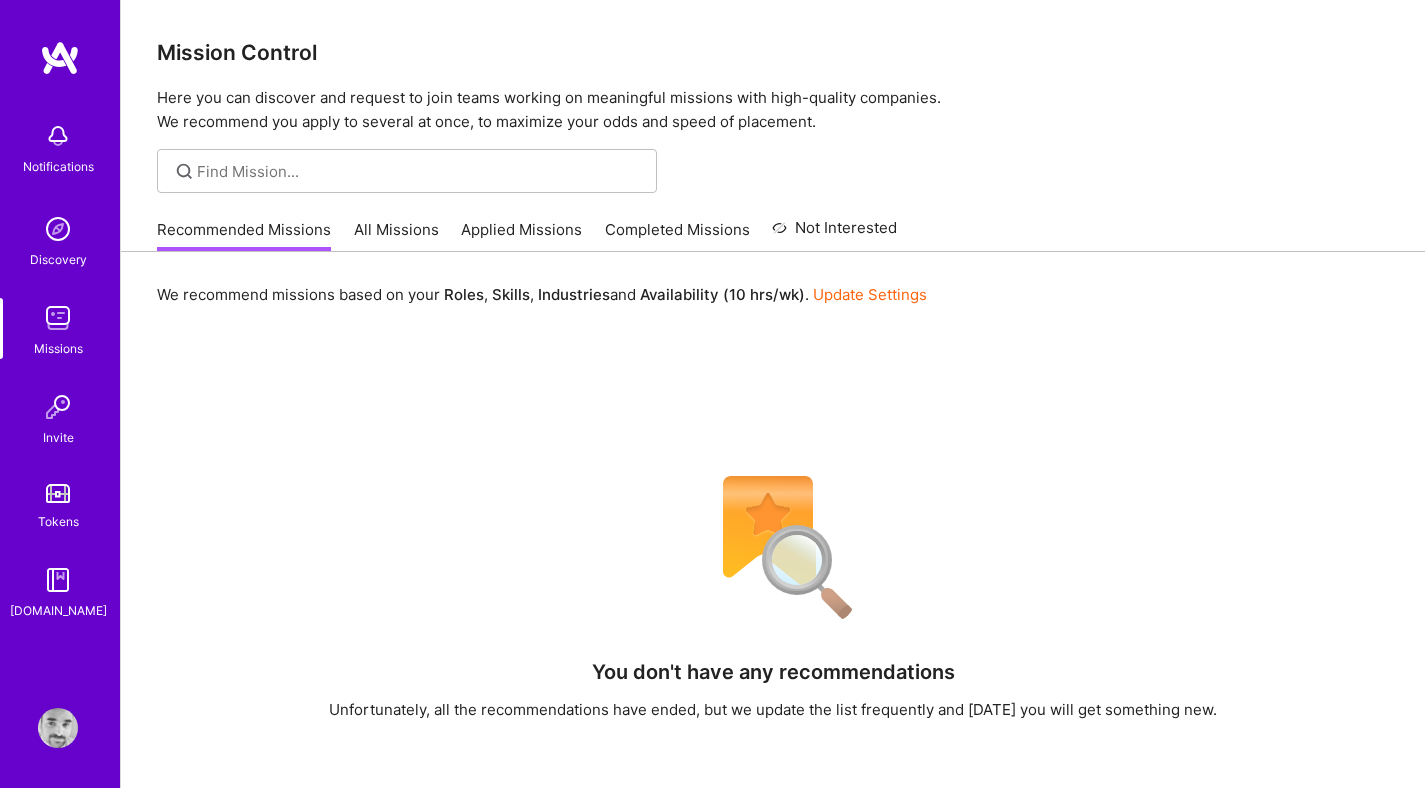 click on "Update Settings" at bounding box center [870, 294] 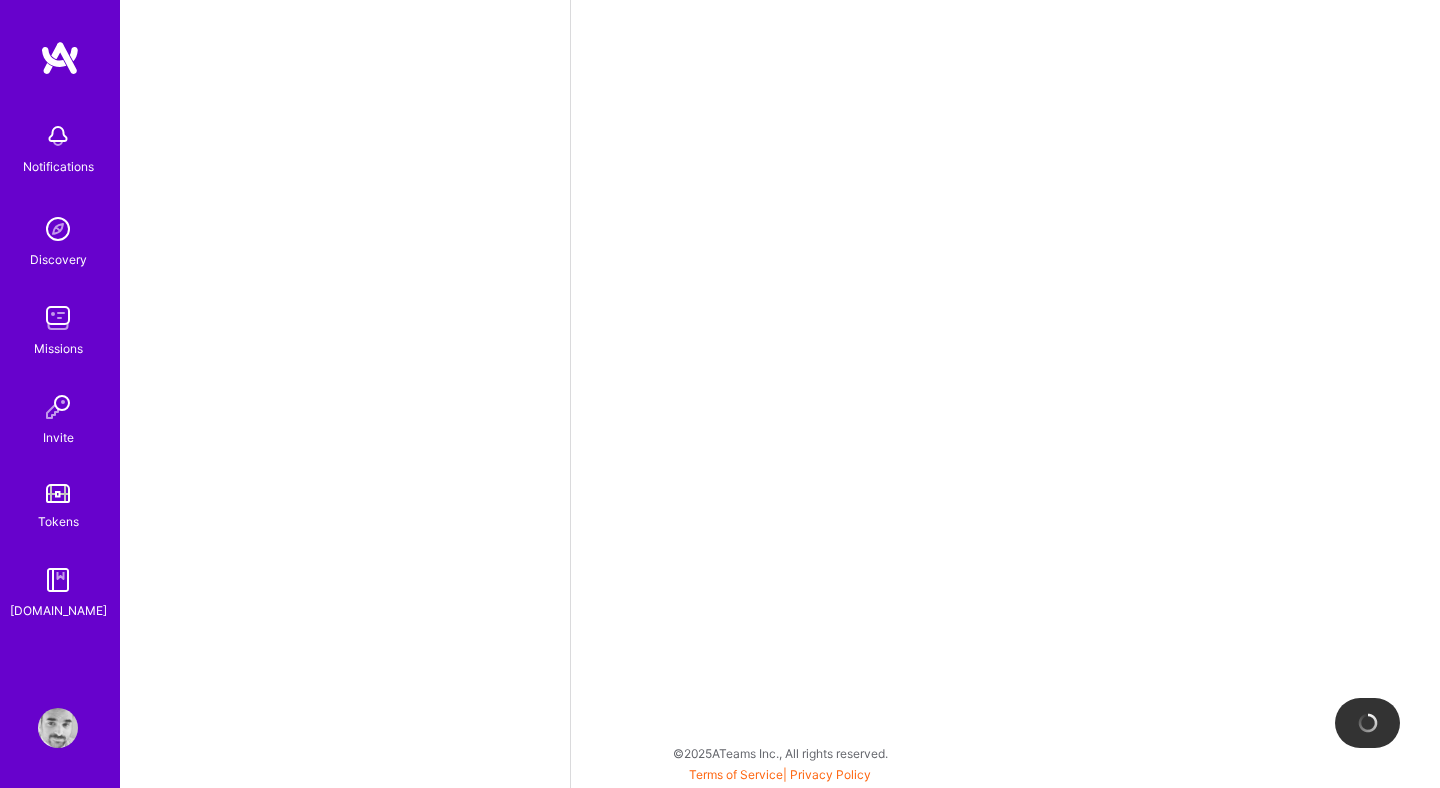 select on "US" 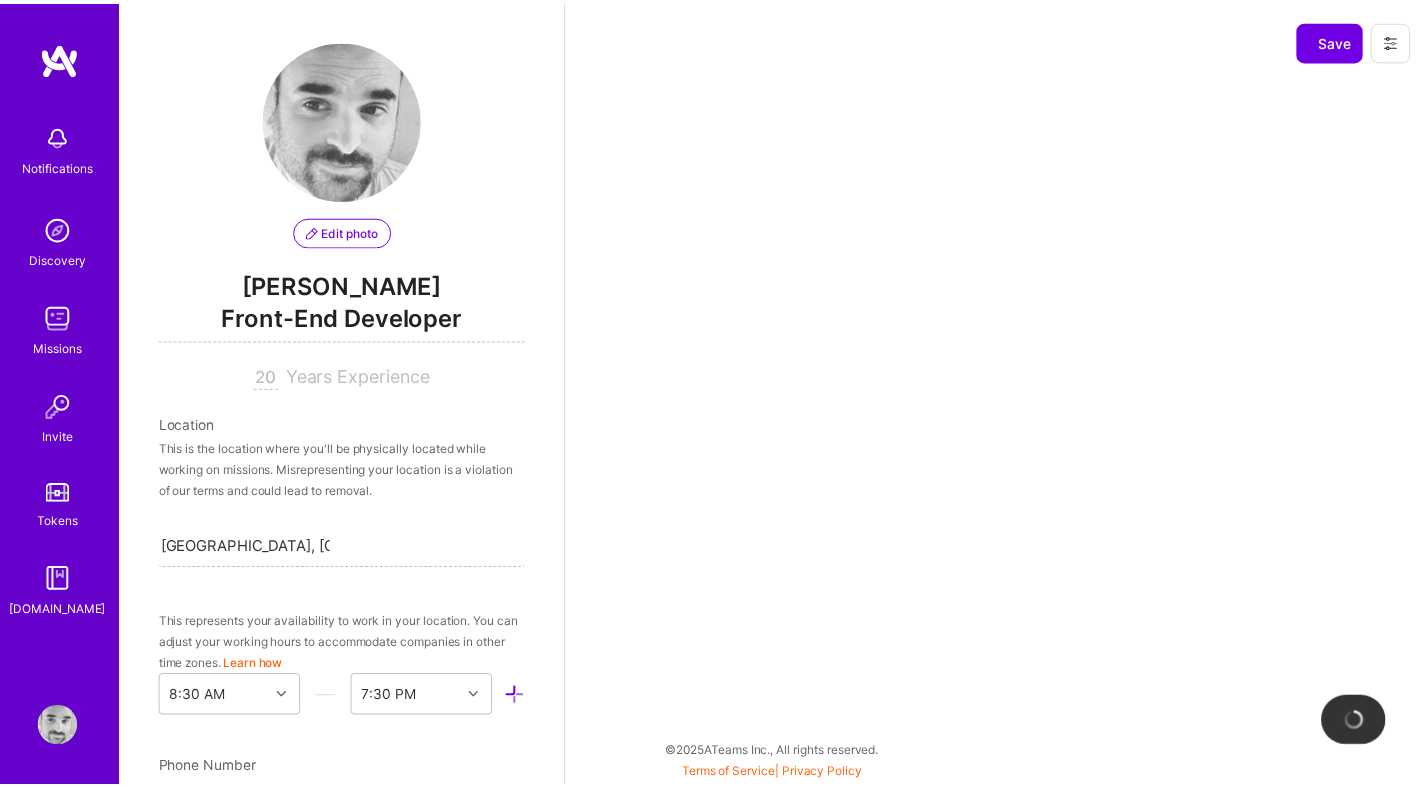 scroll, scrollTop: 752, scrollLeft: 0, axis: vertical 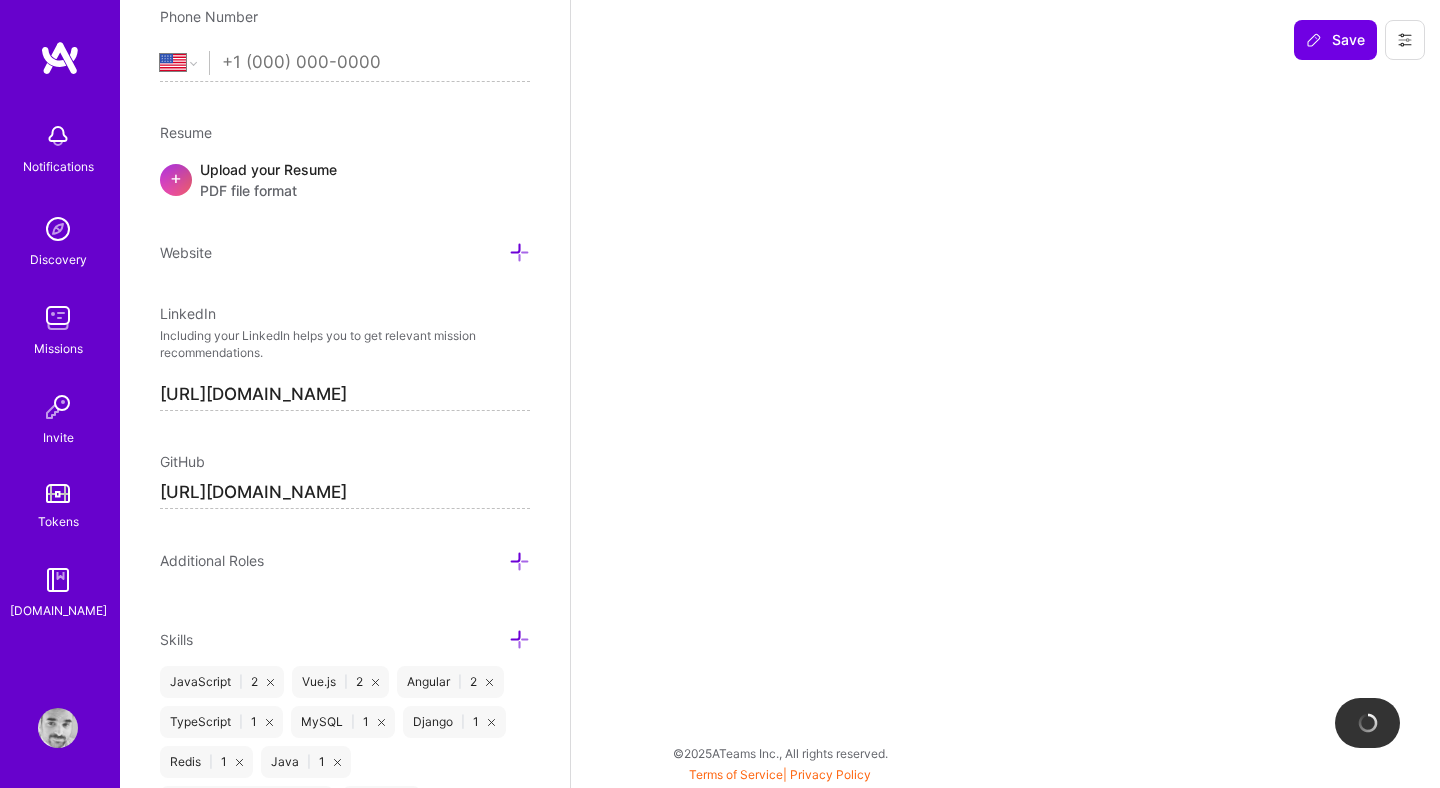 select on "Right Now" 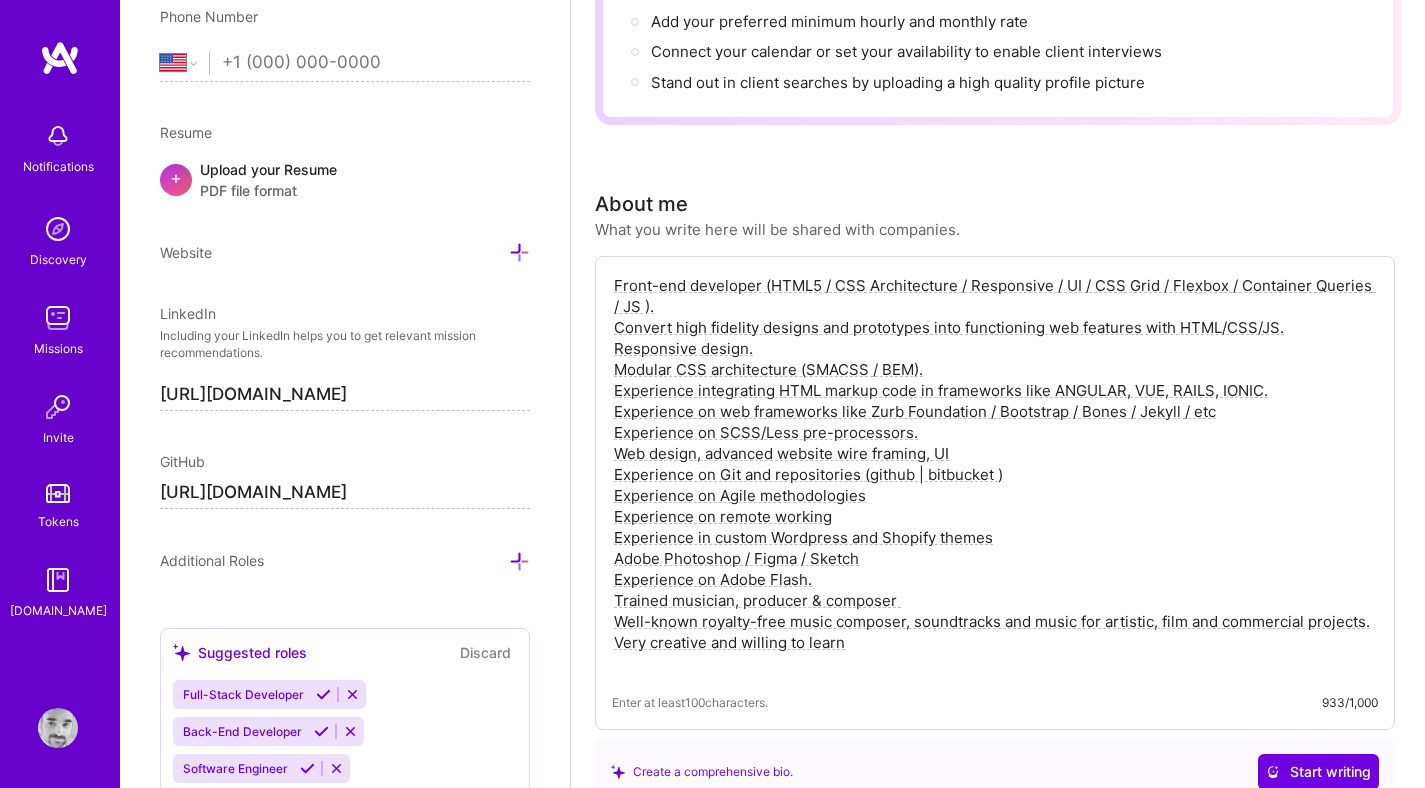 scroll, scrollTop: 324, scrollLeft: 0, axis: vertical 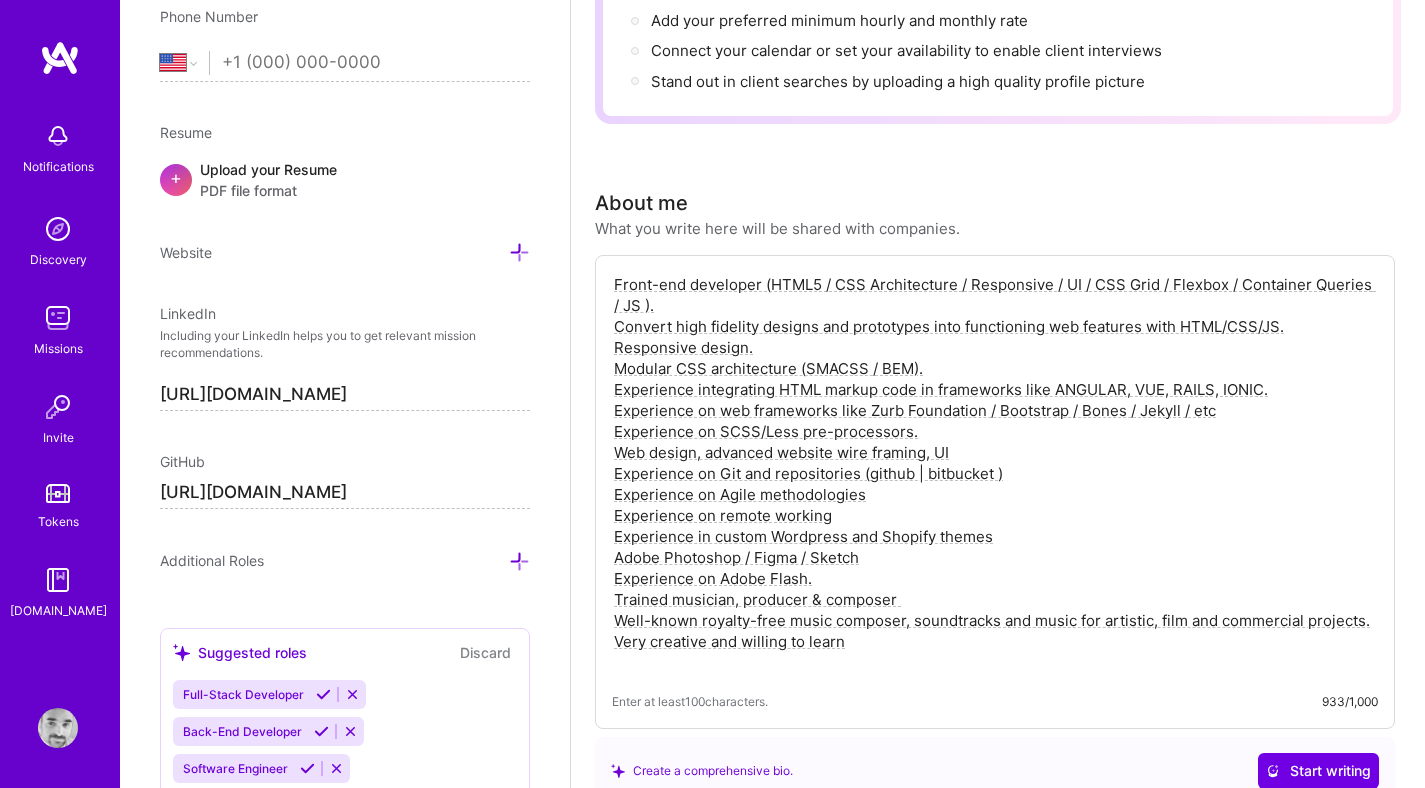 click on "Front-end developer (HTML5 / CSS Architecture / Responsive / UI / CSS Grid / Flexbox / Container Queries / JS ).
Convert high fidelity designs and prototypes into functioning web features with HTML/CSS/JS.
Responsive design.
Modular CSS architecture (SMACSS / BEM).
Experience integrating HTML markup code in frameworks like ANGULAR, VUE, RAILS, IONIC.
Experience on web frameworks like Zurb Foundation / Bootstrap / Bones / Jekyll / etc
Experience on SCSS/Less pre-processors.
Web design, advanced website wire framing, UI
Experience on Git and repositories (github | bitbucket )
Experience on Agile methodologies
Experience on remote working
Experience in custom Wordpress and Shopify themes
Adobe Photoshop / Figma / Sketch
Experience on Adobe Flash.
Trained musician, producer & composer
Well-known royalty-free music composer, soundtracks and music for artistic, film and commercial projects.
Very creative and willing to learn" at bounding box center (995, 473) 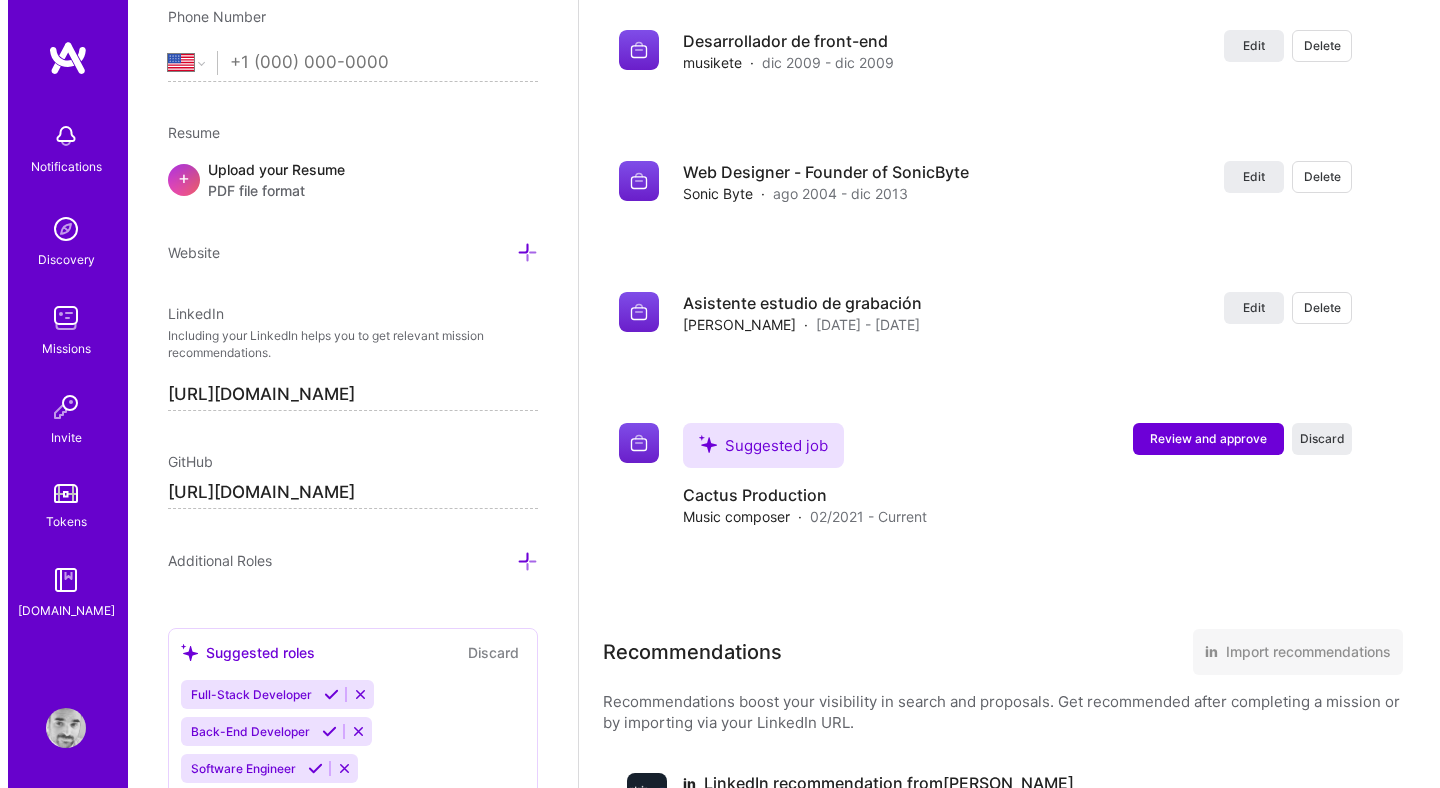 scroll, scrollTop: 3374, scrollLeft: 0, axis: vertical 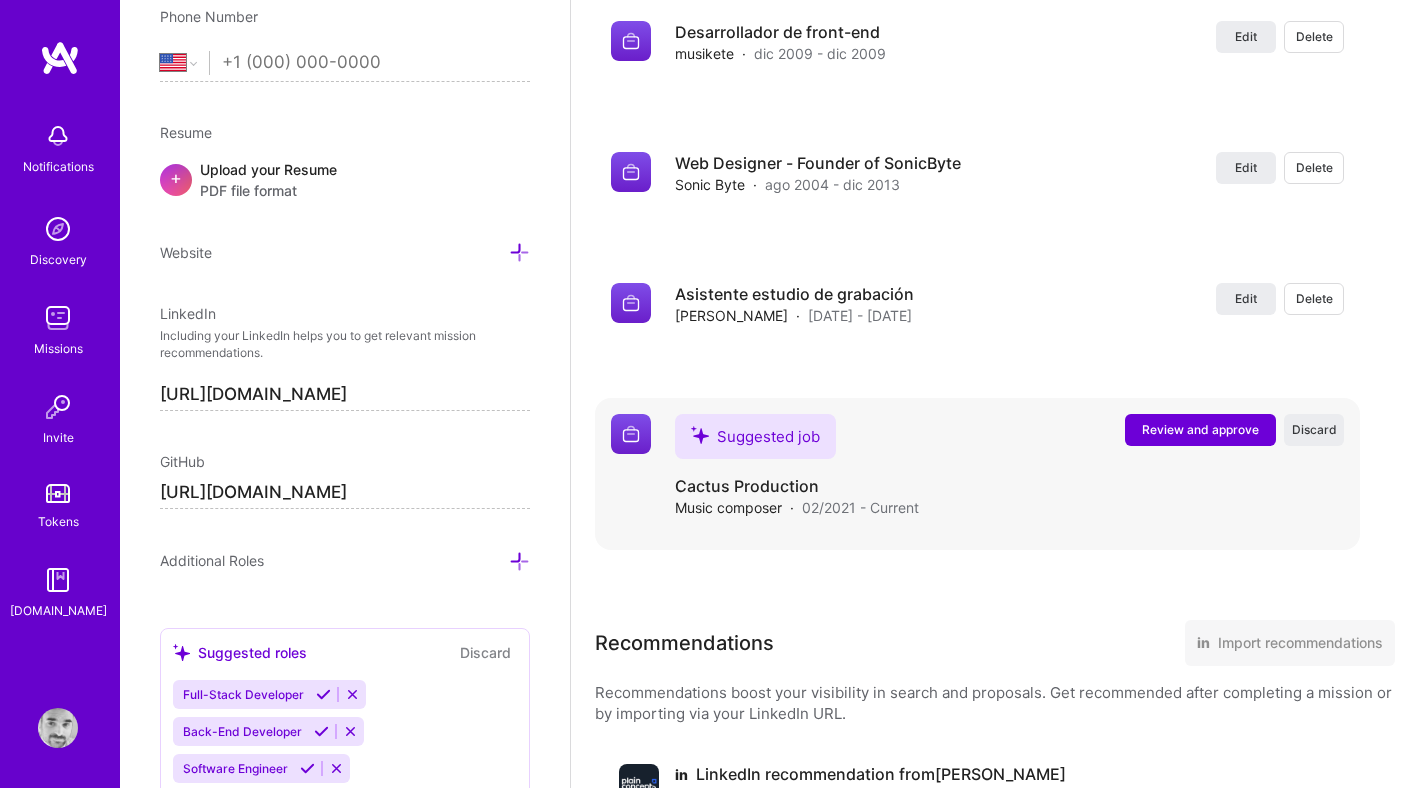type on "Senior Front-End Developer | UI Specialist
I’m a front-end developer with deep expertise in HTML5, CSS architecture, responsive design, and scalable UI systems. I bring high-fidelity designs to life with clean, modular code—using SMACSS/BEM, CSS Grid, Flexbox, Container Queries, and advanced animations/micro-interactions.
I have solid experience integrating HTML/CSS/JS into modern frameworks like Angular and Vue, and building across ecosystems such as Tailwind, Zurb Foundation, Bootstrap, 11ty, Jekyll, and custom themes for WordPress and Shopify.
With strong visual intuition and a sharp eye for detail, I can work from wireframe to polished interface, adapting to any design system. Comfortable with Git, Agile workflows, and remote collaboration.
Self-taught and design-driven, I’ve built my career combining visual sensitivity with technical precision—always learning, always building." 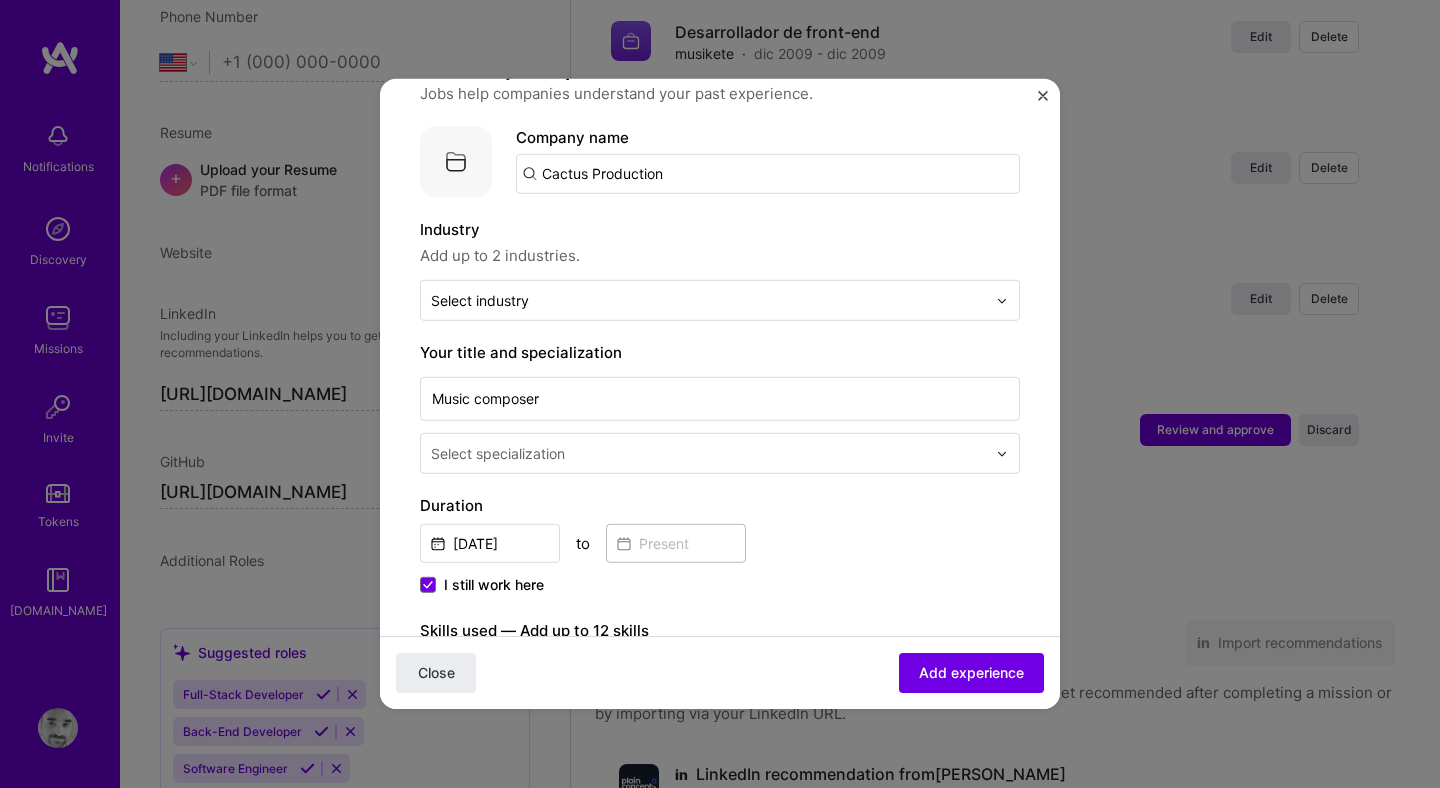 scroll, scrollTop: 189, scrollLeft: 0, axis: vertical 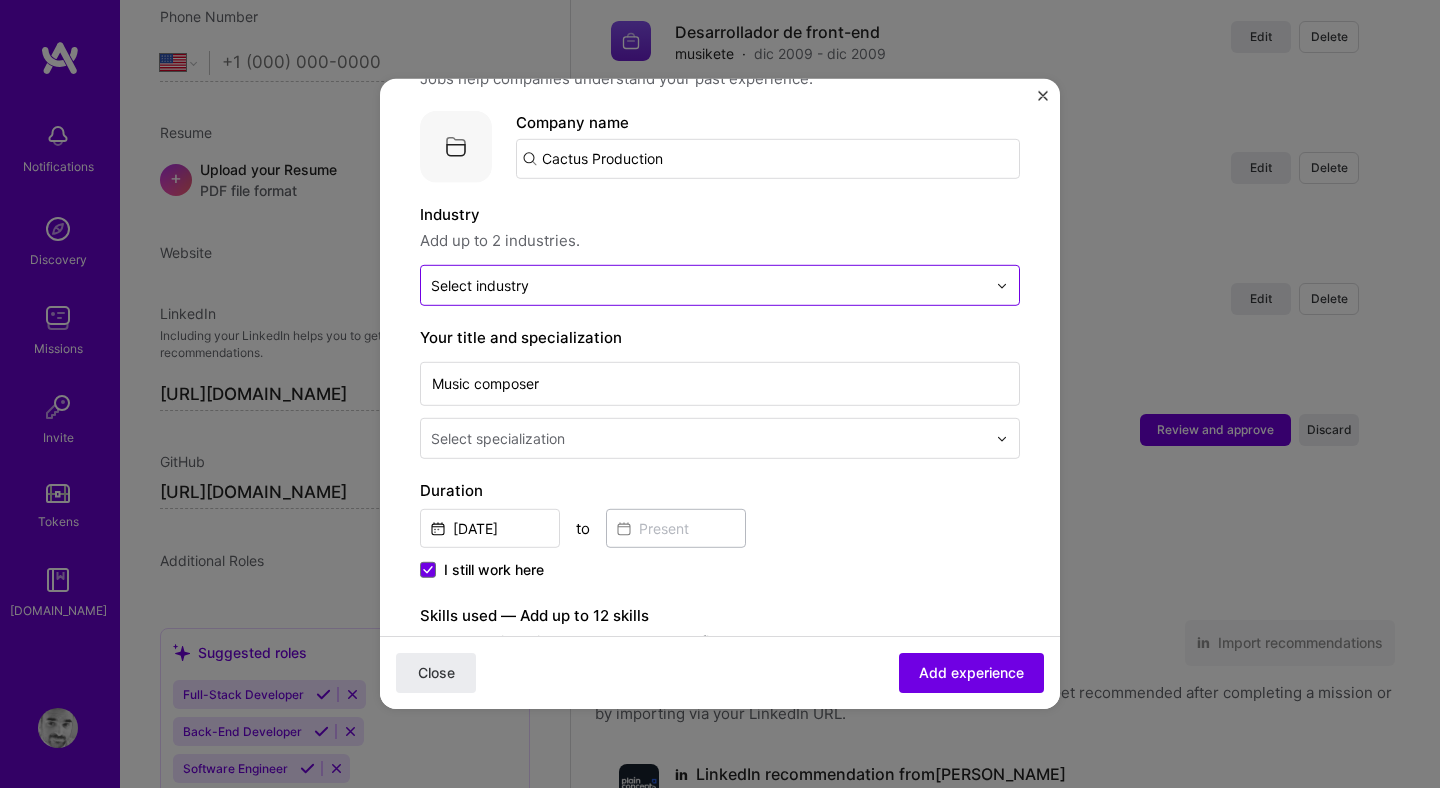 click at bounding box center (708, 285) 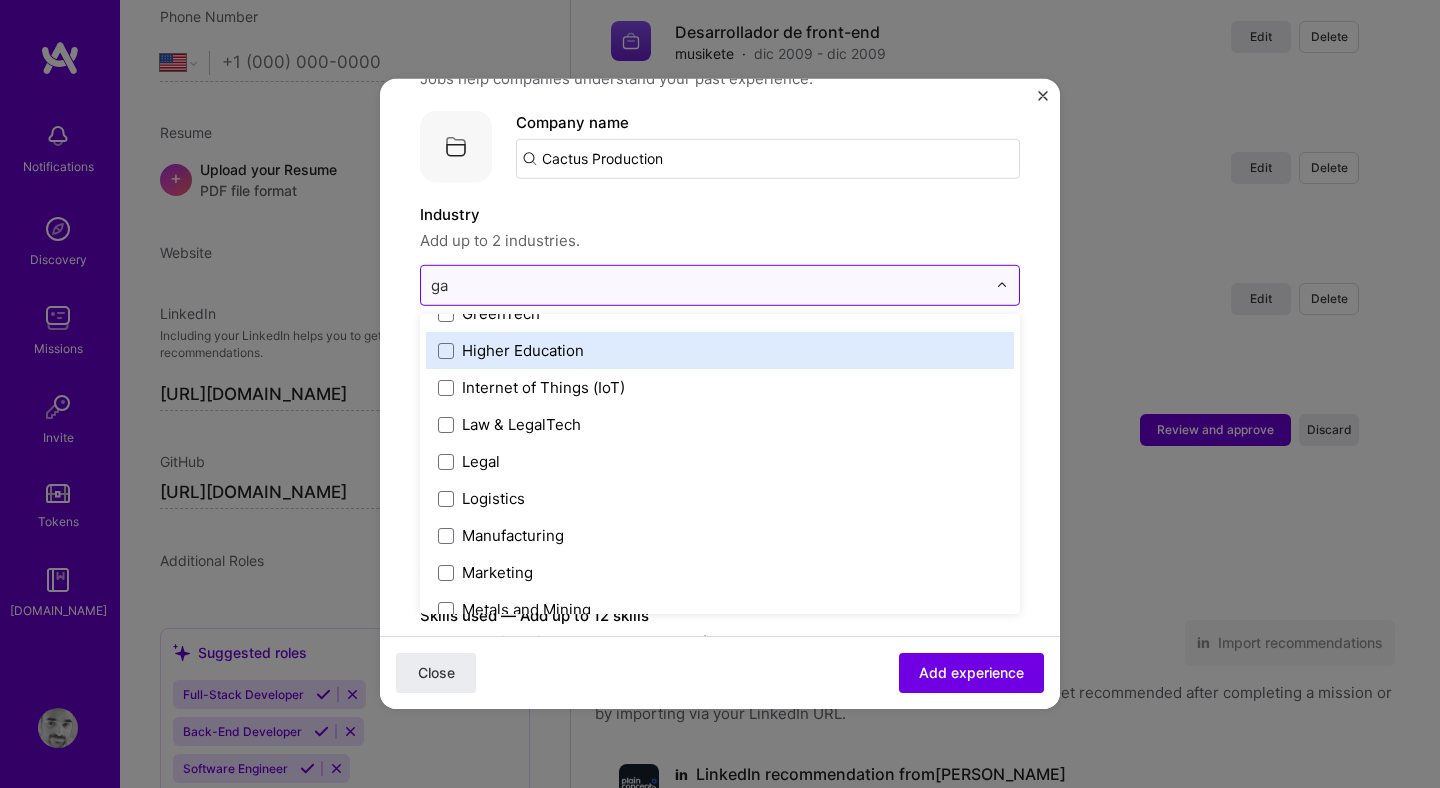 scroll, scrollTop: 0, scrollLeft: 0, axis: both 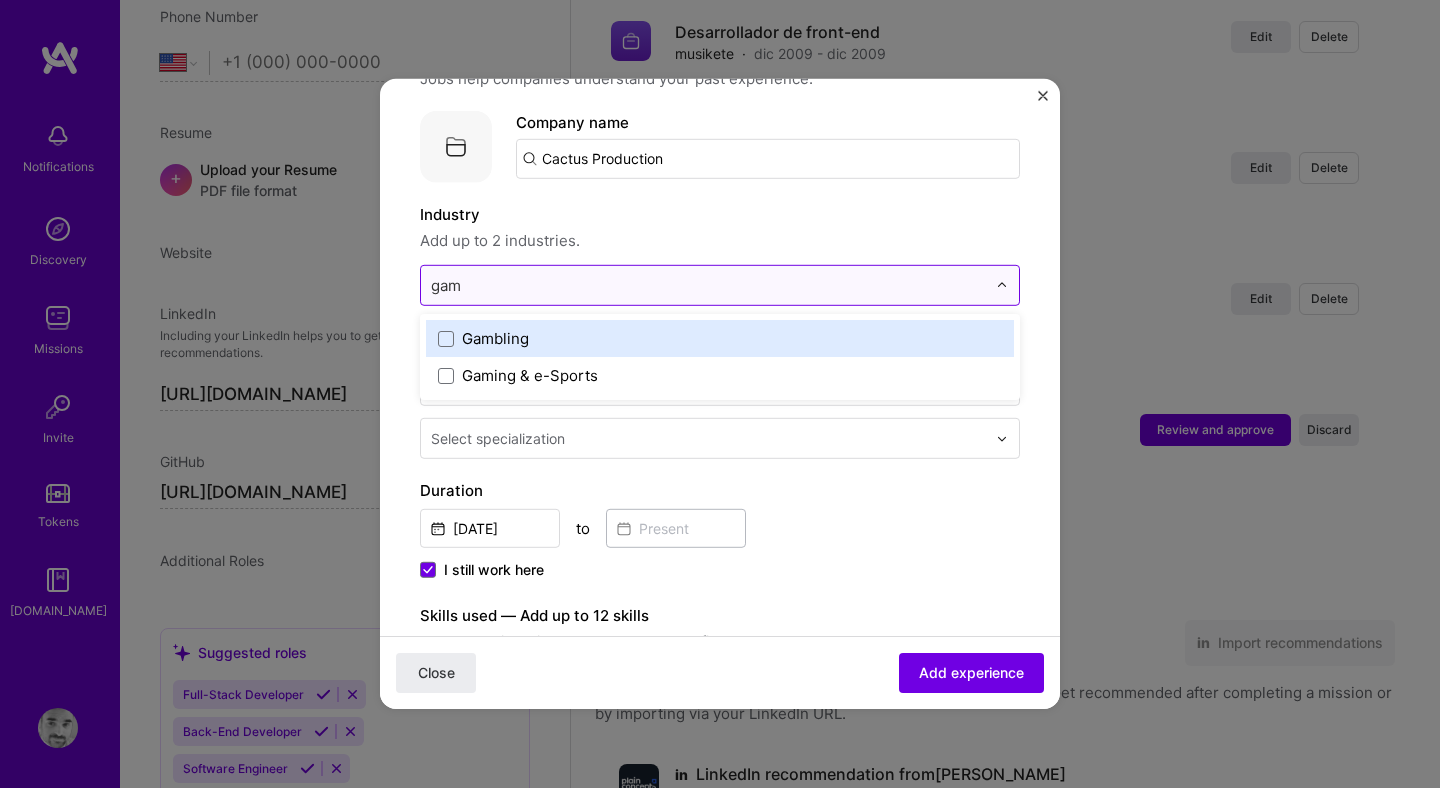 type on "ga" 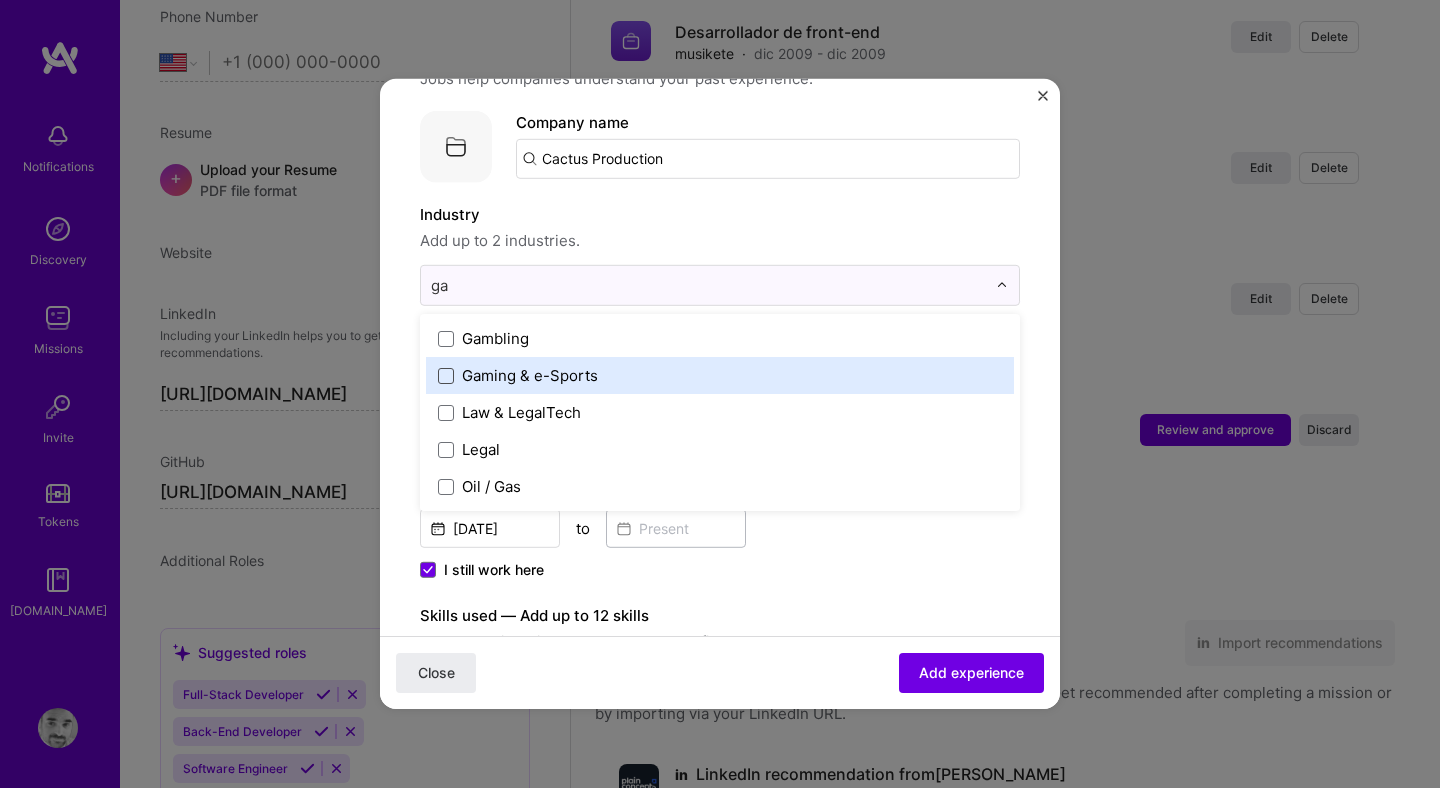 click at bounding box center [446, 375] 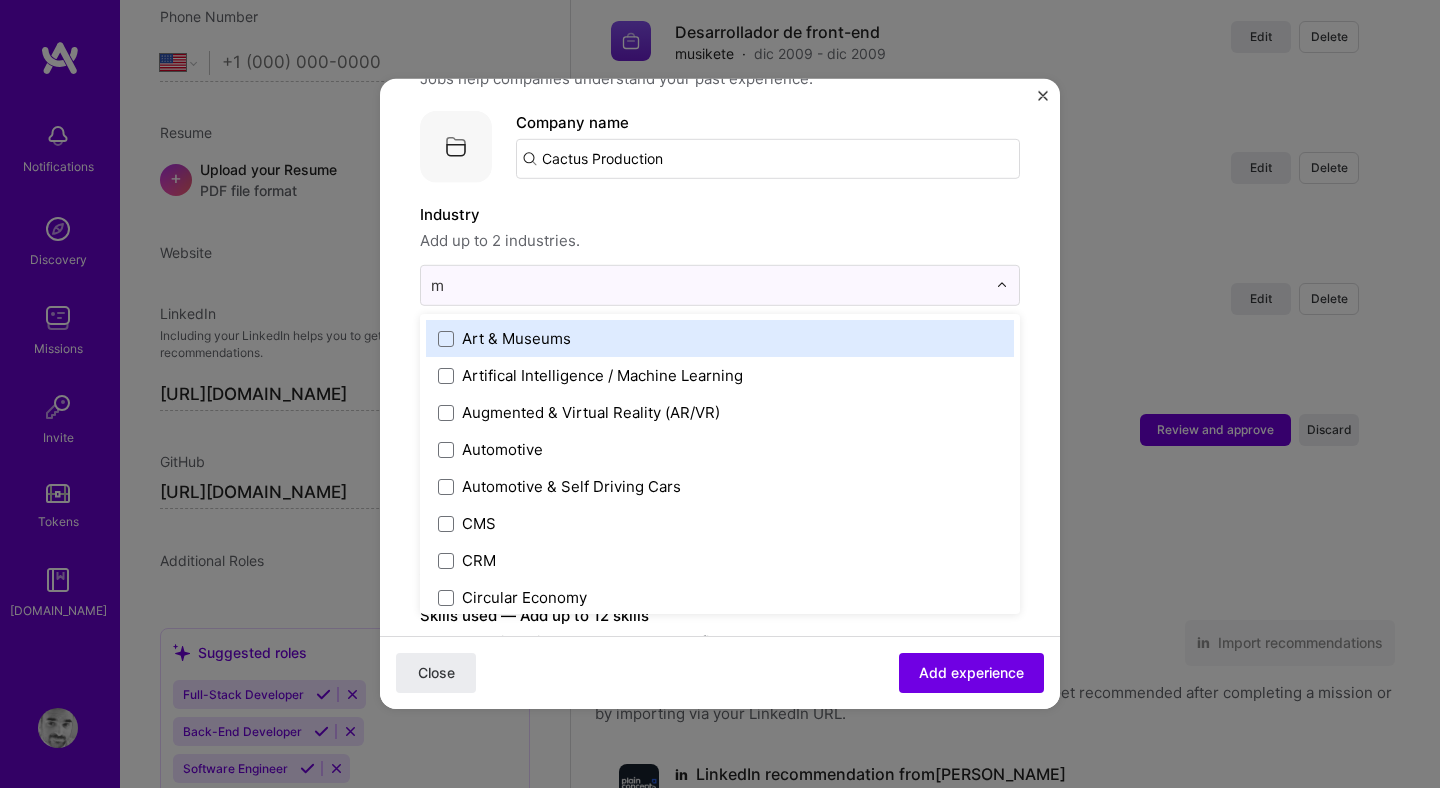 type on "mu" 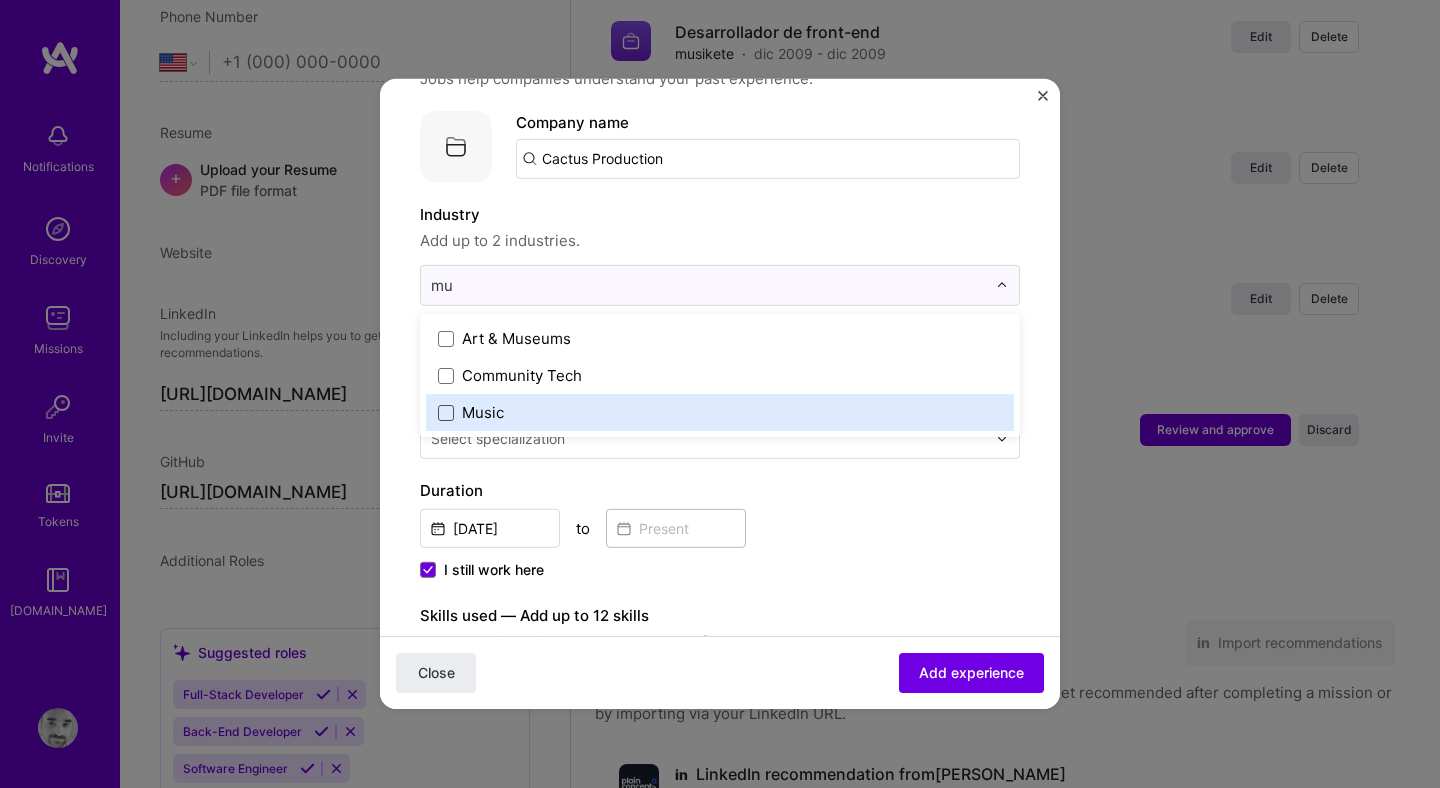click at bounding box center [446, 412] 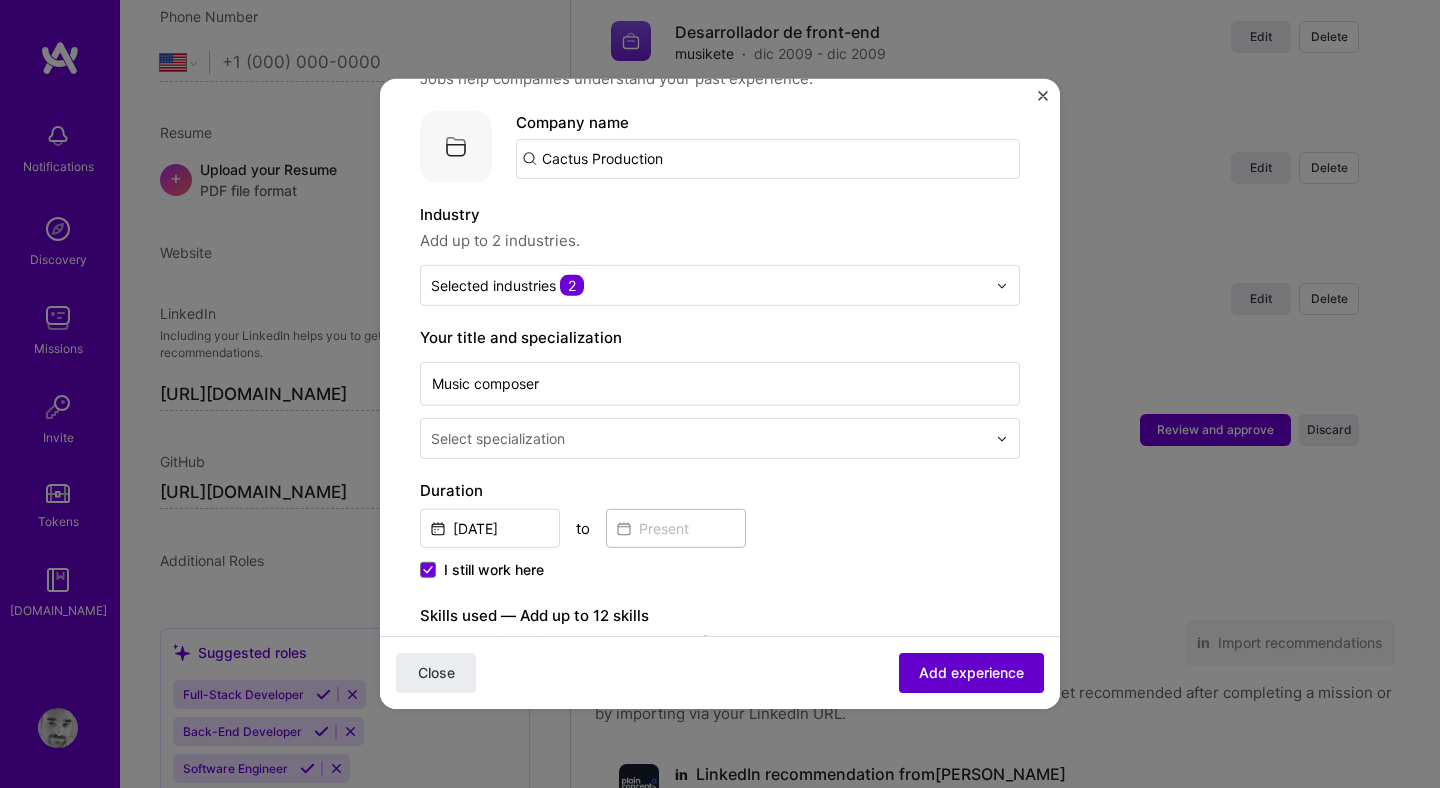 click on "Add experience" at bounding box center (971, 673) 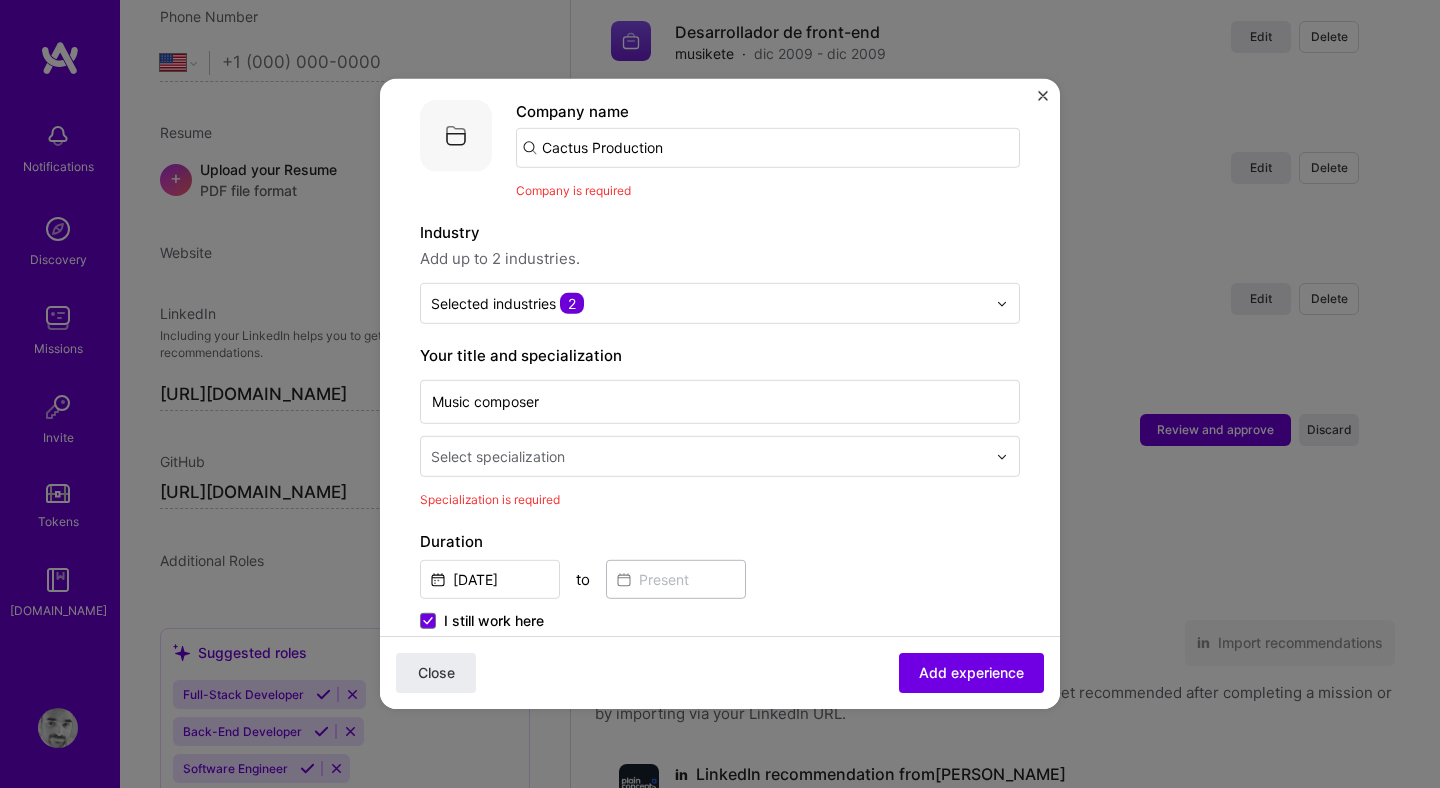 click on "Select specialization" at bounding box center [498, 456] 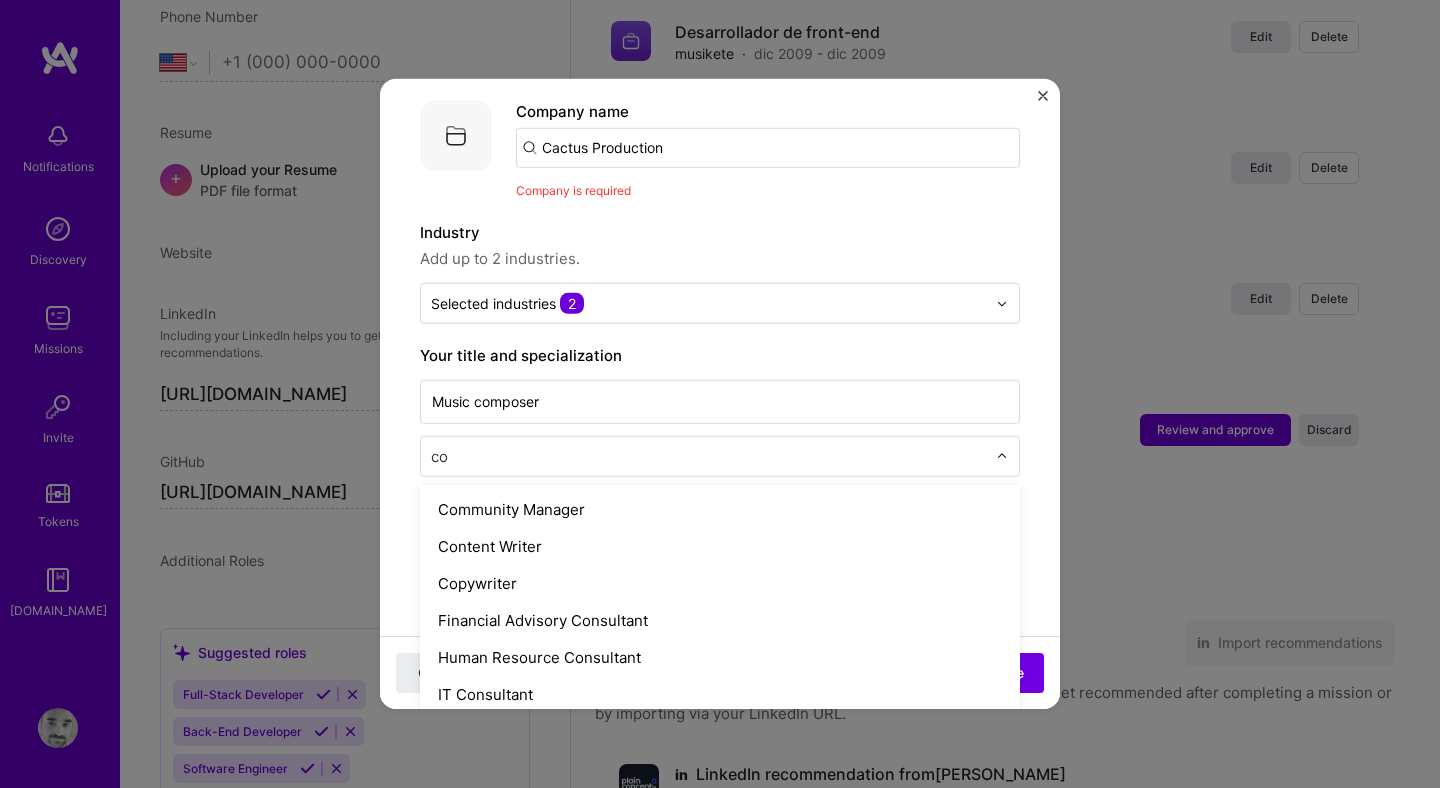 type on "c" 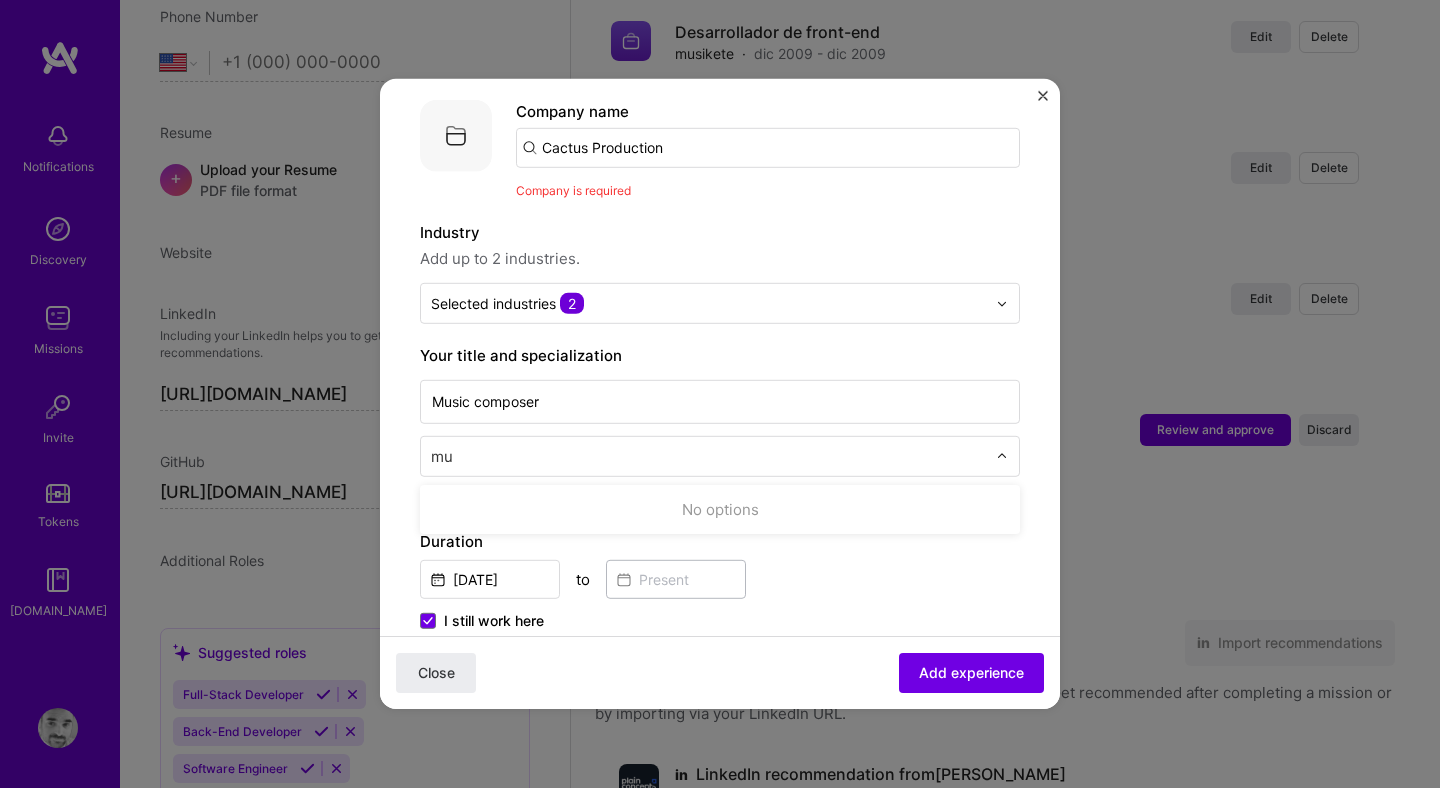 type on "m" 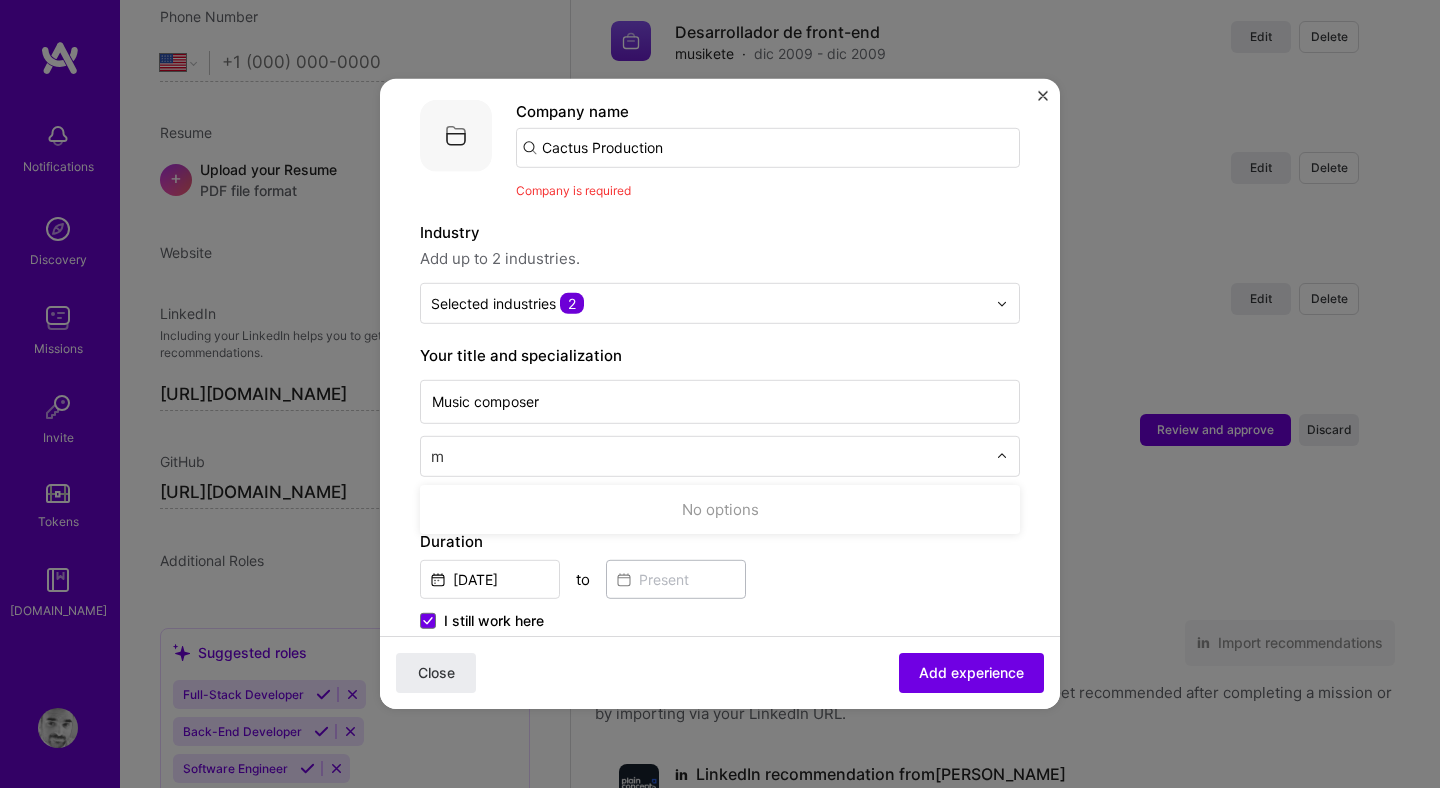 type 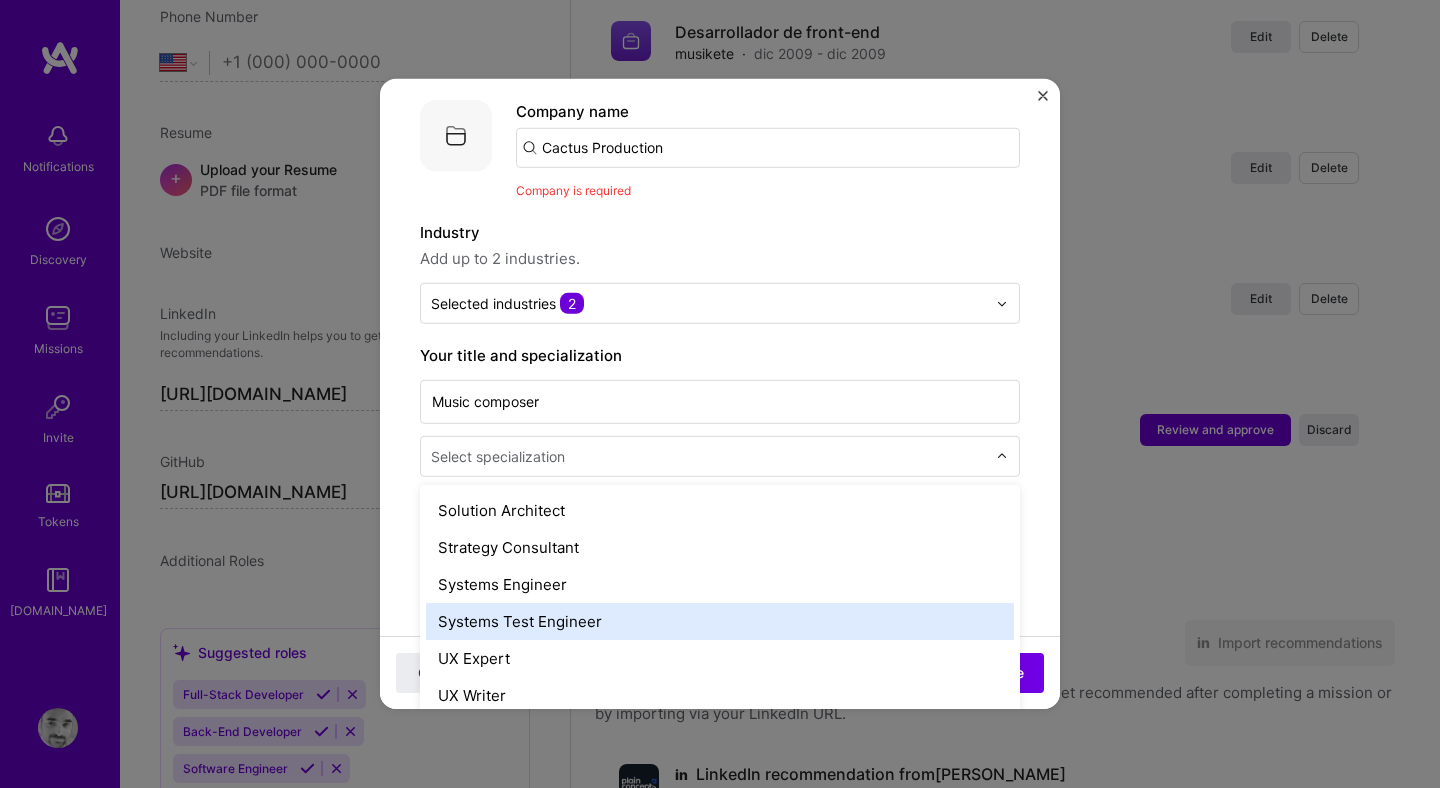scroll, scrollTop: 2302, scrollLeft: 0, axis: vertical 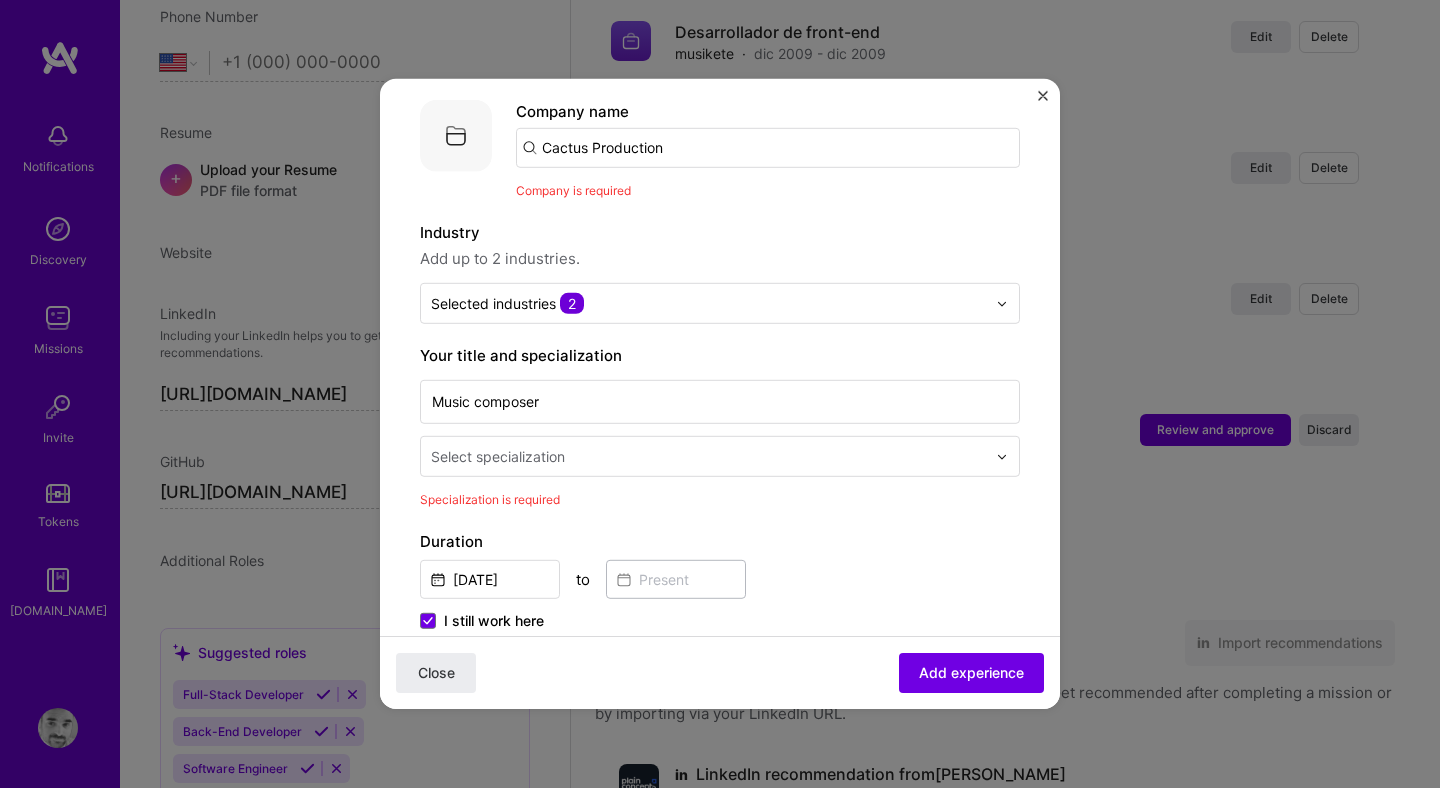 click on "Adding suggested job This job is suggested based on your LinkedIn, resume or A.Team activity. Create a job experience Jobs help companies understand your past experience. Company logo Company name Cactus Production
Company is required Industry Add up to 2 industries. Selected industries 2 Your title and specialization Music composer Select specialization Specialization is required Duration Feb, 2021
to
I still work here Skills used — Add up to 12 skills Any new skills will be added to your profile. Enter skills... At least one skill is required Description Music composer / Sound design of video game 100 characters minimum 43 / 2,000  characters Description must be at least 100 characters Did this role require you to manage team members? (Optional) Yes, I managed 0 team members. Were you involved from inception to launch (0 - >  1)? (Optional) Zero to one is creation and development of a unique product from the ground up. Select projects" at bounding box center [720, 641] 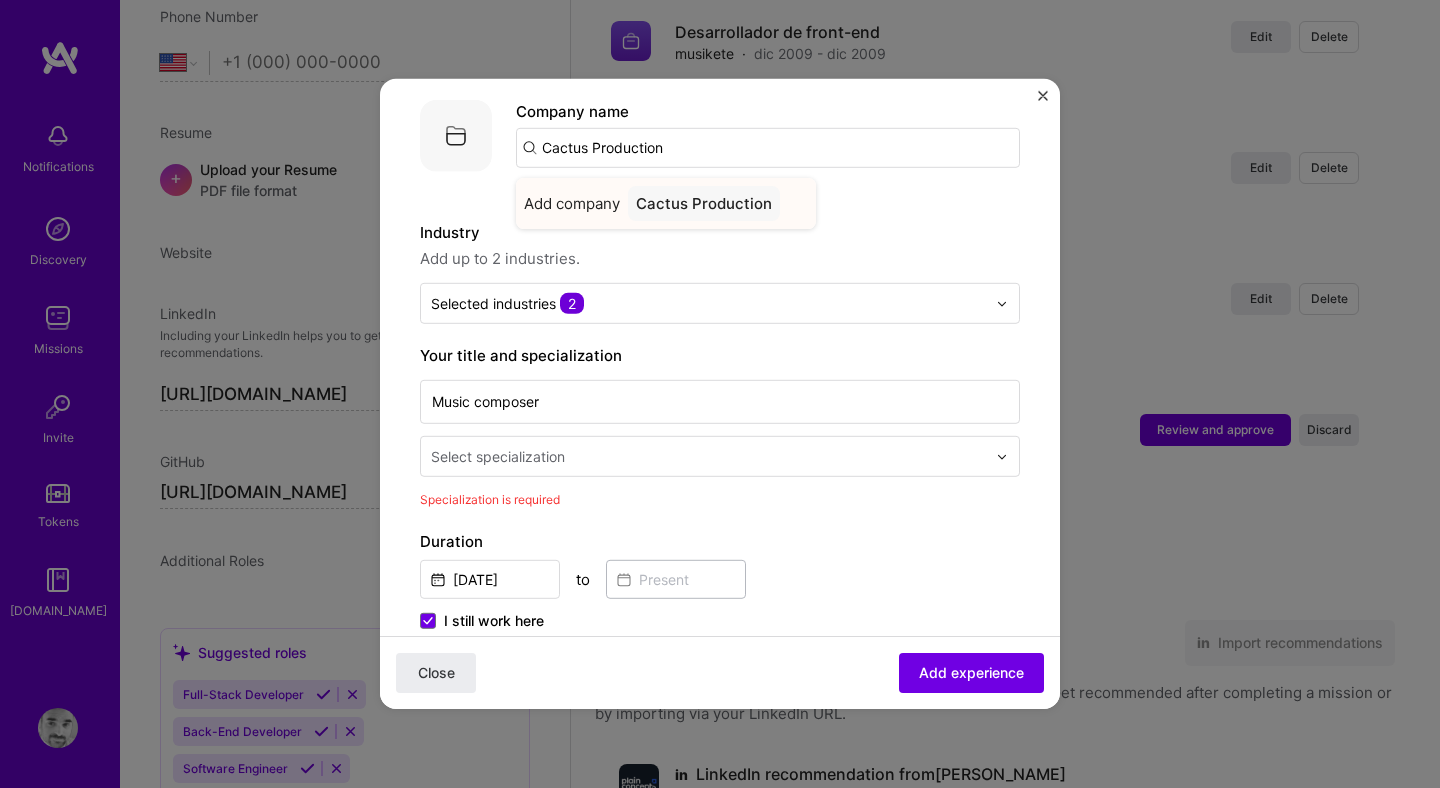 type on "Cactus Production" 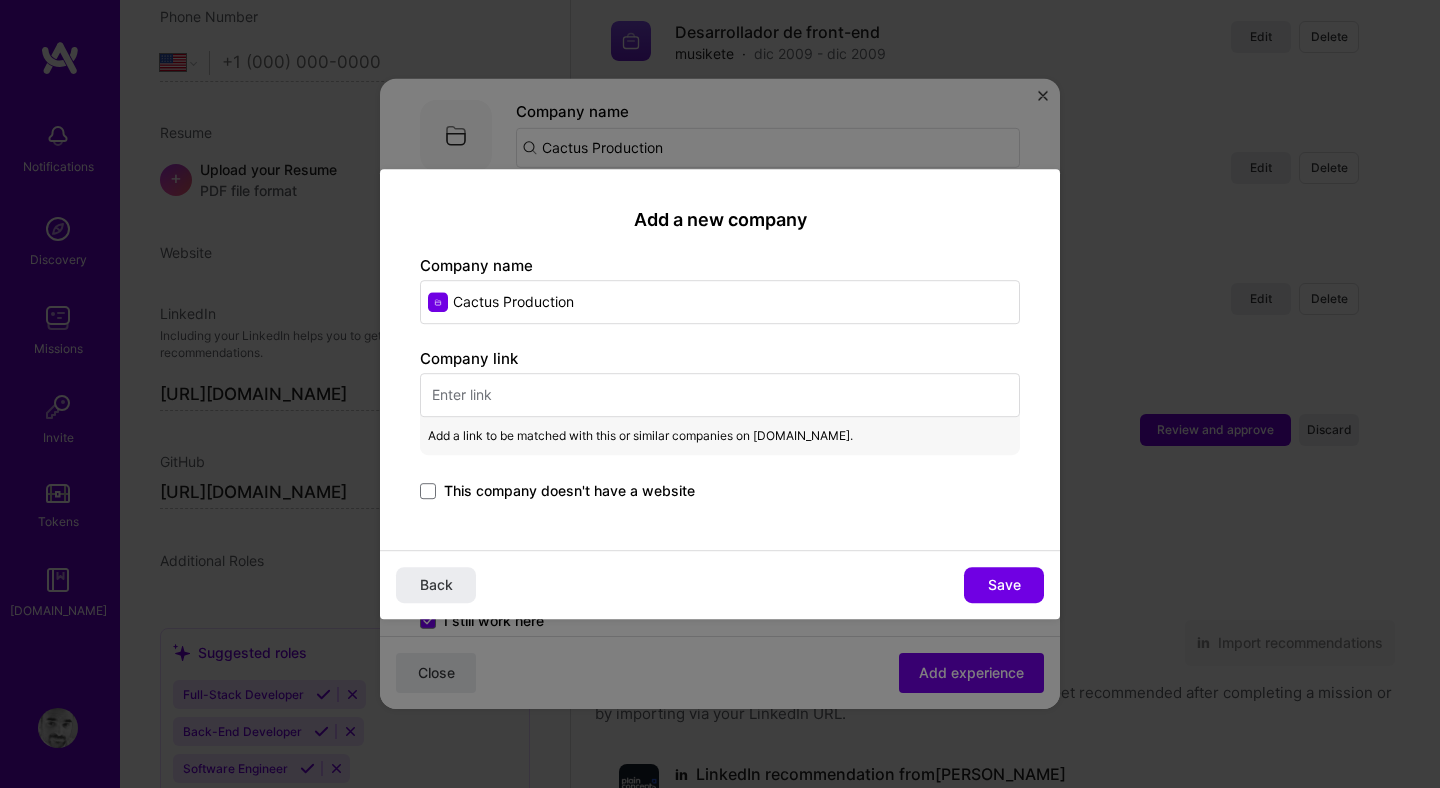 click at bounding box center [720, 395] 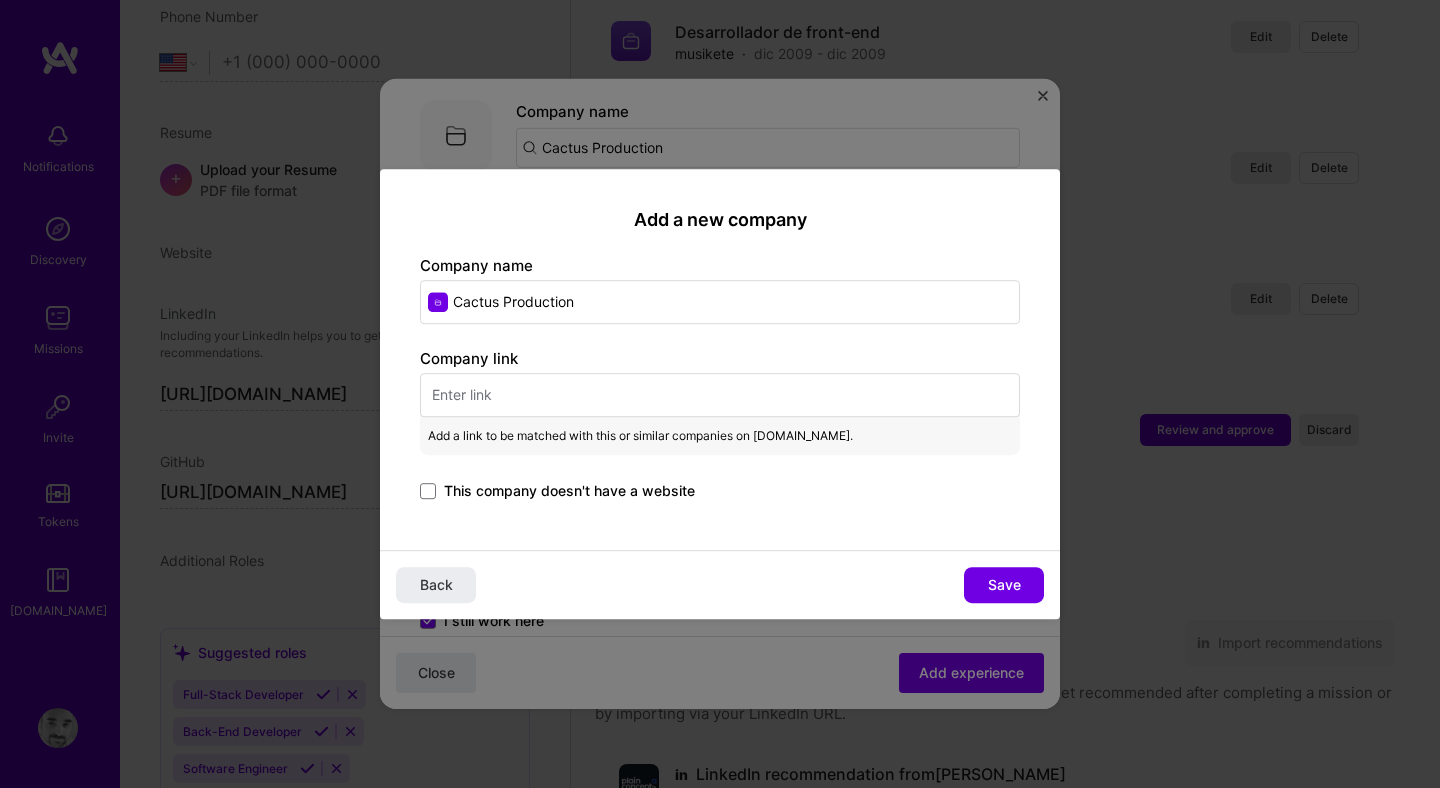 paste on "https://www.cactusproductiongames.com/" 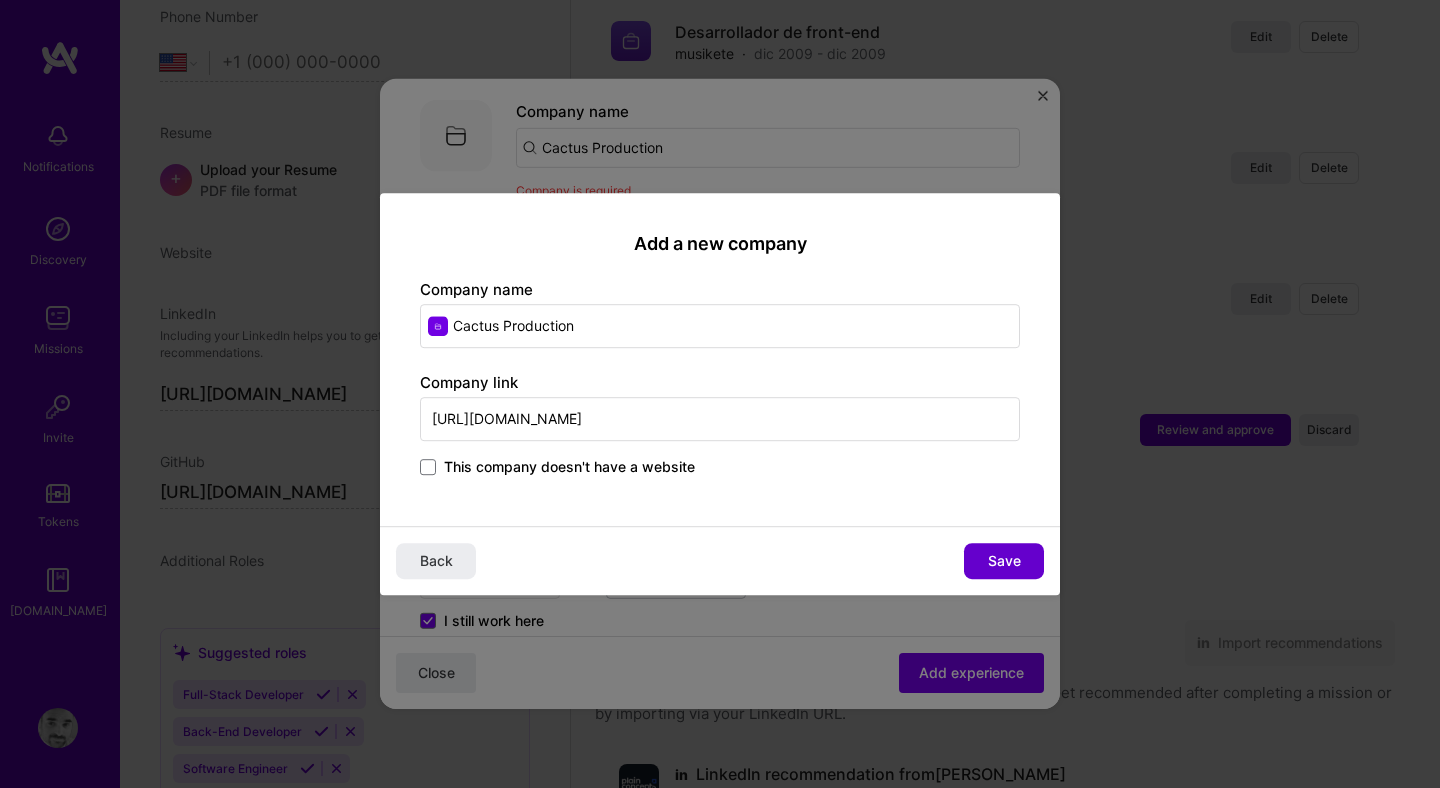 type on "https://www.cactusproductiongames.com/" 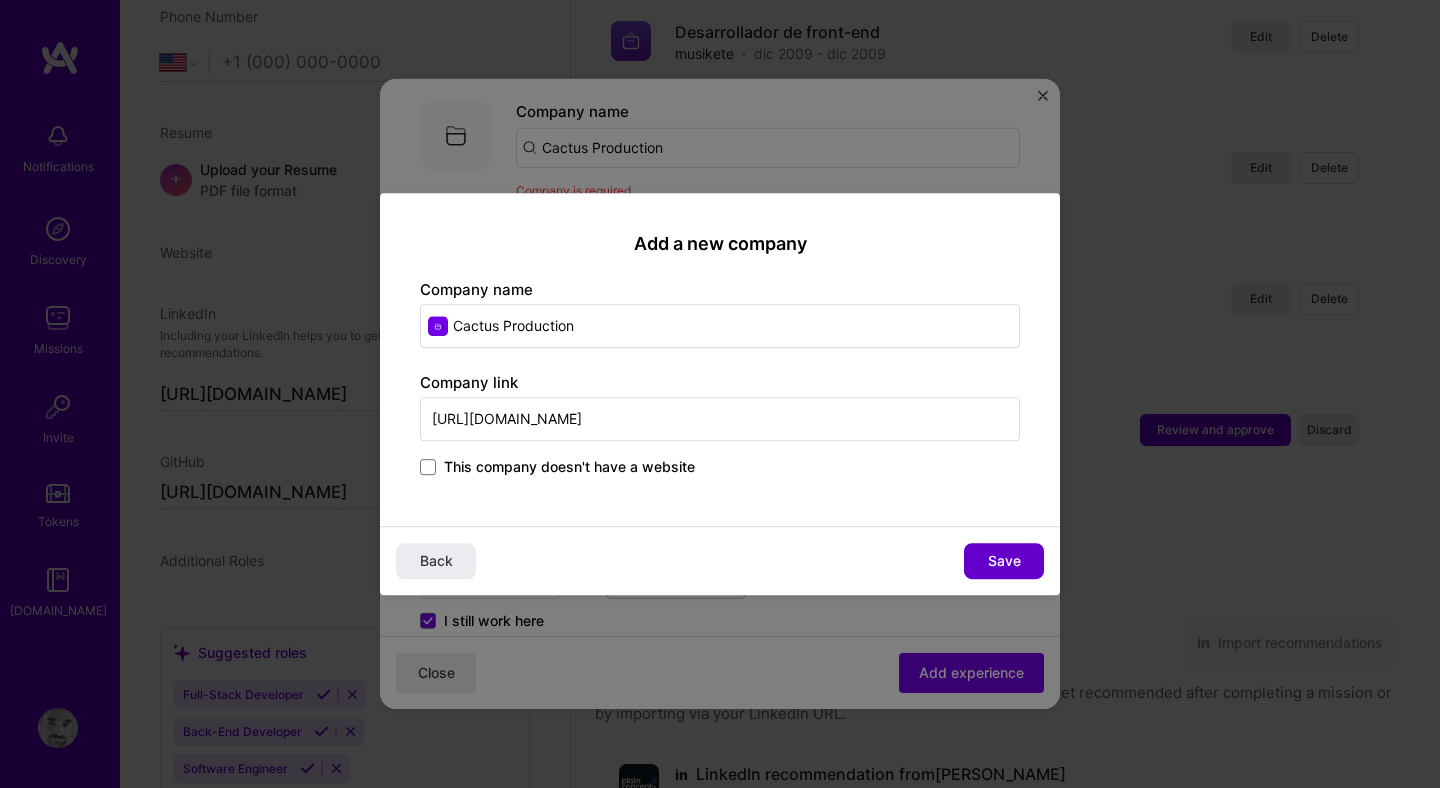 click on "Save" at bounding box center (1004, 561) 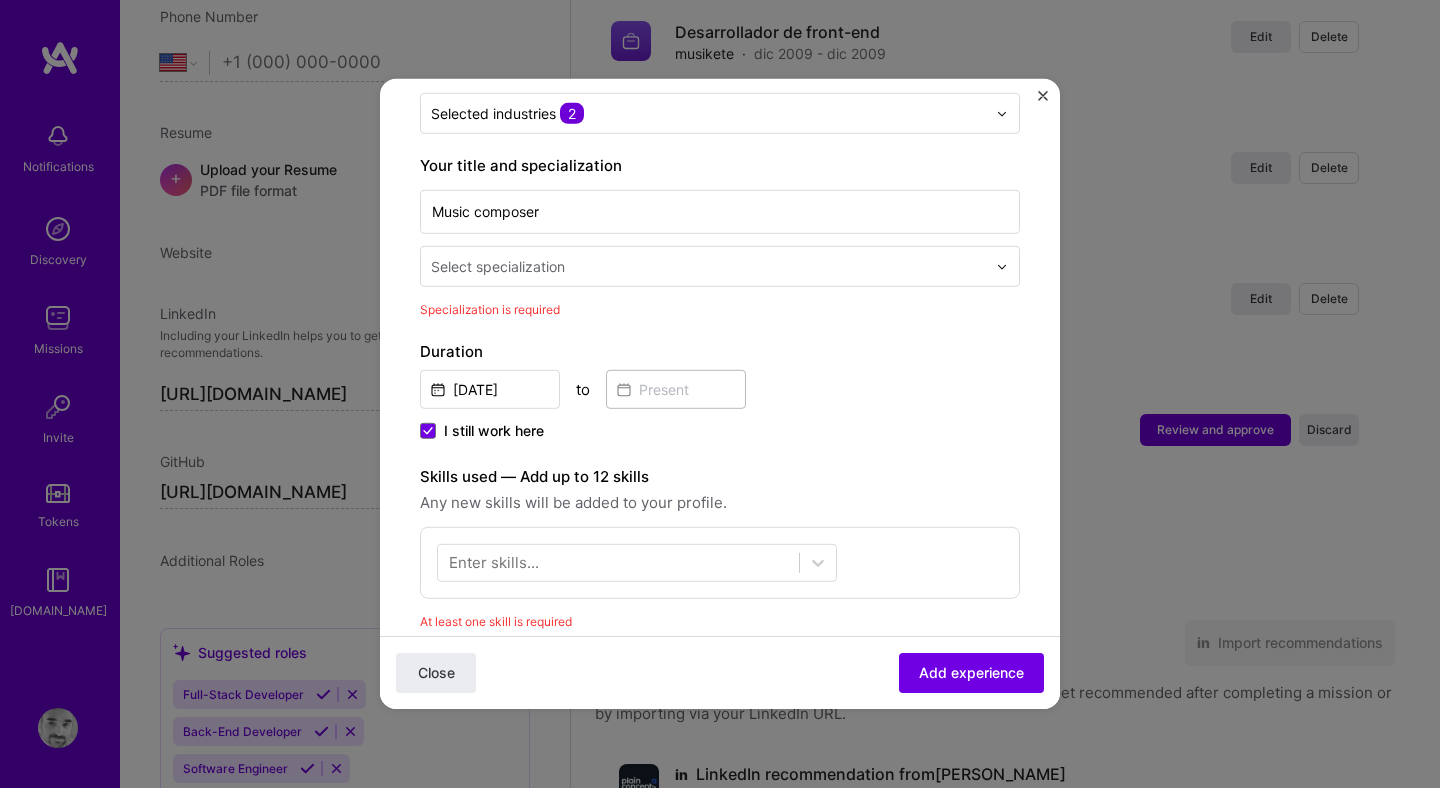 scroll, scrollTop: 409, scrollLeft: 0, axis: vertical 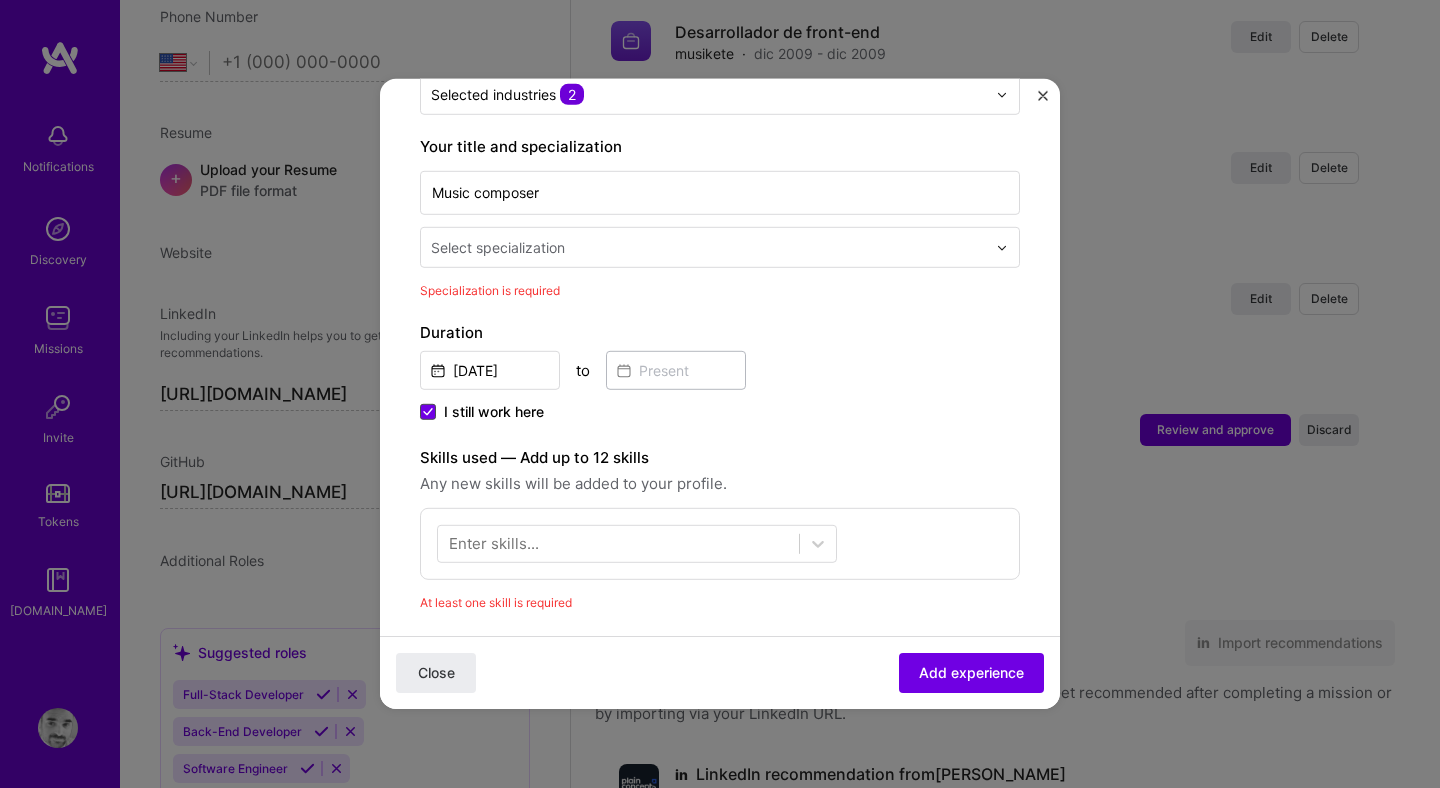 click at bounding box center (428, 412) 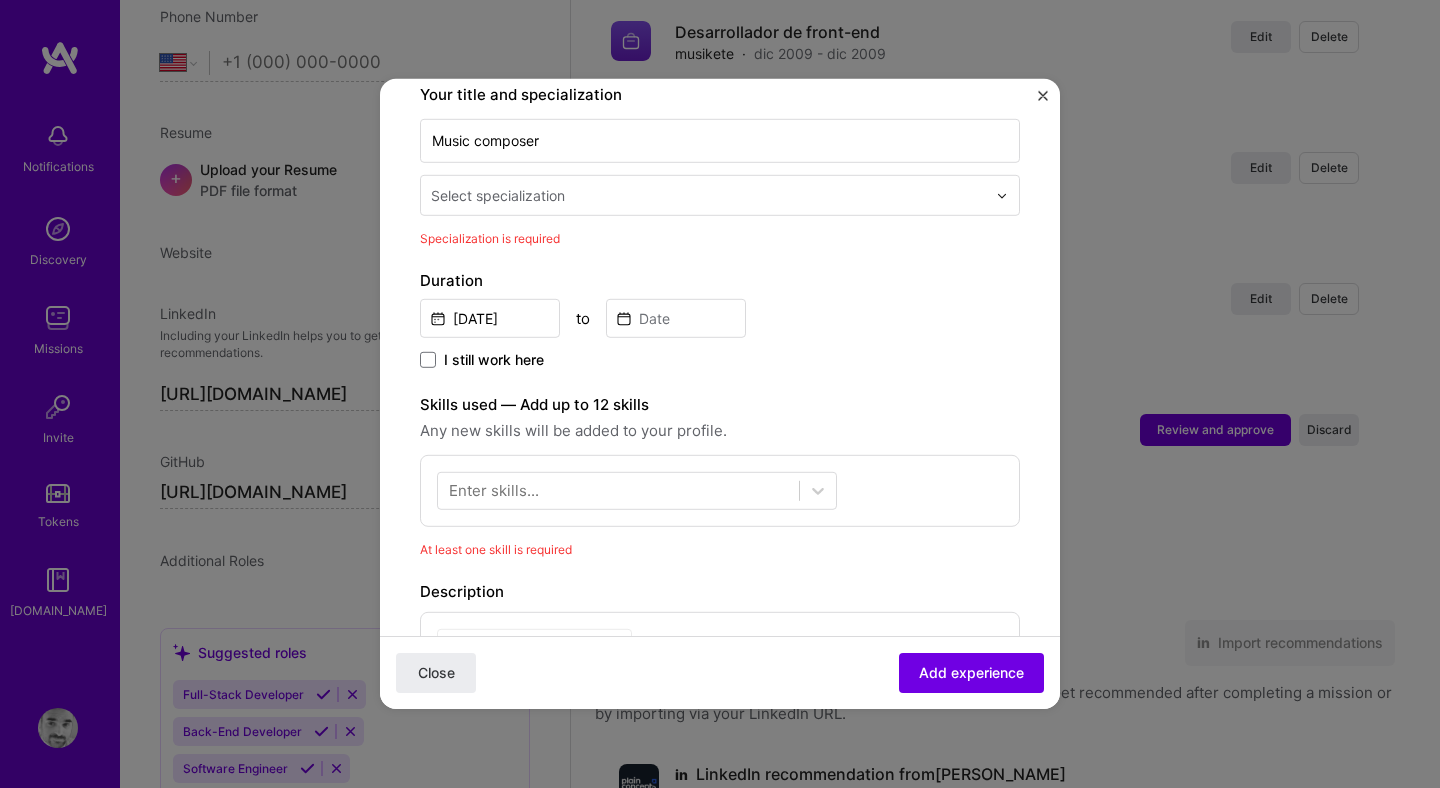 scroll, scrollTop: 470, scrollLeft: 0, axis: vertical 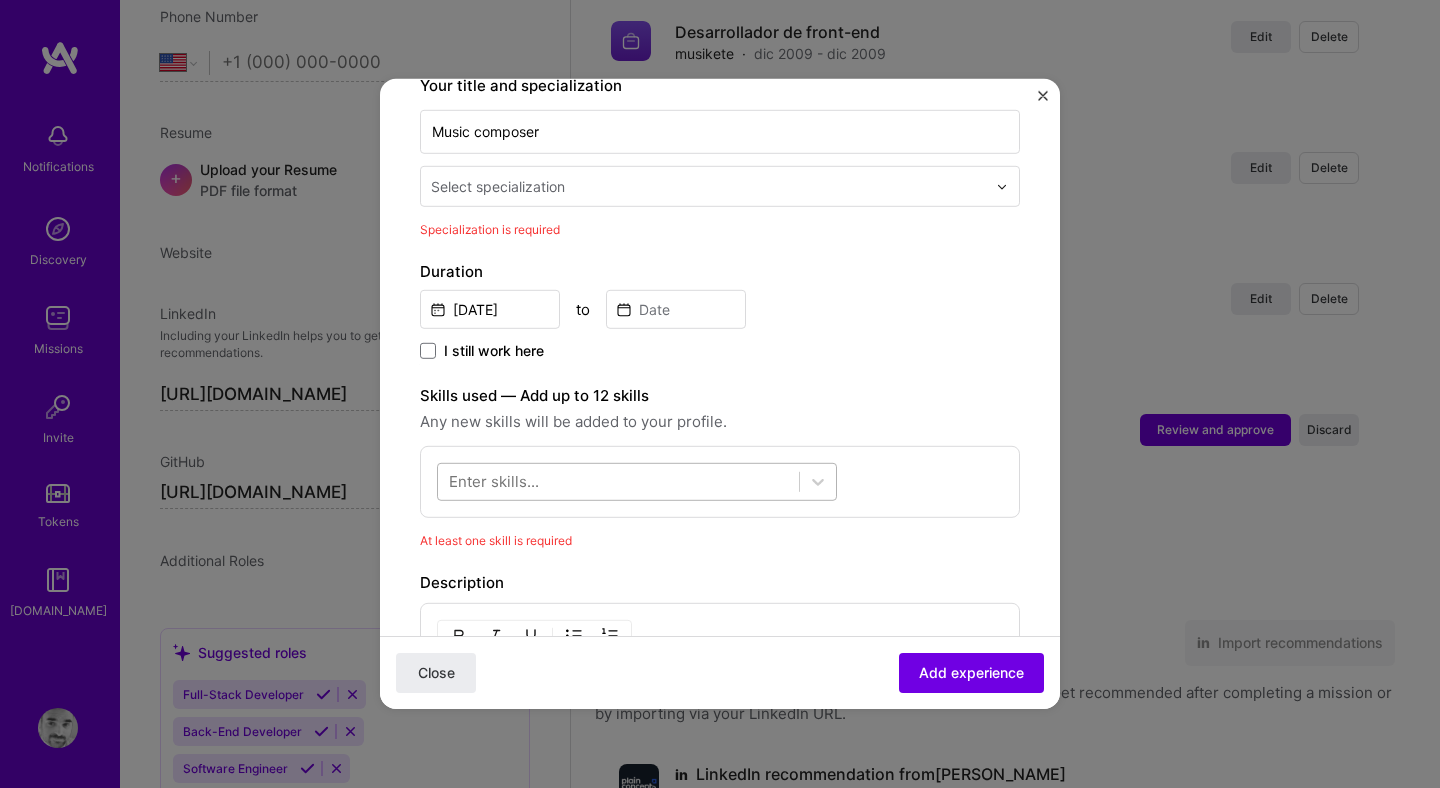 click at bounding box center [618, 481] 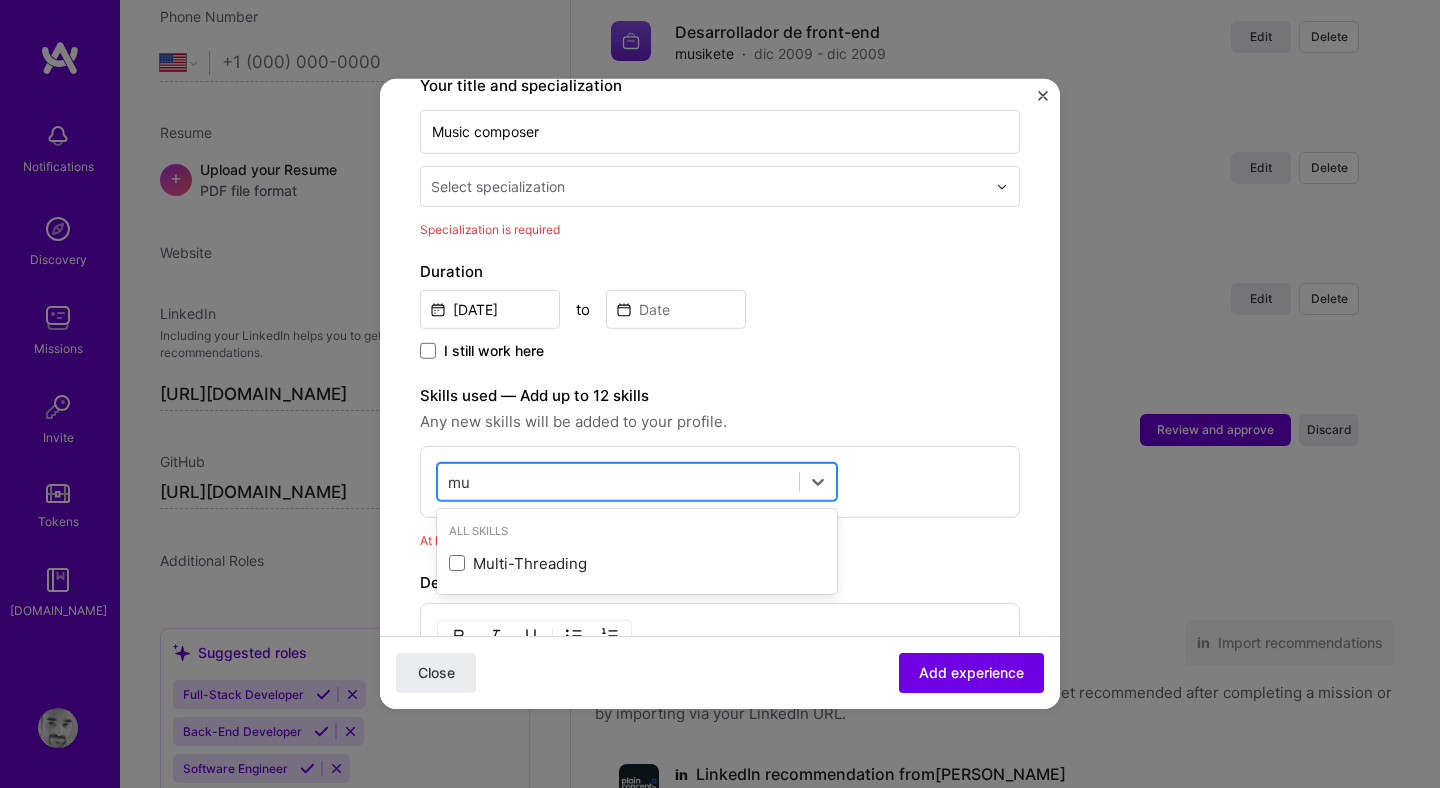 type on "m" 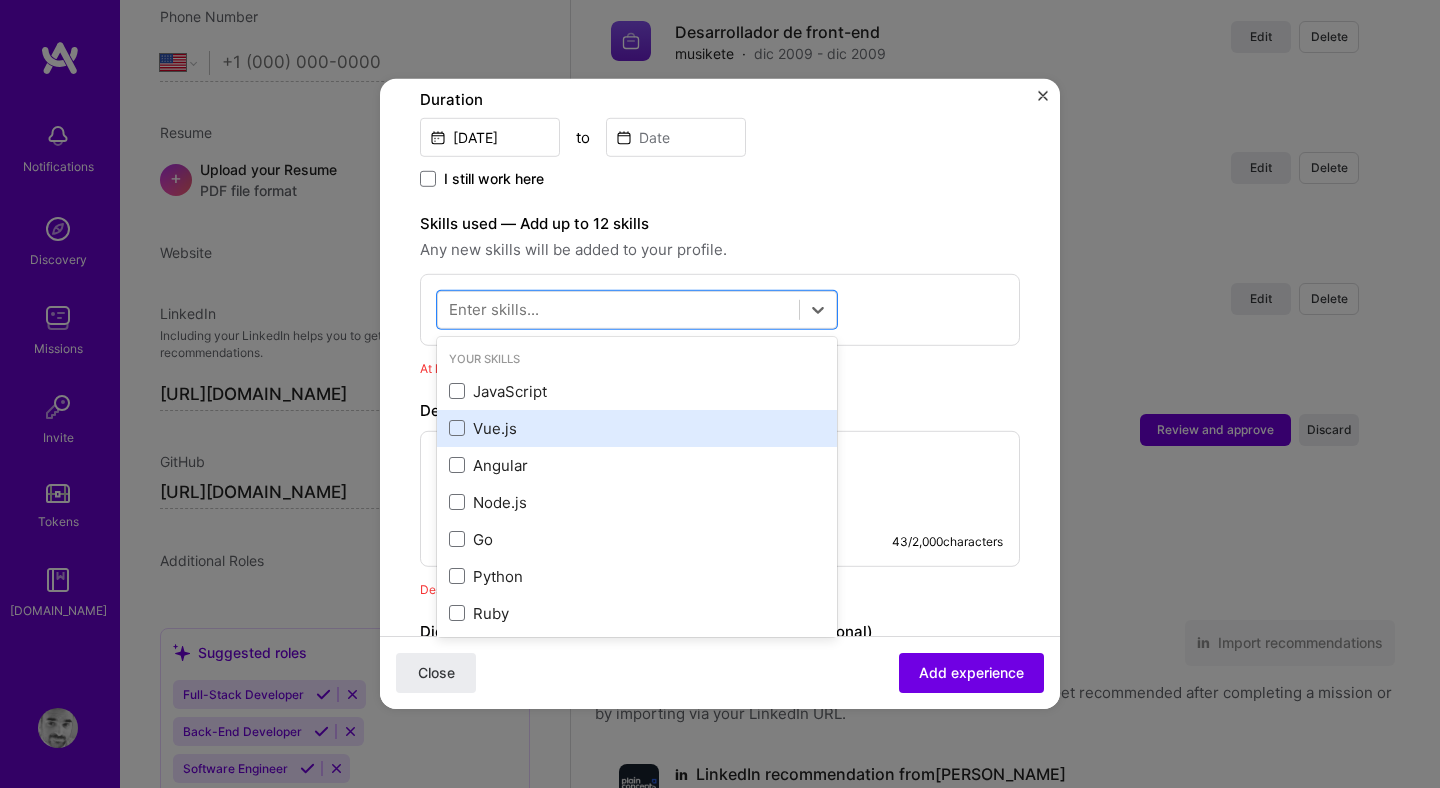 scroll, scrollTop: 649, scrollLeft: 0, axis: vertical 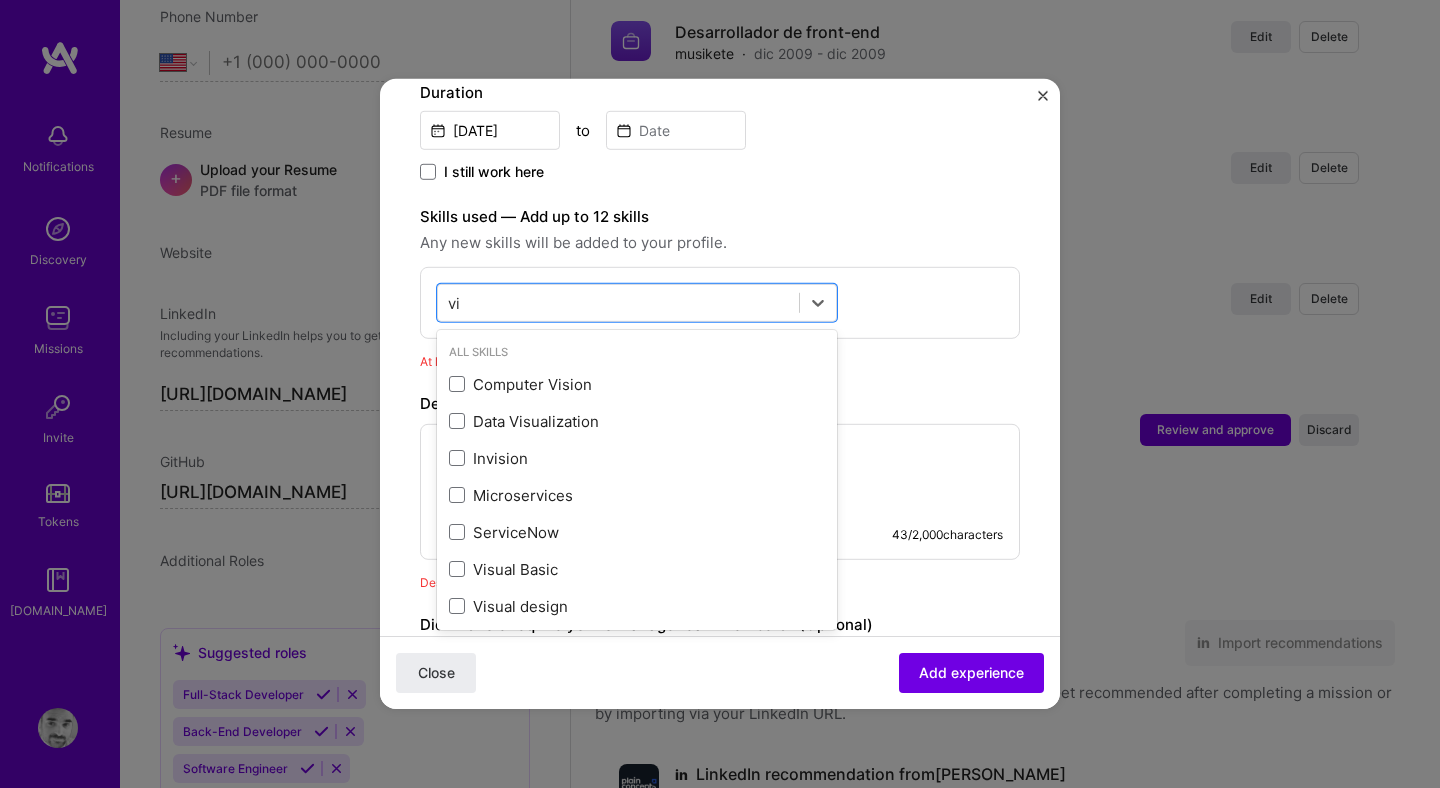type on "v" 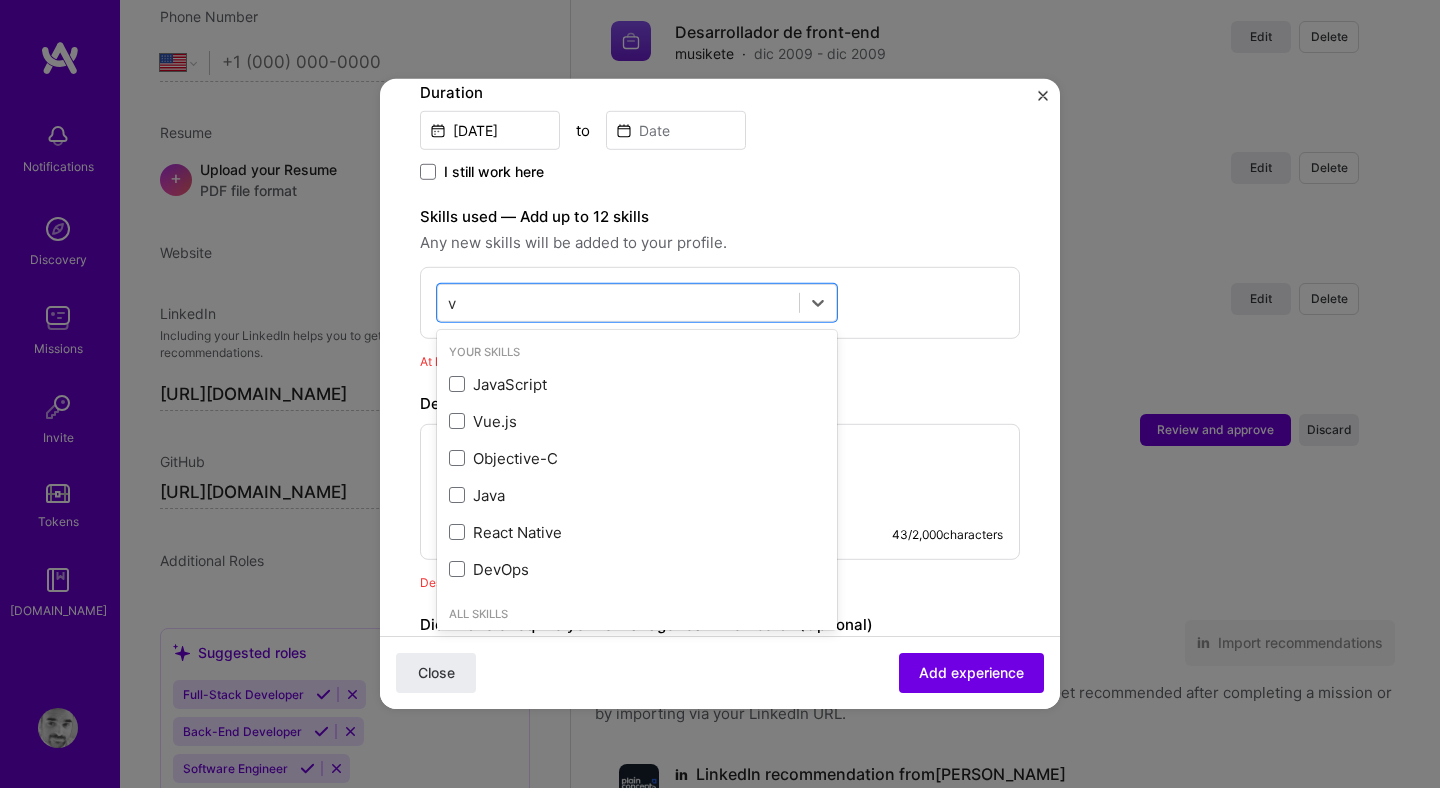 type 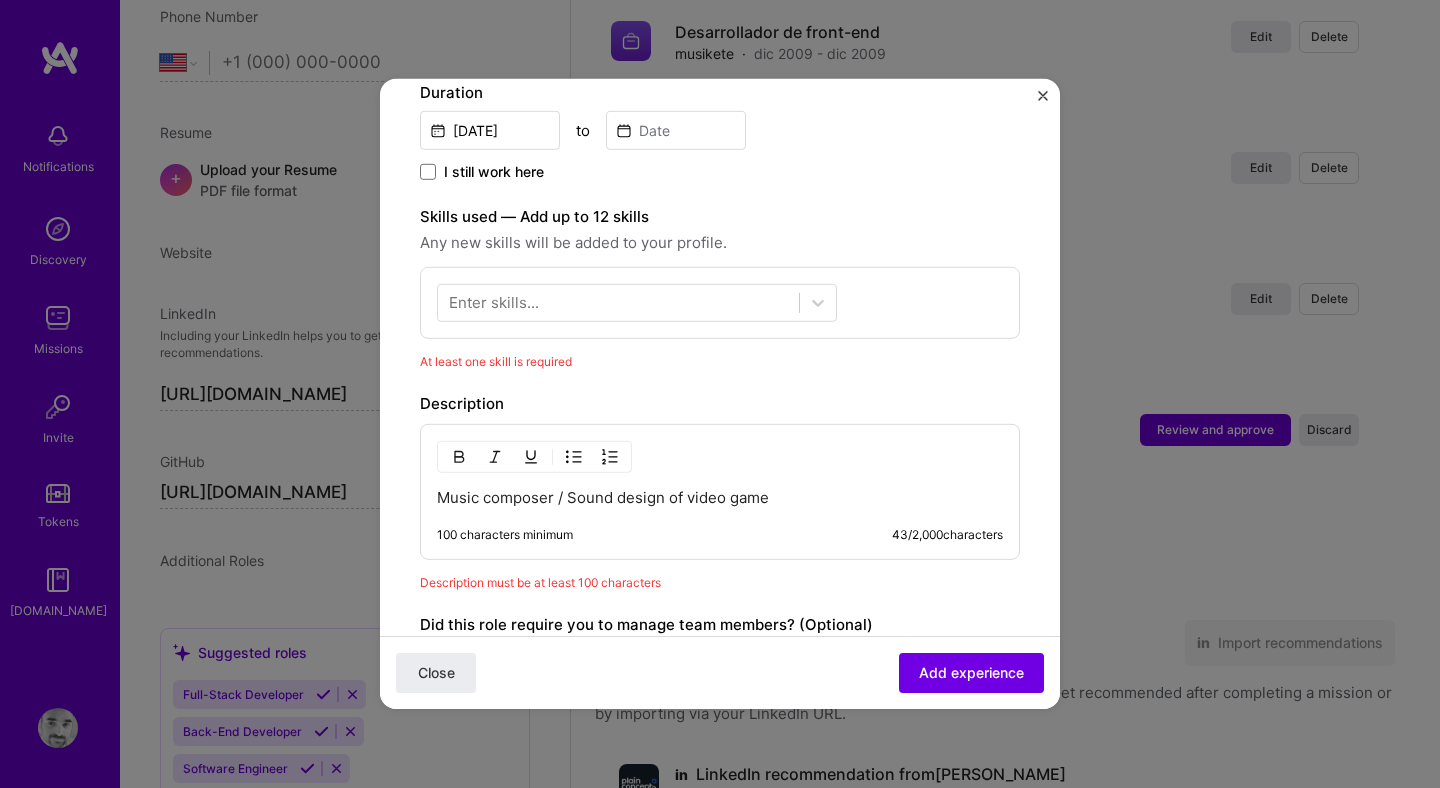 click on "Enter skills..." at bounding box center (720, 303) 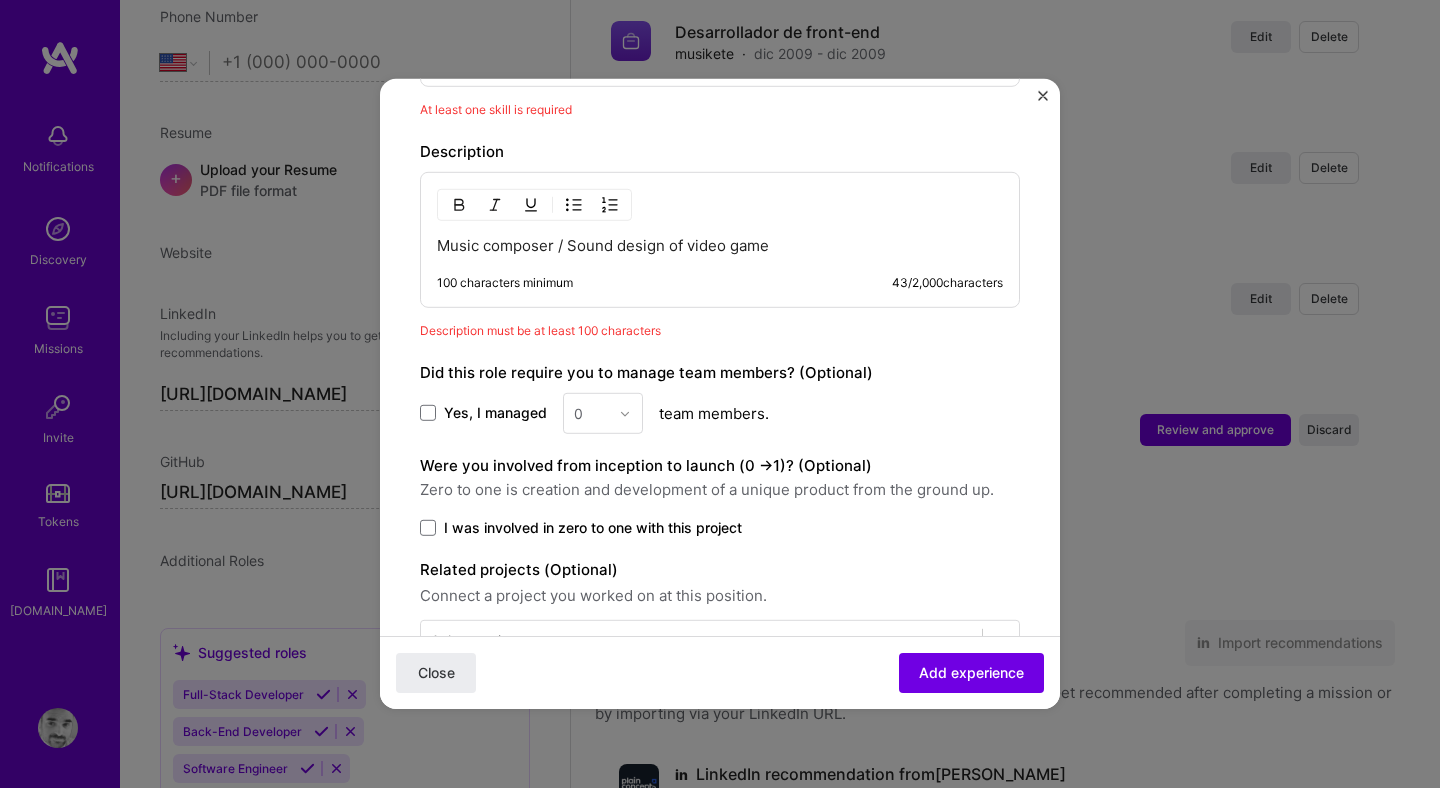 scroll, scrollTop: 944, scrollLeft: 0, axis: vertical 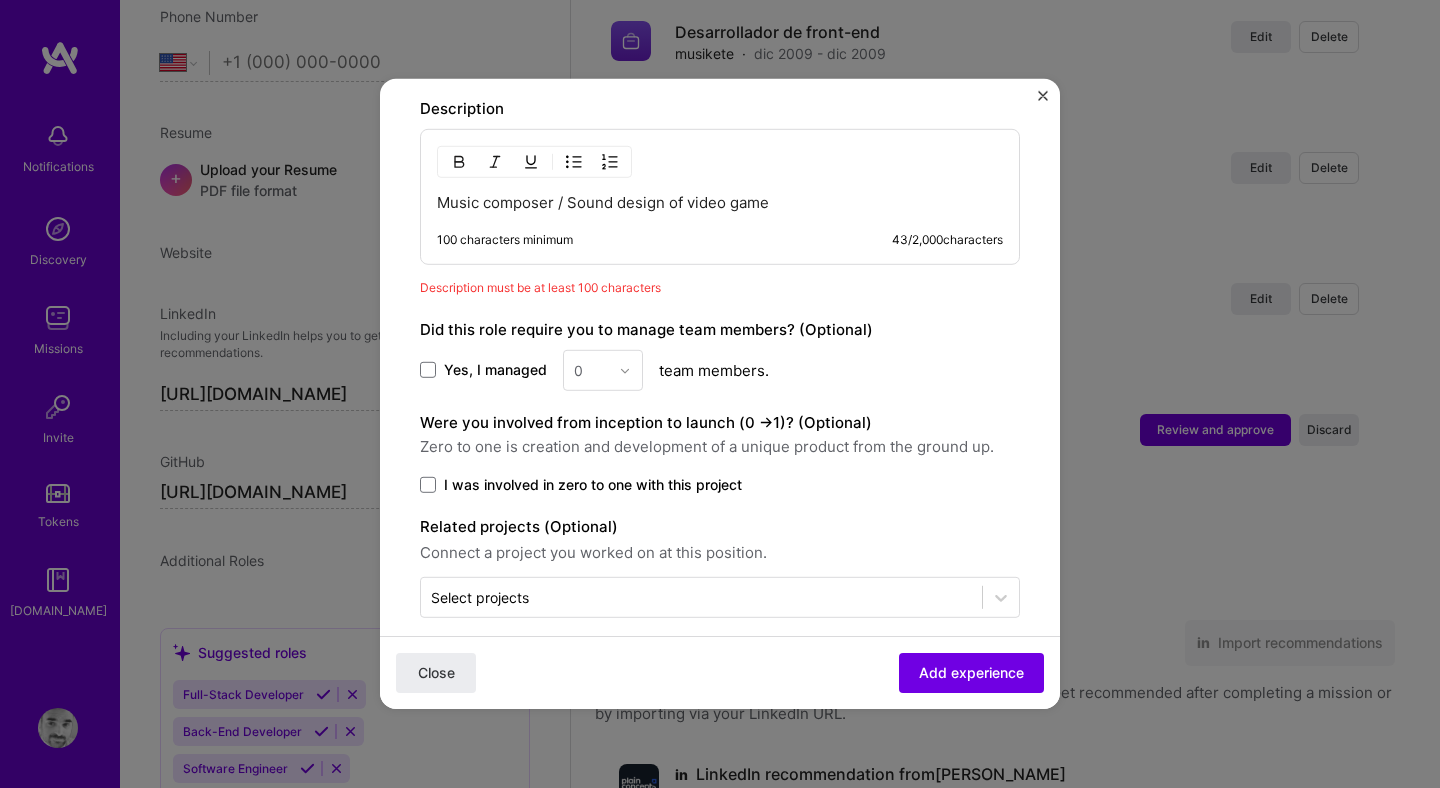 click on "Adding suggested job This job is suggested based on your LinkedIn, resume or A.Team activity. Create a job experience Jobs help companies understand your past experience. Company logo Company name Cactus Production
Company is required Industry Add up to 2 industries. Selected industries 2 Your title and specialization Music composer Select specialization Specialization is required Duration Feb, 2021
to
I still work here Skills used — Add up to 12 skills Any new skills will be added to your profile. Enter skills... At least one skill is required Description Music composer / Sound design of video game 100 characters minimum 43 / 2,000  characters Description must be at least 100 characters Did this role require you to manage team members? (Optional) Yes, I managed 0 team members. Were you involved from inception to launch (0 - >  1)? (Optional) Zero to one is creation and development of a unique product from the ground up. Select projects" at bounding box center (720, -47) 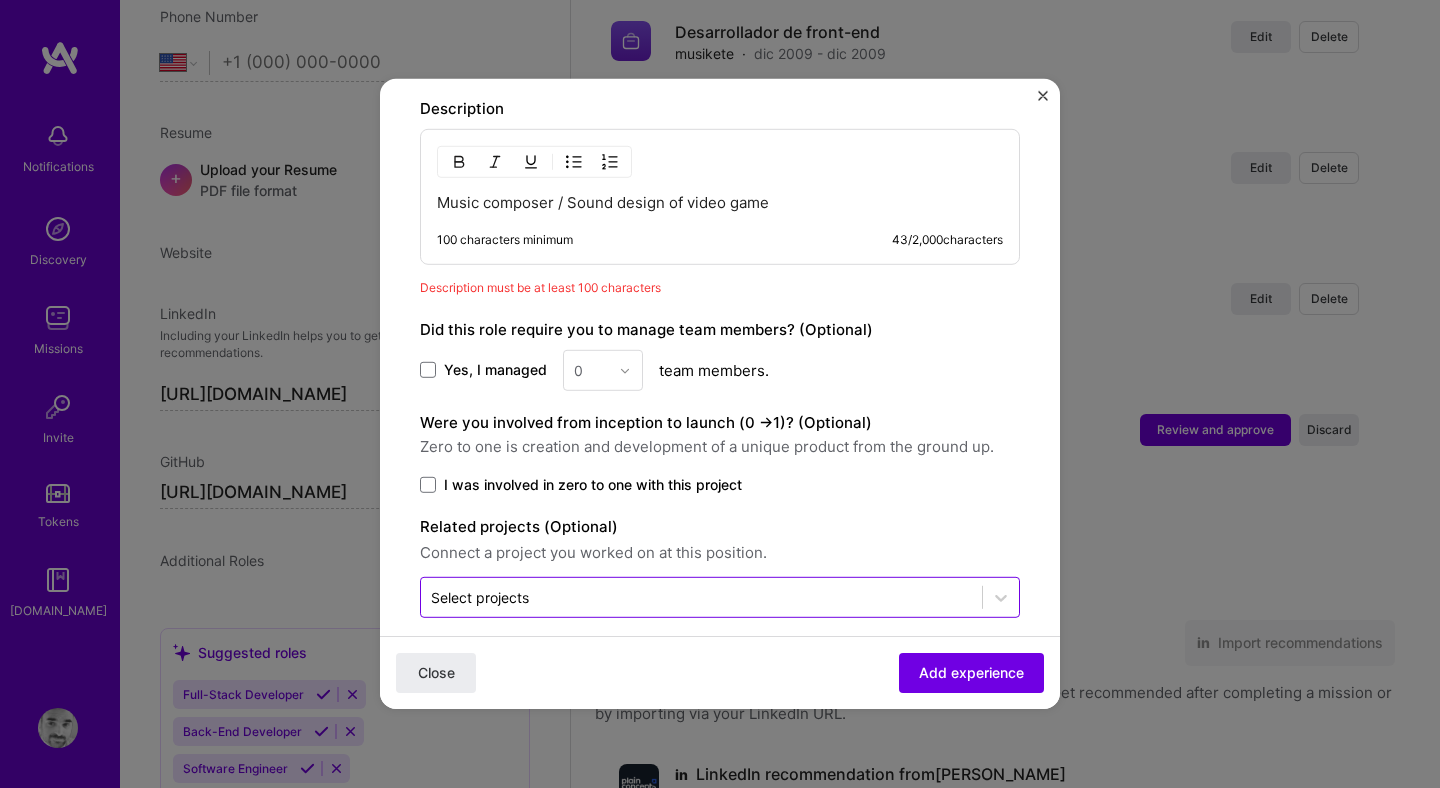 click at bounding box center [701, 597] 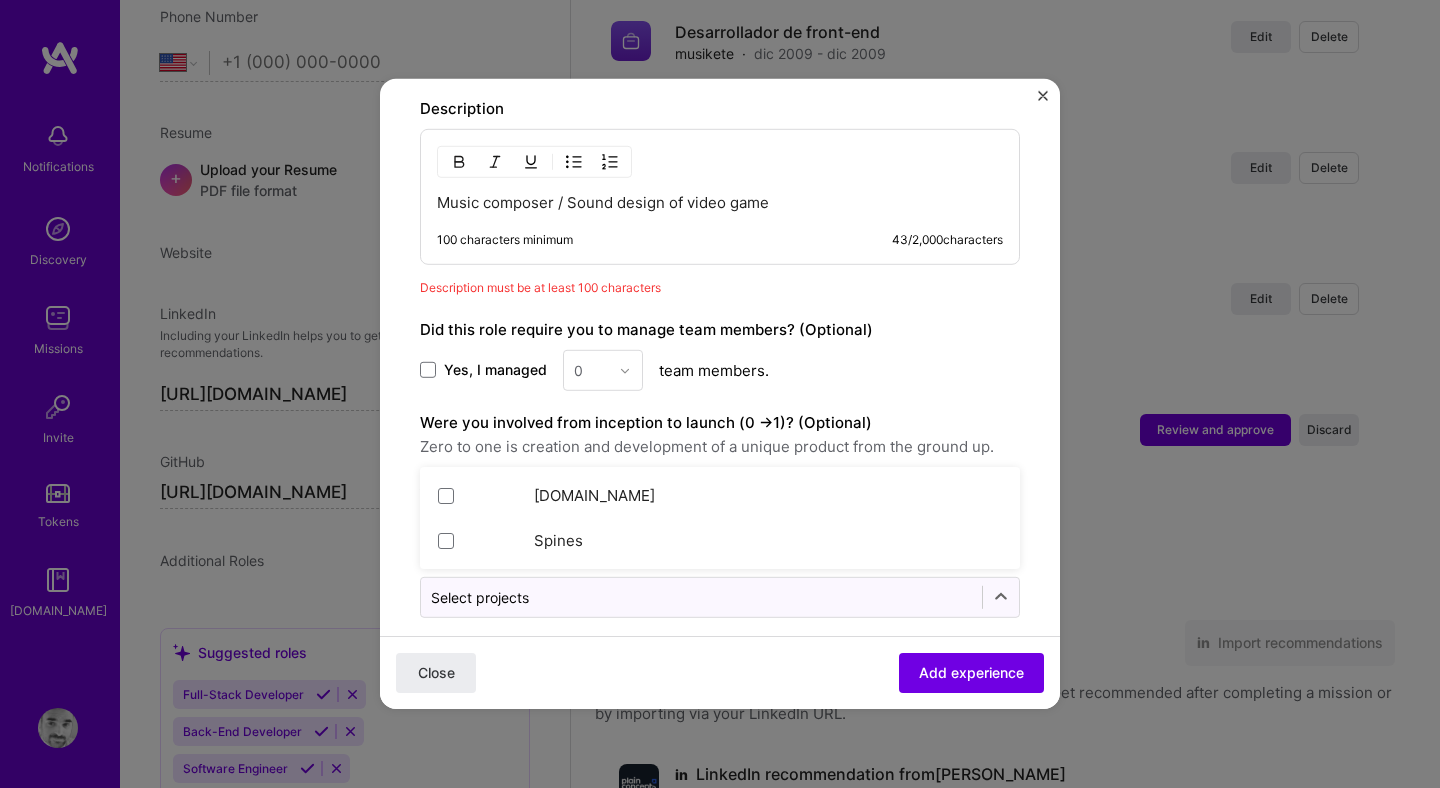 click on "Adding suggested job This job is suggested based on your LinkedIn, resume or A.Team activity. Create a job experience Jobs help companies understand your past experience. Company logo Company name Cactus Production
Company is required Industry Add up to 2 industries. Selected industries 2 Your title and specialization Music composer Select specialization Specialization is required Duration Feb, 2021
to
I still work here Skills used — Add up to 12 skills Any new skills will be added to your profile. Enter skills... At least one skill is required Description Music composer / Sound design of video game 100 characters minimum 43 / 2,000  characters Description must be at least 100 characters Did this role require you to manage team members? (Optional) Yes, I managed 0 team members. Were you involved from inception to launch (0 - >  1)? (Optional) Zero to one is creation and development of a unique product from the ground up. Select projects" at bounding box center (720, -47) 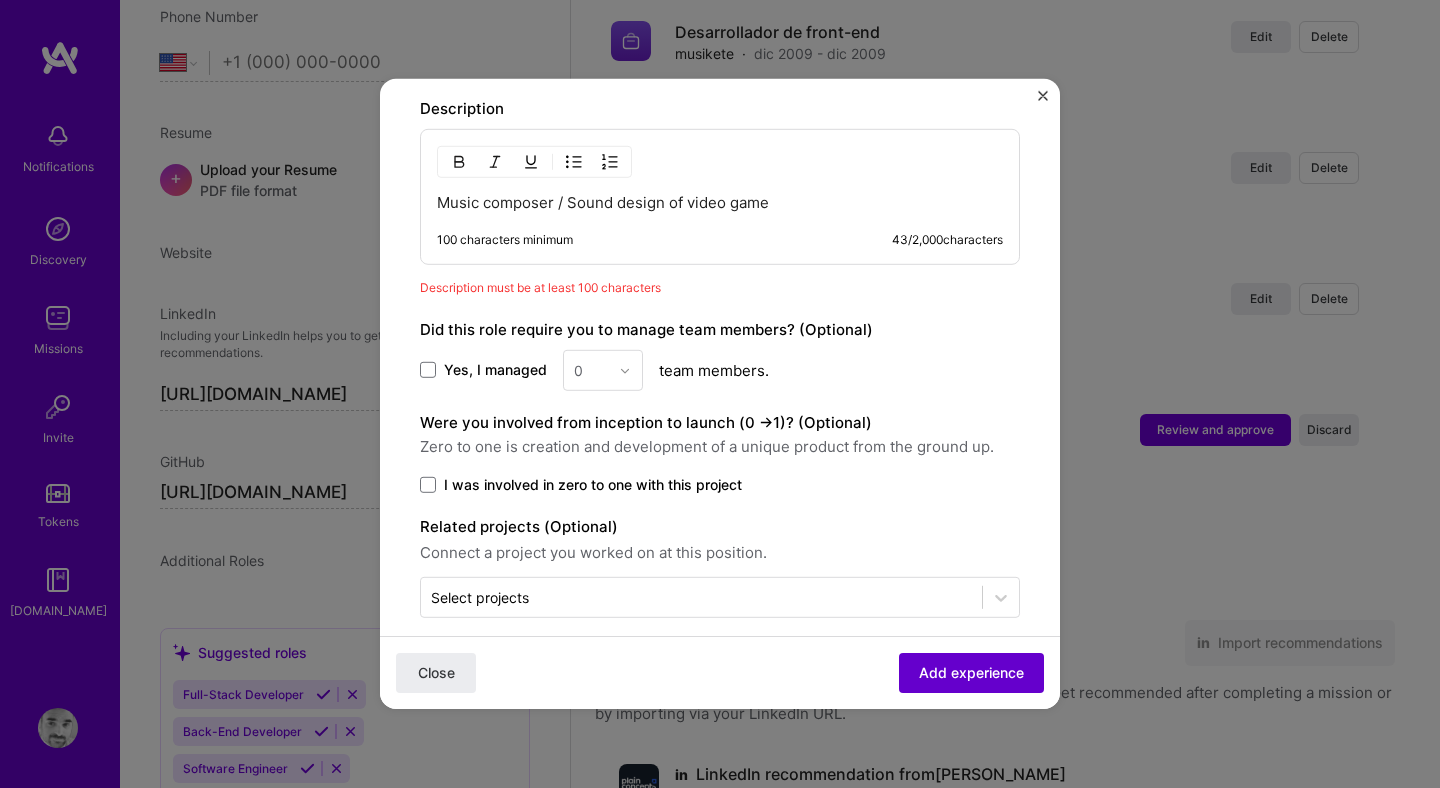 click on "Add experience" at bounding box center (971, 673) 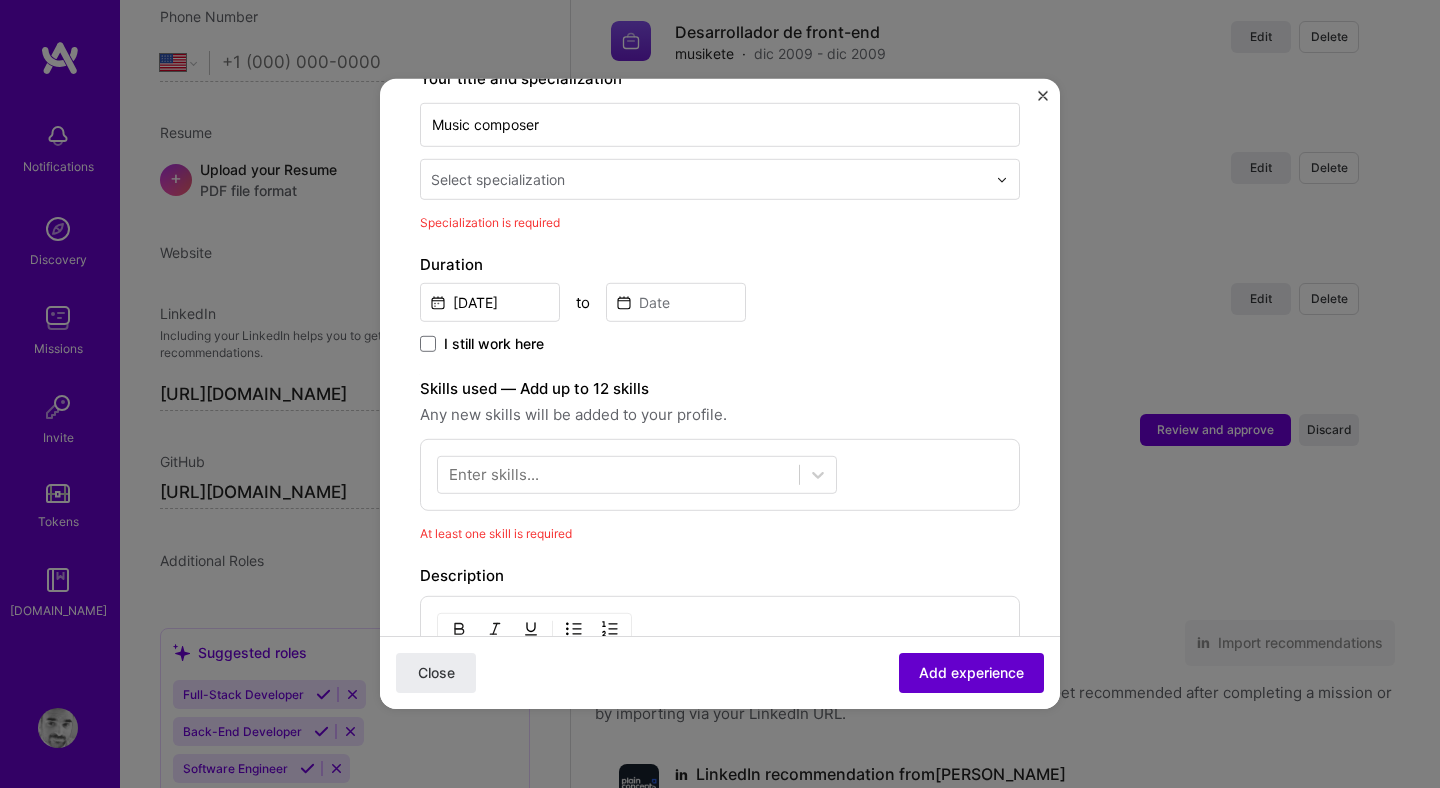 scroll, scrollTop: 444, scrollLeft: 0, axis: vertical 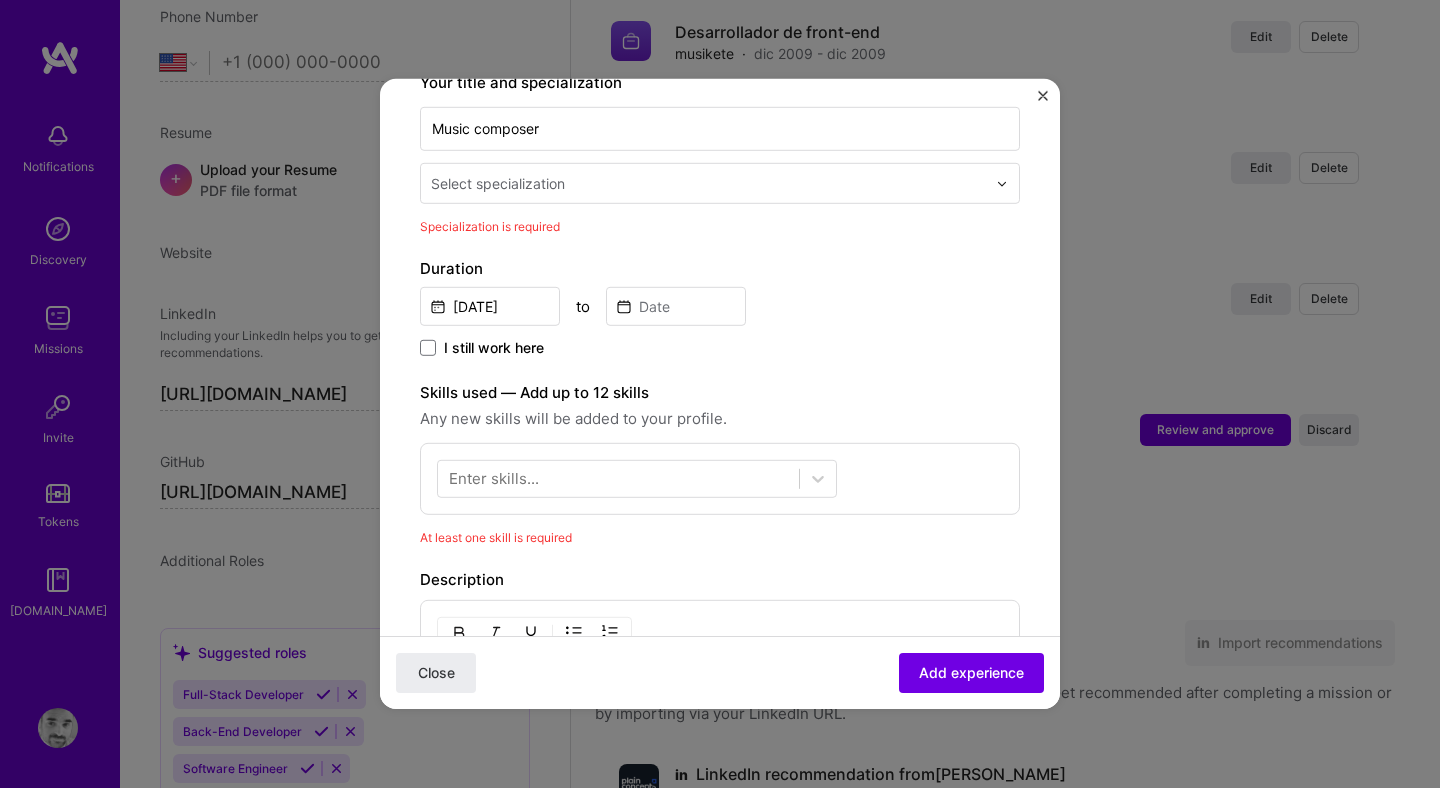 click on "Select specialization" at bounding box center (708, 183) 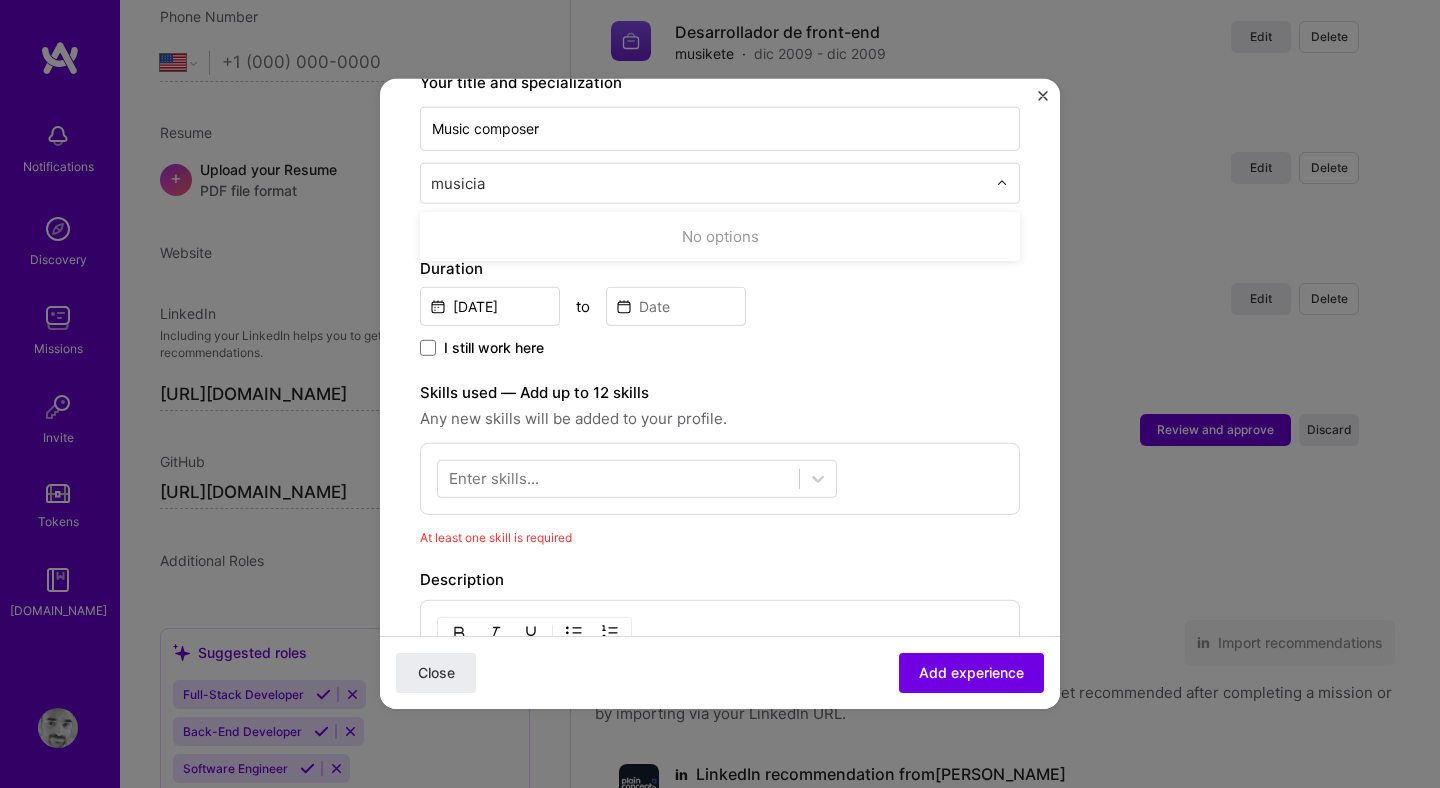 type on "musician" 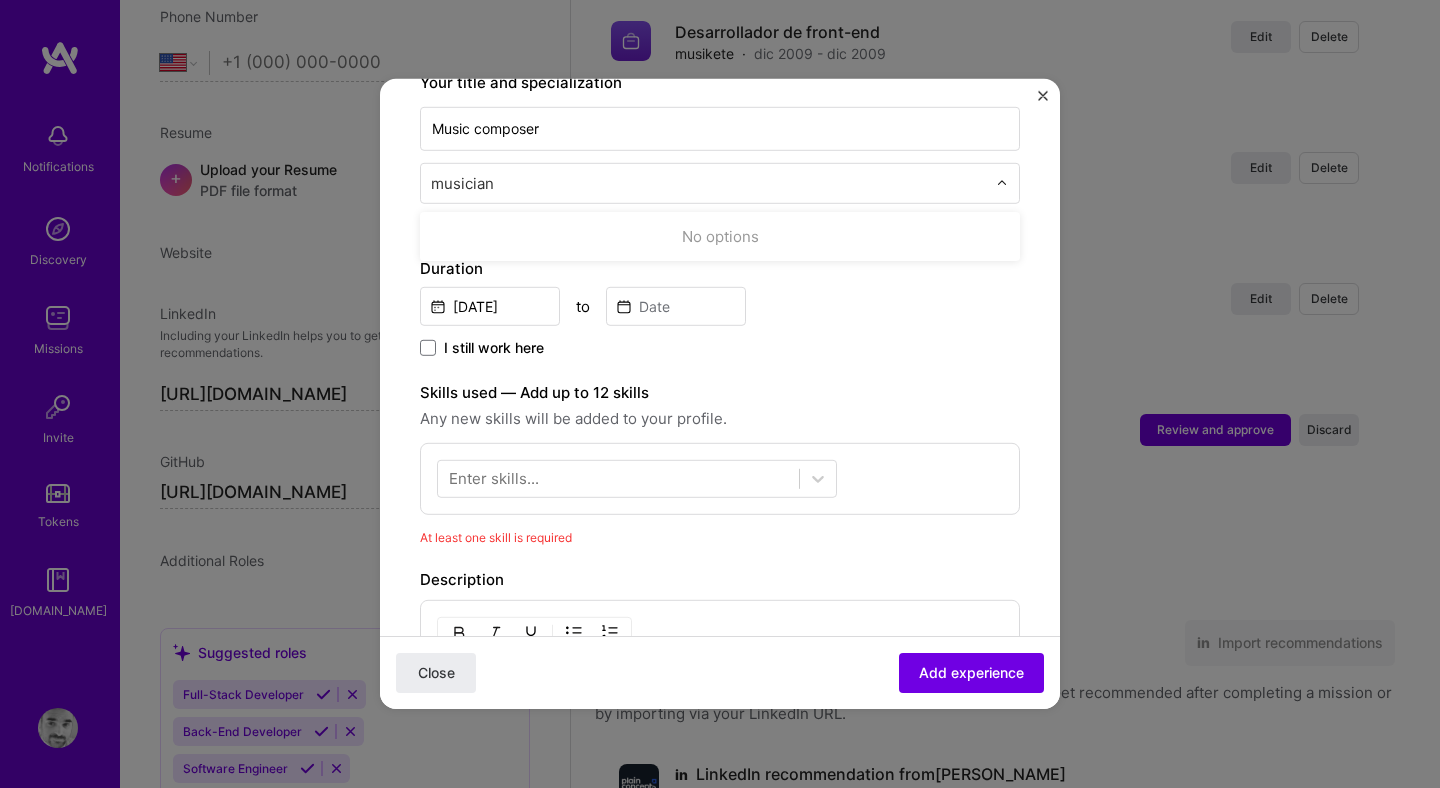 click on "Close" at bounding box center [436, 673] 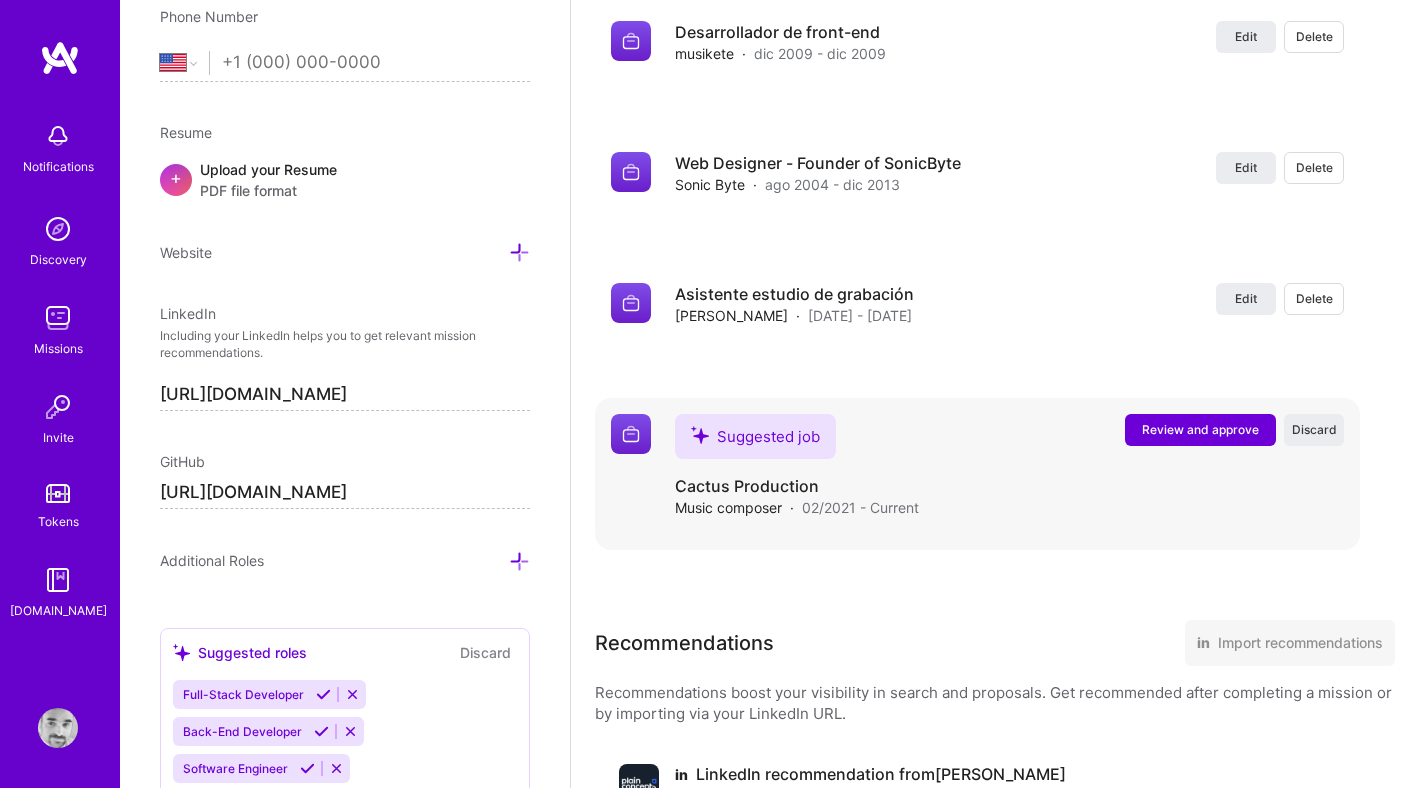click on "Review and approve" at bounding box center [1200, 429] 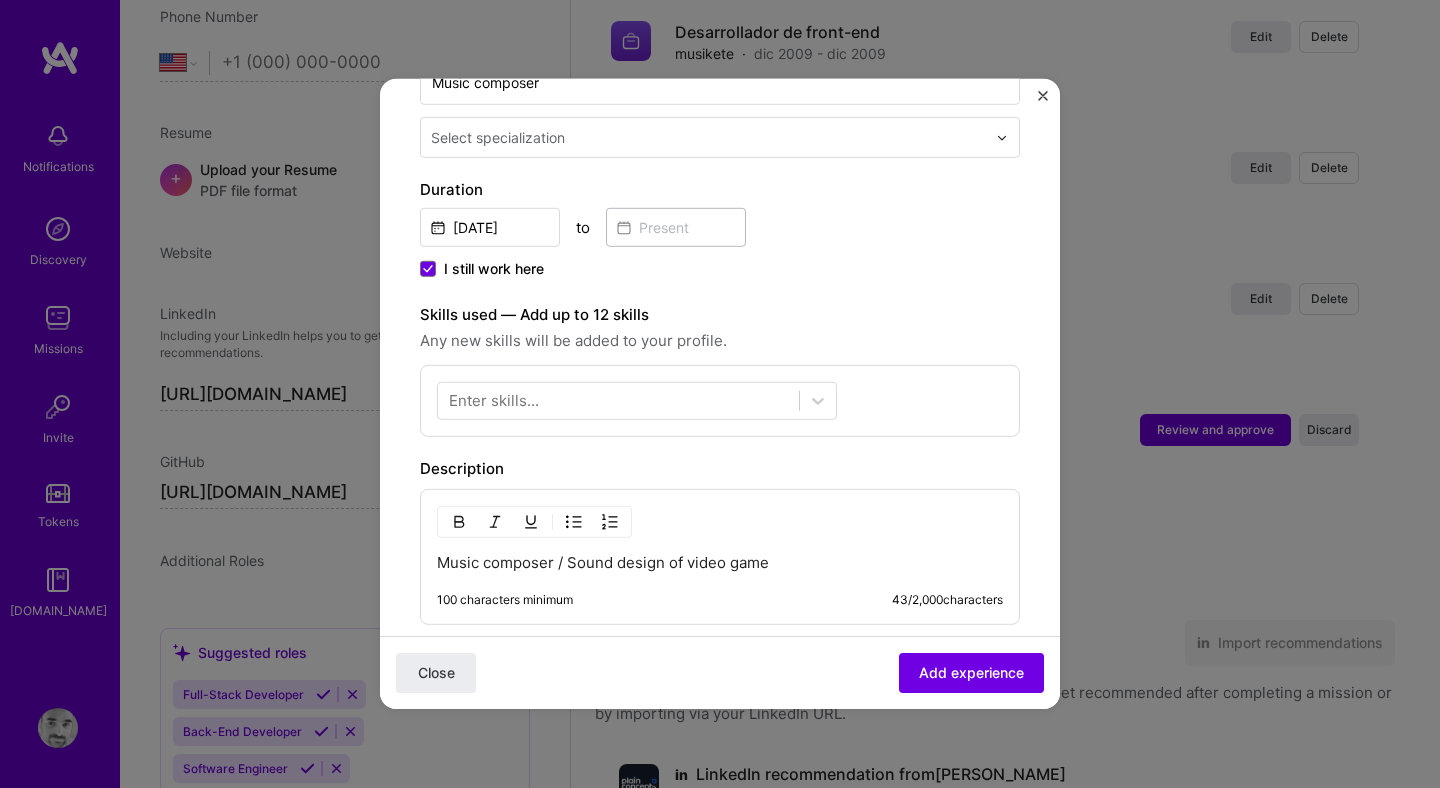 scroll, scrollTop: 492, scrollLeft: 0, axis: vertical 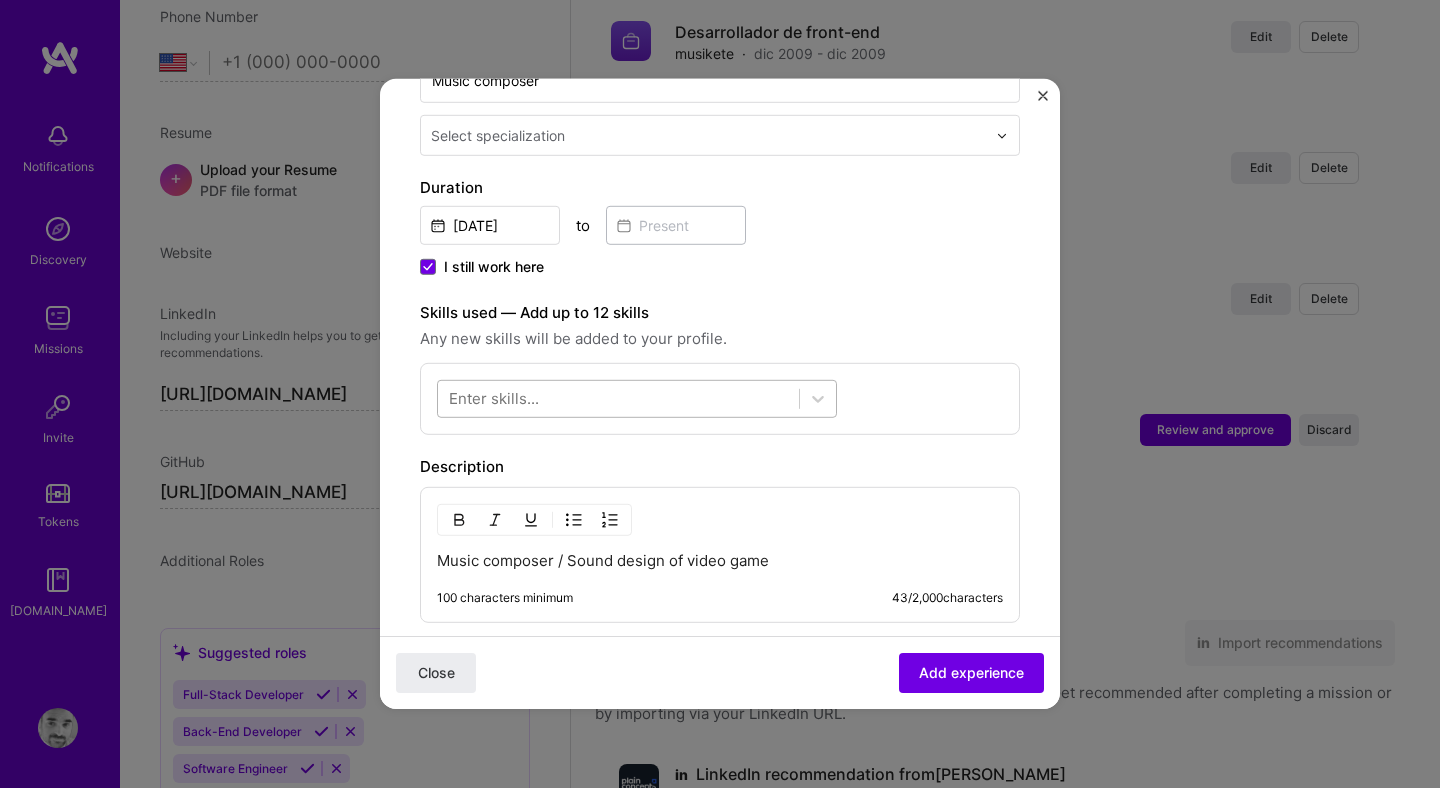click at bounding box center [618, 398] 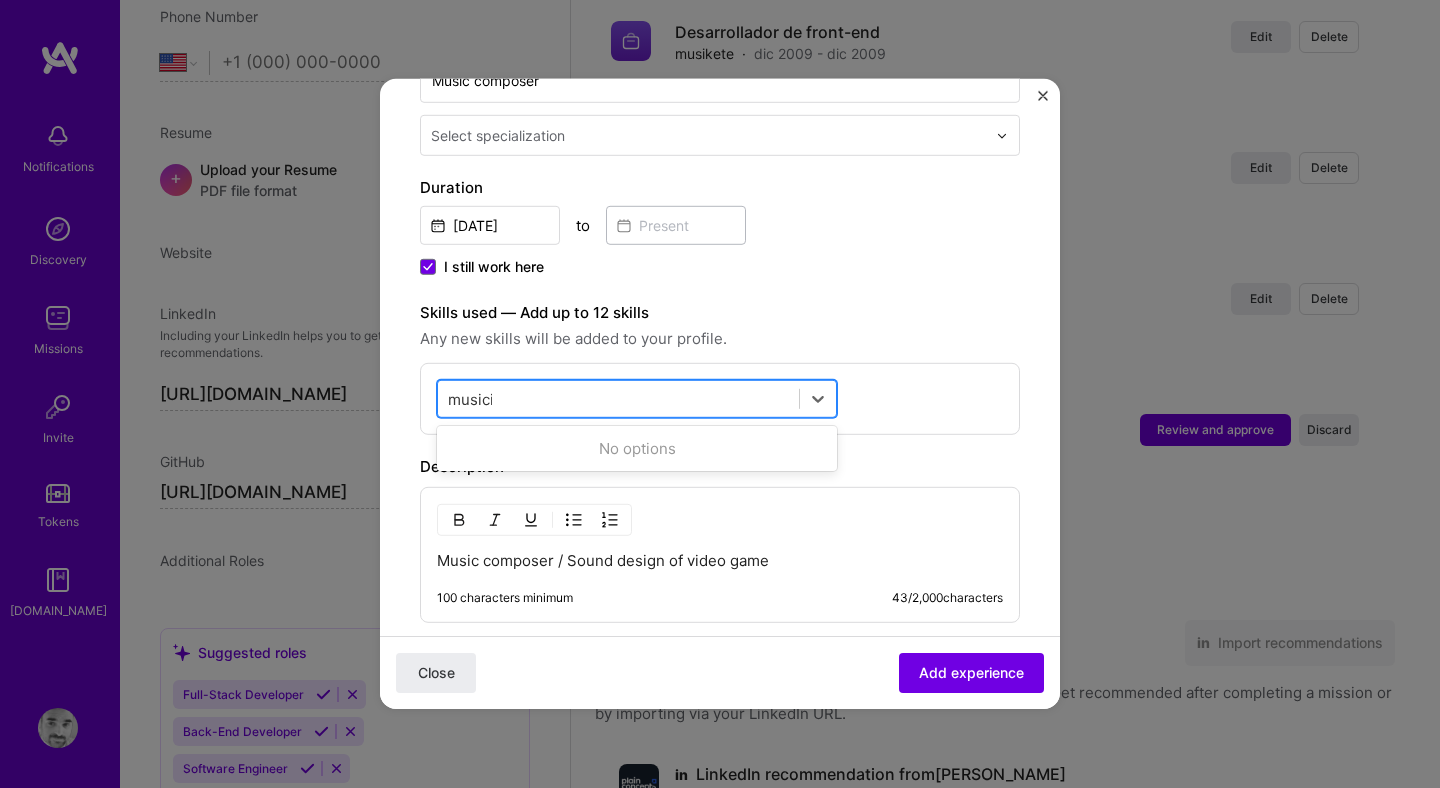 type on "musician" 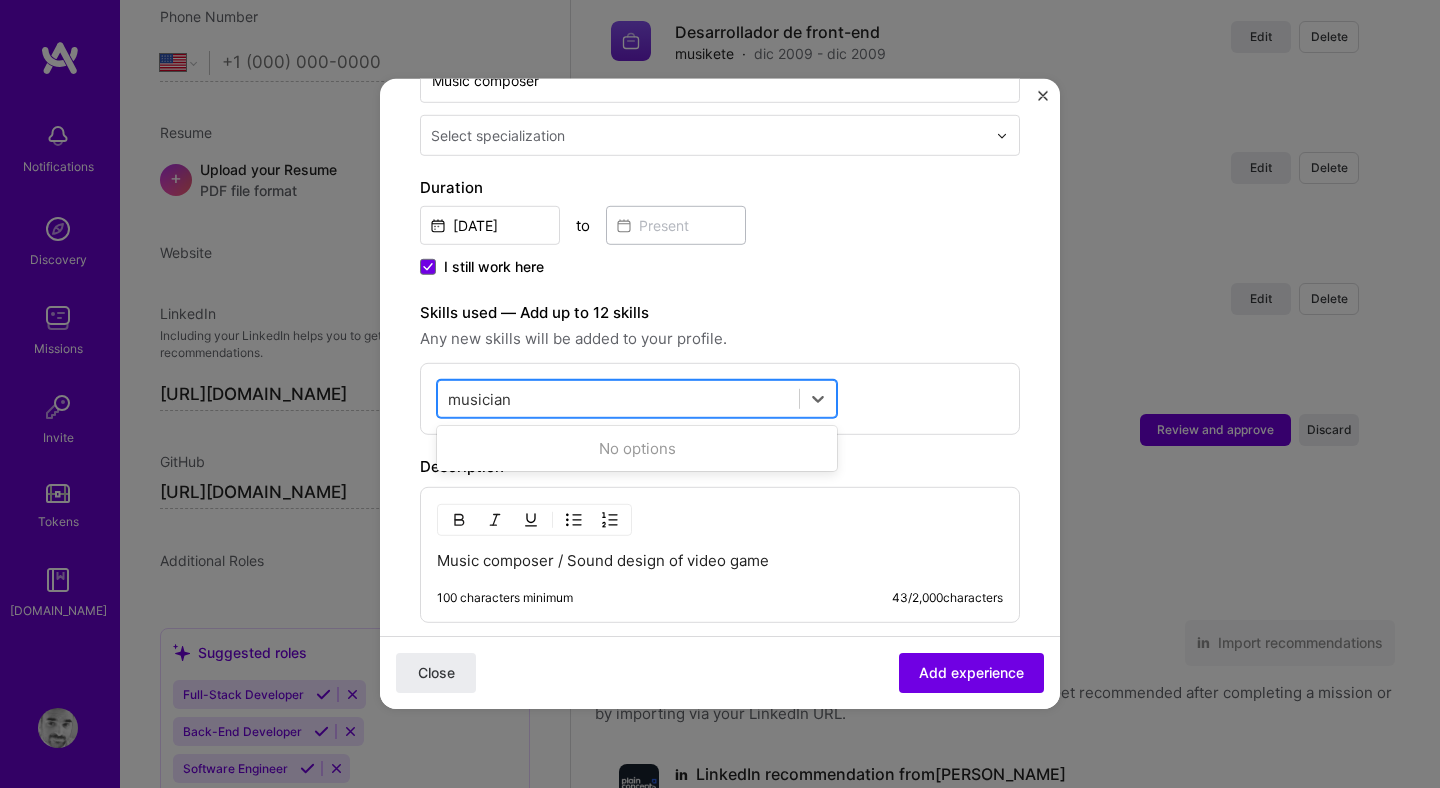 click on "Close" at bounding box center [436, 673] 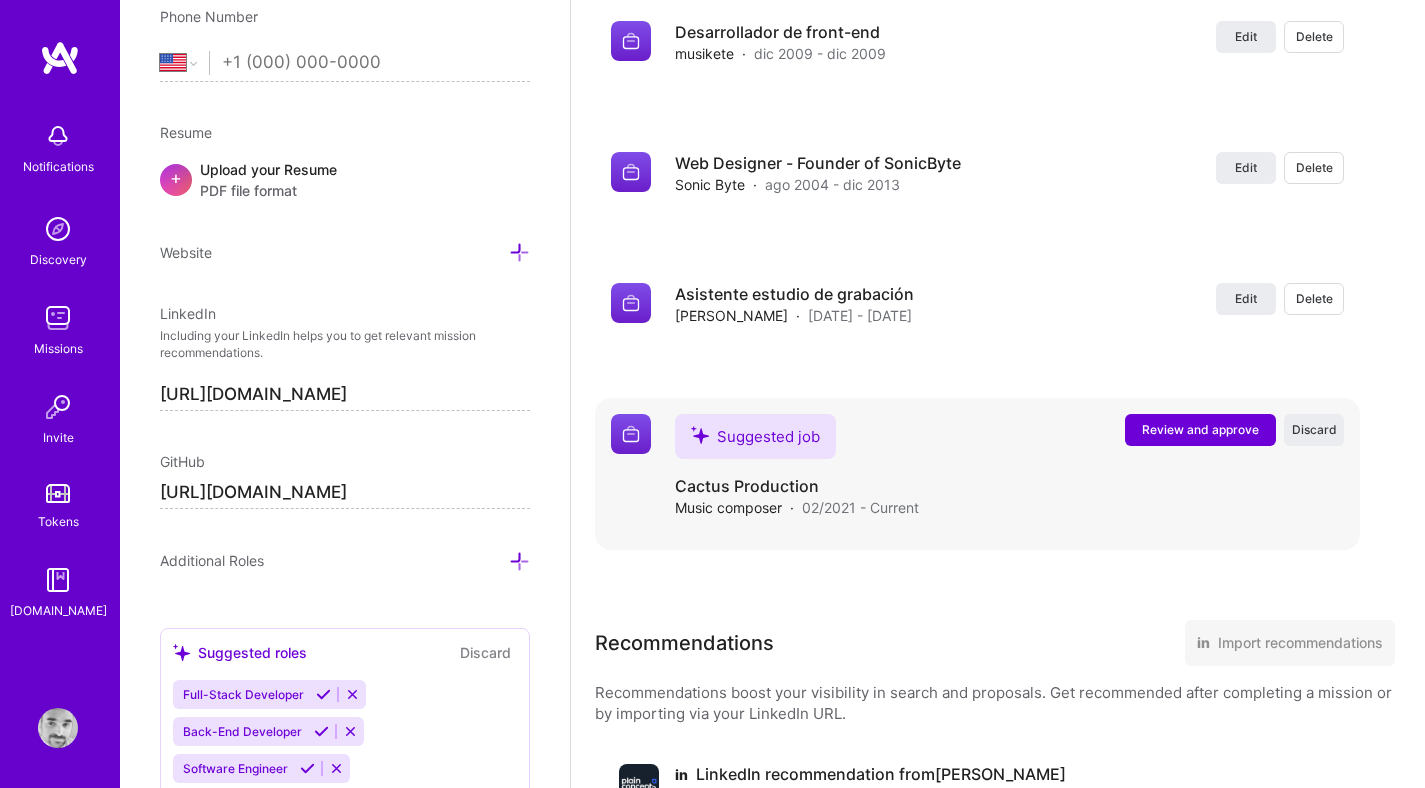 click on "Review and approve" at bounding box center (1200, 430) 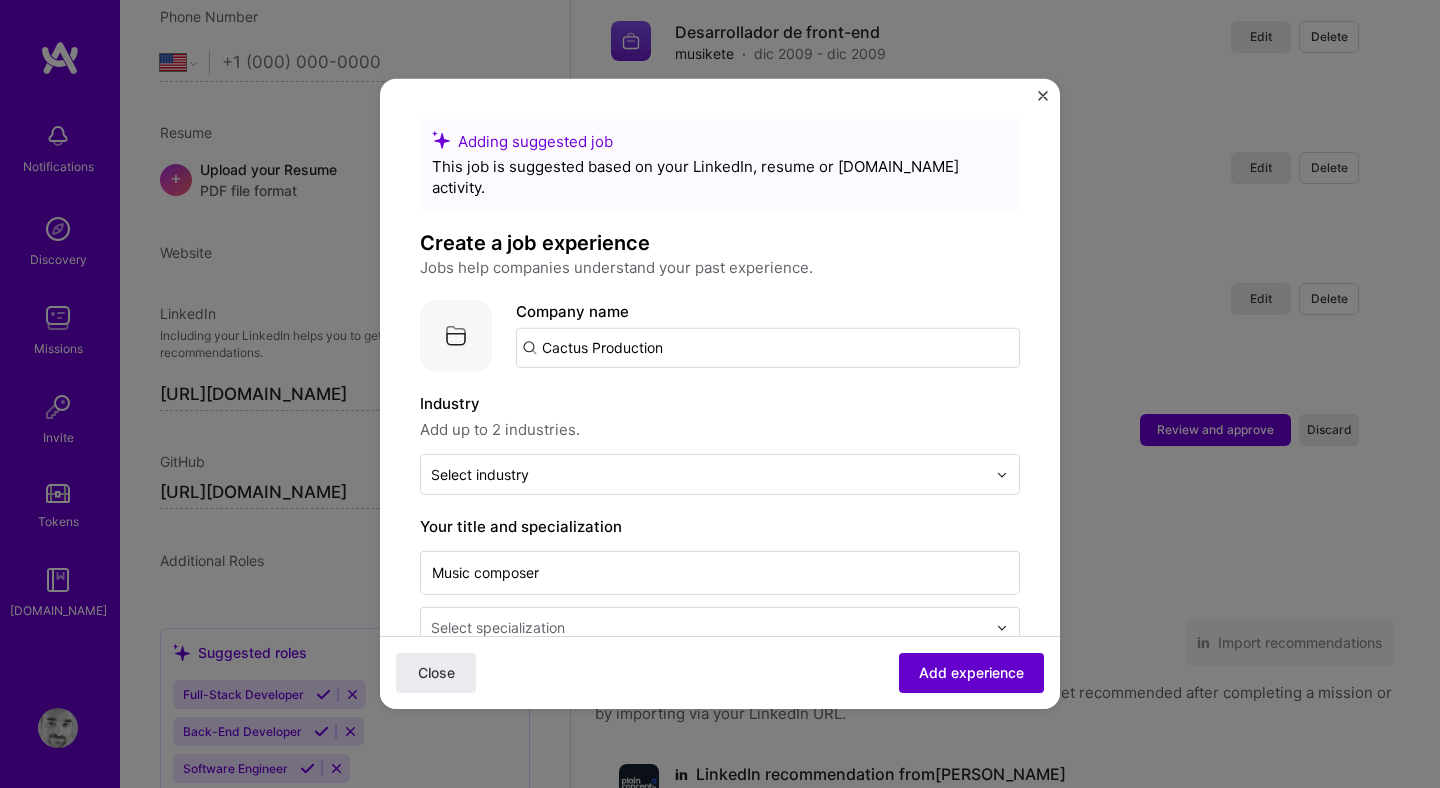 click on "Add experience" at bounding box center [971, 673] 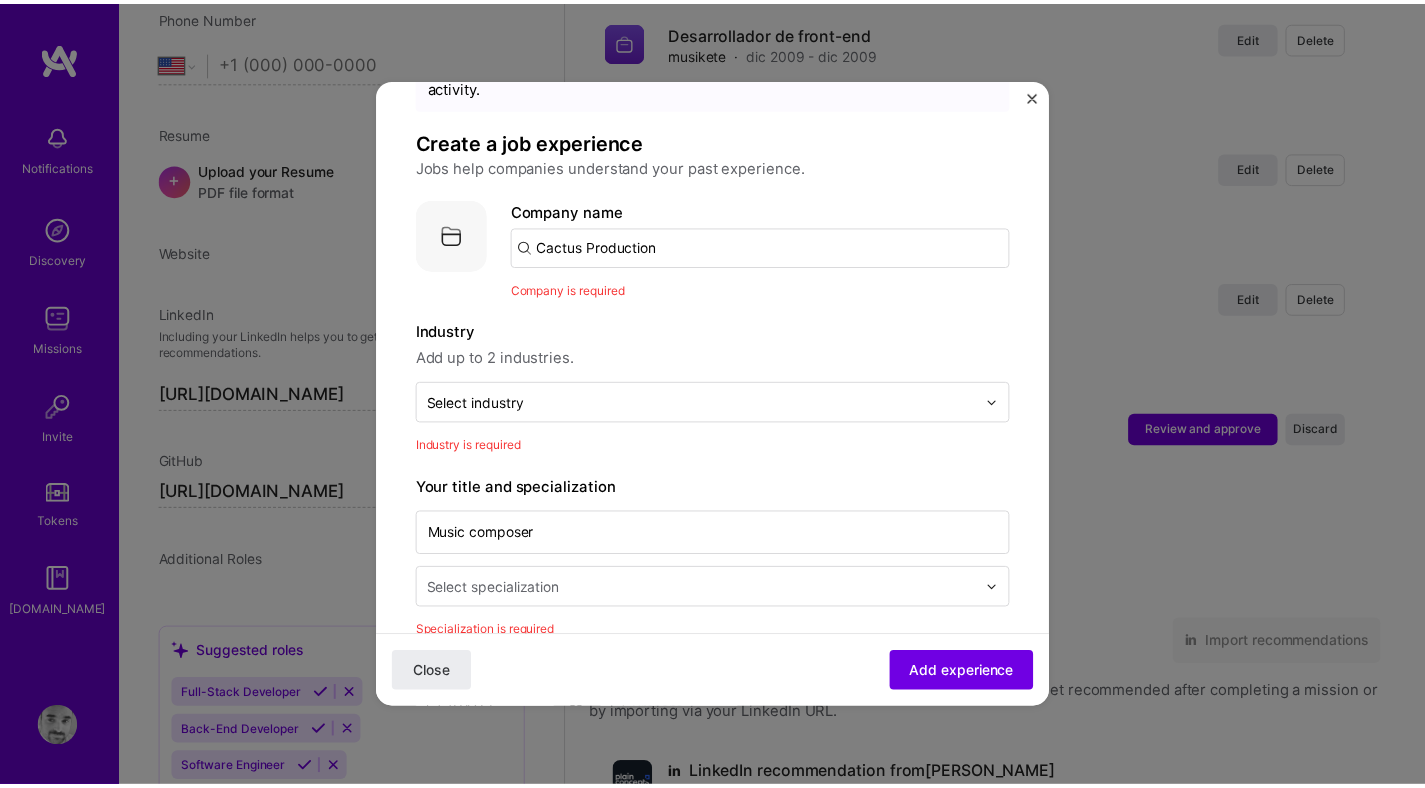 scroll, scrollTop: 91, scrollLeft: 0, axis: vertical 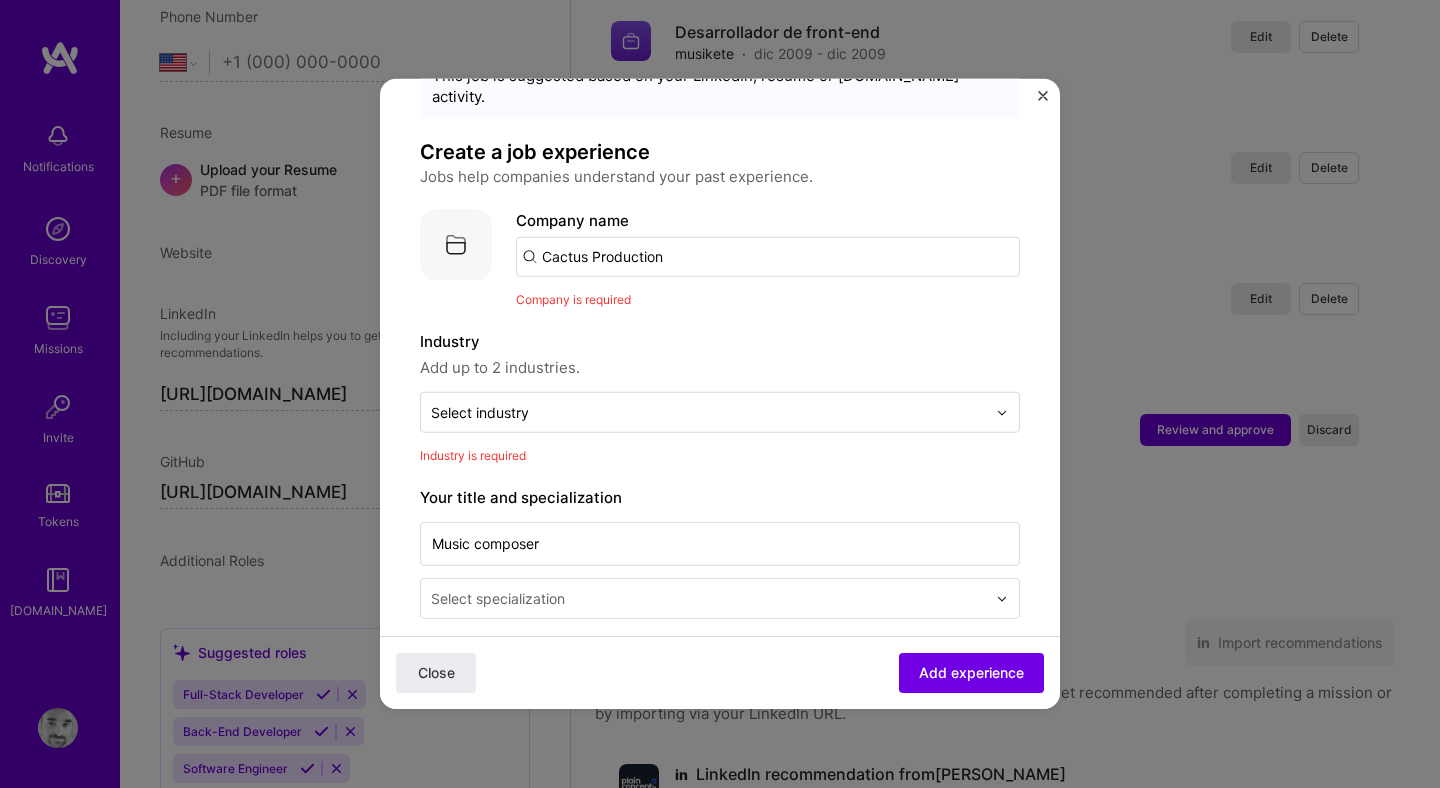 click on "Cactus Production" at bounding box center [768, 257] 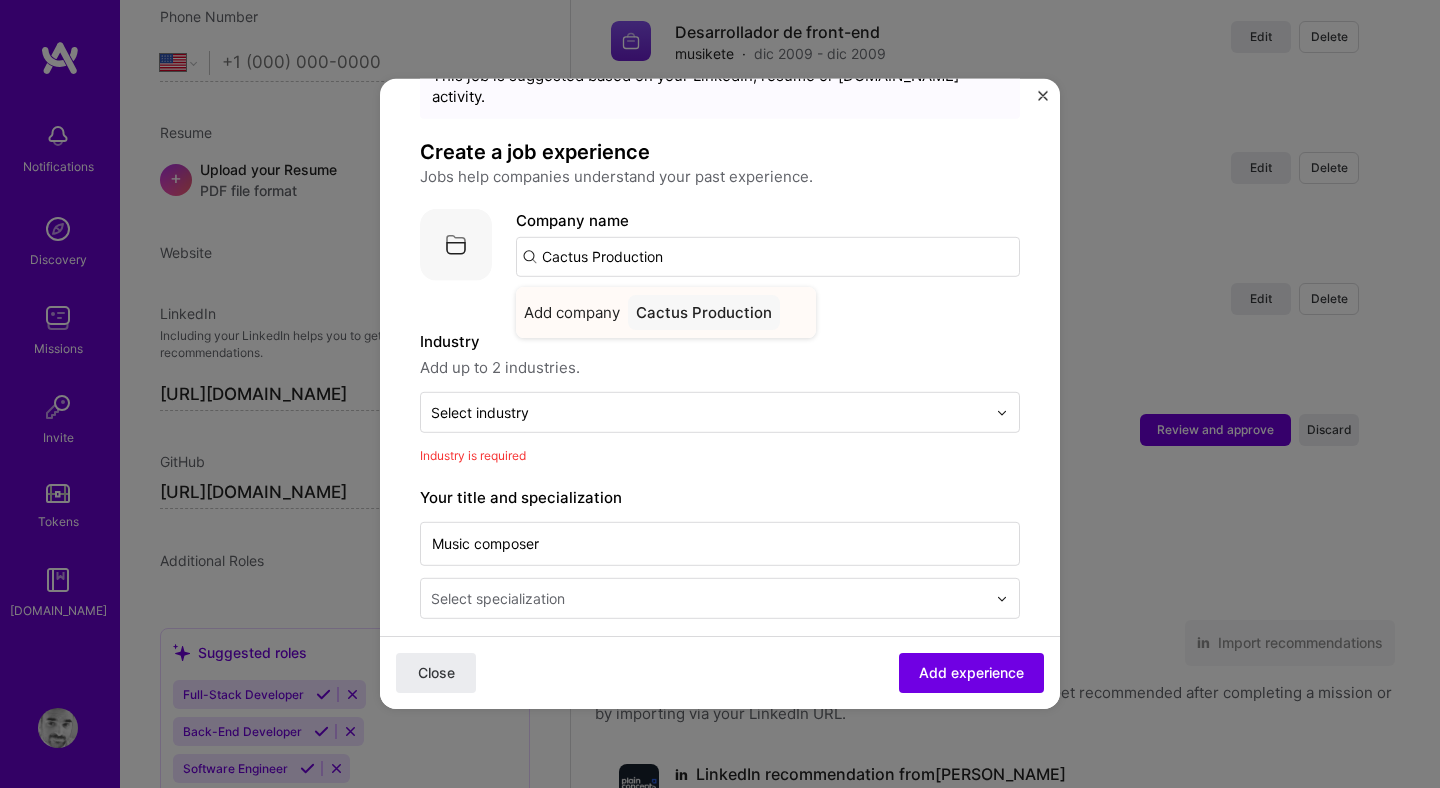 click on "Cactus Production" at bounding box center (704, 312) 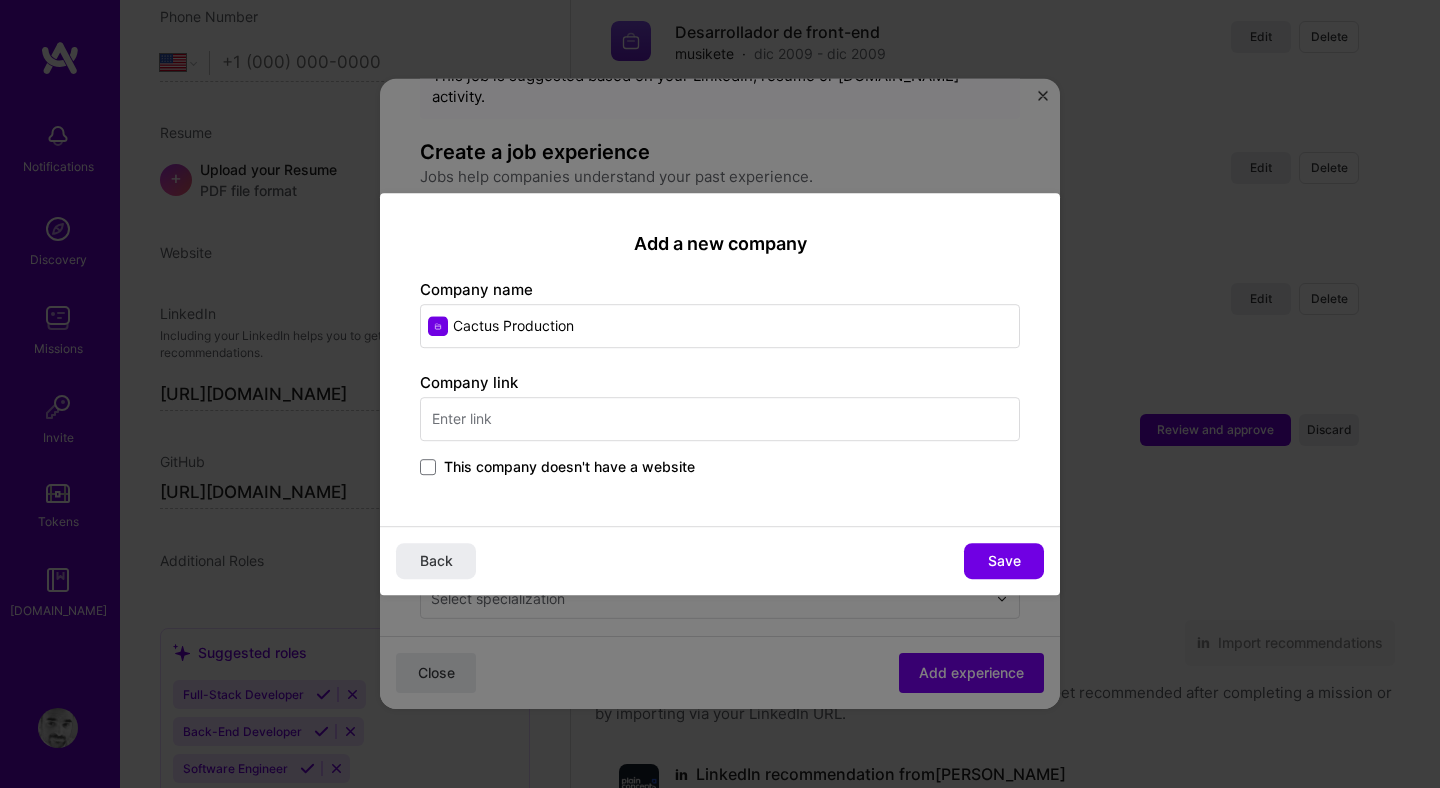 click on "Back Save" at bounding box center [720, 560] 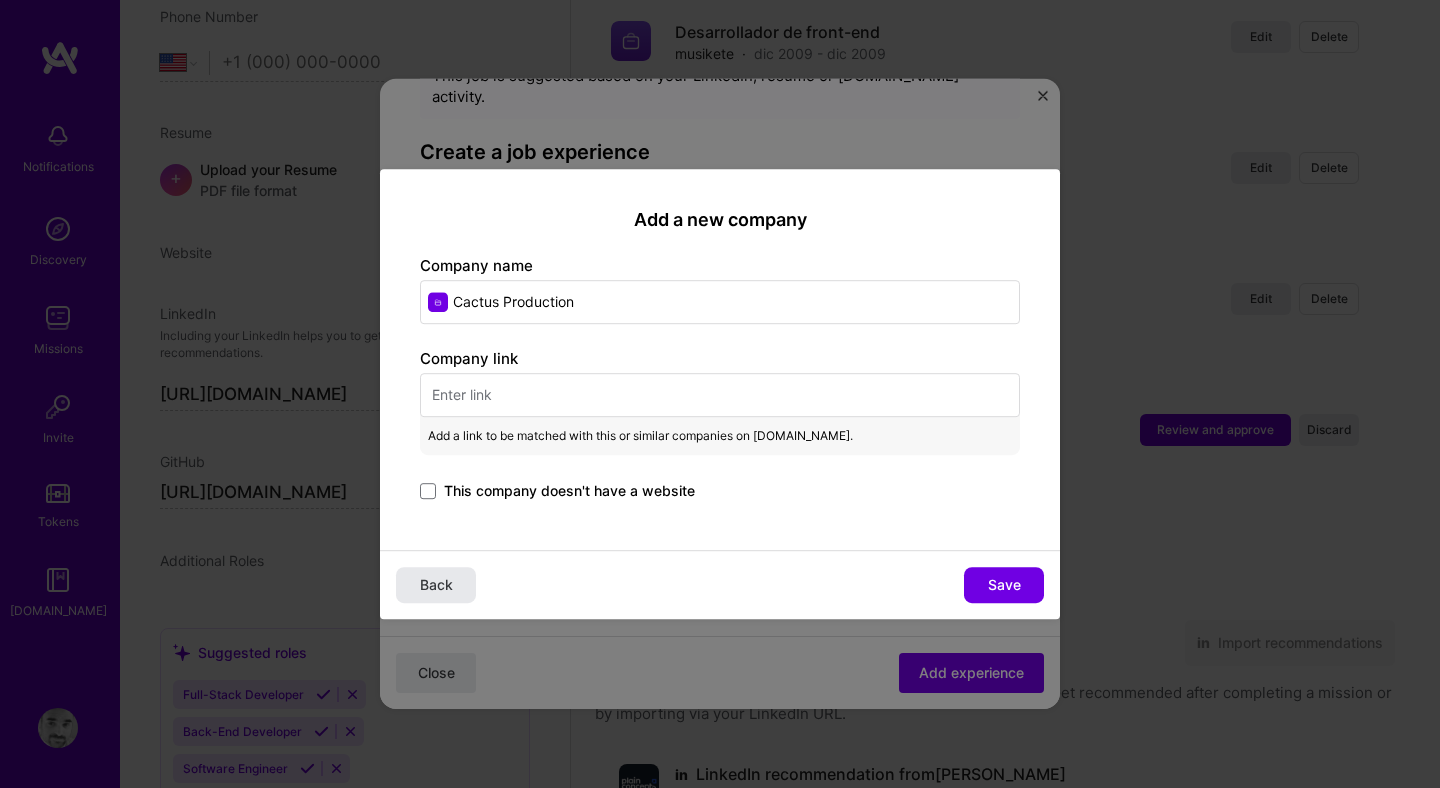 click on "Back" at bounding box center (436, 585) 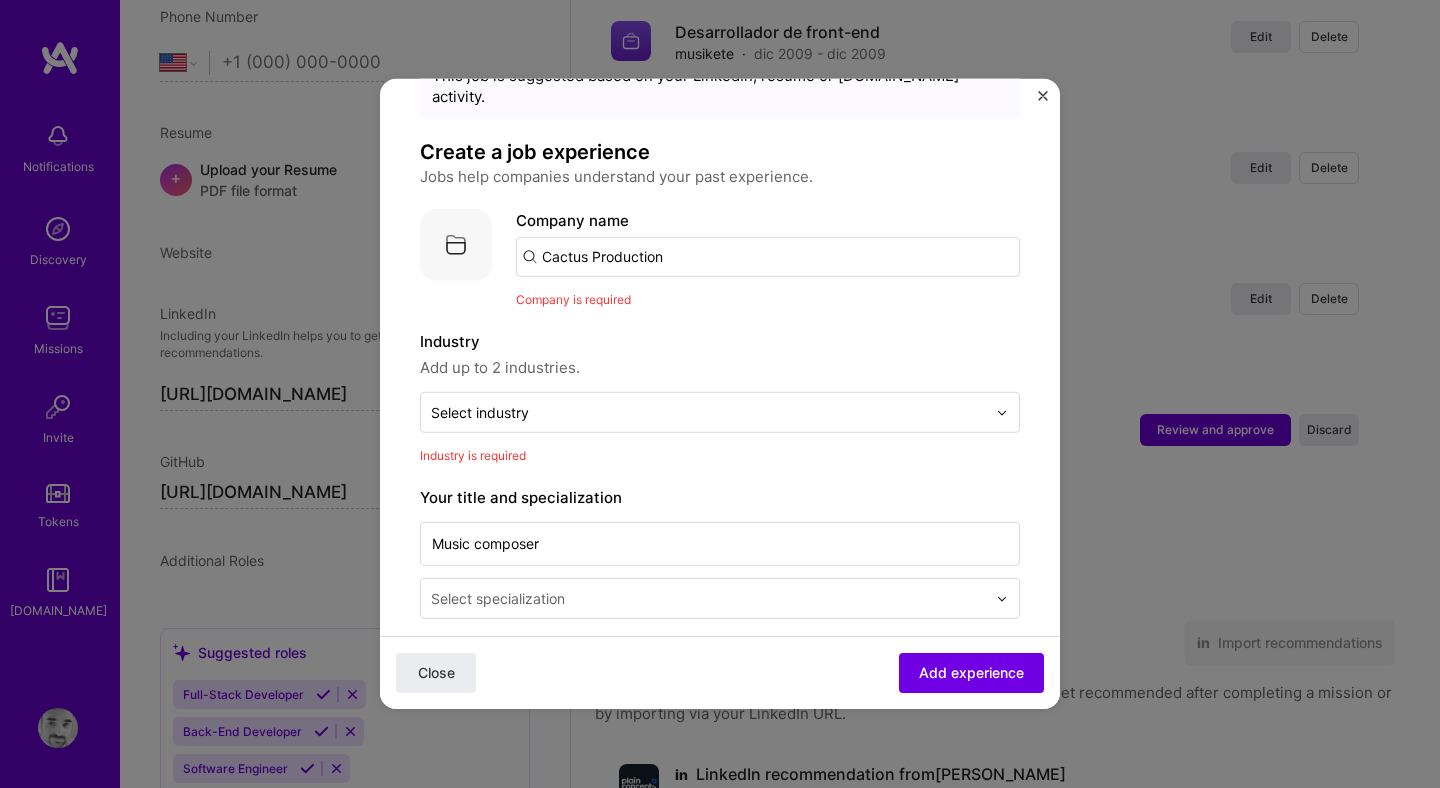 click at bounding box center [1043, 101] 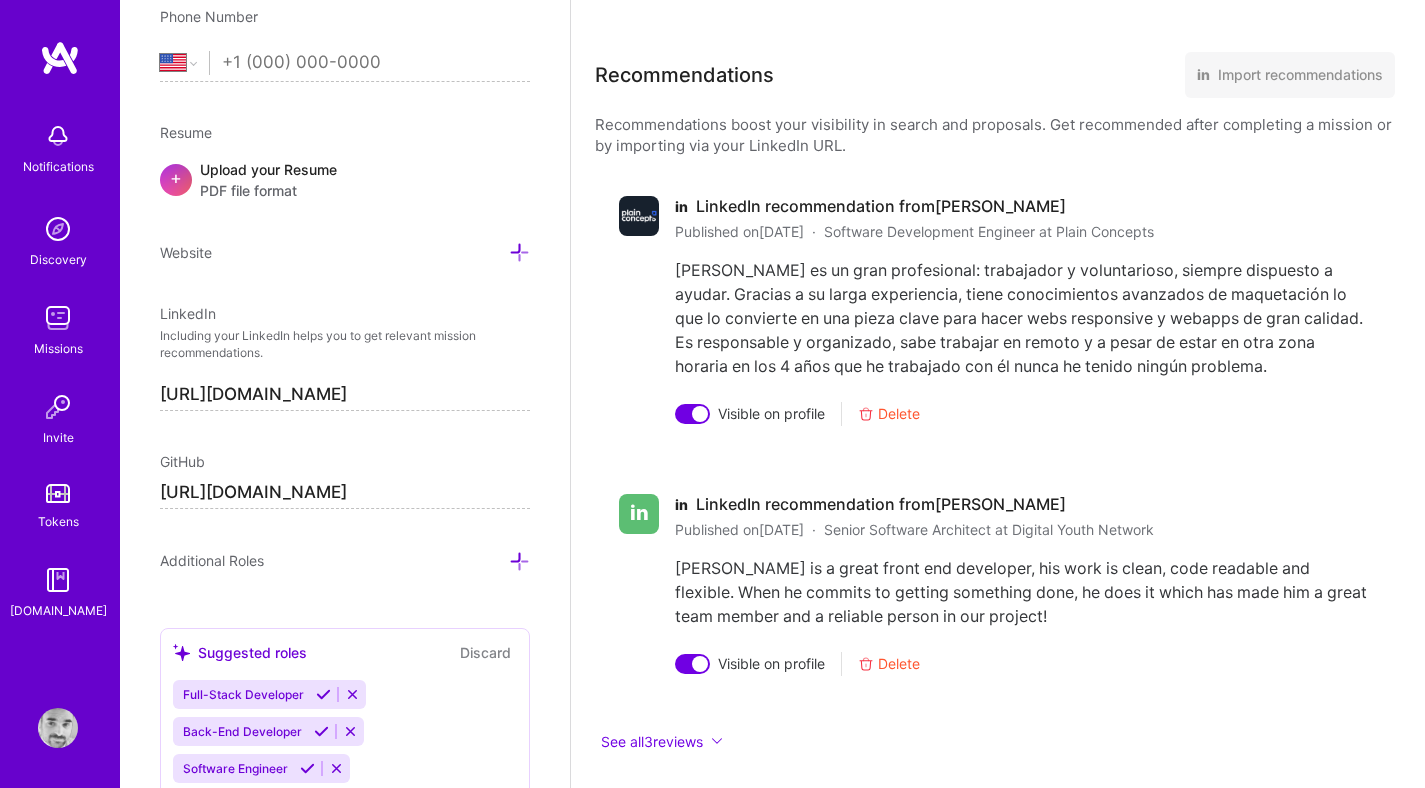 scroll, scrollTop: 3971, scrollLeft: 0, axis: vertical 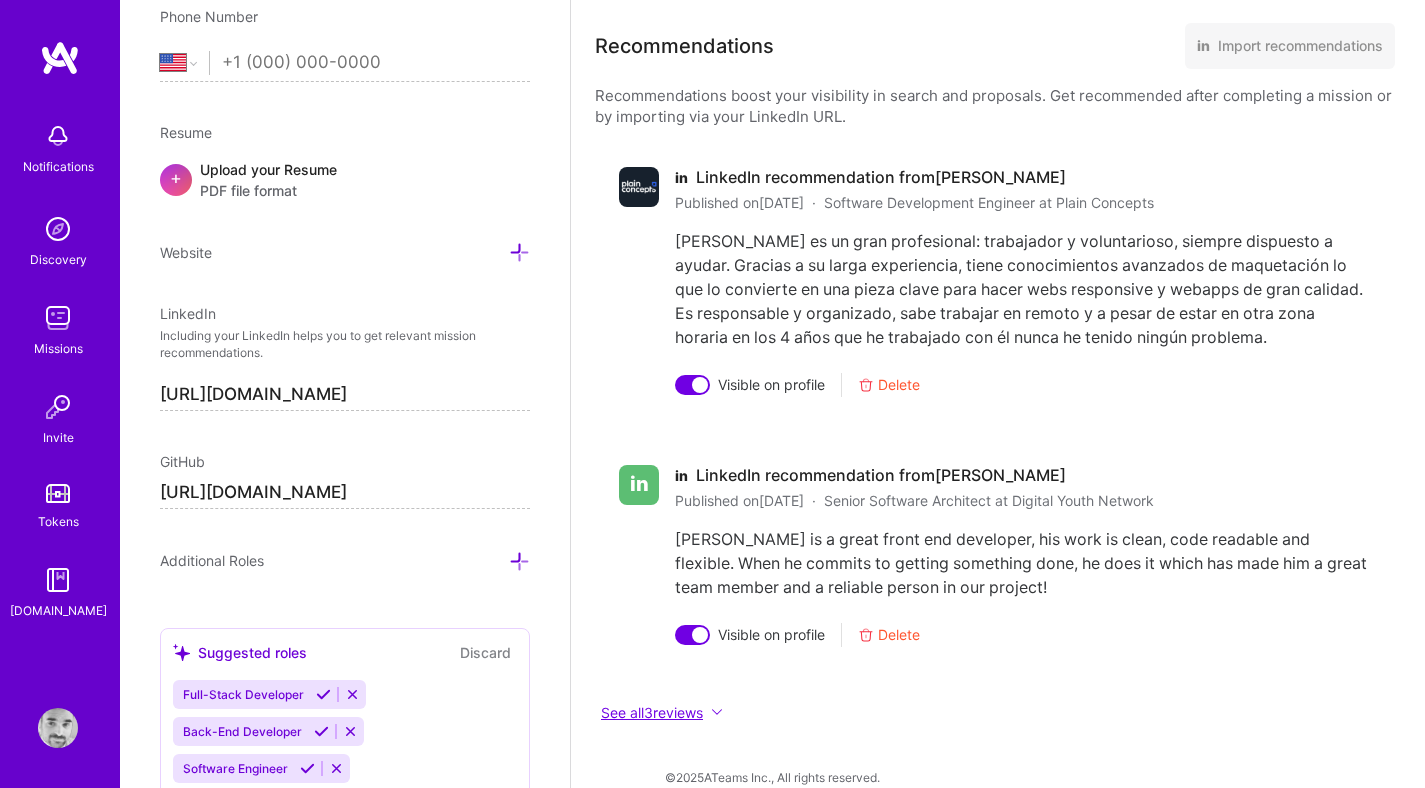 click on "See all  3  reviews" at bounding box center [995, 712] 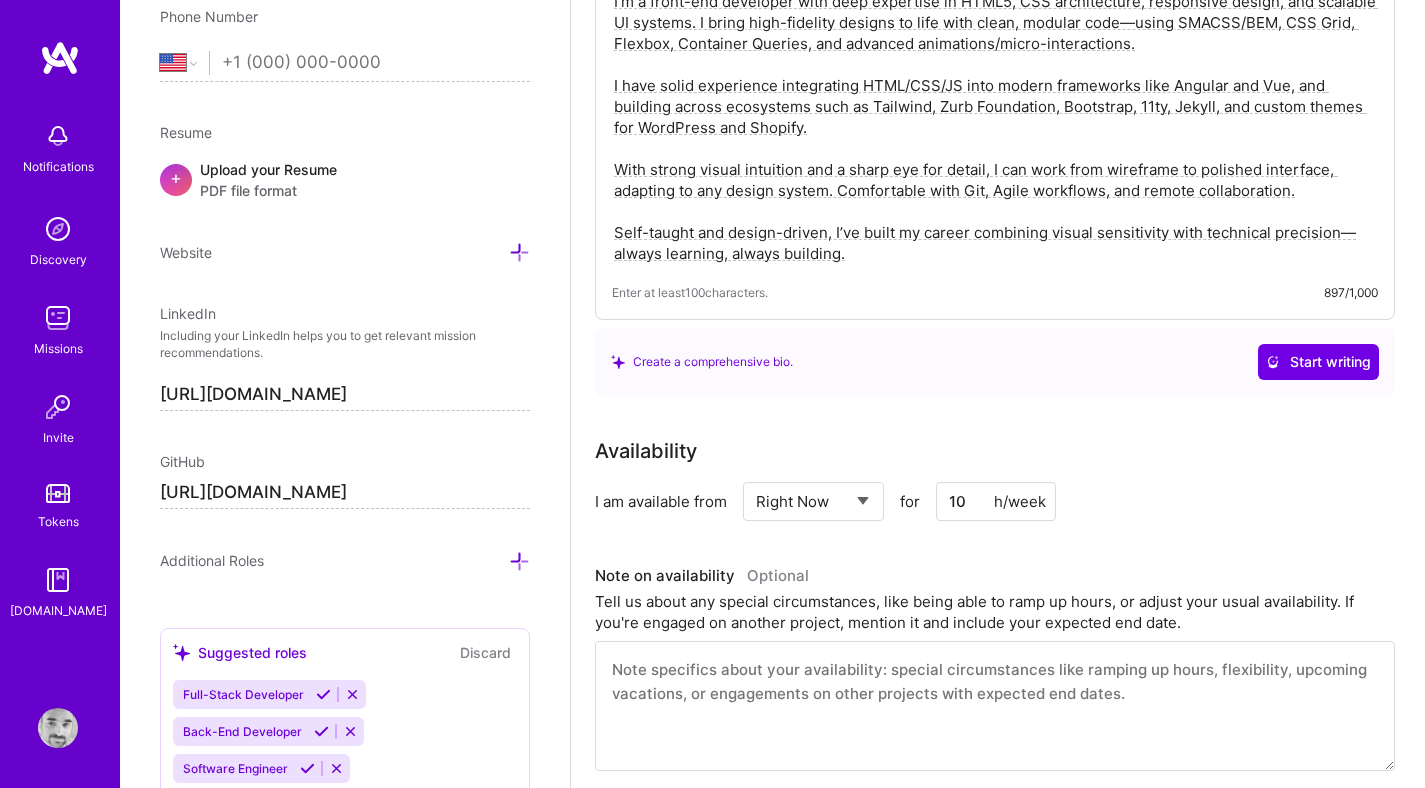 scroll, scrollTop: 734, scrollLeft: 0, axis: vertical 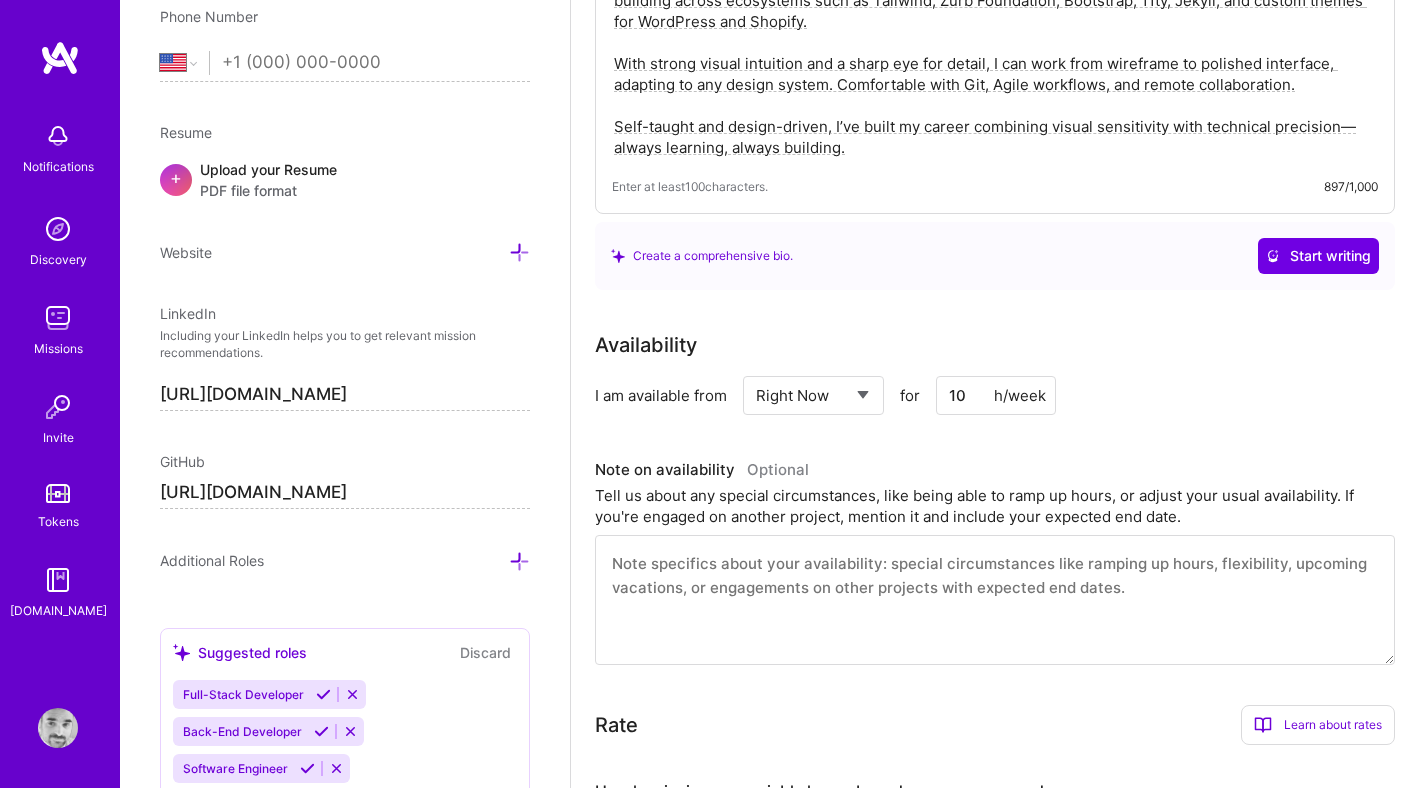 click on "Create a comprehensive bio." at bounding box center (702, 255) 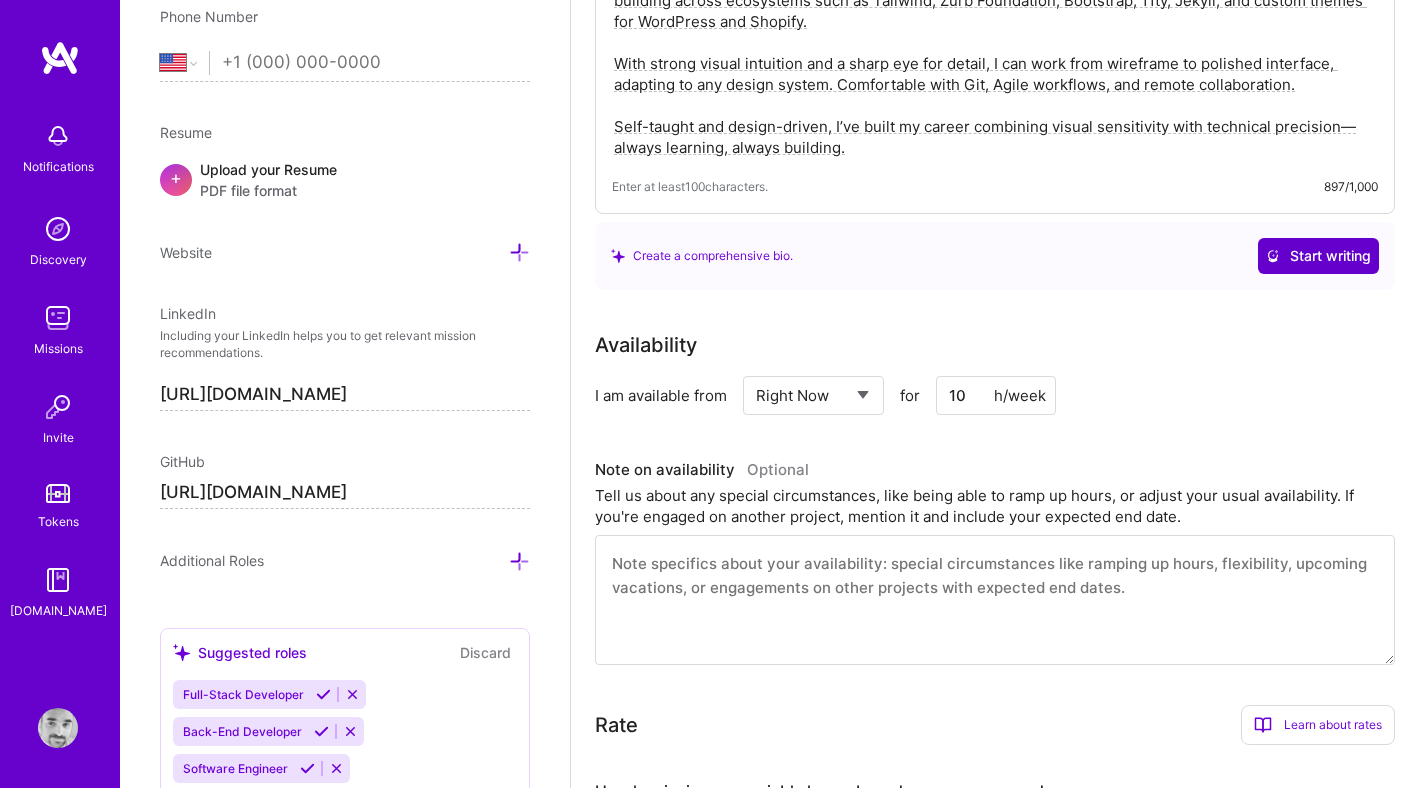 click on "Start writing" at bounding box center (1318, 256) 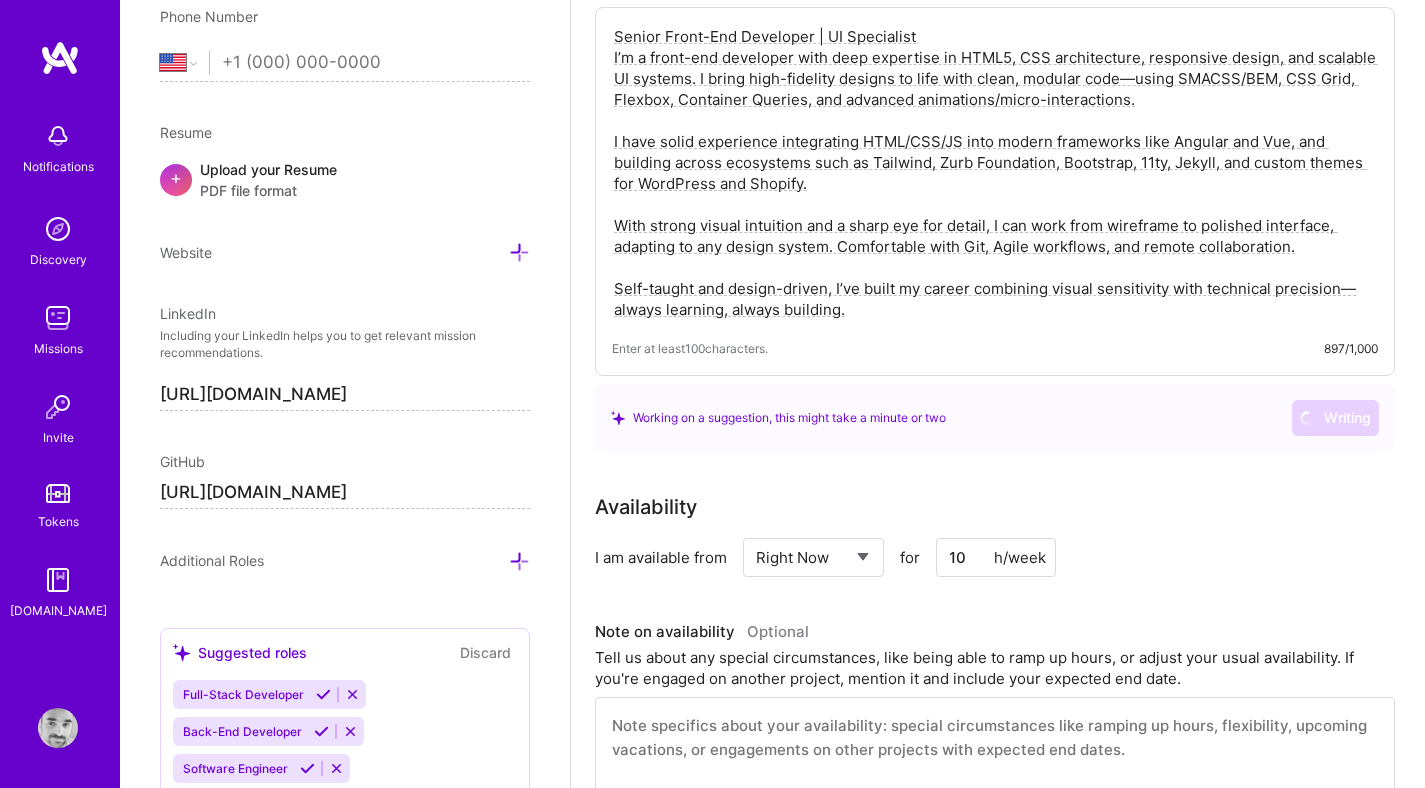 scroll, scrollTop: 545, scrollLeft: 0, axis: vertical 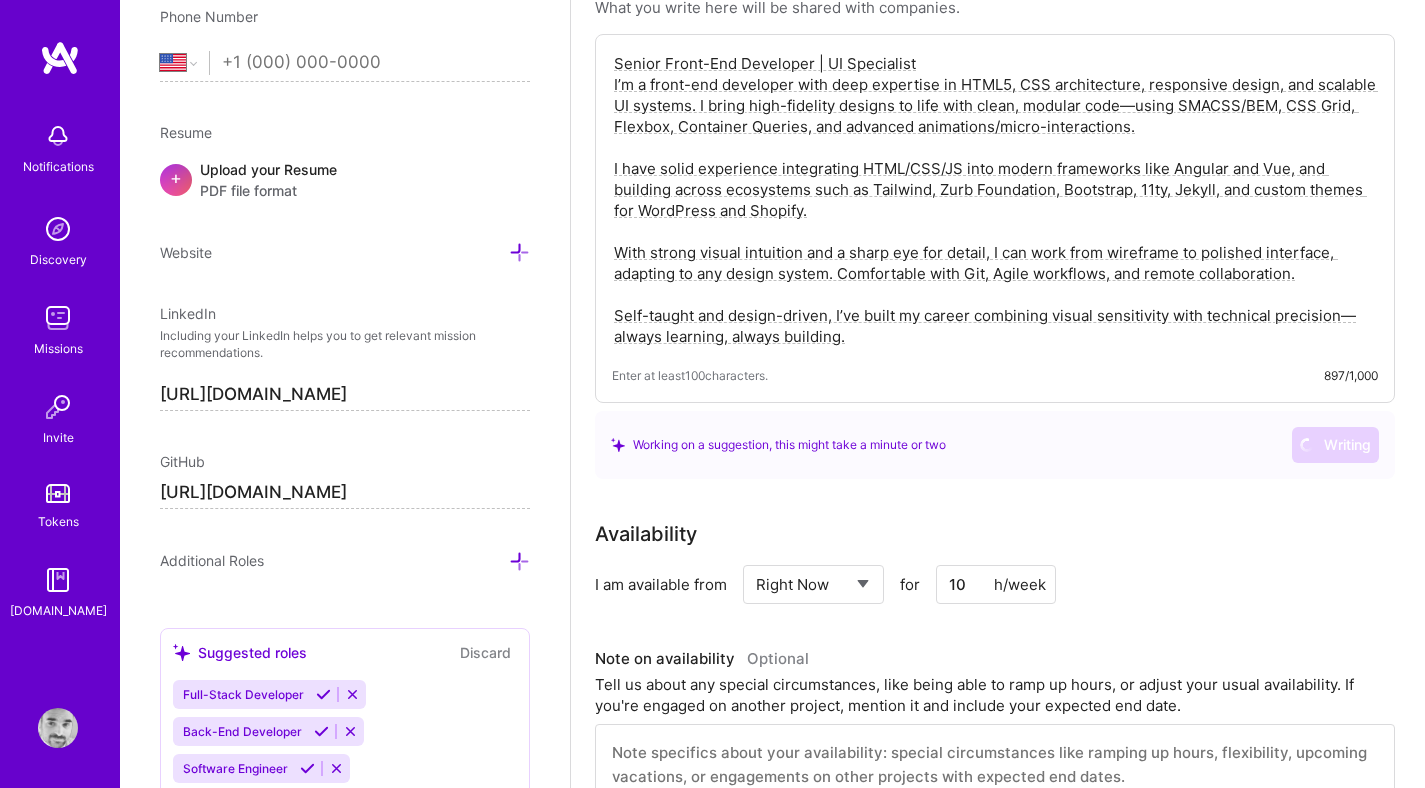 click on "Senior Front-End Developer | UI Specialist
I’m a front-end developer with deep expertise in HTML5, CSS architecture, responsive design, and scalable UI systems. I bring high-fidelity designs to life with clean, modular code—using SMACSS/BEM, CSS Grid, Flexbox, Container Queries, and advanced animations/micro-interactions.
I have solid experience integrating HTML/CSS/JS into modern frameworks like Angular and Vue, and building across ecosystems such as Tailwind, Zurb Foundation, Bootstrap, 11ty, Jekyll, and custom themes for WordPress and Shopify.
With strong visual intuition and a sharp eye for detail, I can work from wireframe to polished interface, adapting to any design system. Comfortable with Git, Agile workflows, and remote collaboration.
Self-taught and design-driven, I’ve built my career combining visual sensitivity with technical precision—always learning, always building." at bounding box center [995, 200] 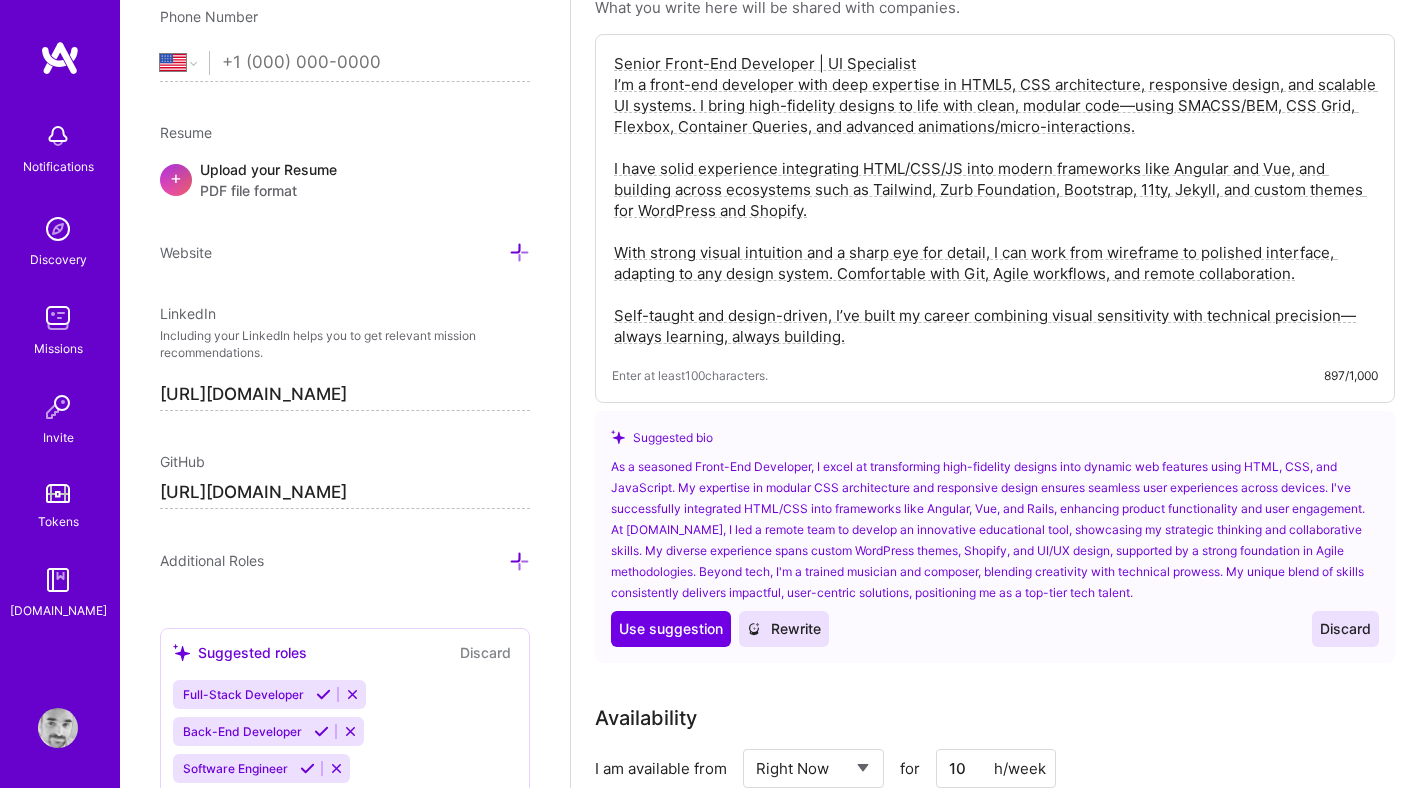 click on "Discard" at bounding box center (1345, 629) 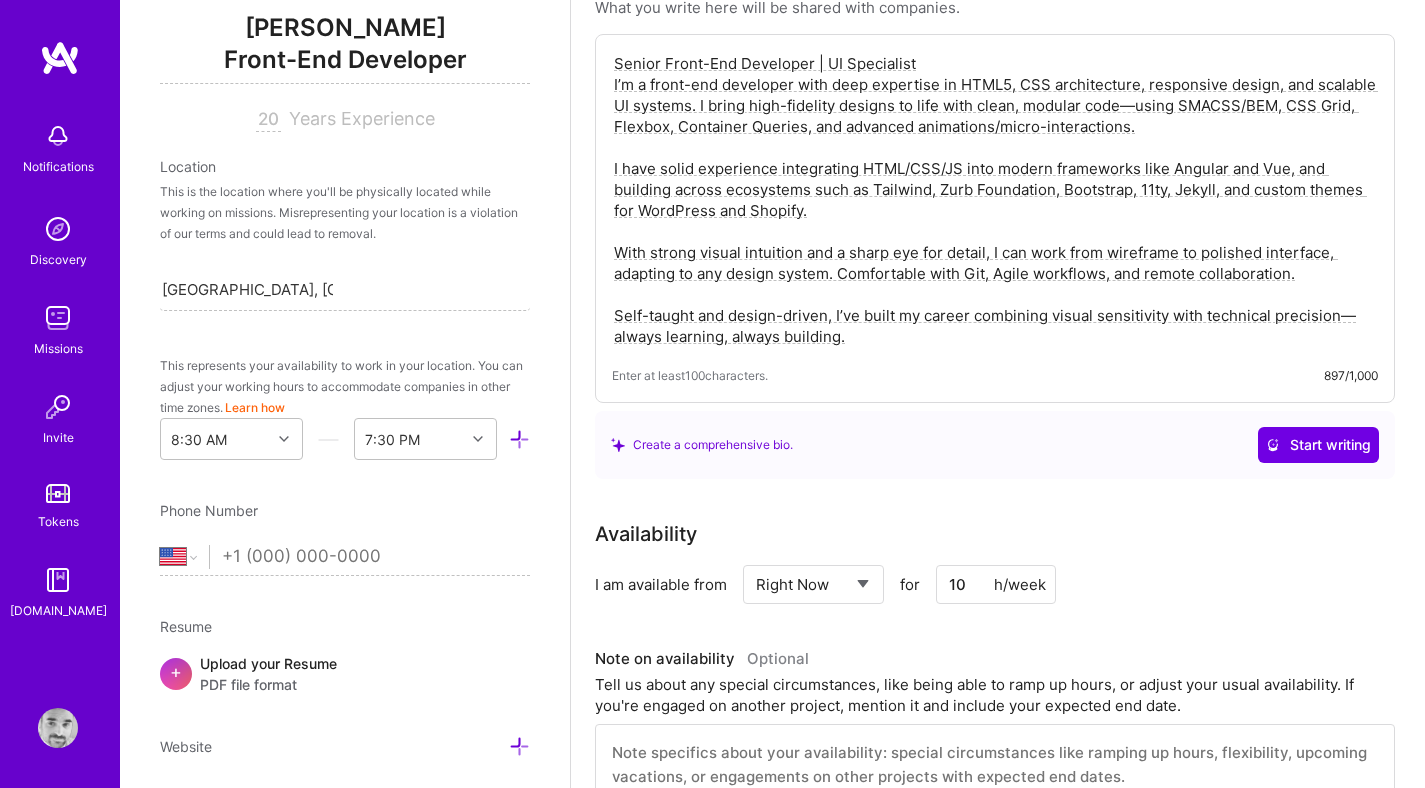 scroll, scrollTop: 257, scrollLeft: 0, axis: vertical 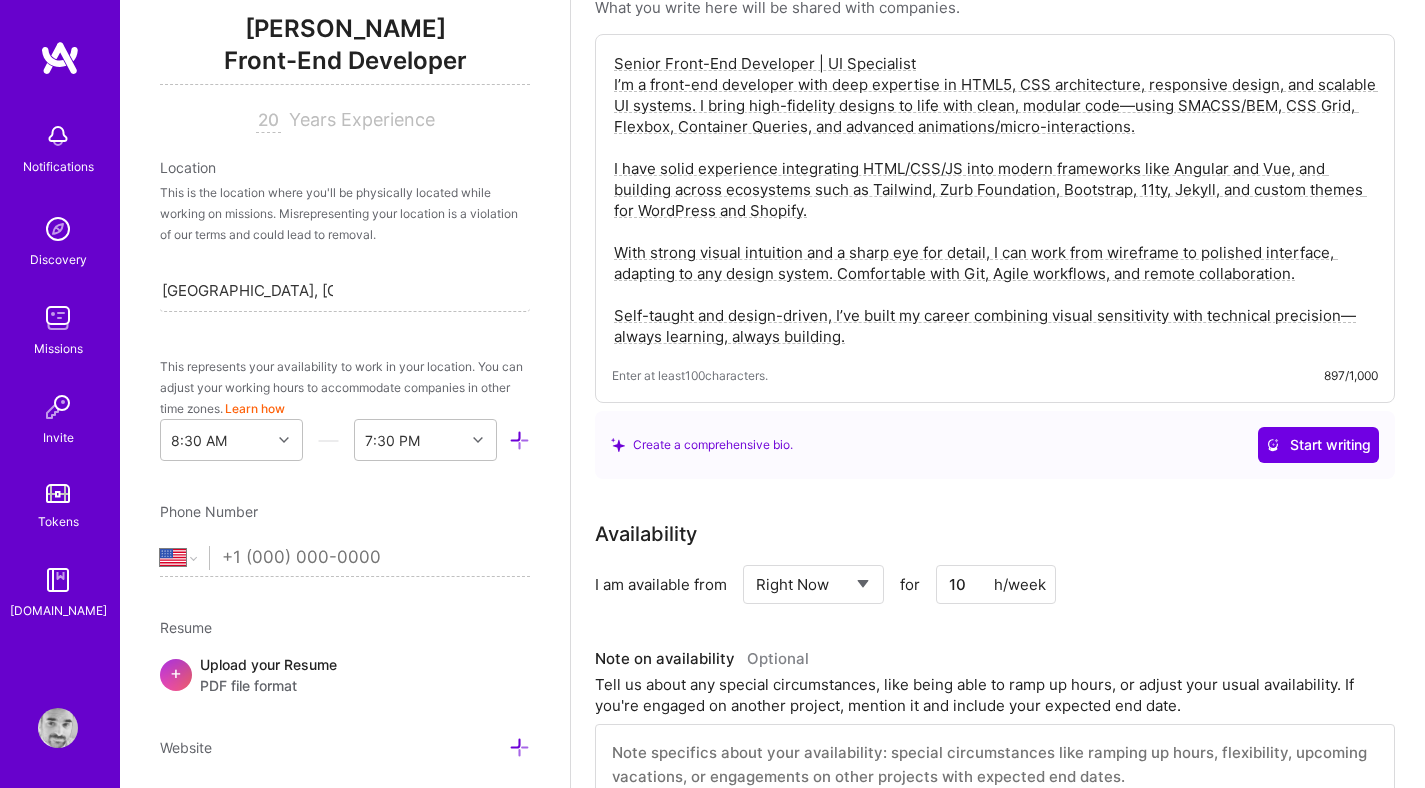 click on "Location" at bounding box center (345, 167) 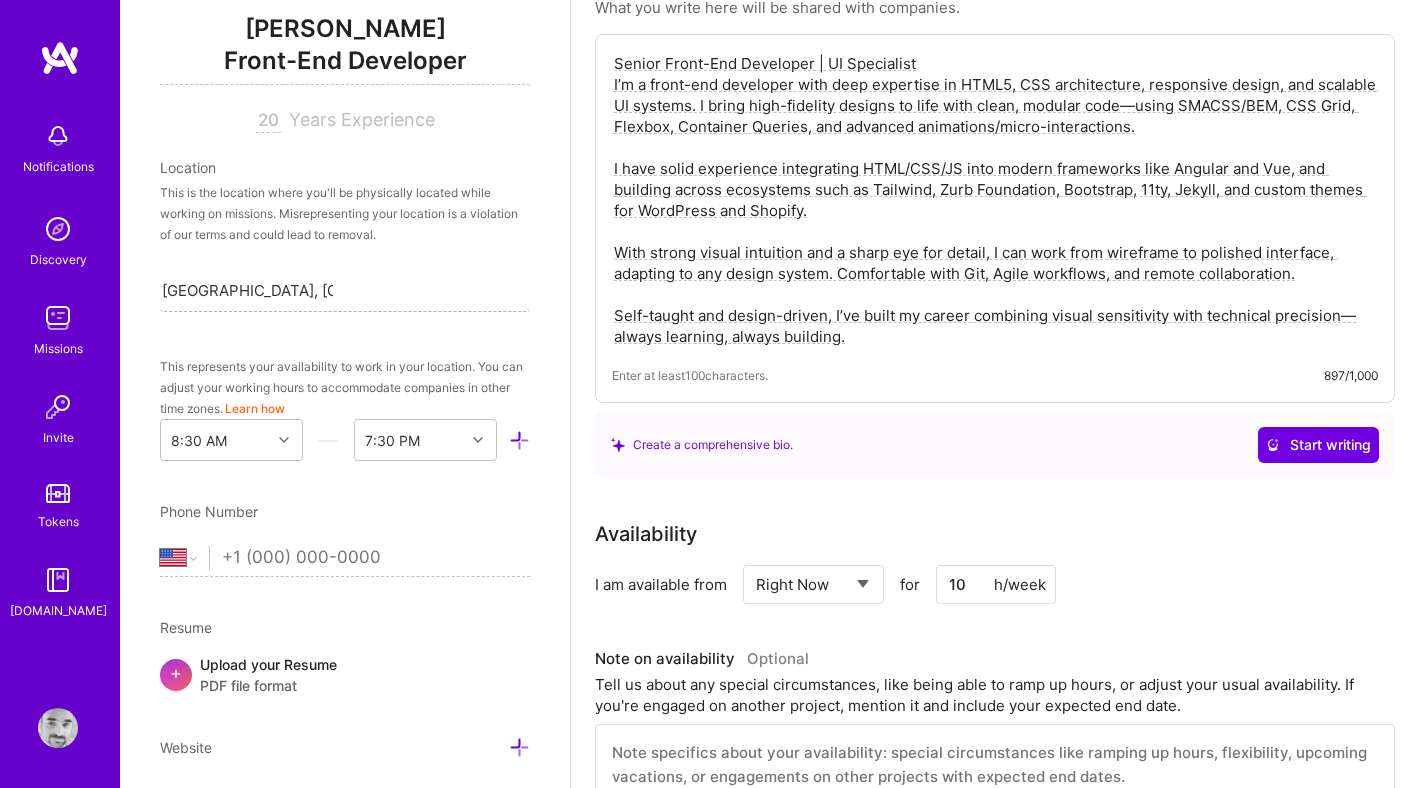 click on "[GEOGRAPHIC_DATA], [GEOGRAPHIC_DATA]" at bounding box center [247, 290] 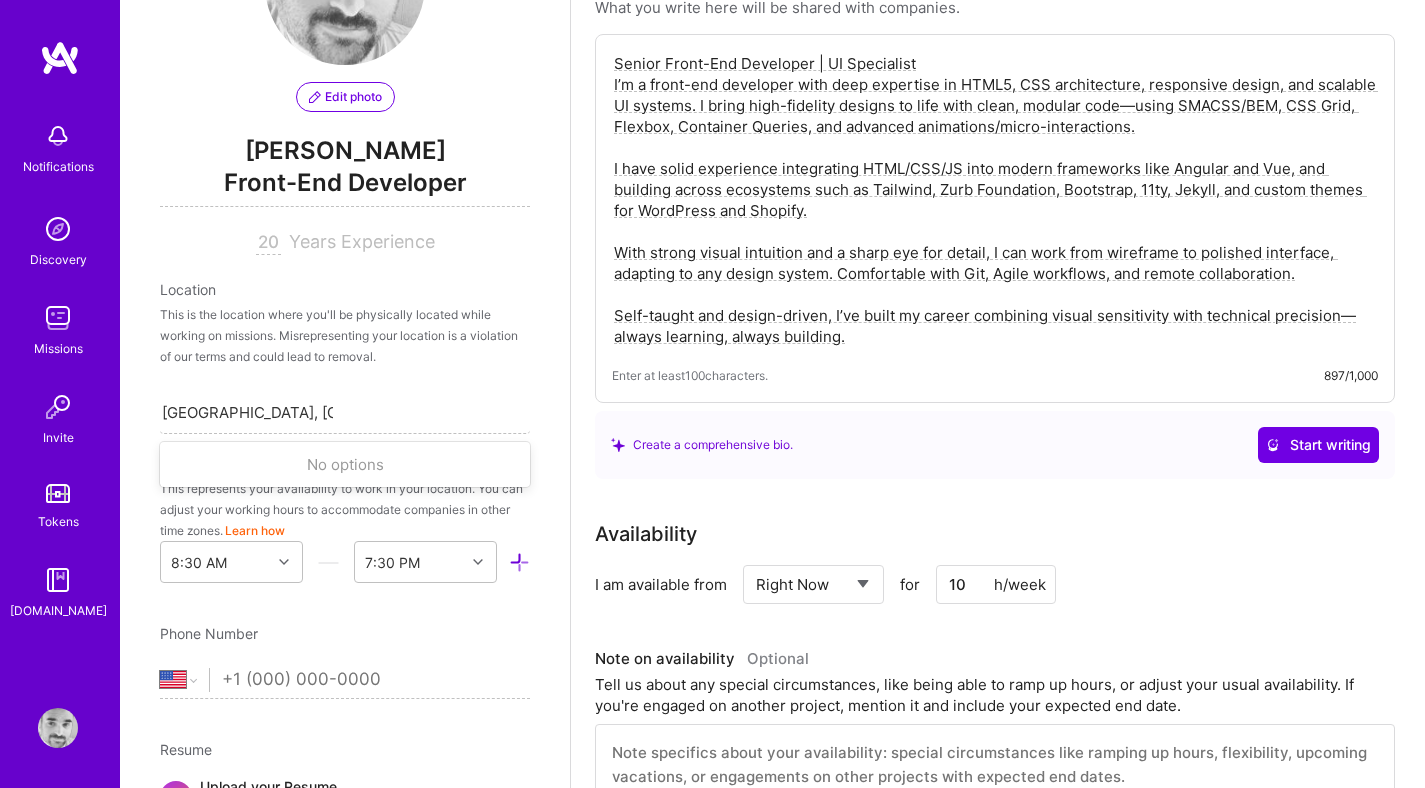 scroll, scrollTop: 142, scrollLeft: 0, axis: vertical 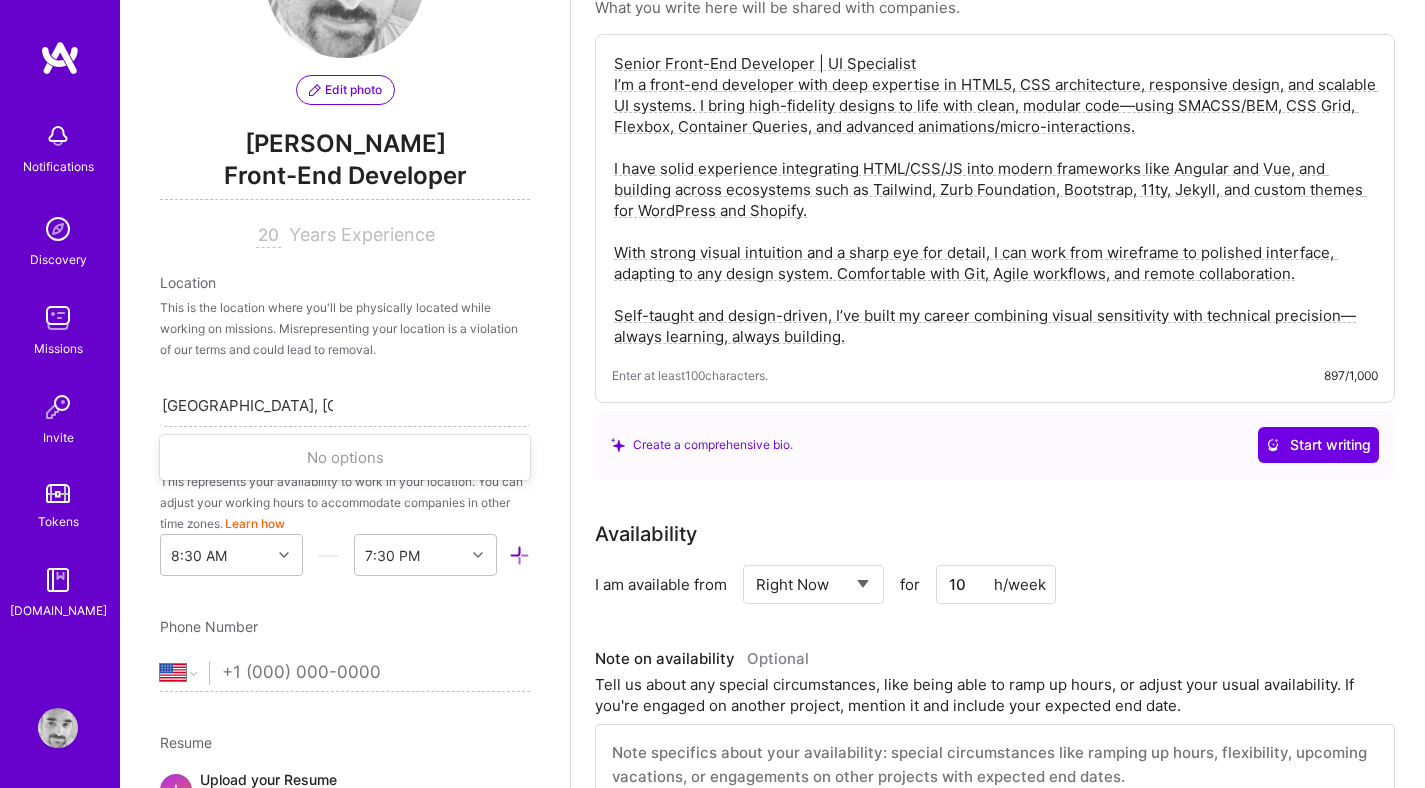 type 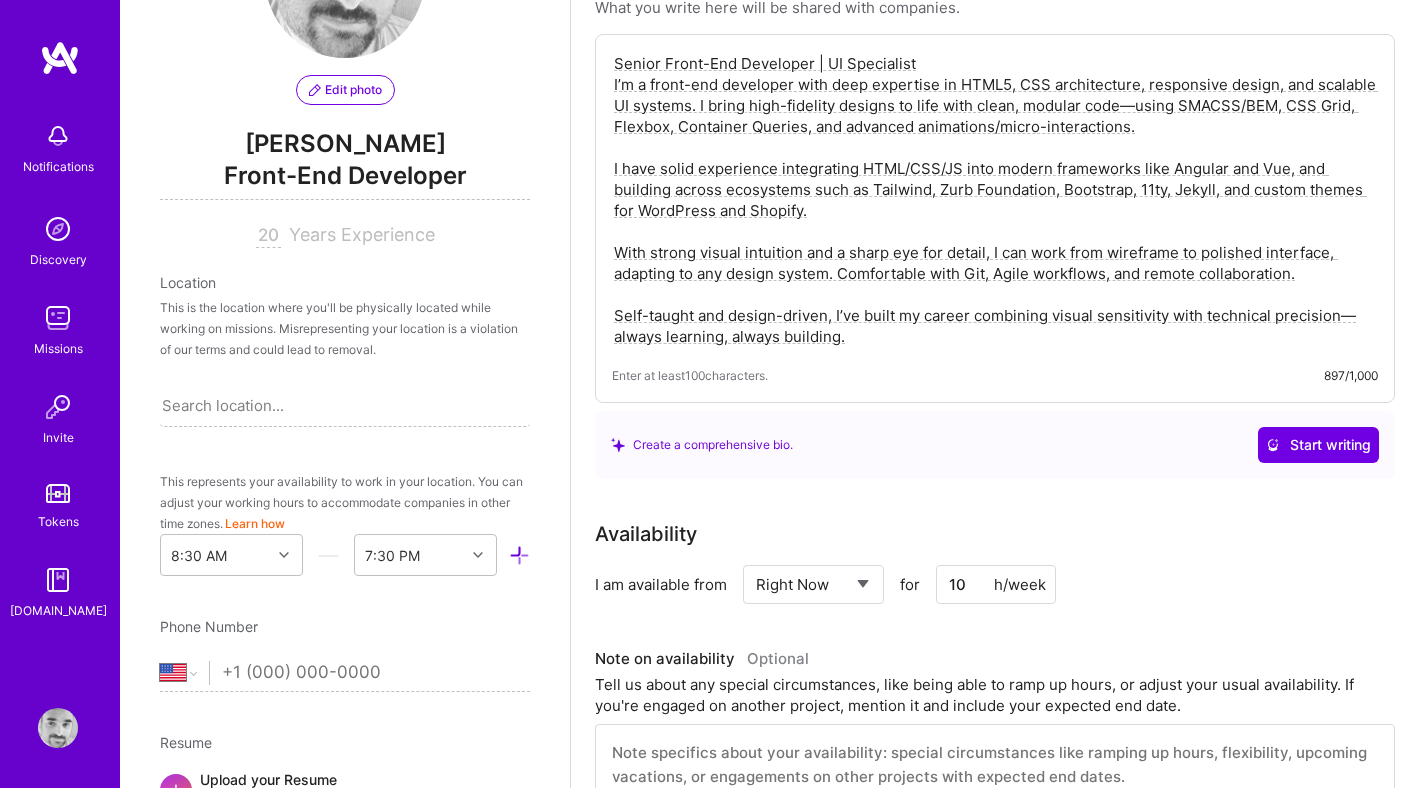 click on "Front-End Developer" at bounding box center (345, 179) 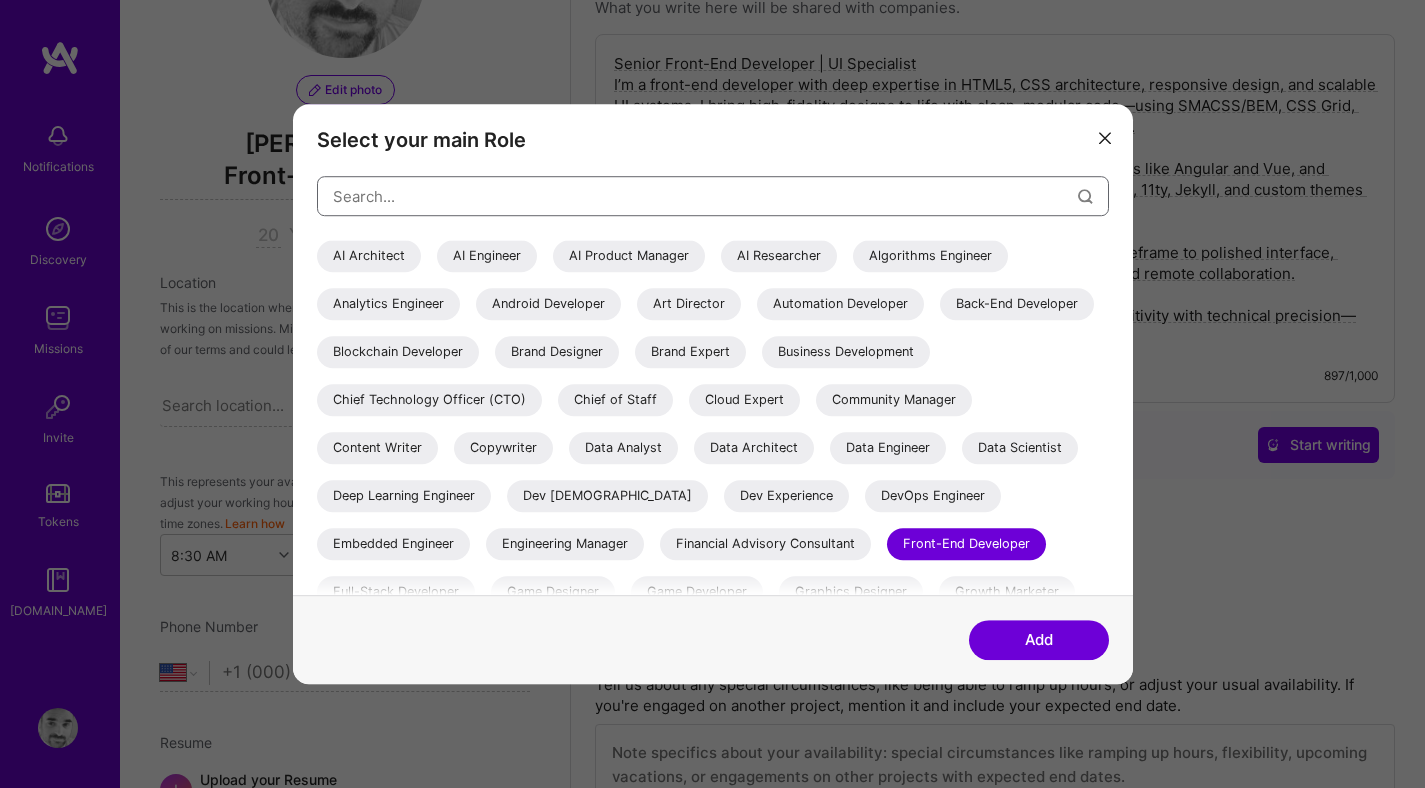 click at bounding box center (705, 196) 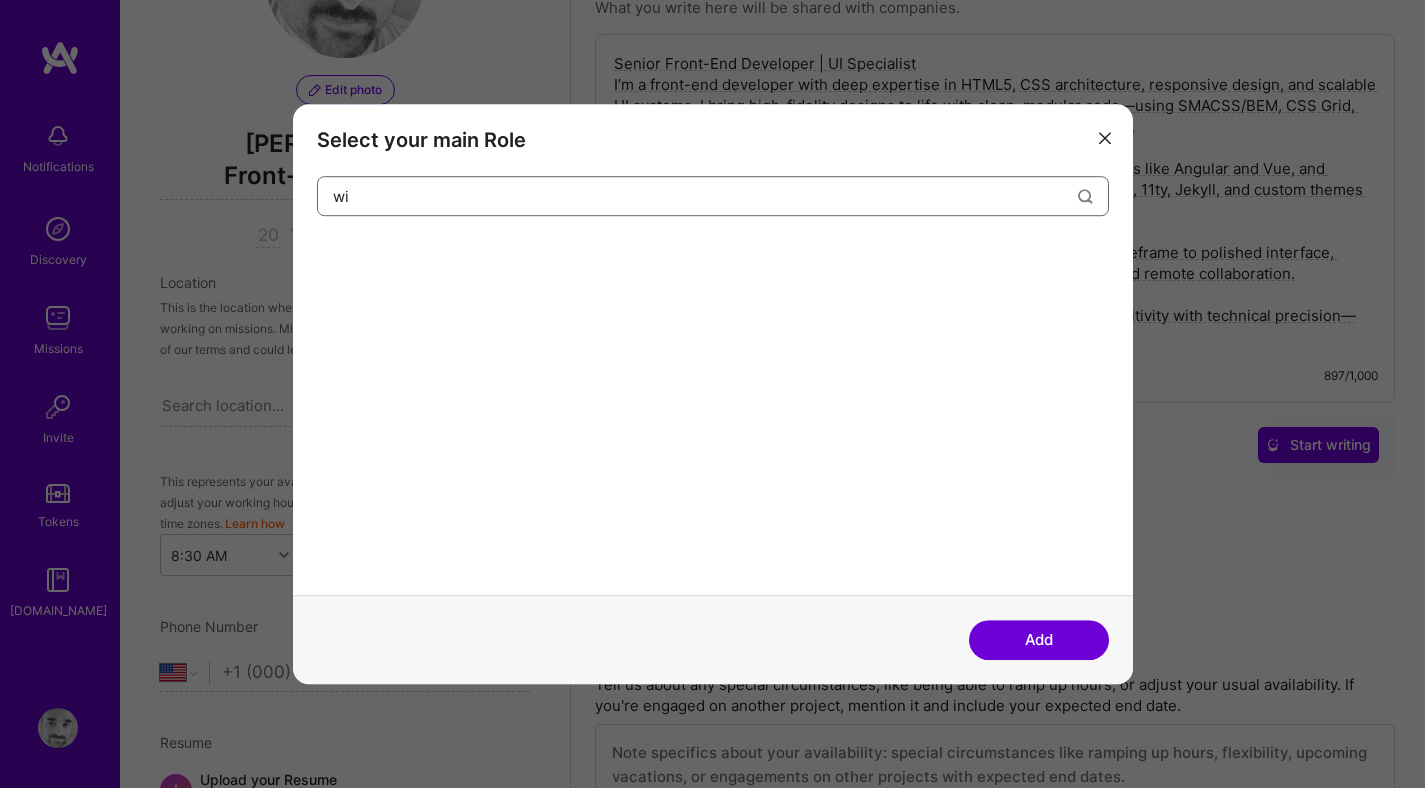 type on "w" 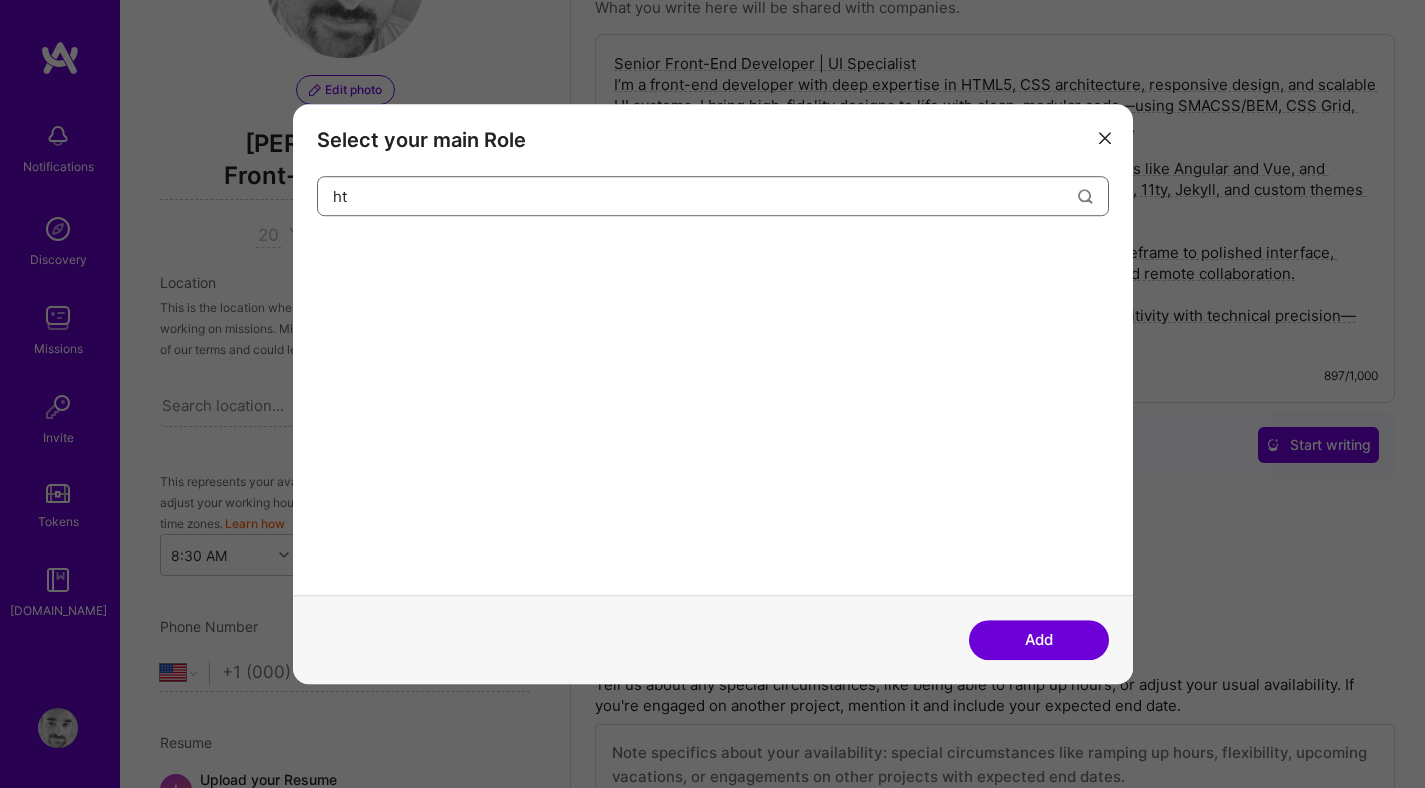 type on "h" 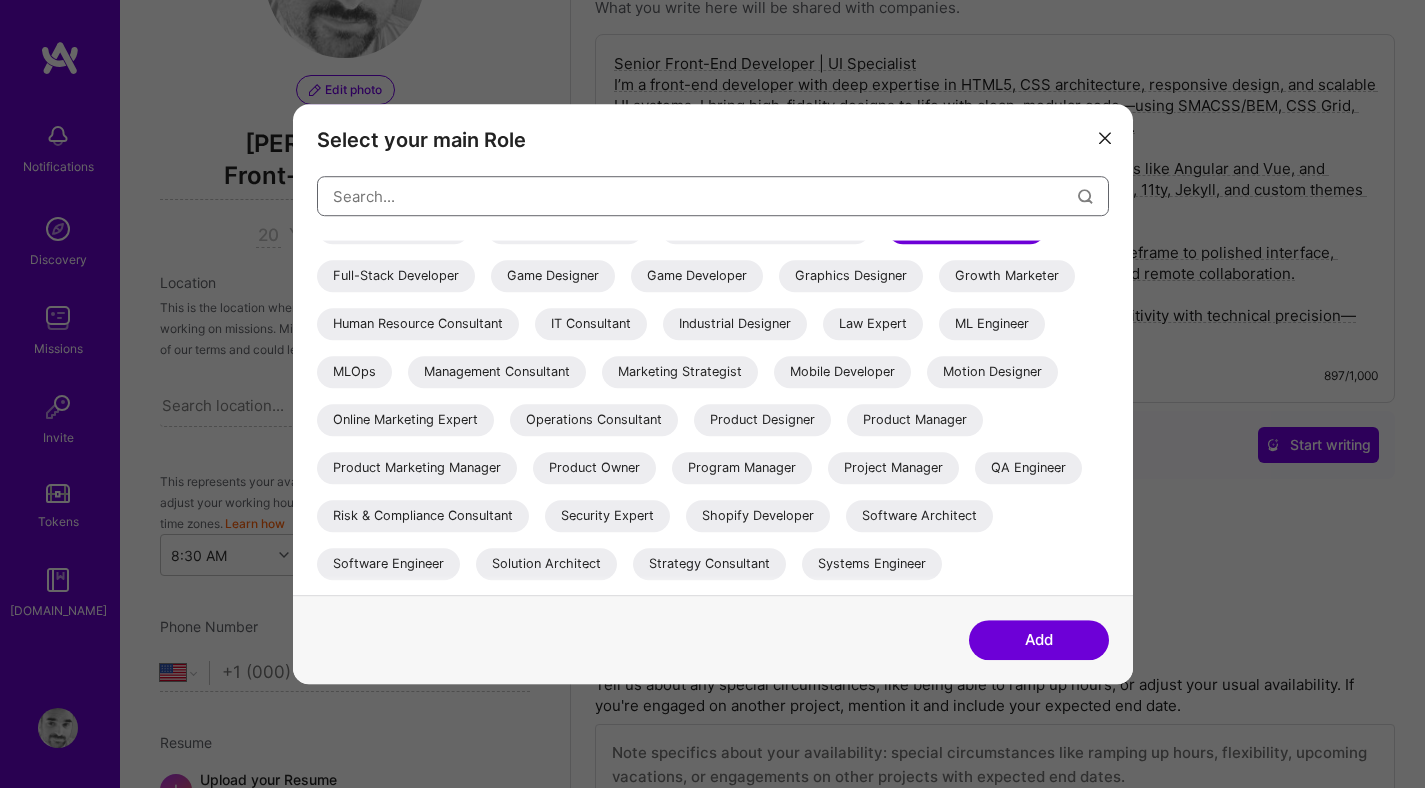 scroll, scrollTop: 453, scrollLeft: 0, axis: vertical 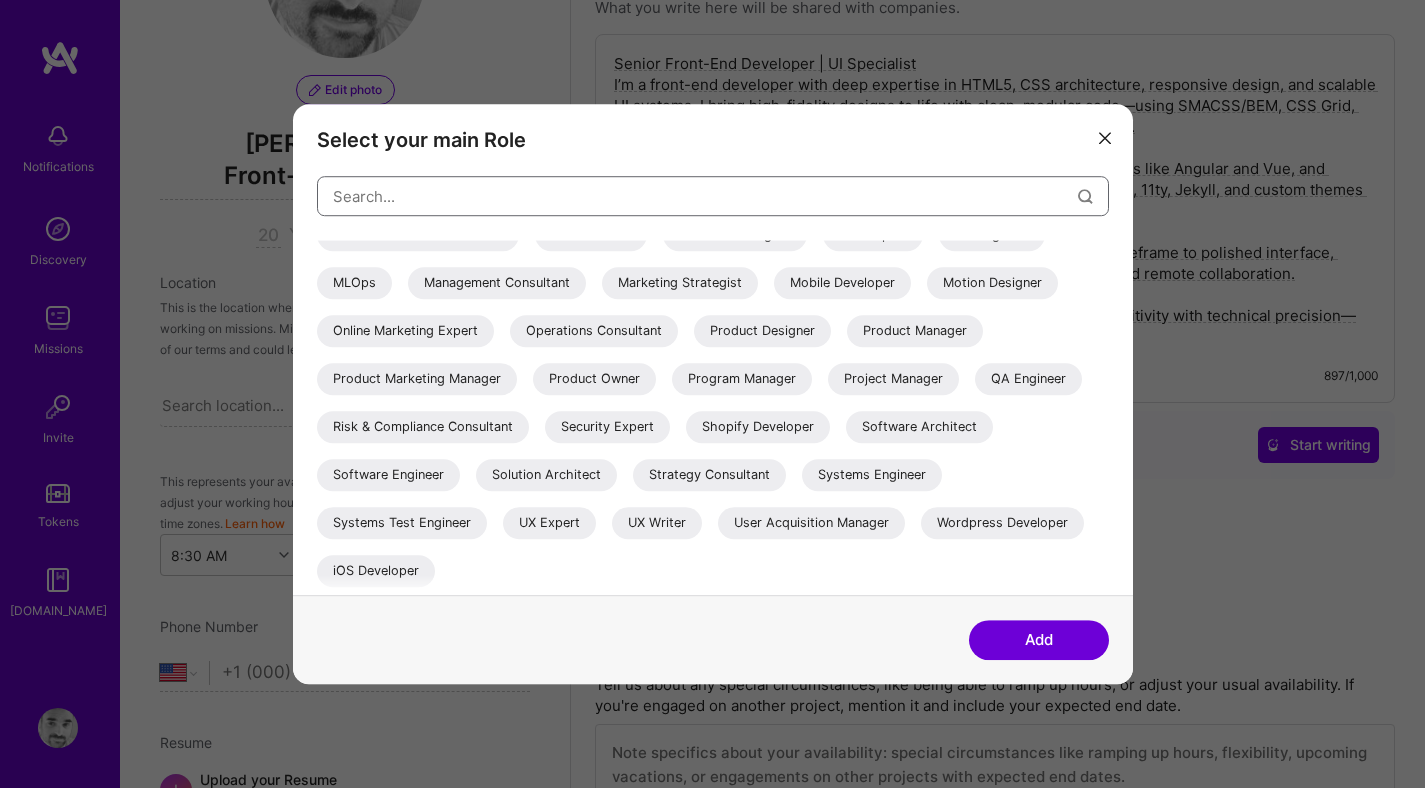 type 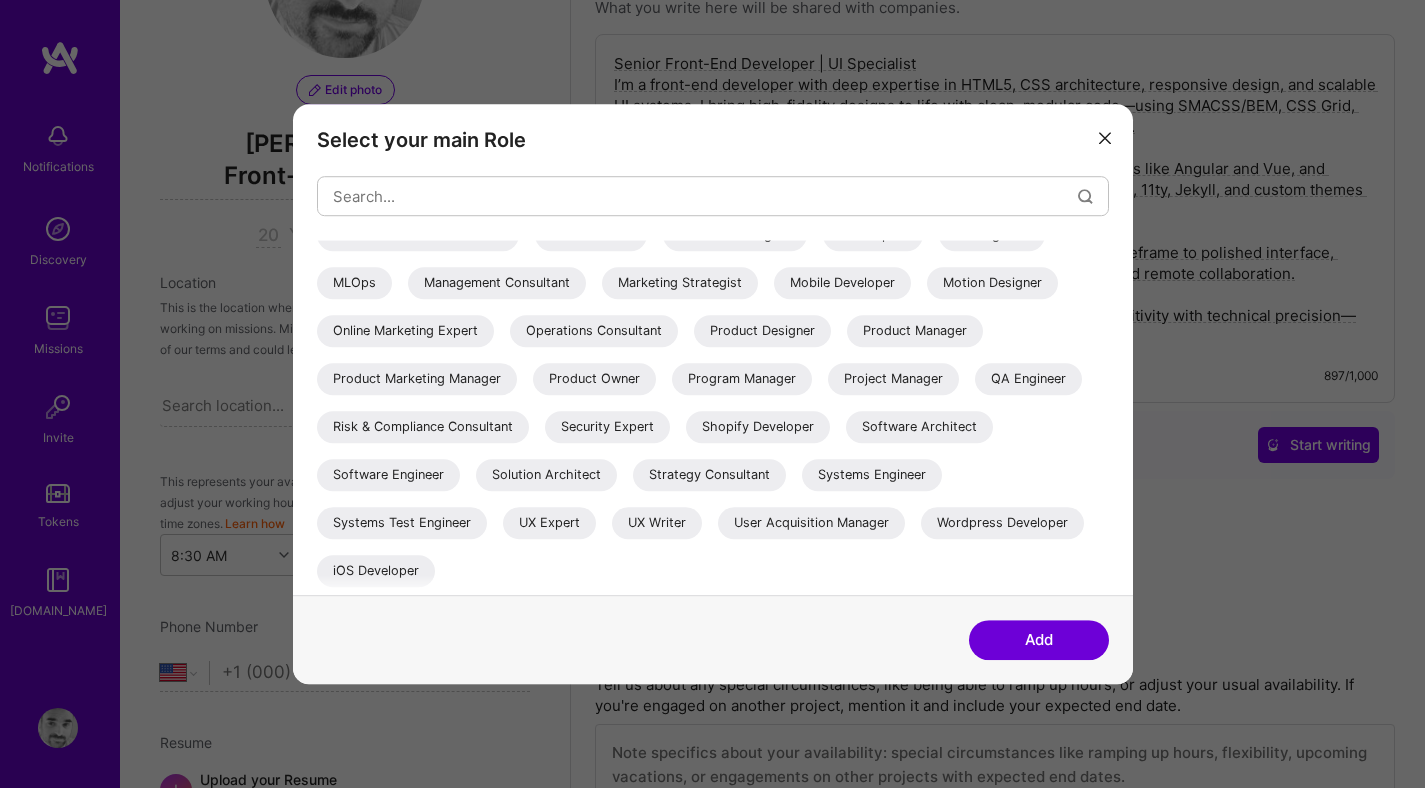 click at bounding box center [1105, 138] 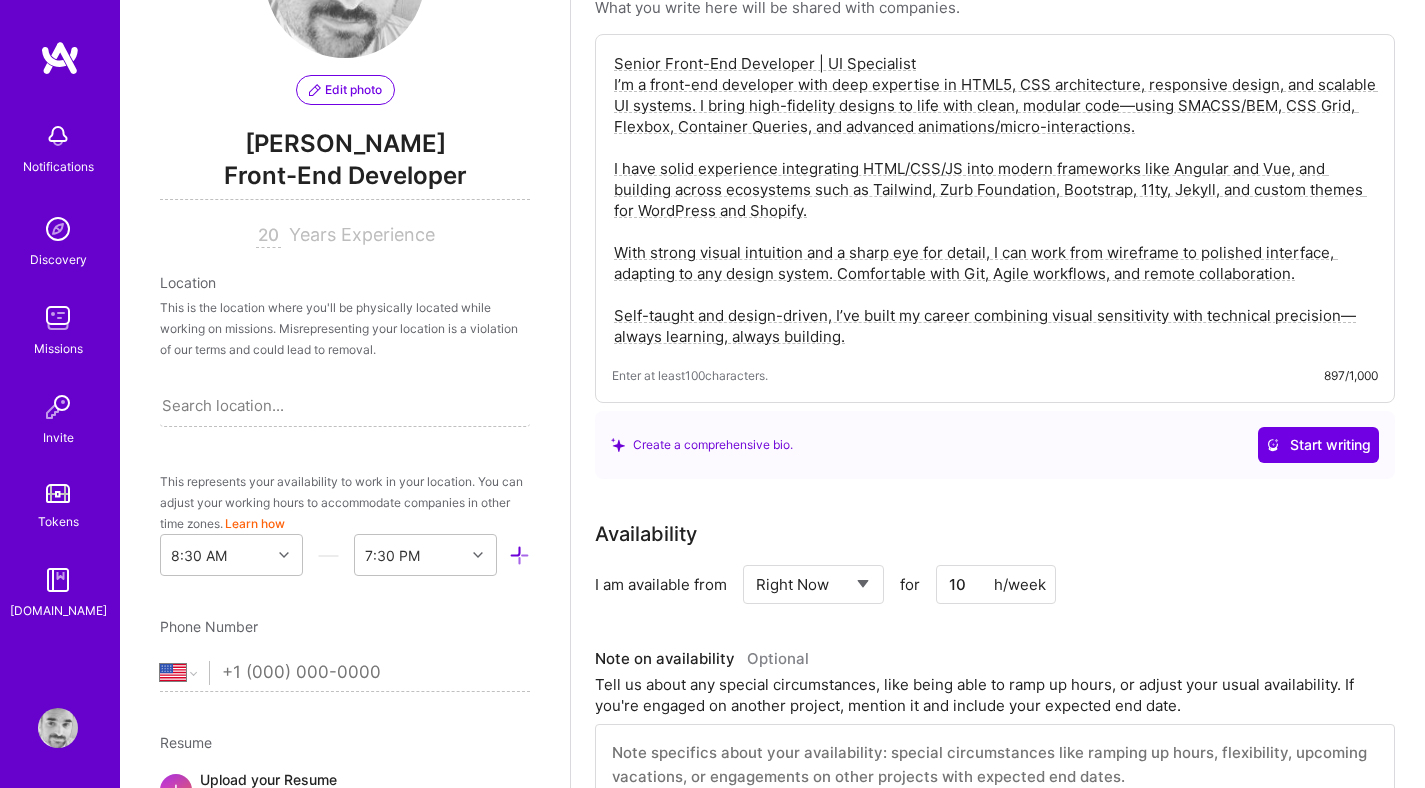 click on "This is the location where you'll be physically located while working on missions. Misrepresenting your location is a violation of our terms and could lead to removal." at bounding box center [345, 328] 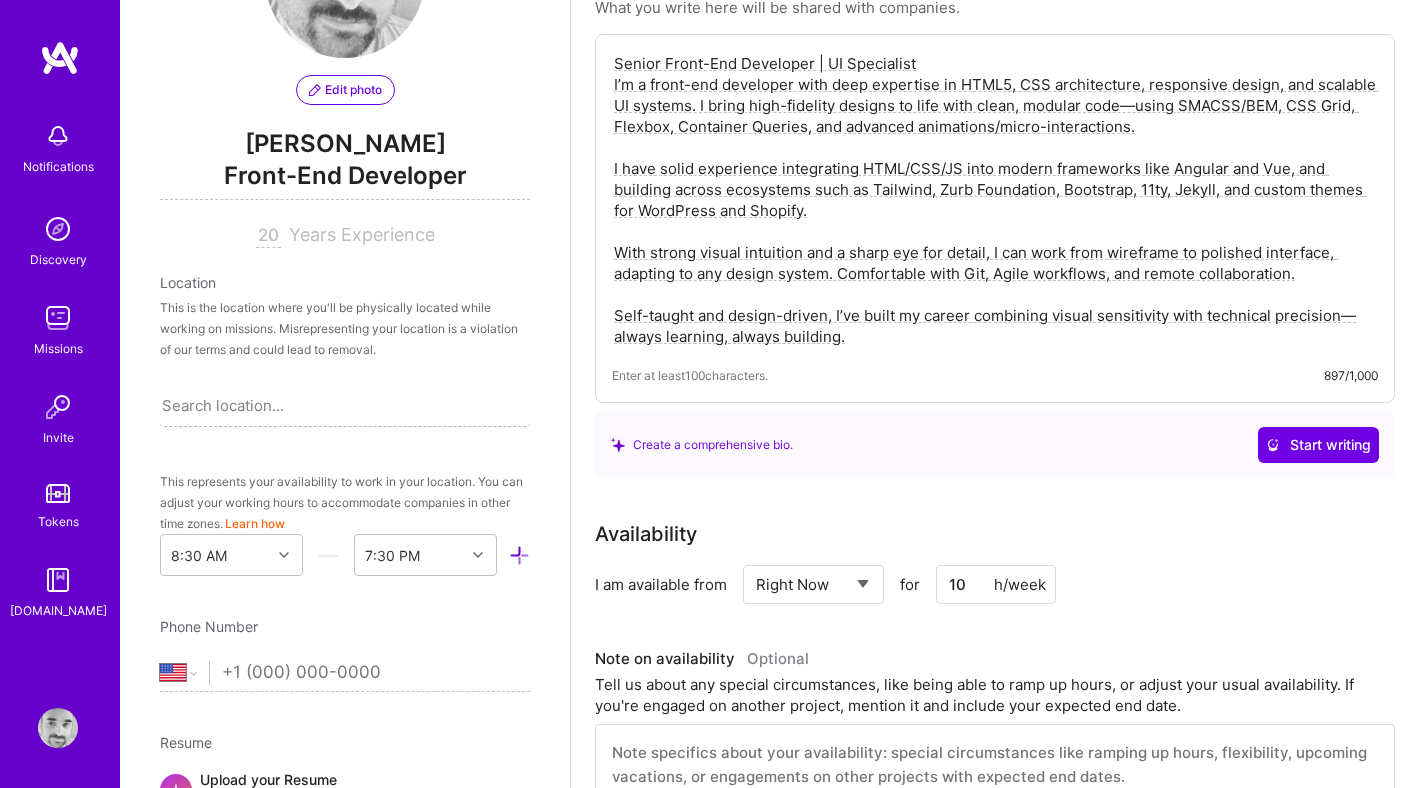 click on "Search location..." at bounding box center (223, 405) 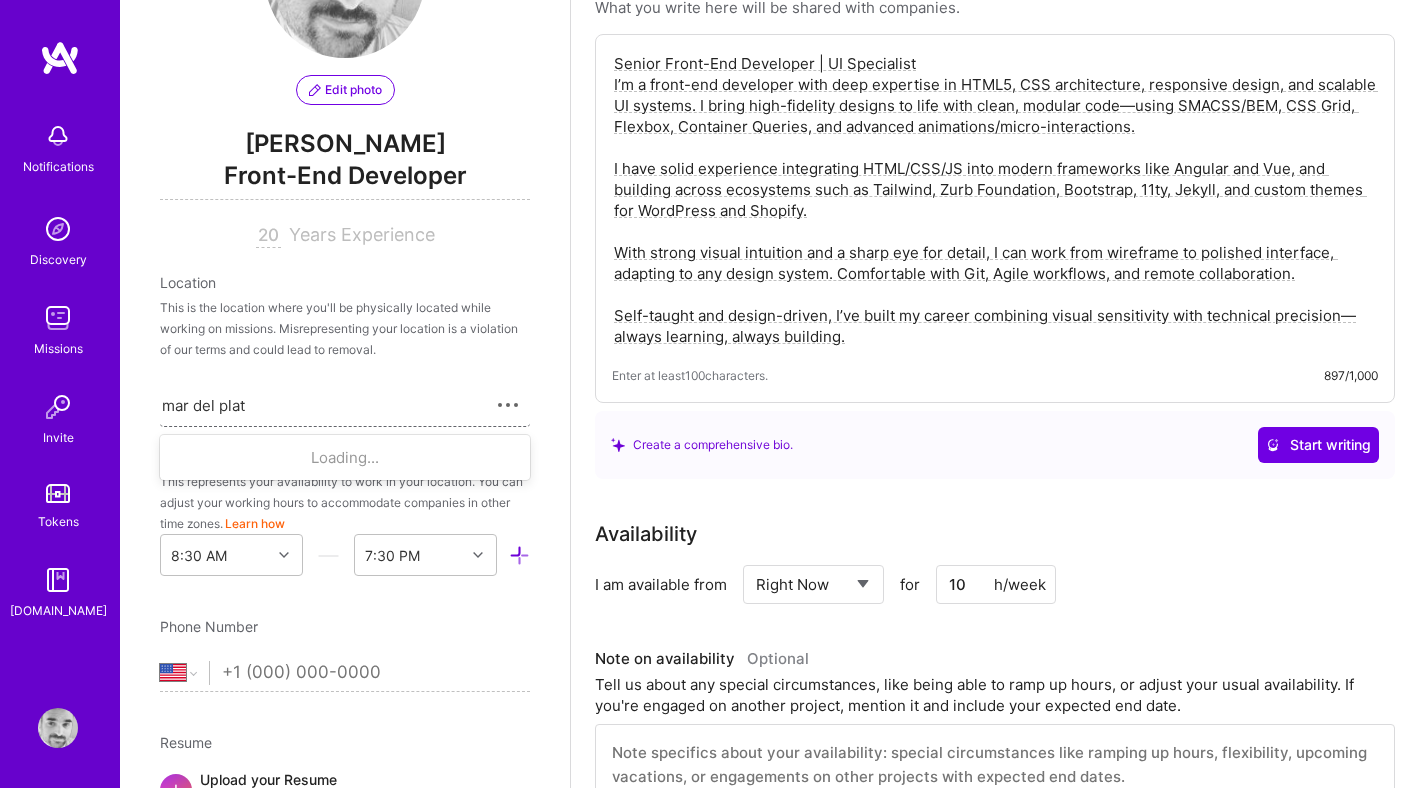 type on "mar del plata" 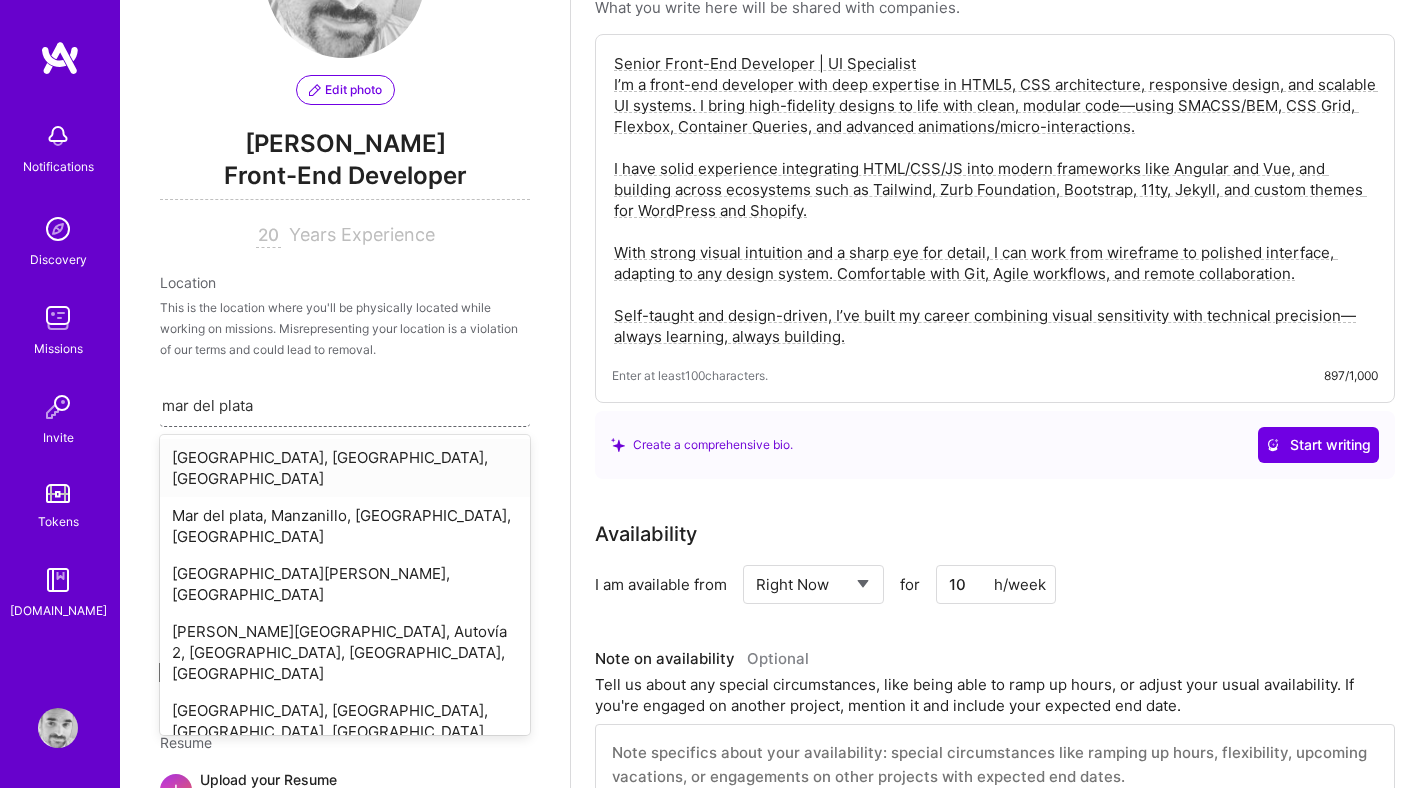 click on "Mar del Plata, Buenos Aires Province, Argentina" at bounding box center (345, 468) 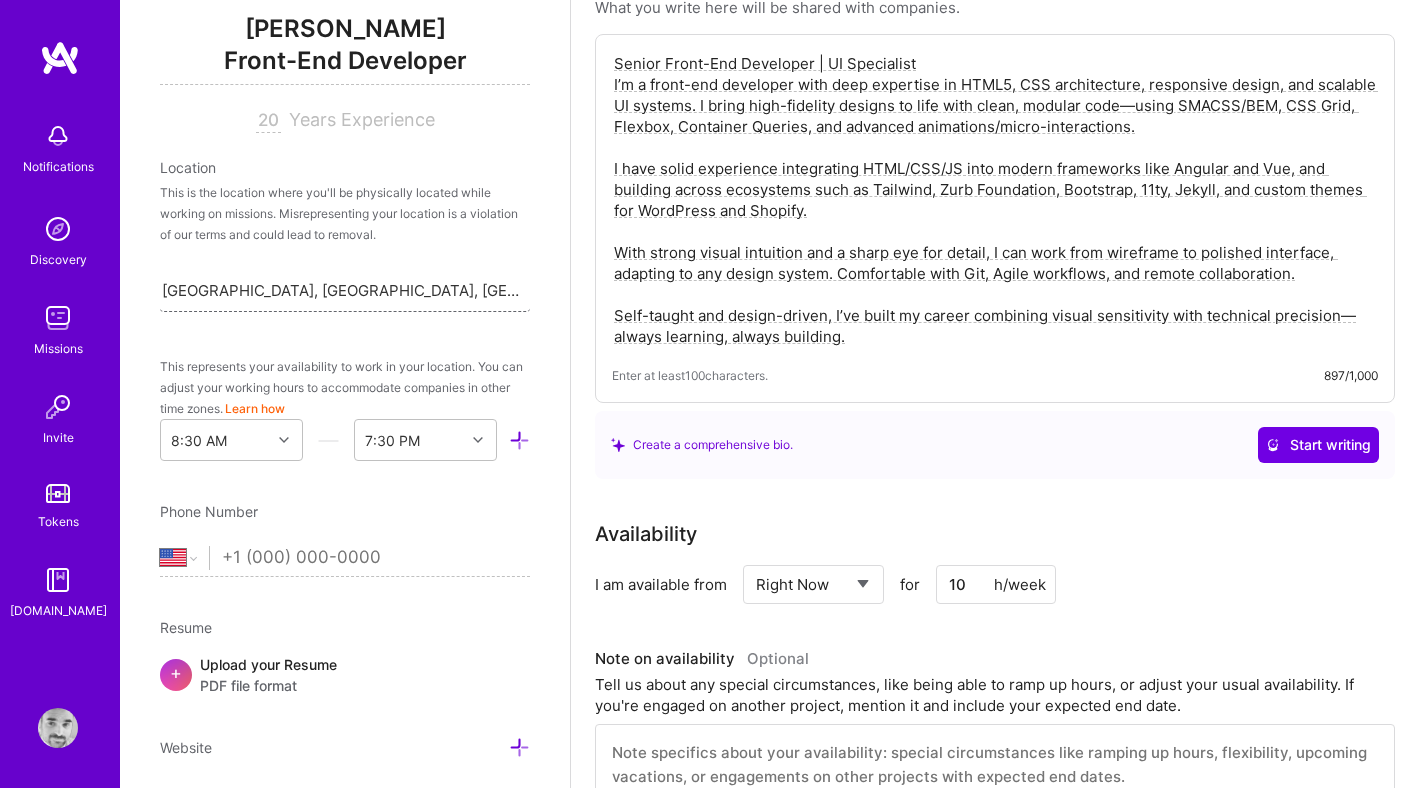scroll, scrollTop: 274, scrollLeft: 0, axis: vertical 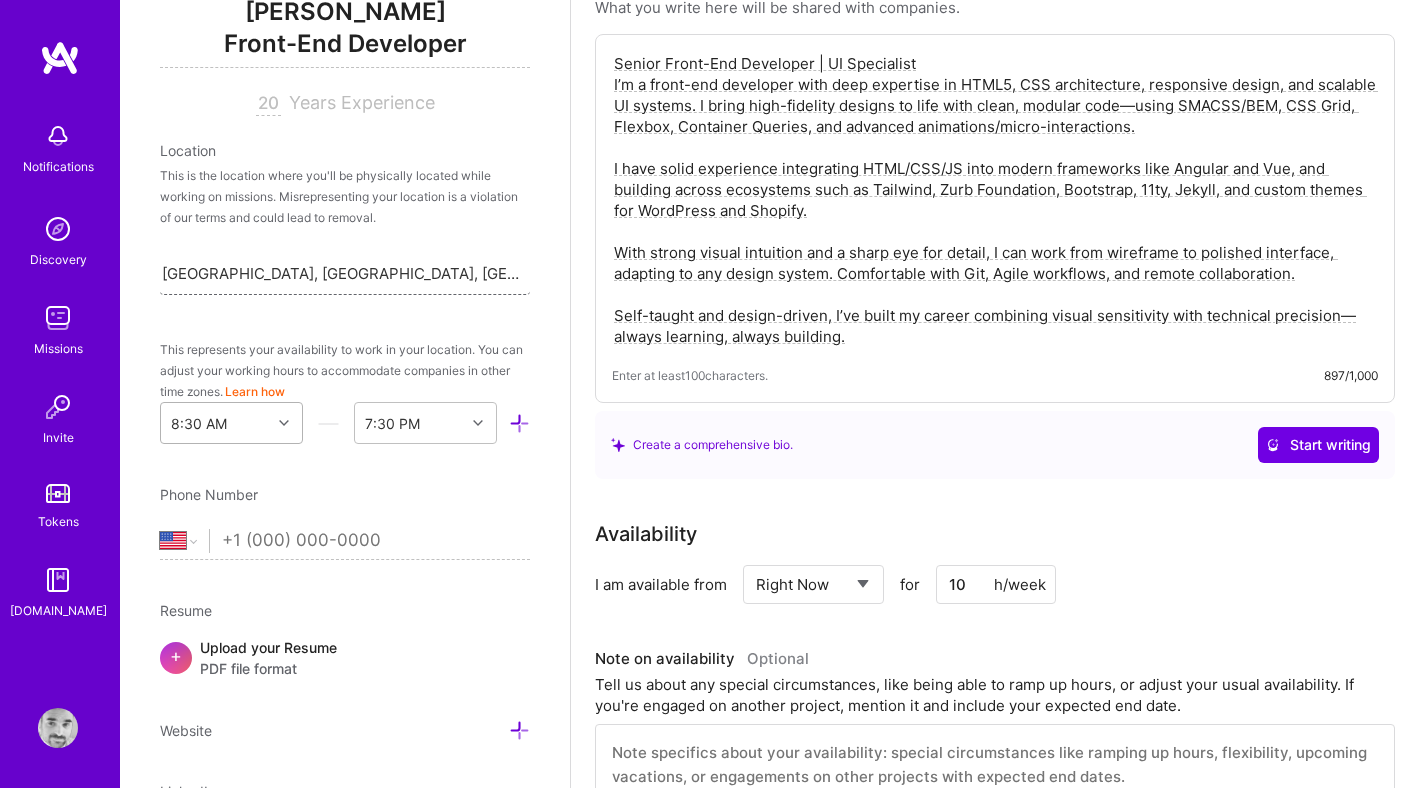 click at bounding box center [286, 423] 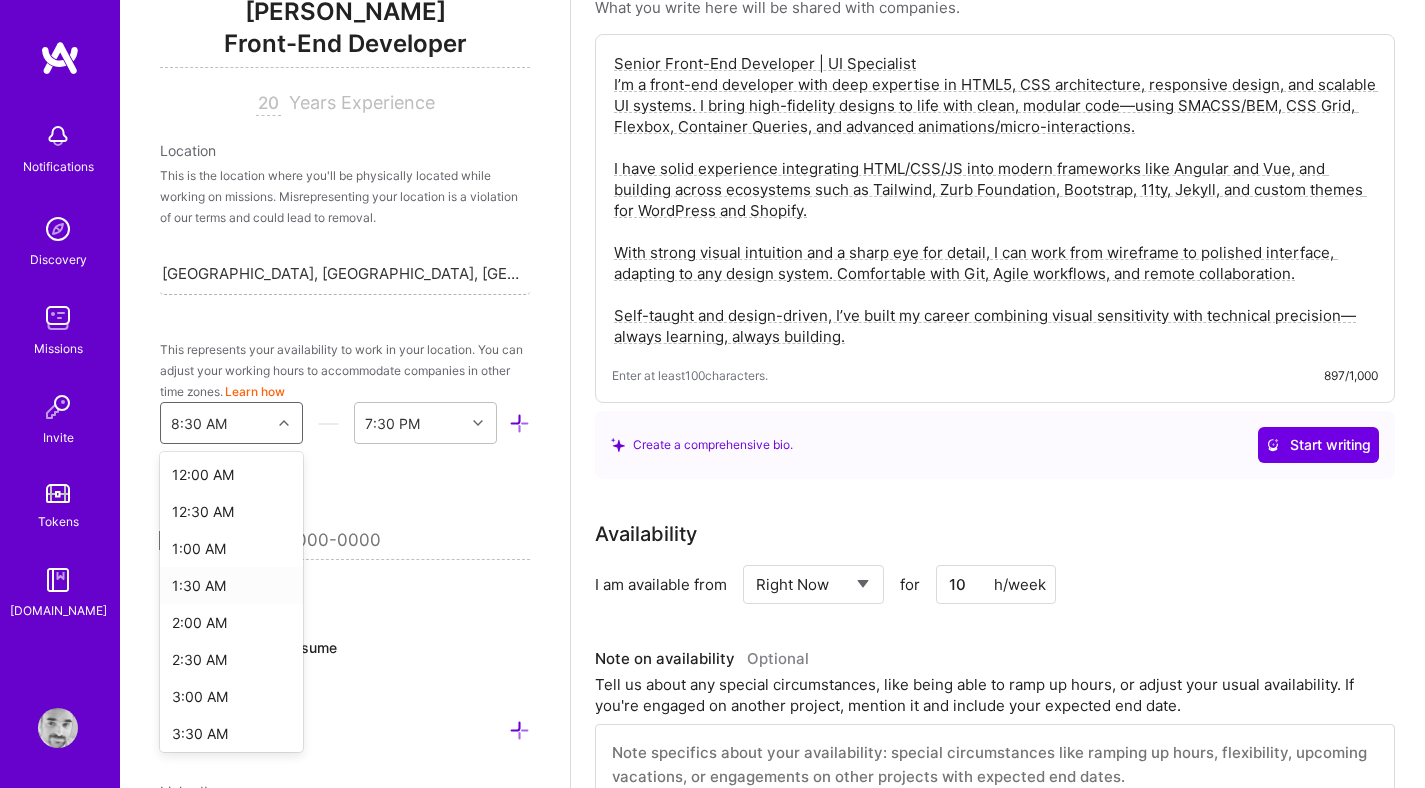 click on "1:30 AM" at bounding box center [231, 585] 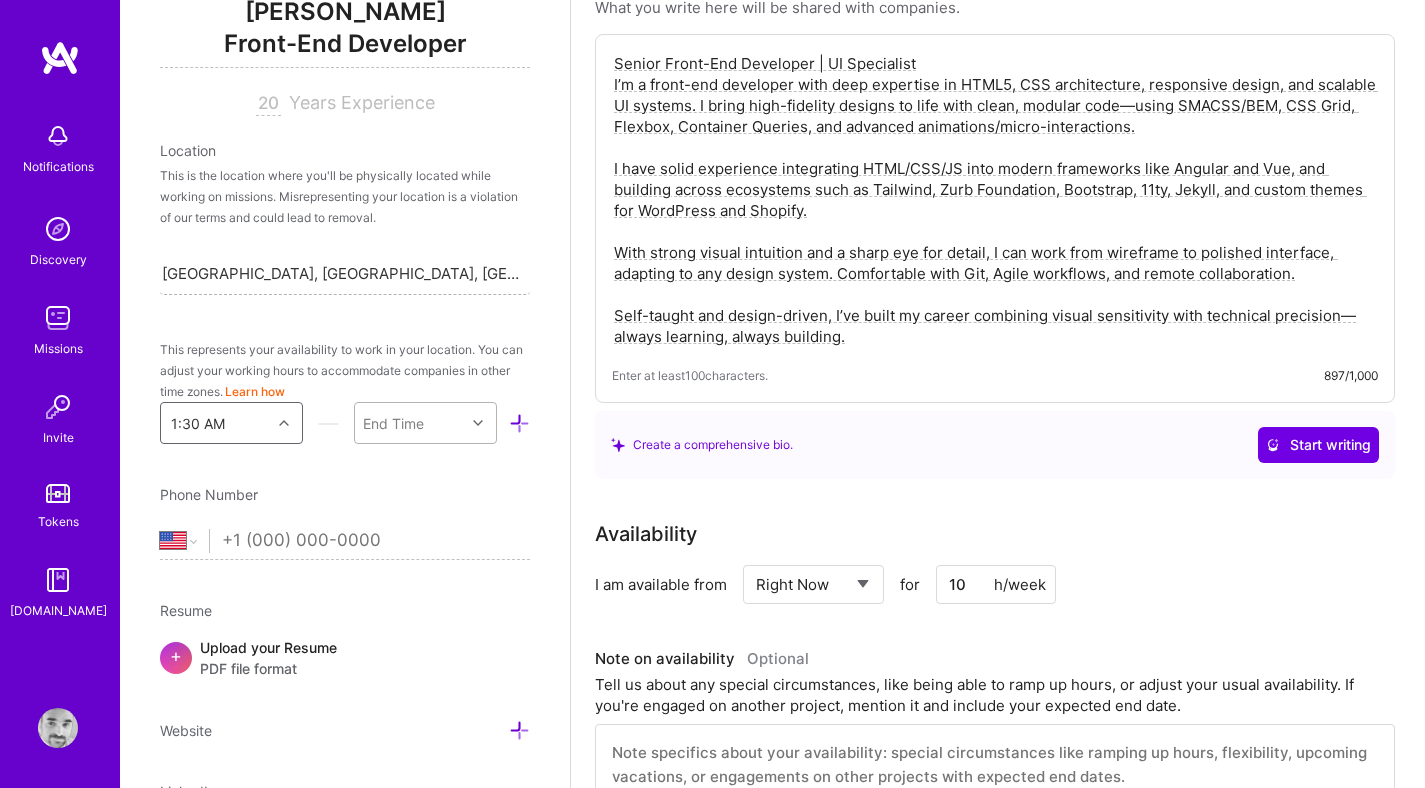 click on "End Time" at bounding box center [410, 423] 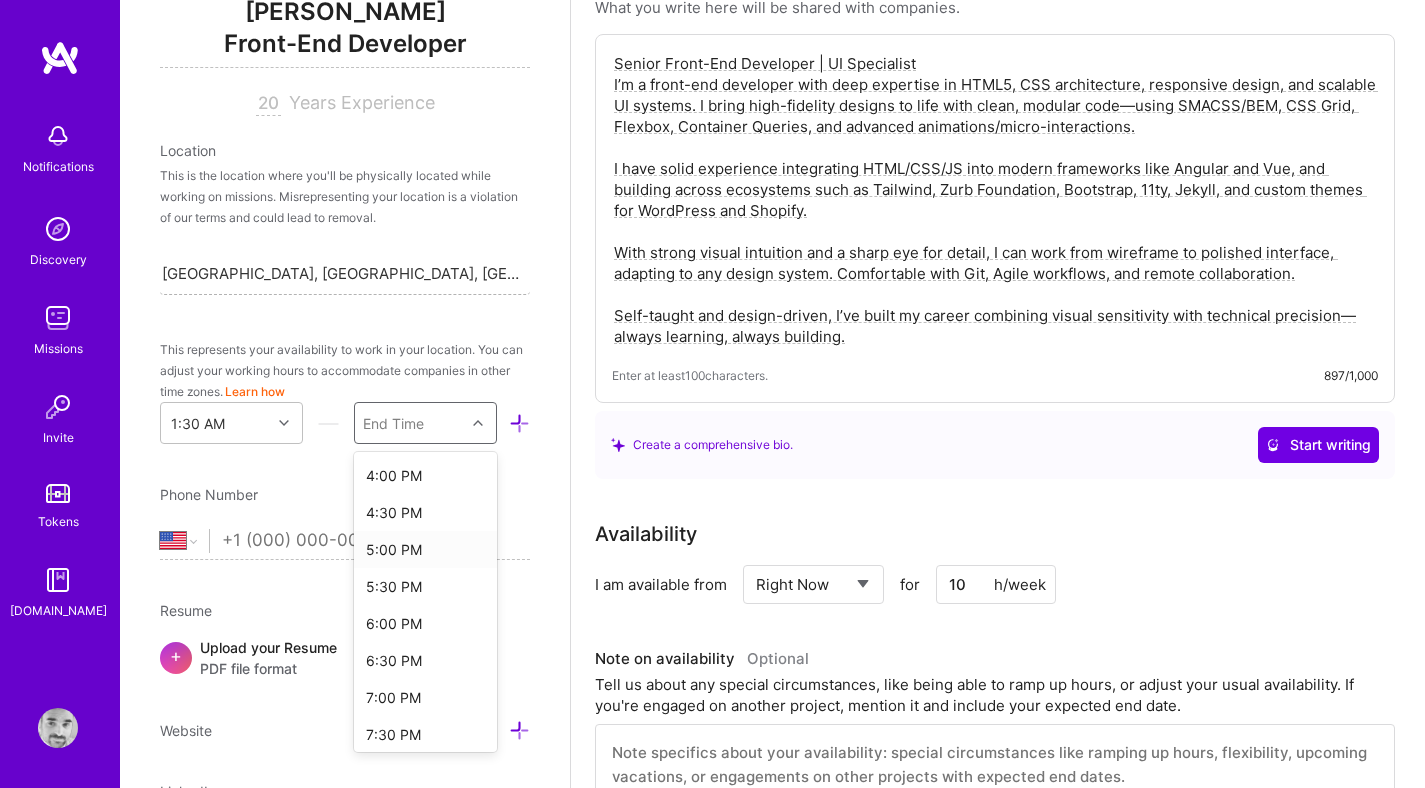 scroll, scrollTop: 1073, scrollLeft: 0, axis: vertical 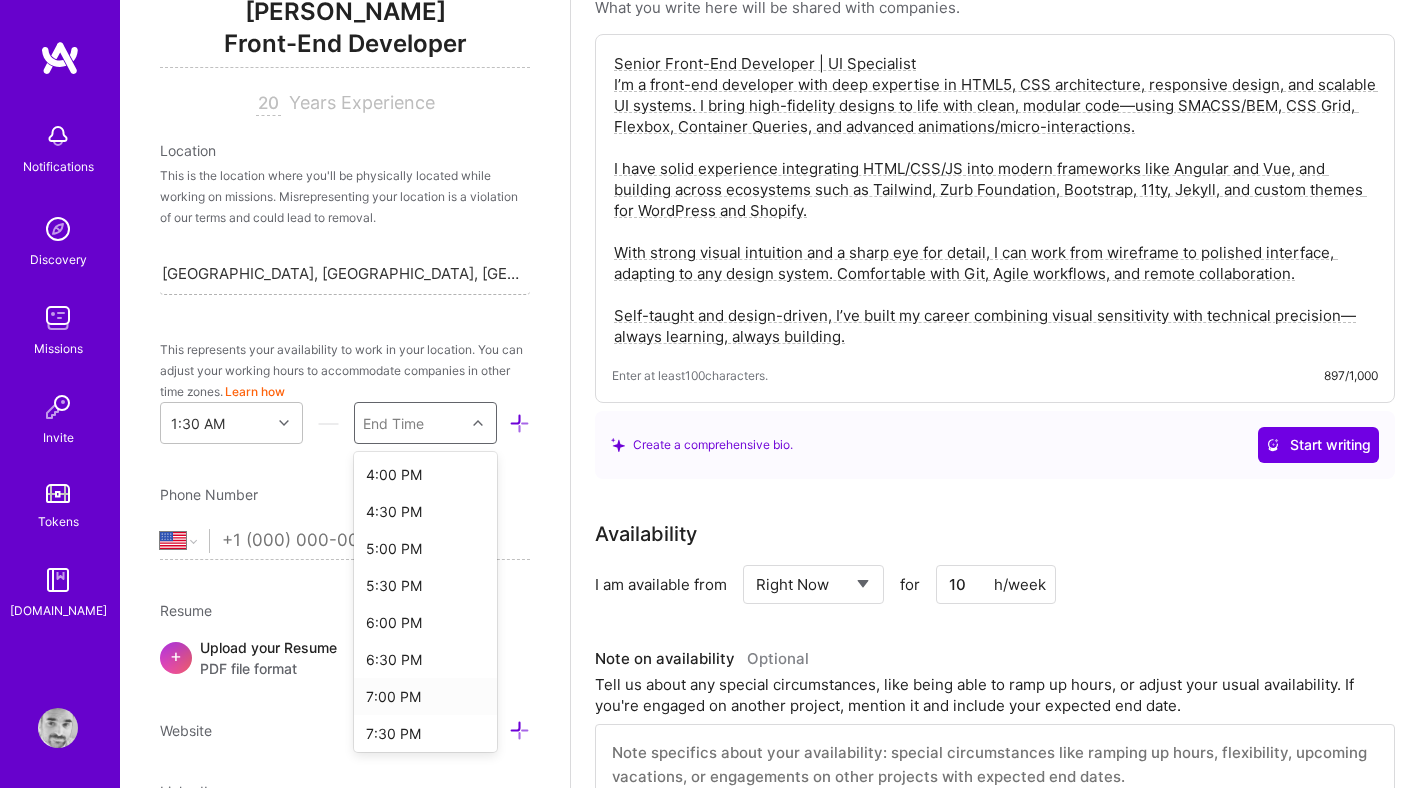 click on "7:00 PM" at bounding box center [425, 696] 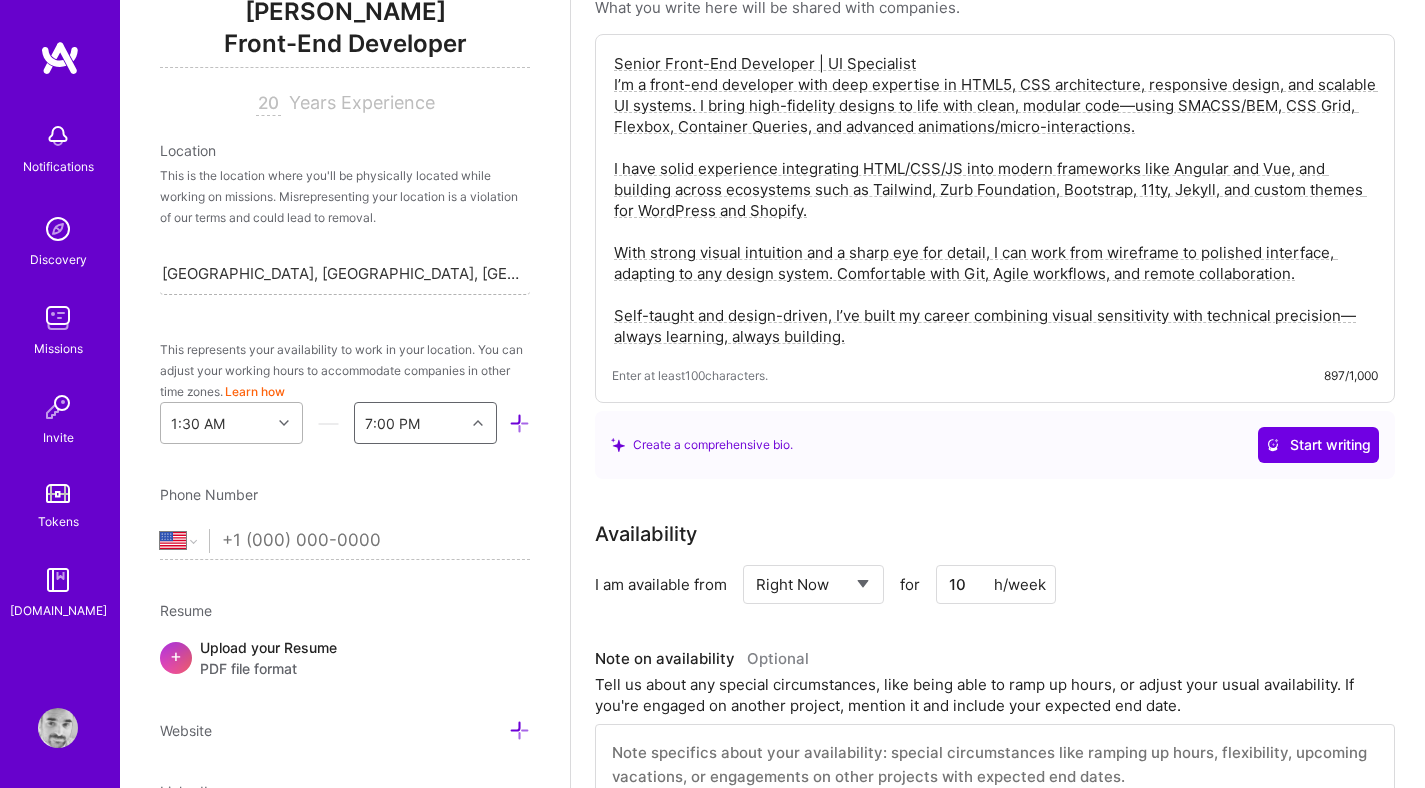 click on "1:30 AM" at bounding box center [216, 423] 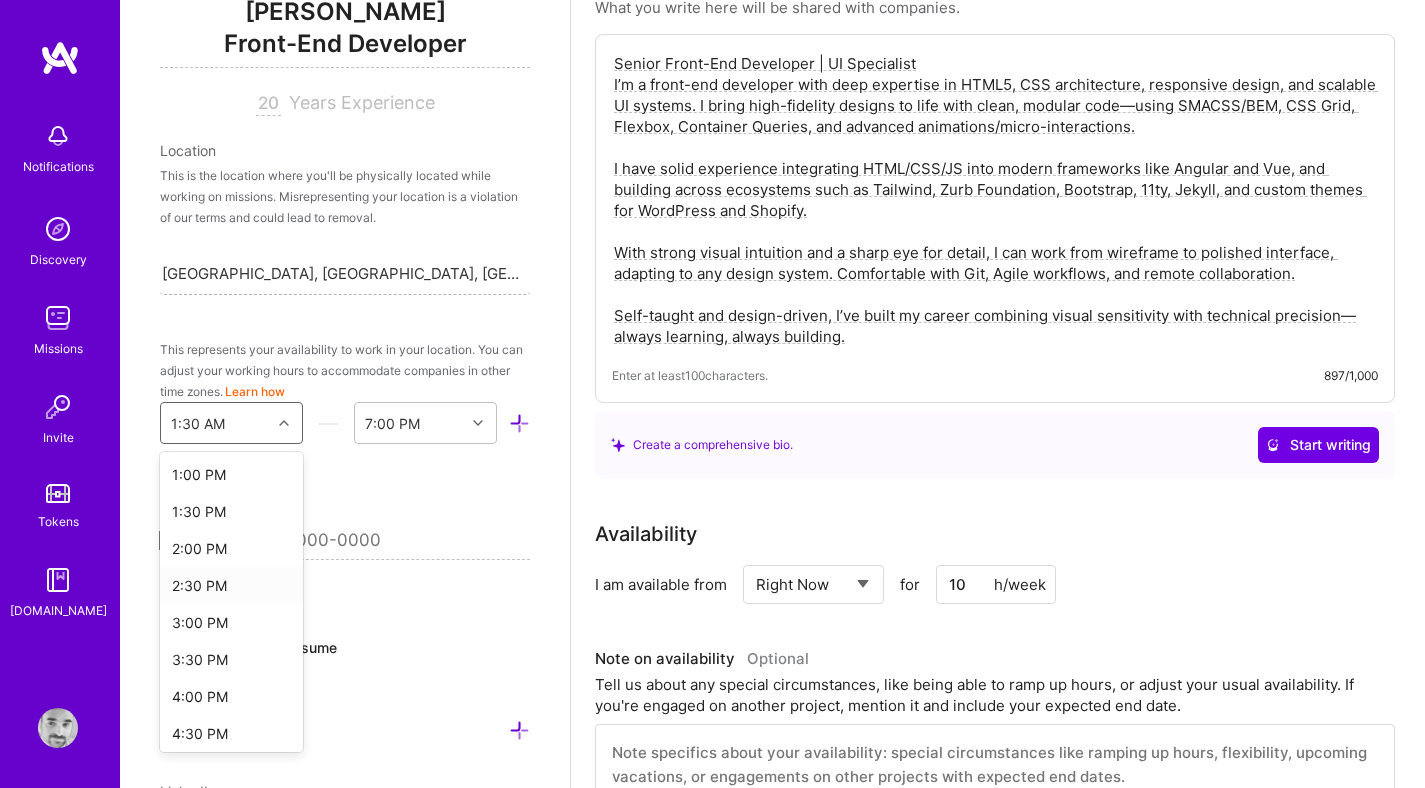 scroll, scrollTop: 961, scrollLeft: 0, axis: vertical 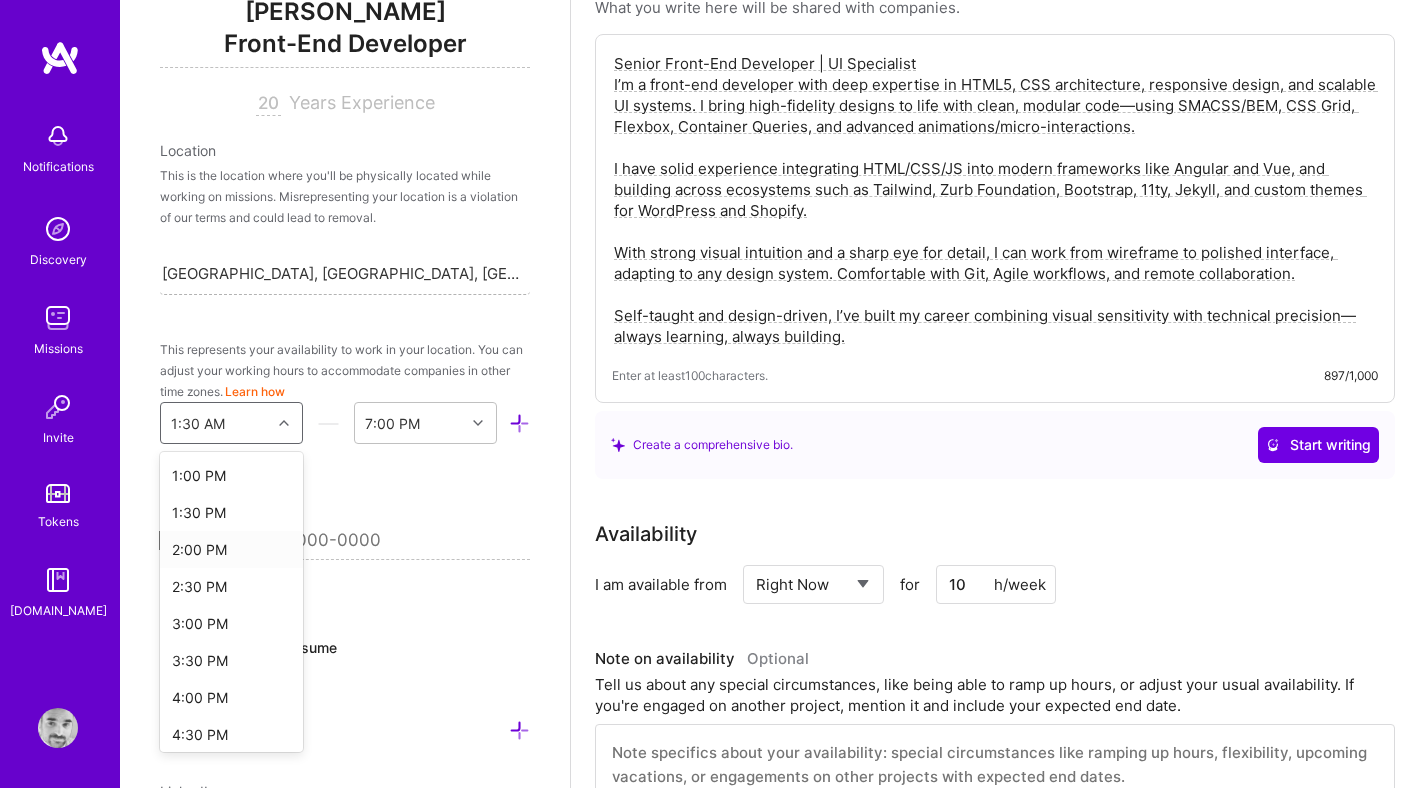 click on "2:00 PM" at bounding box center (231, 549) 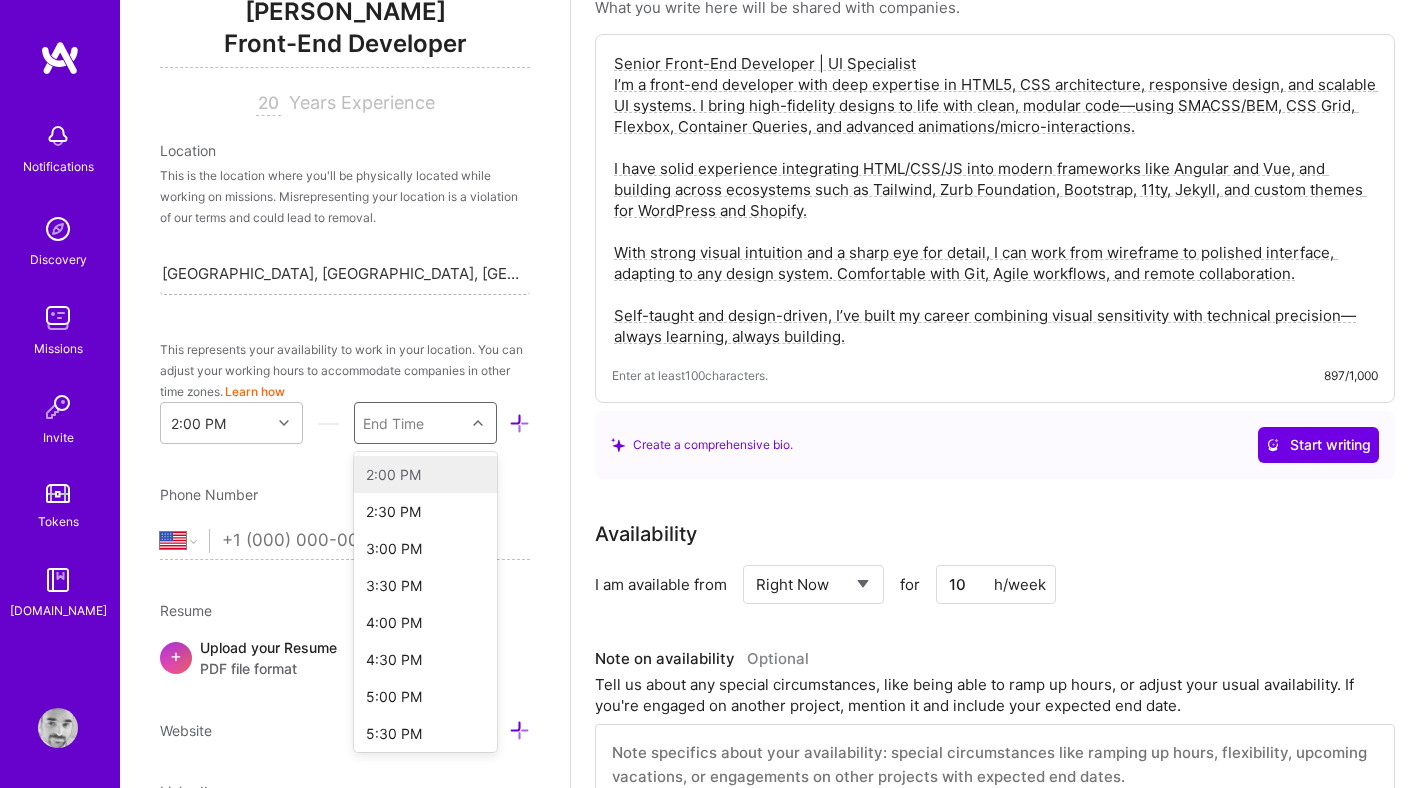 click on "End Time" at bounding box center [410, 423] 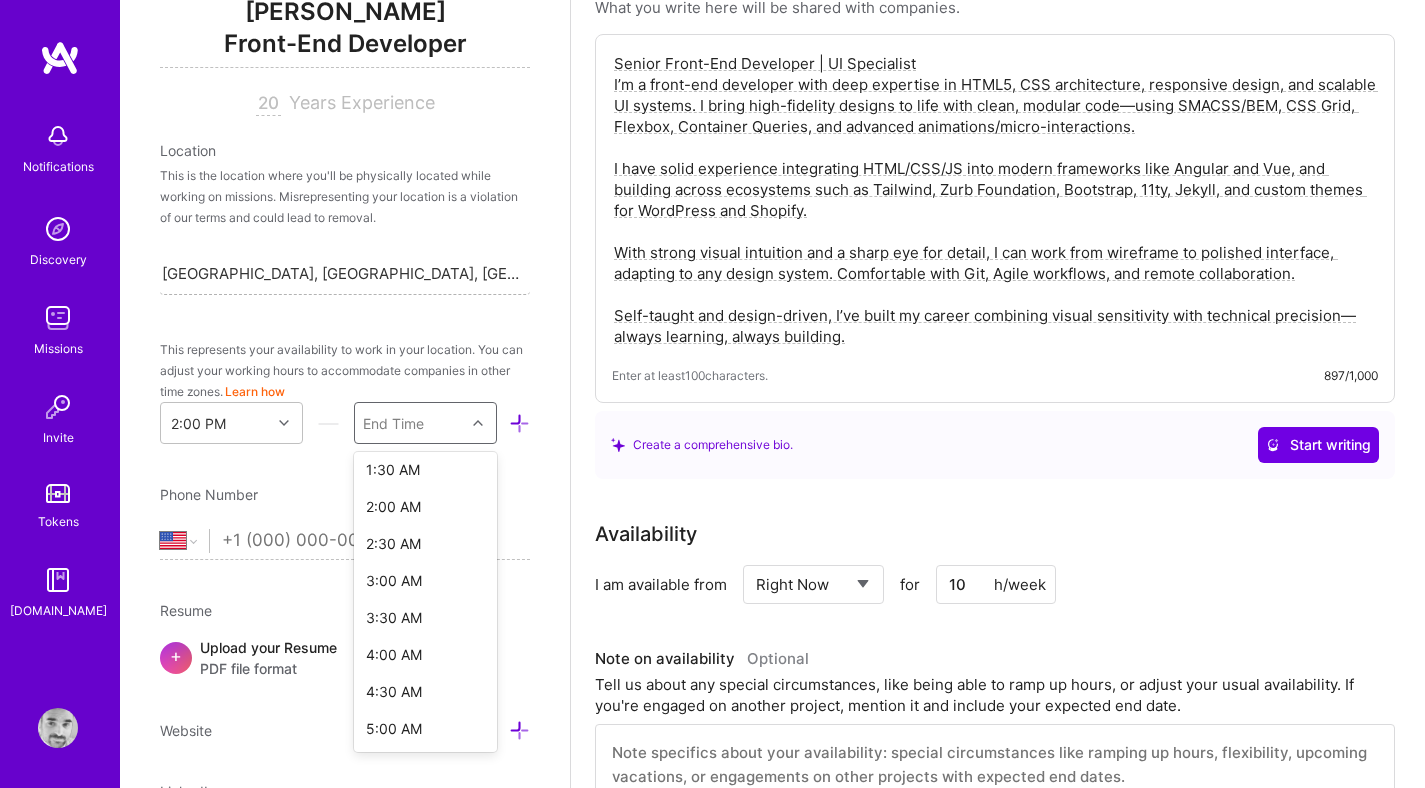 scroll, scrollTop: 1373, scrollLeft: 0, axis: vertical 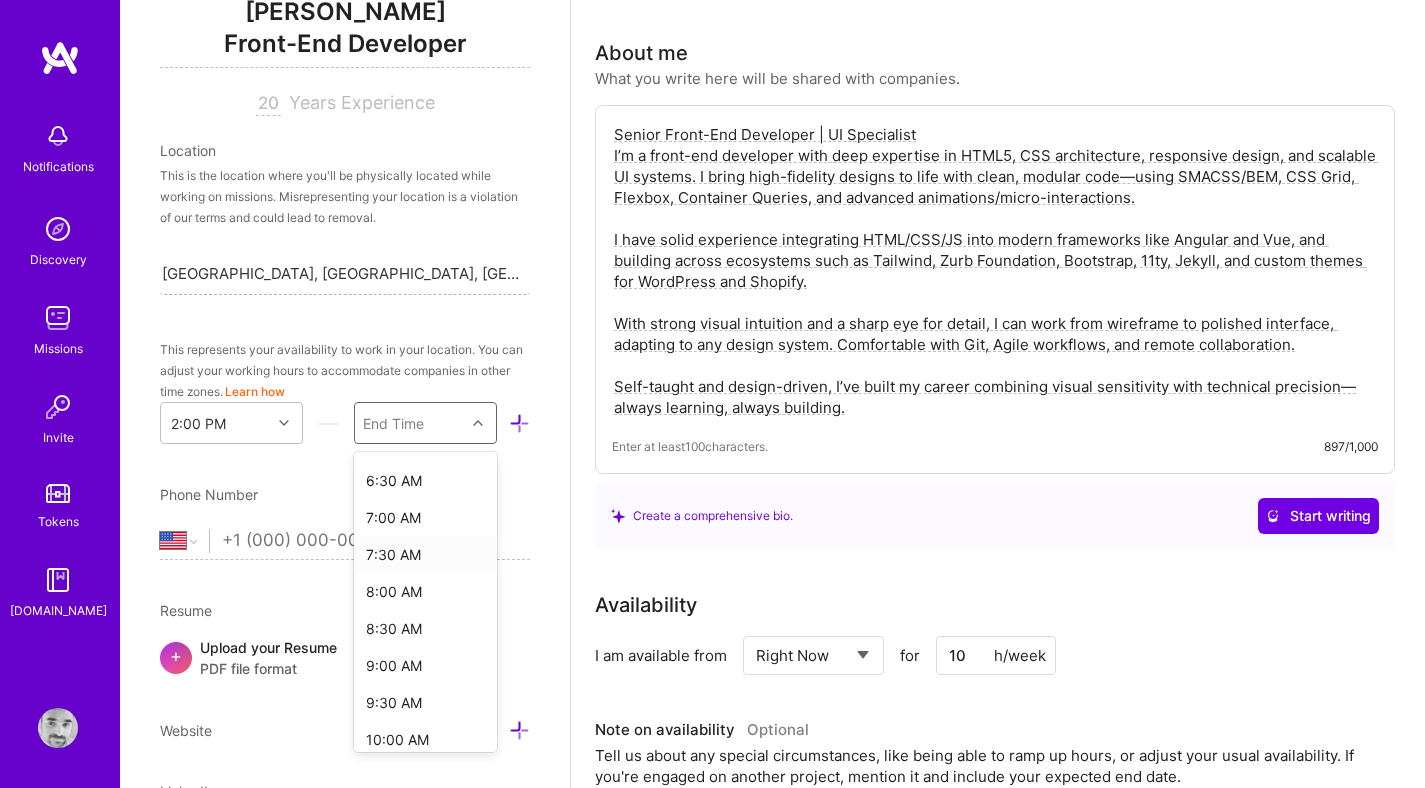 click on "7:30 AM" at bounding box center (425, 554) 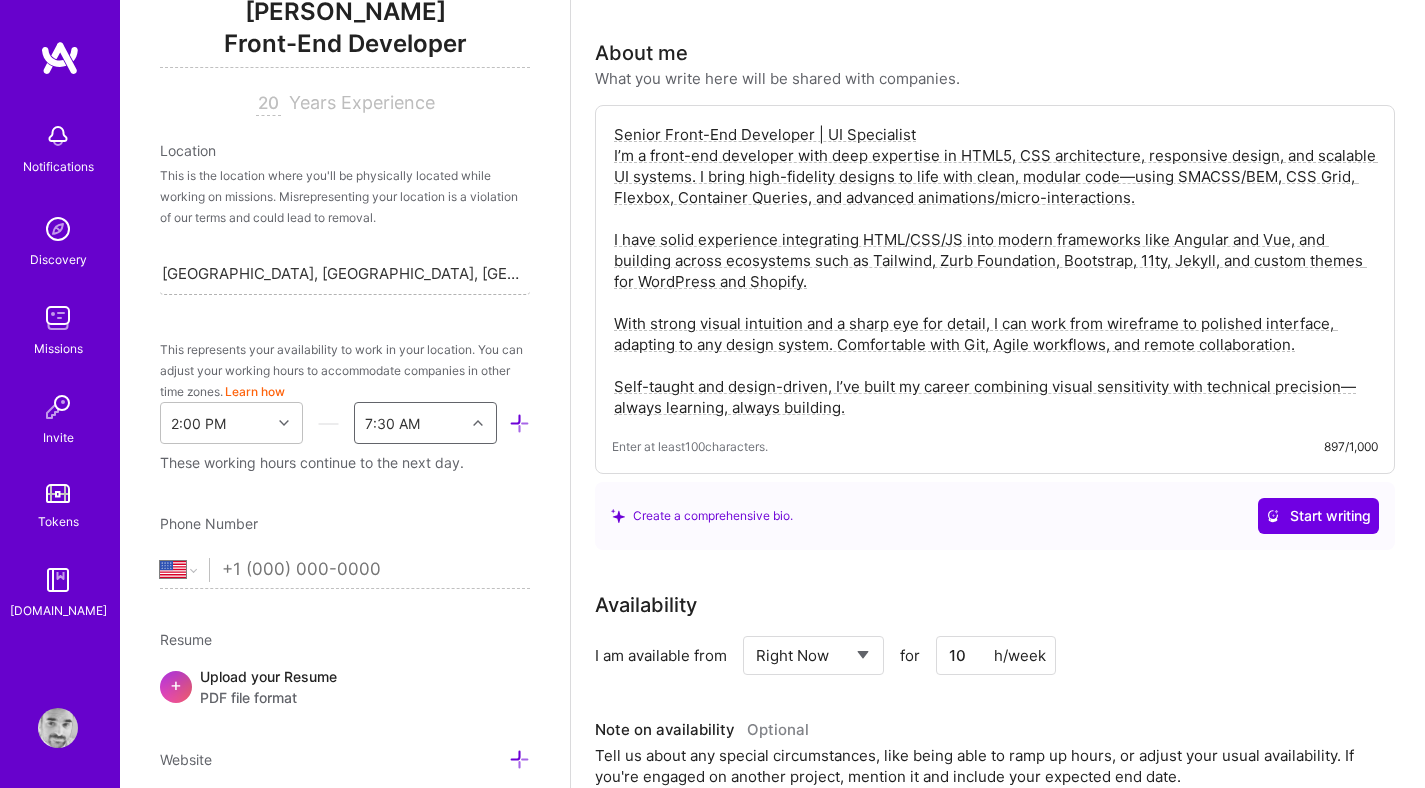 click on "This represents your availability to work in your location. You can adjust your working hours to accommodate companies in other time zones. Learn how" at bounding box center [345, 370] 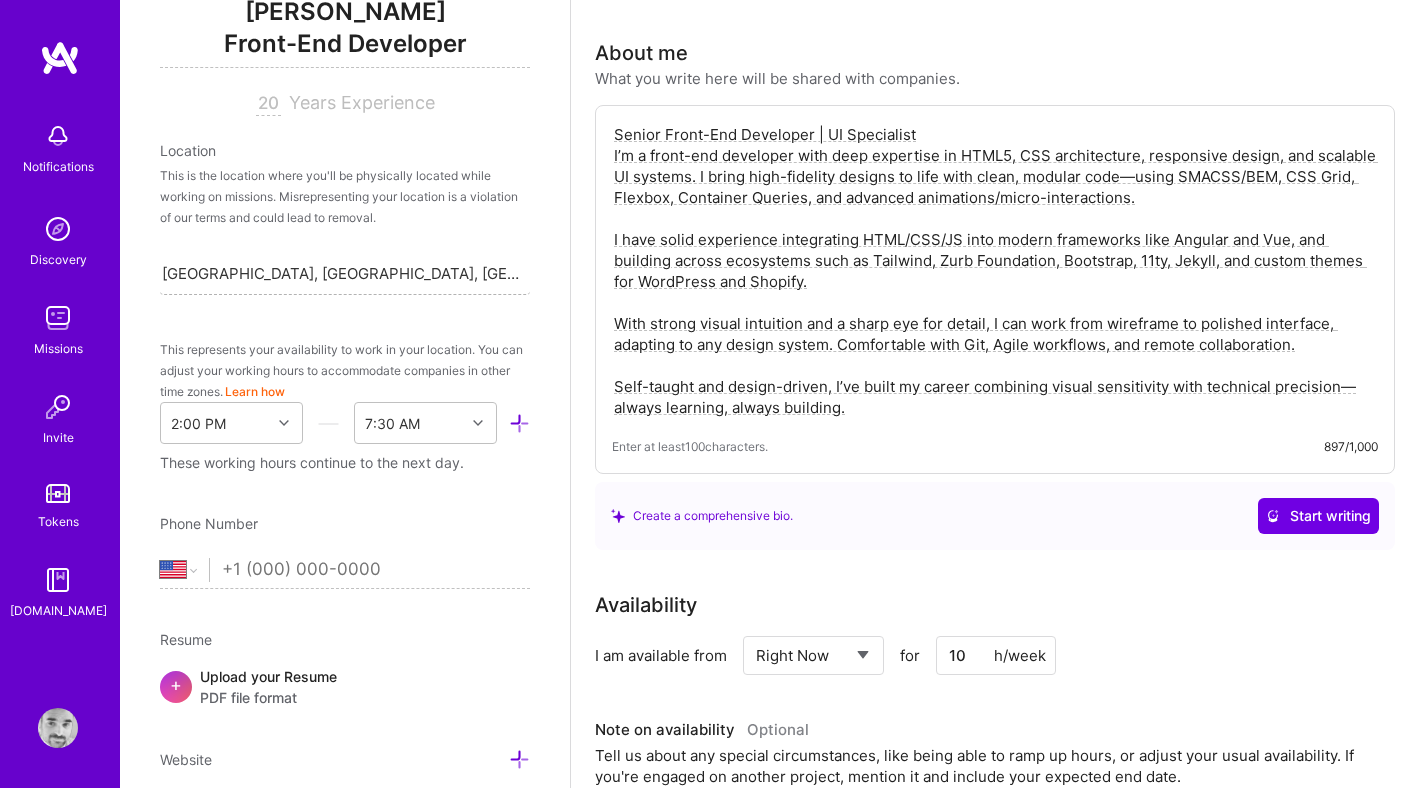 click on "2:00 PM 7:30 AM These working hours continue to the next day." at bounding box center (345, 437) 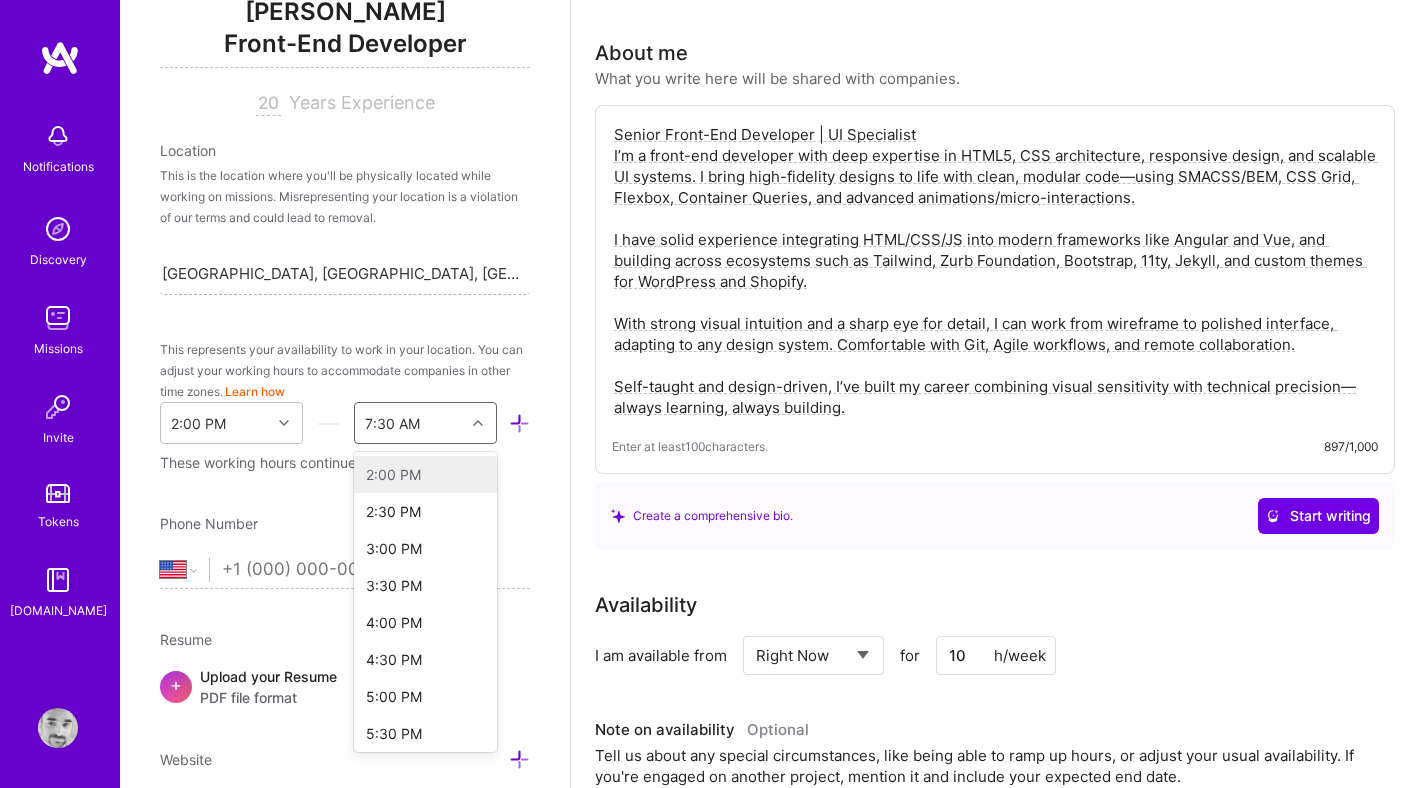 click on "7:30 AM" at bounding box center (410, 423) 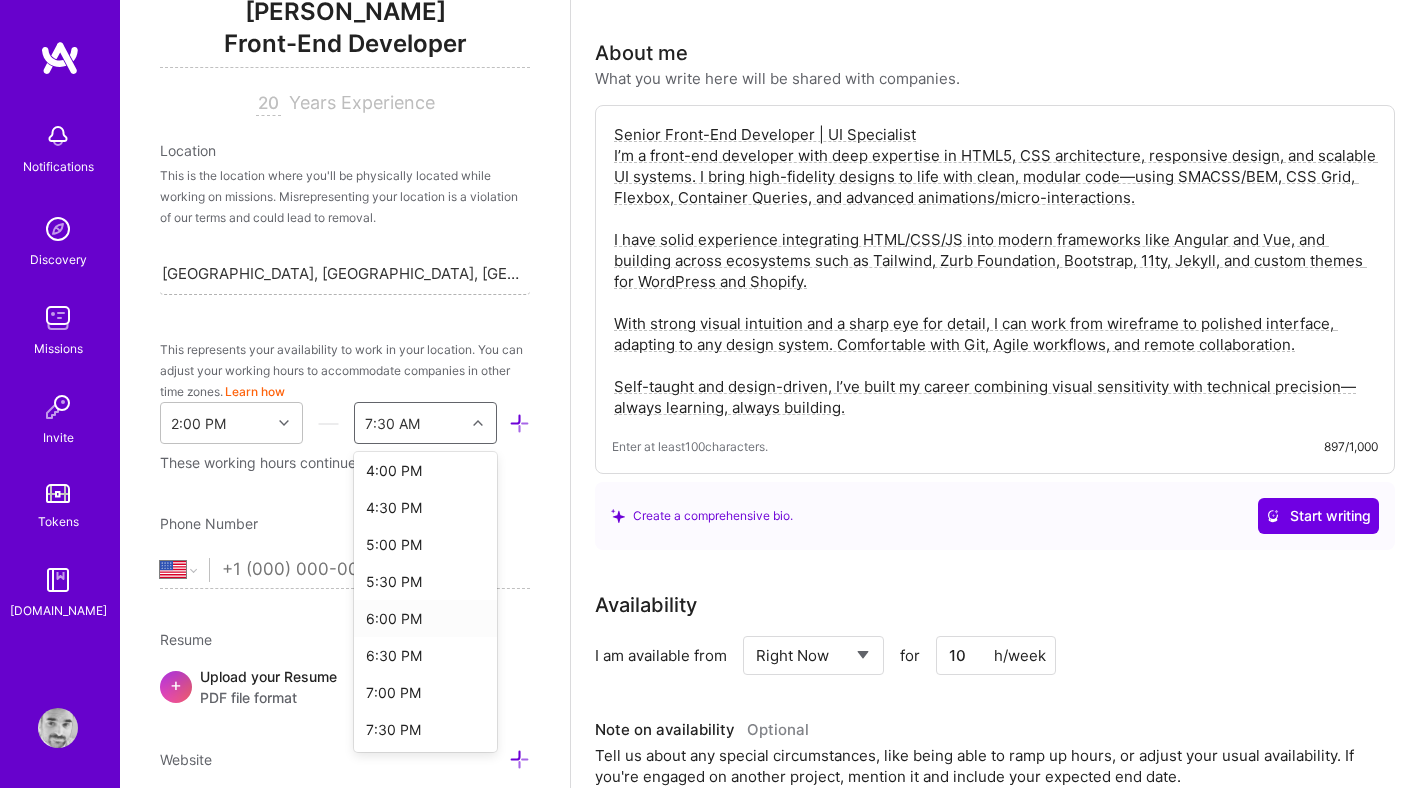 scroll, scrollTop: 196, scrollLeft: 0, axis: vertical 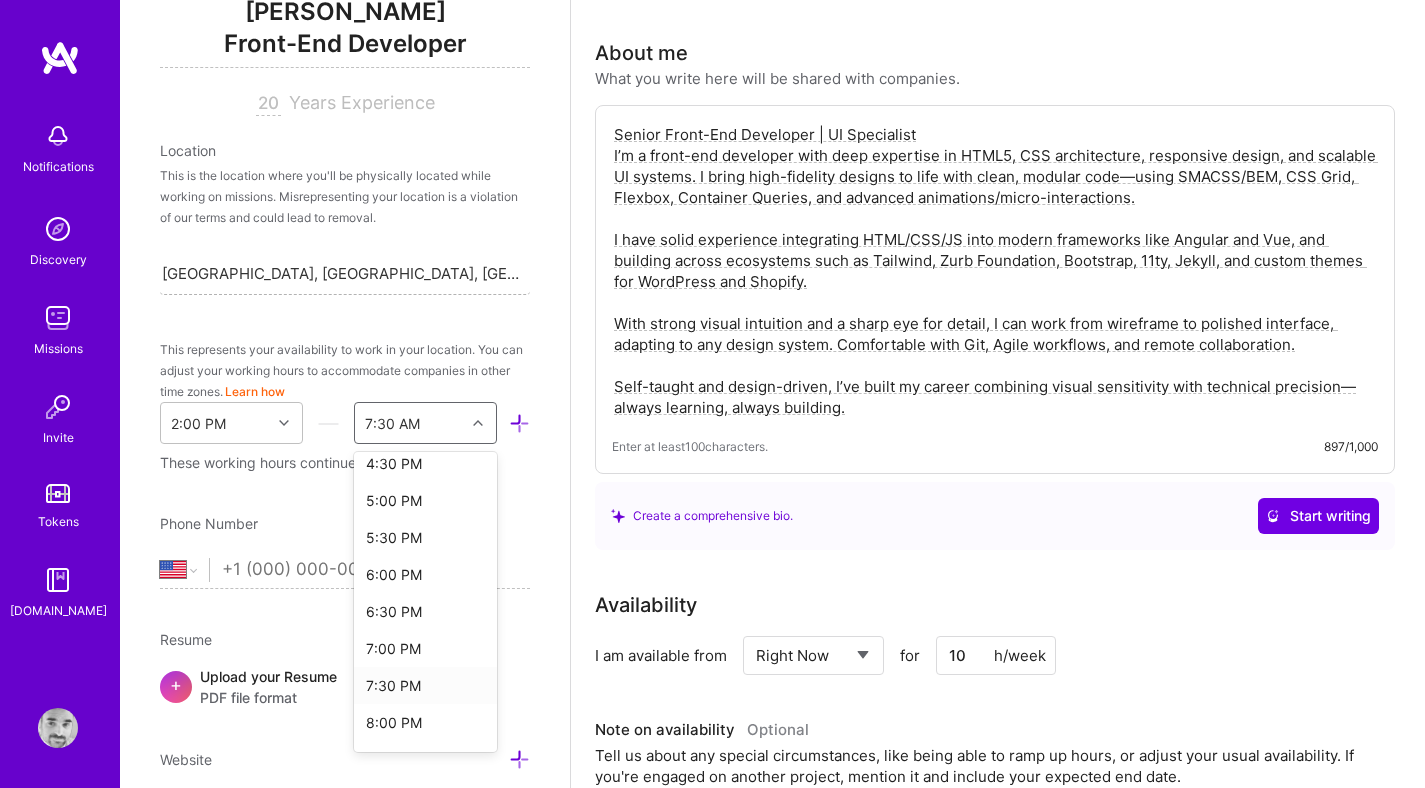click on "7:30 PM" at bounding box center (425, 685) 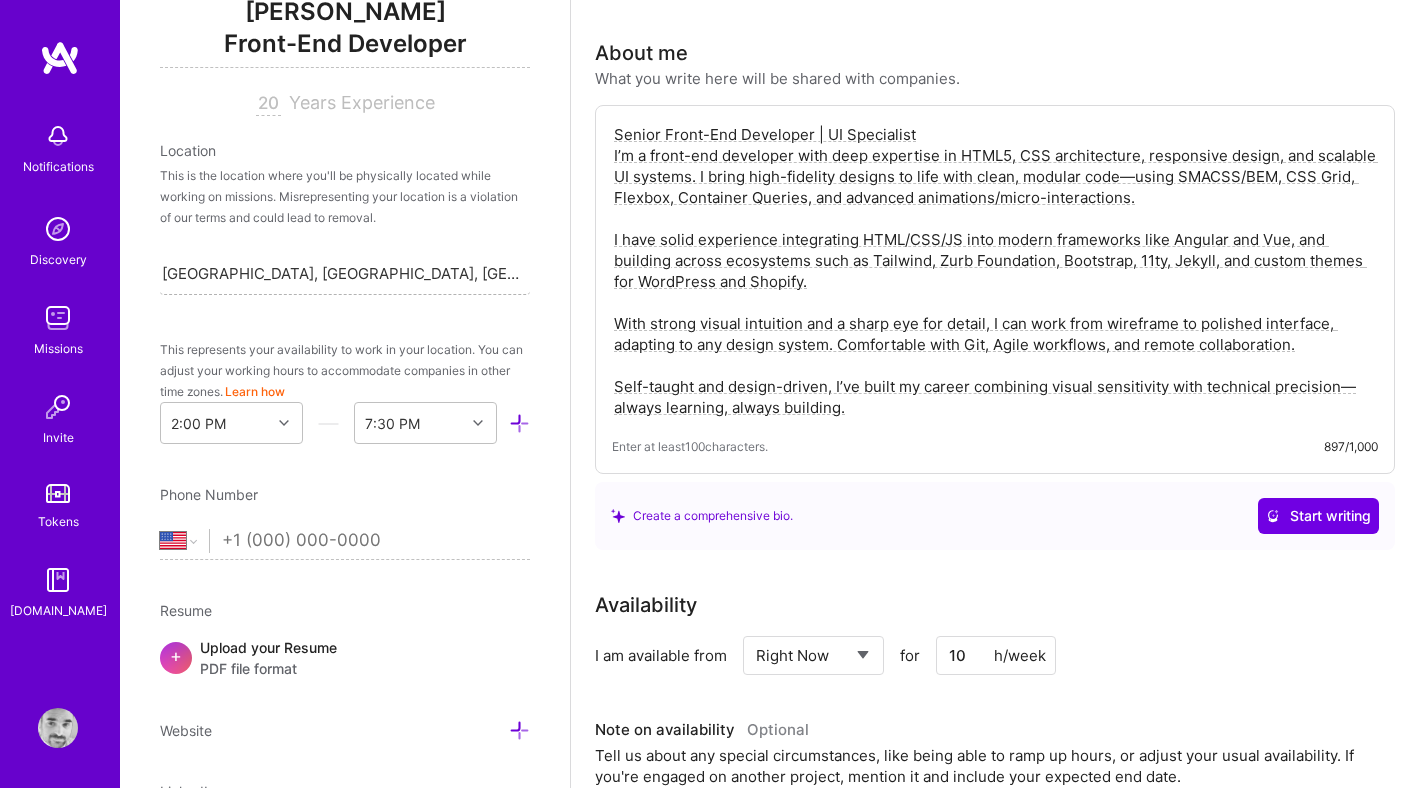 click at bounding box center [519, 423] 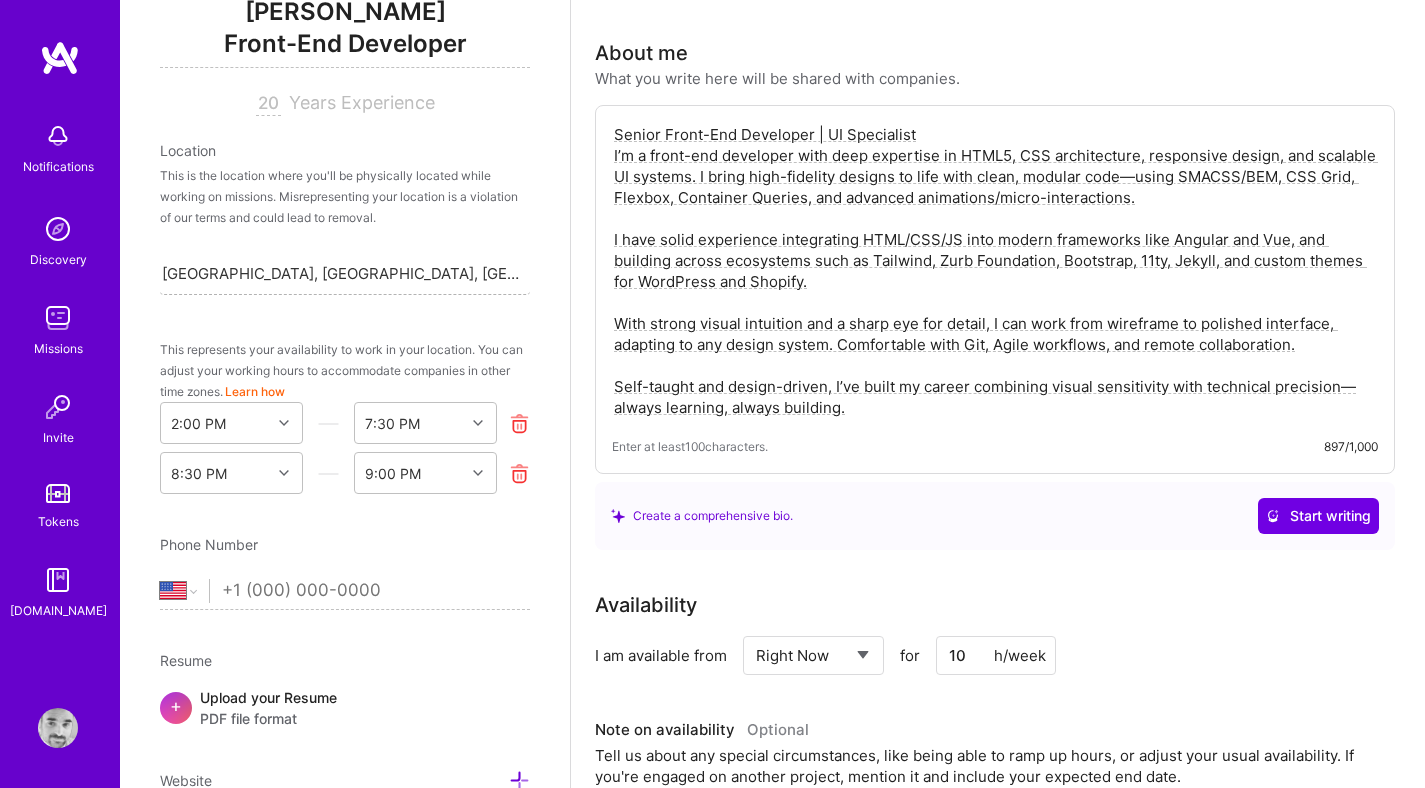 click on "Edit photo Rodrigo Noales Front-End Developer 20 Years Experience Location  This is the location where you'll be physically located while working on missions. Misrepresenting your location is a violation of our terms and could lead to removal. Mar del Plata, Buenos Aires Province, Argentina This represents your availability to work in your location. You can adjust your working hours to accommodate companies in other time zones. Learn how 2:00 PM 7:30 PM 8:30 PM 9:00 PM Phone Number Afghanistan Åland Islands Albania Algeria American Samoa Andorra Angola Anguilla Antigua and Barbuda Argentina Armenia Aruba Ascension Island Australia Austria Azerbaijan Bahamas Bahrain Bangladesh Barbados Belarus Belgium Belize Benin Bermuda Bhutan Bolivia Bonaire, Sint Eustatius and Saba Bosnia and Herzegovina Botswana Brazil British Indian Ocean Territory Brunei Darussalam Bulgaria Burkina Faso Burundi Cambodia Cameroon Canada Cape Verde Cayman Islands Central African Republic Chad Chile China Christmas Island Colombia Congo" at bounding box center [345, 394] 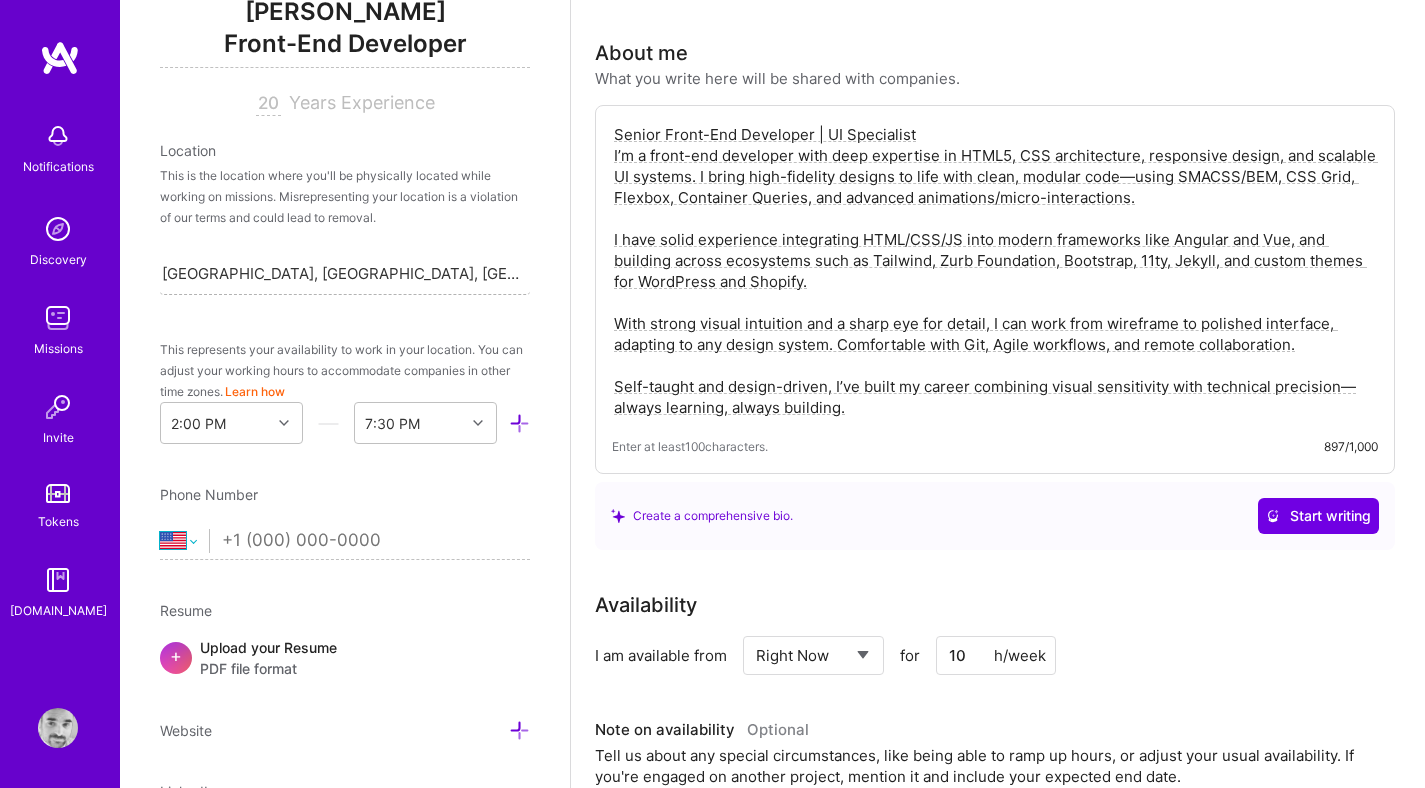 click on "Afghanistan Åland Islands Albania Algeria American Samoa Andorra Angola Anguilla Antigua and Barbuda Argentina Armenia Aruba Ascension Island Australia Austria Azerbaijan Bahamas Bahrain Bangladesh Barbados Belarus Belgium Belize Benin Bermuda Bhutan Bolivia Bonaire, Sint Eustatius and Saba Bosnia and Herzegovina Botswana Brazil British Indian Ocean Territory Brunei Darussalam Bulgaria Burkina Faso Burundi Cambodia Cameroon Canada Cape Verde Cayman Islands Central African Republic Chad Chile China Christmas Island Cocos (Keeling) Islands Colombia Comoros Congo Congo, Democratic Republic of the Cook Islands Costa Rica Cote d'Ivoire Croatia Cuba Curaçao Cyprus Czech Republic Denmark Djibouti Dominica Dominican Republic Ecuador Egypt El Salvador Equatorial Guinea Eritrea Estonia Ethiopia Falkland Islands Faroe Islands Federated States of Micronesia Fiji Finland France French Guiana French Polynesia Gabon Gambia Georgia Germany Ghana Gibraltar Greece Greenland Grenada Guadeloupe Guam Guatemala Guernsey Guinea" at bounding box center [184, 541] 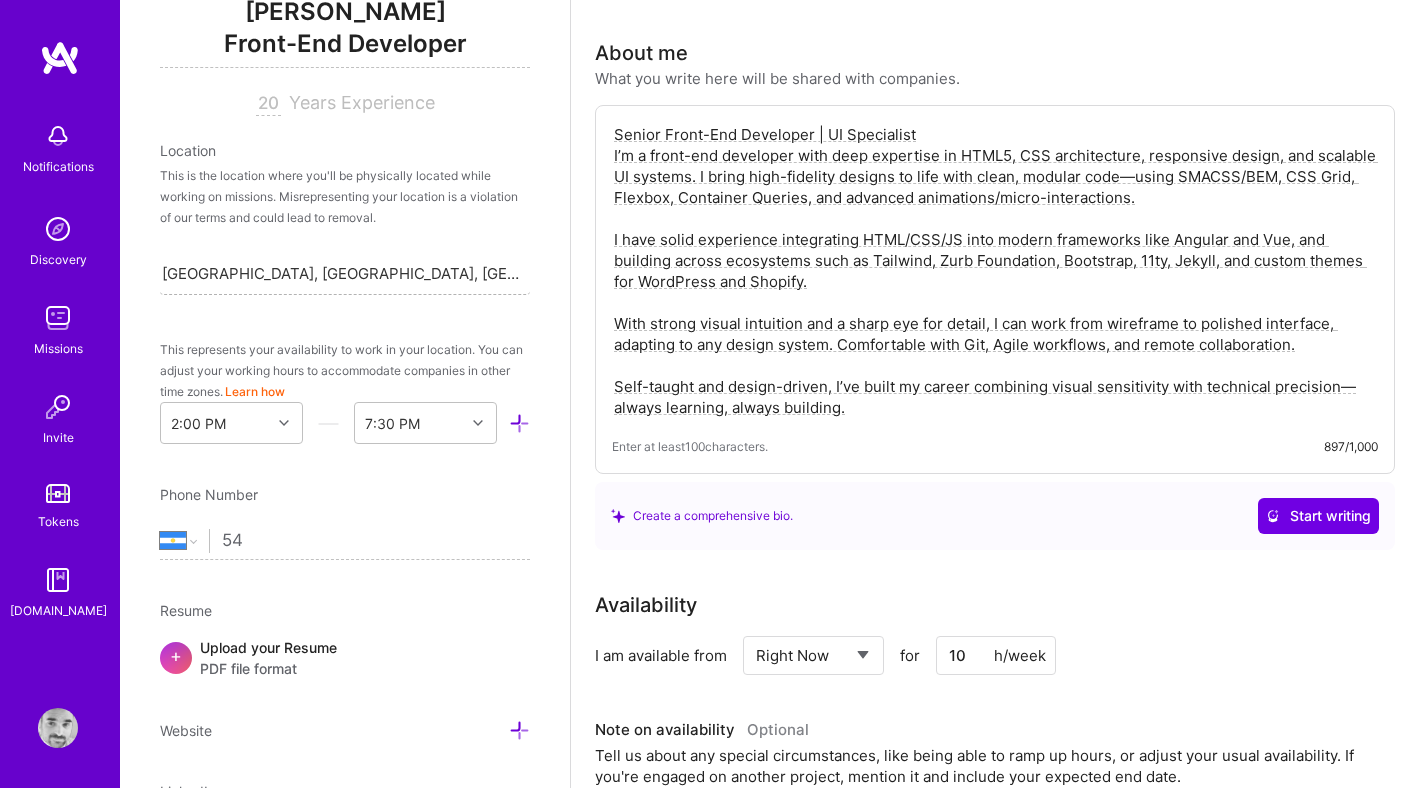 type on "5" 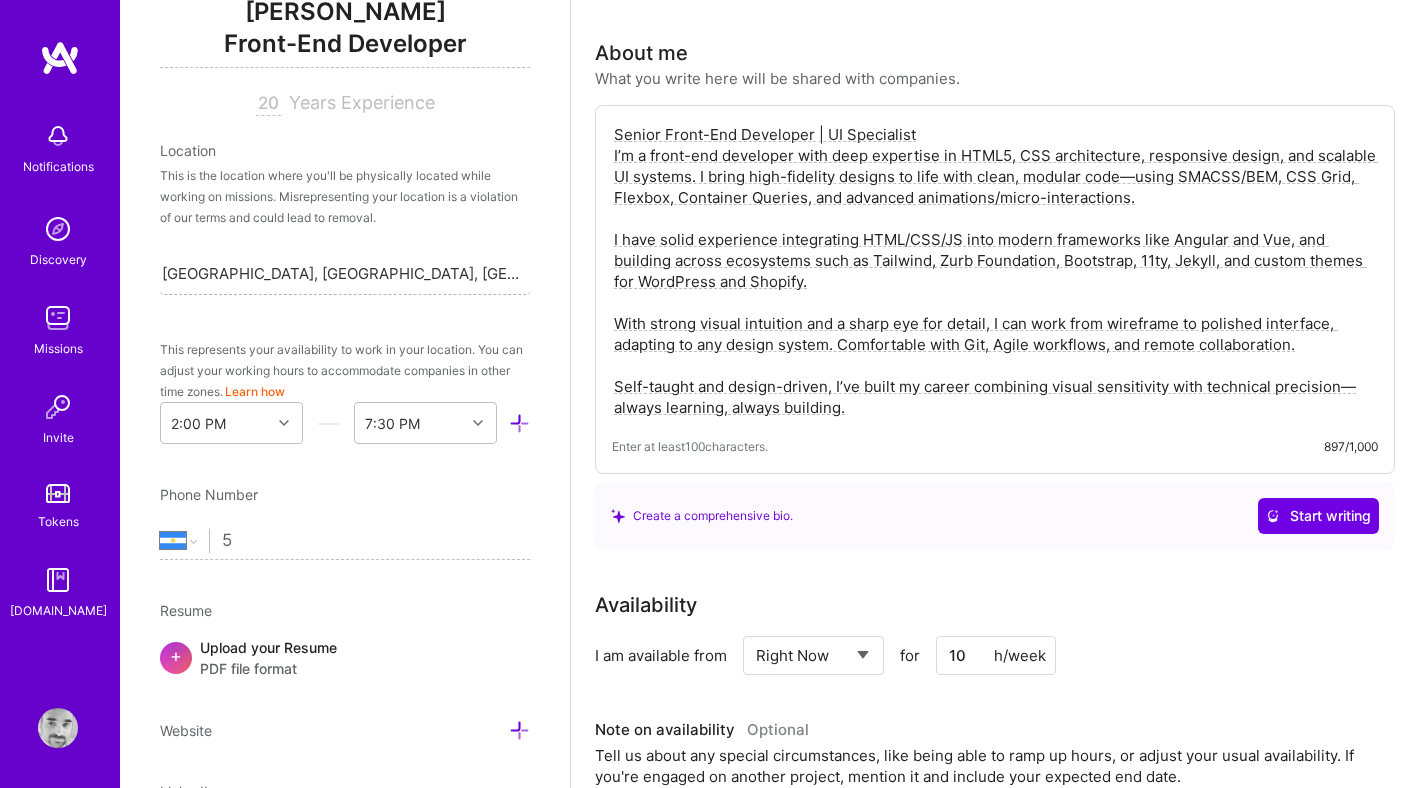 select on "US" 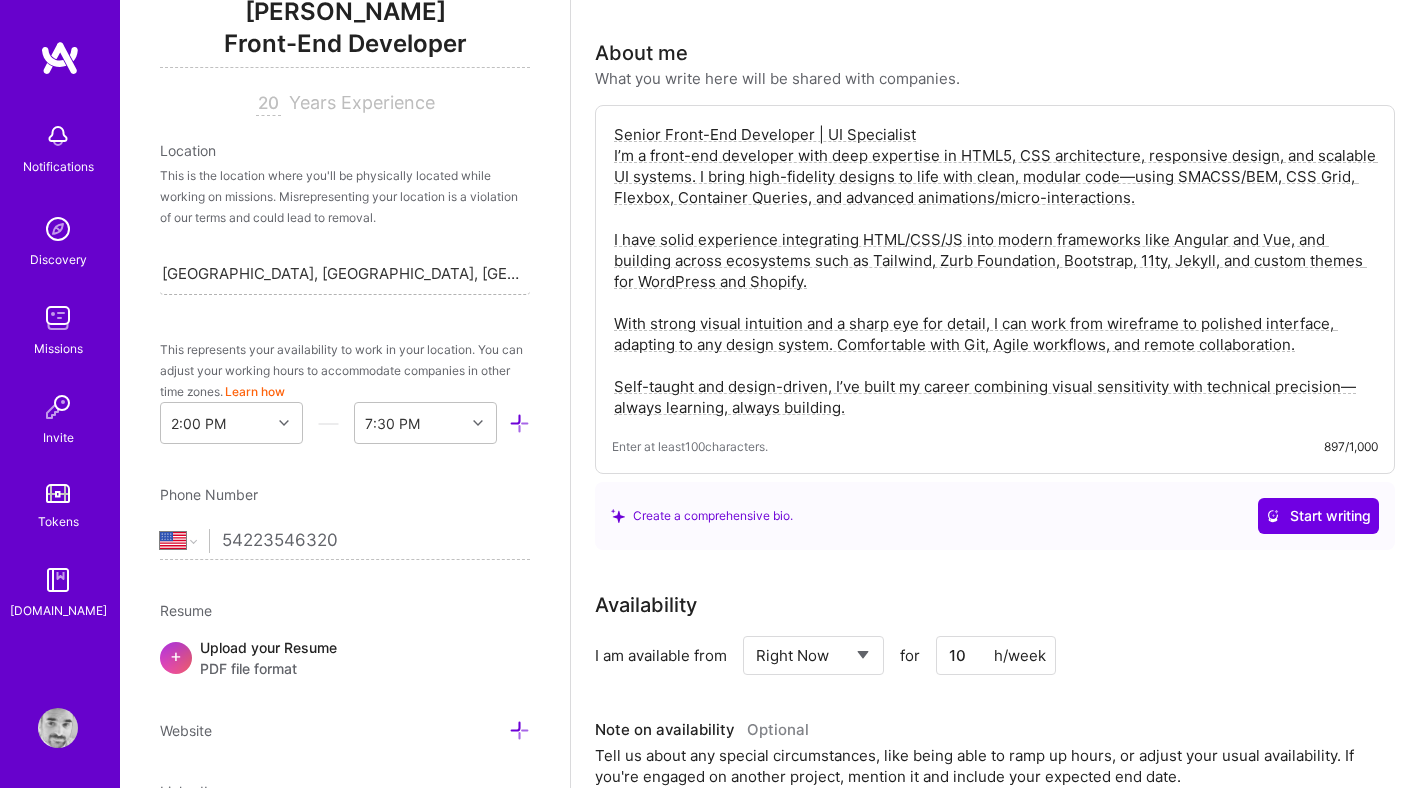 type on "542235463206" 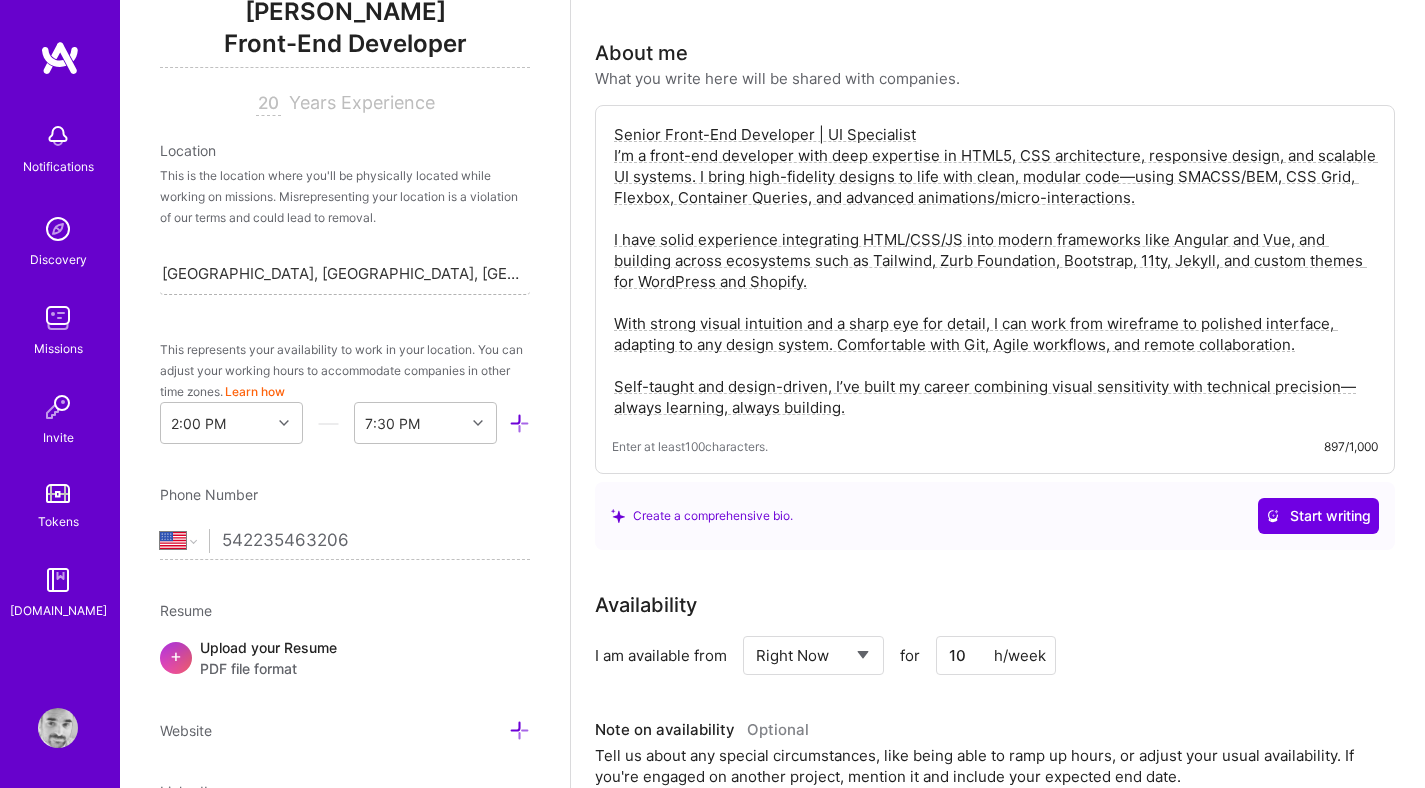 select on "AR" 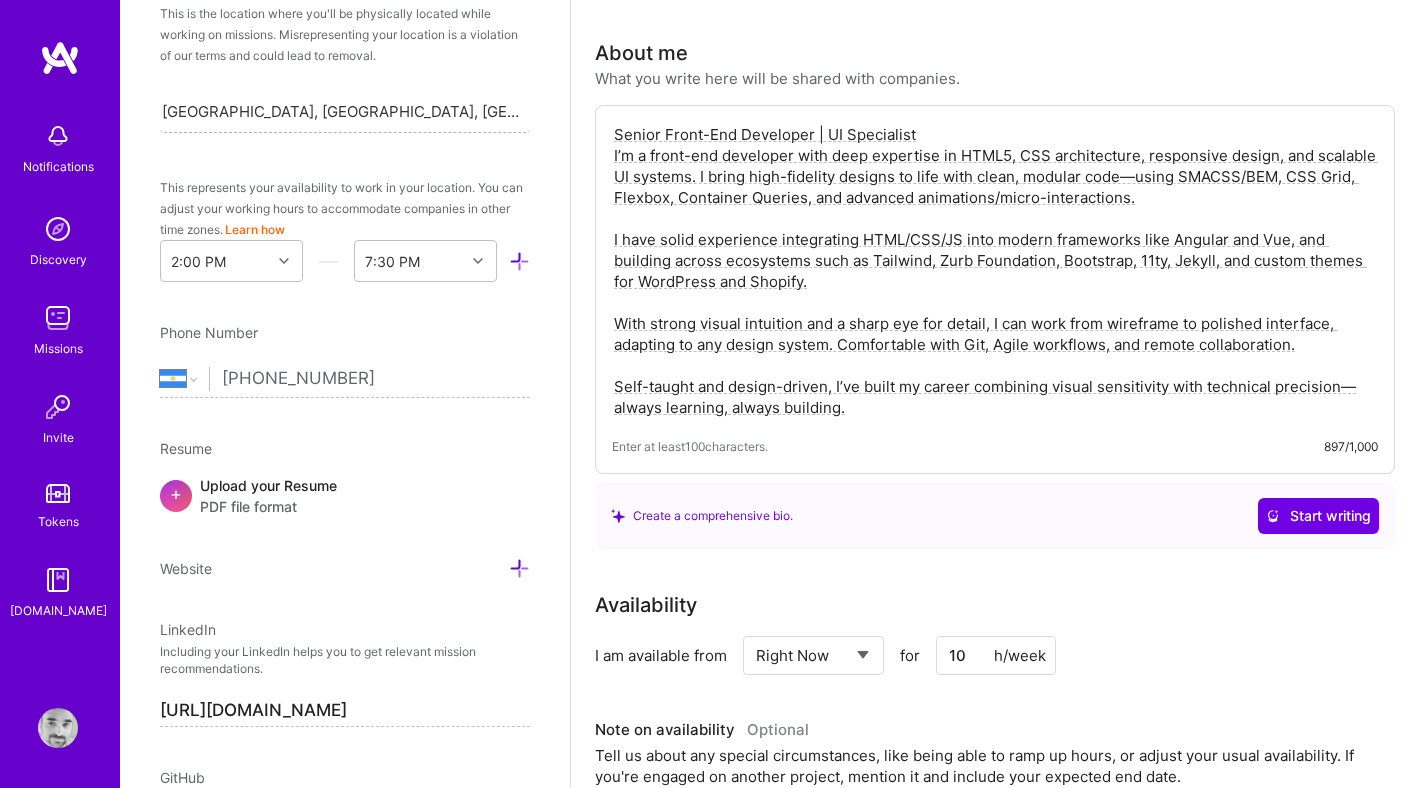 scroll, scrollTop: 437, scrollLeft: 0, axis: vertical 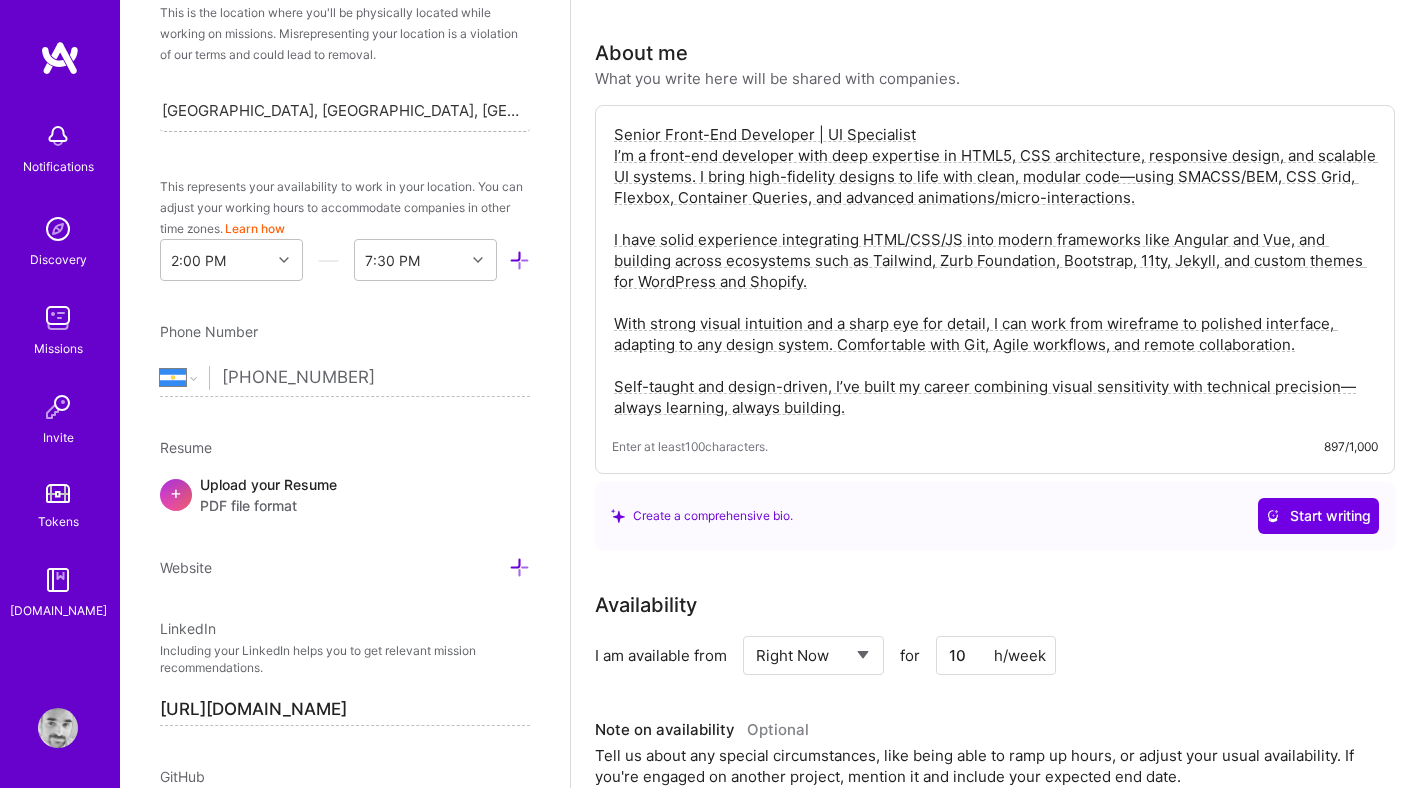 type on "[PHONE_NUMBER]" 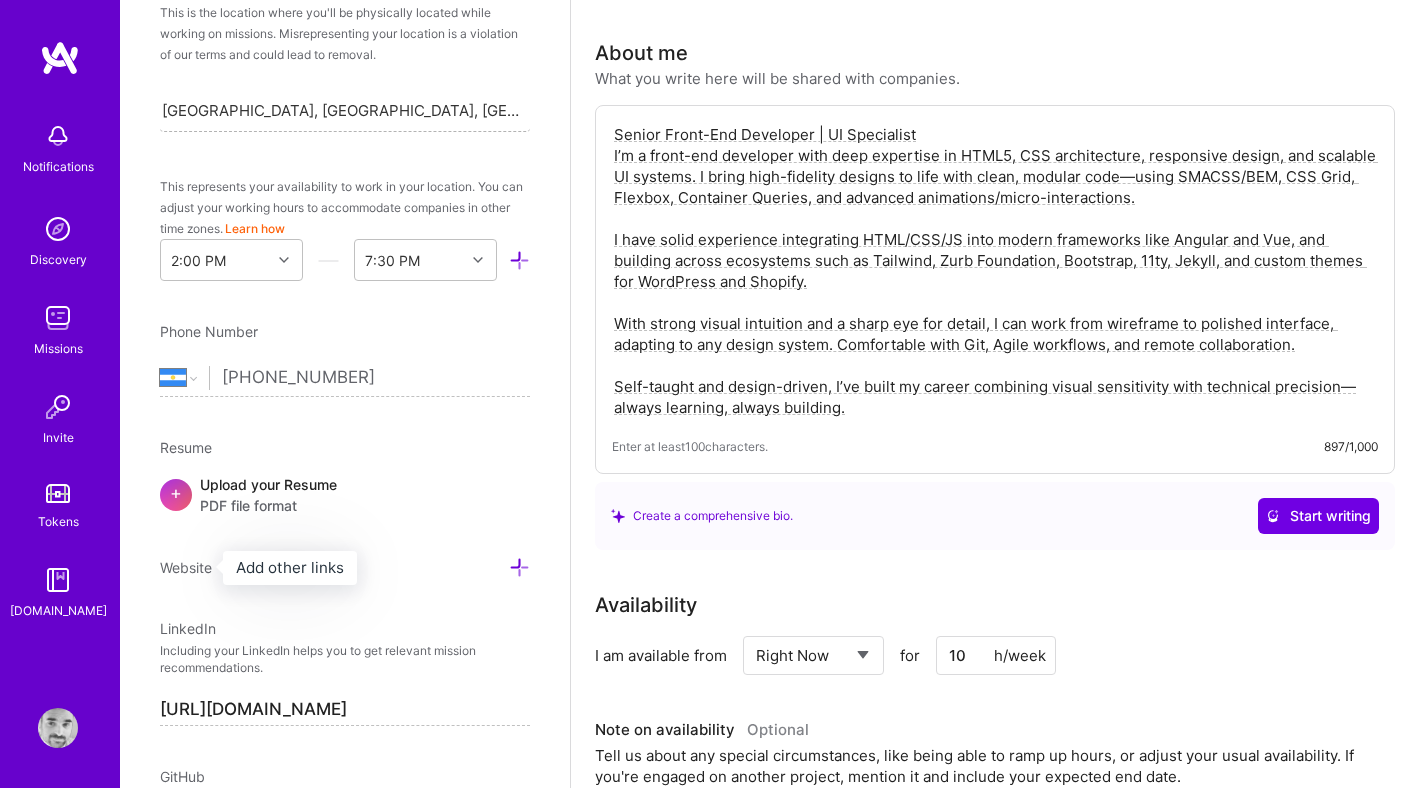 click on "Website" at bounding box center [186, 567] 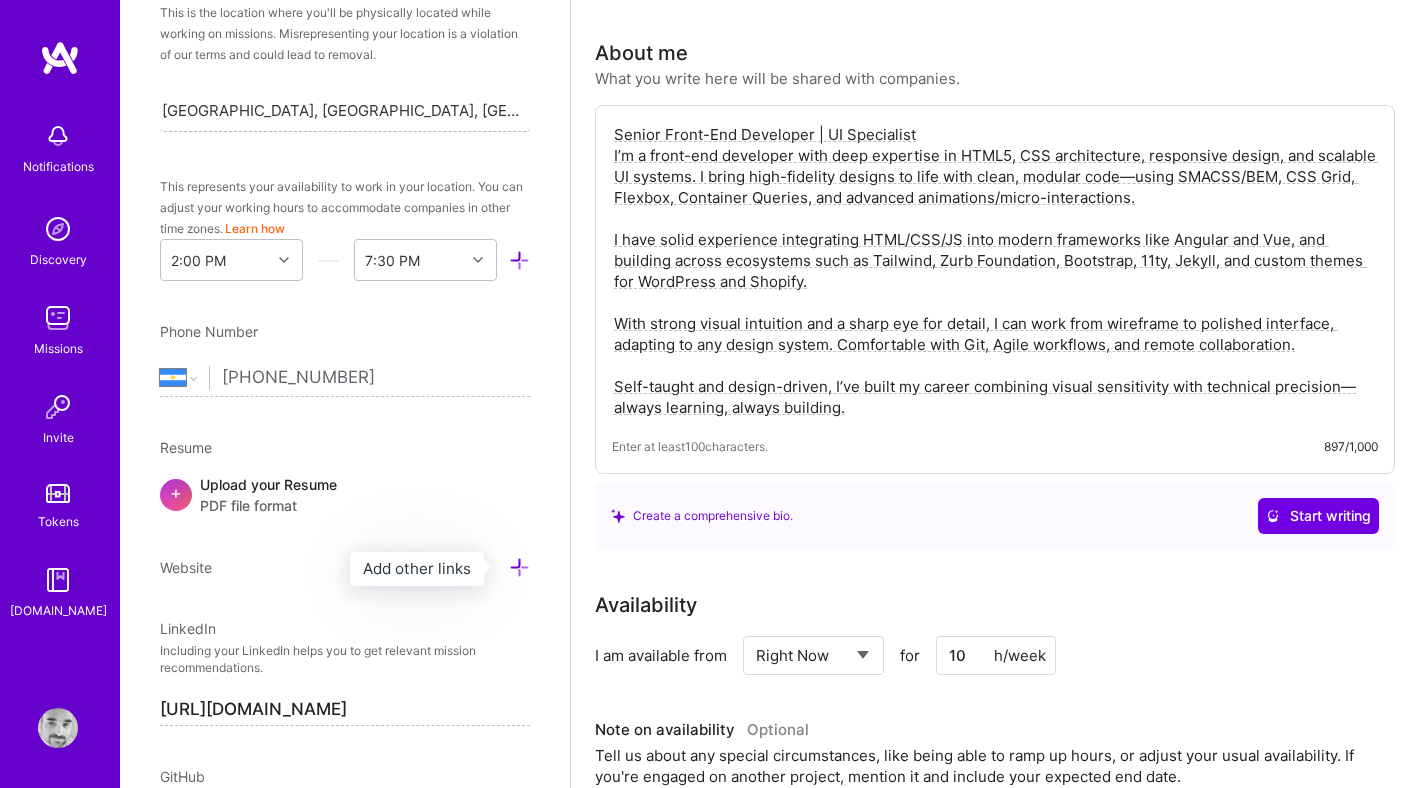 click at bounding box center (519, 567) 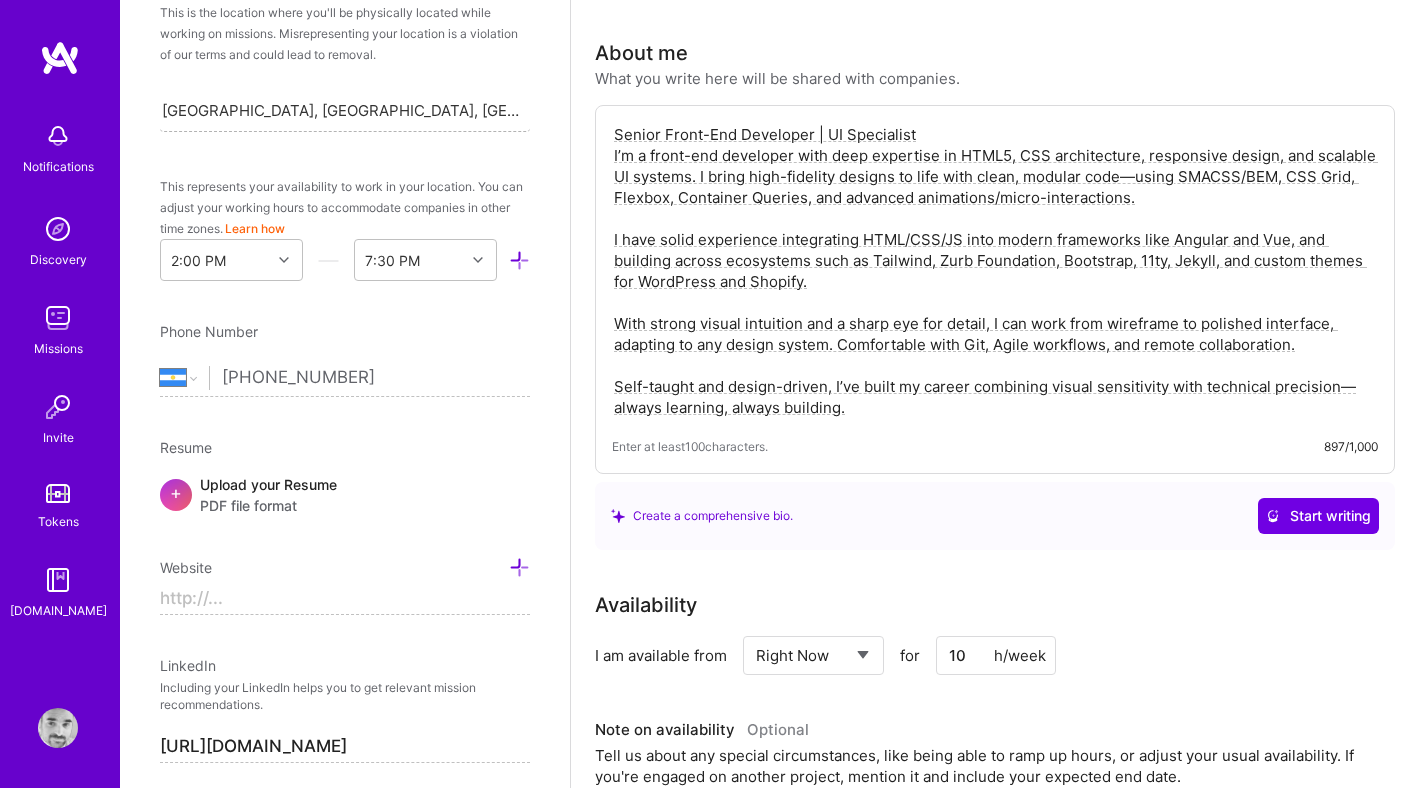 click at bounding box center [345, 599] 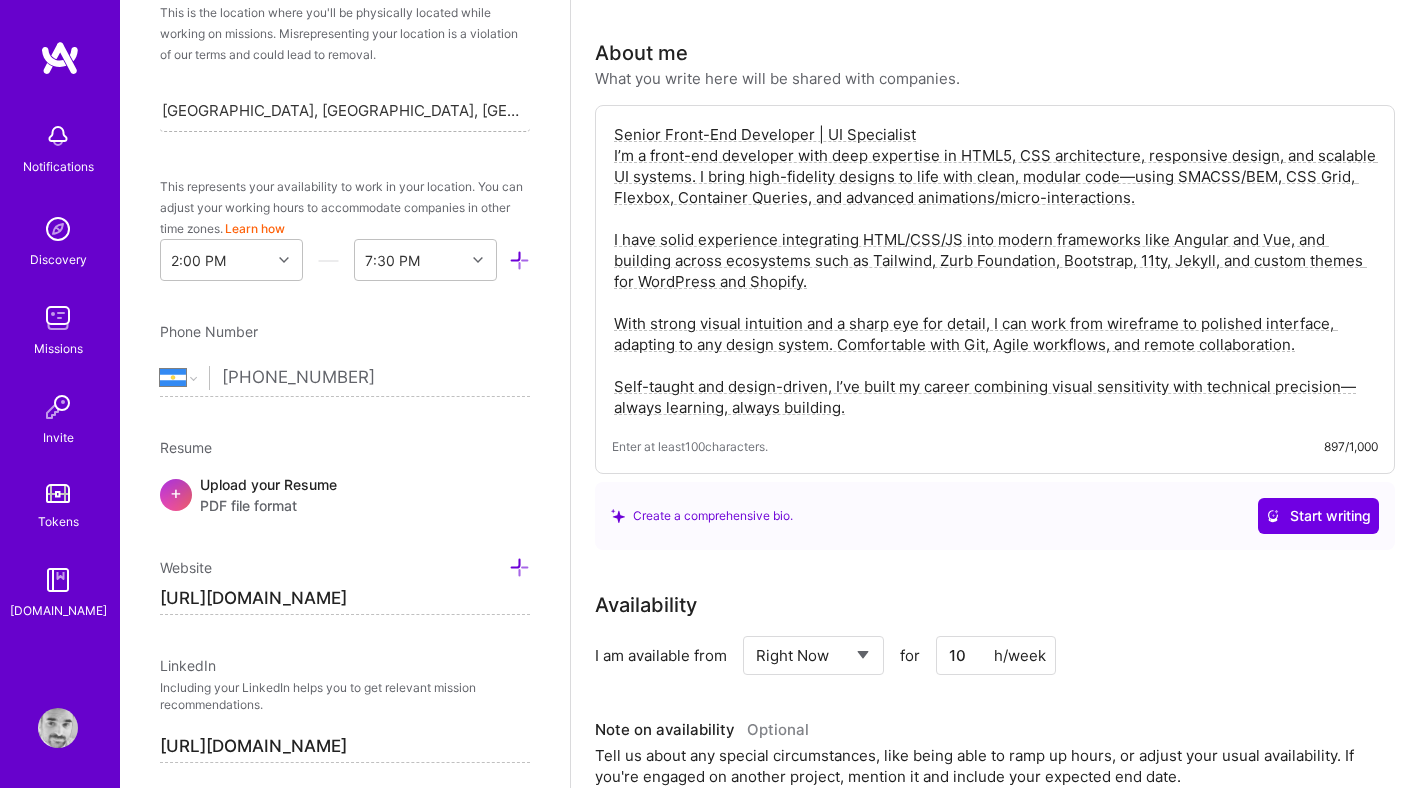 type on "[URL][DOMAIN_NAME]" 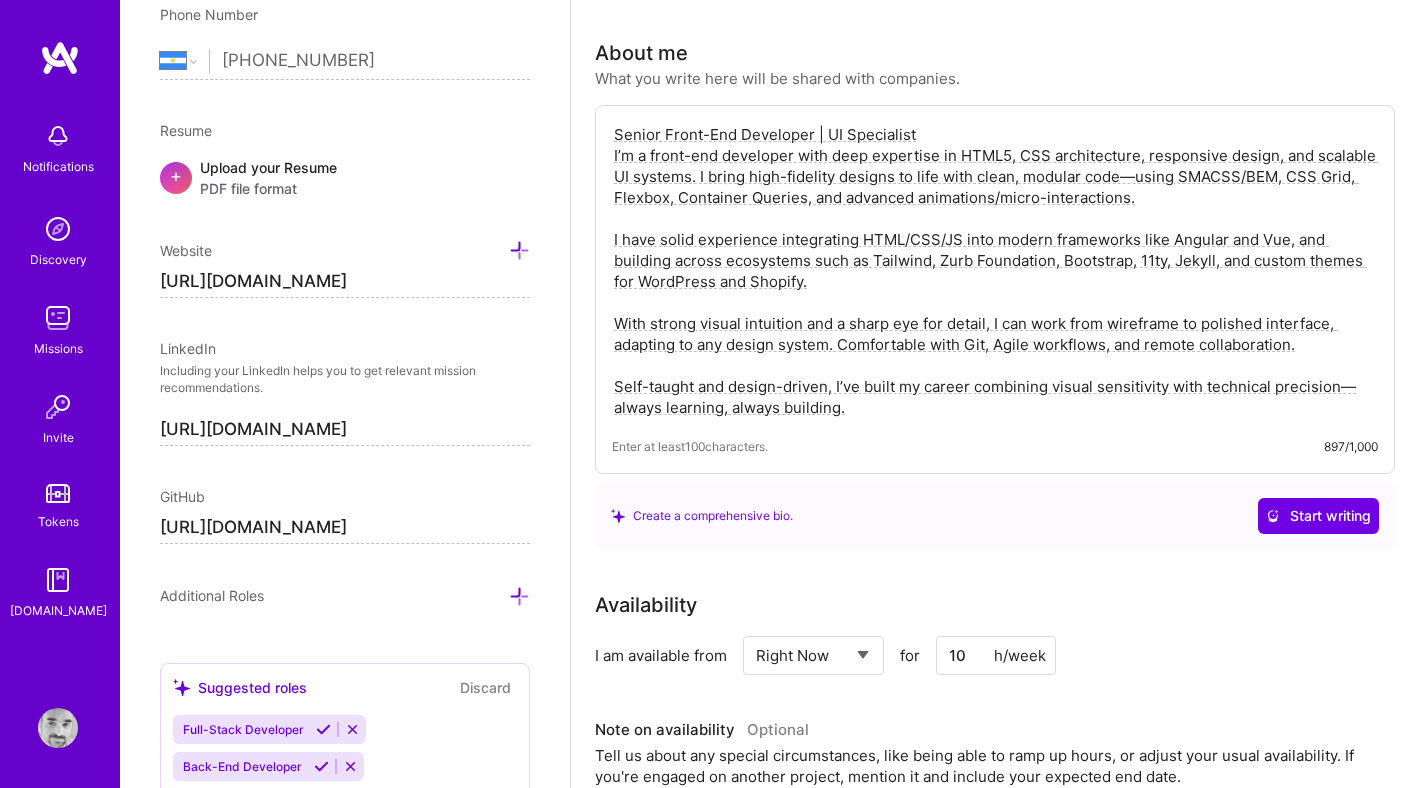 scroll, scrollTop: 755, scrollLeft: 0, axis: vertical 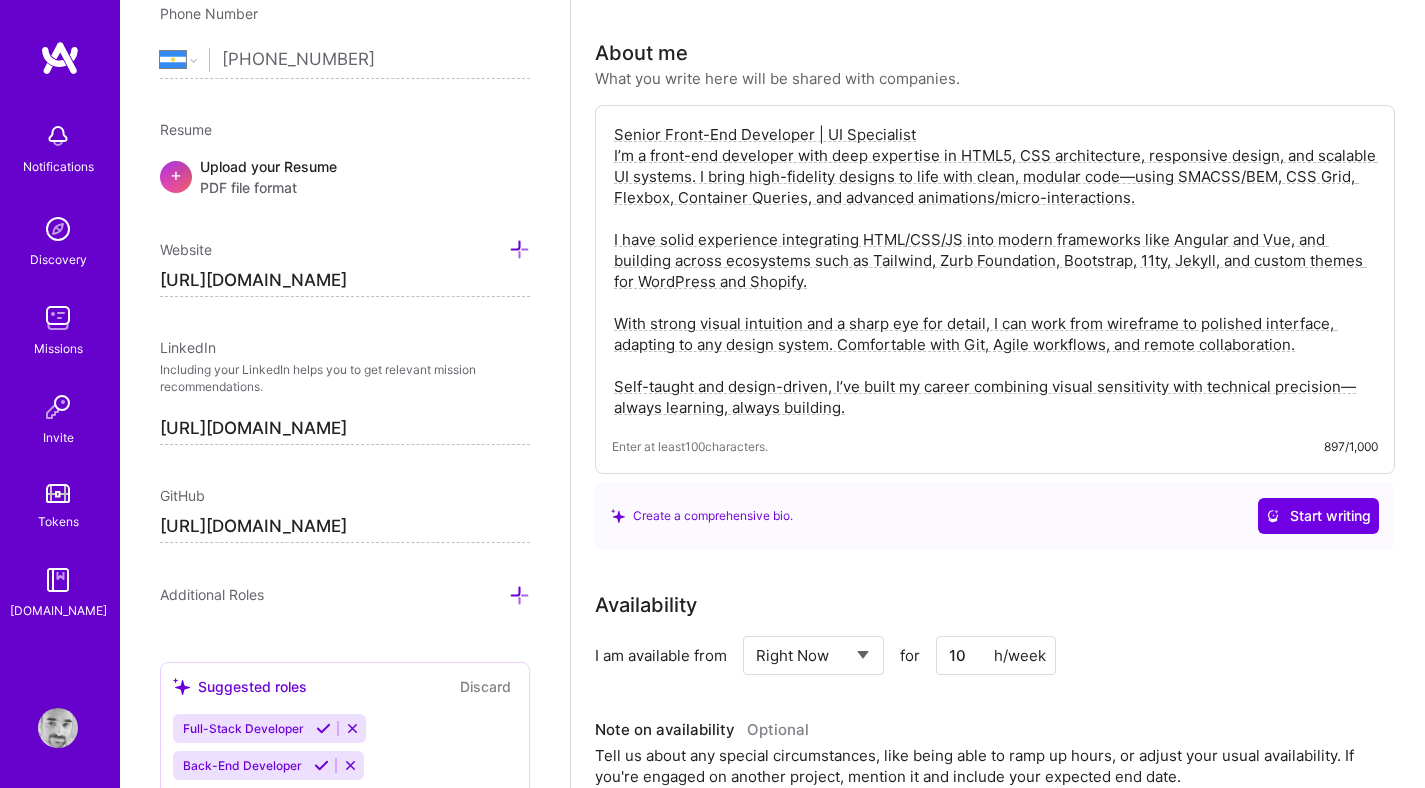 click at bounding box center [519, 249] 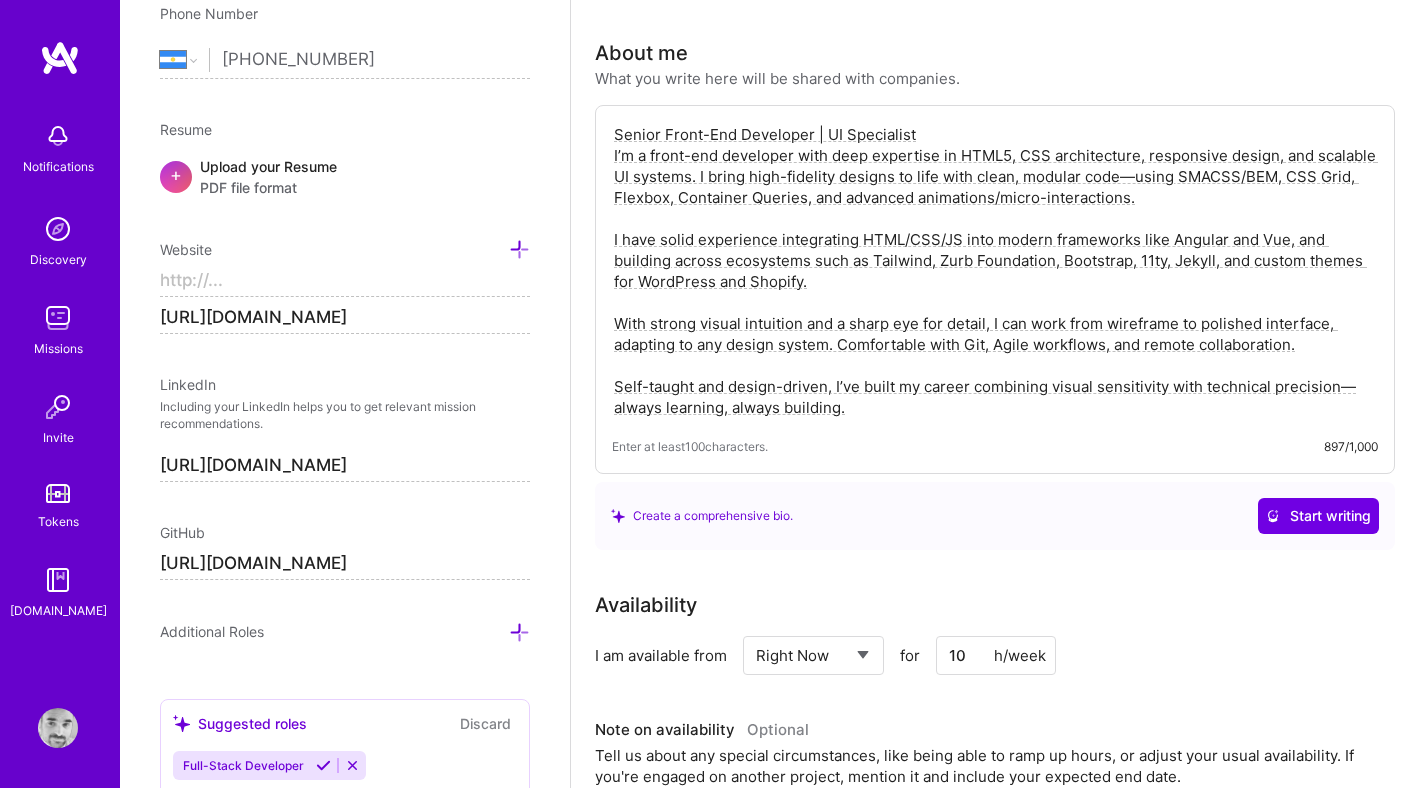 click on "Edit photo Rodrigo Noales Front-End Developer 20 Years Experience Location  This is the location where you'll be physically located while working on missions. Misrepresenting your location is a violation of our terms and could lead to removal. Mar del Plata, Buenos Aires Province, Argentina This represents your availability to work in your location. You can adjust your working hours to accommodate companies in other time zones. Learn how 2:00 PM 7:30 PM Phone Number Afghanistan Åland Islands Albania Algeria American Samoa Andorra Angola Anguilla Antigua and Barbuda Argentina Armenia Aruba Ascension Island Australia Austria Azerbaijan Bahamas Bahrain Bangladesh Barbados Belarus Belgium Belize Benin Bermuda Bhutan Bolivia Bonaire, Sint Eustatius and Saba Bosnia and Herzegovina Botswana Brazil British Indian Ocean Territory Brunei Darussalam Bulgaria Burkina Faso Burundi Cambodia Cameroon Canada Cape Verde Cayman Islands Central African Republic Chad Chile China Christmas Island Cocos (Keeling) Islands Congo" at bounding box center [345, 394] 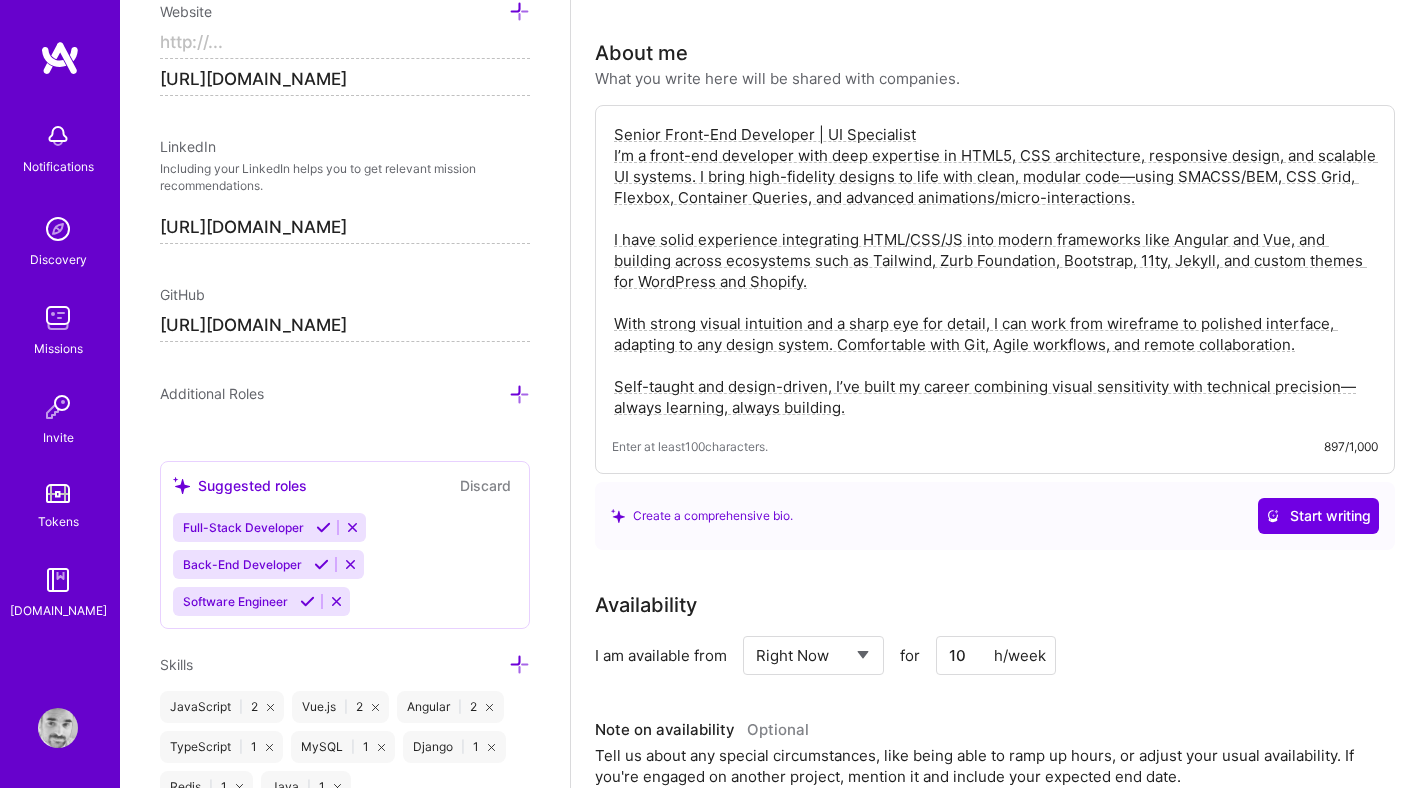 scroll, scrollTop: 1002, scrollLeft: 0, axis: vertical 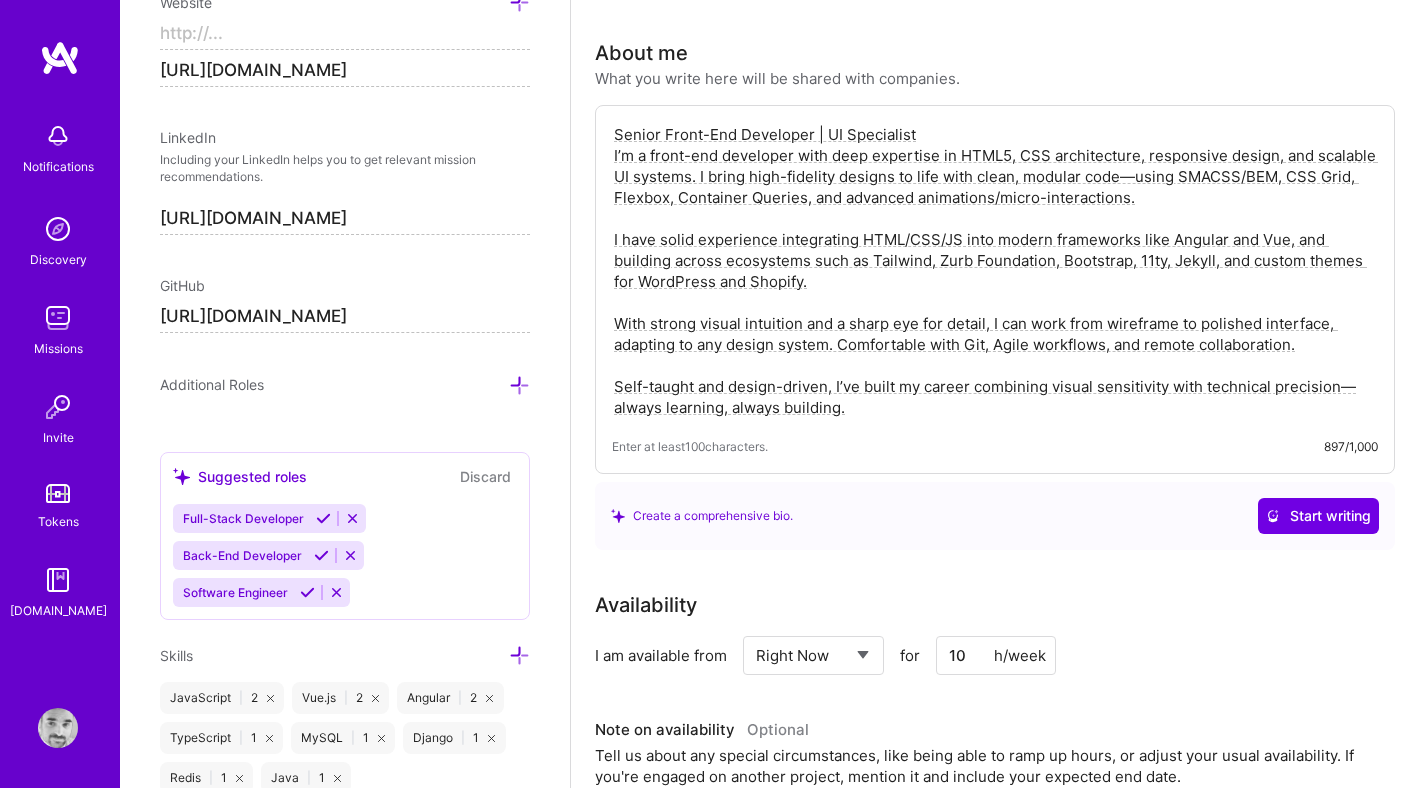 click at bounding box center (350, 555) 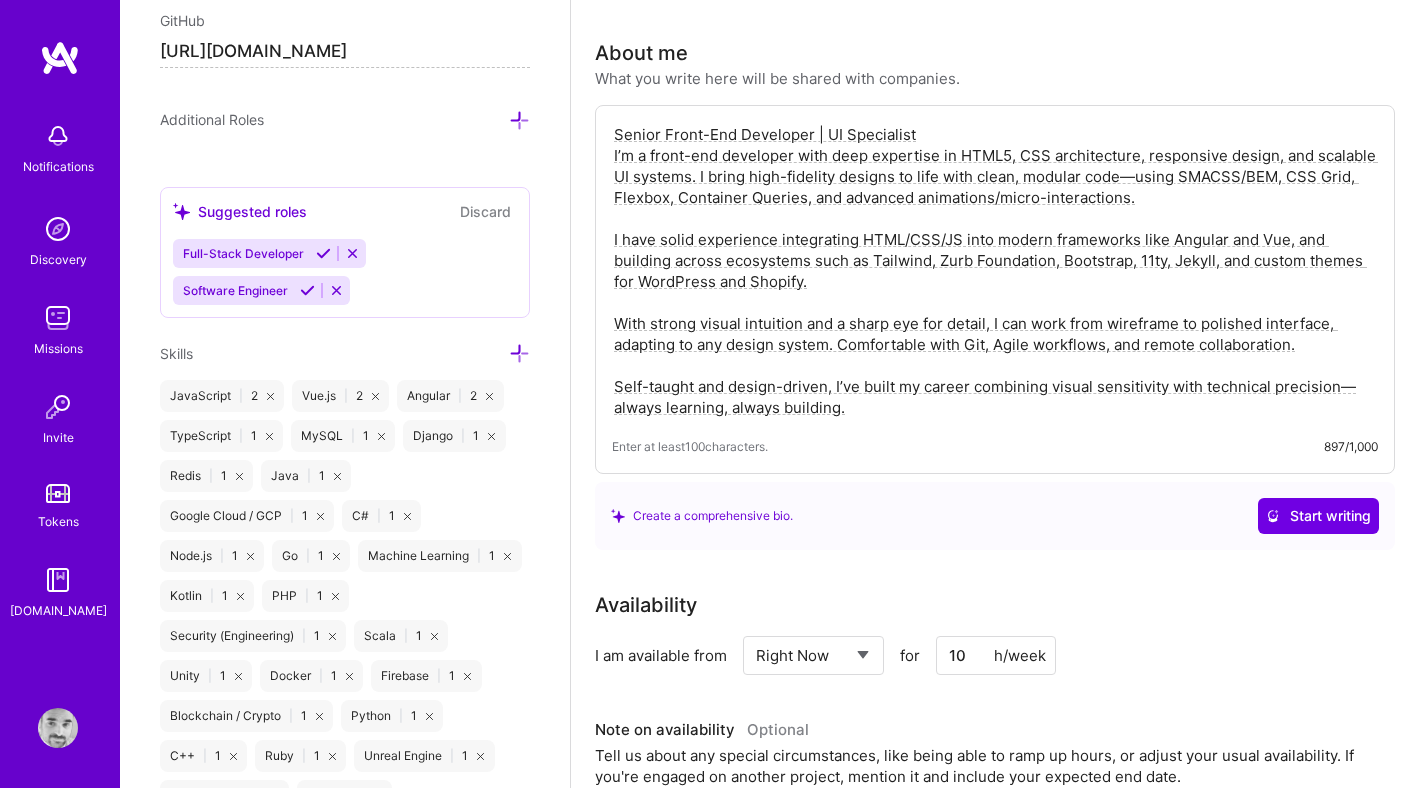 scroll, scrollTop: 1272, scrollLeft: 0, axis: vertical 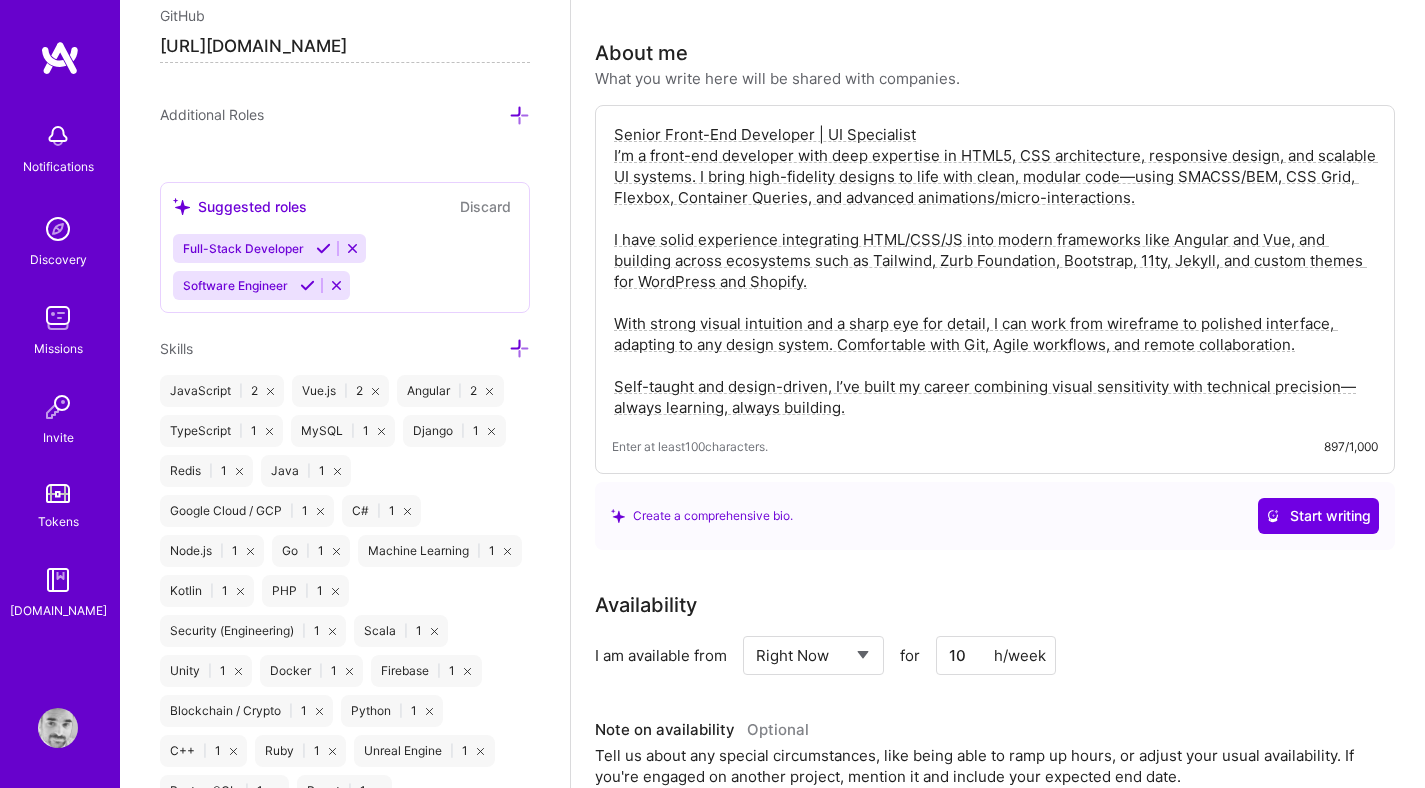 click on "MySQL | 1" at bounding box center [343, 431] 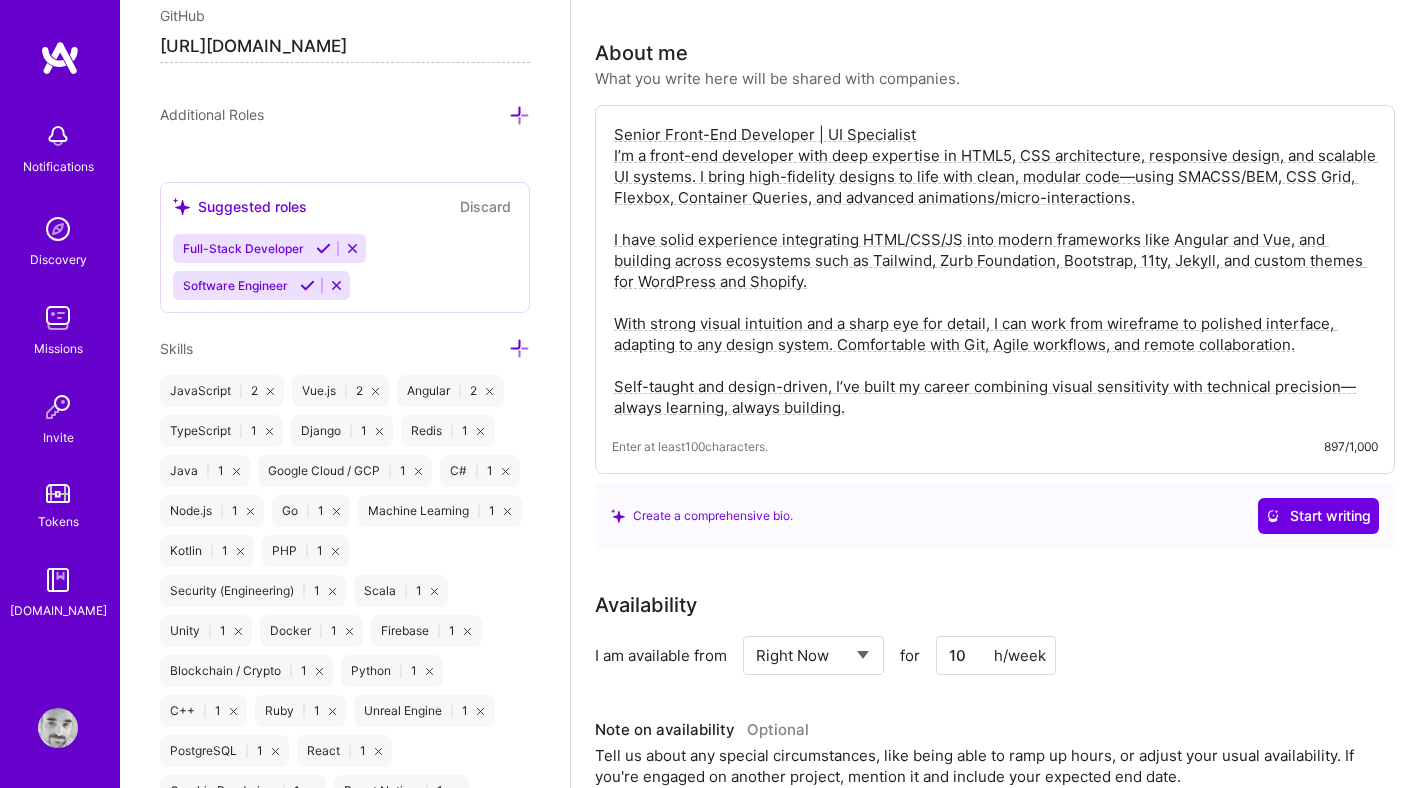 click at bounding box center (379, 431) 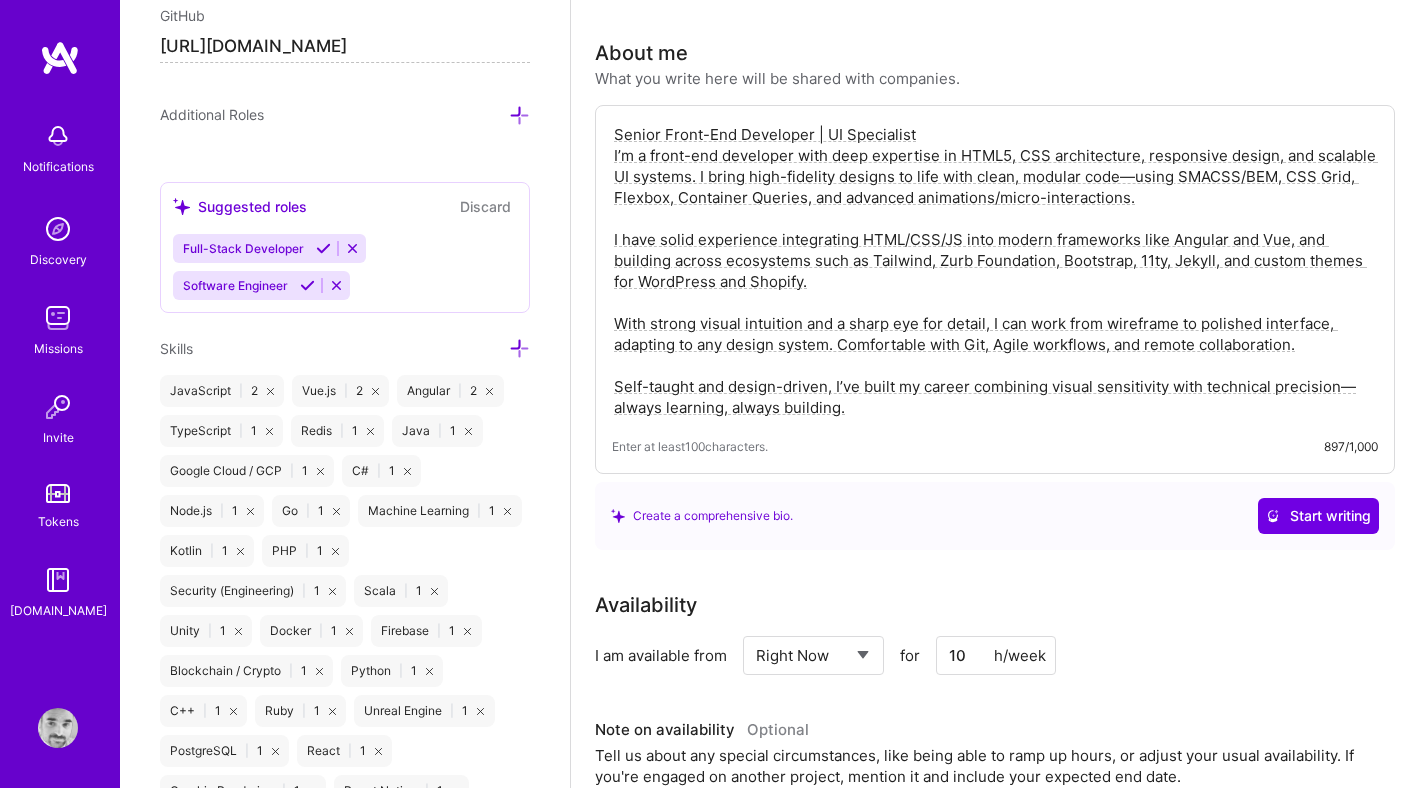 click at bounding box center [468, 431] 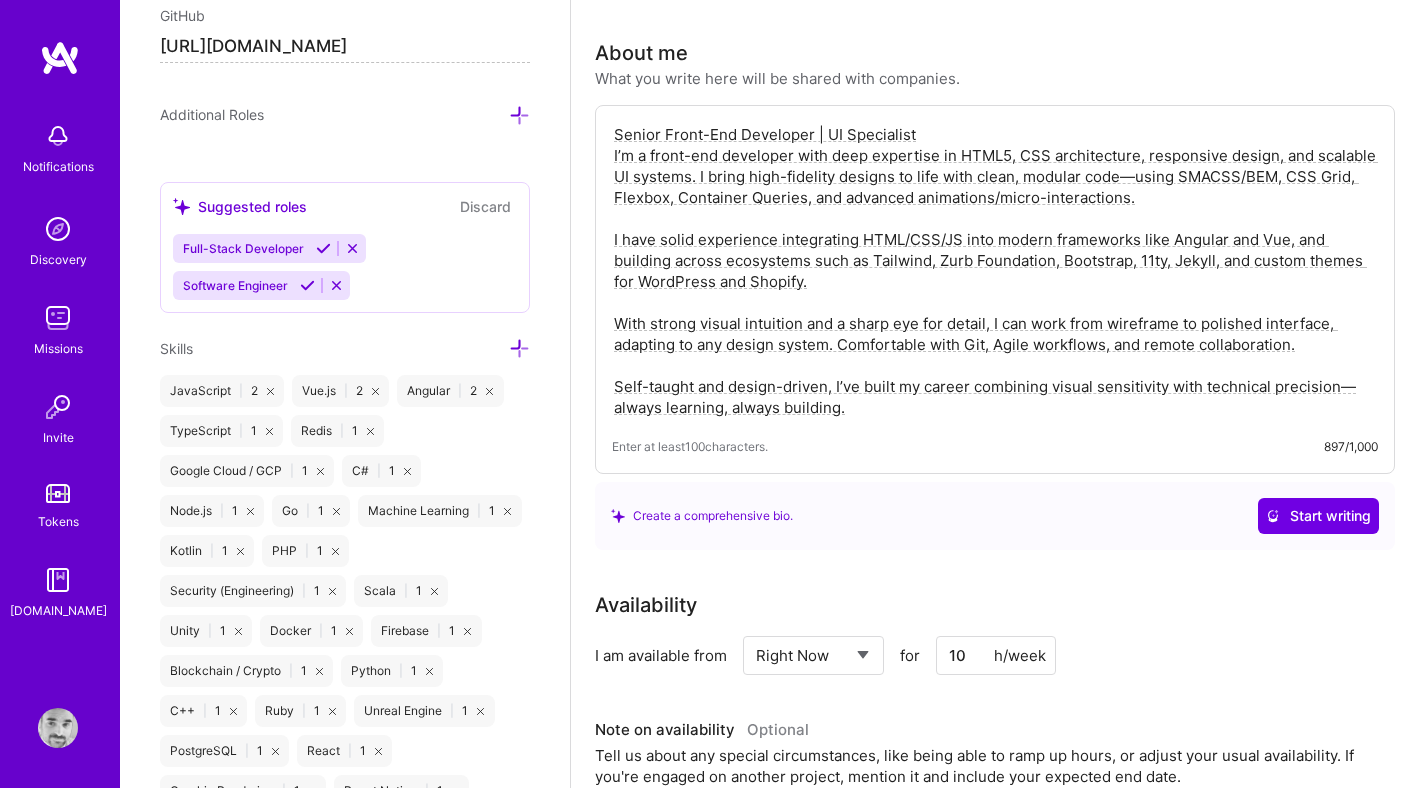 click at bounding box center [370, 431] 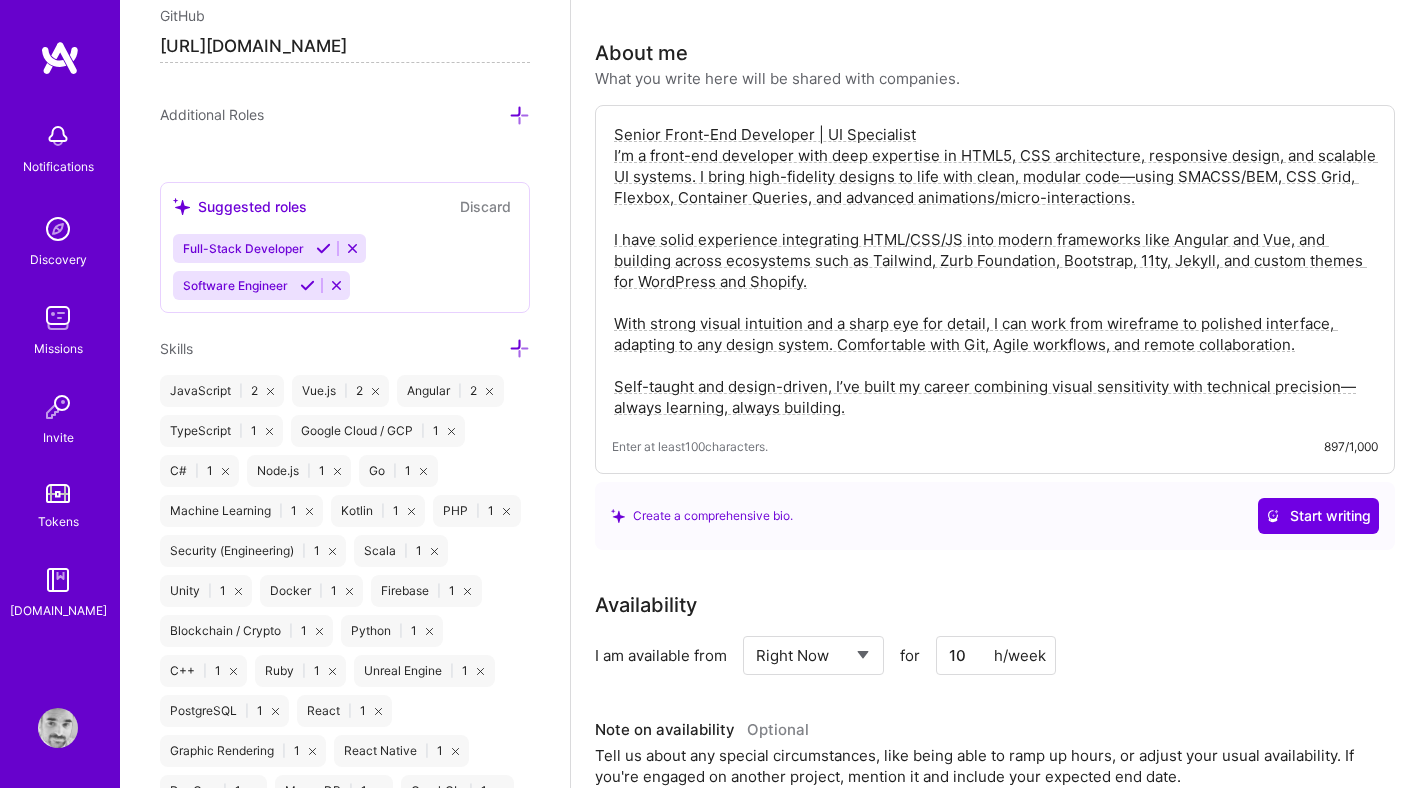 click at bounding box center (225, 471) 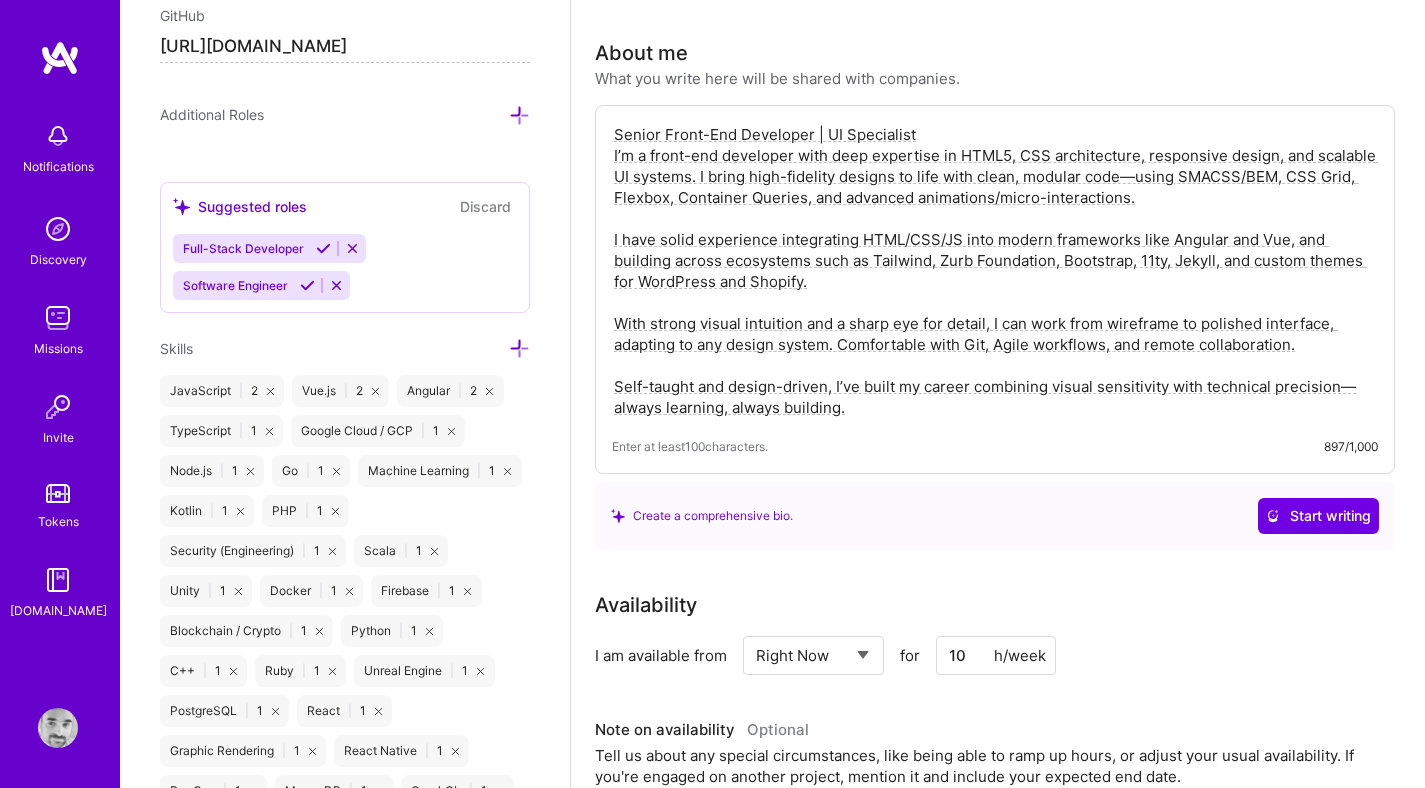 click at bounding box center [250, 471] 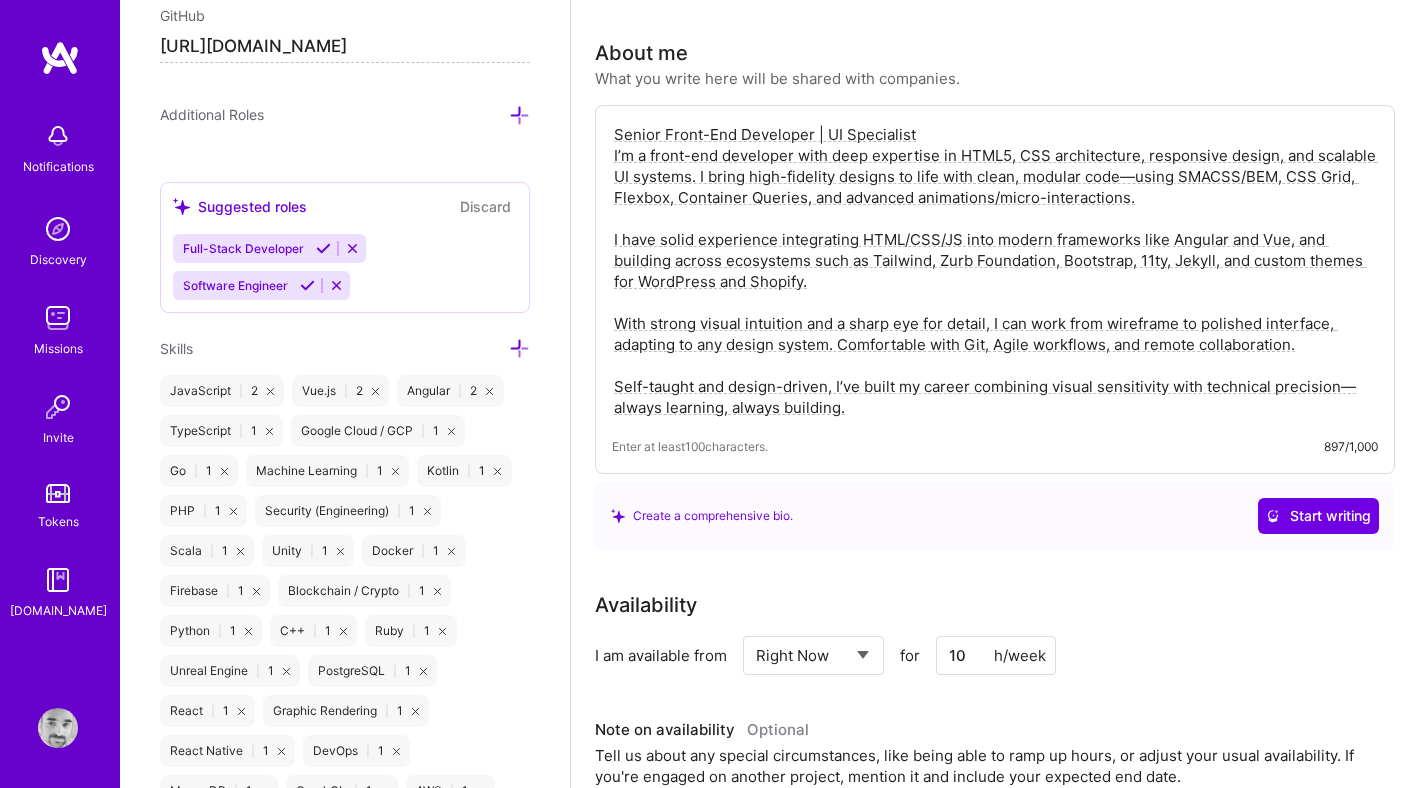 click at bounding box center [224, 471] 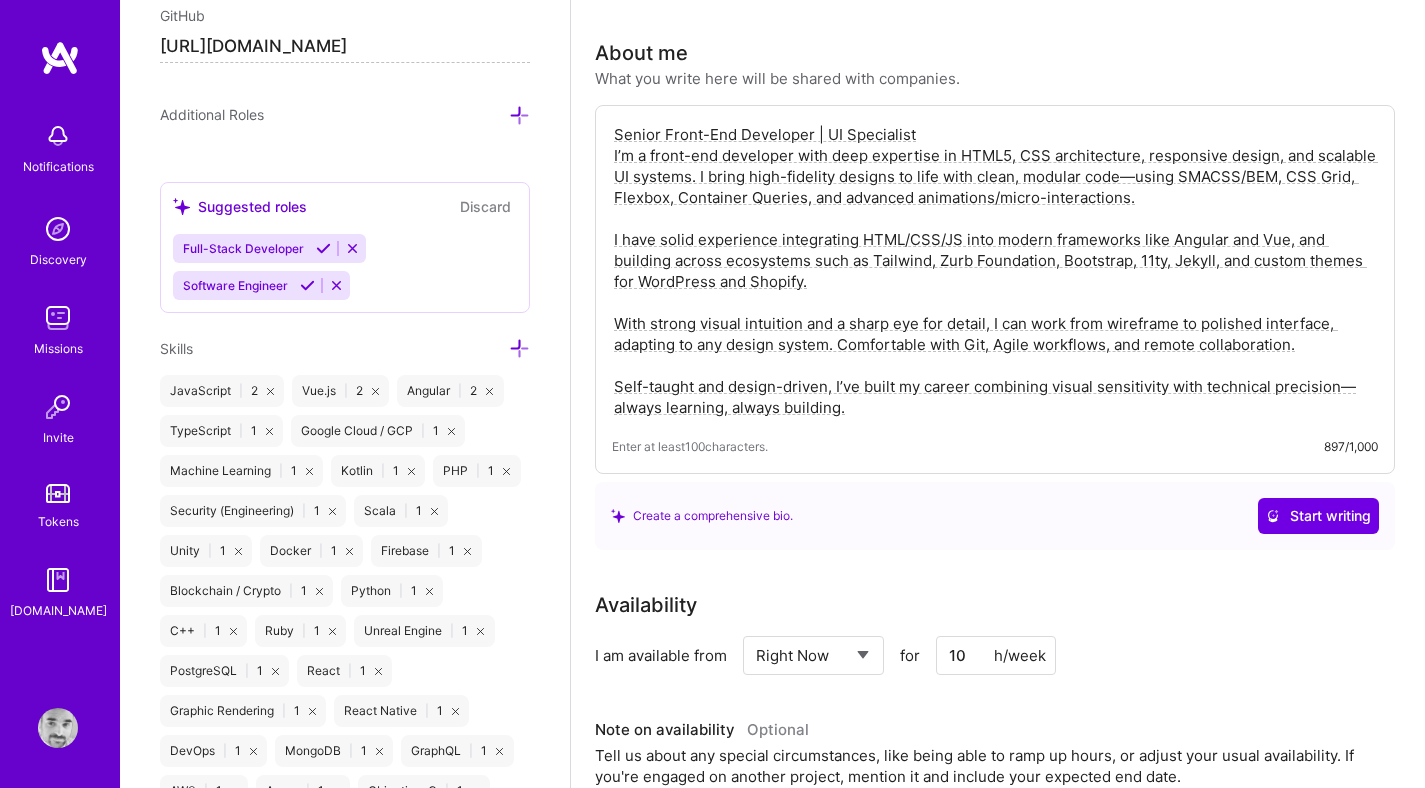 click on "Machine Learning | 1" at bounding box center (241, 471) 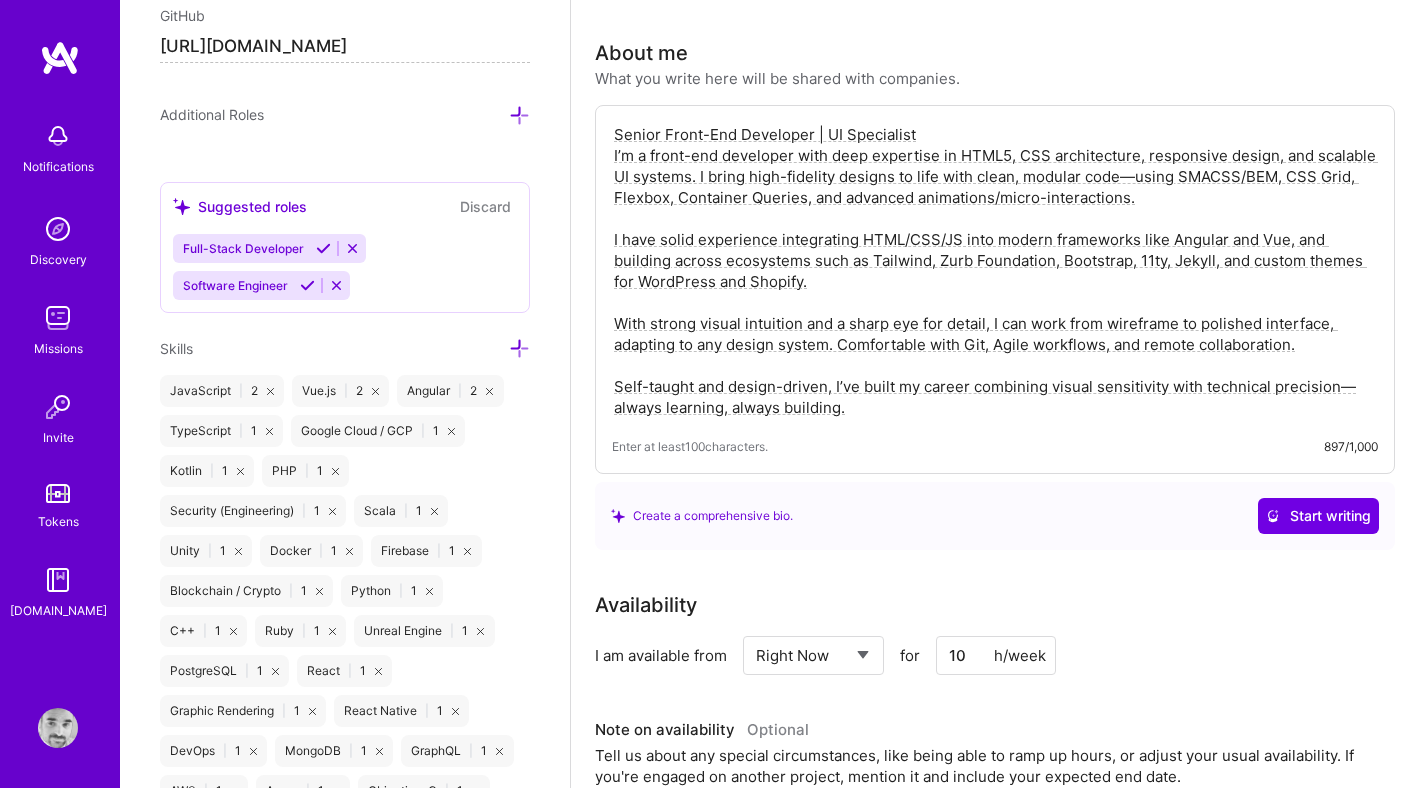 click on "Kotlin | 1" at bounding box center [207, 471] 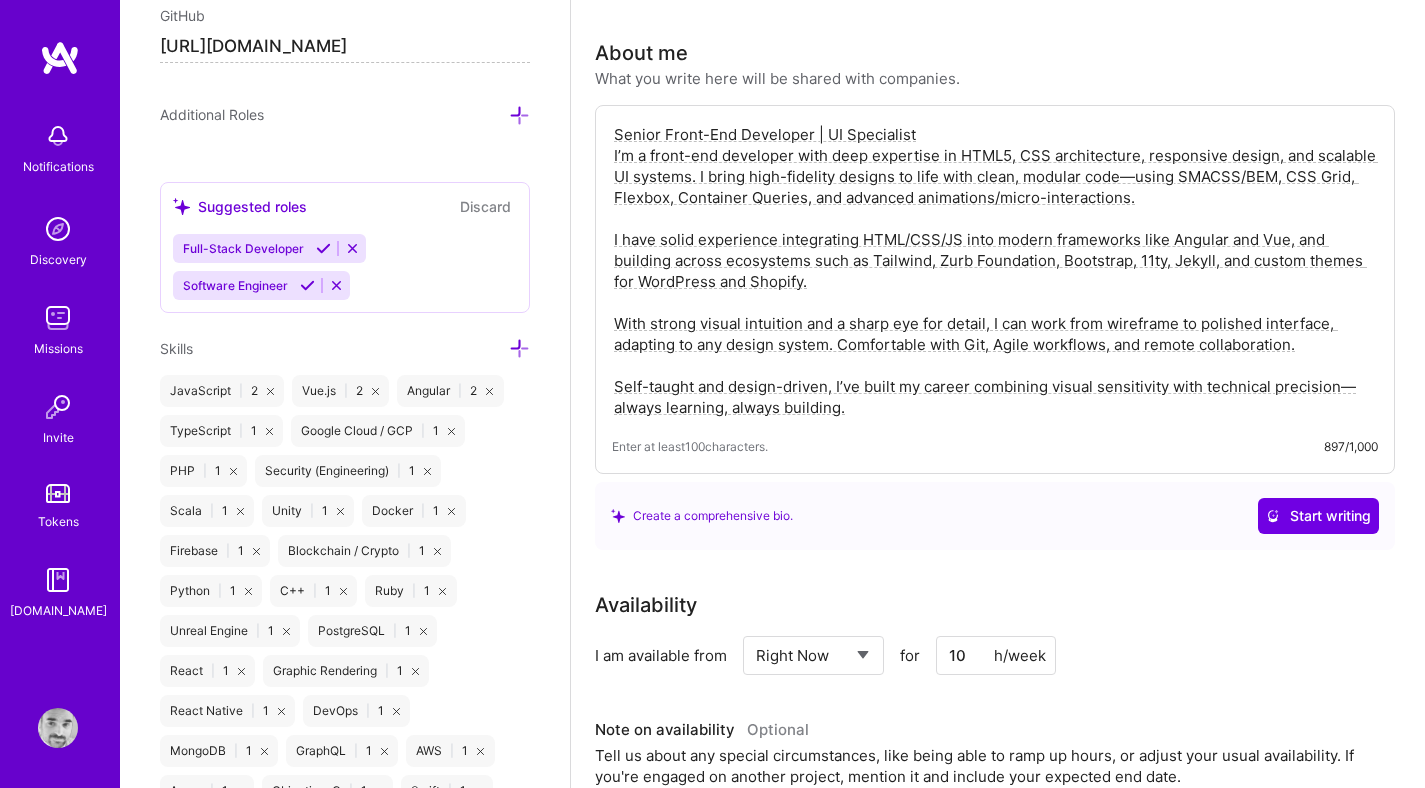 click at bounding box center [233, 471] 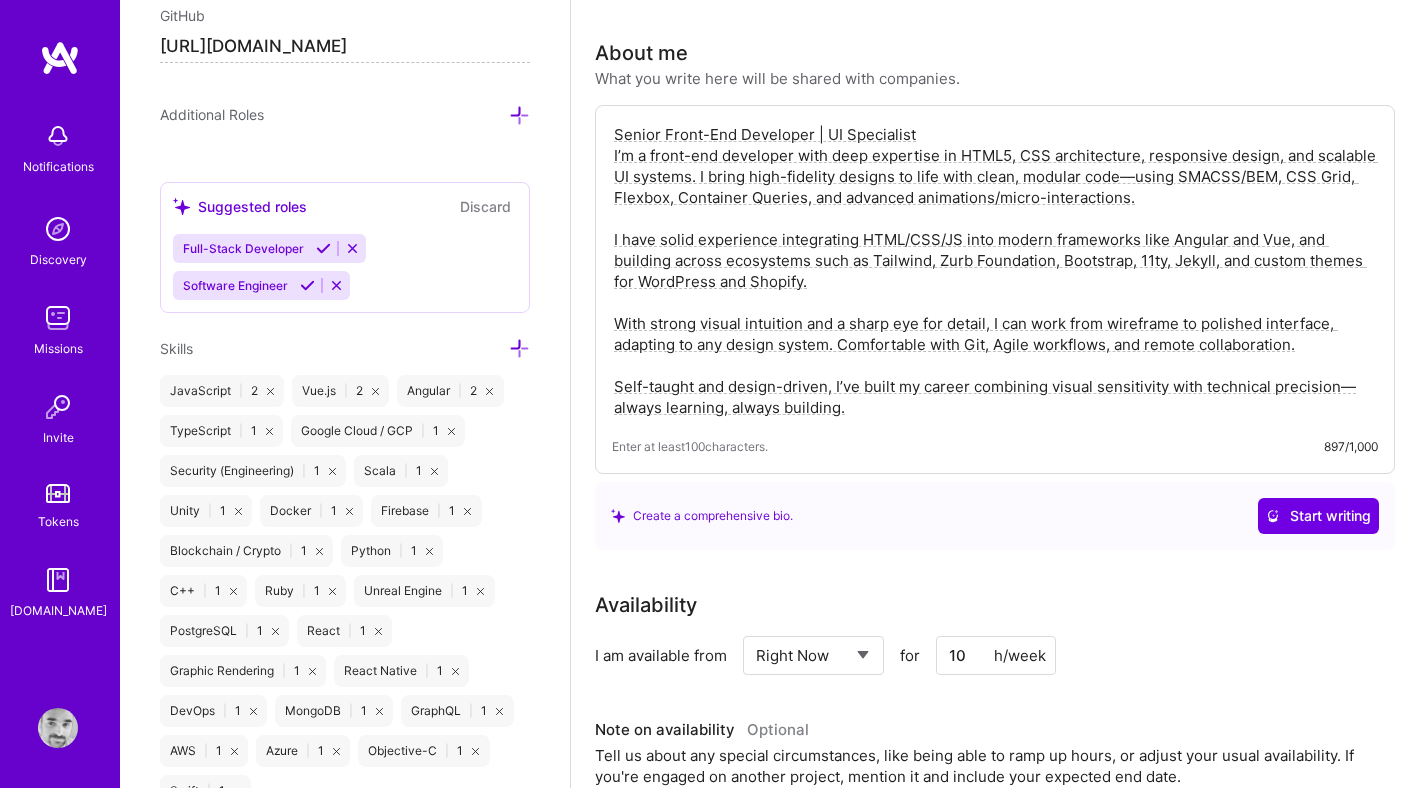 click at bounding box center [332, 471] 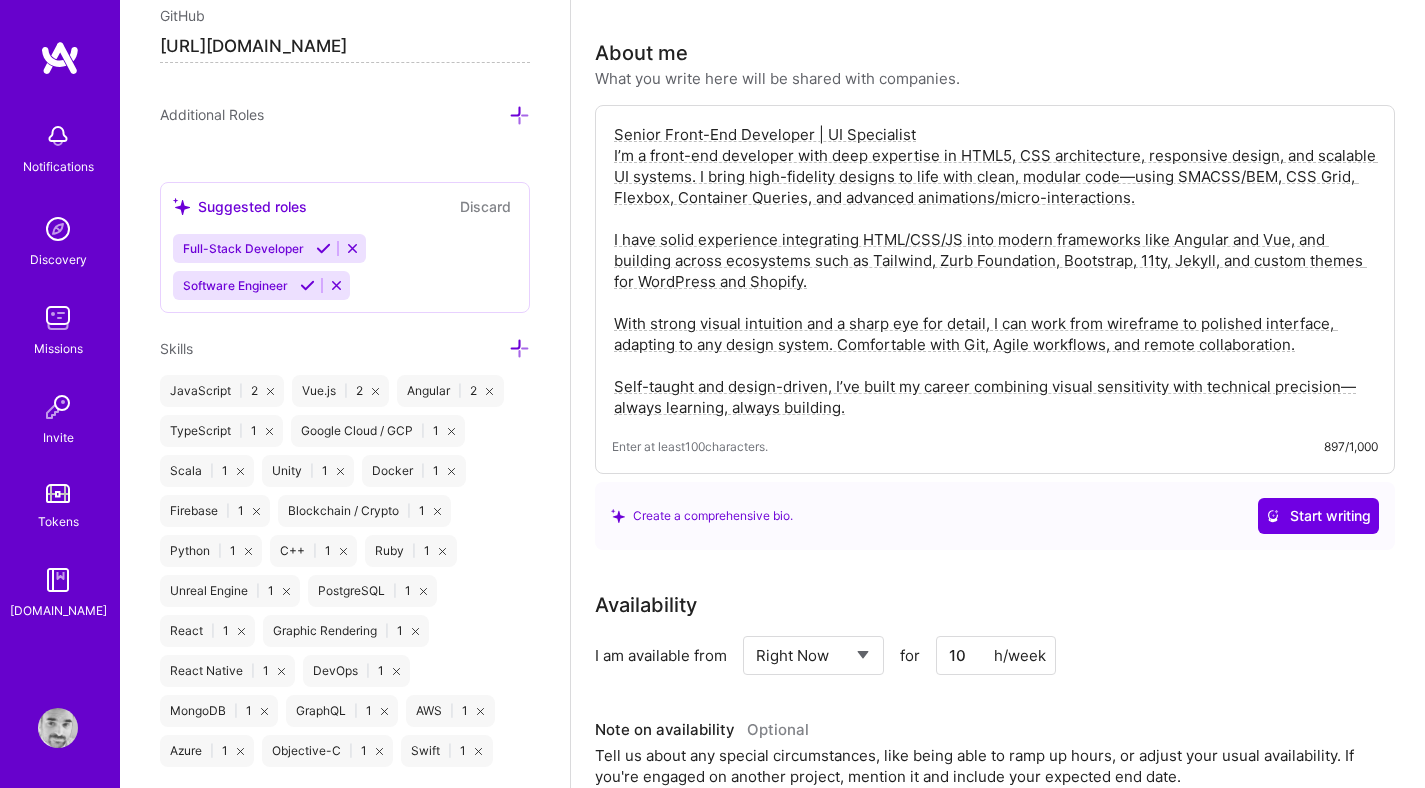 click at bounding box center (240, 471) 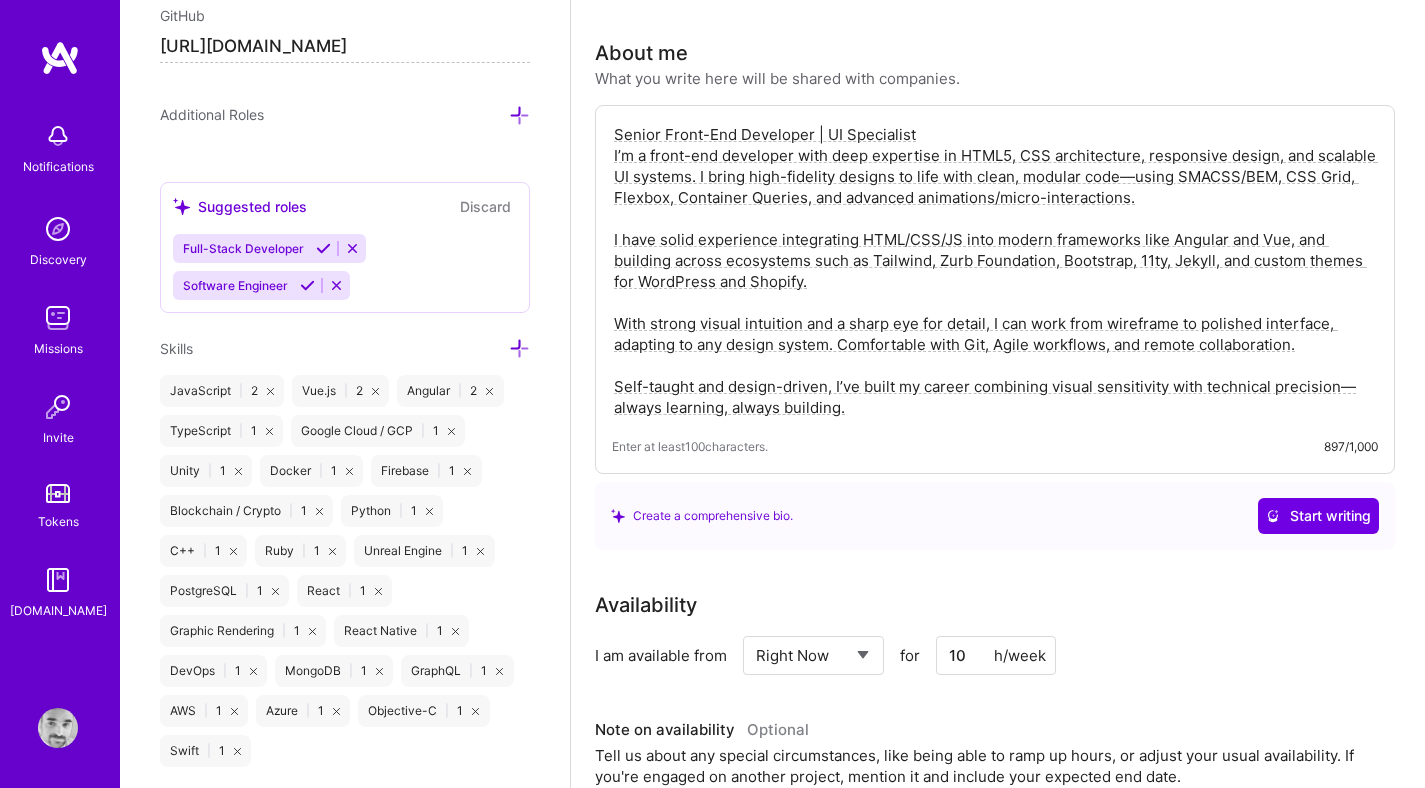 click on "JavaScript | 2" at bounding box center [222, 391] 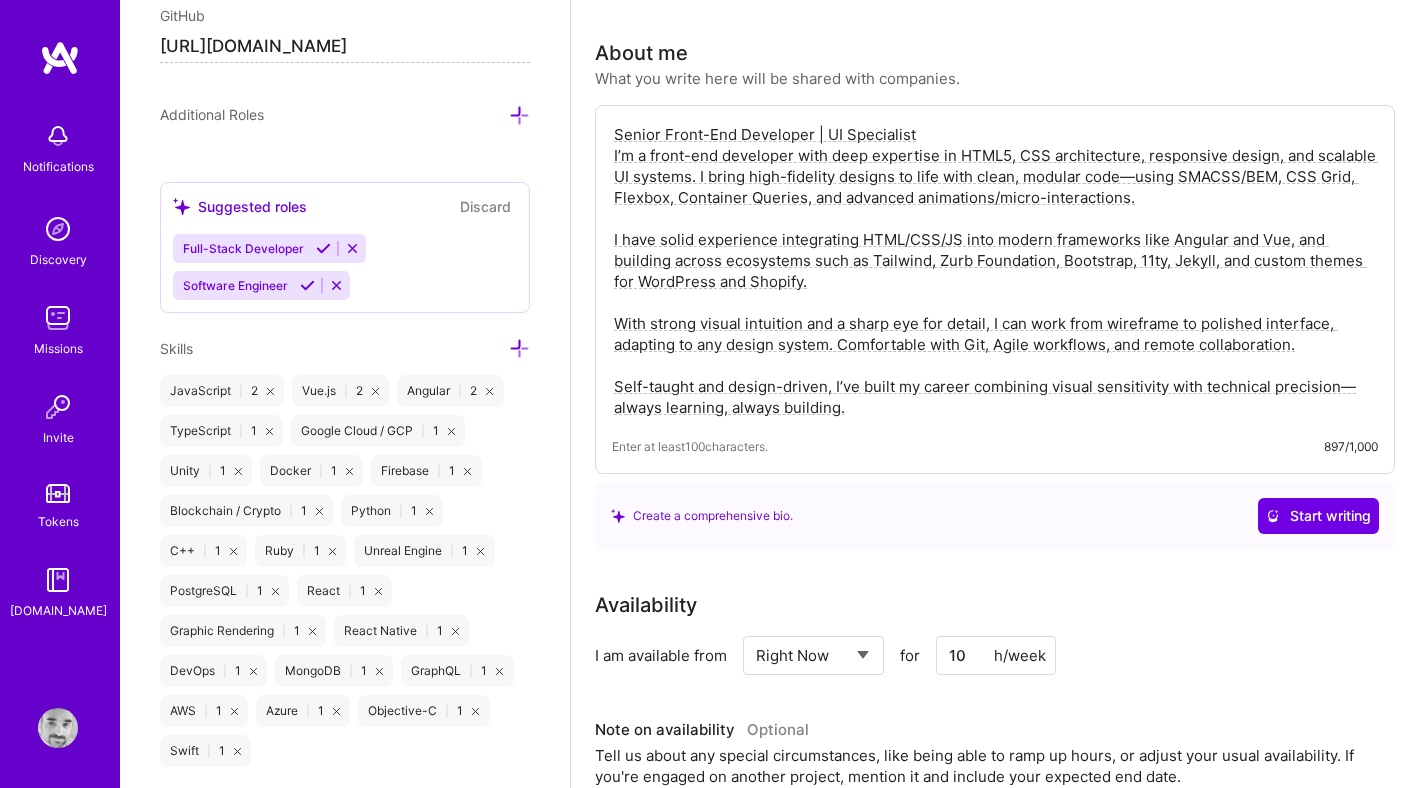 click at bounding box center [233, 551] 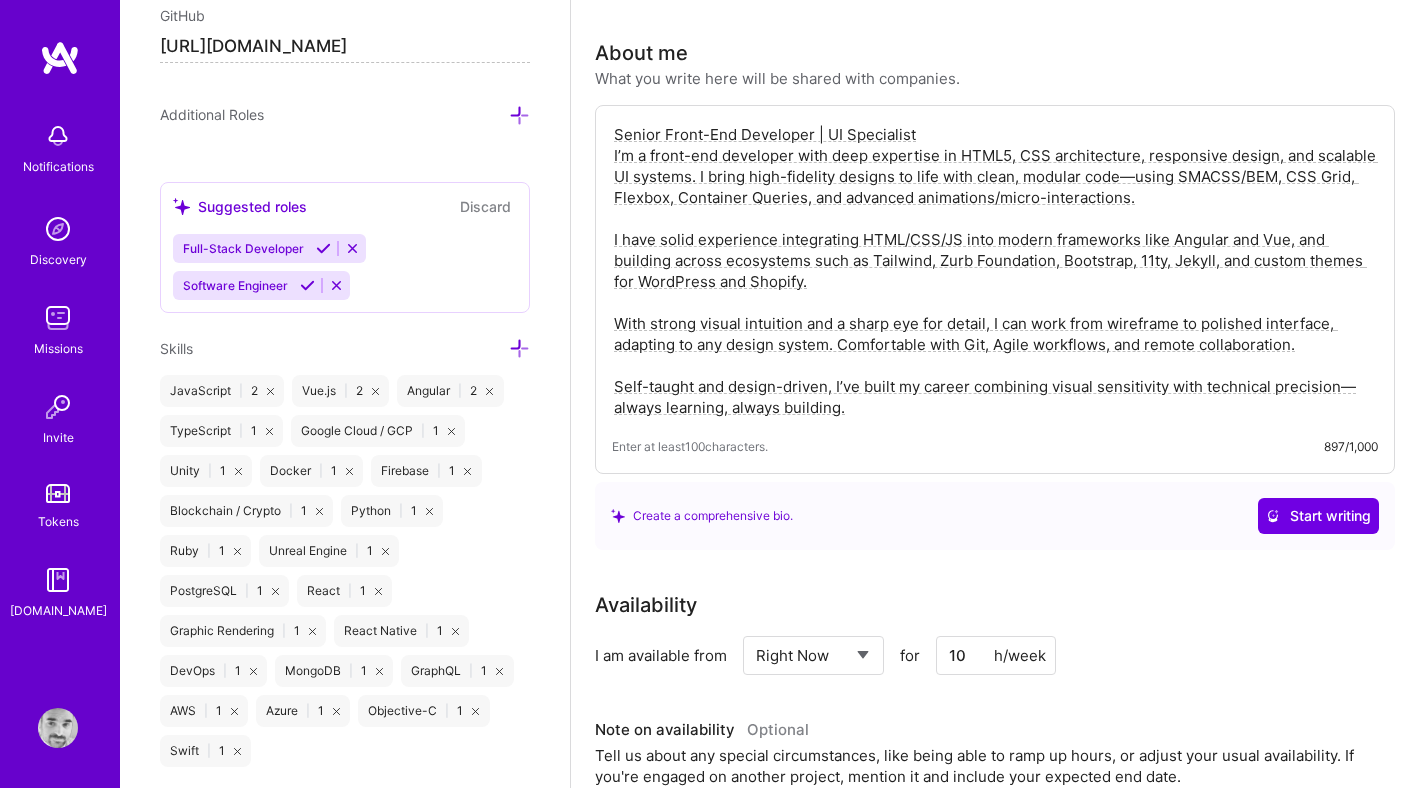 click at bounding box center (237, 551) 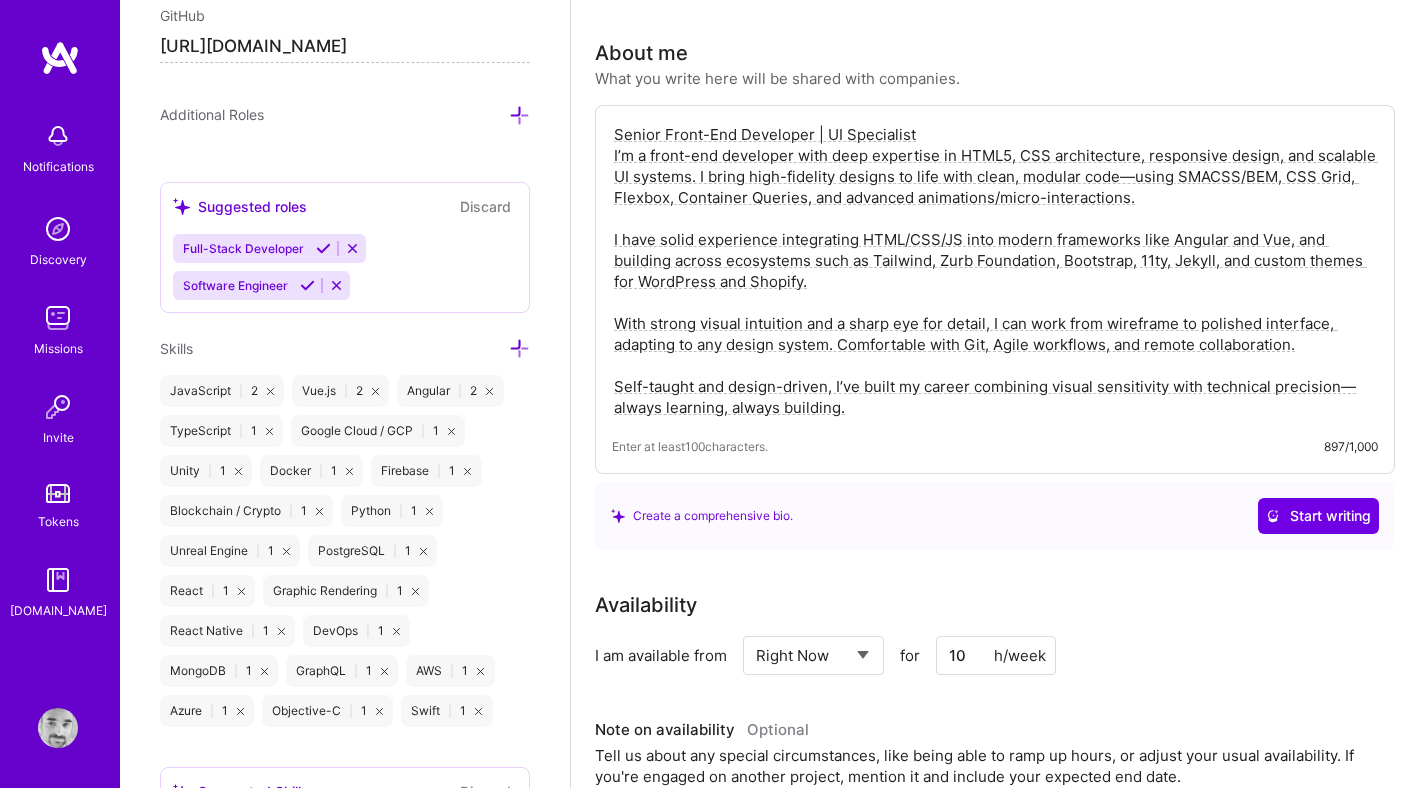 click on "Unreal Engine | 1" at bounding box center (230, 551) 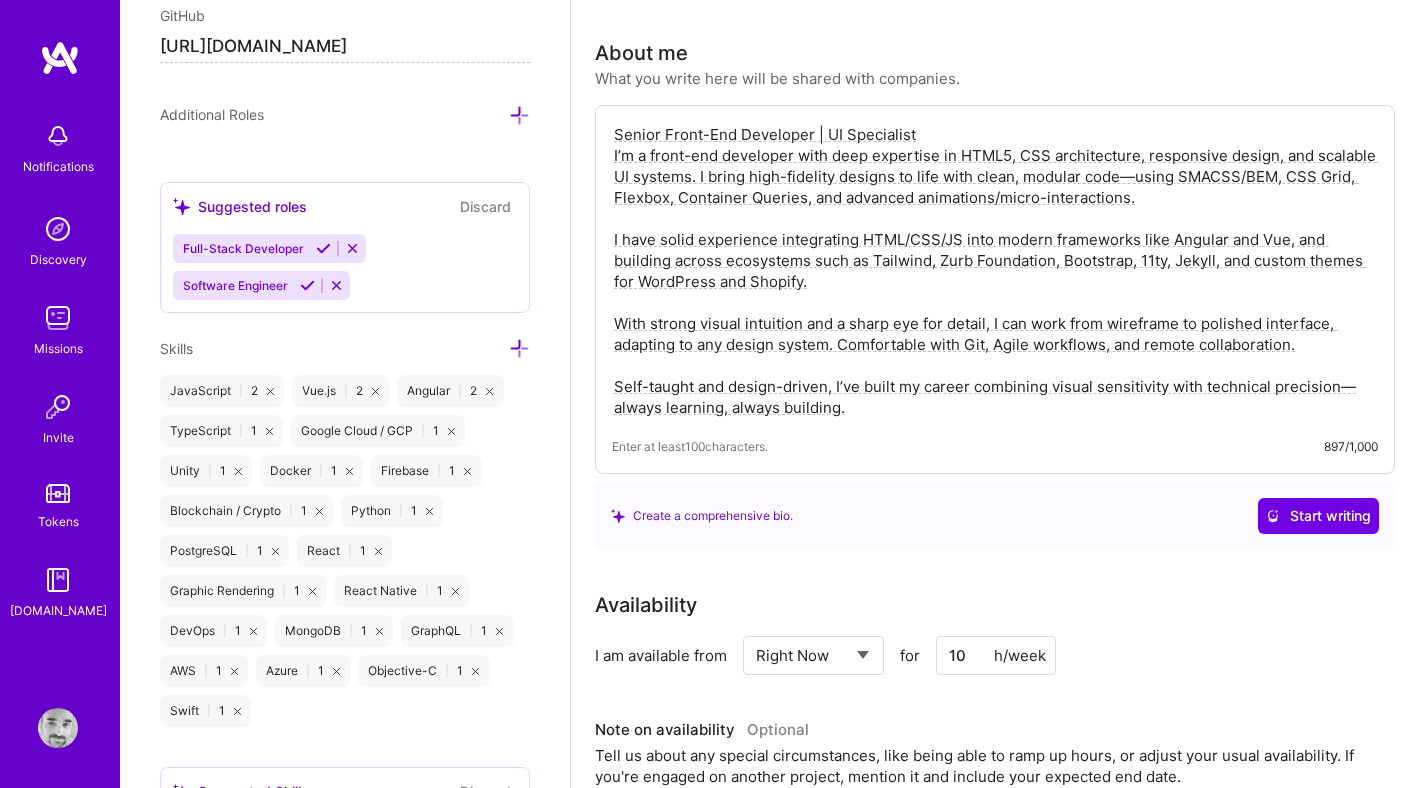 click at bounding box center [275, 551] 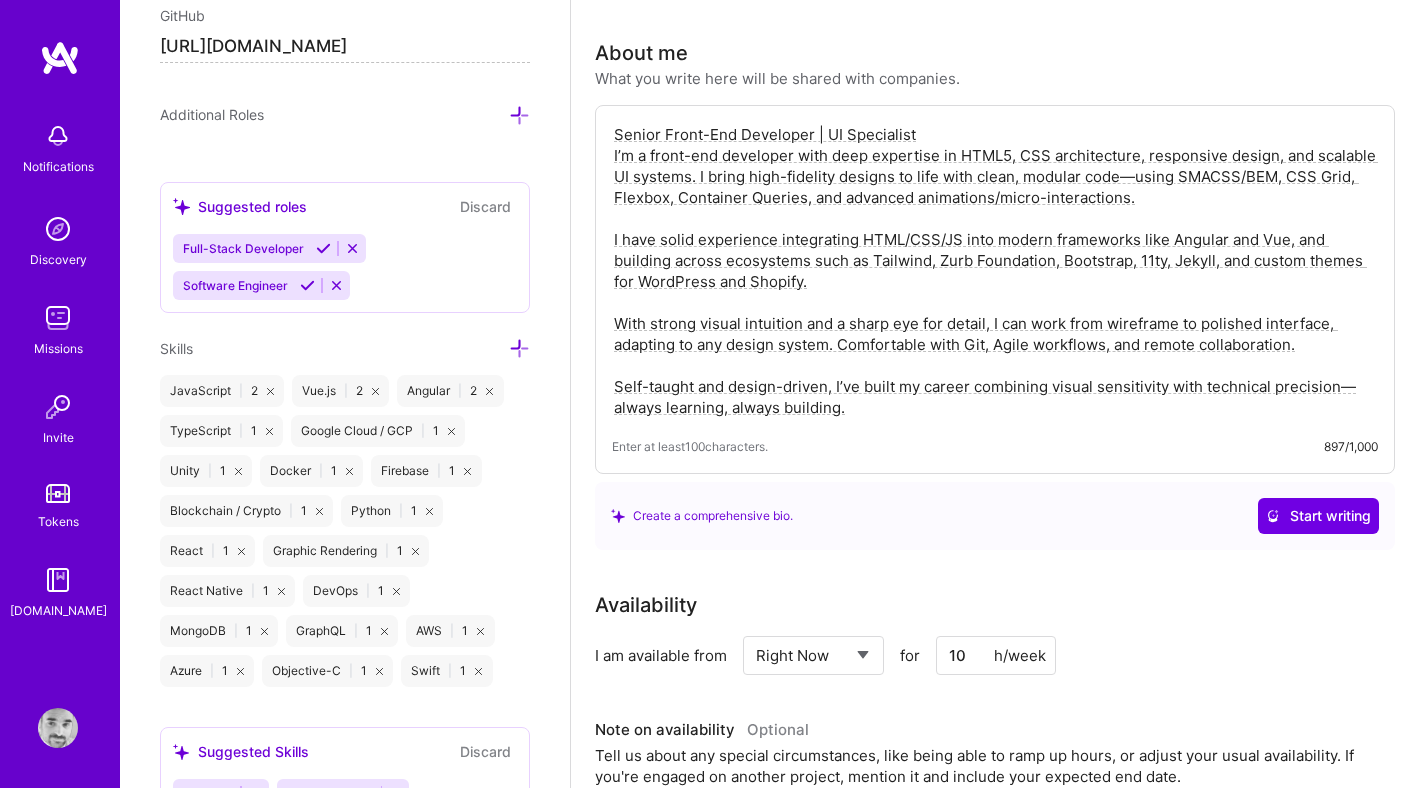 click at bounding box center [241, 551] 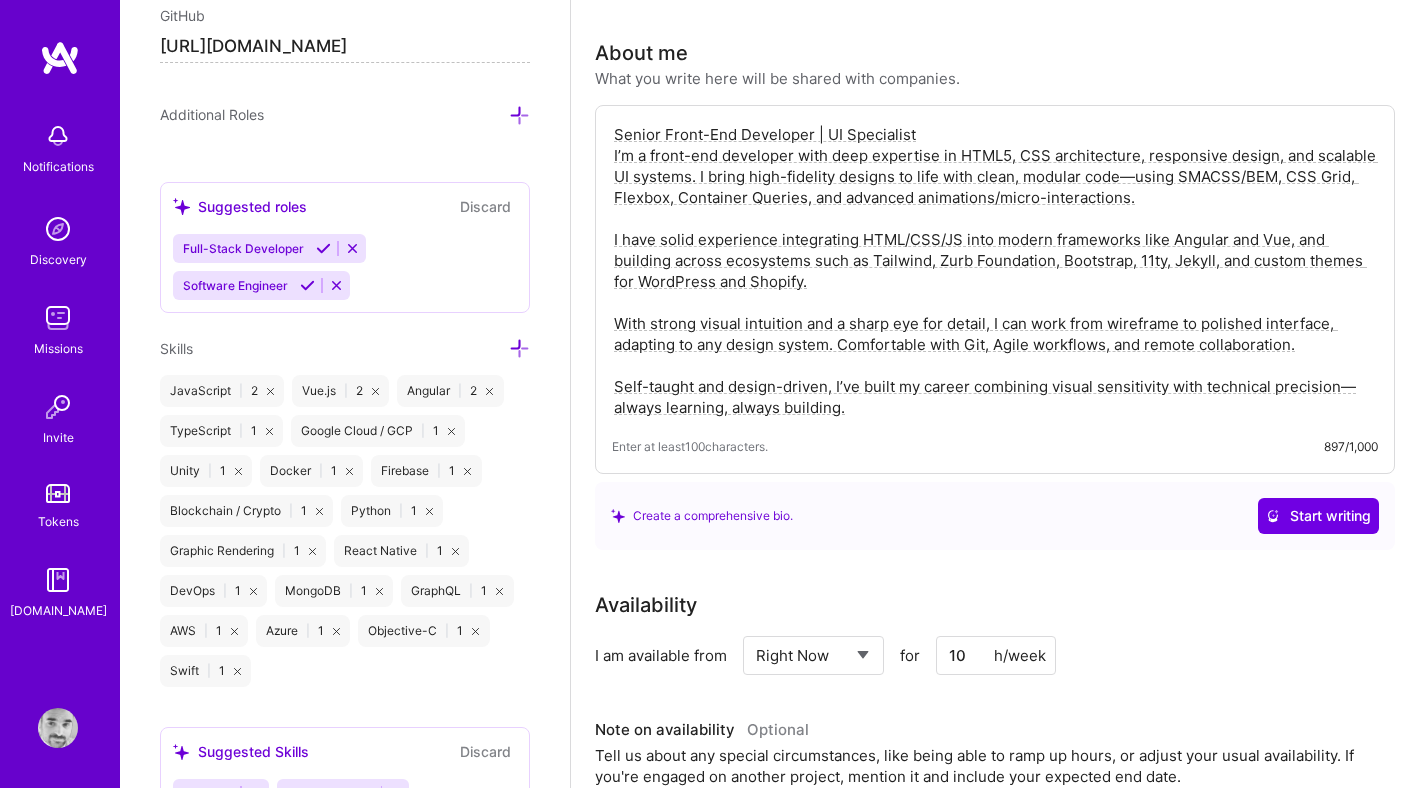 click at bounding box center [312, 551] 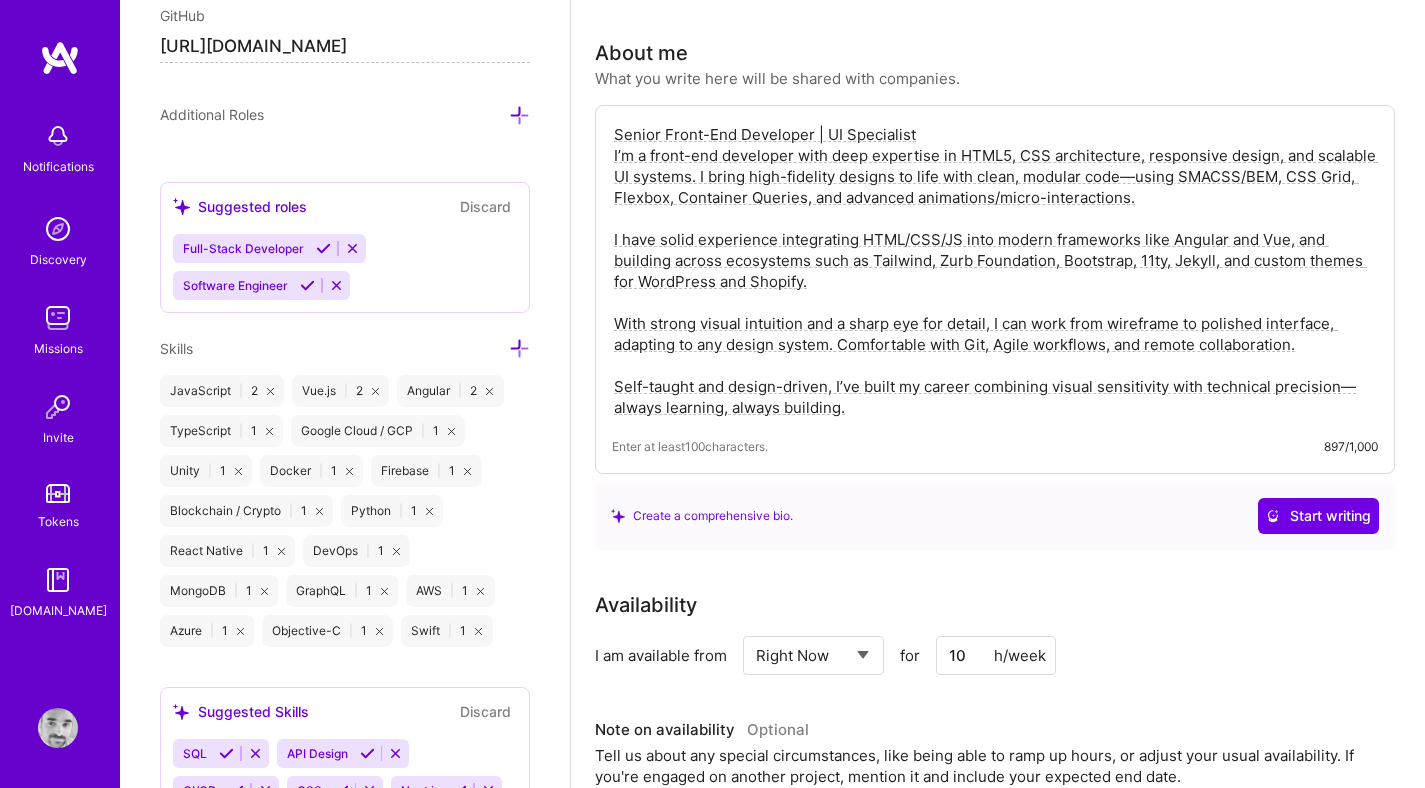 click at bounding box center [281, 551] 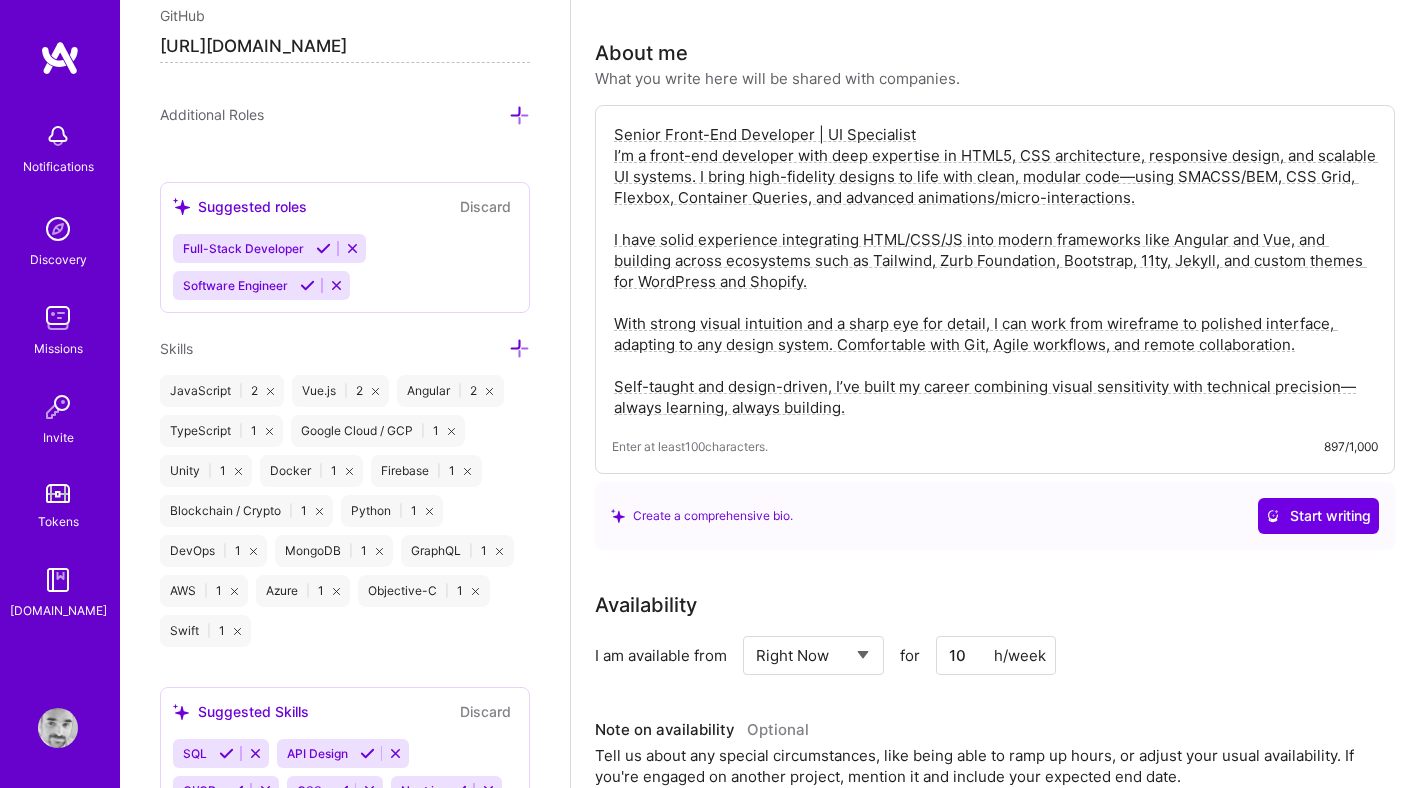 click at bounding box center [253, 551] 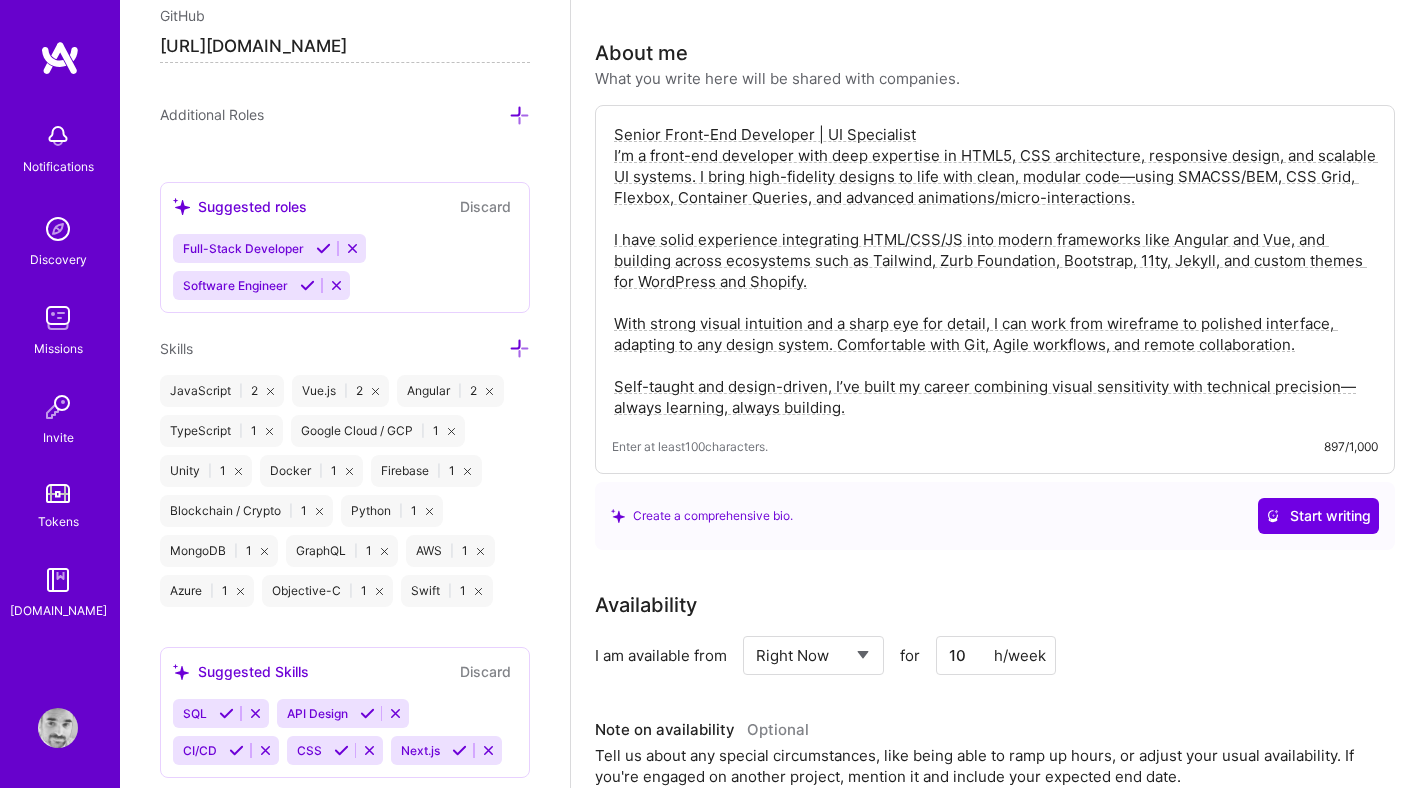click on "MongoDB | 1" at bounding box center [219, 551] 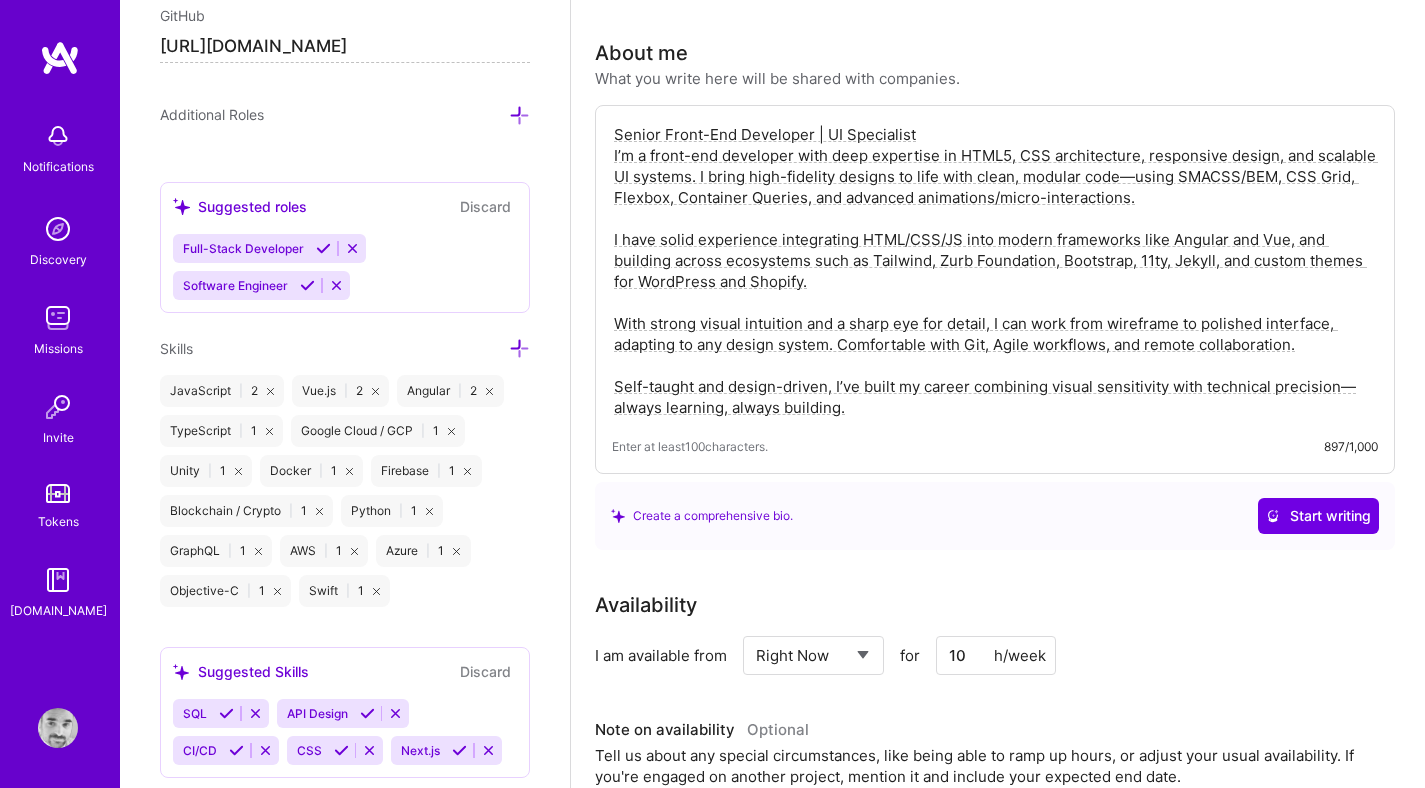 click at bounding box center (258, 551) 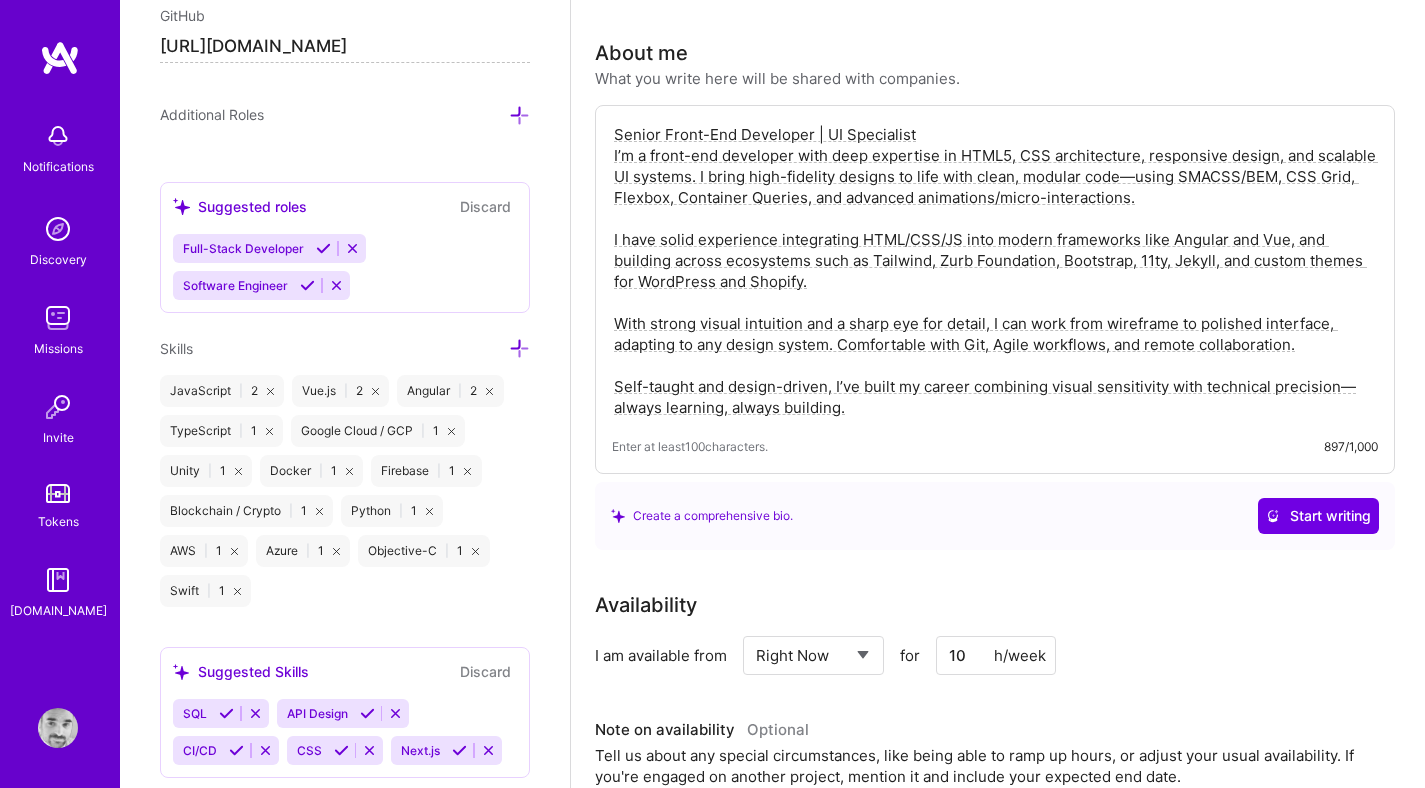 click at bounding box center (234, 551) 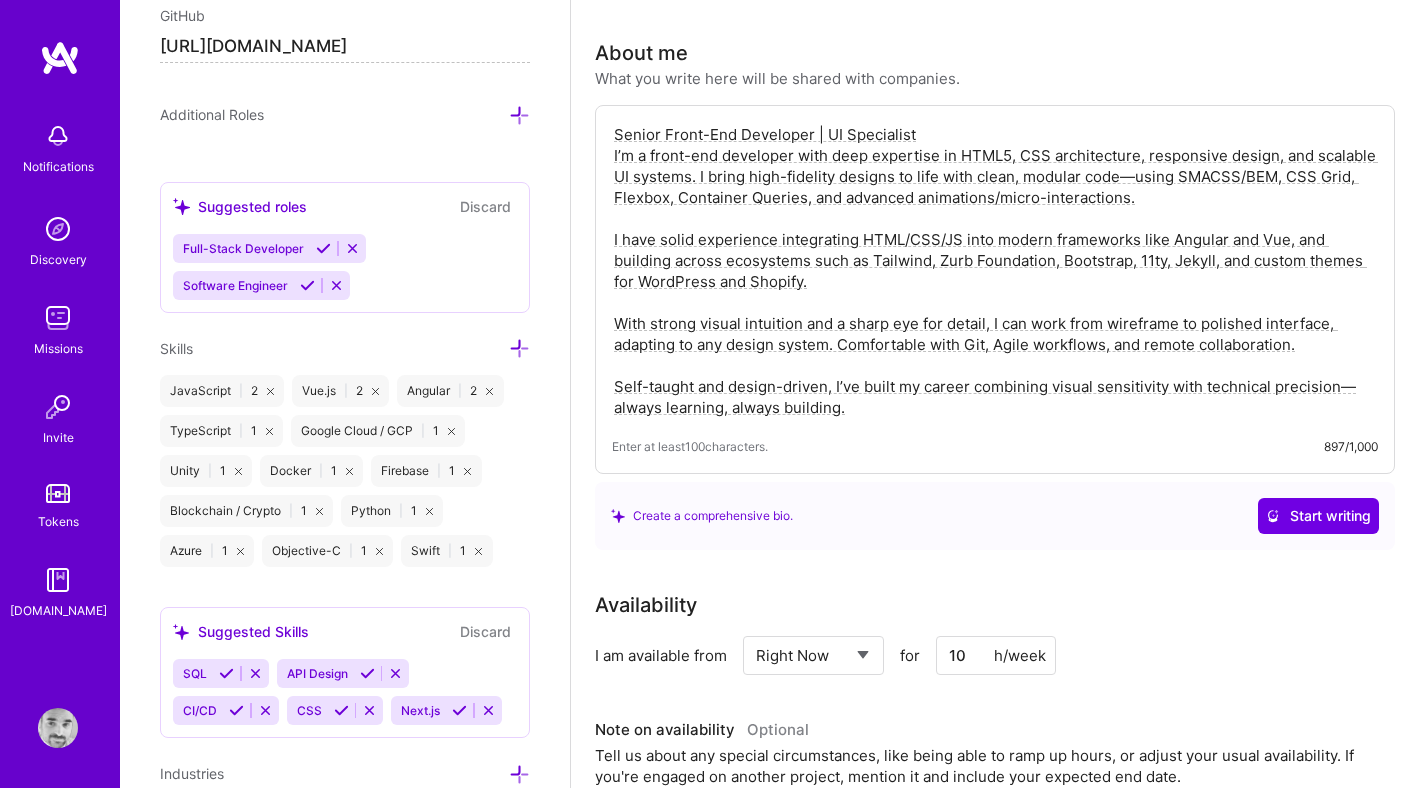 click at bounding box center [240, 551] 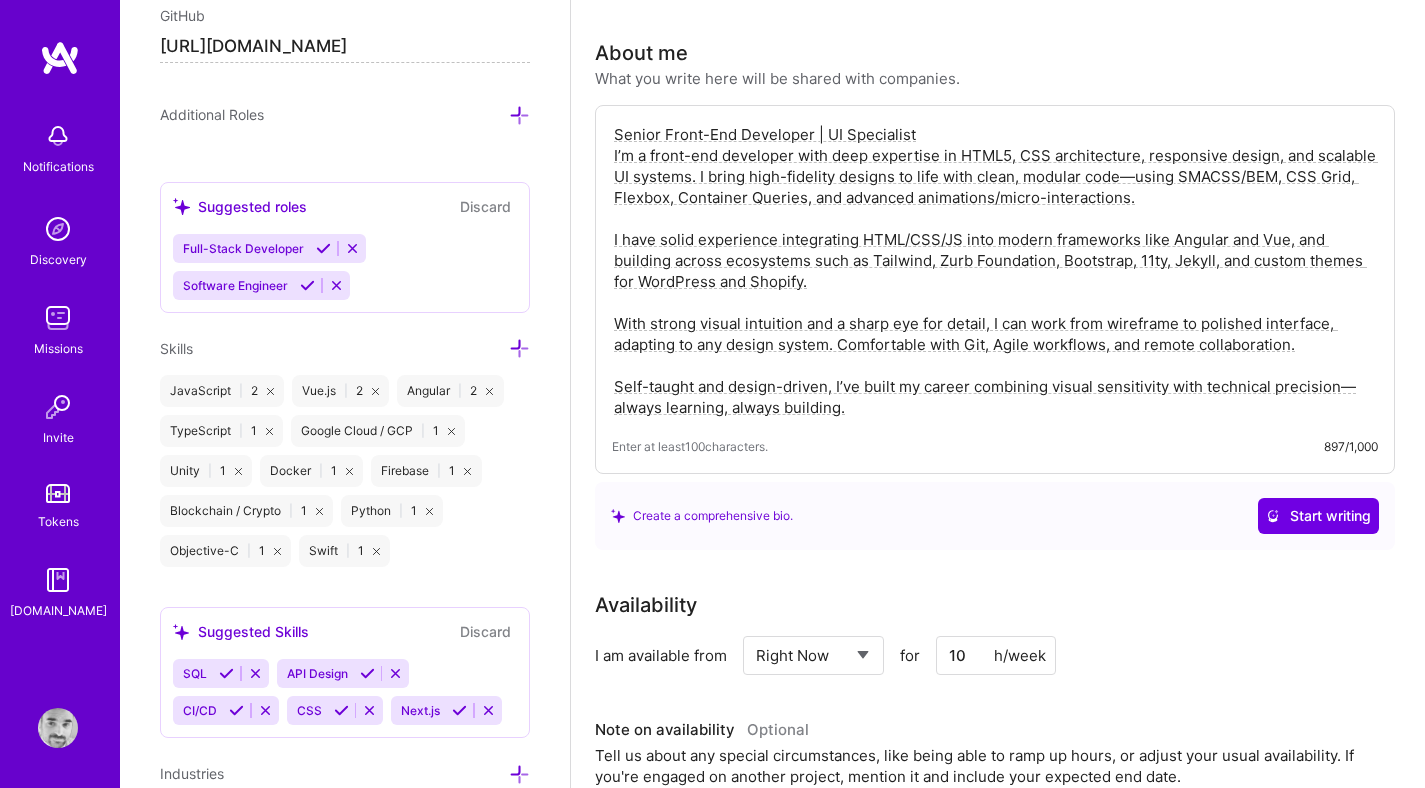 click at bounding box center [277, 551] 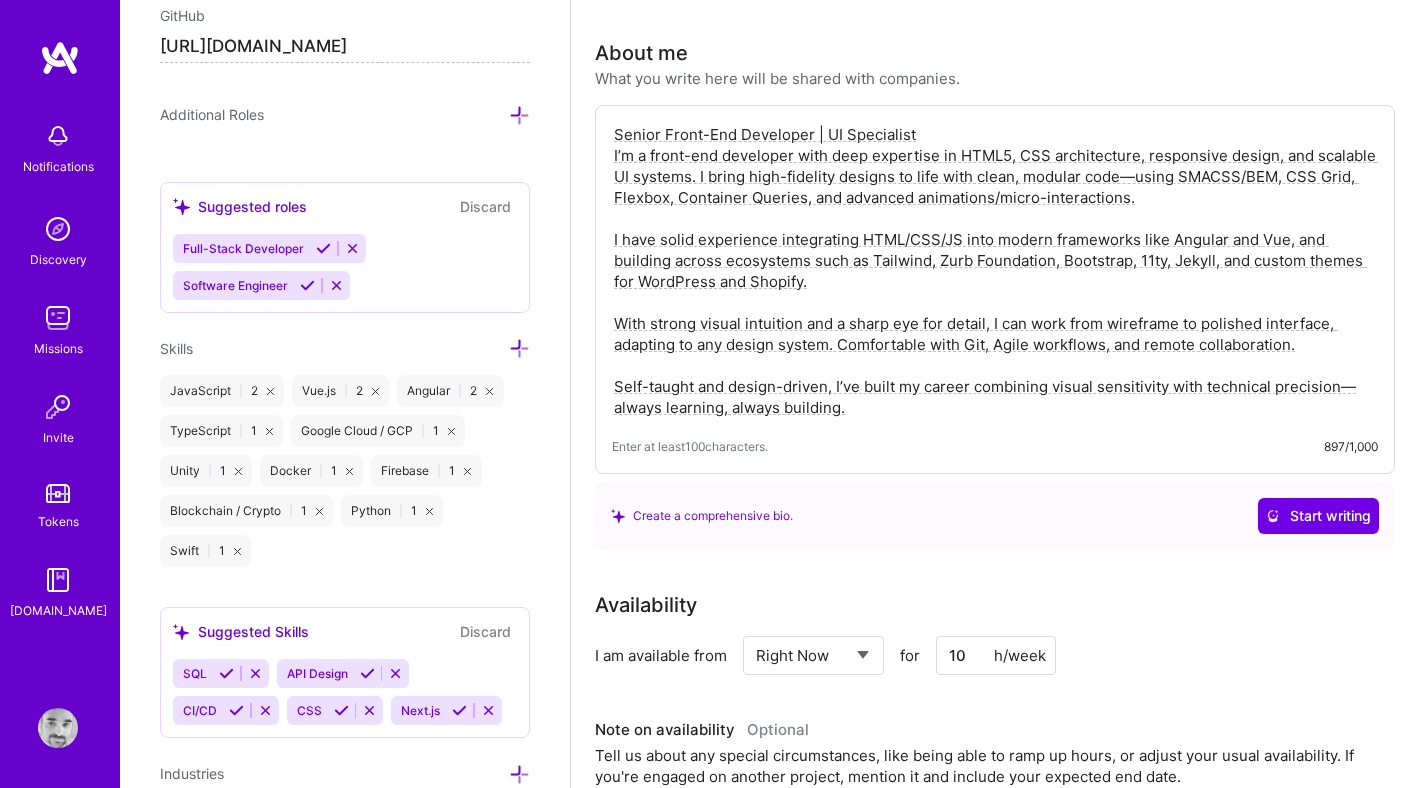 click at bounding box center [237, 551] 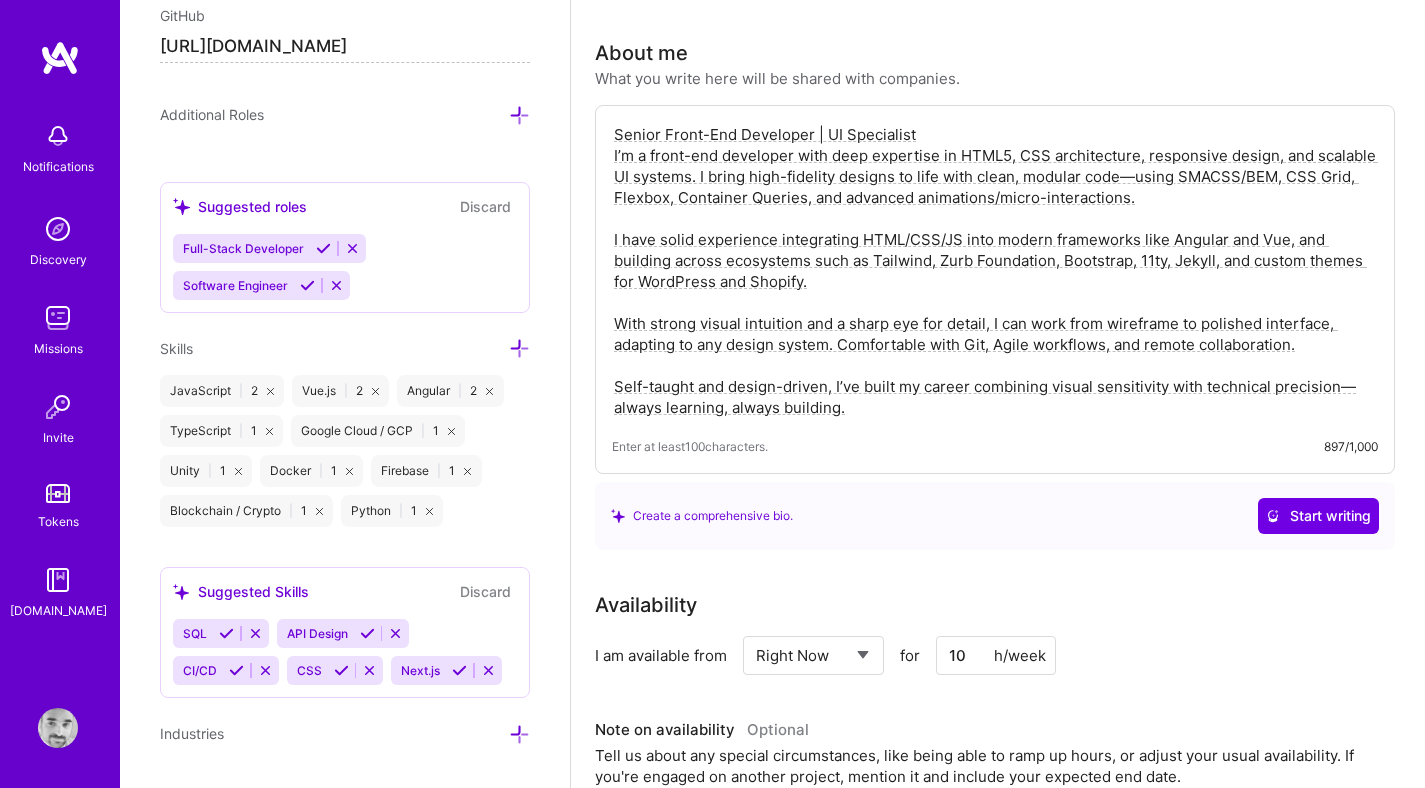click on "Blockchain / Crypto | 1" at bounding box center [246, 511] 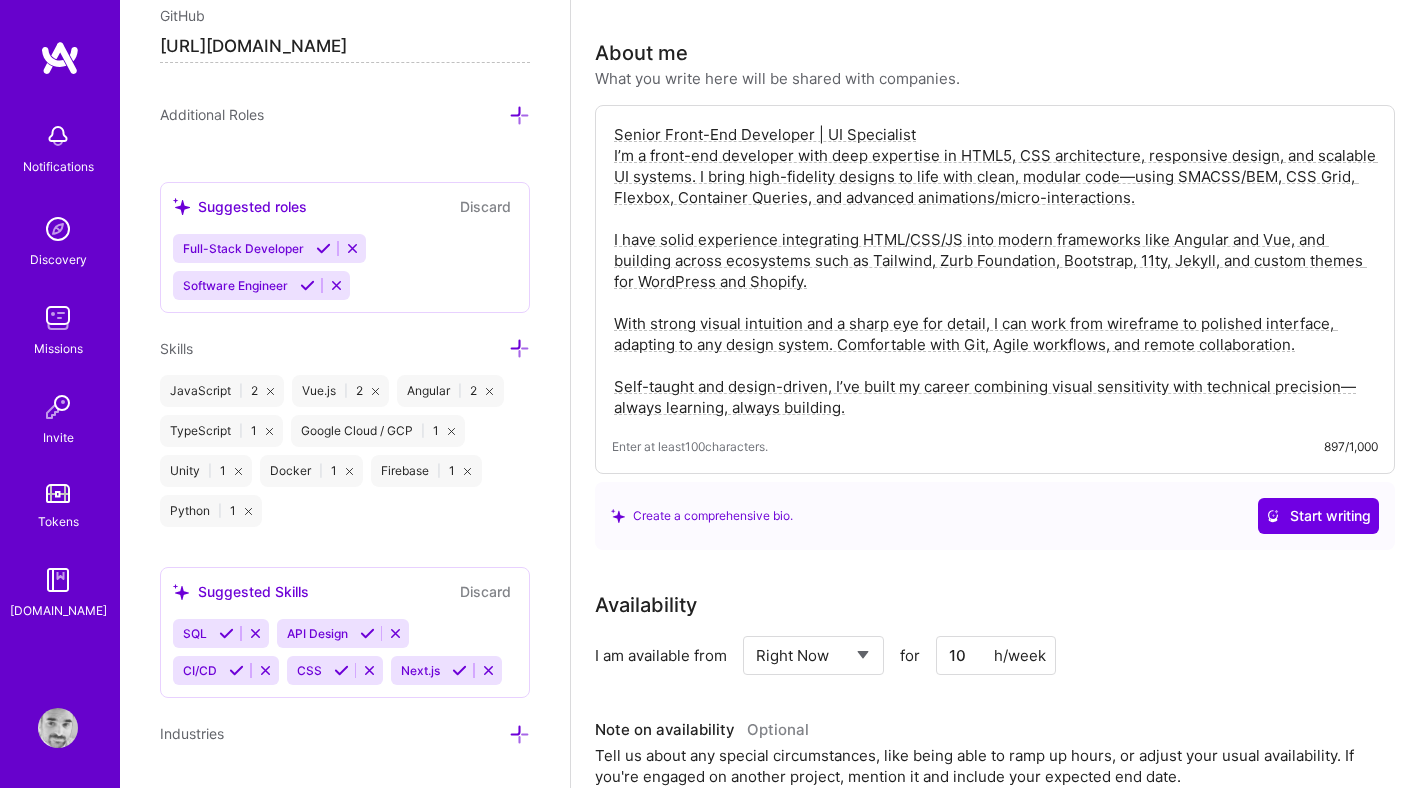 click at bounding box center (248, 511) 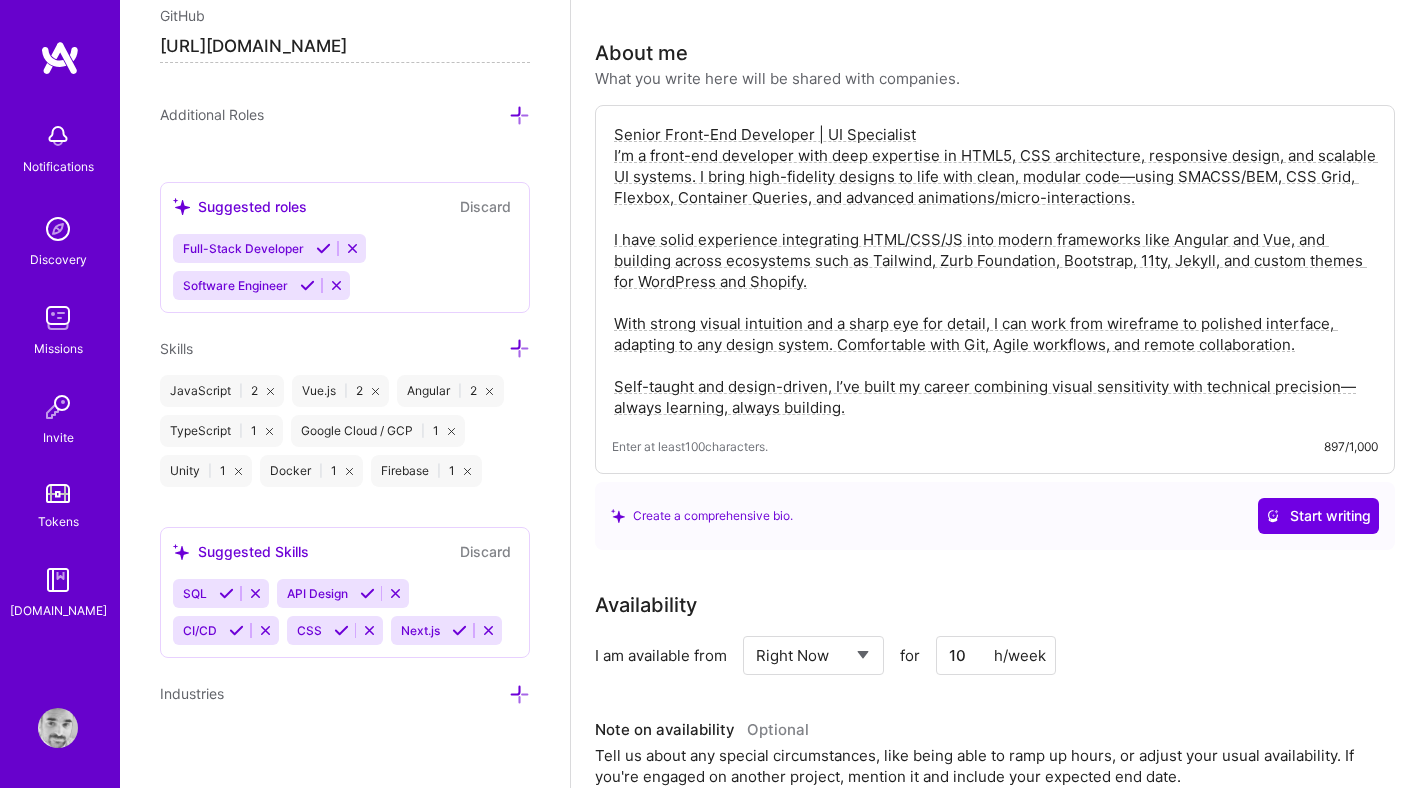 click at bounding box center [238, 471] 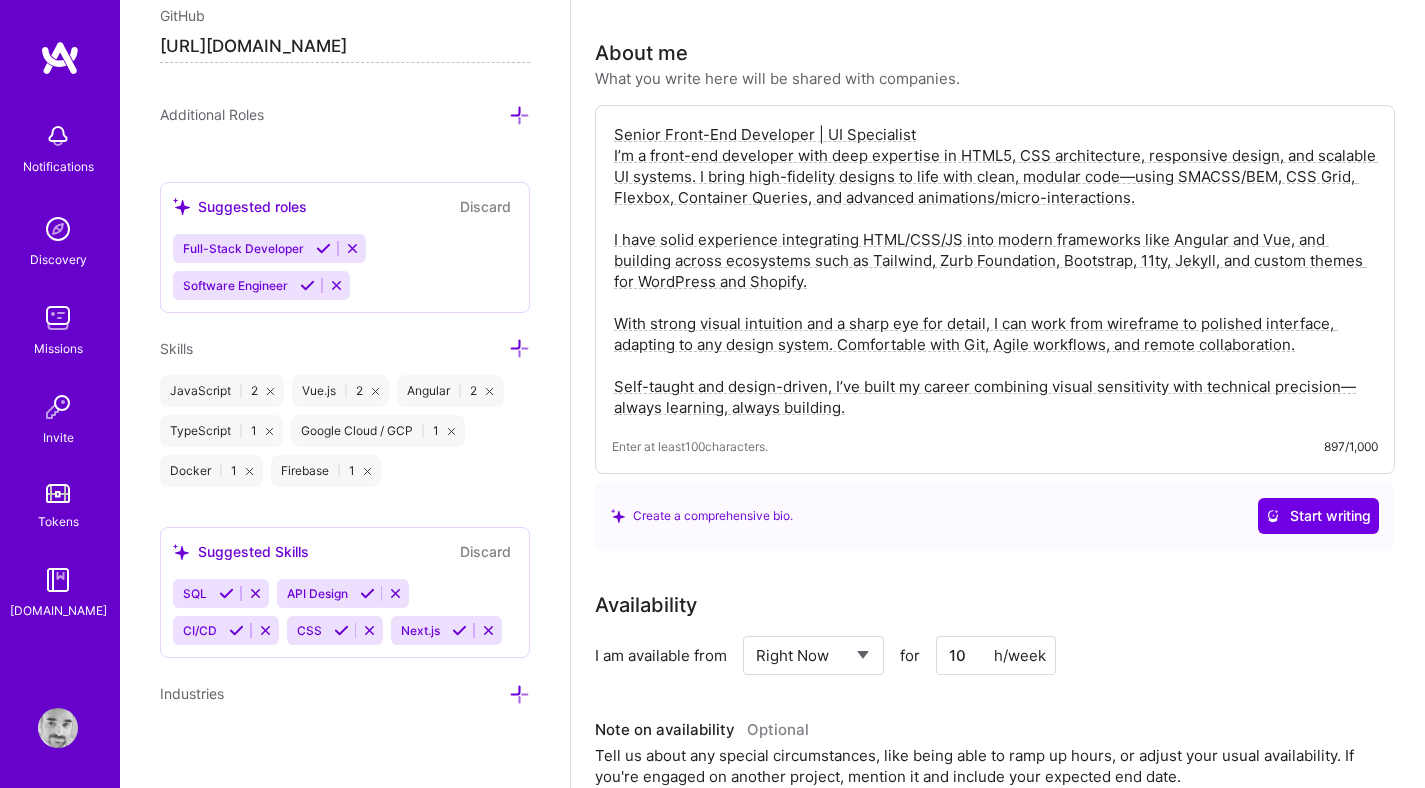click on "Docker | 1" at bounding box center [211, 471] 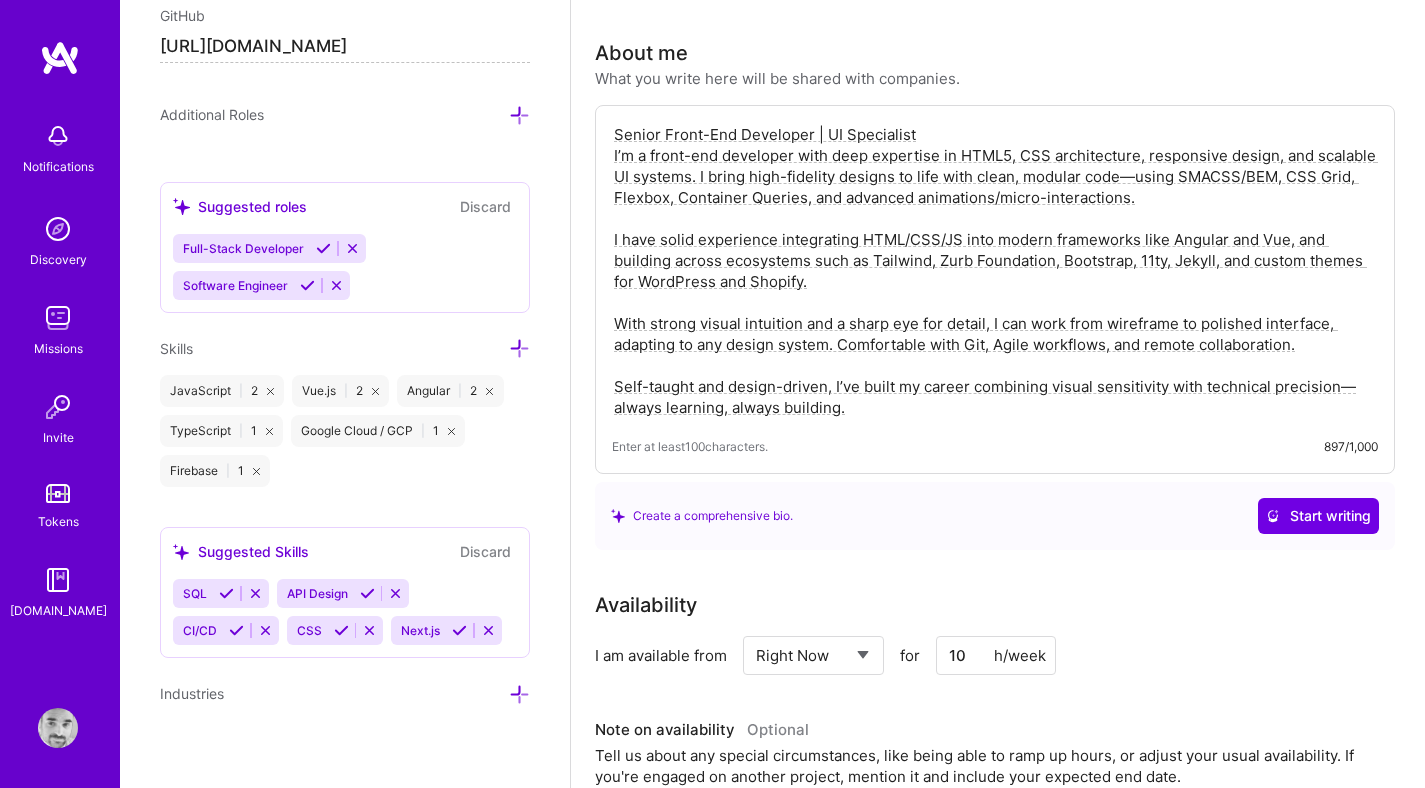 click at bounding box center (451, 431) 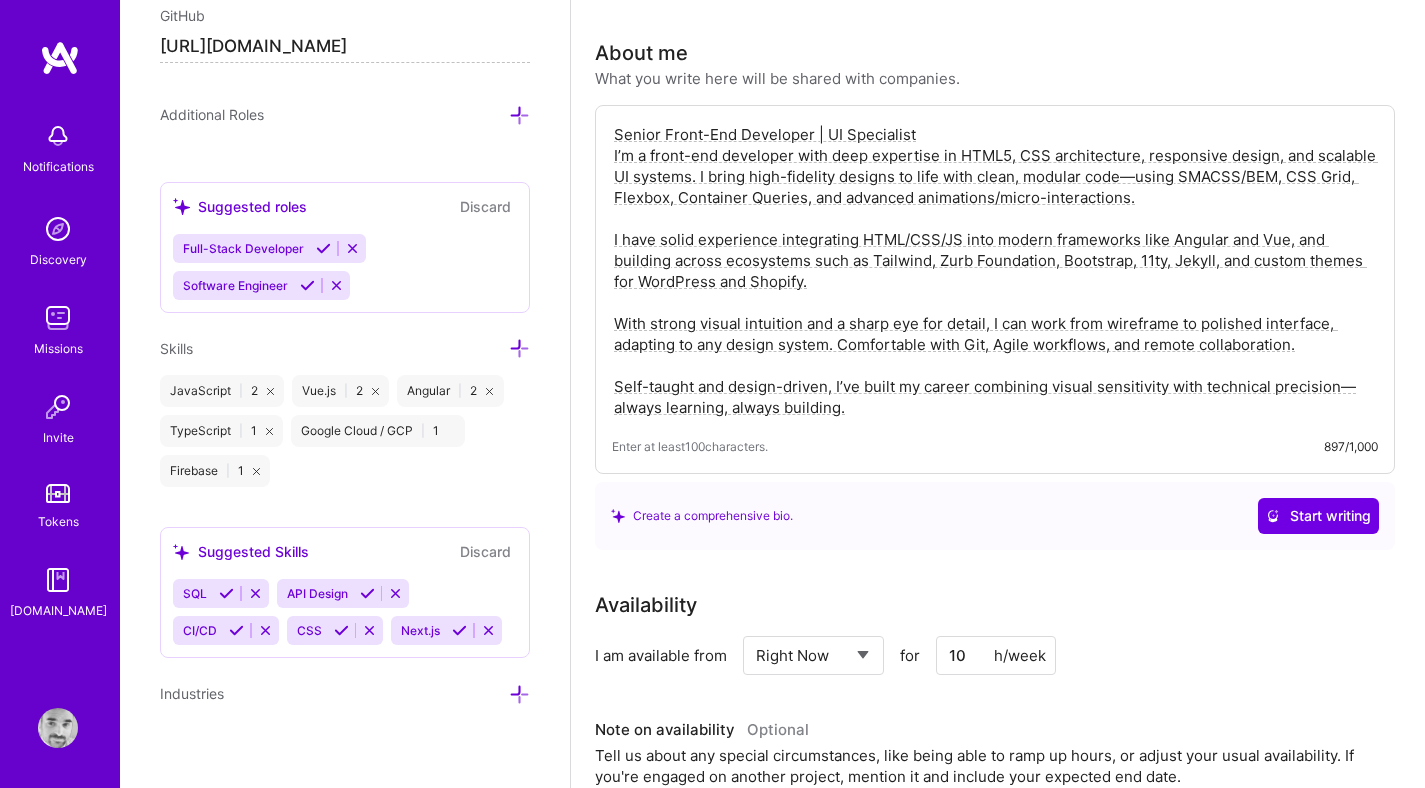 scroll, scrollTop: 1243, scrollLeft: 0, axis: vertical 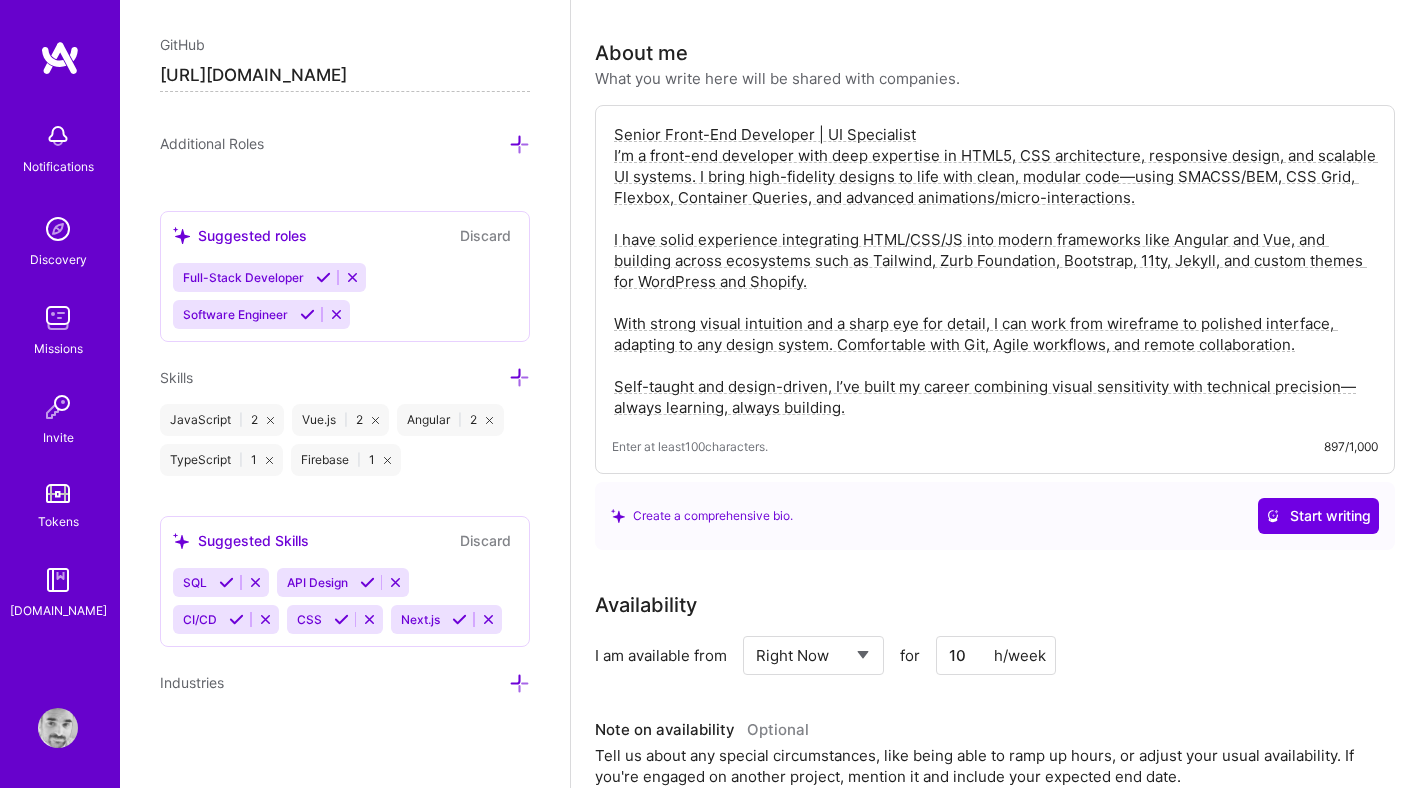 click at bounding box center [387, 460] 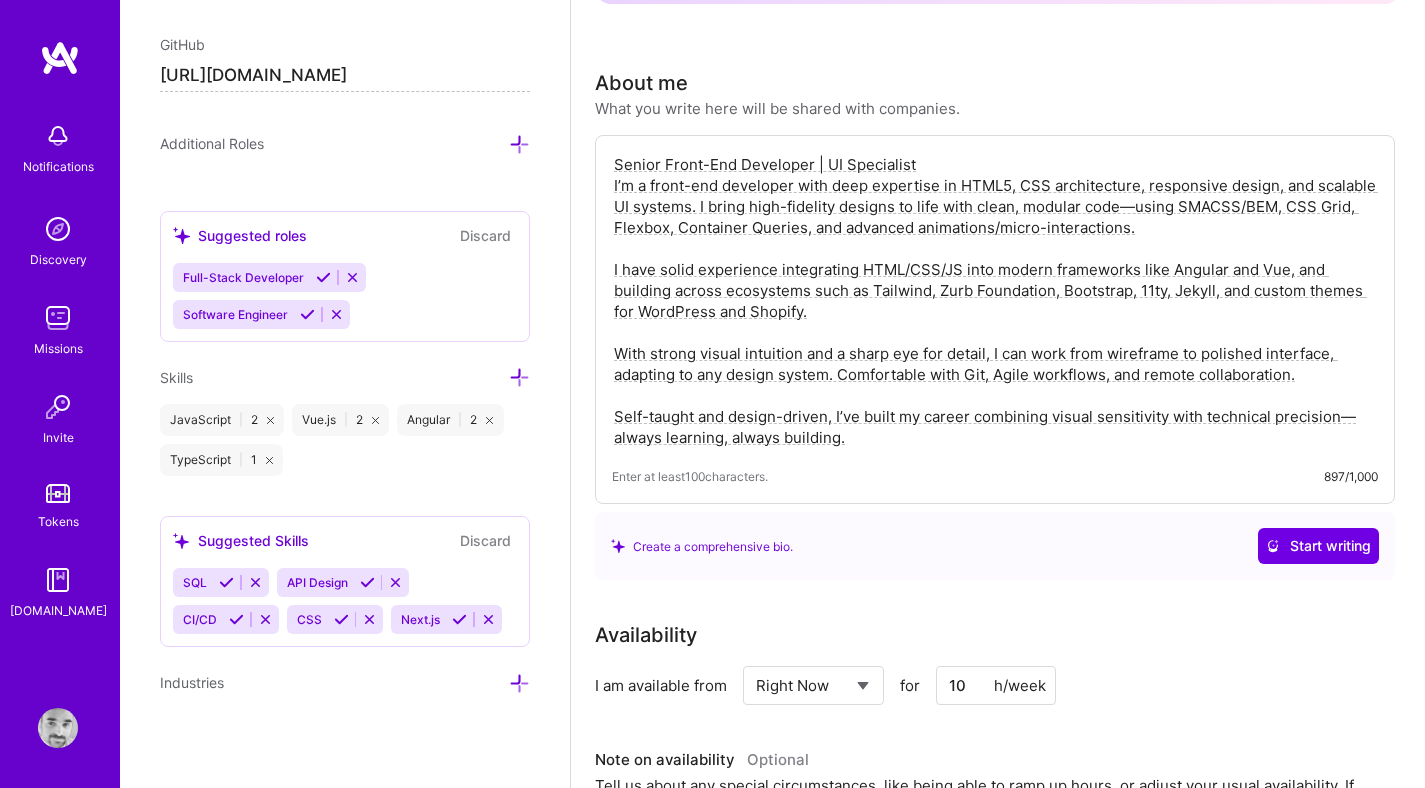 click at bounding box center (519, 377) 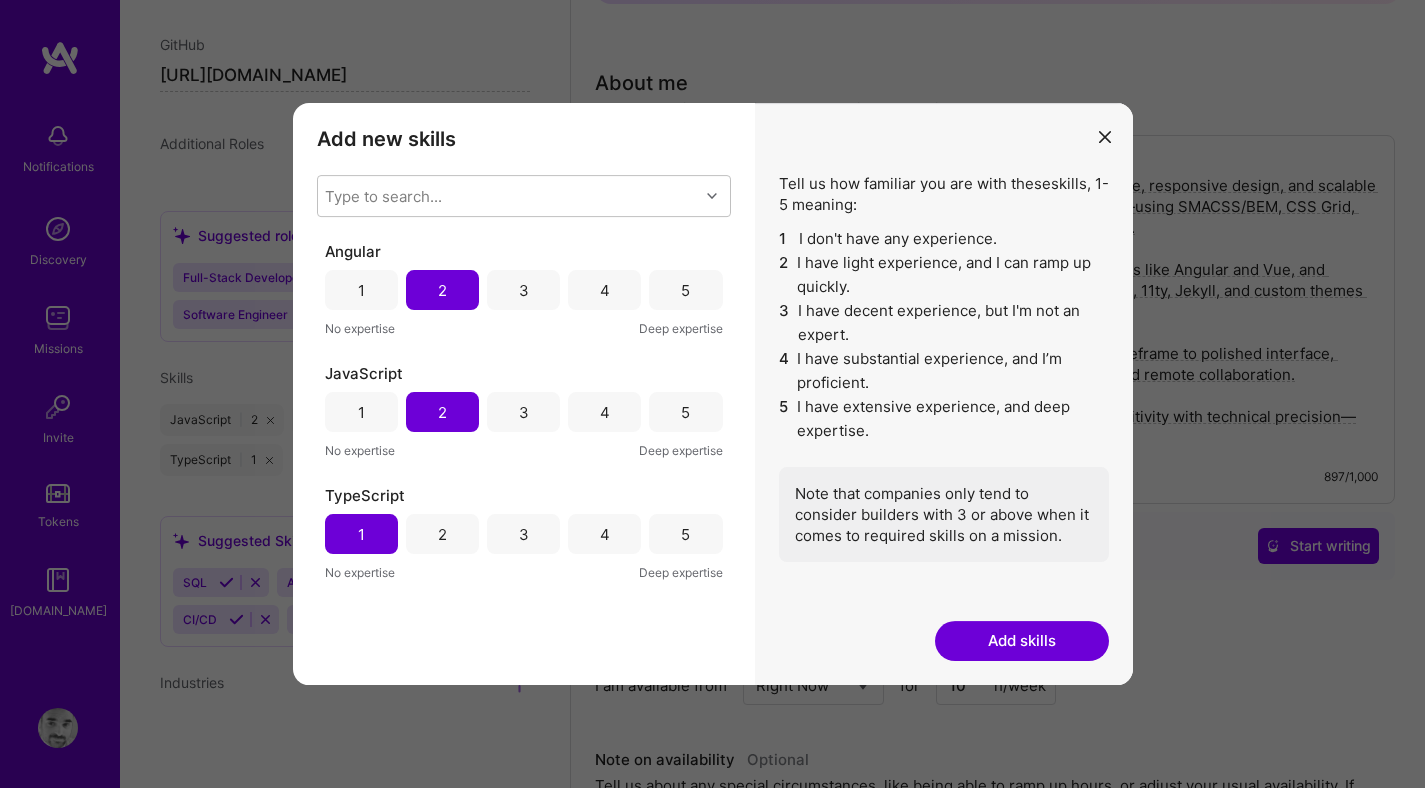 click on "3" at bounding box center (523, 290) 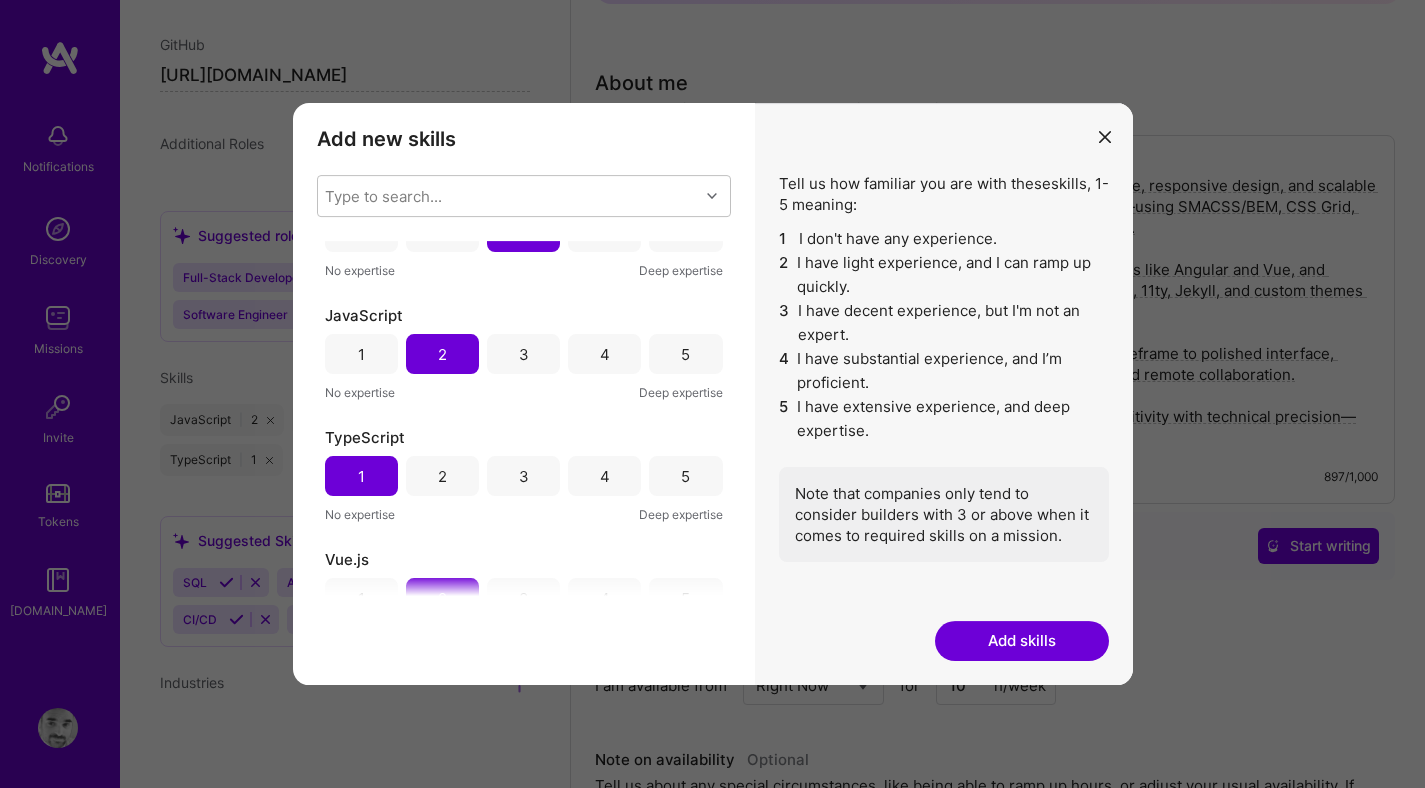 scroll, scrollTop: 109, scrollLeft: 0, axis: vertical 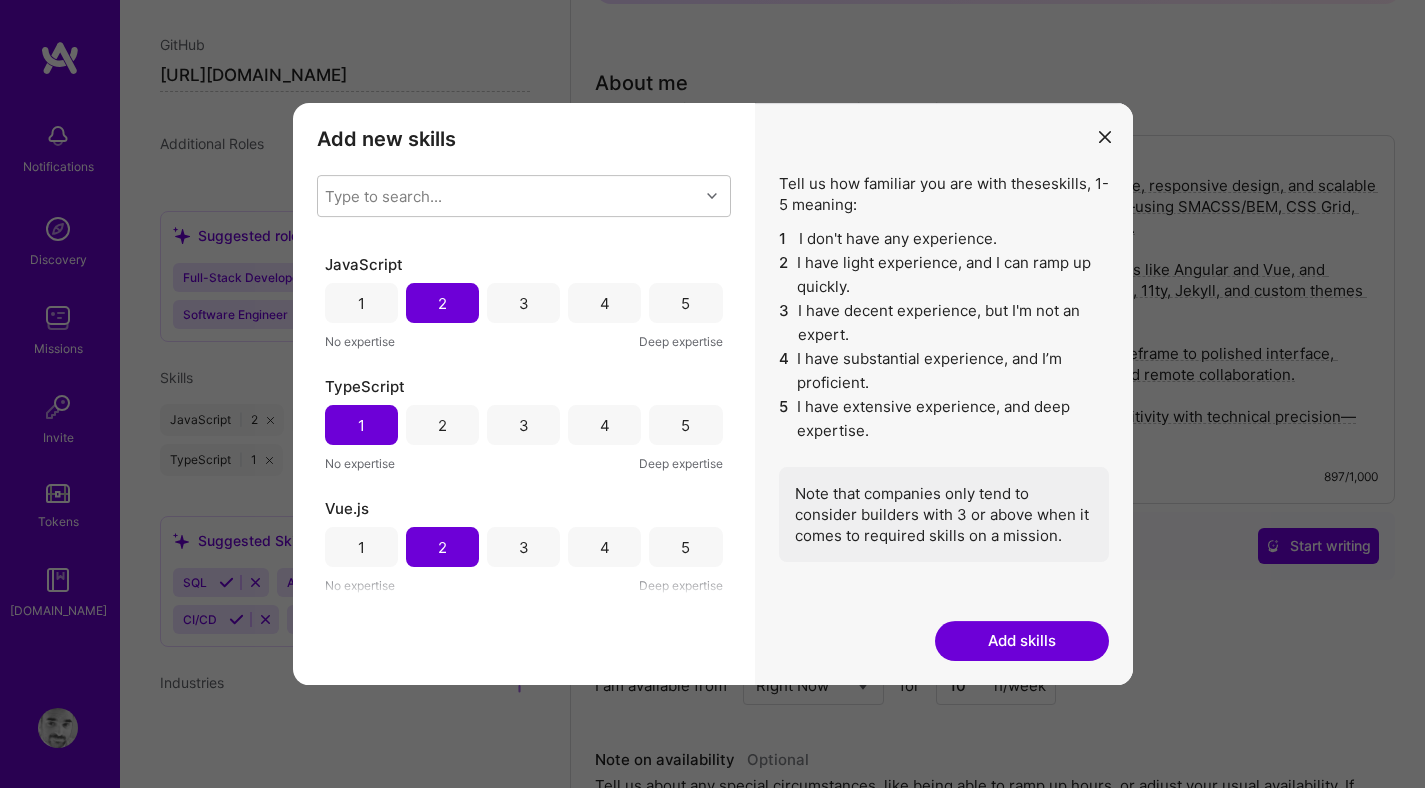 click on "2" at bounding box center [442, 425] 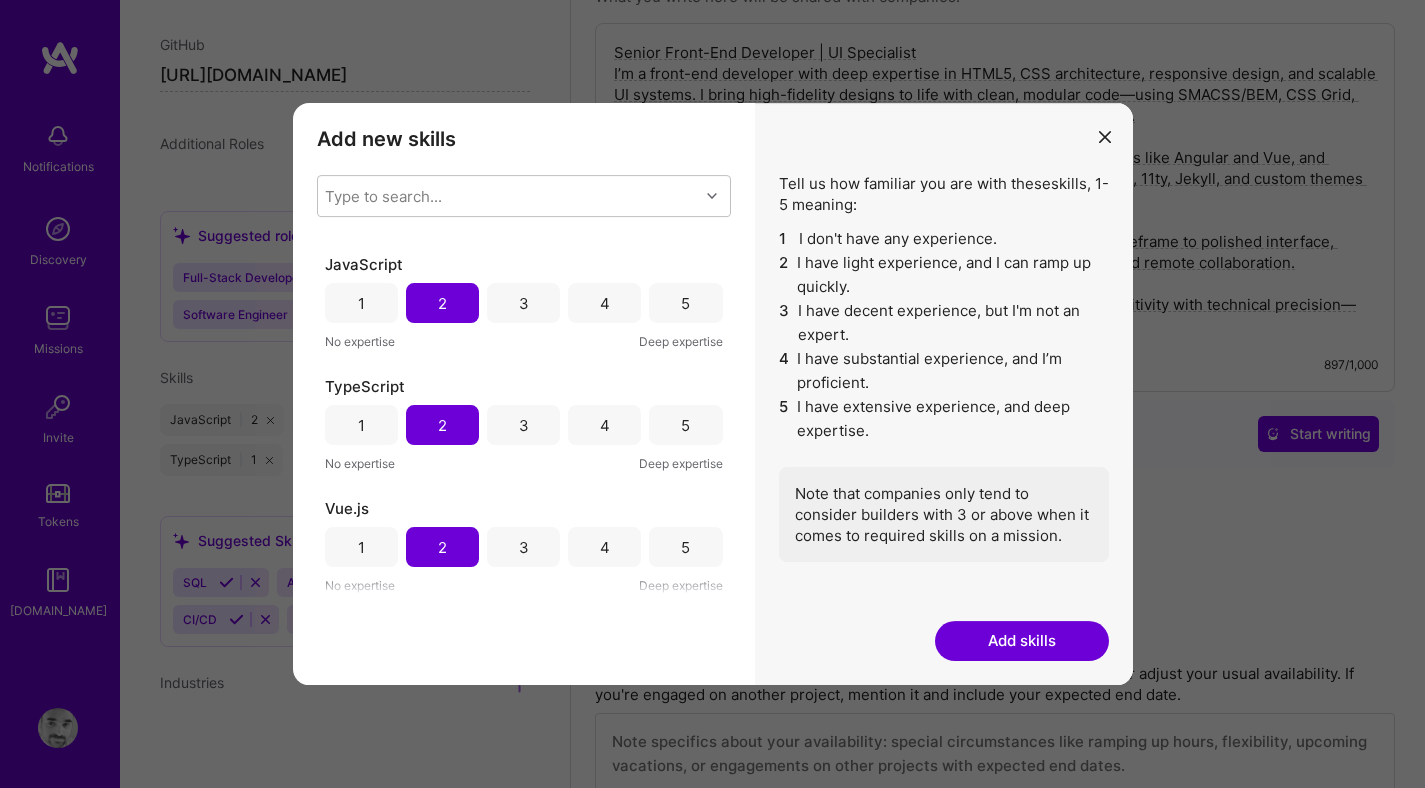 scroll, scrollTop: 590, scrollLeft: 0, axis: vertical 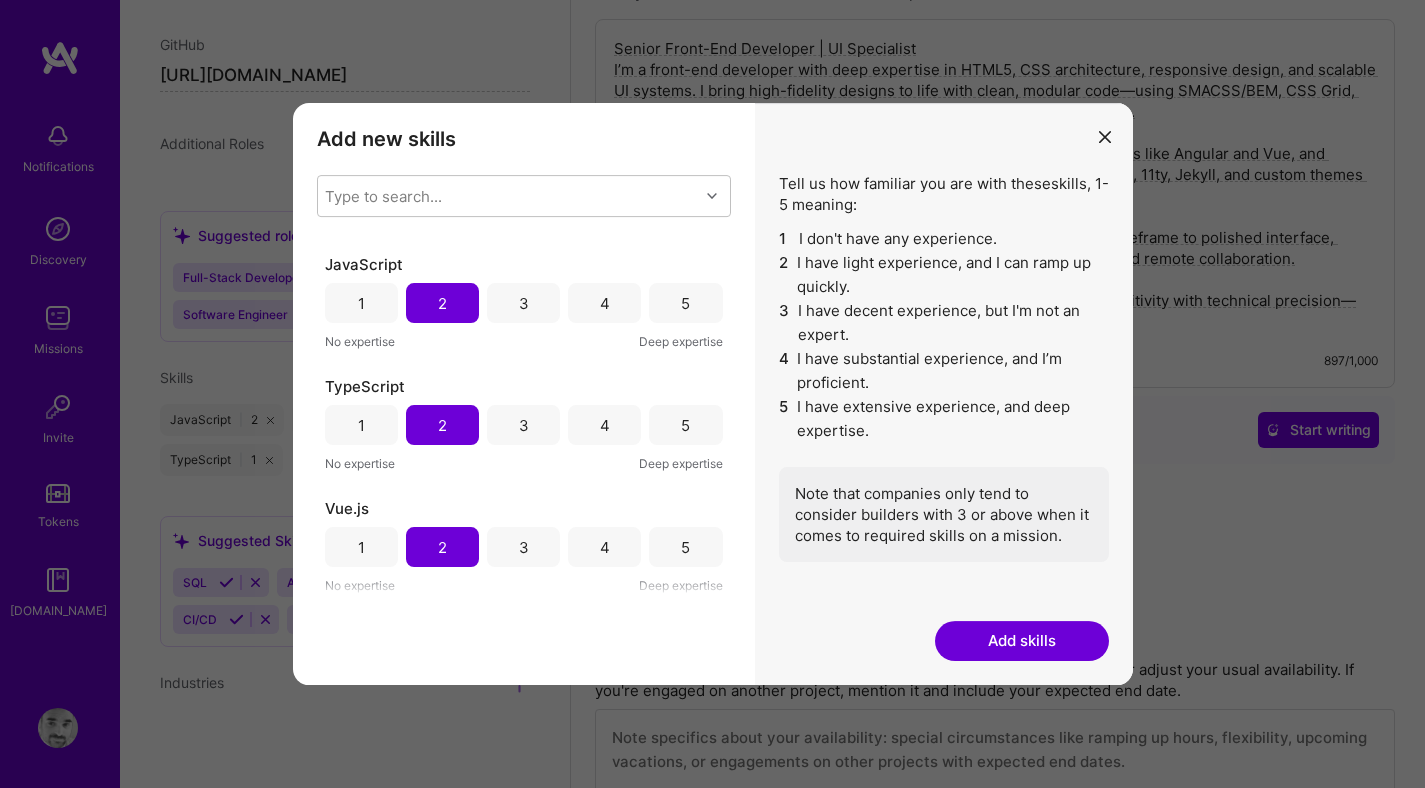 click on "Add skills" at bounding box center (1022, 641) 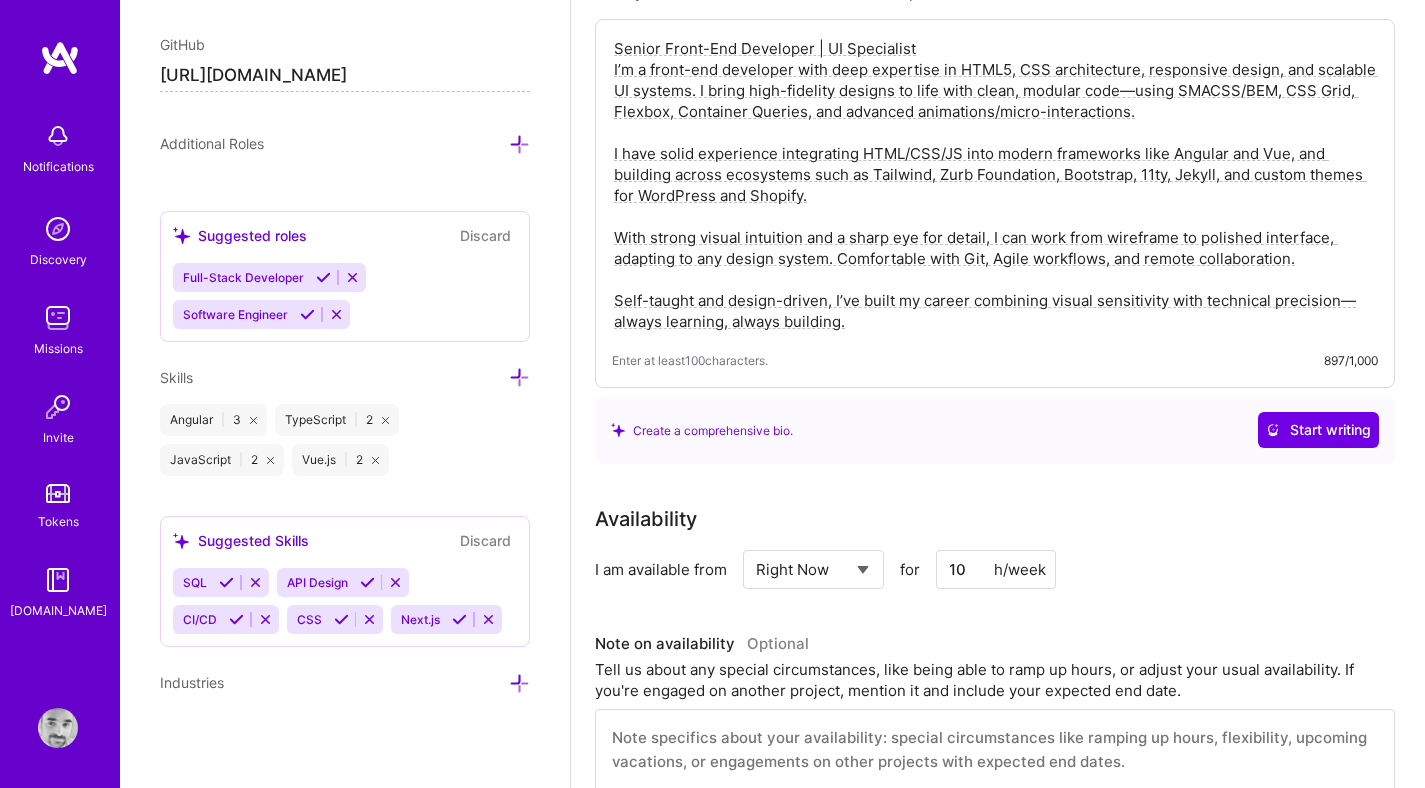 click at bounding box center (519, 377) 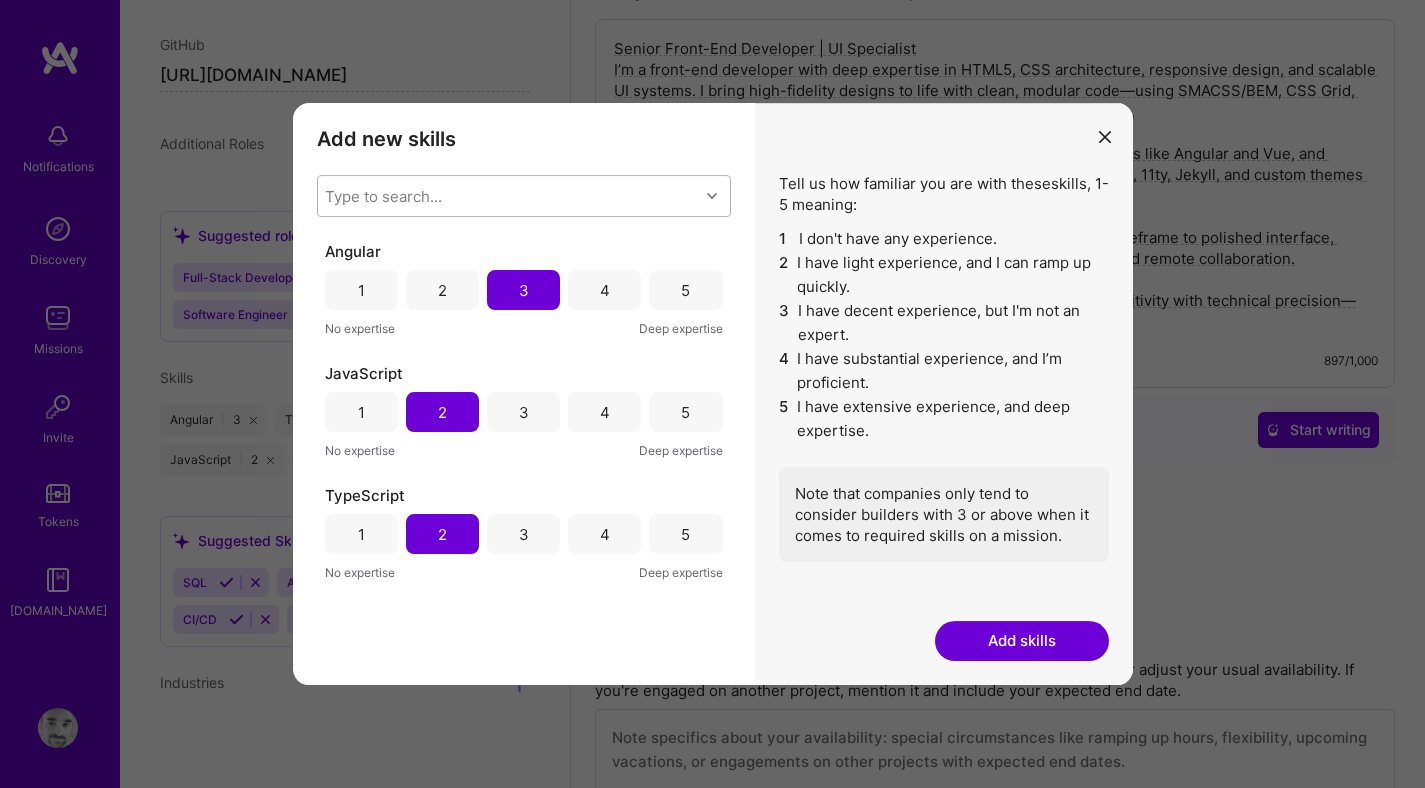 click on "Type to search..." at bounding box center (383, 196) 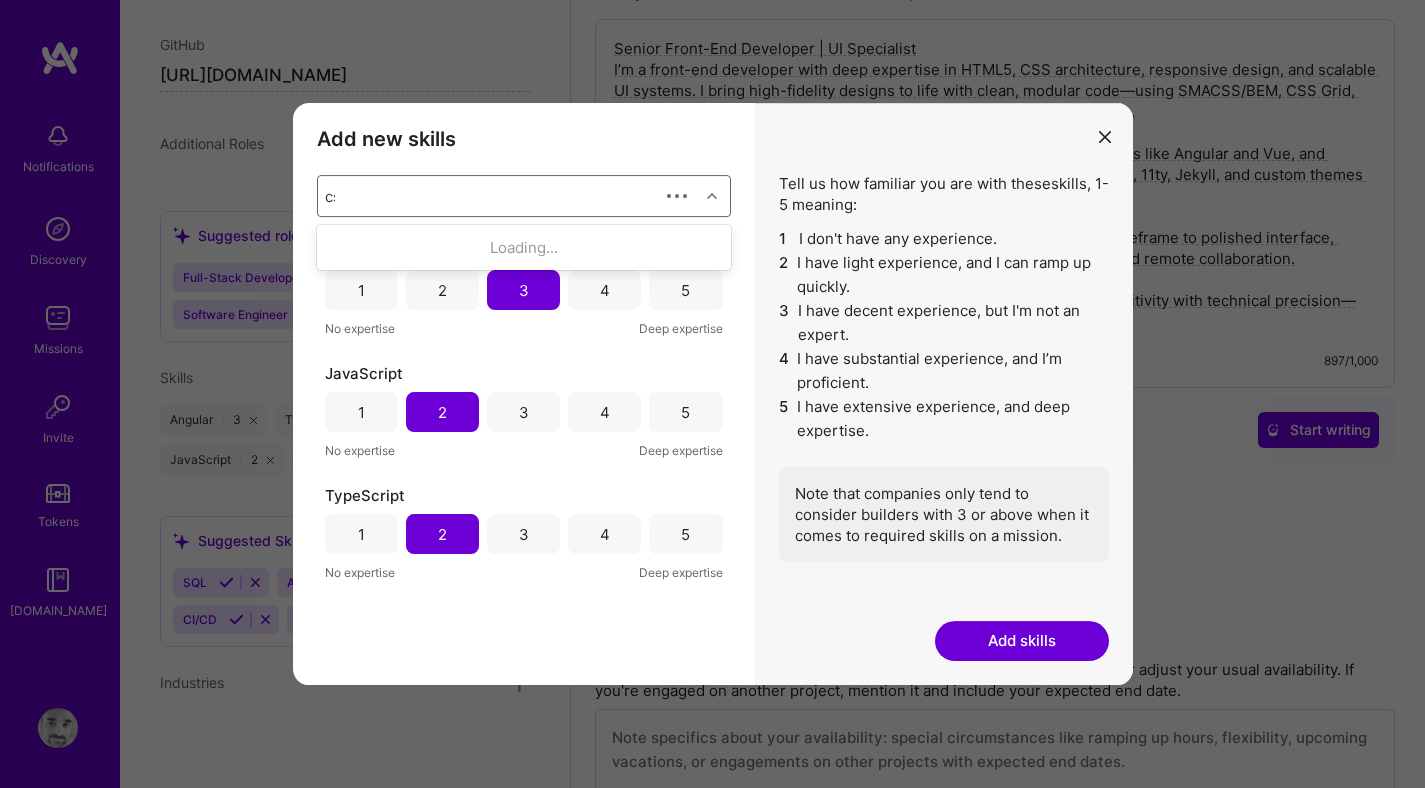 type on "css" 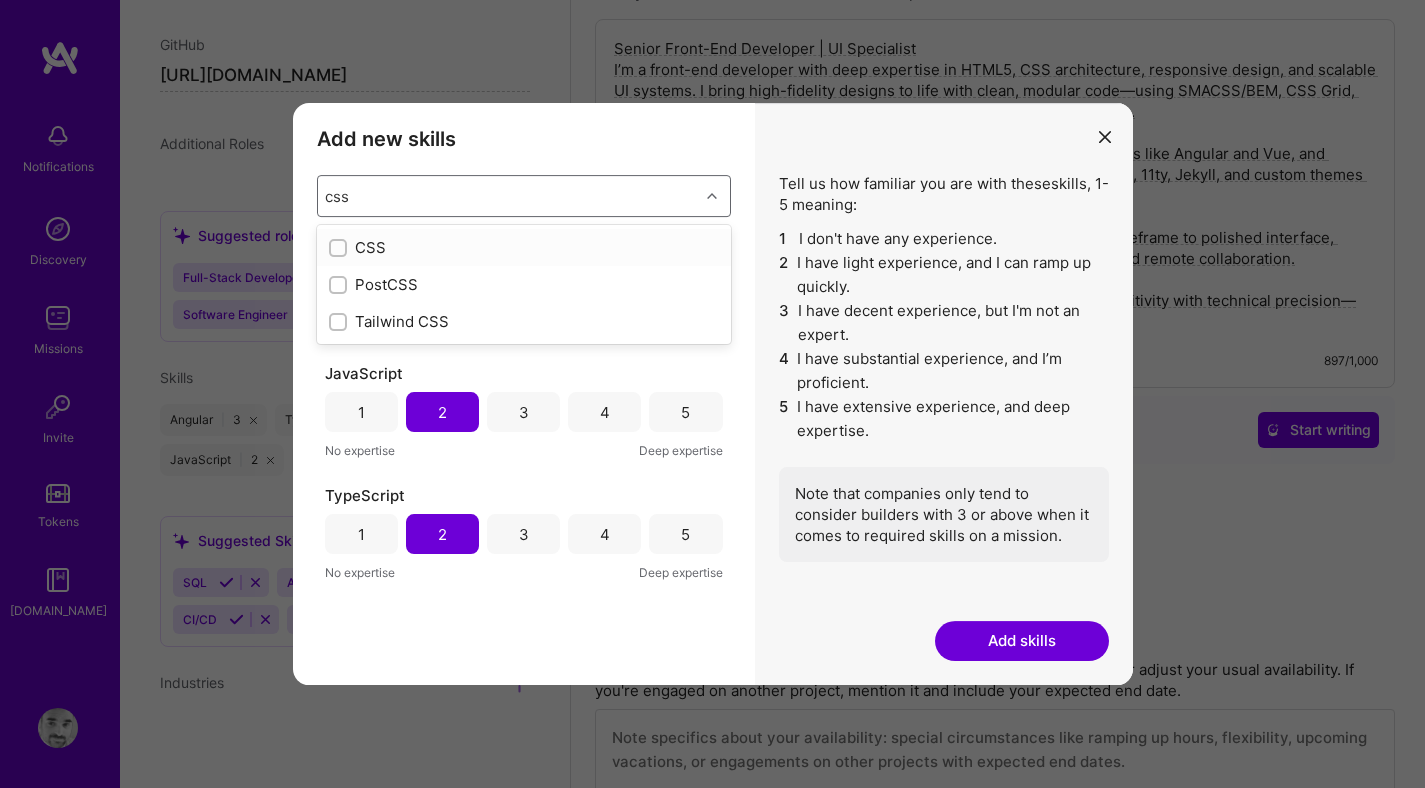 click at bounding box center [338, 248] 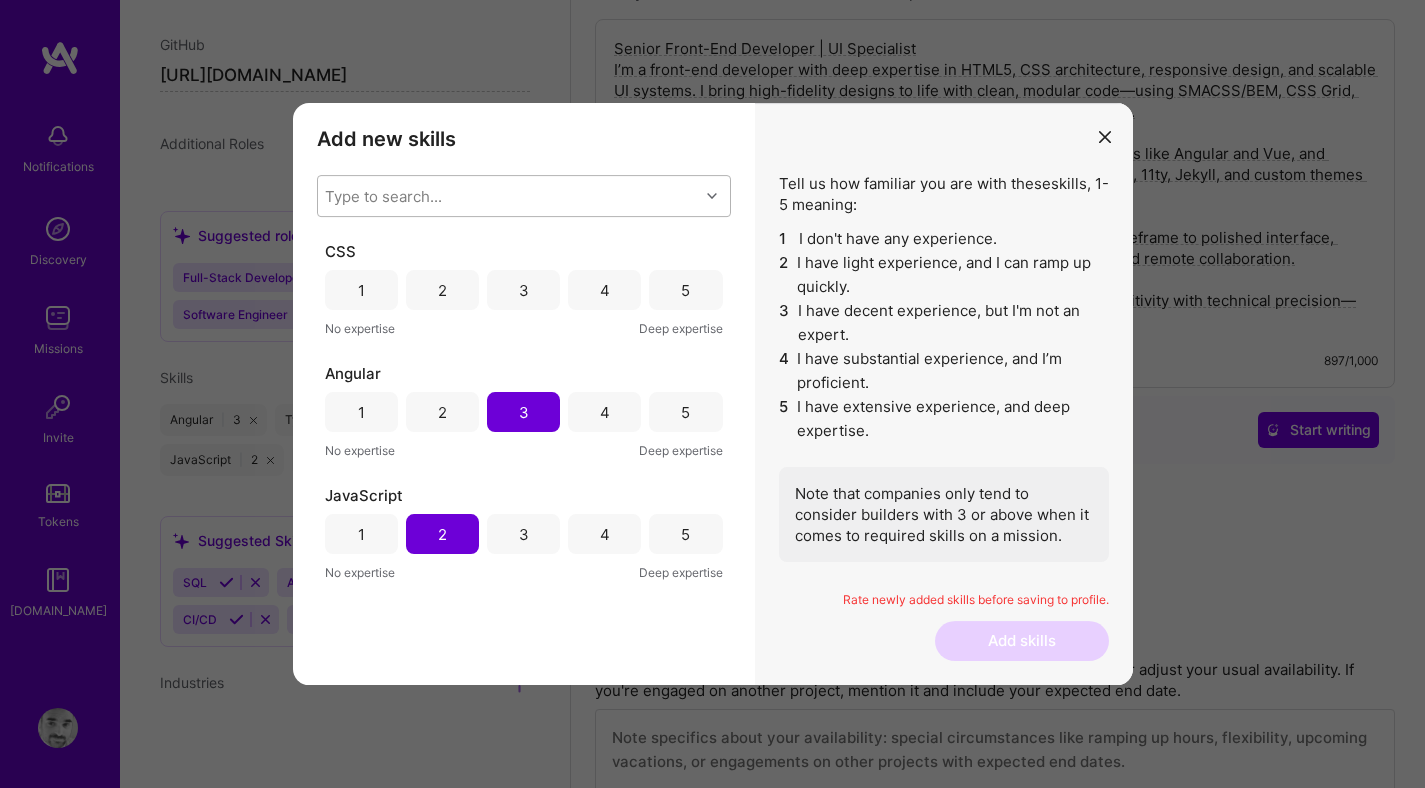 click on "5" at bounding box center [685, 290] 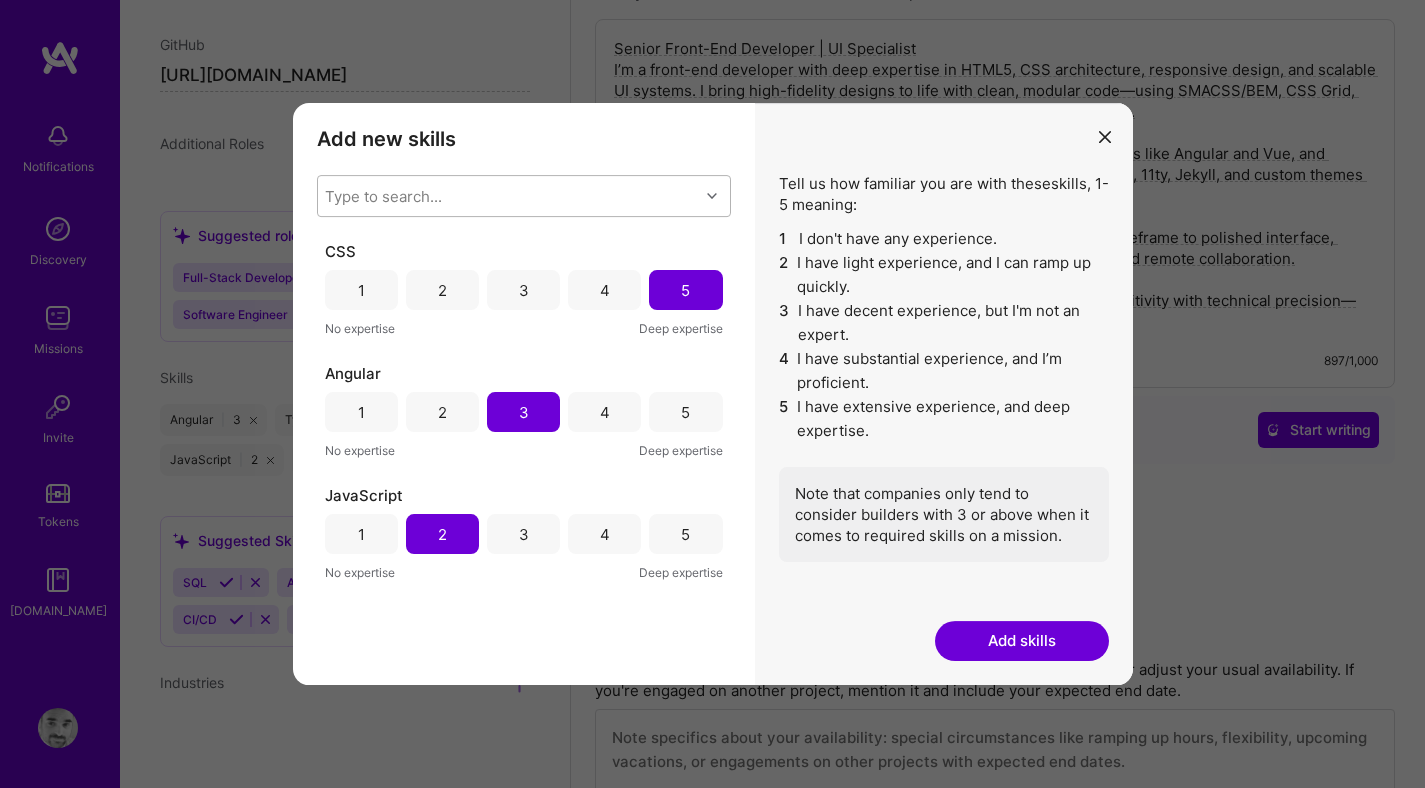 click on "Type to search..." at bounding box center (508, 196) 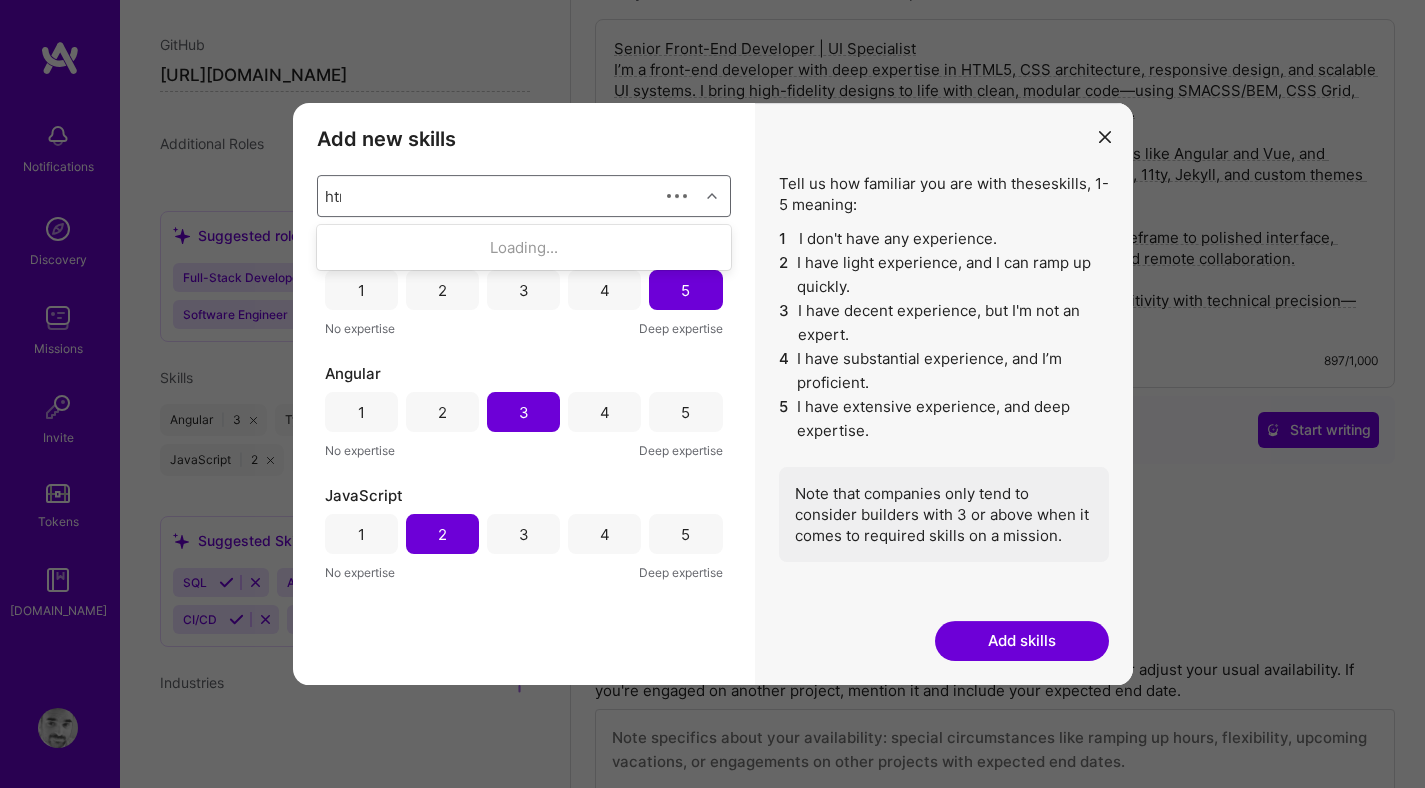 type on "html" 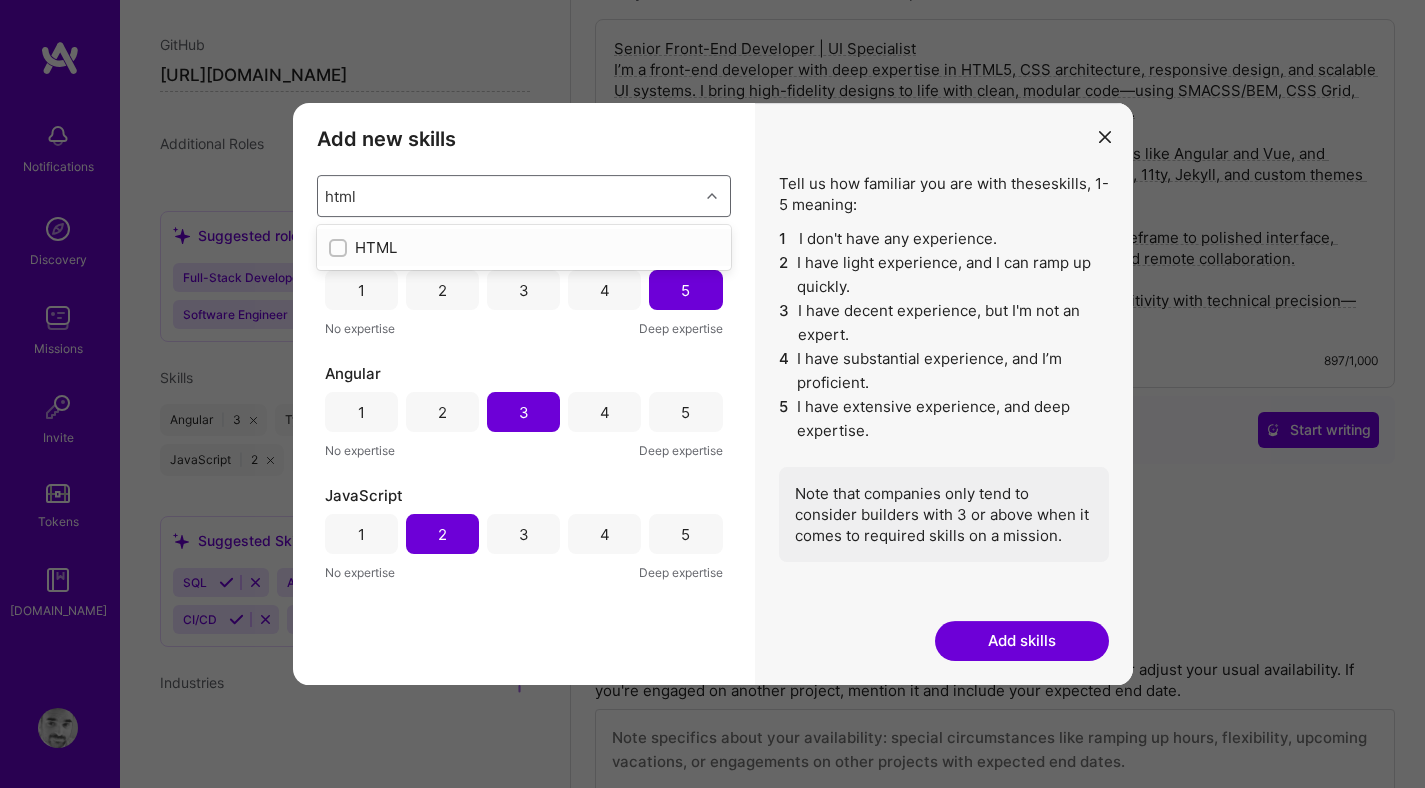 click on "HTML" at bounding box center [524, 247] 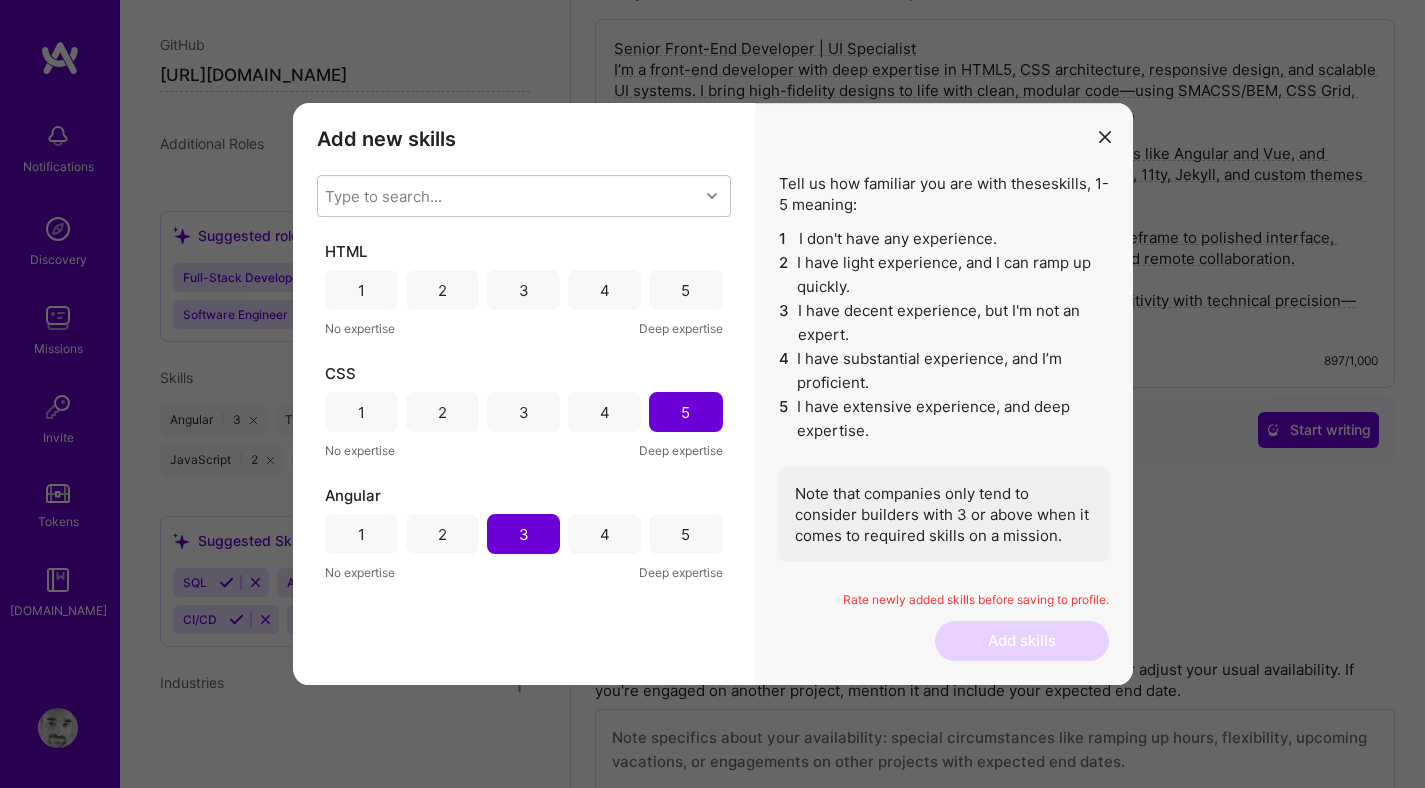 click on "Add new skills Tell us how familiar you are with given skills, using between 1 (No experience) and 5 (Expert). Type to search... HTML 1 2 3 4 5 No expertise Deep expertise CSS 1 2 3 4 5 No expertise Deep expertise Angular 1 2 3 4 5 No expertise Deep expertise JavaScript 1 2 3 4 5 No expertise Deep expertise TypeScript 1 2 3 4 5 No expertise Deep expertise Vue.js 1 2 3 4 5 No expertise Deep expertise" at bounding box center [524, 394] 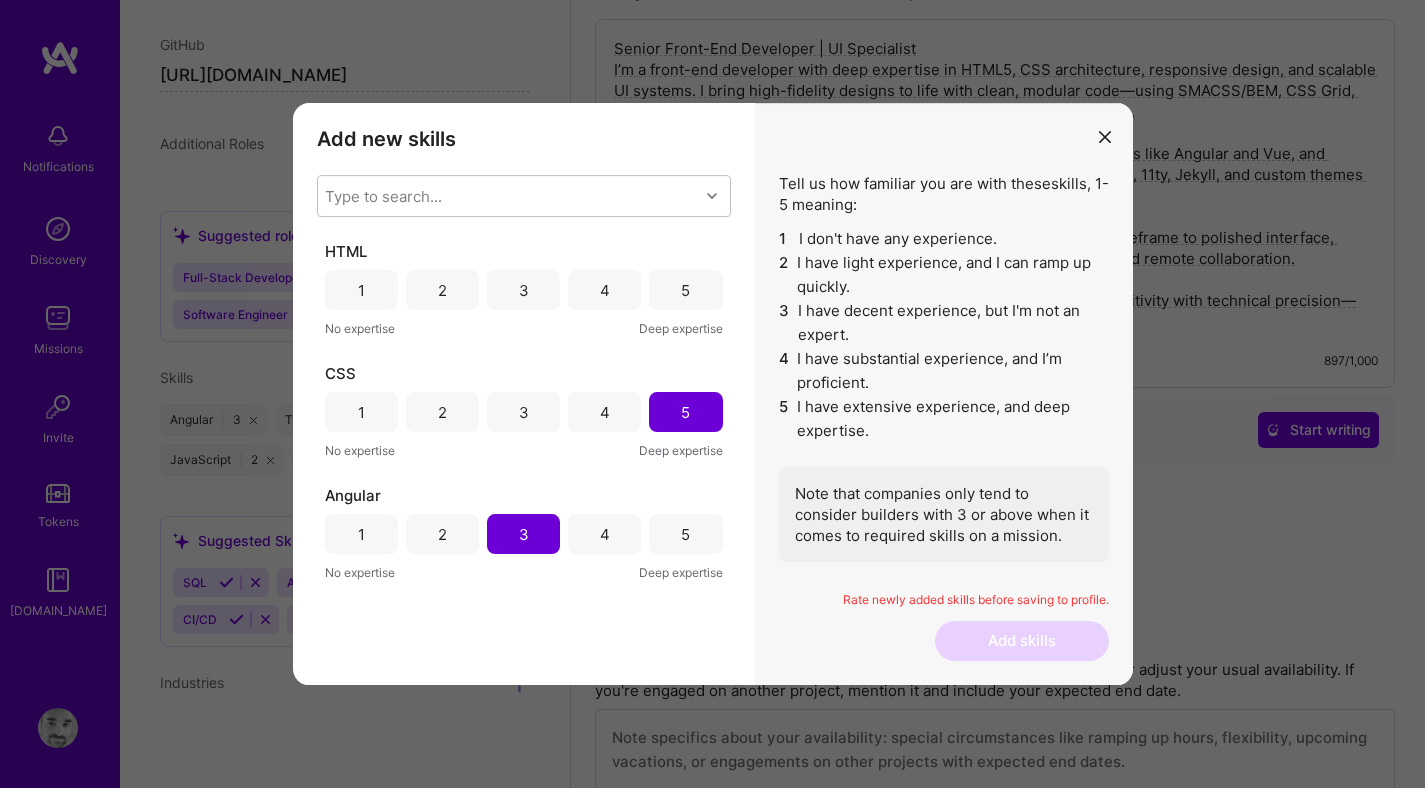 click on "5" at bounding box center (685, 290) 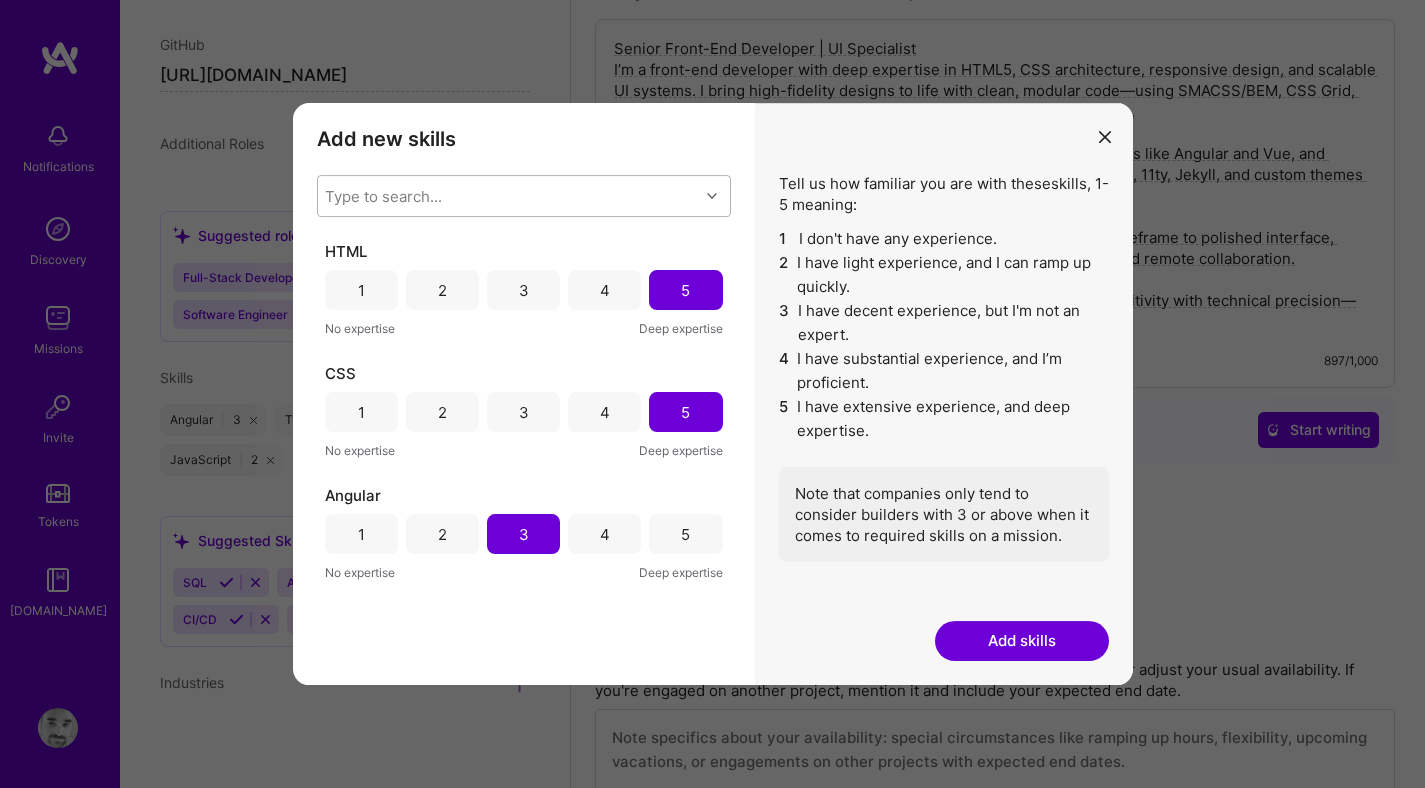 click on "Type to search..." at bounding box center [508, 196] 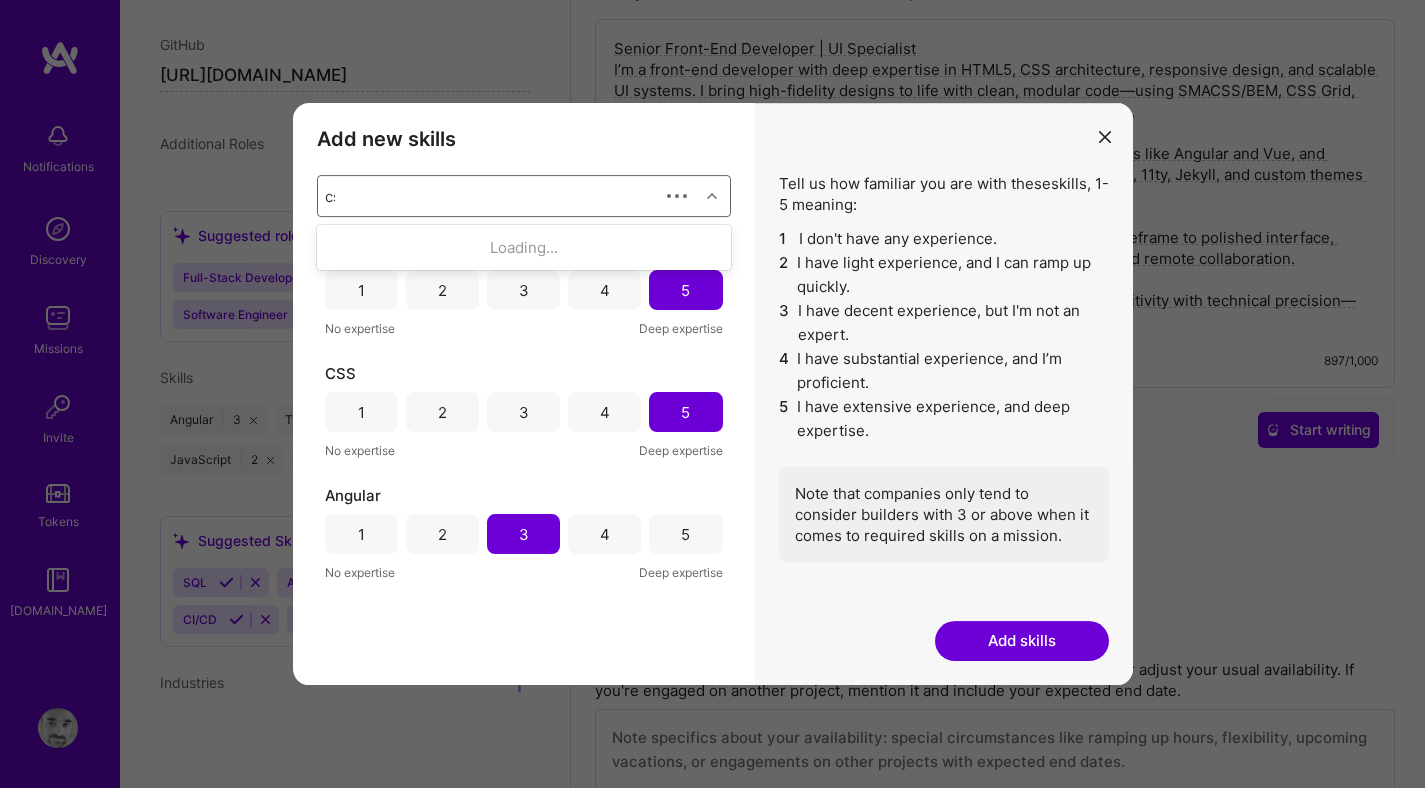 type on "css" 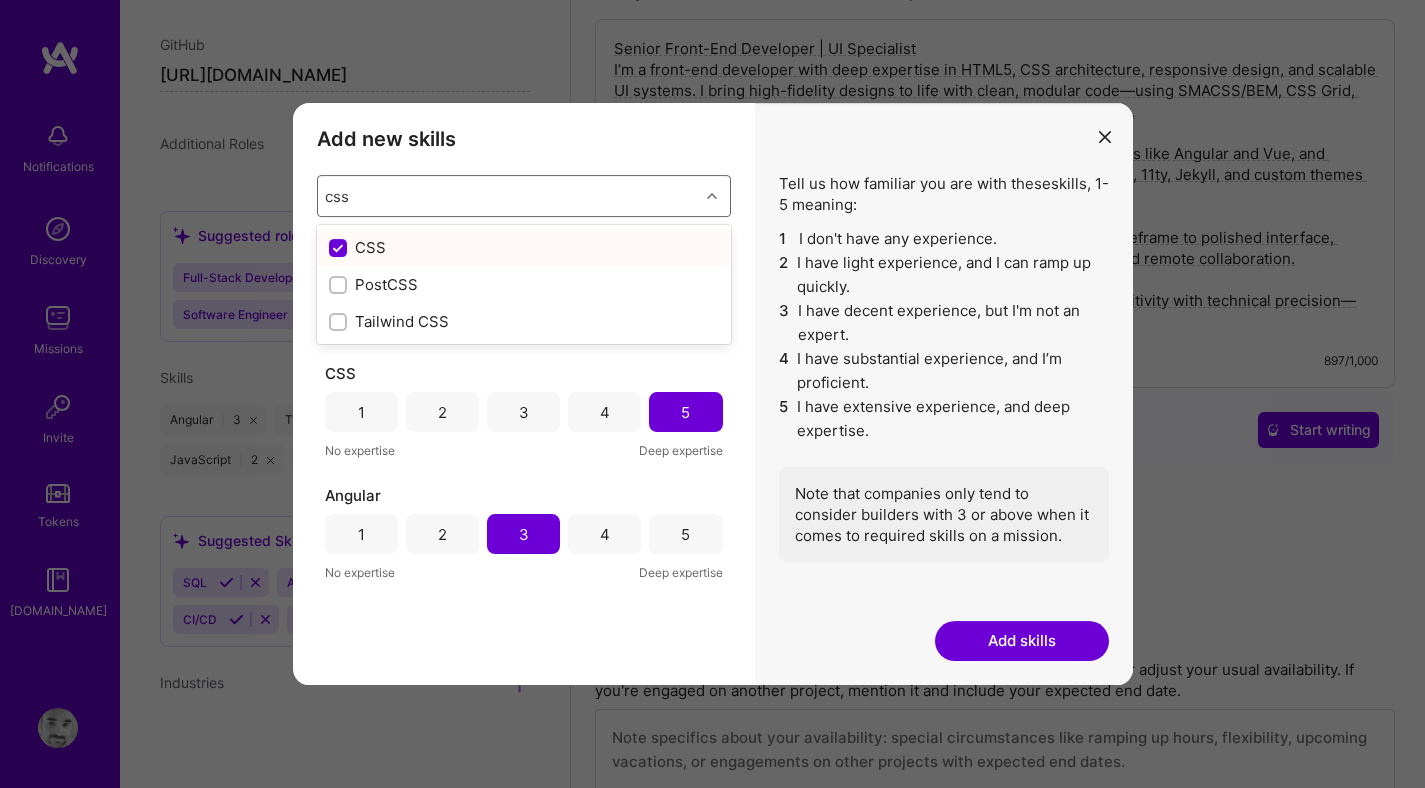 checkbox on "false" 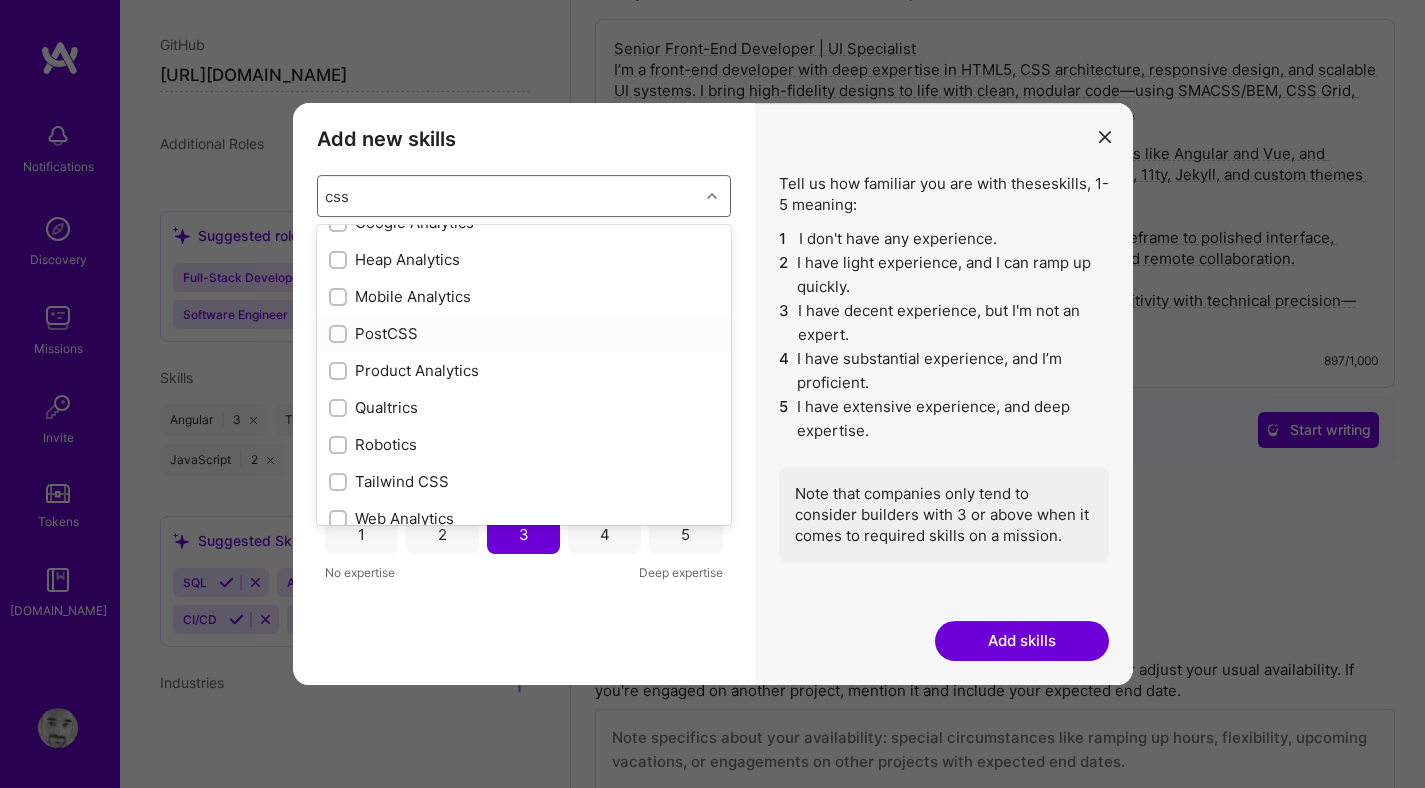 scroll, scrollTop: 115, scrollLeft: 0, axis: vertical 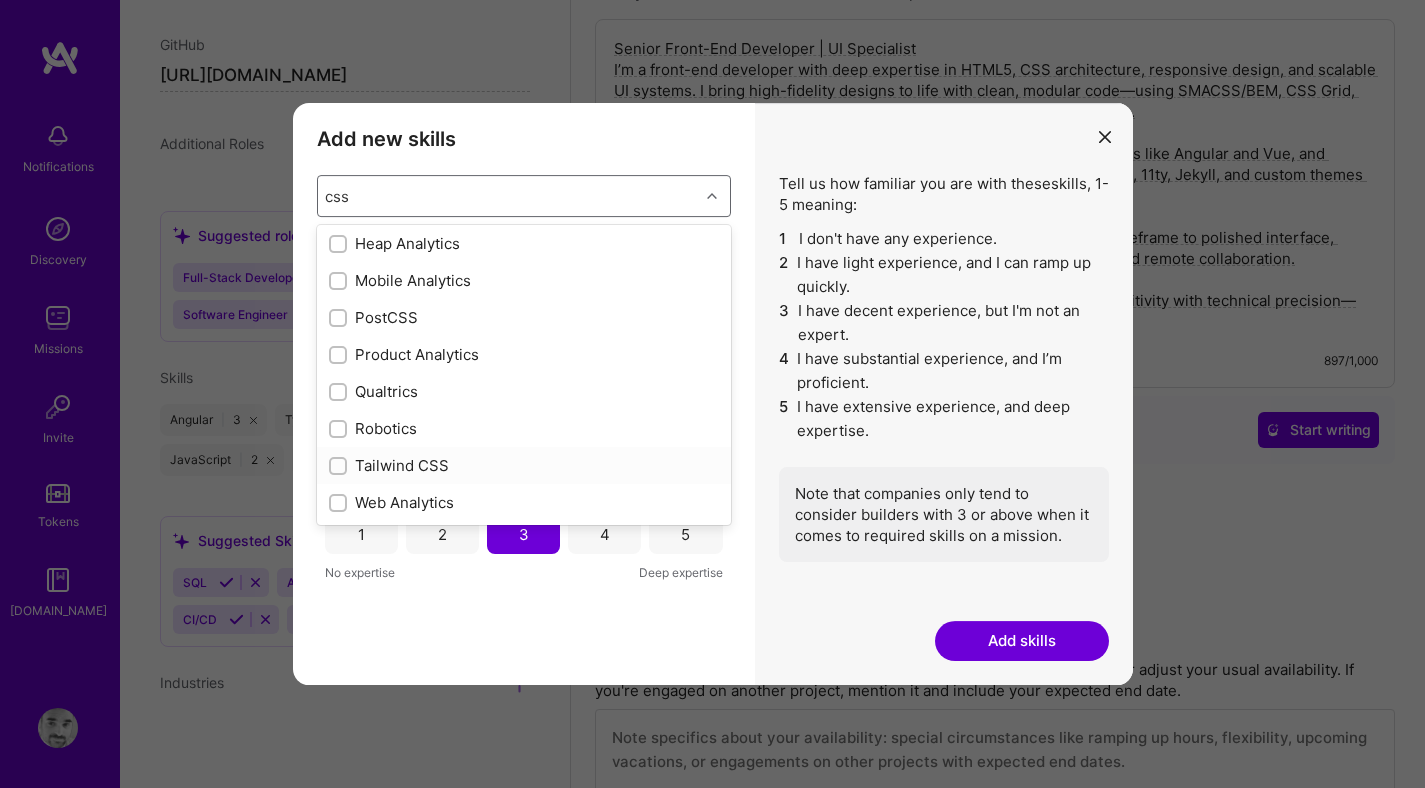 click at bounding box center [340, 467] 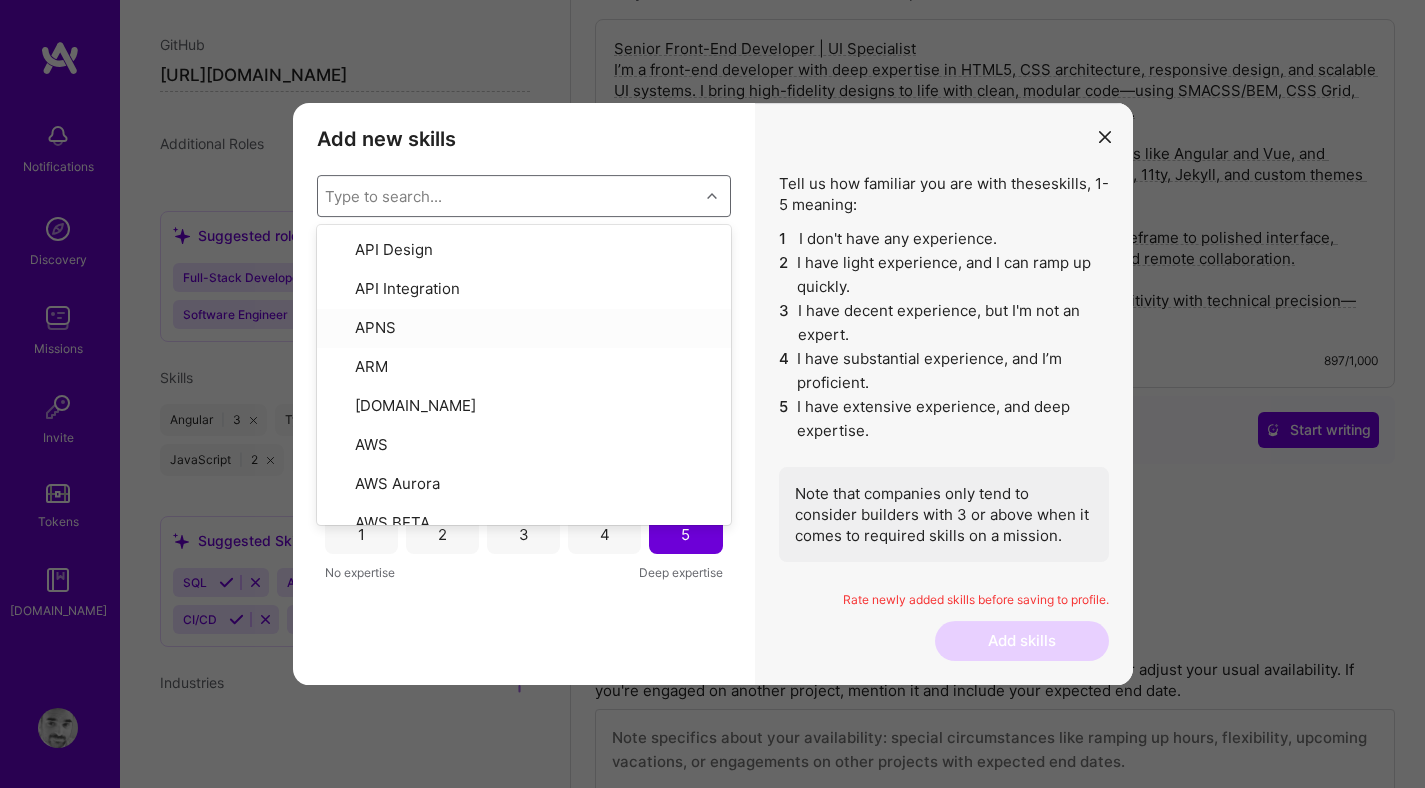 click on "Tell us how familiar you are with these  skills , 1-5 meaning: 1 I don't have any experience. 2 I have light experience, and I can ramp up quickly. 3 I have decent experience, but I'm not an expert. 4 I have substantial experience, and I’m proficient. 5 I have extensive experience, and deep expertise. Note that companies only tend to consider builders with 3 or above when it comes to required skills on a mission. Rate newly added skills before saving to profile. Add skills" at bounding box center [944, 394] 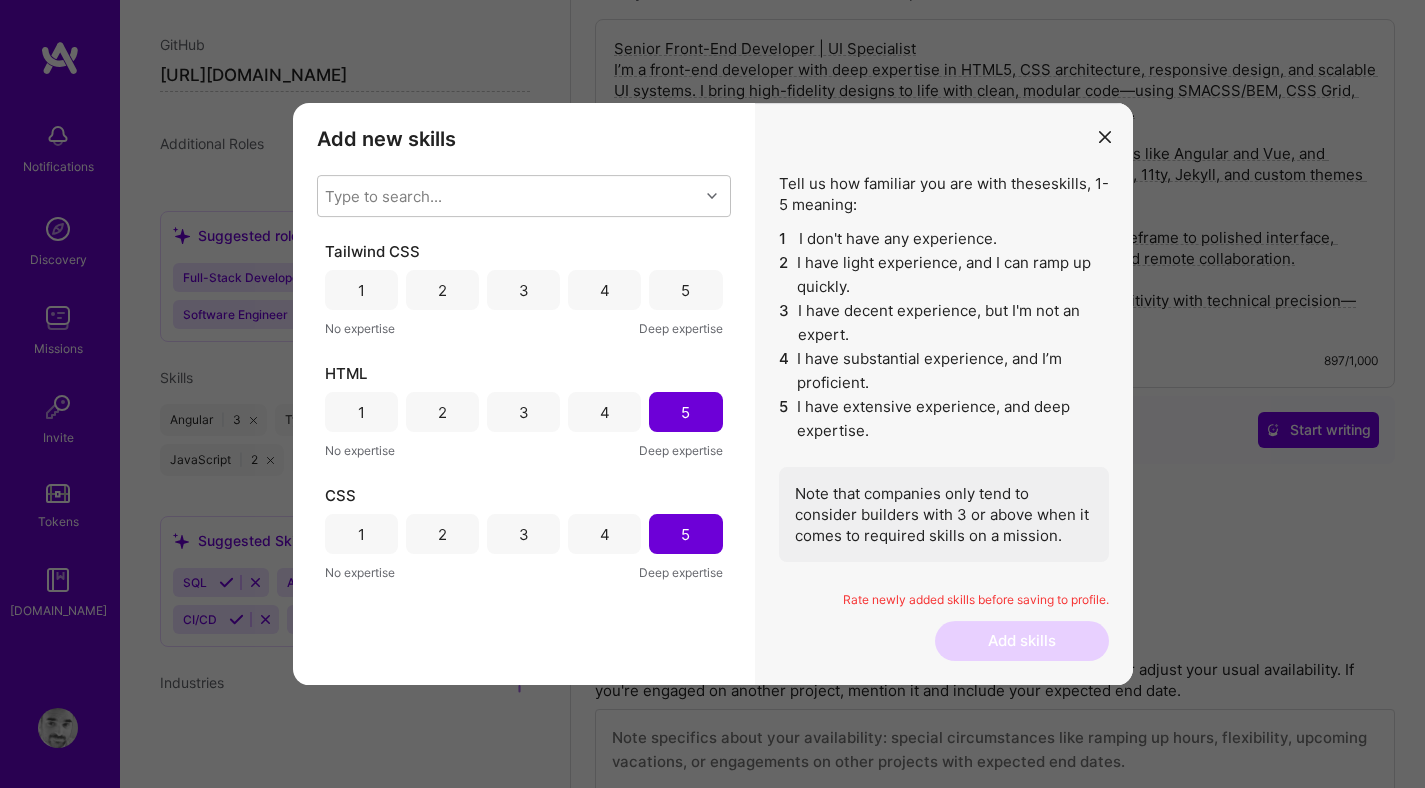 click on "2" at bounding box center (442, 290) 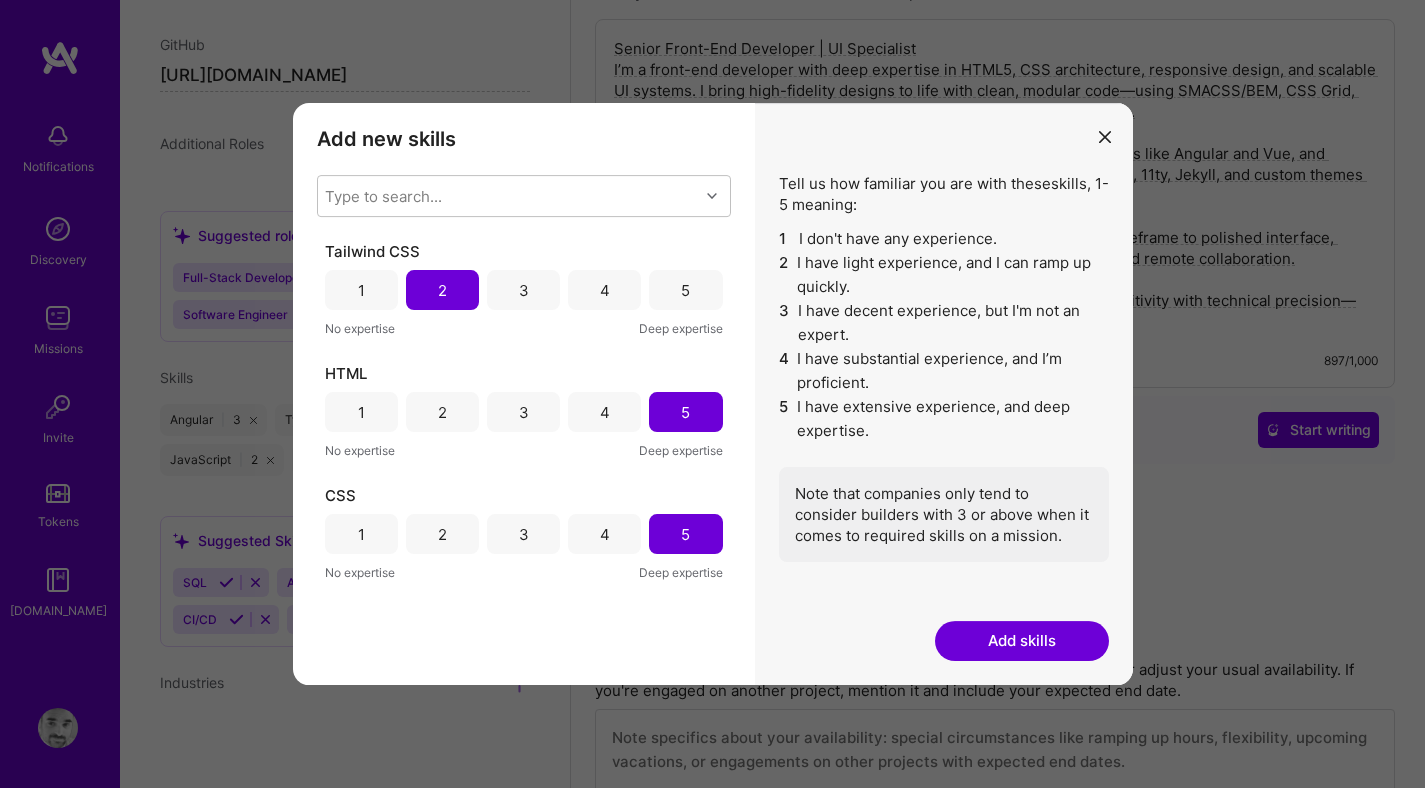 click on "Add skills" at bounding box center [1022, 641] 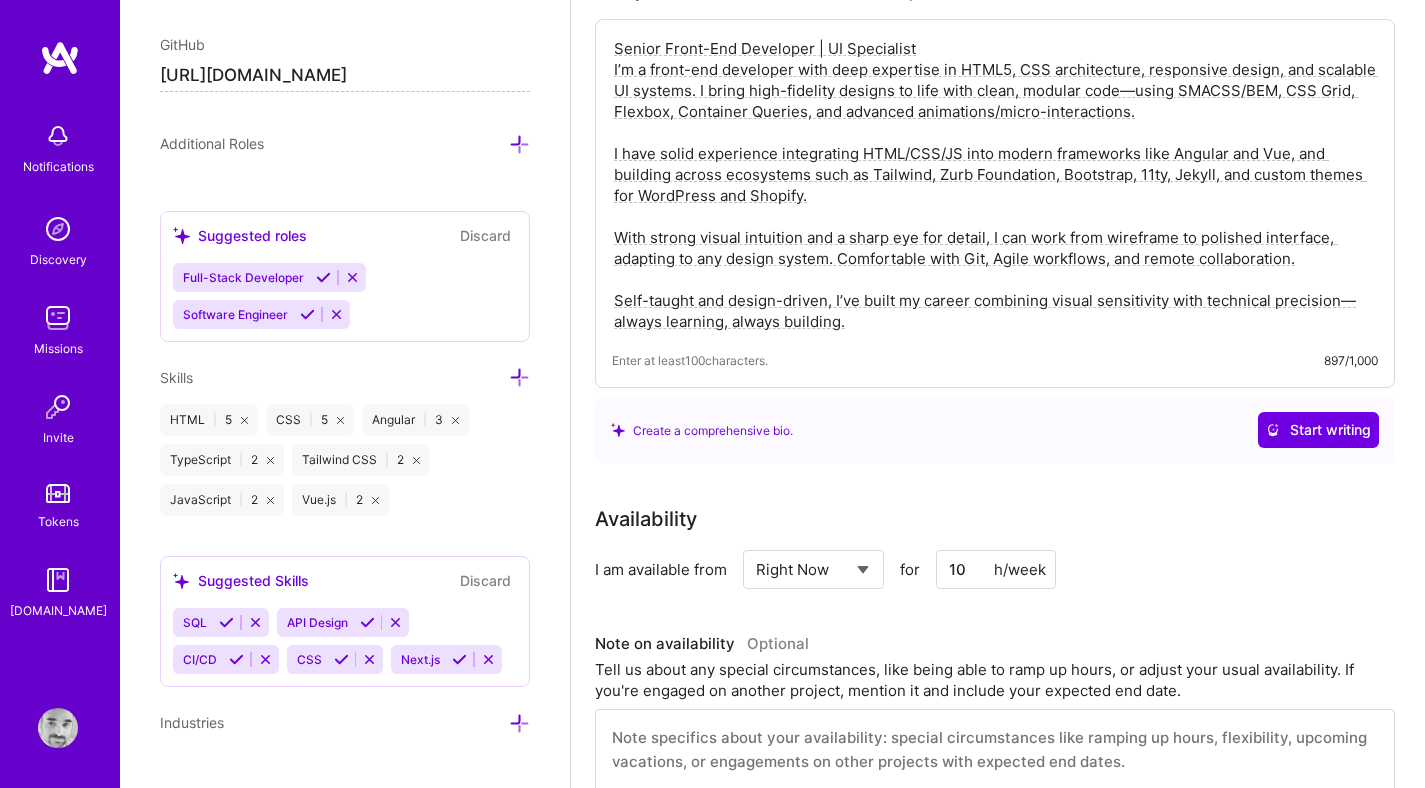 scroll, scrollTop: 1272, scrollLeft: 0, axis: vertical 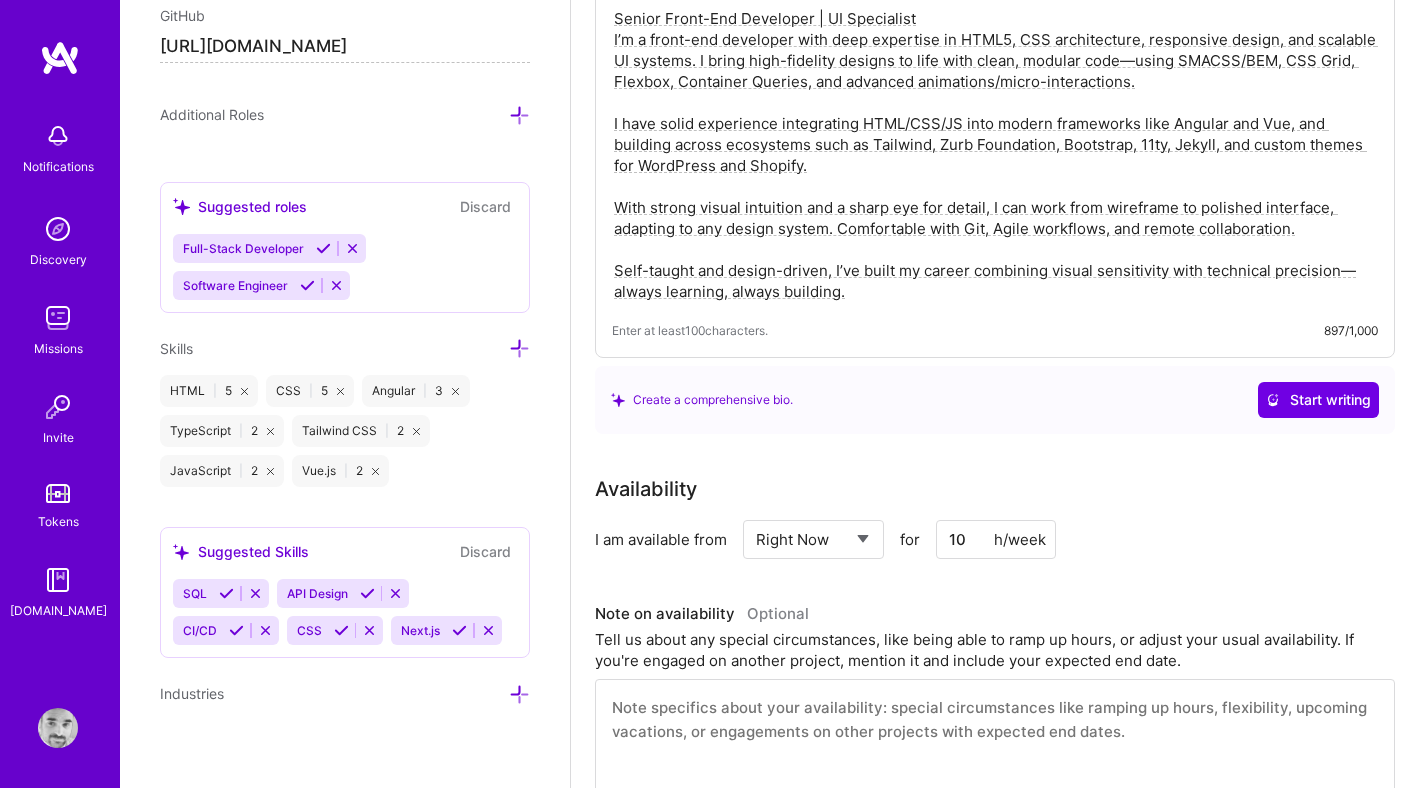 click at bounding box center [519, 348] 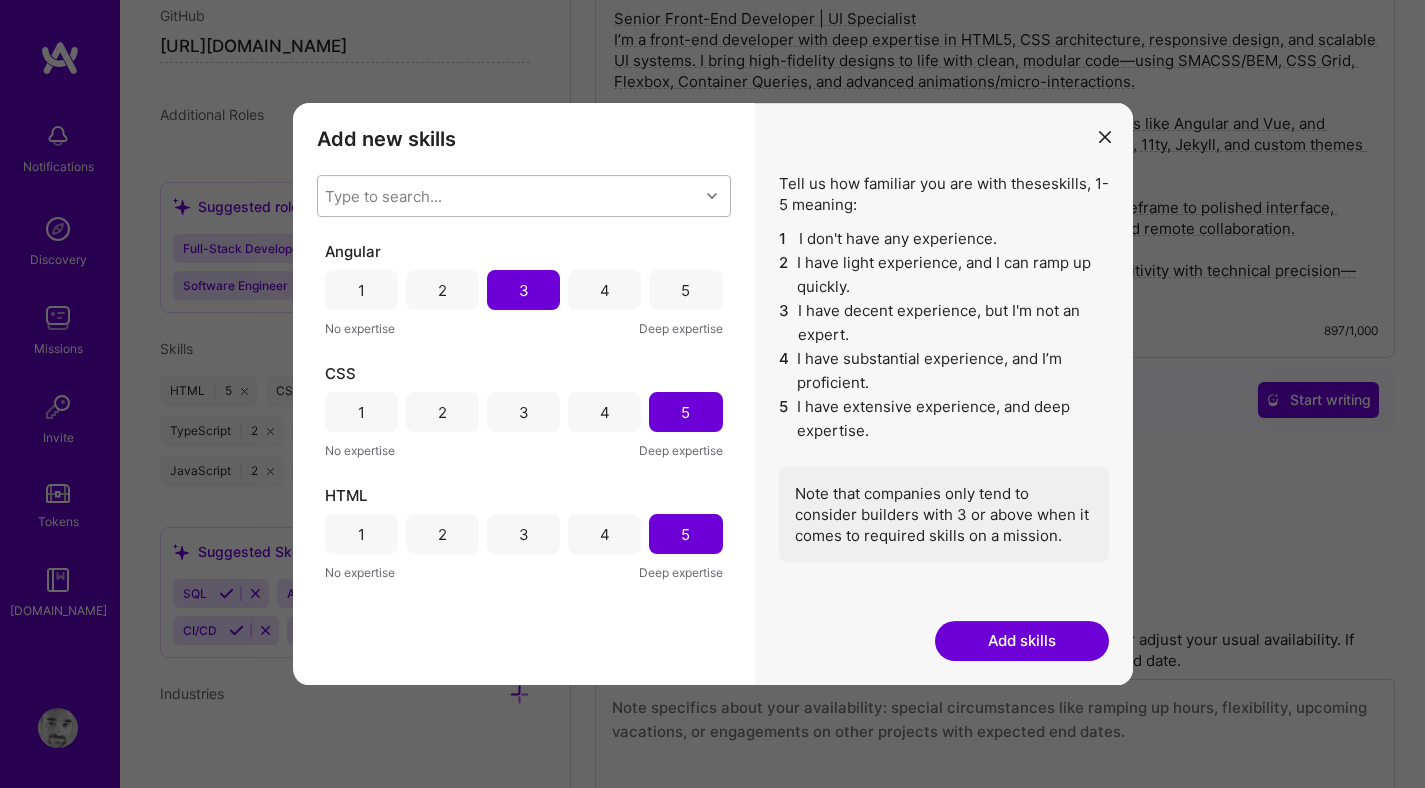 click on "Type to search..." at bounding box center (508, 196) 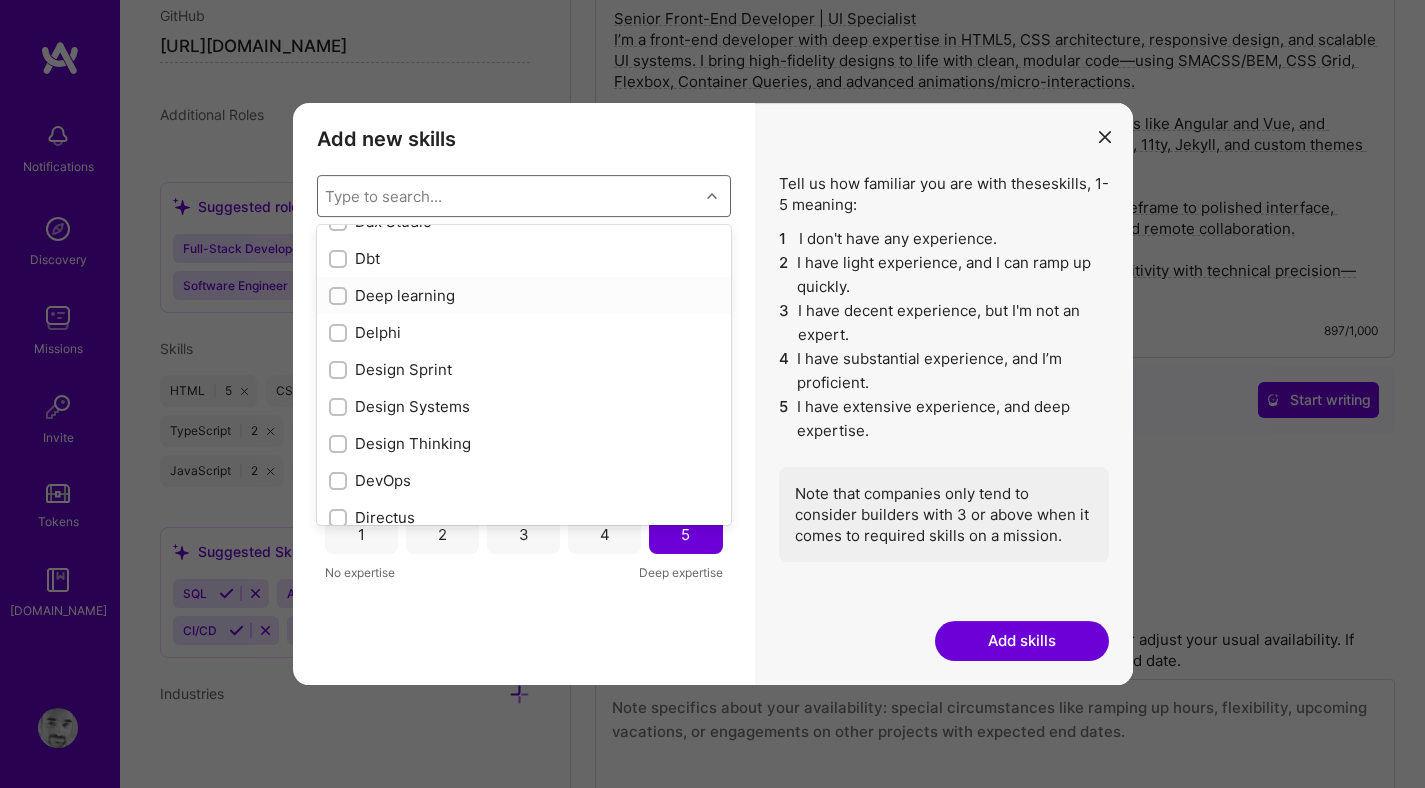 scroll, scrollTop: 3553, scrollLeft: 0, axis: vertical 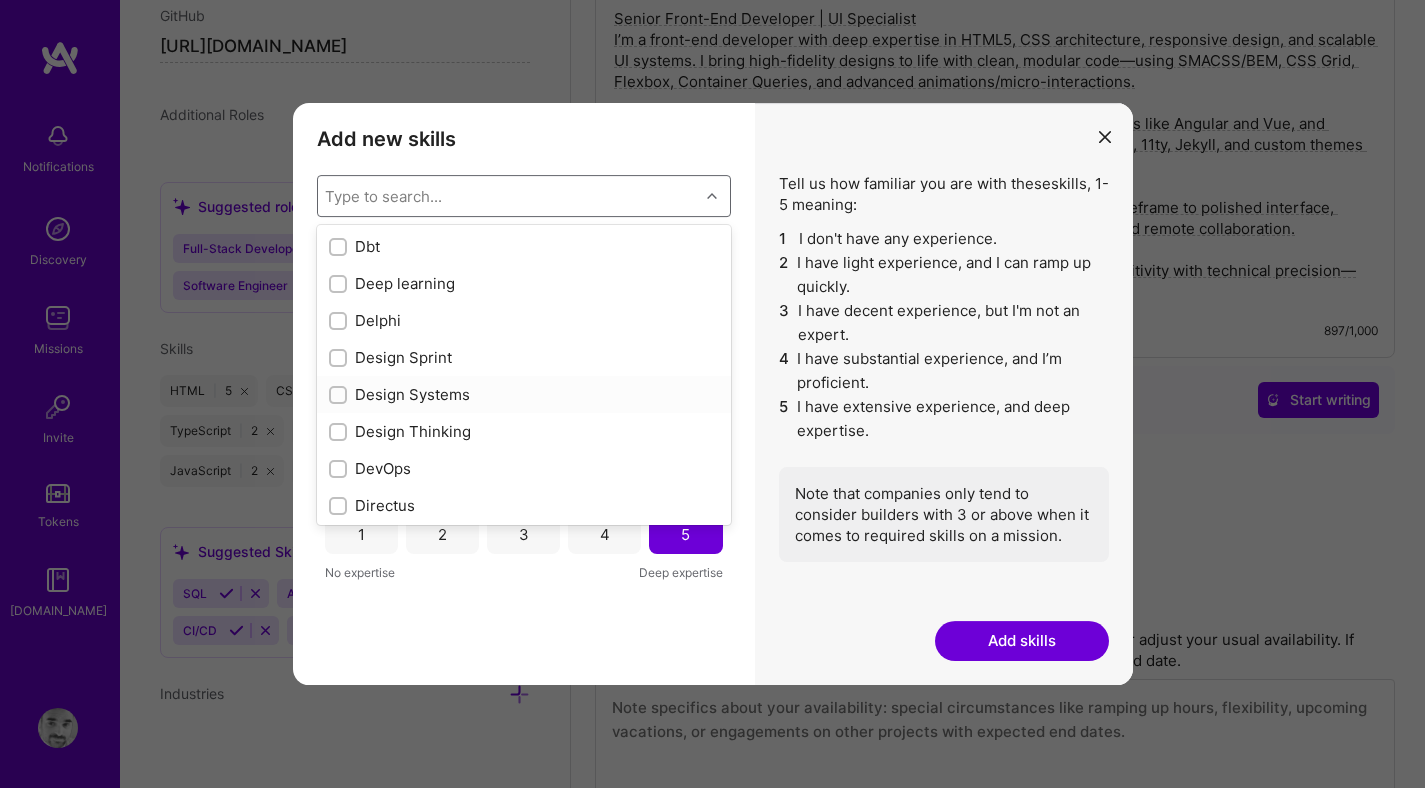 click at bounding box center [340, 396] 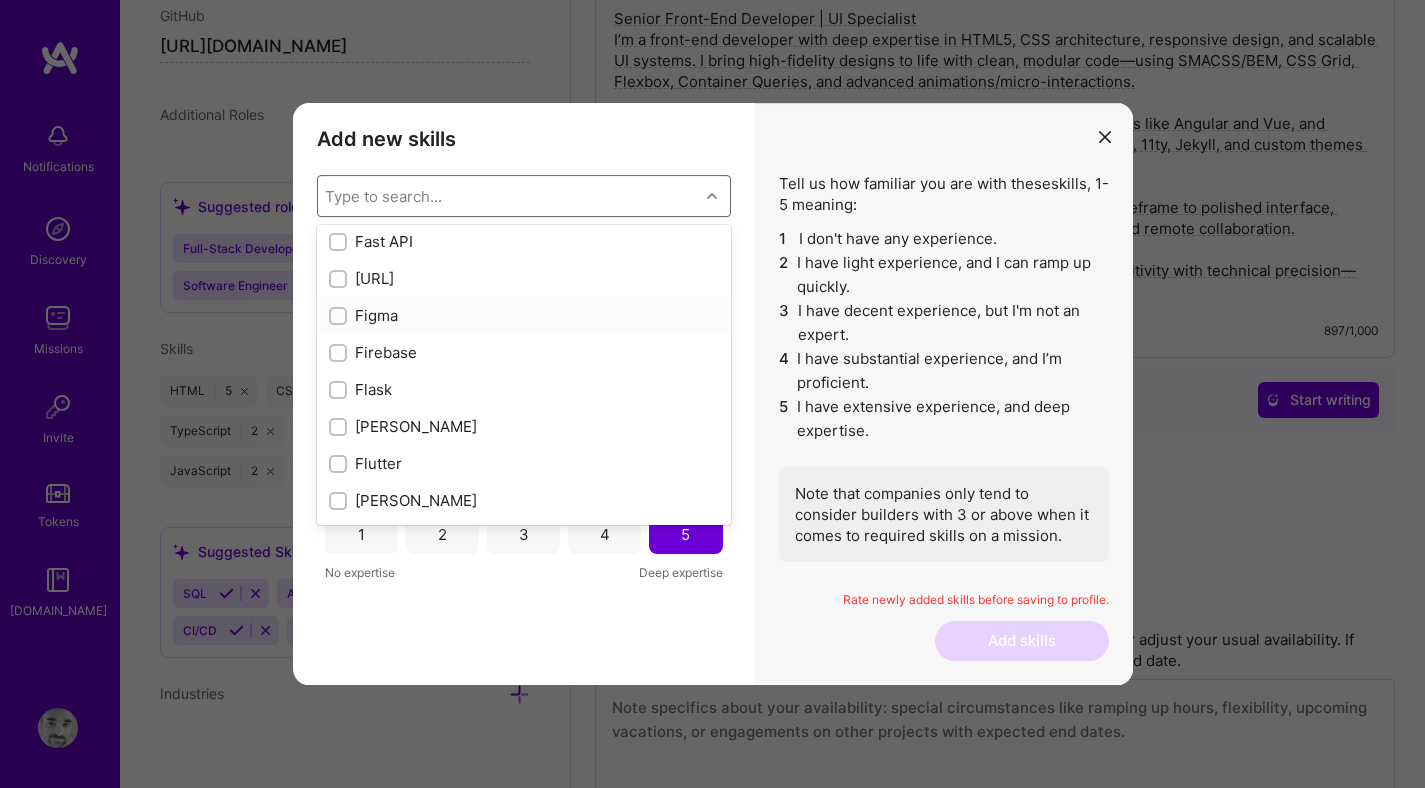 scroll, scrollTop: 4784, scrollLeft: 0, axis: vertical 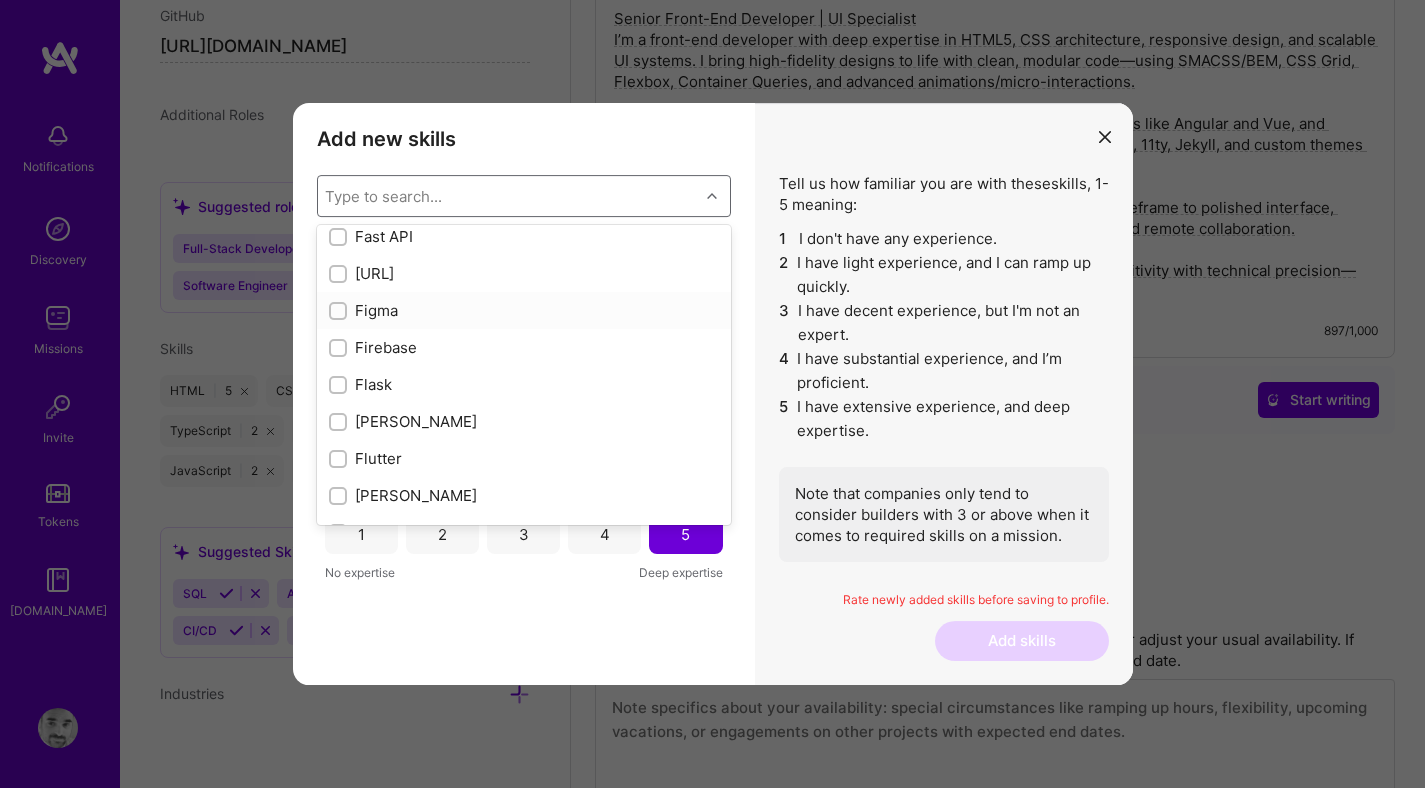 click at bounding box center (338, 311) 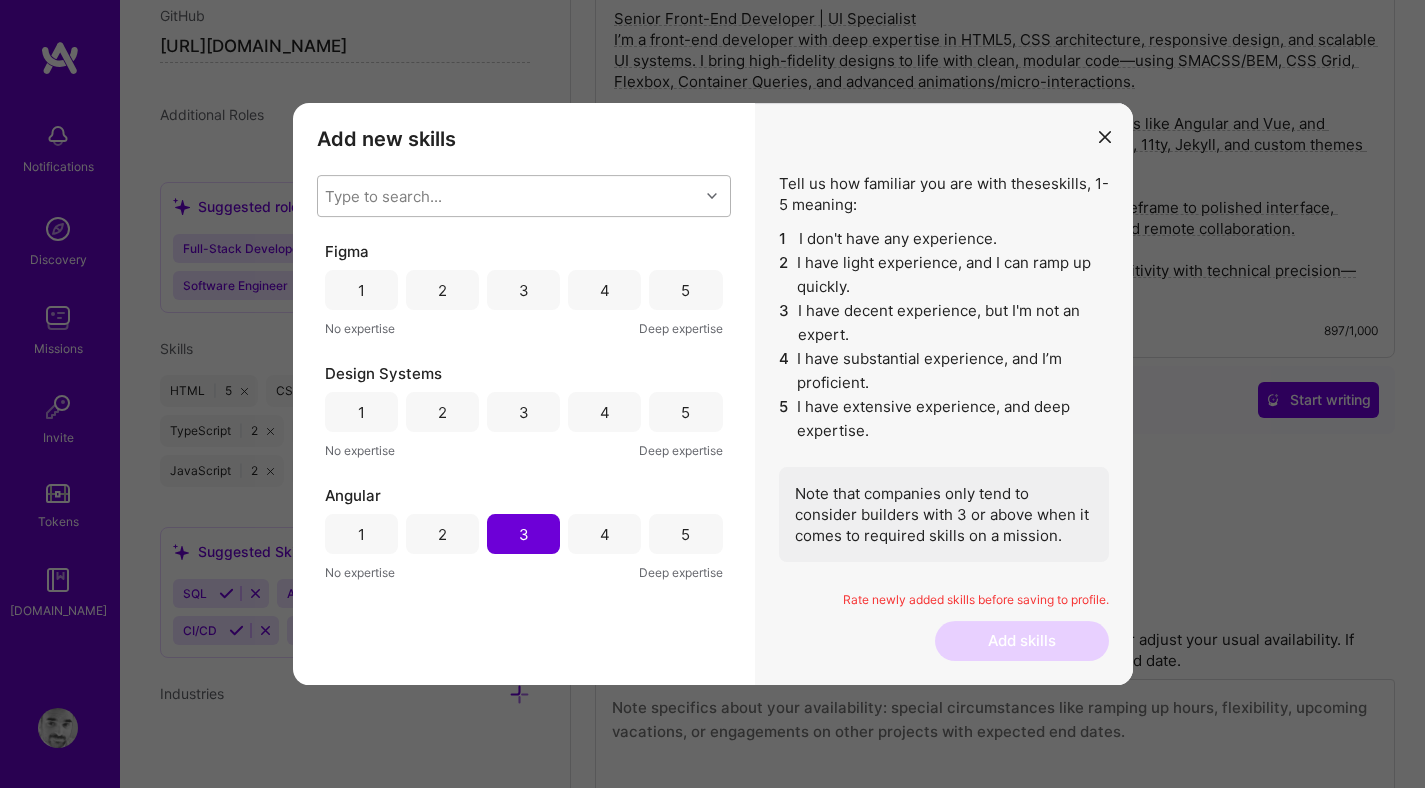 click on "Type to search..." at bounding box center (508, 196) 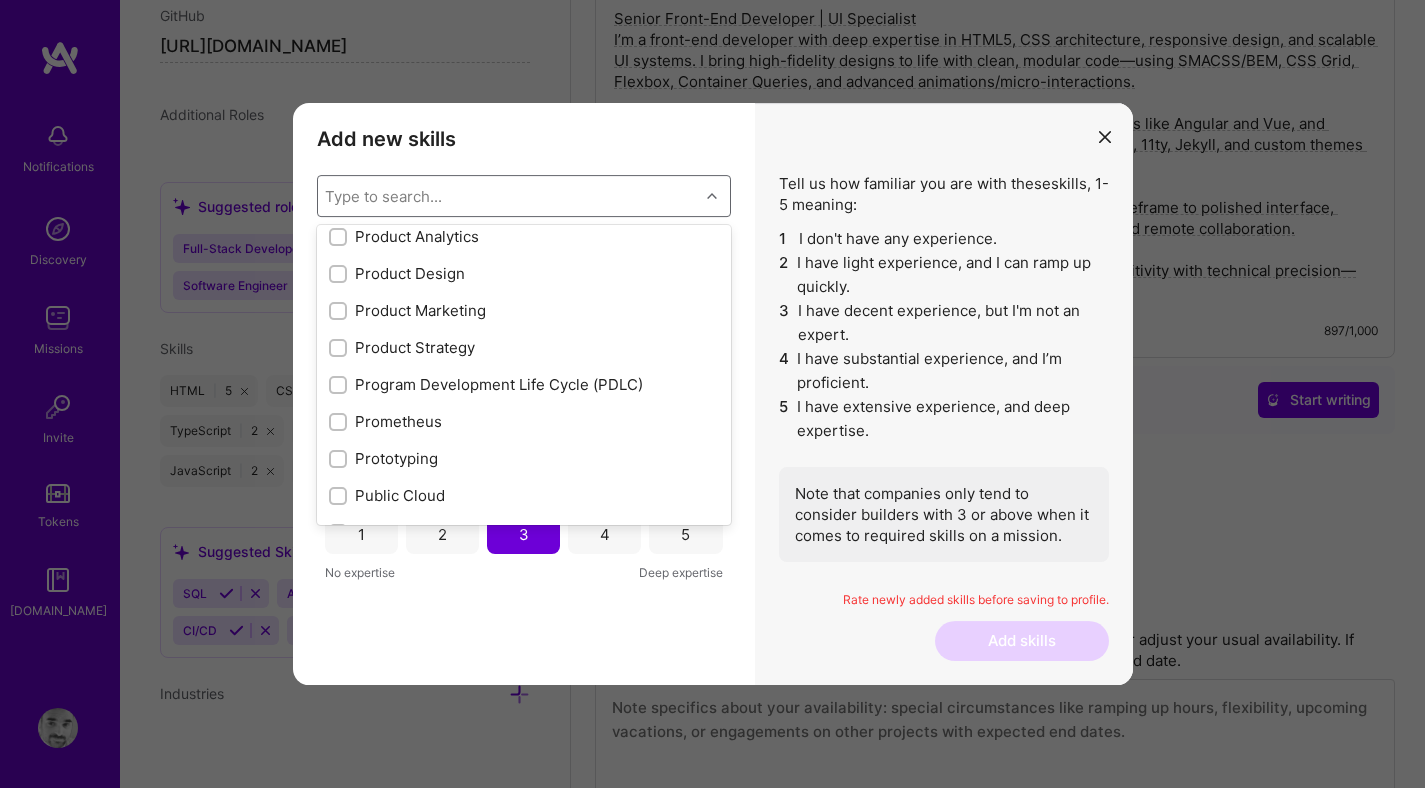 scroll, scrollTop: 9201, scrollLeft: 0, axis: vertical 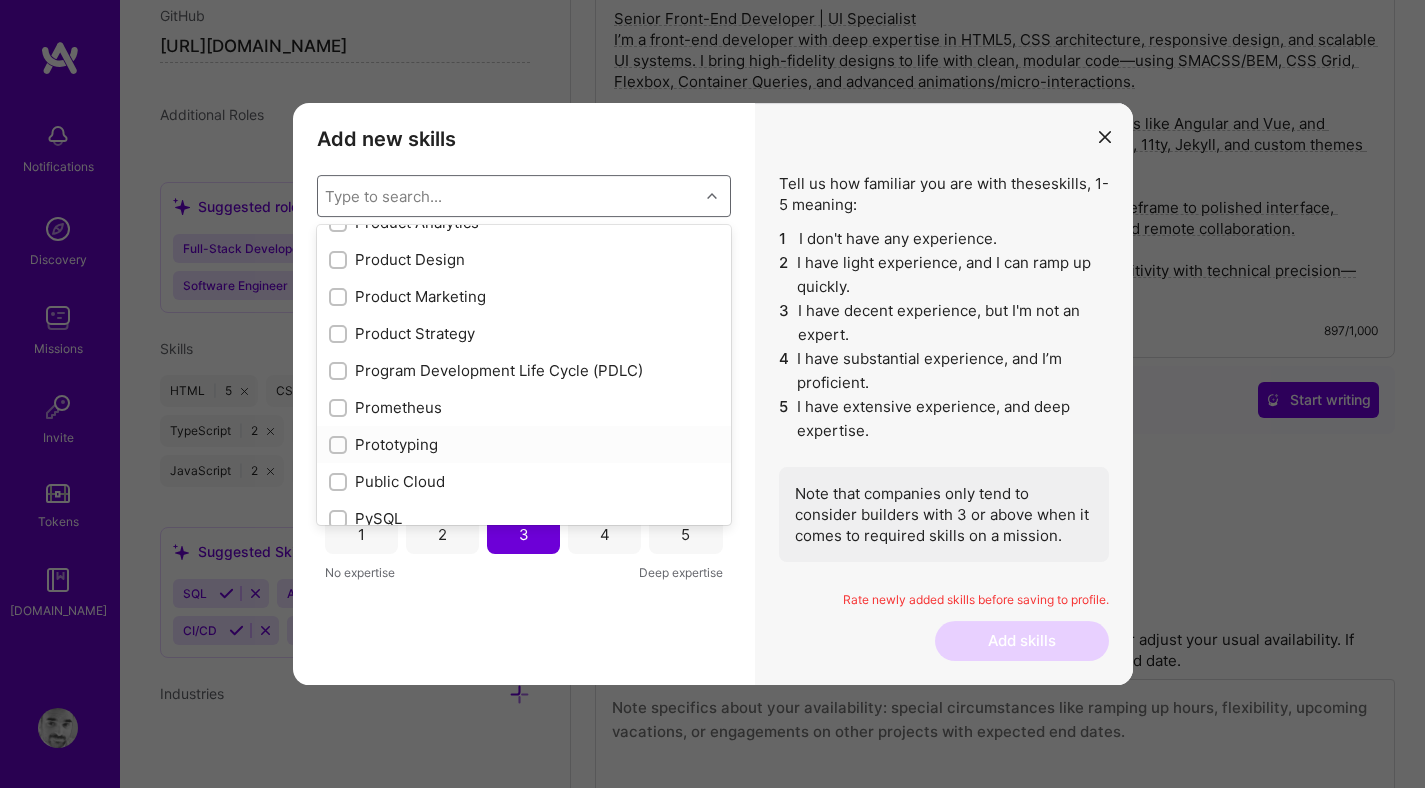 click at bounding box center [340, 446] 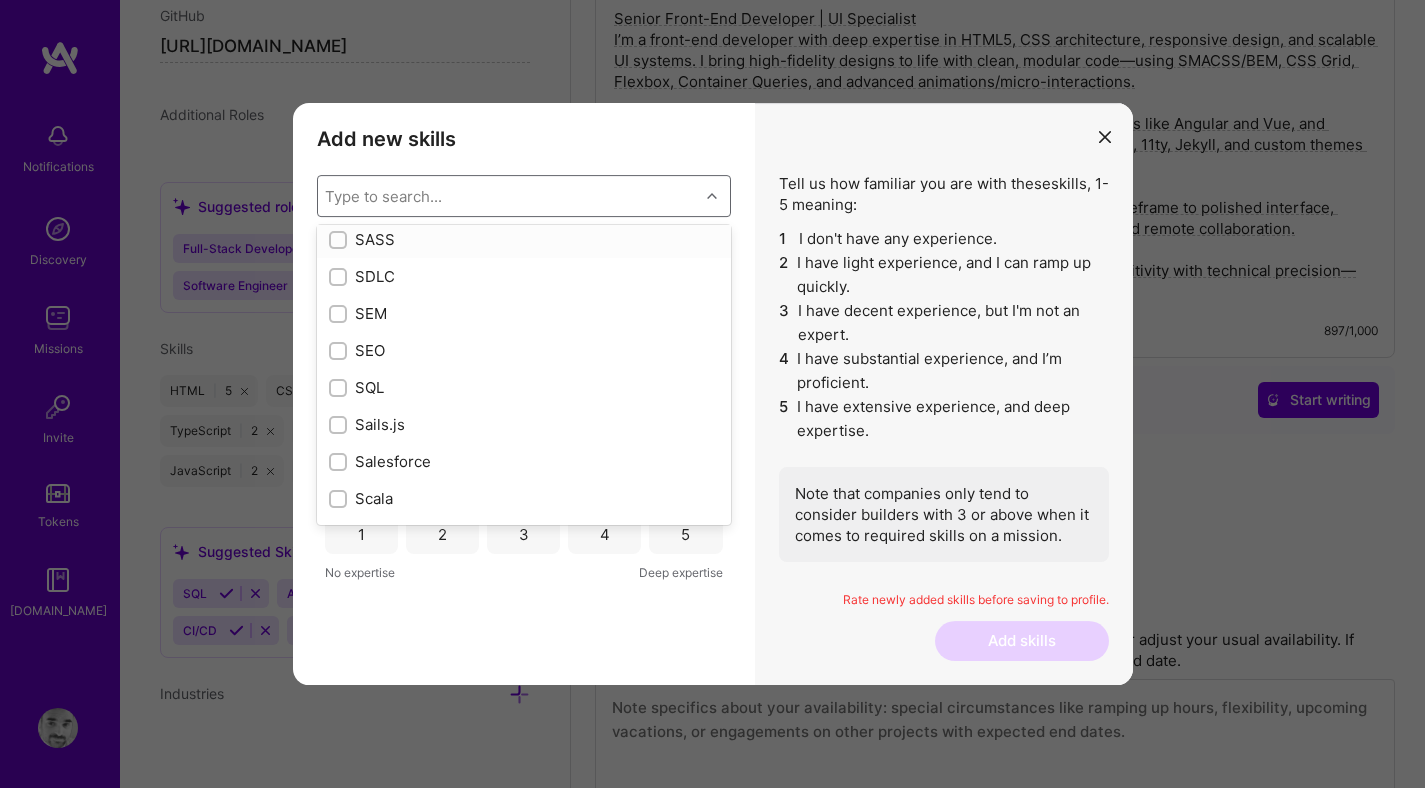 scroll, scrollTop: 10560, scrollLeft: 0, axis: vertical 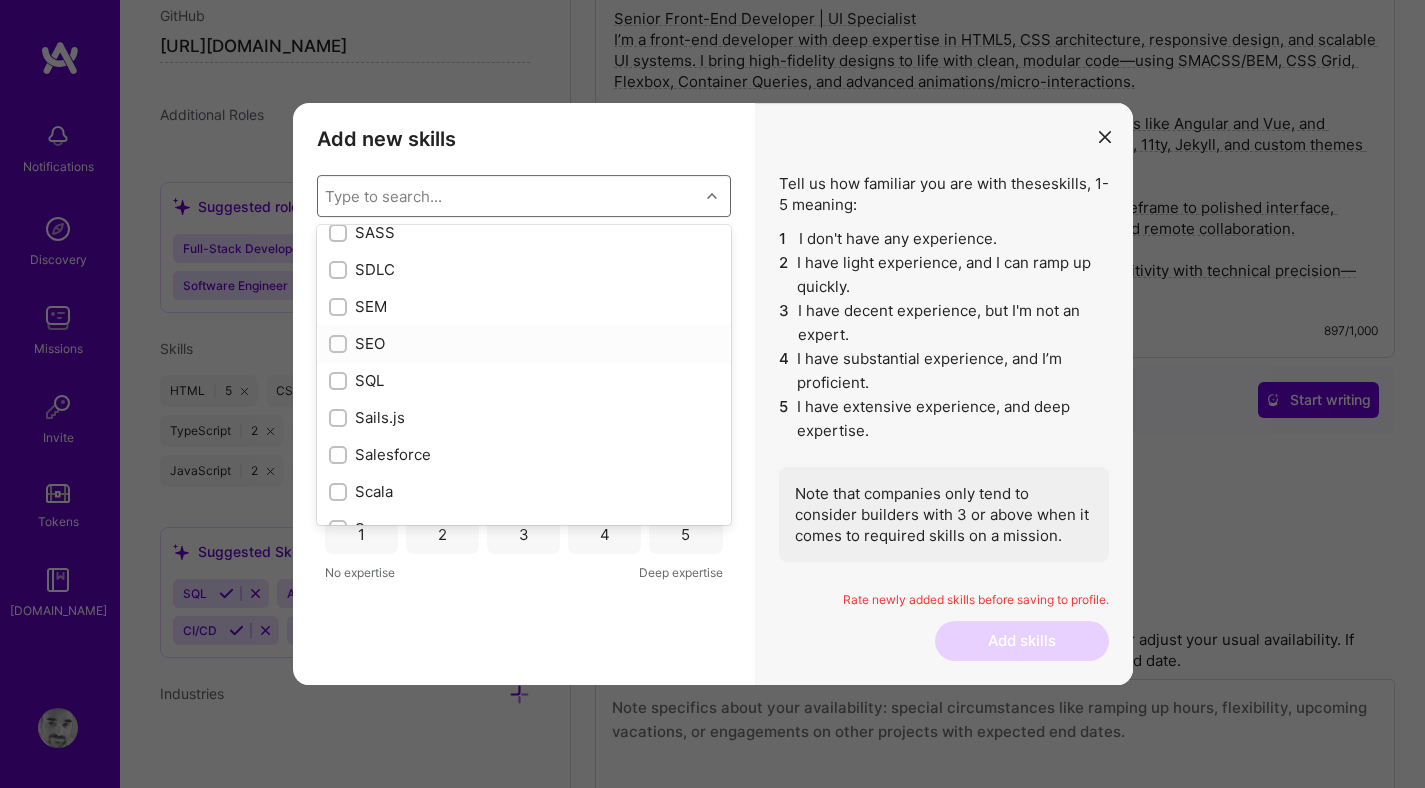 click at bounding box center [340, 345] 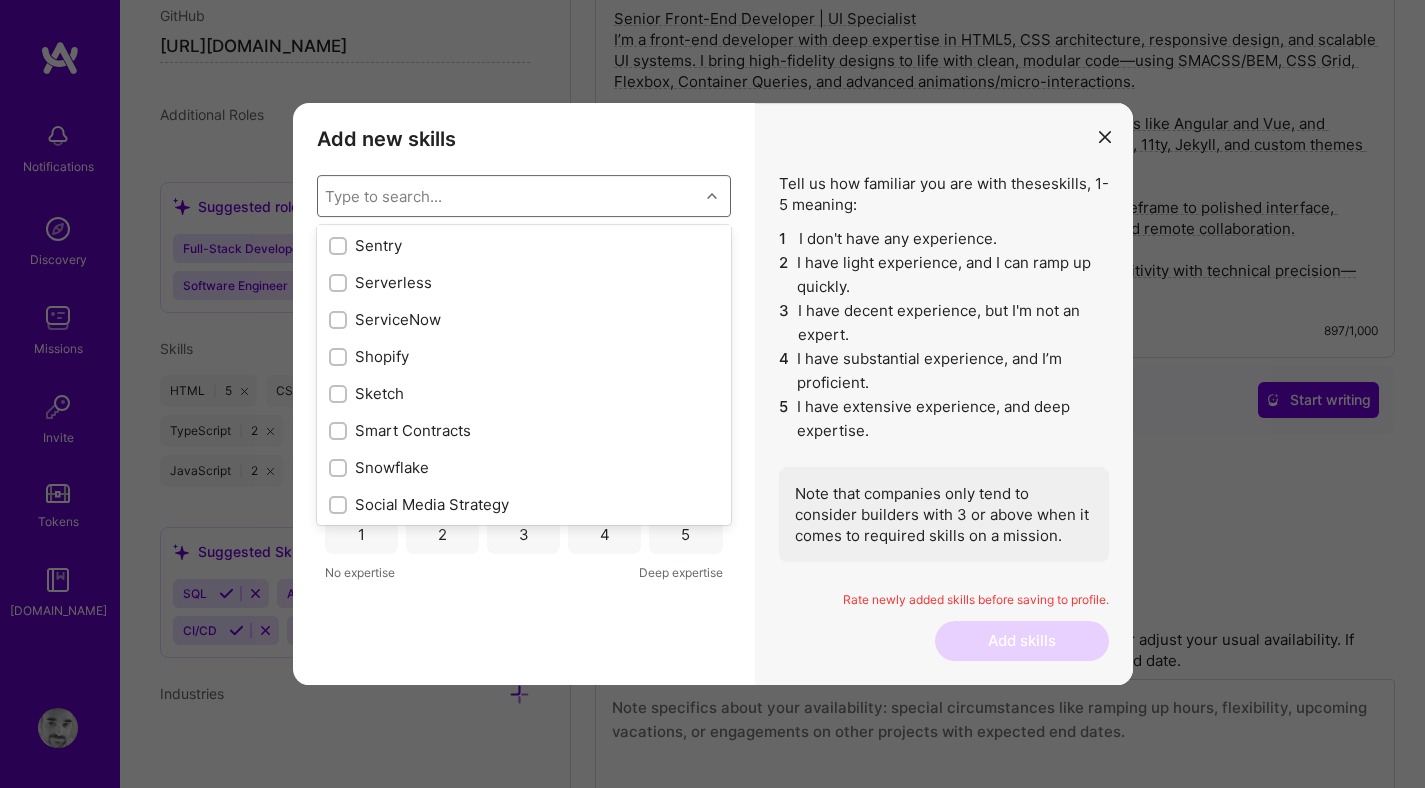 scroll, scrollTop: 11079, scrollLeft: 0, axis: vertical 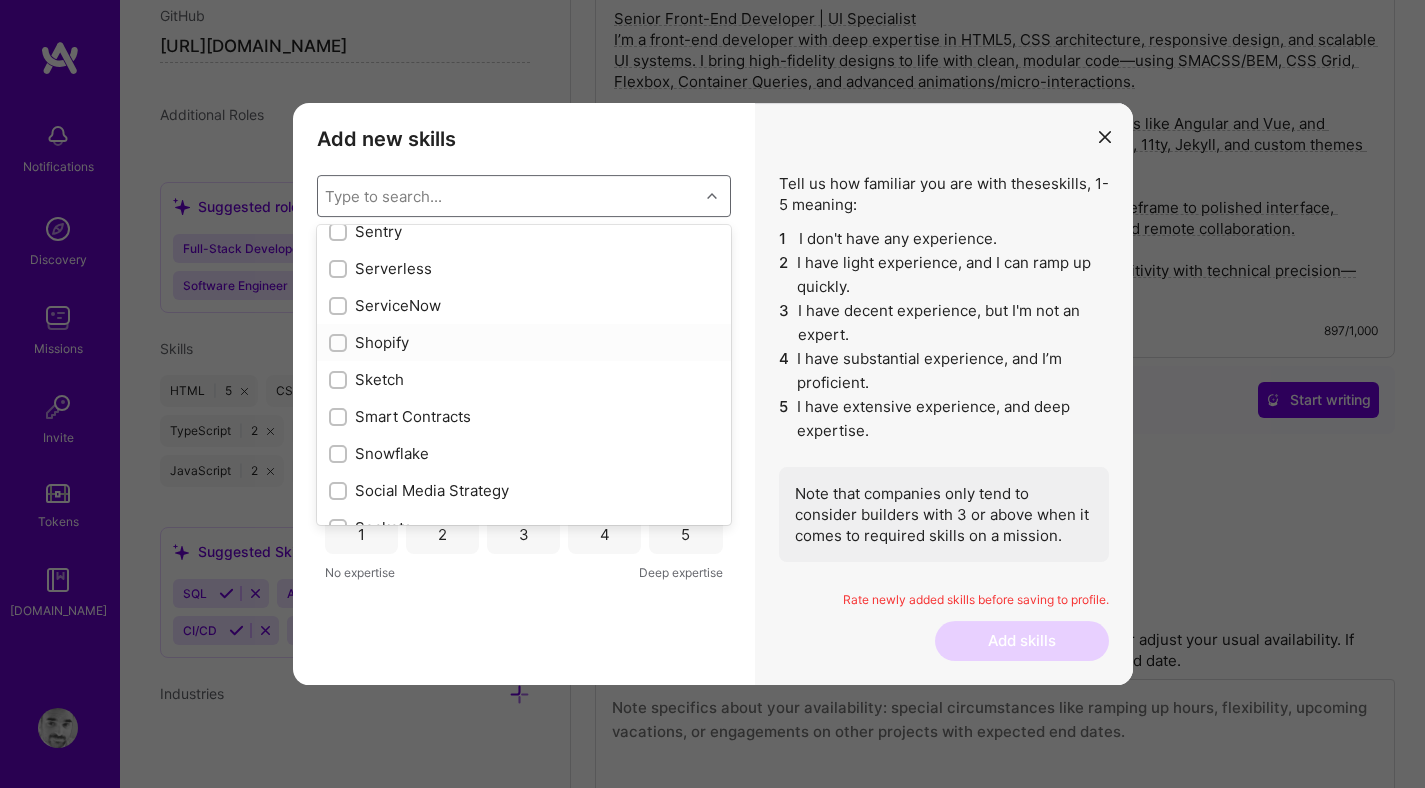 click at bounding box center [340, 344] 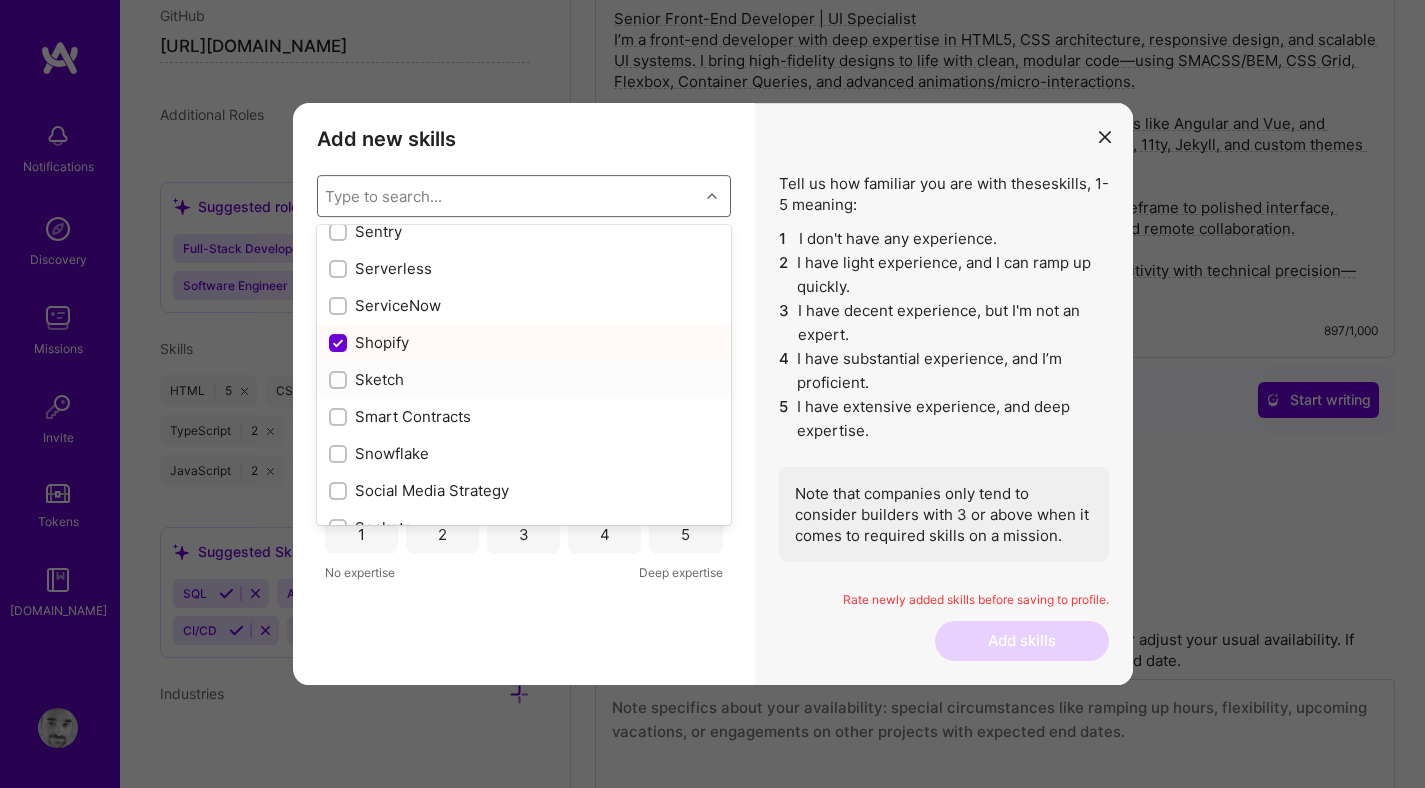 click at bounding box center (340, 381) 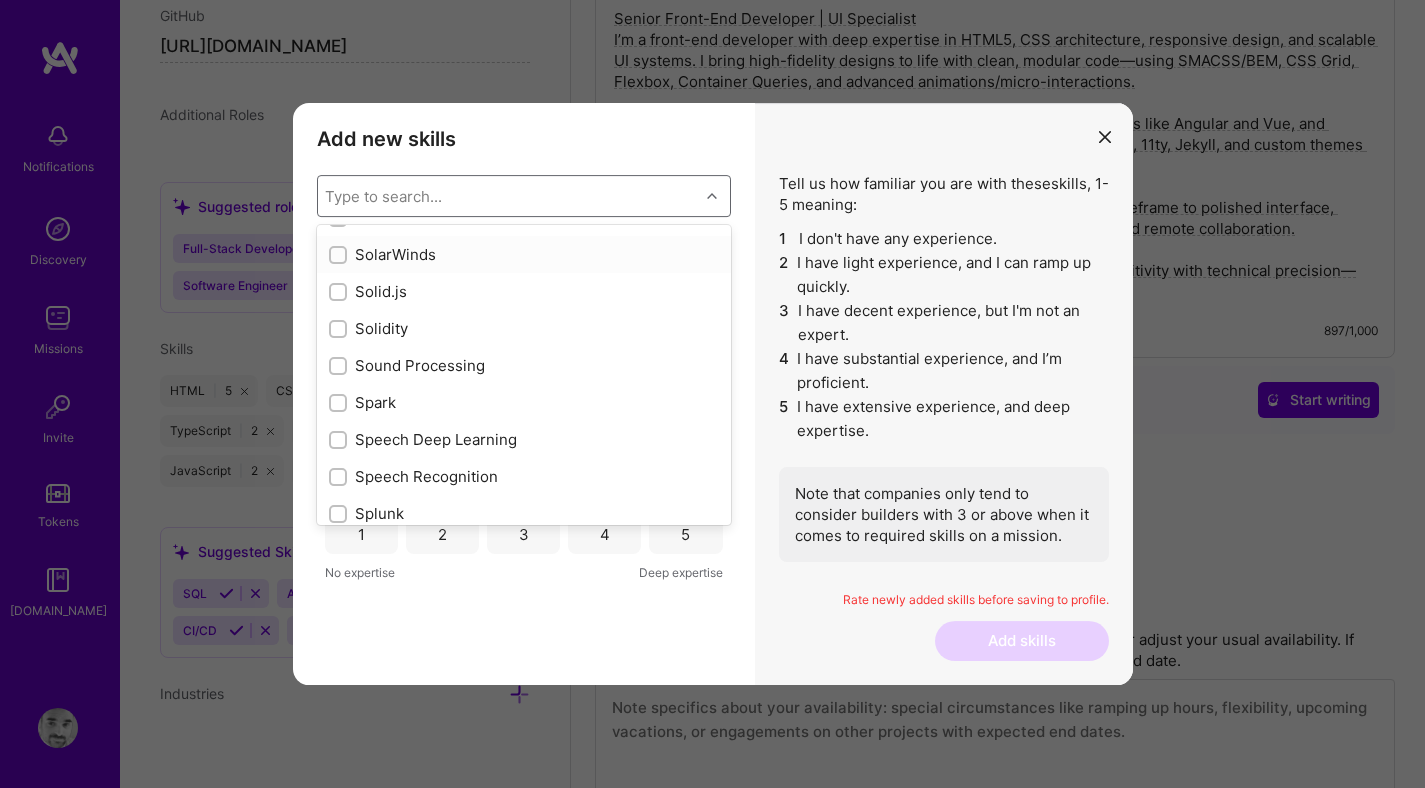 scroll, scrollTop: 11385, scrollLeft: 0, axis: vertical 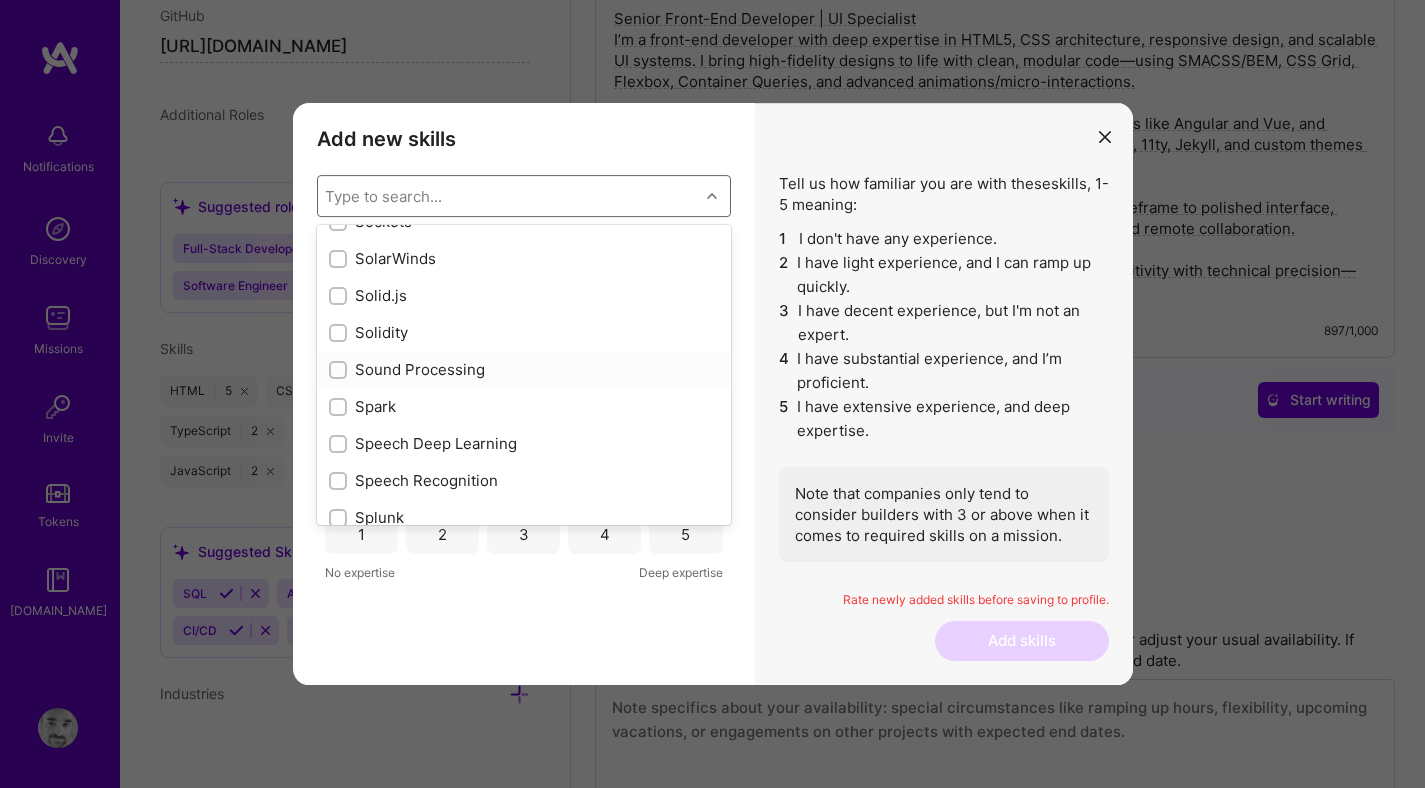 click at bounding box center (340, 371) 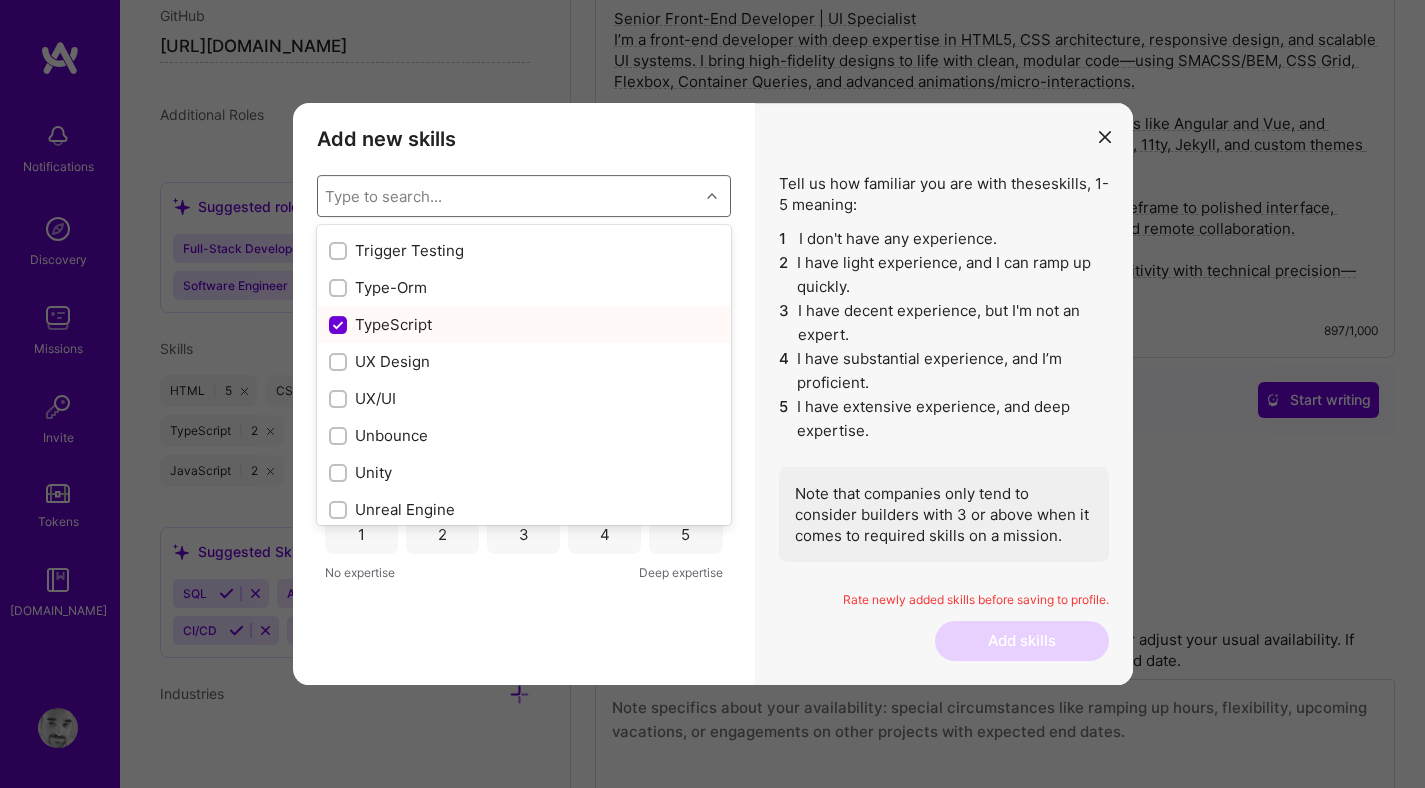 scroll, scrollTop: 12539, scrollLeft: 0, axis: vertical 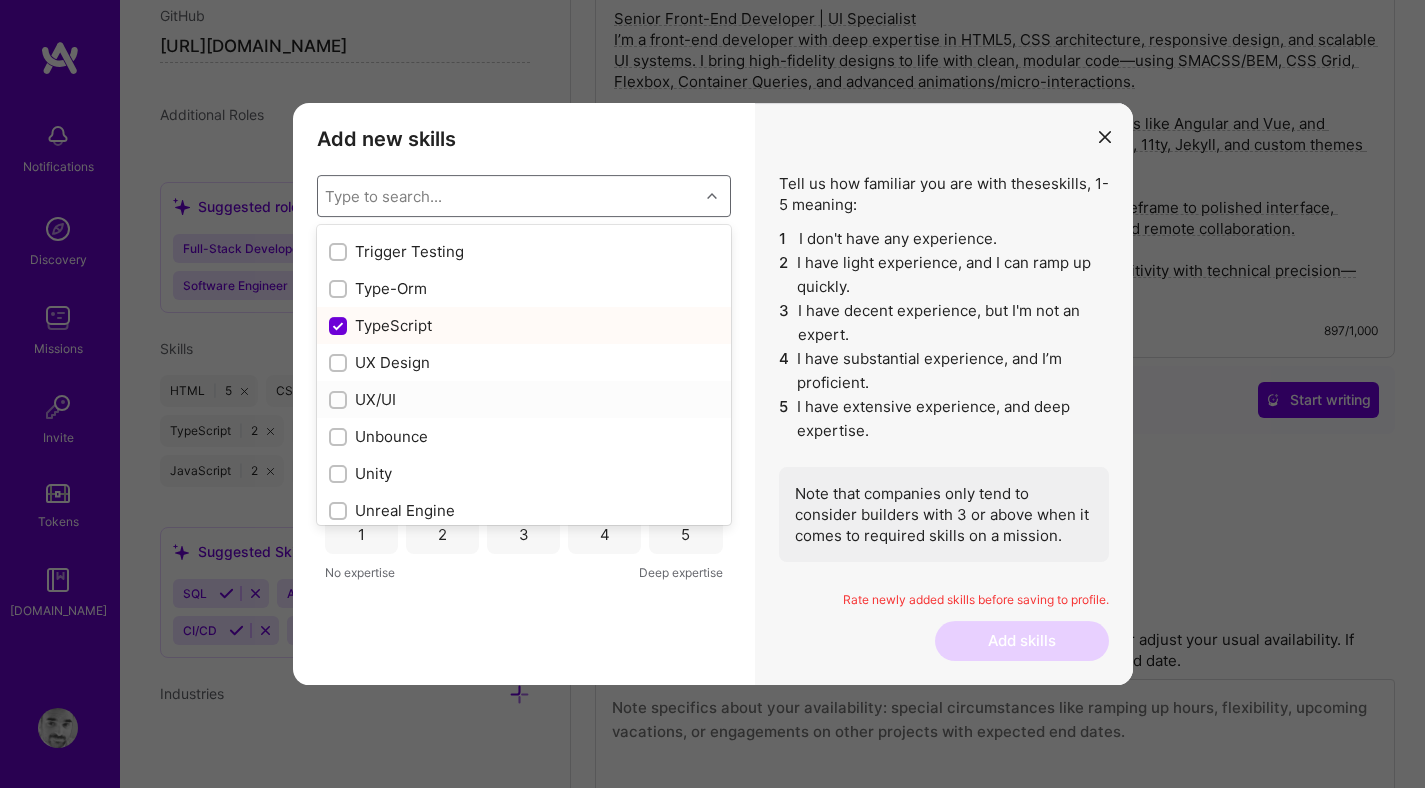 click at bounding box center [340, 401] 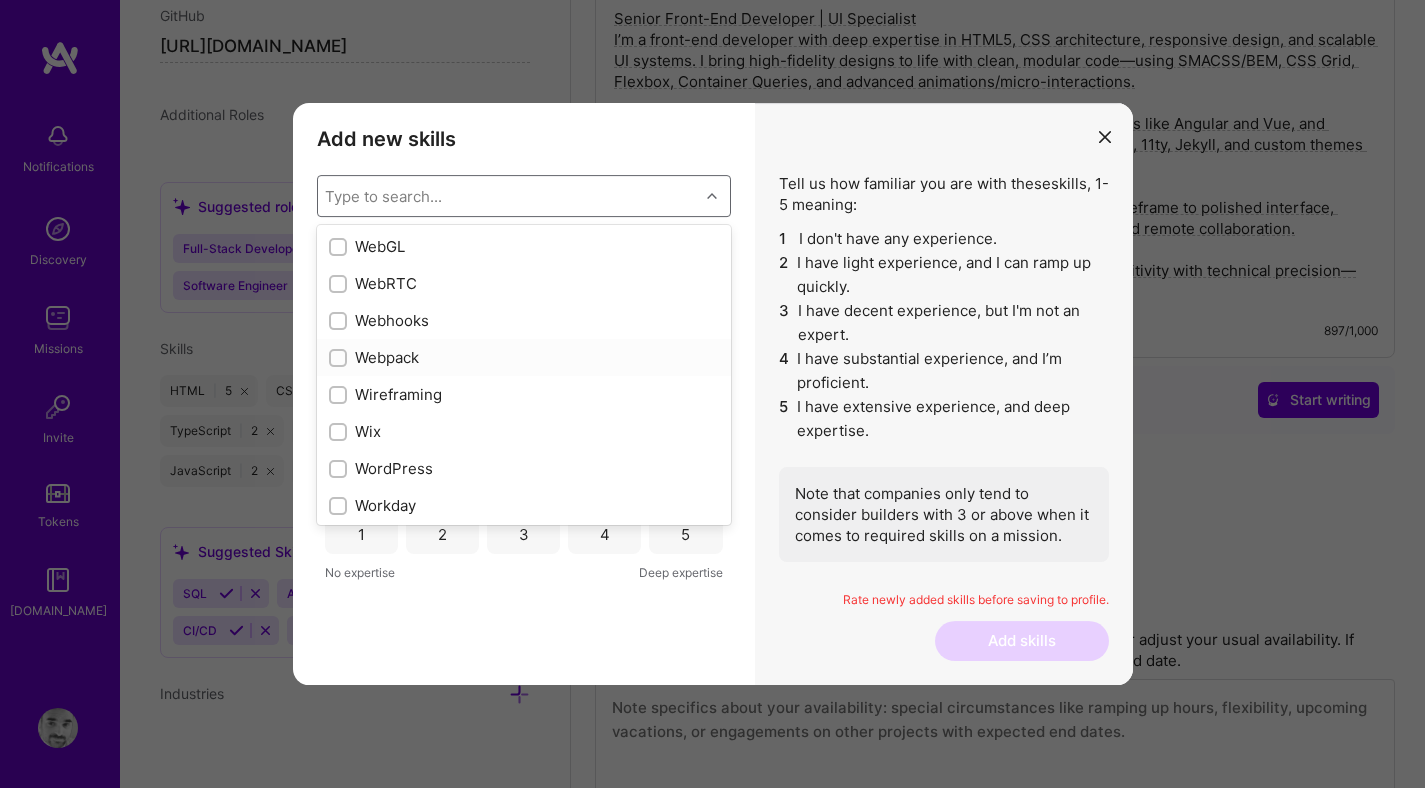 scroll, scrollTop: 13249, scrollLeft: 0, axis: vertical 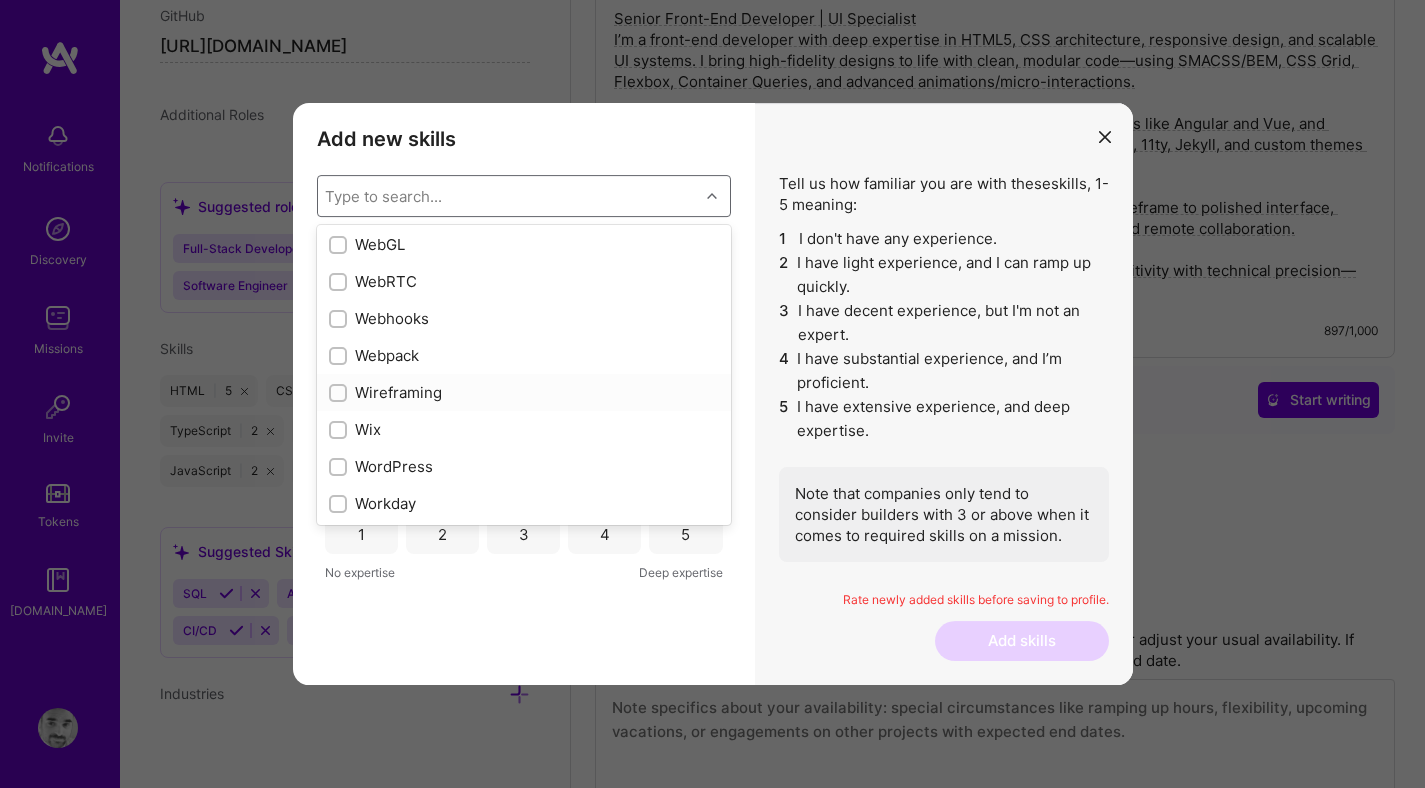click at bounding box center (340, 394) 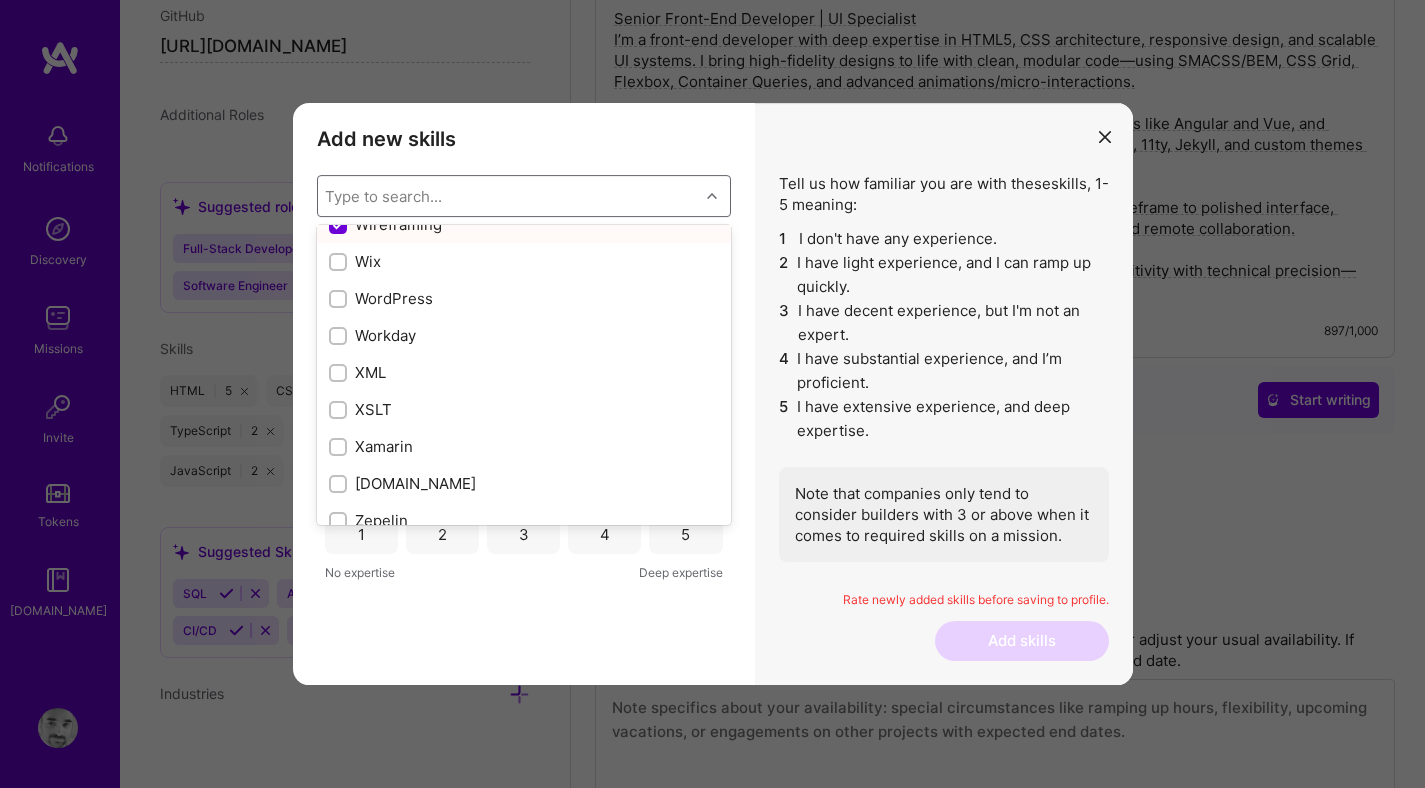 scroll, scrollTop: 13421, scrollLeft: 0, axis: vertical 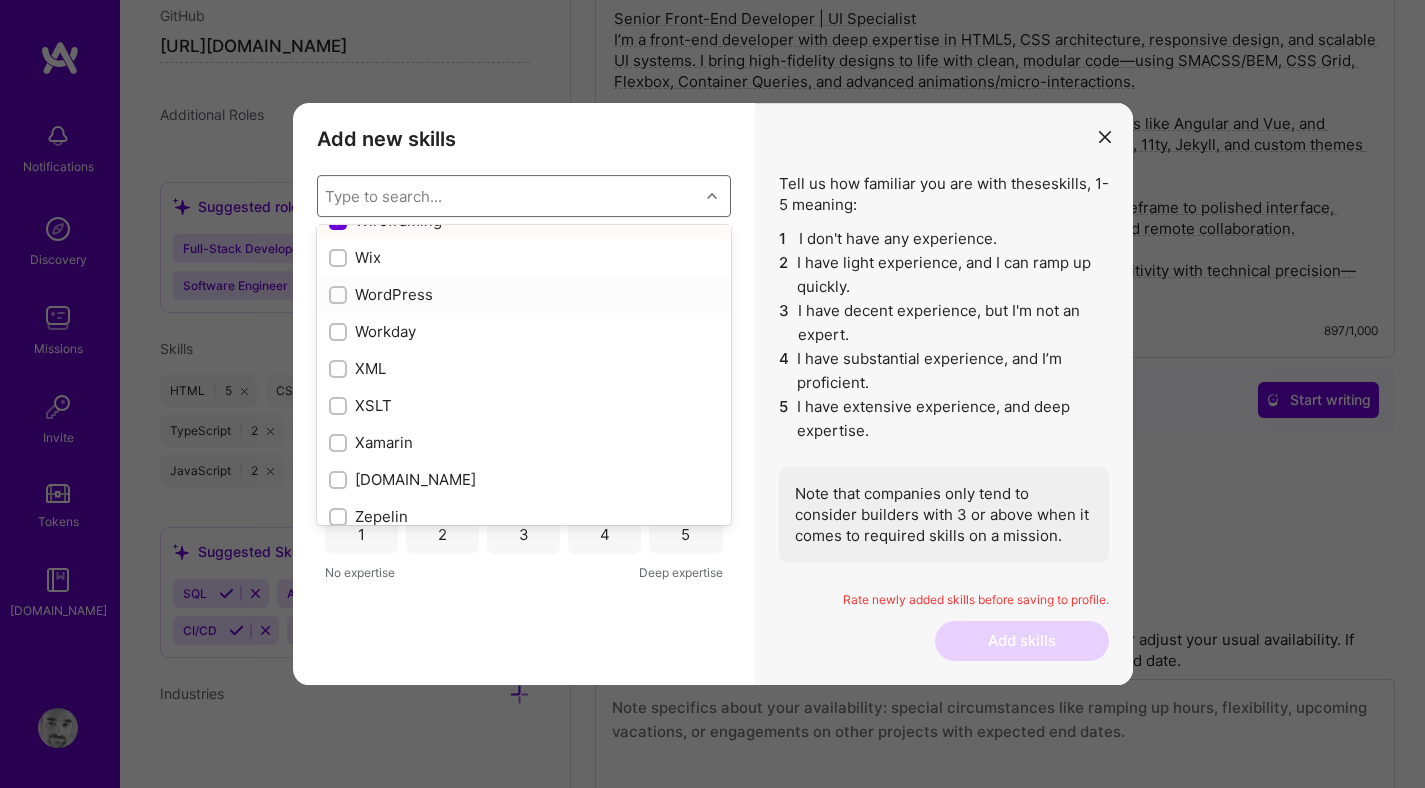 click at bounding box center (340, 296) 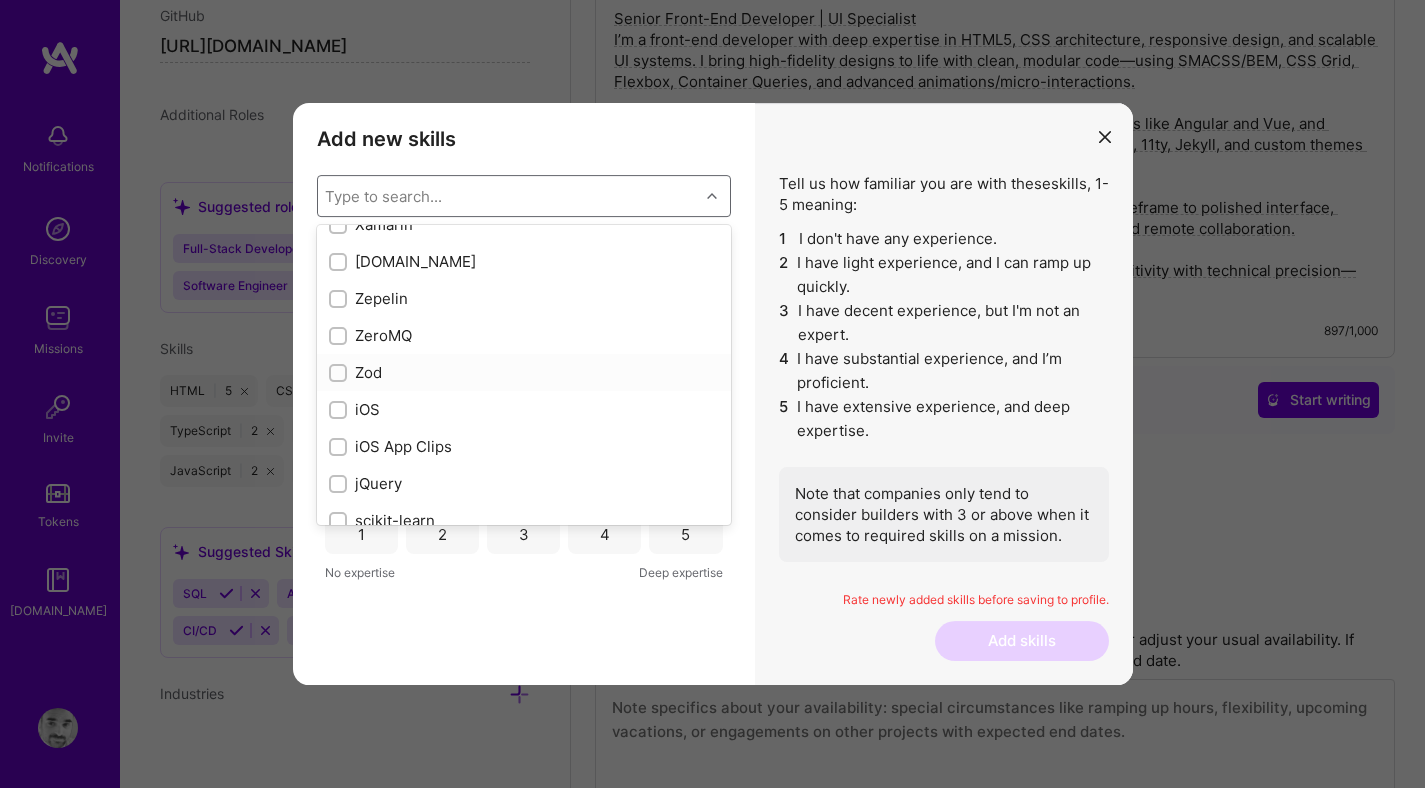 scroll, scrollTop: 13694, scrollLeft: 0, axis: vertical 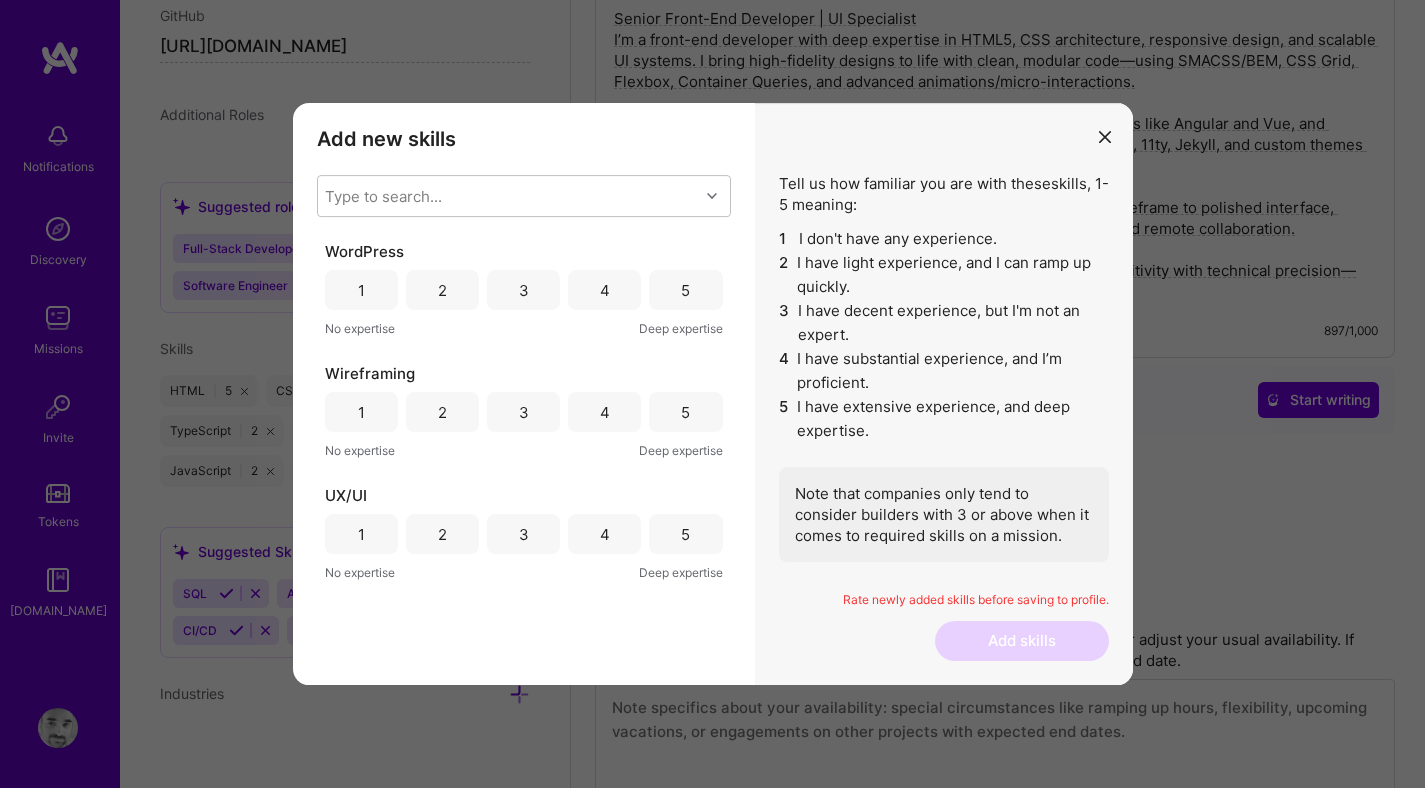 click on "Rate newly added skills before saving to profile." at bounding box center (944, 606) 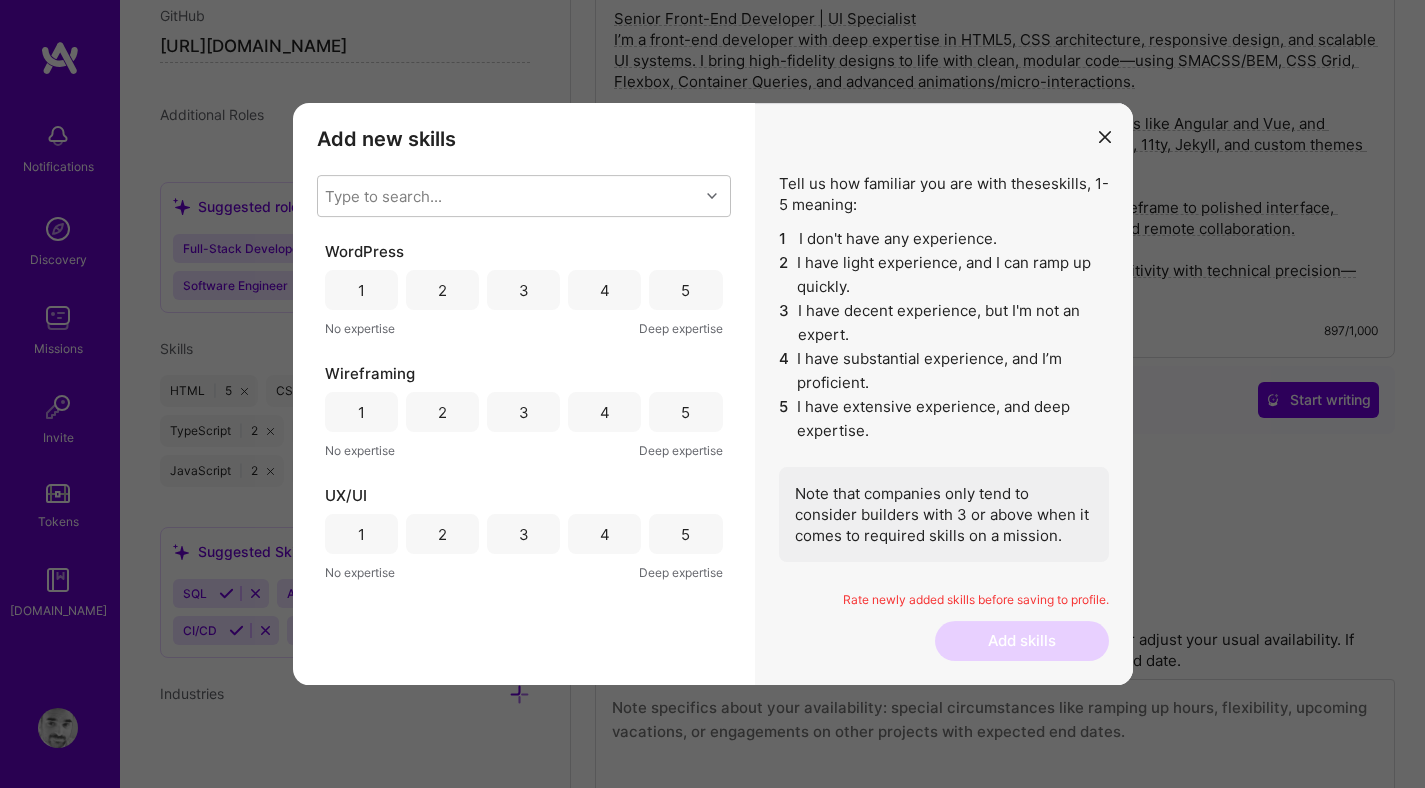 scroll, scrollTop: 554, scrollLeft: 0, axis: vertical 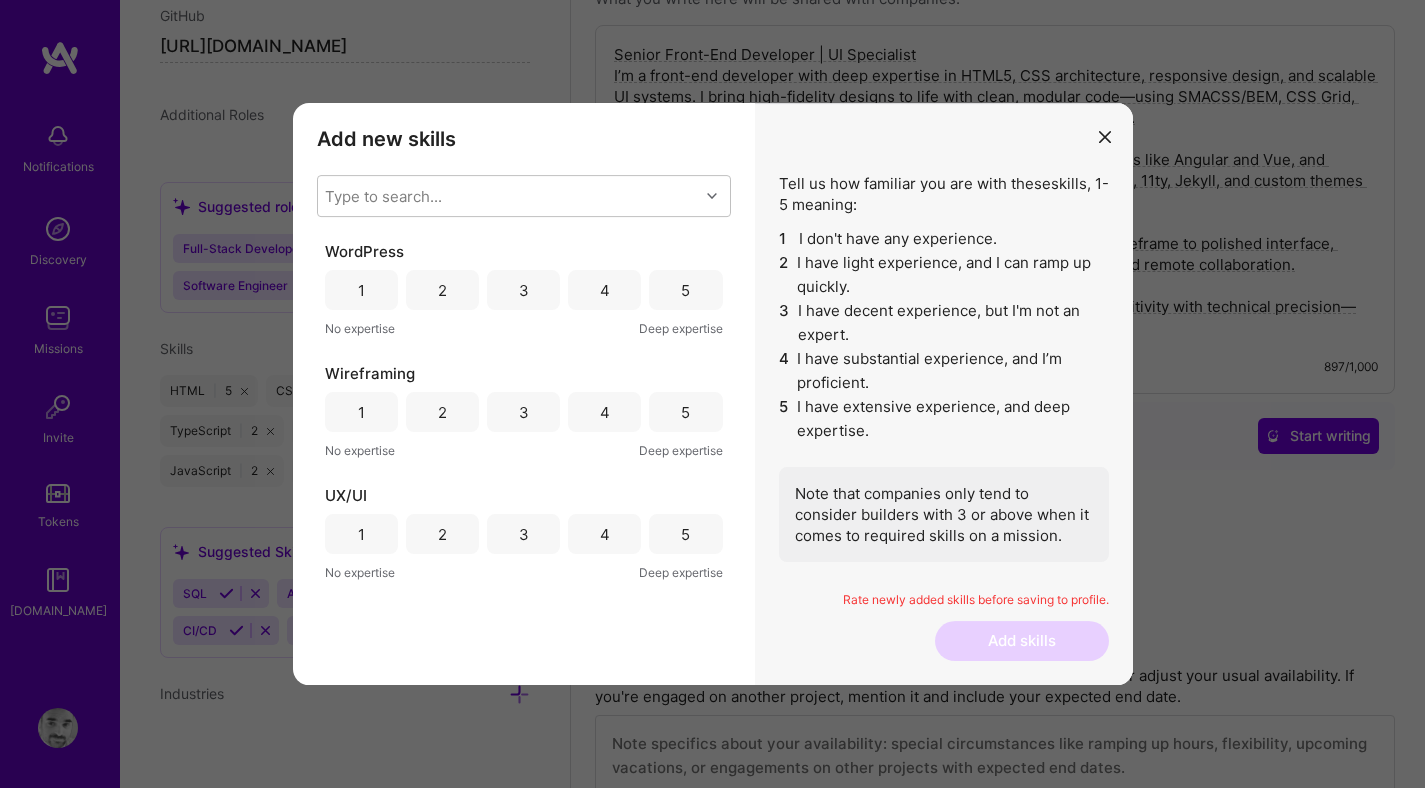 click on "2" at bounding box center [442, 290] 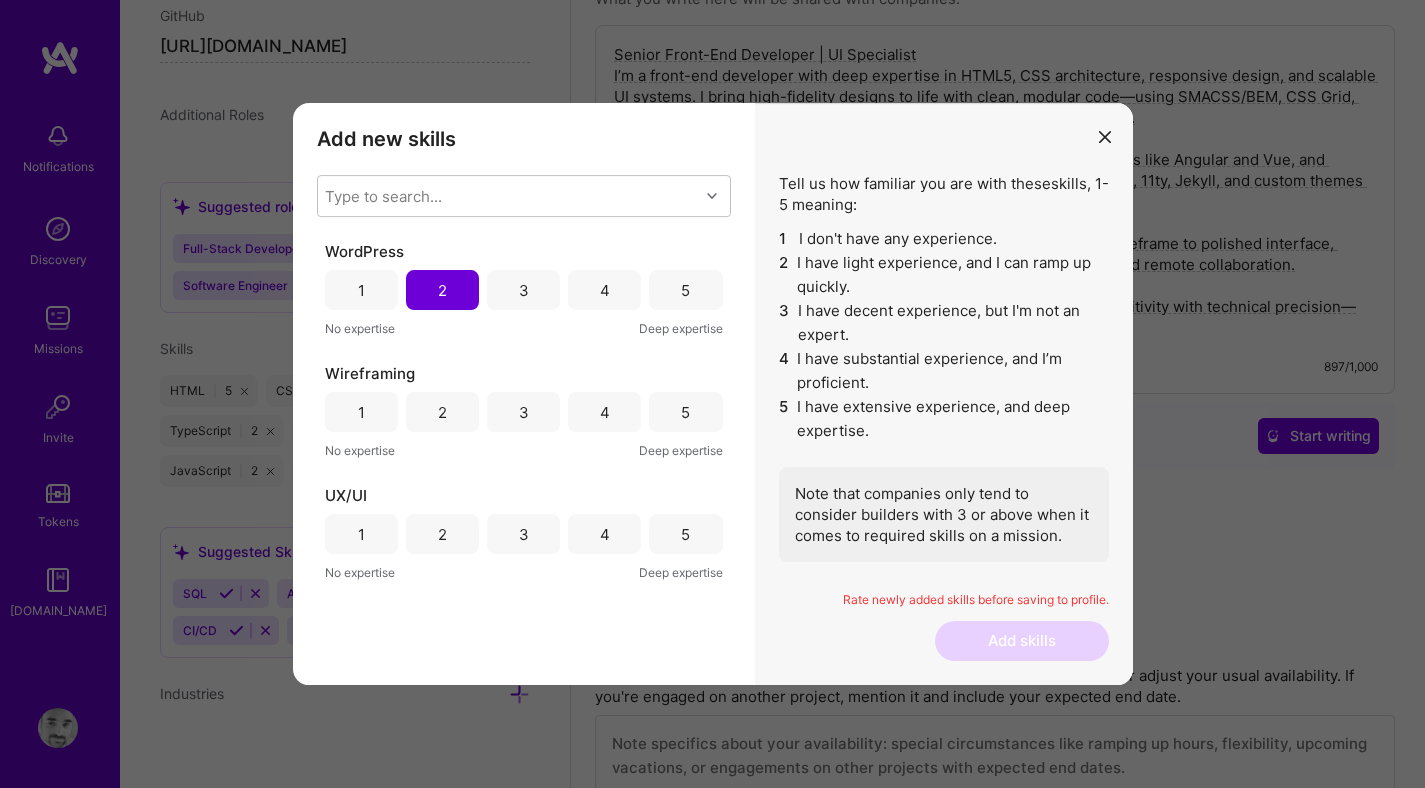 click on "5" at bounding box center (685, 412) 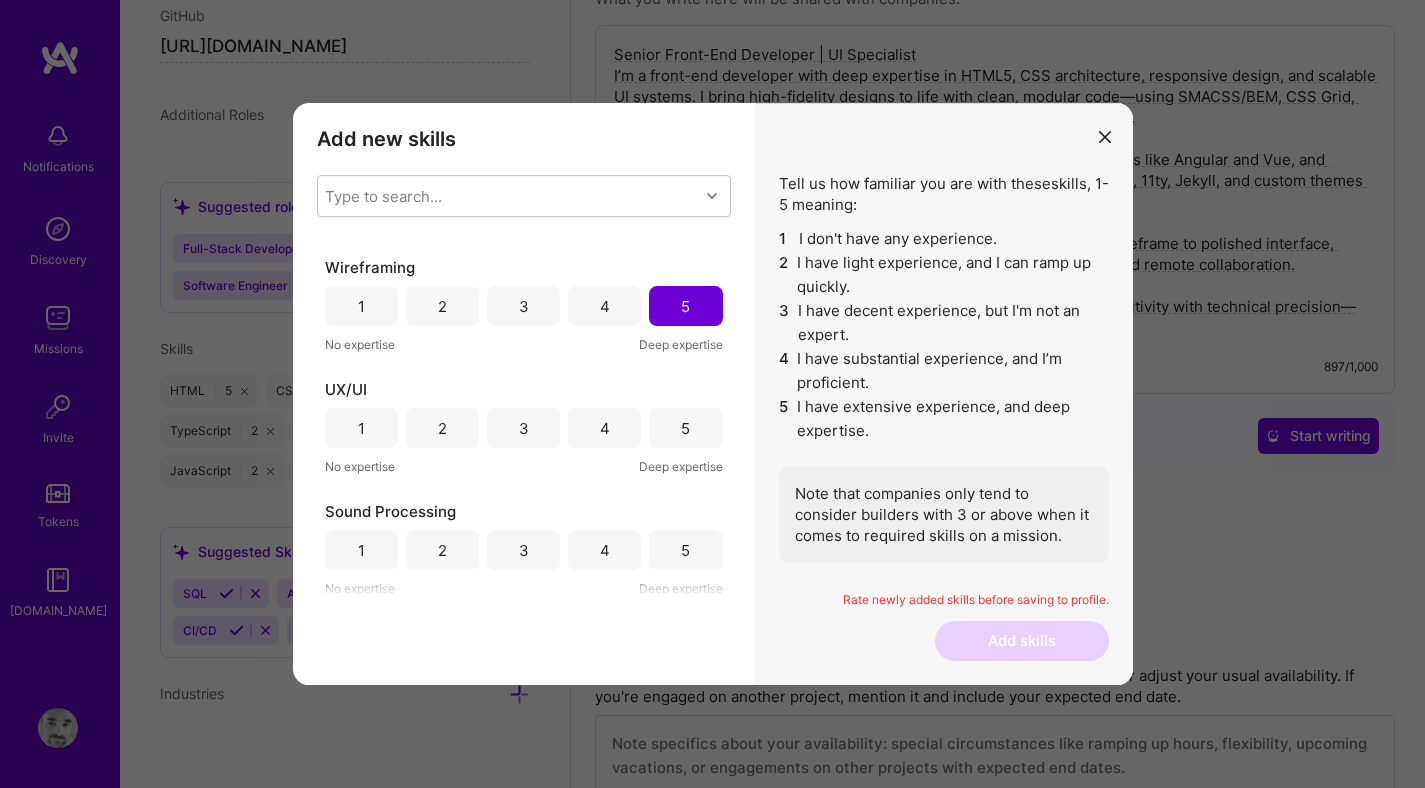 scroll, scrollTop: 102, scrollLeft: 0, axis: vertical 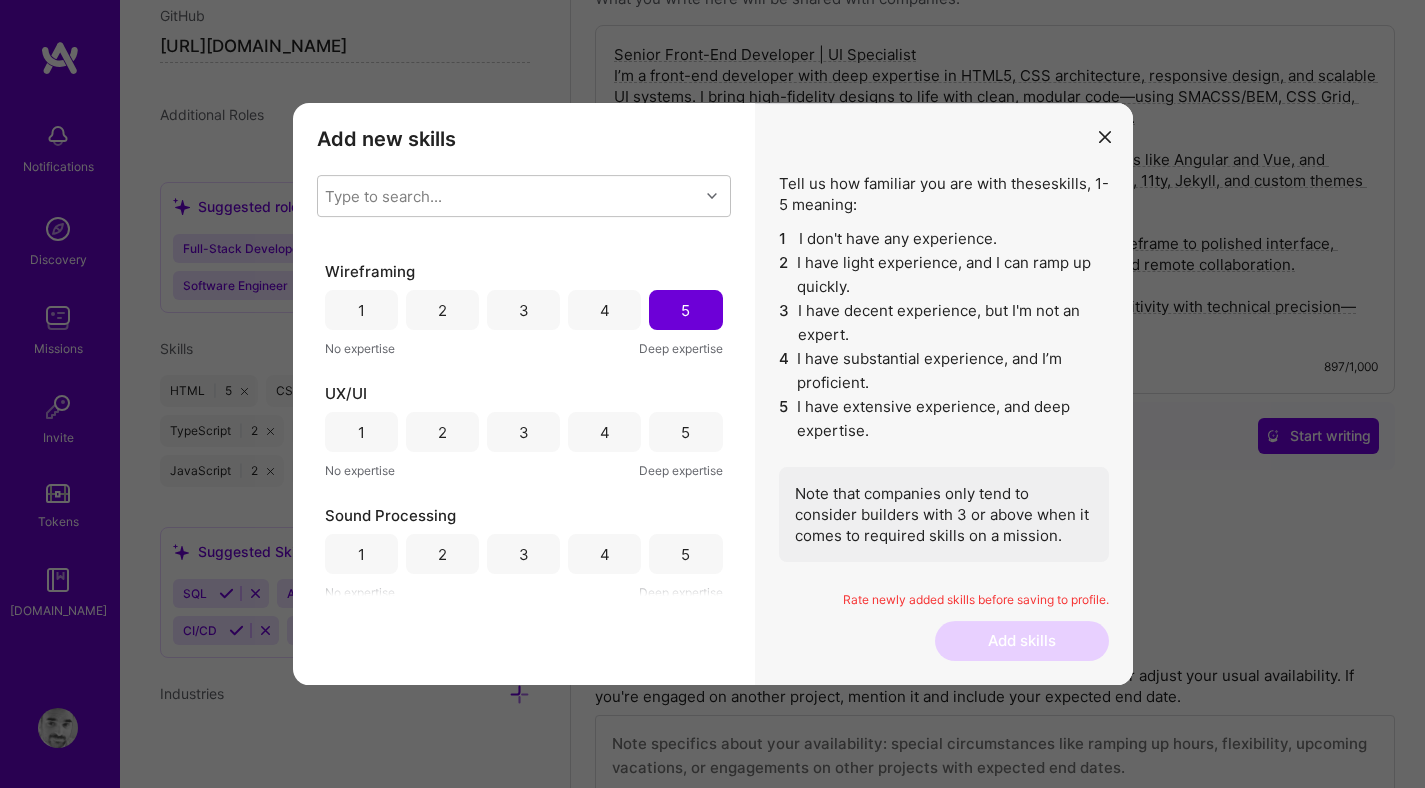 click on "4" at bounding box center (605, 432) 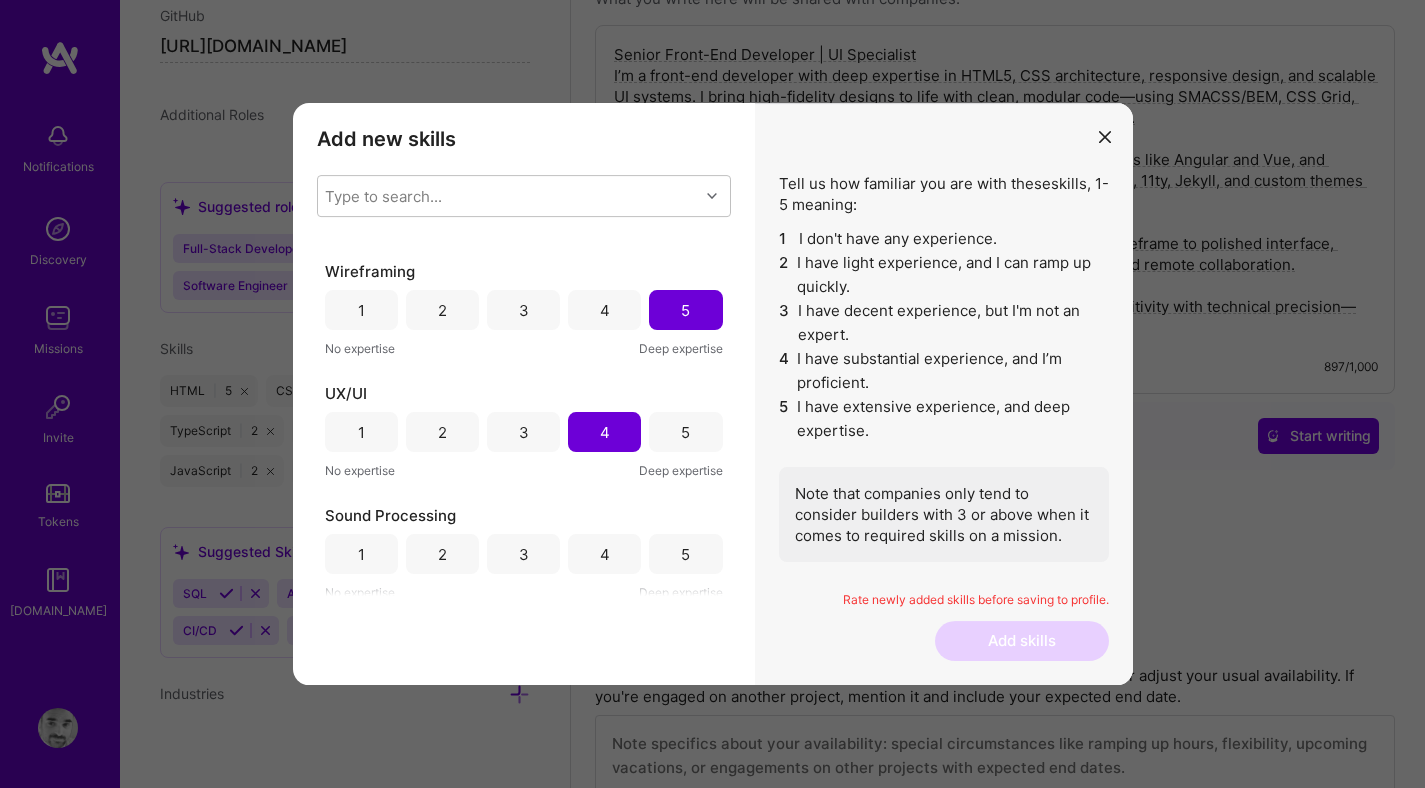 click on "3" at bounding box center [523, 310] 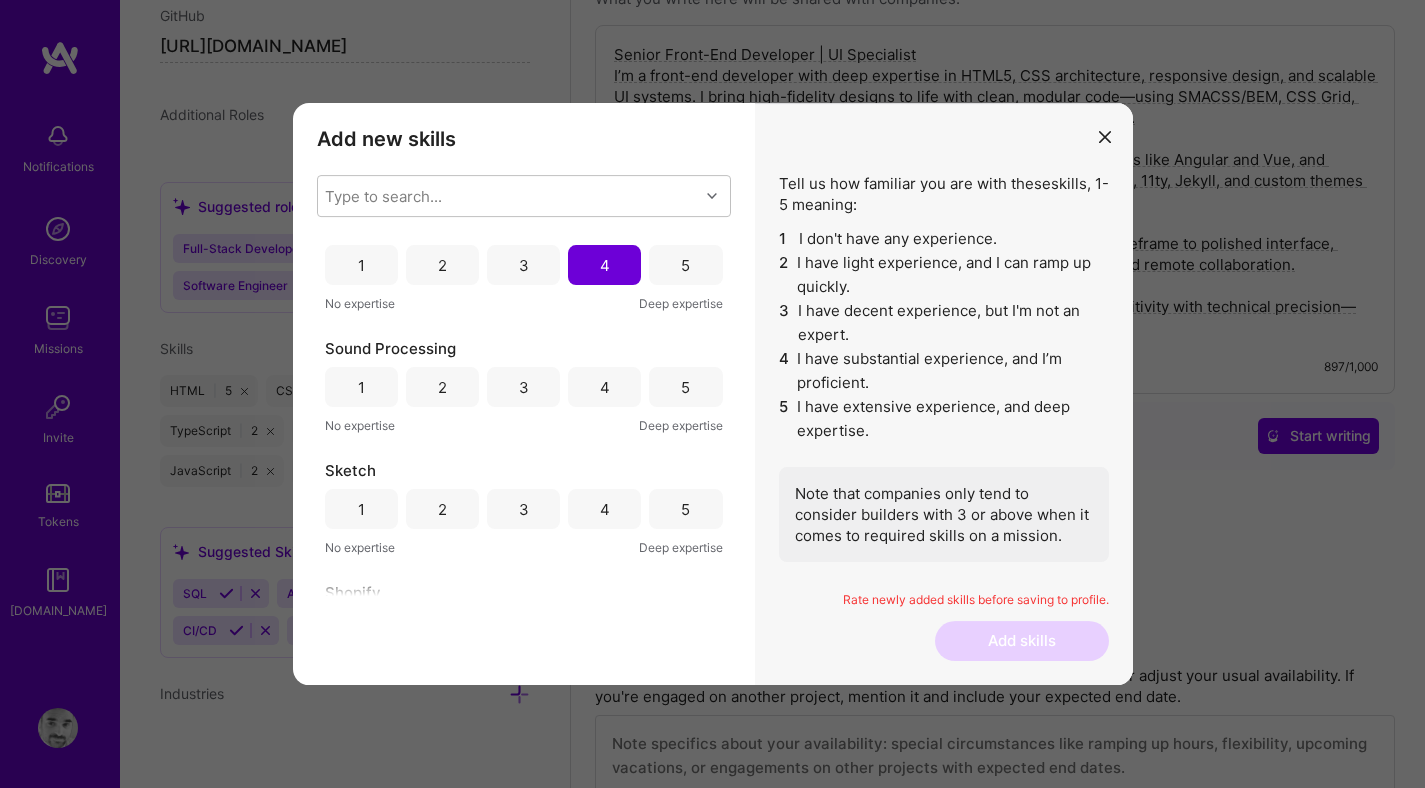 scroll, scrollTop: 270, scrollLeft: 0, axis: vertical 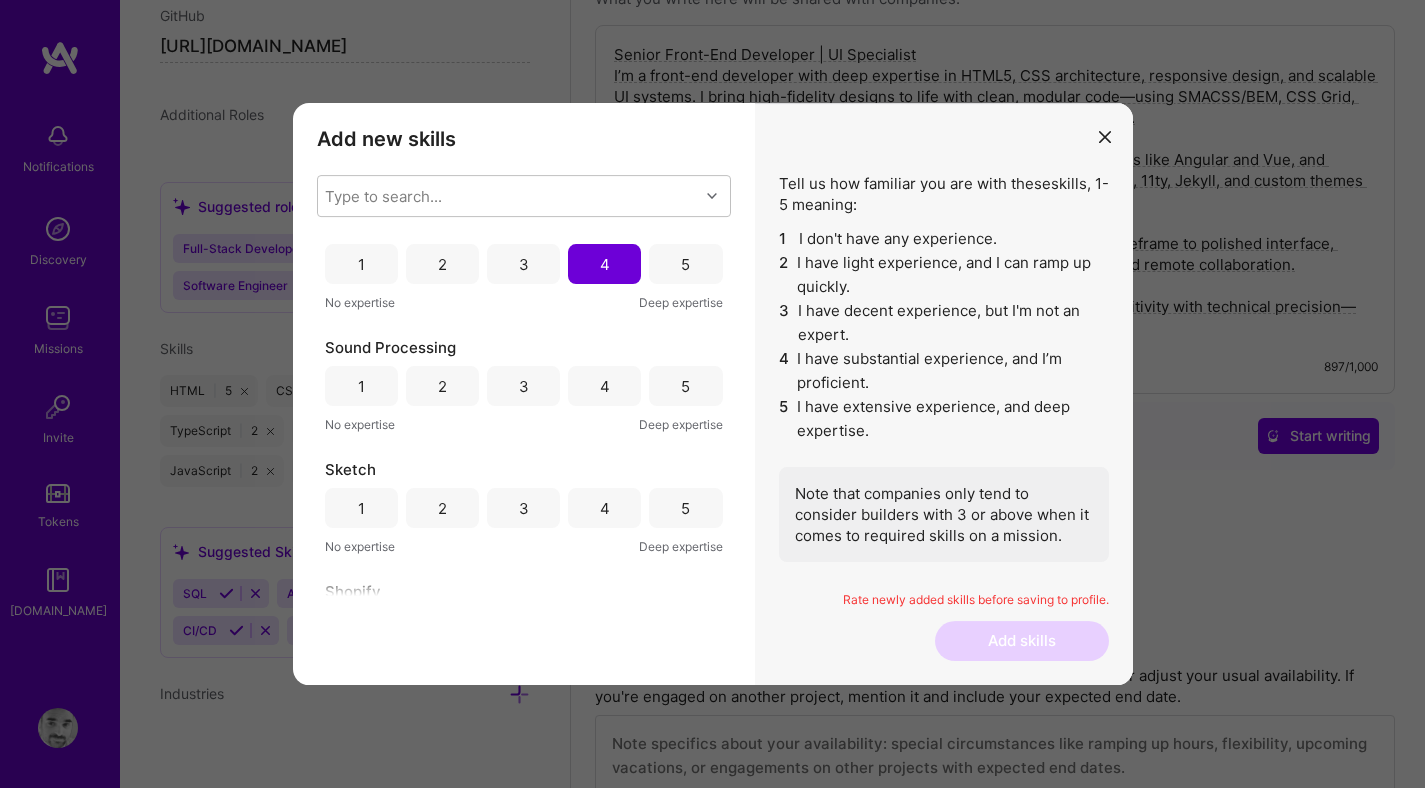 click on "5" at bounding box center (685, 386) 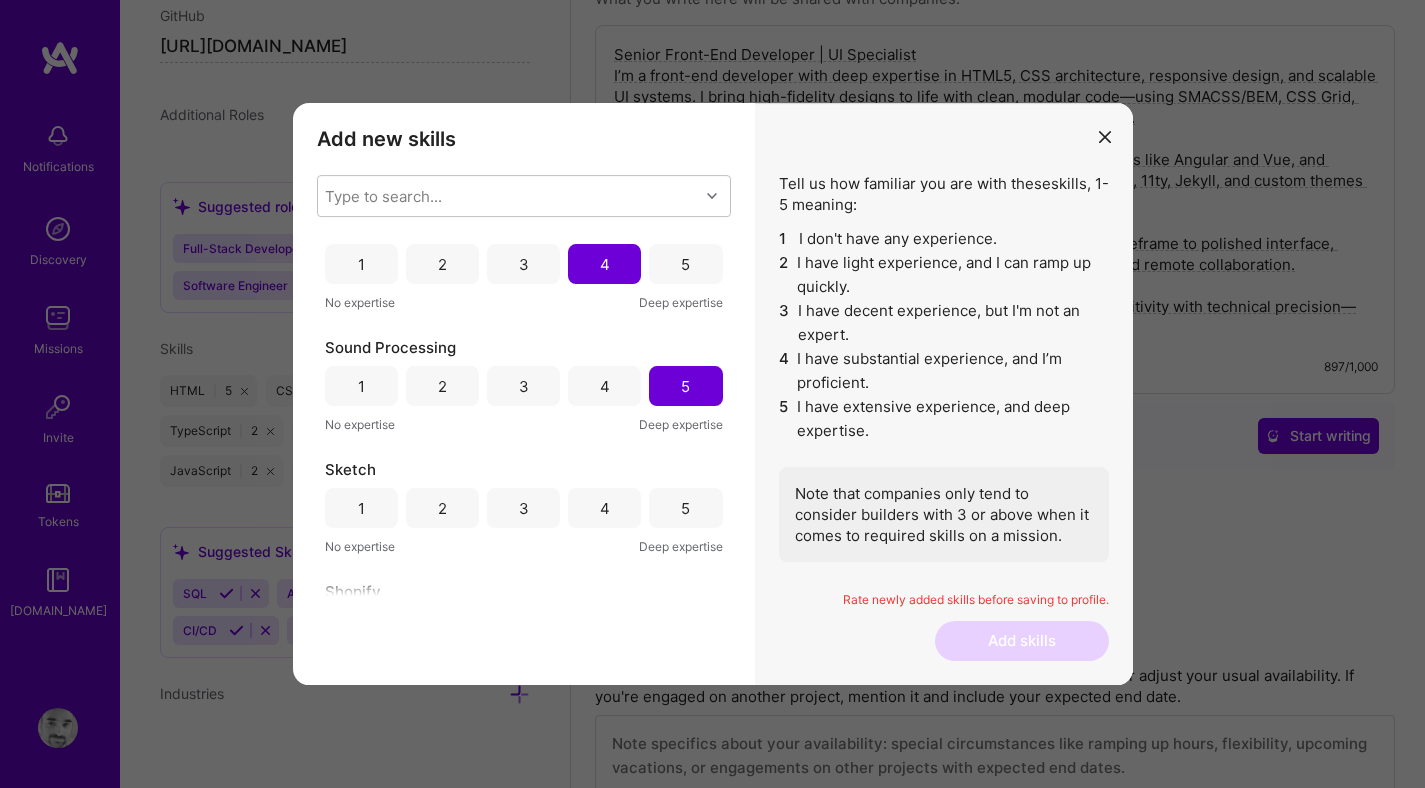 click on "4" at bounding box center (604, 386) 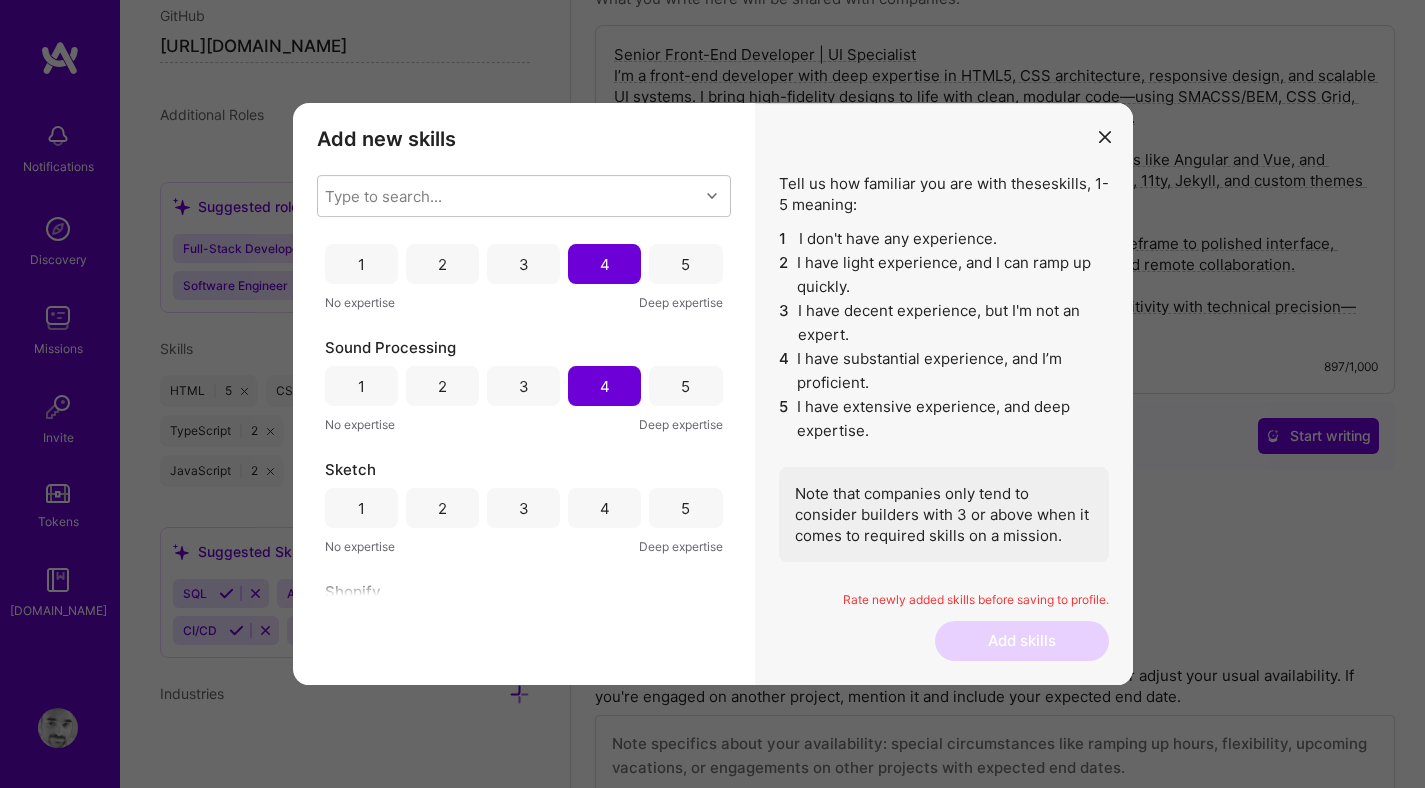 click on "2" at bounding box center (442, 508) 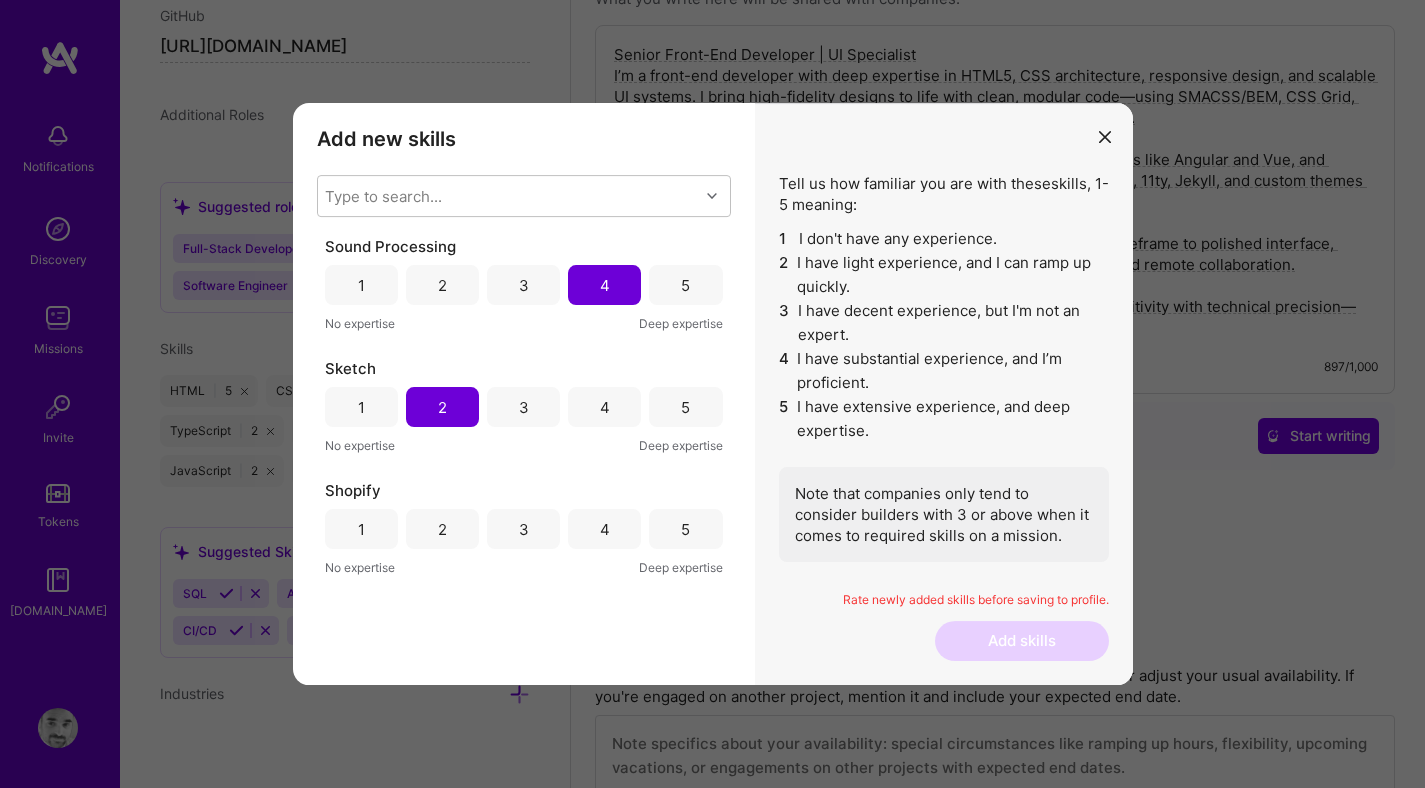 scroll, scrollTop: 475, scrollLeft: 0, axis: vertical 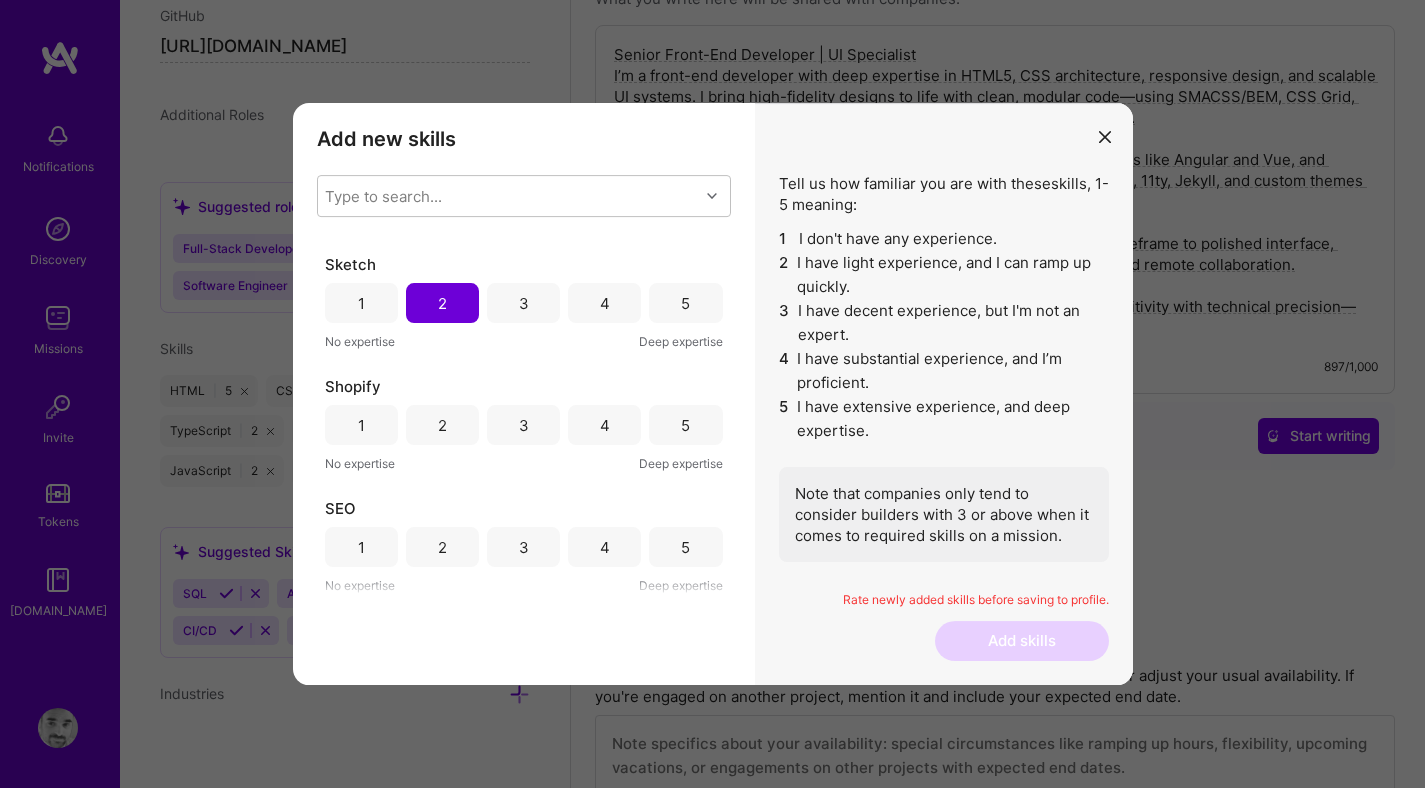 click on "2" at bounding box center [442, 425] 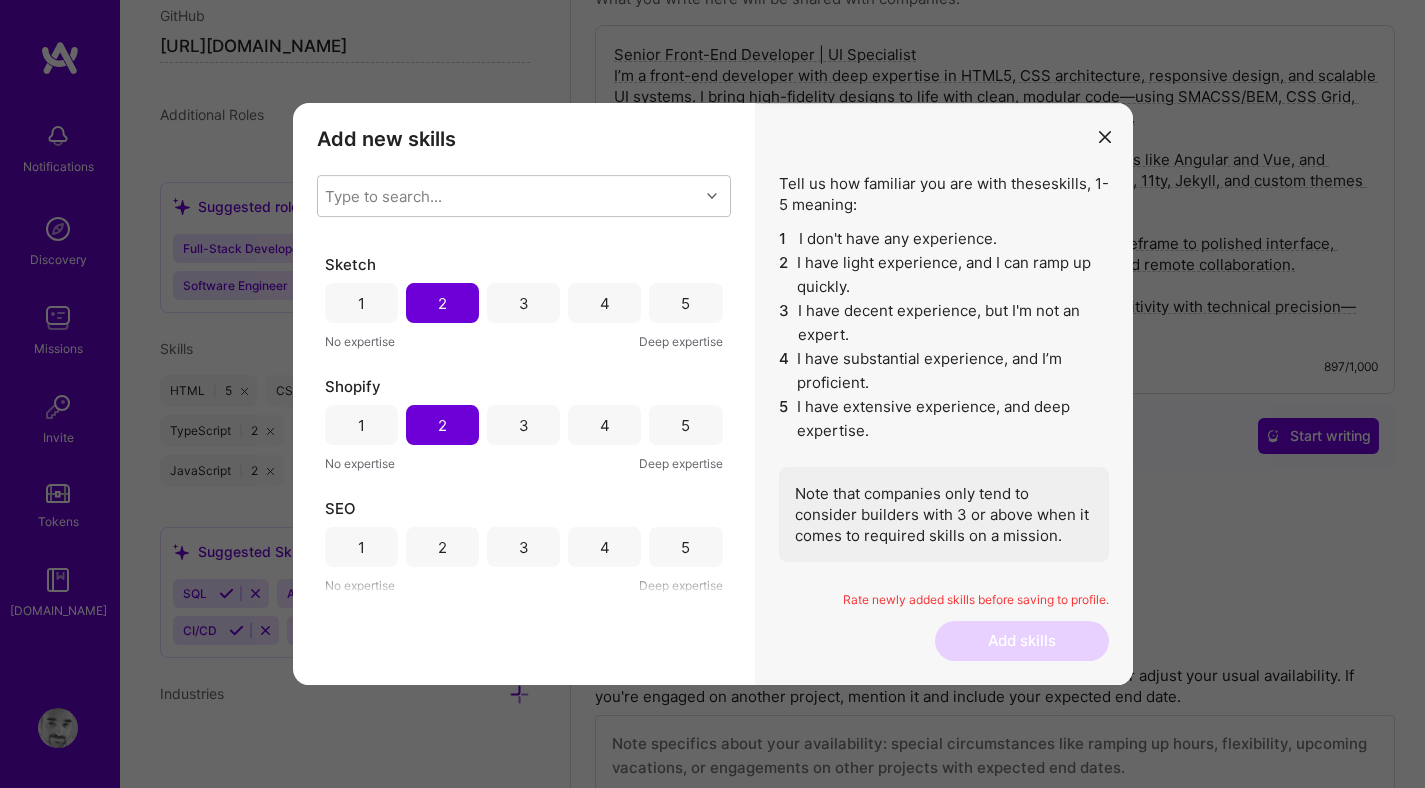 click on "3" at bounding box center [523, 547] 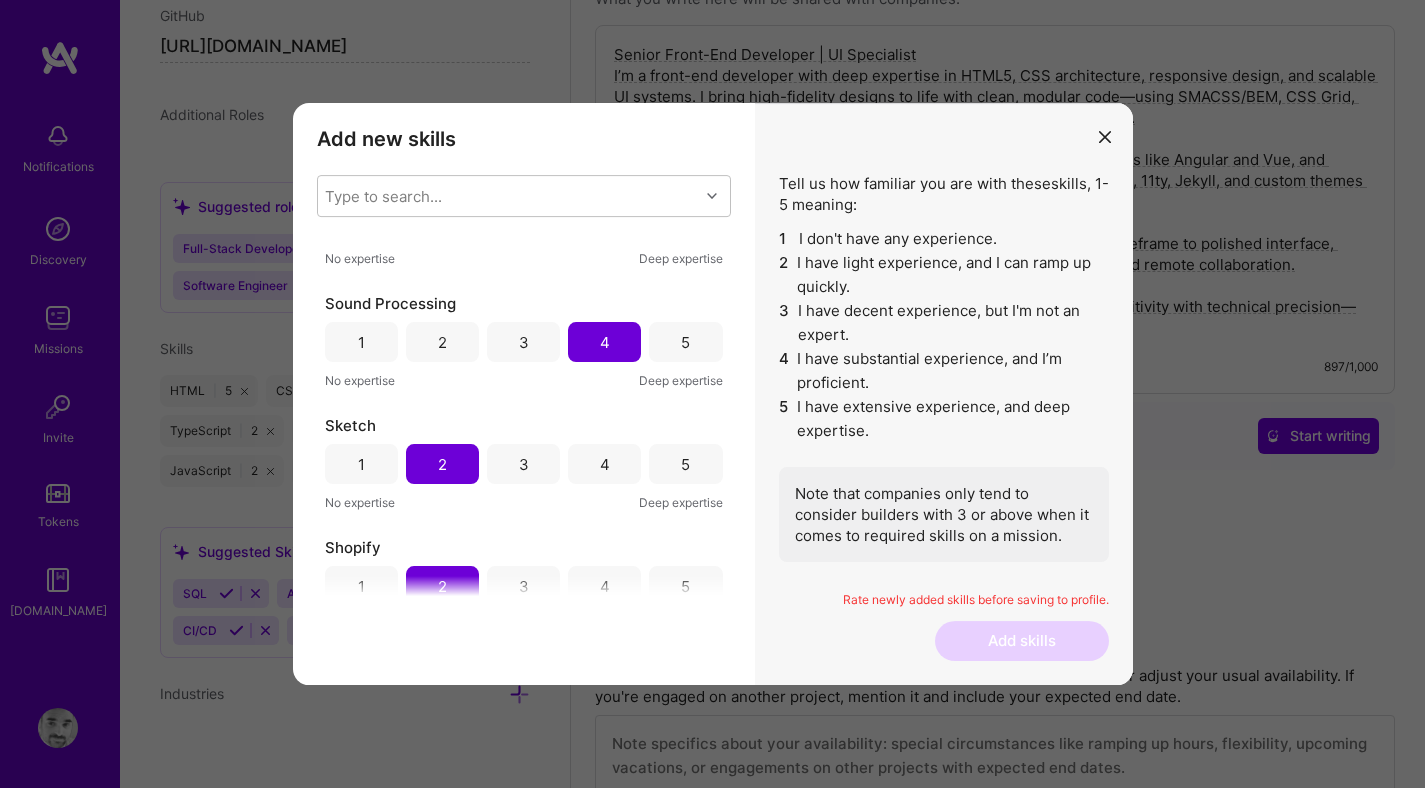 scroll, scrollTop: 302, scrollLeft: 0, axis: vertical 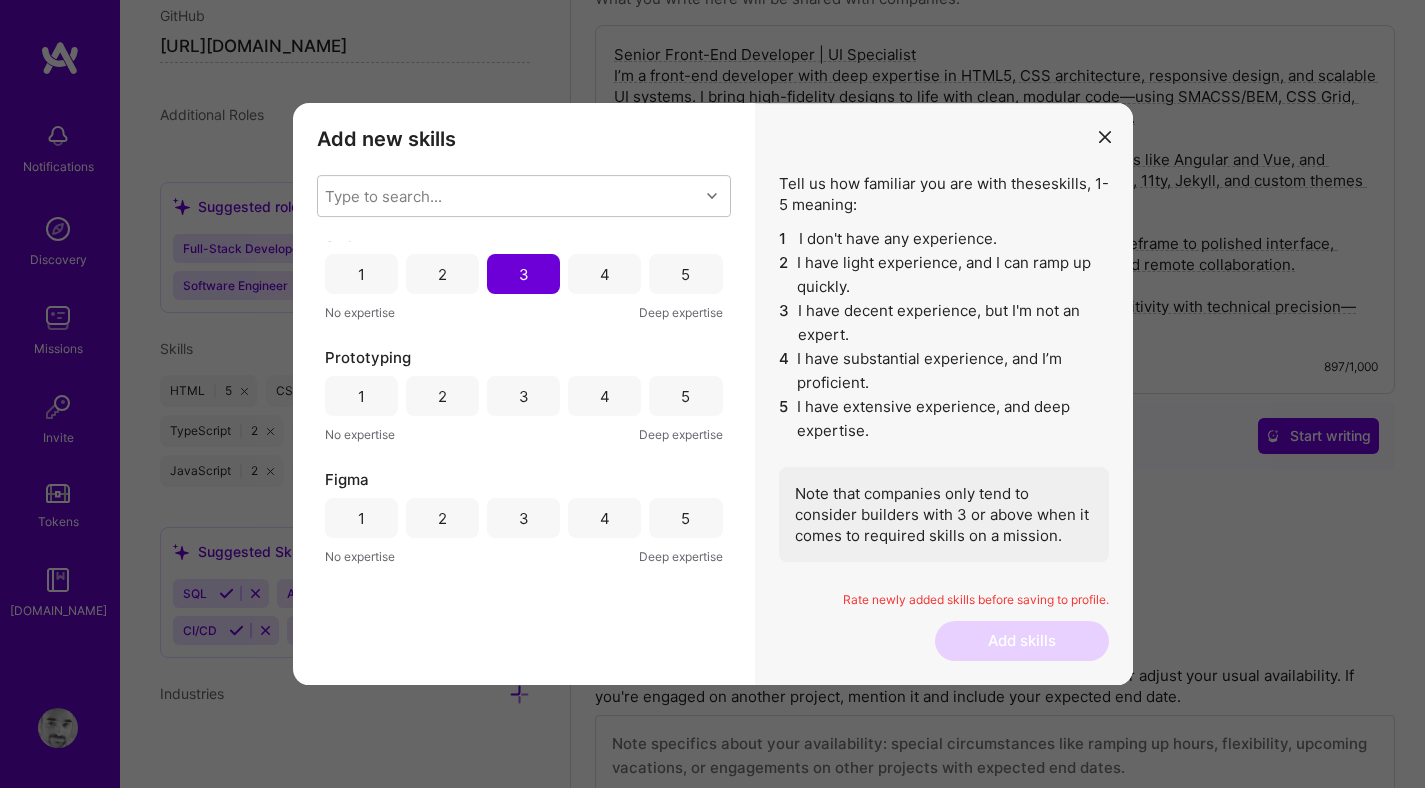 click on "3" at bounding box center (524, 396) 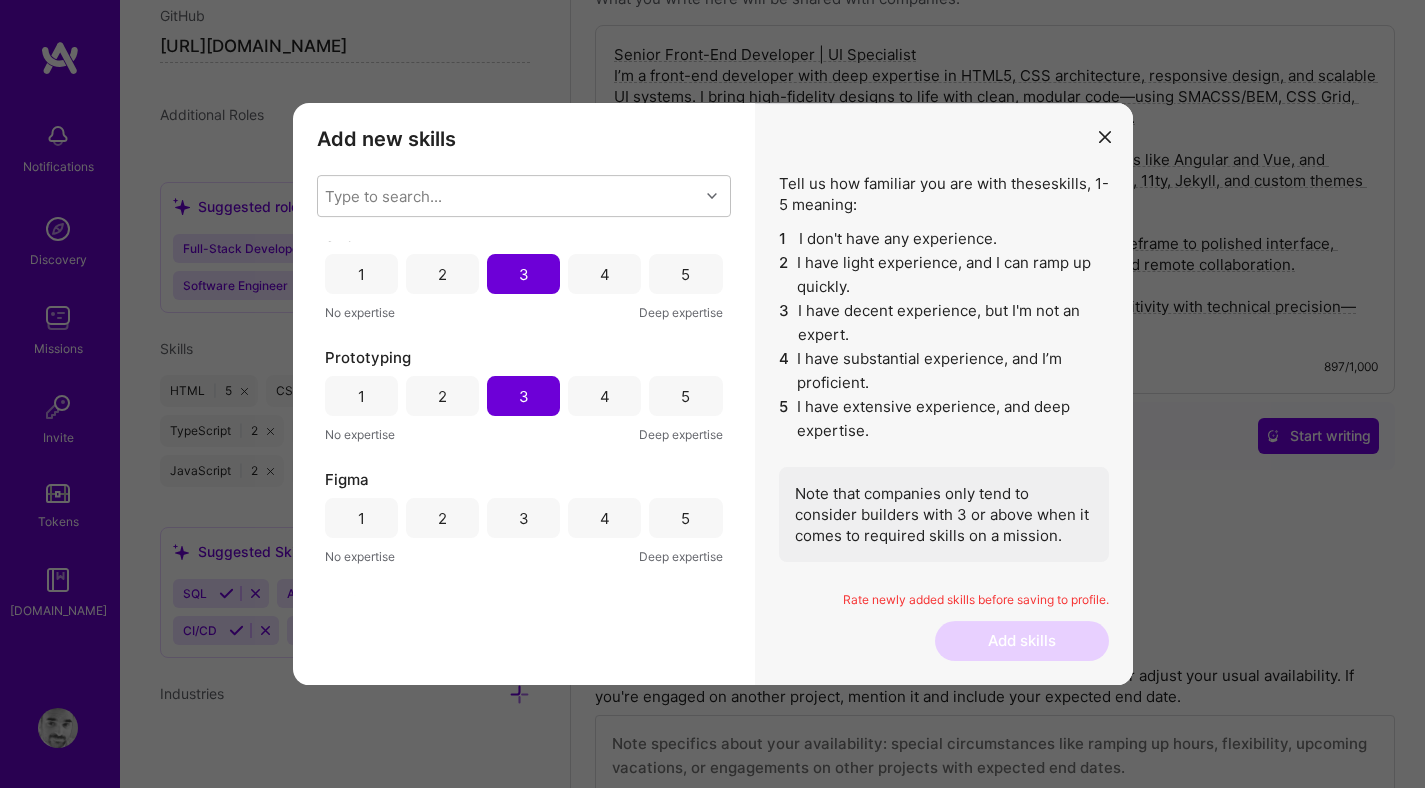 click on "2" at bounding box center [442, 518] 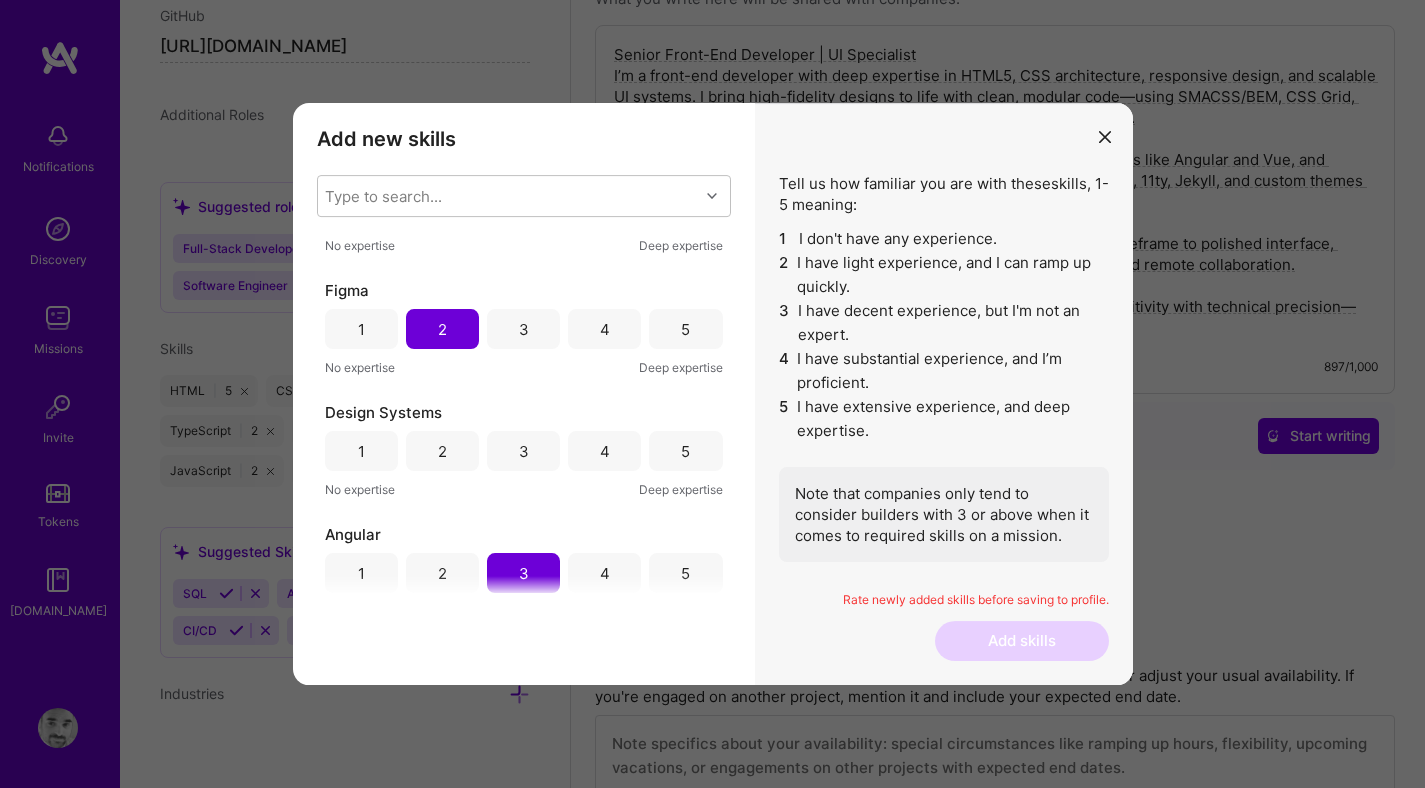 scroll, scrollTop: 941, scrollLeft: 0, axis: vertical 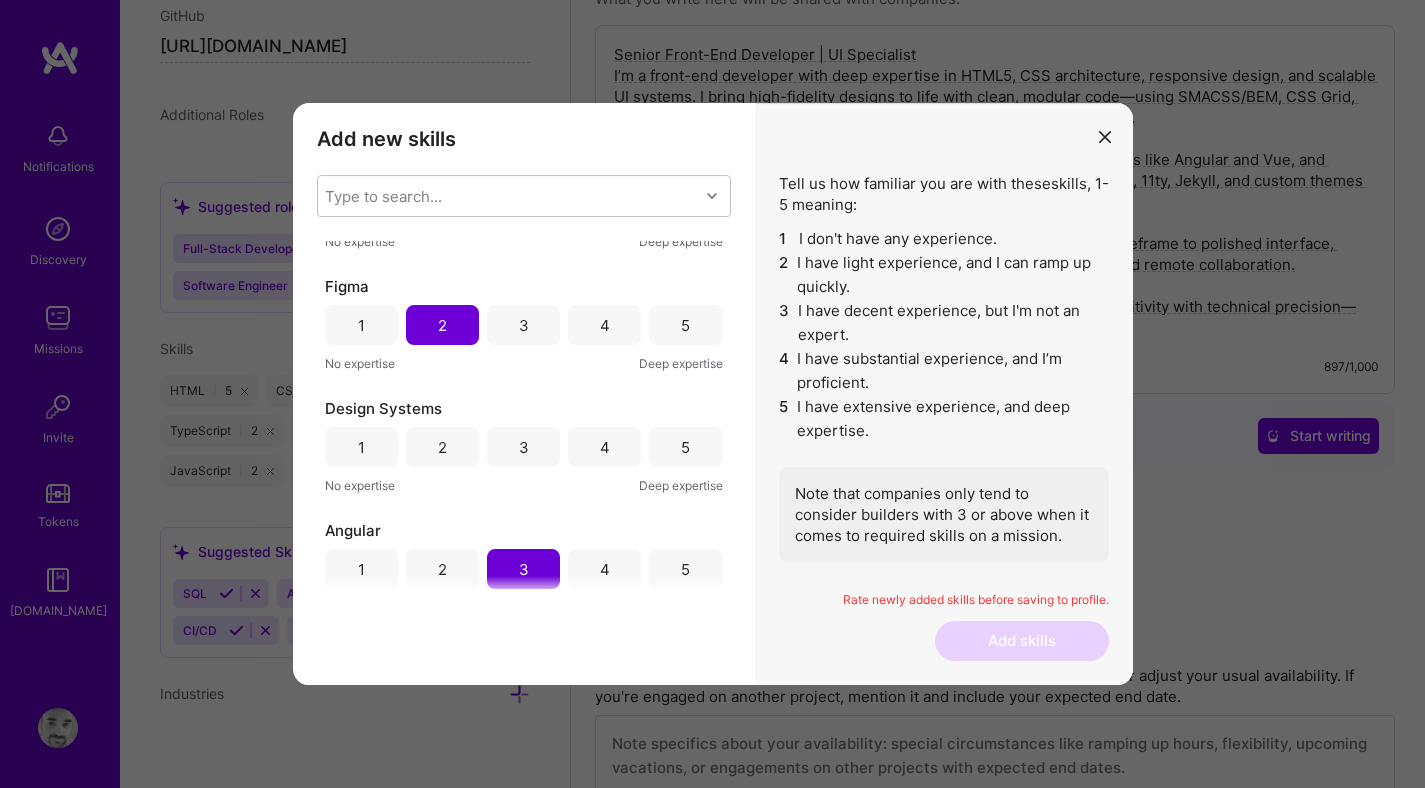 click on "2" at bounding box center [442, 447] 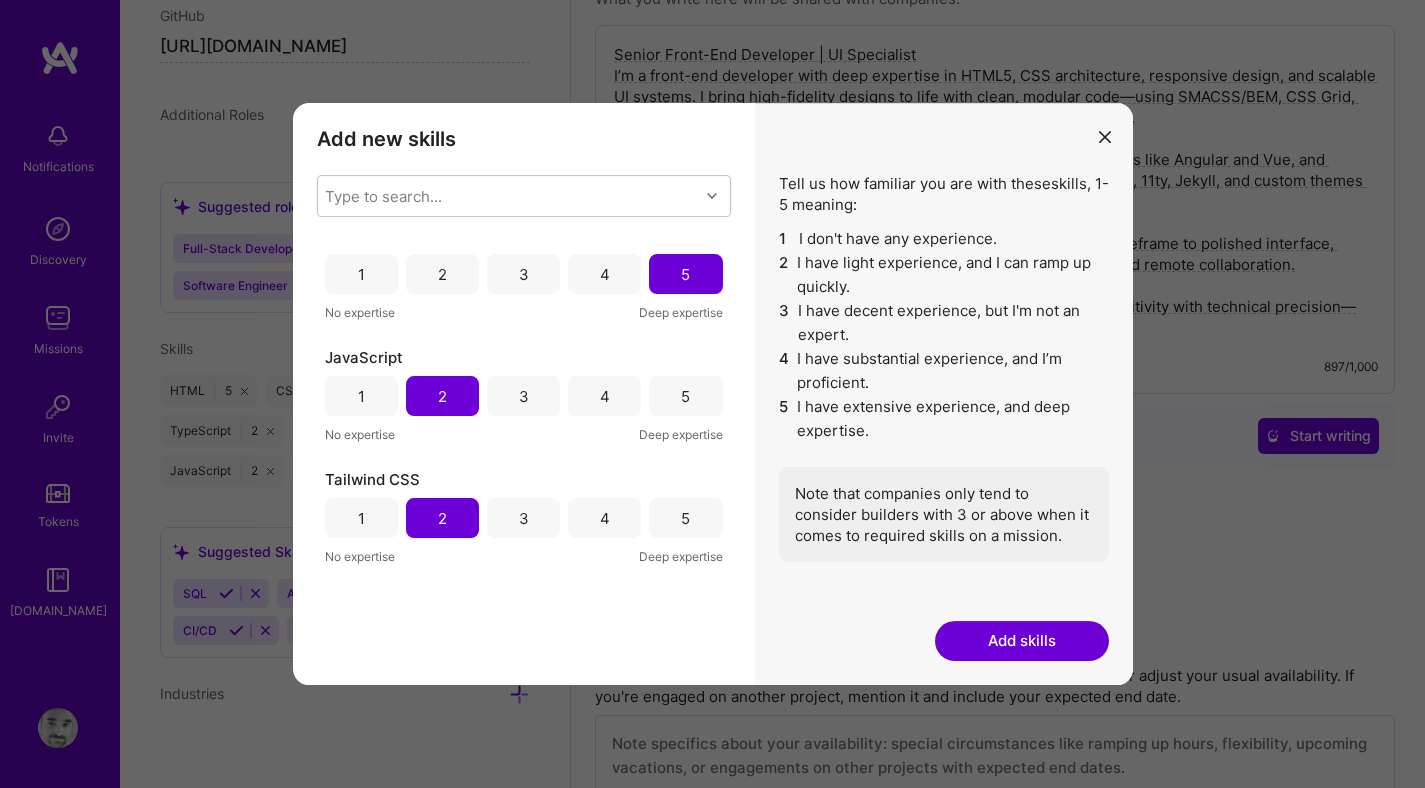 scroll, scrollTop: 1486, scrollLeft: 0, axis: vertical 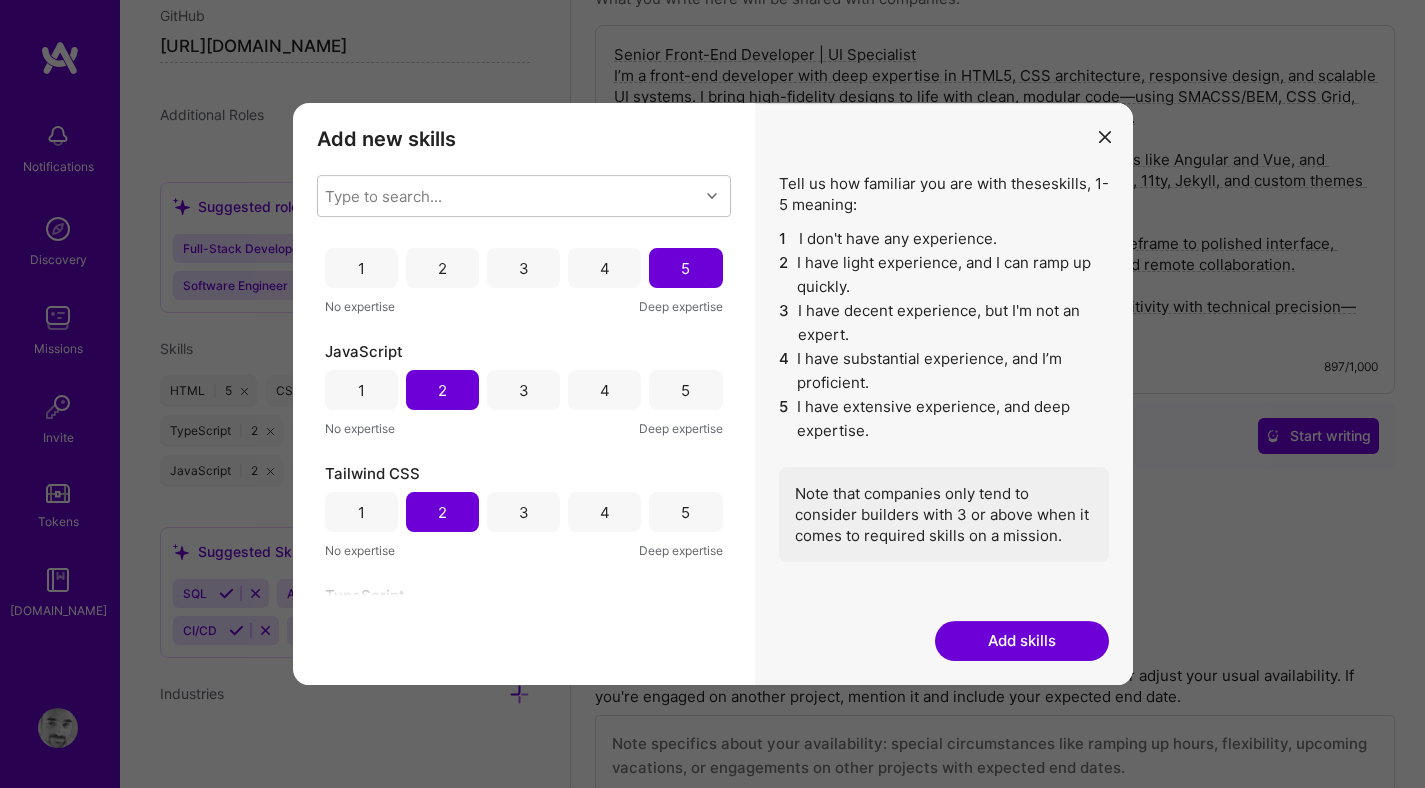 click on "3" at bounding box center (523, 390) 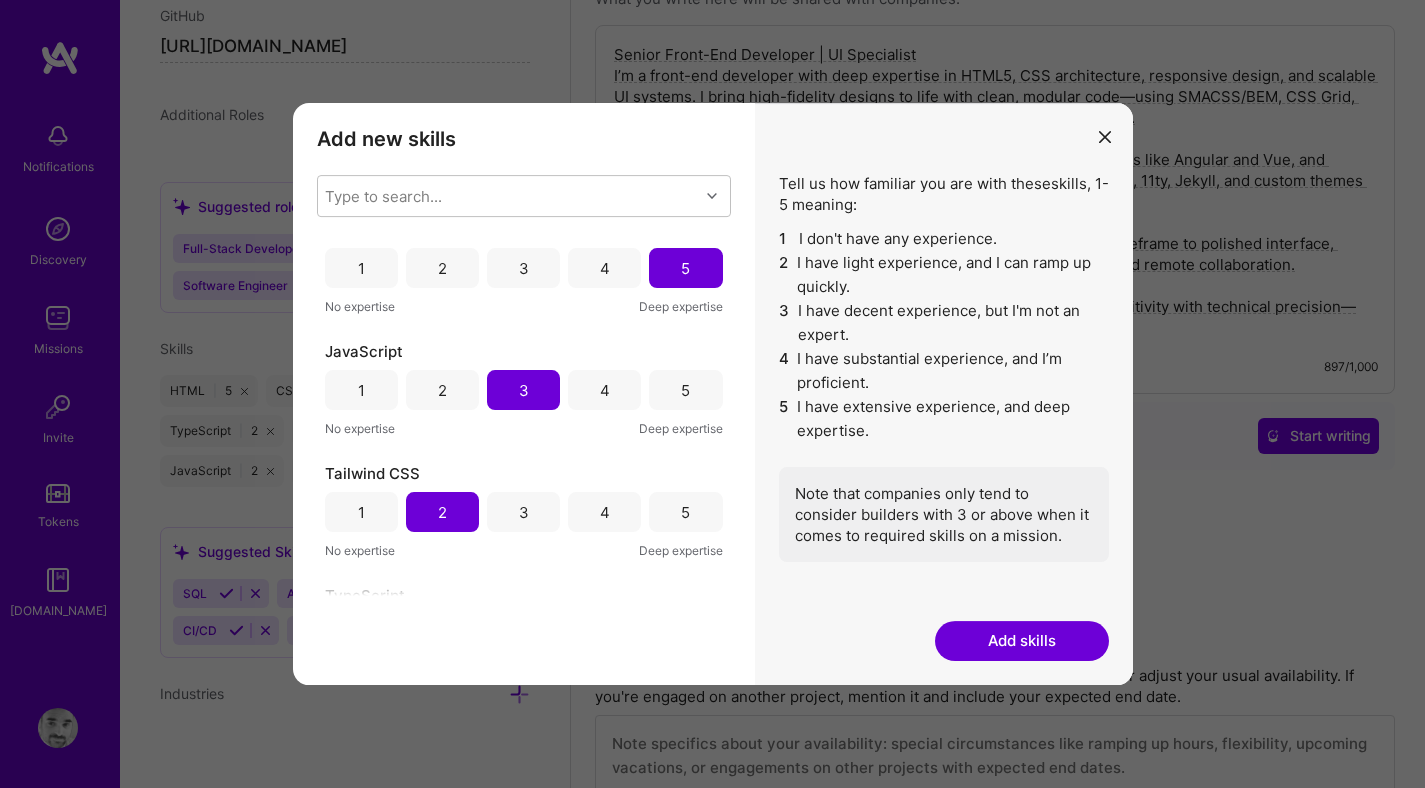 click on "3" at bounding box center (523, 512) 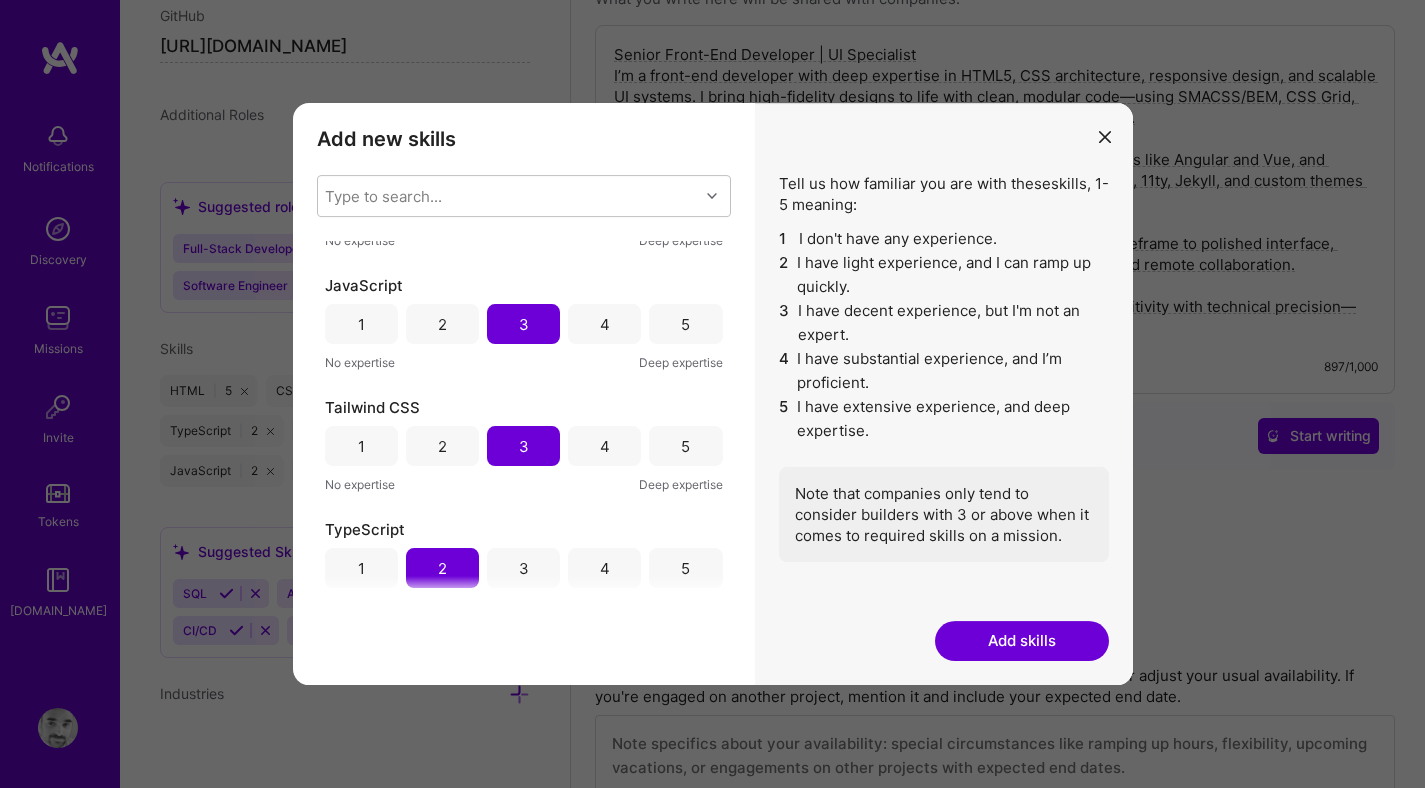 scroll, scrollTop: 1566, scrollLeft: 0, axis: vertical 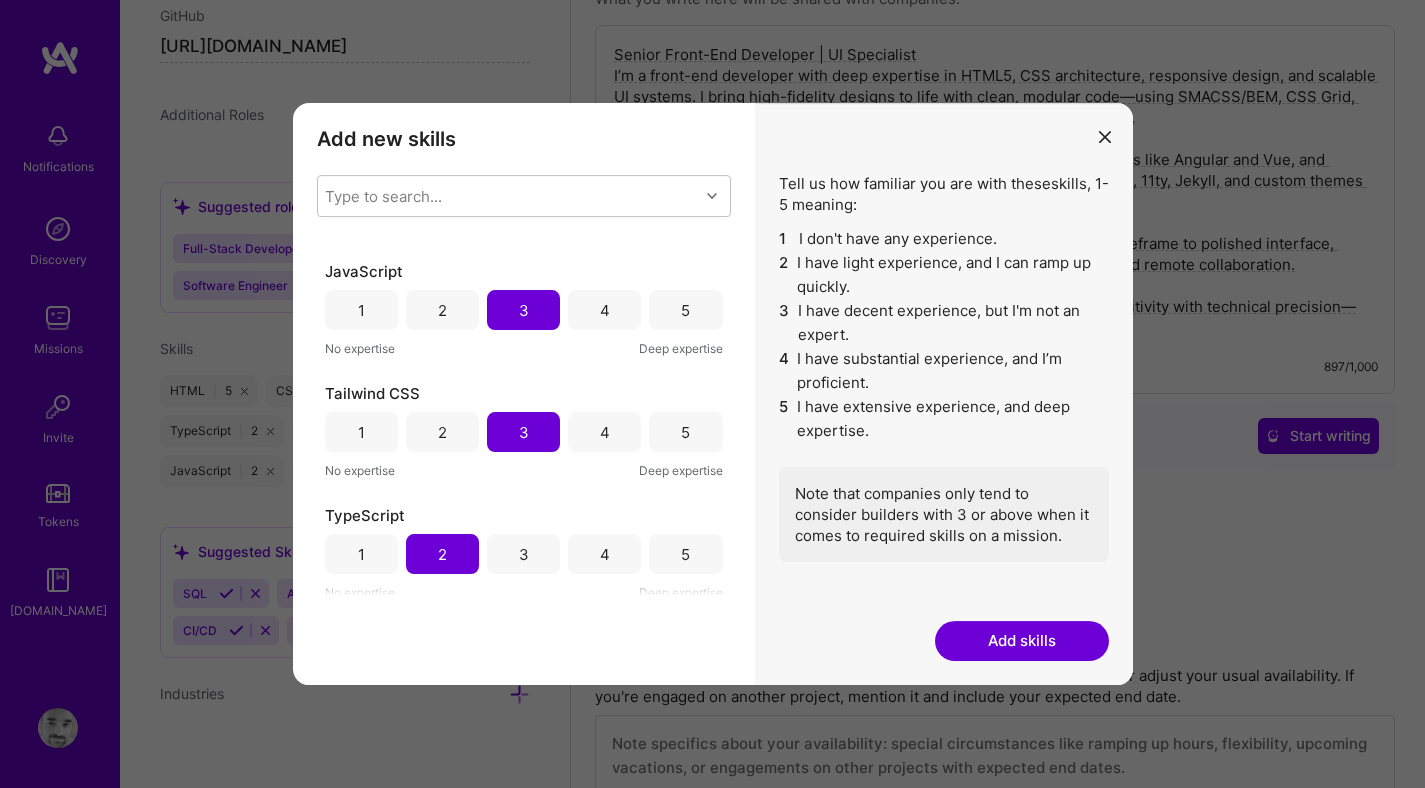 click on "2" at bounding box center (442, 432) 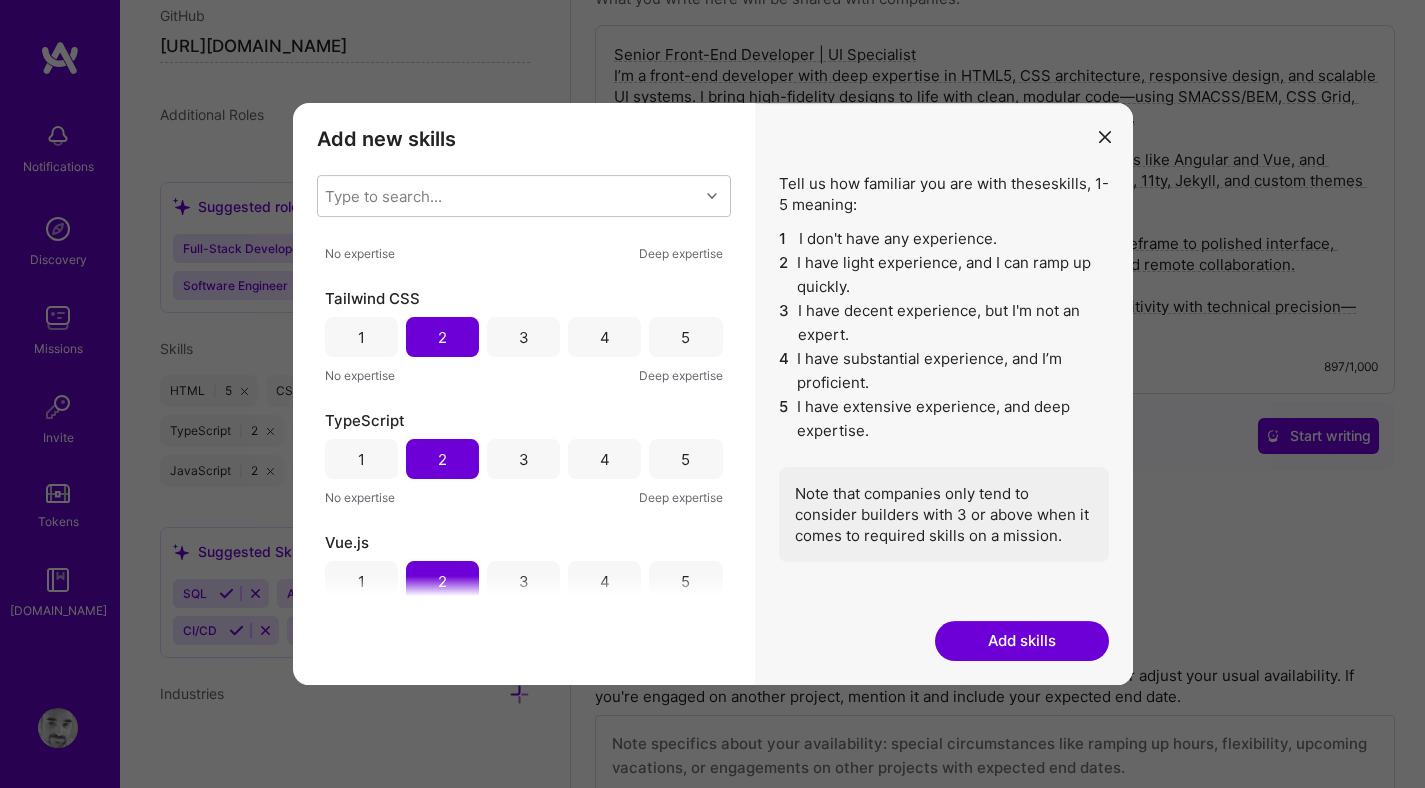 scroll, scrollTop: 1695, scrollLeft: 0, axis: vertical 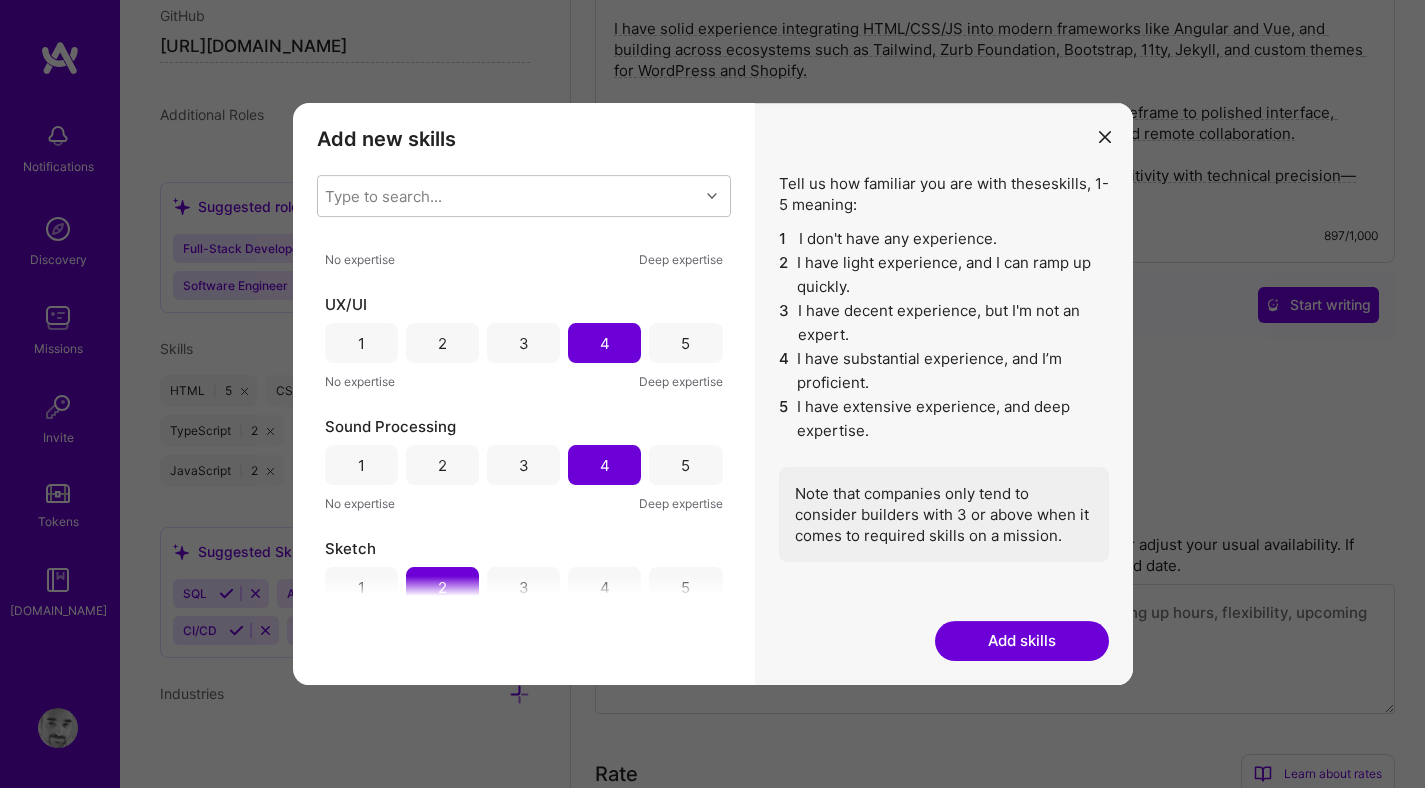 click on "3" at bounding box center [523, 343] 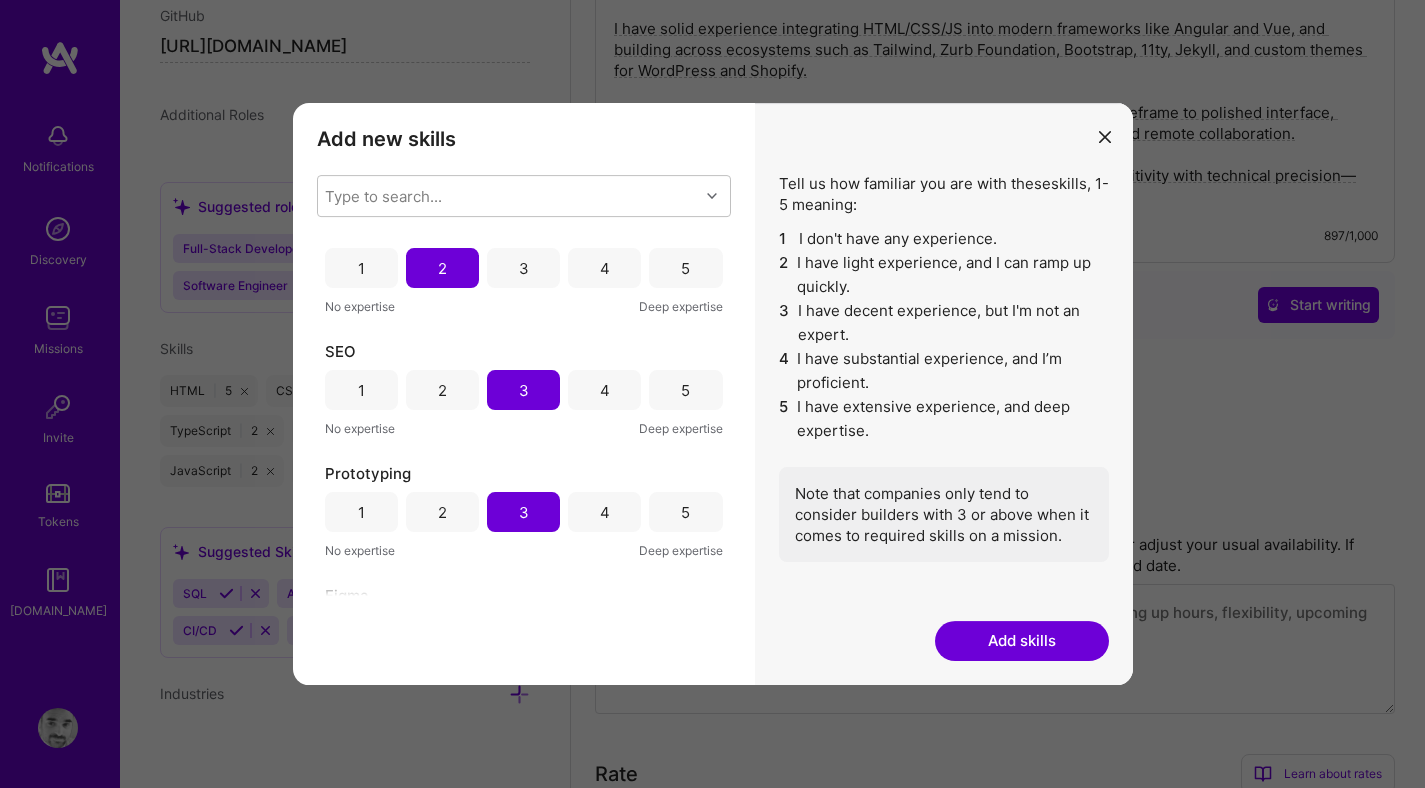 scroll, scrollTop: 634, scrollLeft: 0, axis: vertical 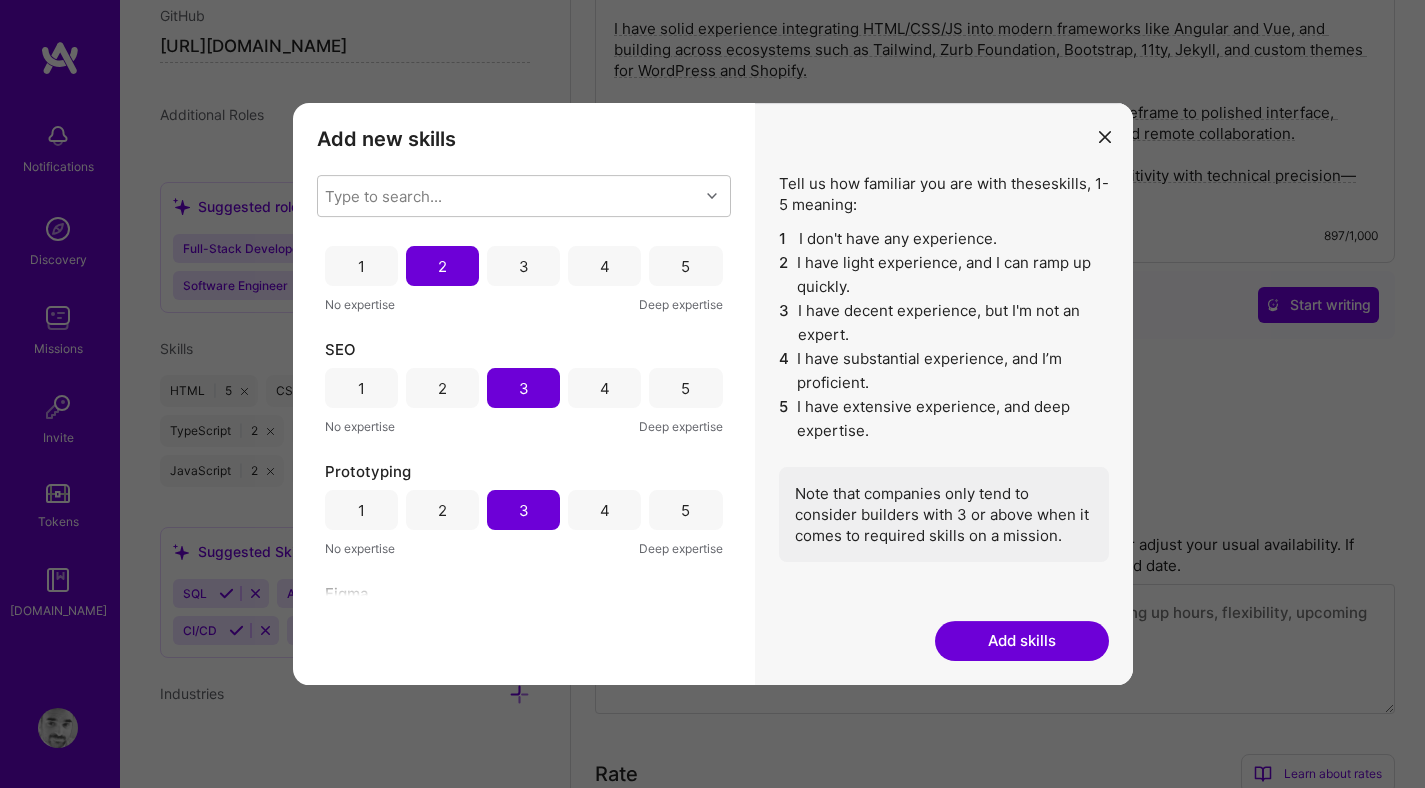 click on "Add skills" at bounding box center [1022, 641] 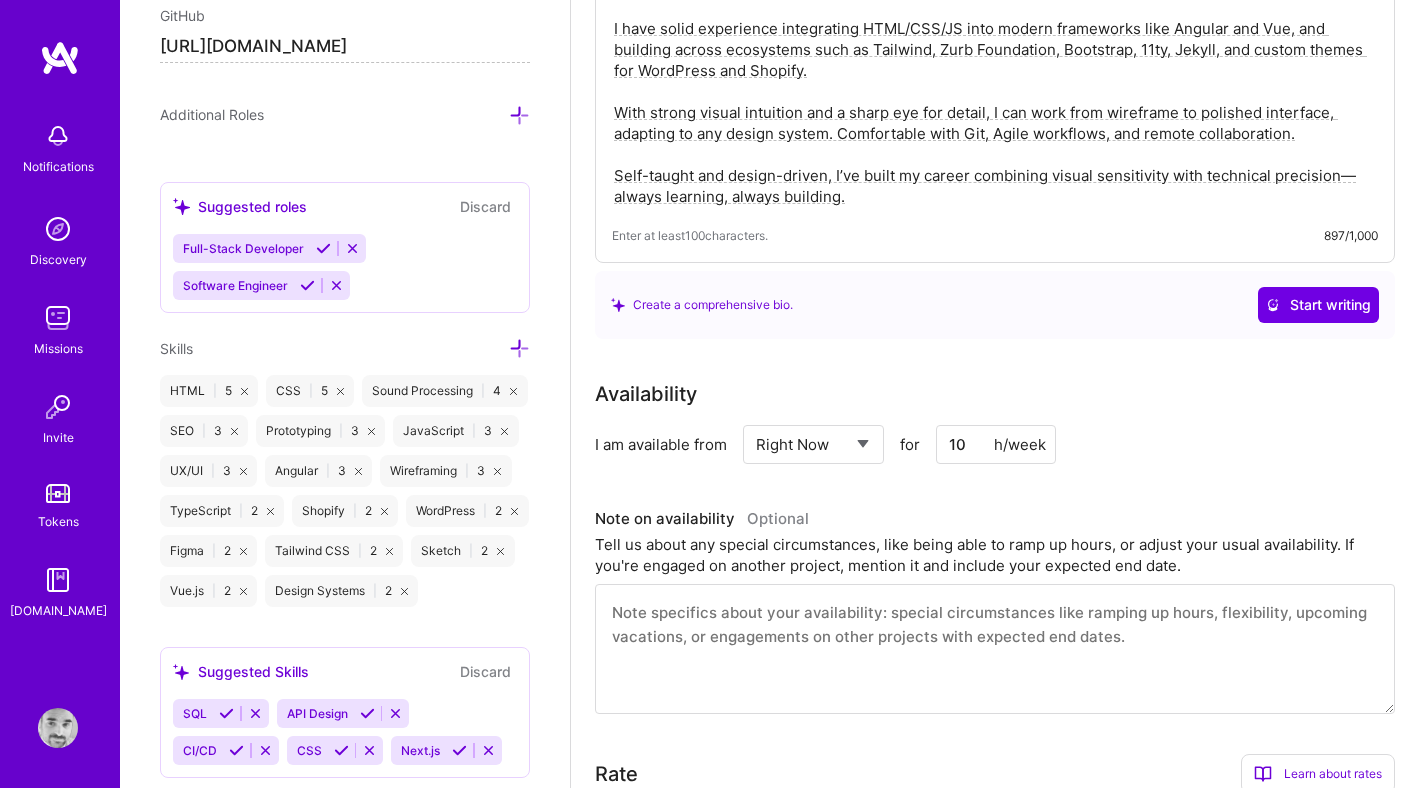 scroll, scrollTop: 1483, scrollLeft: 0, axis: vertical 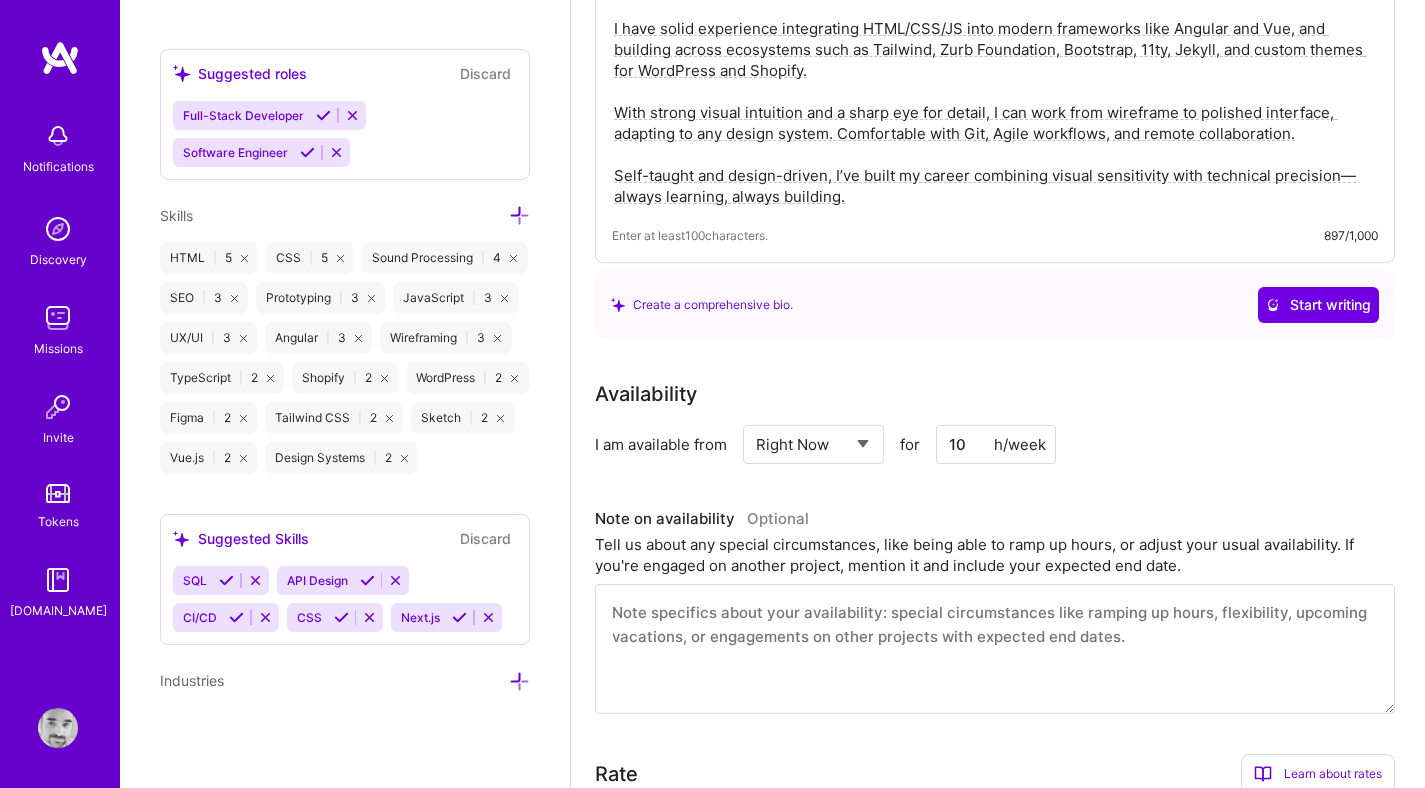 click at bounding box center (395, 580) 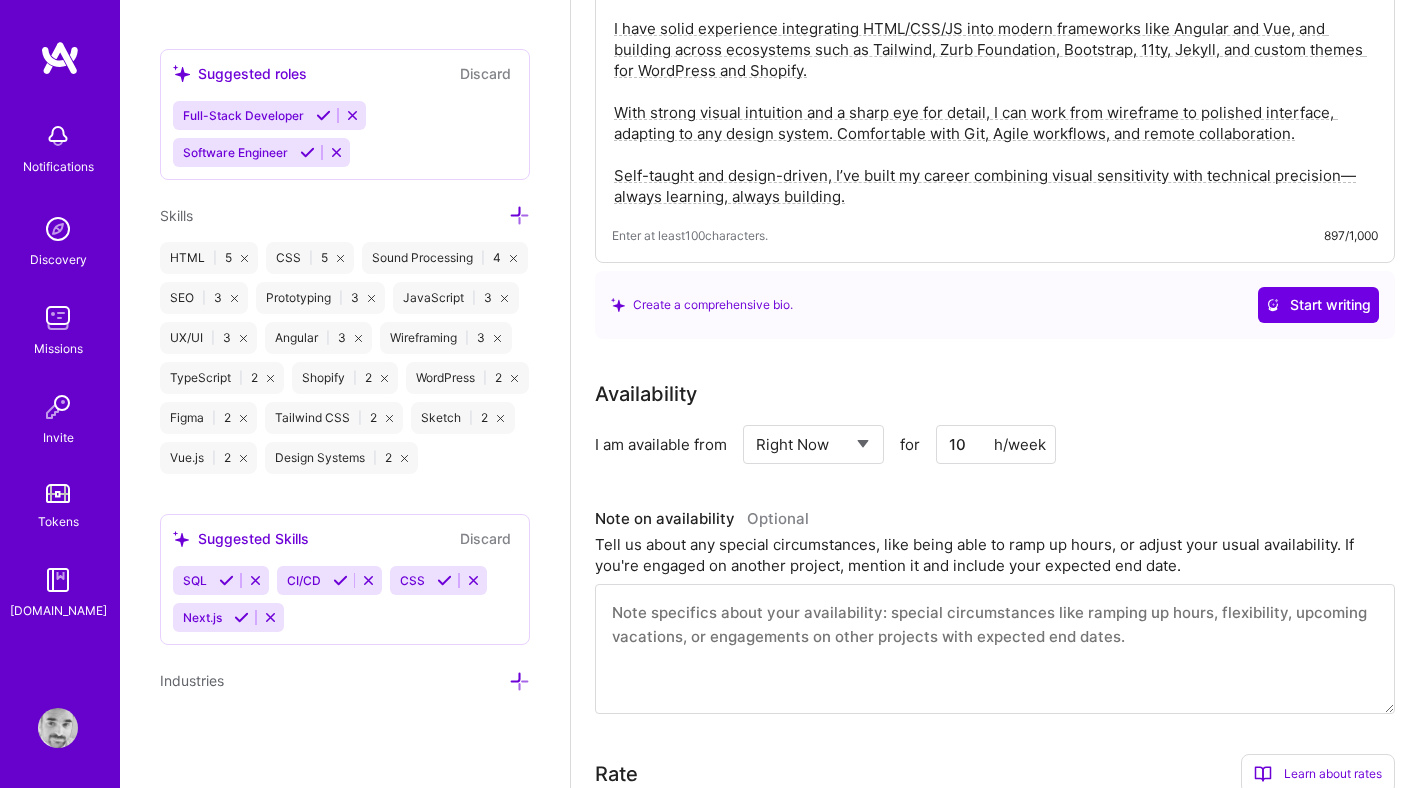 click on "CSS" at bounding box center (412, 580) 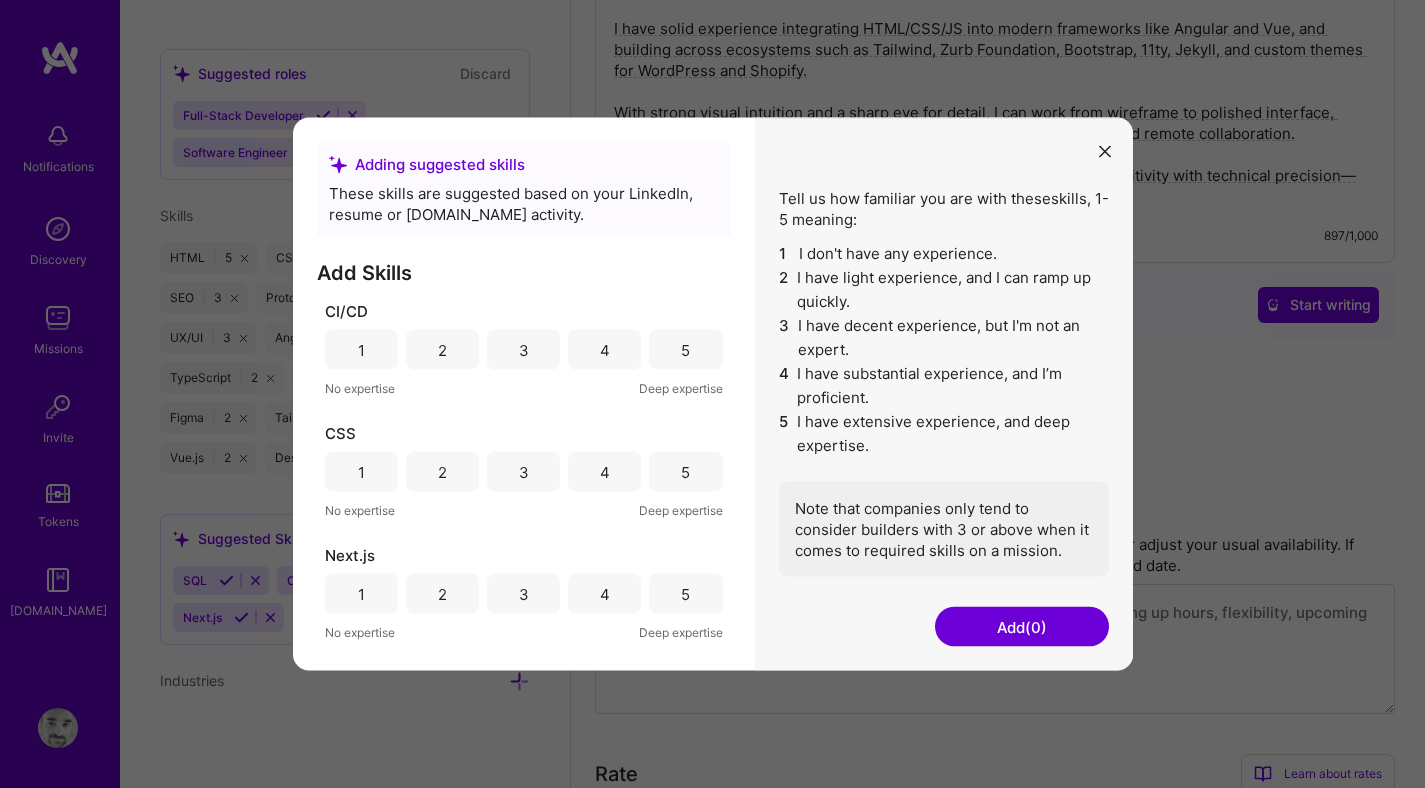 click on "5" at bounding box center [685, 472] 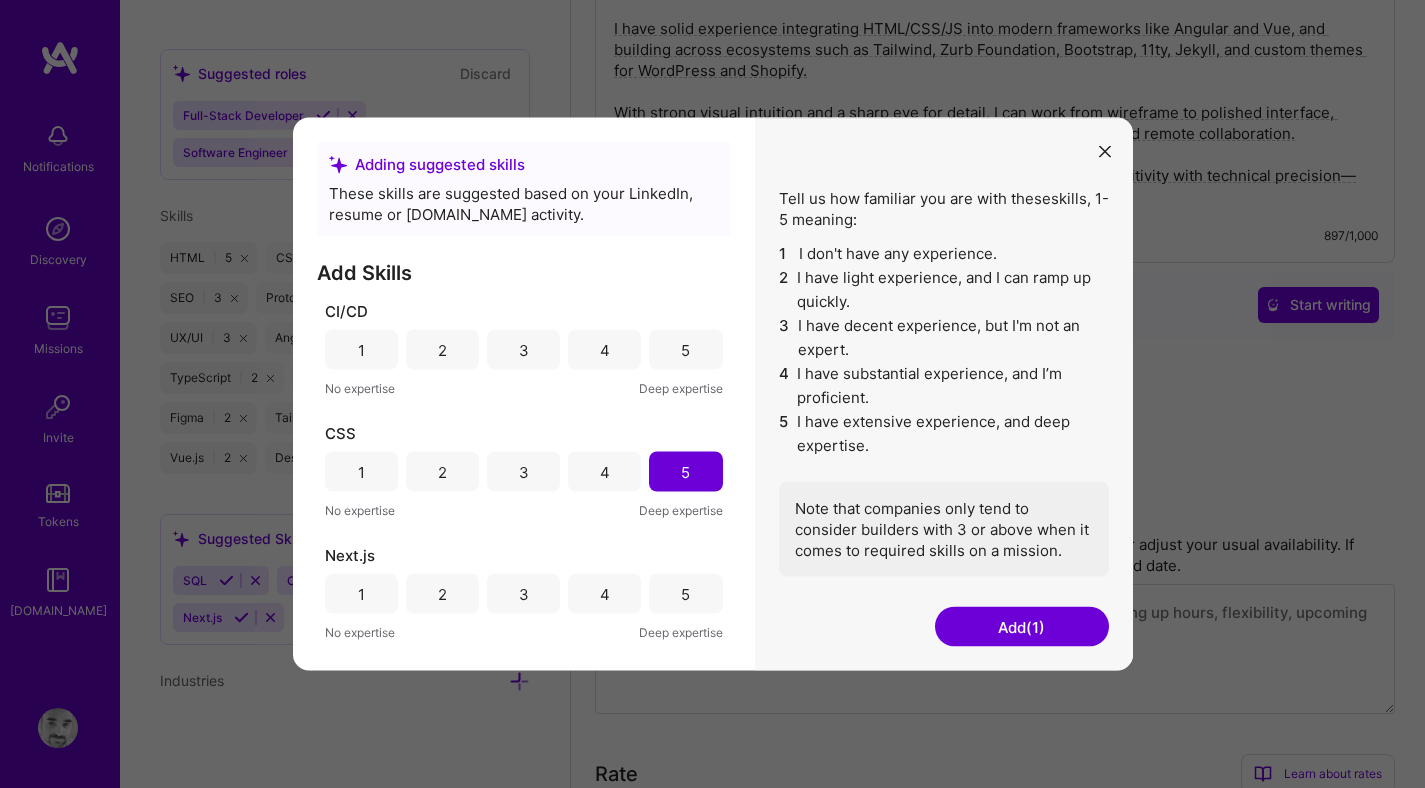 click on "Add  (1)" at bounding box center [1022, 627] 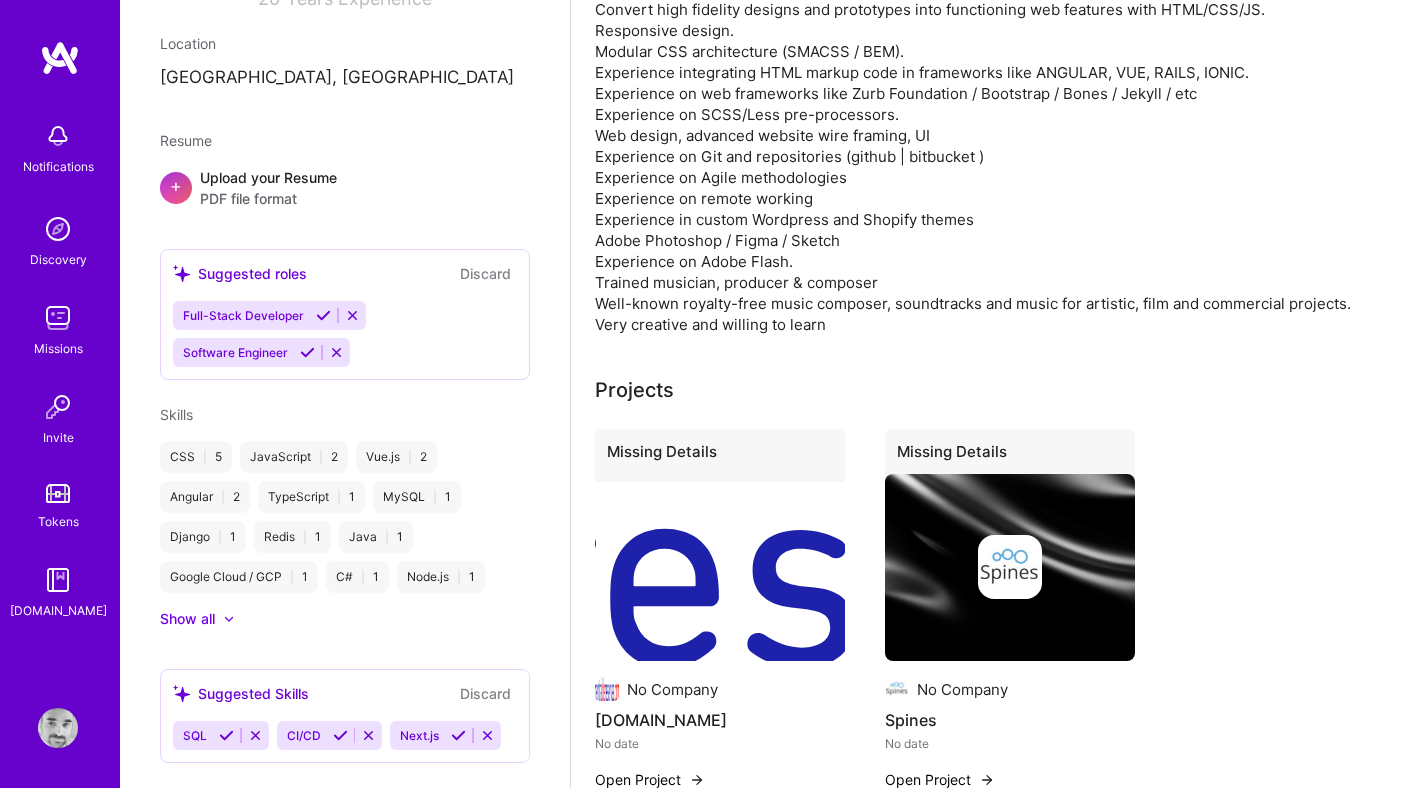 scroll, scrollTop: 376, scrollLeft: 0, axis: vertical 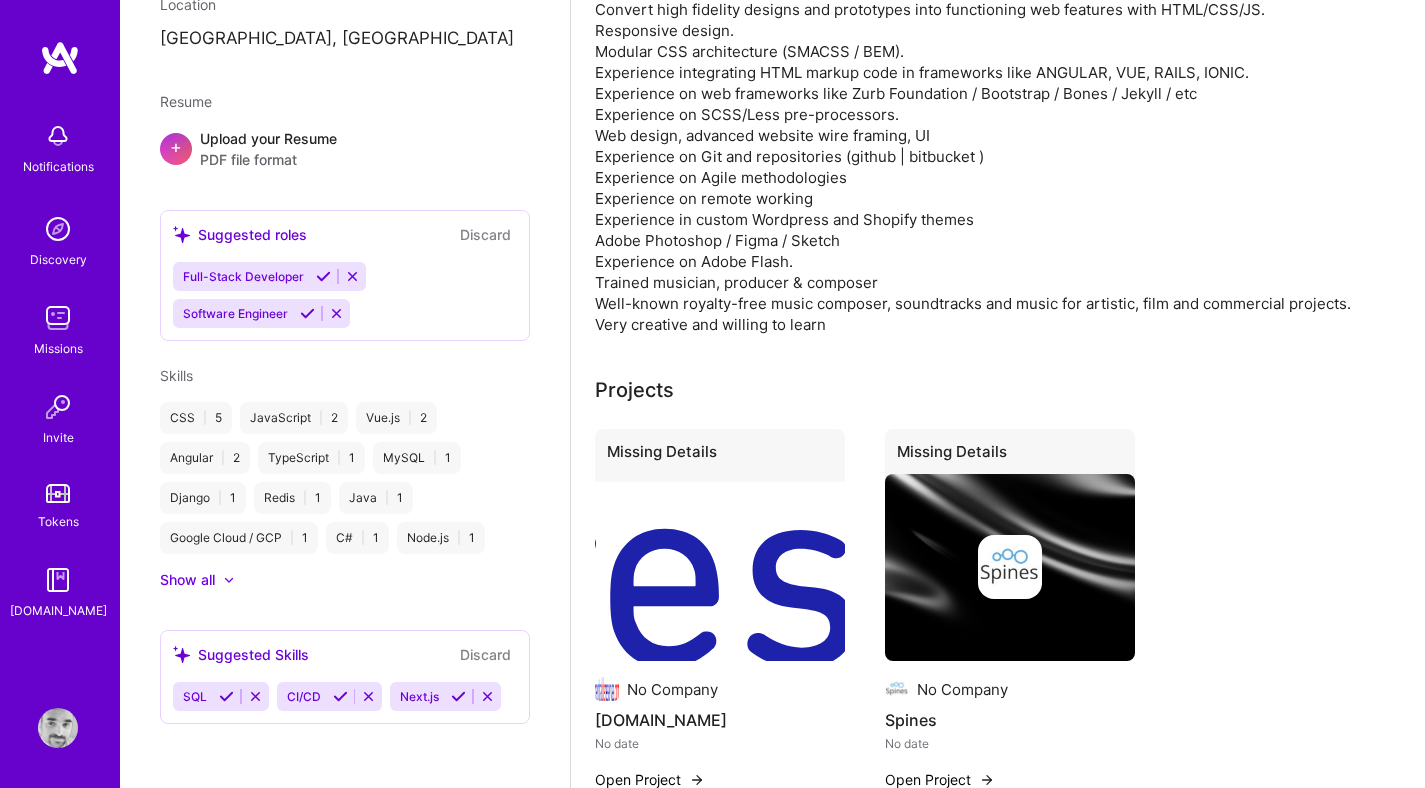 click on "Show all" at bounding box center [187, 580] 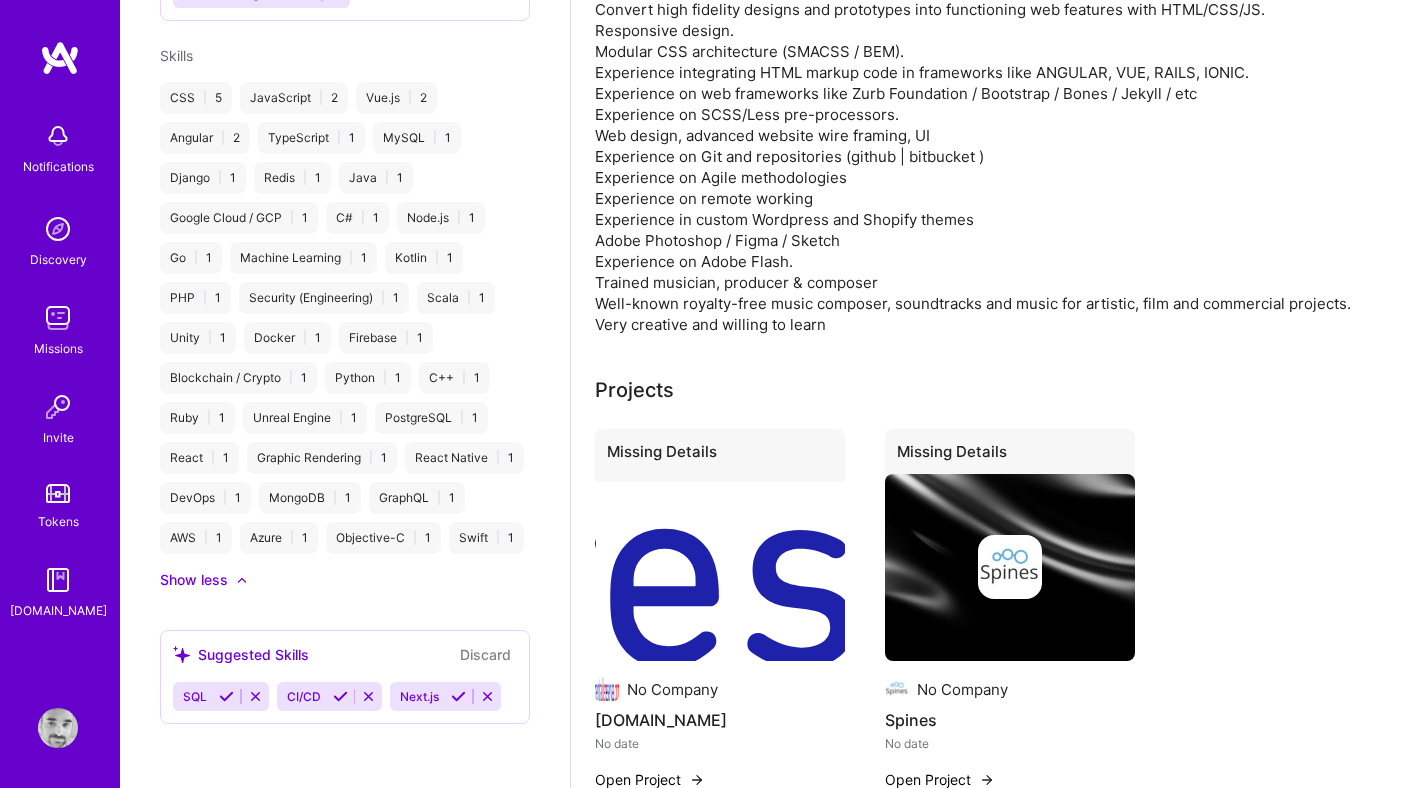 scroll, scrollTop: 735, scrollLeft: 0, axis: vertical 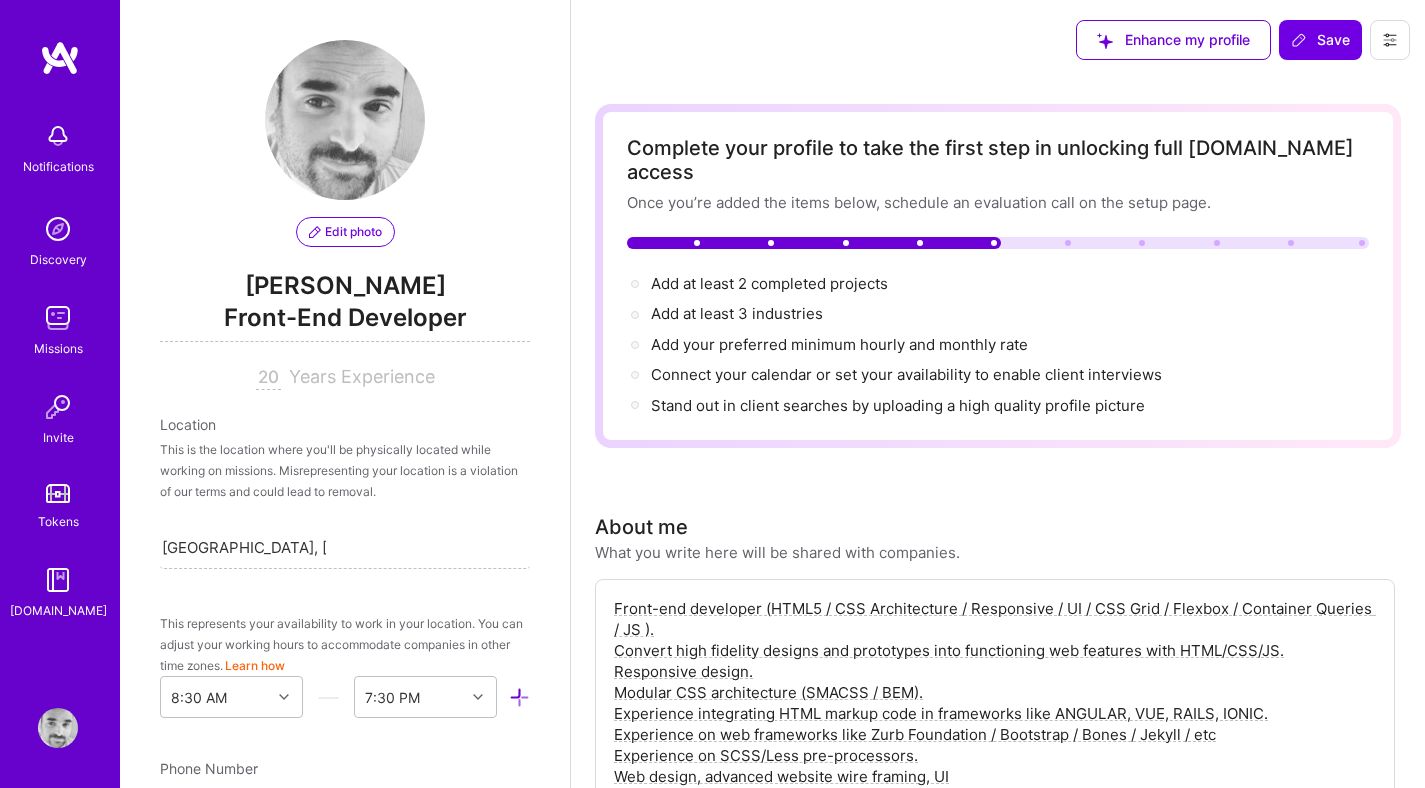 select on "US" 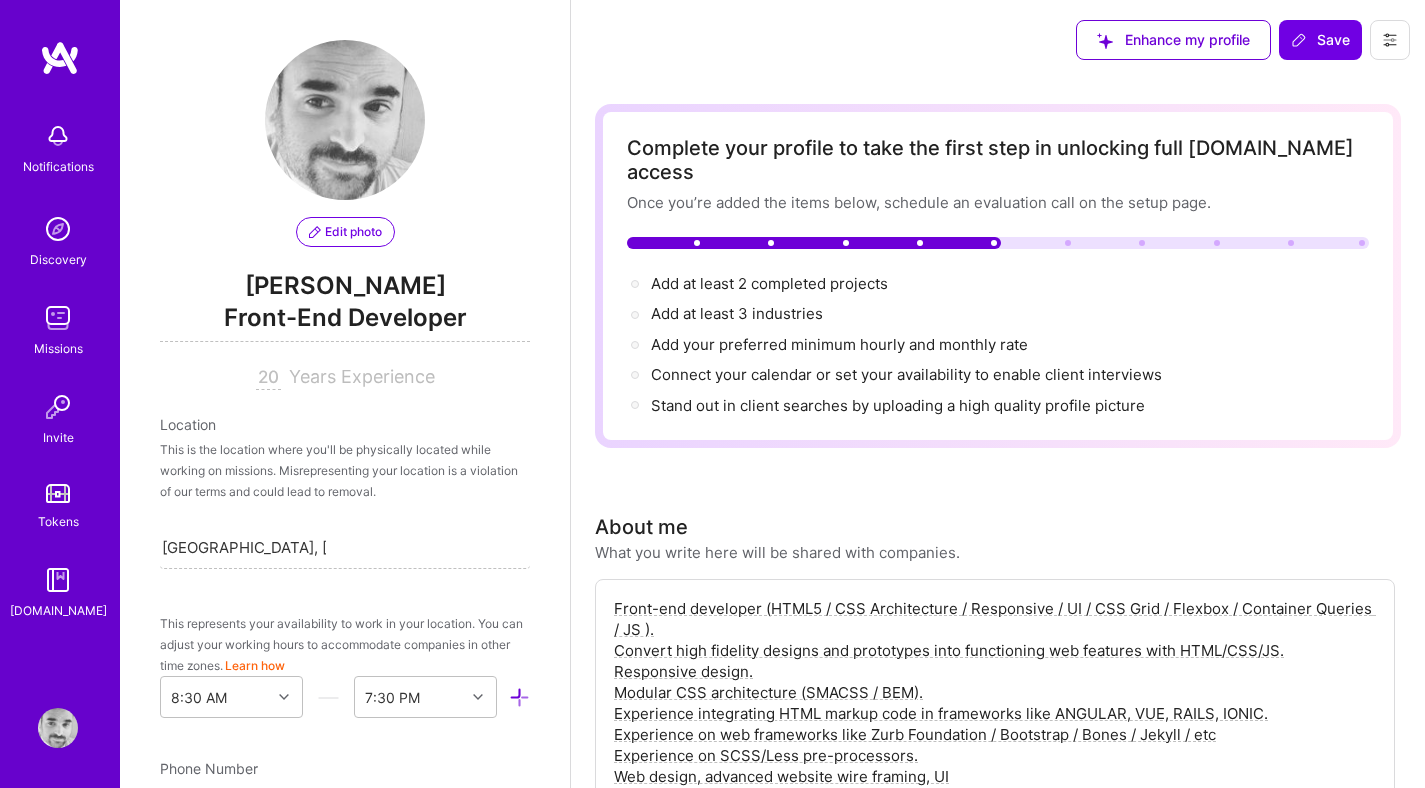 scroll, scrollTop: 753, scrollLeft: 0, axis: vertical 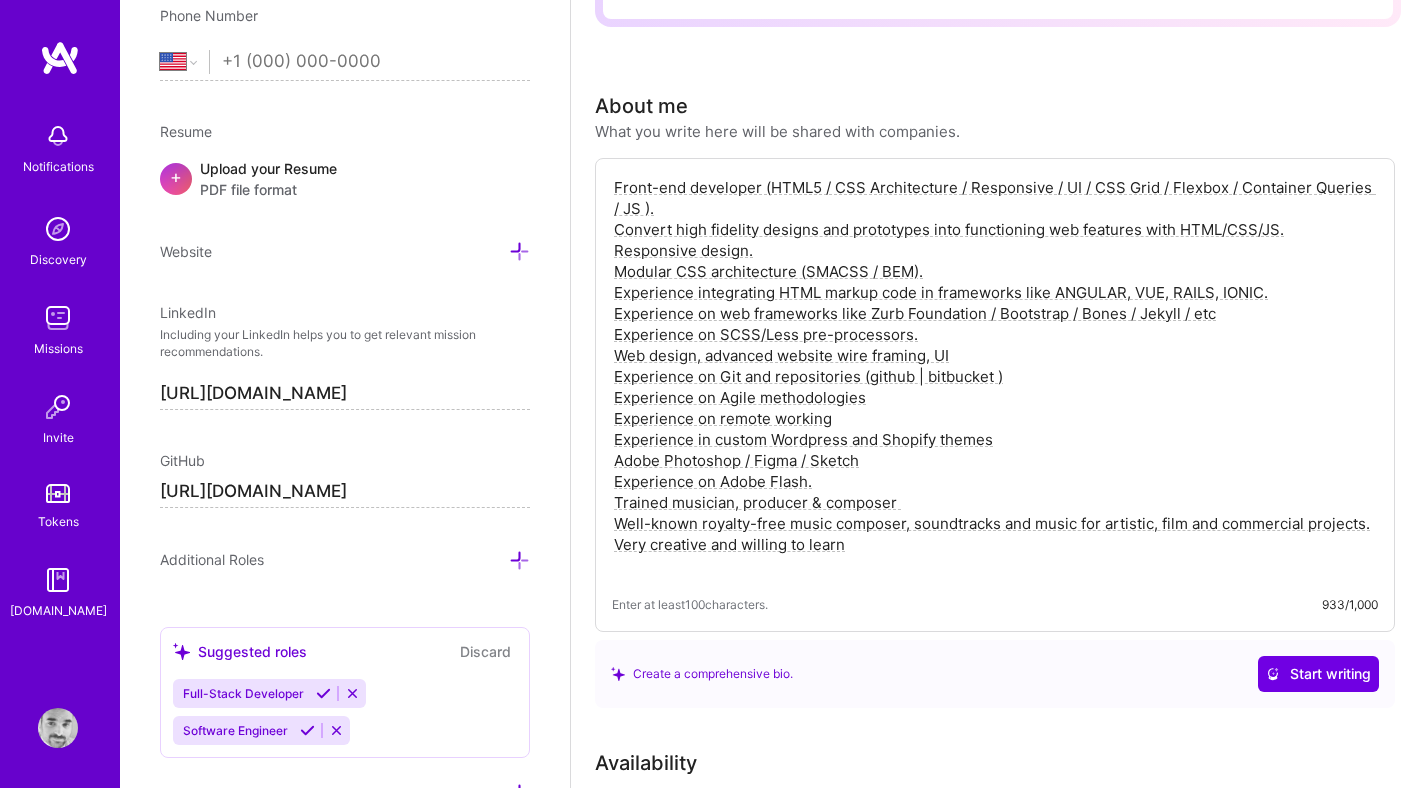 click on "Front-end developer (HTML5 / CSS Architecture / Responsive / UI / CSS Grid / Flexbox / Container Queries / JS ).
Convert high fidelity designs and prototypes into functioning web features with HTML/CSS/JS.
Responsive design.
Modular CSS architecture (SMACSS / BEM).
Experience integrating HTML markup code in frameworks like ANGULAR, VUE, RAILS, IONIC.
Experience on web frameworks like Zurb Foundation / Bootstrap / Bones / Jekyll / etc
Experience on SCSS/Less pre-processors.
Web design, advanced website wire framing, UI
Experience on Git and repositories (github | bitbucket )
Experience on Agile methodologies
Experience on remote working
Experience in custom Wordpress and Shopify themes
Adobe Photoshop / Figma / Sketch
Experience on Adobe Flash.
Trained musician, producer & composer
Well-known royalty-free music composer, soundtracks and music for artistic, film and commercial projects.
Very creative and willing to learn" at bounding box center (995, 376) 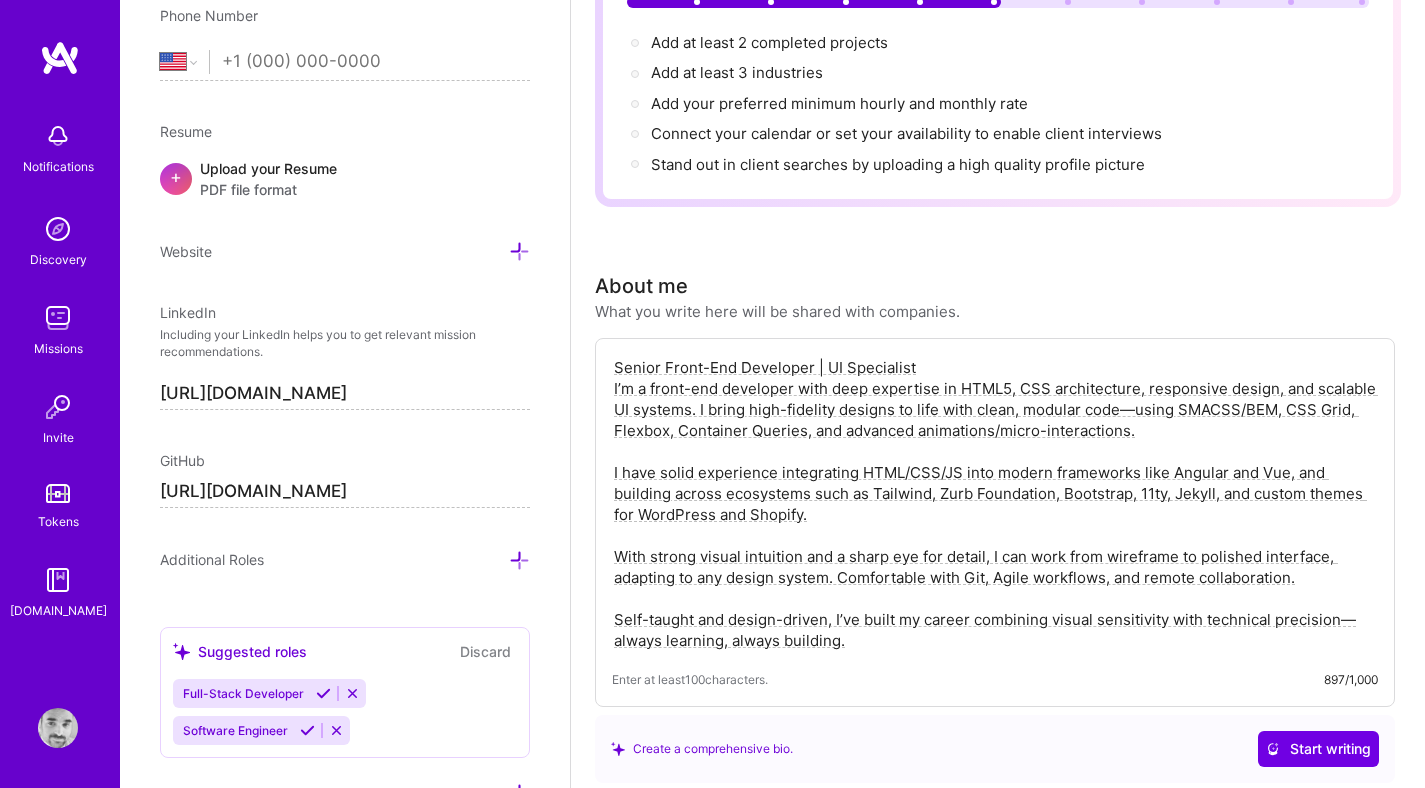 scroll, scrollTop: 0, scrollLeft: 0, axis: both 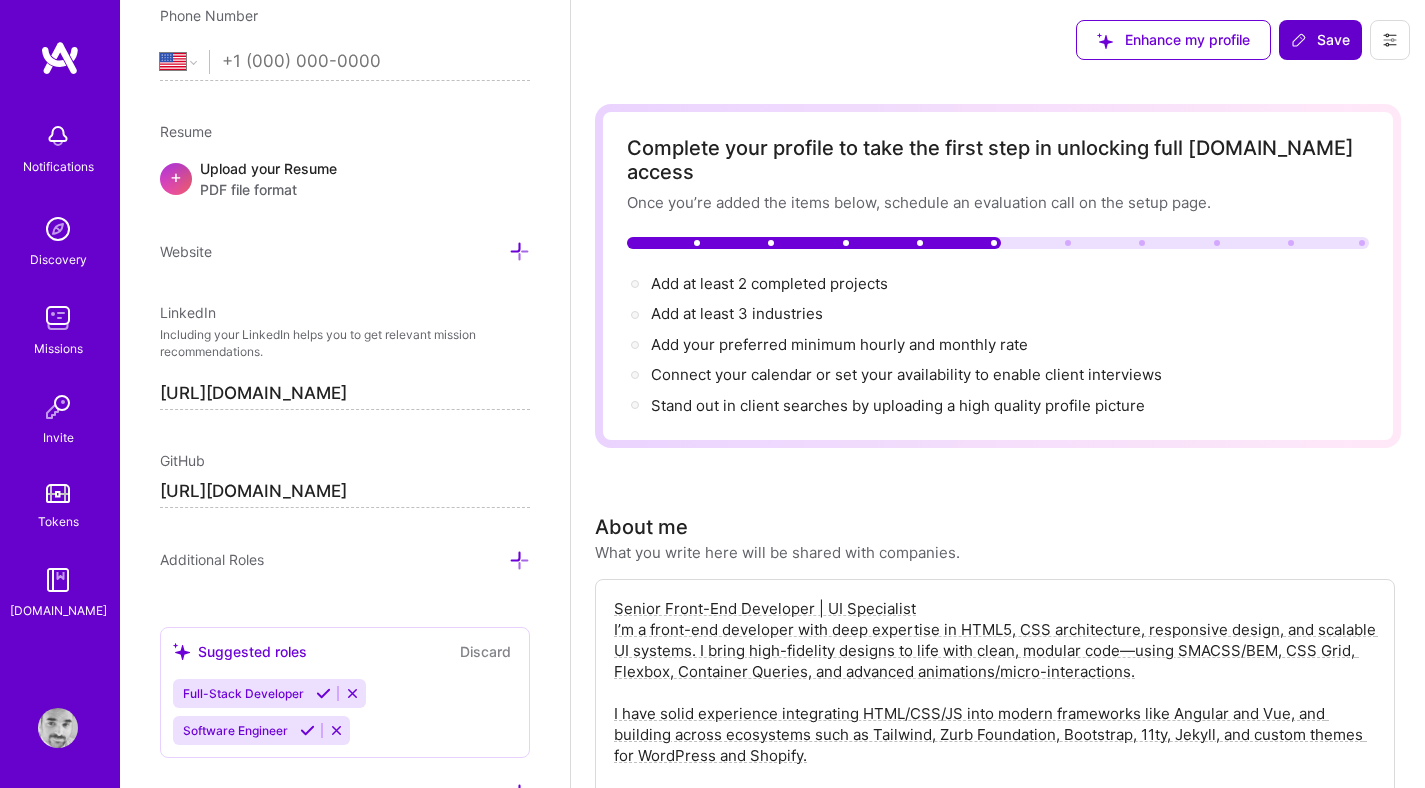 type on "Senior Front-End Developer | UI Specialist
I’m a front-end developer with deep expertise in HTML5, CSS architecture, responsive design, and scalable UI systems. I bring high-fidelity designs to life with clean, modular code—using SMACSS/BEM, CSS Grid, Flexbox, Container Queries, and advanced animations/micro-interactions.
I have solid experience integrating HTML/CSS/JS into modern frameworks like Angular and Vue, and building across ecosystems such as Tailwind, Zurb Foundation, Bootstrap, 11ty, Jekyll, and custom themes for WordPress and Shopify.
With strong visual intuition and a sharp eye for detail, I can work from wireframe to polished interface, adapting to any design system. Comfortable with Git, Agile workflows, and remote collaboration.
Self-taught and design-driven, I’ve built my career combining visual sensitivity with technical precision—always learning, always building." 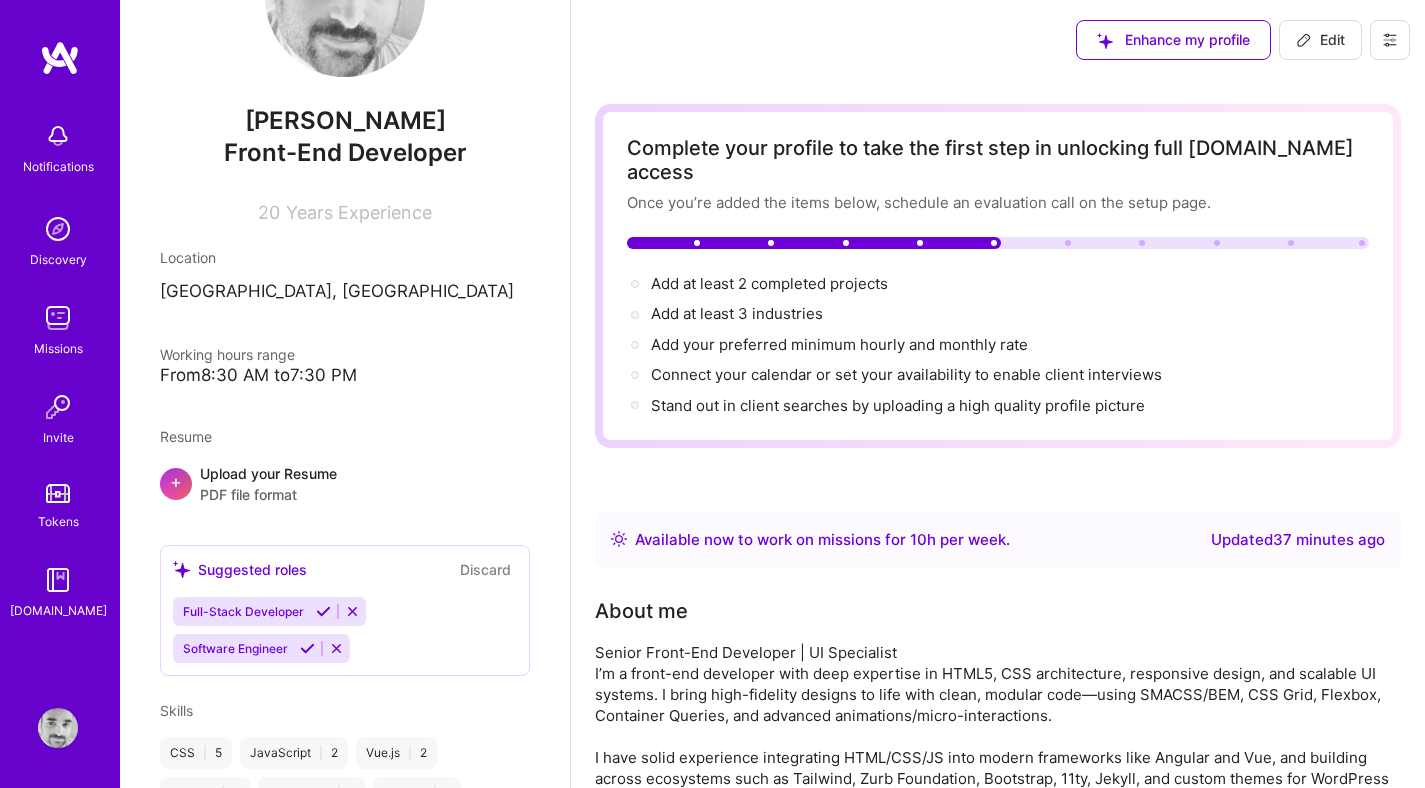 scroll, scrollTop: 139, scrollLeft: 0, axis: vertical 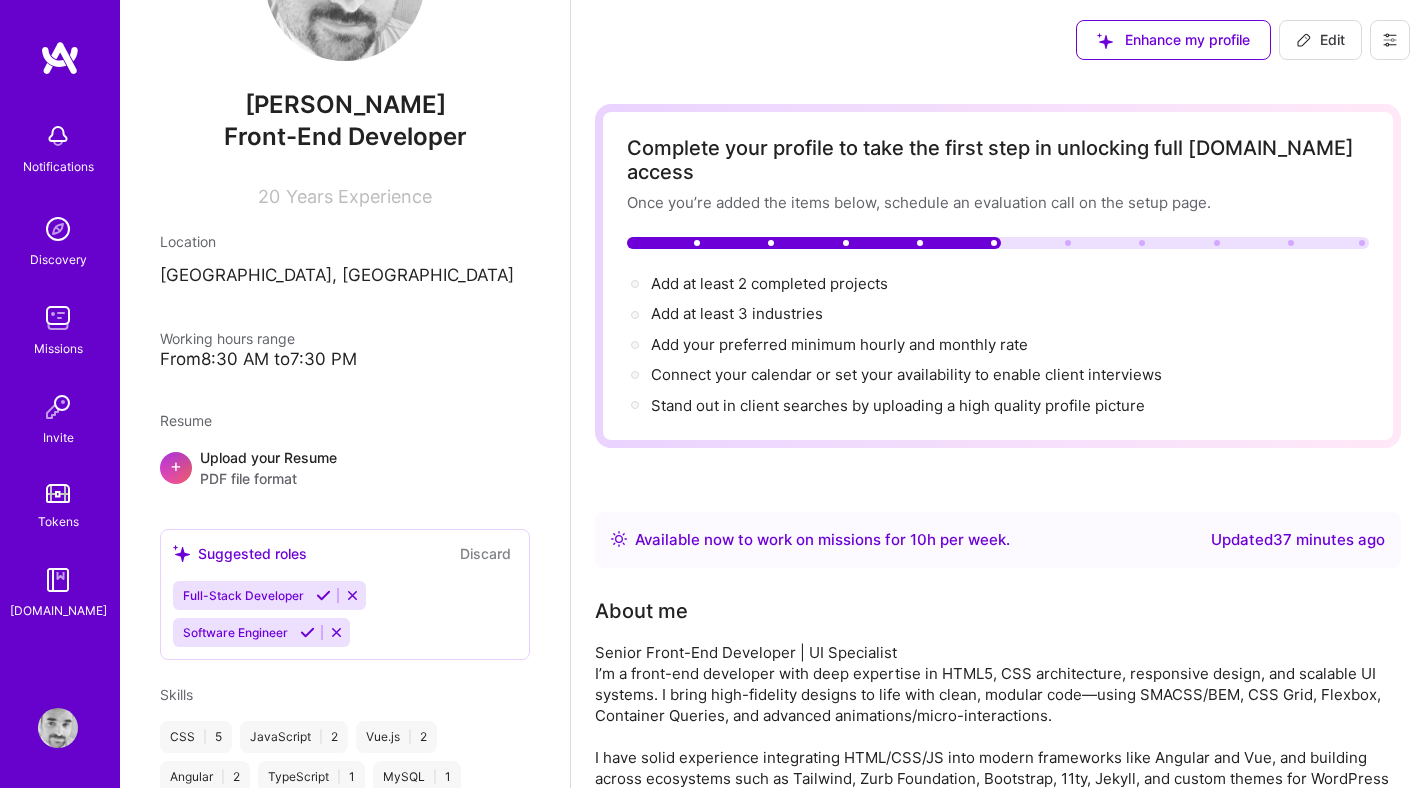 click on "From  8:30 AM    to  7:30 PM" at bounding box center [345, 359] 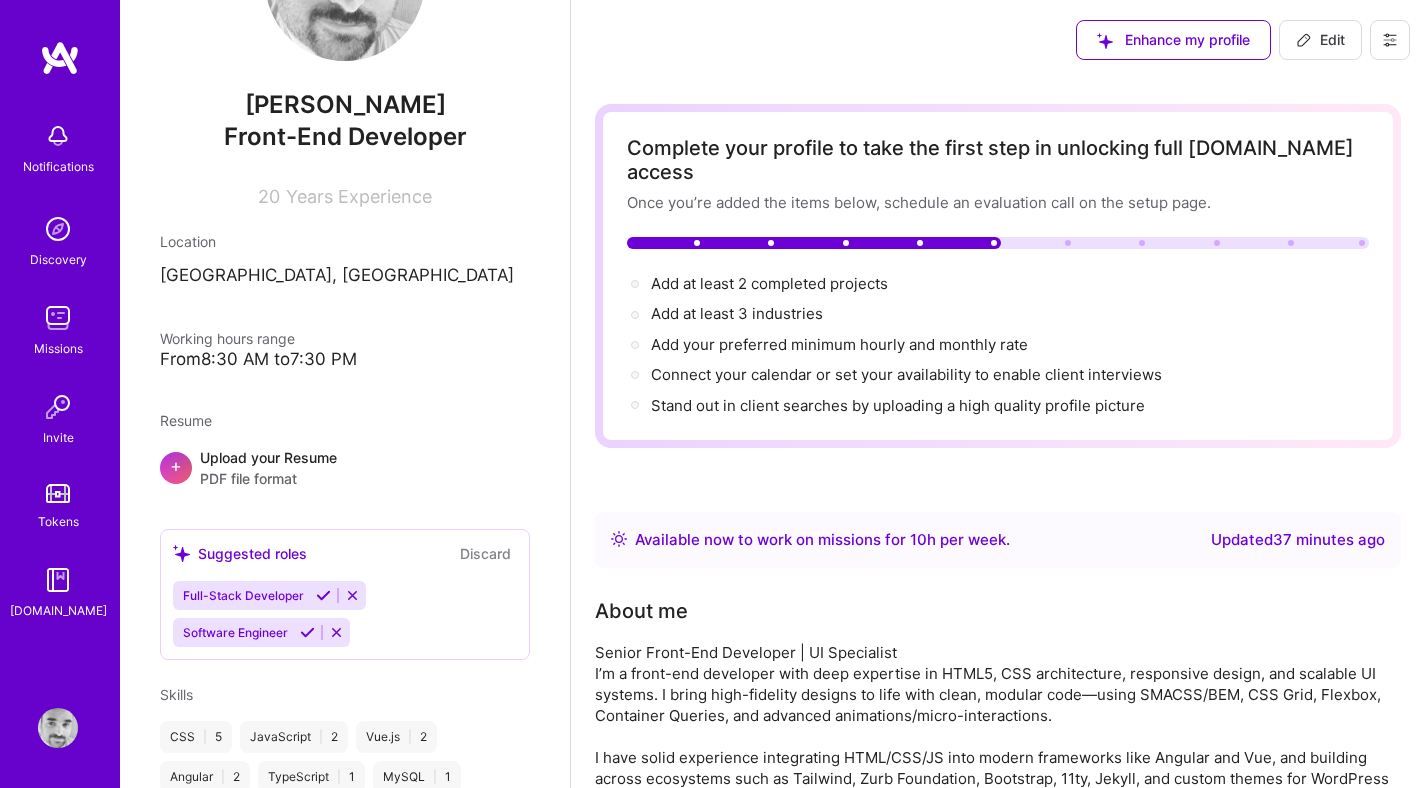 click on "From  8:30 AM    to  7:30 PM" at bounding box center (345, 359) 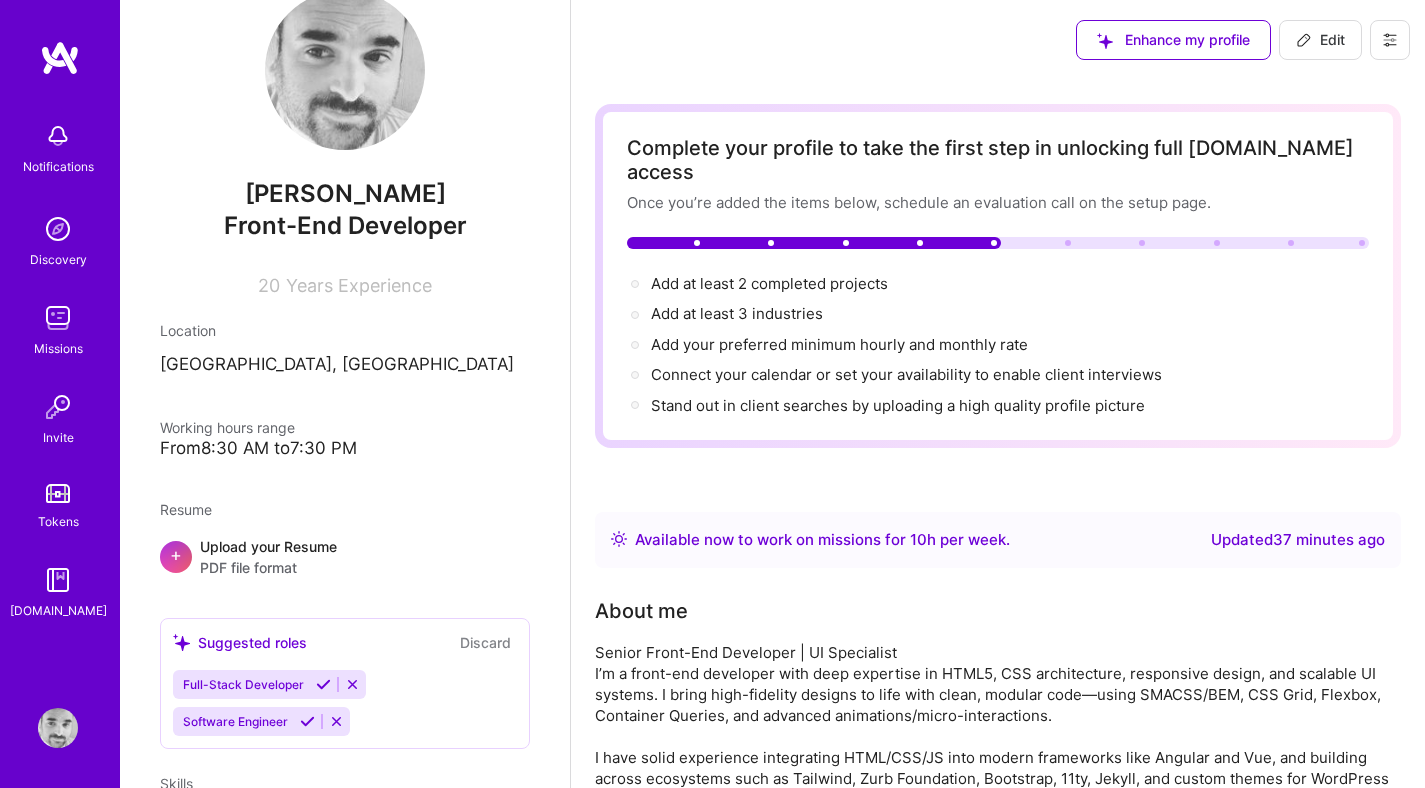 scroll, scrollTop: 0, scrollLeft: 0, axis: both 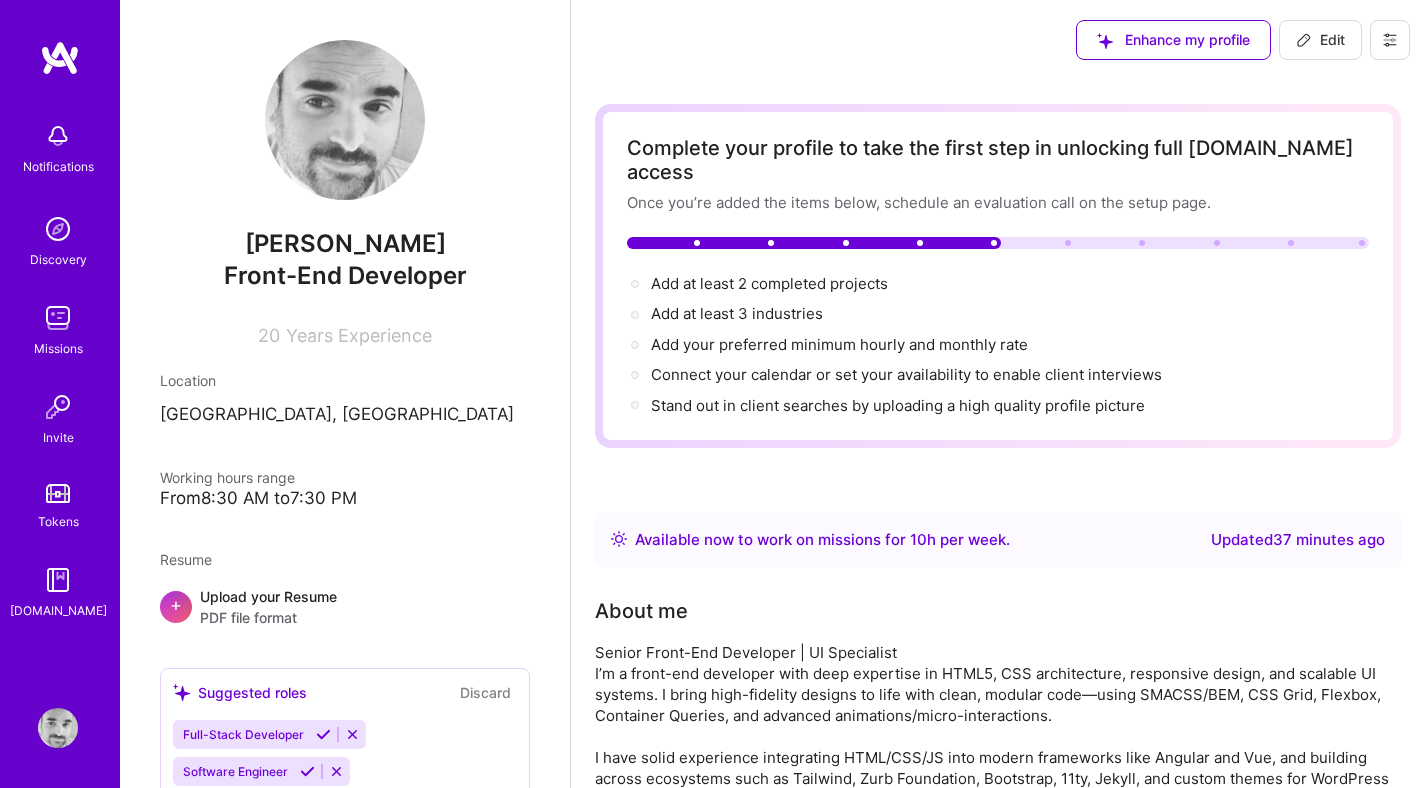 click on "Edit" at bounding box center [1320, 40] 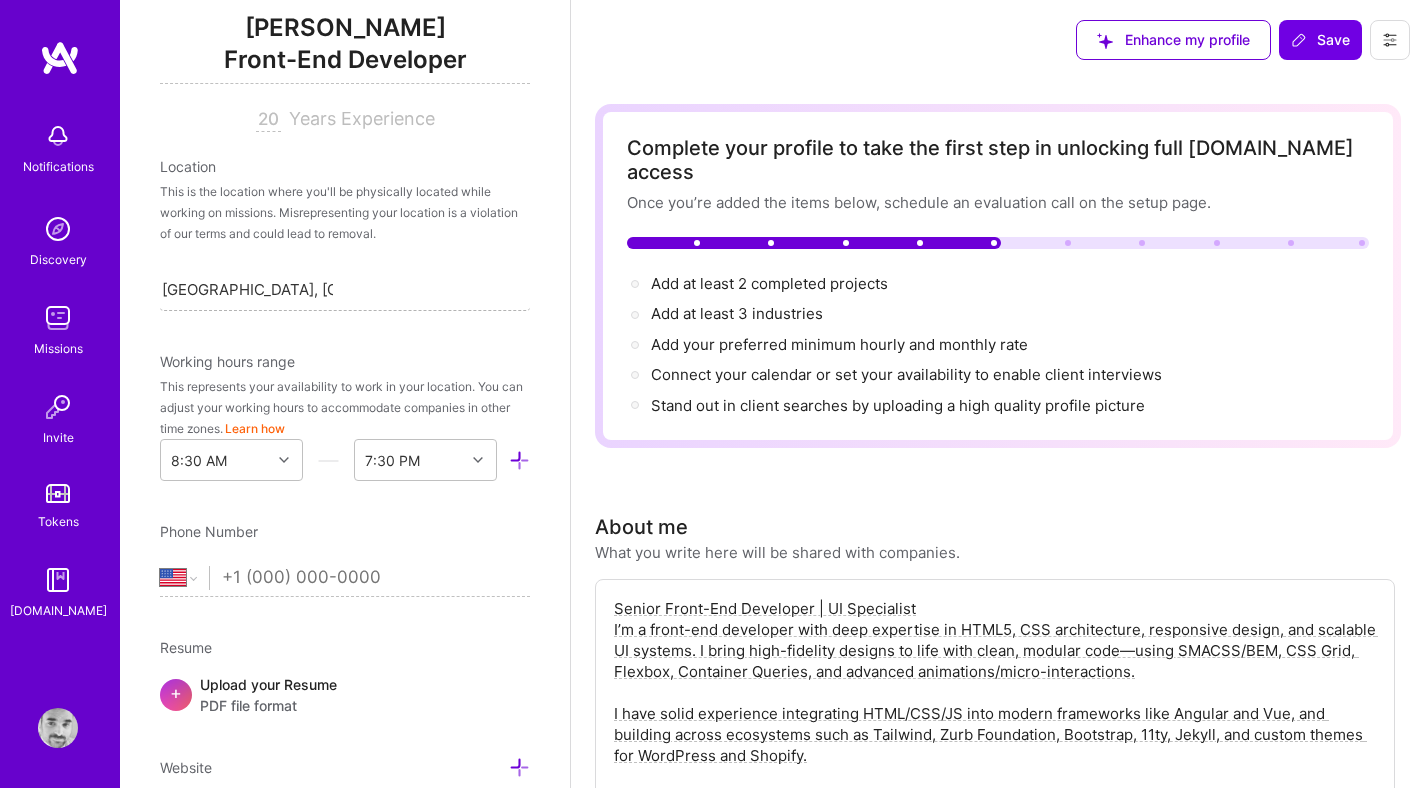 scroll, scrollTop: 256, scrollLeft: 0, axis: vertical 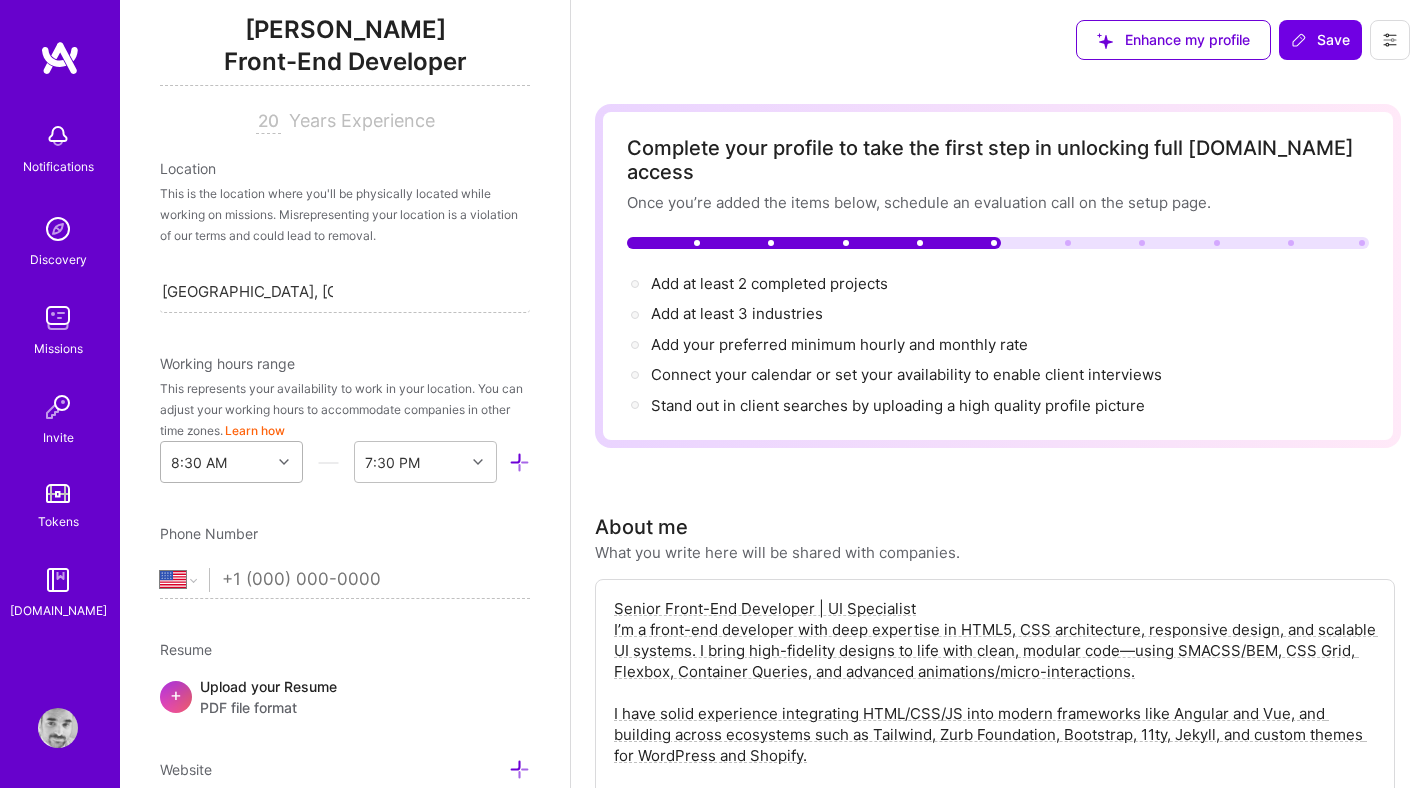 click at bounding box center (286, 462) 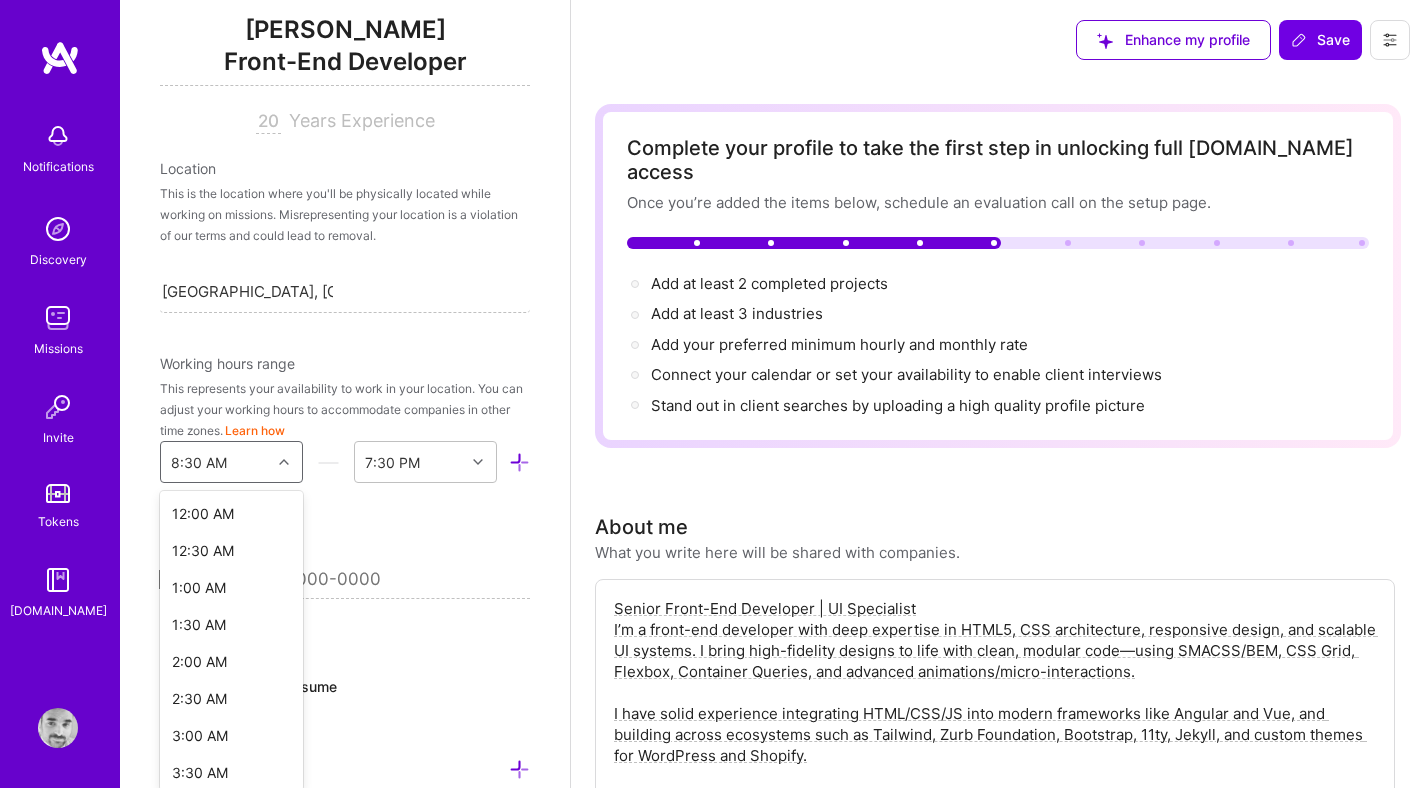 scroll, scrollTop: 267, scrollLeft: 0, axis: vertical 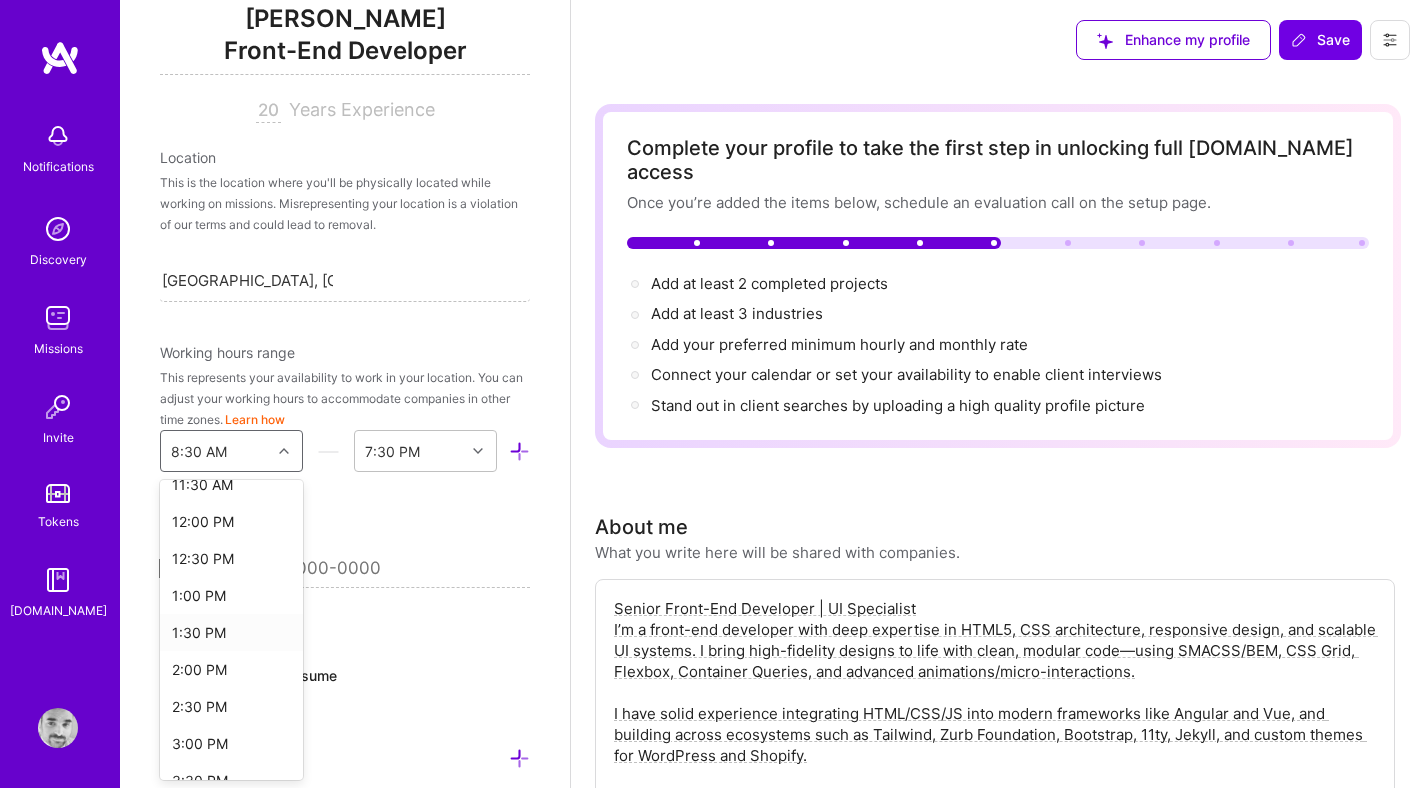 click on "1:30 PM" at bounding box center [231, 632] 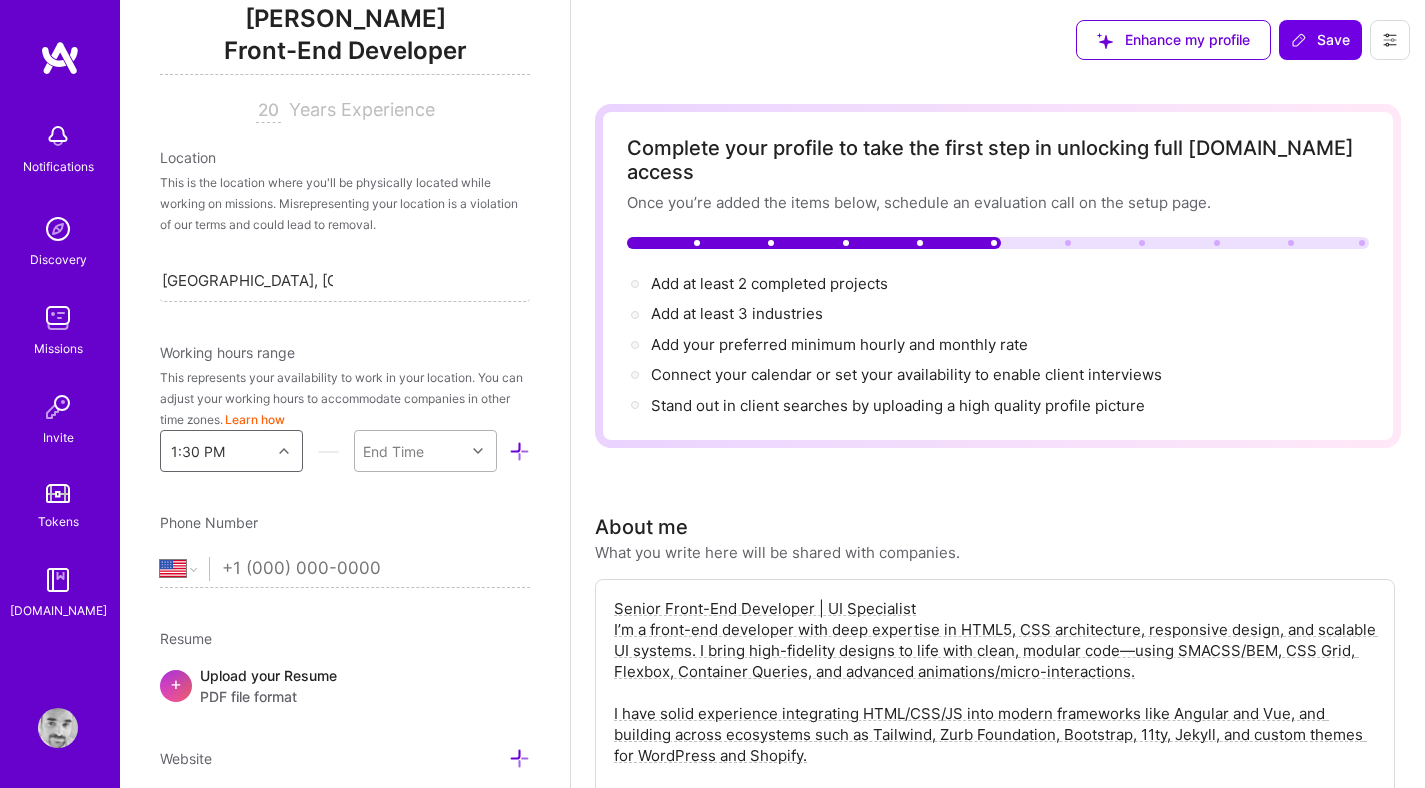 click at bounding box center (478, 451) 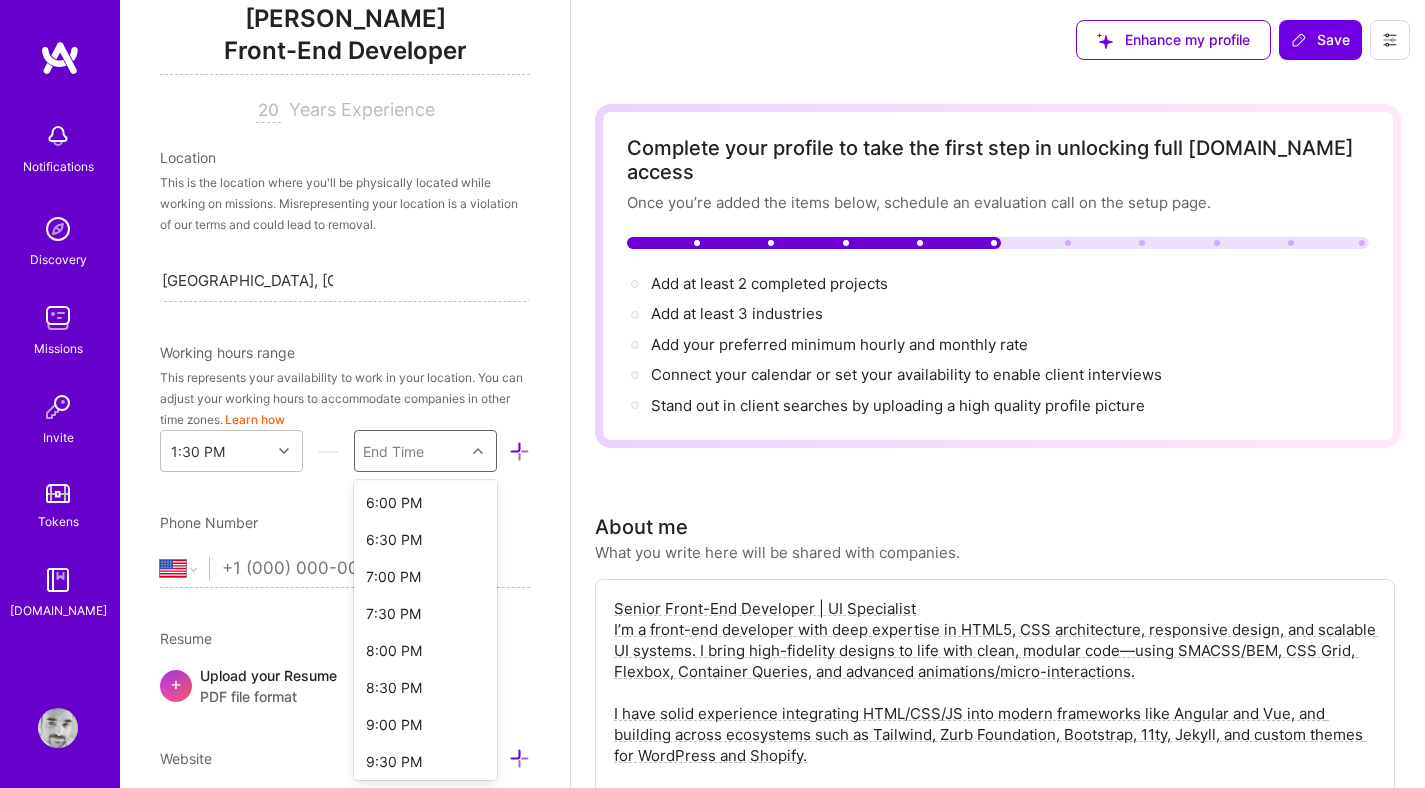 scroll, scrollTop: 704, scrollLeft: 0, axis: vertical 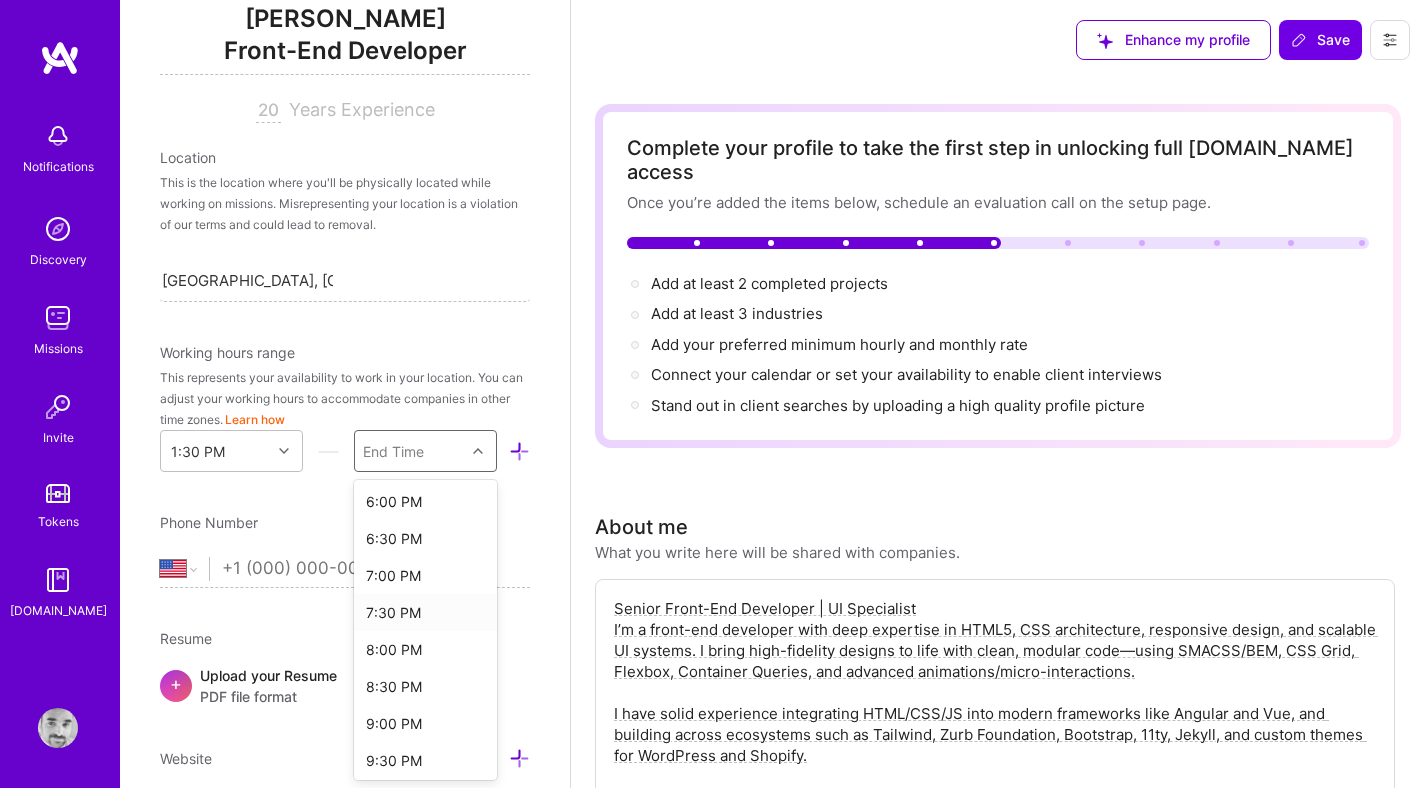 click on "7:30 PM" at bounding box center [425, 612] 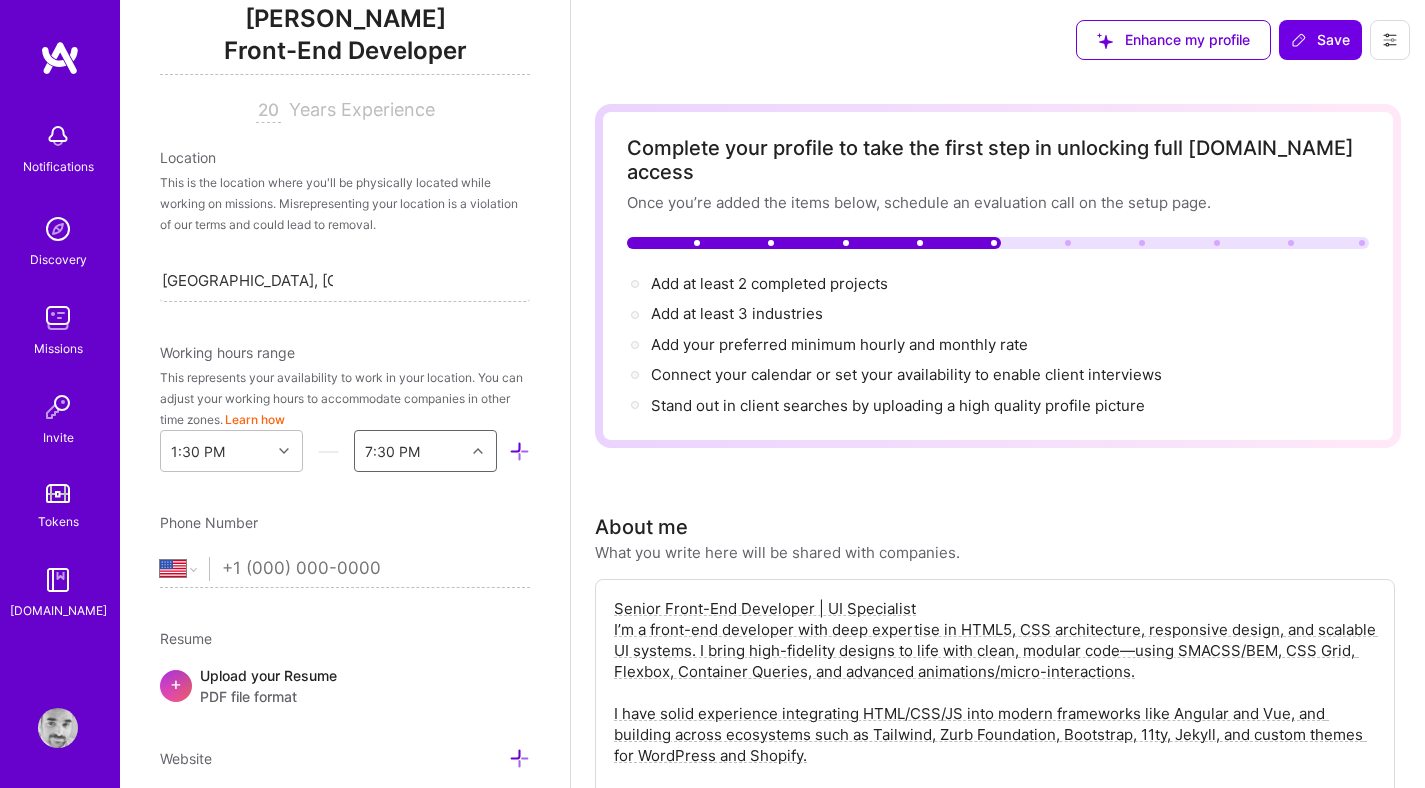 click at bounding box center [376, 569] 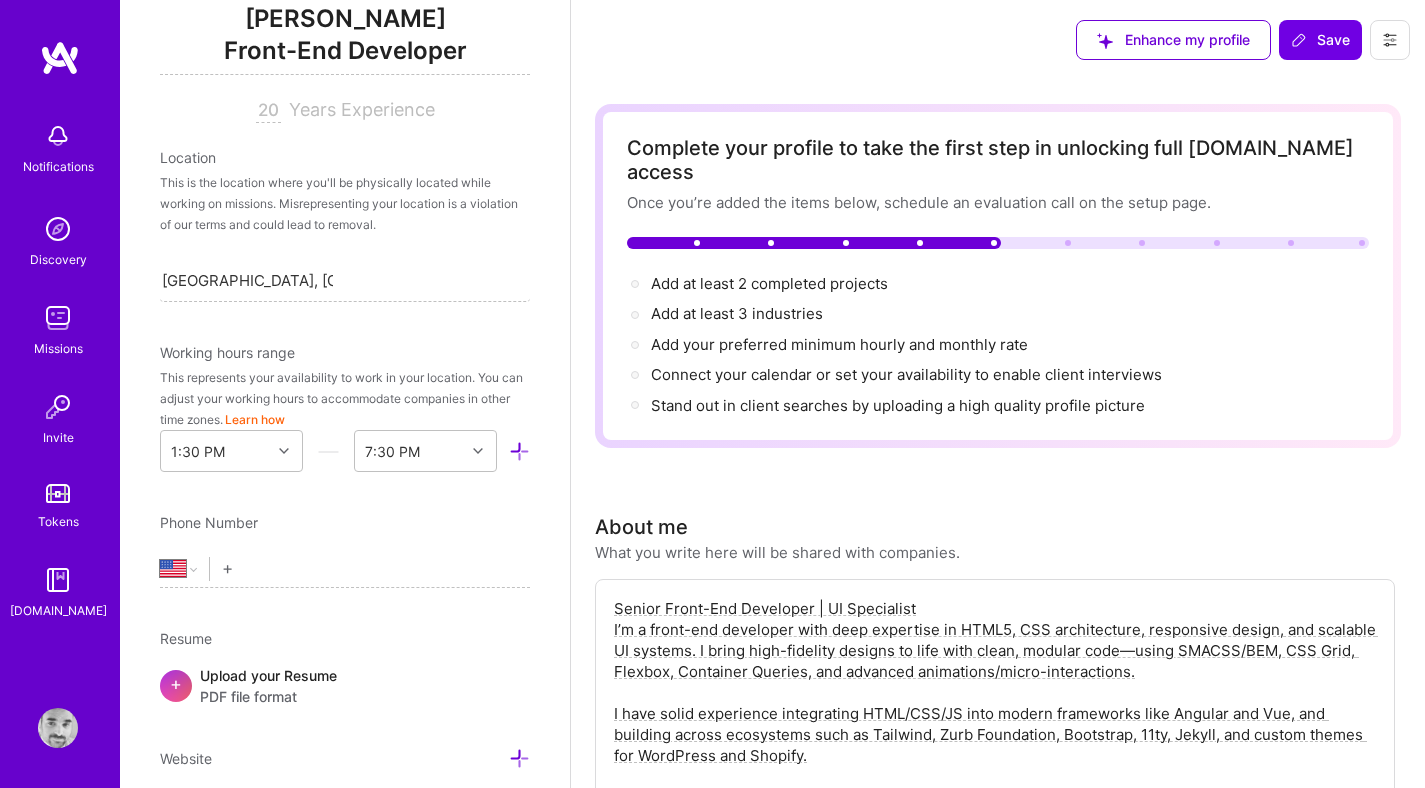 type on "+5" 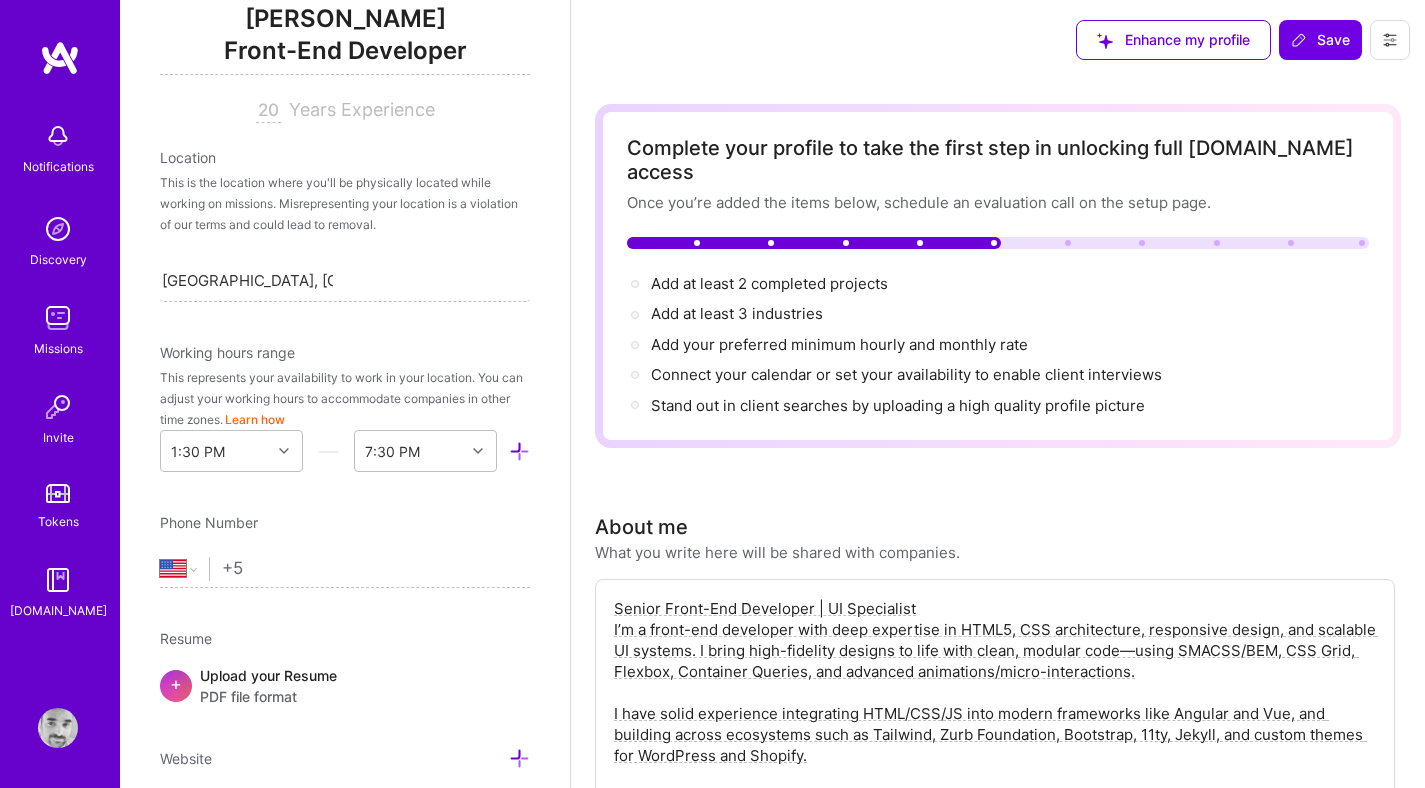select on "AR" 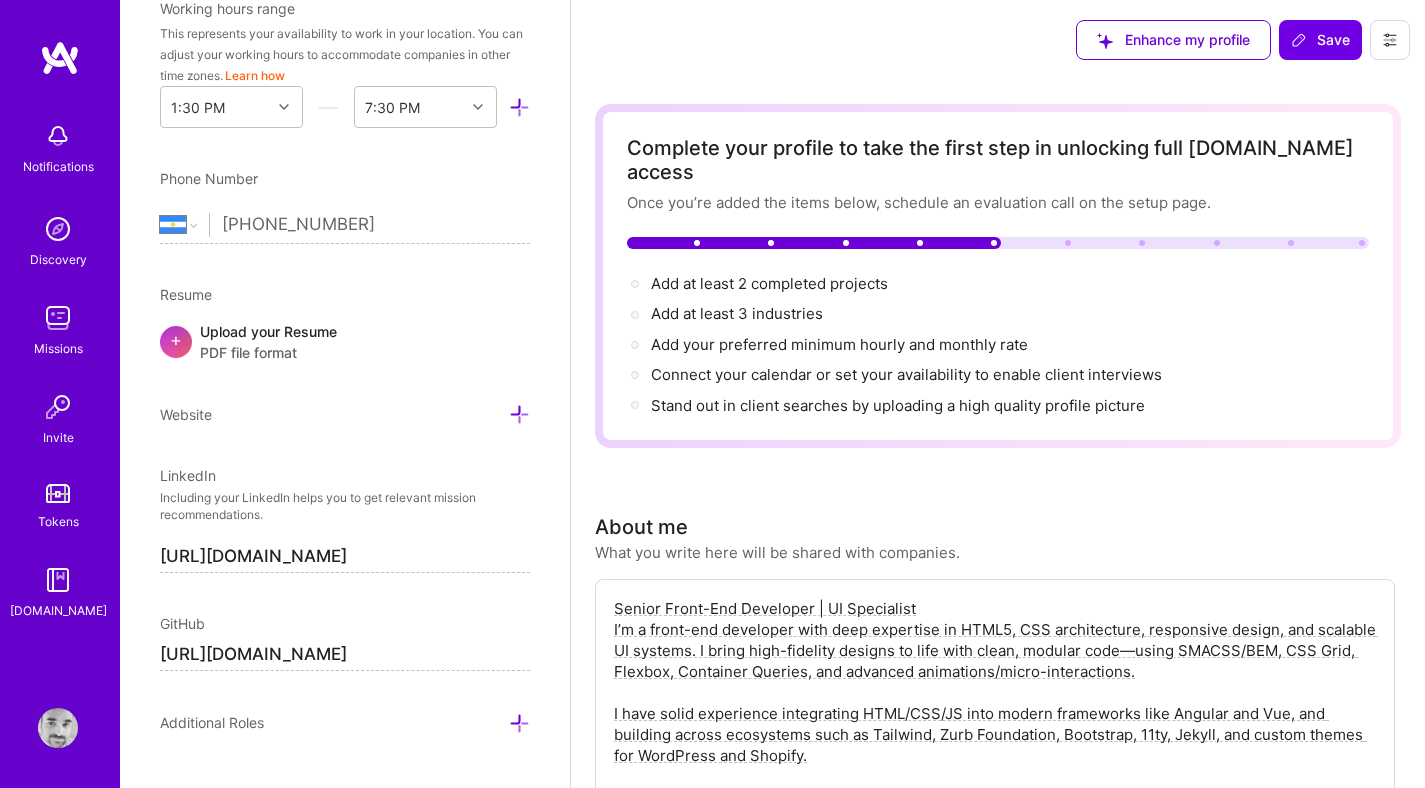 scroll, scrollTop: 627, scrollLeft: 0, axis: vertical 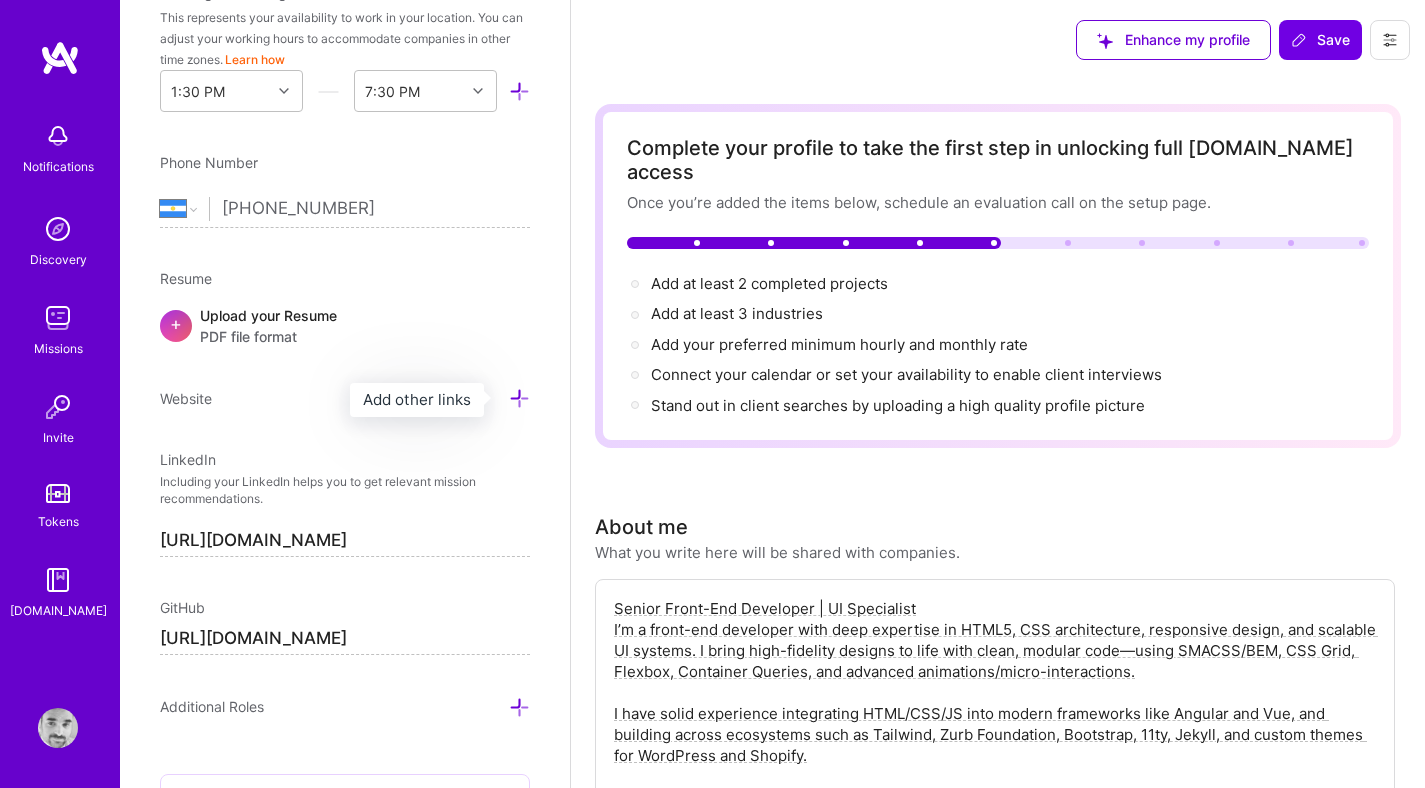 type on "[PHONE_NUMBER]" 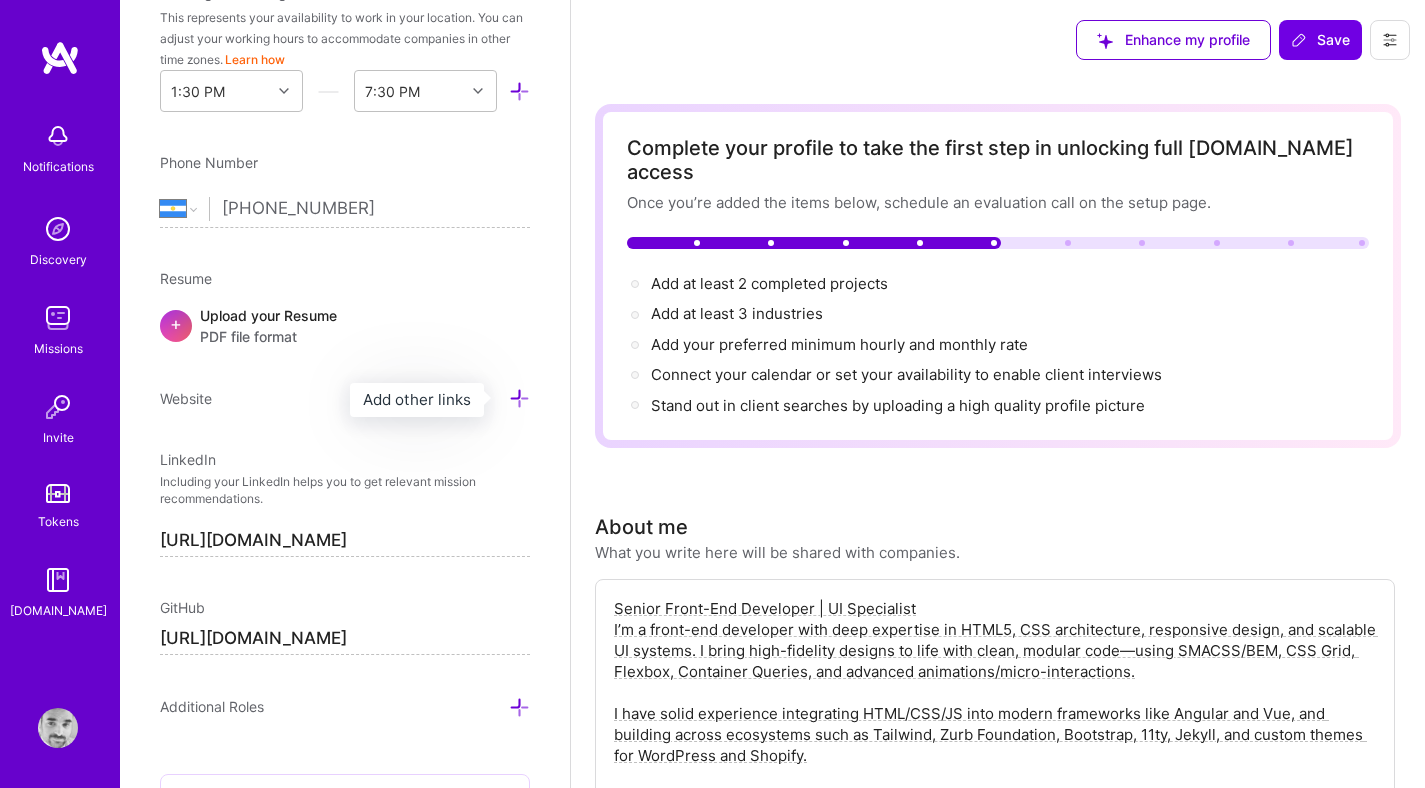 click at bounding box center (519, 398) 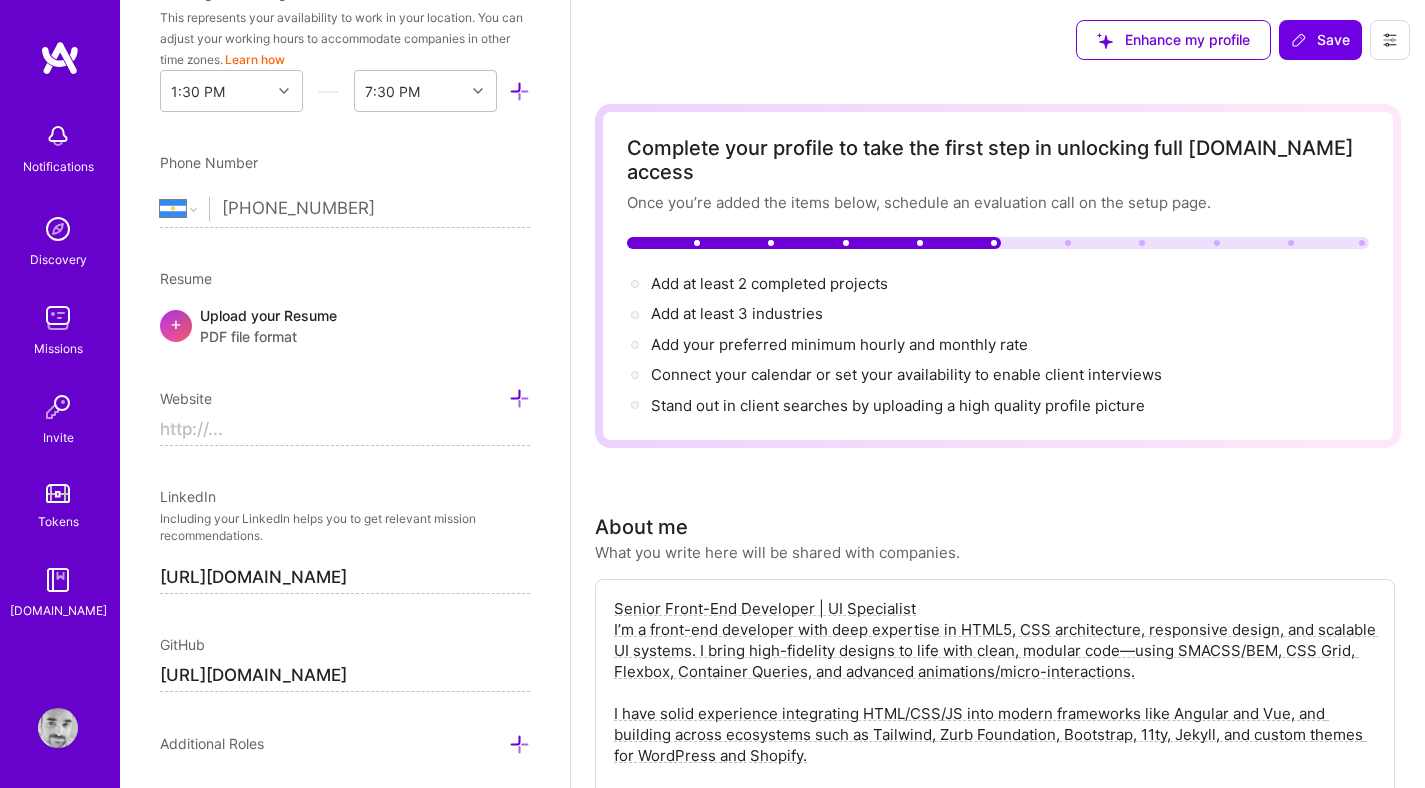 click at bounding box center (345, 430) 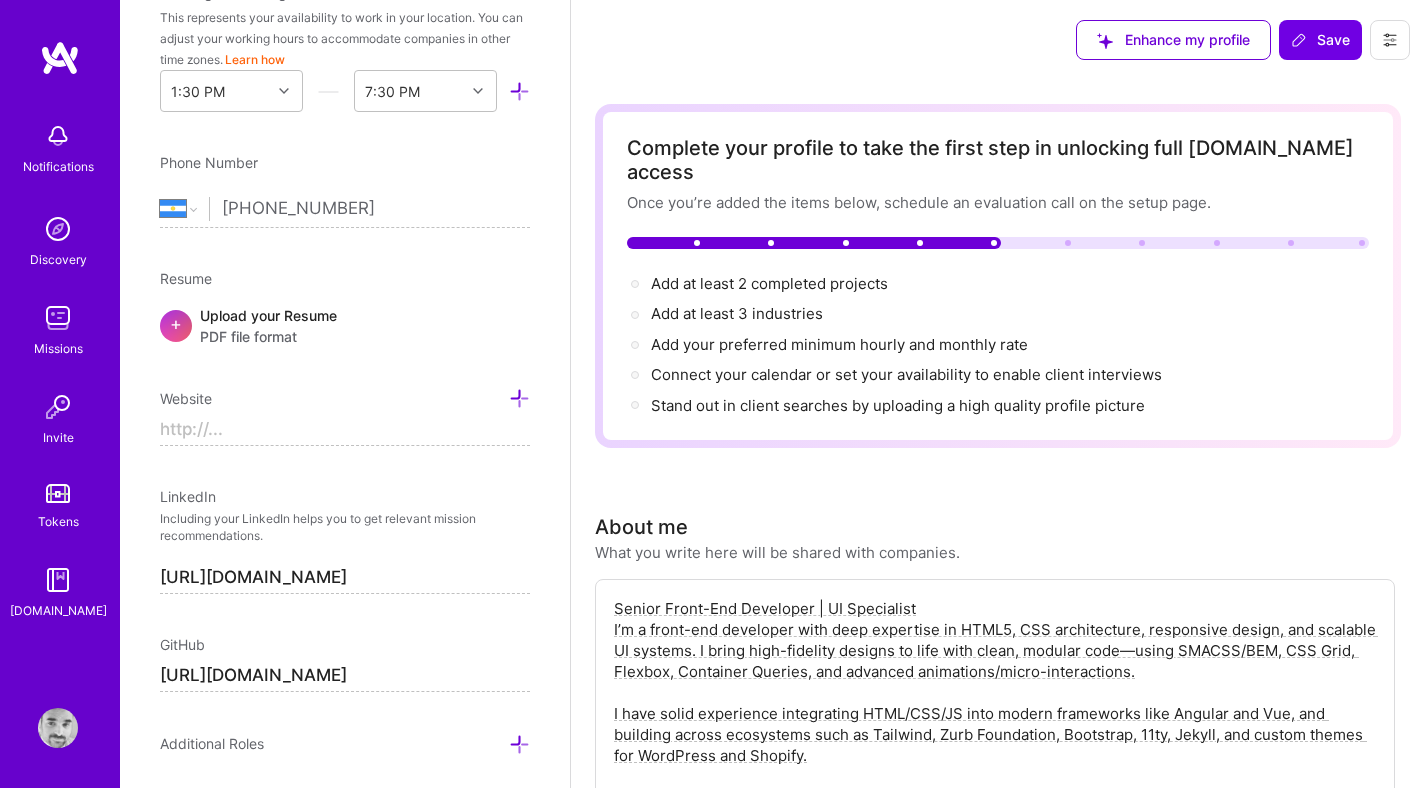 paste on "[URL][DOMAIN_NAME]" 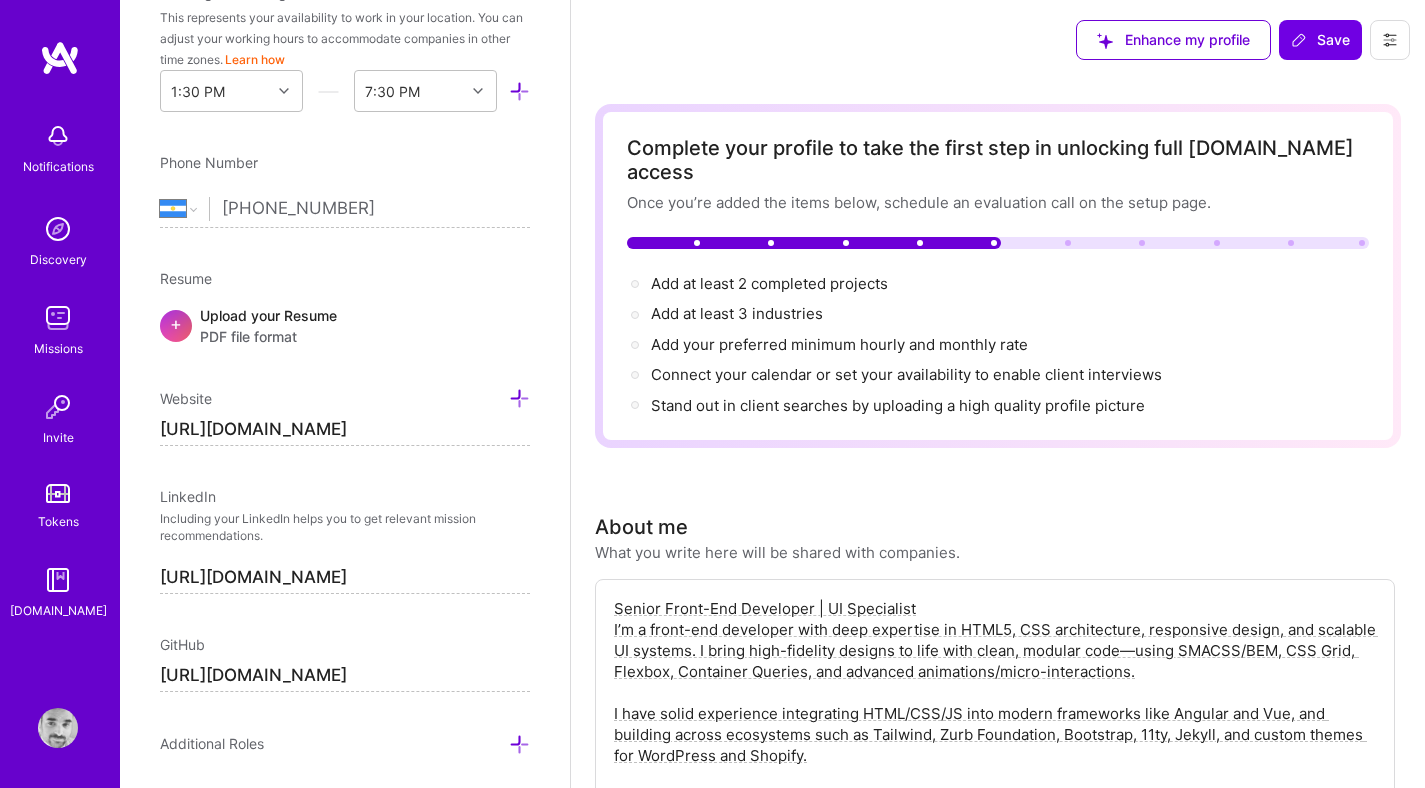 type on "[URL][DOMAIN_NAME]" 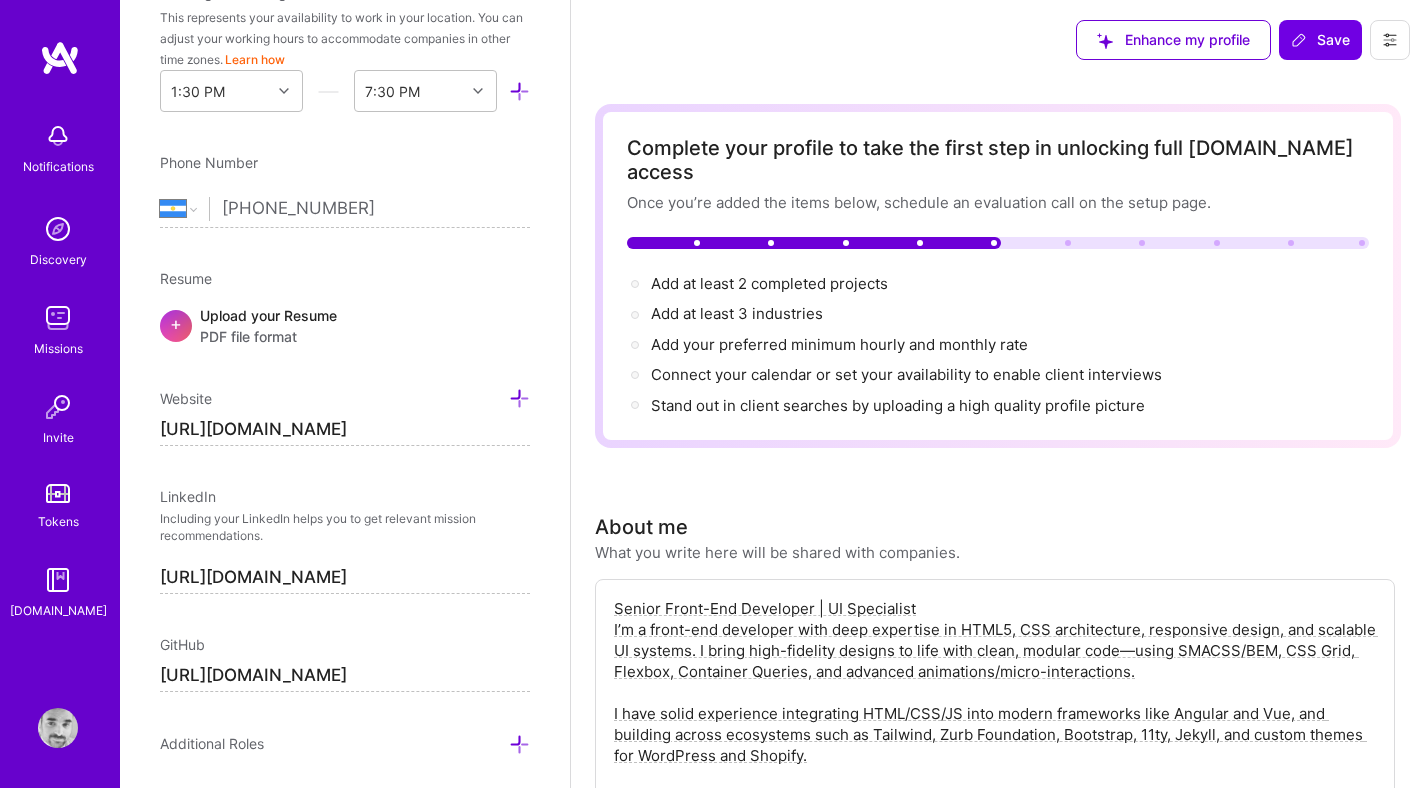 click on "LinkedIn" at bounding box center (345, 496) 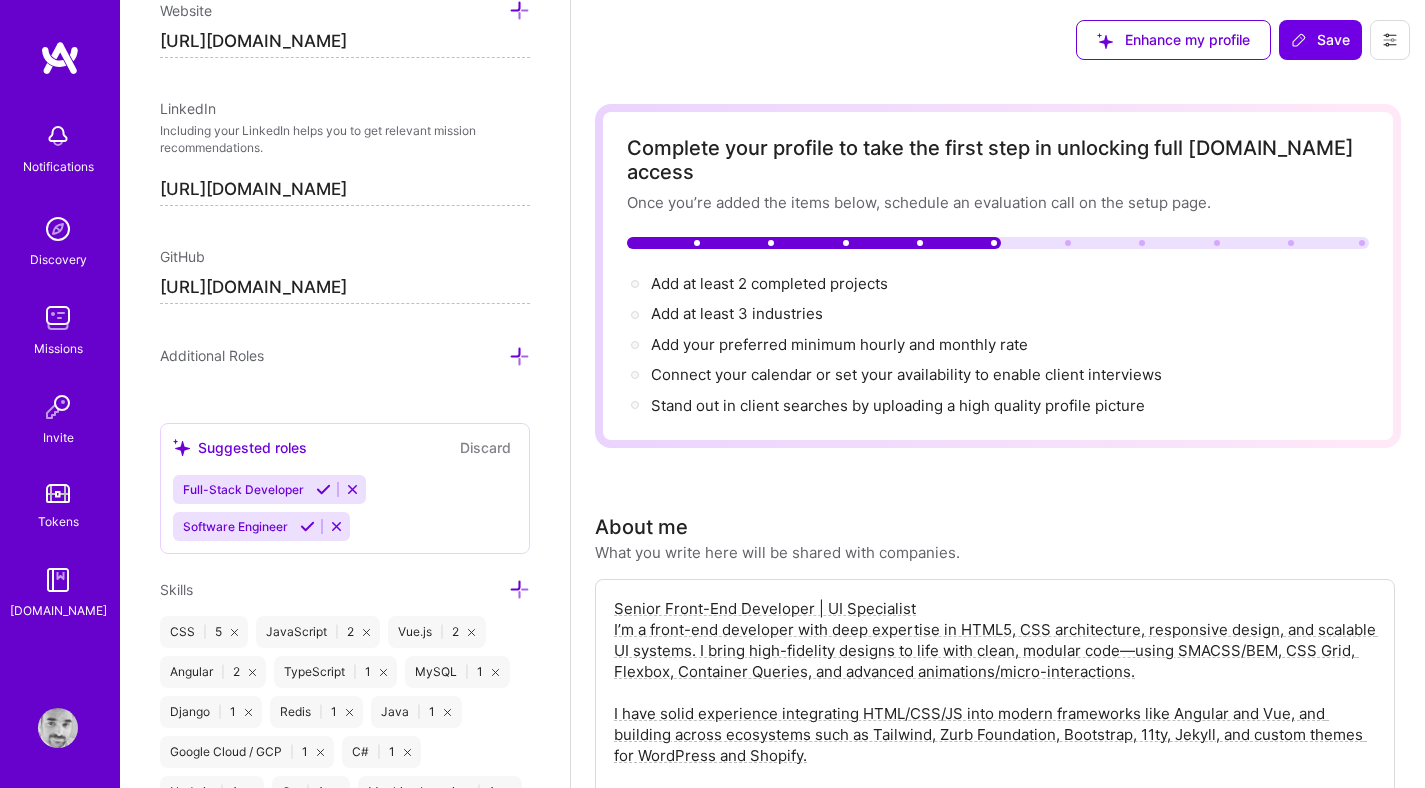 scroll, scrollTop: 1030, scrollLeft: 0, axis: vertical 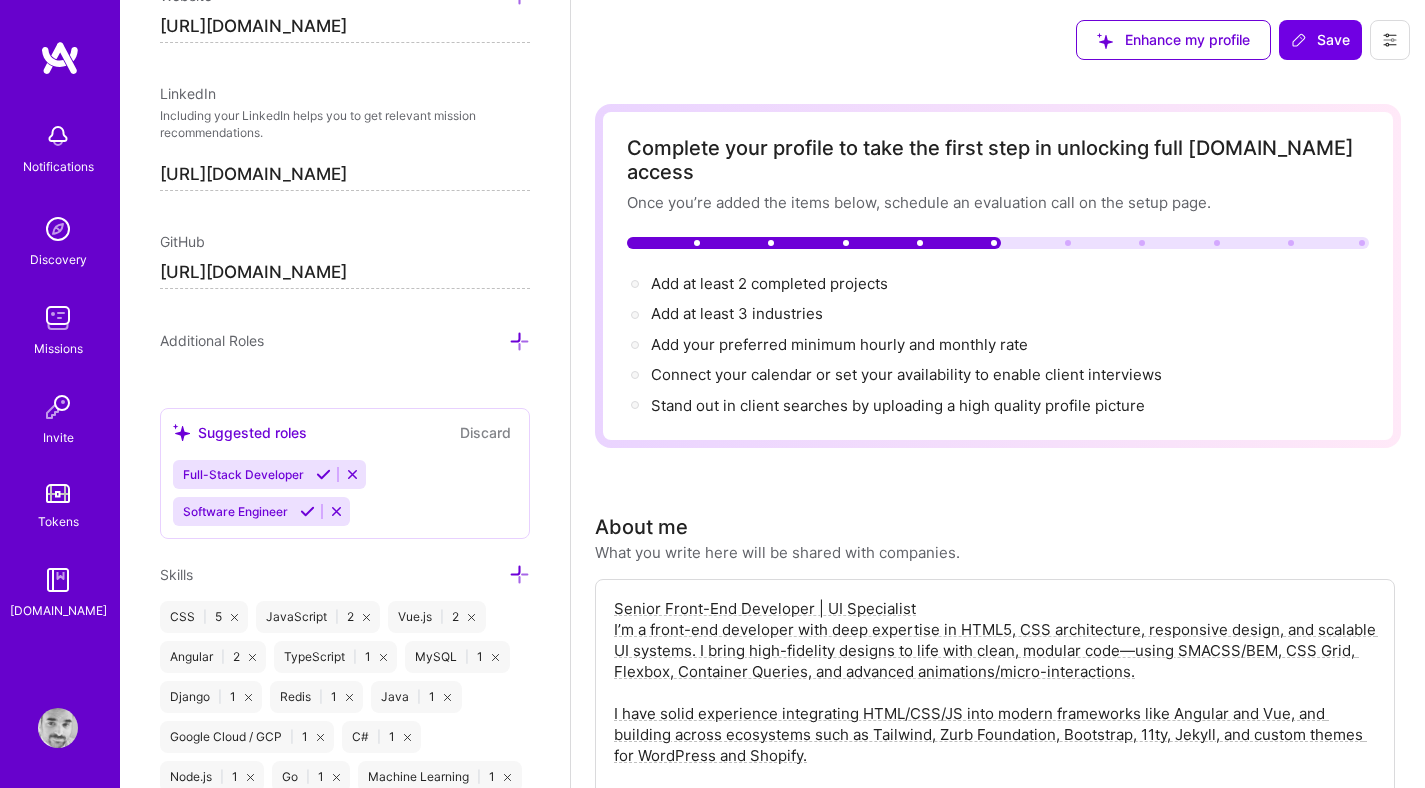 click at bounding box center [519, 341] 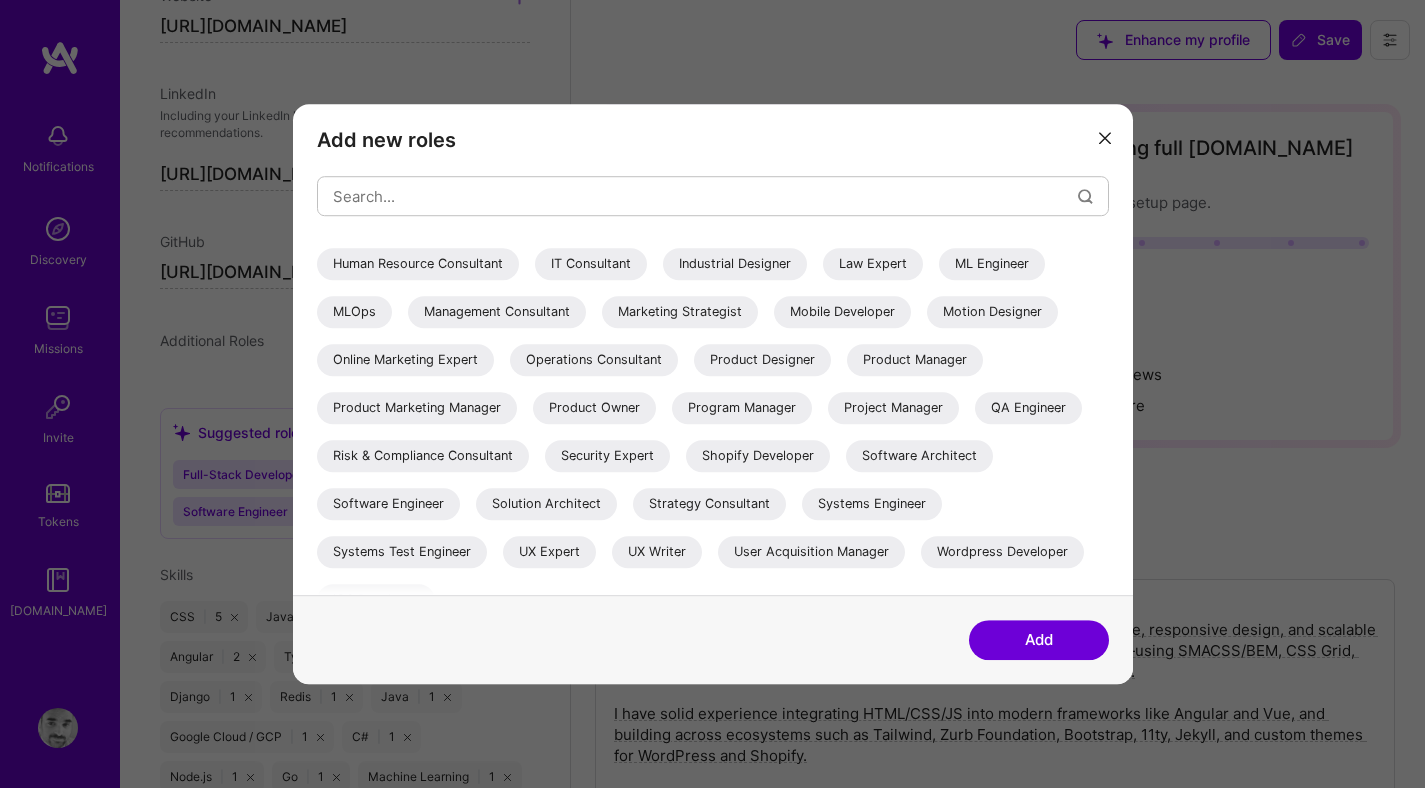 scroll, scrollTop: 405, scrollLeft: 0, axis: vertical 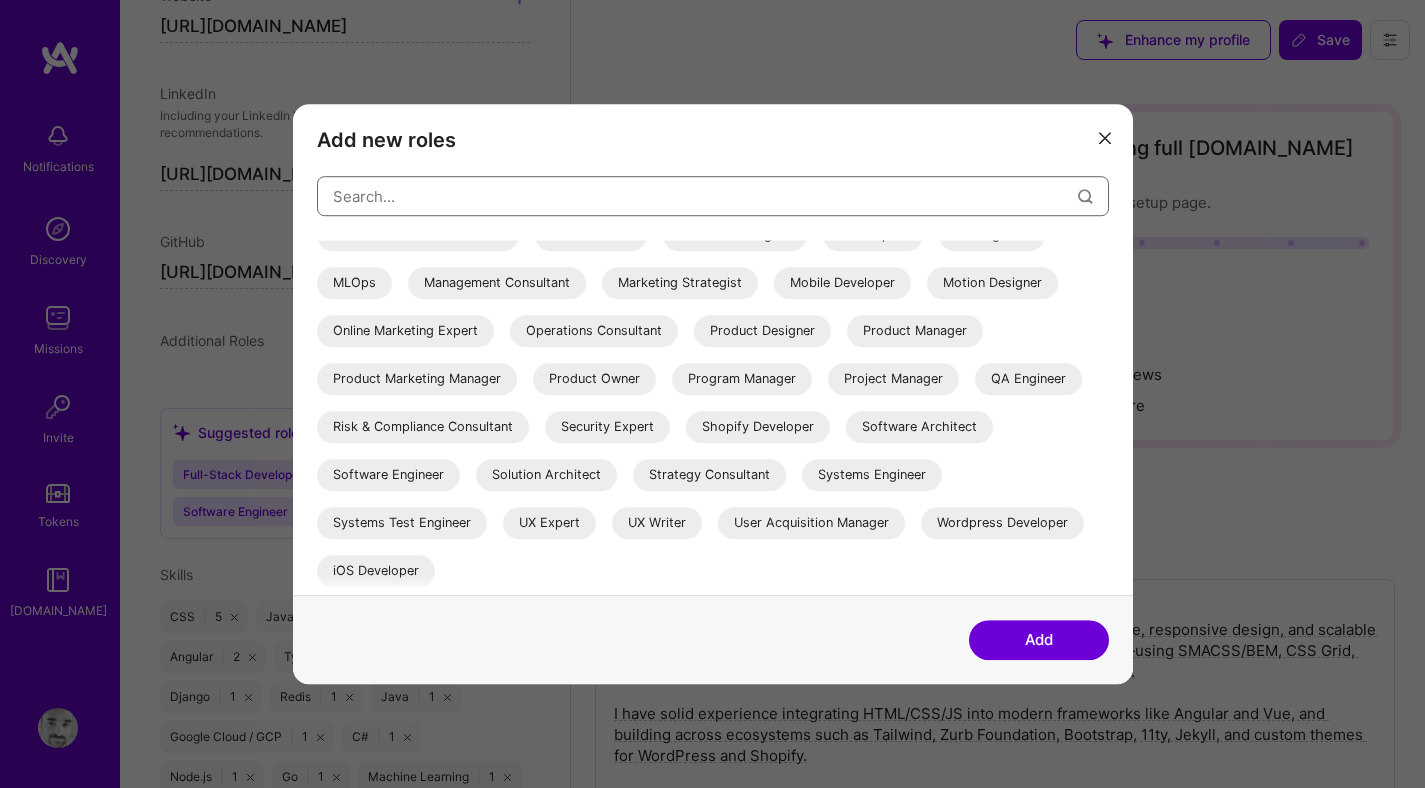 click at bounding box center (705, 196) 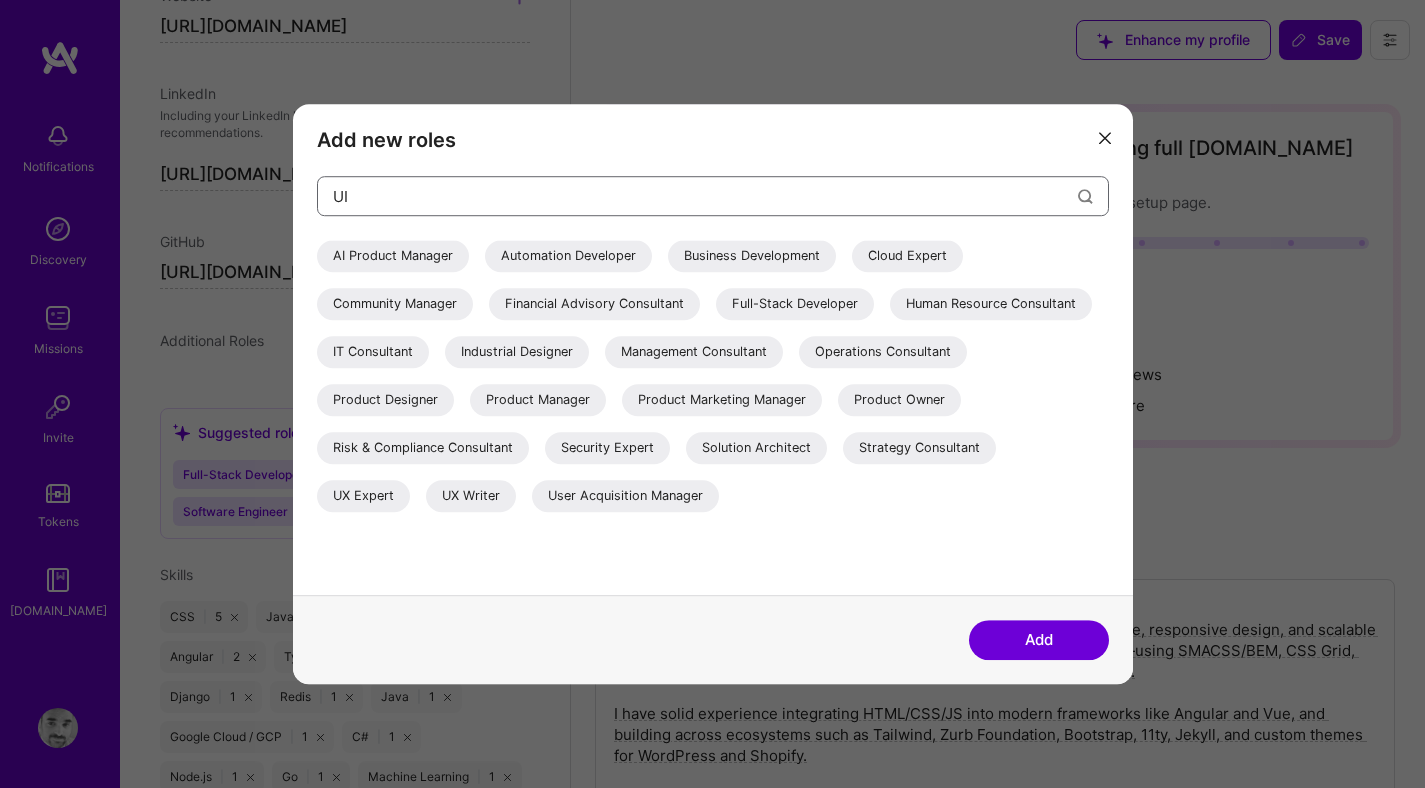 scroll, scrollTop: 0, scrollLeft: 0, axis: both 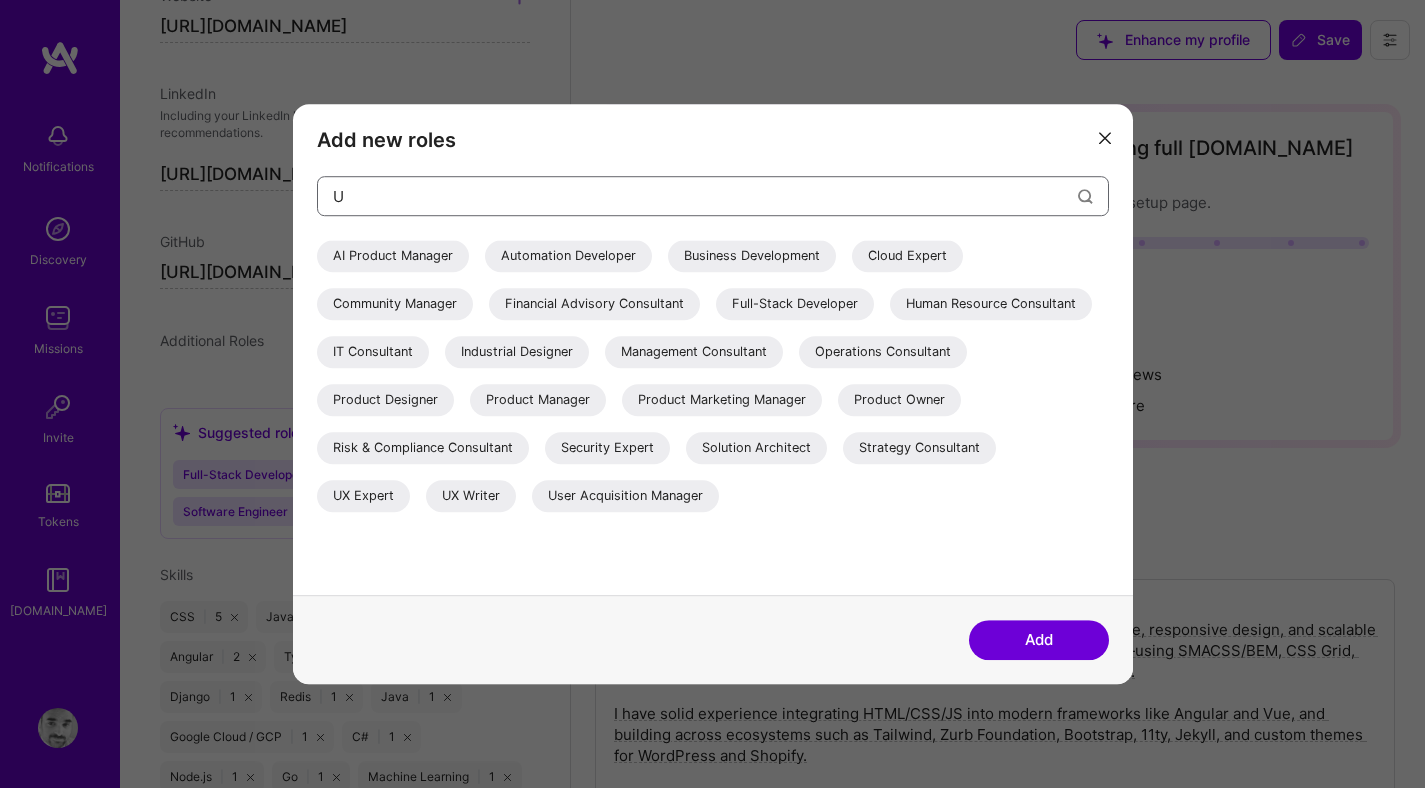 type on "U" 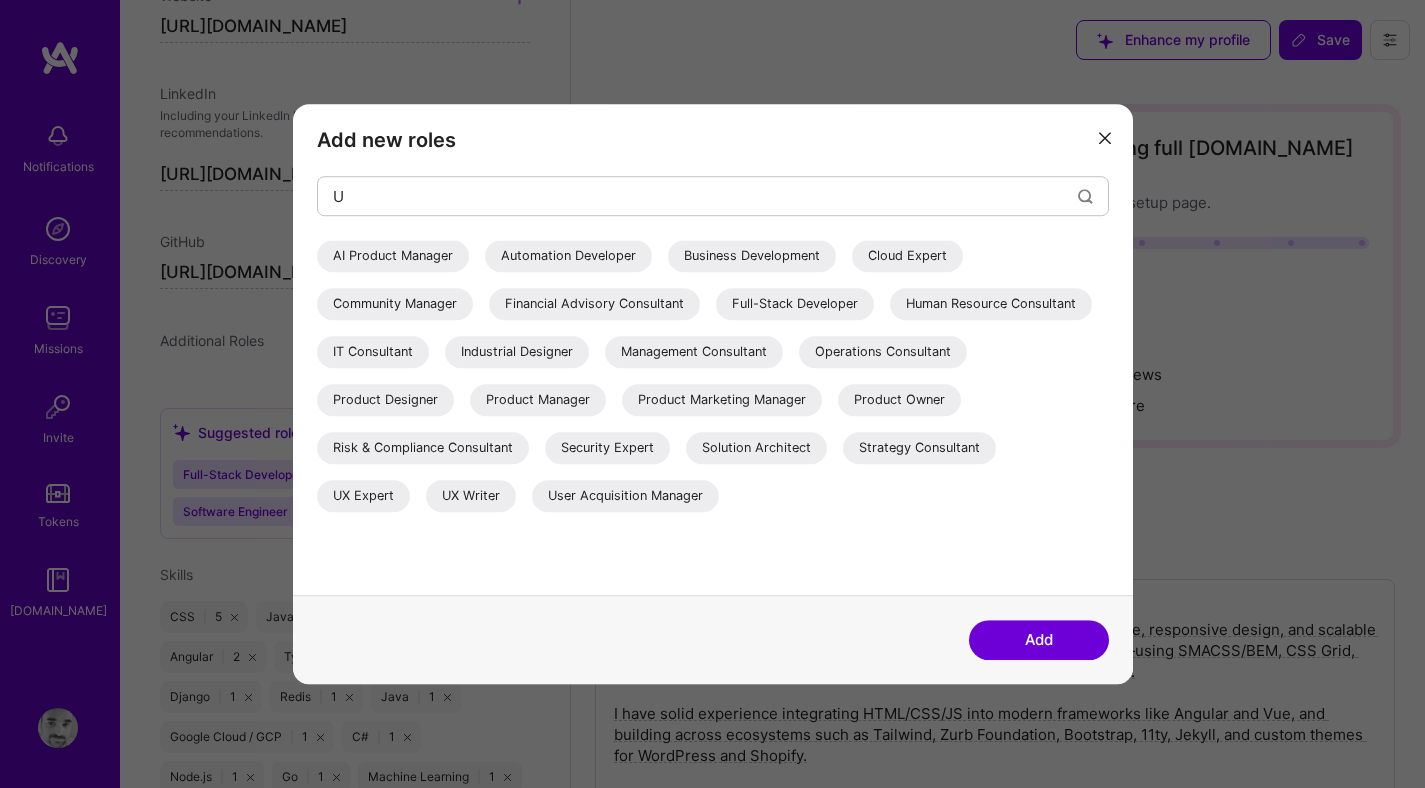 click at bounding box center (1105, 138) 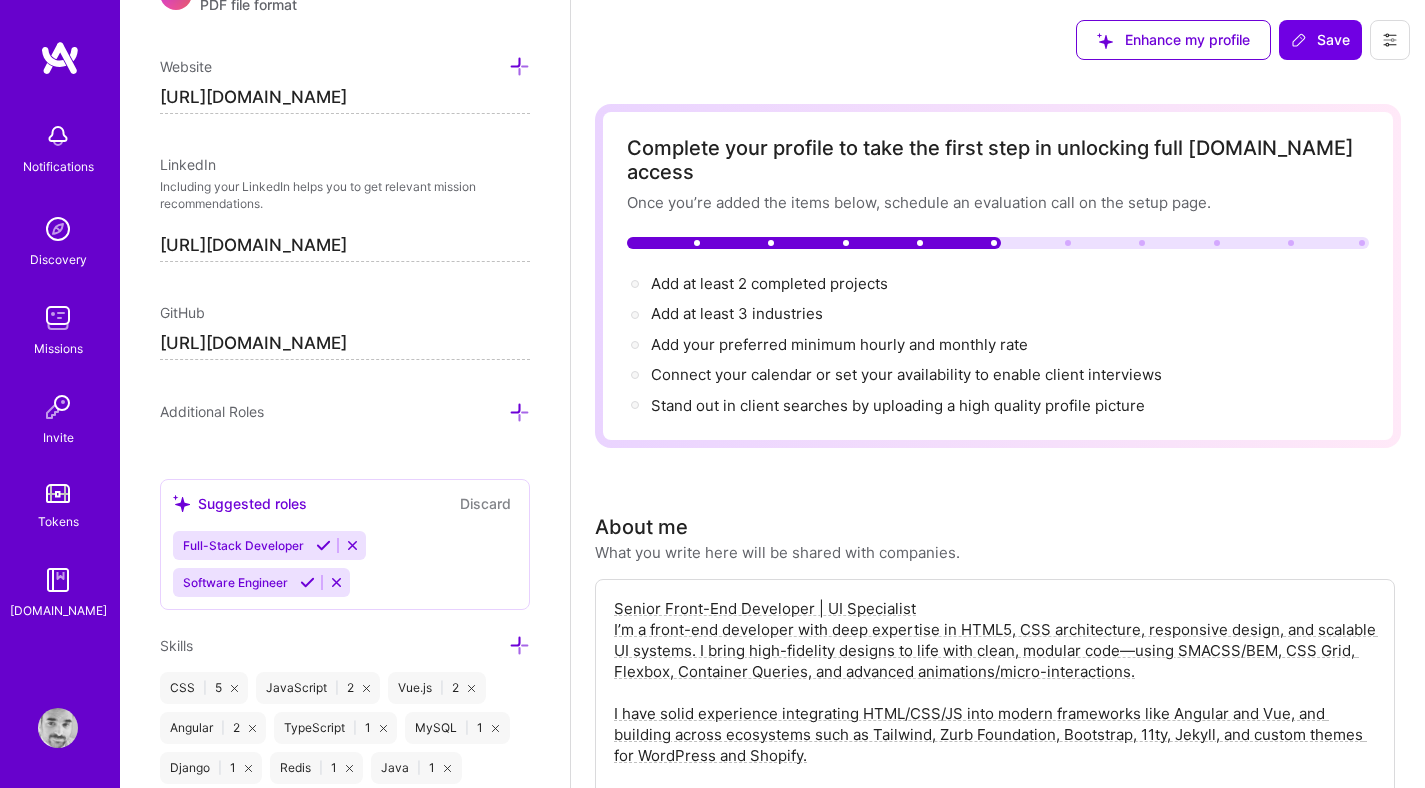 scroll, scrollTop: 943, scrollLeft: 0, axis: vertical 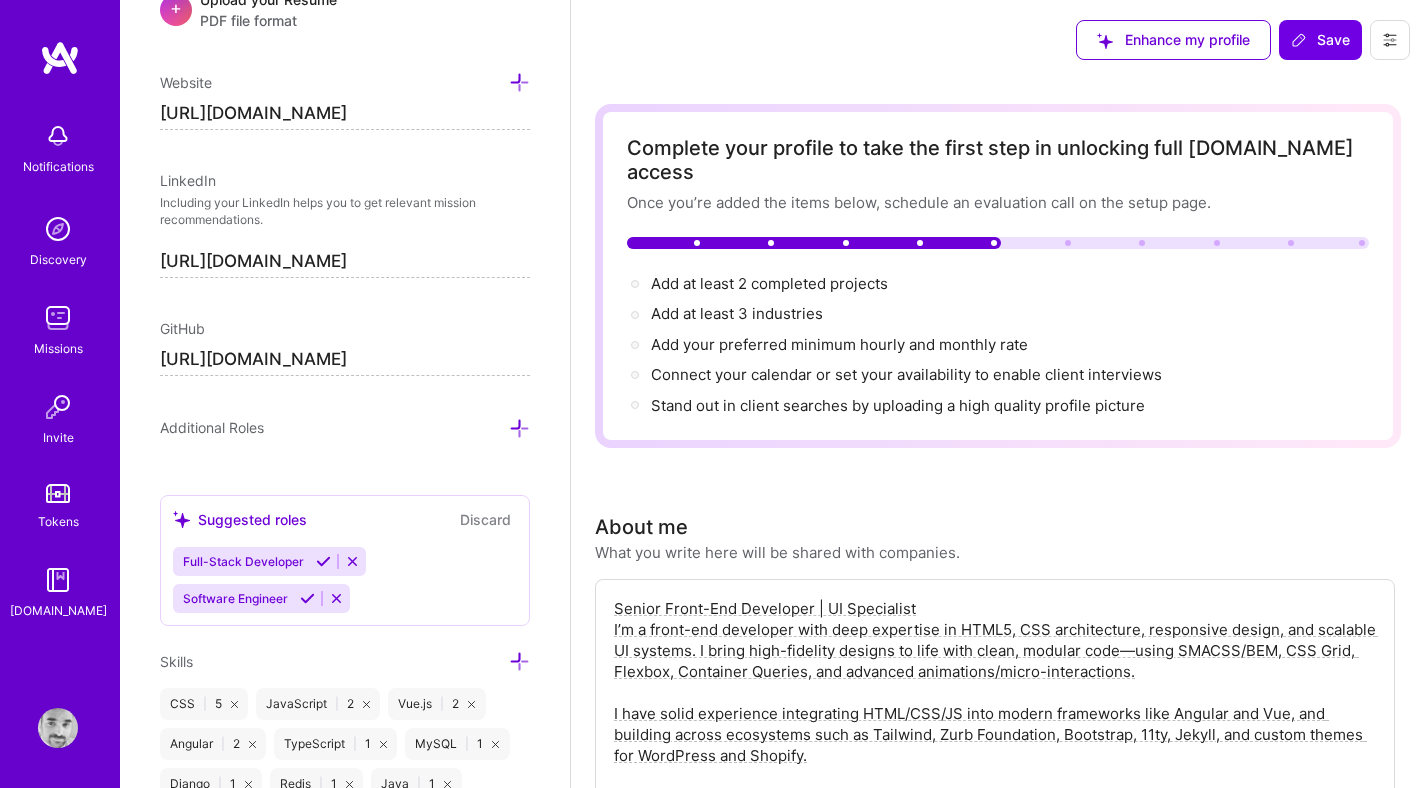 click at bounding box center [519, 428] 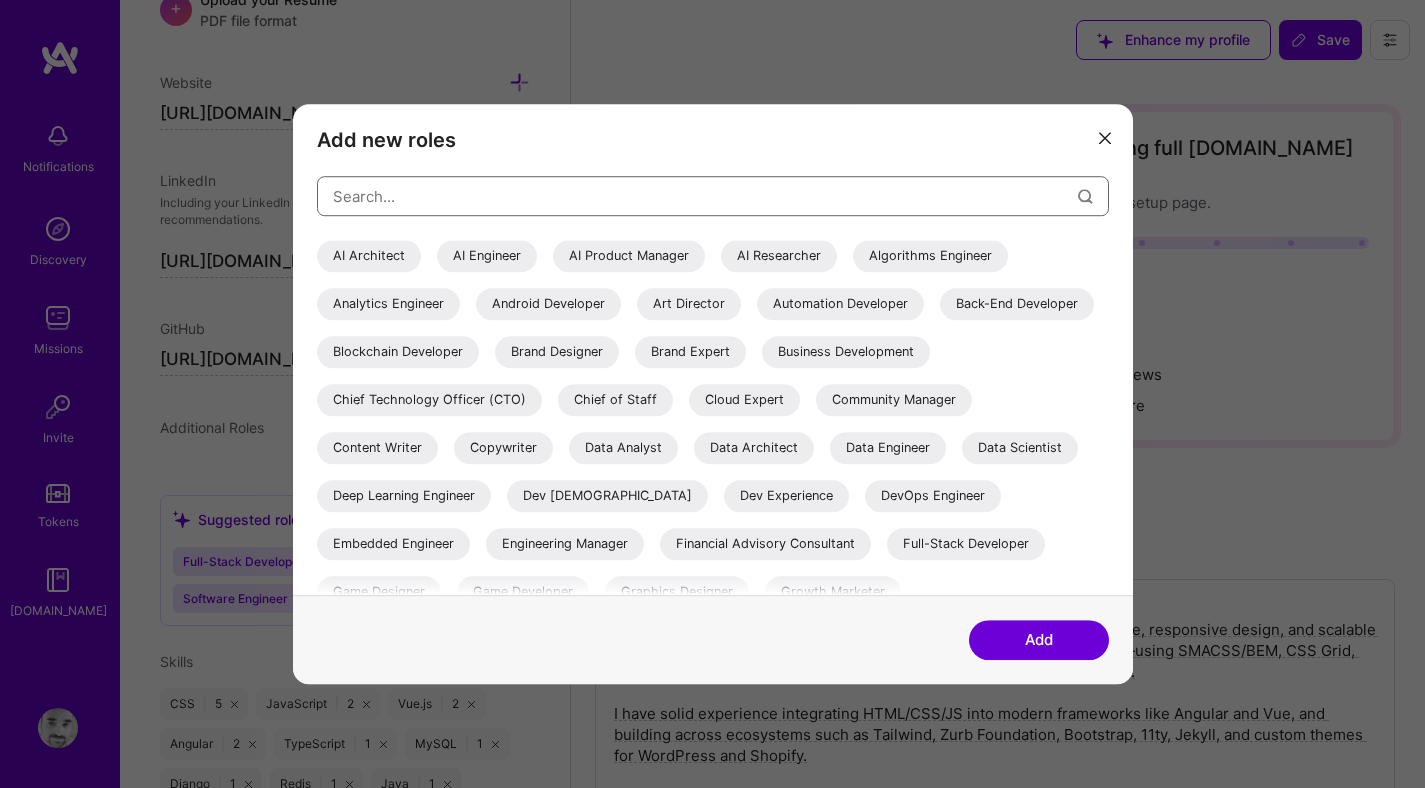 click at bounding box center (705, 196) 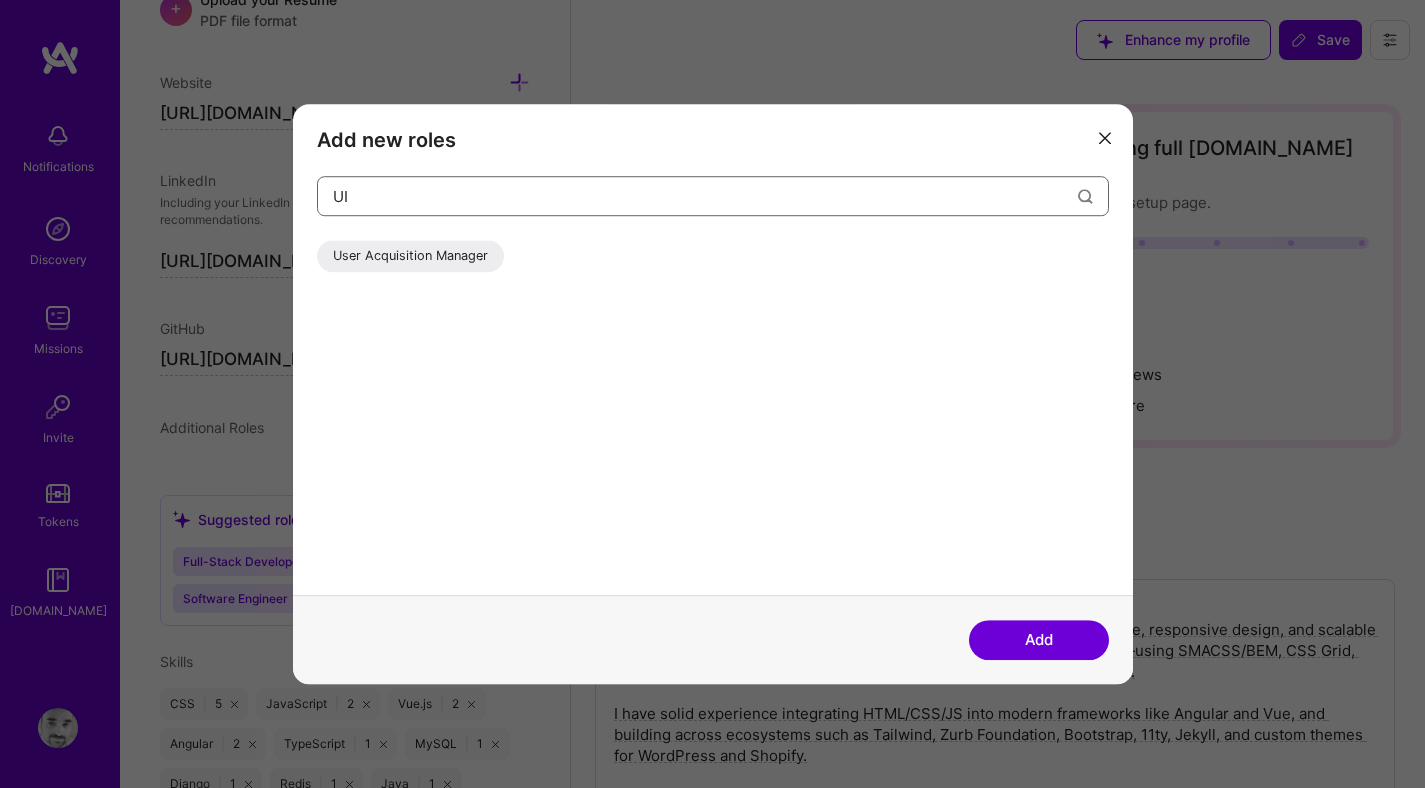 type on "UI" 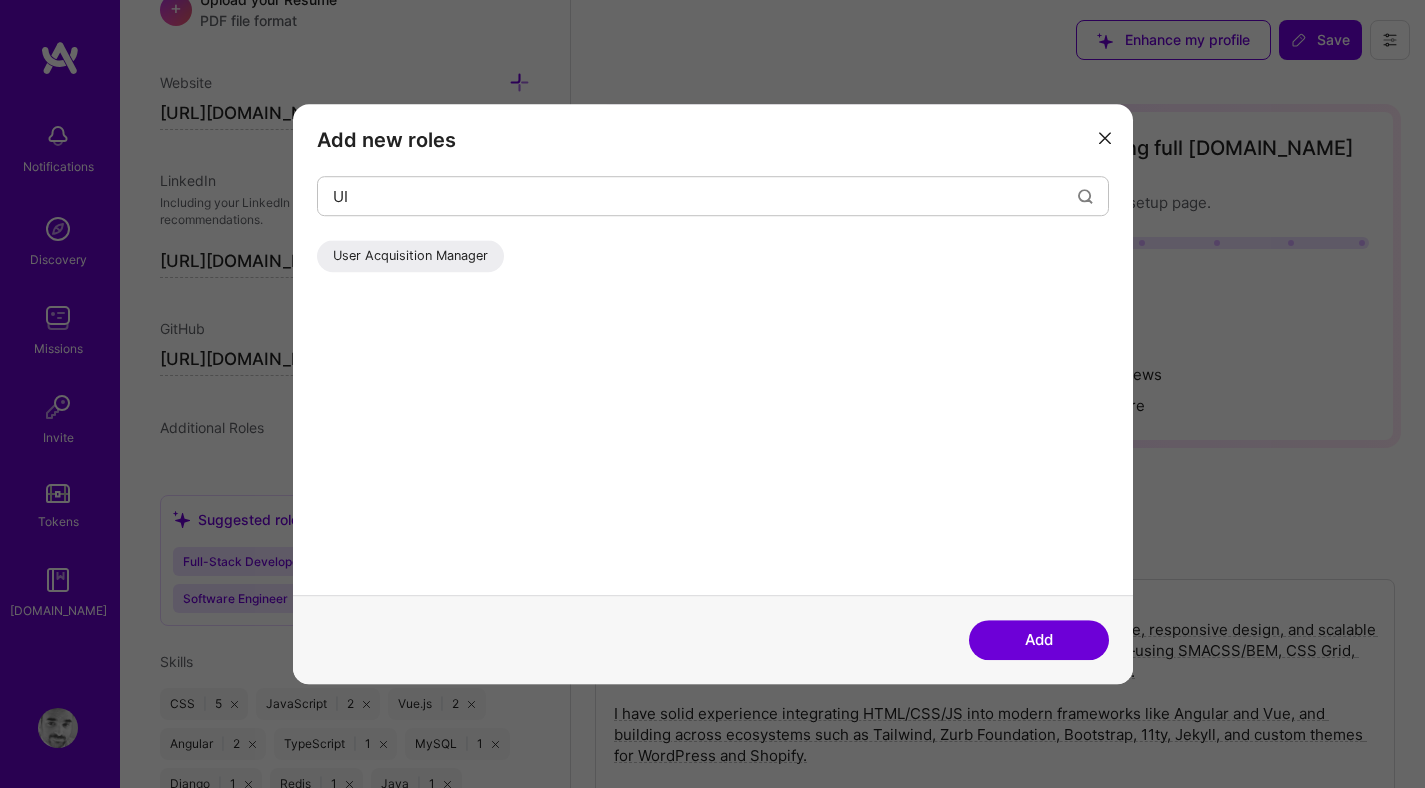 click at bounding box center (1105, 138) 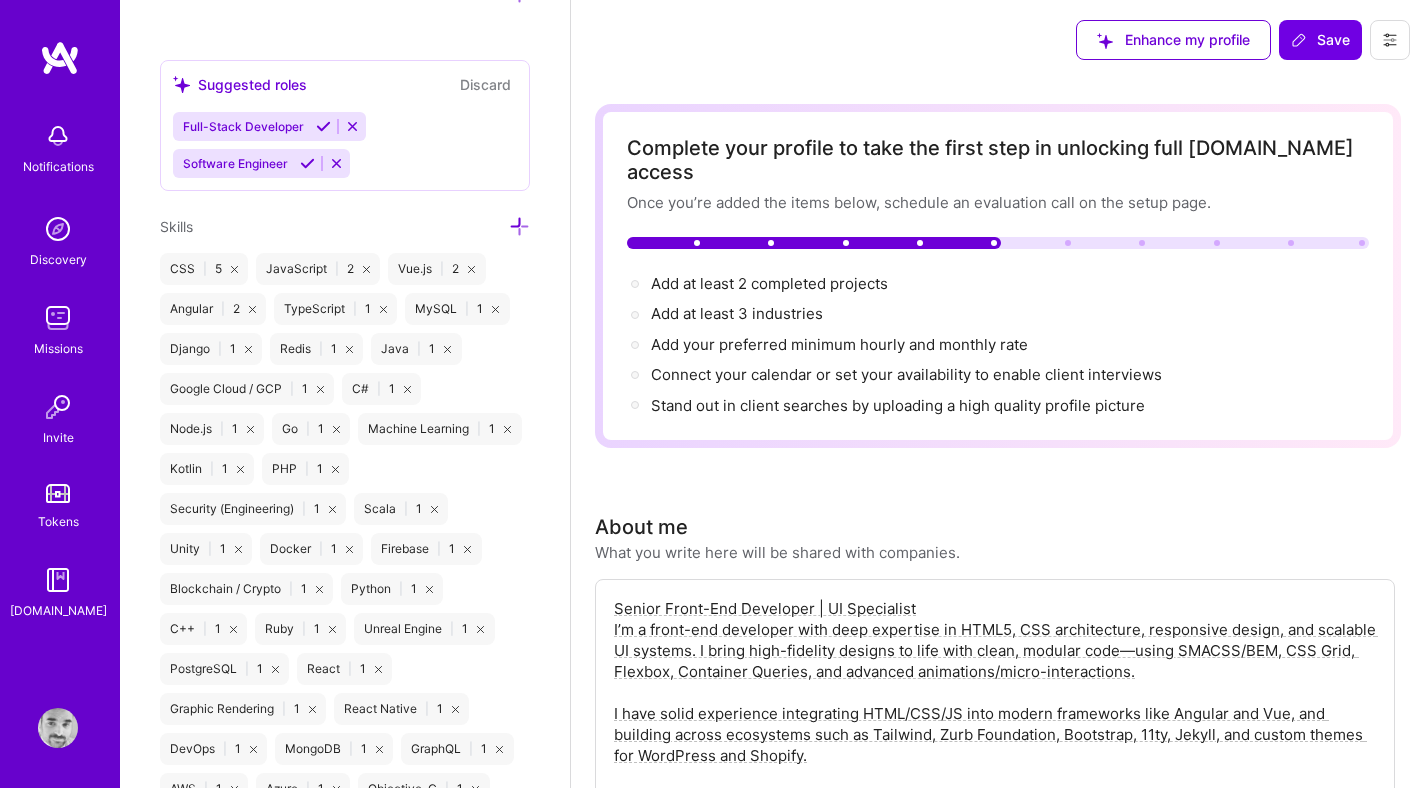 scroll, scrollTop: 1417, scrollLeft: 0, axis: vertical 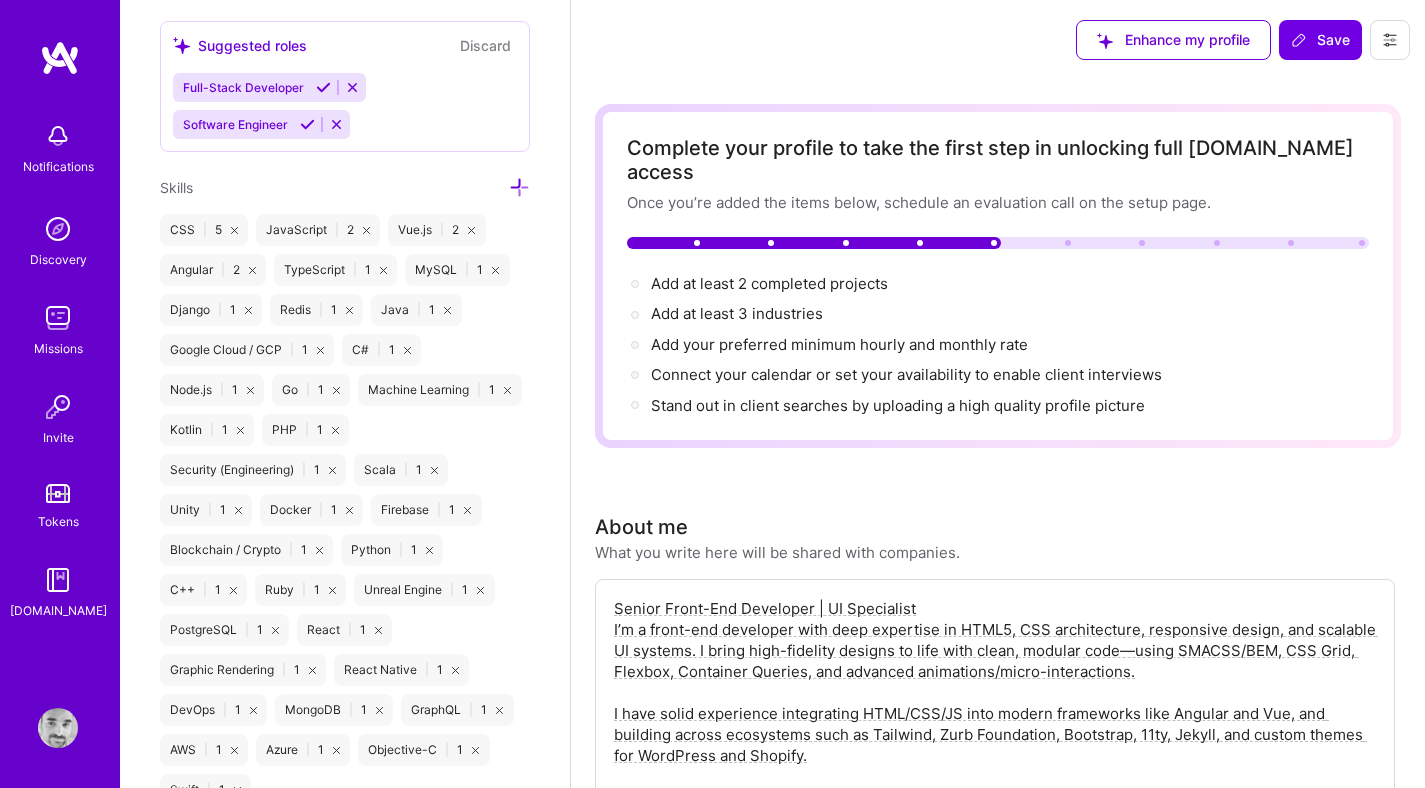 click at bounding box center [519, 187] 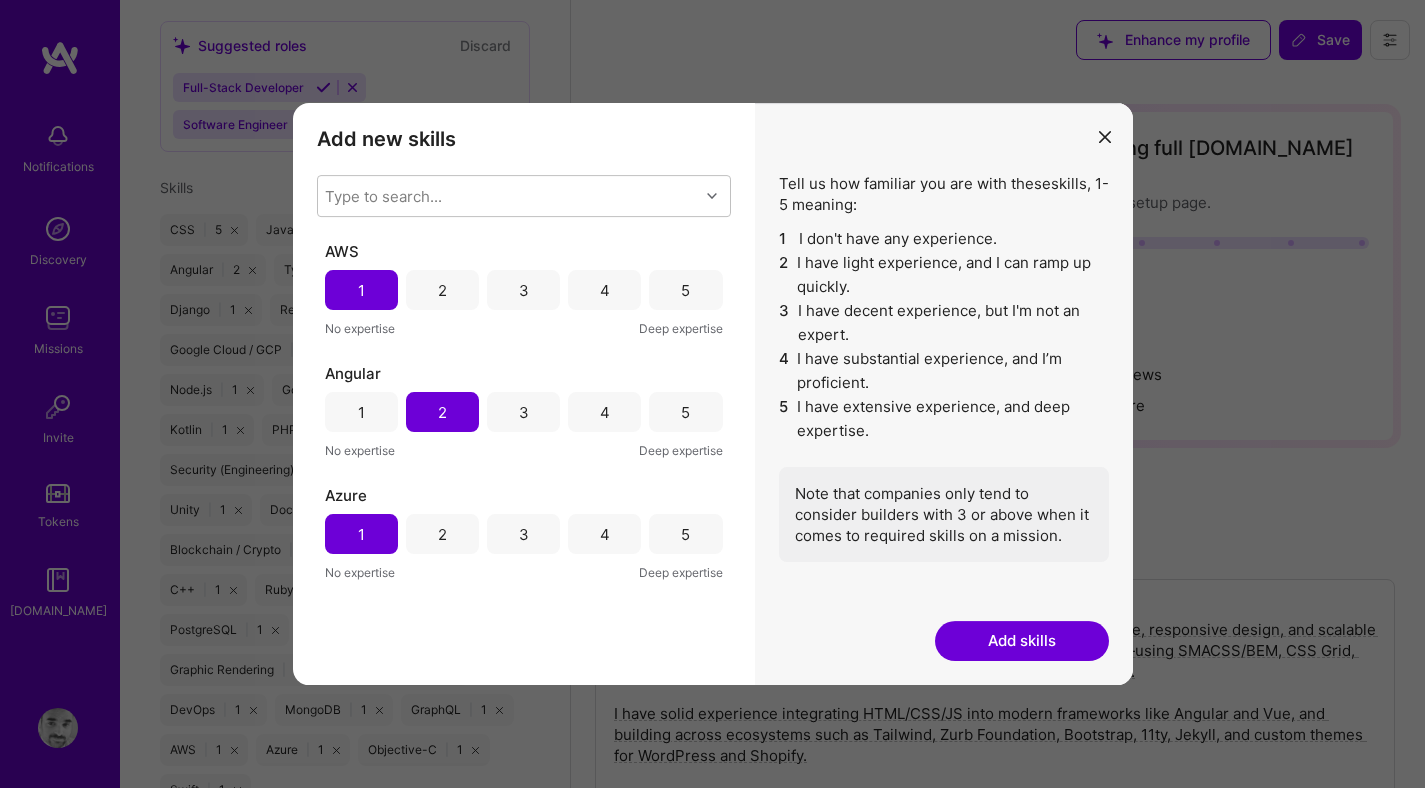 click at bounding box center (1105, 137) 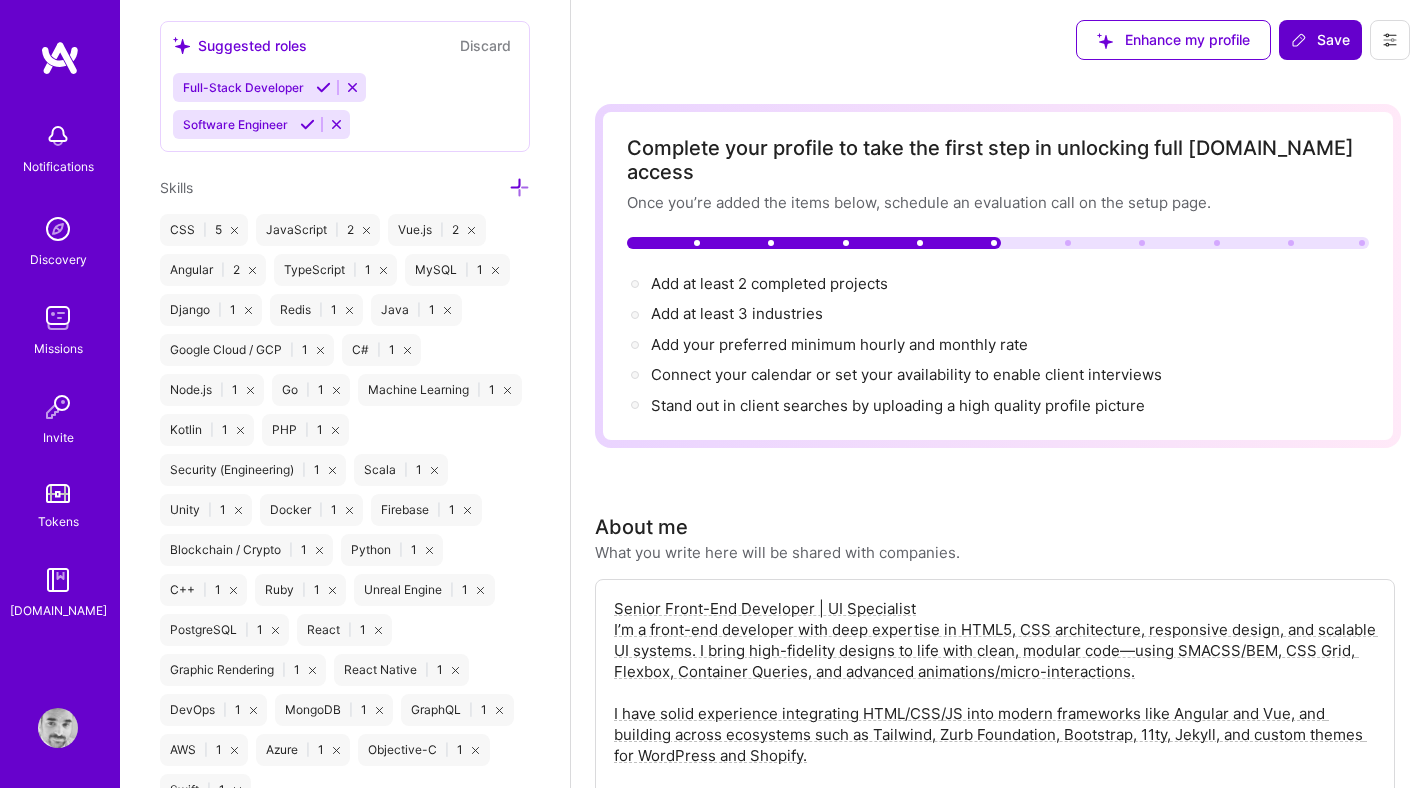 click on "Save" at bounding box center [1320, 40] 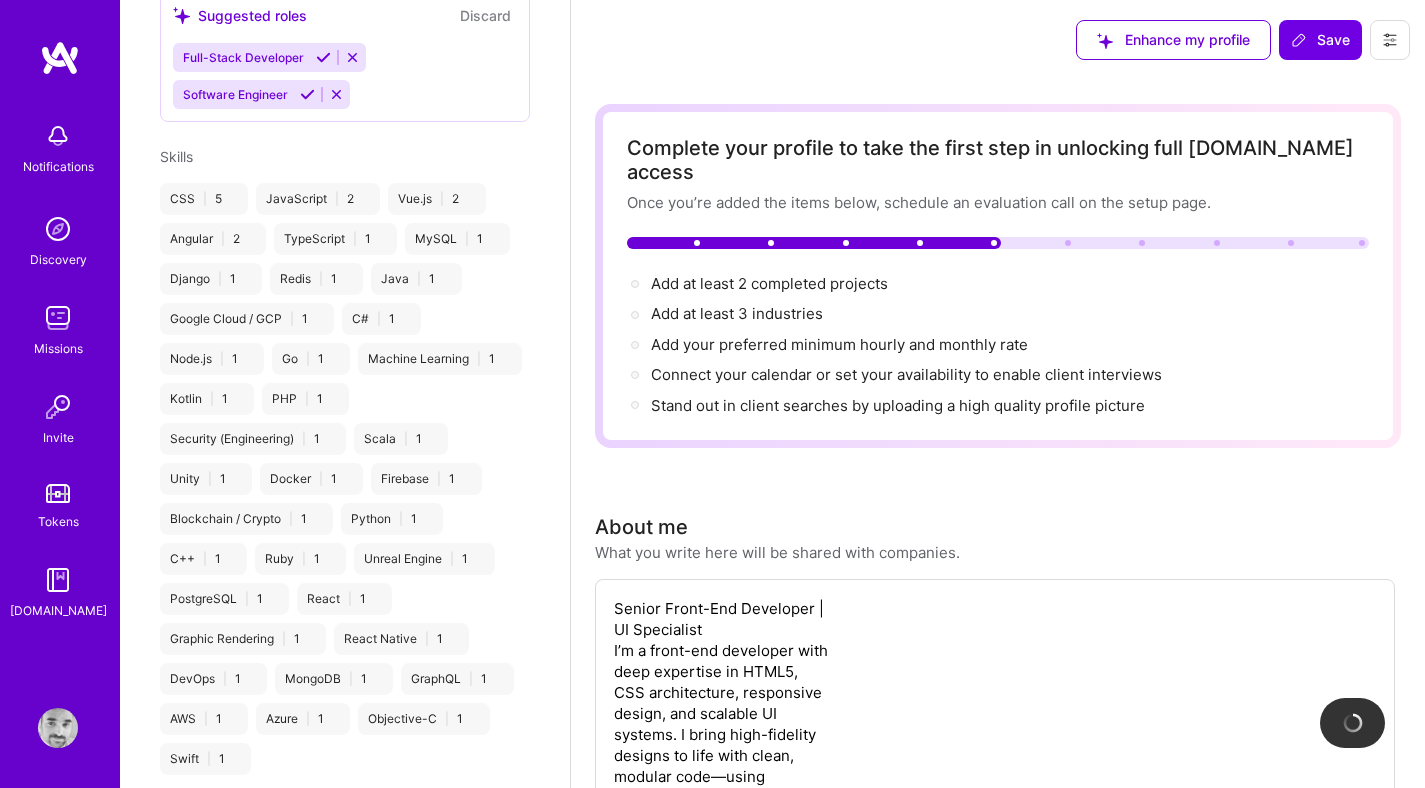 scroll, scrollTop: 552, scrollLeft: 0, axis: vertical 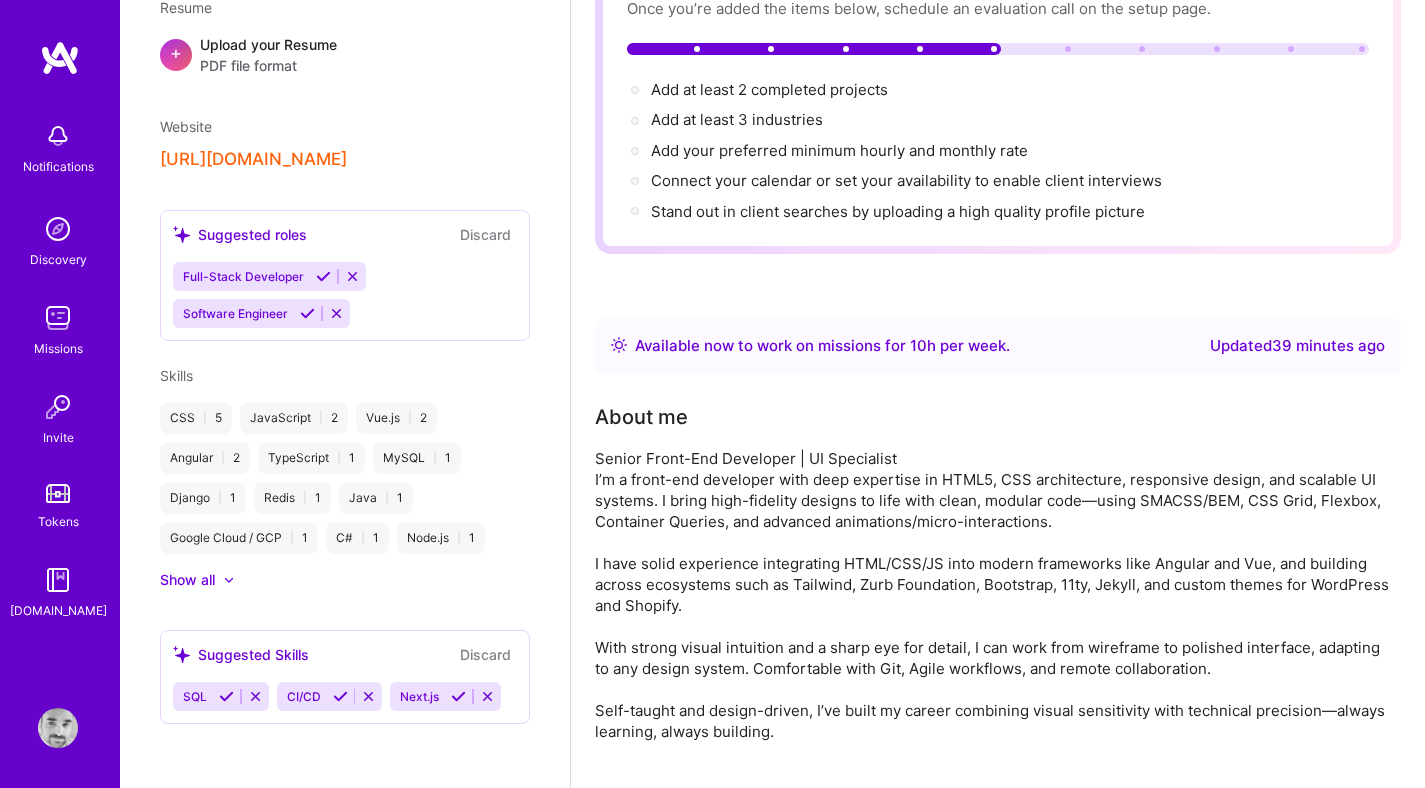 click on "MySQL | 1" at bounding box center (417, 458) 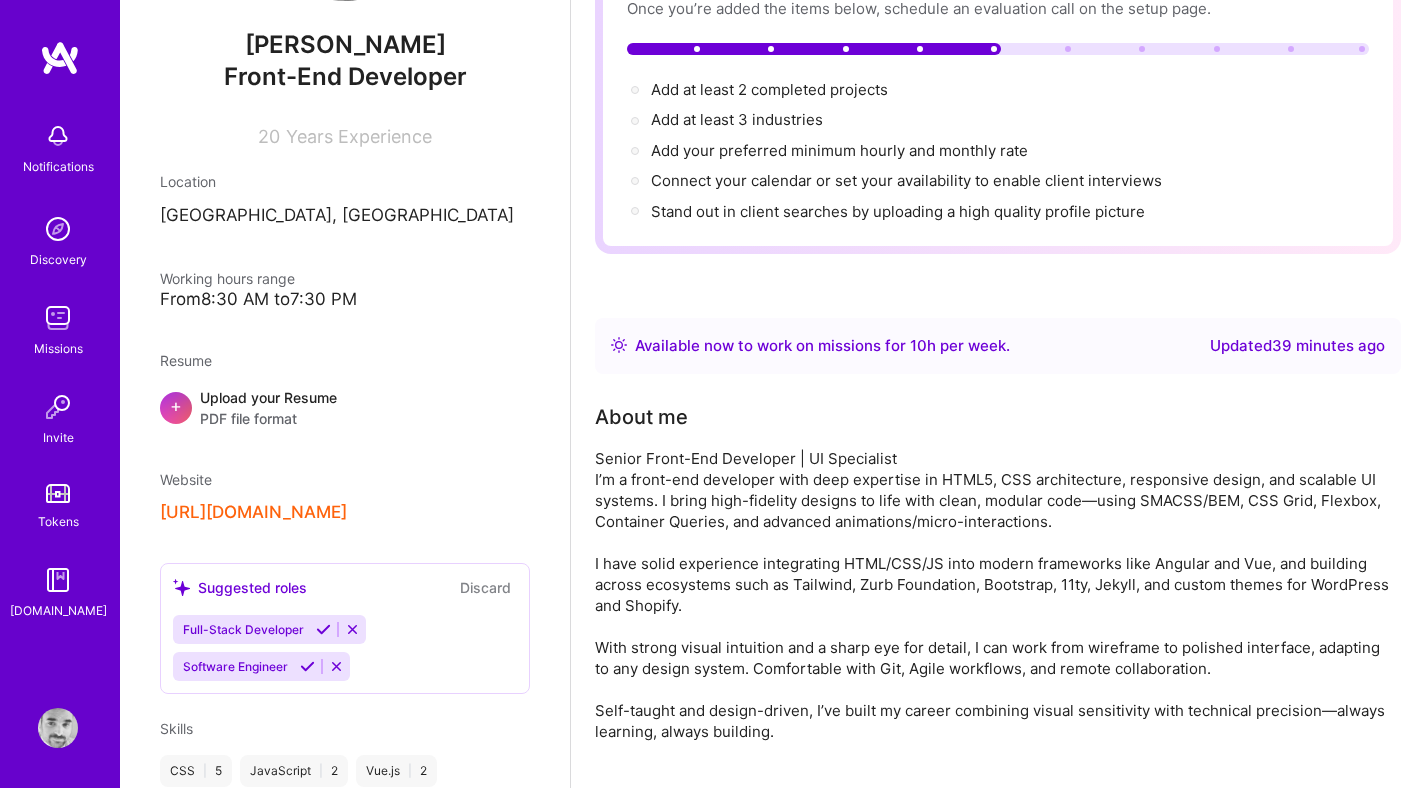 scroll, scrollTop: 0, scrollLeft: 0, axis: both 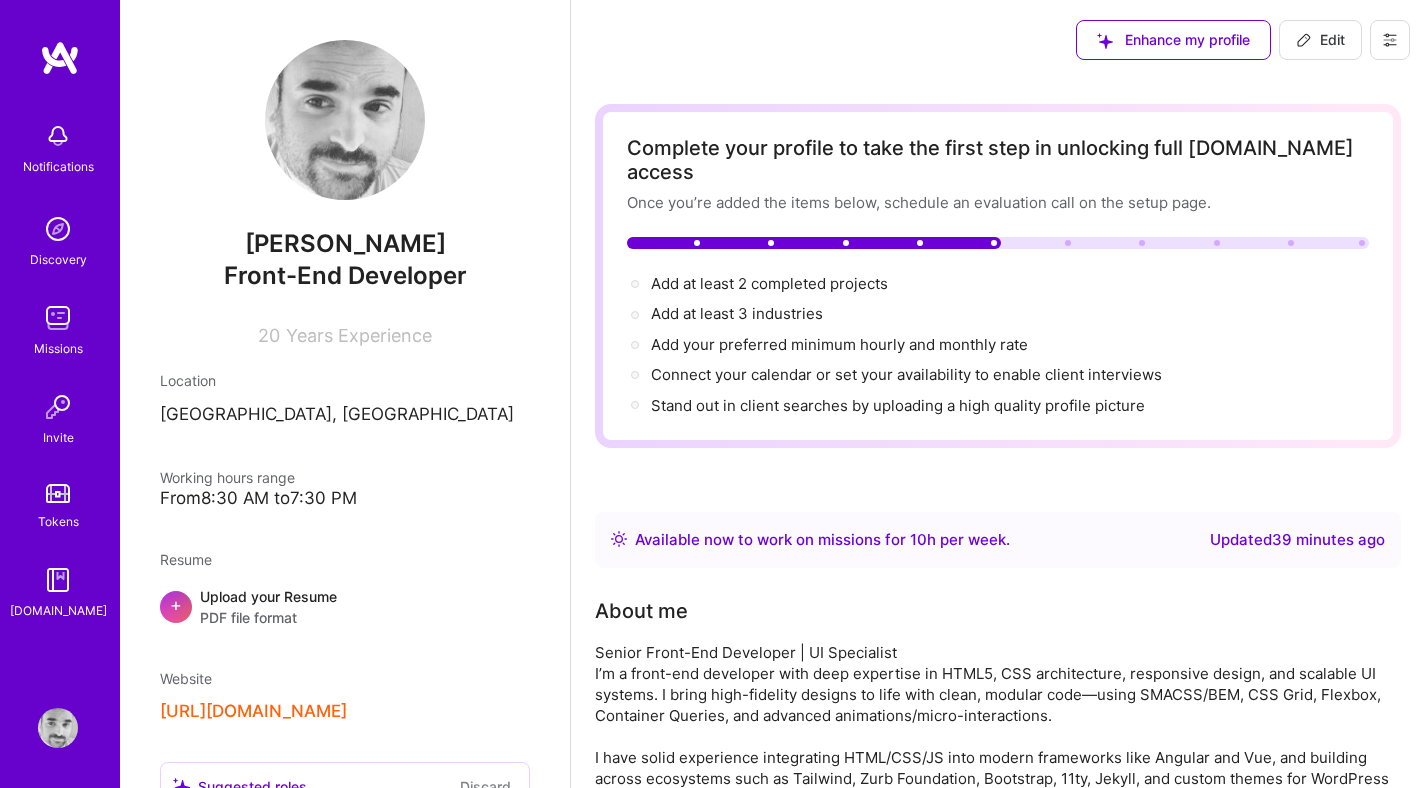 click 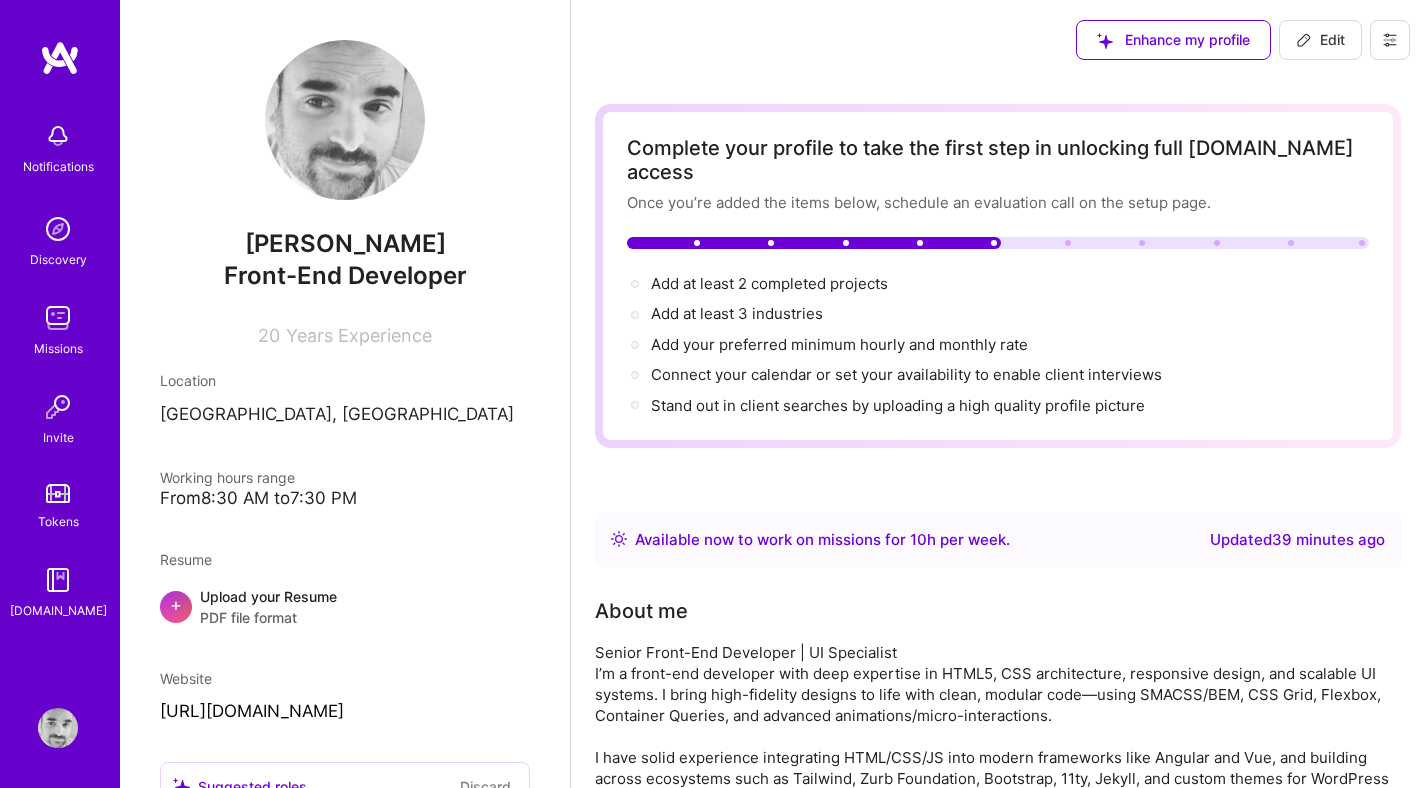 select on "US" 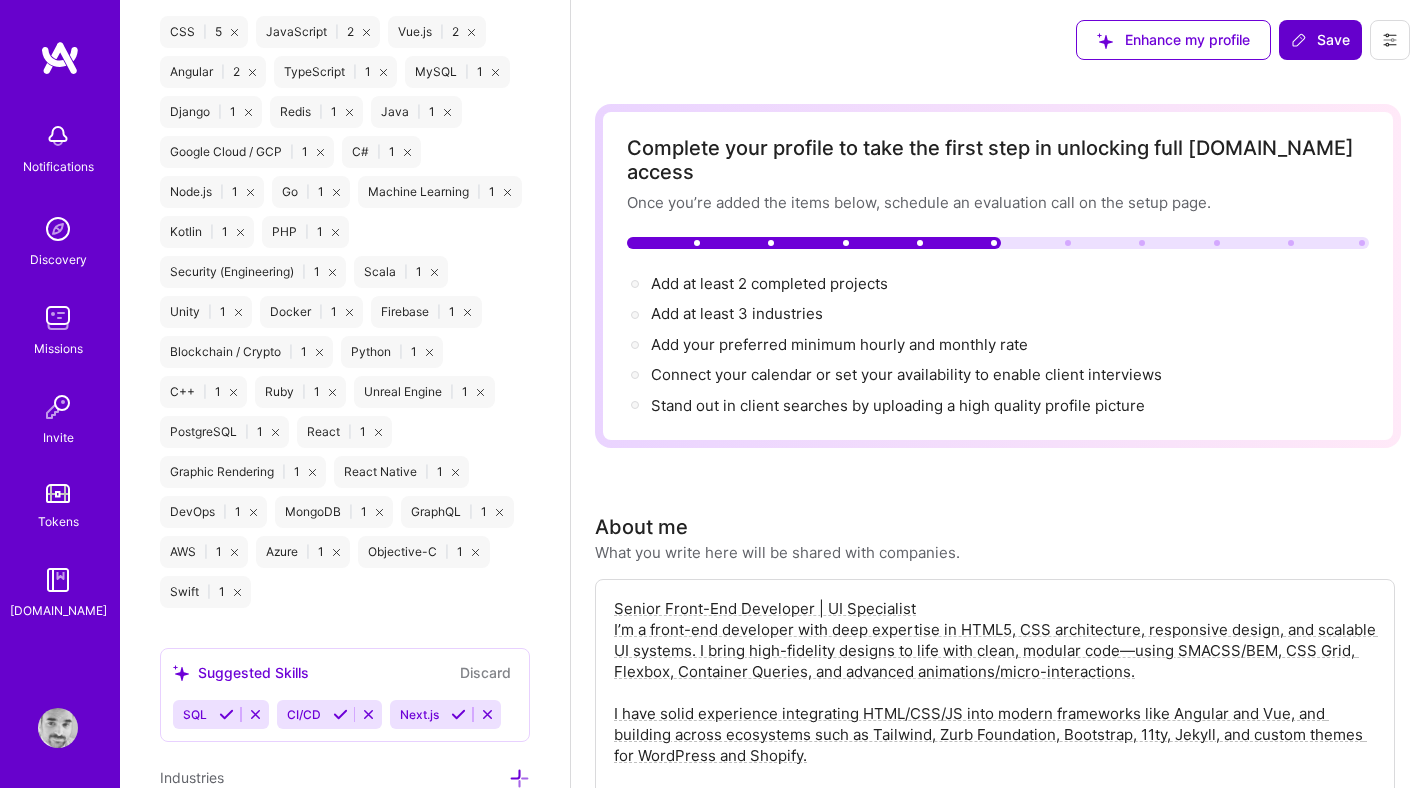 scroll, scrollTop: 1623, scrollLeft: 0, axis: vertical 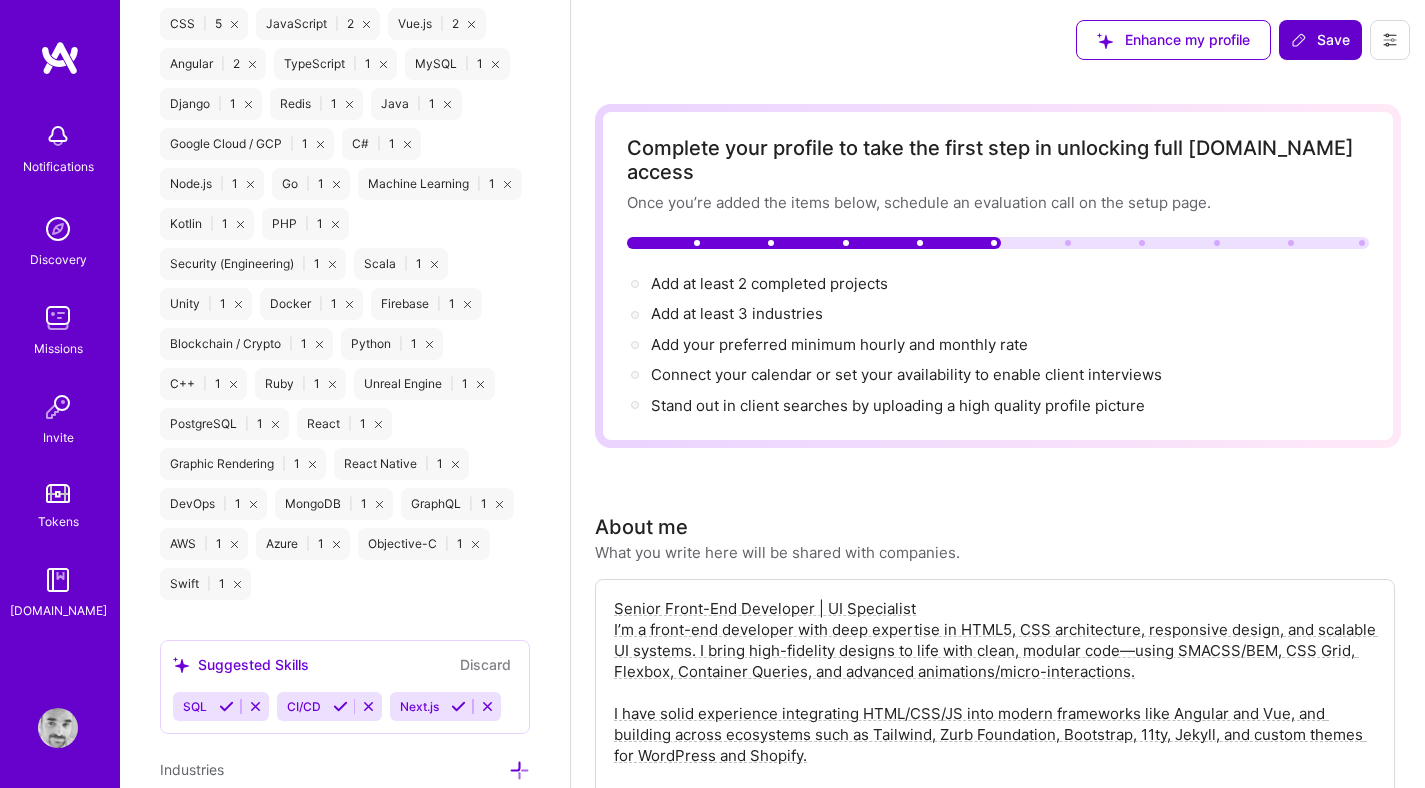 click at bounding box center [238, 304] 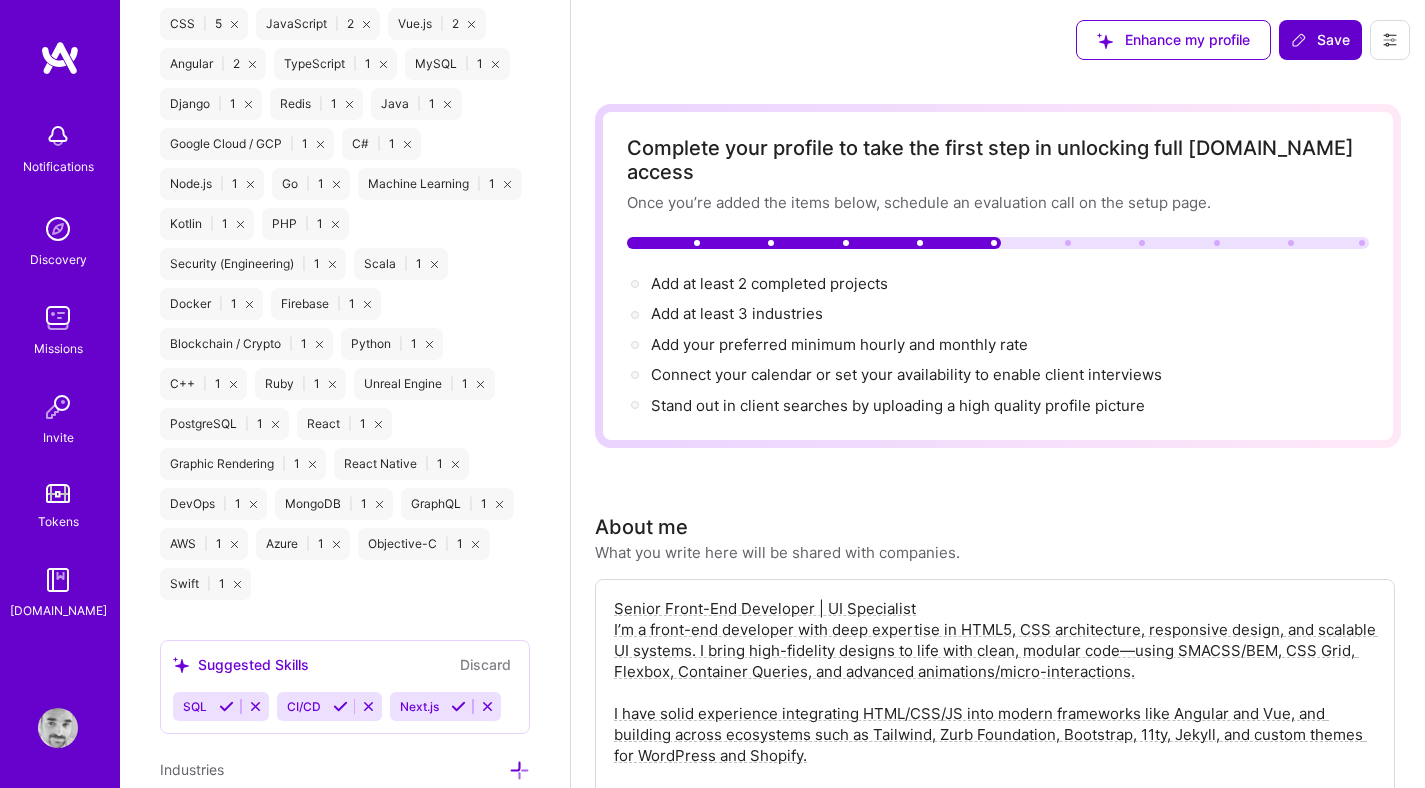 click at bounding box center [249, 304] 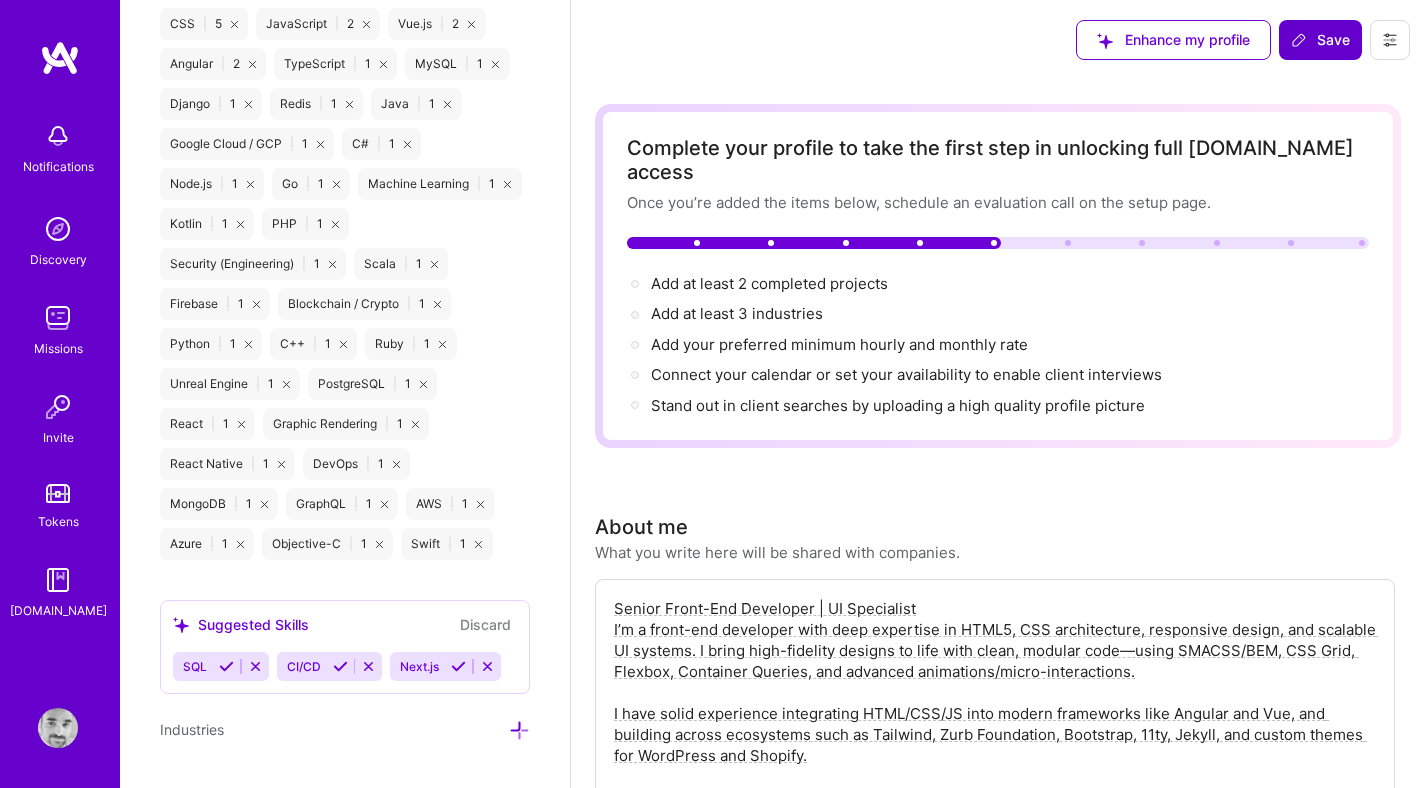 click at bounding box center [256, 304] 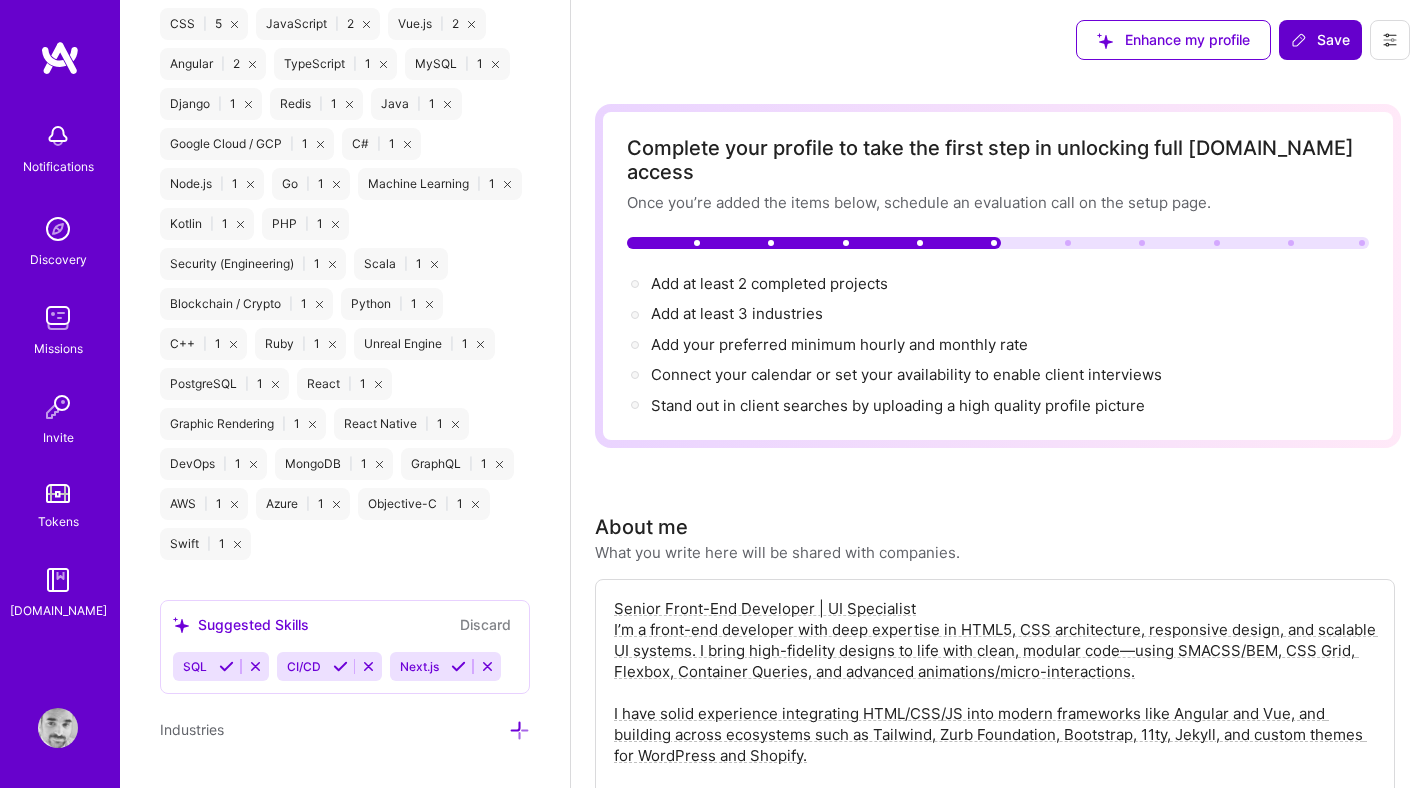 click on "Scala | 1" at bounding box center (401, 264) 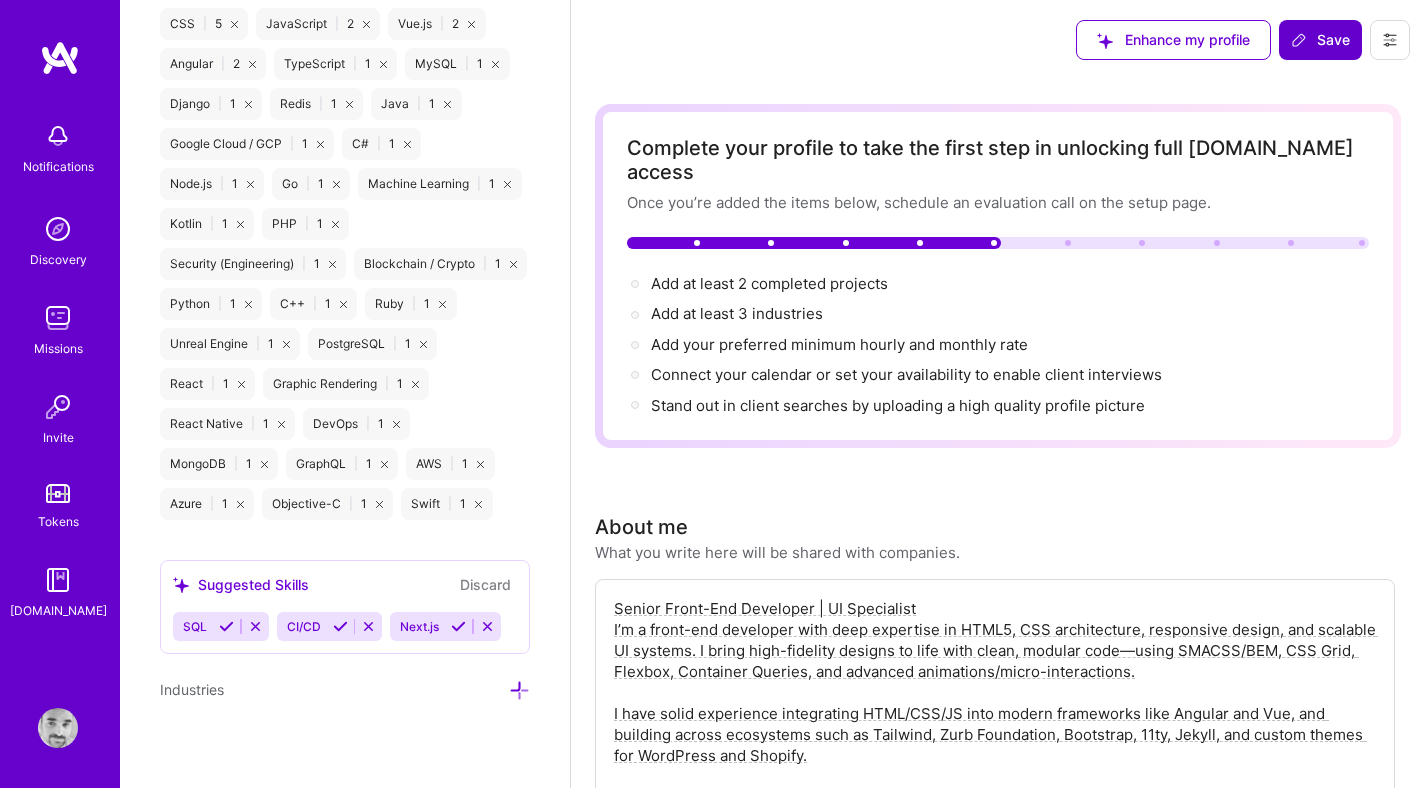 click on "Blockchain / Crypto | 1" at bounding box center [440, 264] 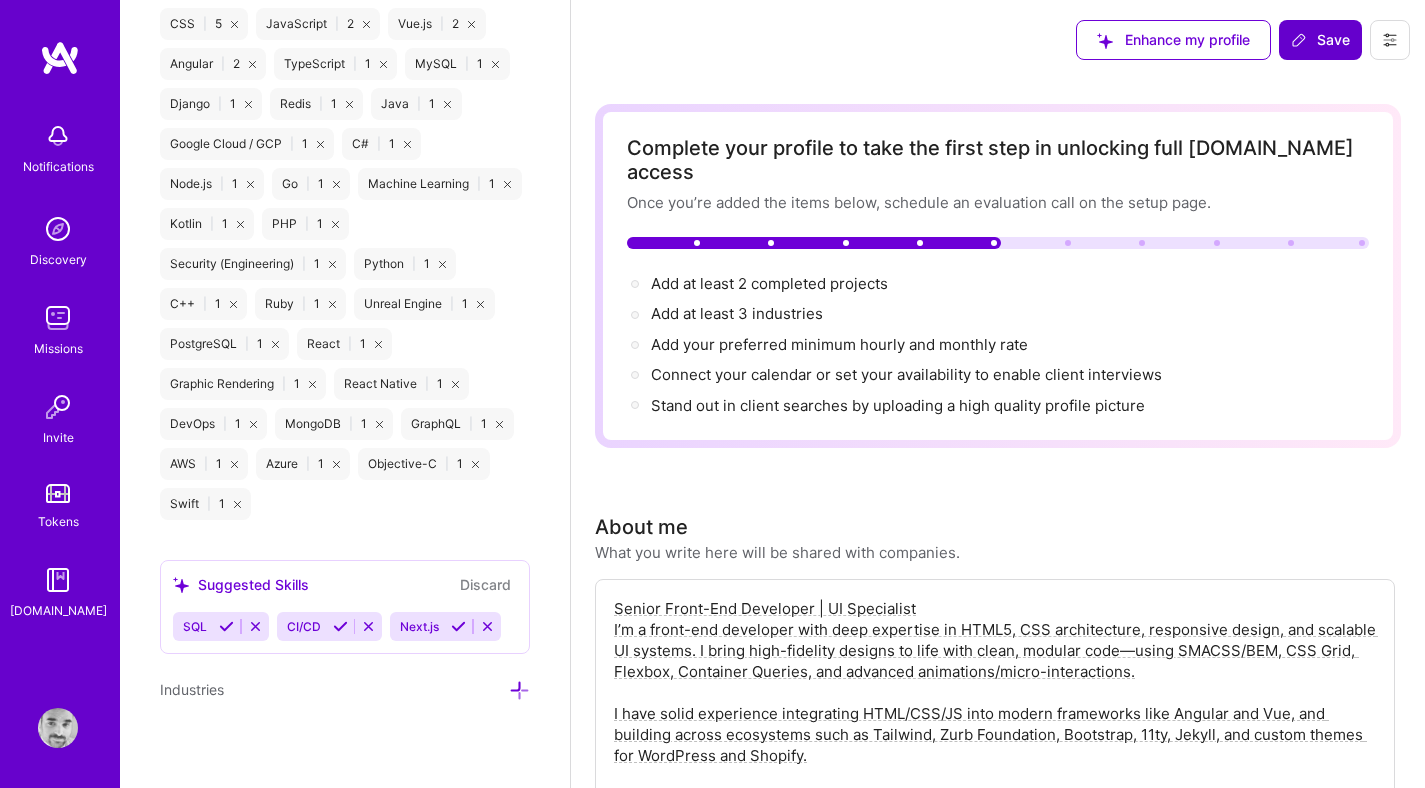 click at bounding box center [233, 304] 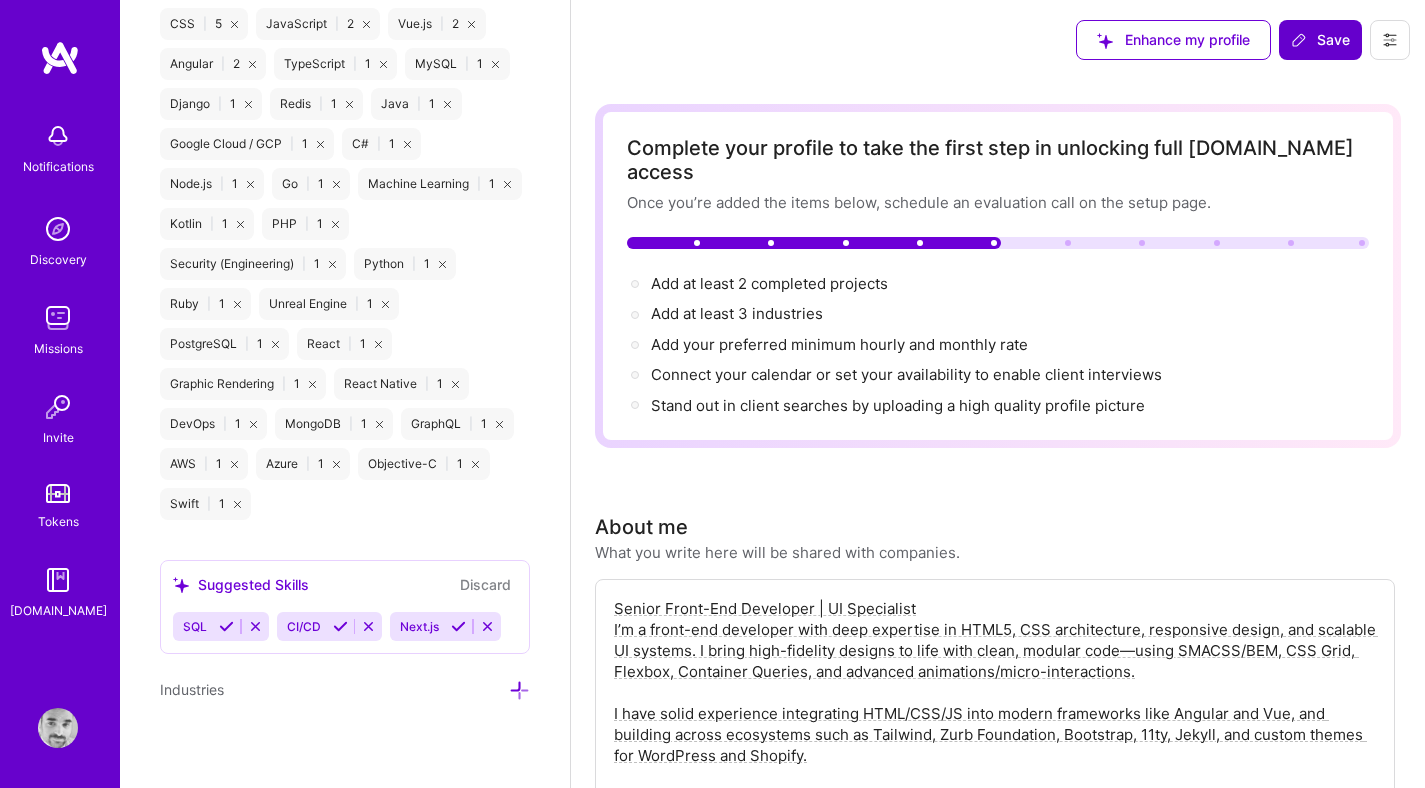 click at bounding box center (237, 304) 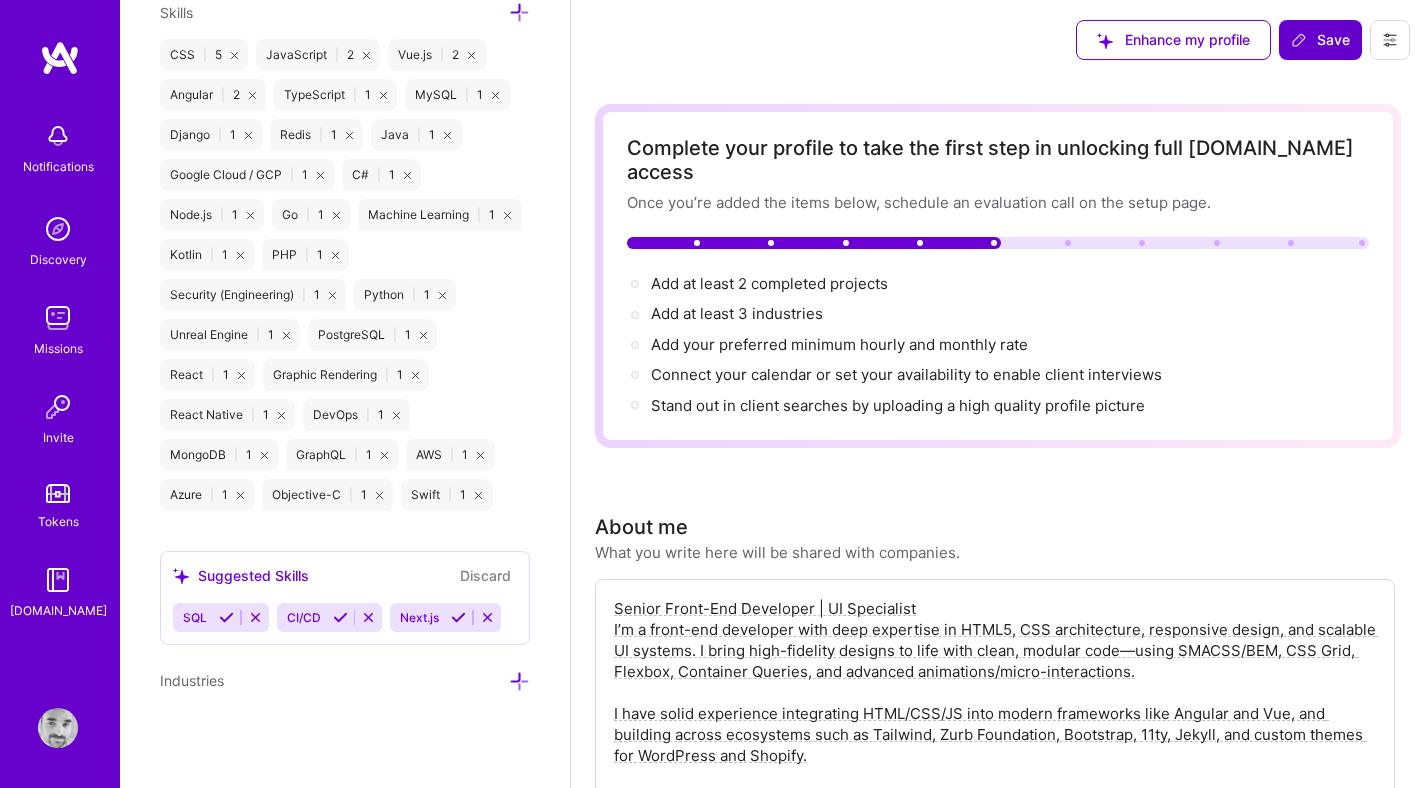 click at bounding box center (286, 335) 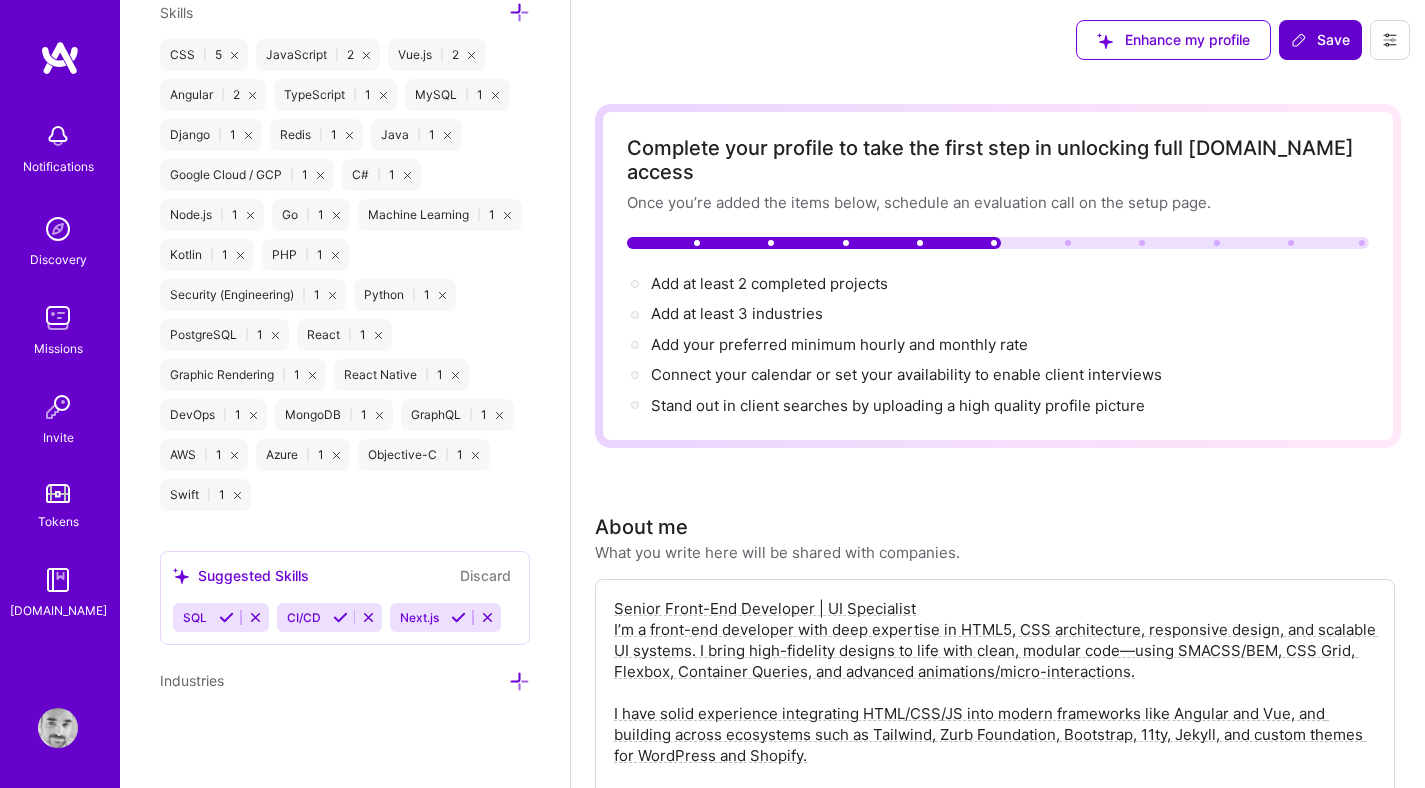 scroll, scrollTop: 1590, scrollLeft: 0, axis: vertical 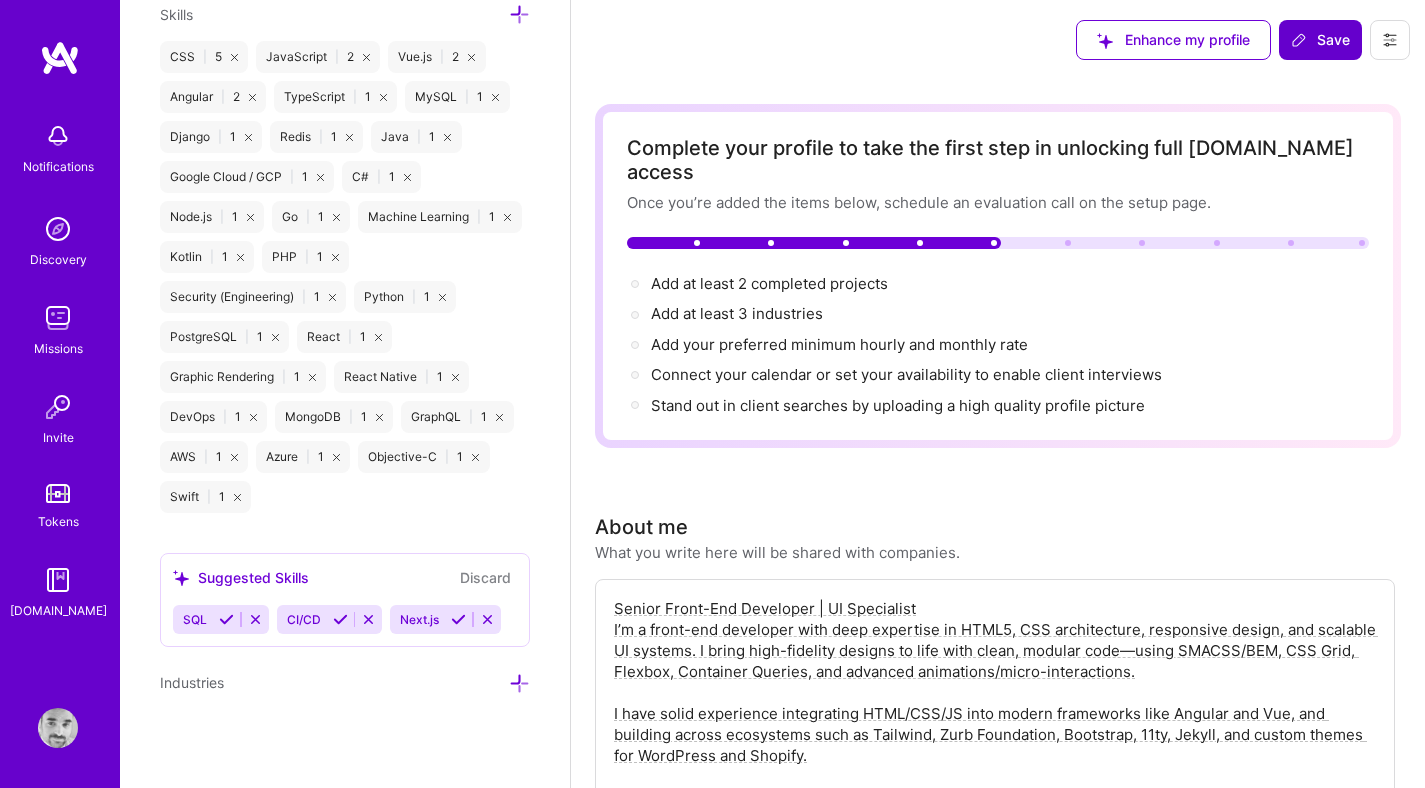 click at bounding box center [332, 297] 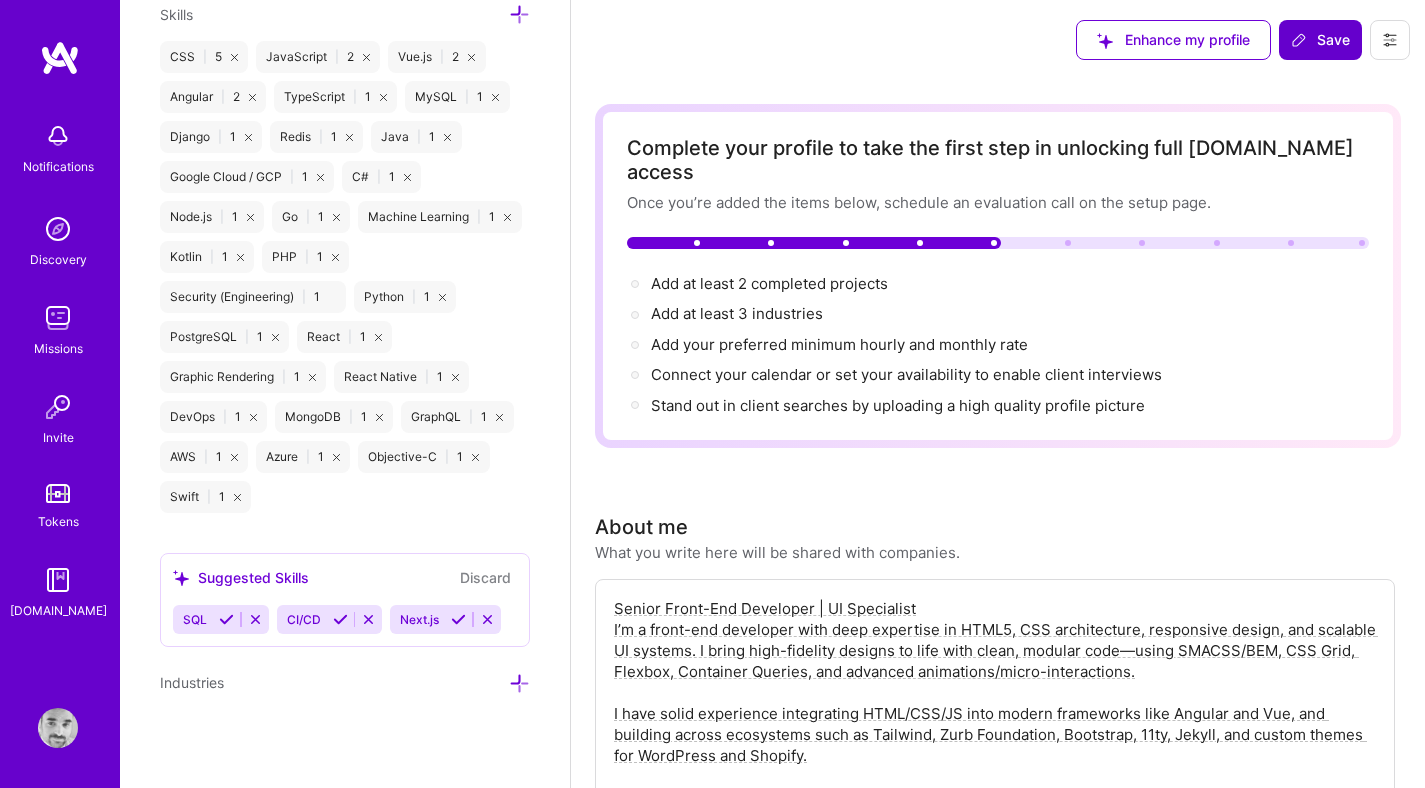 scroll, scrollTop: 1550, scrollLeft: 0, axis: vertical 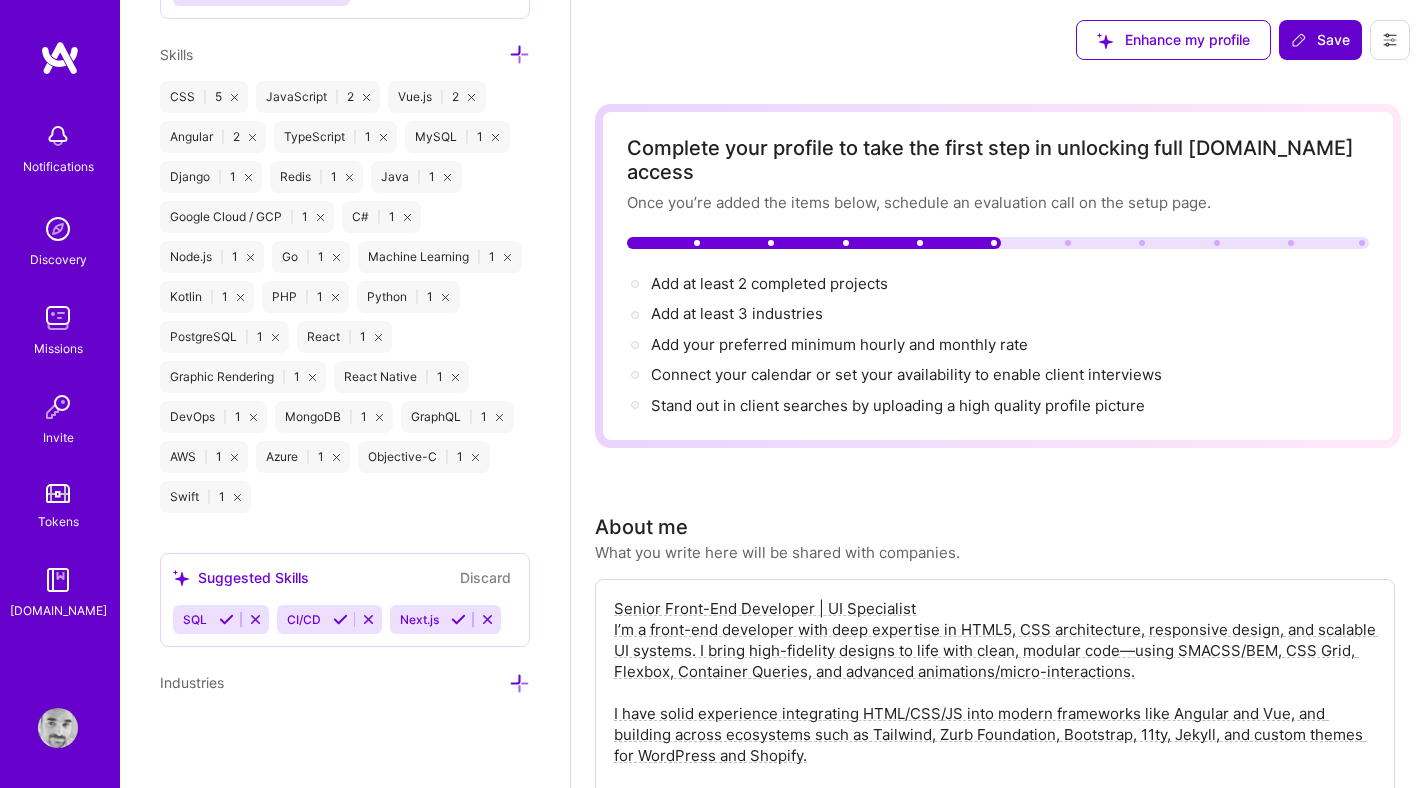 click on "PostgreSQL | 1" at bounding box center [224, 337] 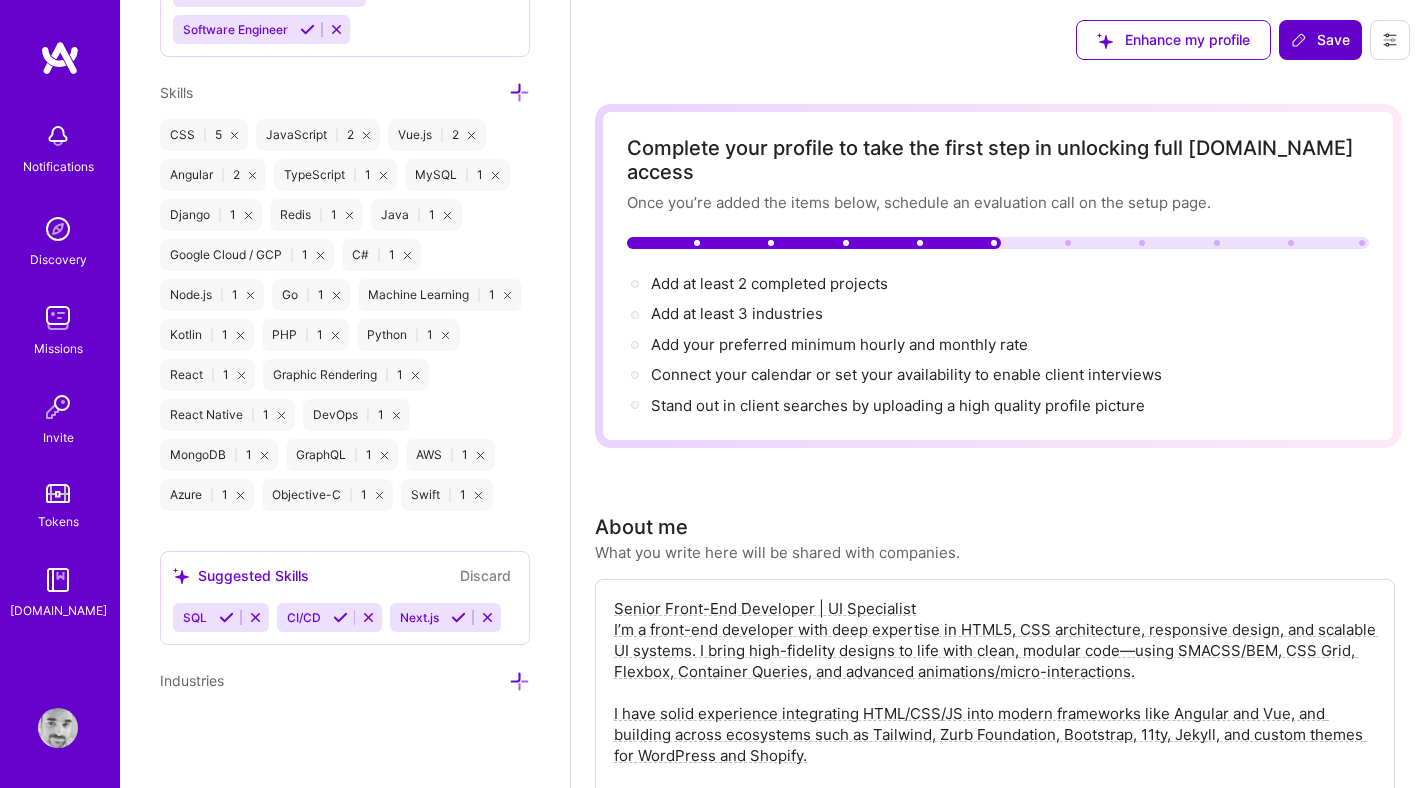 click at bounding box center [241, 375] 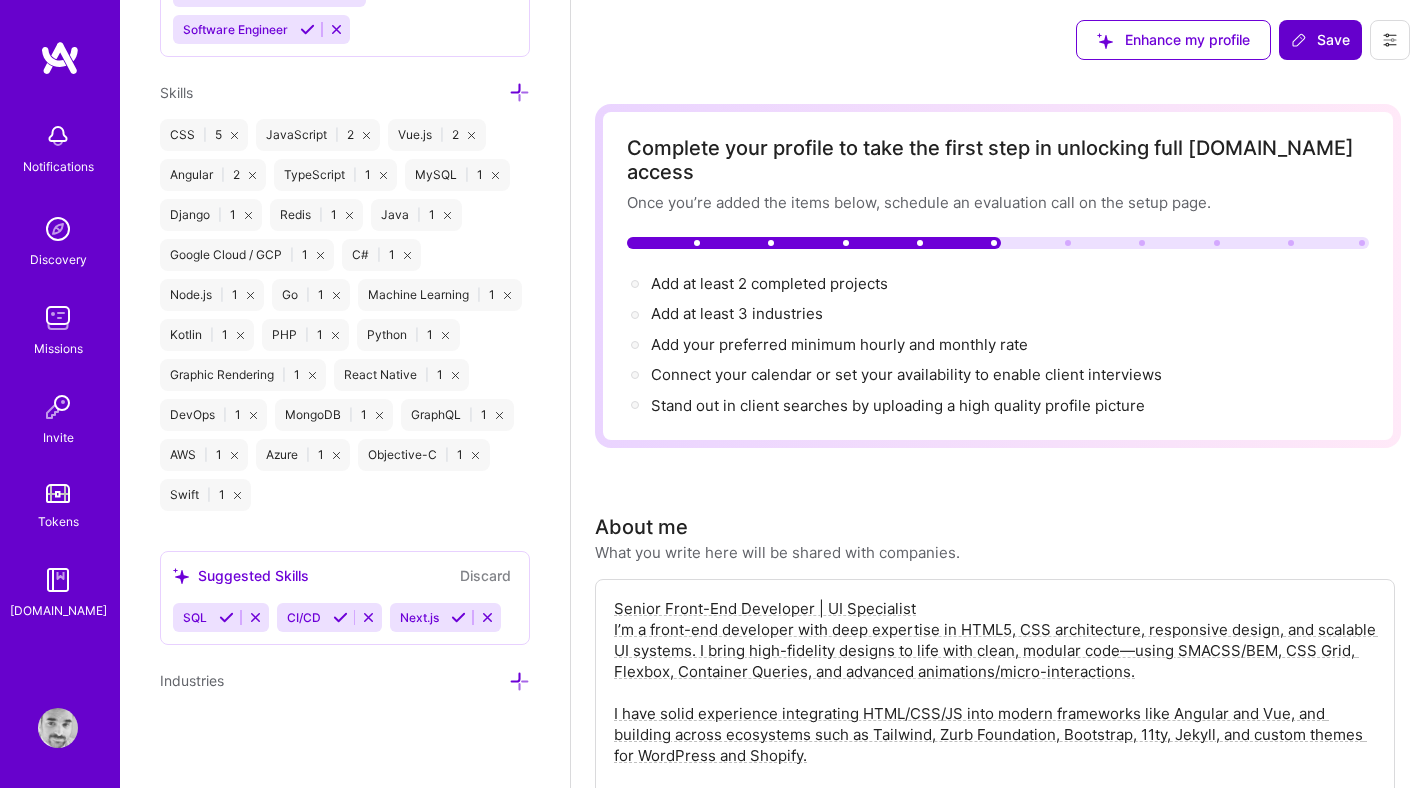 click on "Kotlin | 1" at bounding box center (207, 335) 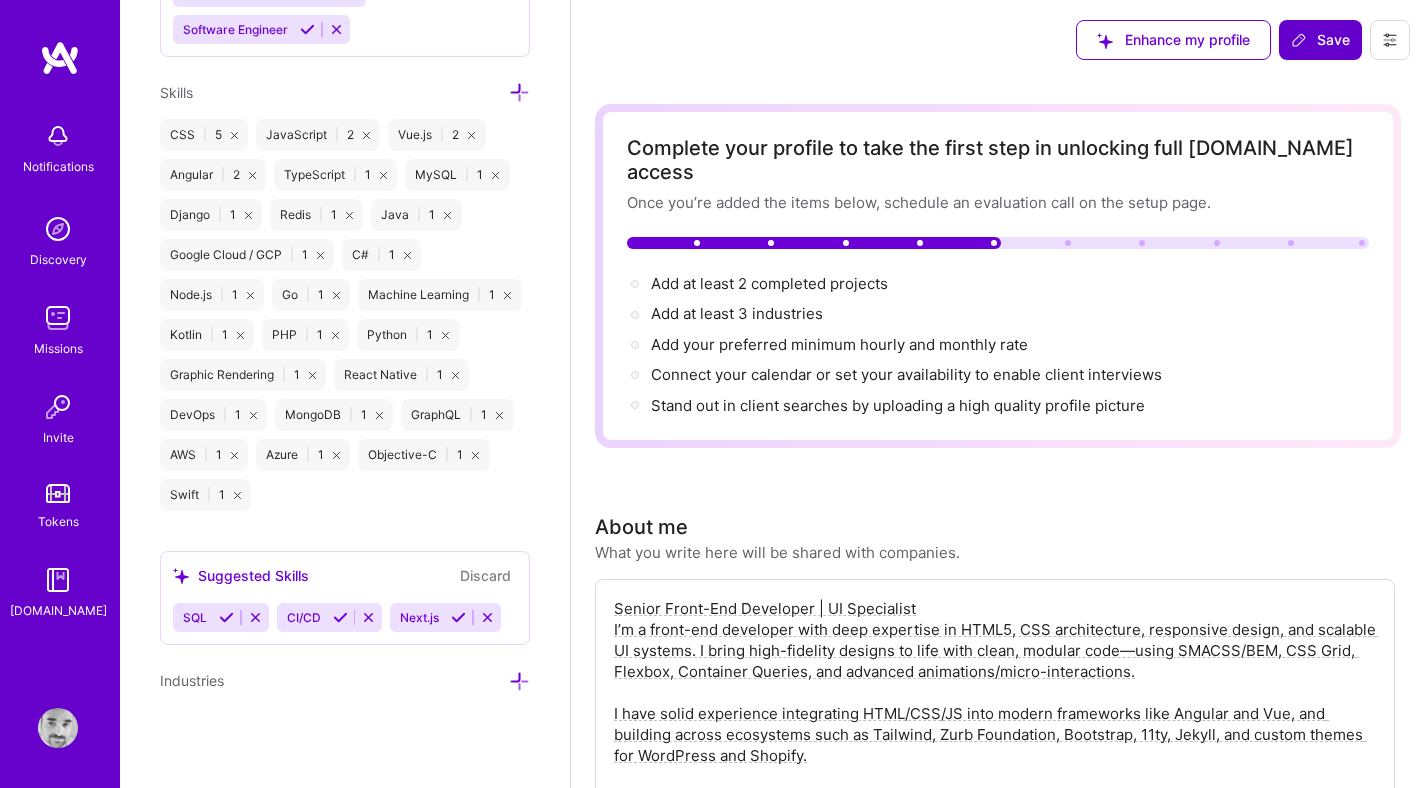 click at bounding box center [240, 335] 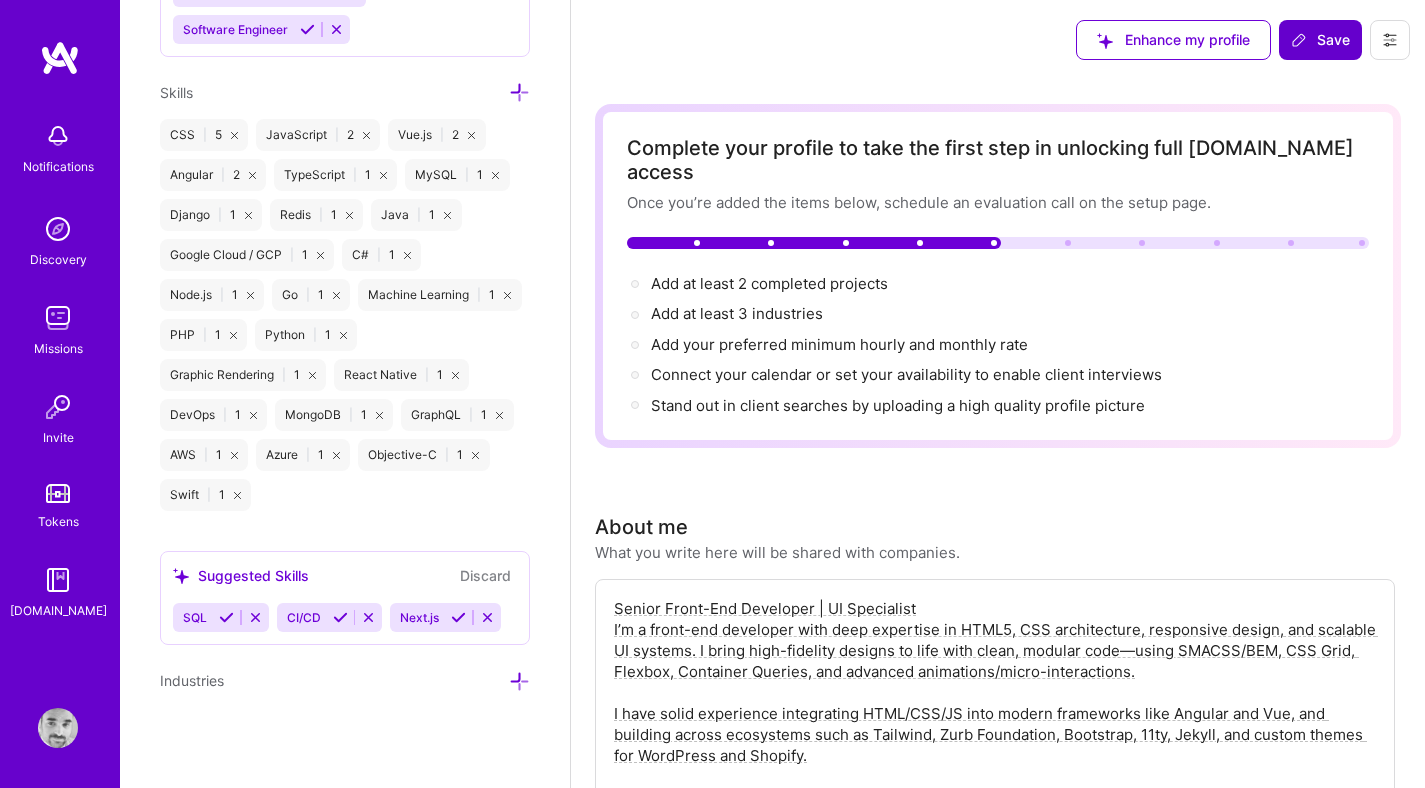 scroll, scrollTop: 1510, scrollLeft: 0, axis: vertical 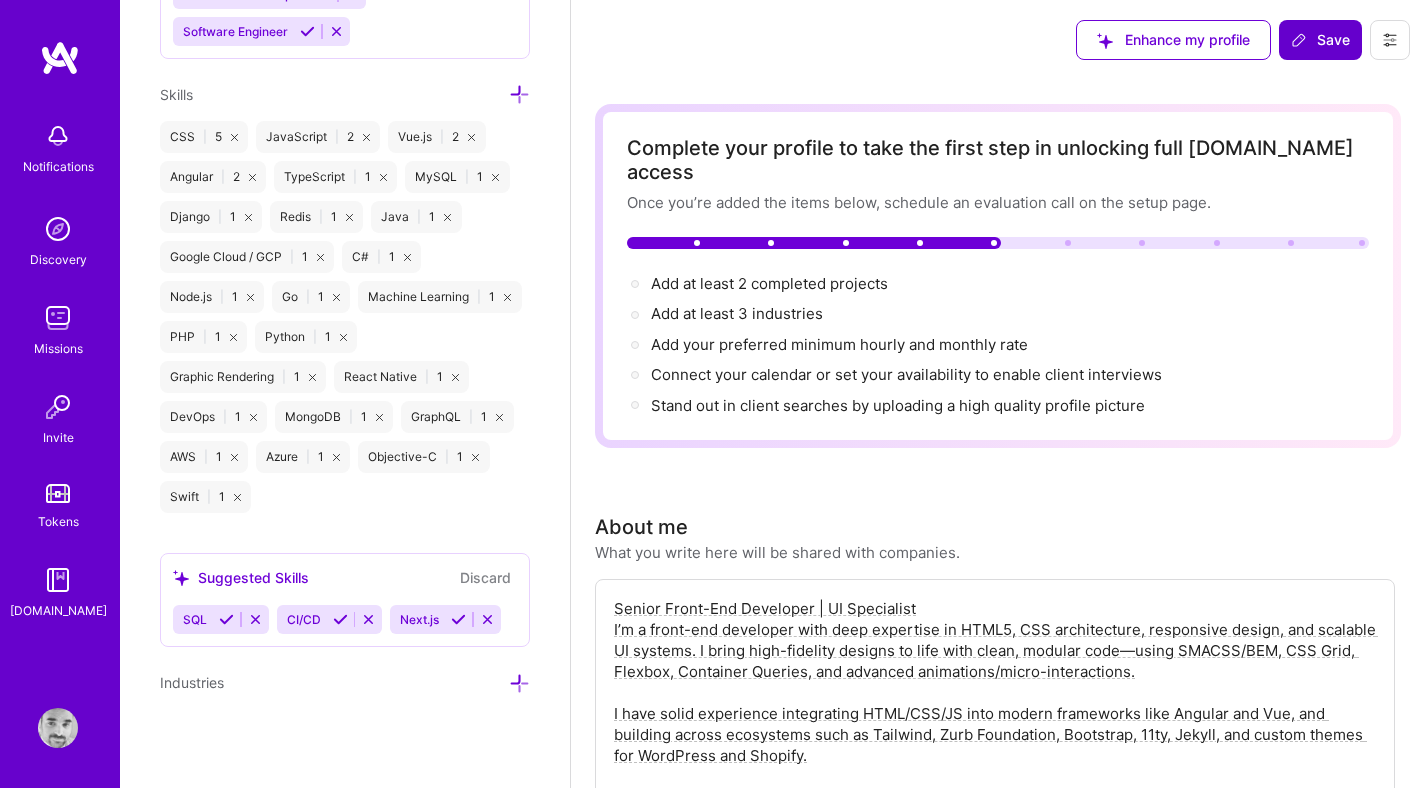 click at bounding box center (250, 297) 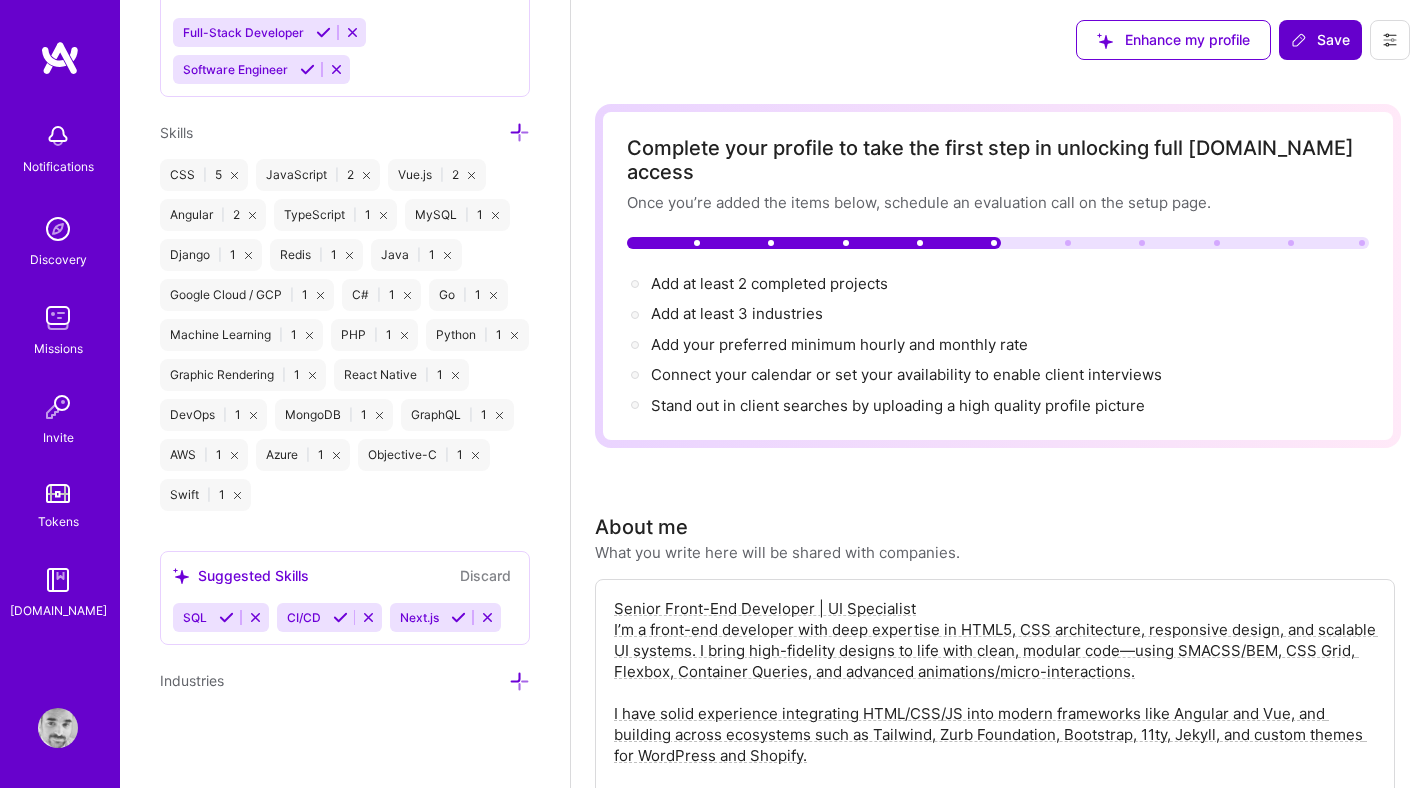 scroll, scrollTop: 1470, scrollLeft: 0, axis: vertical 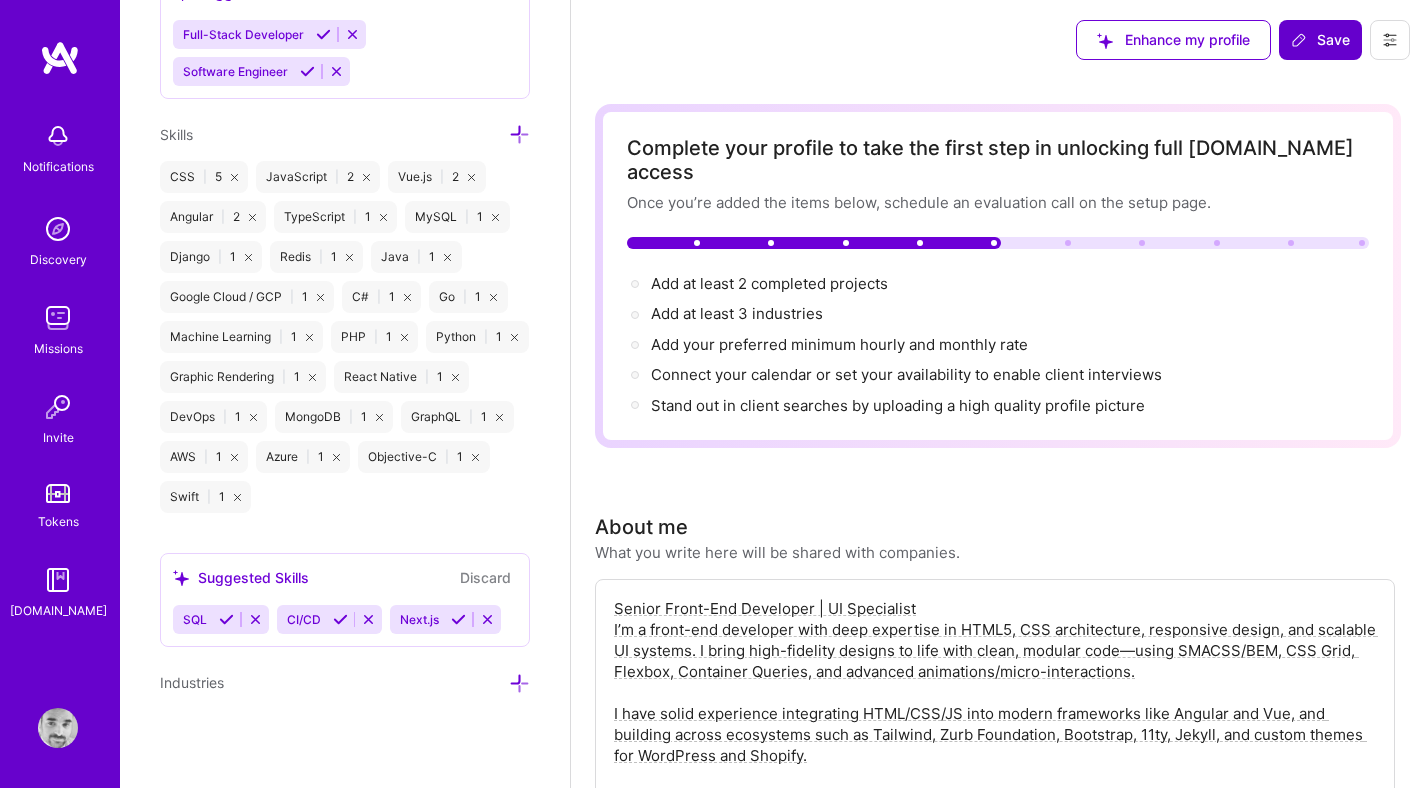 click at bounding box center (407, 297) 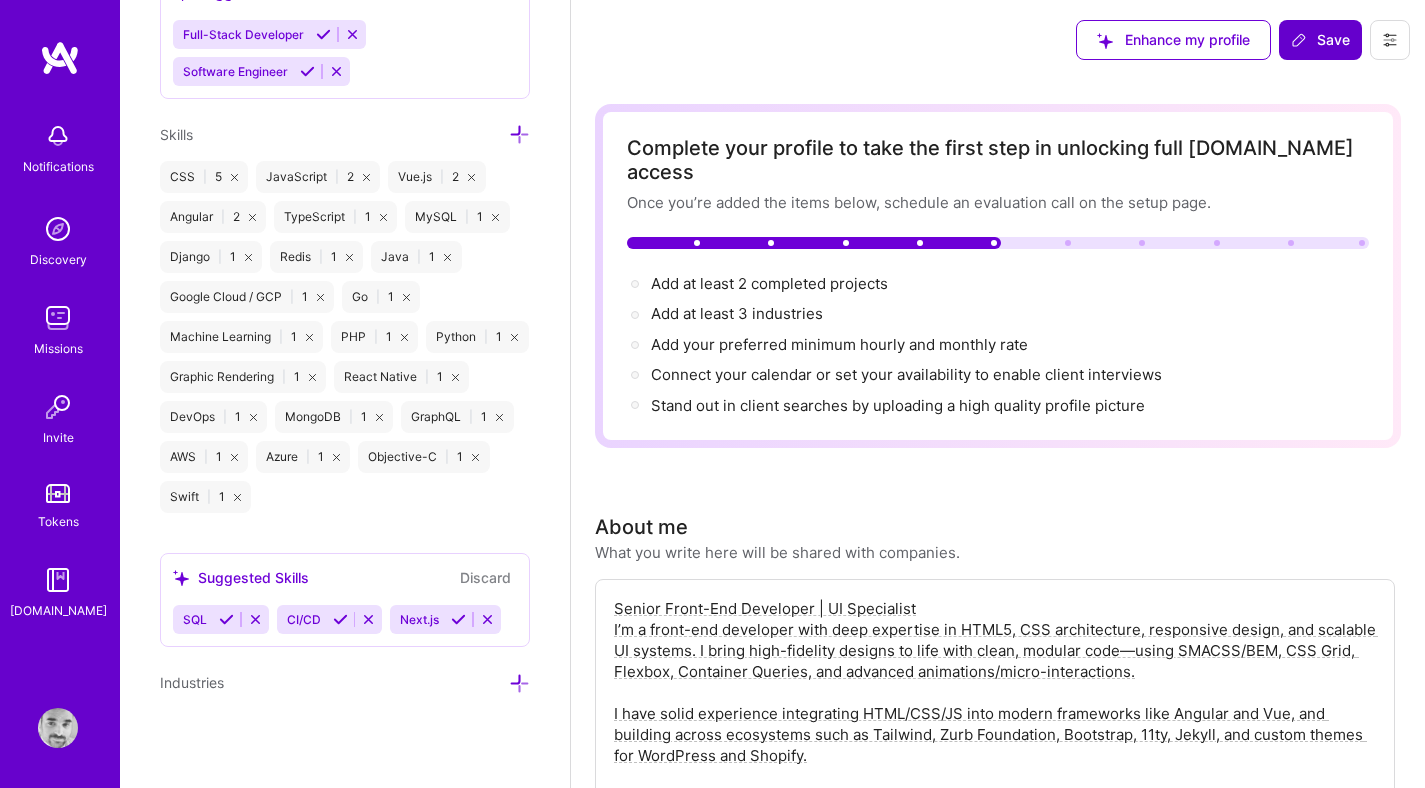 click at bounding box center (406, 297) 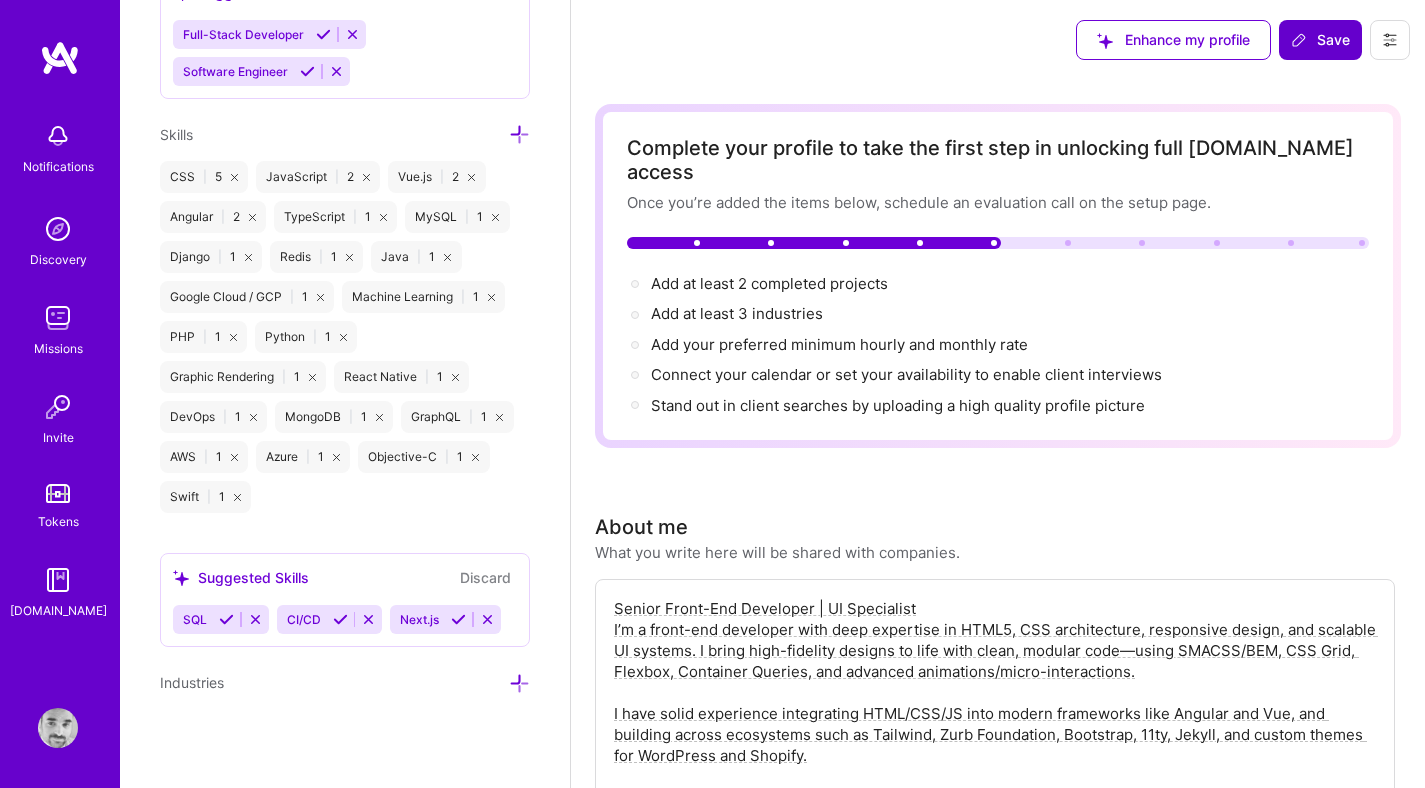 click at bounding box center [491, 297] 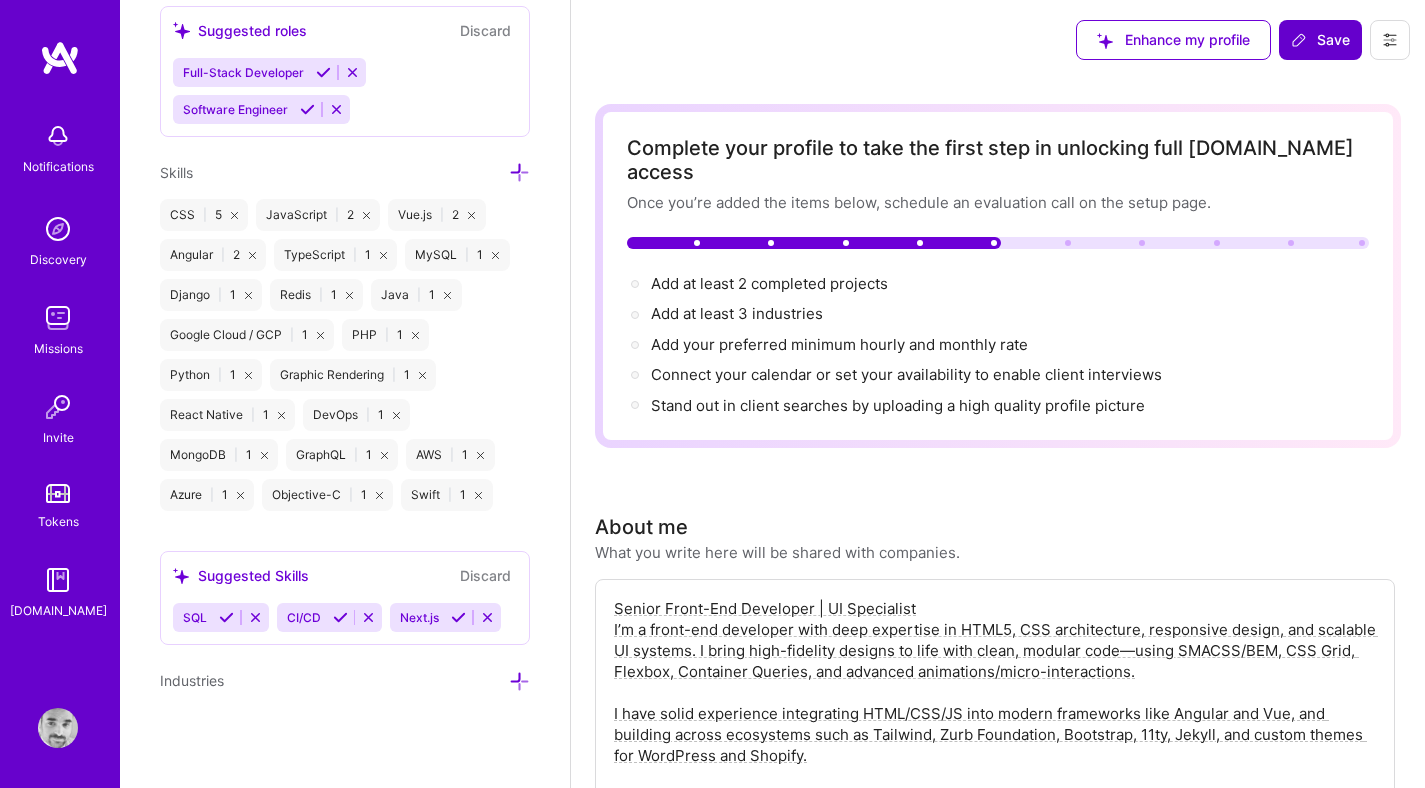 scroll, scrollTop: 1430, scrollLeft: 0, axis: vertical 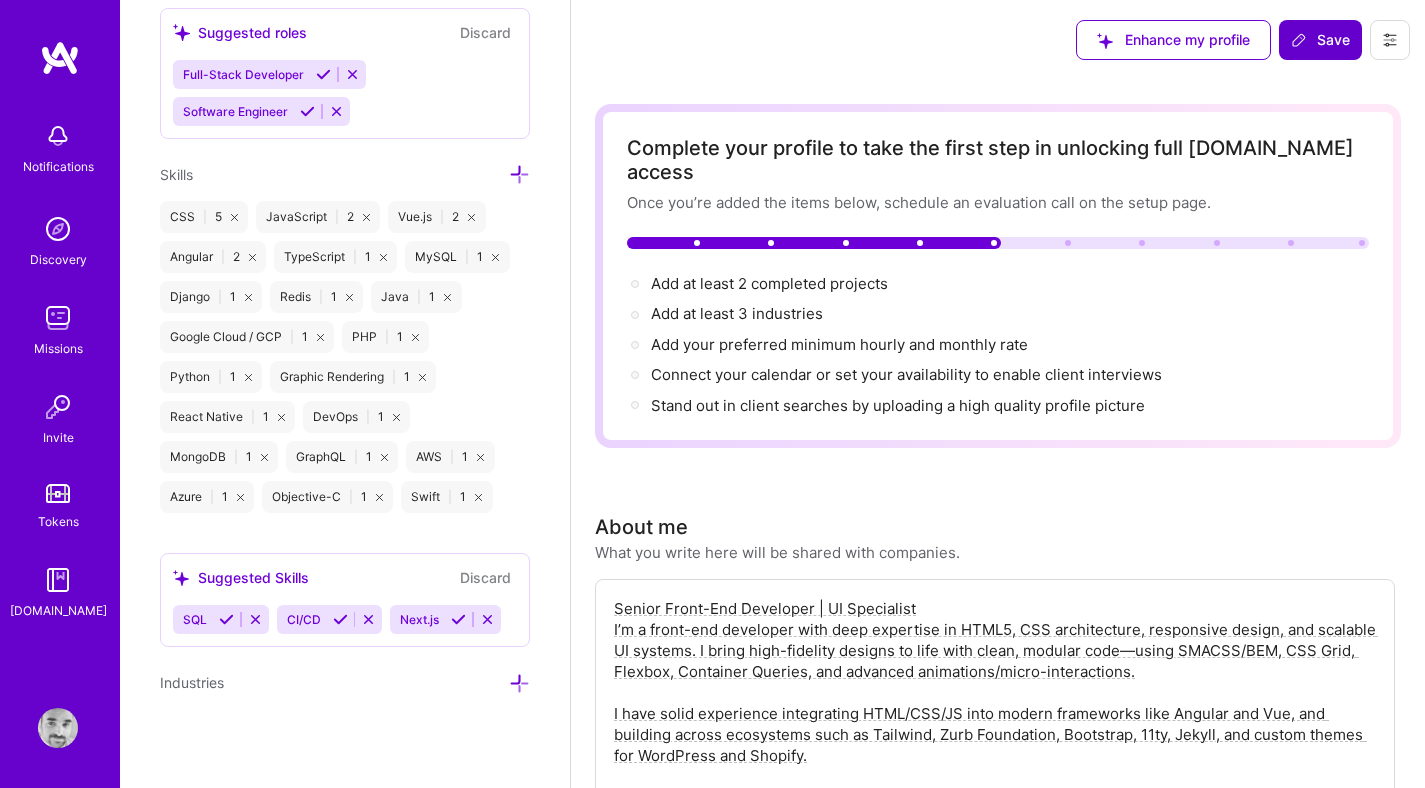 click at bounding box center [447, 297] 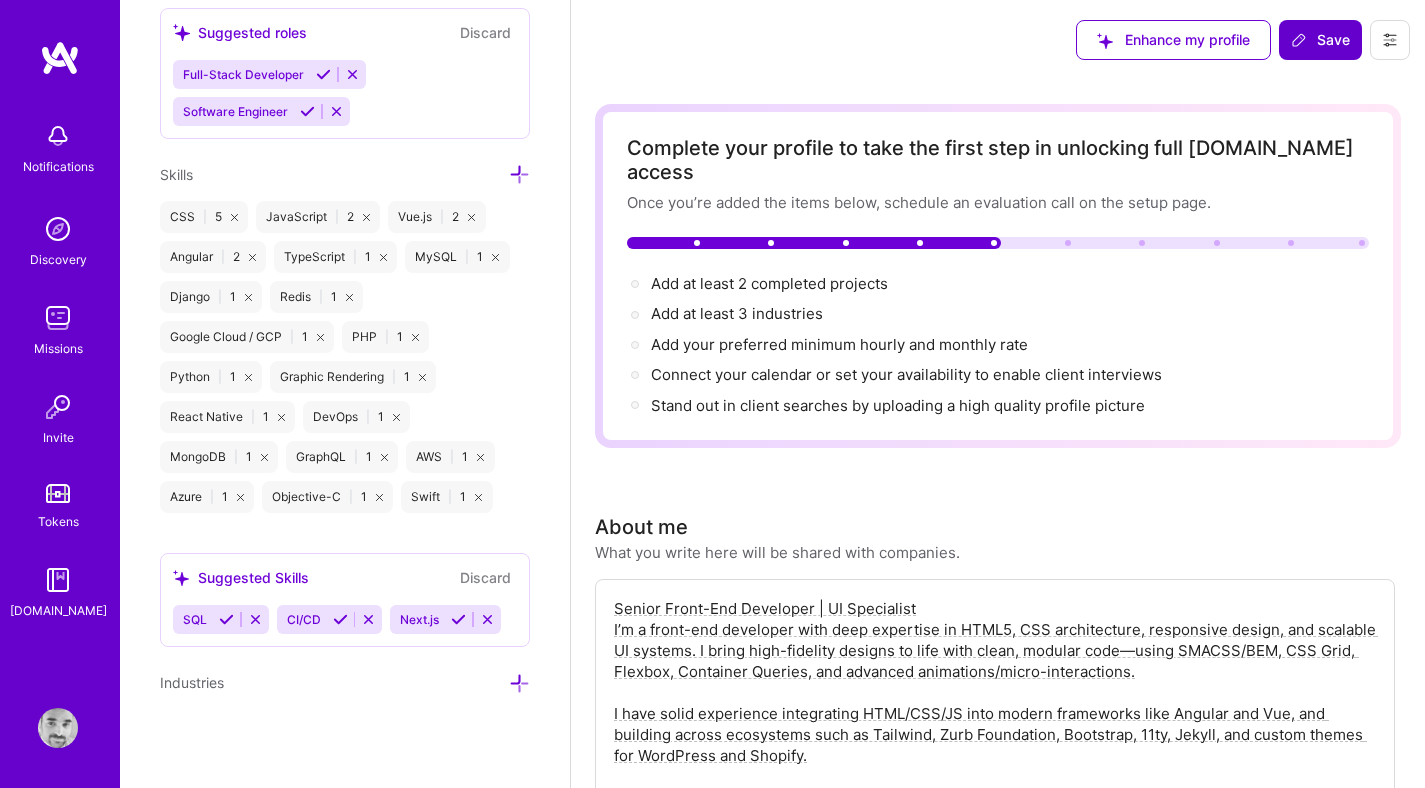 click at bounding box center (349, 297) 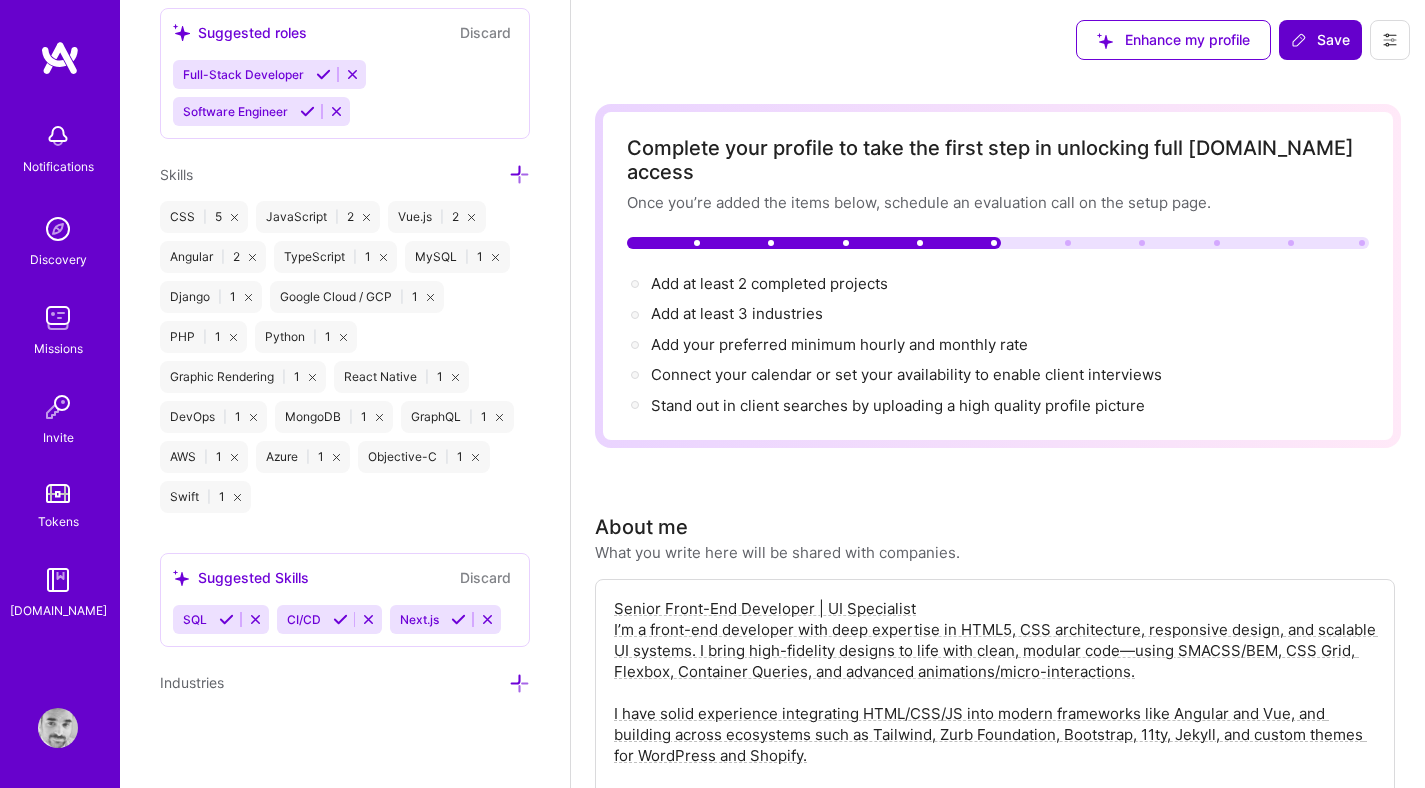 click at bounding box center [248, 297] 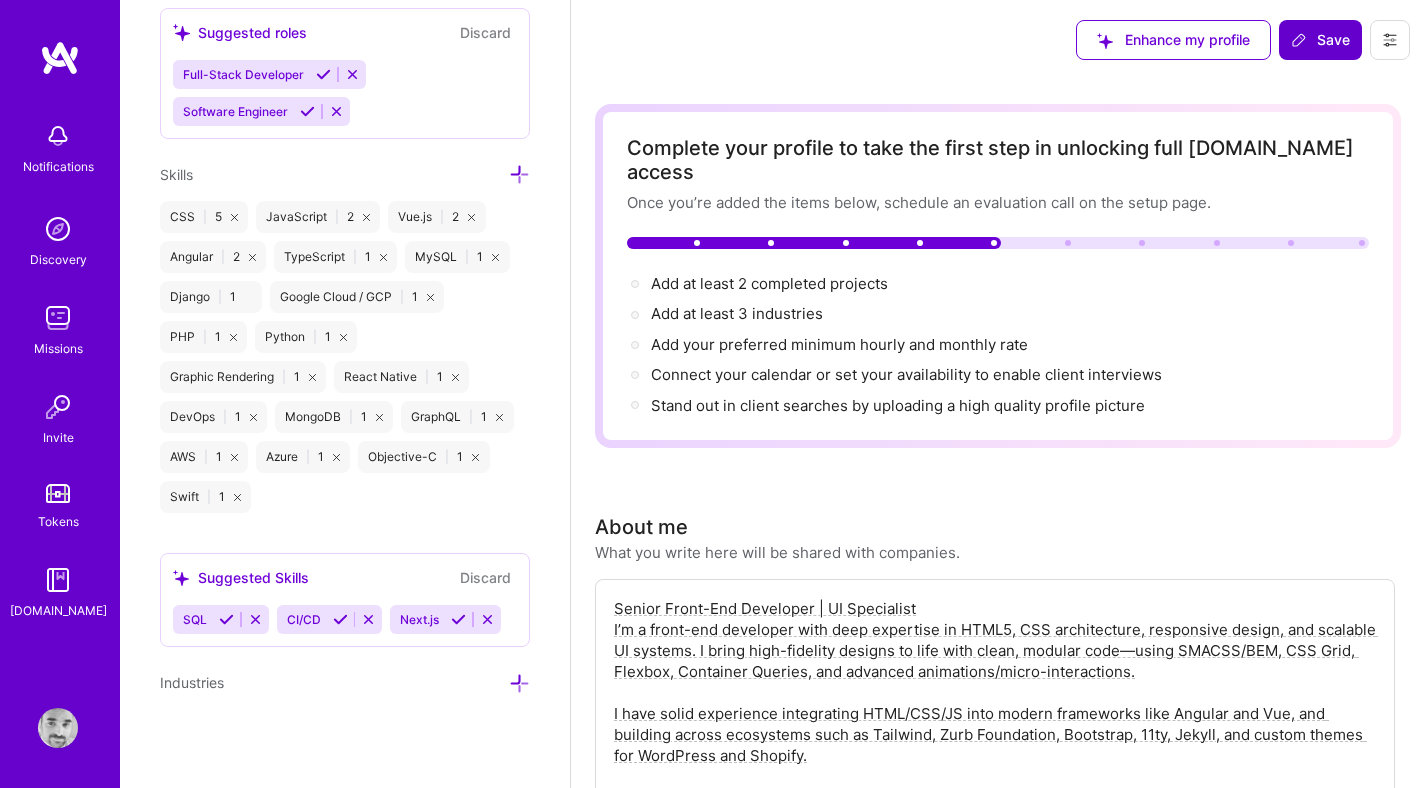scroll, scrollTop: 1390, scrollLeft: 0, axis: vertical 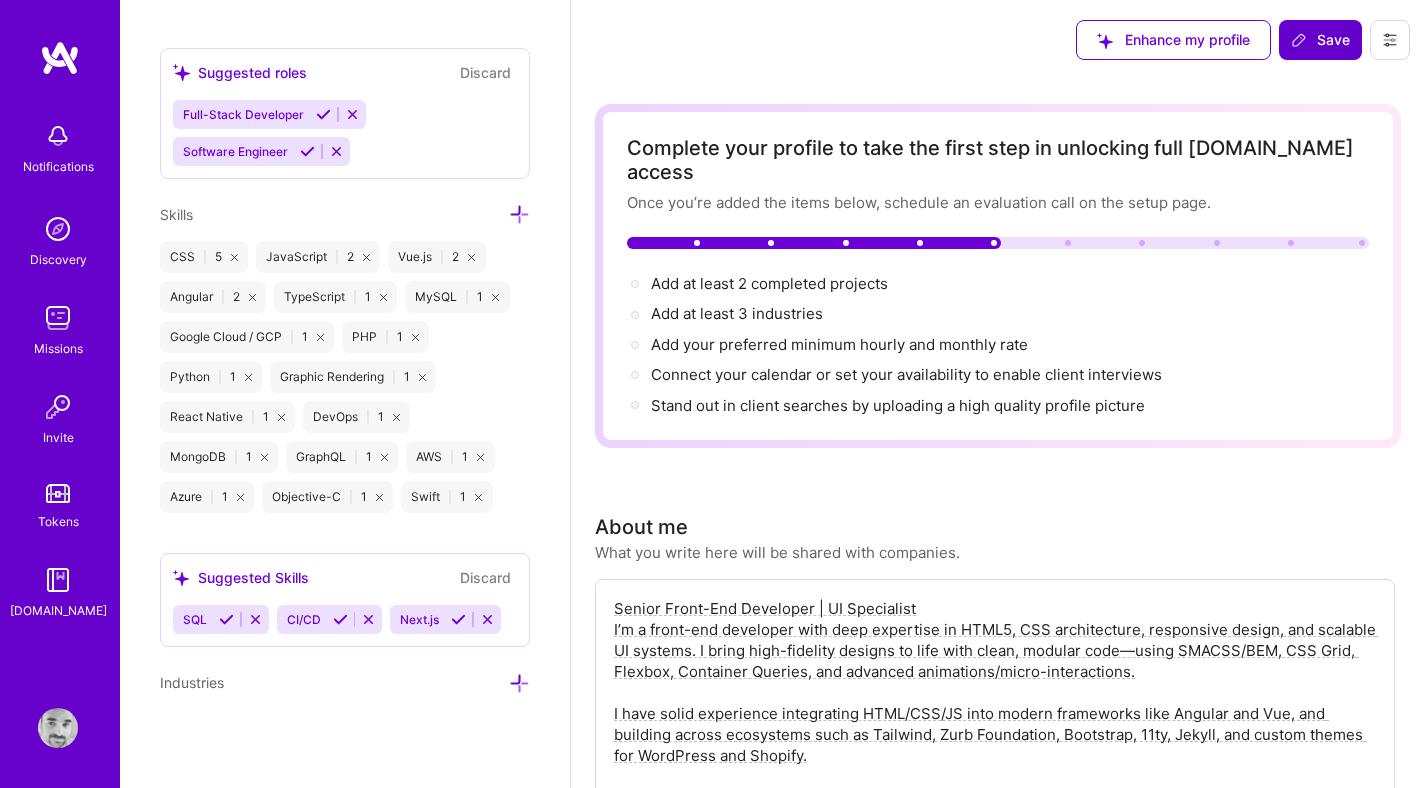 click at bounding box center [320, 337] 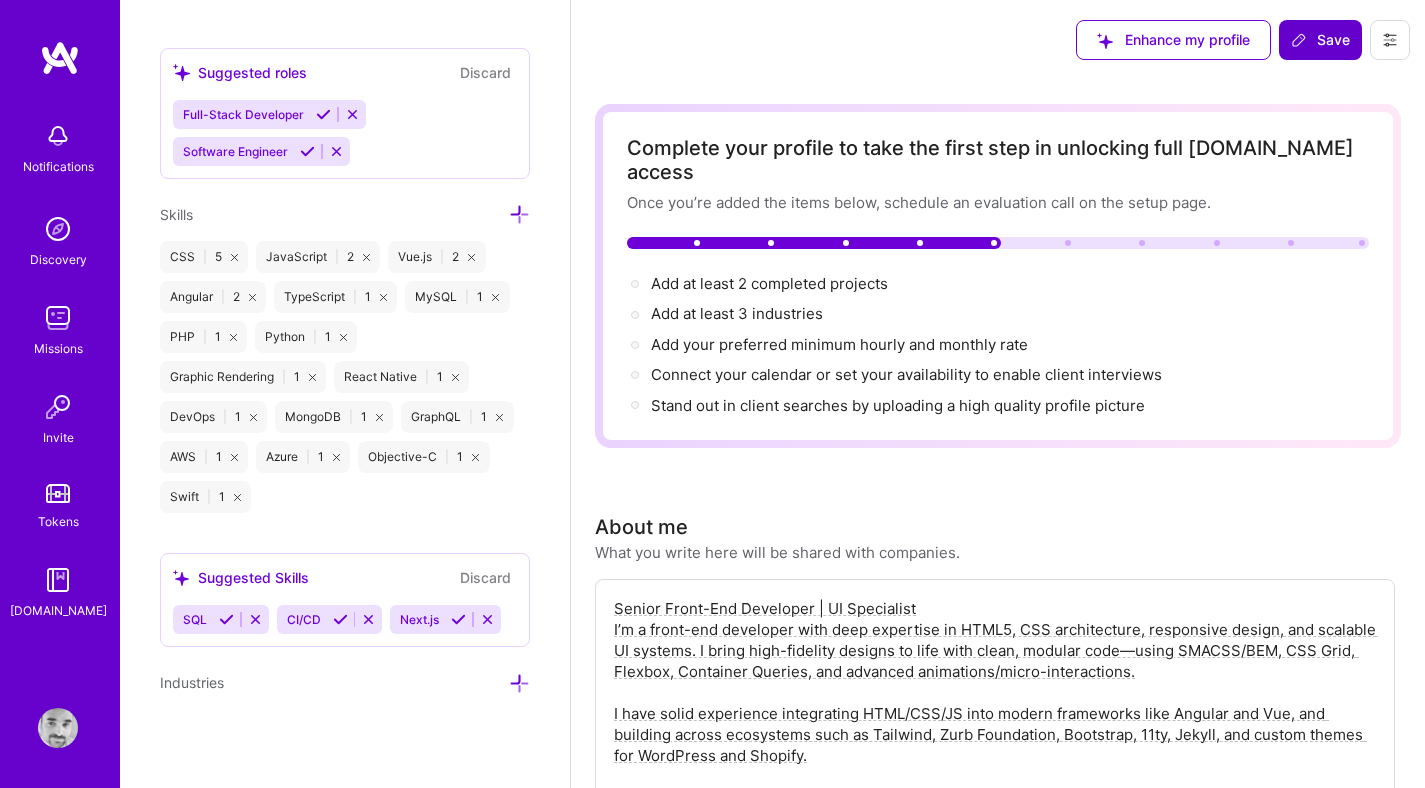 click at bounding box center (495, 297) 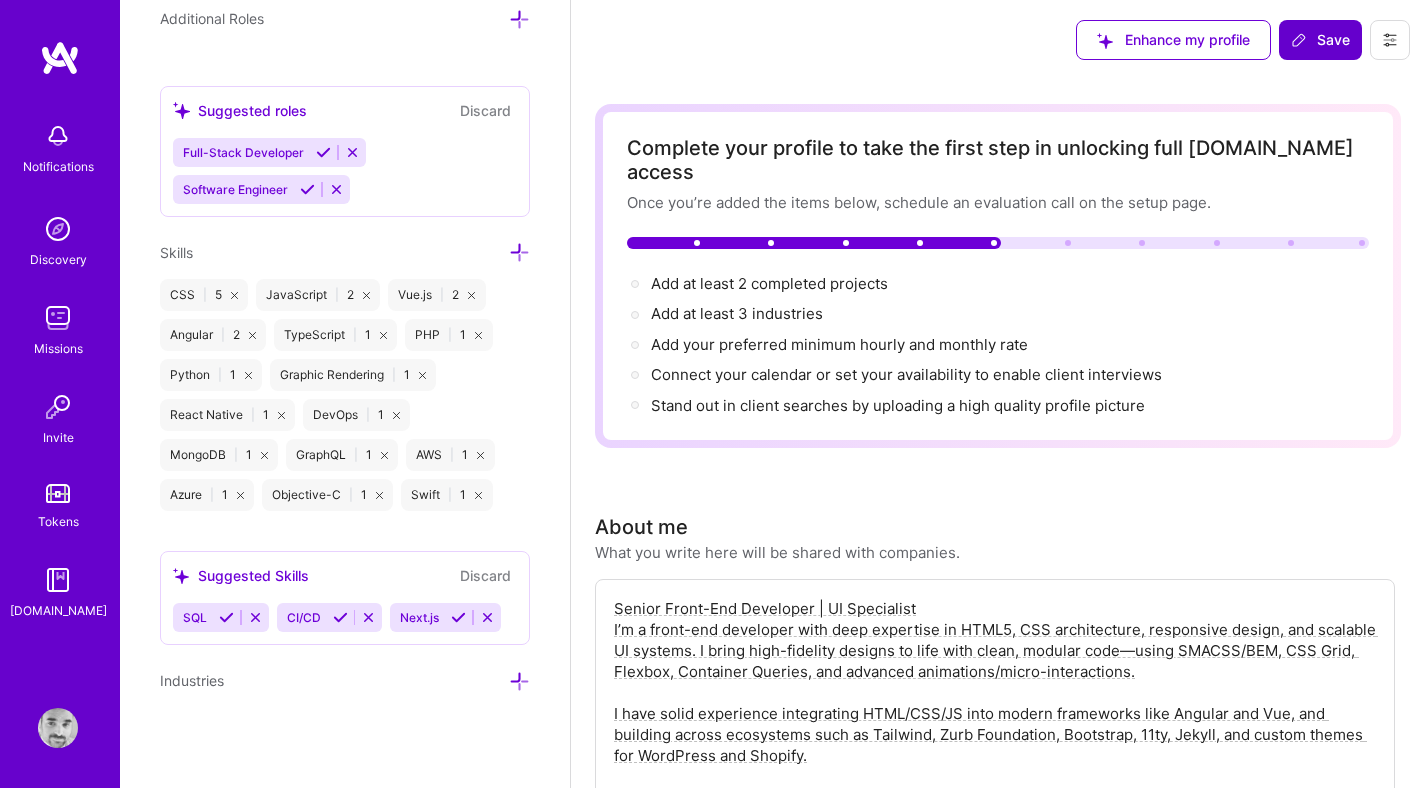 scroll, scrollTop: 1350, scrollLeft: 0, axis: vertical 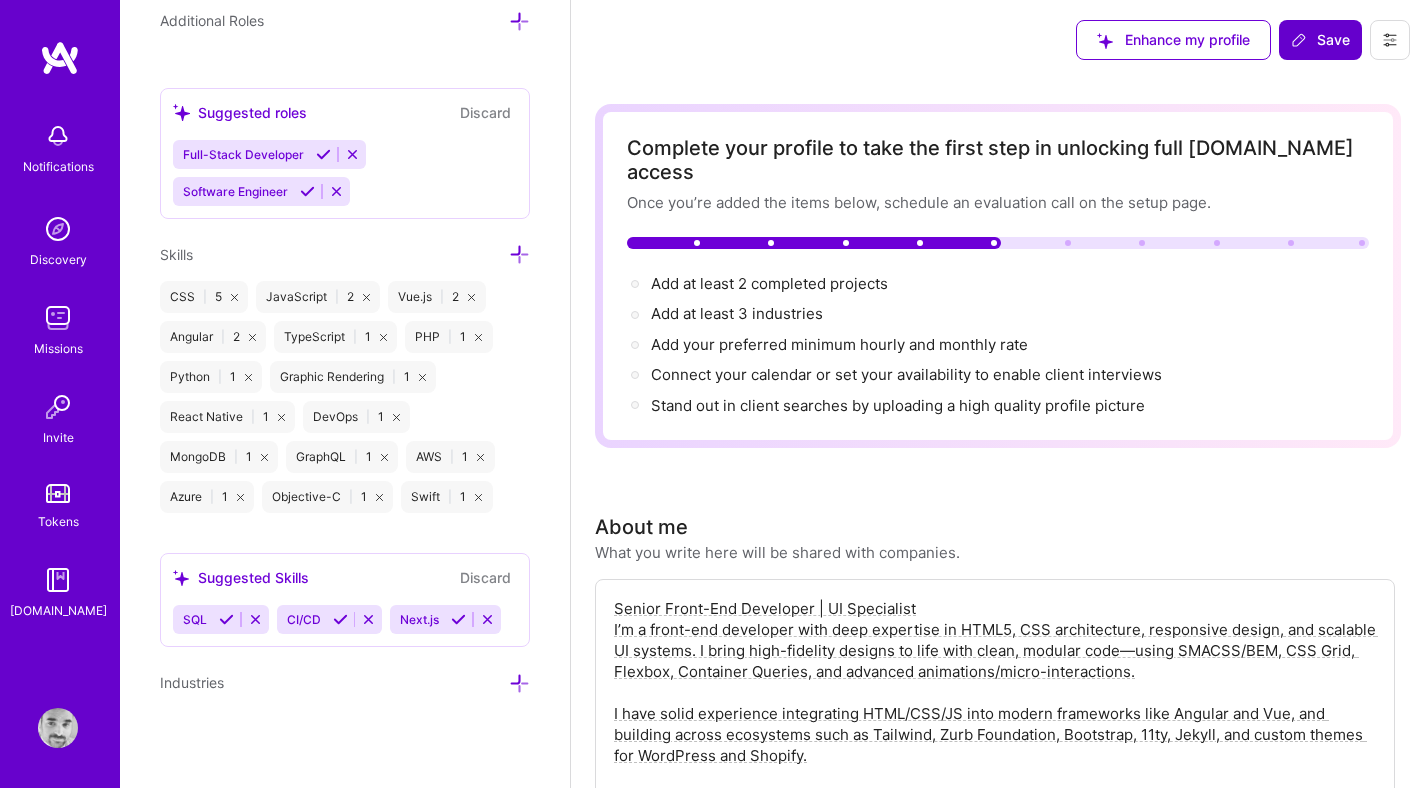 click at bounding box center [248, 377] 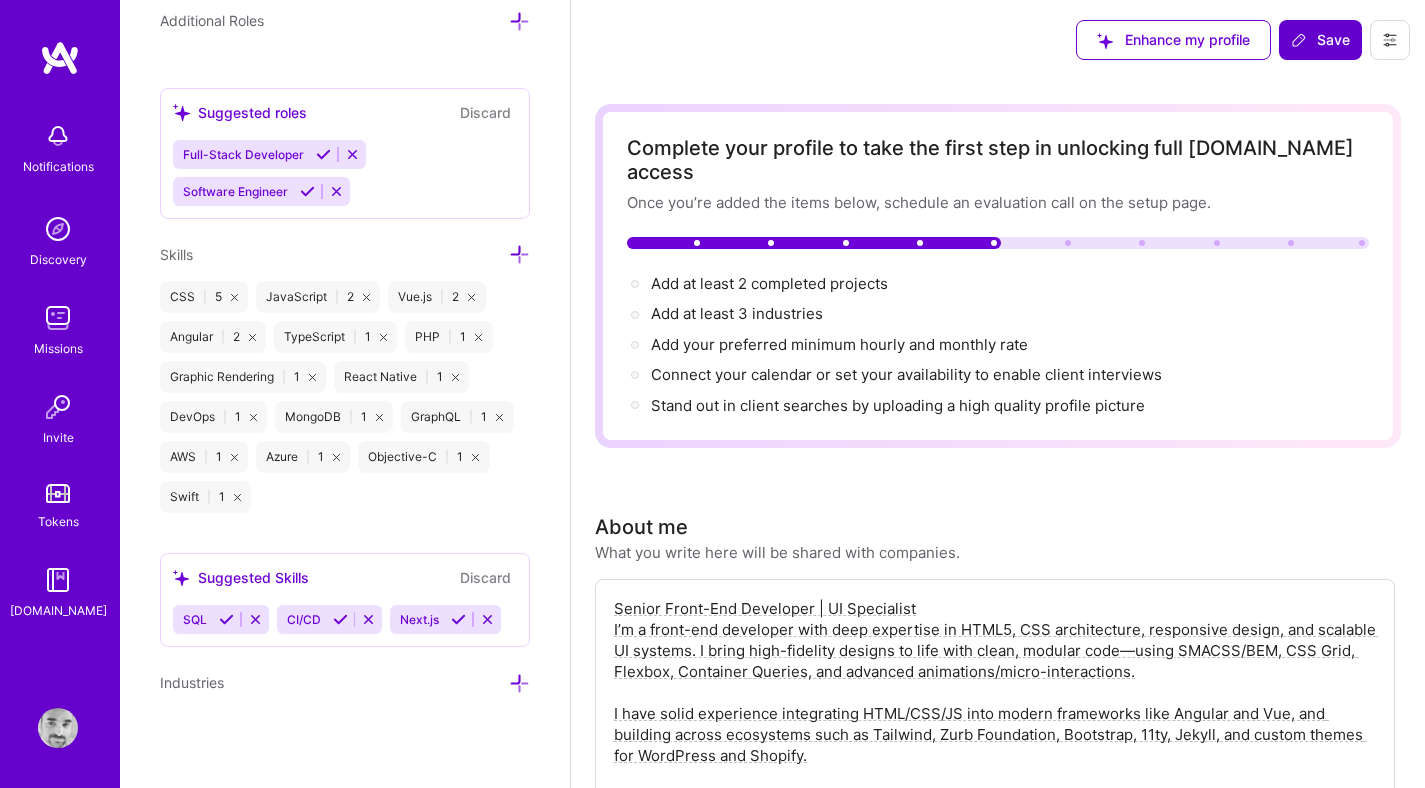click at bounding box center (312, 377) 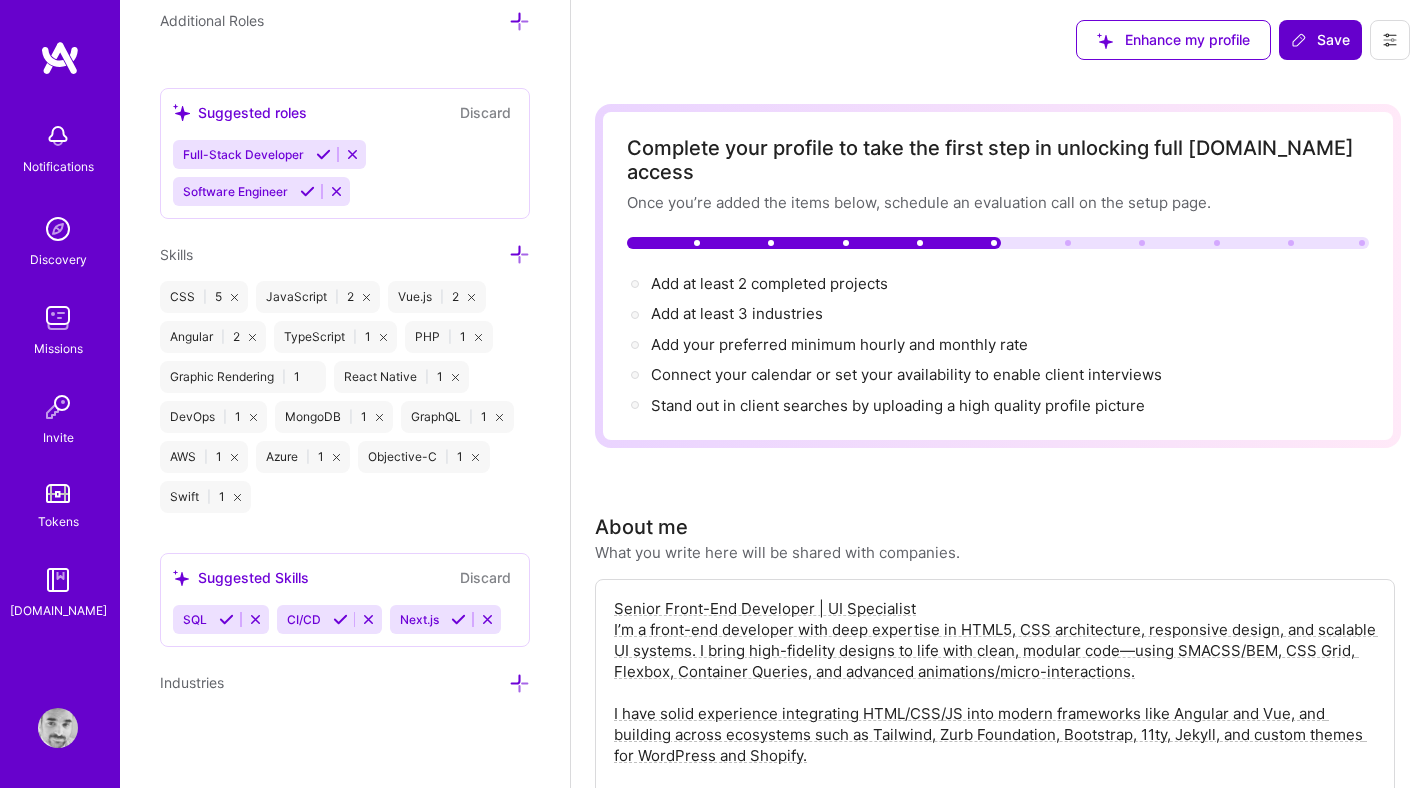 scroll, scrollTop: 1310, scrollLeft: 0, axis: vertical 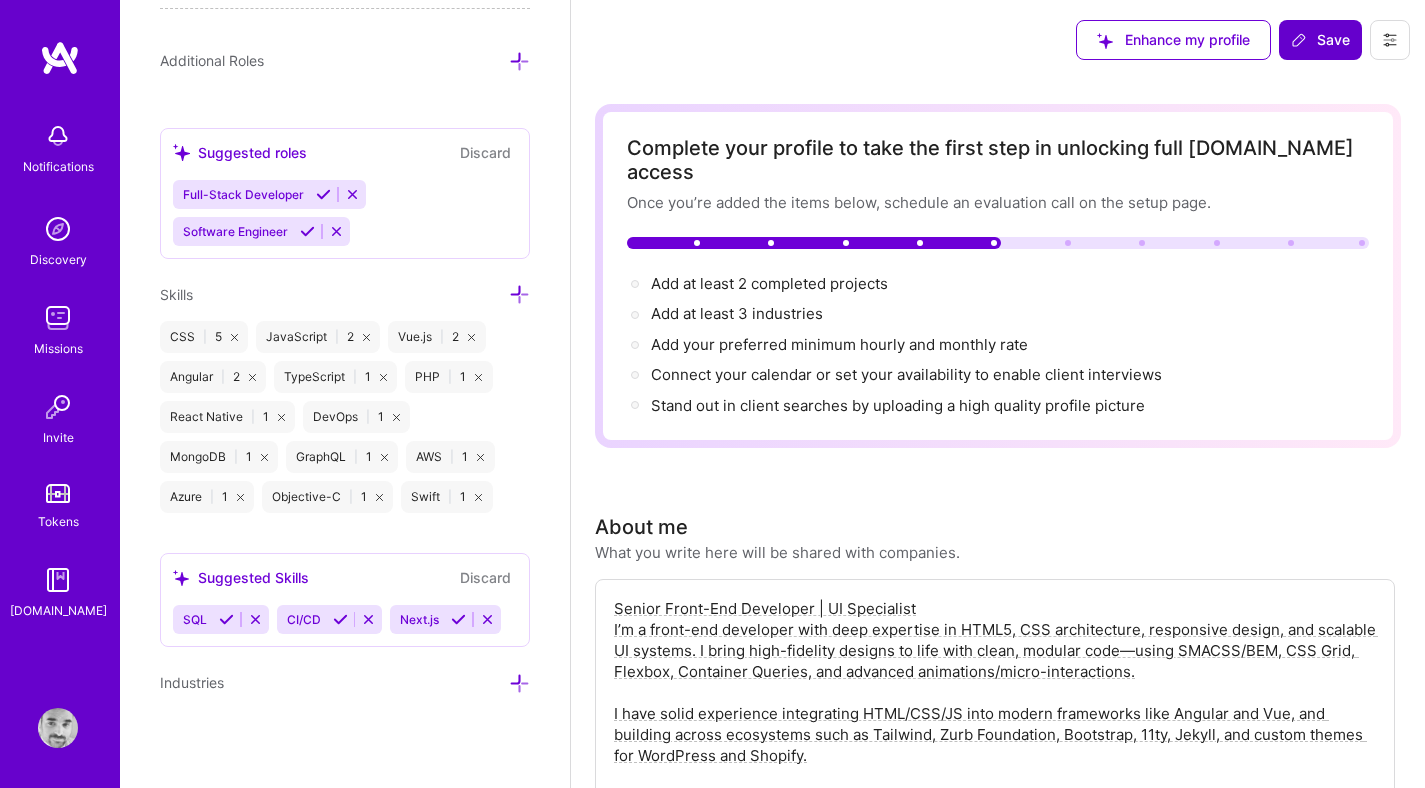 click at bounding box center (396, 417) 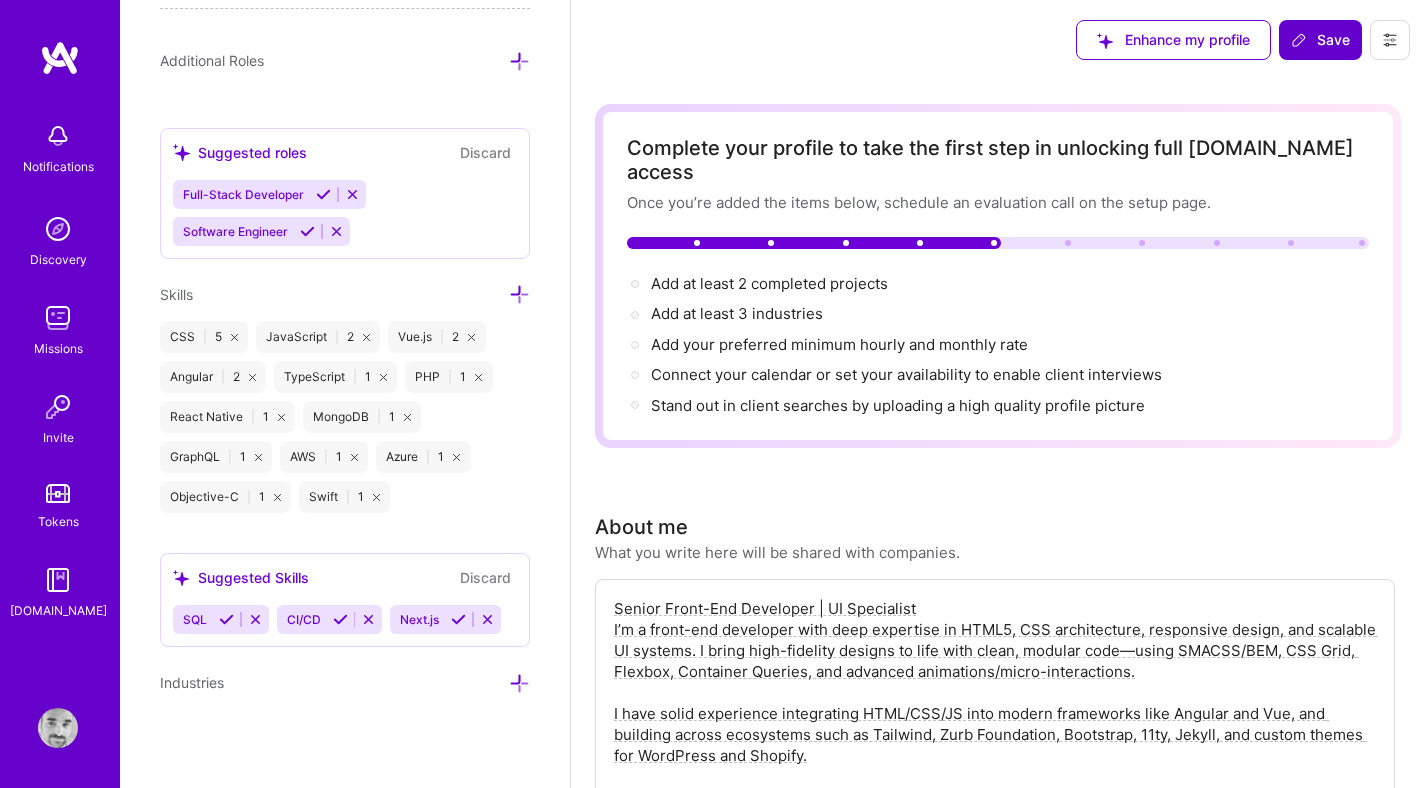 click at bounding box center (407, 417) 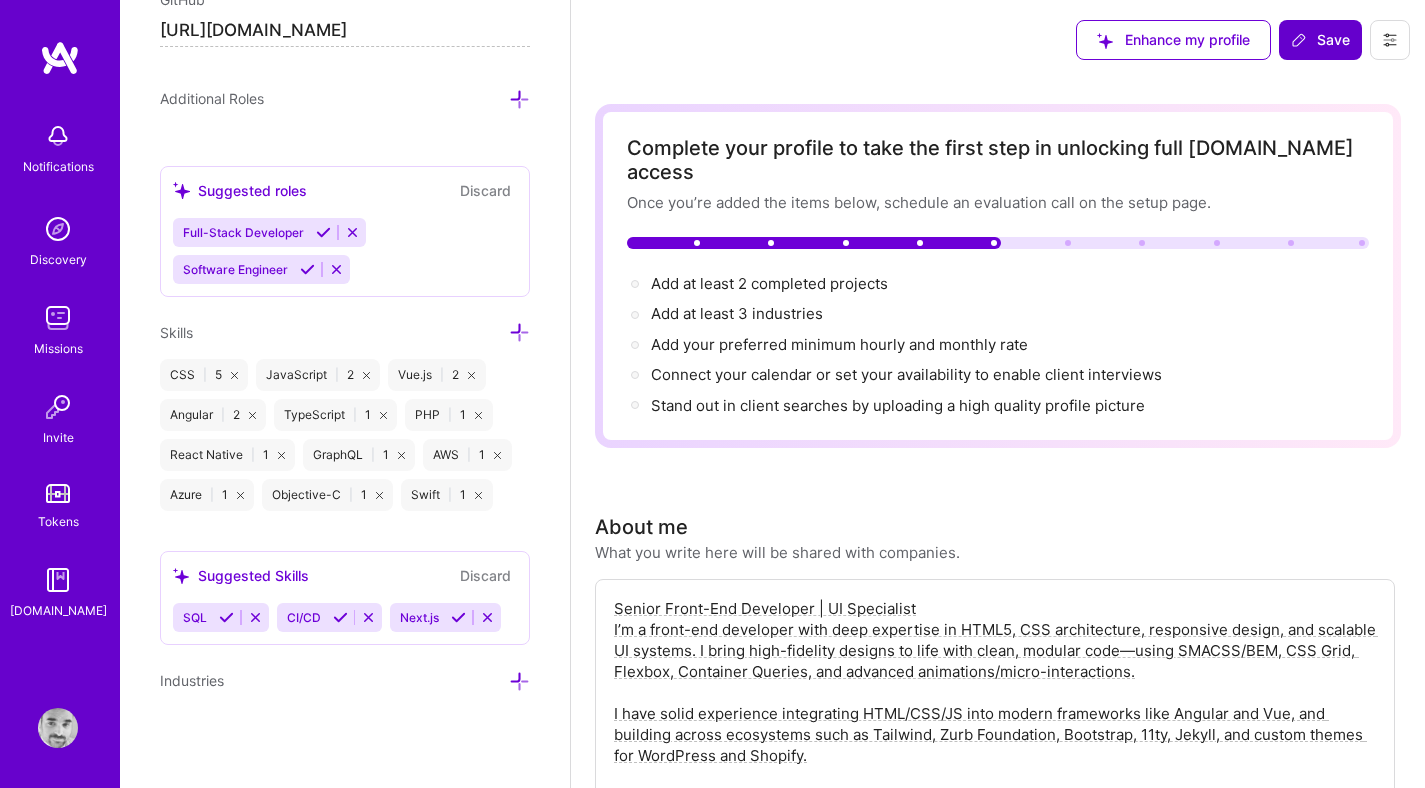 scroll, scrollTop: 1270, scrollLeft: 0, axis: vertical 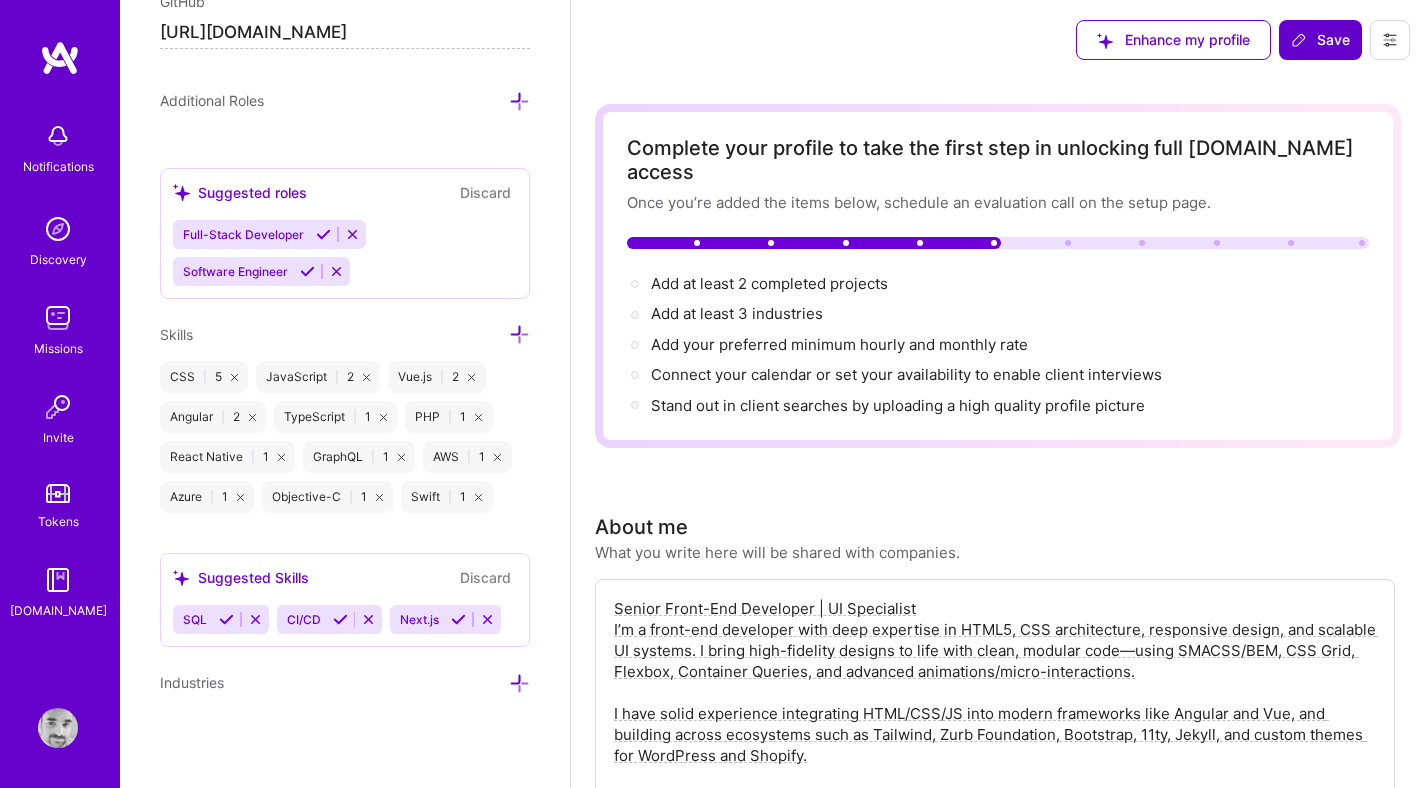 click at bounding box center (497, 457) 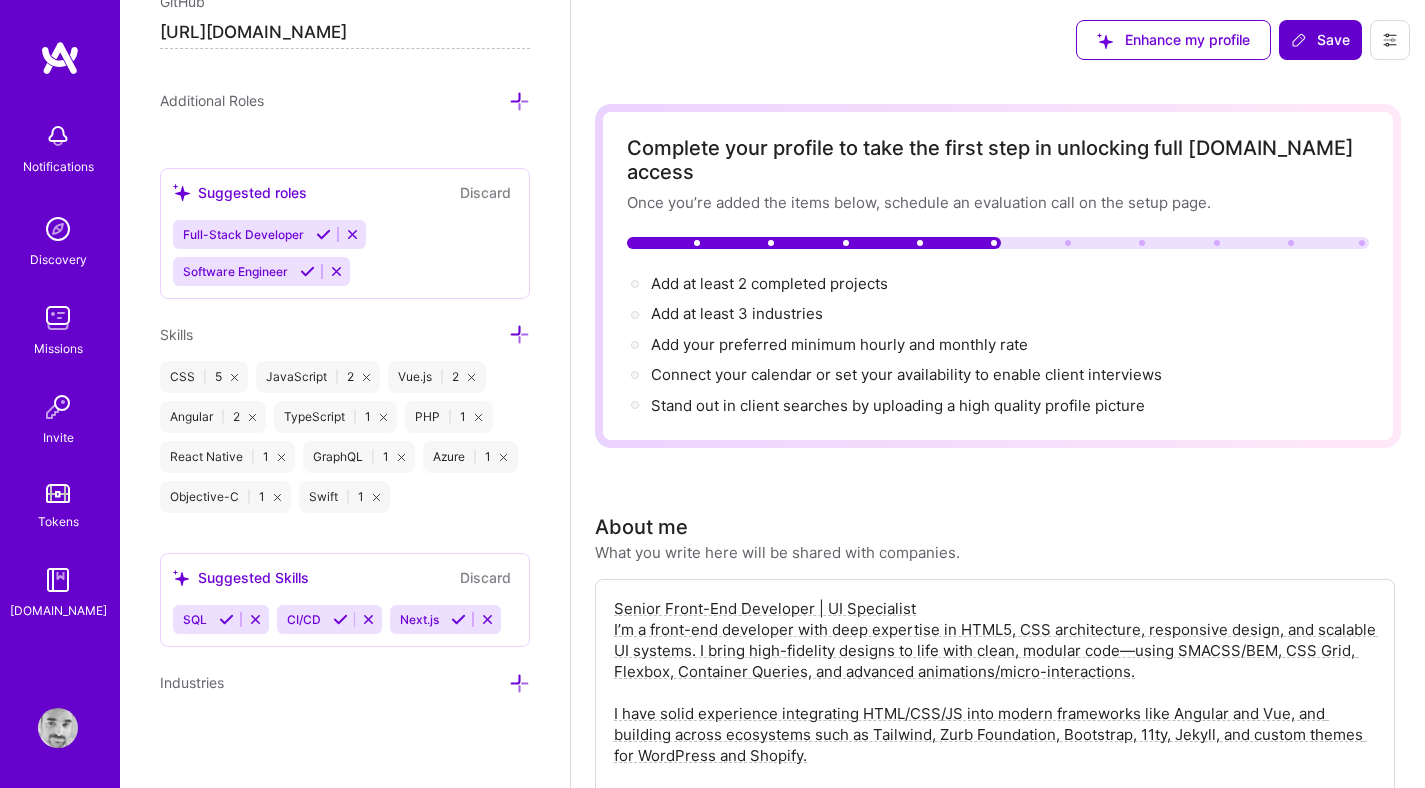 click at bounding box center [376, 497] 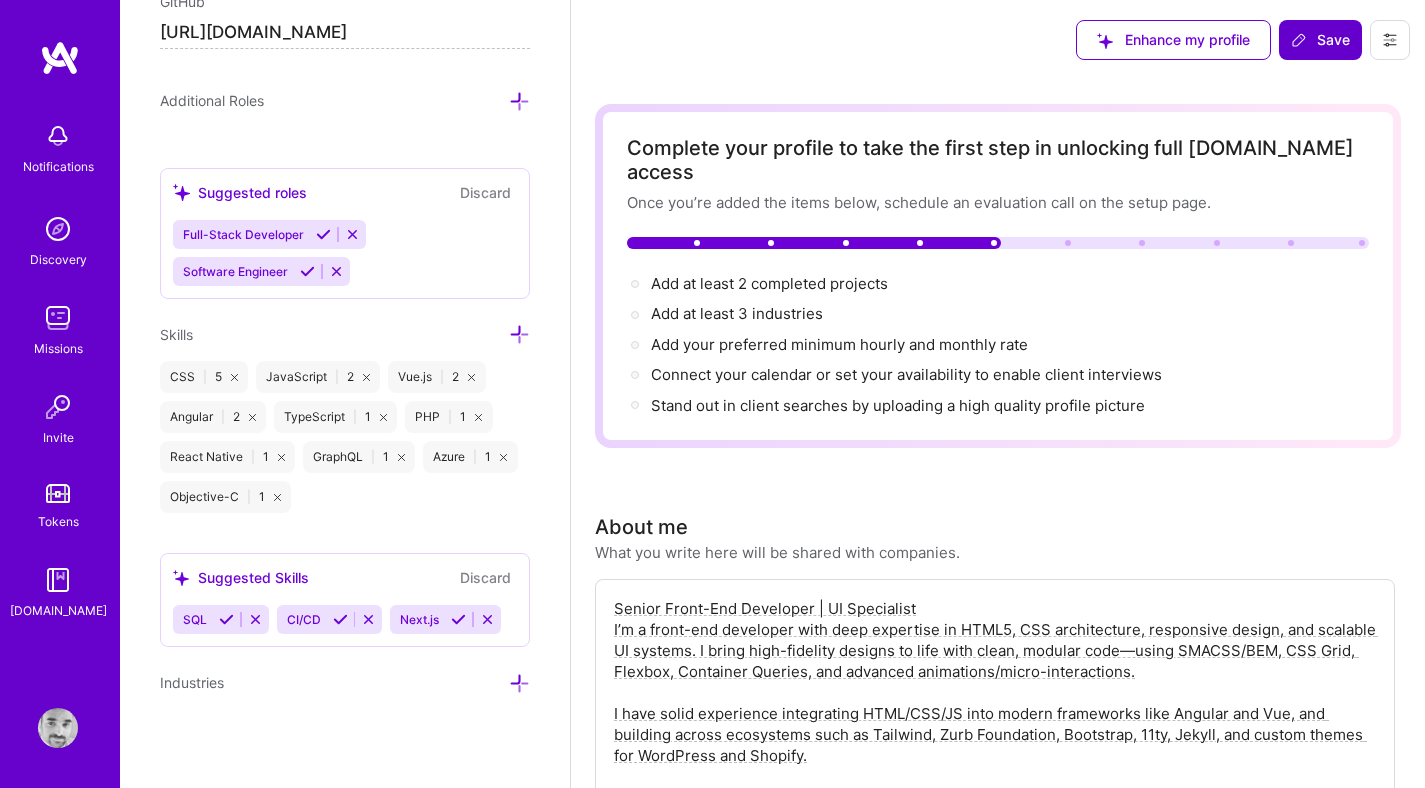 click at bounding box center [401, 457] 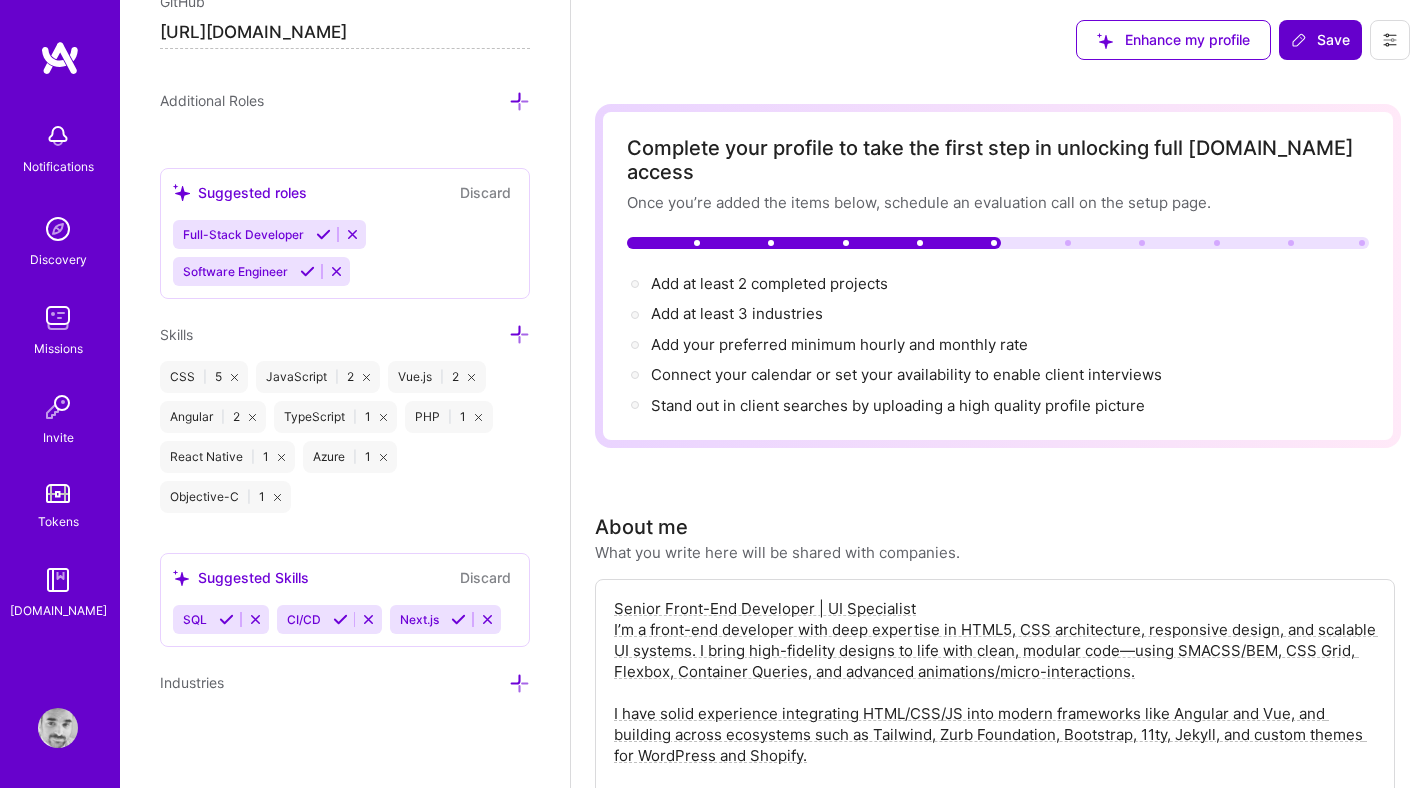 click at bounding box center [281, 457] 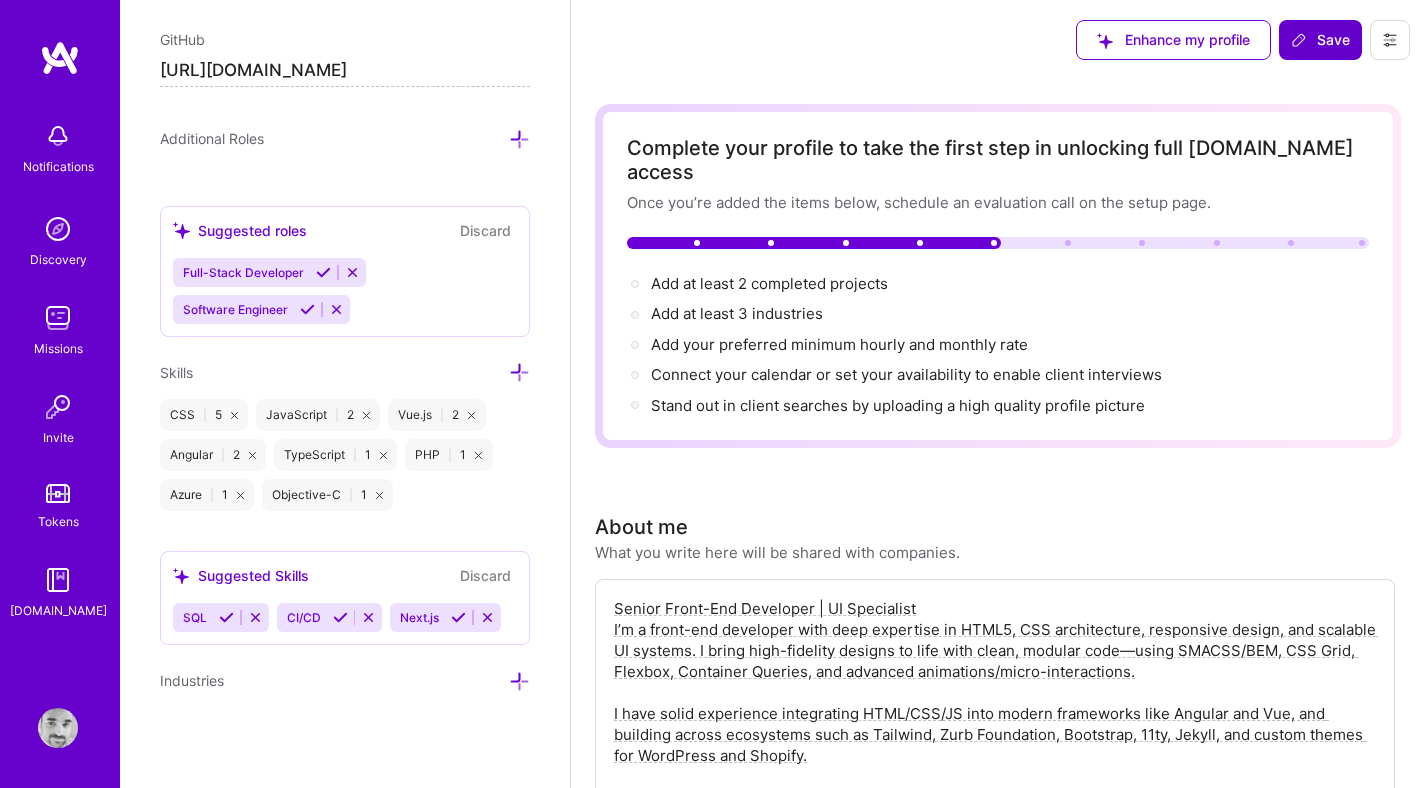 scroll, scrollTop: 1230, scrollLeft: 0, axis: vertical 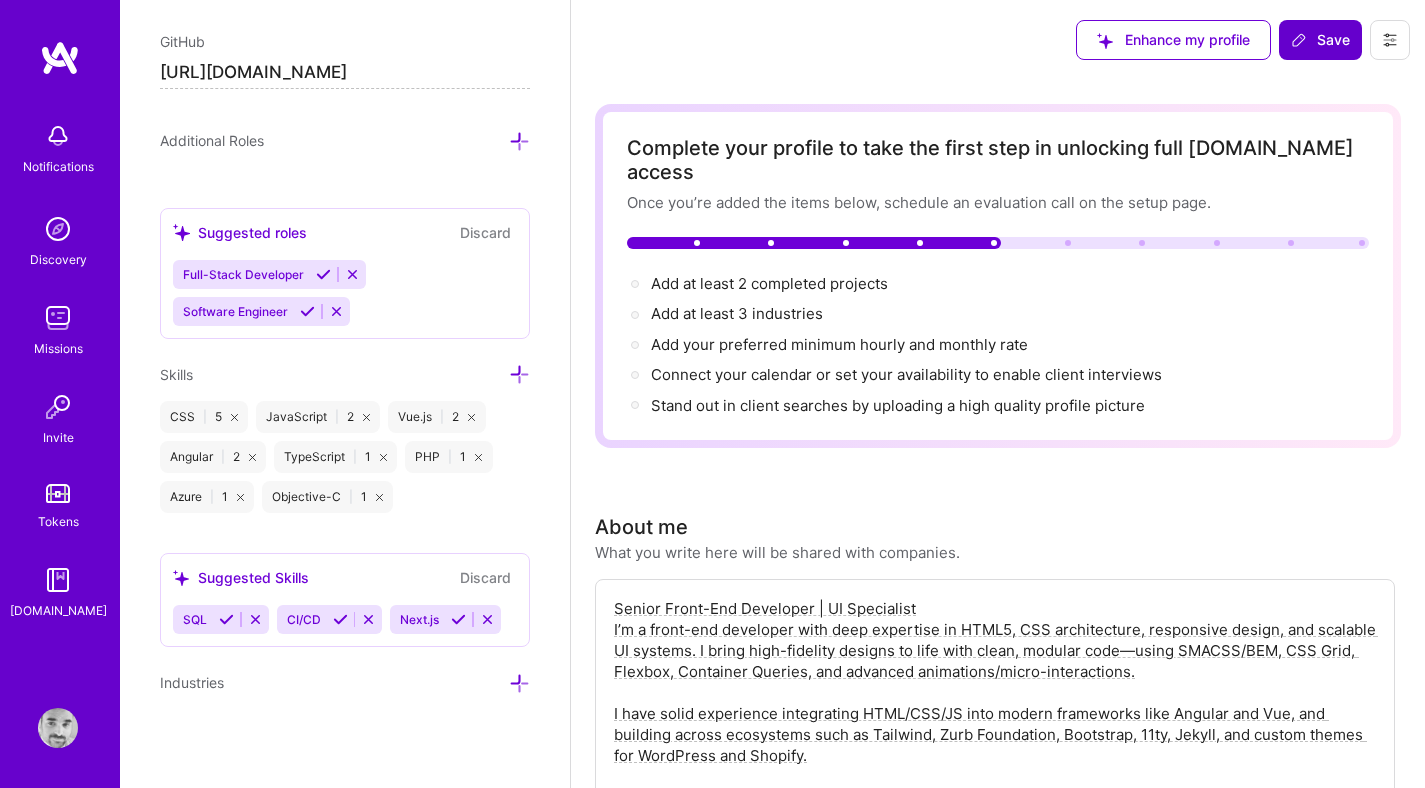 click at bounding box center [379, 497] 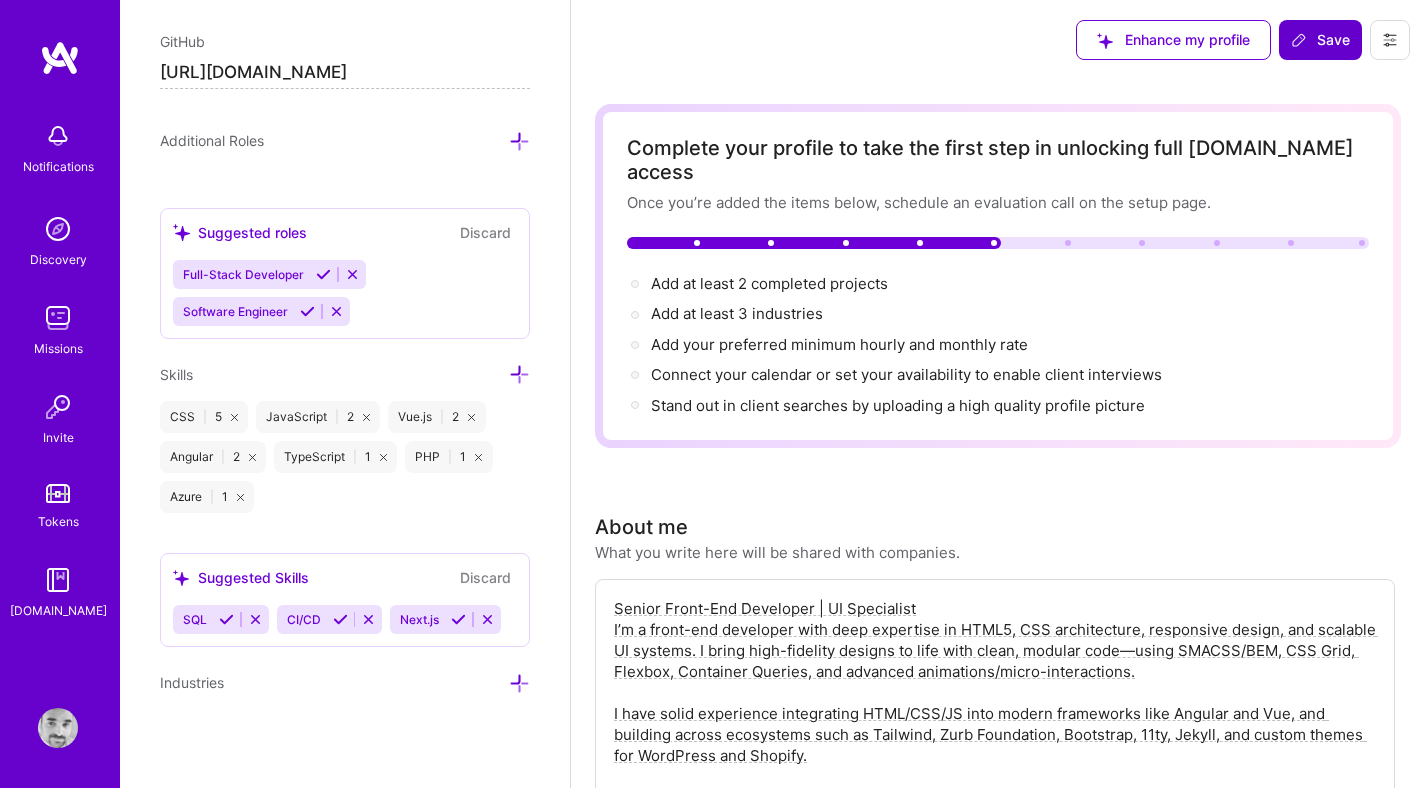 click at bounding box center (240, 497) 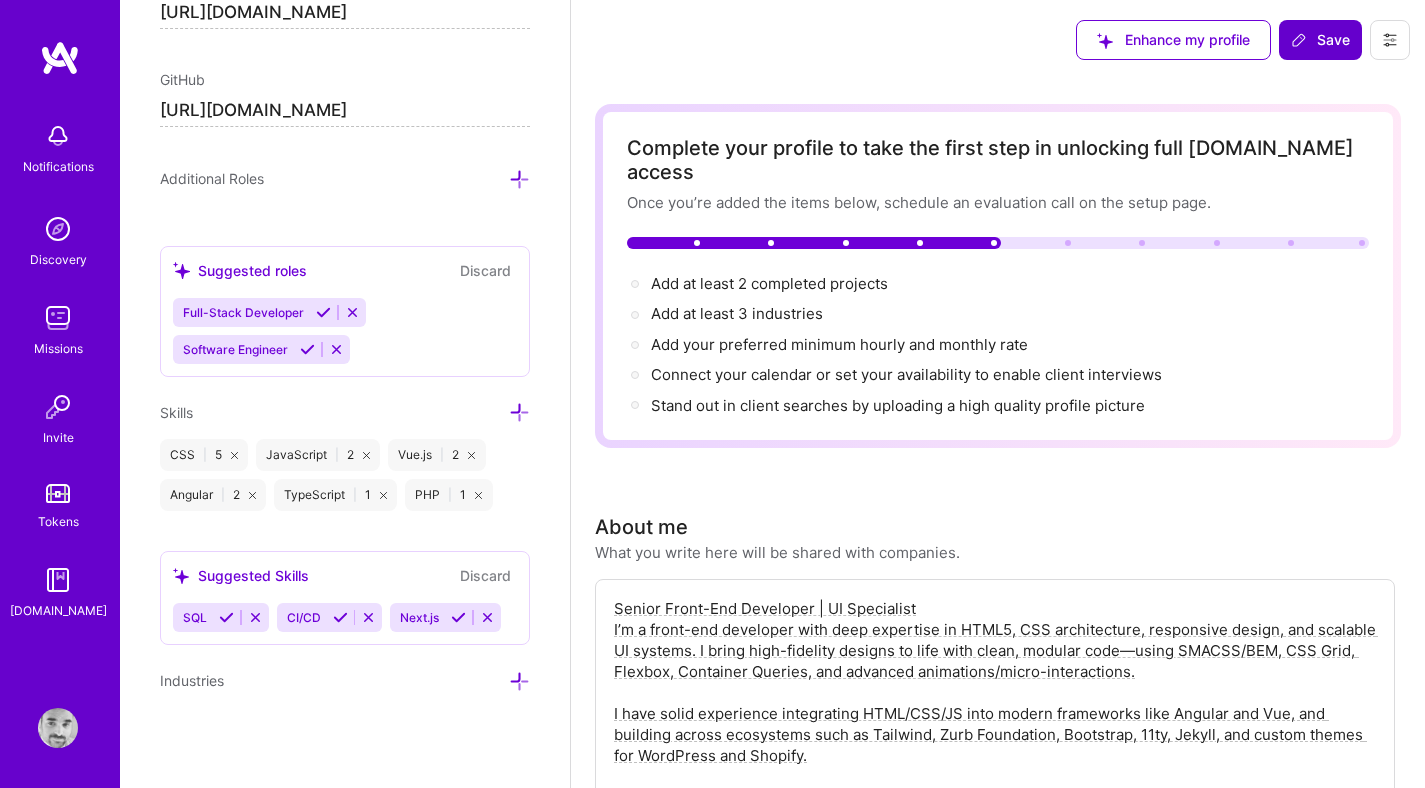 scroll, scrollTop: 1190, scrollLeft: 0, axis: vertical 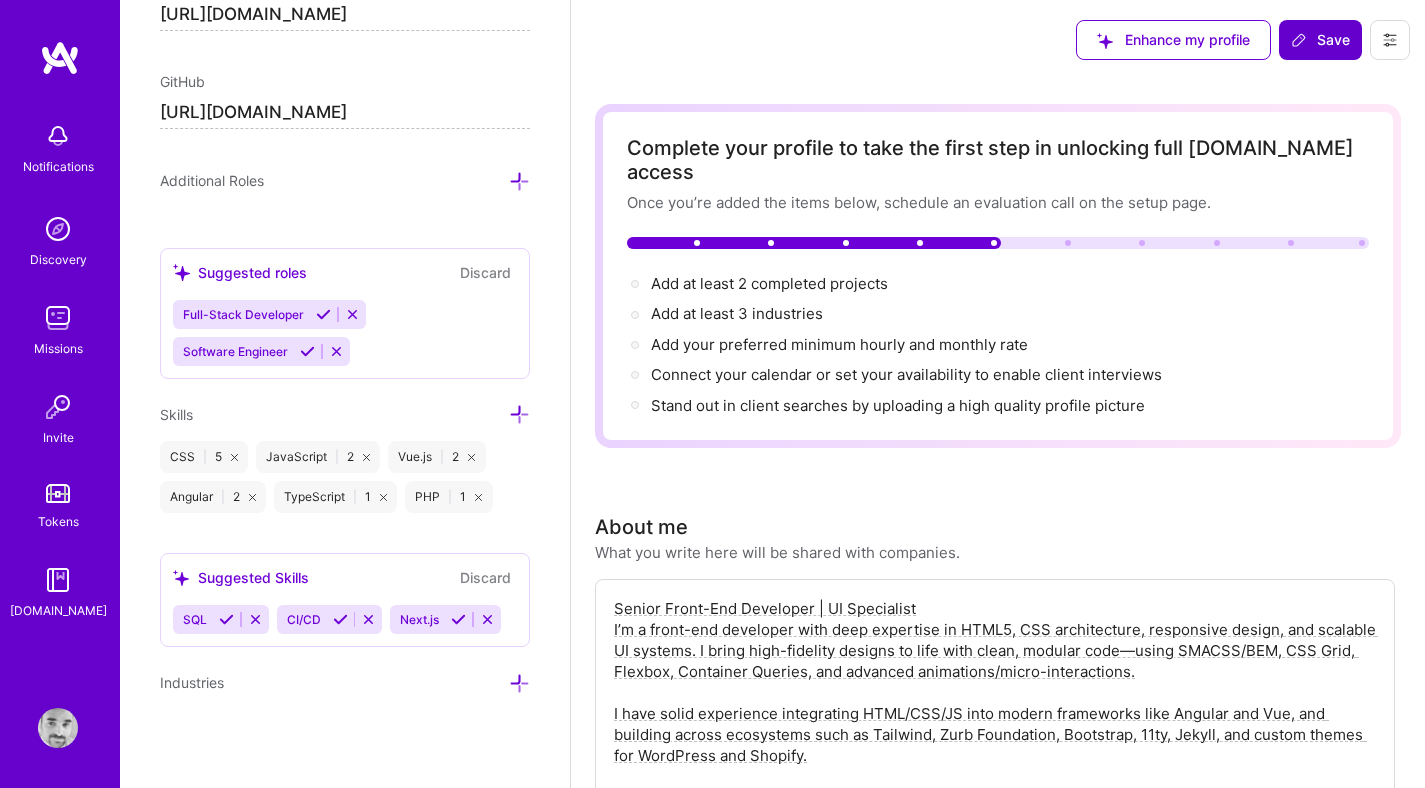 click on "CSS | 5" at bounding box center (204, 457) 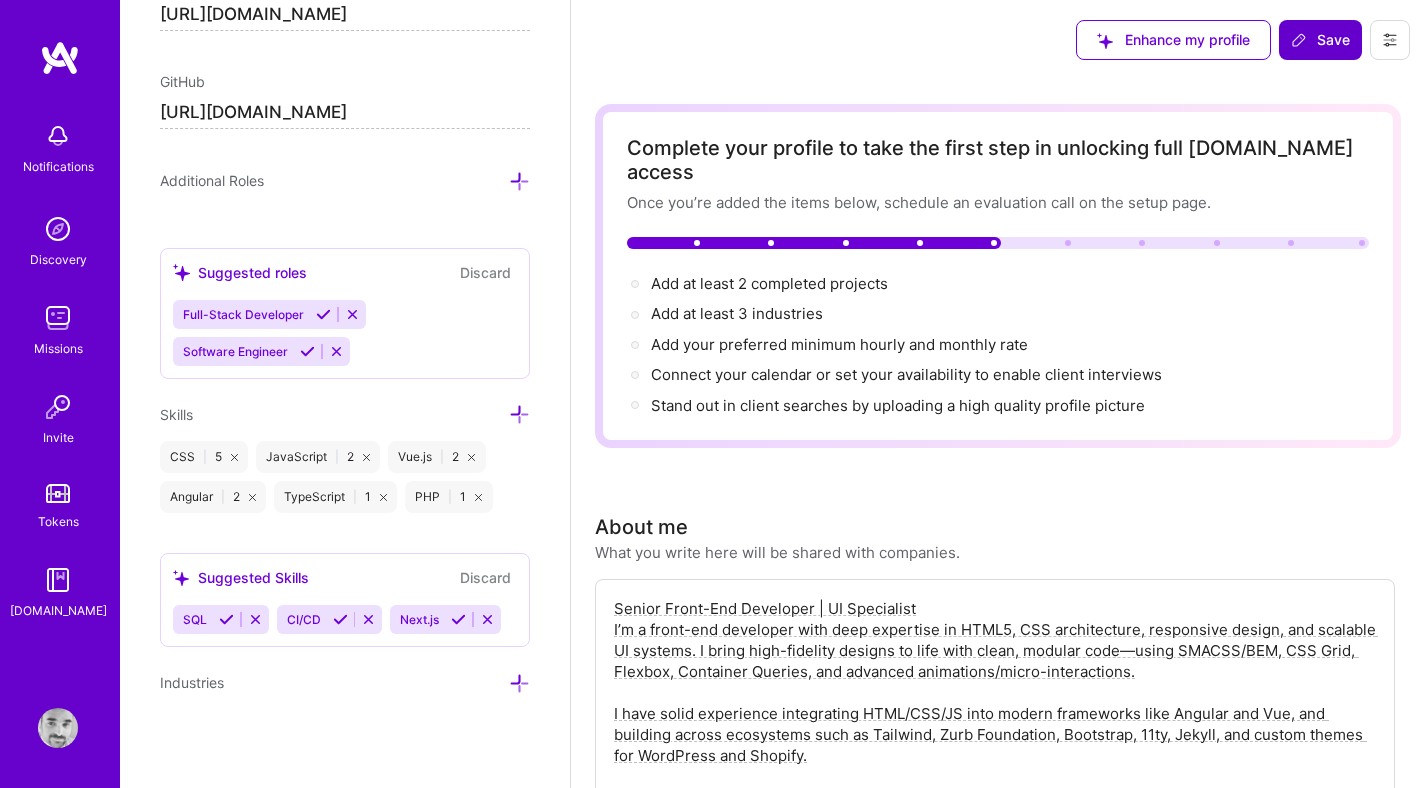 click on "CSS | 5" at bounding box center (204, 457) 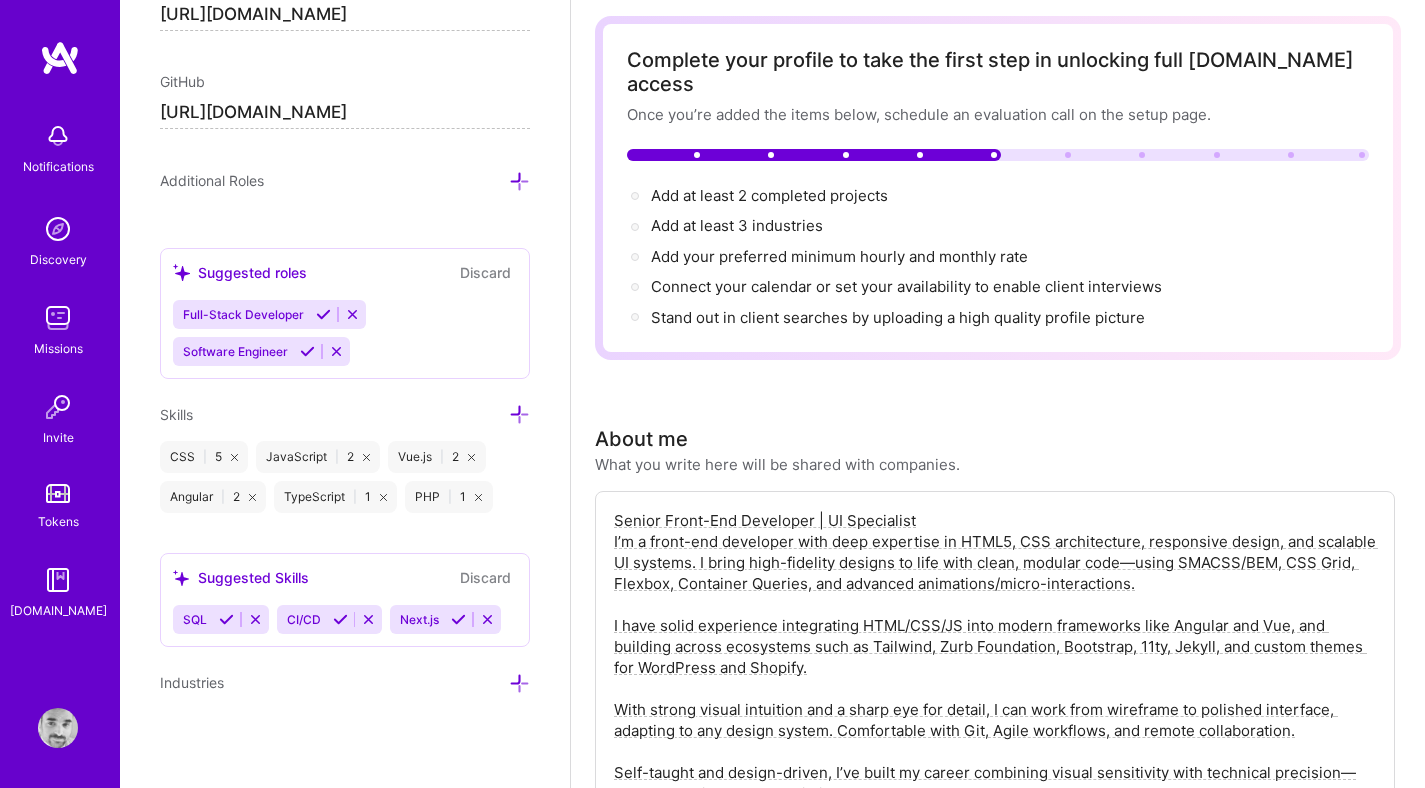 scroll, scrollTop: 92, scrollLeft: 0, axis: vertical 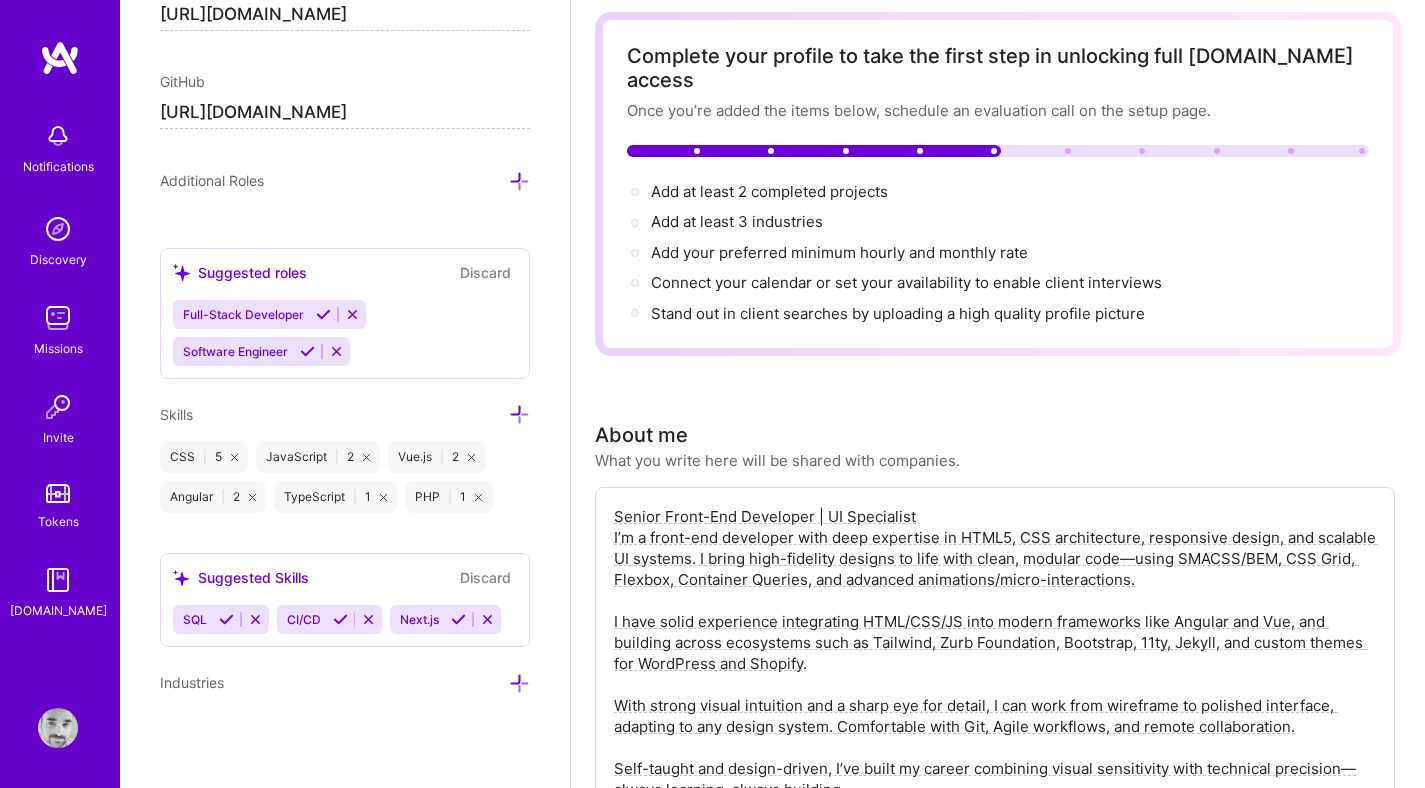click on "TypeScript | 1" at bounding box center [335, 497] 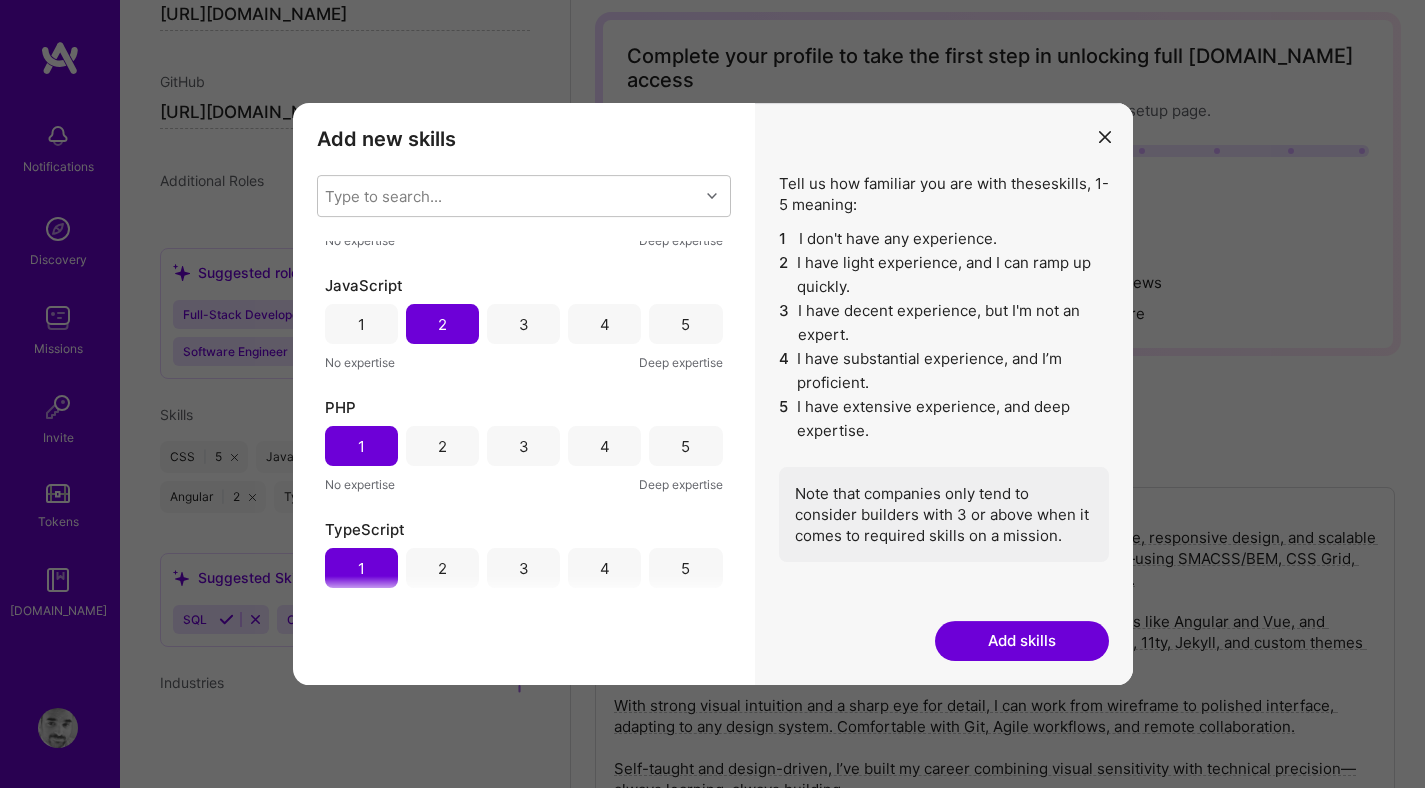 scroll, scrollTop: 217, scrollLeft: 0, axis: vertical 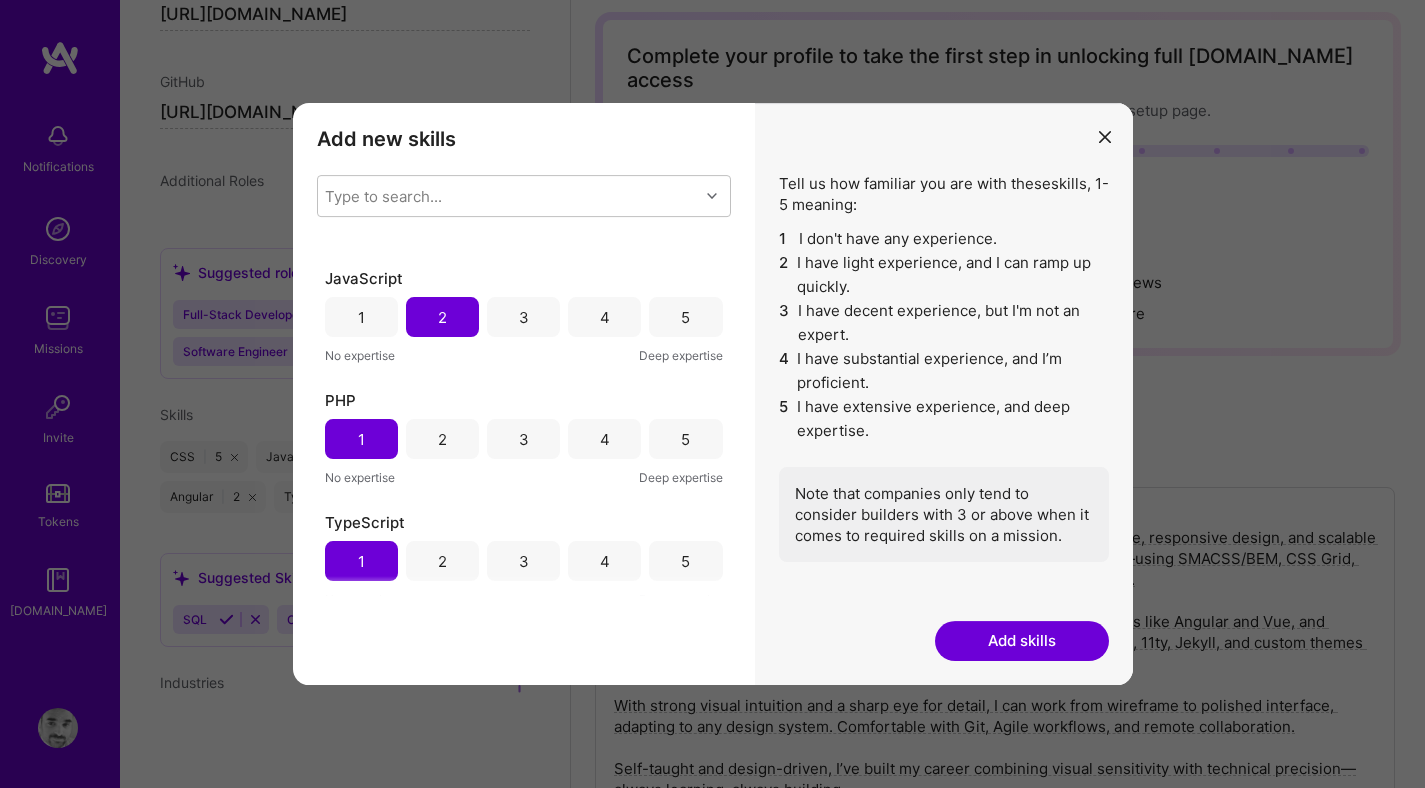 click on "3" at bounding box center [523, 317] 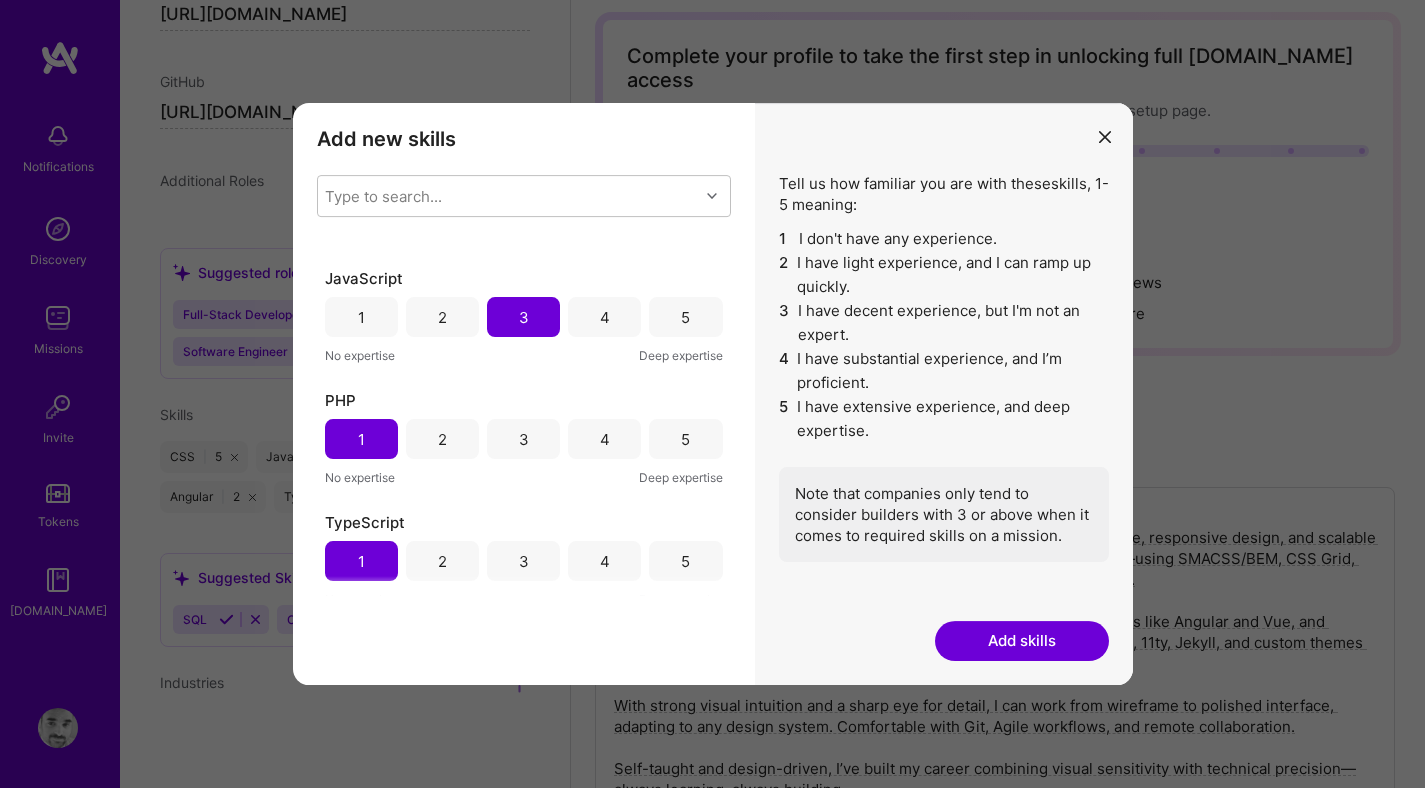scroll, scrollTop: 353, scrollLeft: 0, axis: vertical 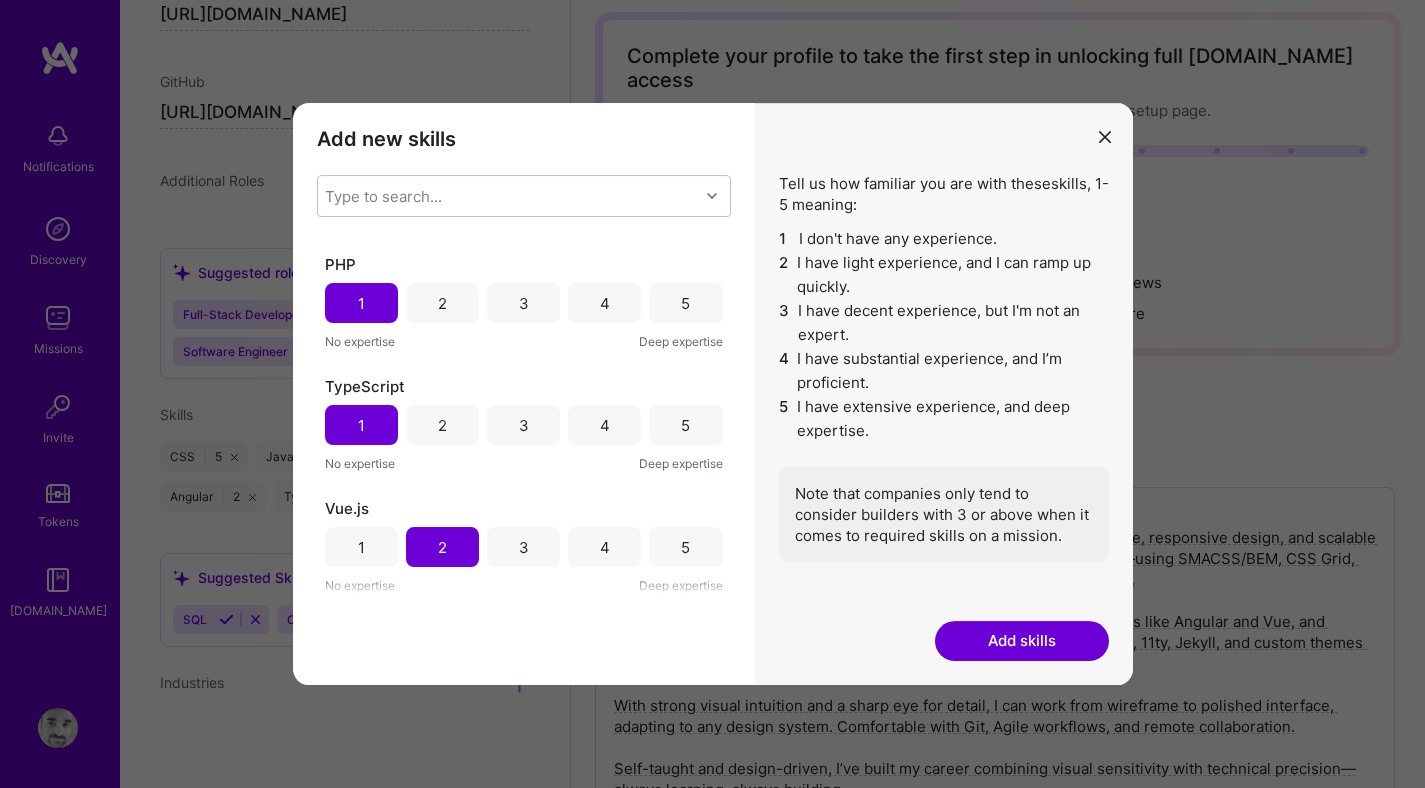 click on "2" at bounding box center (442, 425) 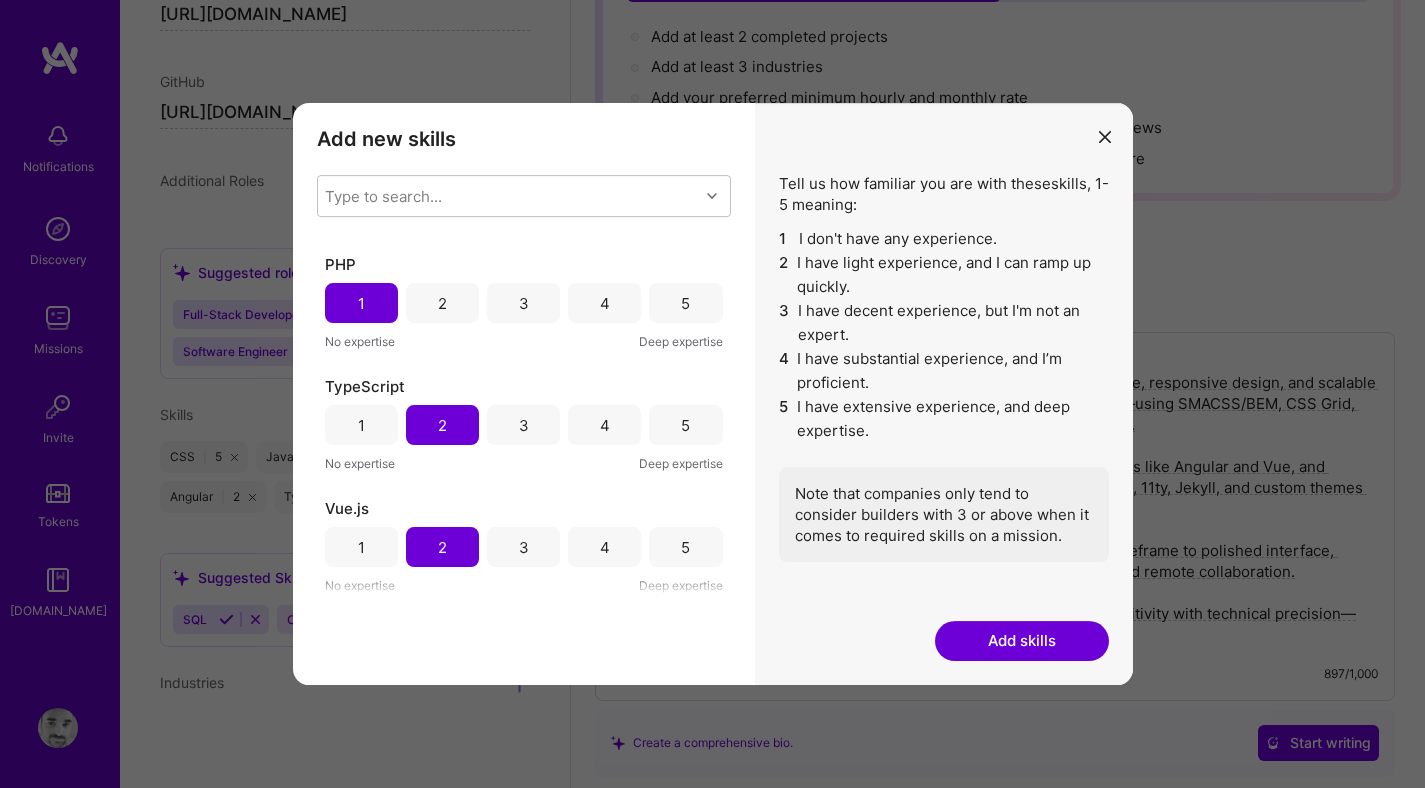 scroll, scrollTop: 248, scrollLeft: 0, axis: vertical 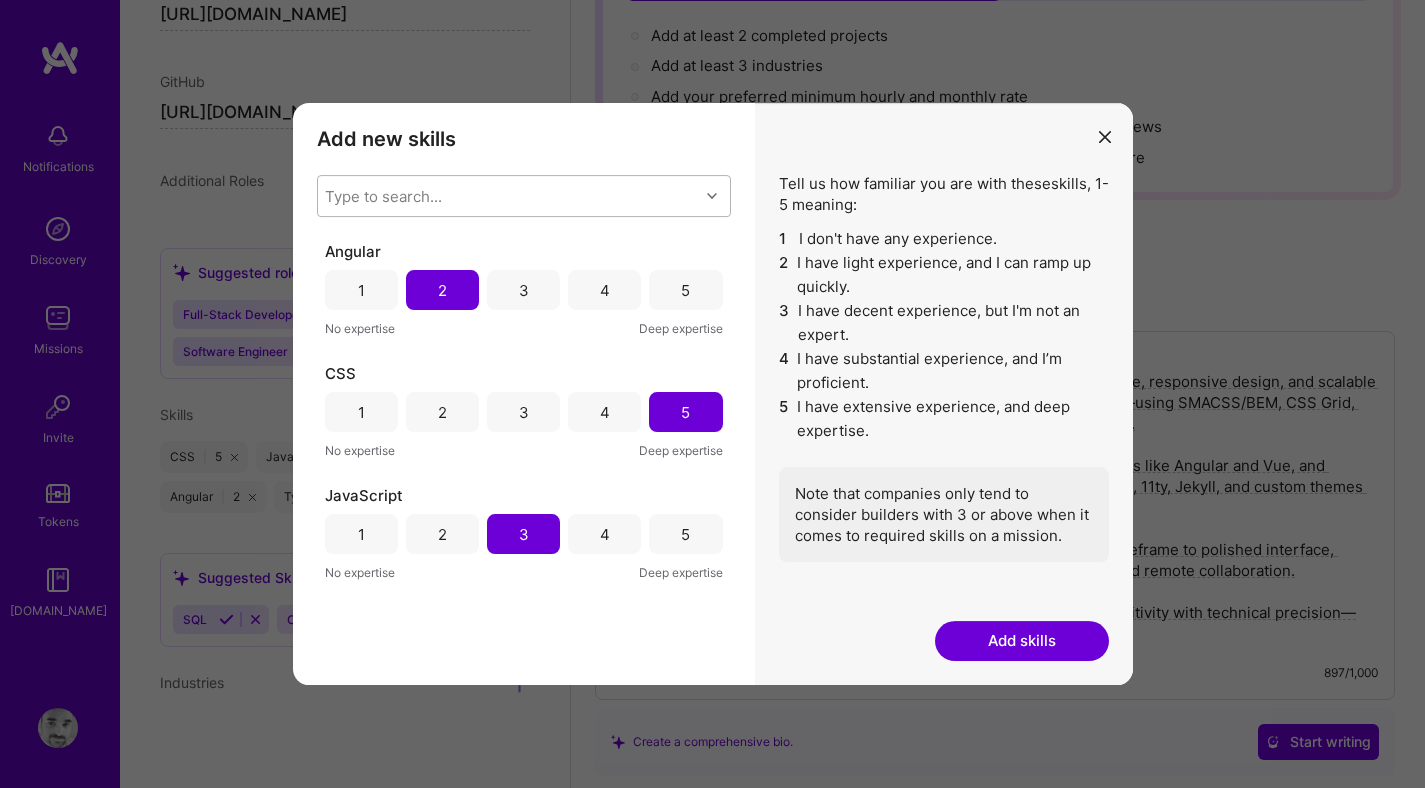 click on "Type to search..." at bounding box center (508, 196) 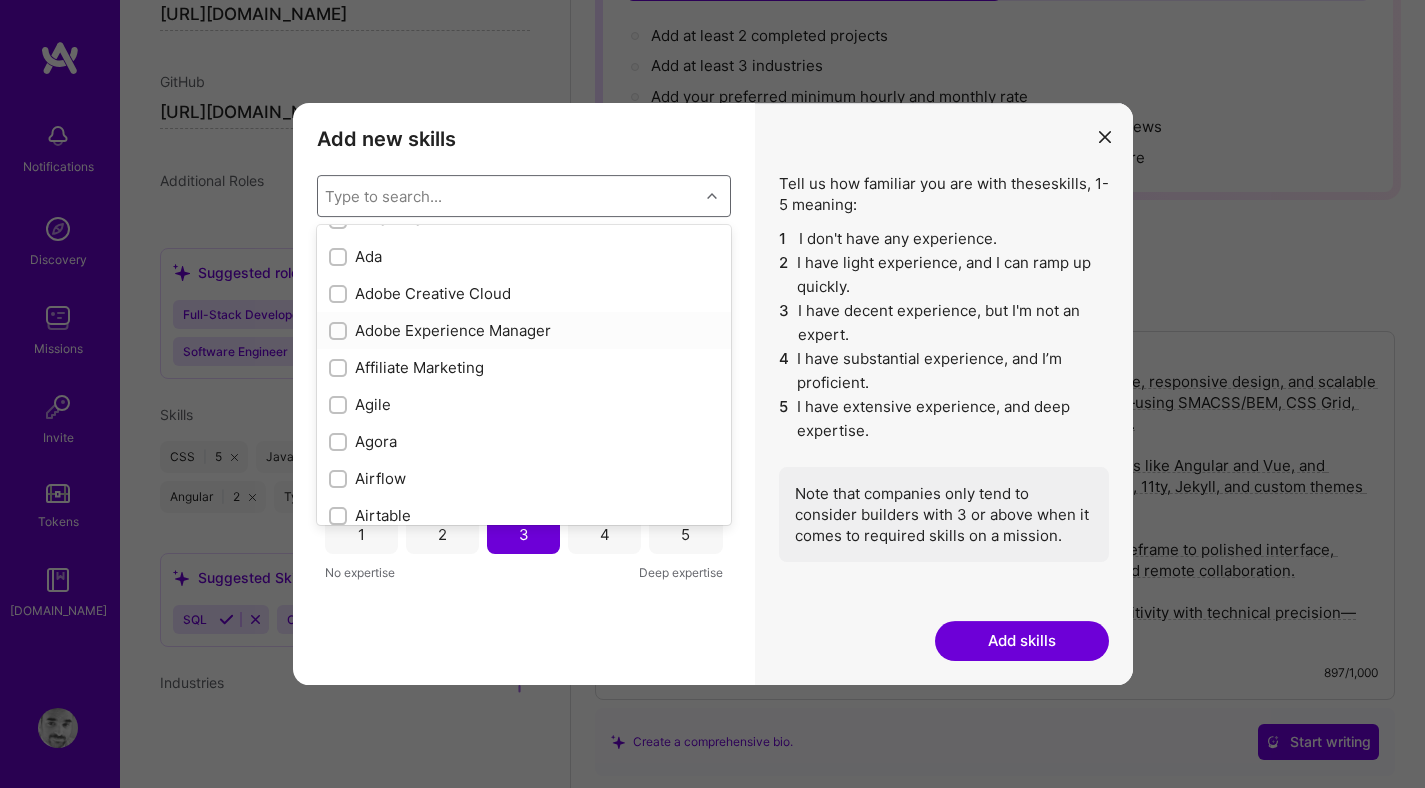 scroll, scrollTop: 580, scrollLeft: 0, axis: vertical 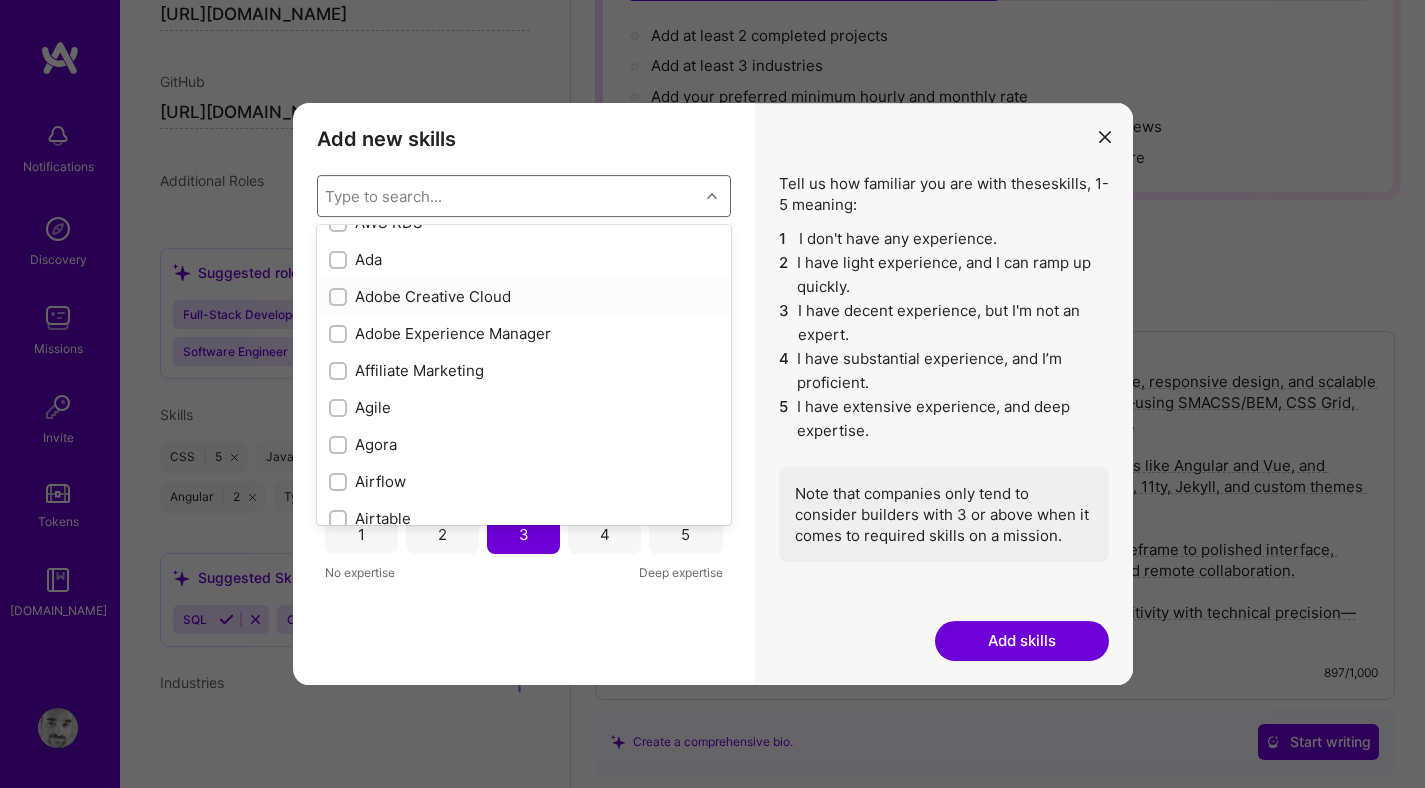 click at bounding box center (340, 298) 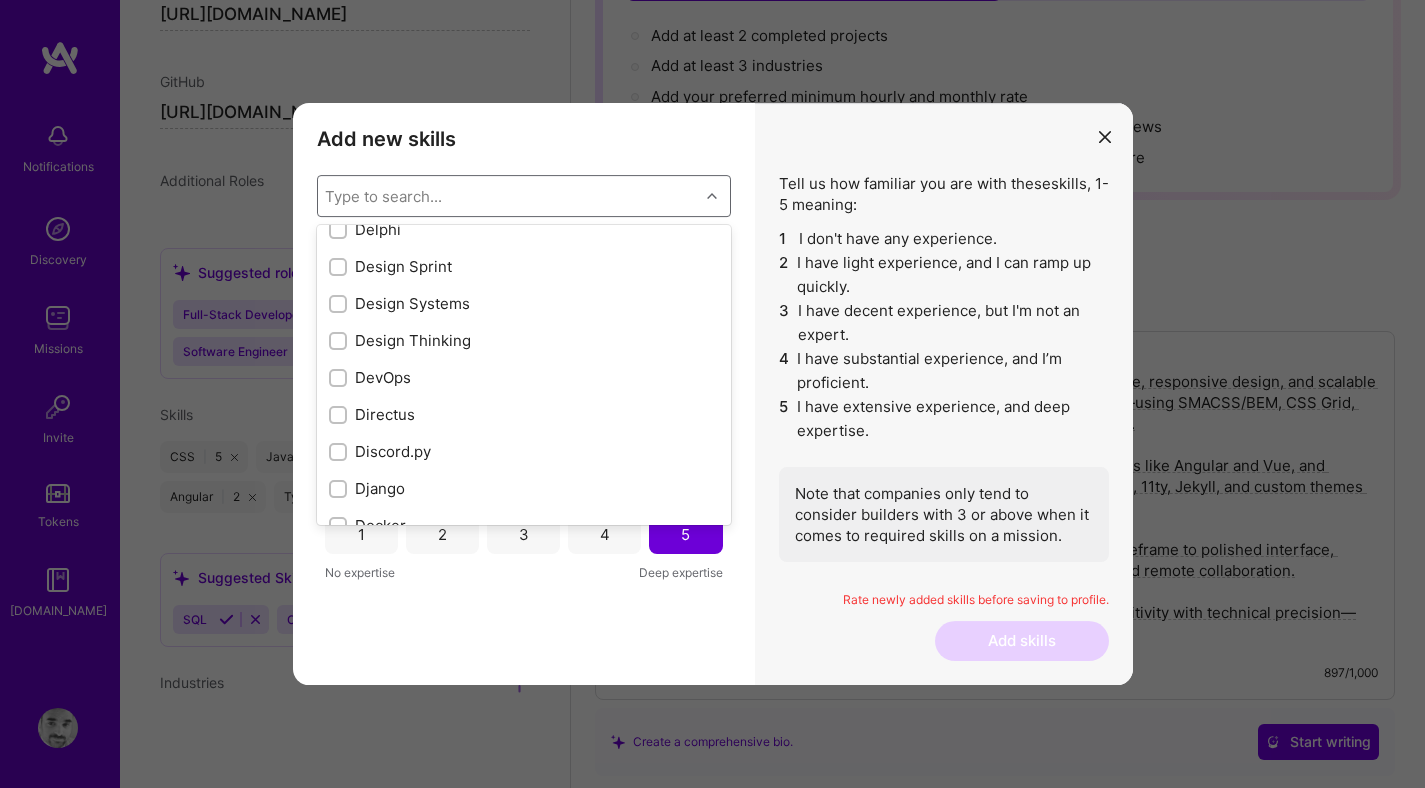 scroll, scrollTop: 3645, scrollLeft: 0, axis: vertical 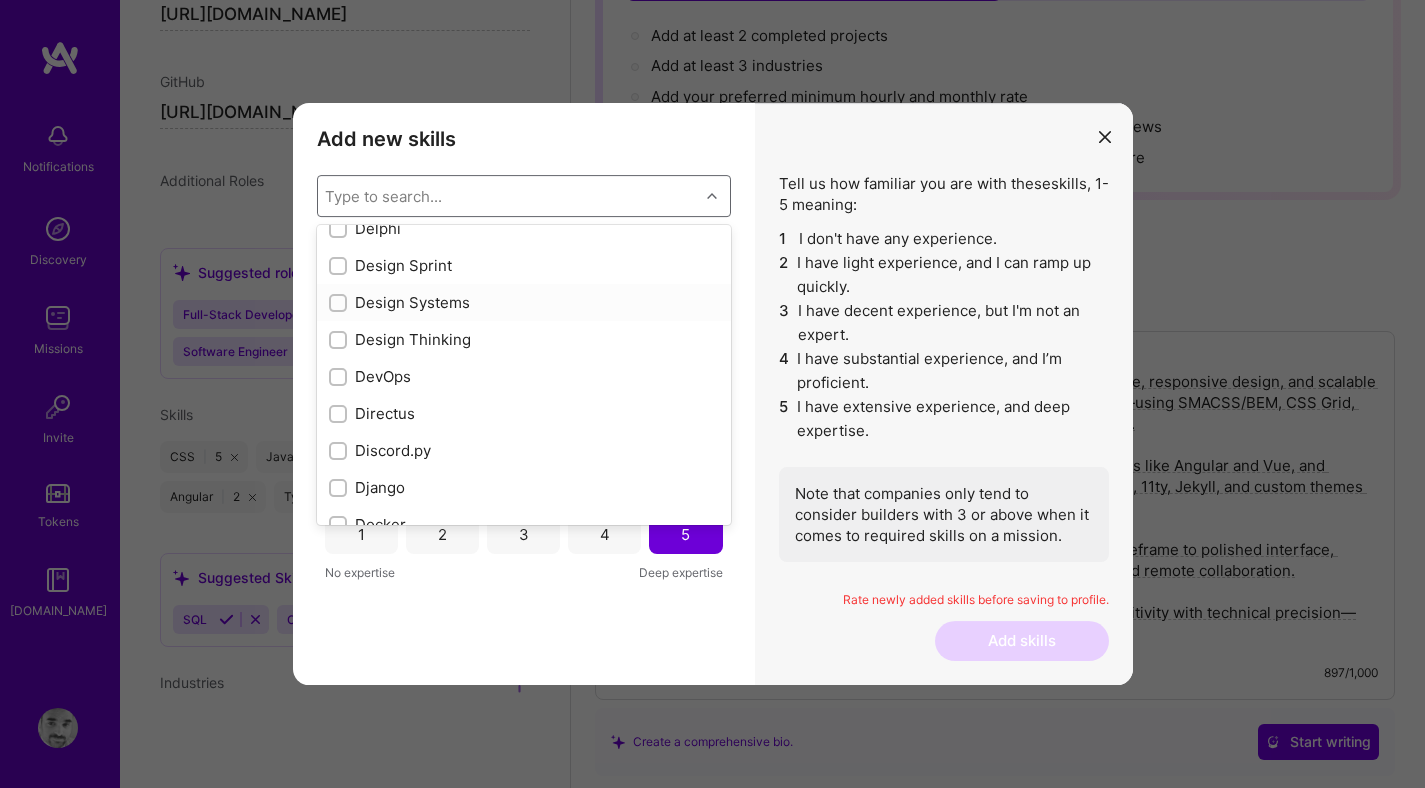 click at bounding box center [340, 304] 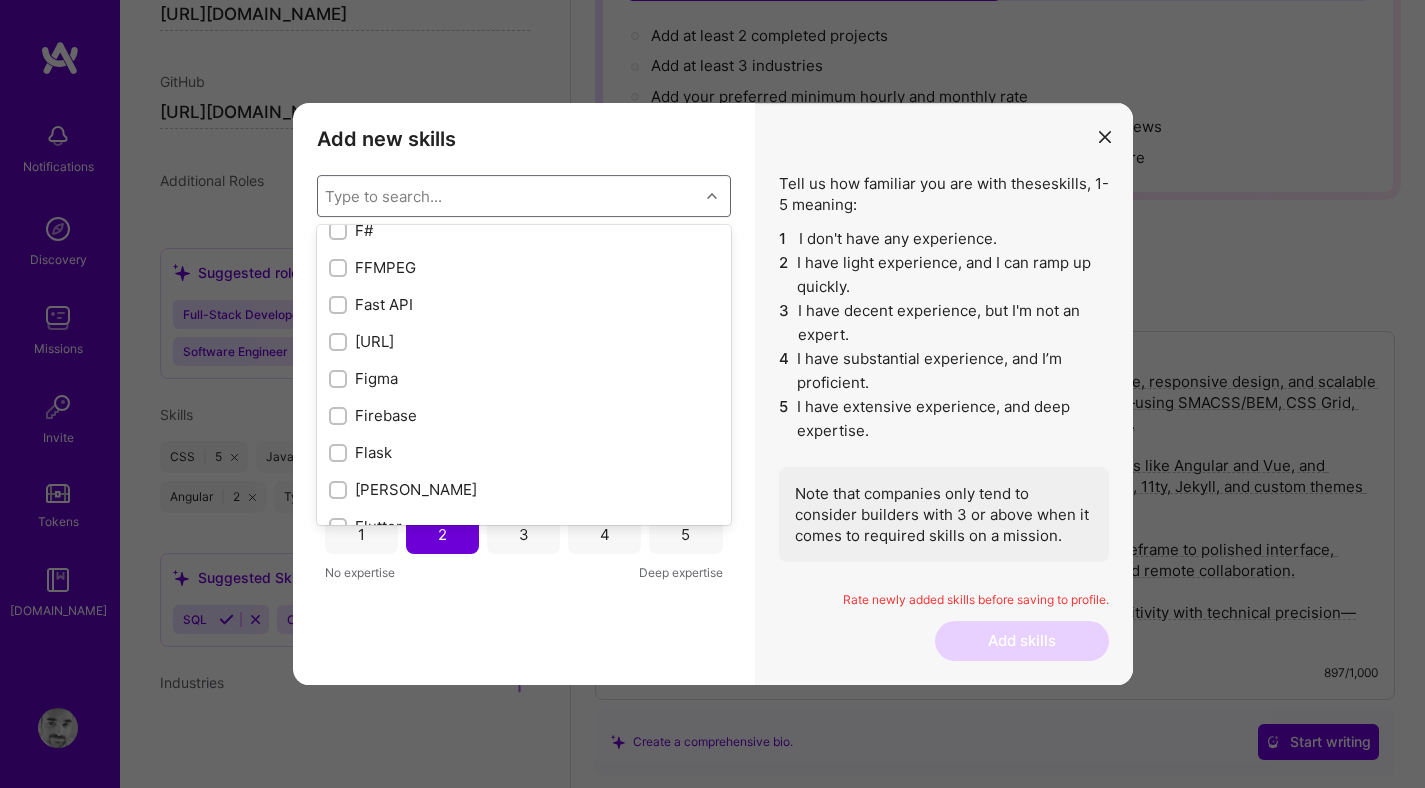 scroll, scrollTop: 4720, scrollLeft: 0, axis: vertical 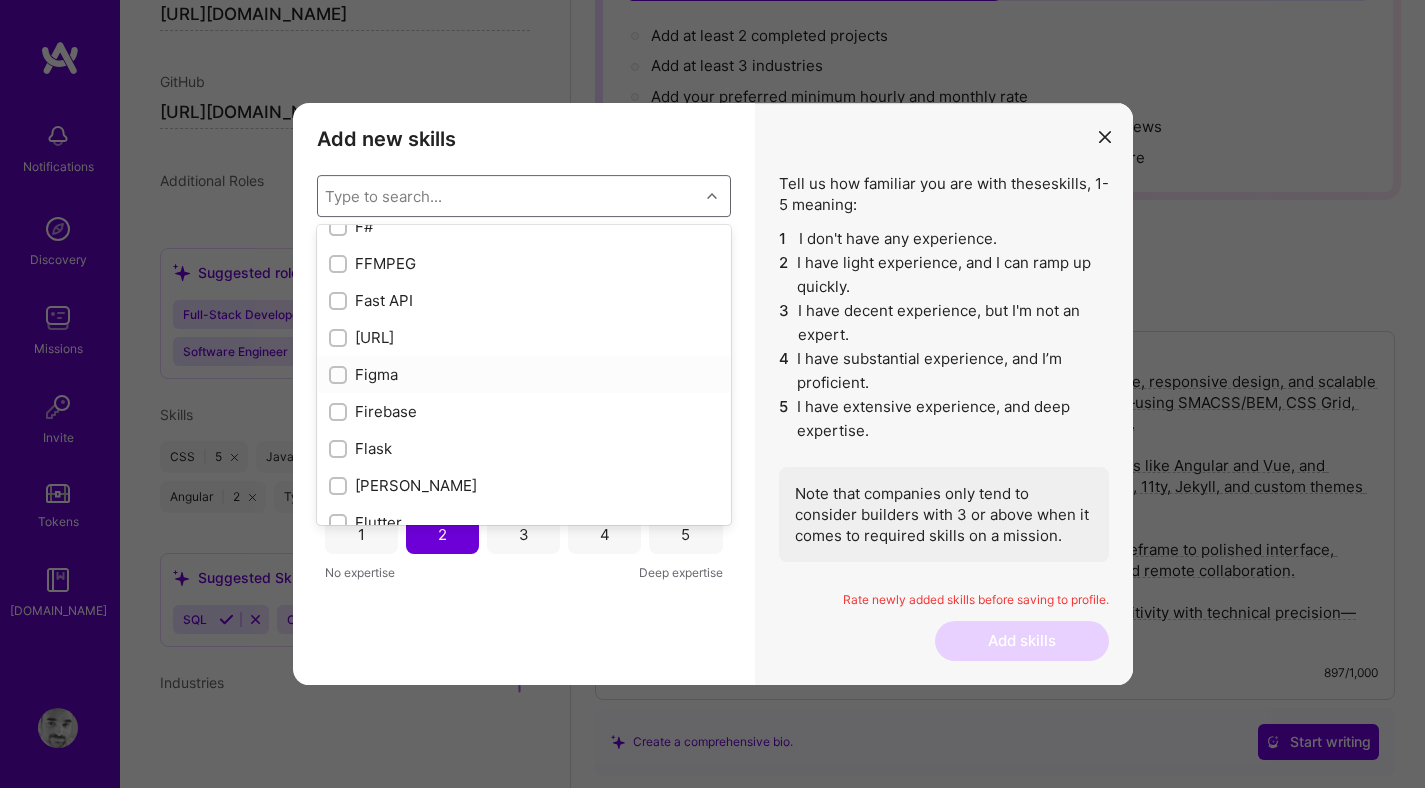 click at bounding box center [340, 376] 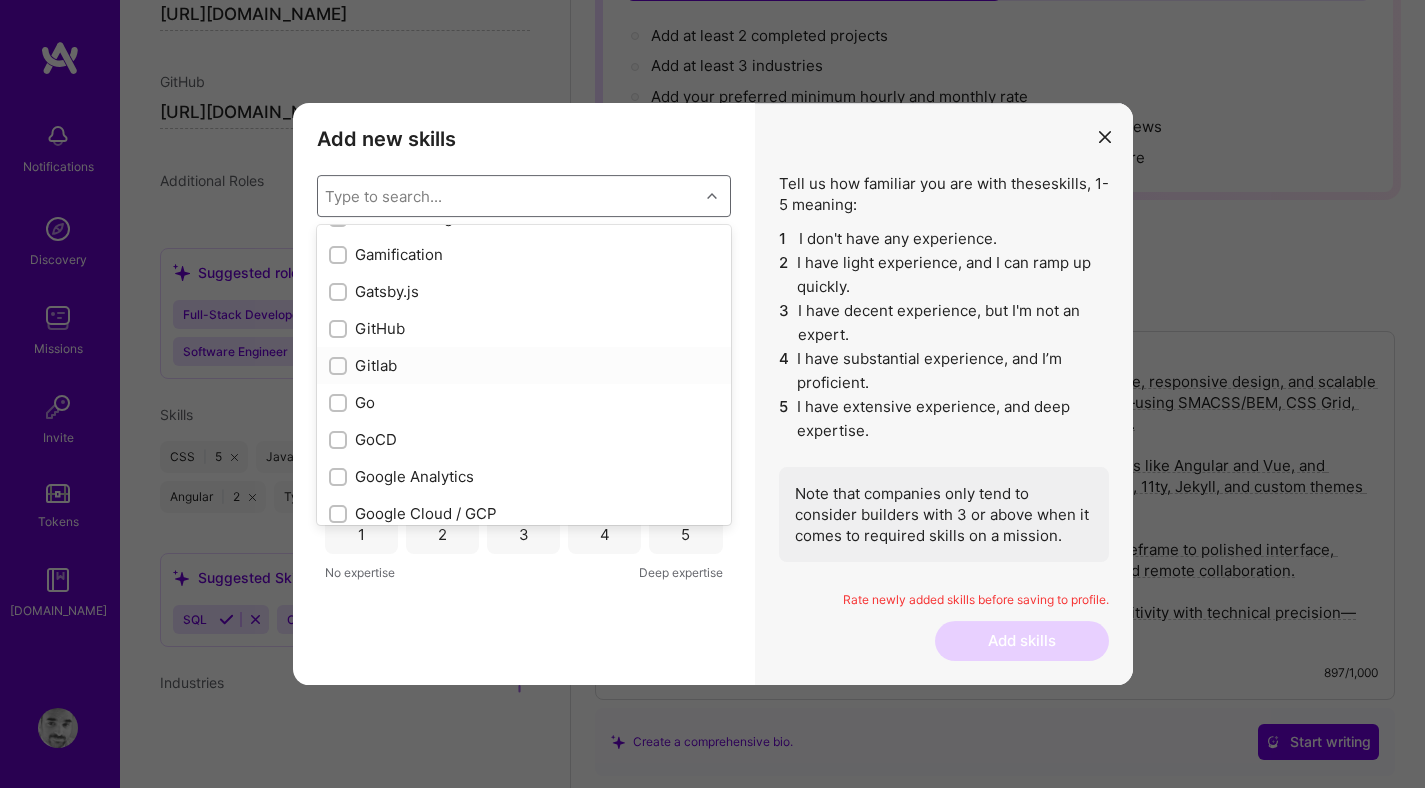 scroll, scrollTop: 5287, scrollLeft: 0, axis: vertical 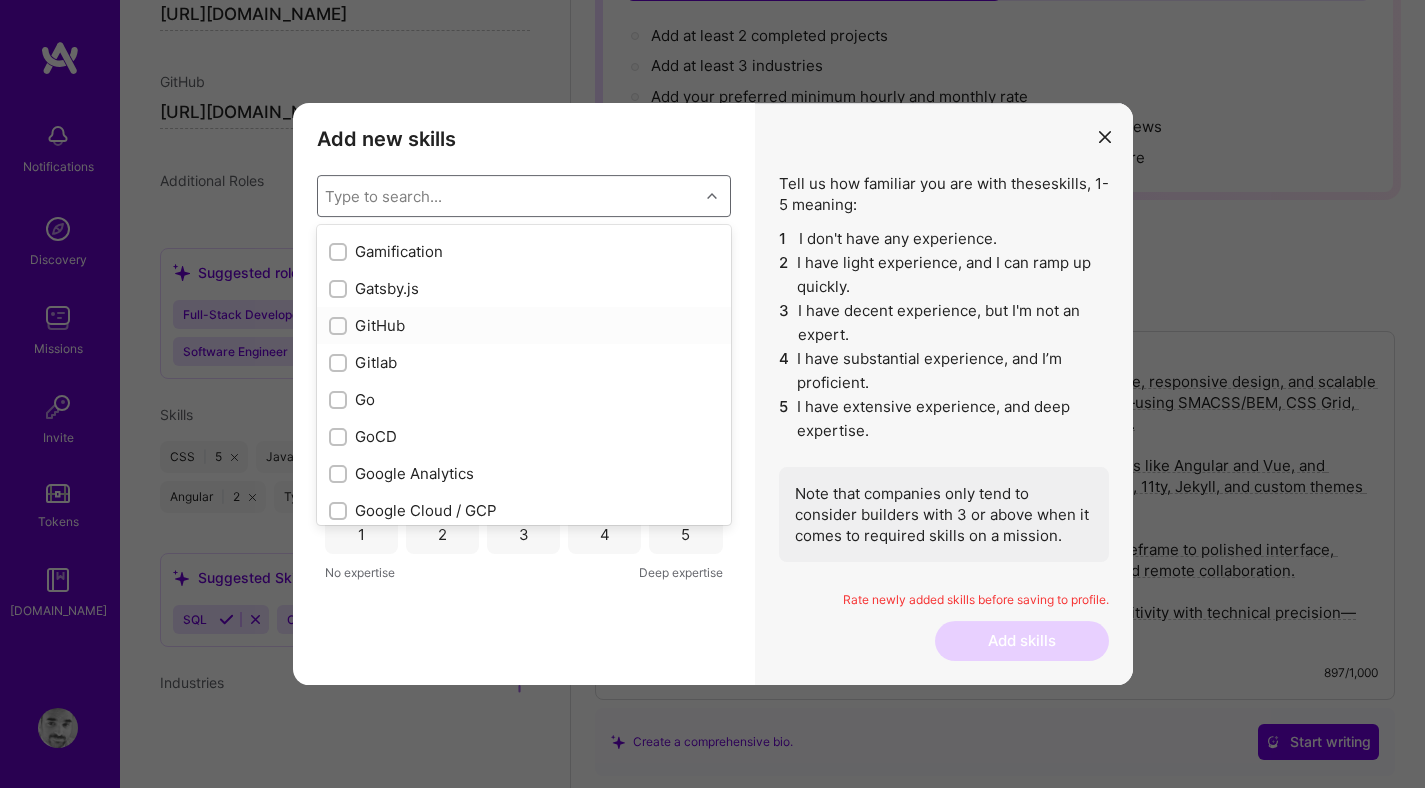 click at bounding box center [340, 327] 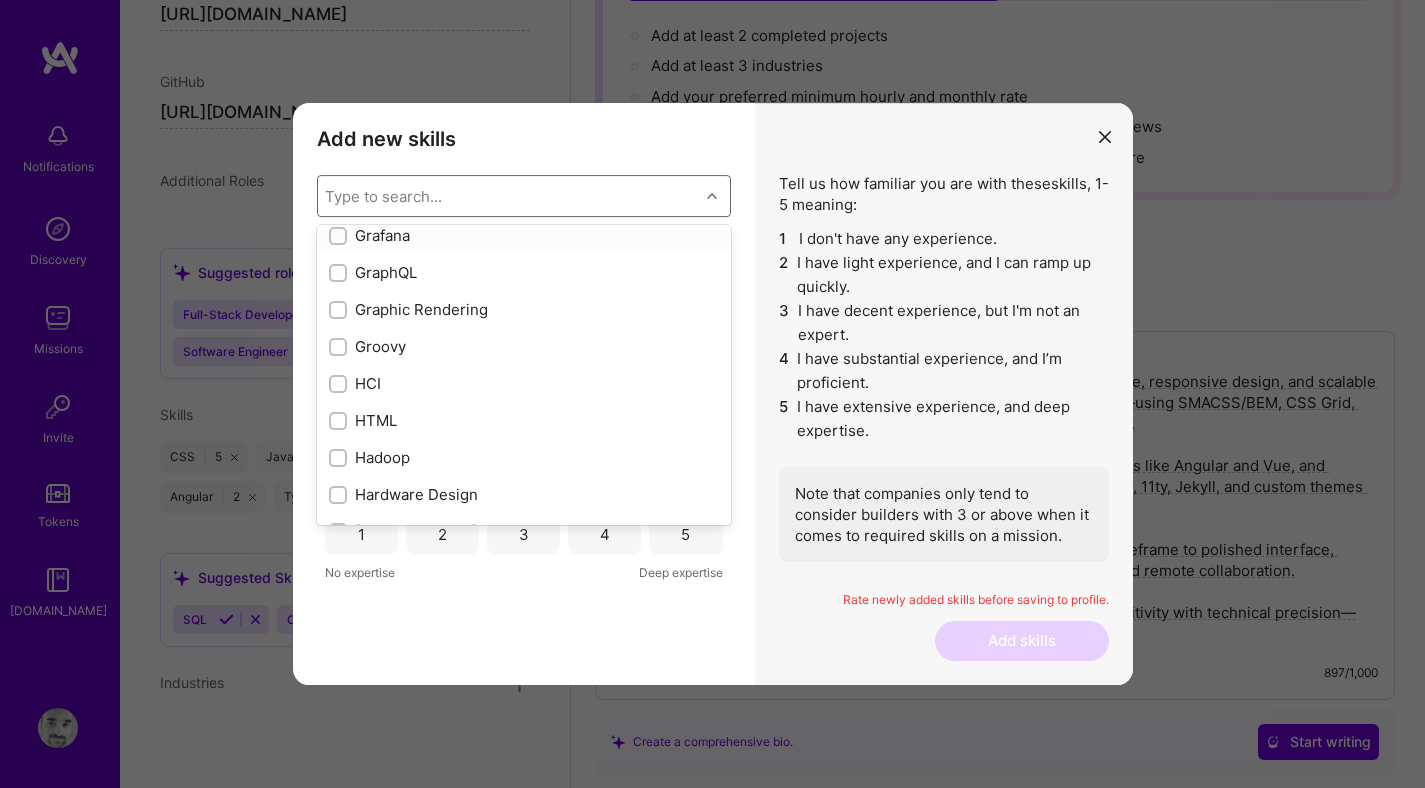 scroll, scrollTop: 5614, scrollLeft: 0, axis: vertical 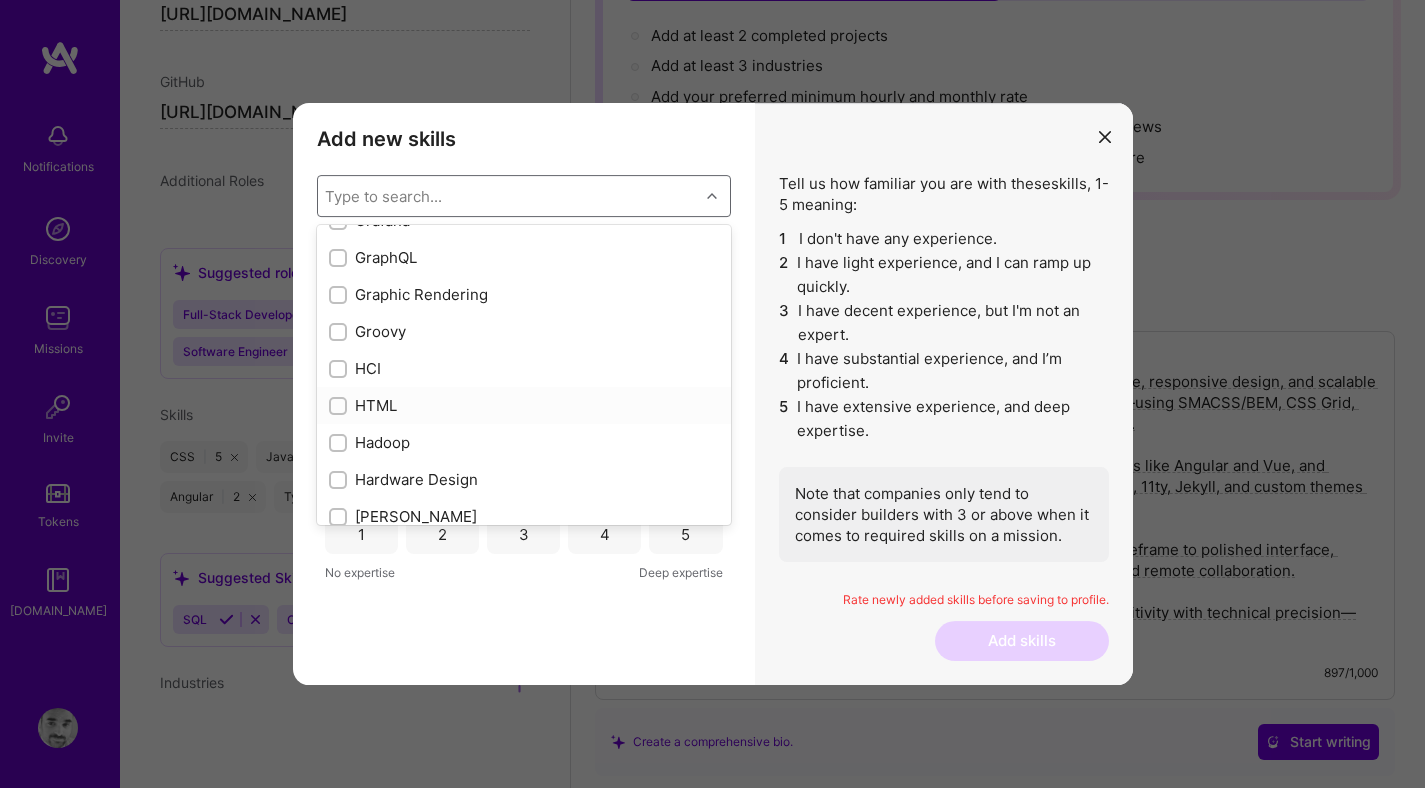 click at bounding box center [340, 407] 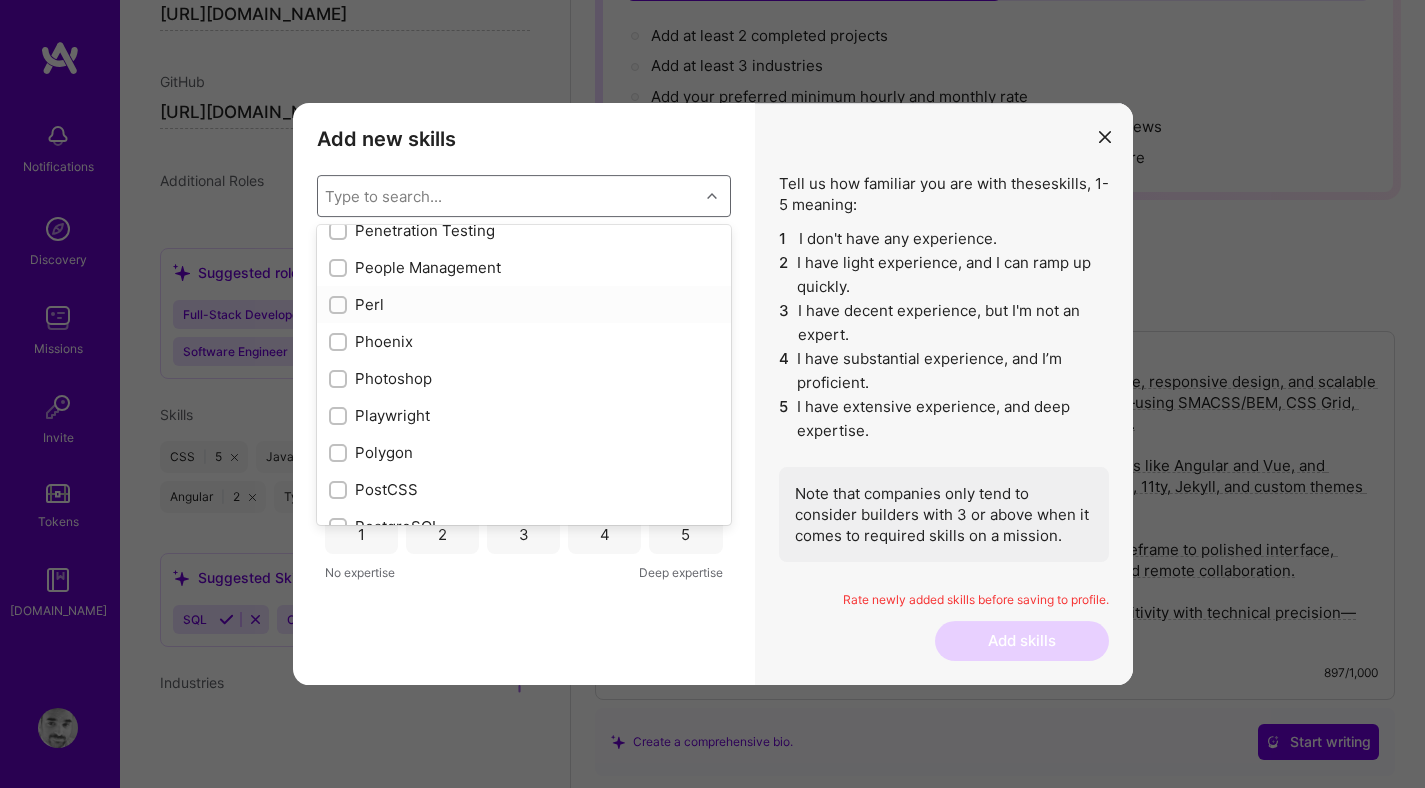 scroll, scrollTop: 8714, scrollLeft: 0, axis: vertical 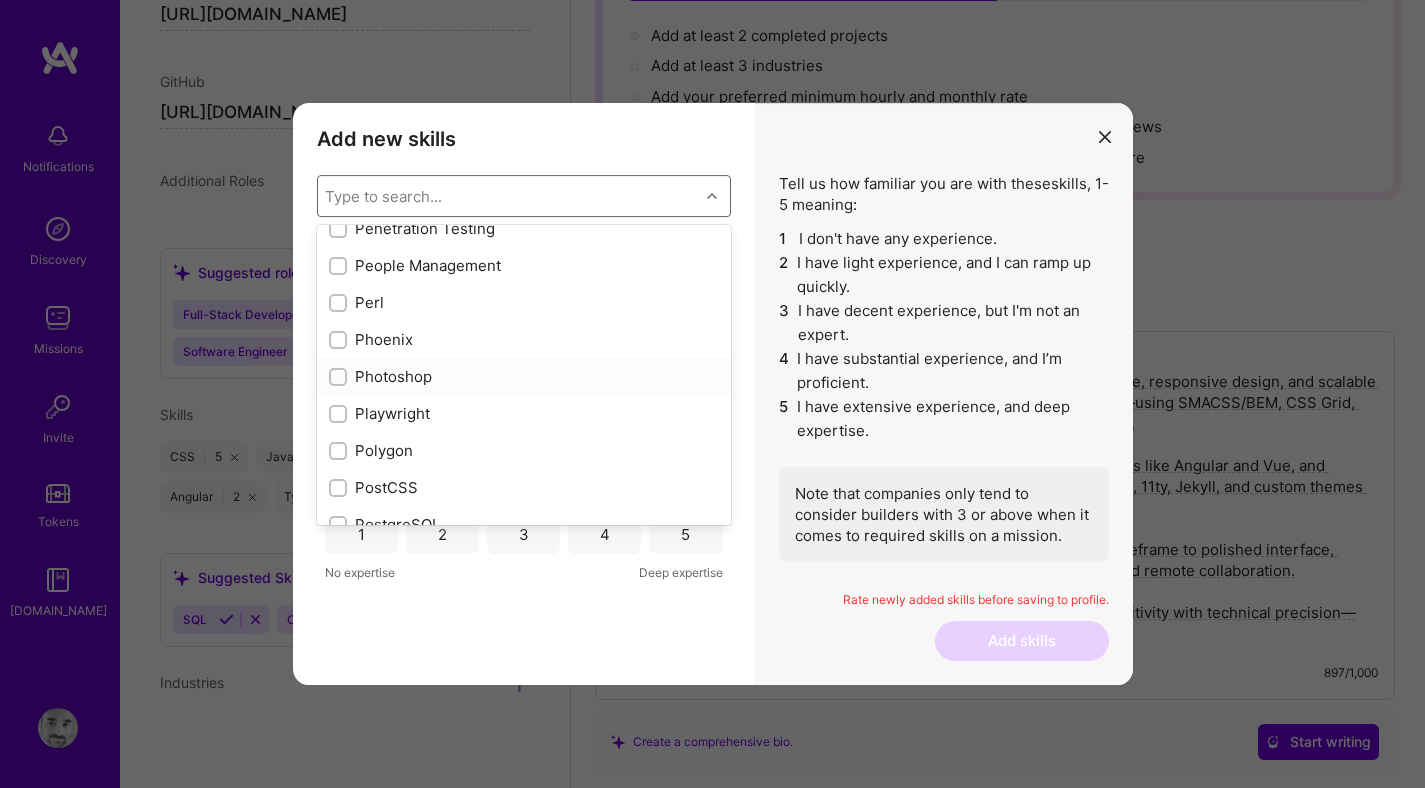 click at bounding box center (338, 377) 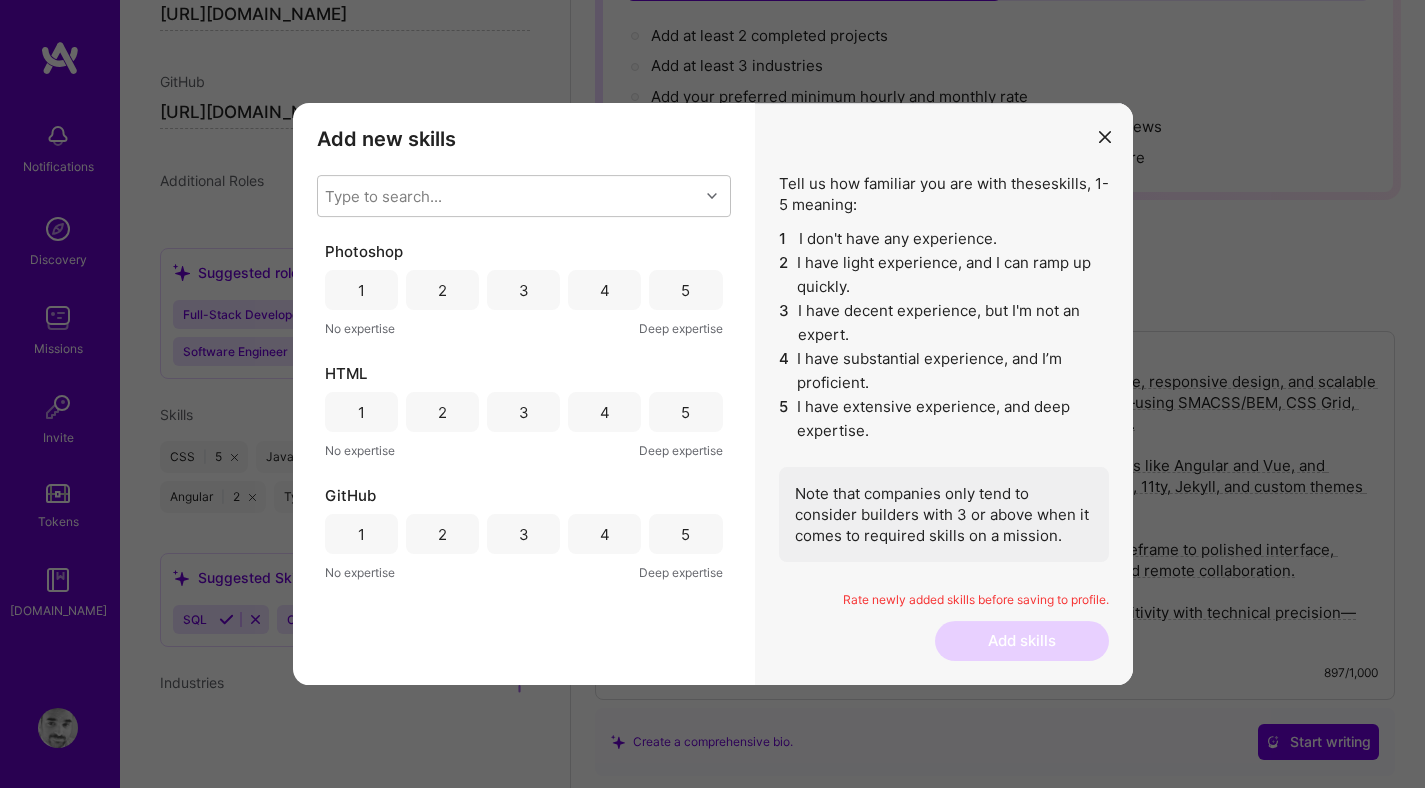 click on "Type to search... Photoshop 1 2 3 4 5 No expertise Deep expertise HTML 1 2 3 4 5 No expertise Deep expertise GitHub 1 2 3 4 5 No expertise Deep expertise Figma 1 2 3 4 5 No expertise Deep expertise Design Systems 1 2 3 4 5 No expertise Deep expertise Adobe Creative Cloud 1 2 3 4 5 No expertise Deep expertise Angular 1 2 3 4 5 No expertise Deep expertise CSS 1 2 3 4 5 No expertise Deep expertise JavaScript 1 2 3 4 5 No expertise Deep expertise PHP 1 2 3 4 5 No expertise Deep expertise TypeScript 1 2 3 4 5 No expertise Deep expertise Vue.js 1 2 3 4 5 No expertise Deep expertise" at bounding box center [524, 385] 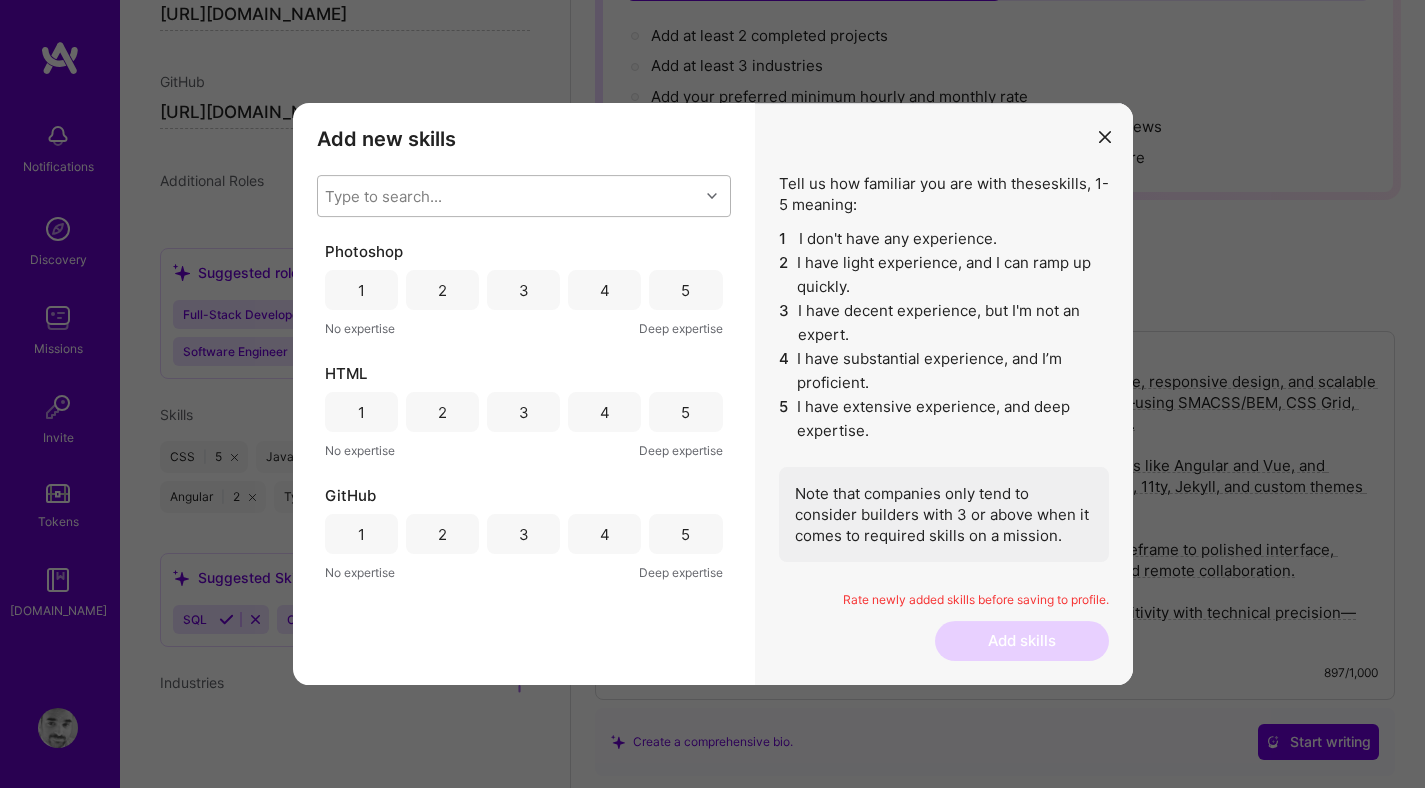 click on "Type to search..." at bounding box center [508, 196] 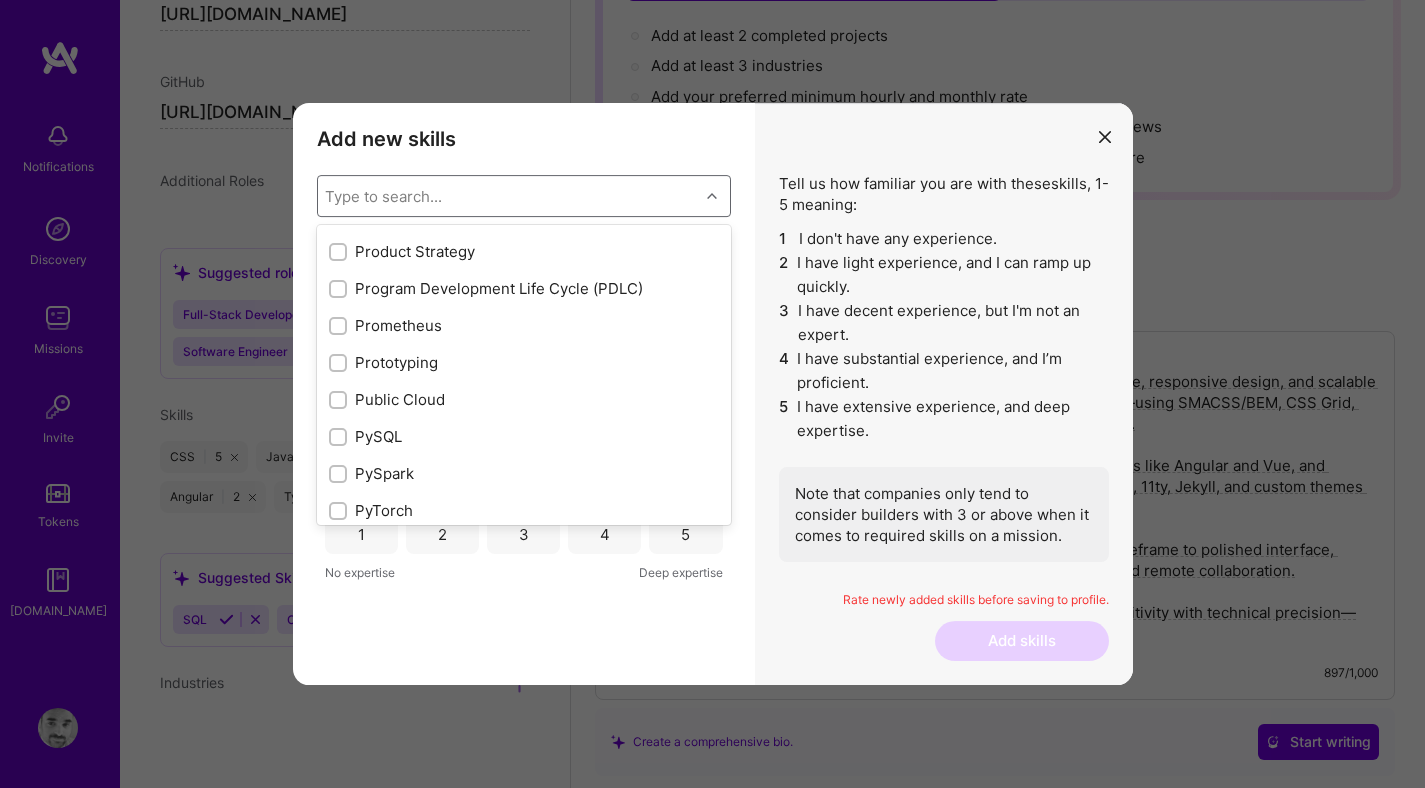 scroll, scrollTop: 9287, scrollLeft: 0, axis: vertical 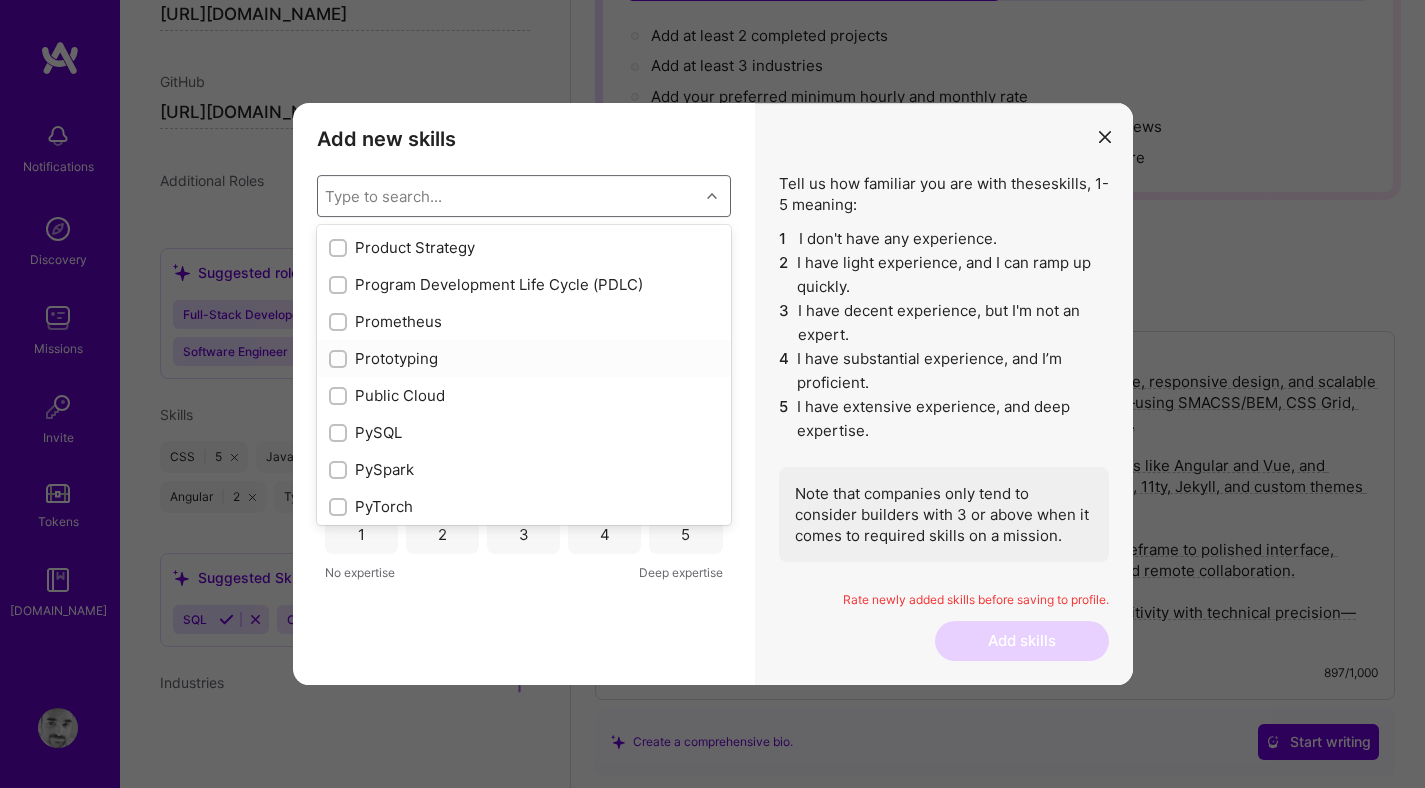 click at bounding box center (340, 360) 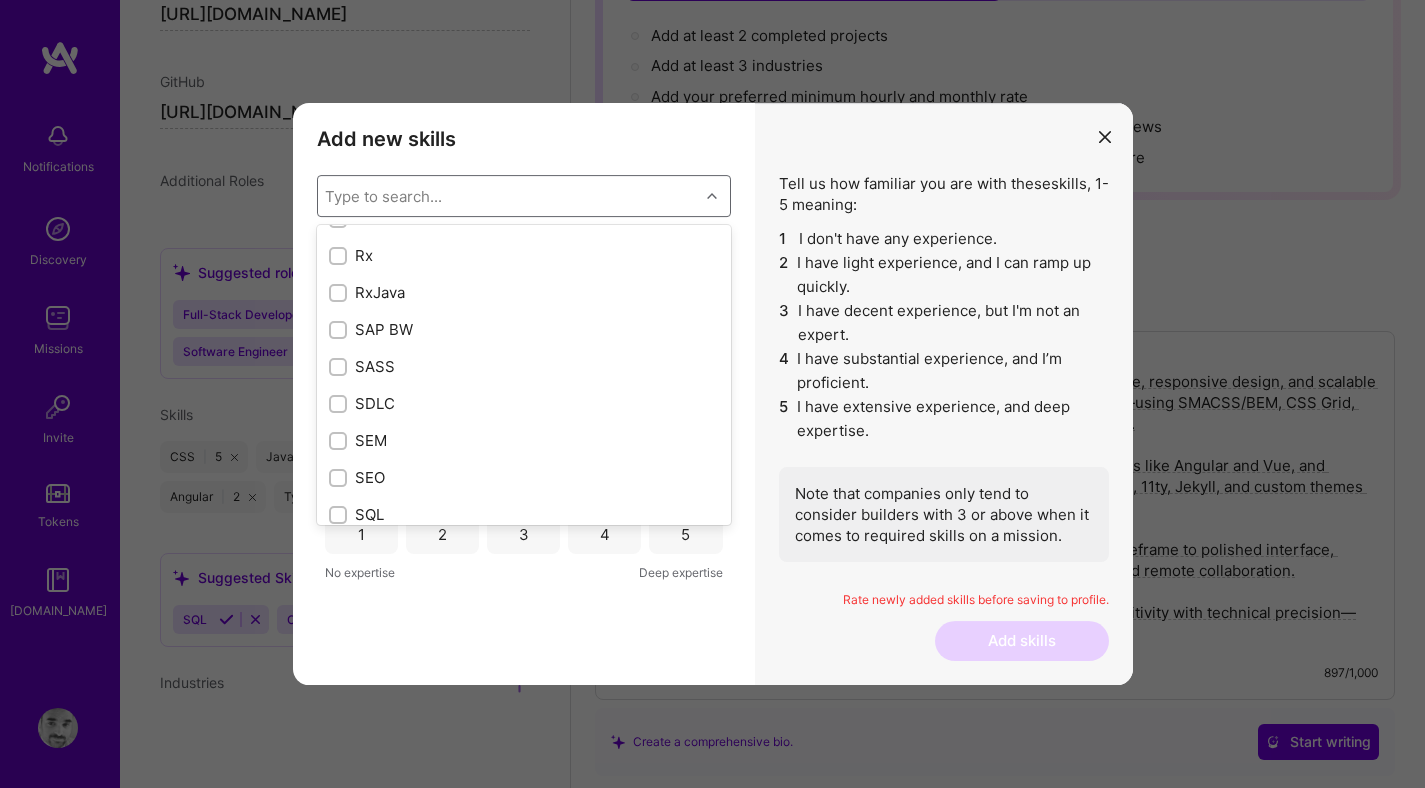 scroll, scrollTop: 10426, scrollLeft: 0, axis: vertical 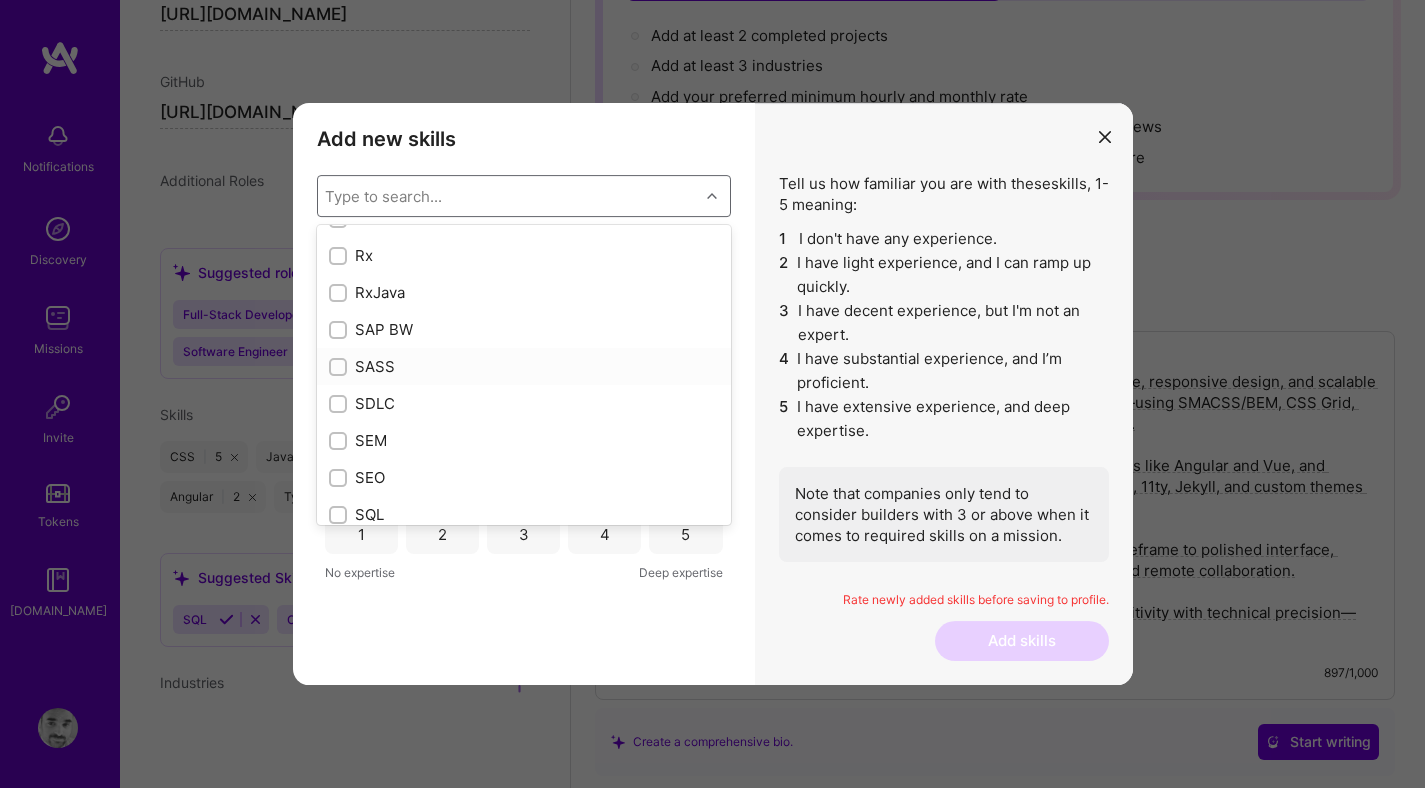 click at bounding box center (340, 368) 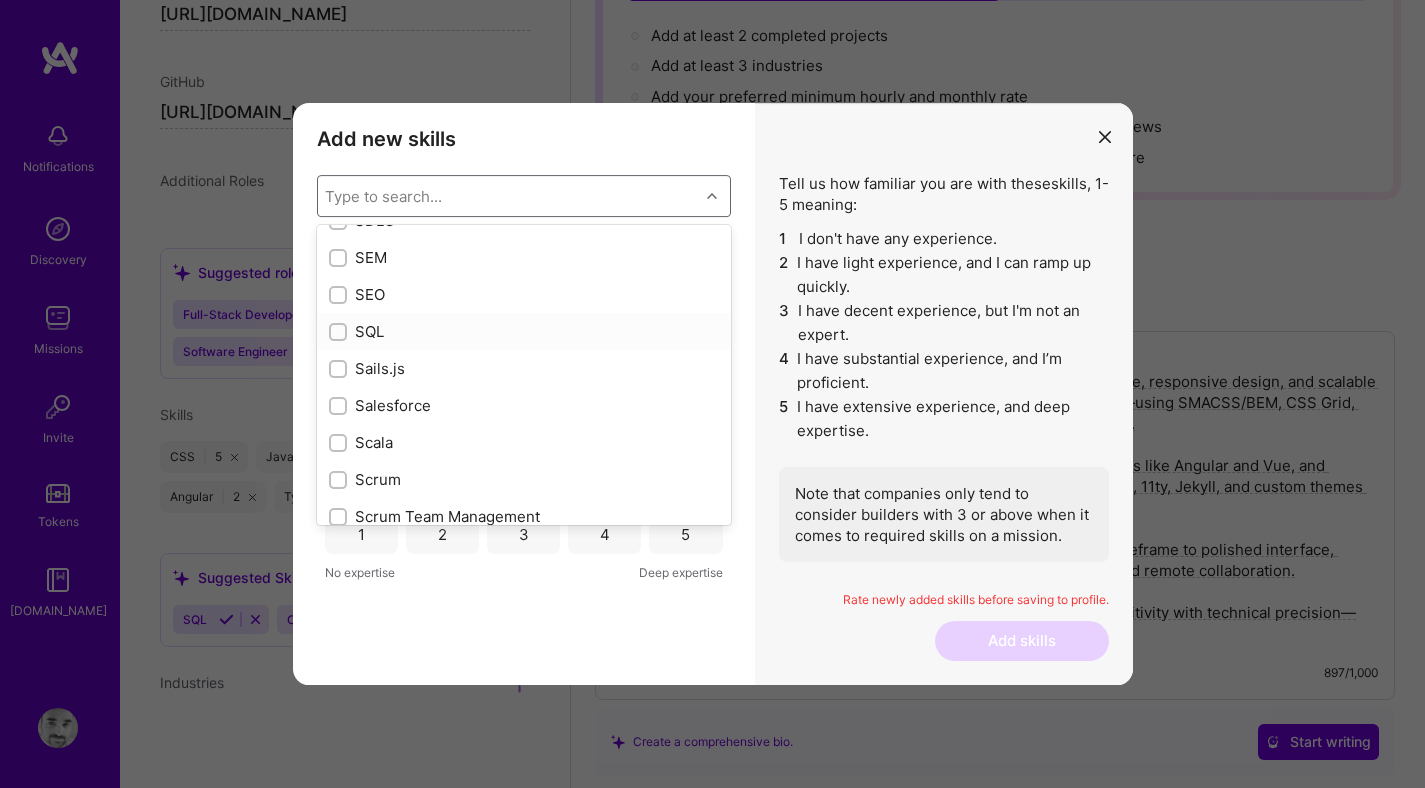 scroll, scrollTop: 10606, scrollLeft: 0, axis: vertical 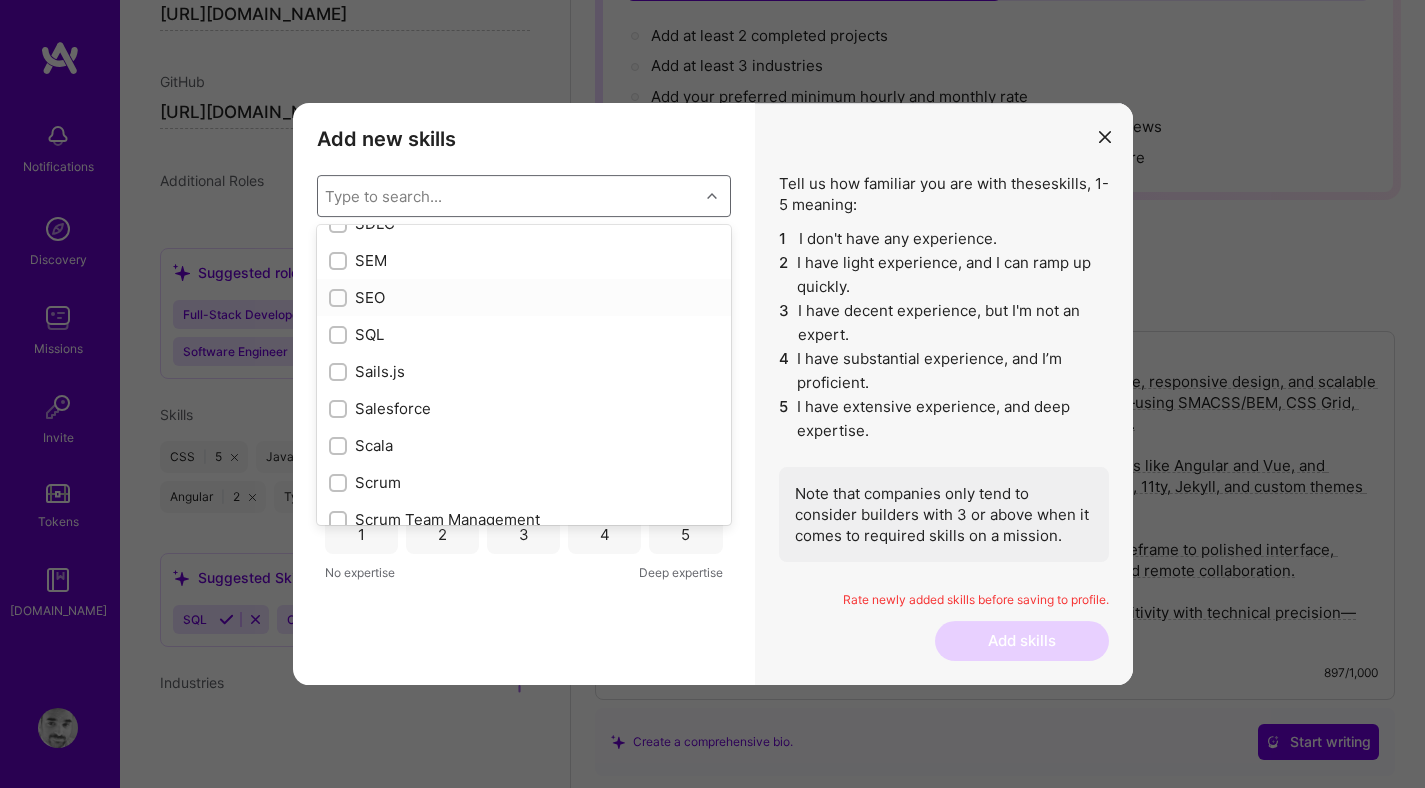 click at bounding box center [340, 299] 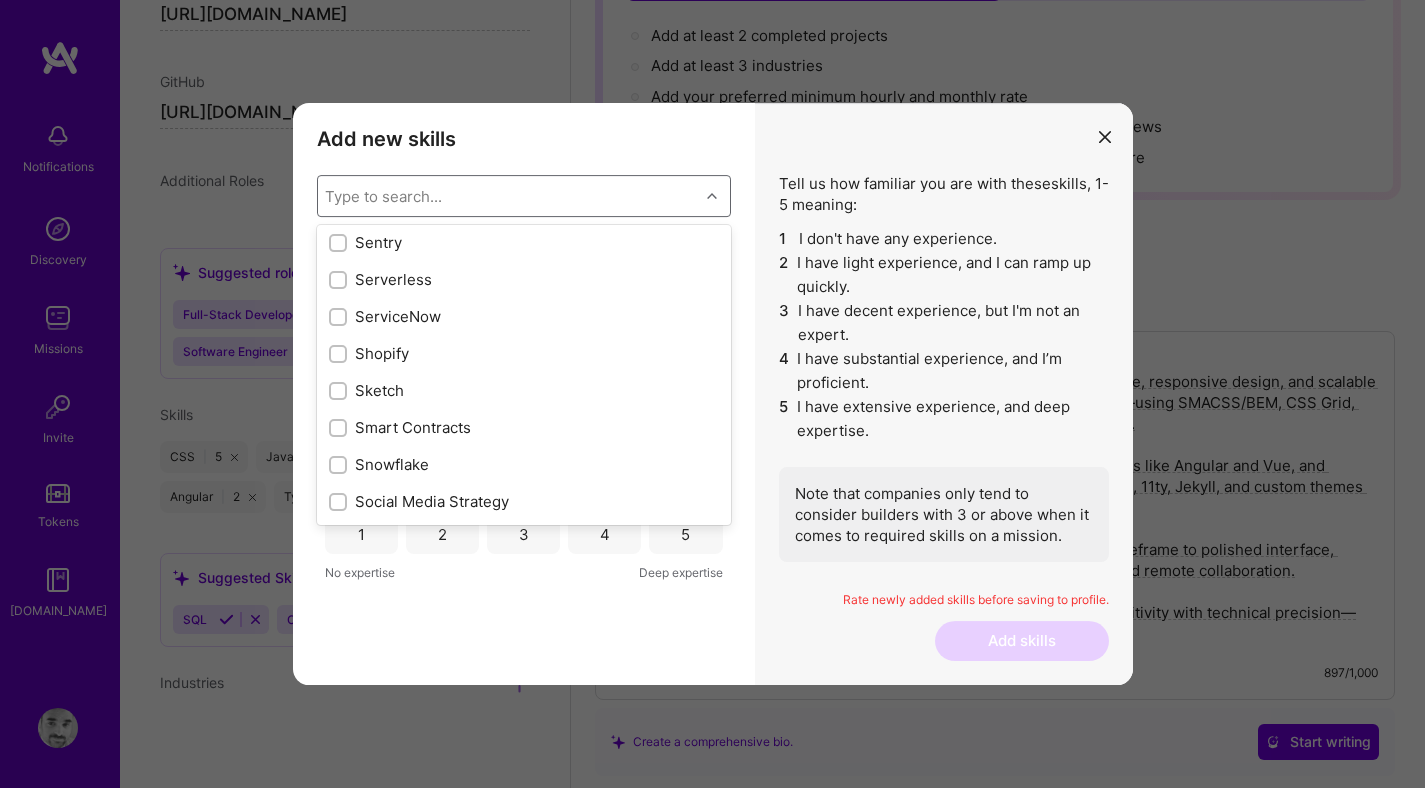 scroll, scrollTop: 11071, scrollLeft: 0, axis: vertical 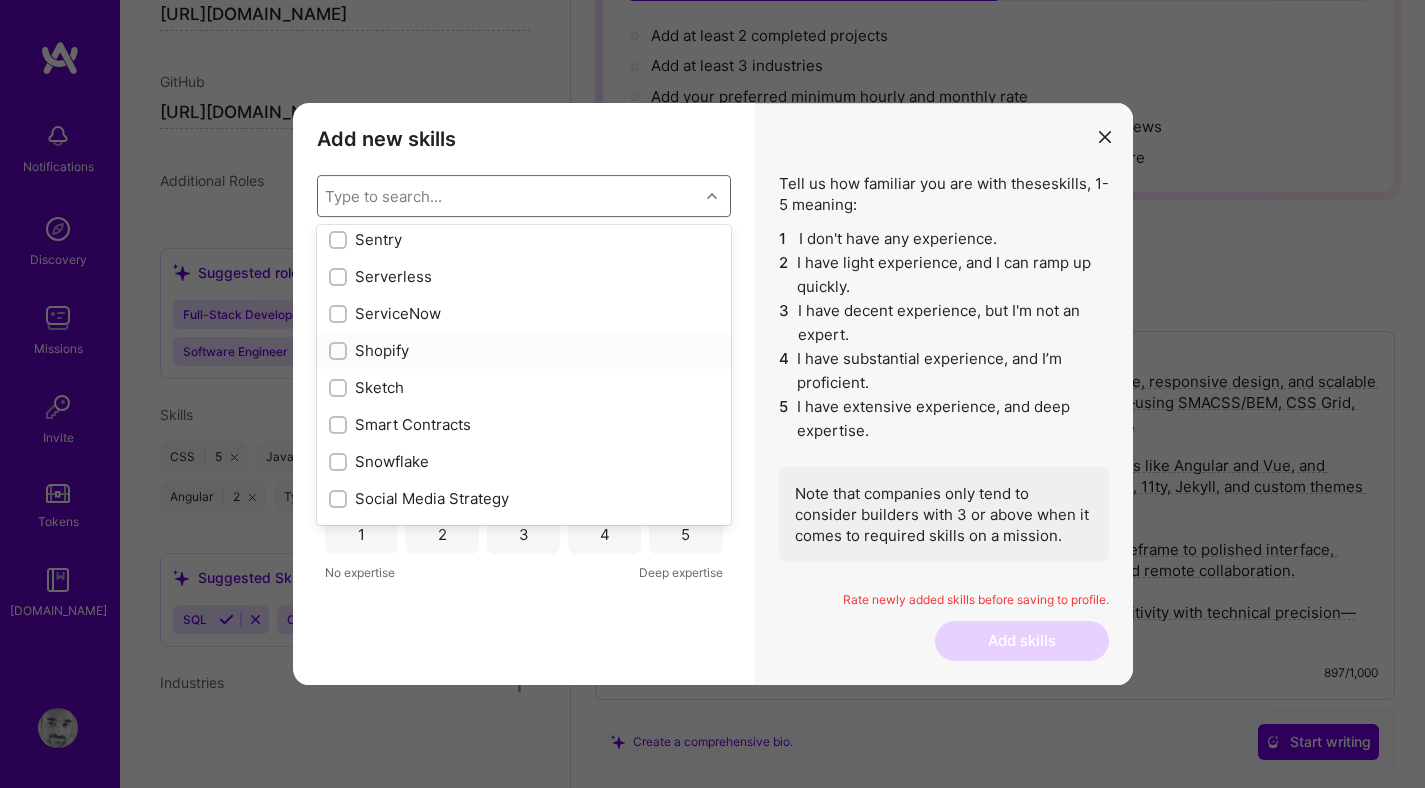 click at bounding box center [340, 352] 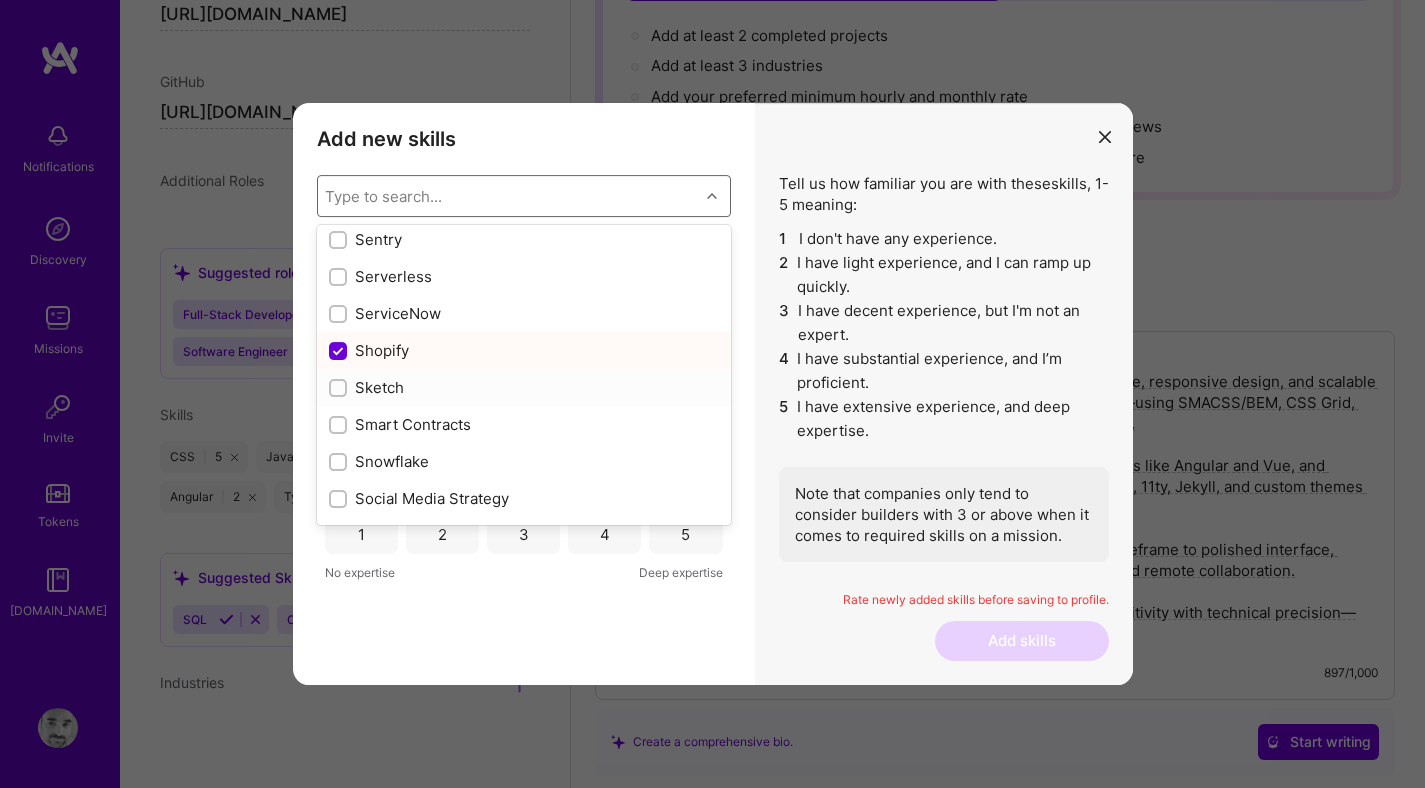 click at bounding box center [340, 389] 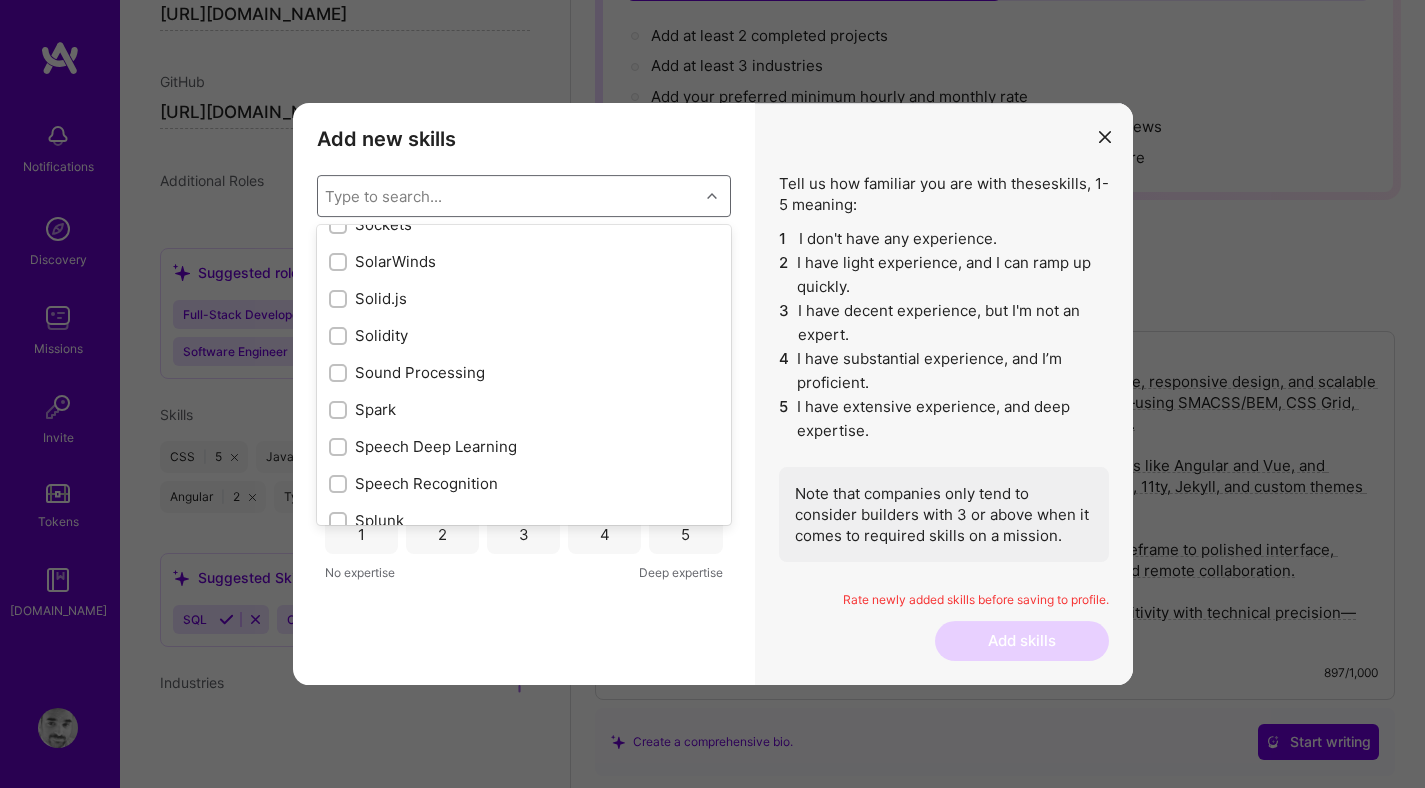 scroll, scrollTop: 11383, scrollLeft: 0, axis: vertical 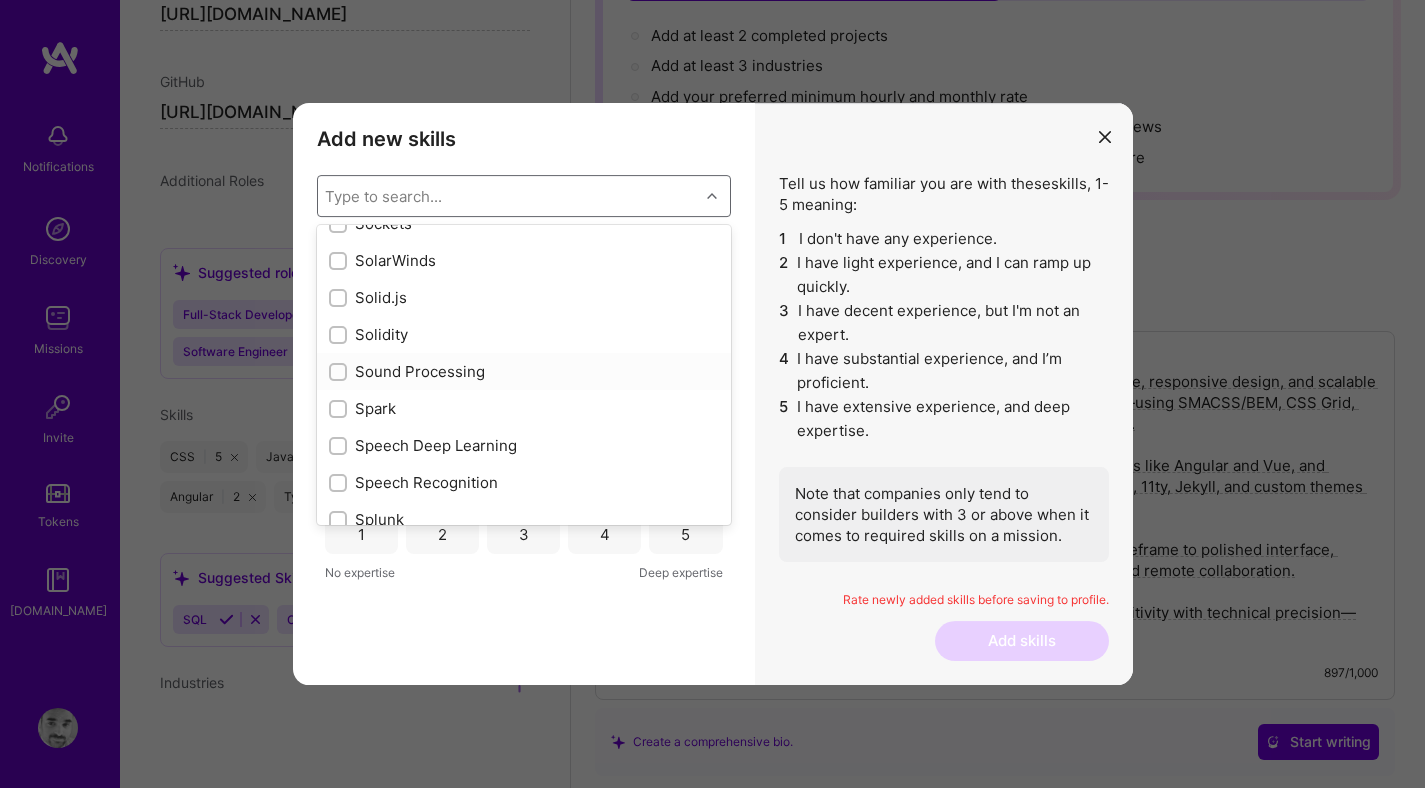 click at bounding box center [340, 373] 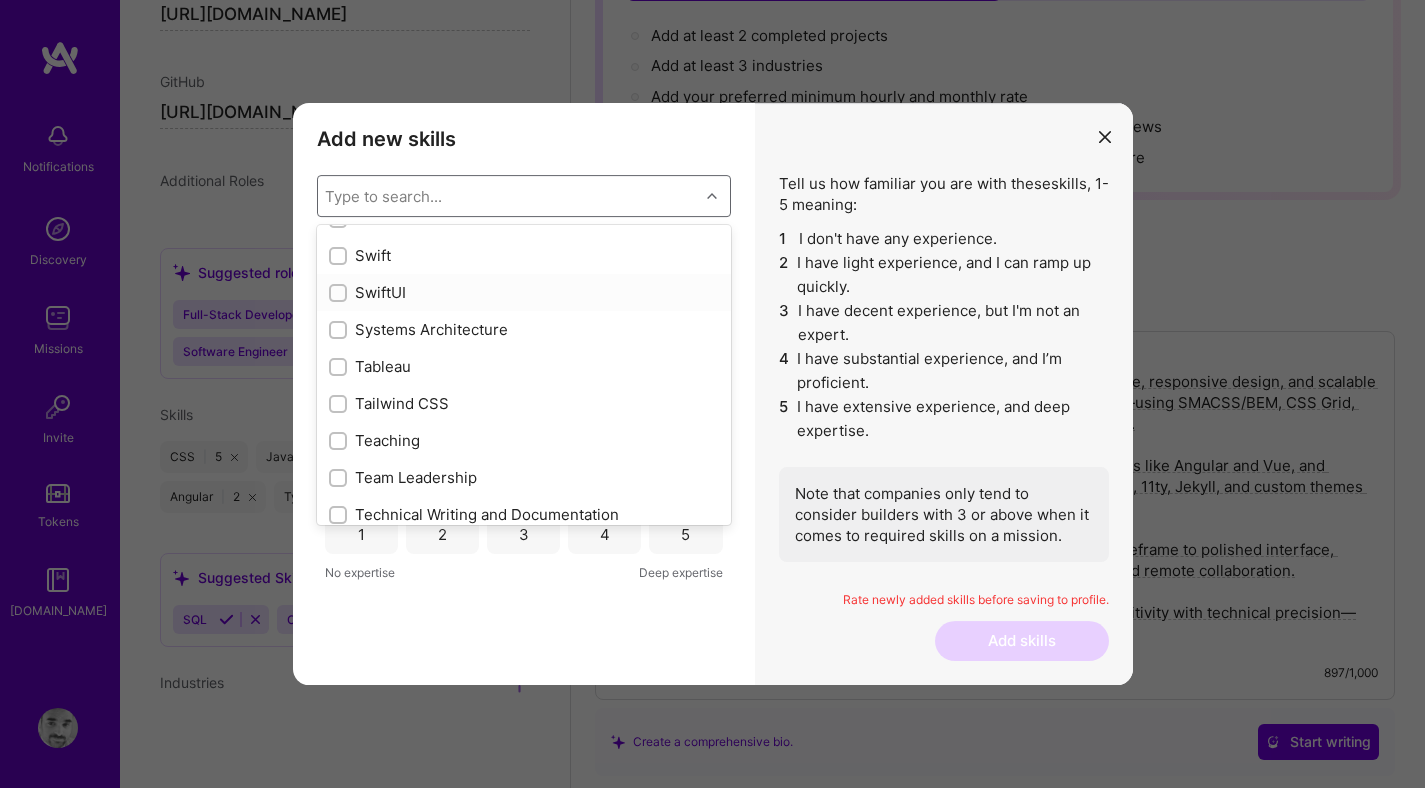 scroll, scrollTop: 11951, scrollLeft: 0, axis: vertical 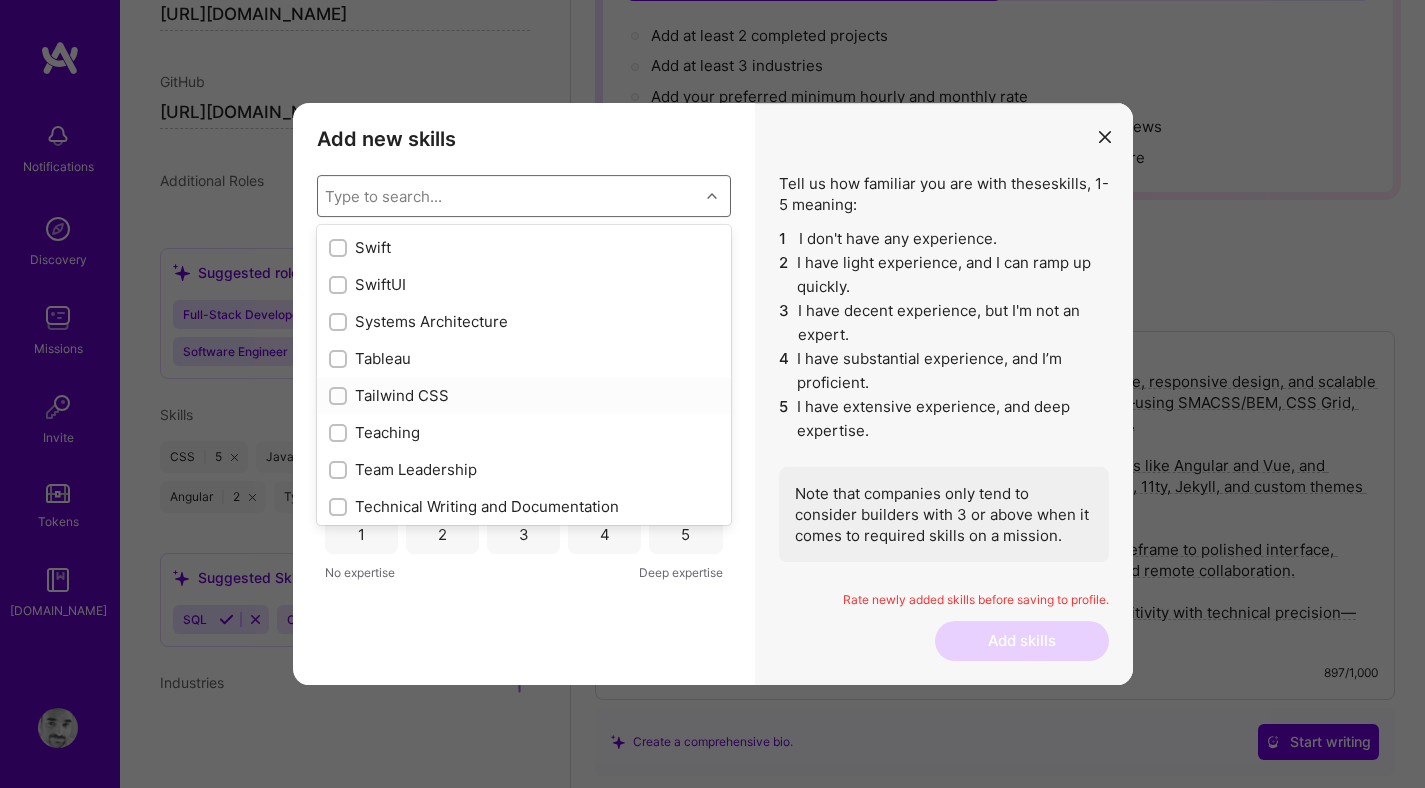 click at bounding box center [340, 397] 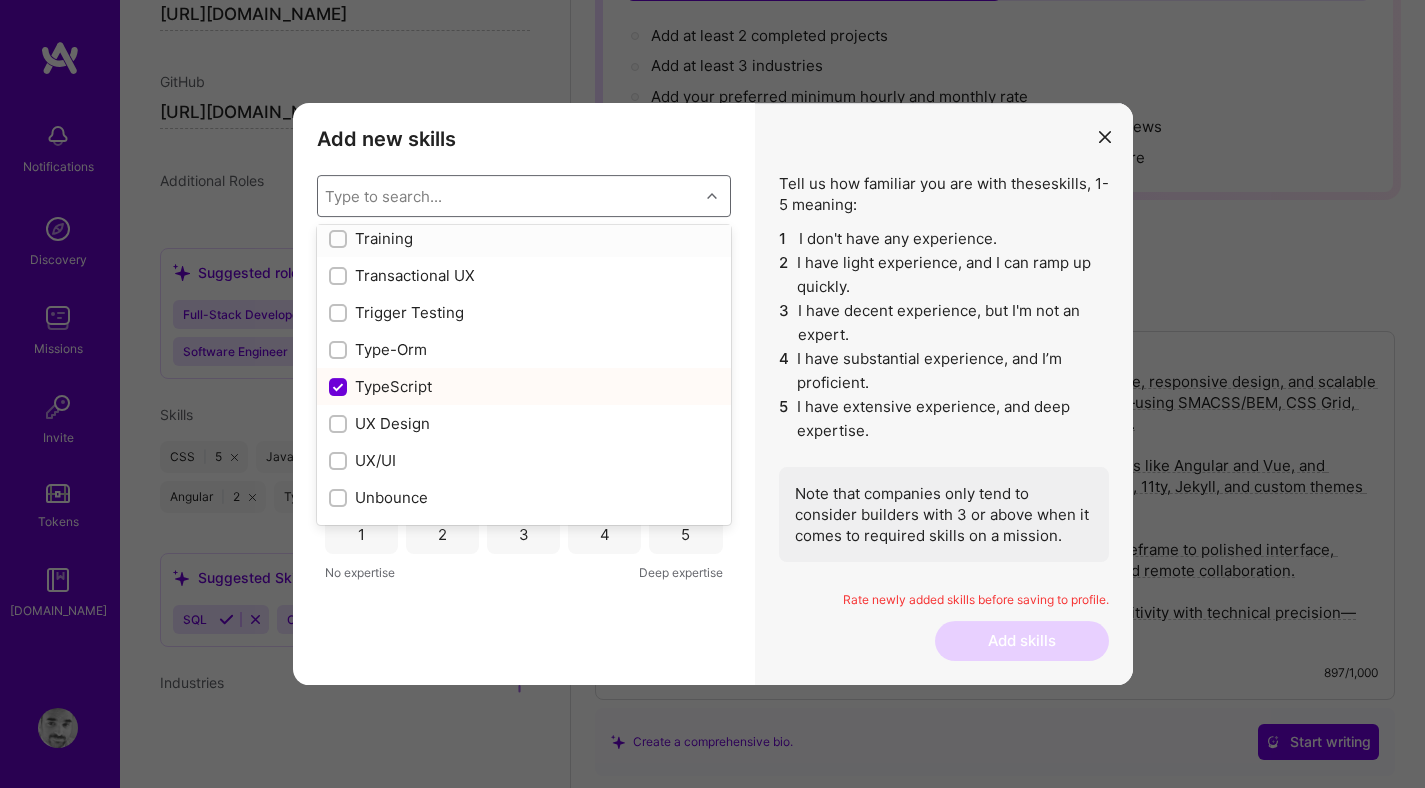 scroll, scrollTop: 12488, scrollLeft: 0, axis: vertical 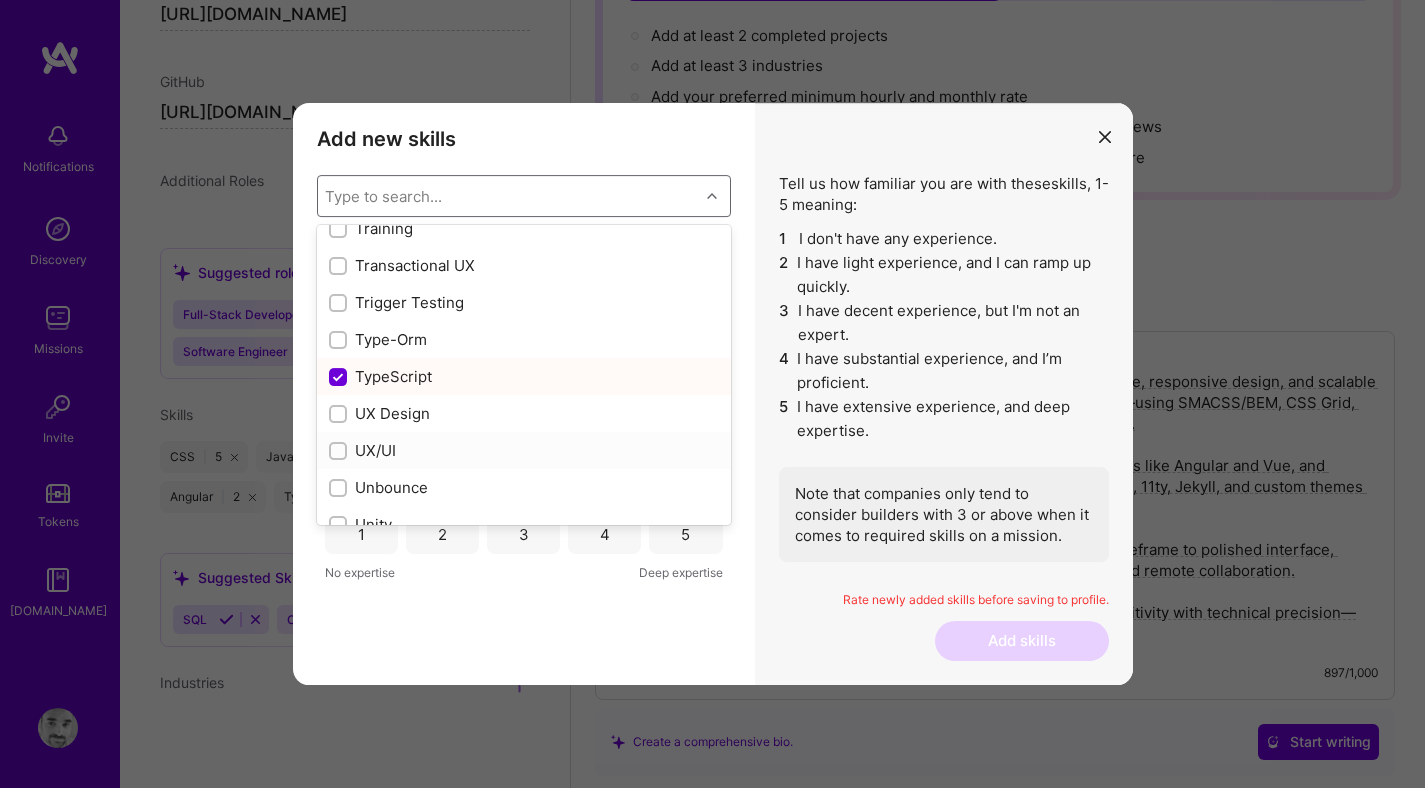 click at bounding box center (340, 452) 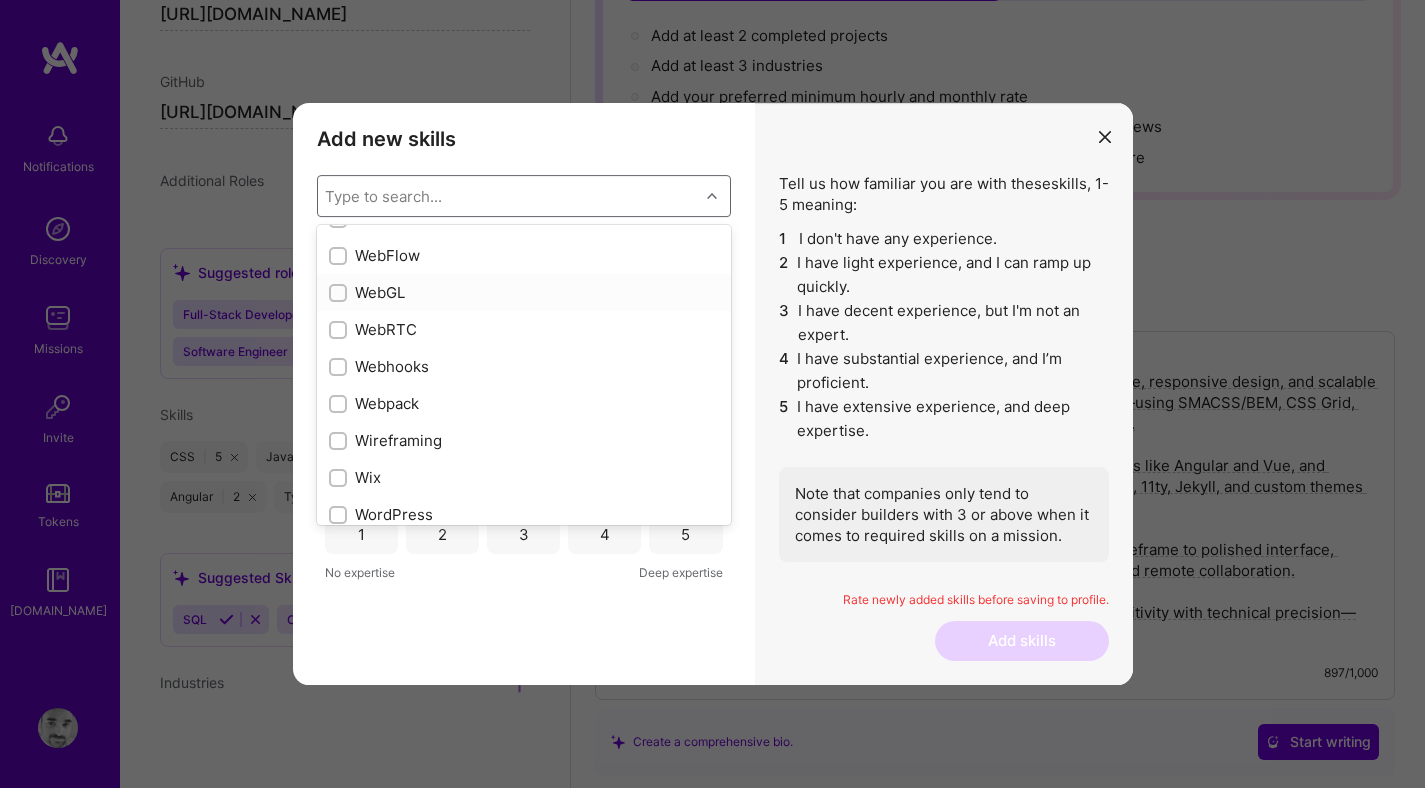 scroll, scrollTop: 13203, scrollLeft: 0, axis: vertical 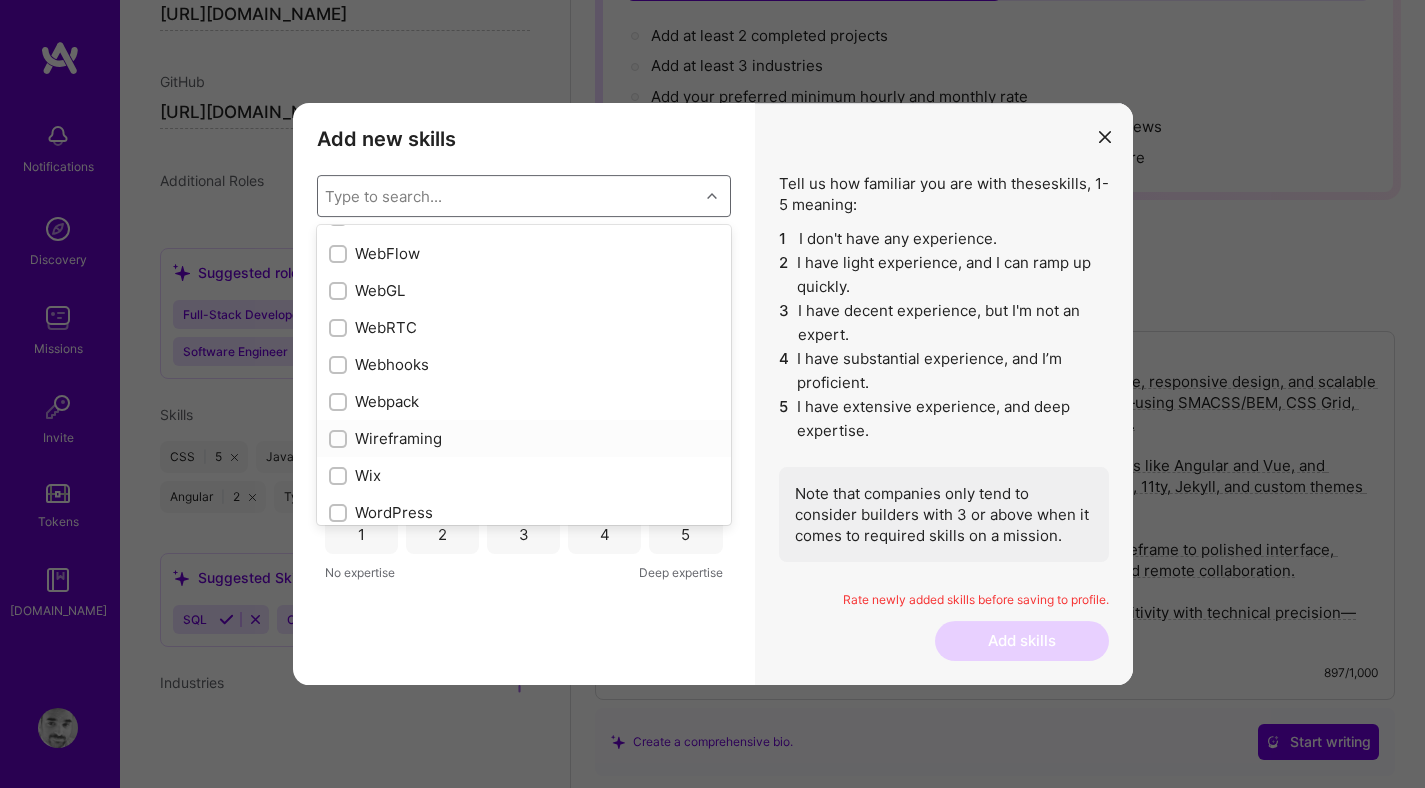 click at bounding box center [340, 440] 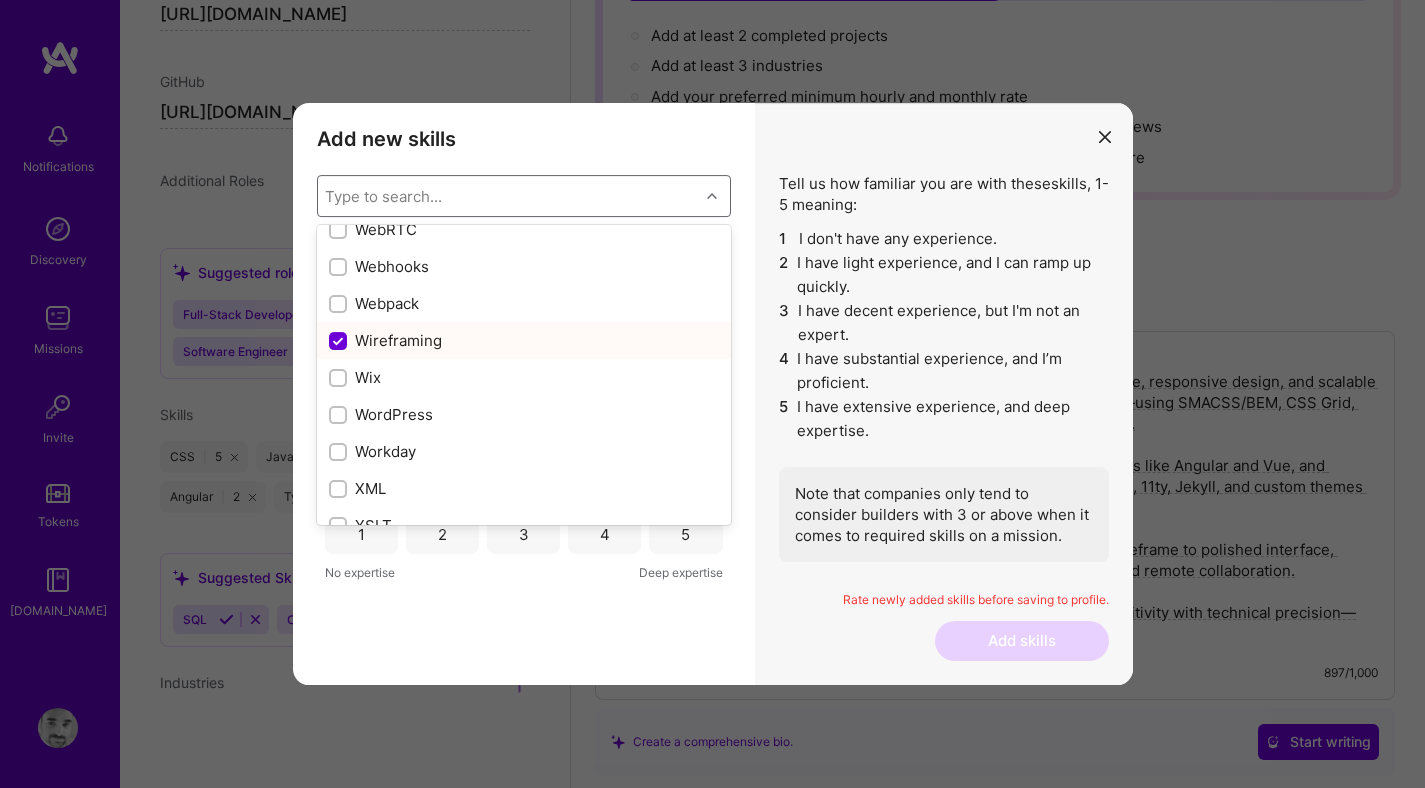scroll, scrollTop: 13303, scrollLeft: 0, axis: vertical 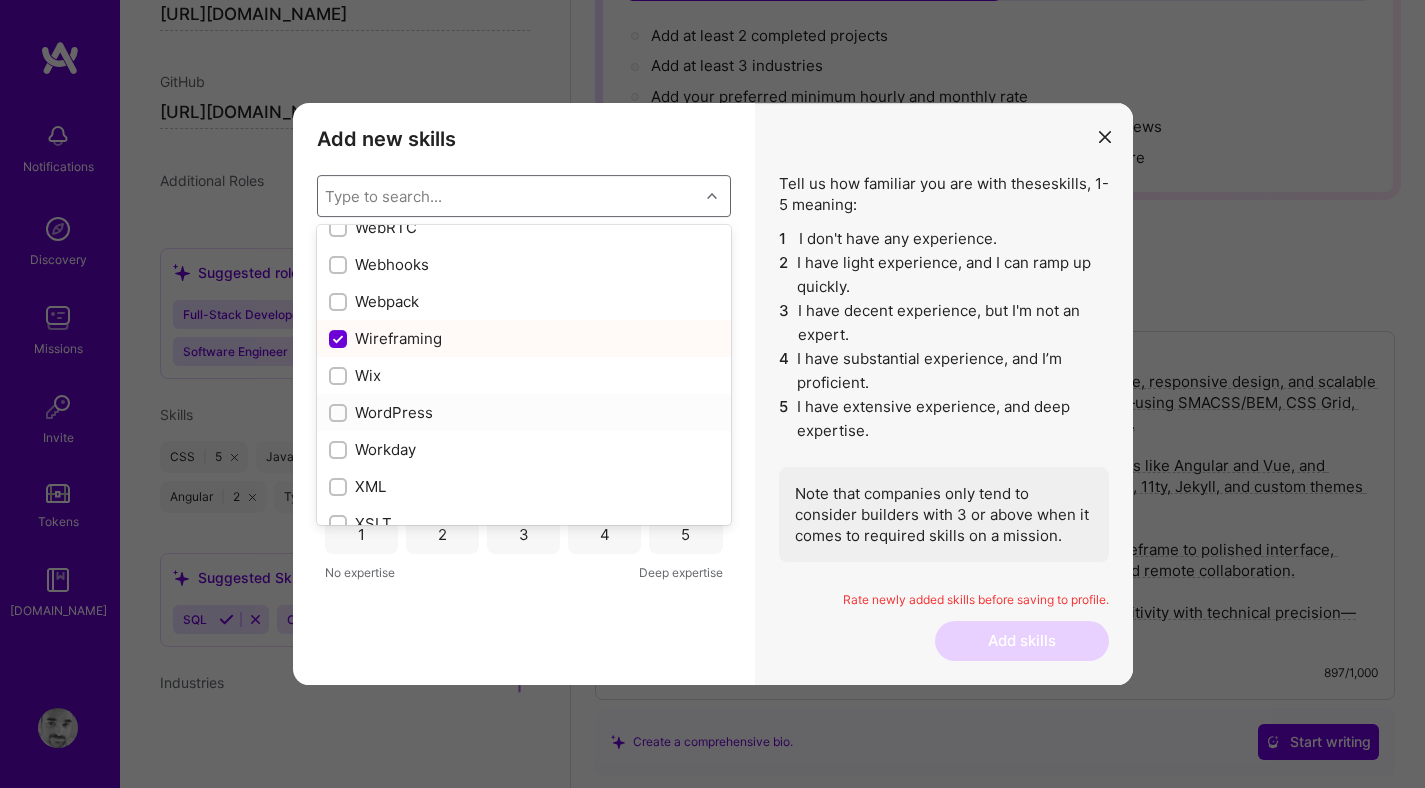 click at bounding box center [340, 414] 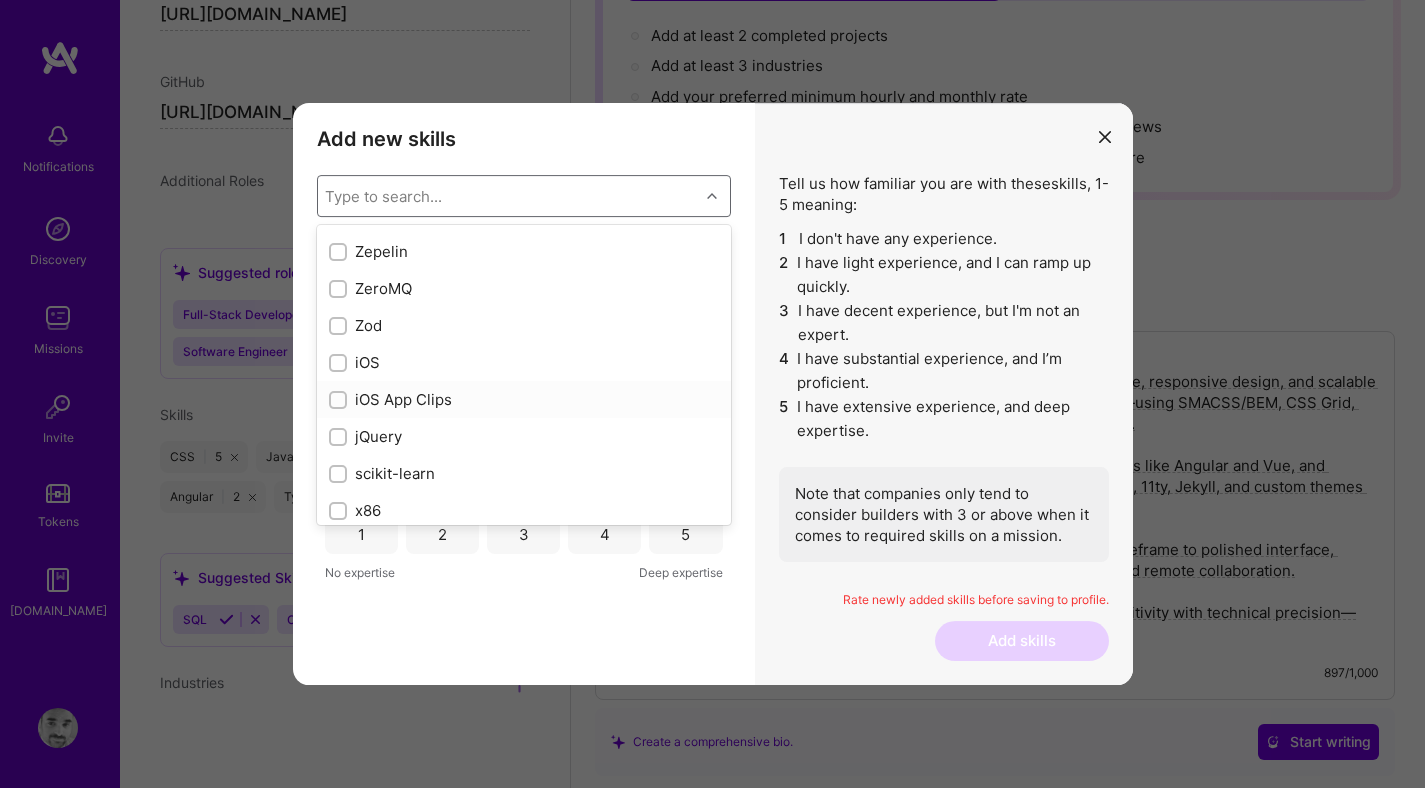 scroll, scrollTop: 13694, scrollLeft: 0, axis: vertical 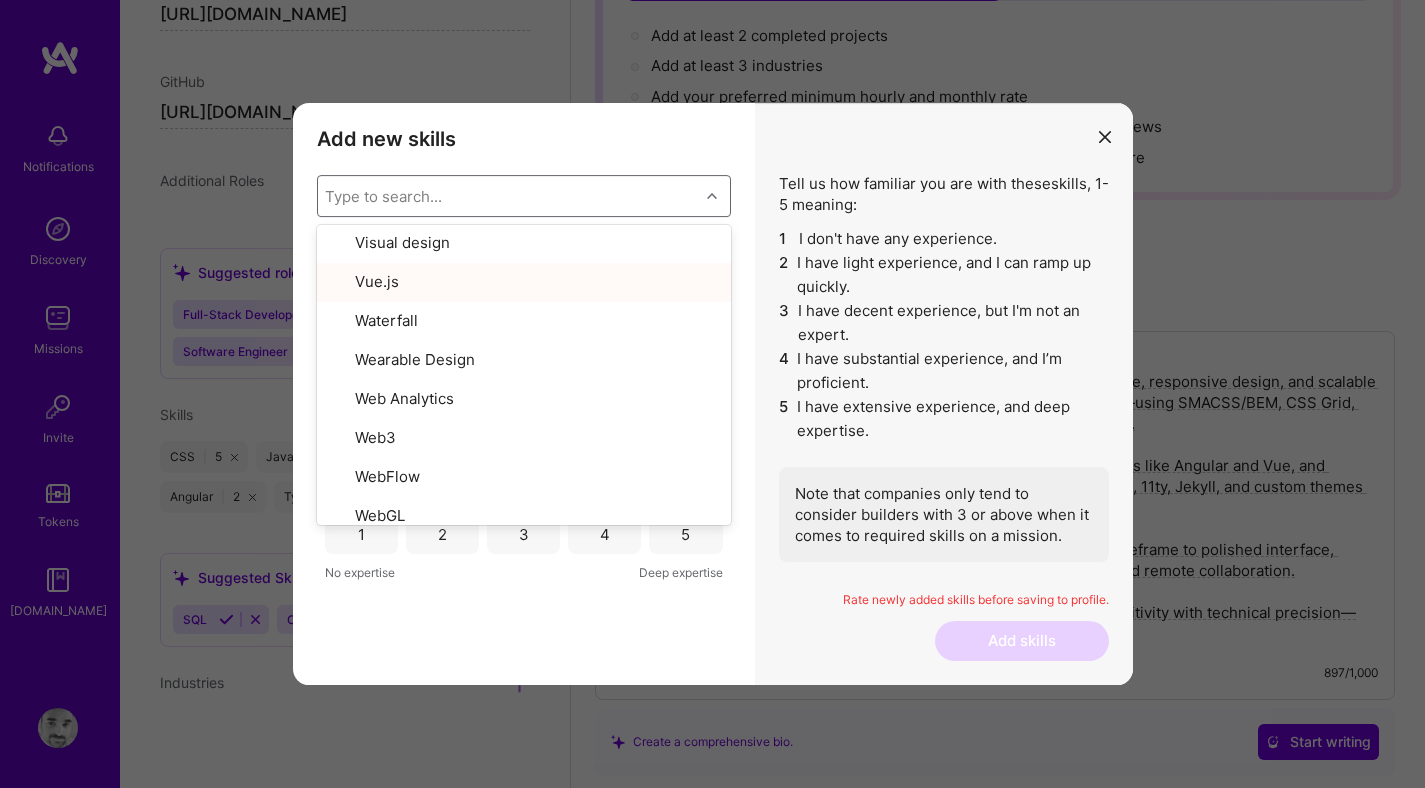click on "Tell us how familiar you are with these  skills , 1-5 meaning: 1 I don't have any experience. 2 I have light experience, and I can ramp up quickly. 3 I have decent experience, but I'm not an expert. 4 I have substantial experience, and I’m proficient. 5 I have extensive experience, and deep expertise. Note that companies only tend to consider builders with 3 or above when it comes to required skills on a mission. Rate newly added skills before saving to profile. Add skills" at bounding box center [944, 394] 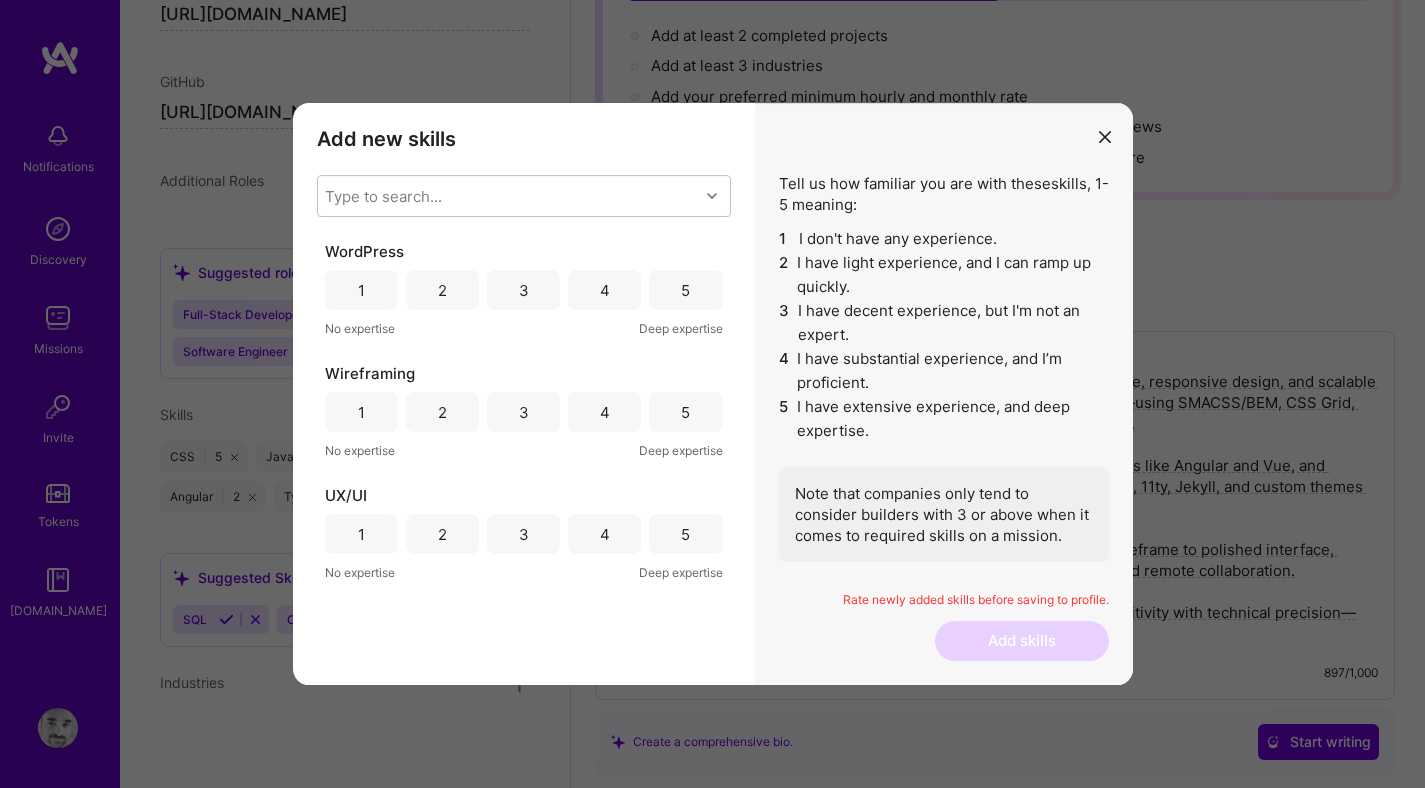 click on "2" at bounding box center (442, 290) 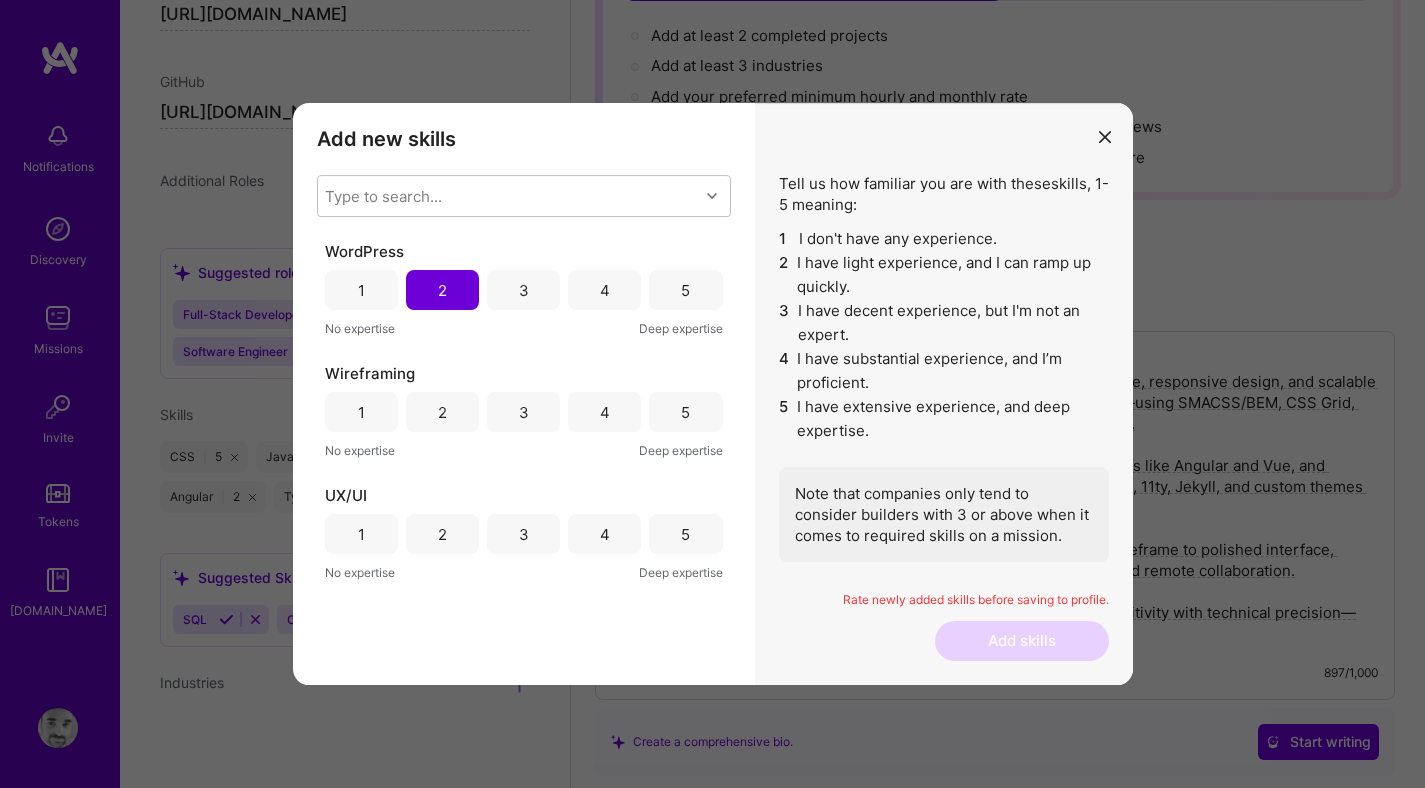 click on "2" at bounding box center (442, 412) 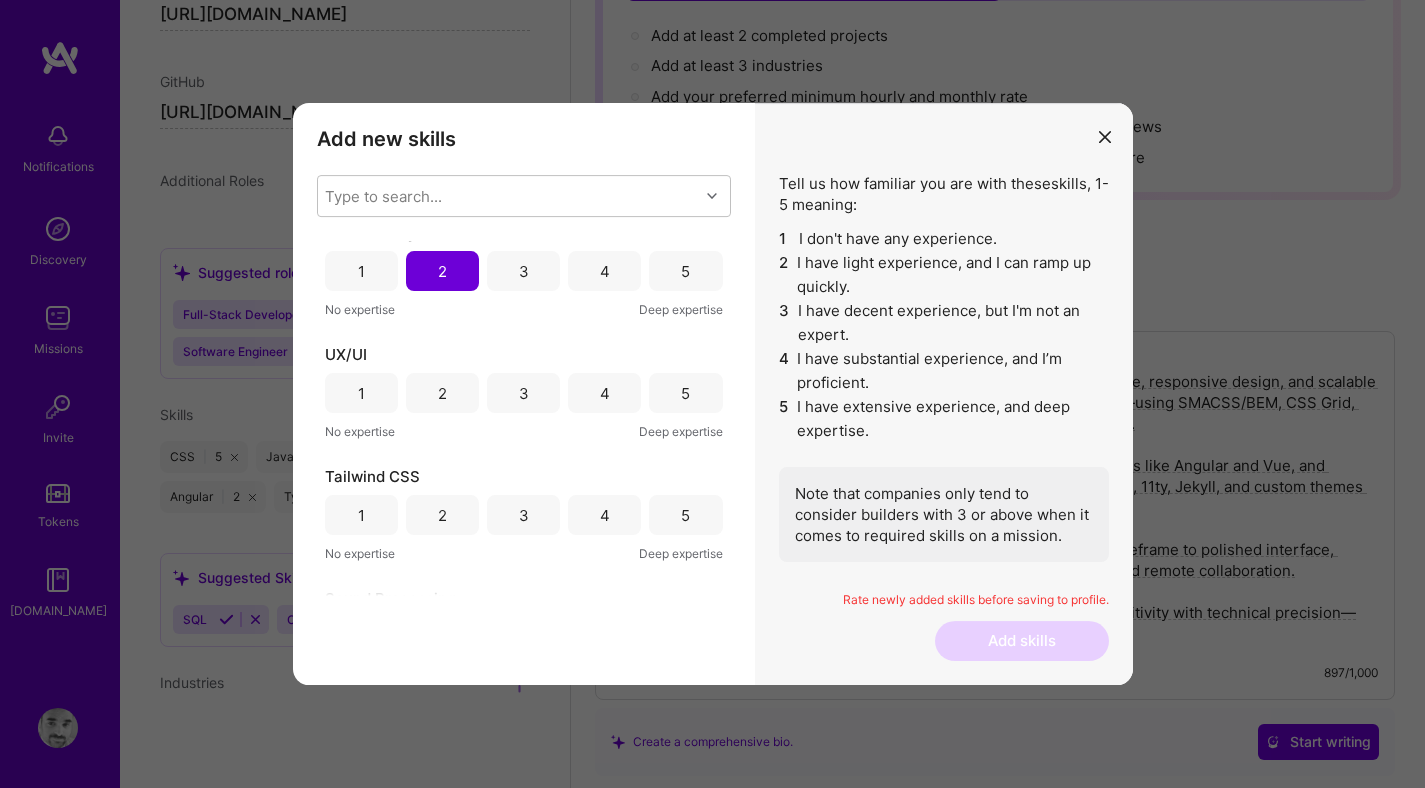 scroll, scrollTop: 149, scrollLeft: 0, axis: vertical 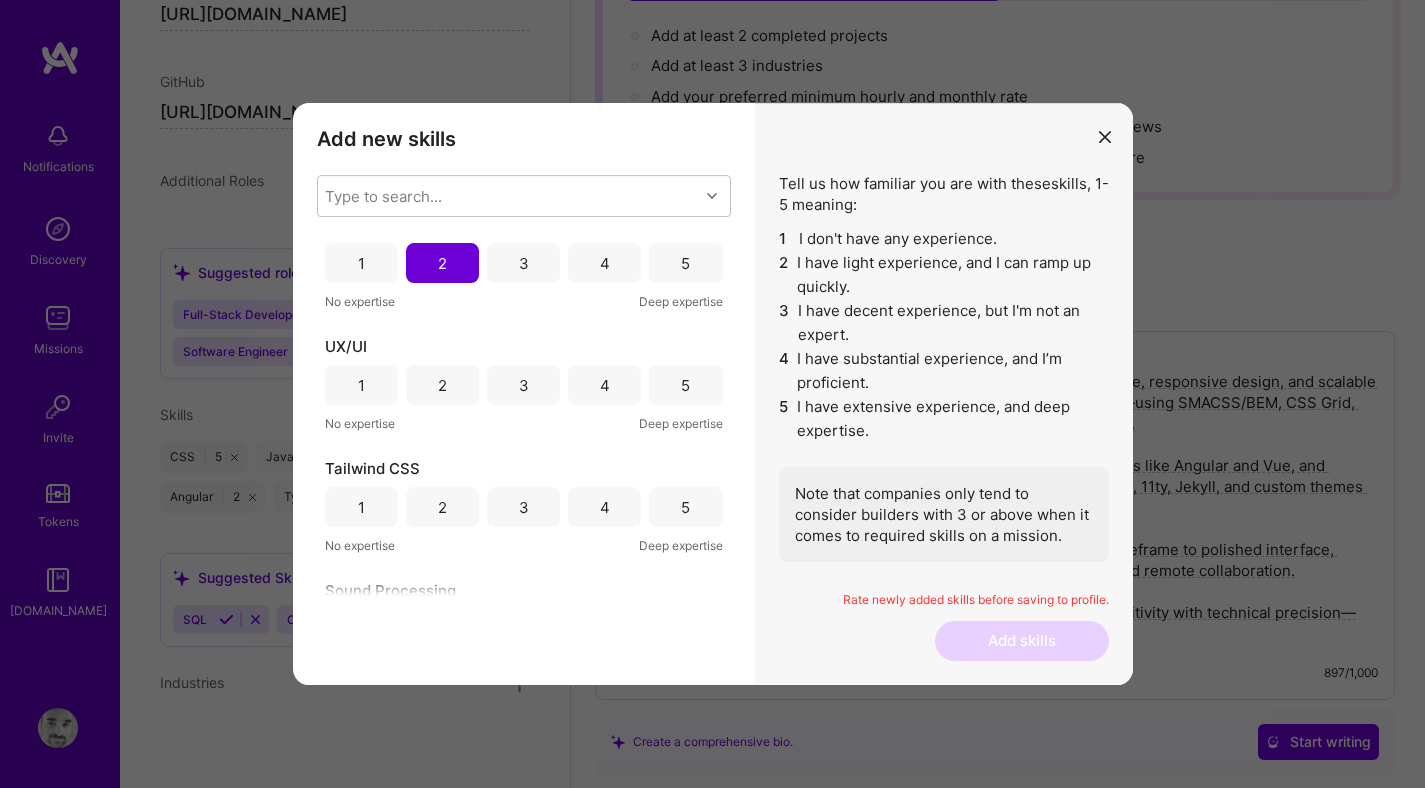 click on "3" at bounding box center (523, 385) 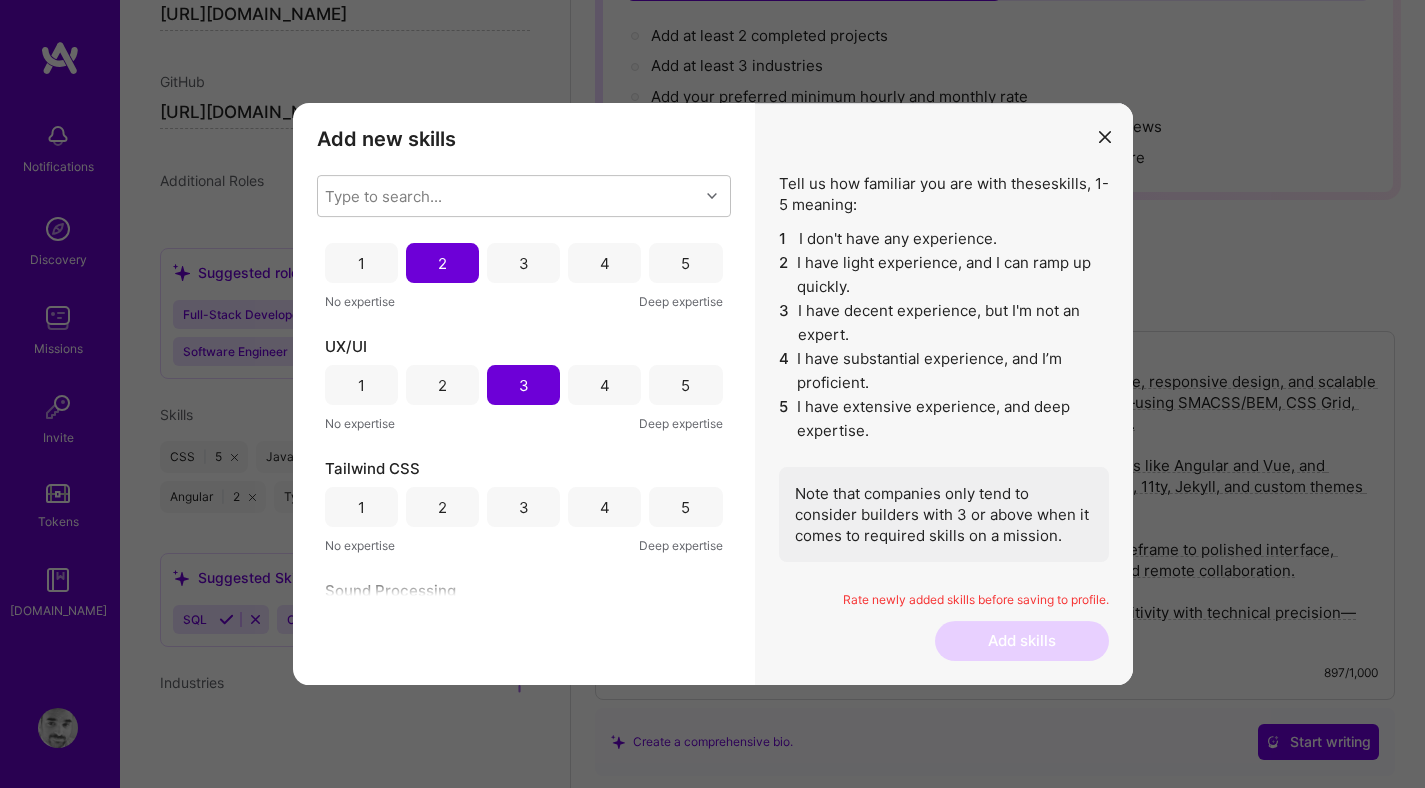 click on "4" at bounding box center [604, 385] 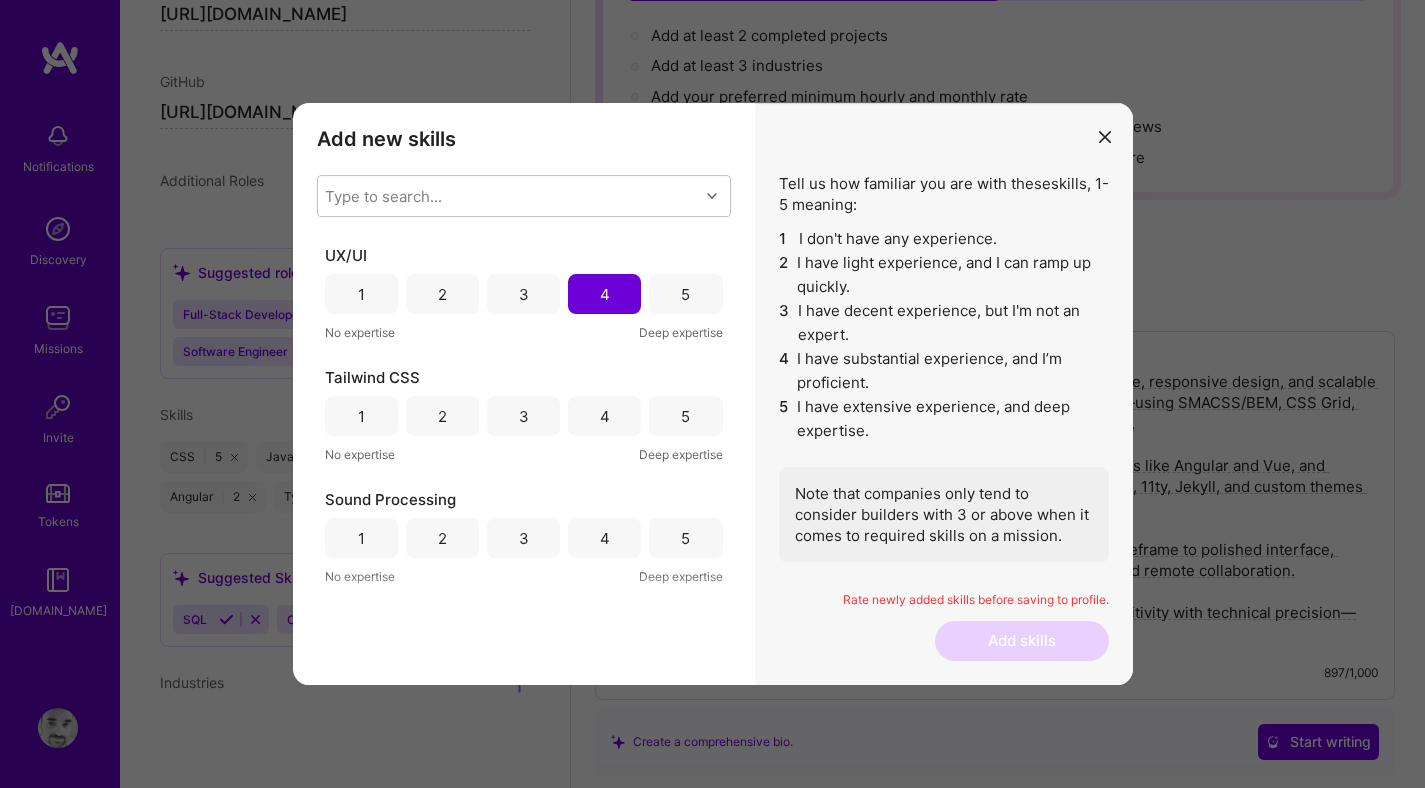 scroll, scrollTop: 242, scrollLeft: 0, axis: vertical 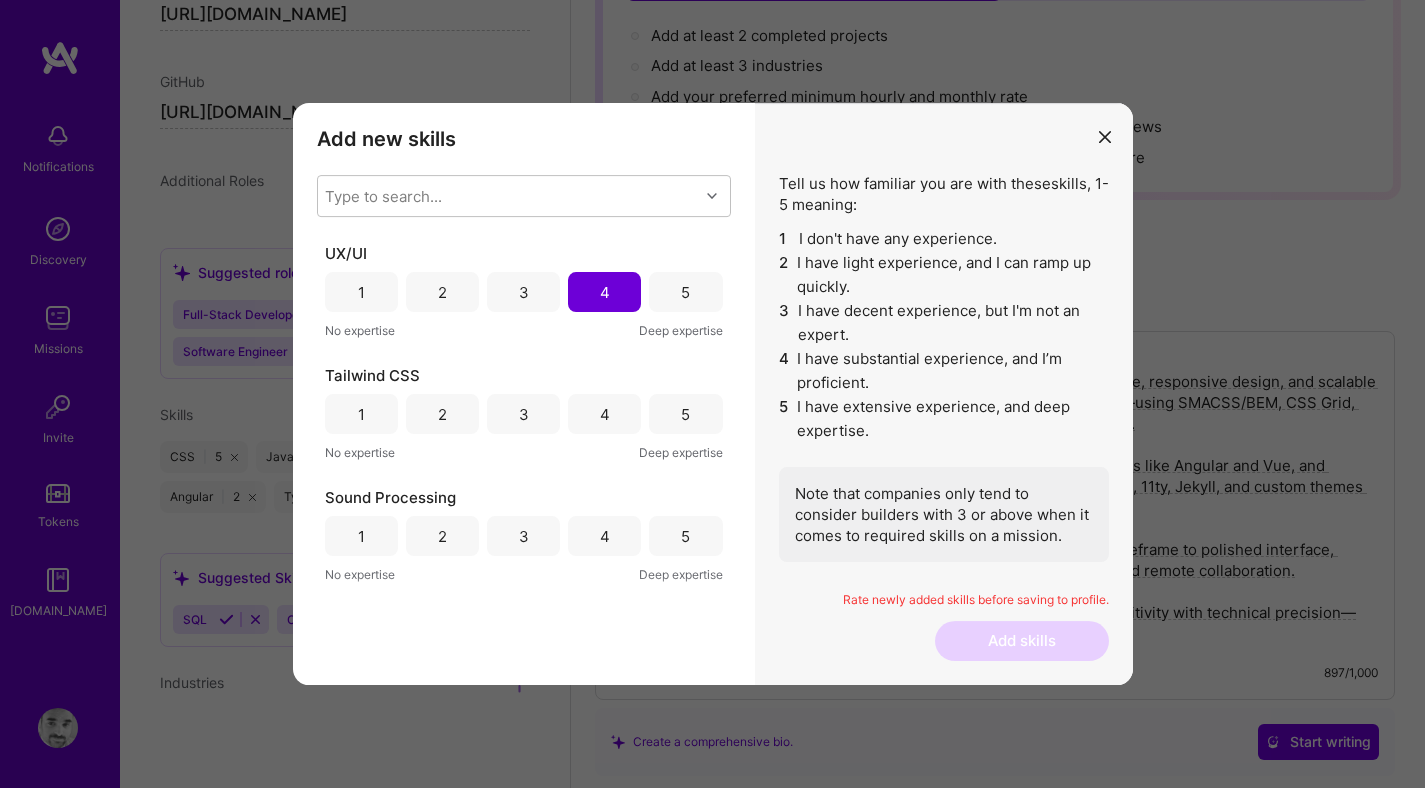 click on "2" at bounding box center (442, 414) 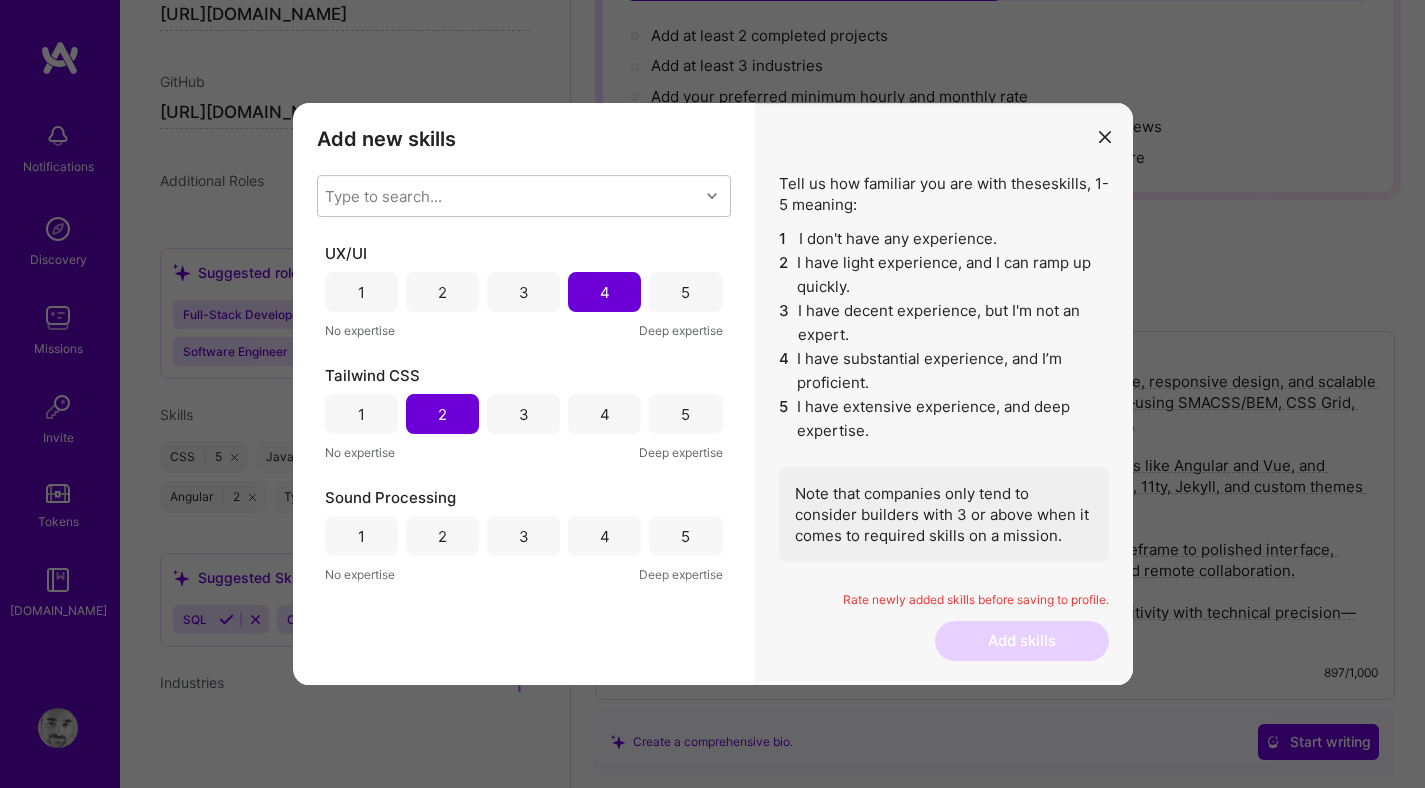 scroll, scrollTop: 378, scrollLeft: 0, axis: vertical 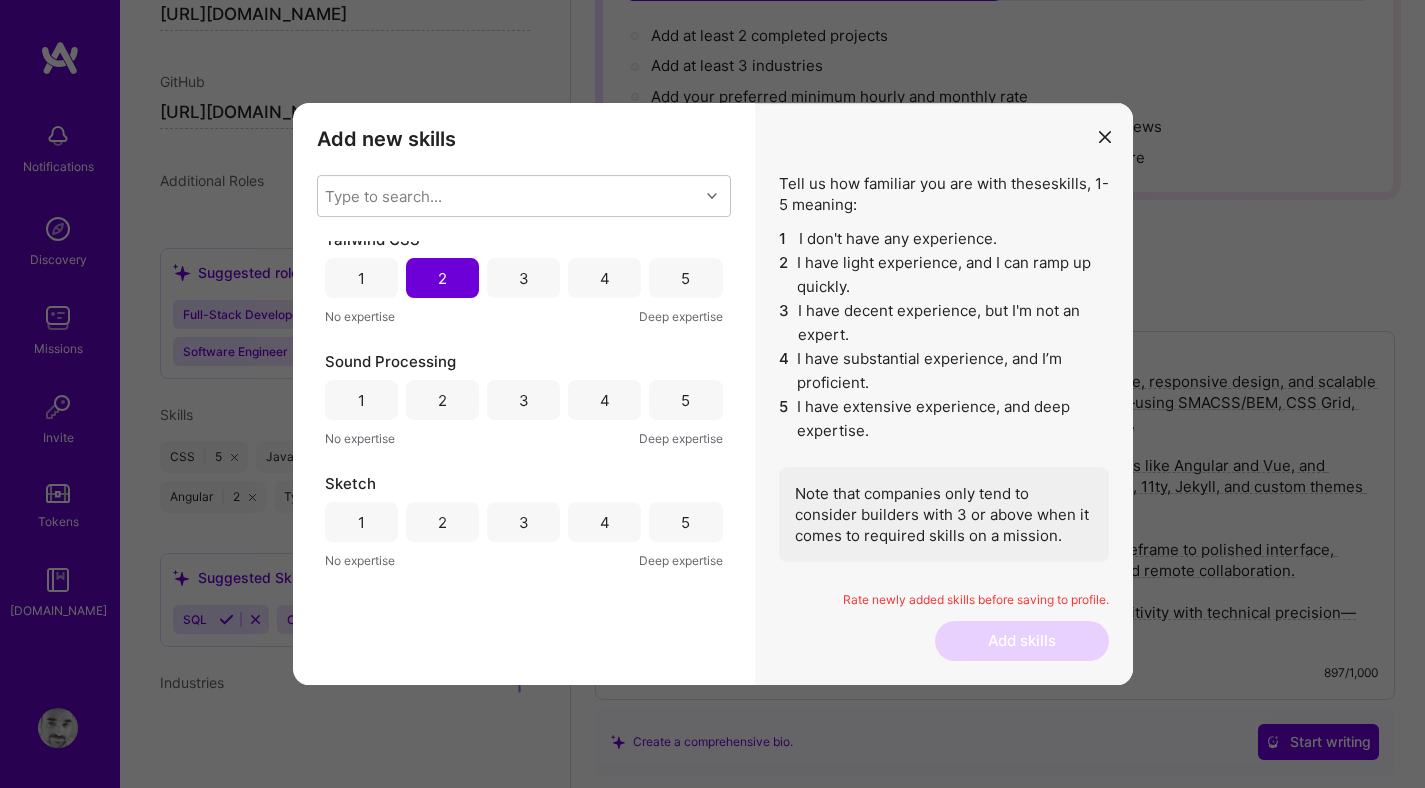 click on "4" at bounding box center (604, 400) 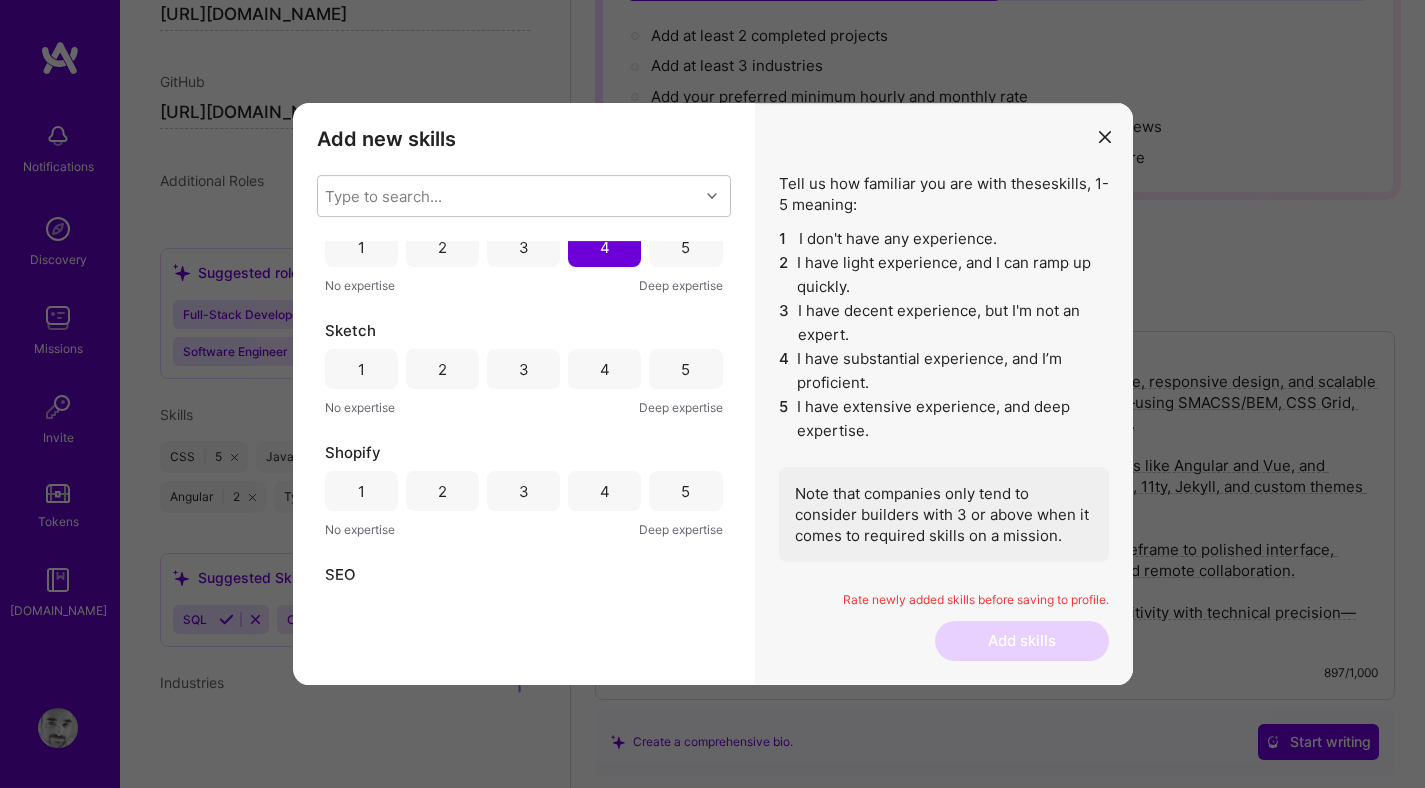 scroll, scrollTop: 532, scrollLeft: 0, axis: vertical 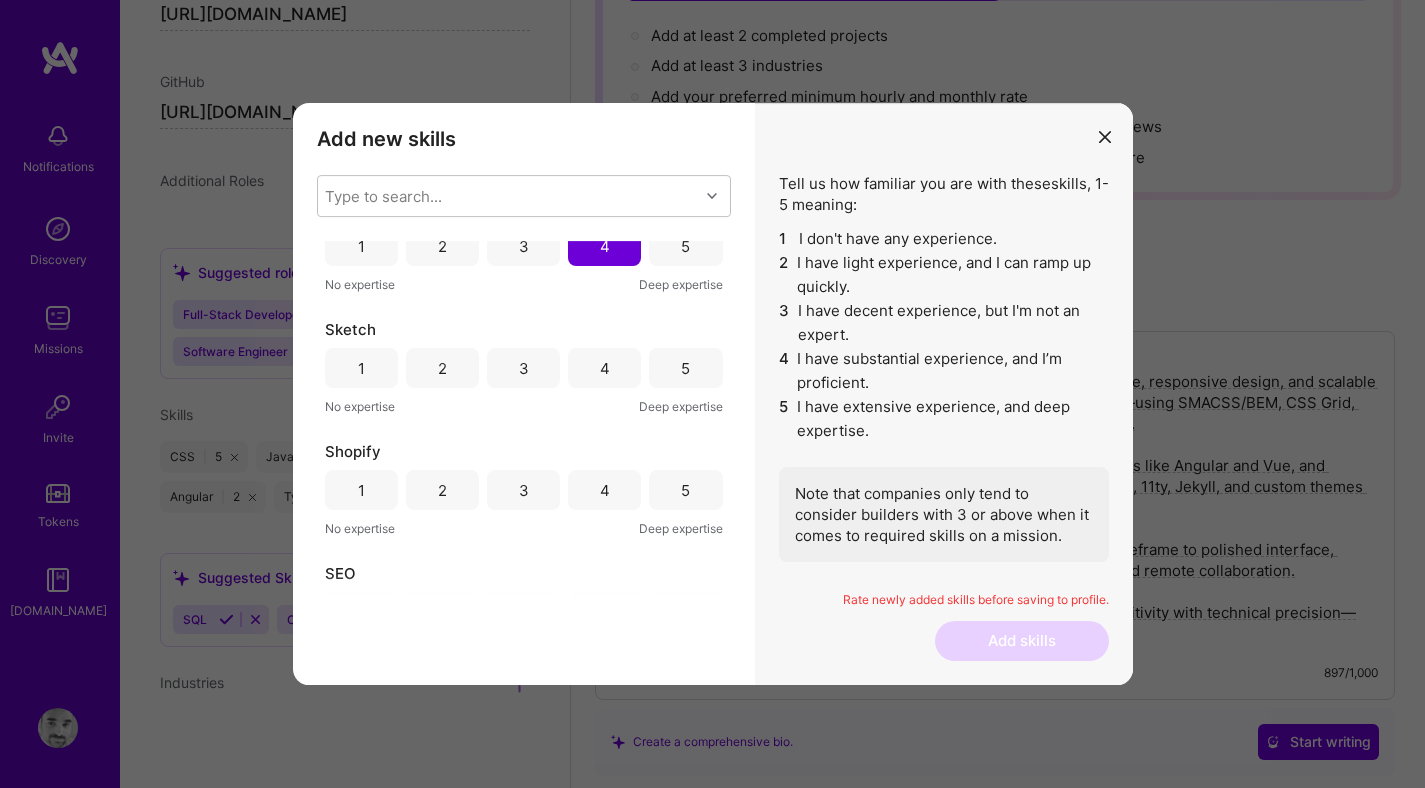 click on "2" at bounding box center [442, 368] 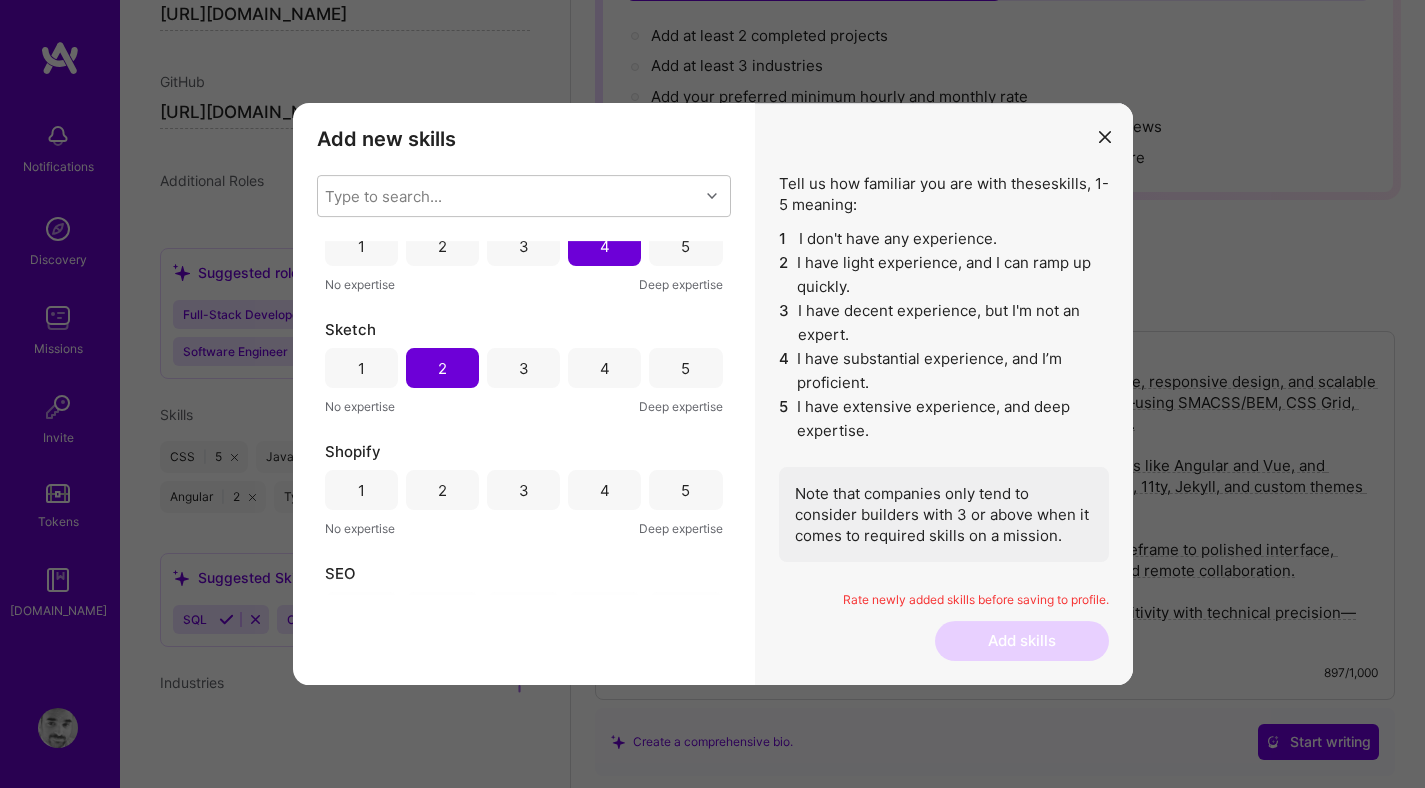 click on "2" at bounding box center (442, 490) 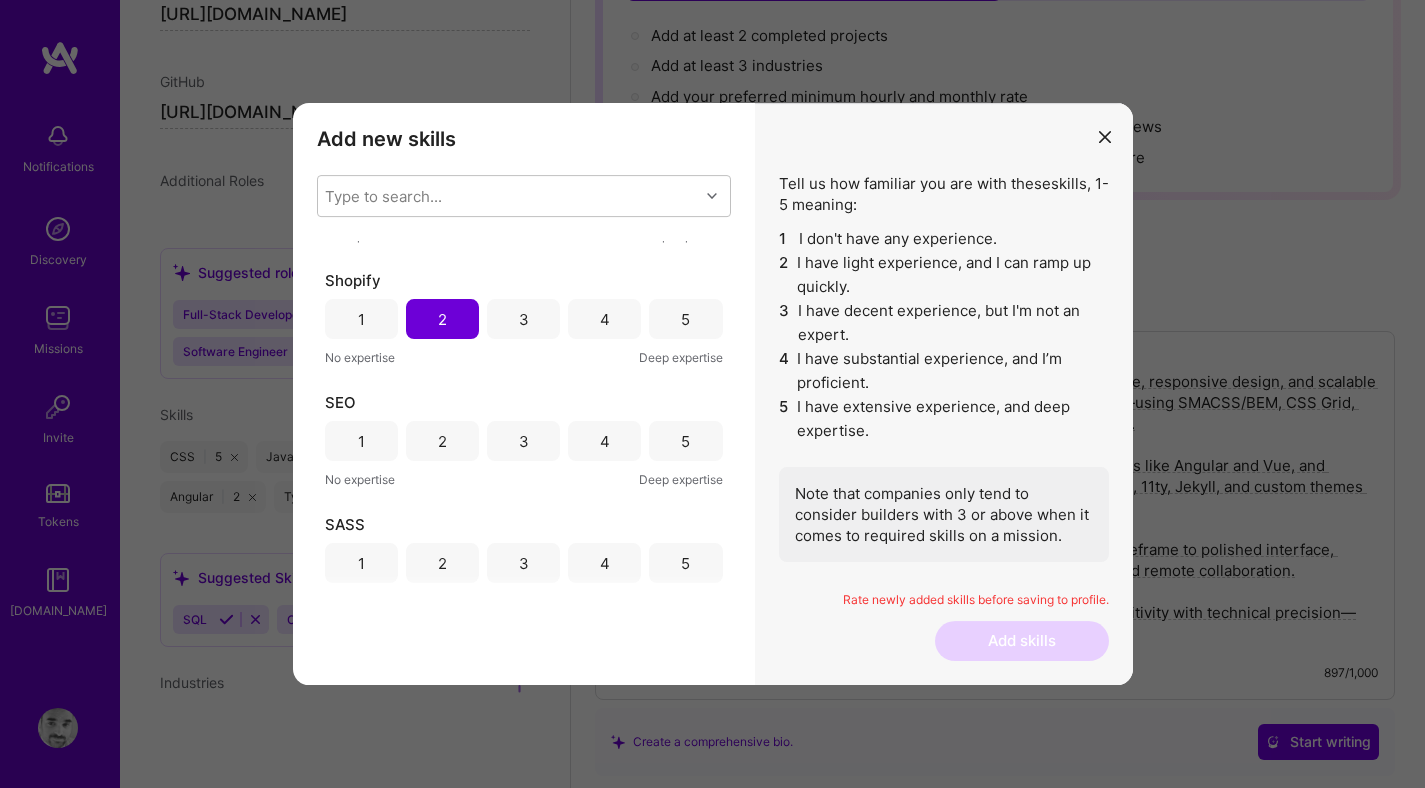 scroll, scrollTop: 705, scrollLeft: 0, axis: vertical 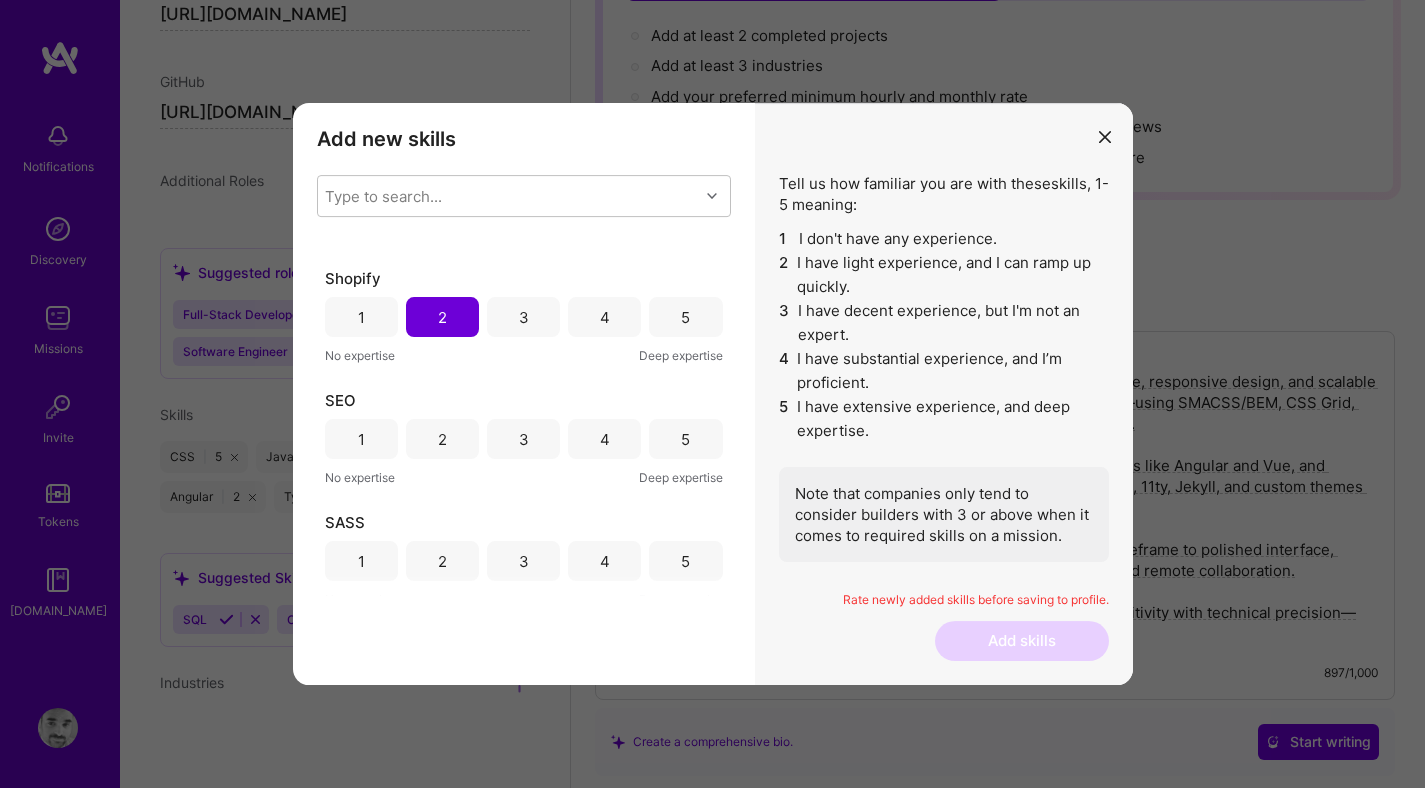 click on "3" at bounding box center [523, 439] 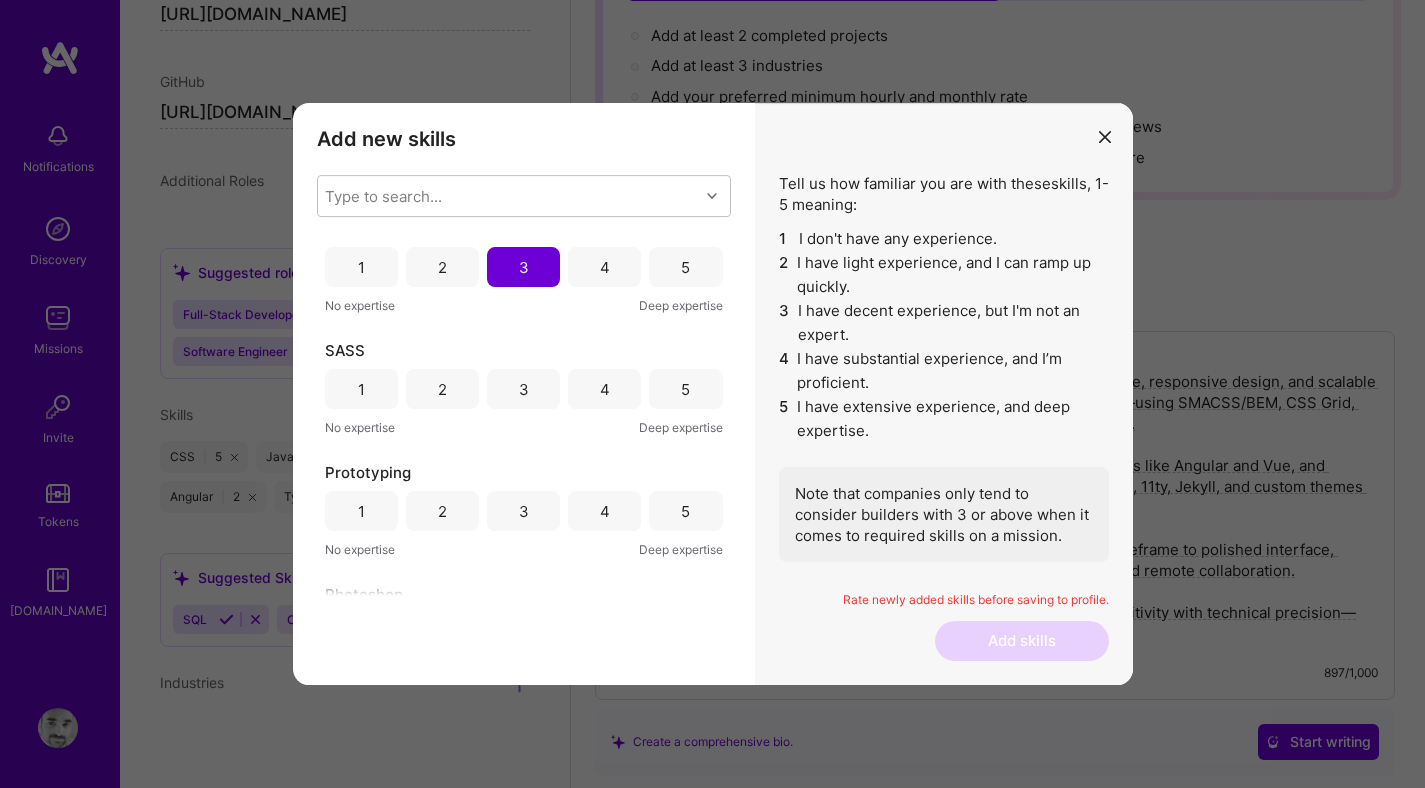 scroll, scrollTop: 881, scrollLeft: 0, axis: vertical 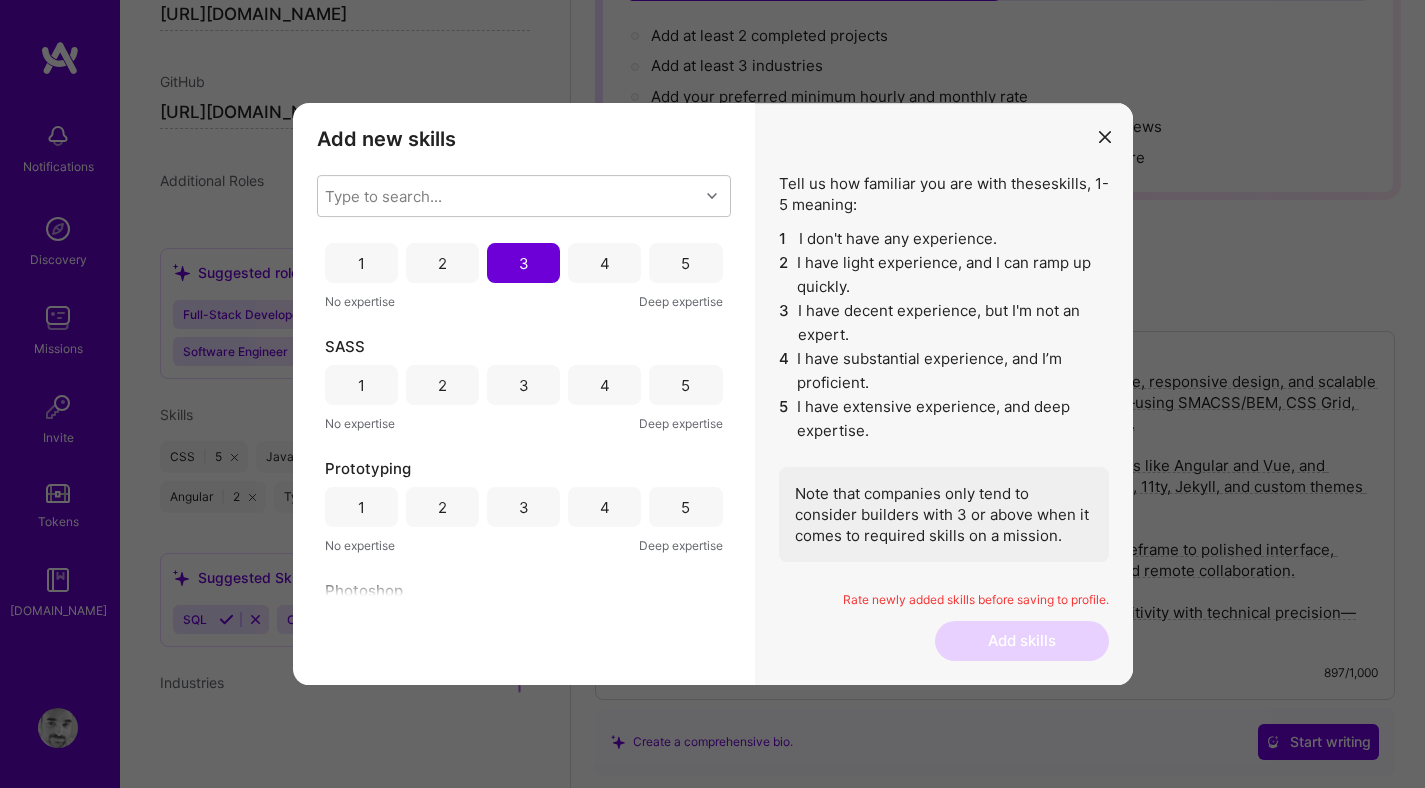 click on "5" at bounding box center [685, 385] 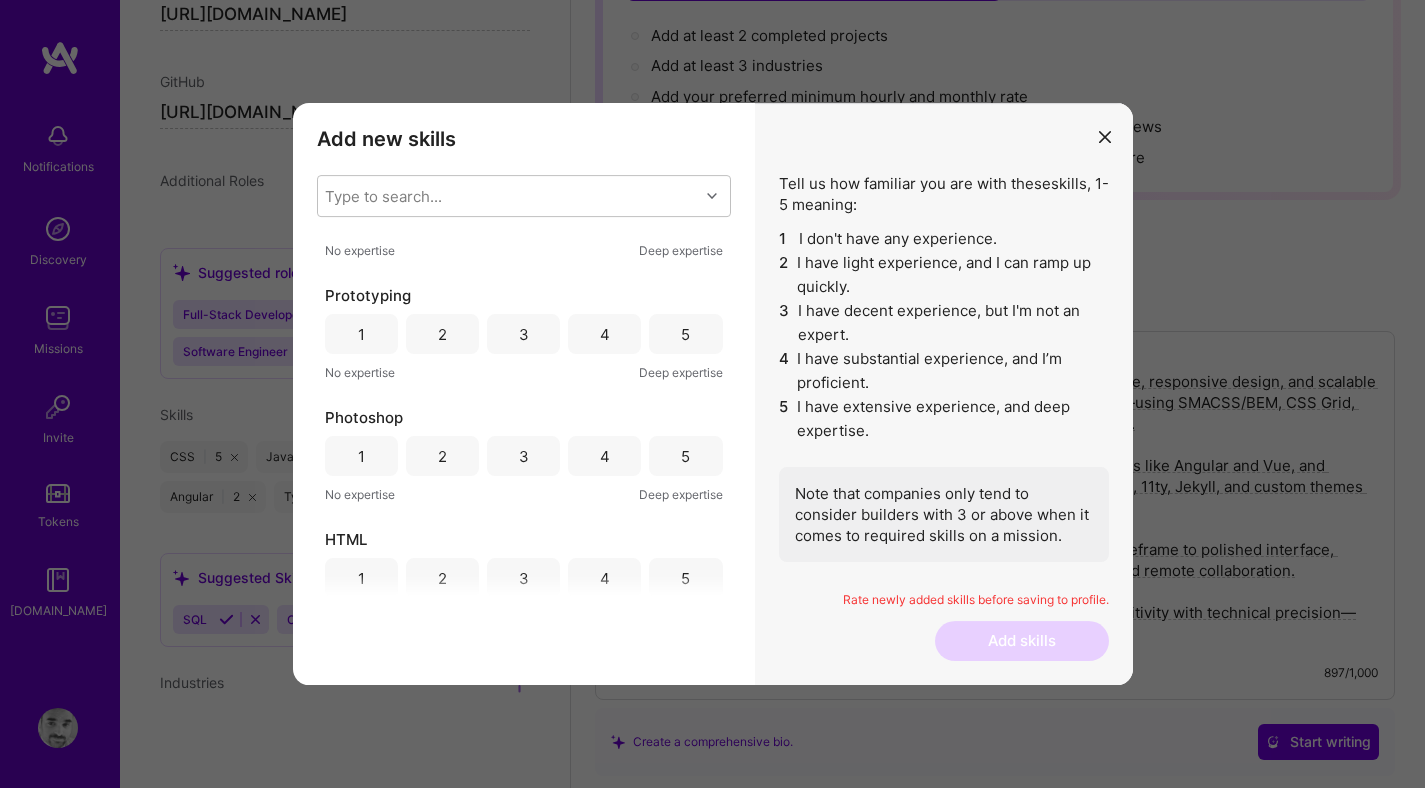 scroll, scrollTop: 1055, scrollLeft: 0, axis: vertical 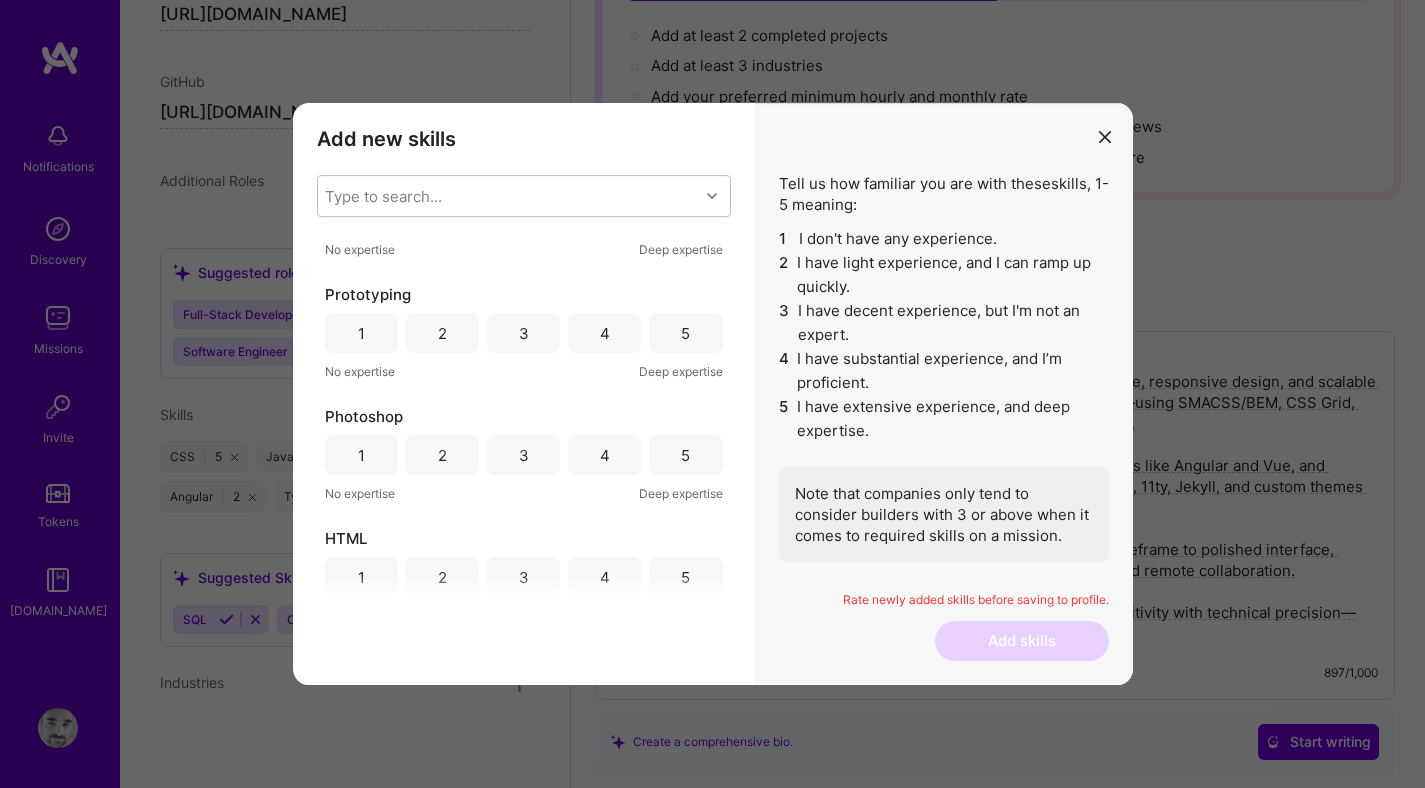 click on "3" at bounding box center [523, 333] 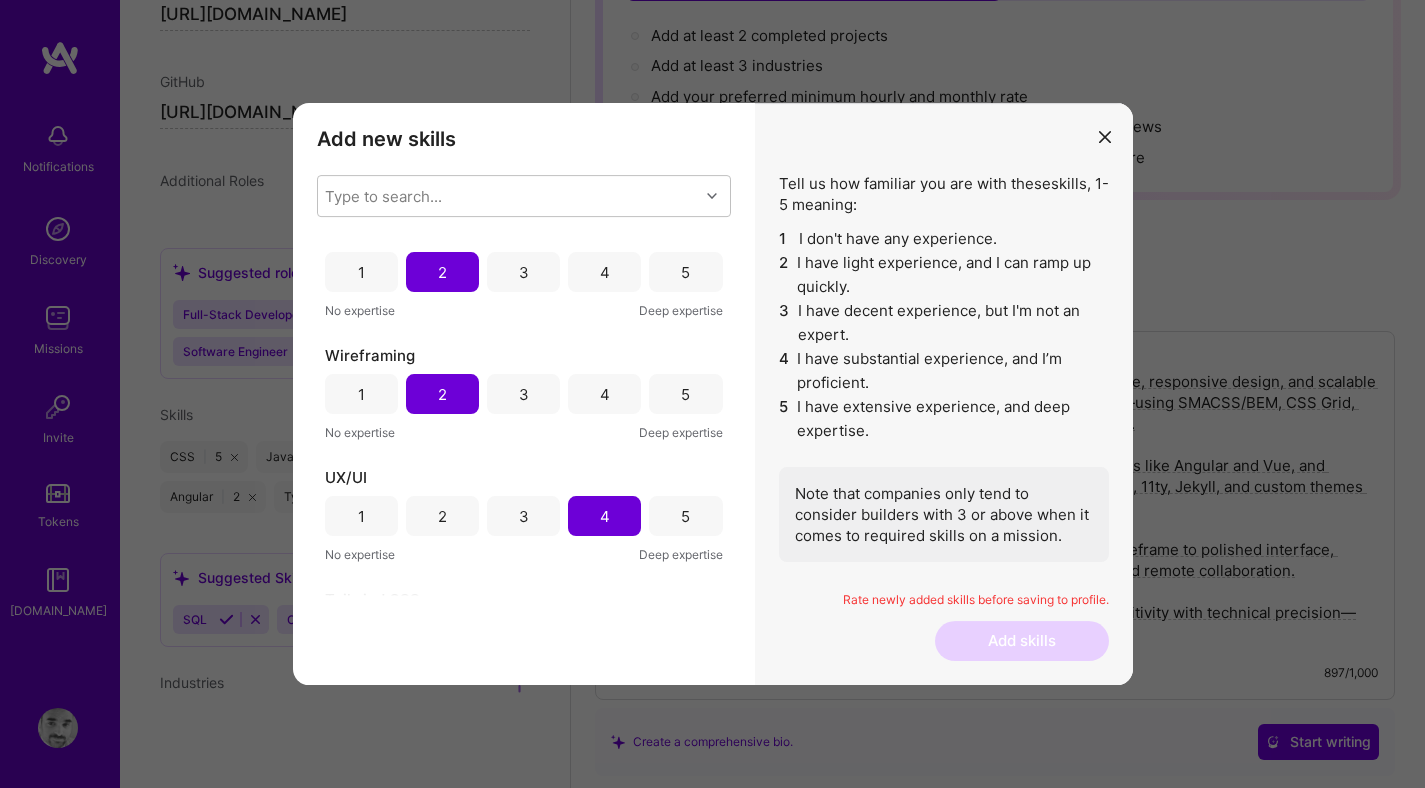 scroll, scrollTop: 25, scrollLeft: 0, axis: vertical 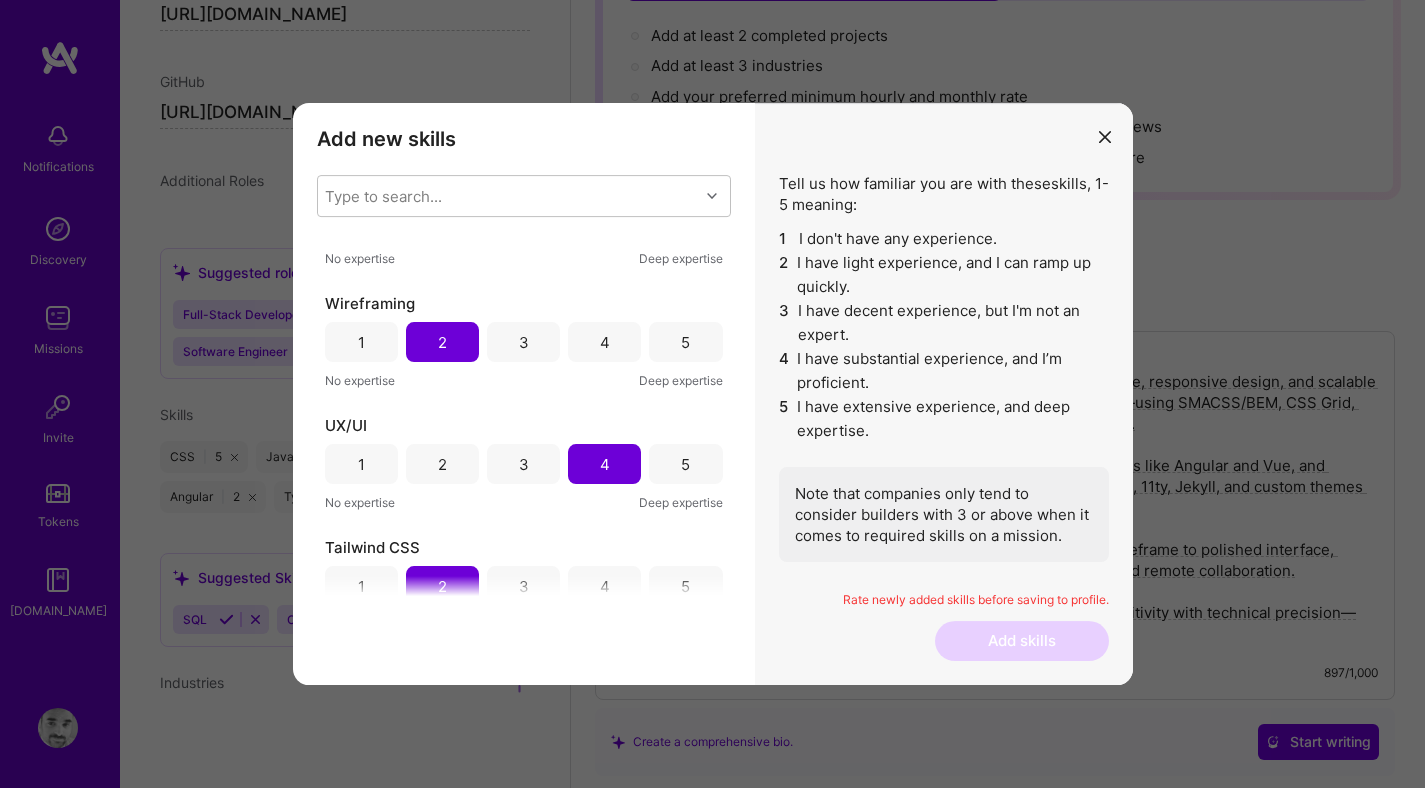 click on "3" at bounding box center (523, 342) 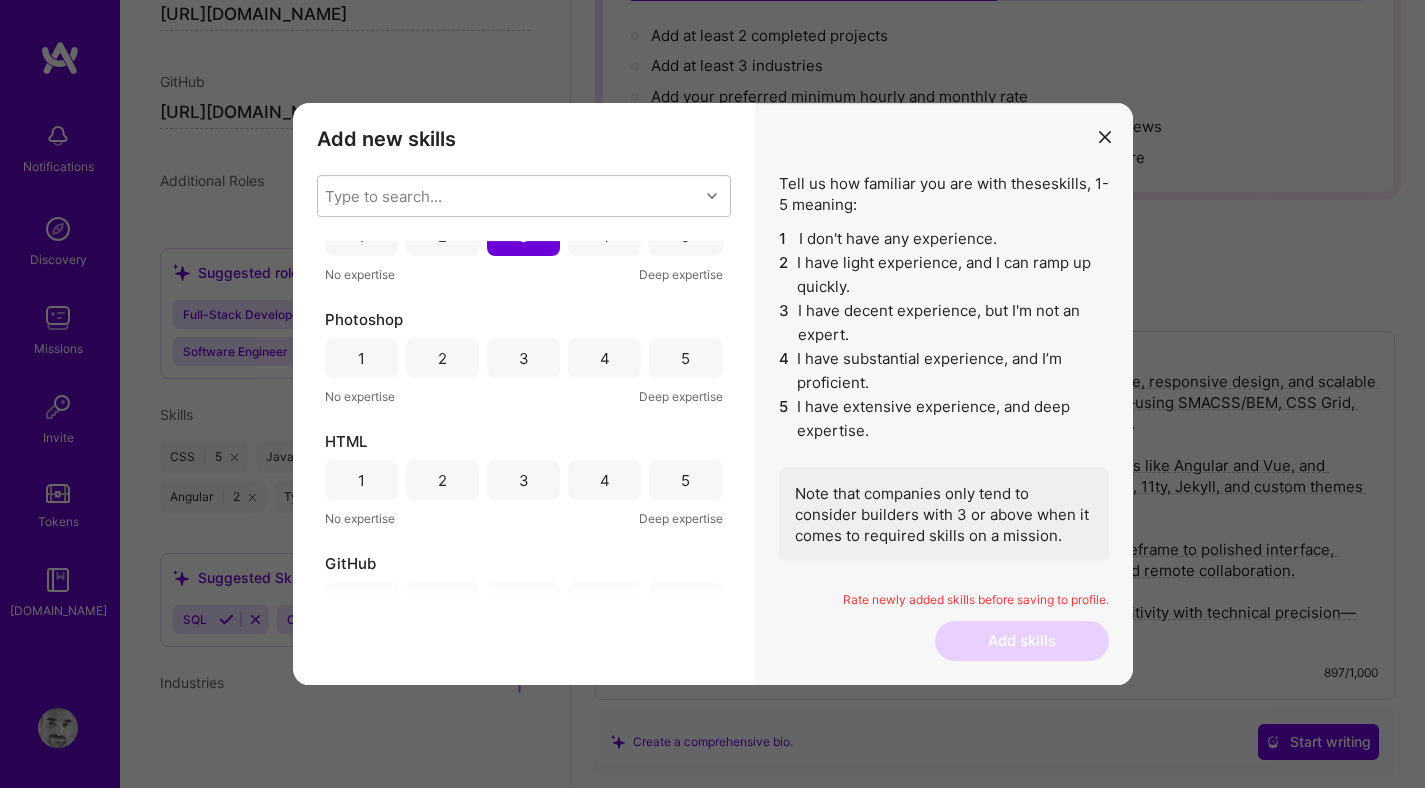 scroll, scrollTop: 1158, scrollLeft: 0, axis: vertical 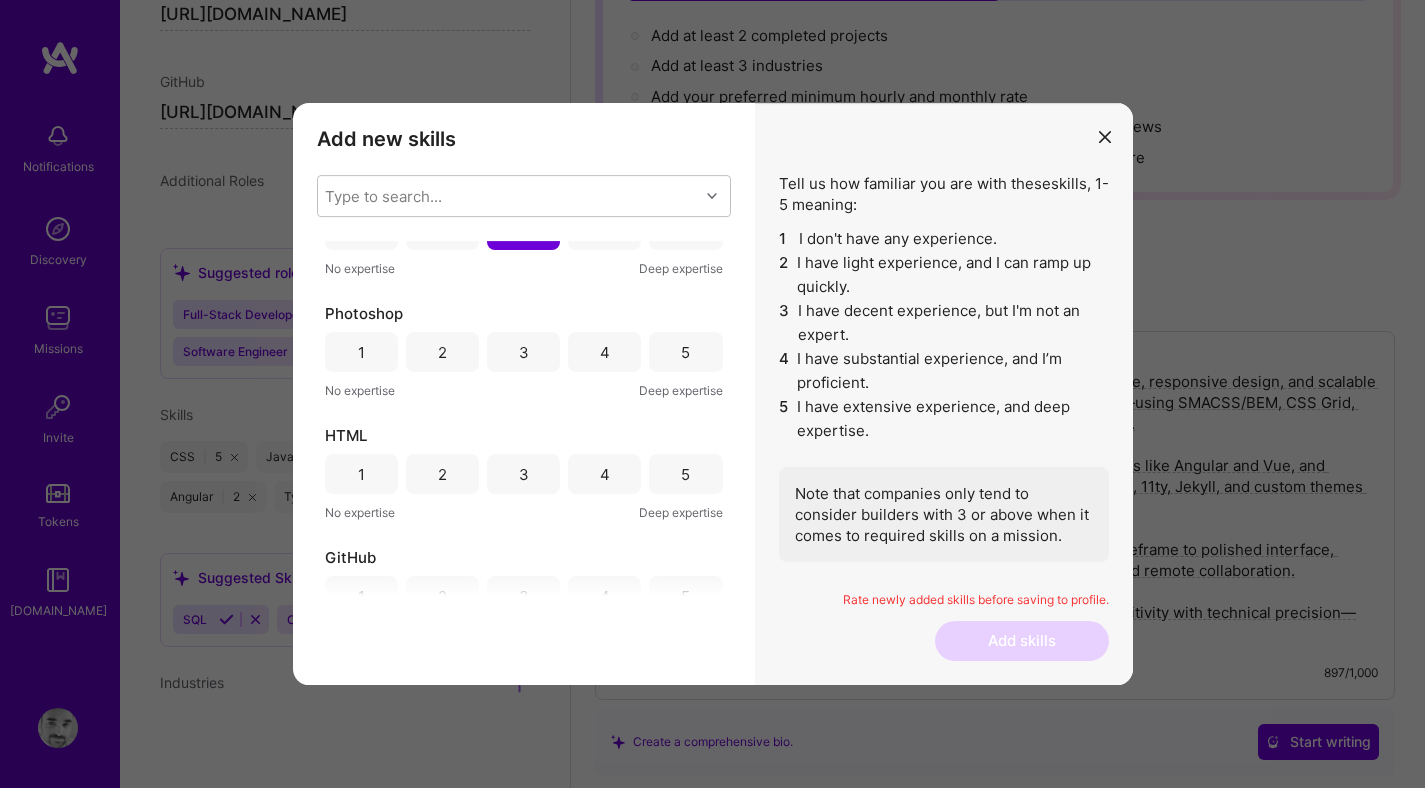 click on "3" at bounding box center [524, 352] 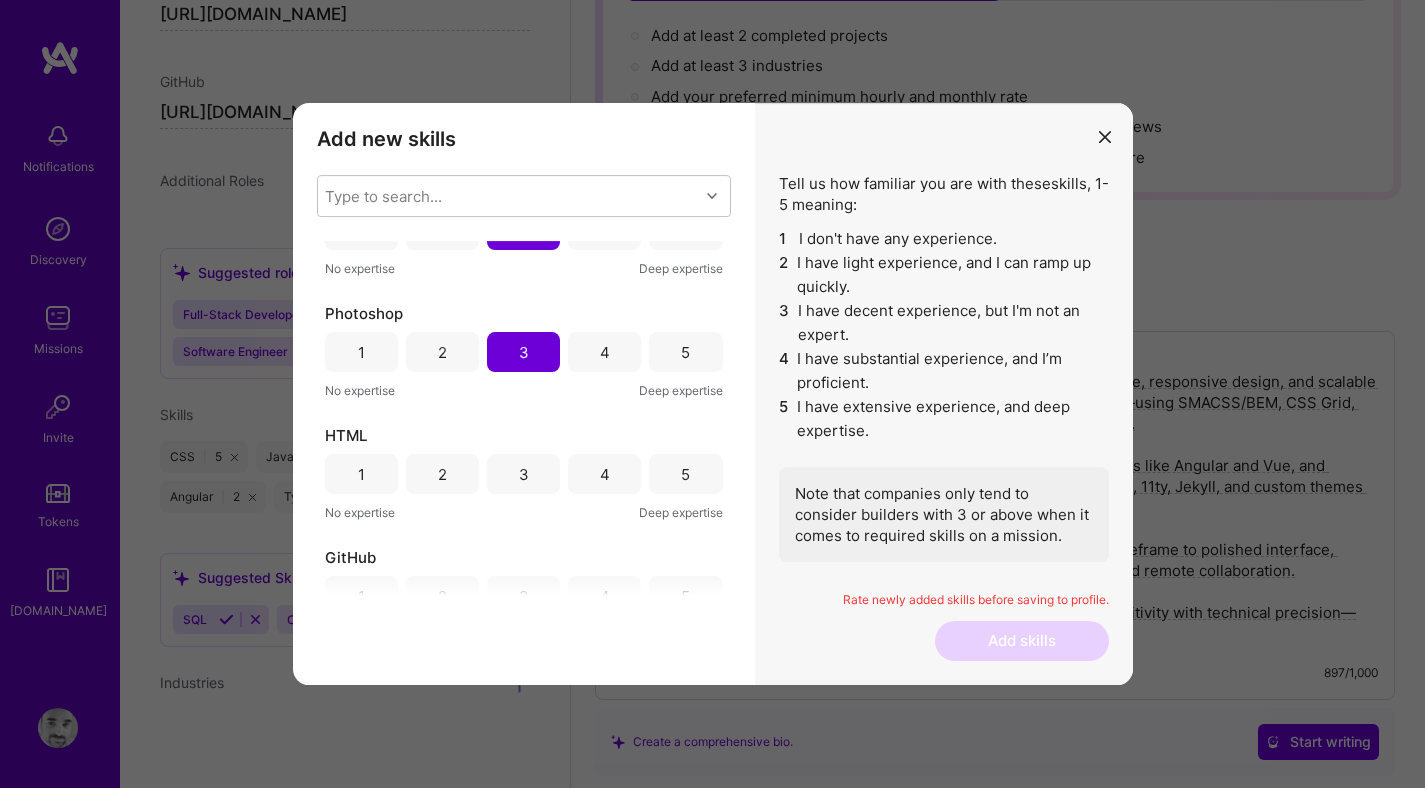 click on "5" at bounding box center (685, 474) 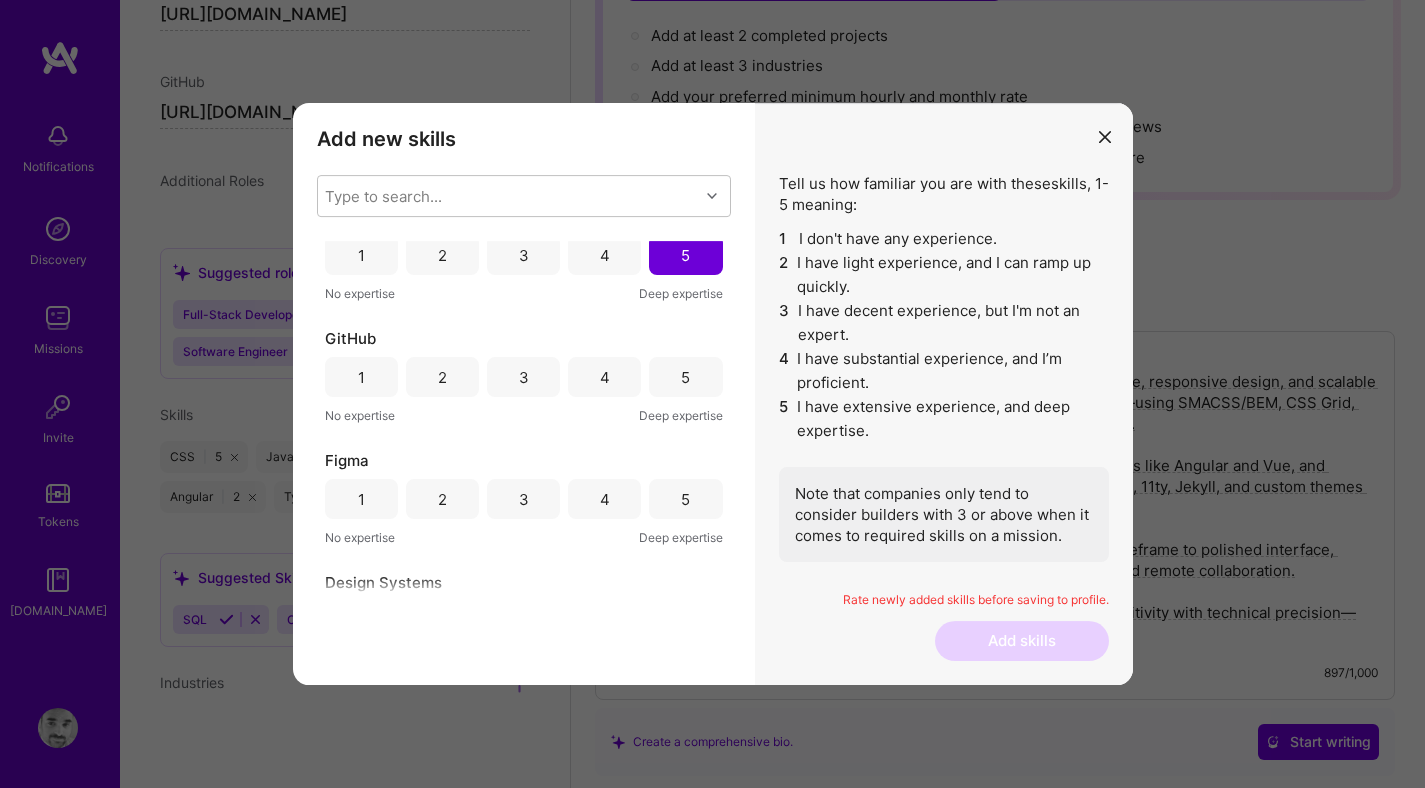 scroll, scrollTop: 1379, scrollLeft: 0, axis: vertical 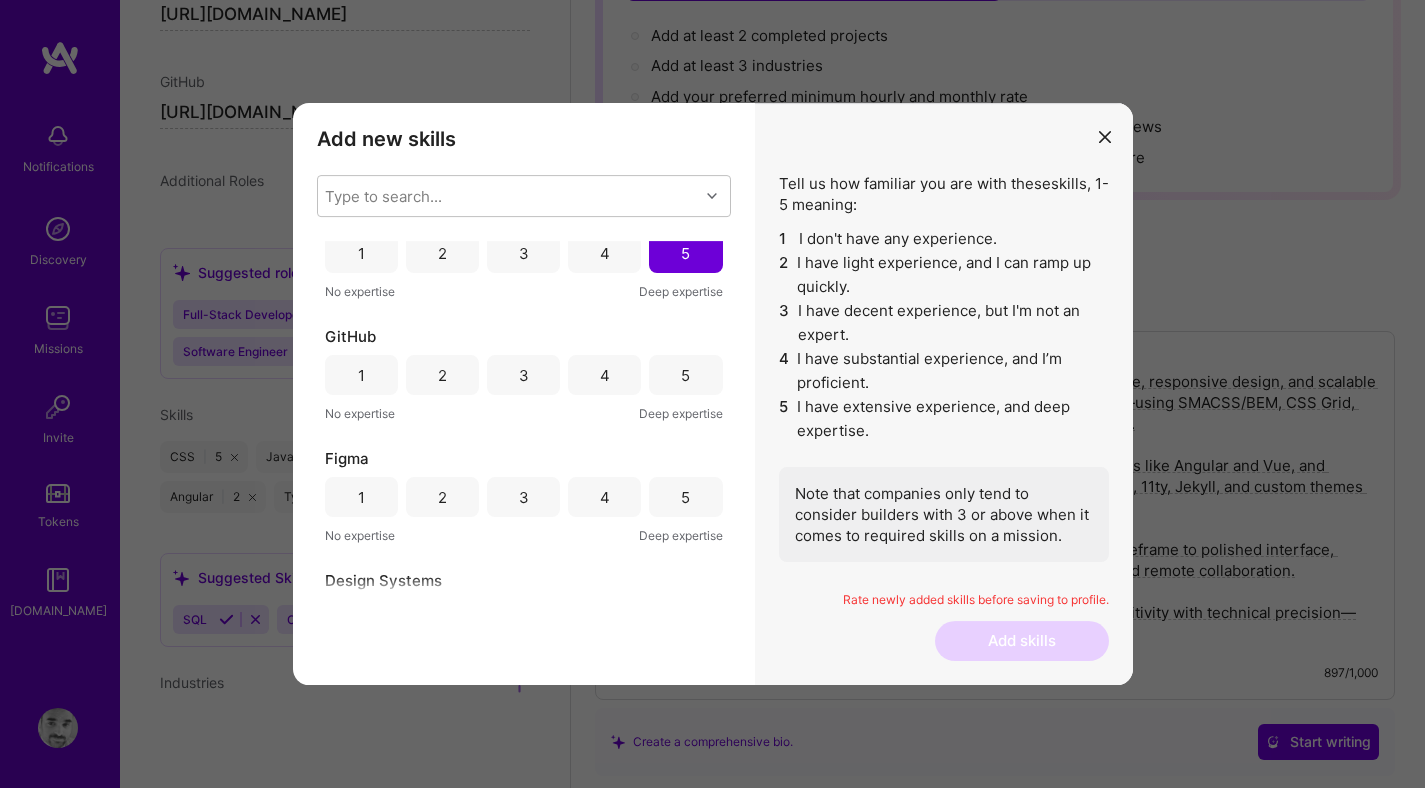 click on "3" at bounding box center [523, 375] 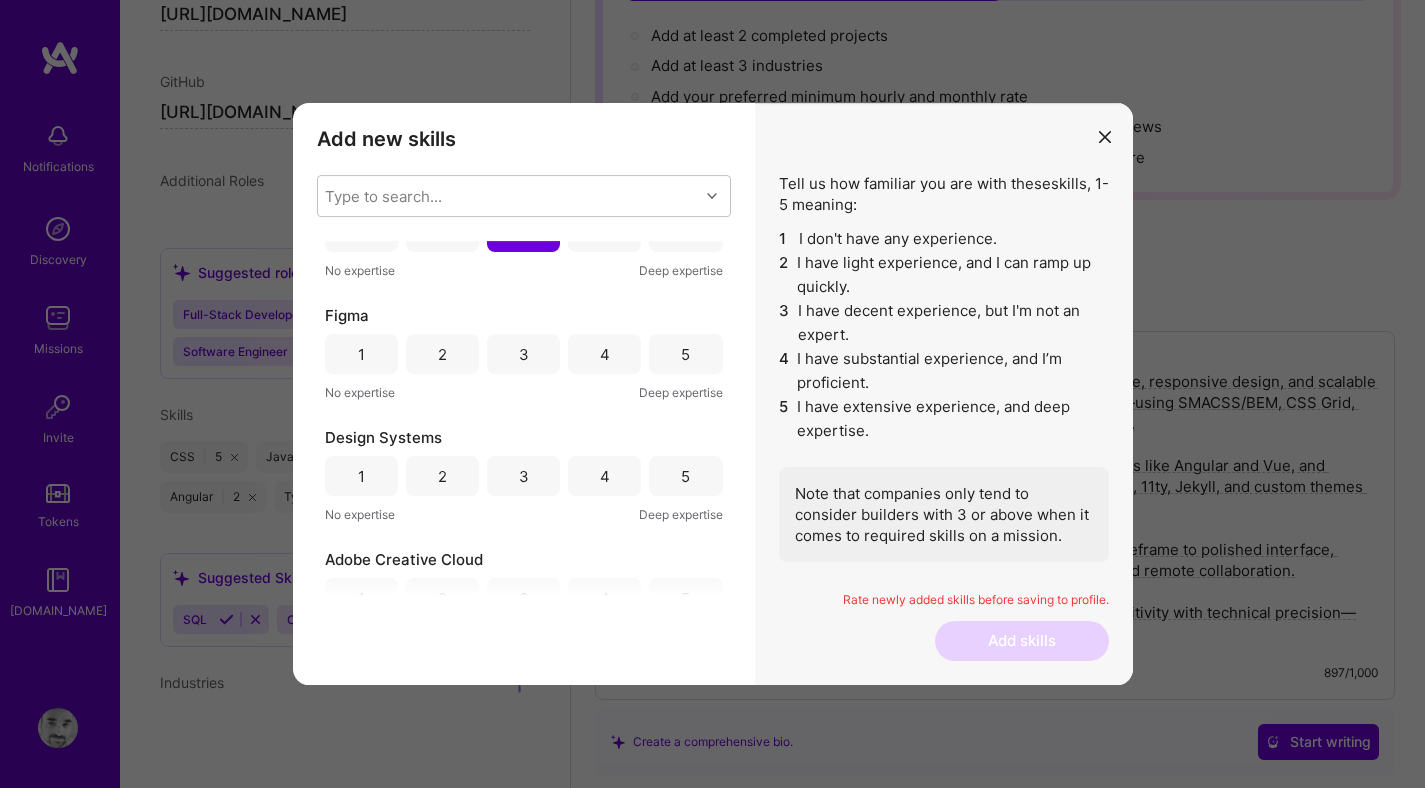 scroll, scrollTop: 1524, scrollLeft: 0, axis: vertical 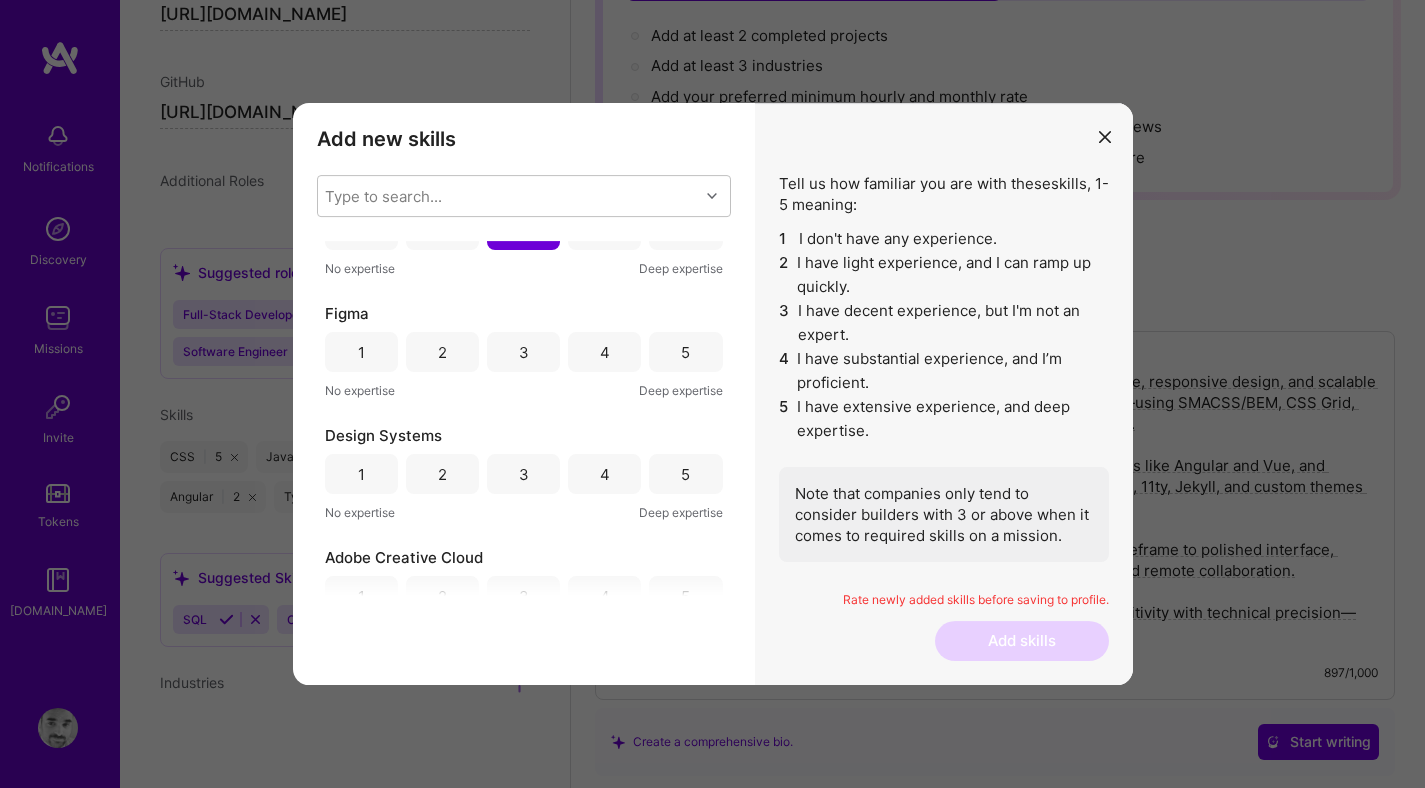 click on "3" at bounding box center [523, 352] 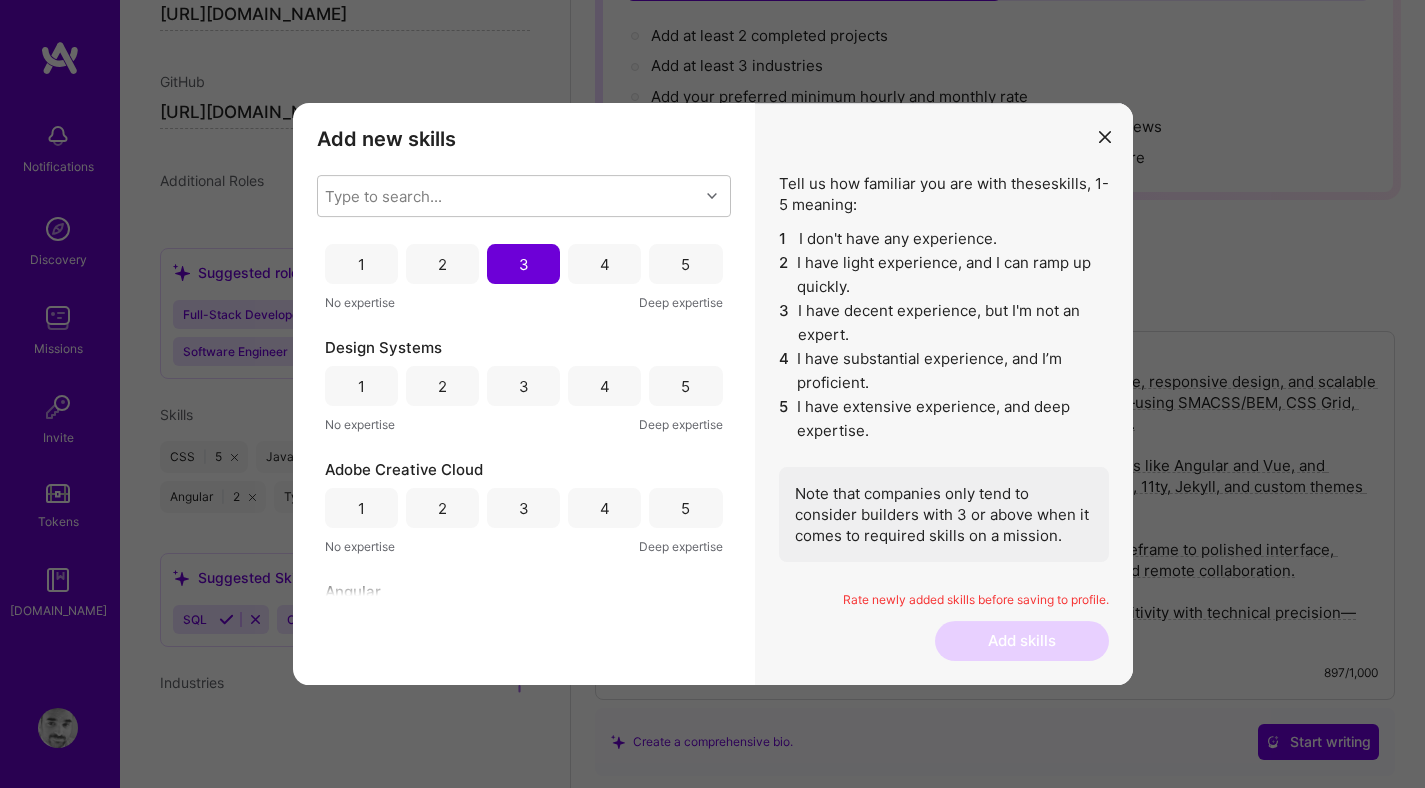 scroll, scrollTop: 1613, scrollLeft: 0, axis: vertical 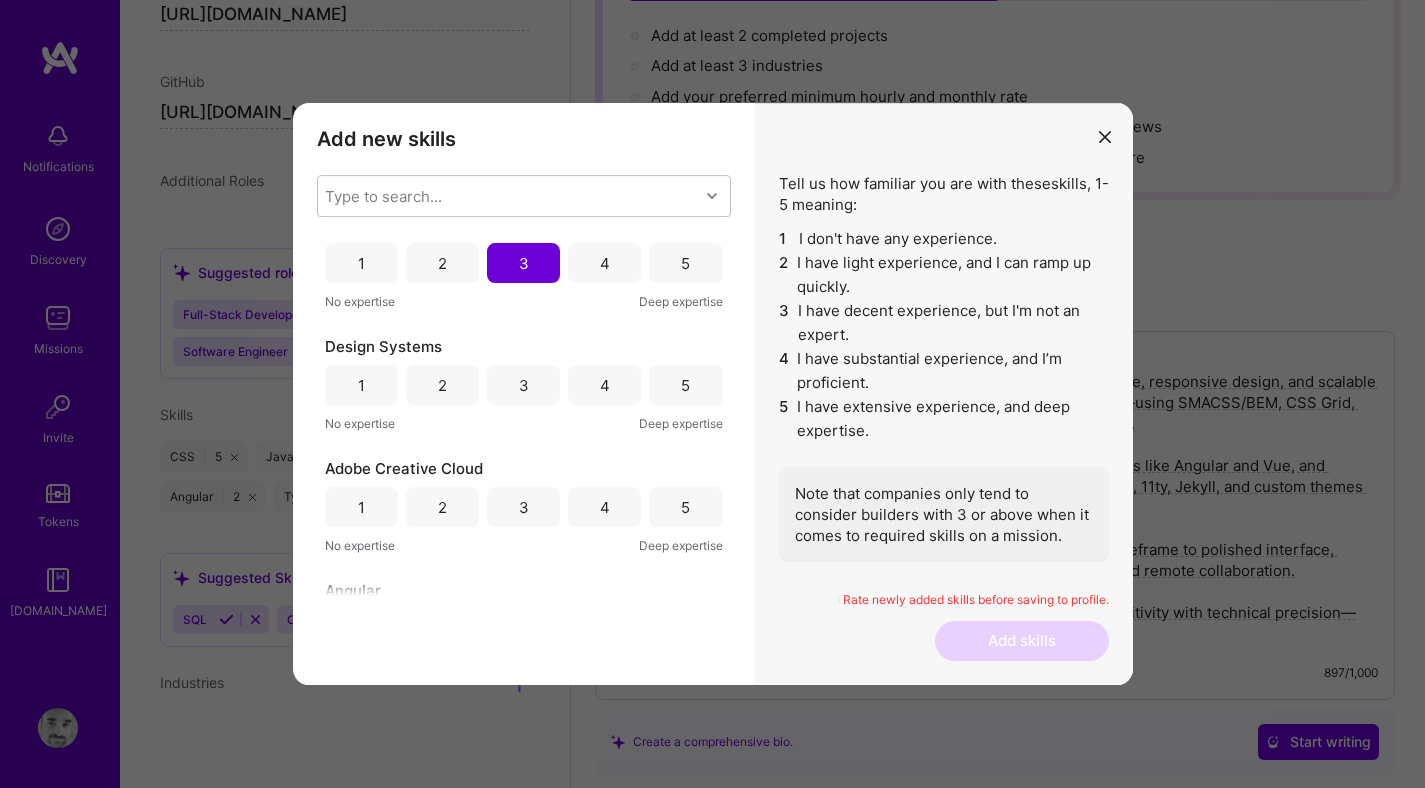 click on "2" at bounding box center (442, 385) 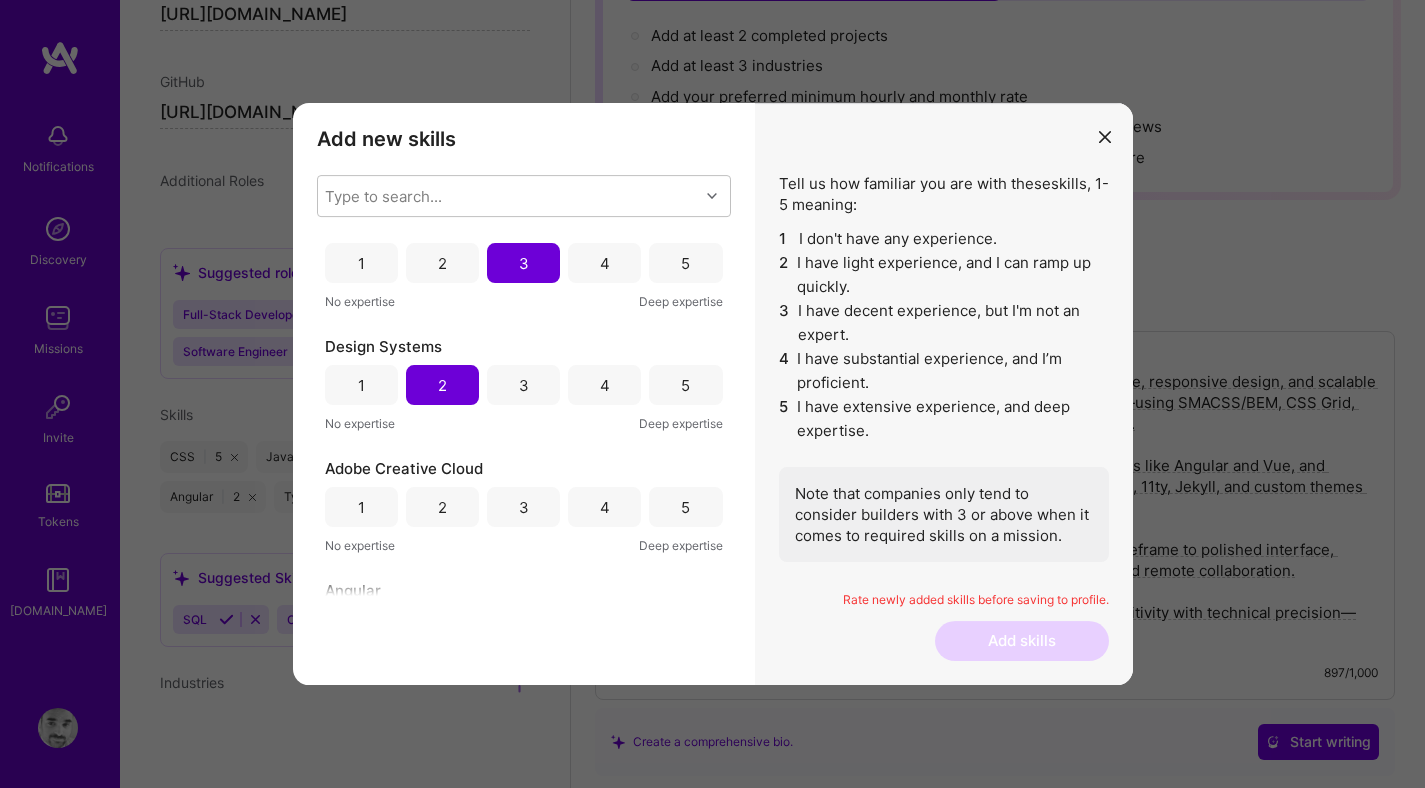 scroll, scrollTop: 1783, scrollLeft: 0, axis: vertical 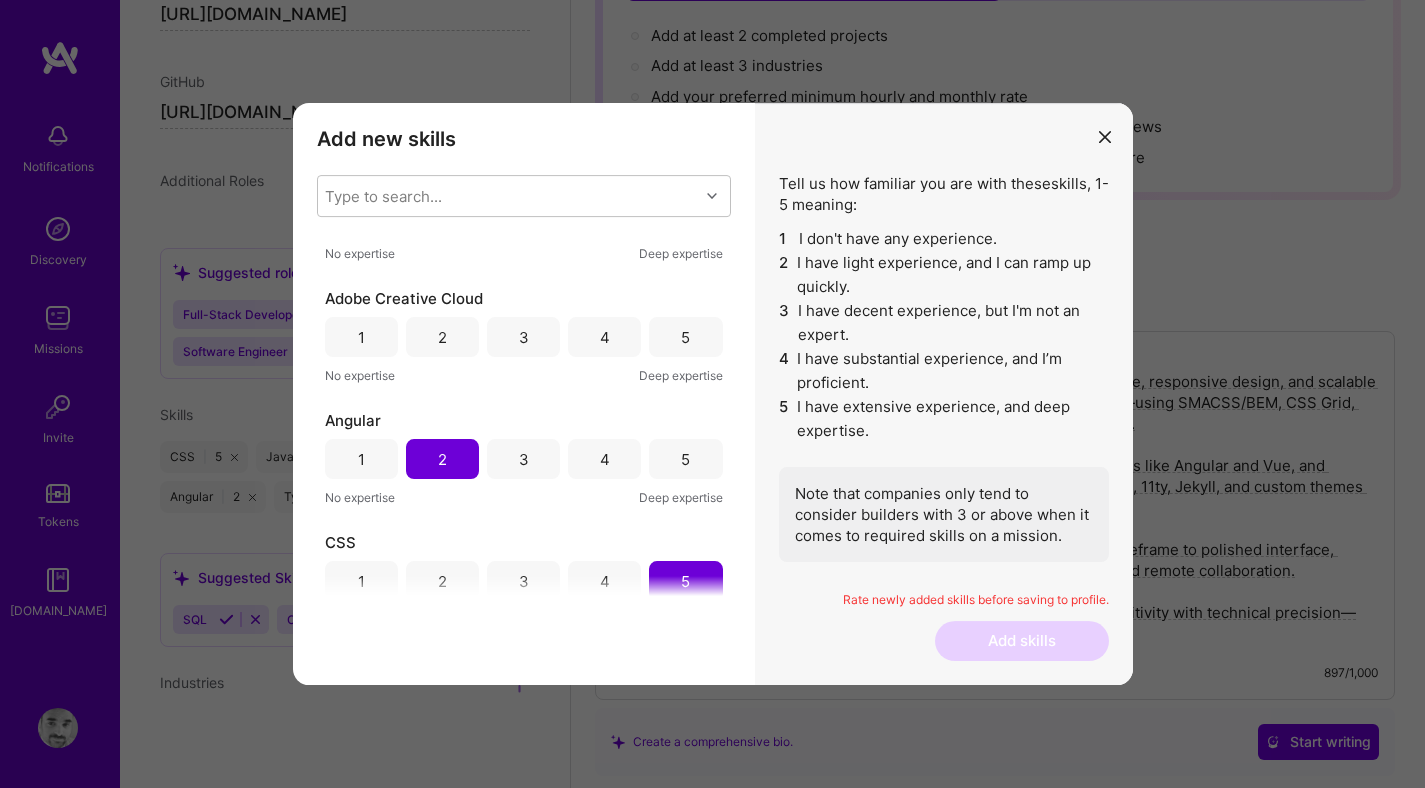 click on "2" at bounding box center [442, 337] 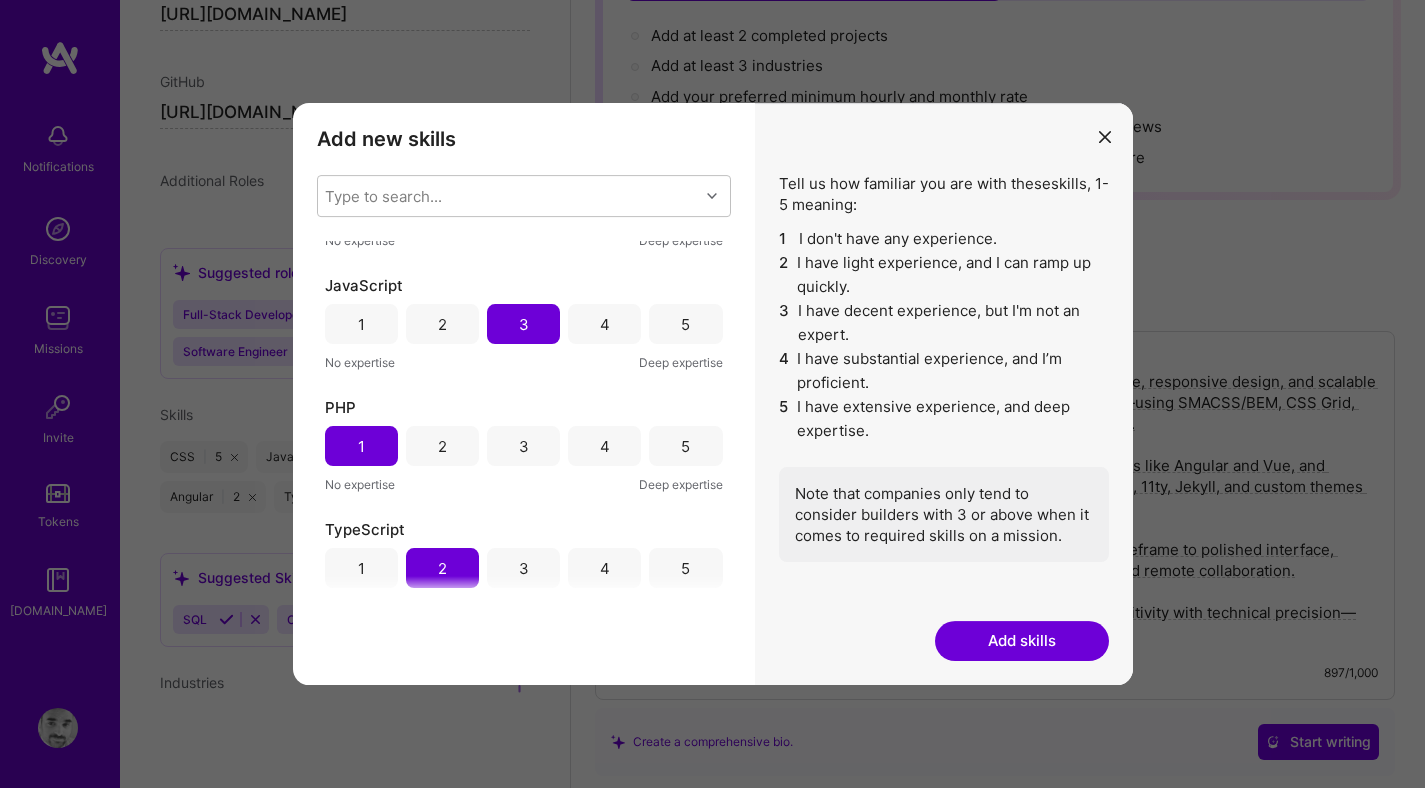 scroll, scrollTop: 2163, scrollLeft: 0, axis: vertical 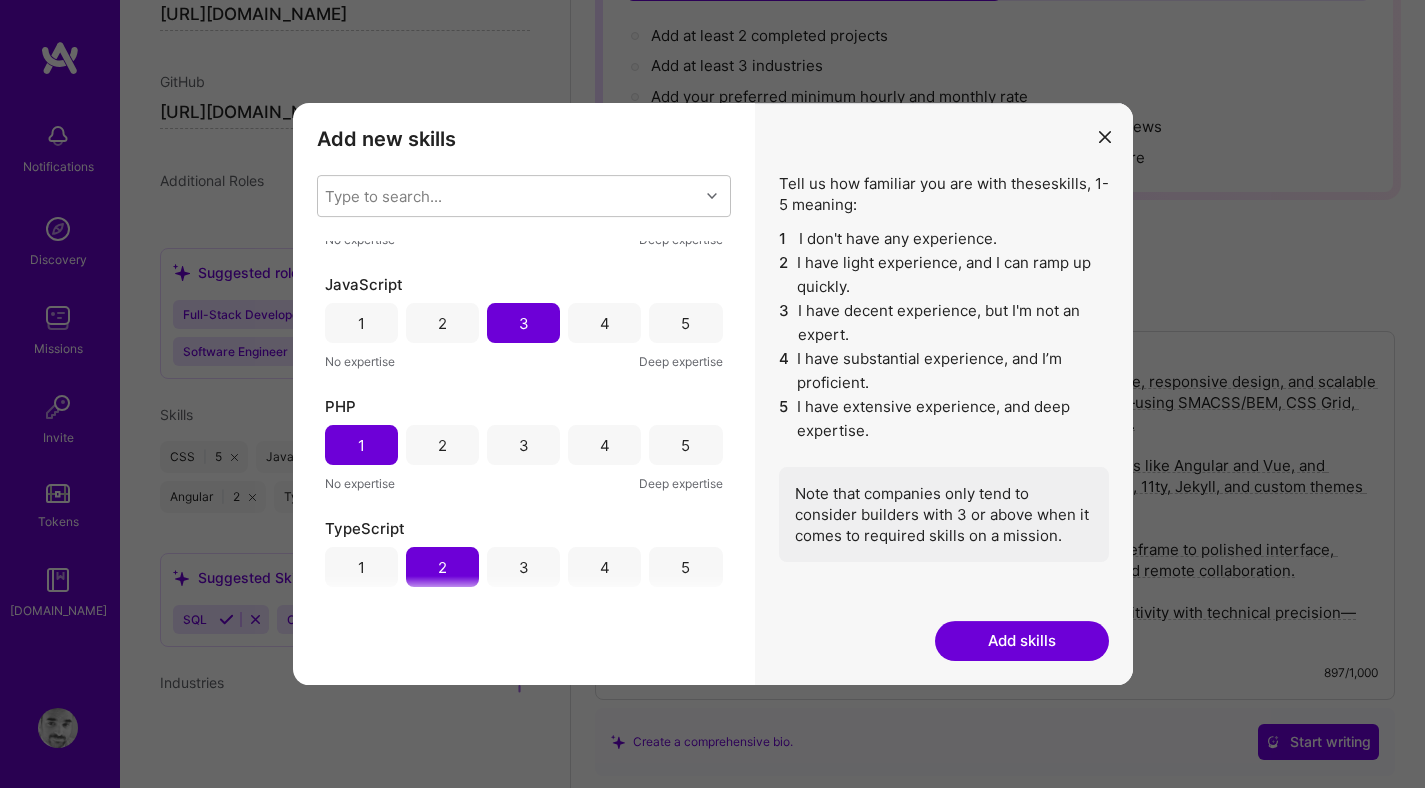 click on "2" at bounding box center [442, 445] 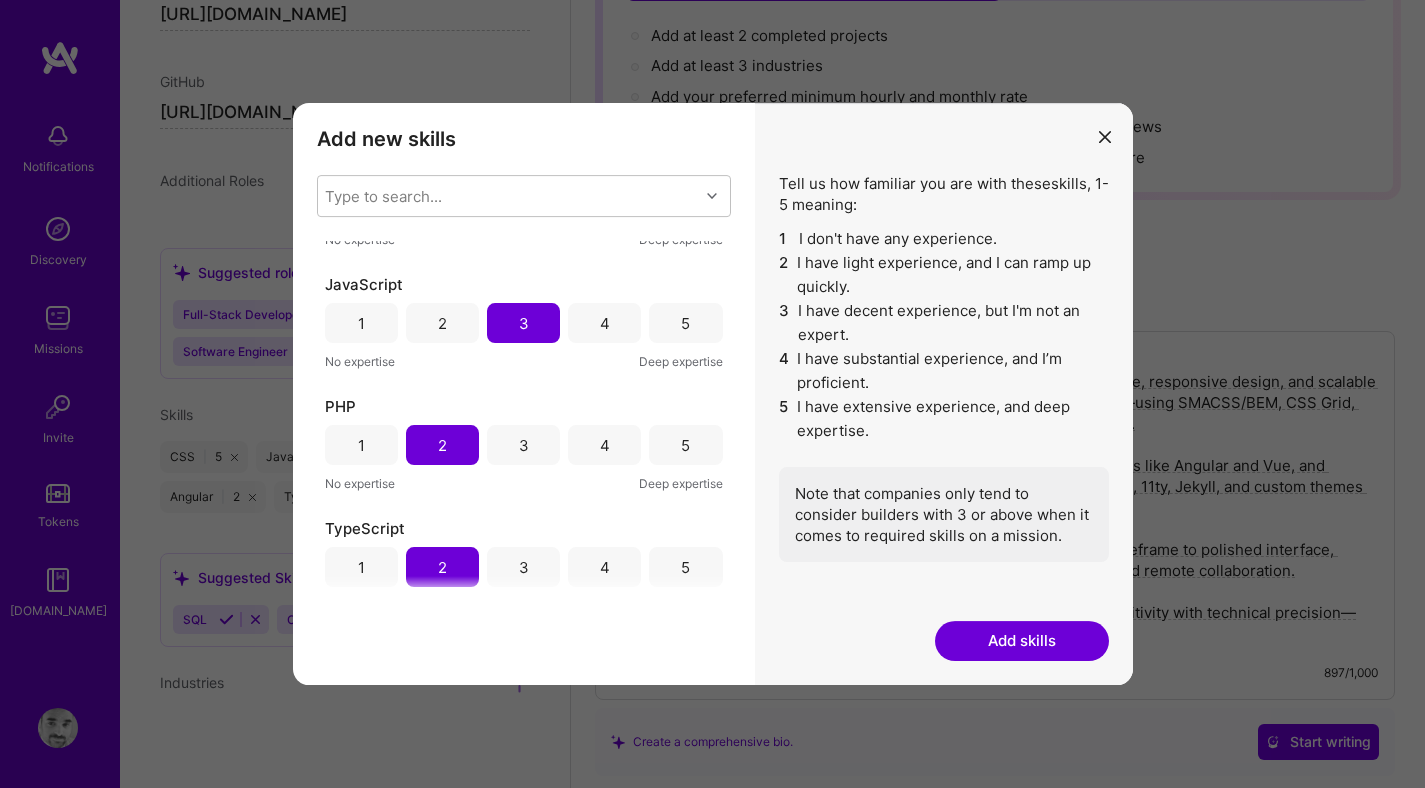 scroll, scrollTop: 2305, scrollLeft: 0, axis: vertical 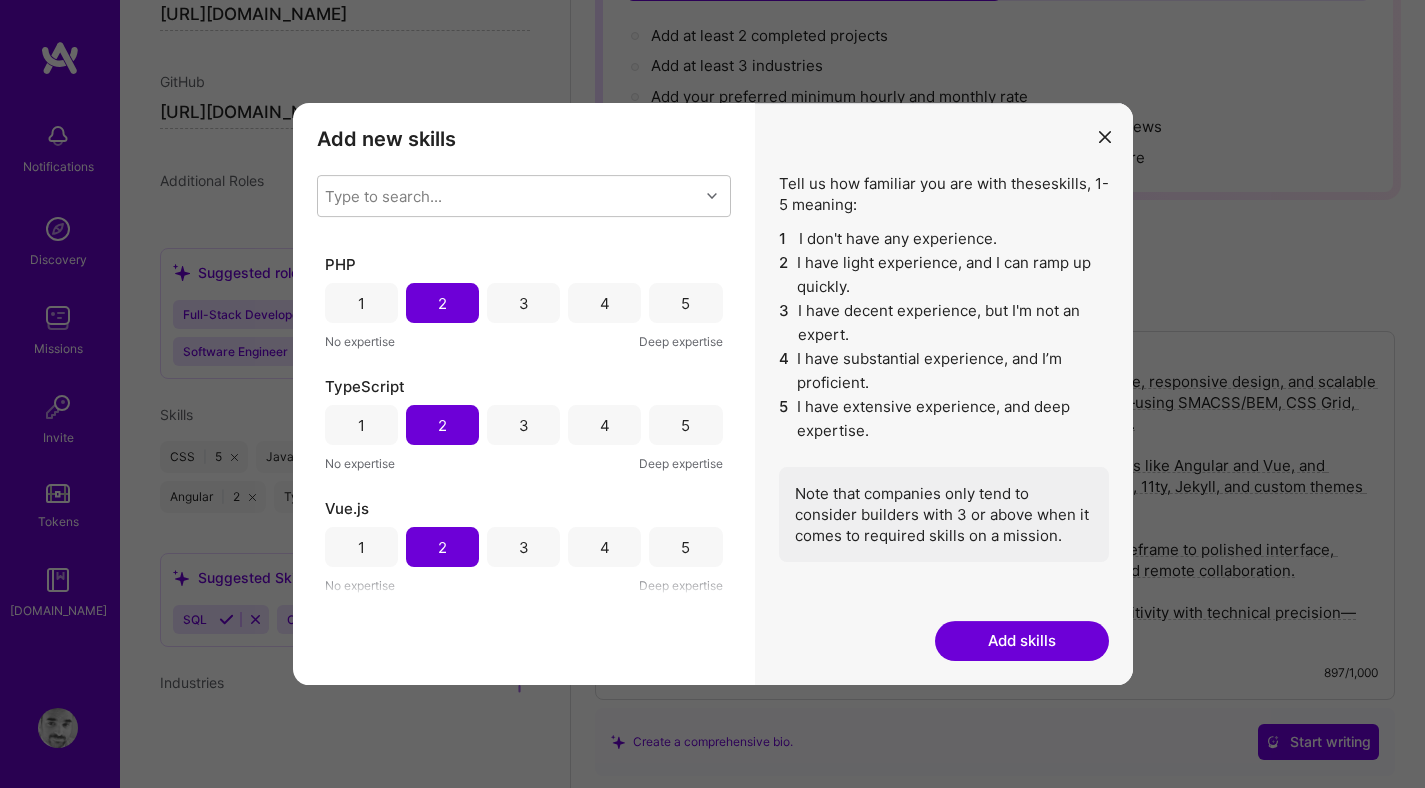 click on "1" at bounding box center (361, 303) 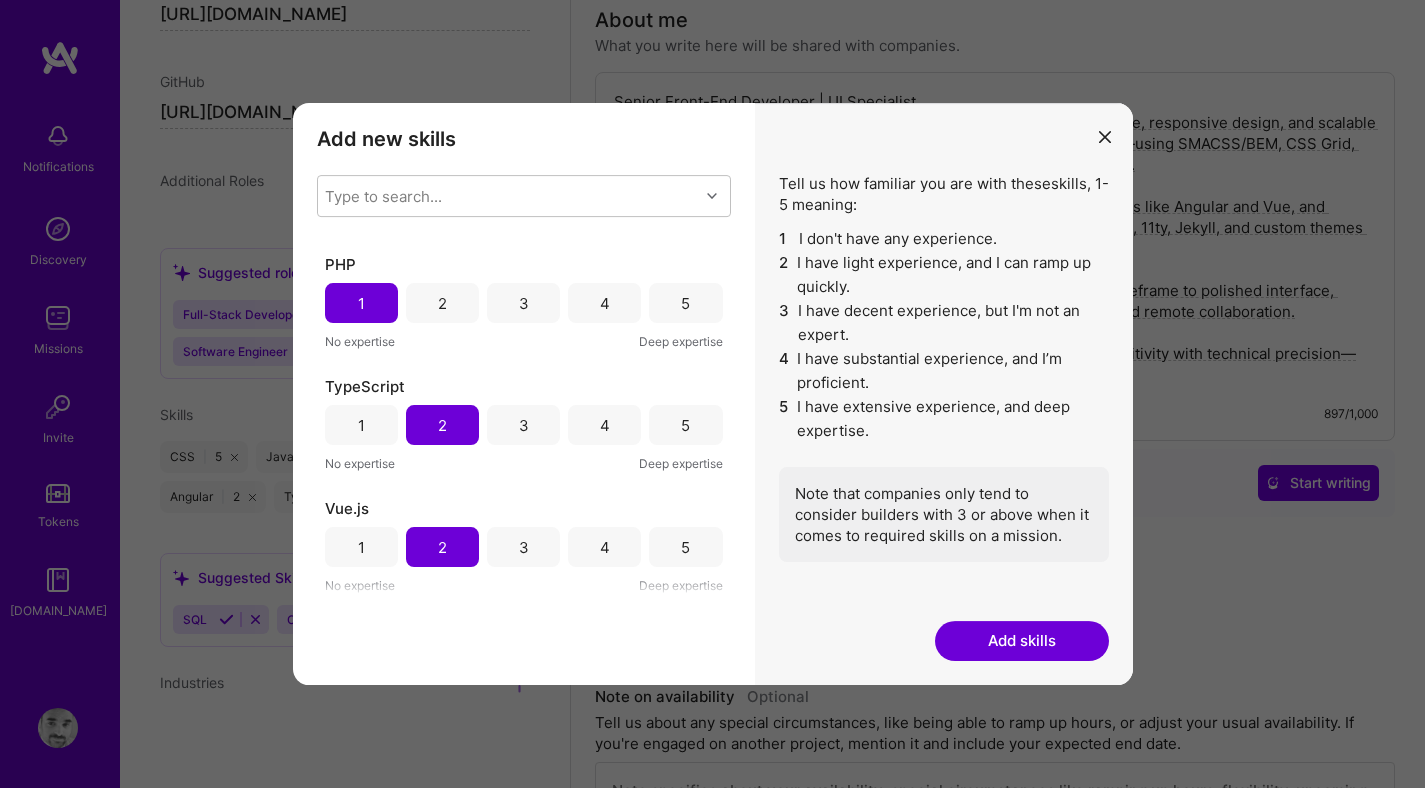 scroll, scrollTop: 514, scrollLeft: 0, axis: vertical 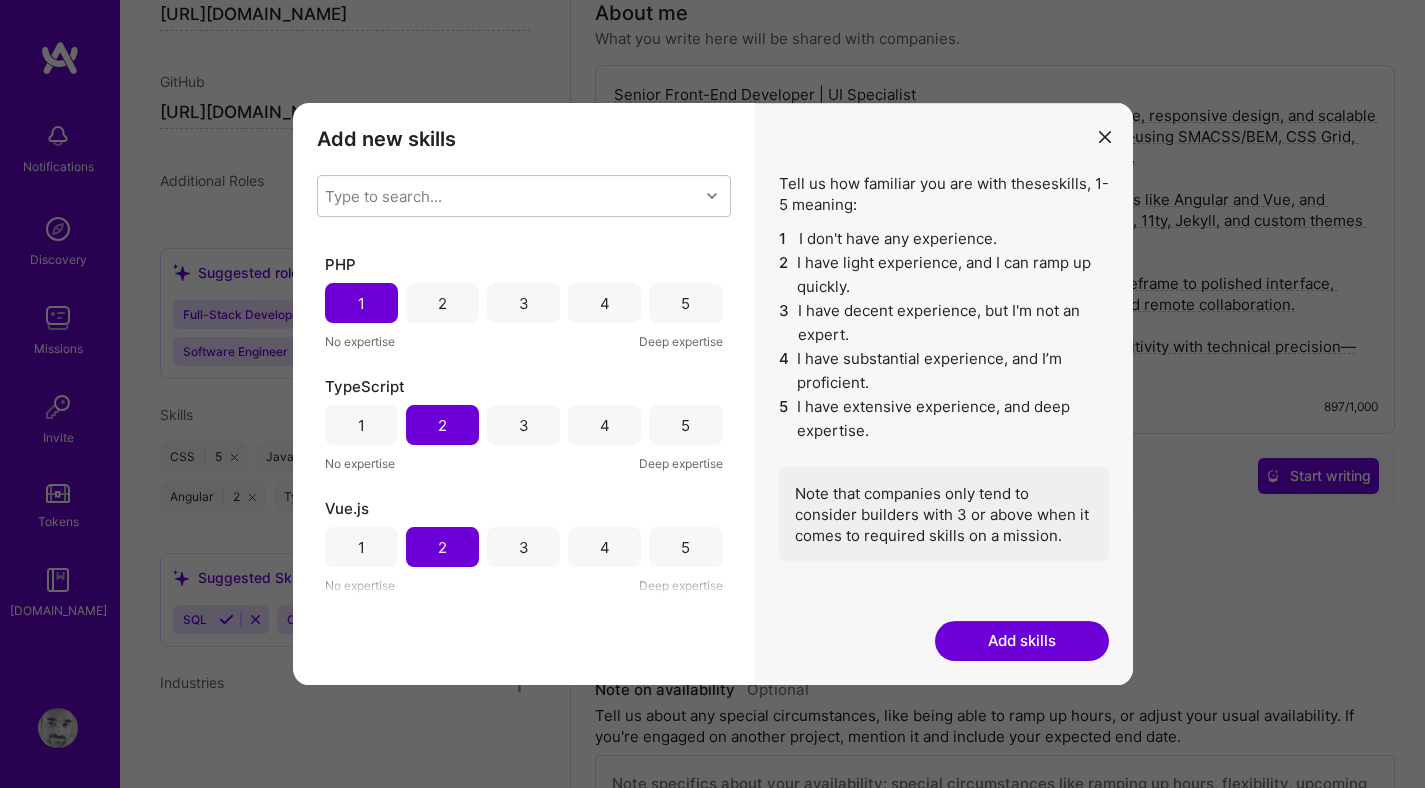 click on "Add skills" at bounding box center [1022, 641] 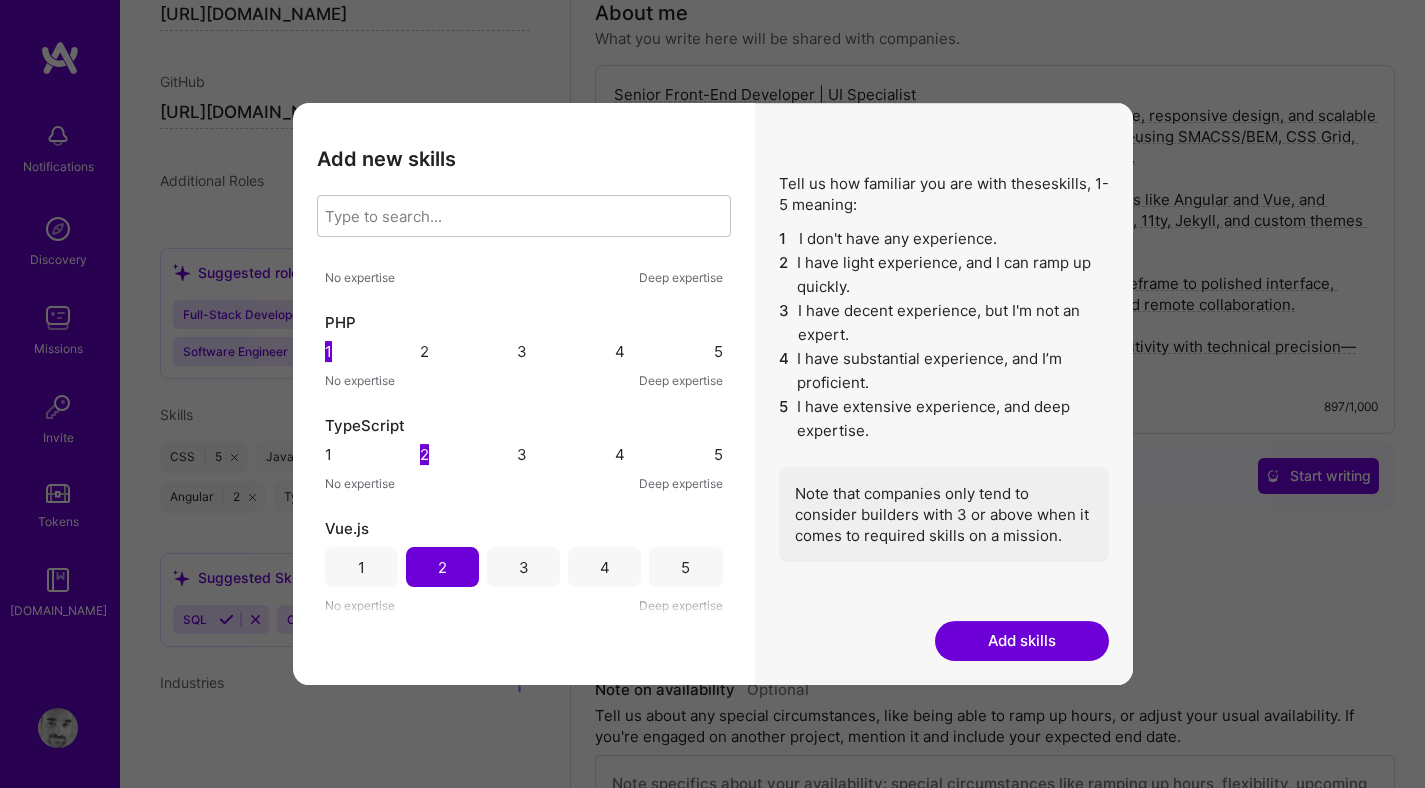 scroll, scrollTop: 1470, scrollLeft: 0, axis: vertical 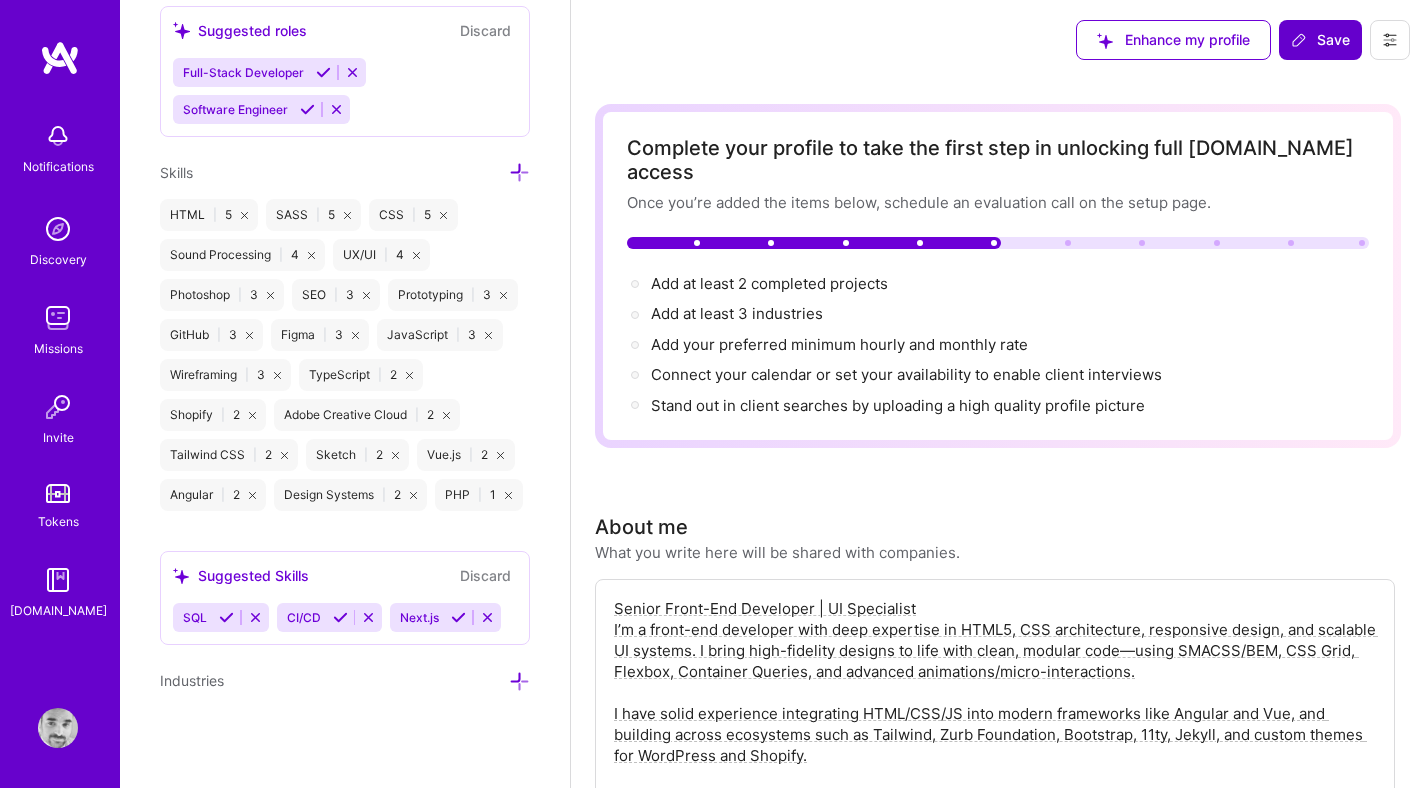 click on "Save" at bounding box center [1320, 40] 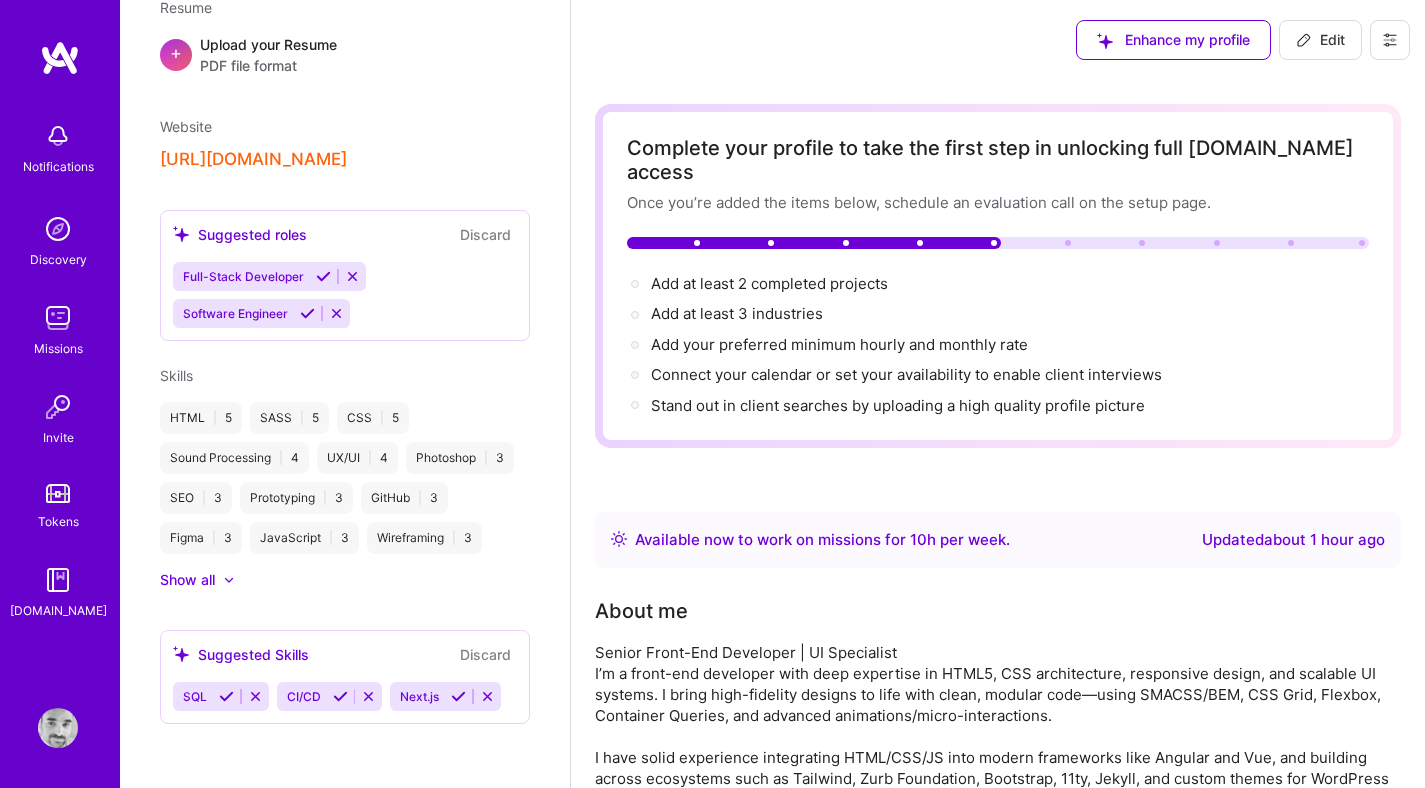 scroll, scrollTop: 688, scrollLeft: 0, axis: vertical 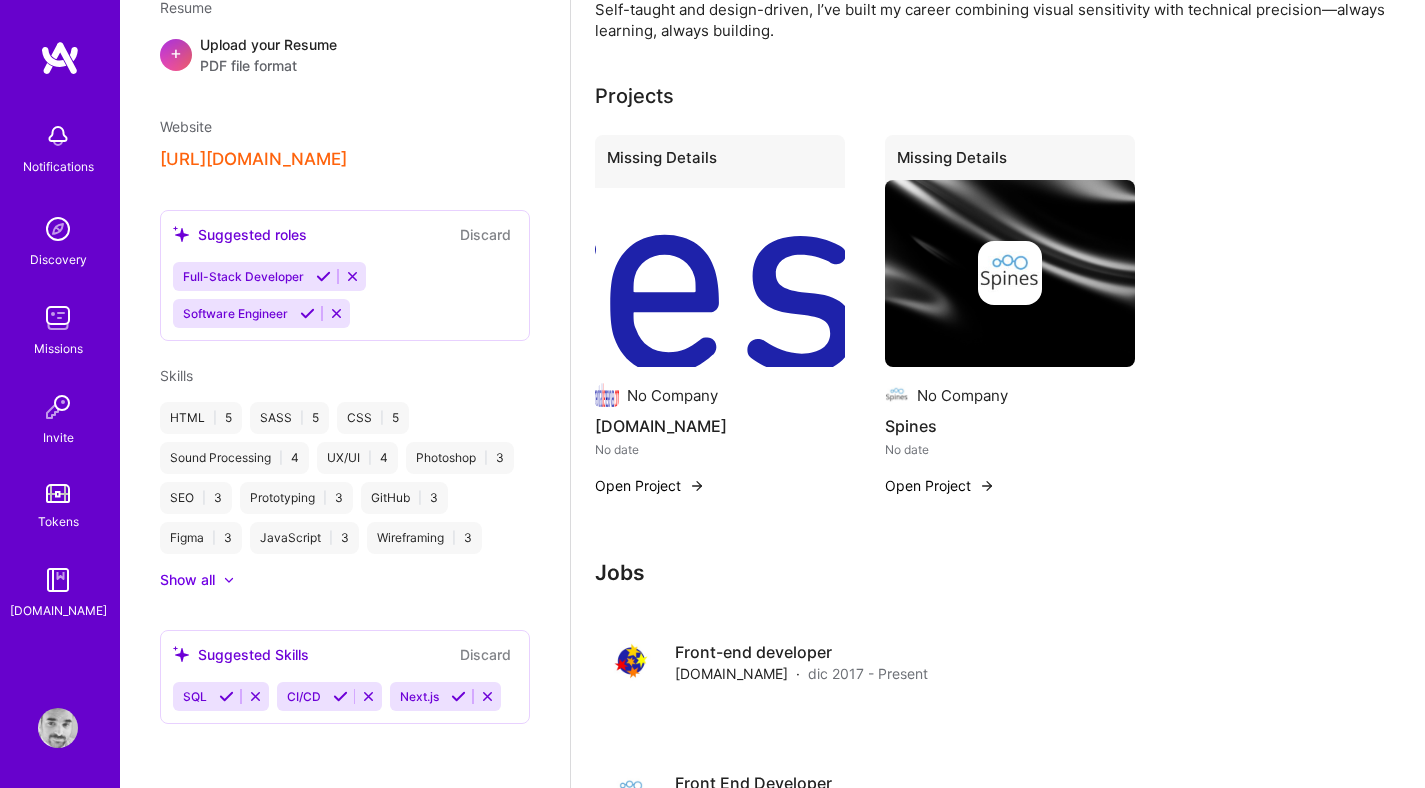click on "Open Project" at bounding box center (650, 485) 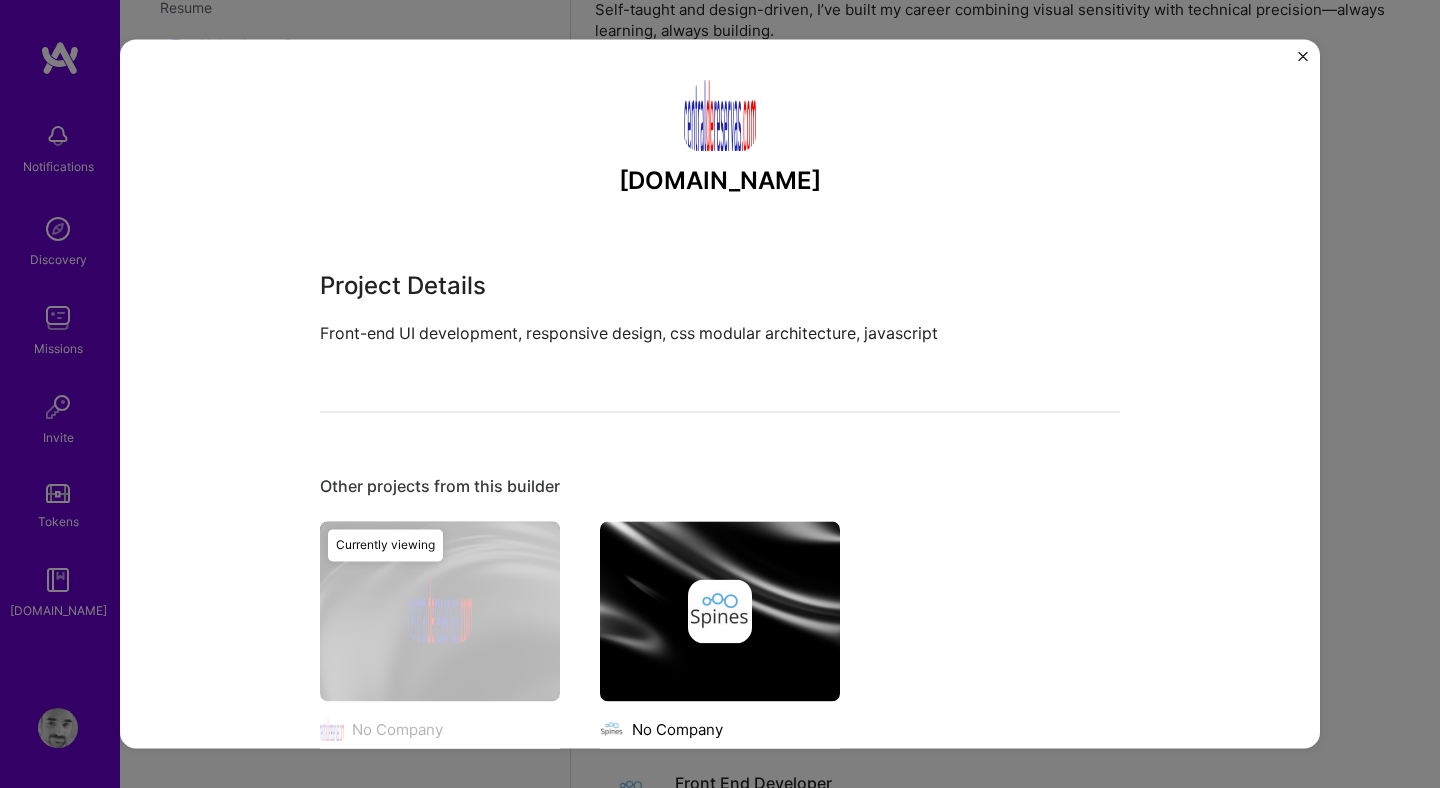 scroll, scrollTop: 146, scrollLeft: 0, axis: vertical 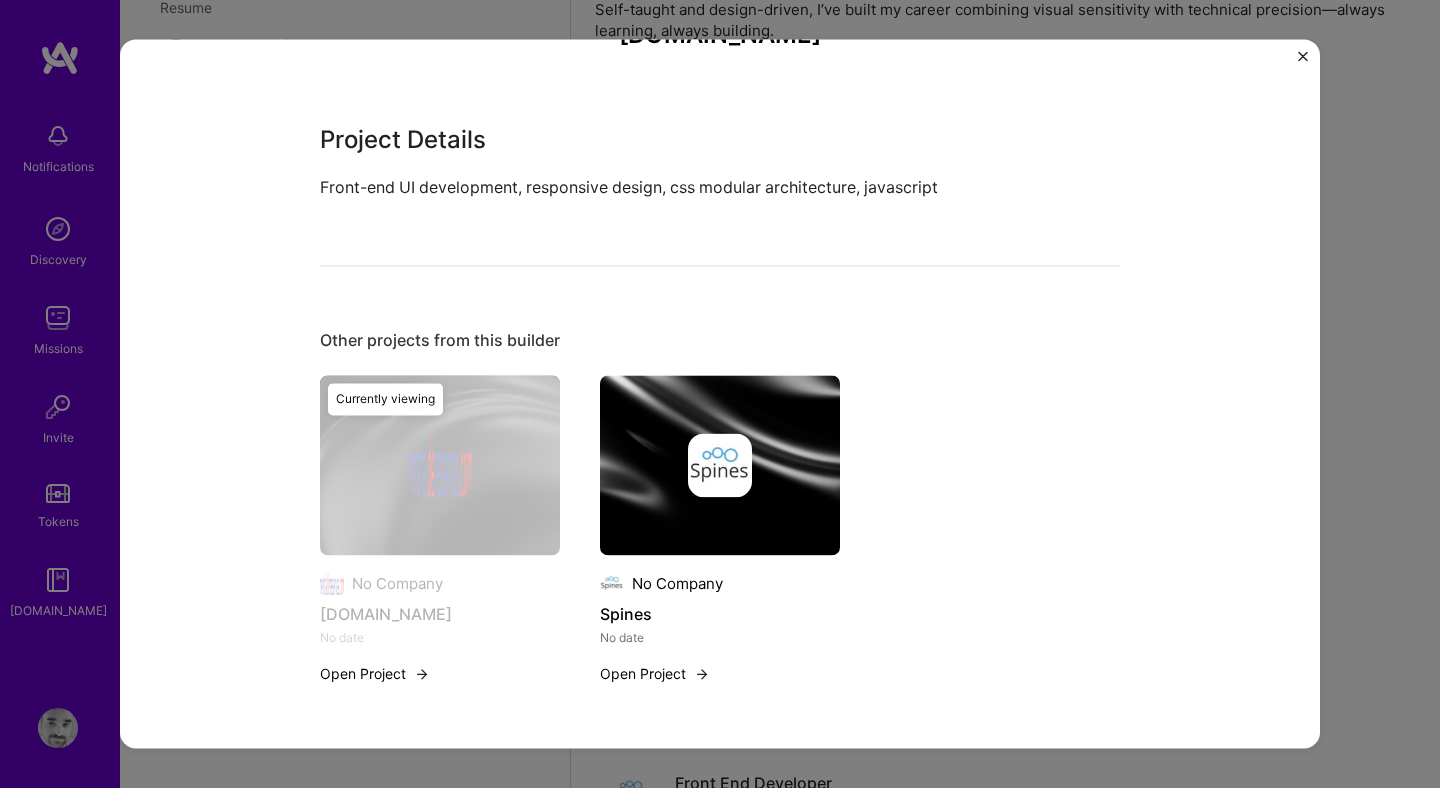 click on "Front-end UI development, responsive design, css modular architecture, javascript" at bounding box center (645, 187) 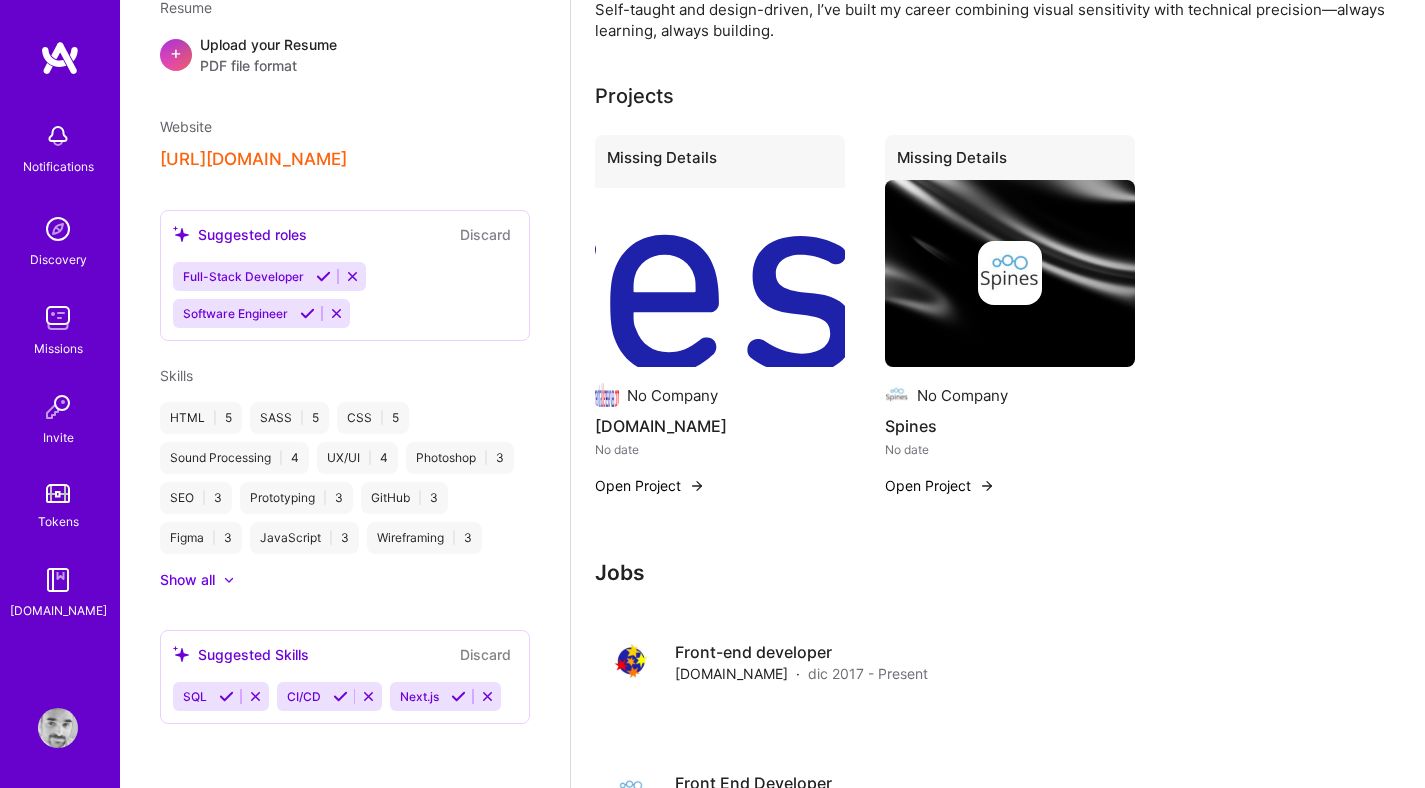 click on "No Company" at bounding box center [672, 395] 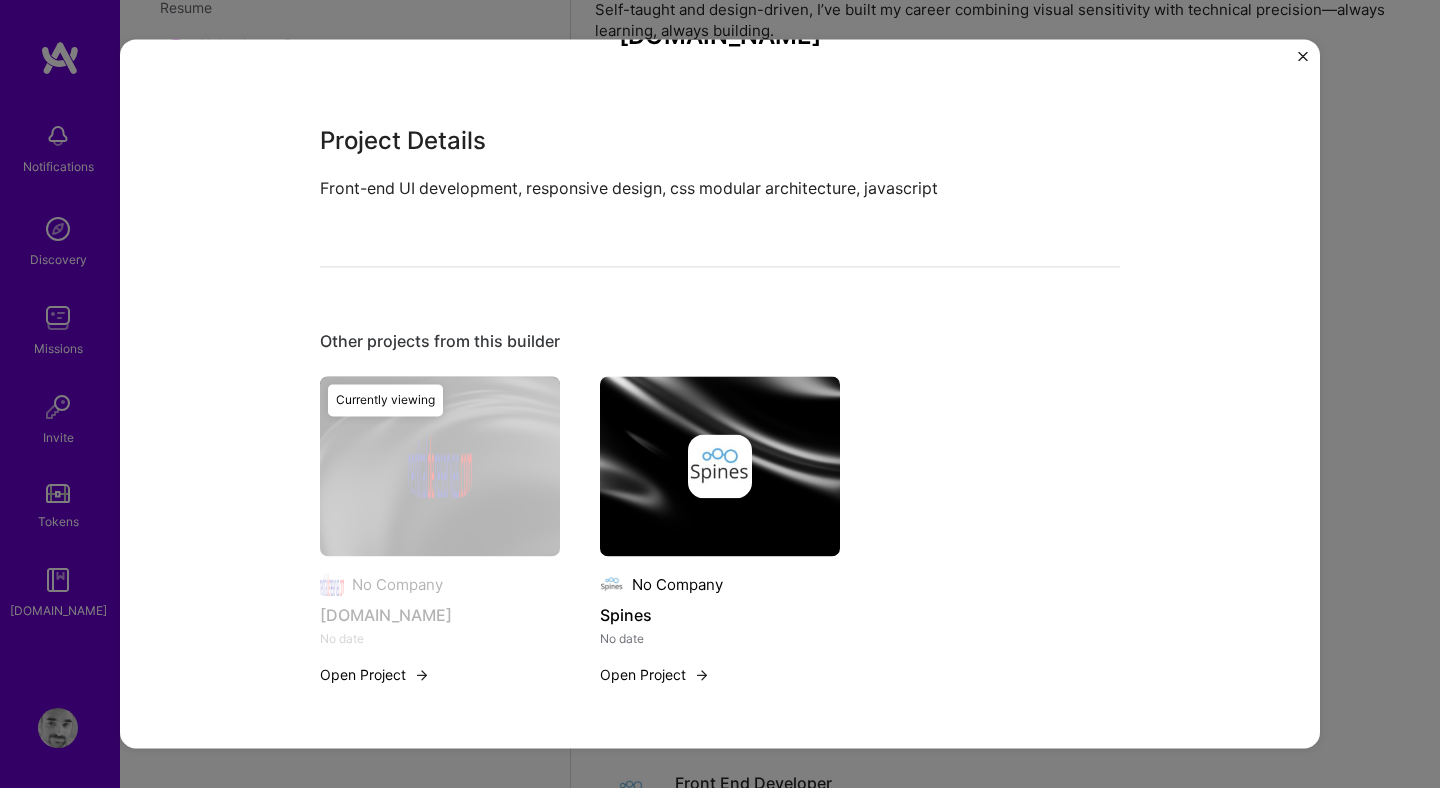scroll, scrollTop: 146, scrollLeft: 0, axis: vertical 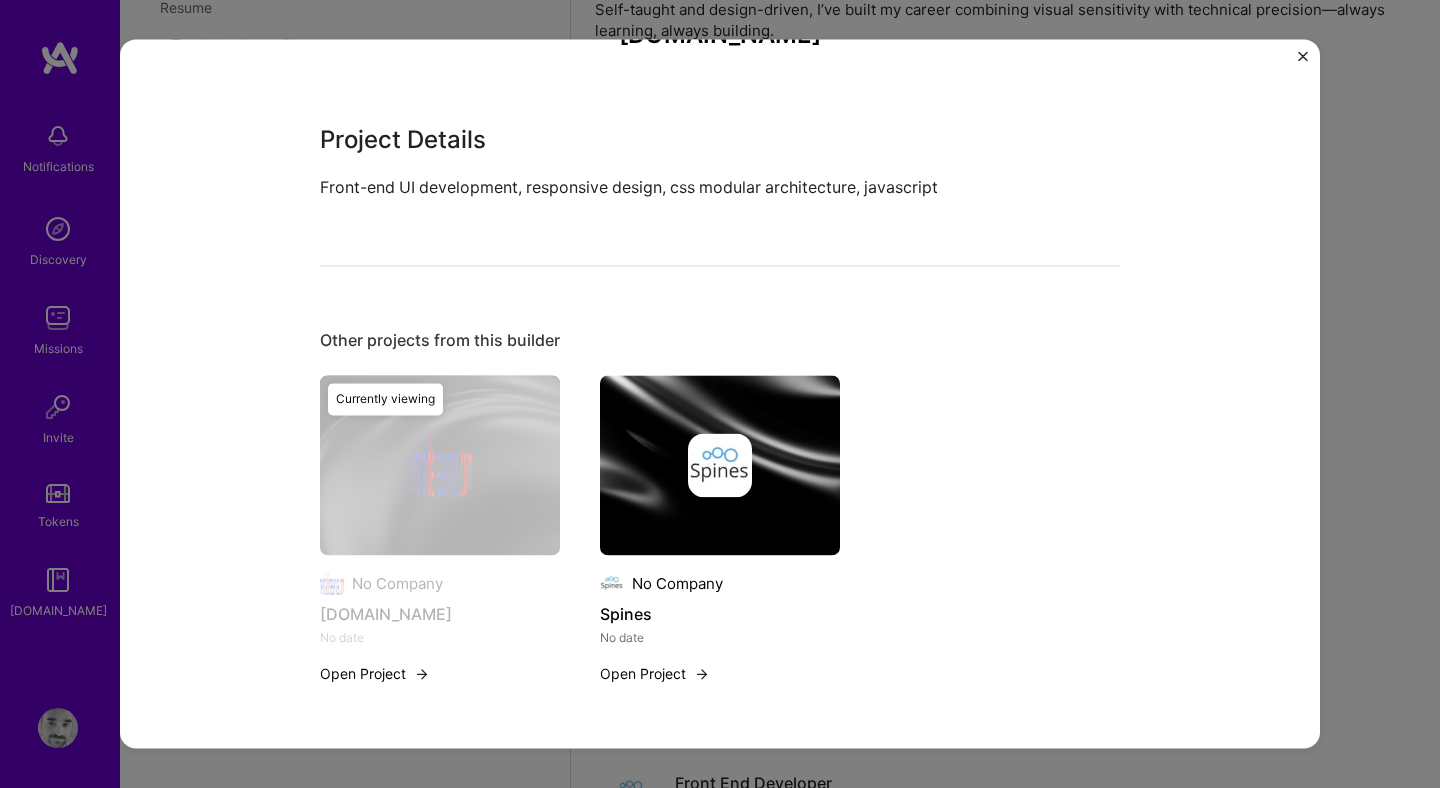 click on "[DOMAIN_NAME] Project Details Front-end UI development, responsive design, css modular architecture, javascript Other projects from this builder No Company [DOMAIN_NAME] No date Open Project   Currently viewing No Company Spines No date Open Project" at bounding box center (720, 394) 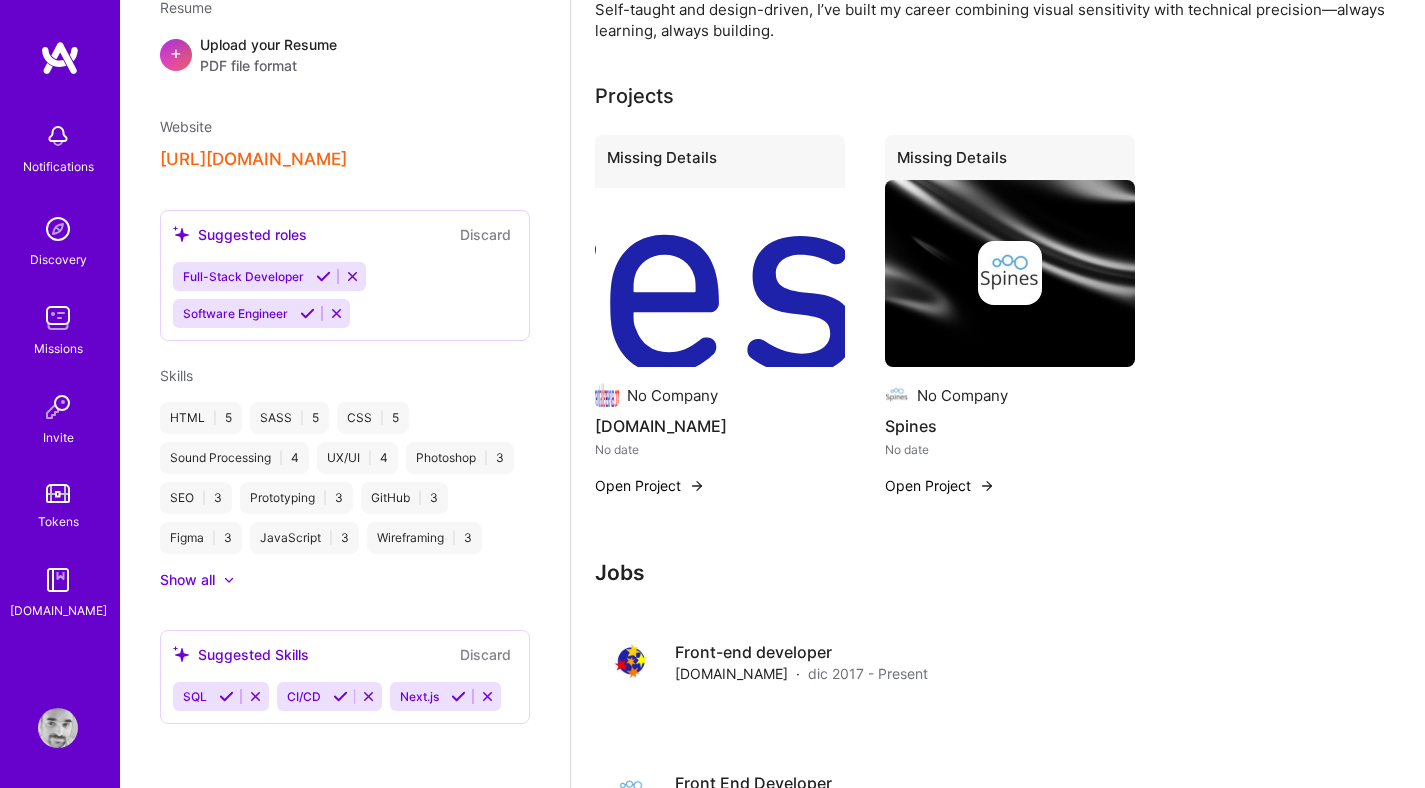 click on "No Company" at bounding box center (962, 395) 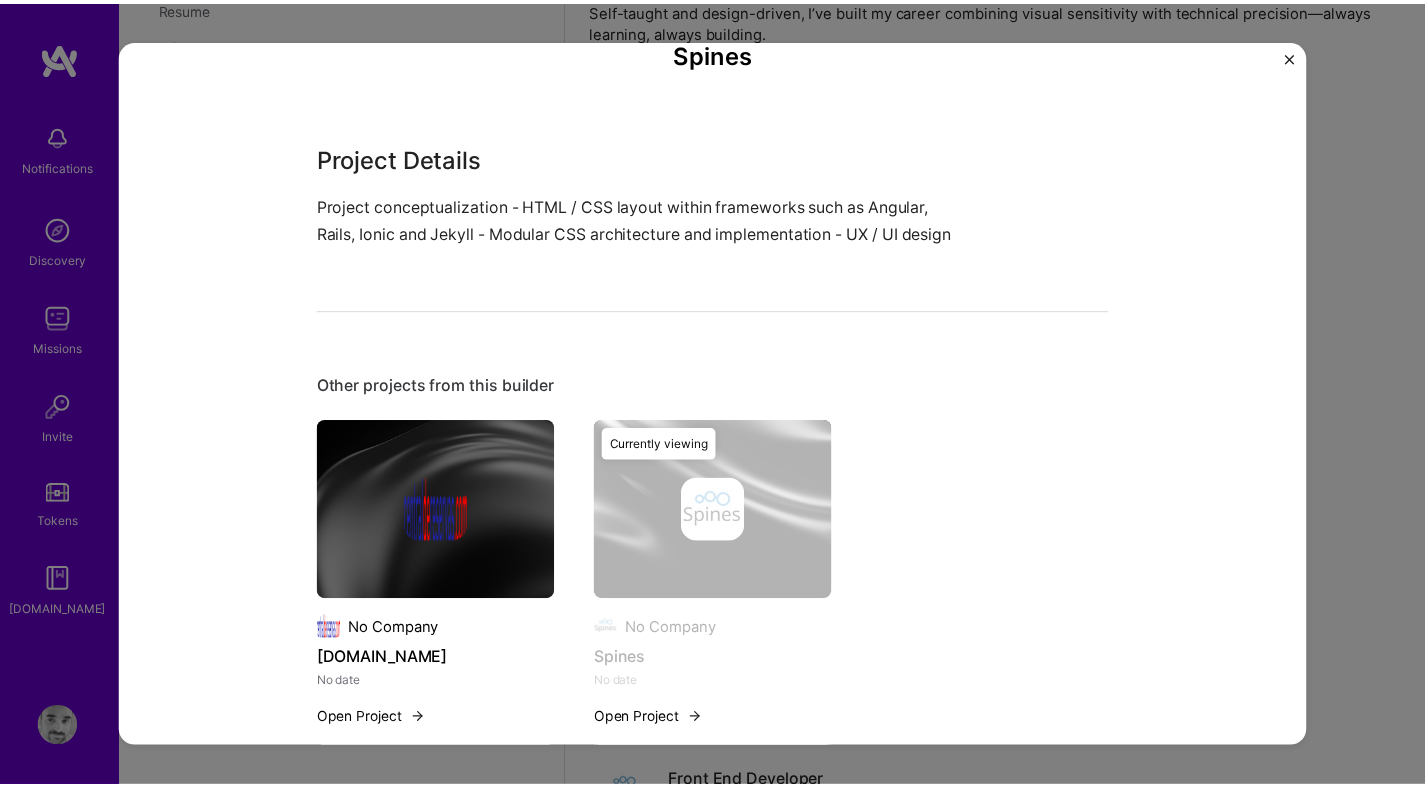 scroll, scrollTop: 173, scrollLeft: 0, axis: vertical 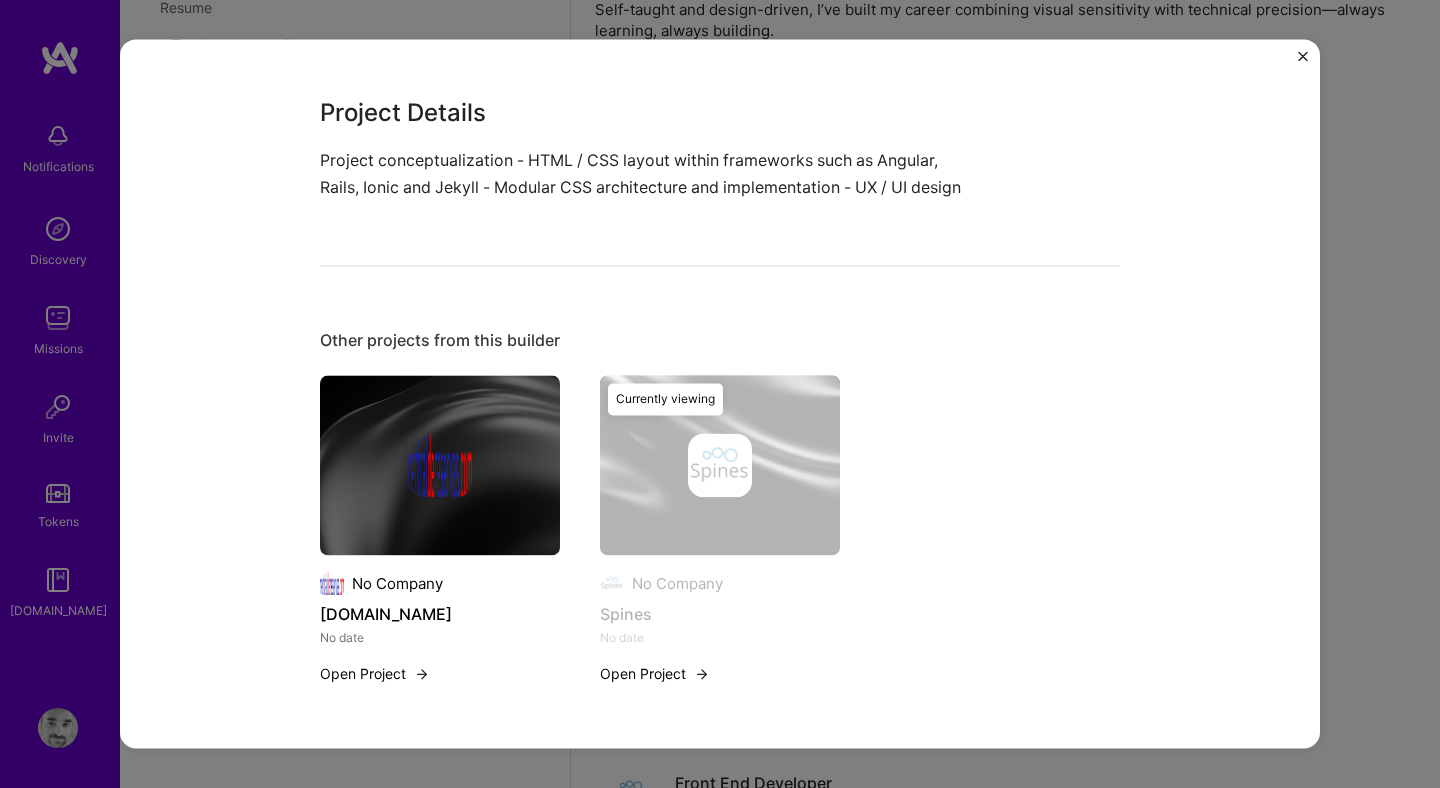 click at bounding box center (1303, 61) 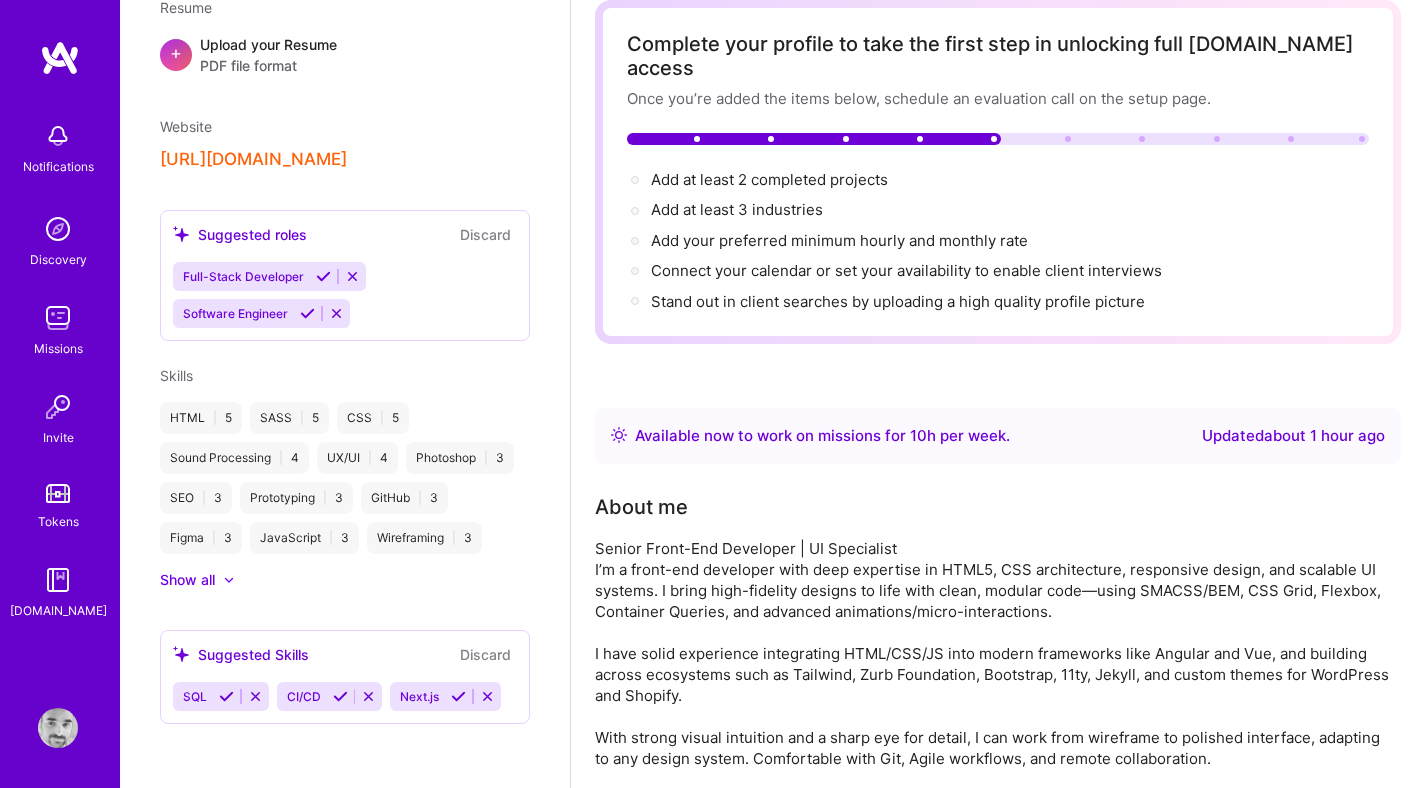 scroll, scrollTop: 0, scrollLeft: 0, axis: both 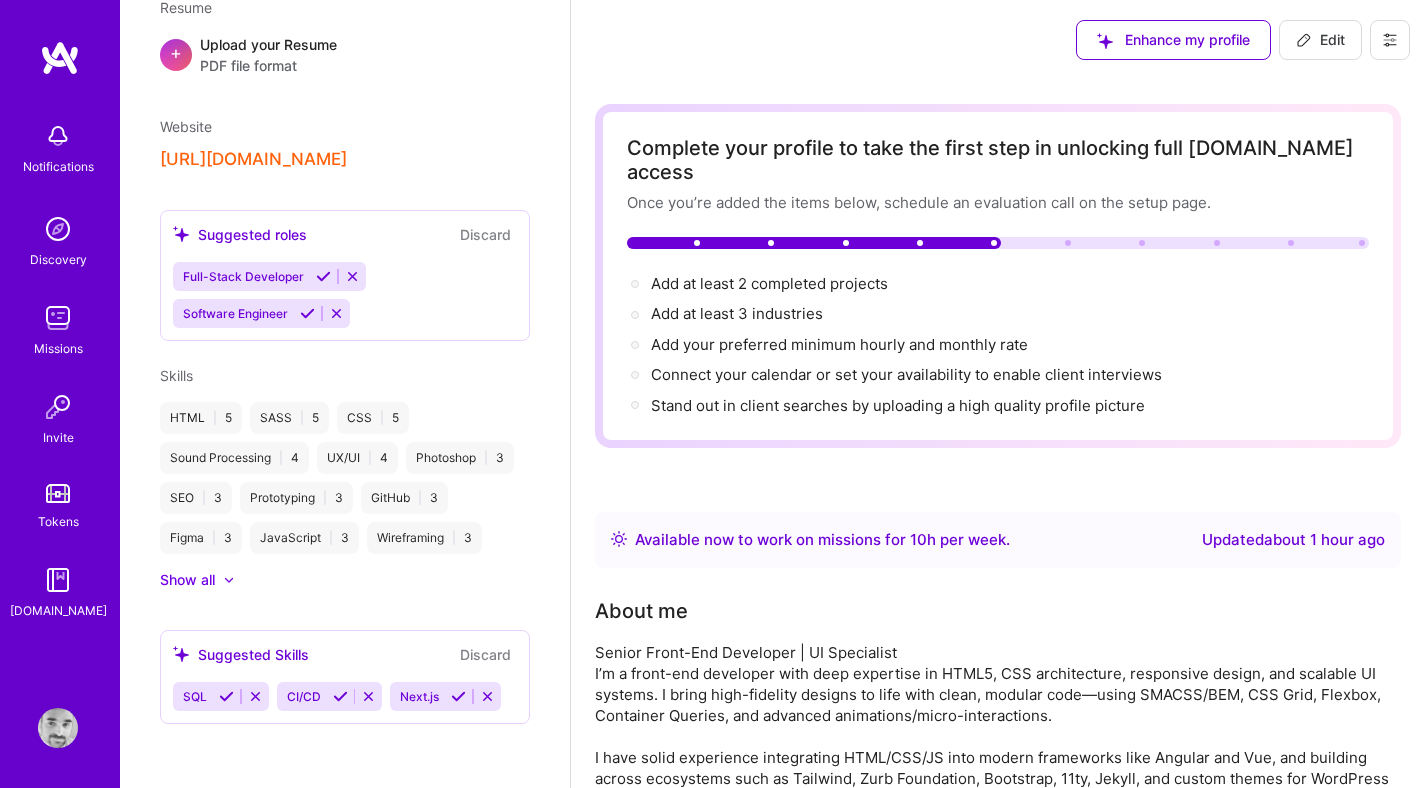 click 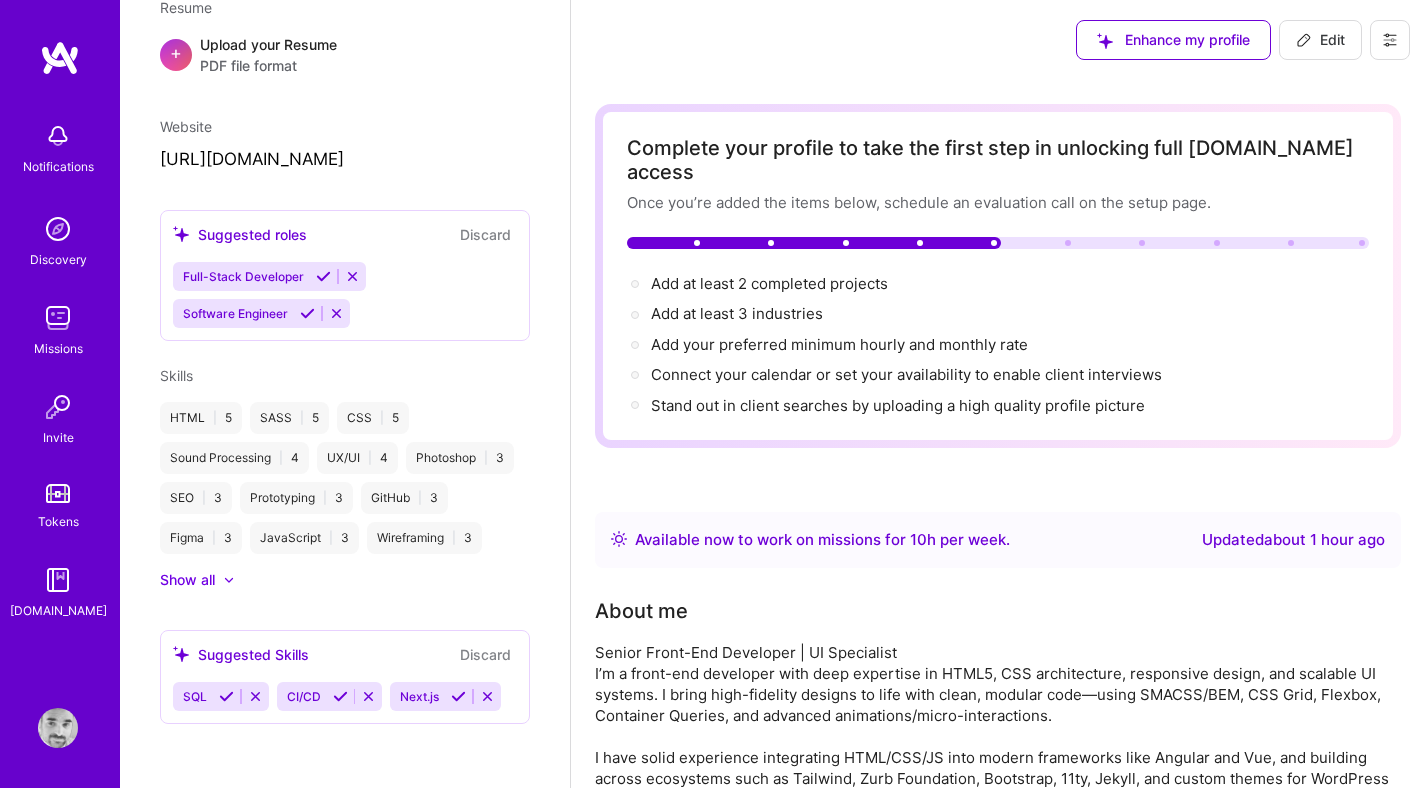 scroll, scrollTop: 810, scrollLeft: 0, axis: vertical 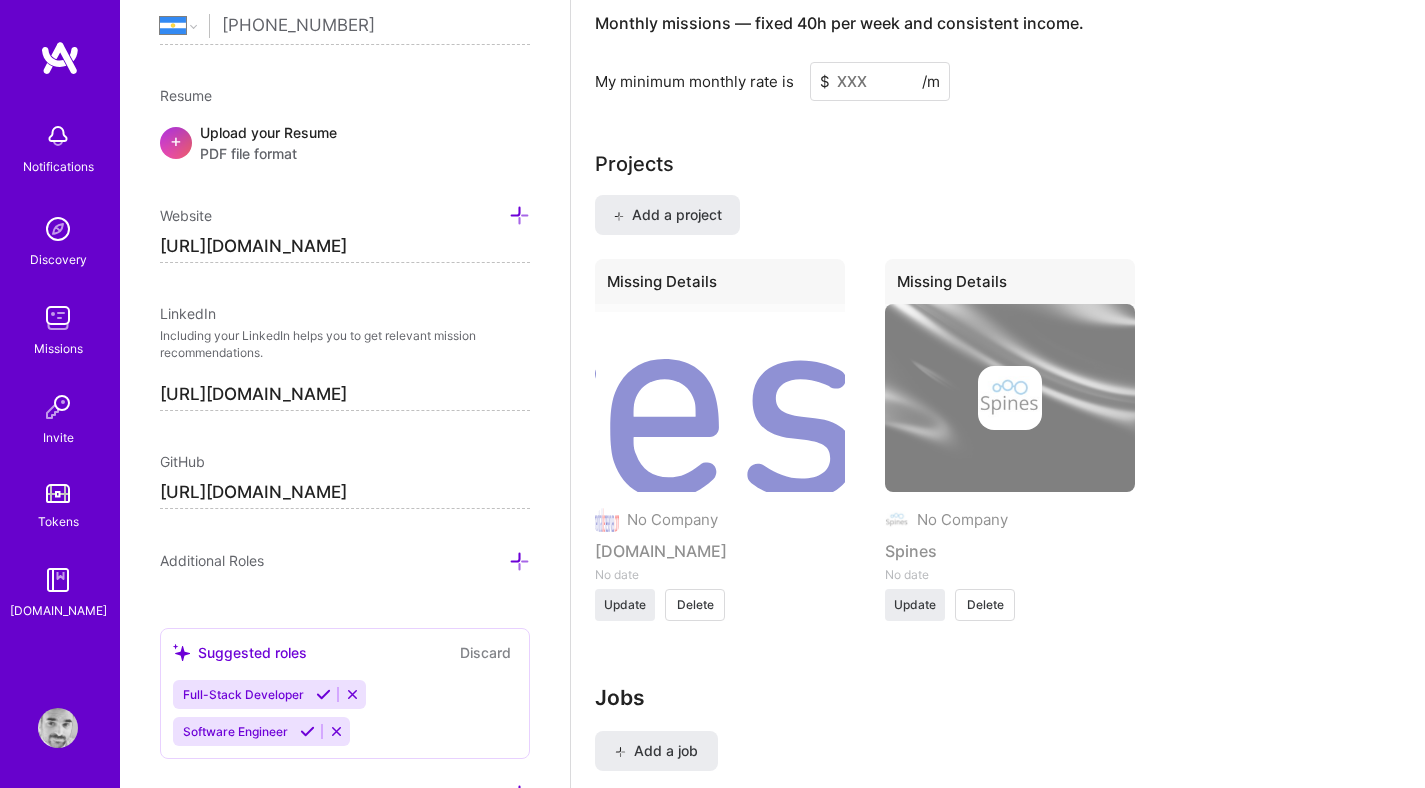 click on "Missing Details" at bounding box center (720, 285) 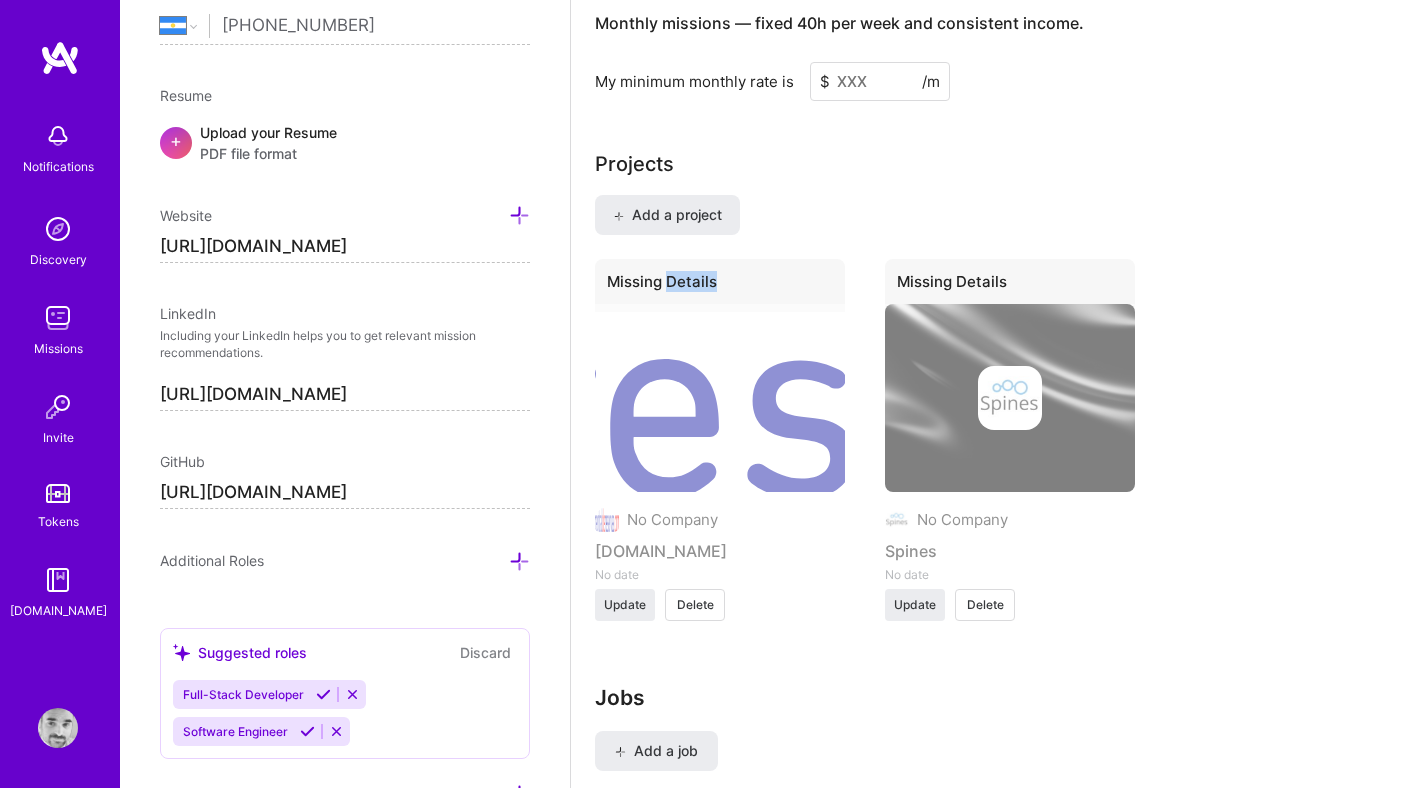 click on "Missing Details" at bounding box center (720, 285) 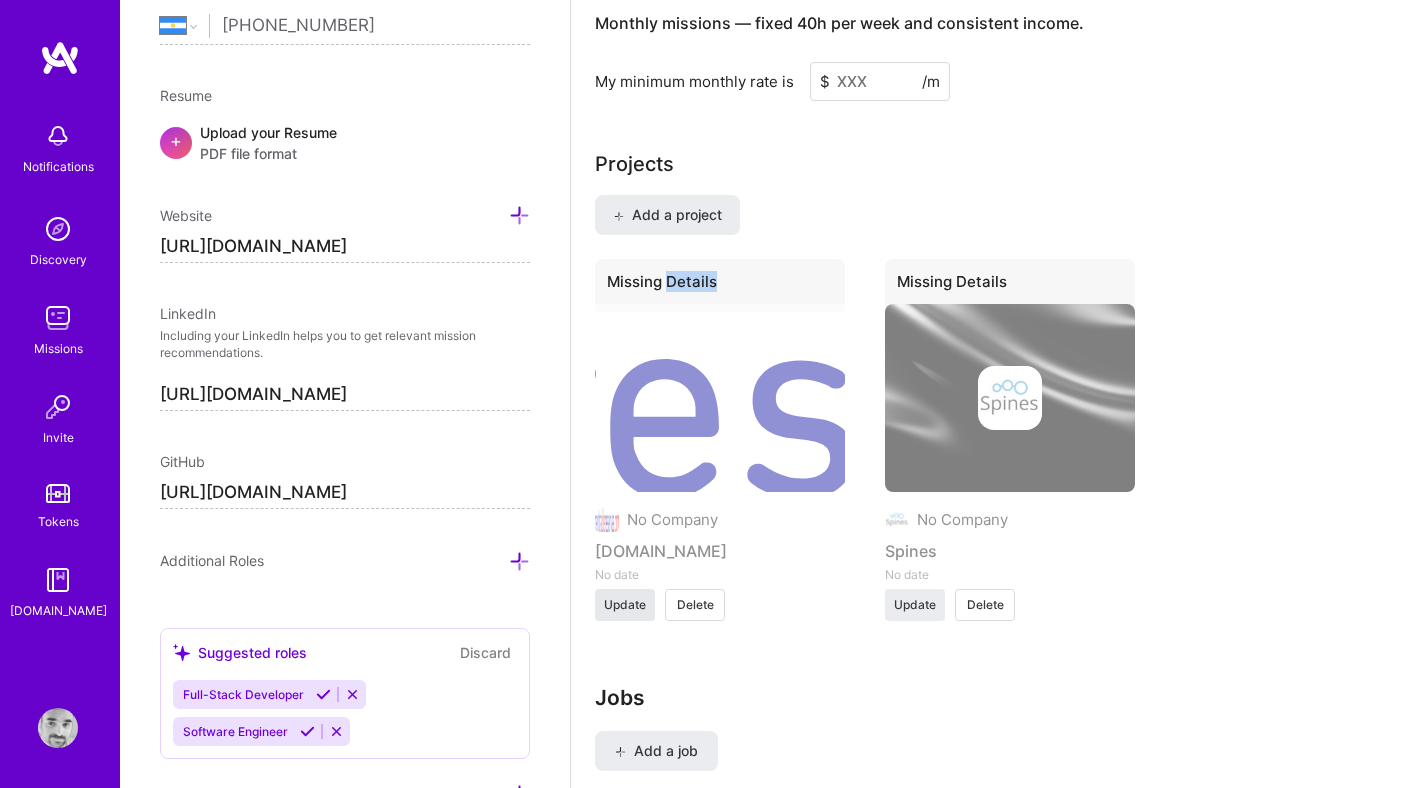 click on "Update" at bounding box center (625, 605) 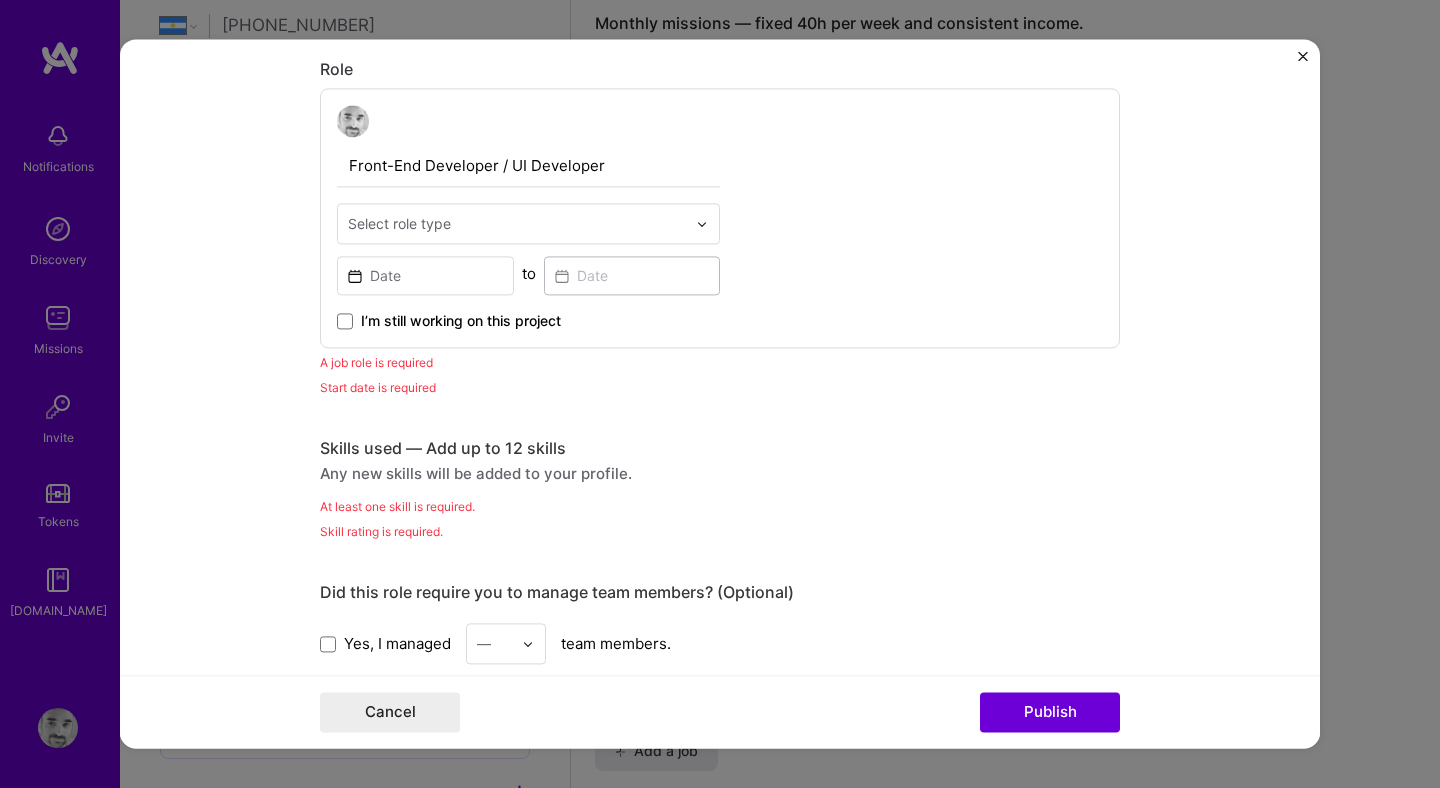 scroll, scrollTop: 759, scrollLeft: 0, axis: vertical 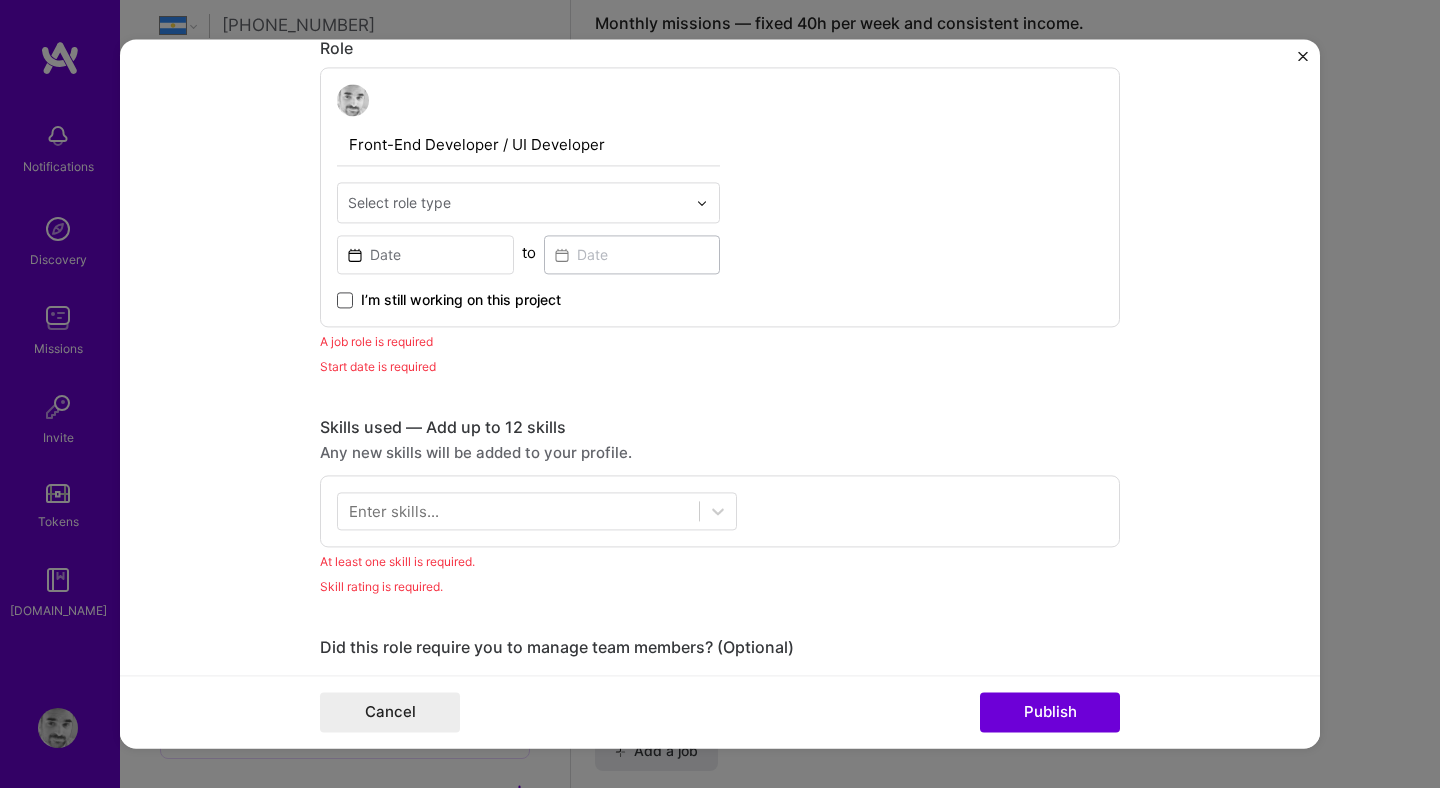 click at bounding box center (345, 300) 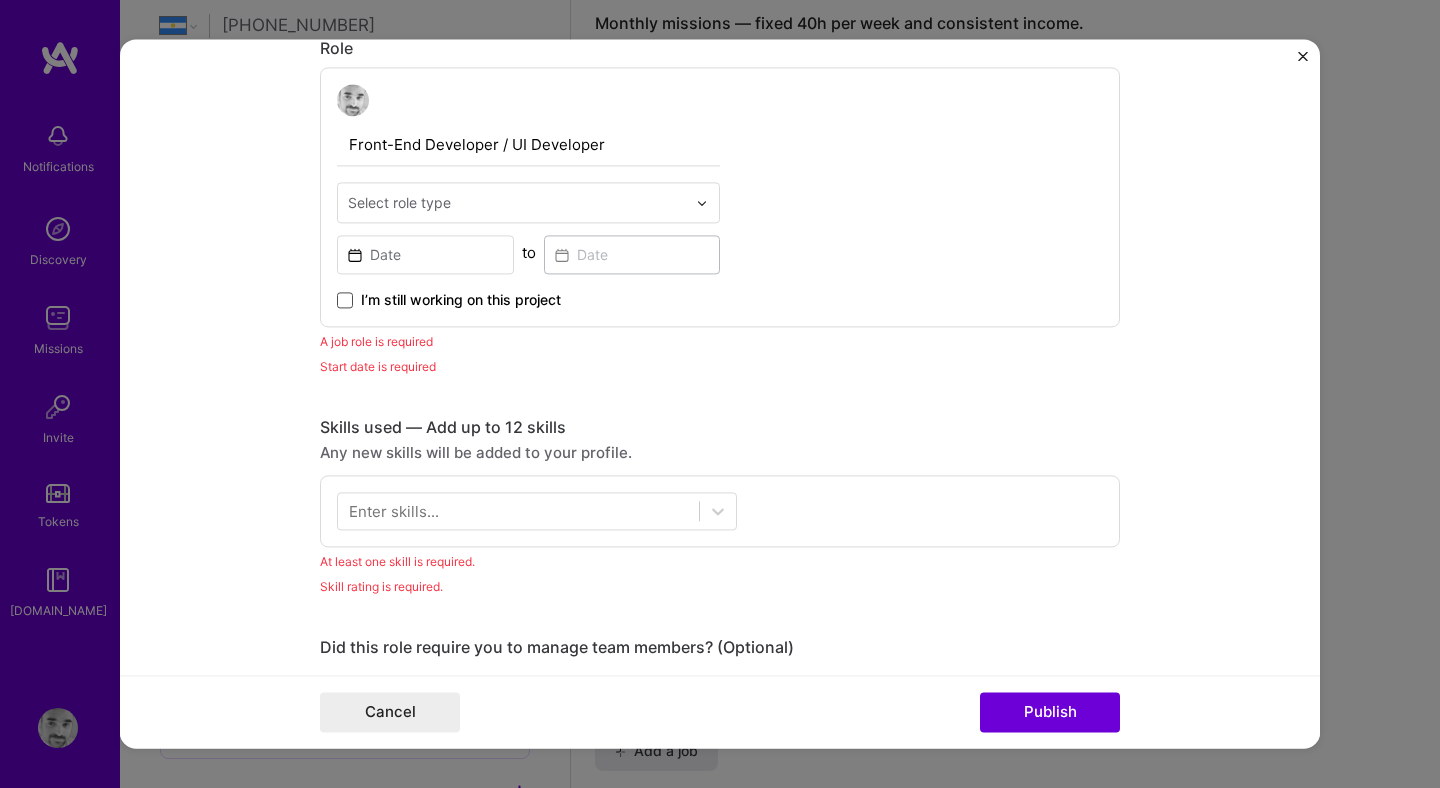 click on "I’m still working on this project" at bounding box center [0, 0] 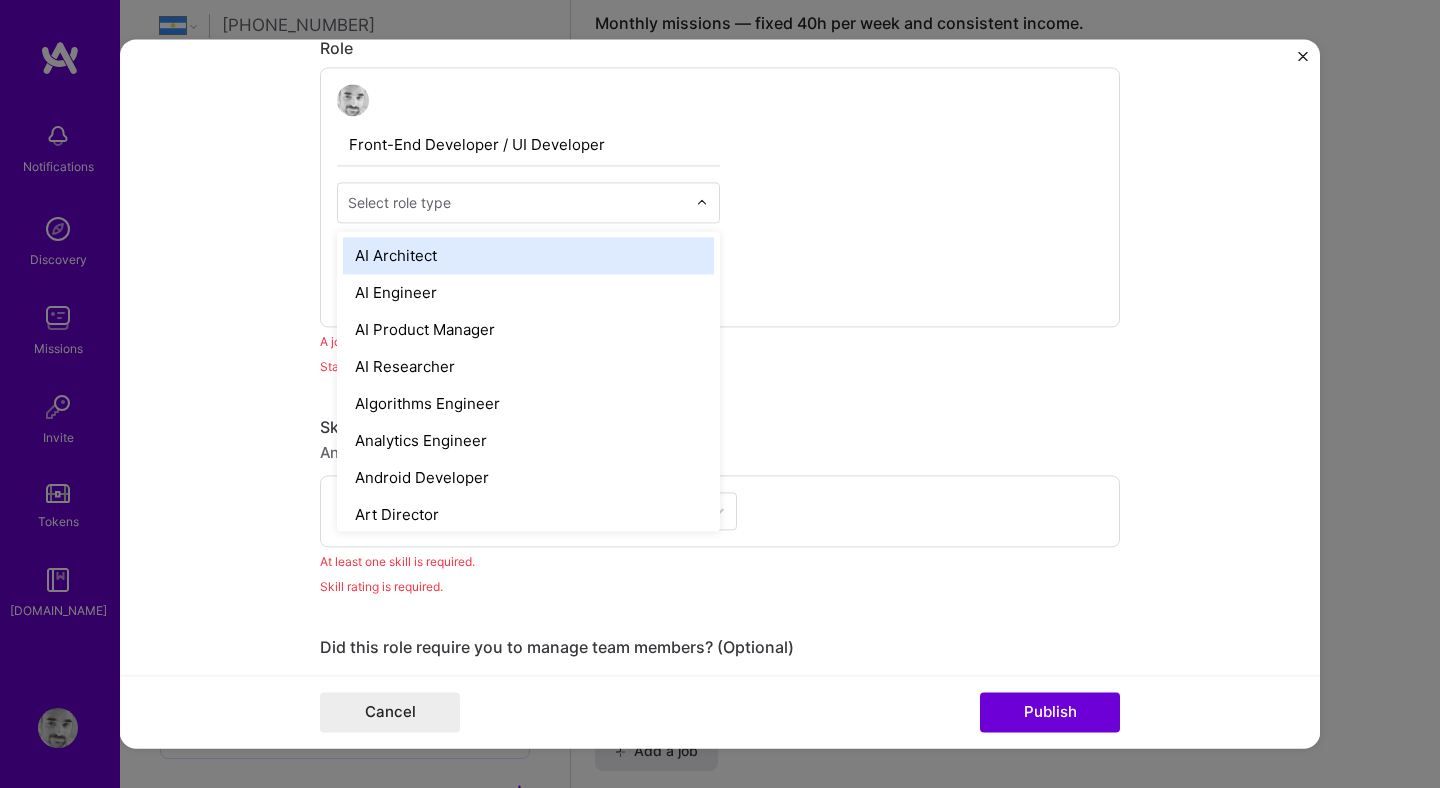 click at bounding box center [517, 202] 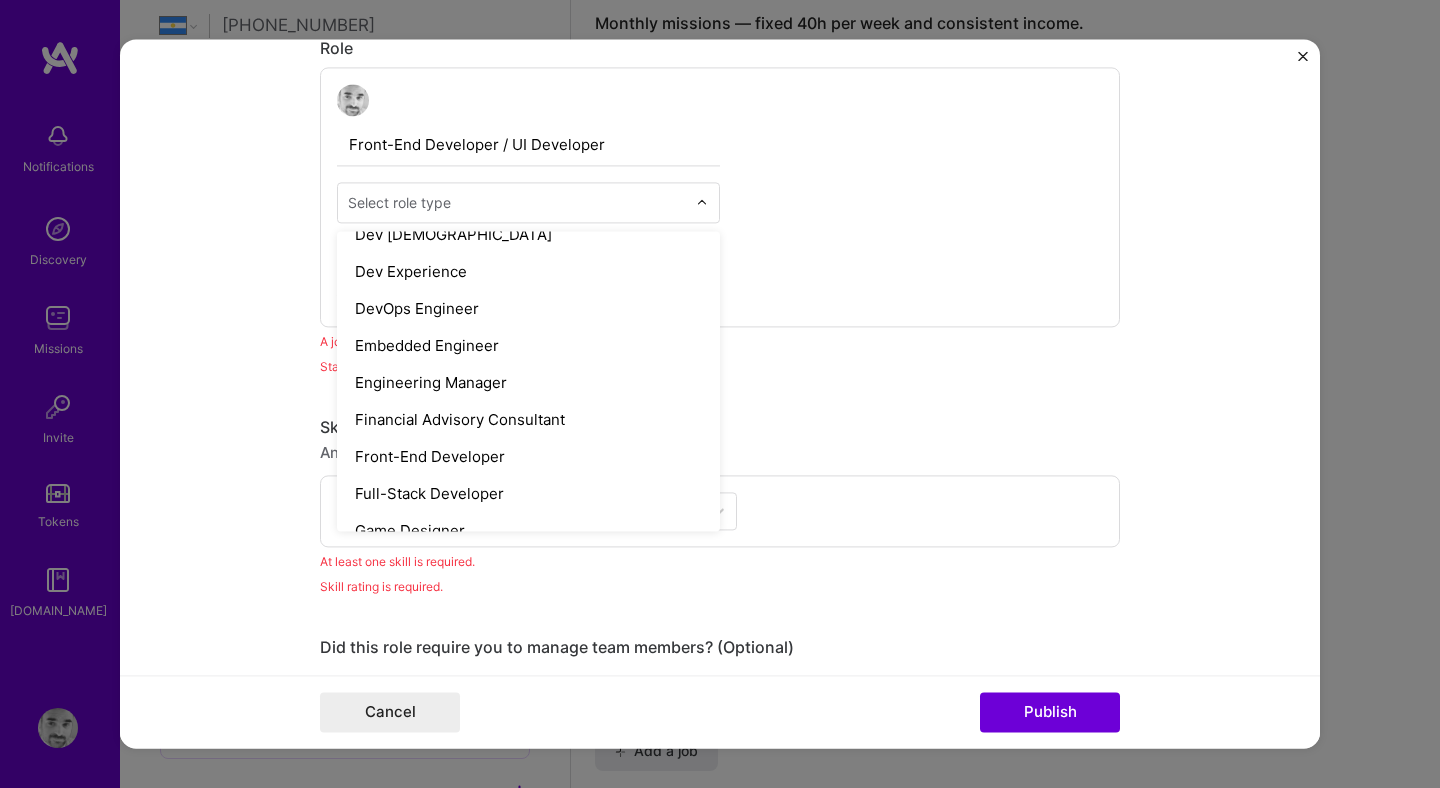 scroll, scrollTop: 948, scrollLeft: 0, axis: vertical 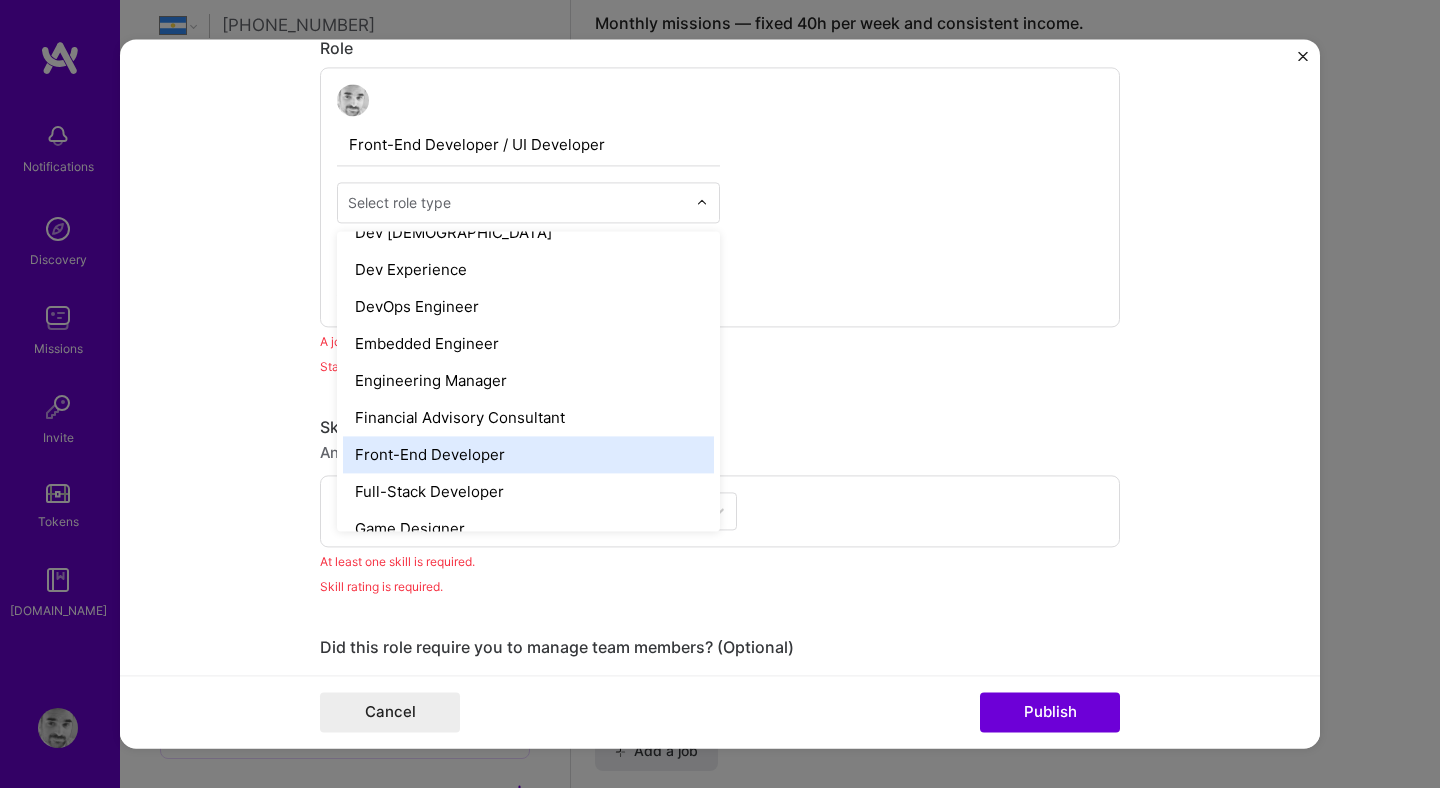 click on "Front-End Developer" at bounding box center (528, 454) 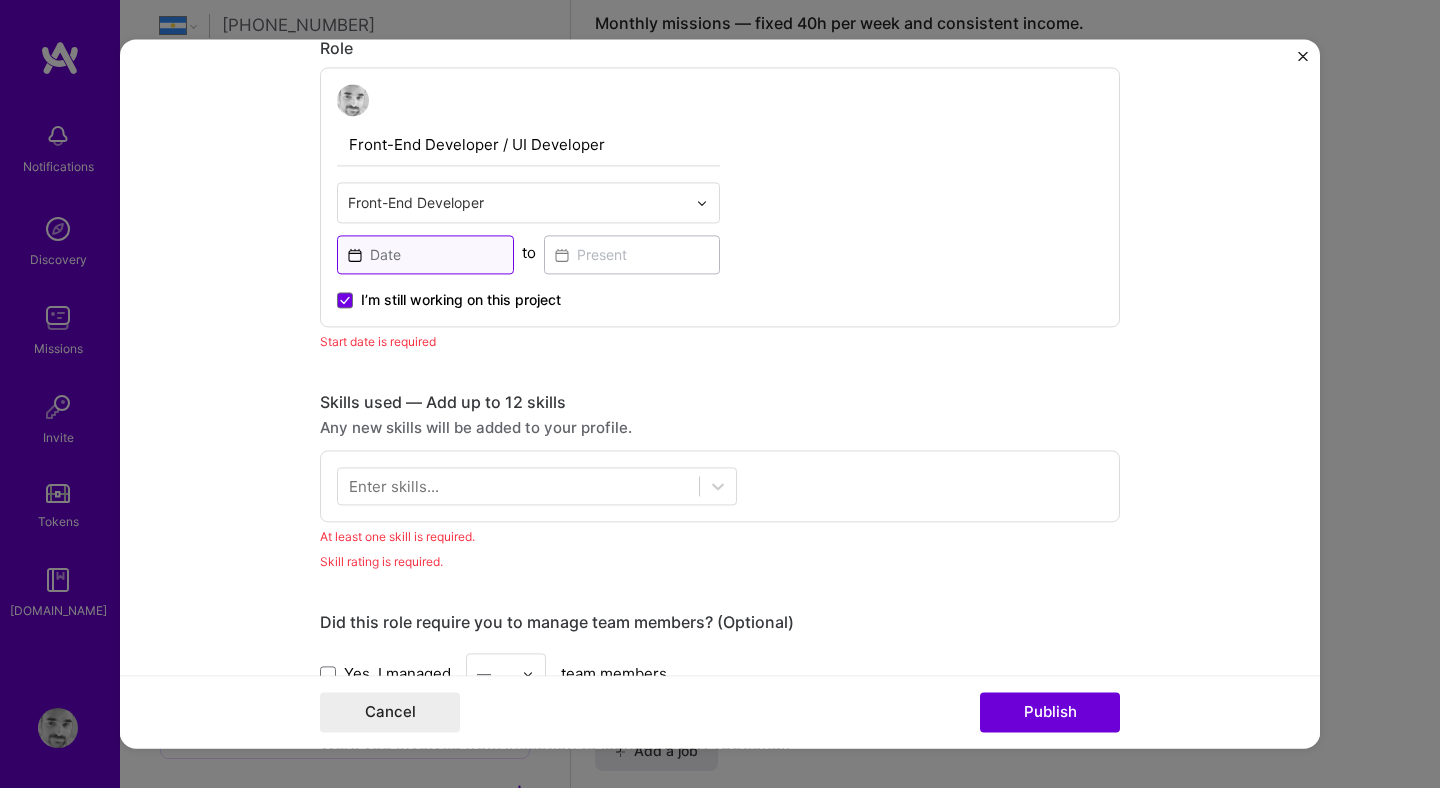 click at bounding box center [425, 254] 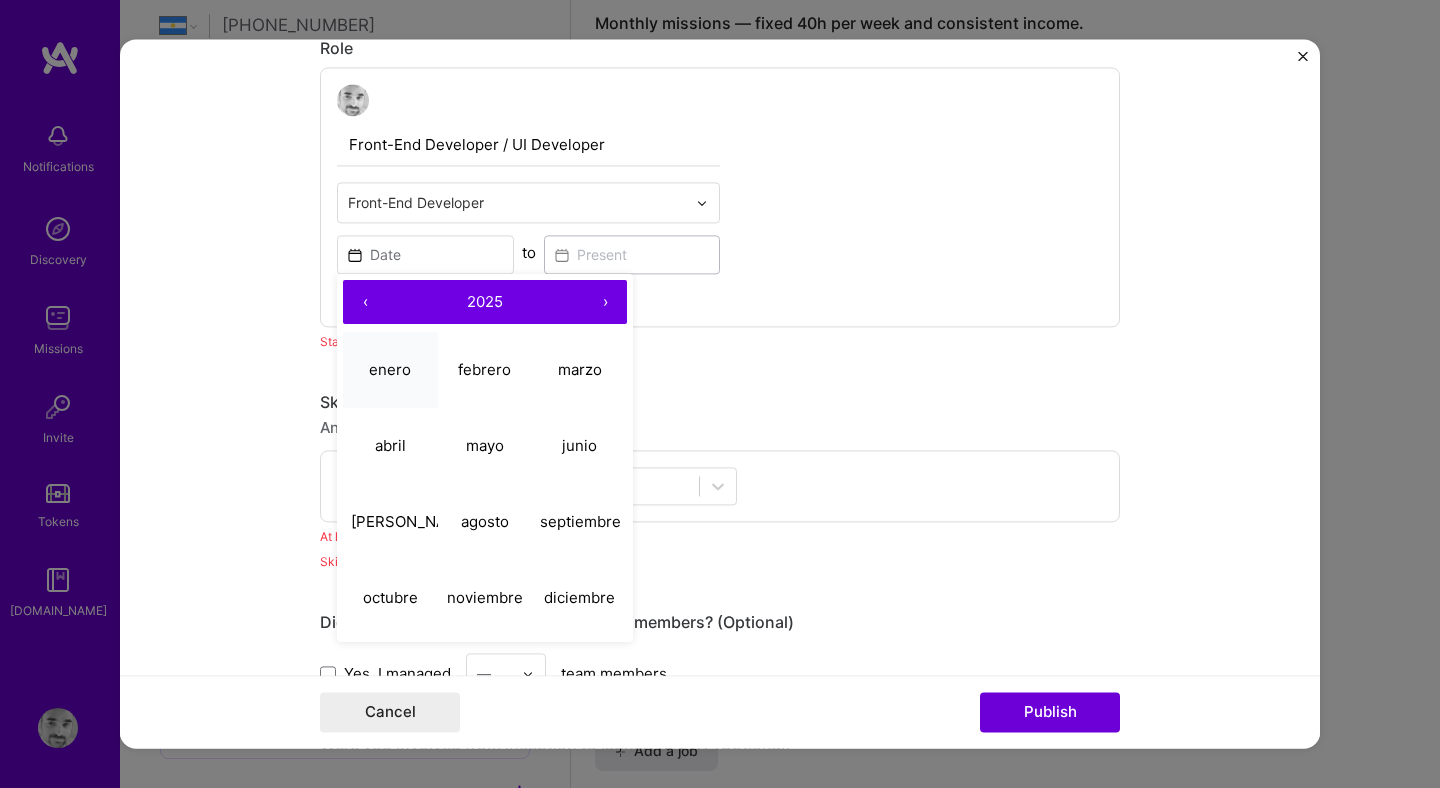 click on "enero" at bounding box center (390, 369) 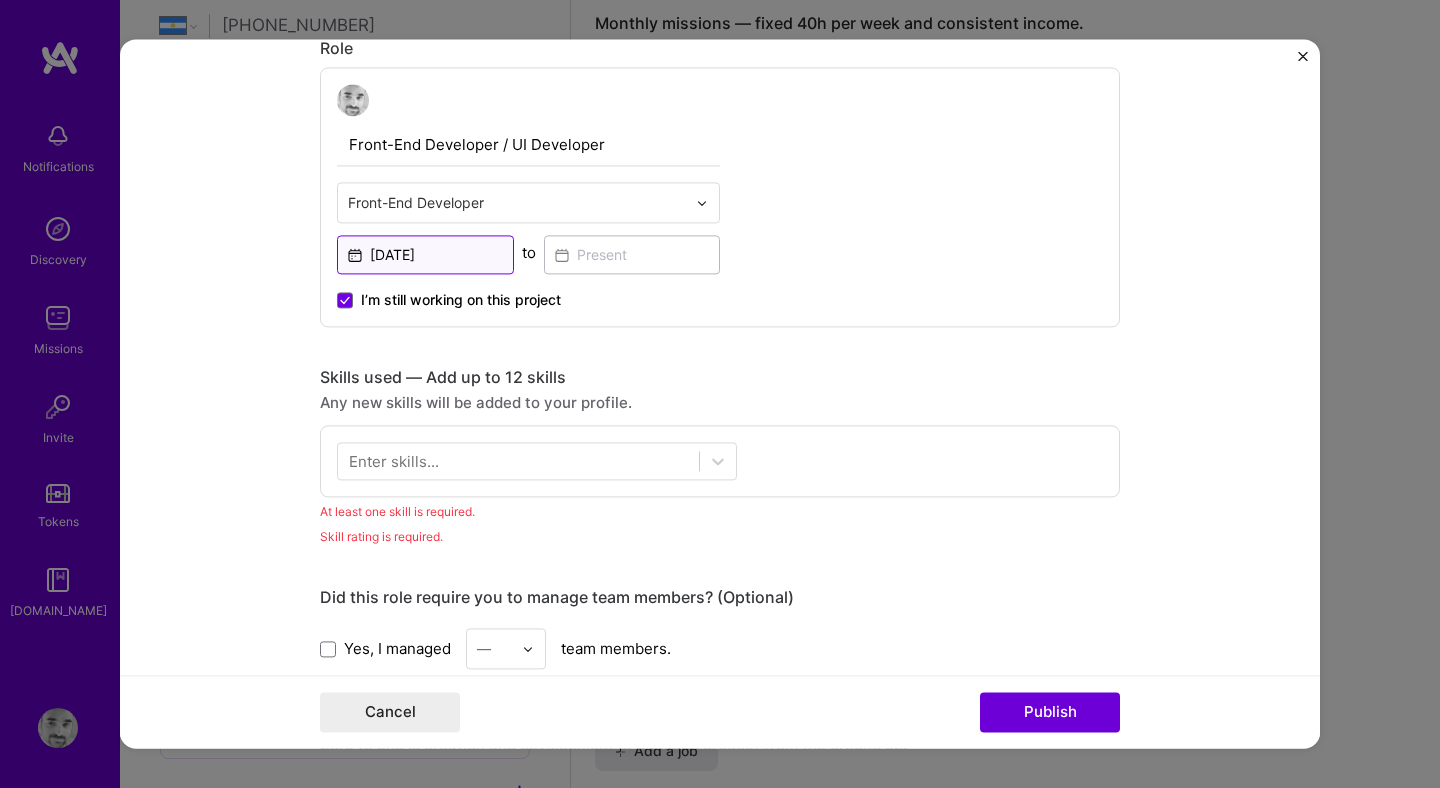 click on "[DATE]" at bounding box center (425, 254) 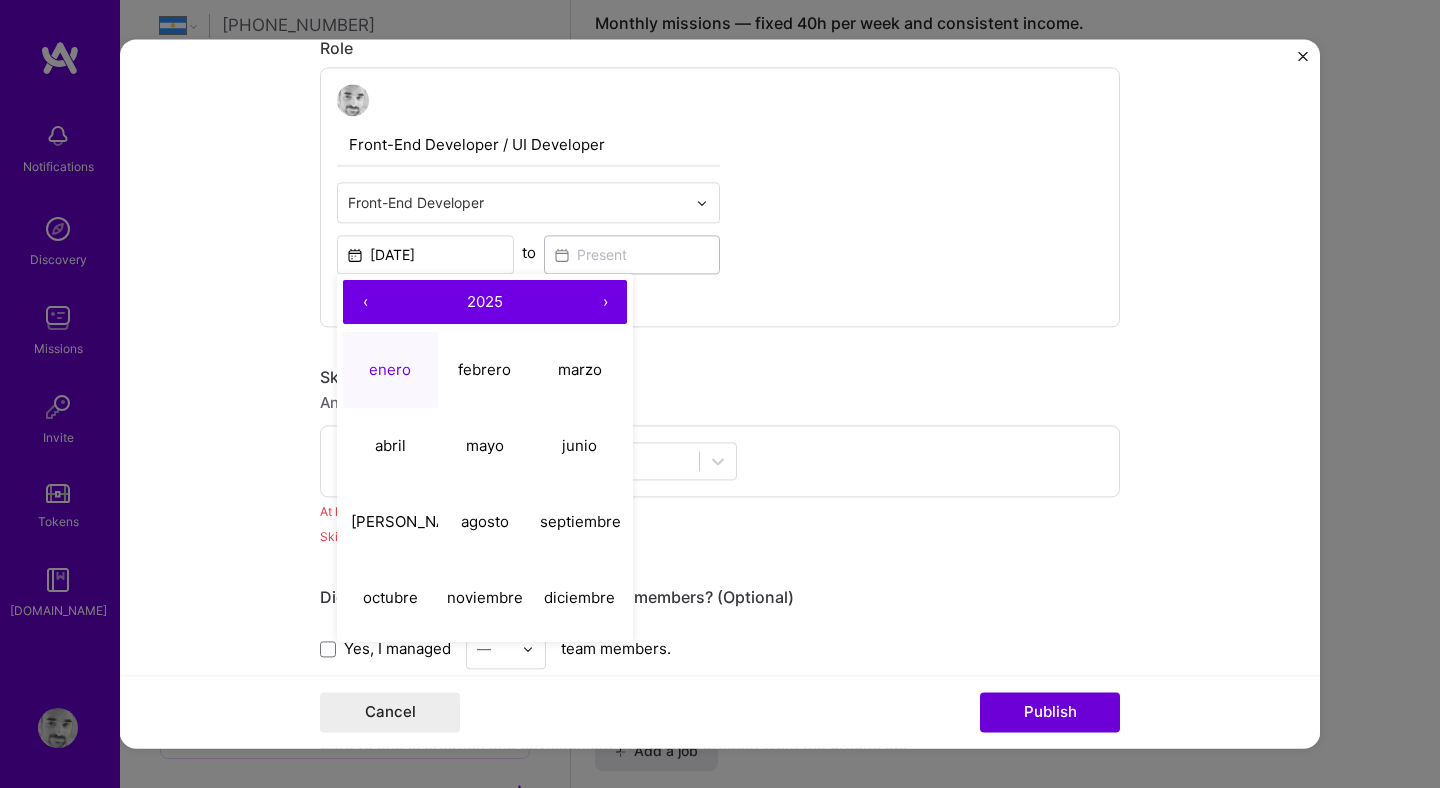 click on "‹" at bounding box center [365, 302] 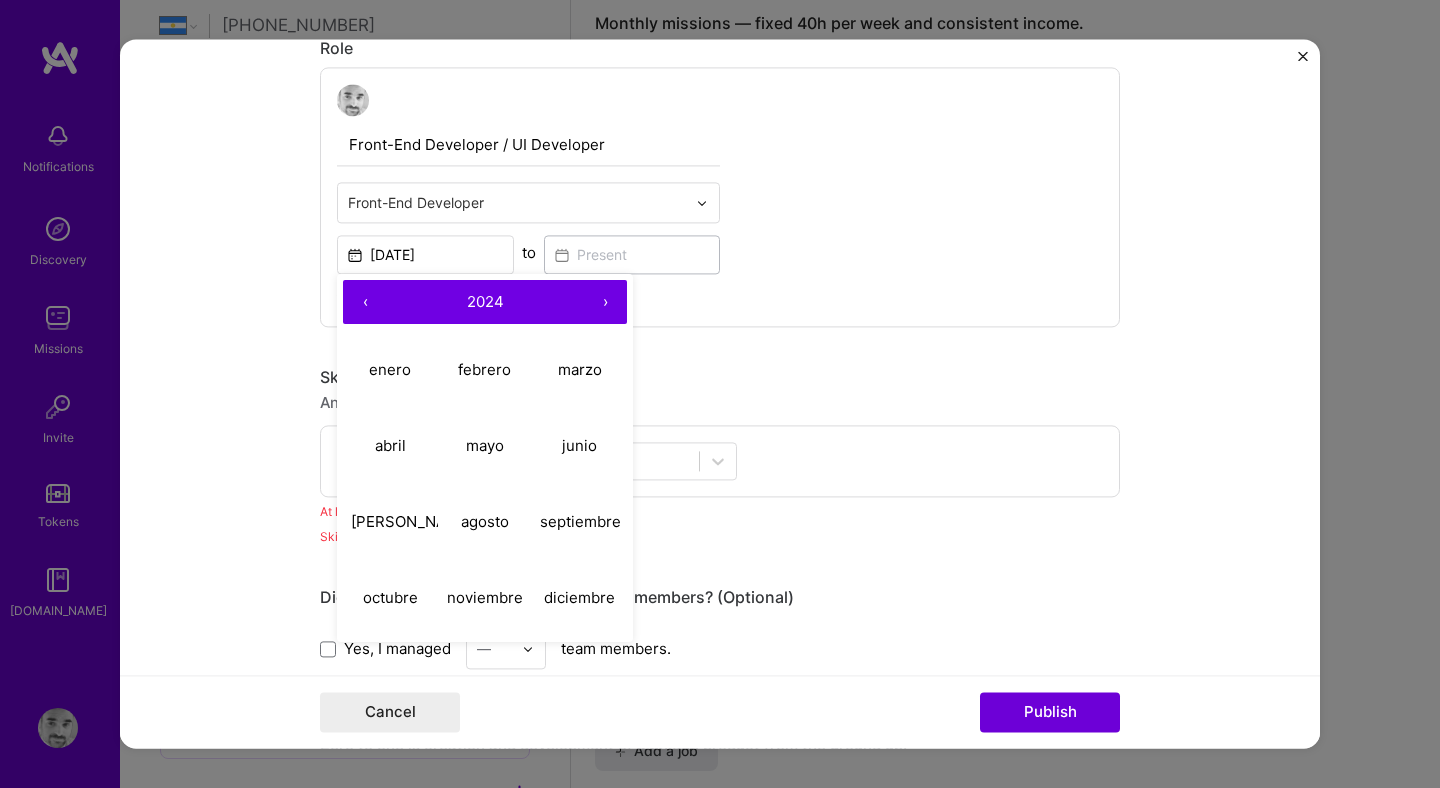 click on "‹" at bounding box center [365, 302] 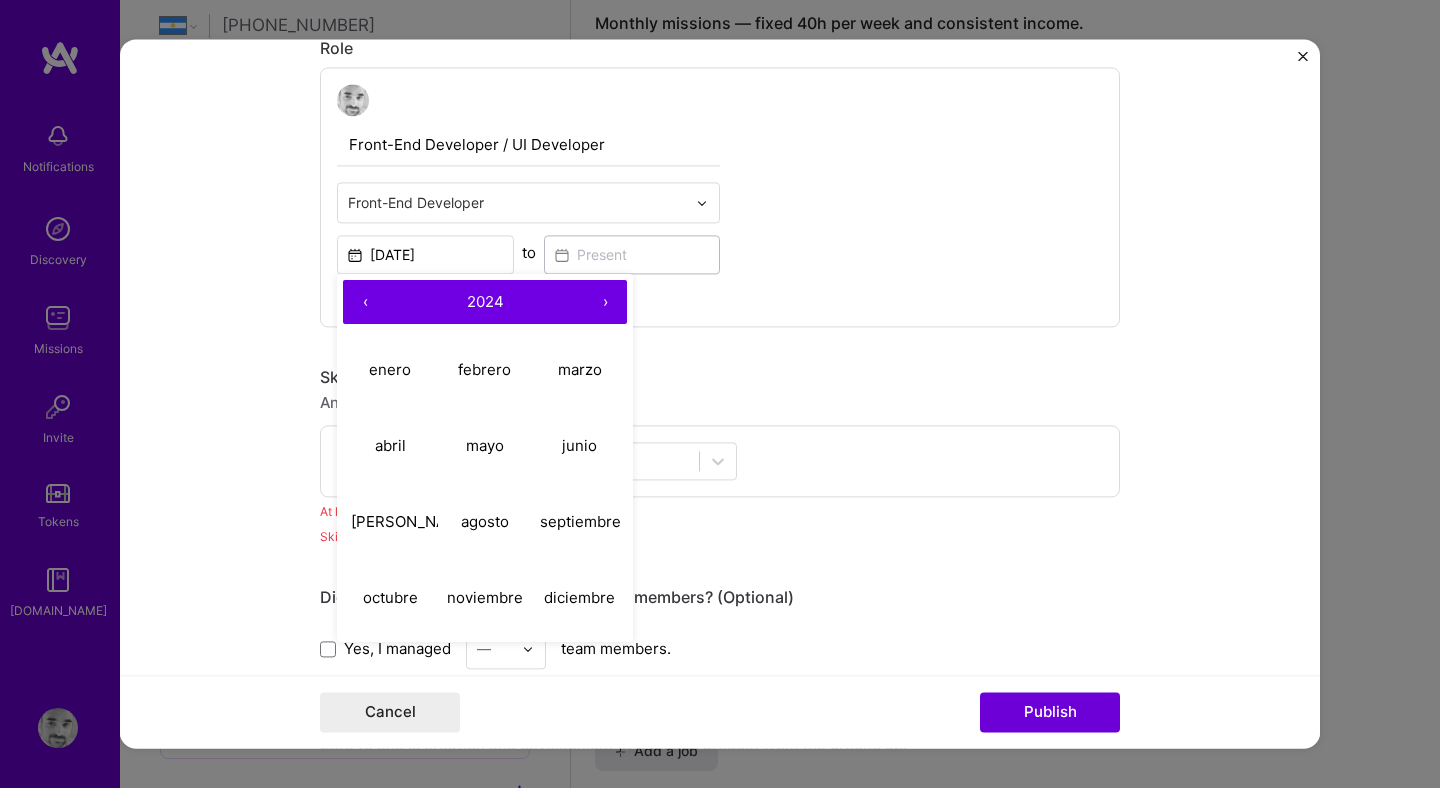click on "‹" at bounding box center (365, 302) 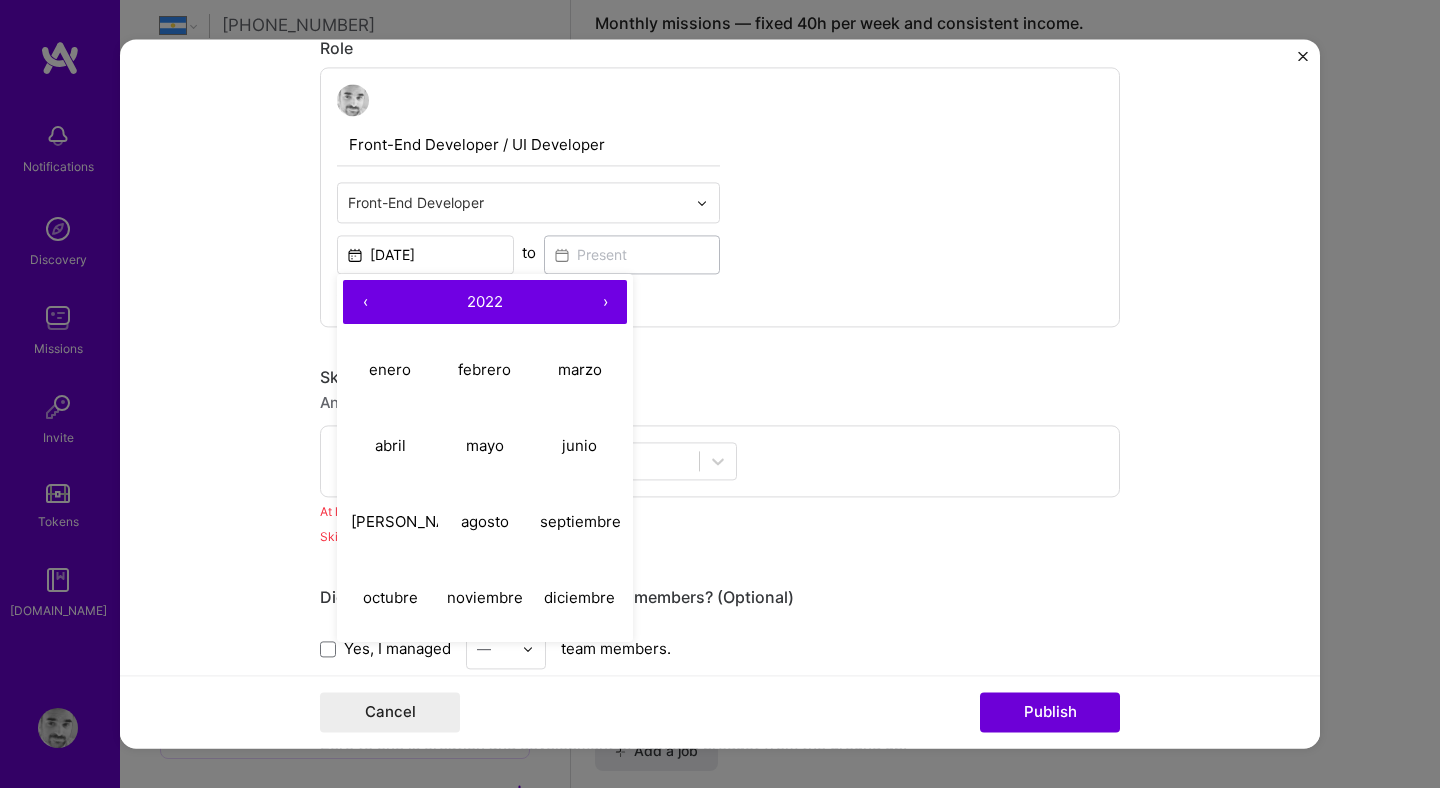 click on "‹" at bounding box center [365, 302] 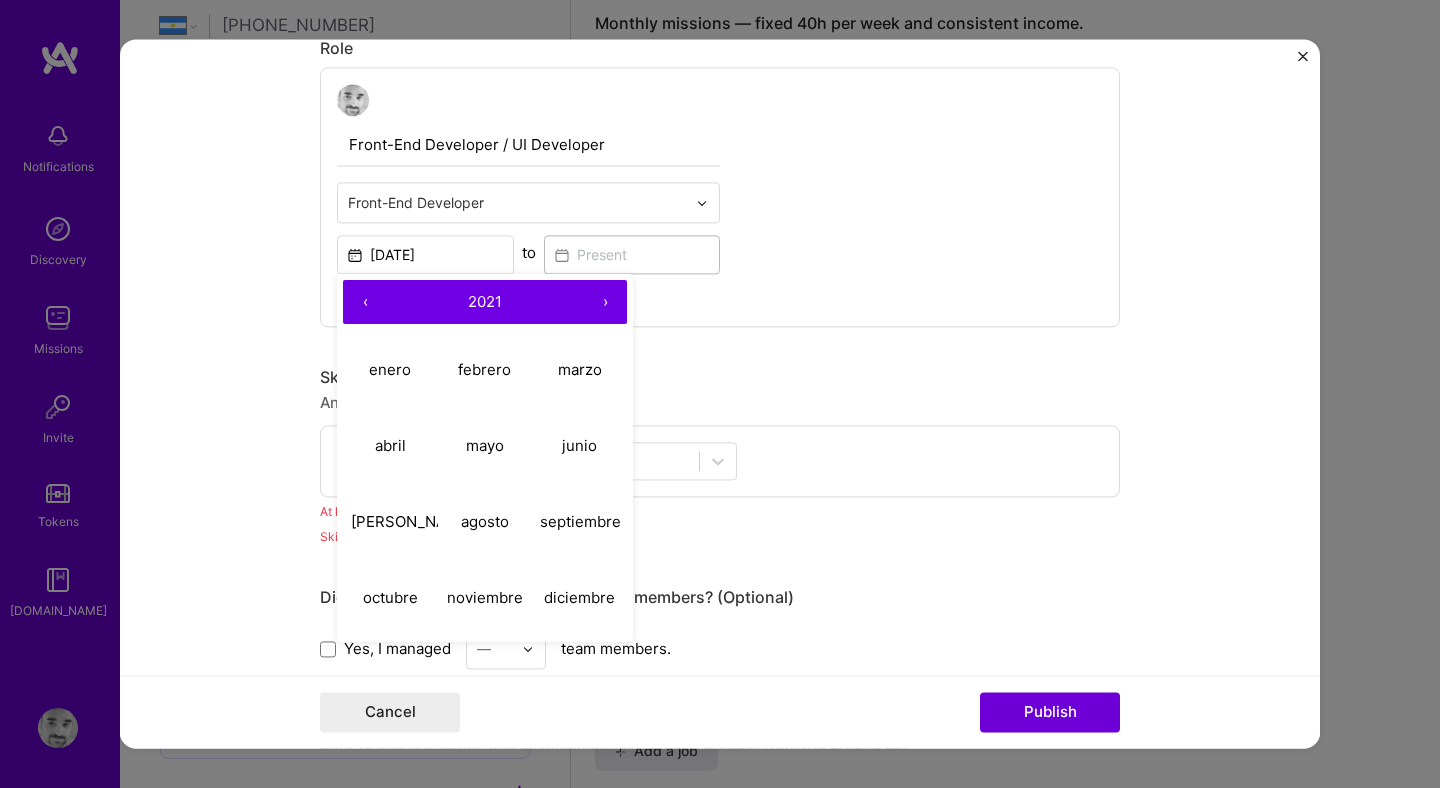 click on "‹" at bounding box center (365, 302) 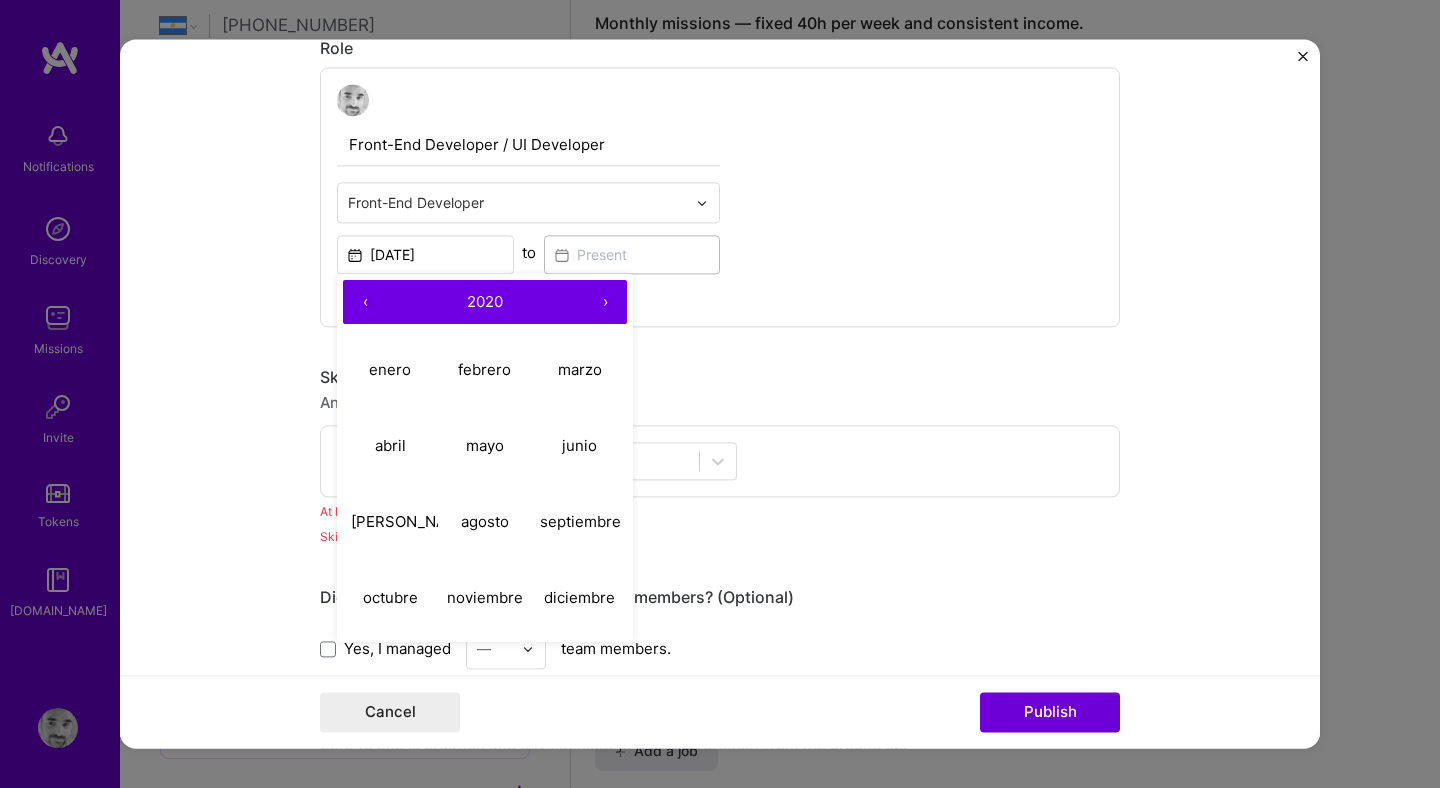 click on "‹" at bounding box center (365, 302) 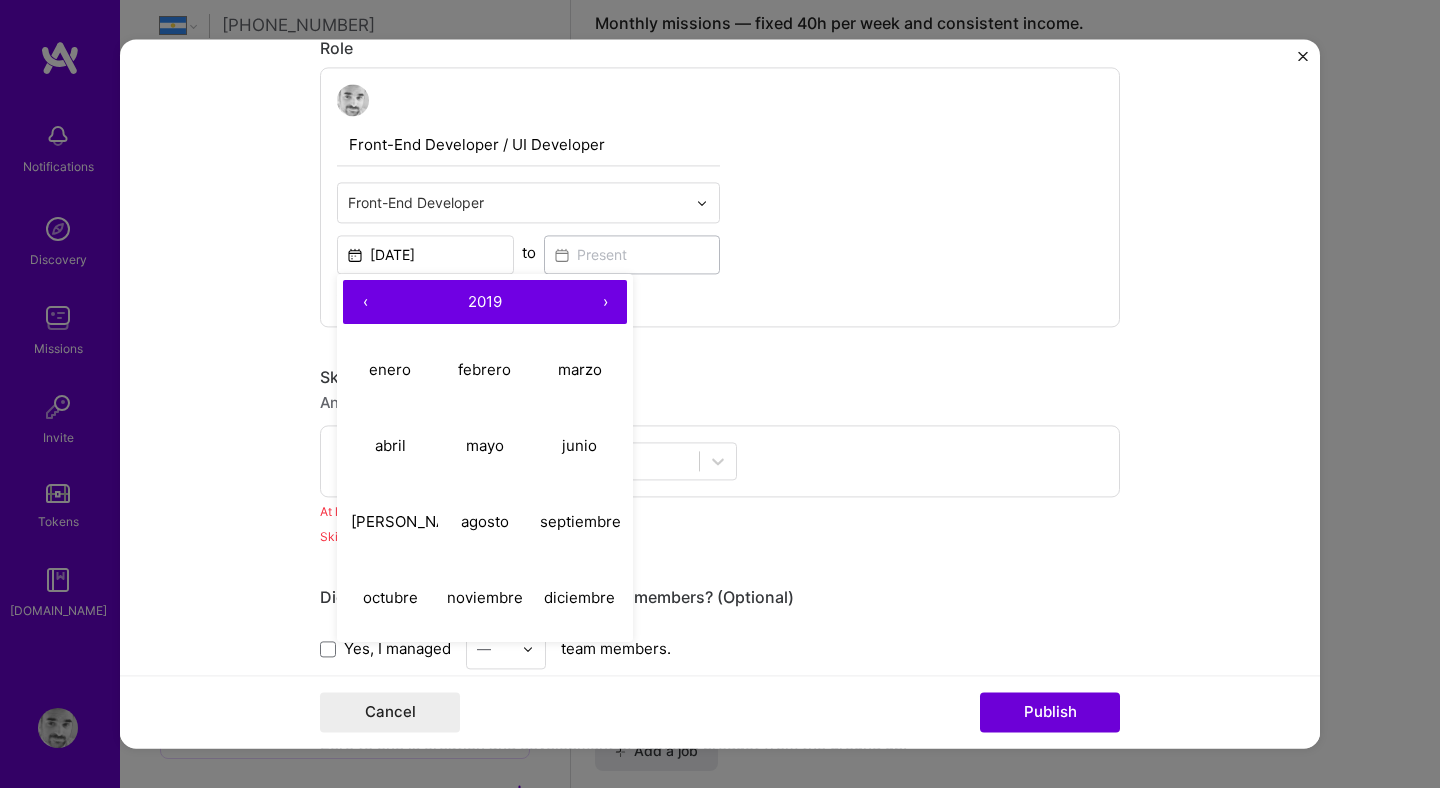 click on "‹" at bounding box center (365, 302) 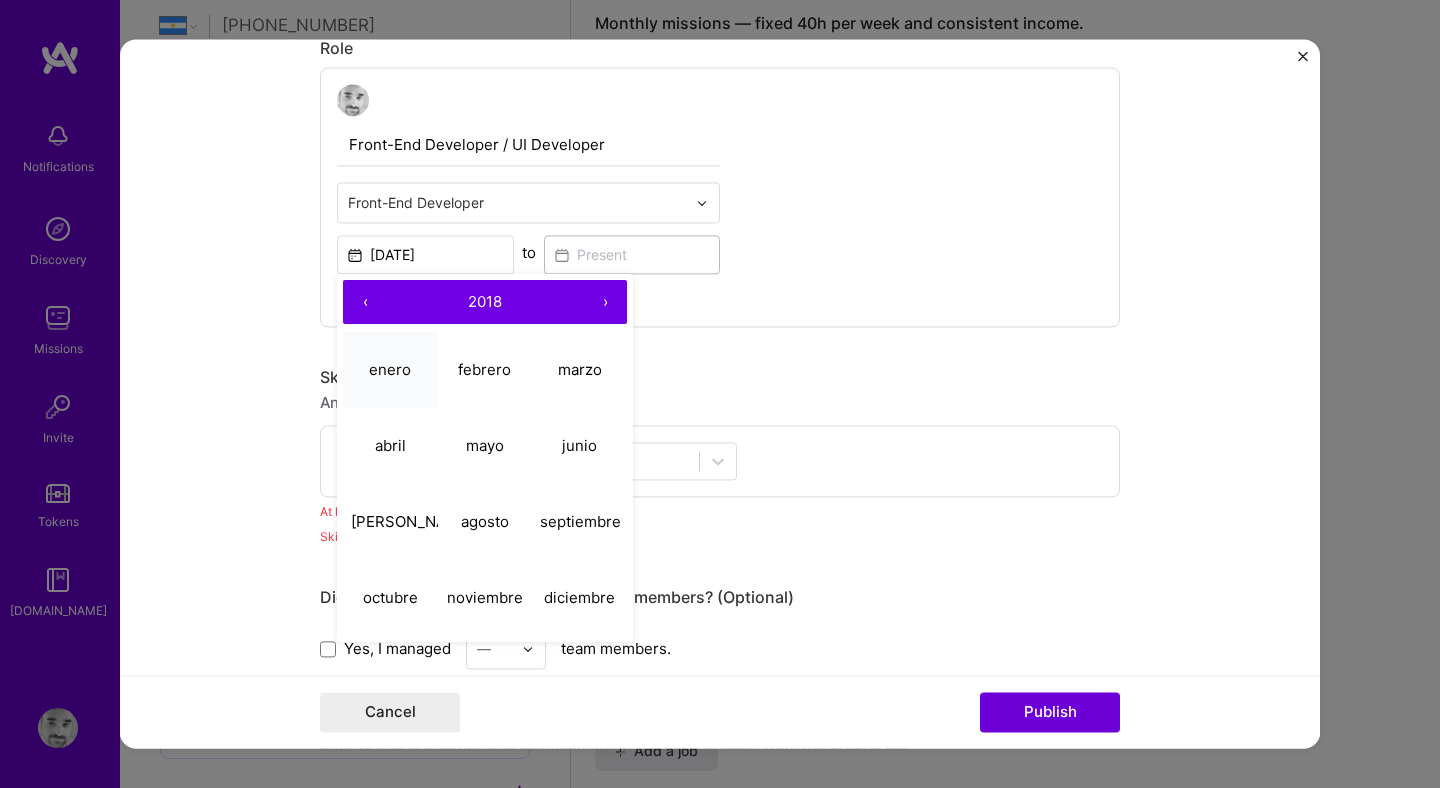 click on "enero" at bounding box center [390, 369] 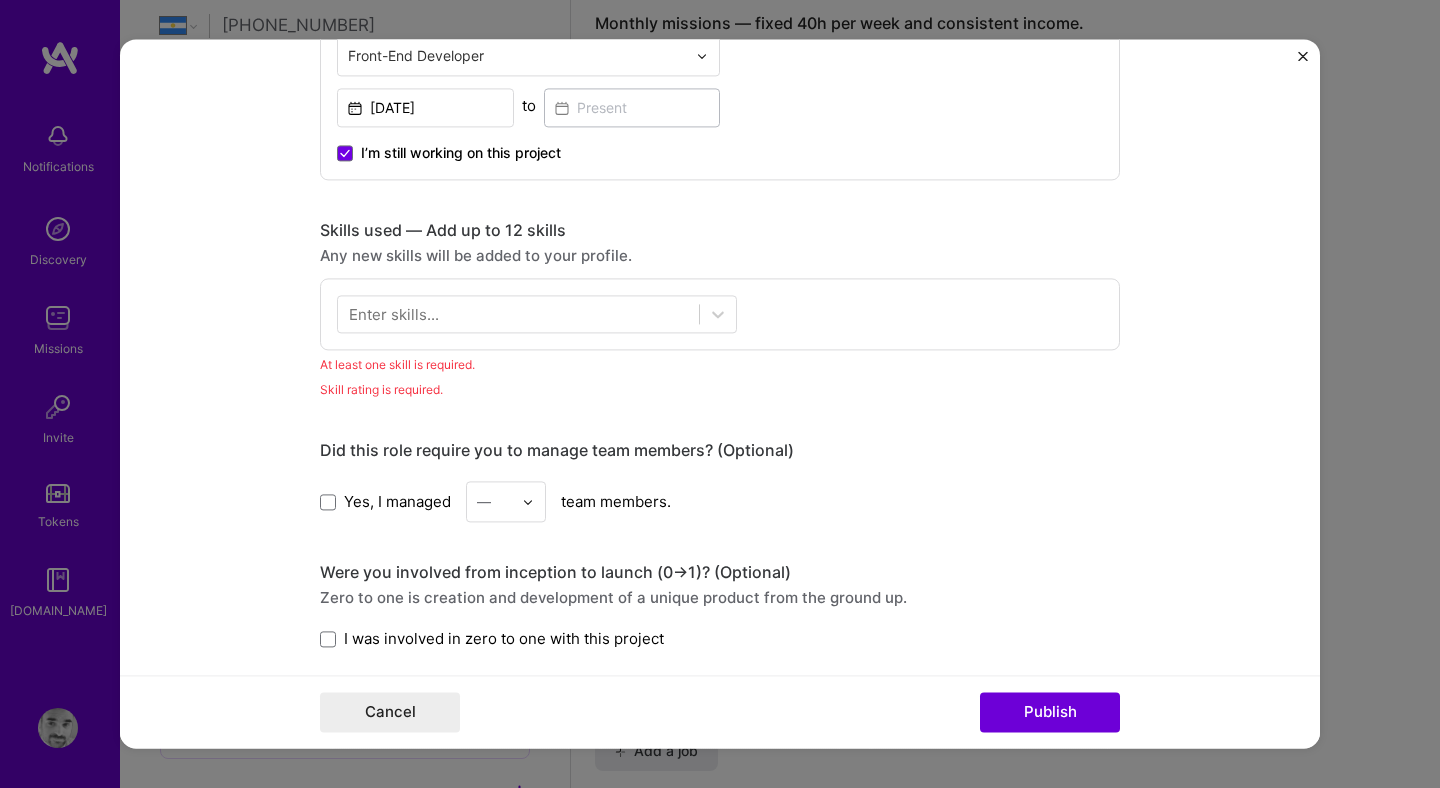 scroll, scrollTop: 909, scrollLeft: 0, axis: vertical 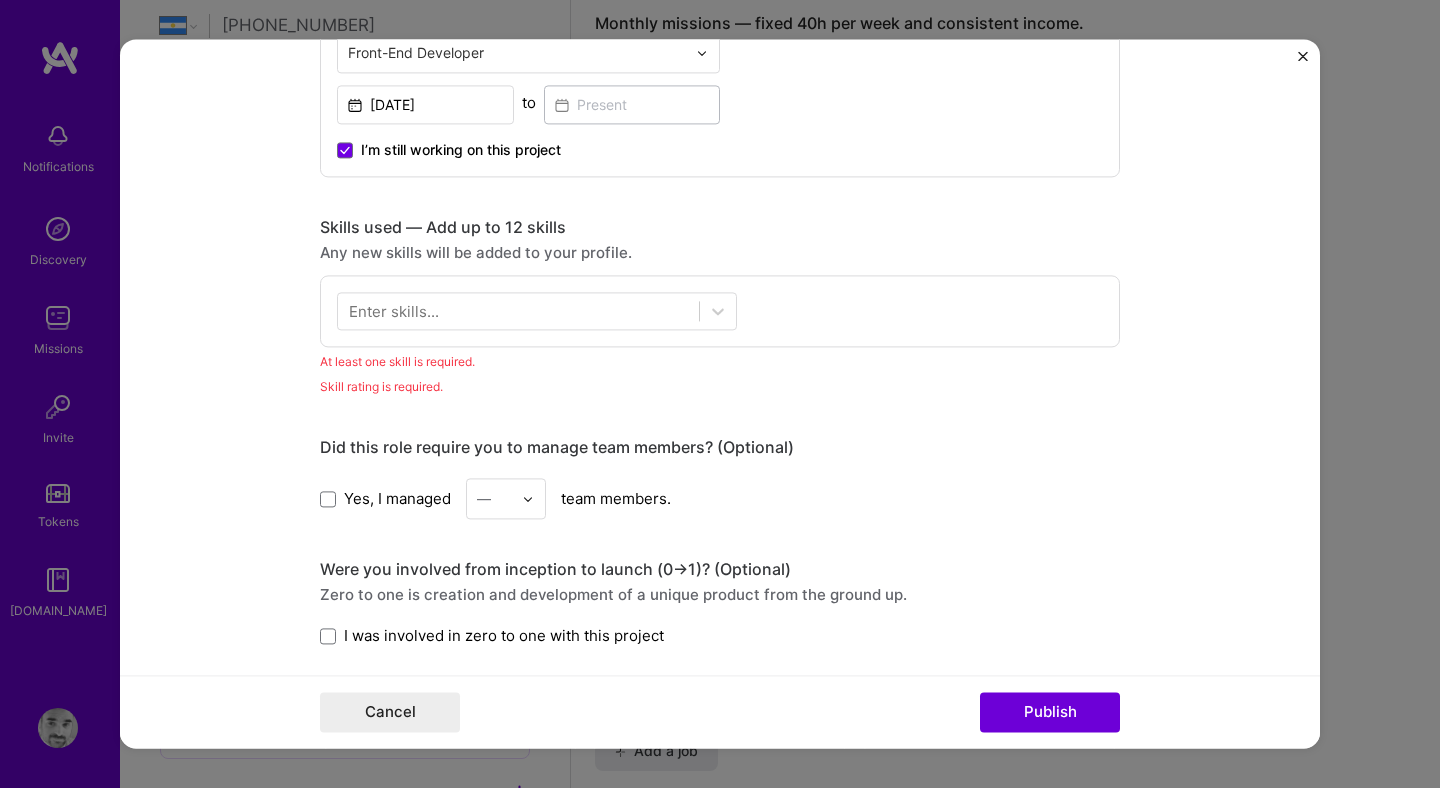 click on "Enter skills..." at bounding box center [394, 311] 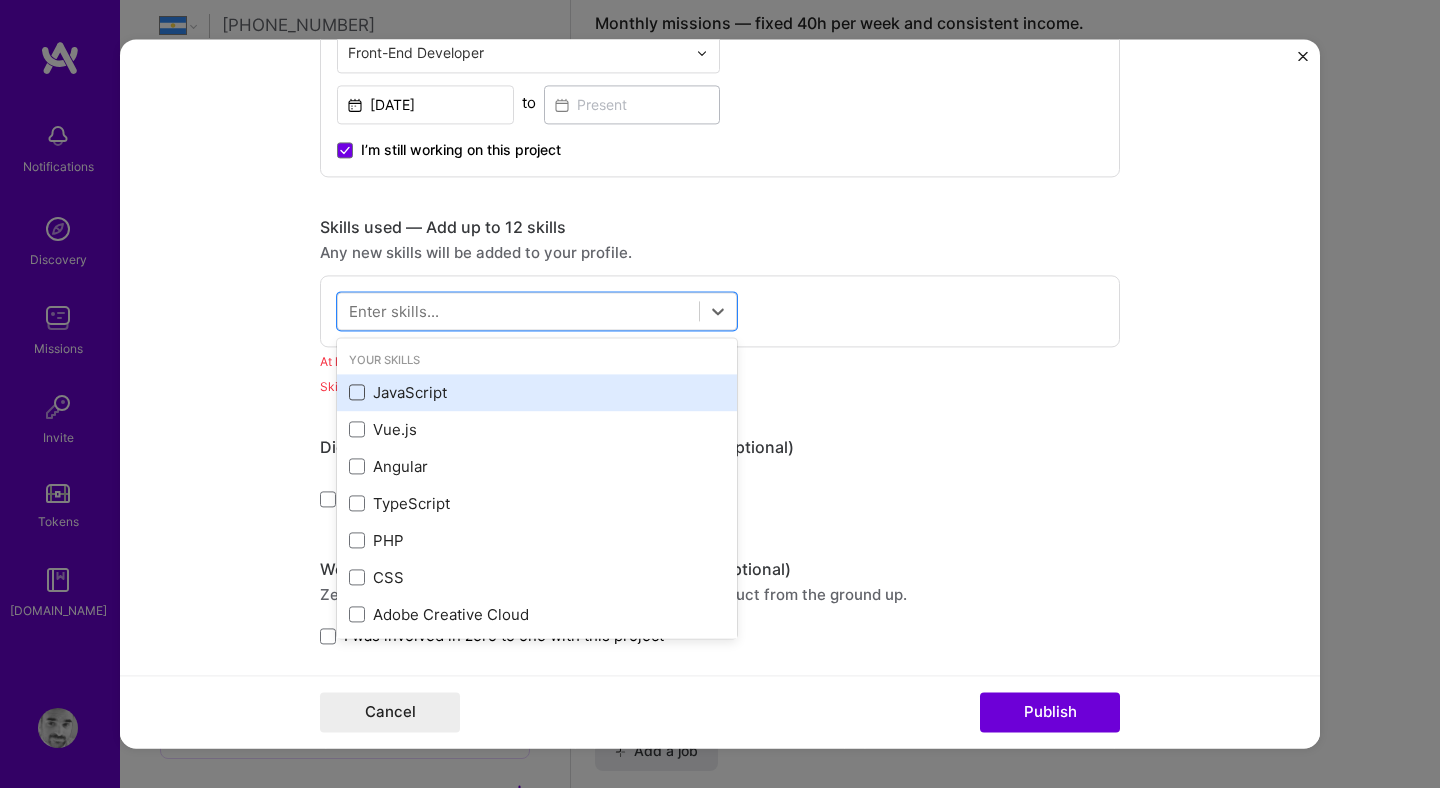 click at bounding box center (357, 393) 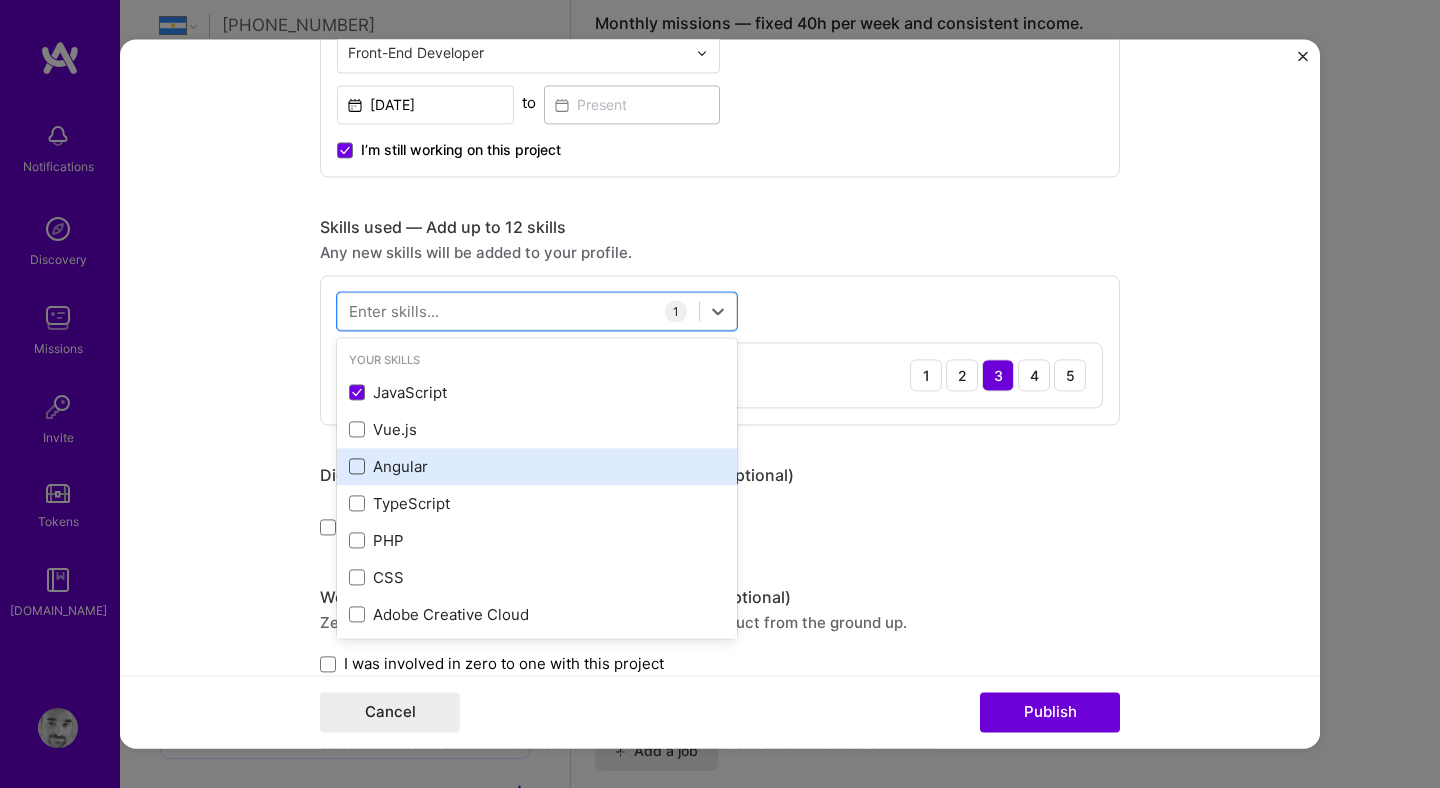 click at bounding box center [357, 467] 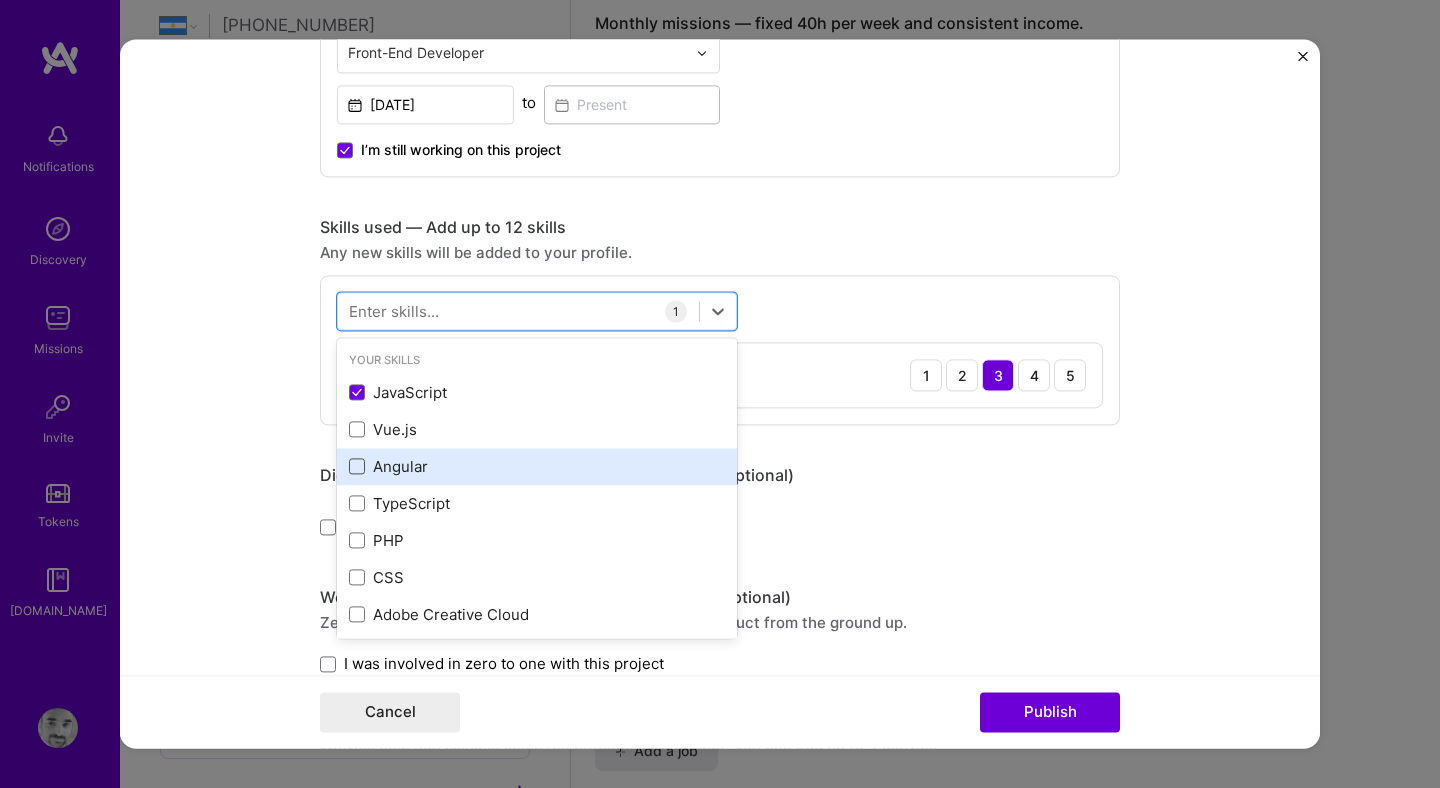 click at bounding box center [0, 0] 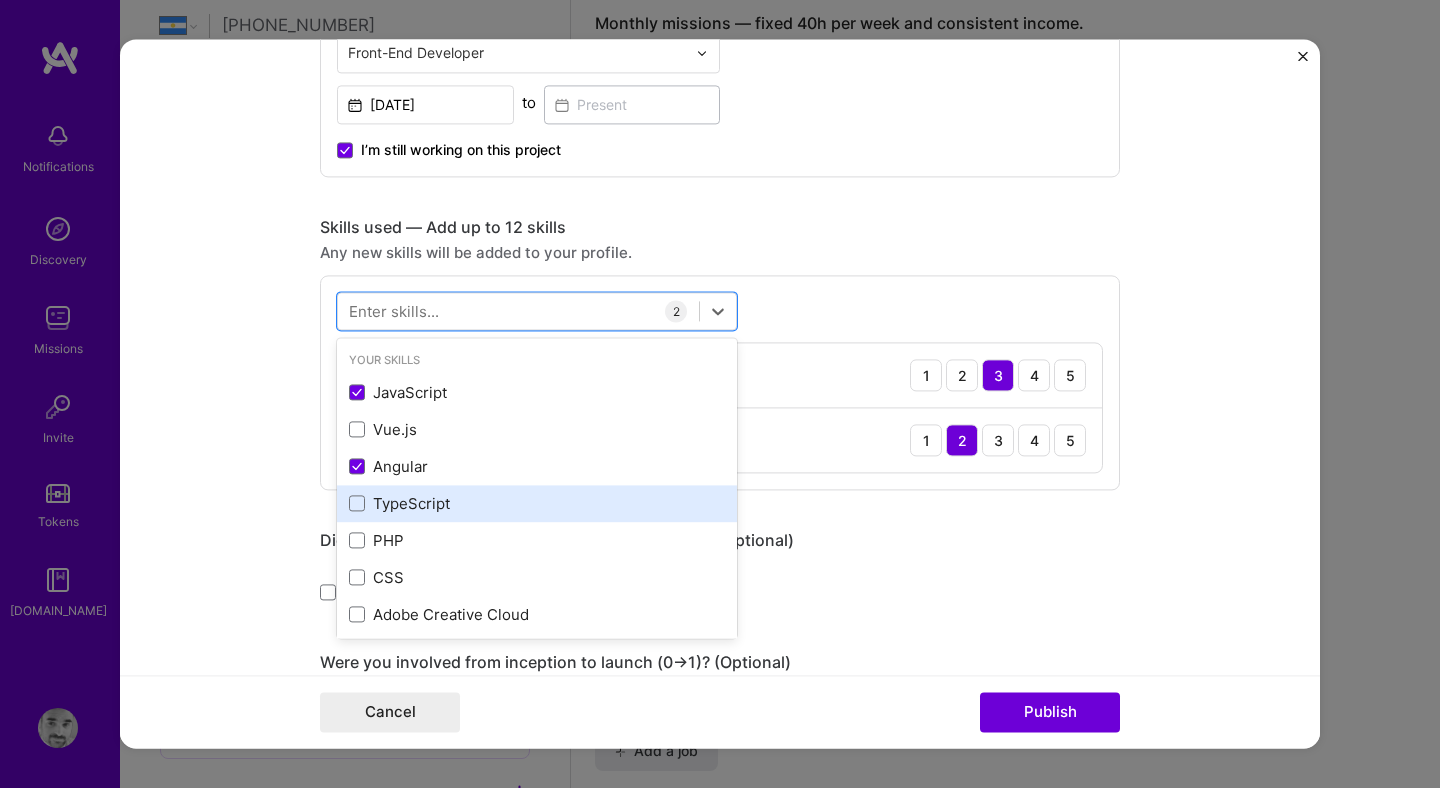 click on "TypeScript" at bounding box center [537, 503] 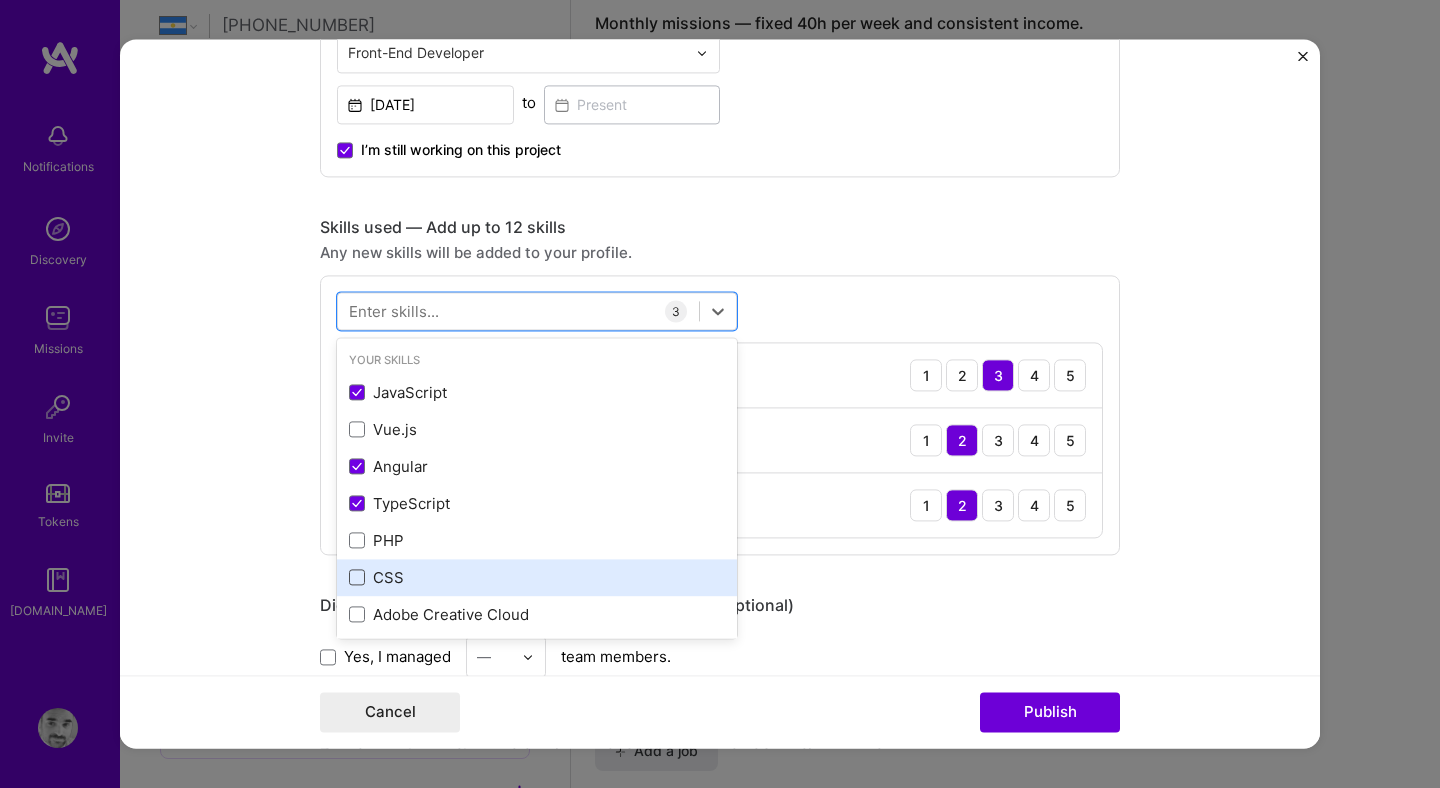 click at bounding box center [357, 578] 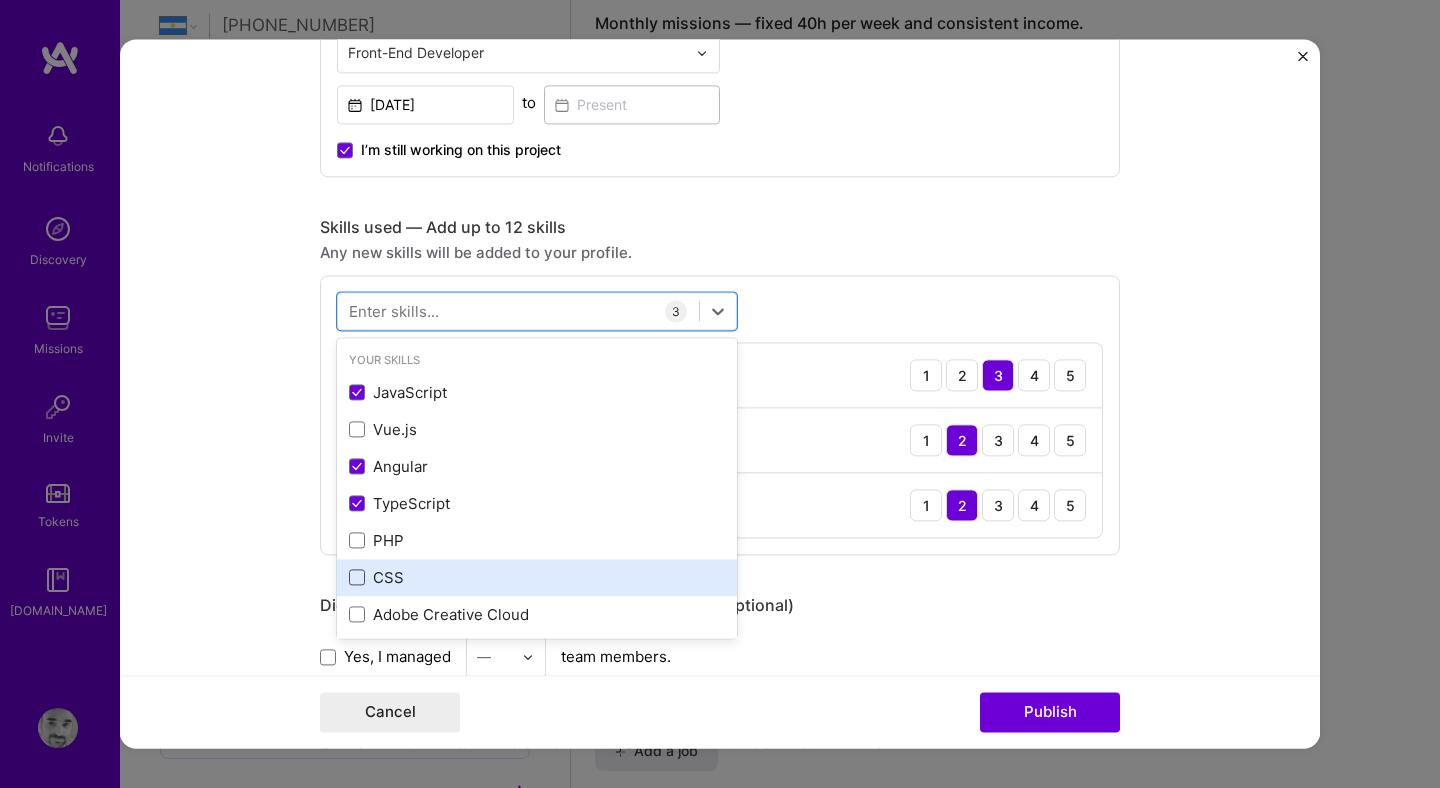 click at bounding box center [0, 0] 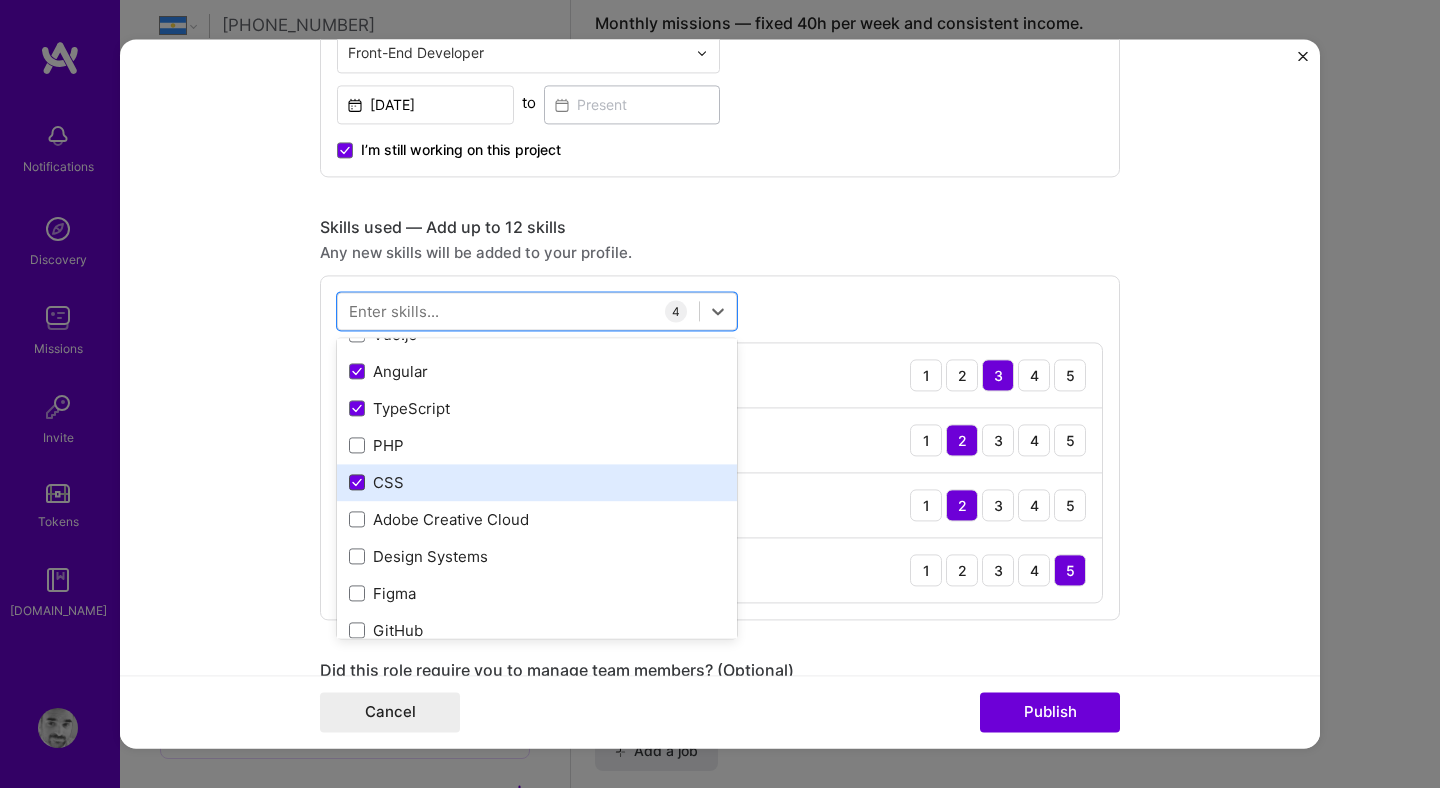 scroll, scrollTop: 97, scrollLeft: 0, axis: vertical 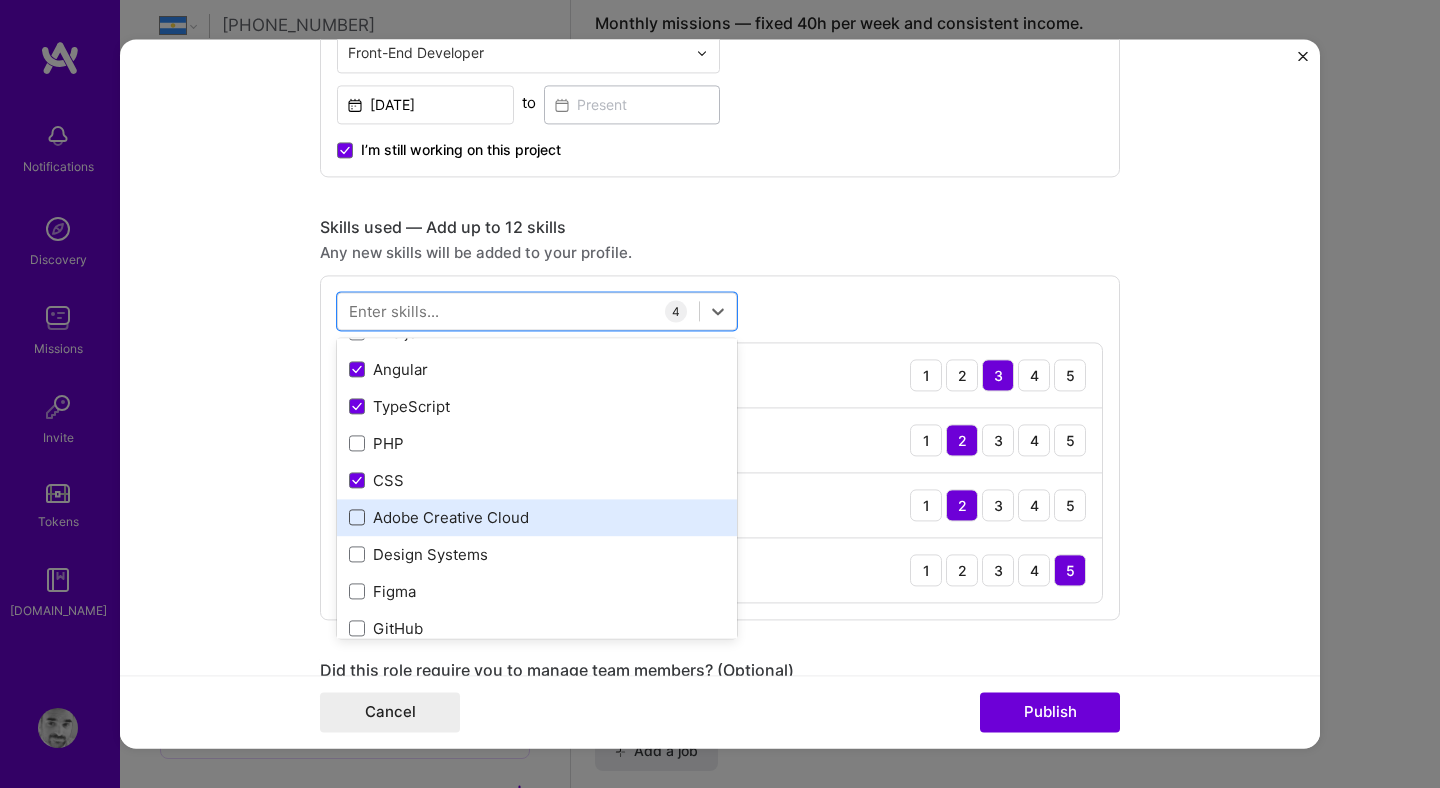 click at bounding box center (357, 518) 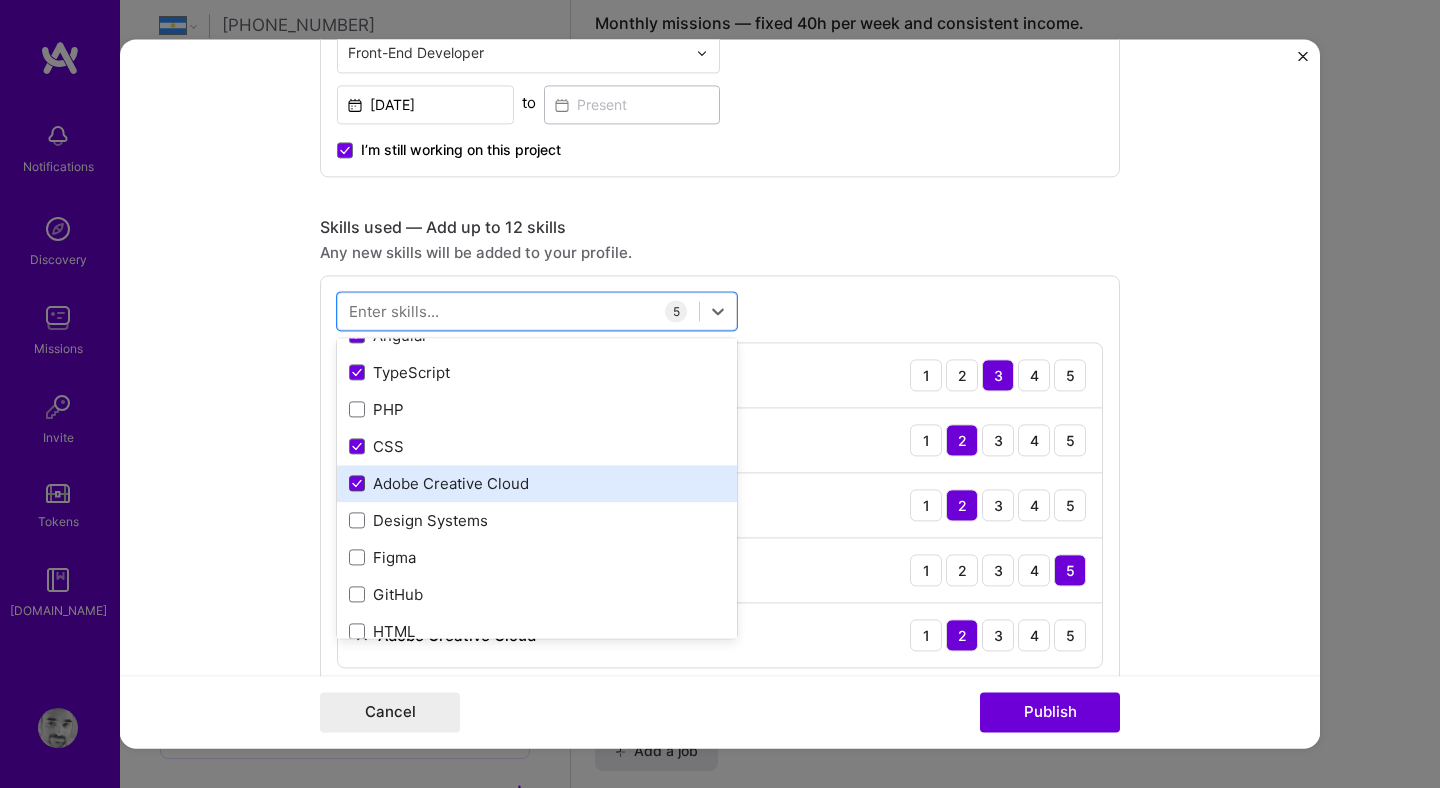 scroll, scrollTop: 141, scrollLeft: 0, axis: vertical 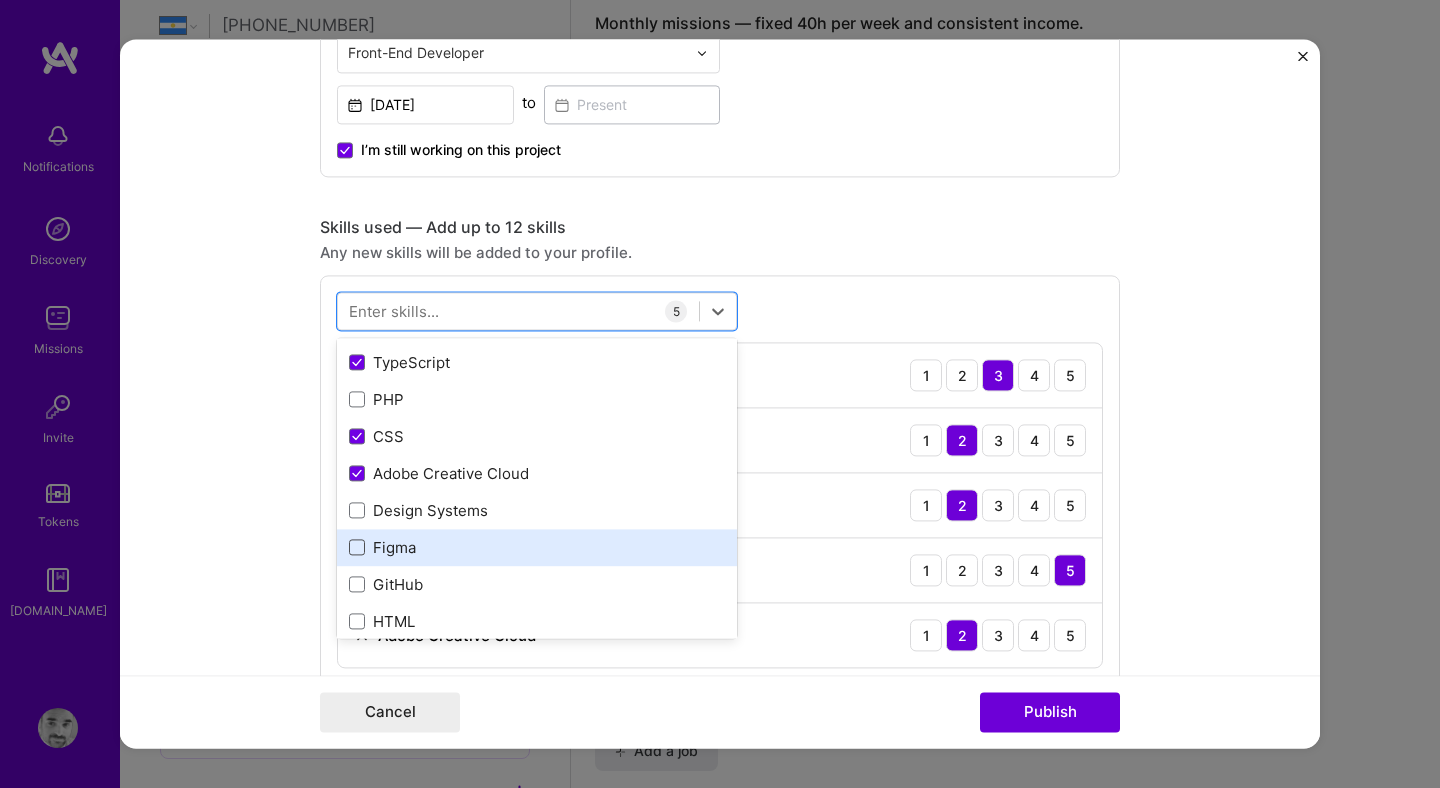 click at bounding box center [357, 548] 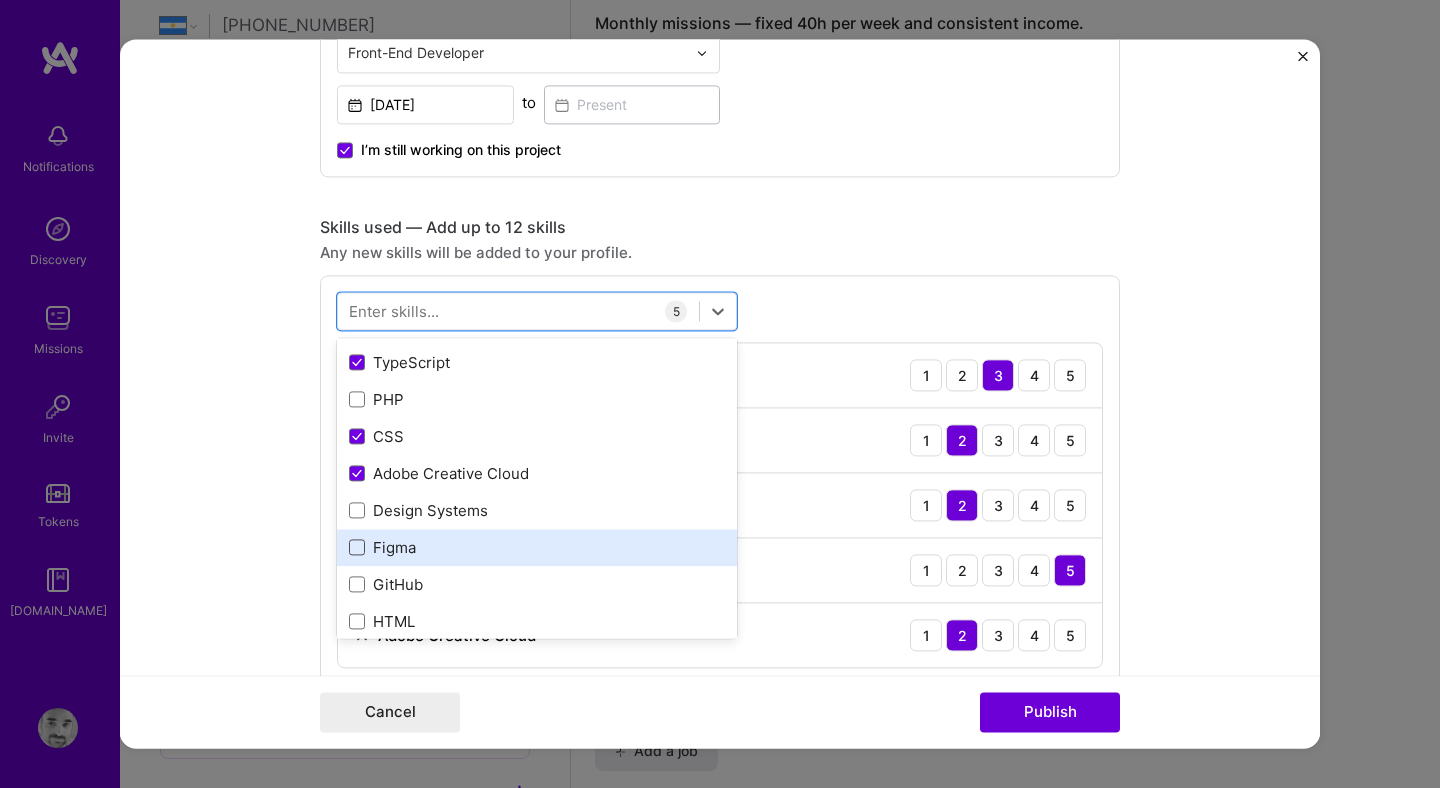 click at bounding box center (0, 0) 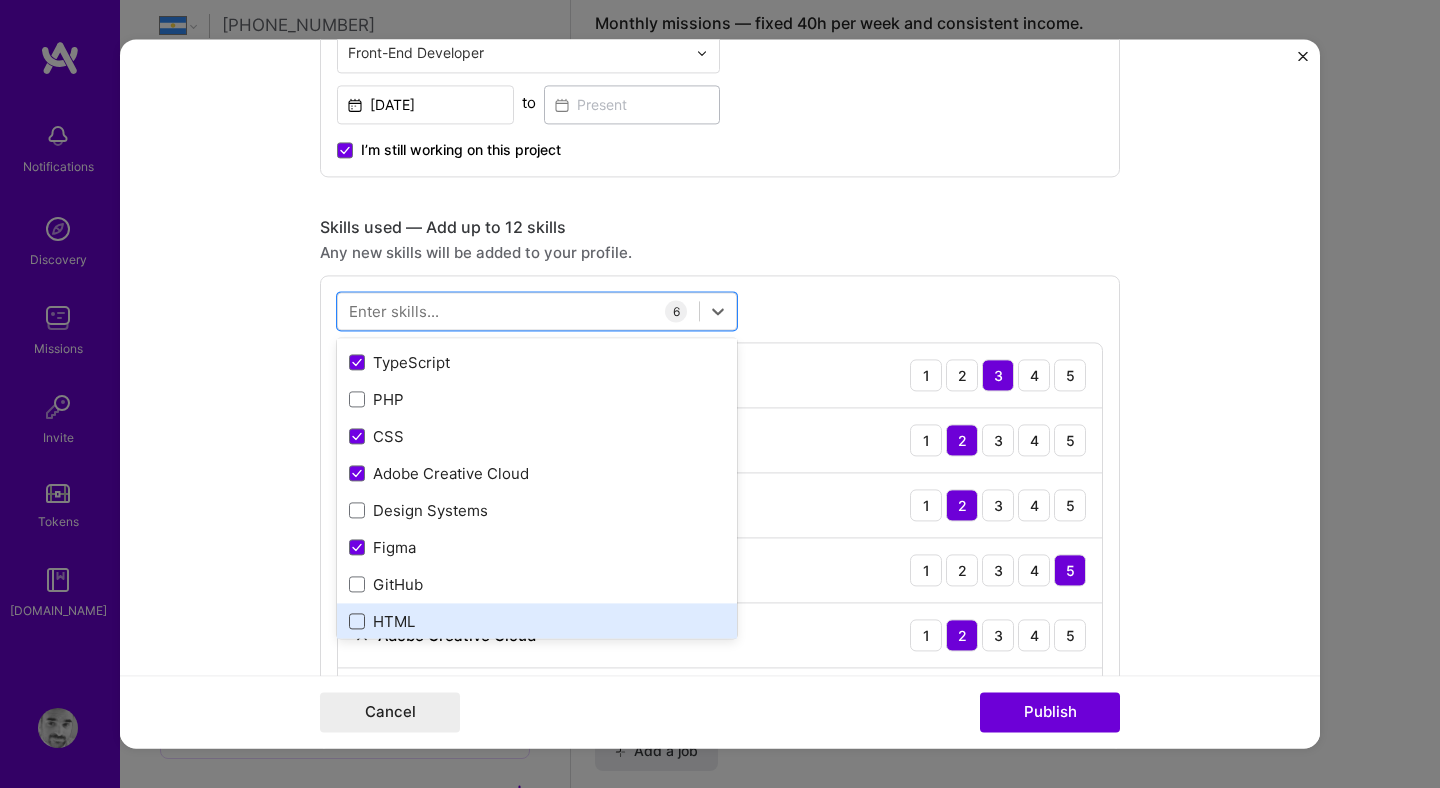 click at bounding box center (357, 622) 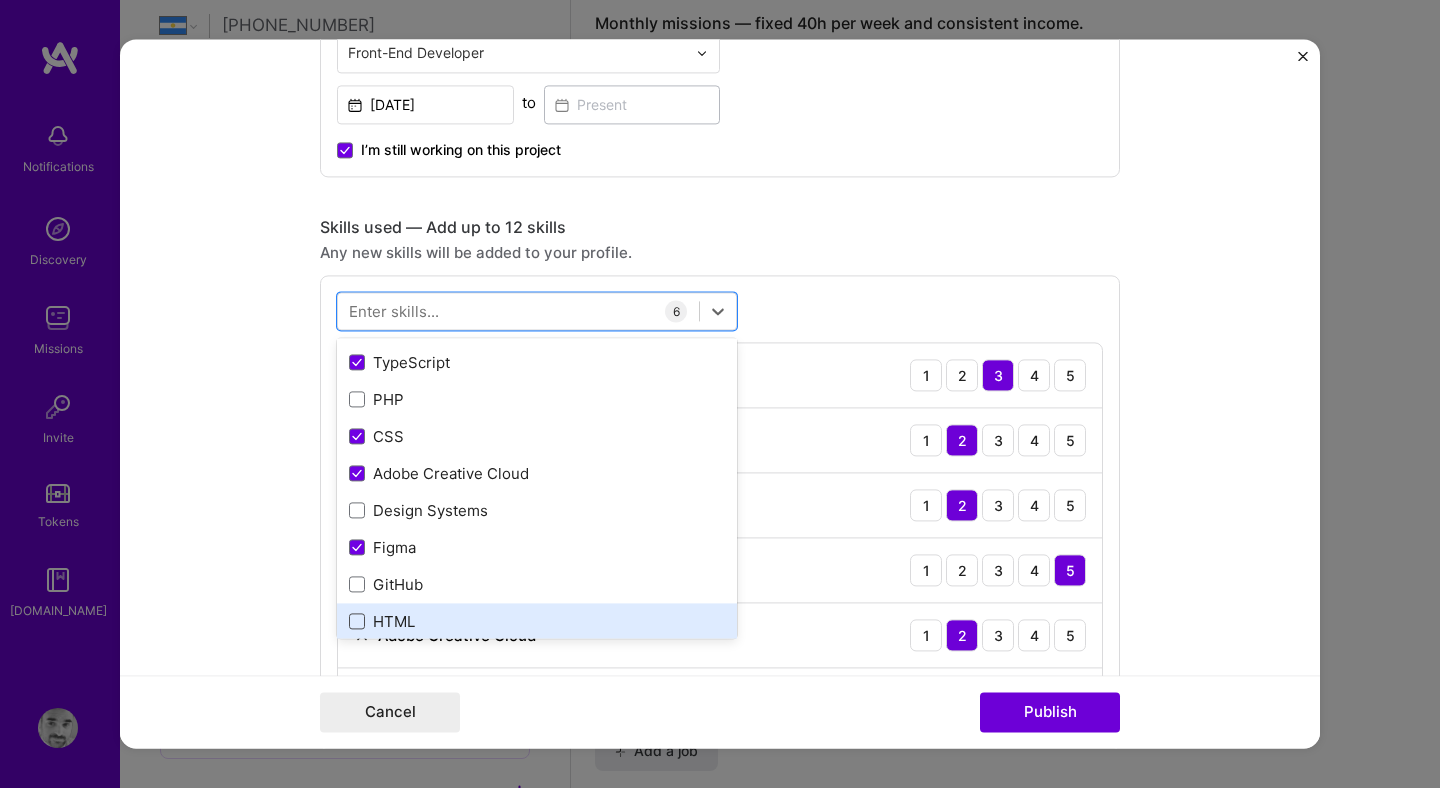 click at bounding box center (0, 0) 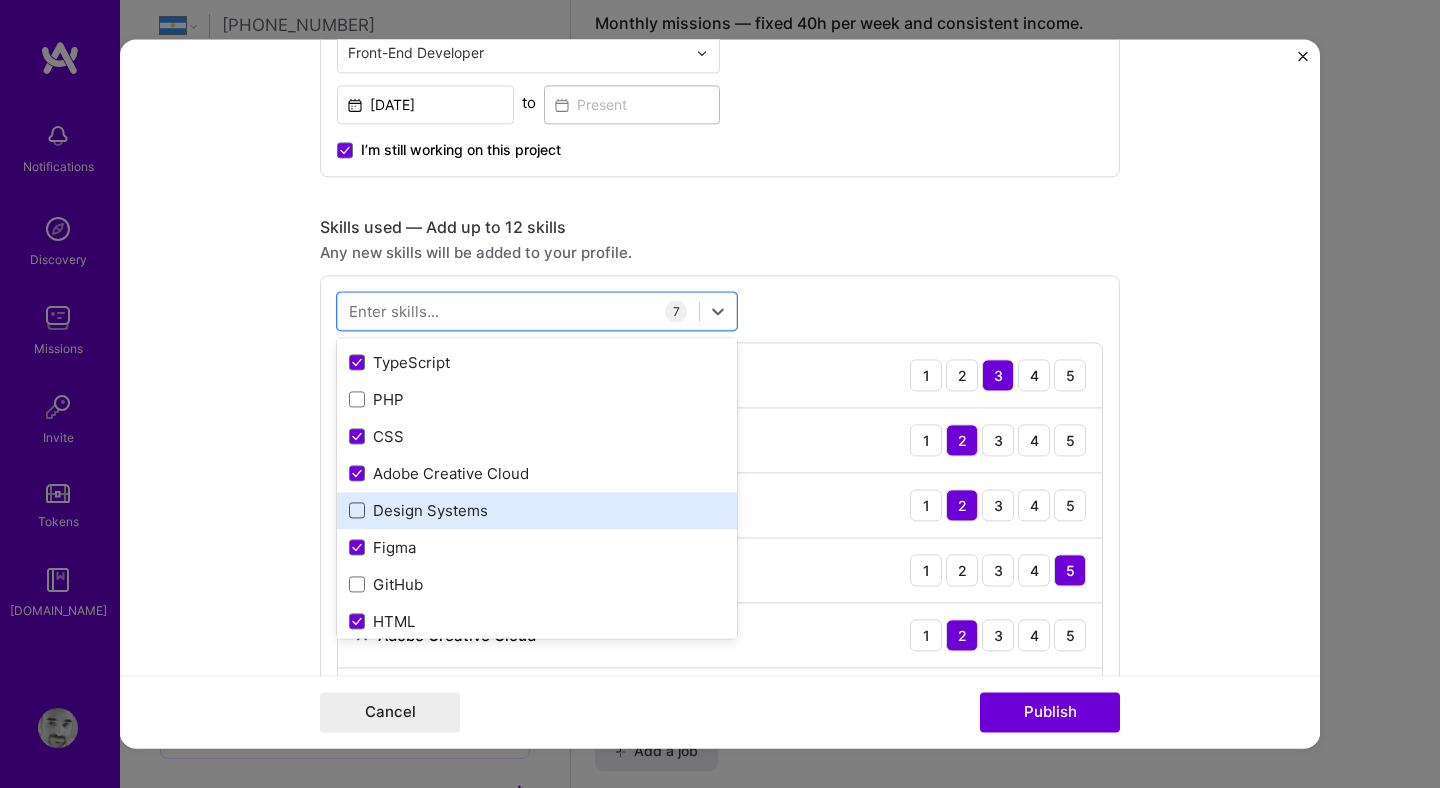 click at bounding box center [357, 511] 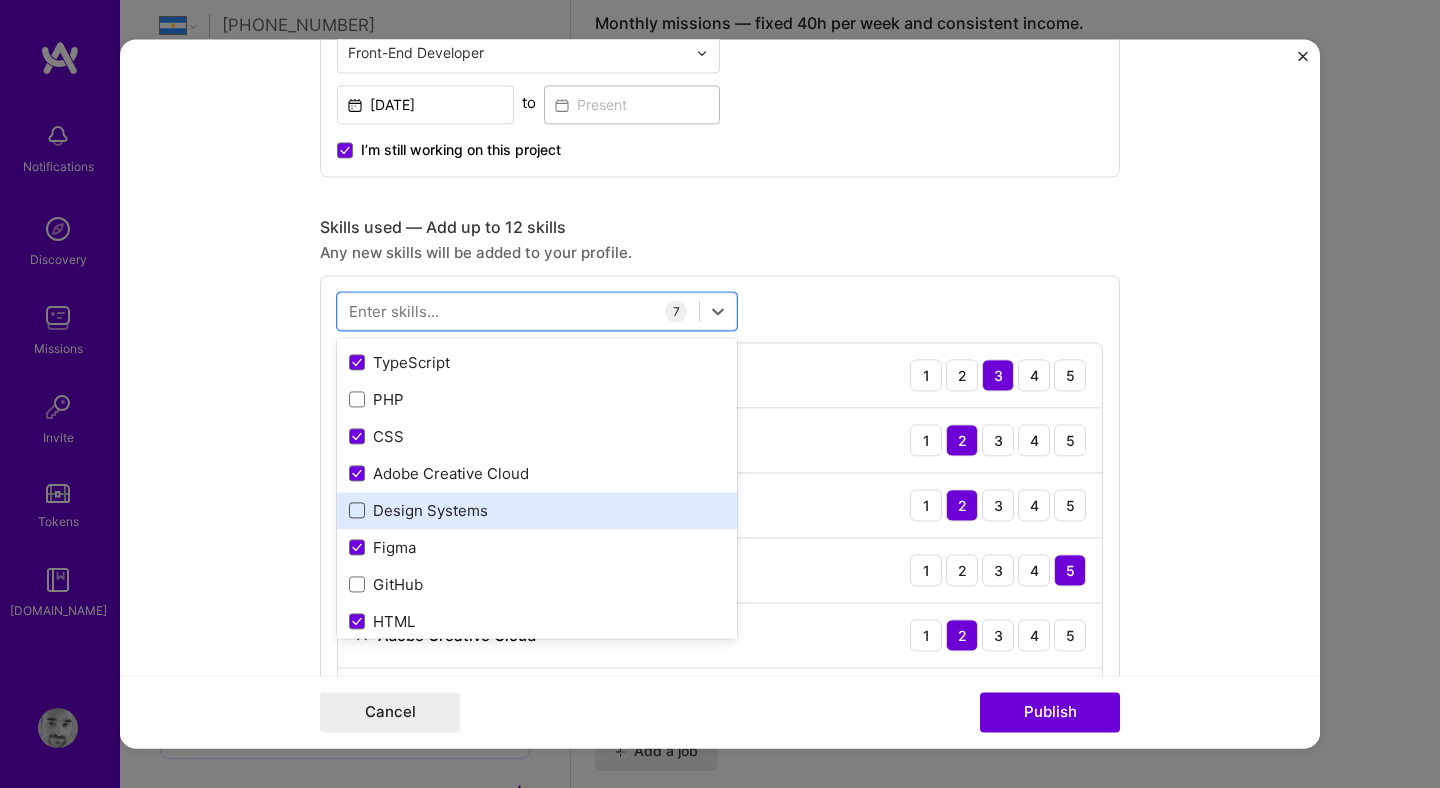 click at bounding box center [0, 0] 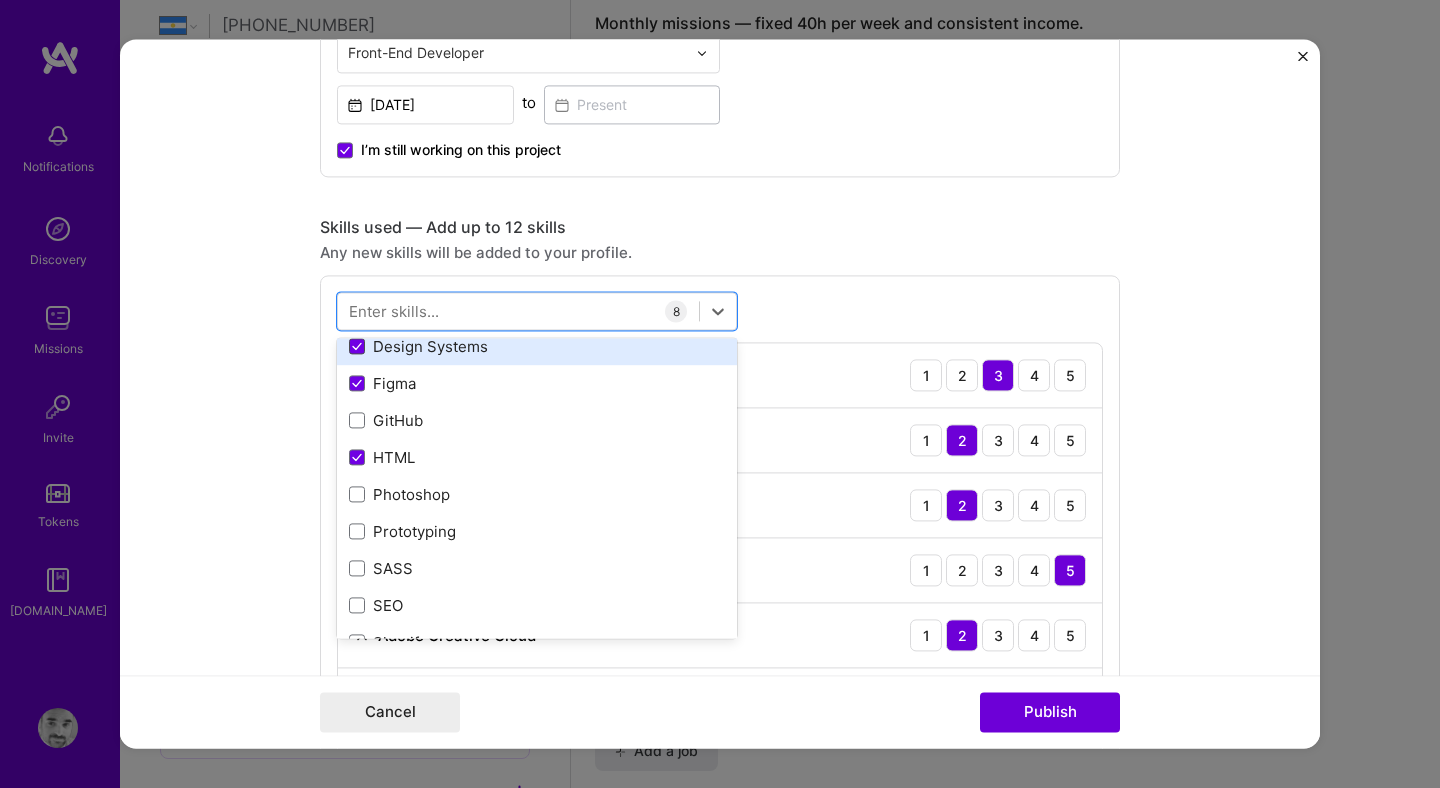 scroll, scrollTop: 310, scrollLeft: 0, axis: vertical 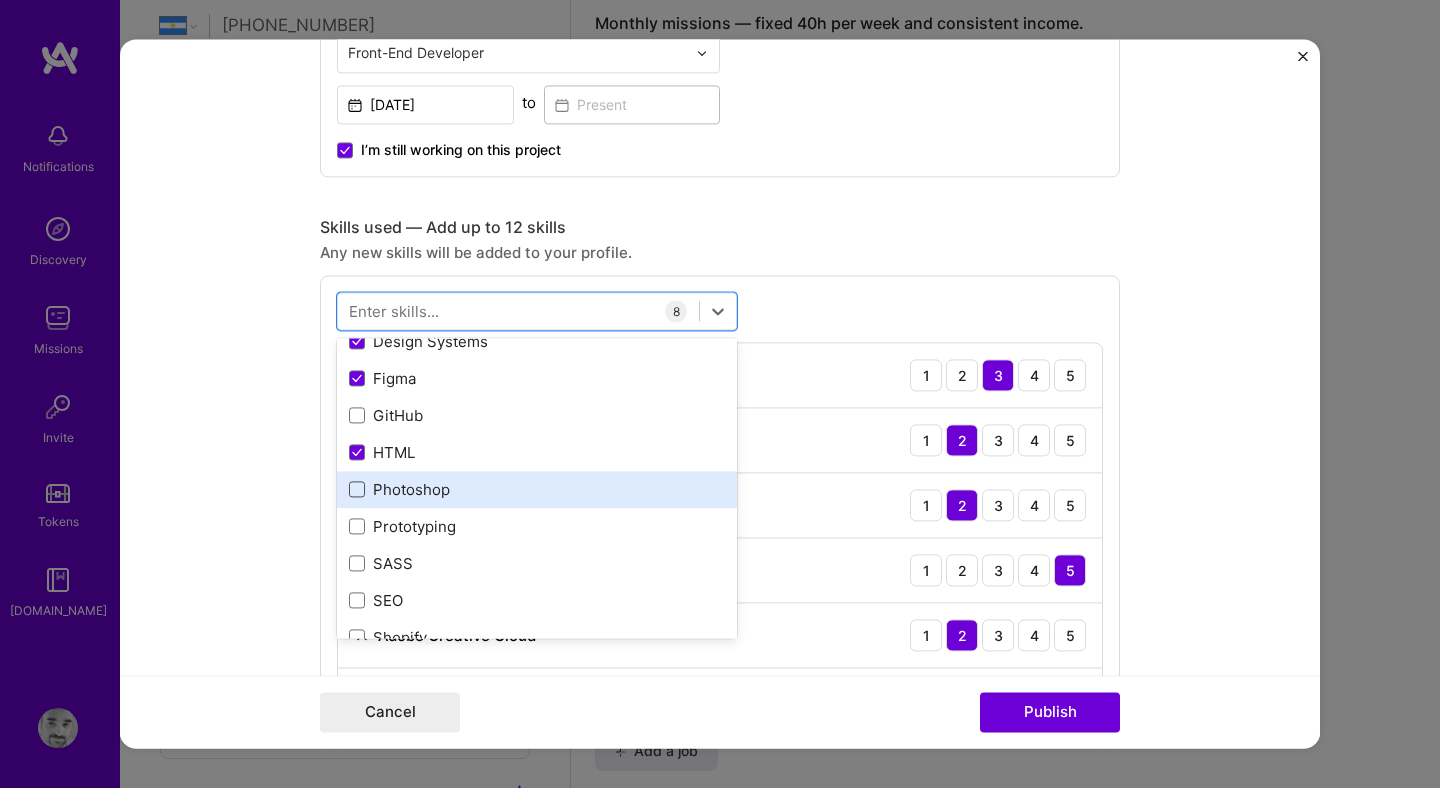 click at bounding box center [357, 490] 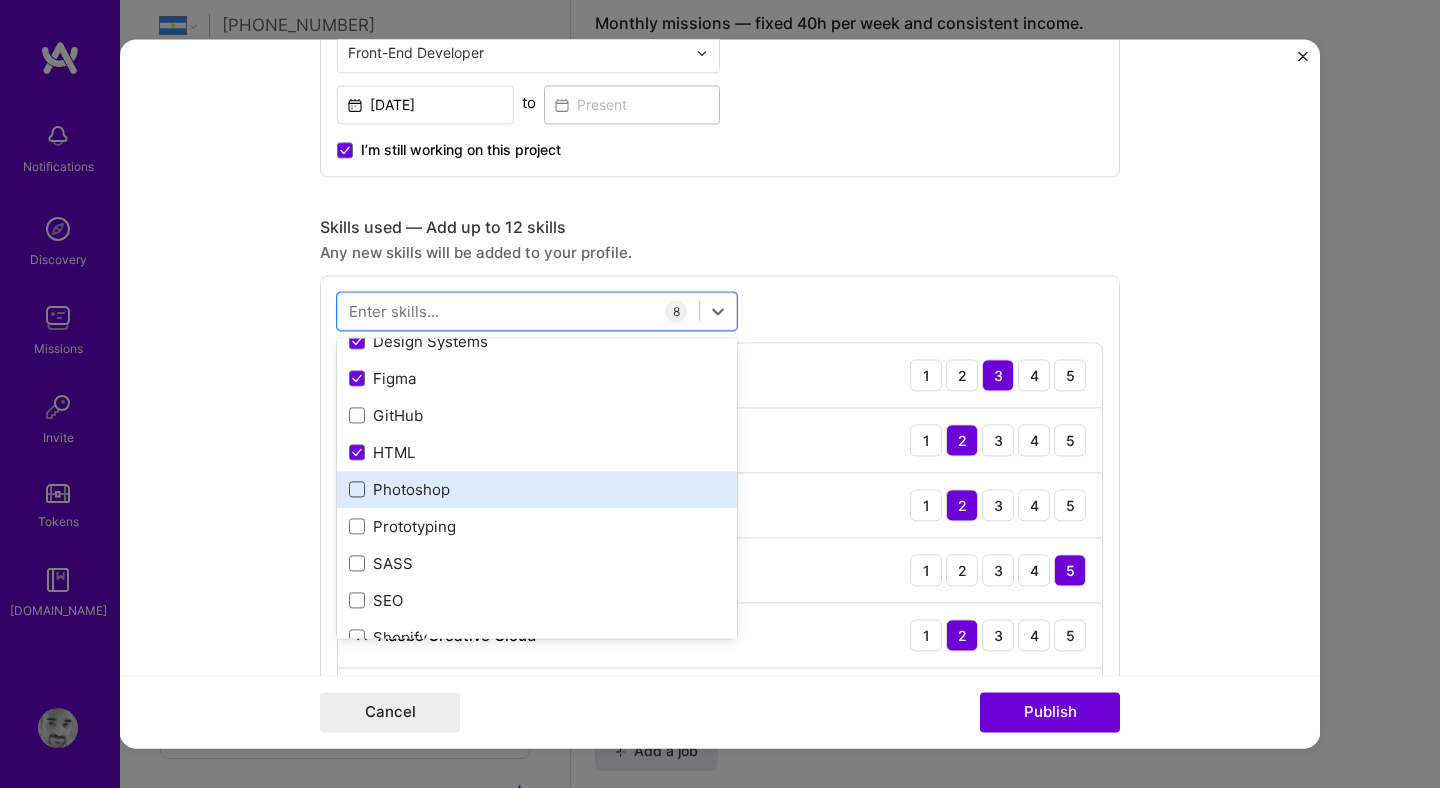 click at bounding box center (0, 0) 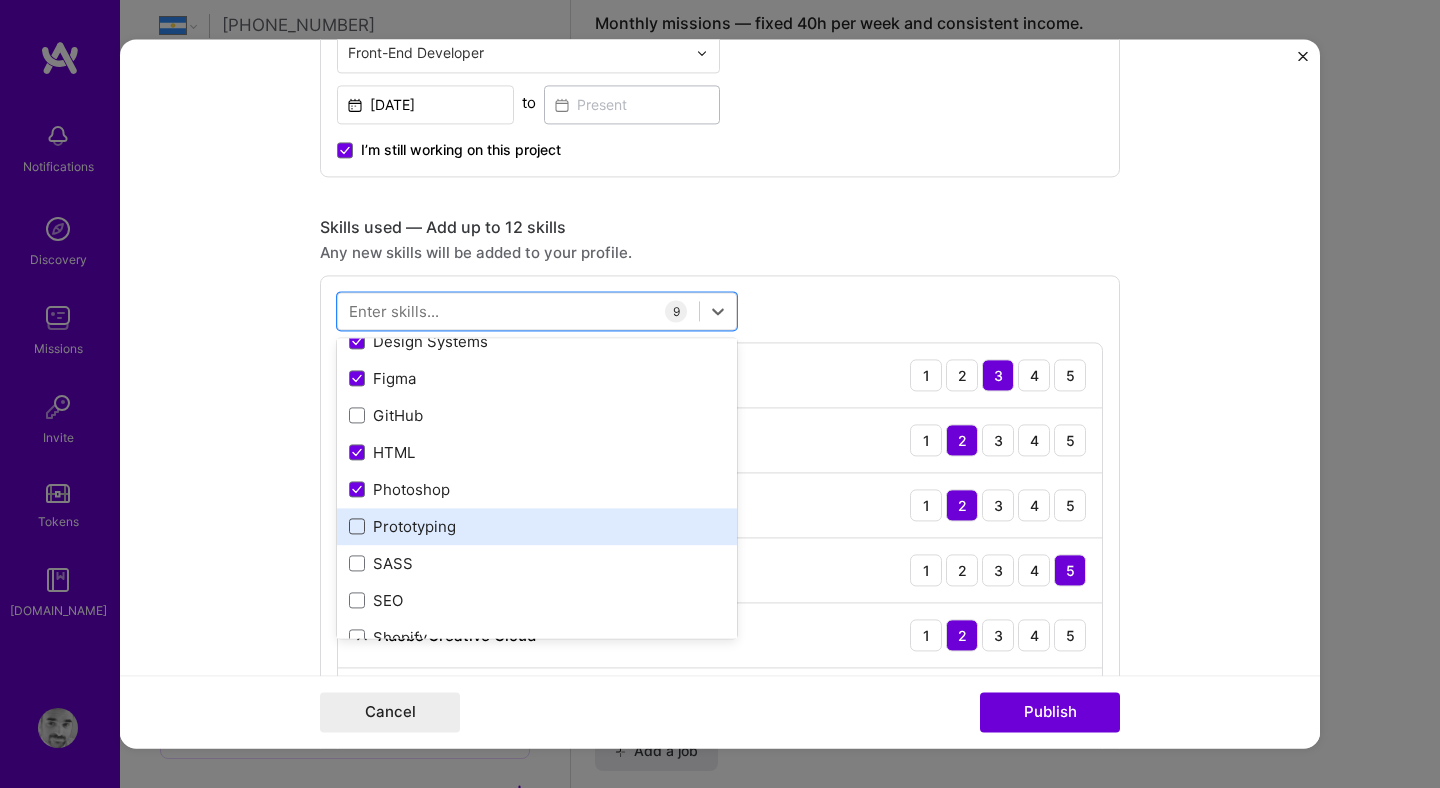 click at bounding box center (357, 527) 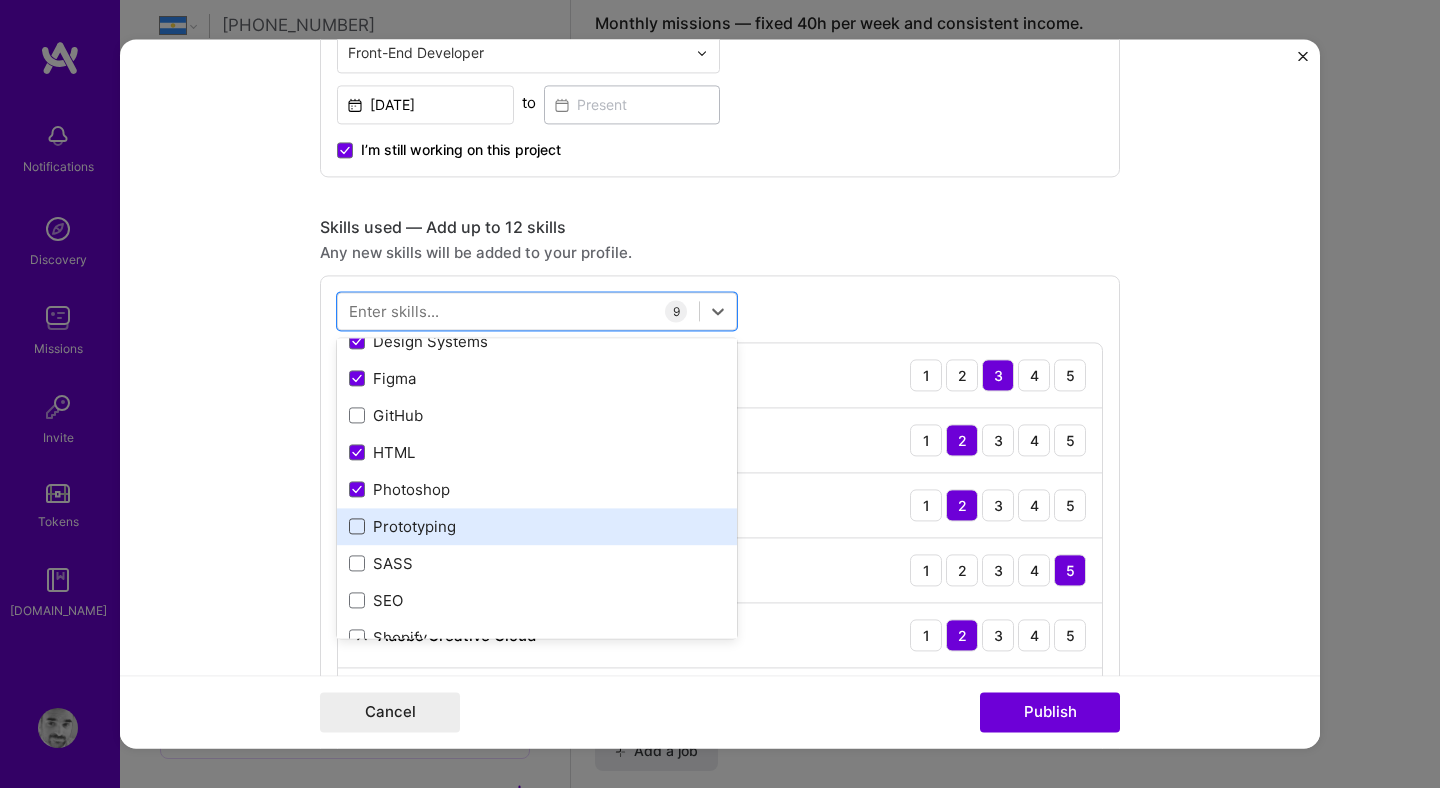 click at bounding box center [0, 0] 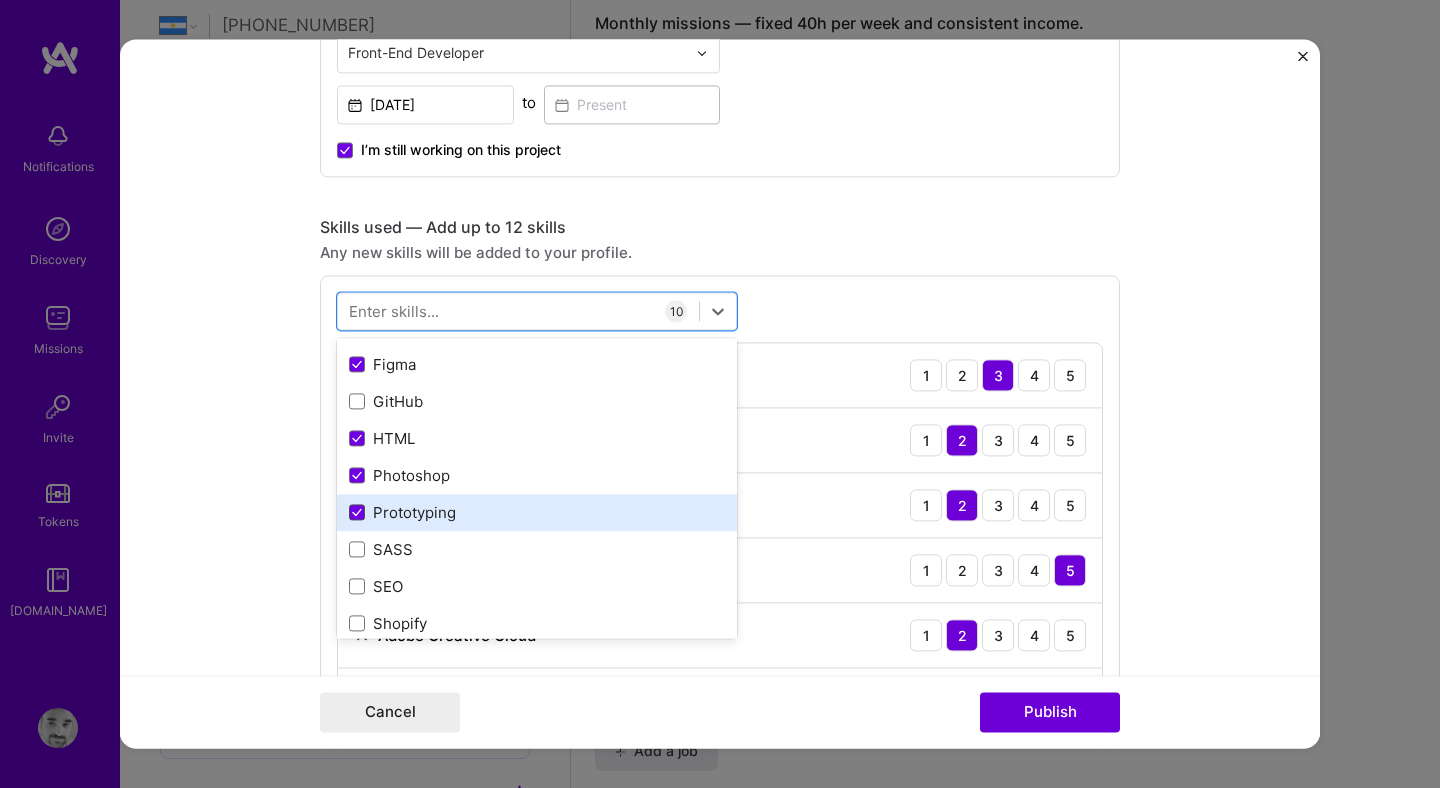 scroll, scrollTop: 325, scrollLeft: 0, axis: vertical 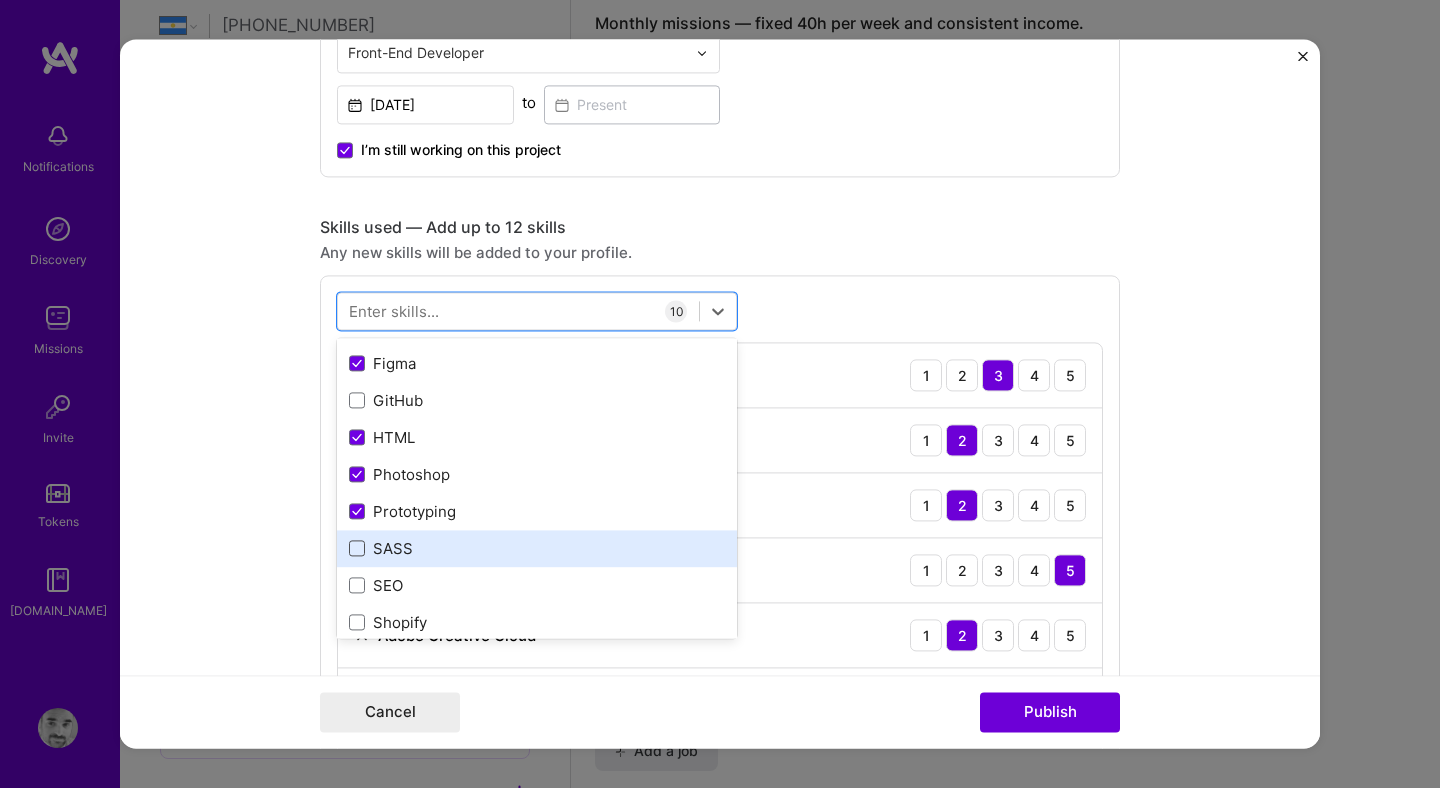 click at bounding box center (357, 549) 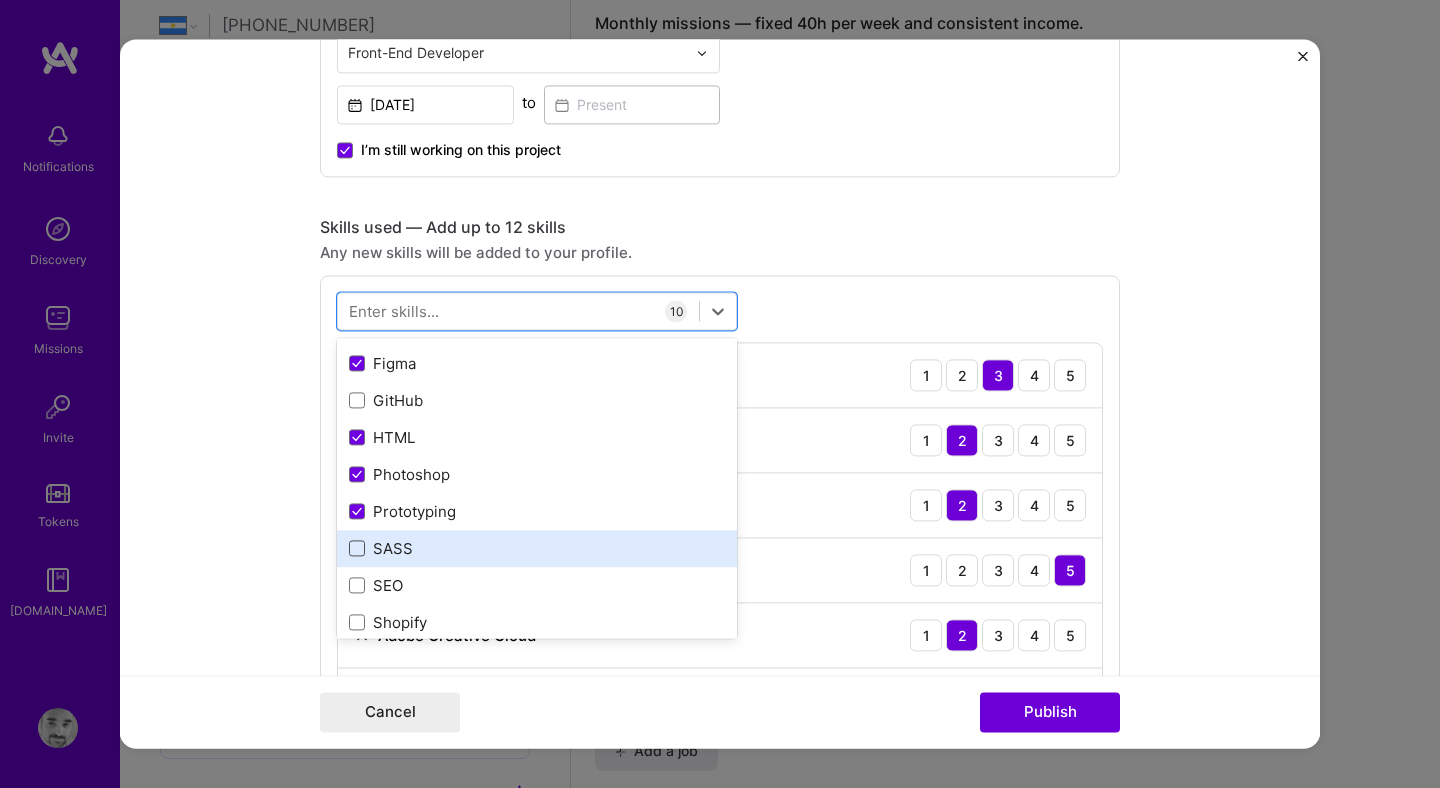 click at bounding box center [0, 0] 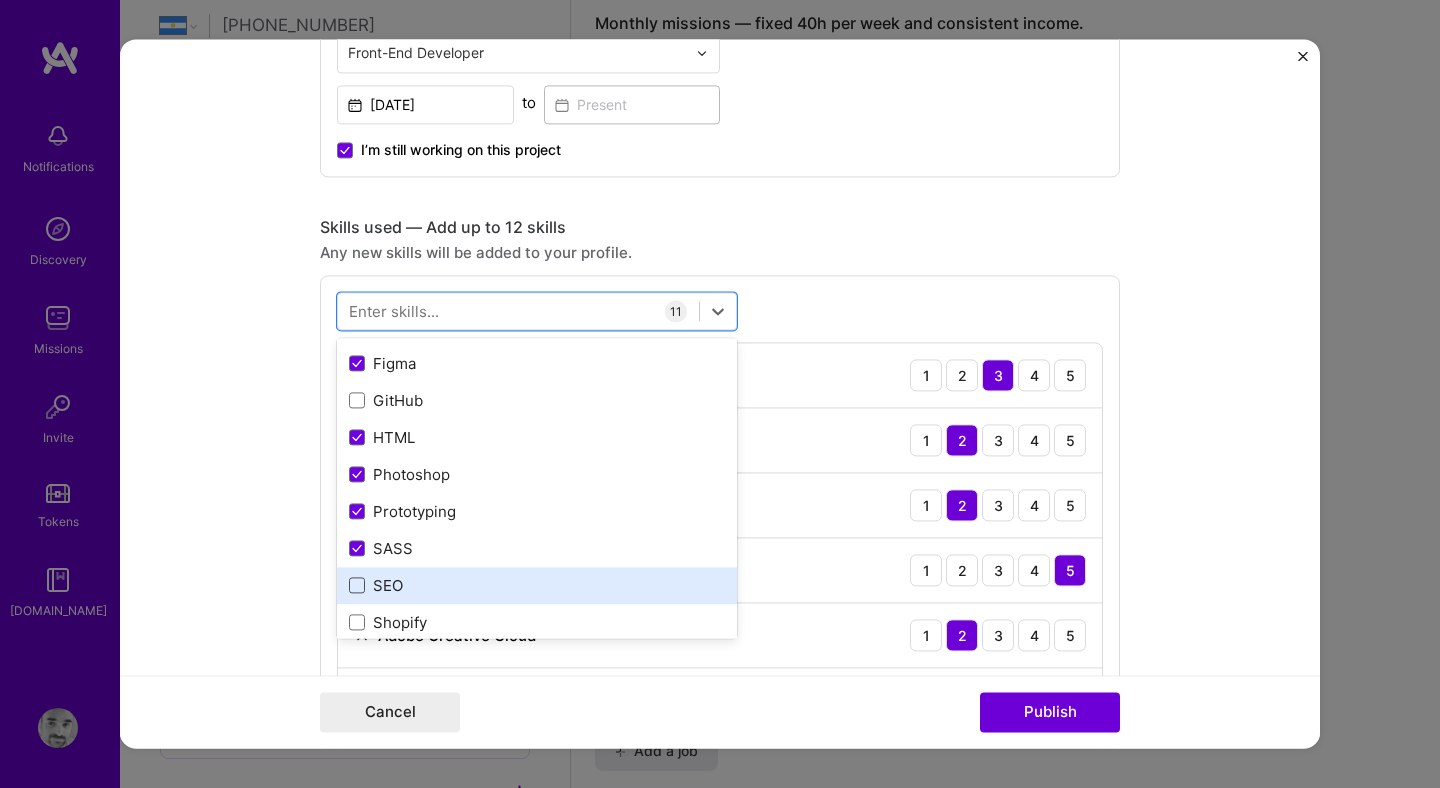 click at bounding box center (357, 586) 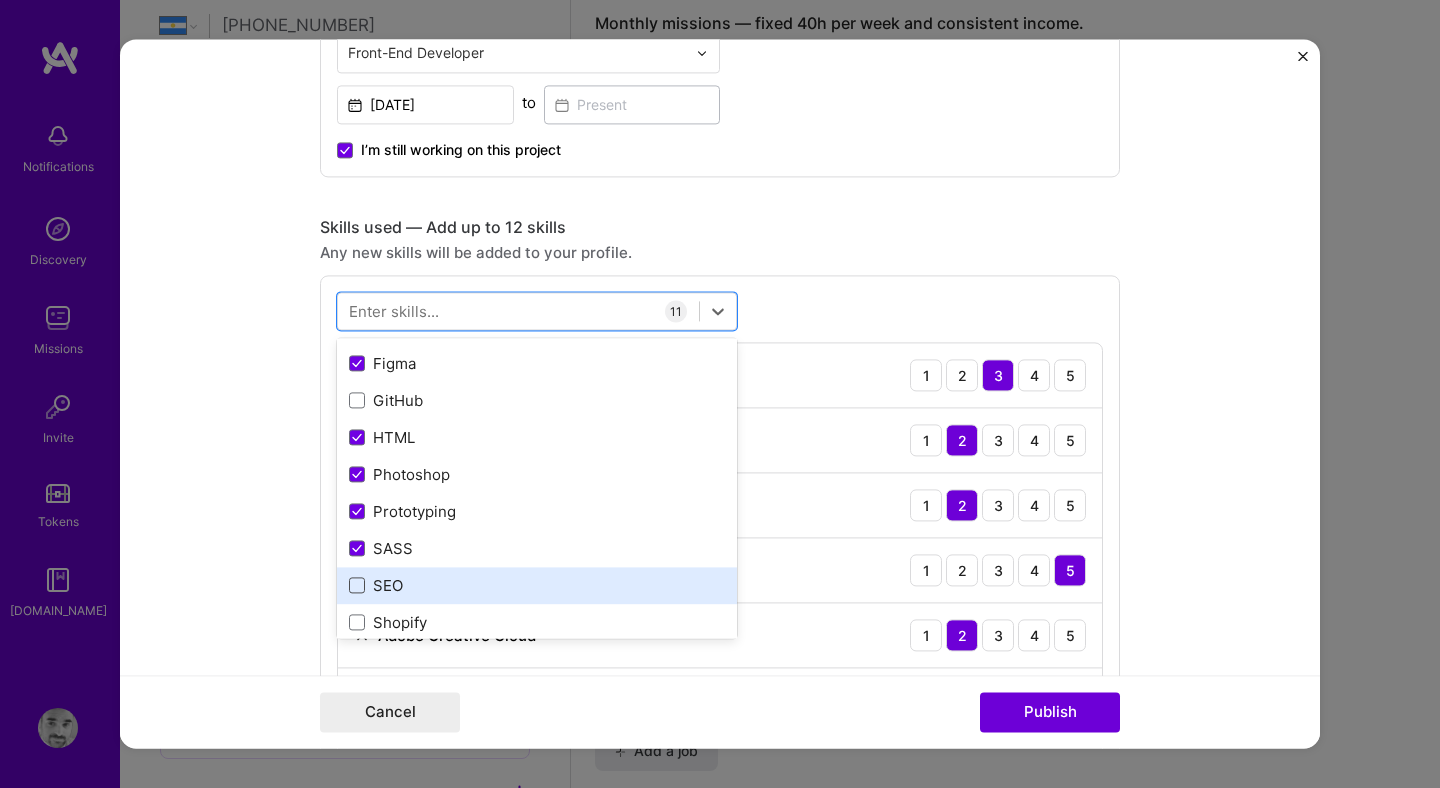 click at bounding box center [0, 0] 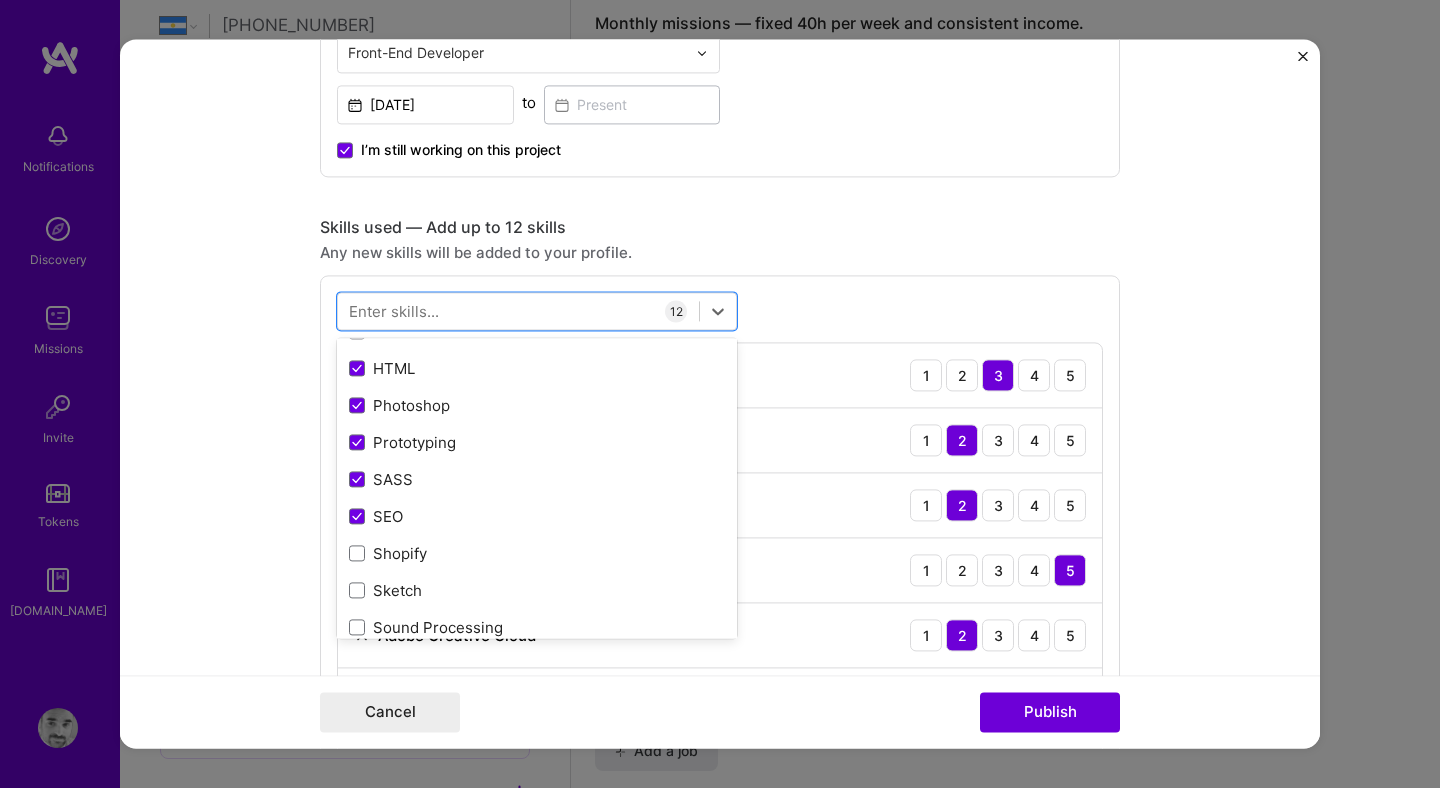 scroll, scrollTop: 405, scrollLeft: 0, axis: vertical 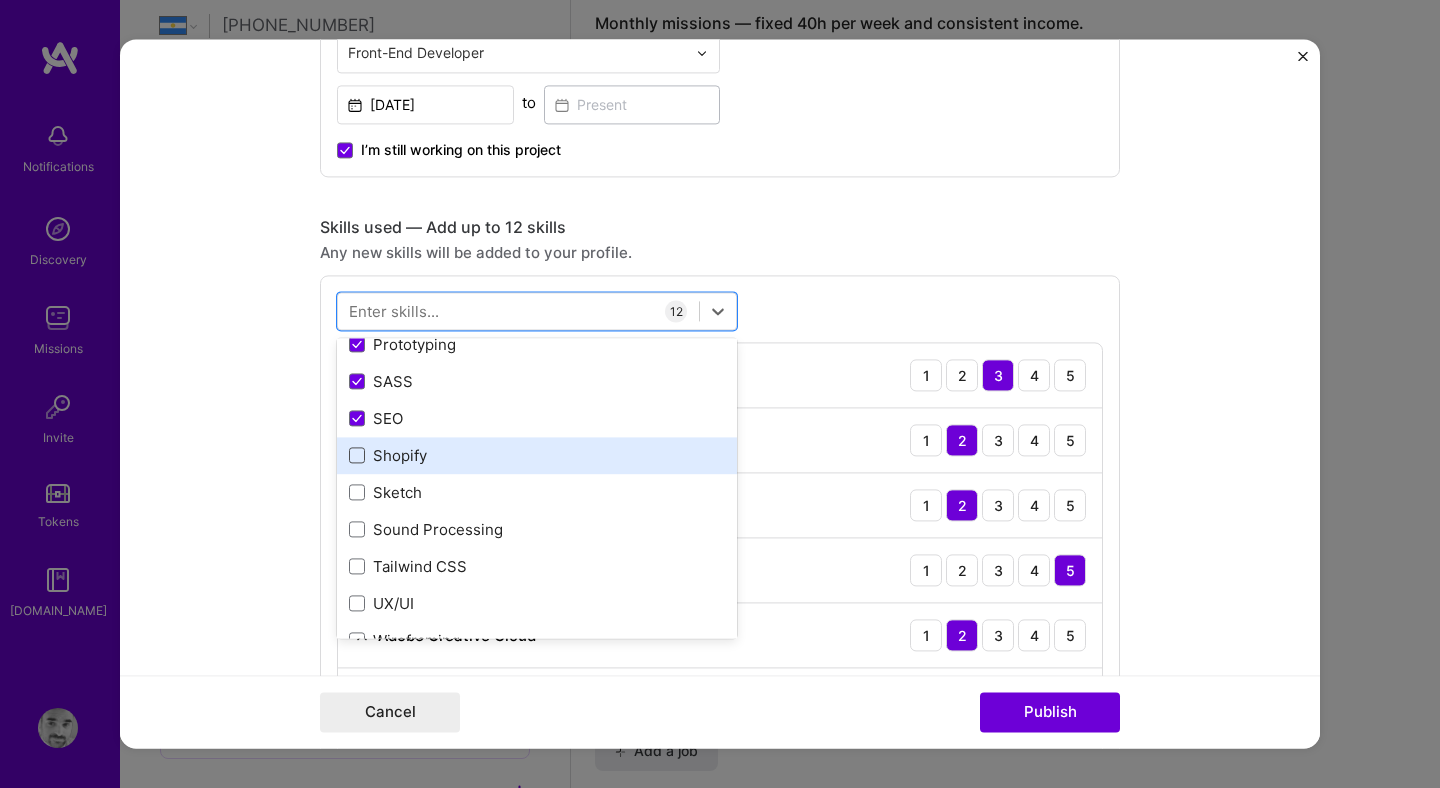click at bounding box center (357, 456) 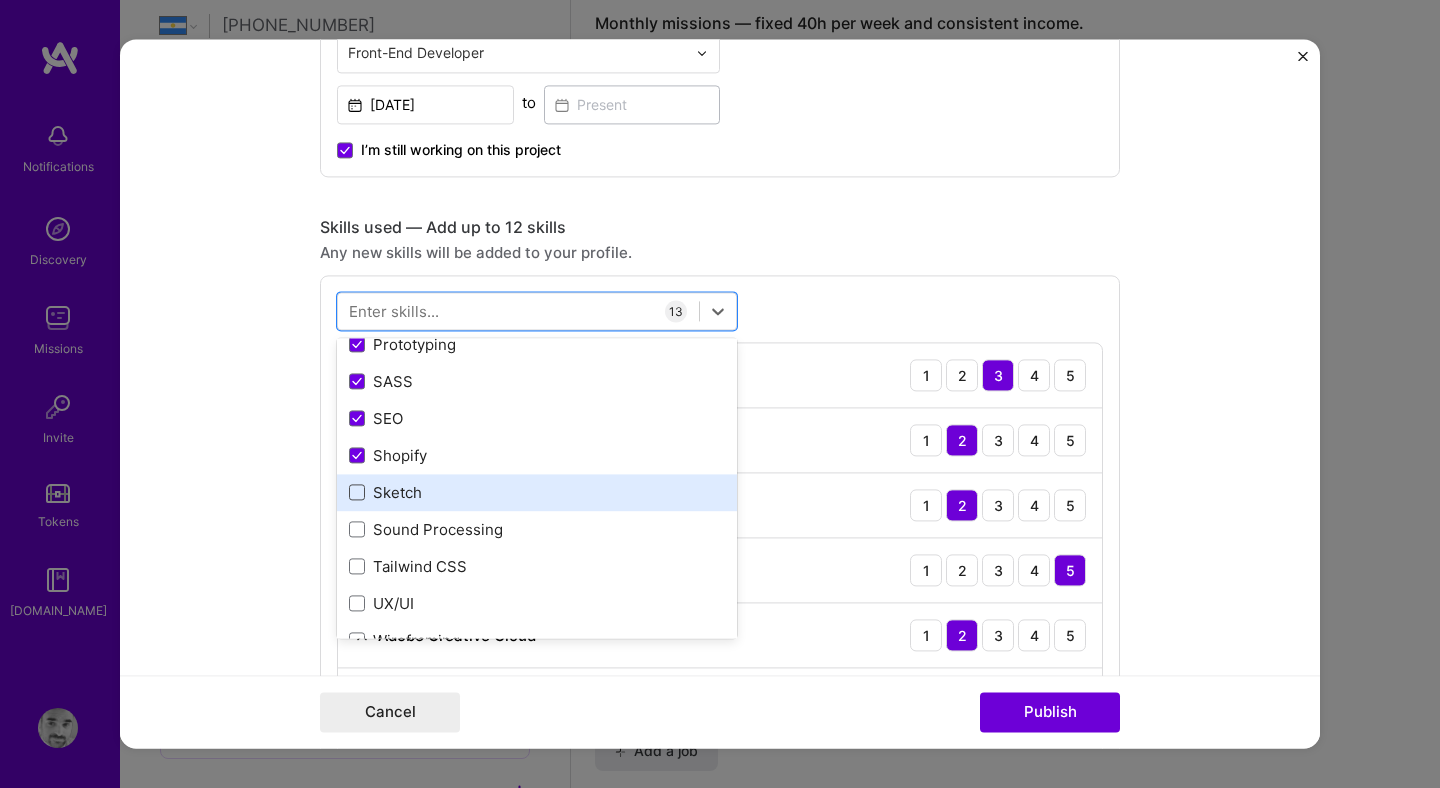 click at bounding box center [357, 493] 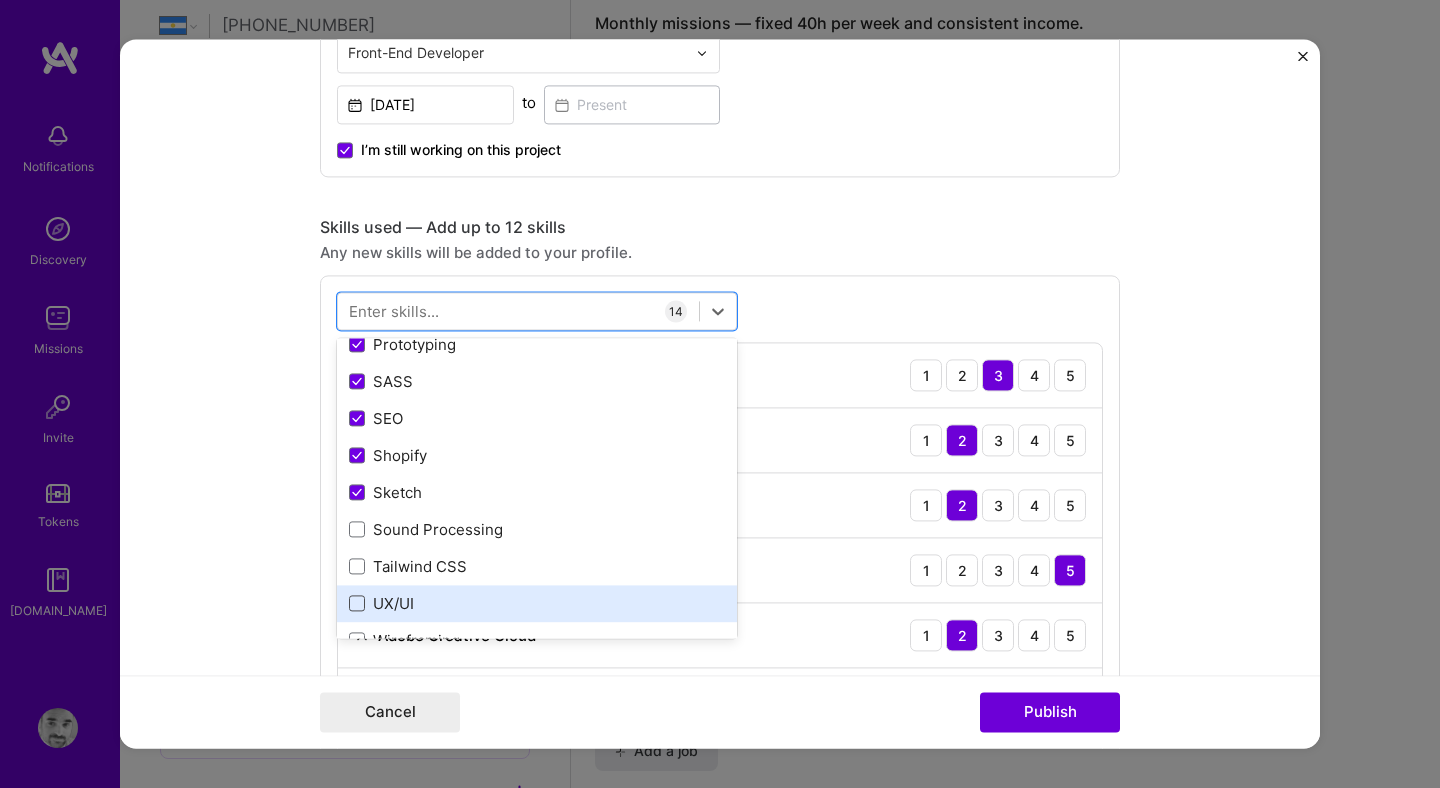 click at bounding box center (357, 604) 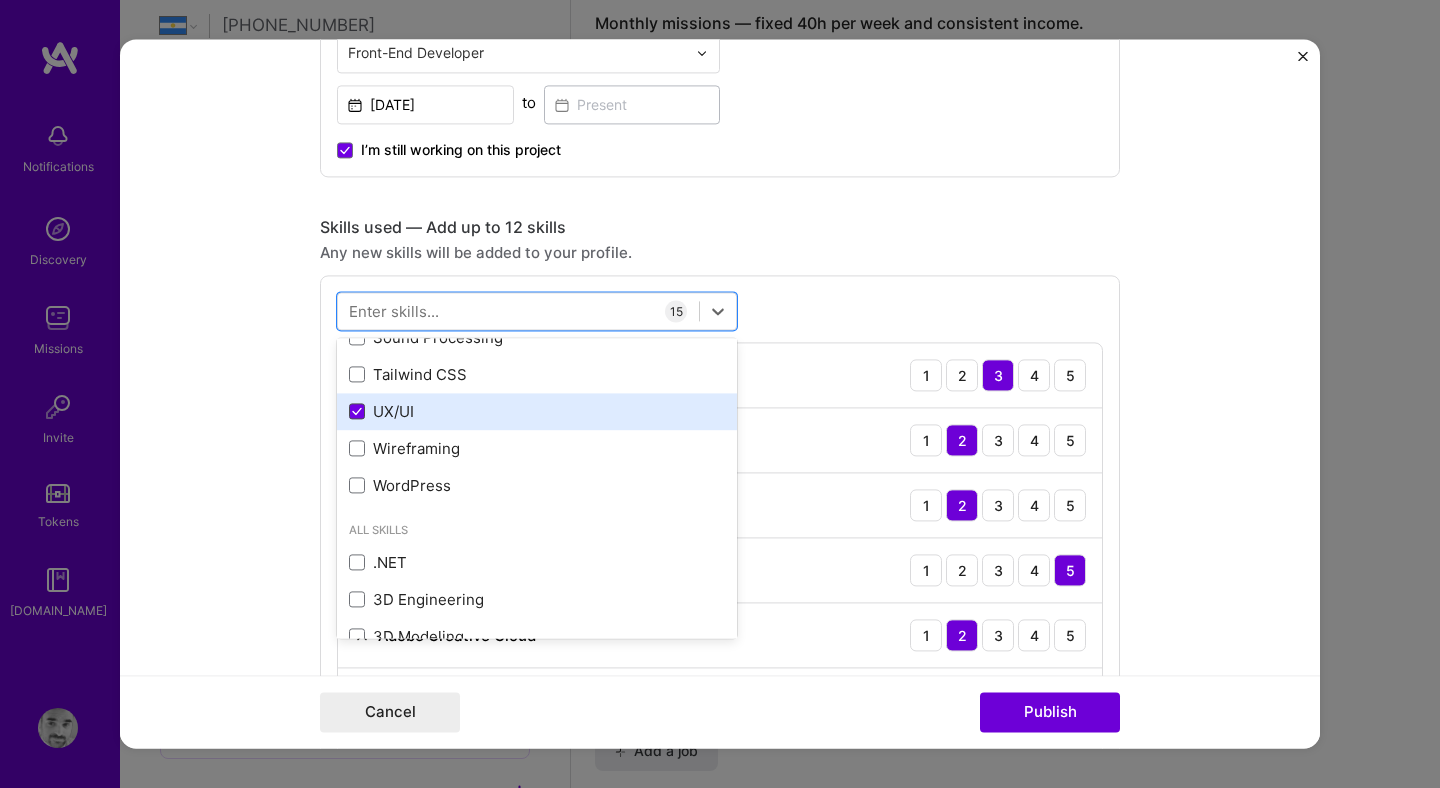 scroll, scrollTop: 687, scrollLeft: 0, axis: vertical 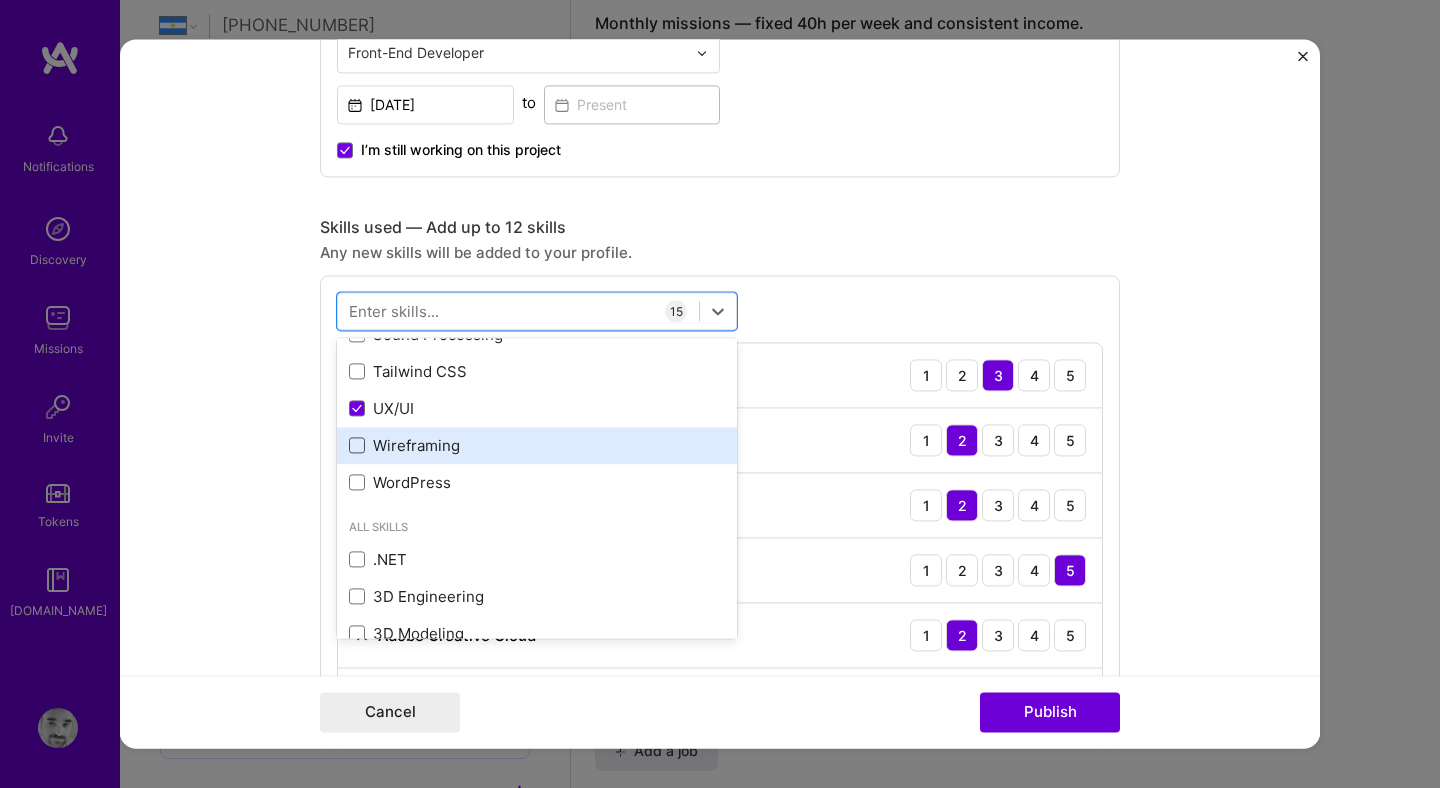 click at bounding box center (357, 446) 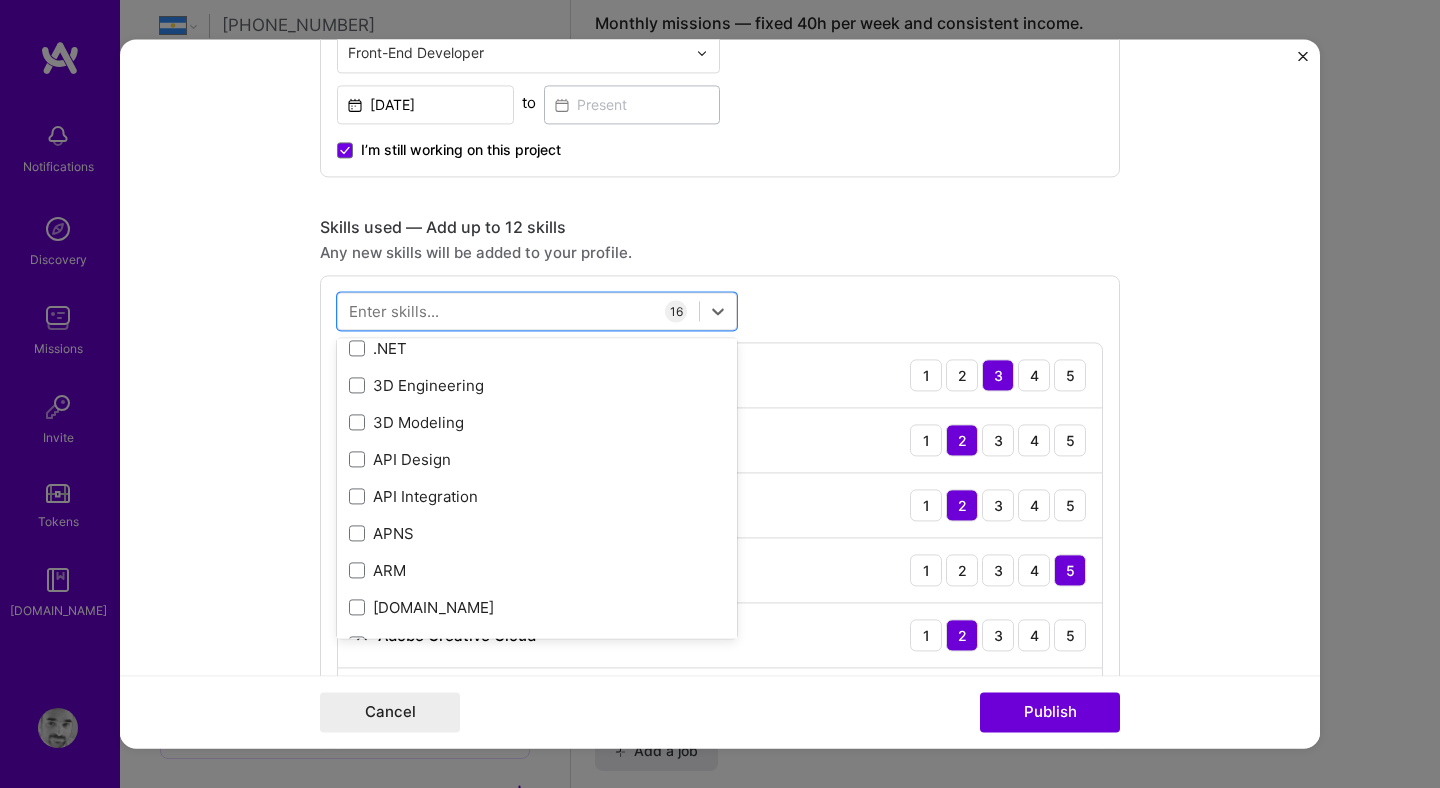 scroll, scrollTop: 904, scrollLeft: 0, axis: vertical 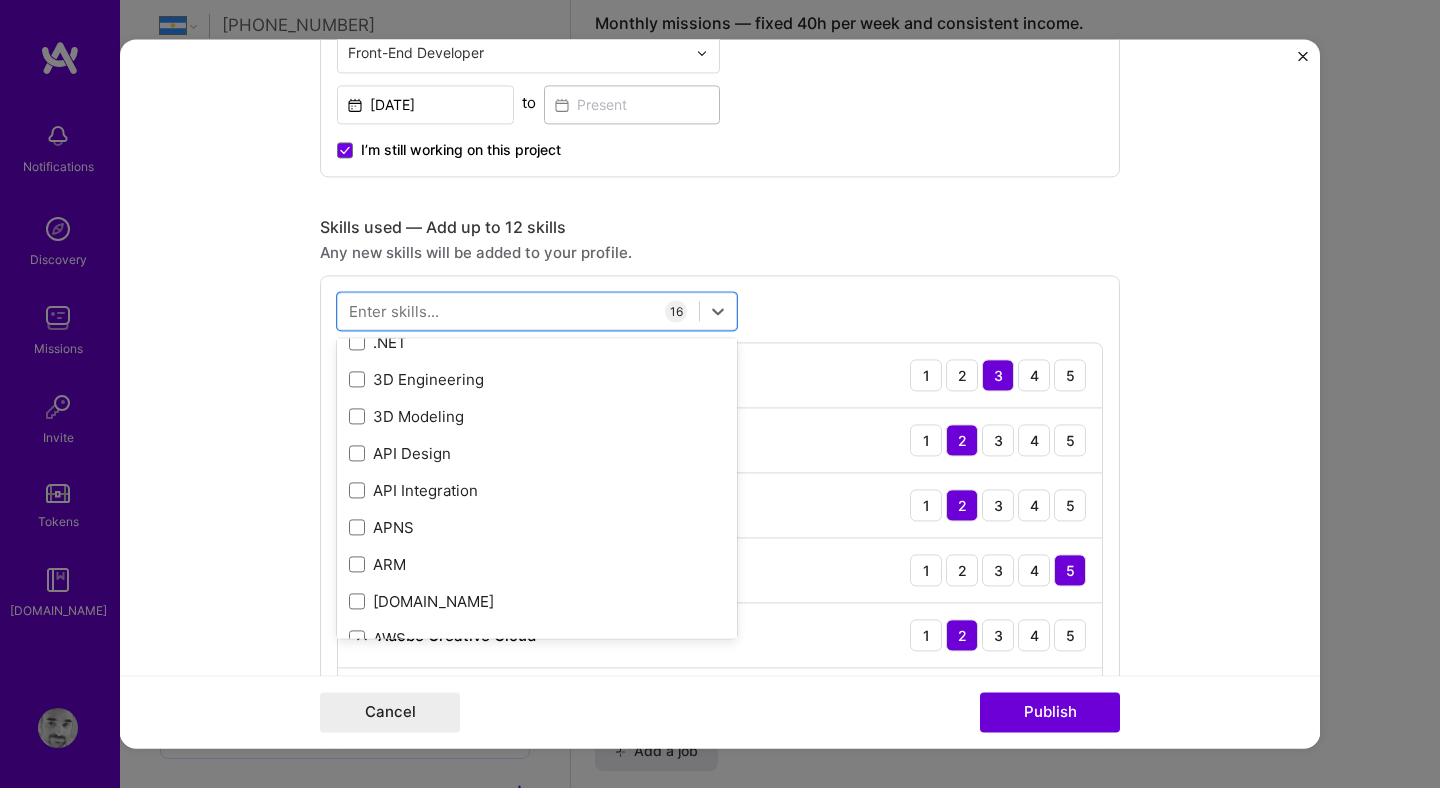 click on "This project is missing details. To be able to apply to missions with this project, you need to fill out the missing details. Project title [DOMAIN_NAME] Company
Project industry Industry Project Link (Optional)
Drag and drop an image or   Upload file Upload file We recommend uploading at least 4 images. 1600x1200px or higher recommended. Max 5MB each. Role Front-End Developer / UI Developer Front-End Developer [DATE]
to
I’m still working on this project Skills used — Add up to 12 skills Any new skills will be added to your profile. option Wireframing, selected. option APNS focused, 0 of 2. 378 results available. Use Up and Down to choose options, press Enter to select the currently focused option, press Escape to exit the menu, press Tab to select the option and exit the menu. Your Skills JavaScript Vue.js Angular TypeScript PHP CSS Adobe Creative Cloud Design Systems Figma GitHub HTML Photoshop Prototyping C" at bounding box center [720, 393] 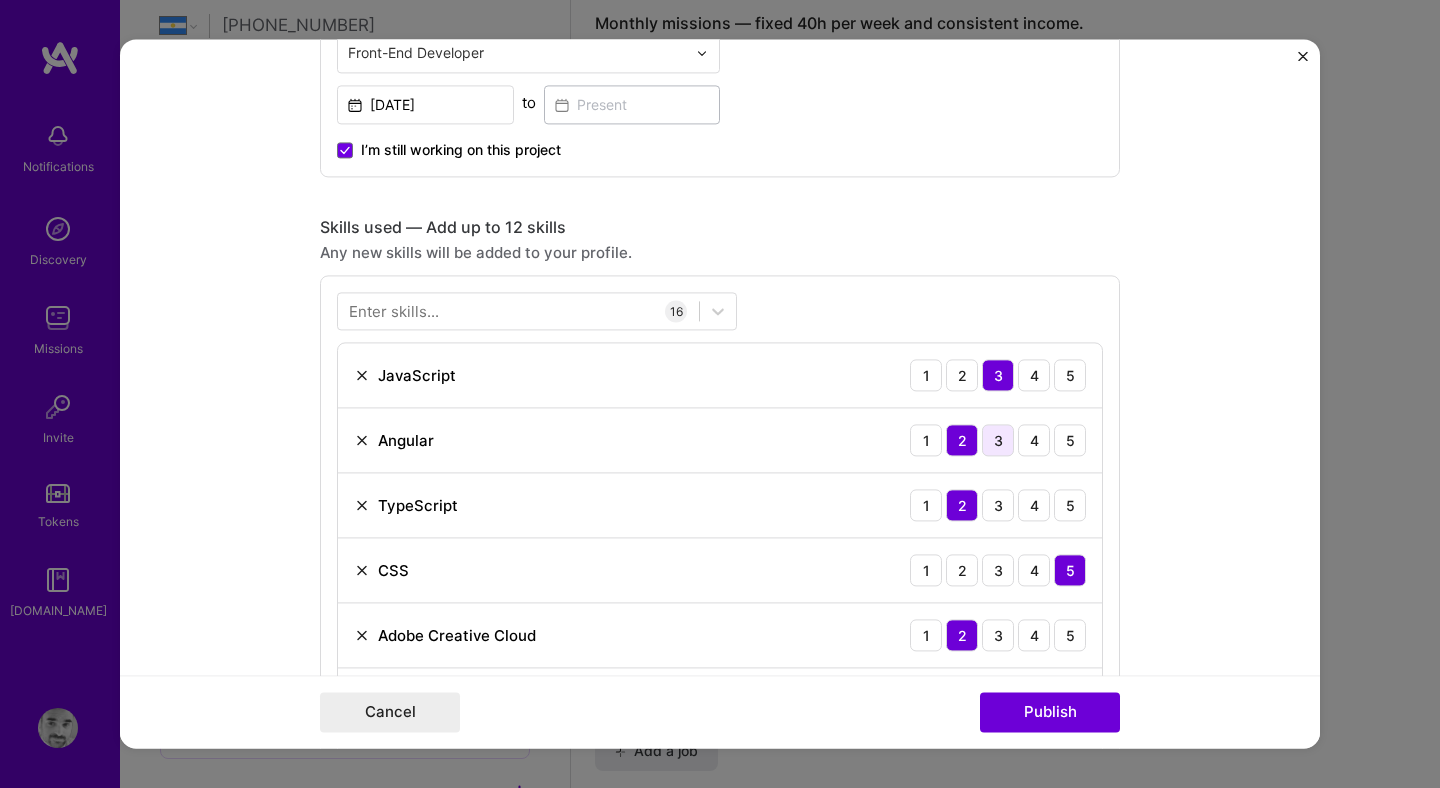 click on "3" at bounding box center [998, 440] 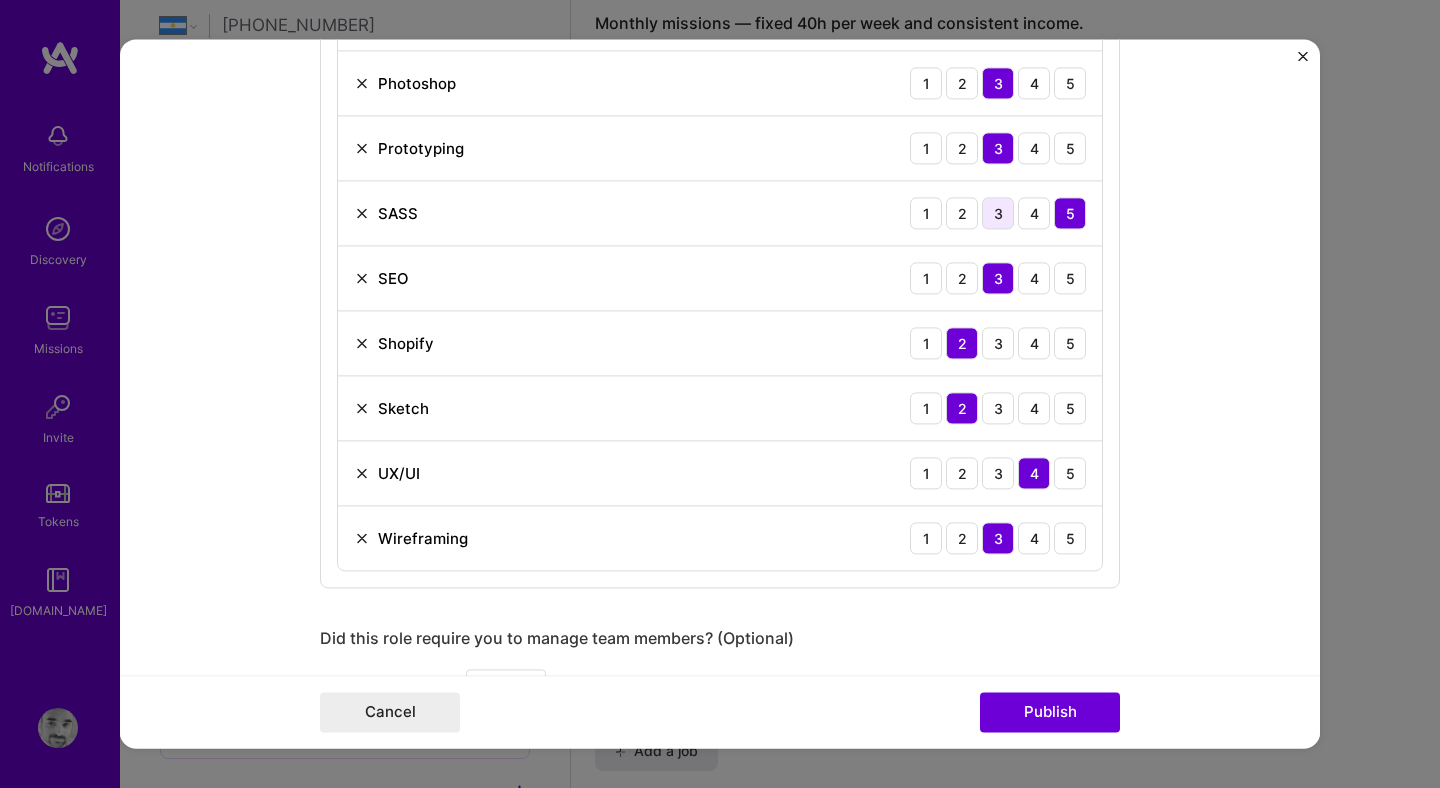 scroll, scrollTop: 1722, scrollLeft: 0, axis: vertical 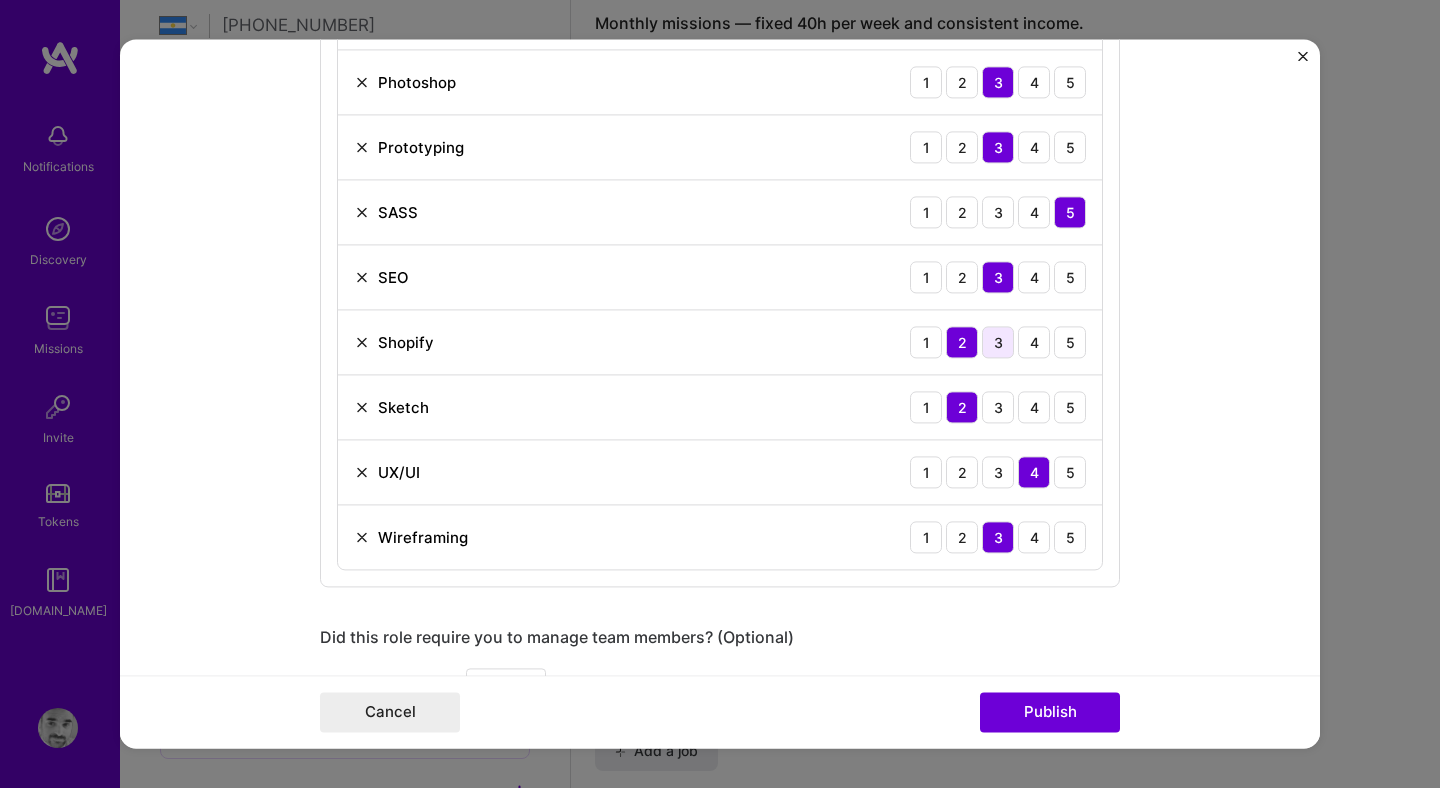 click on "3" at bounding box center (998, 342) 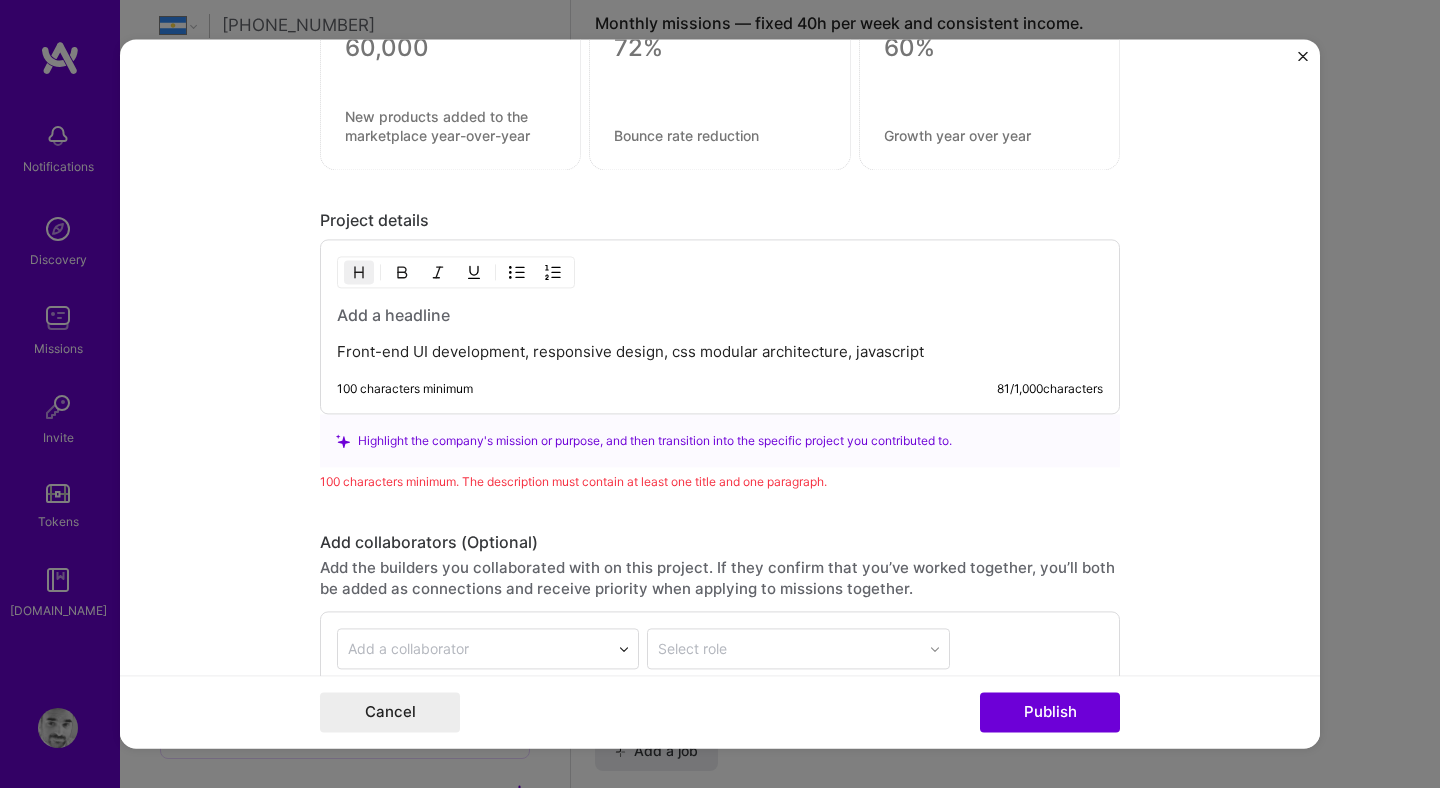 scroll, scrollTop: 2652, scrollLeft: 0, axis: vertical 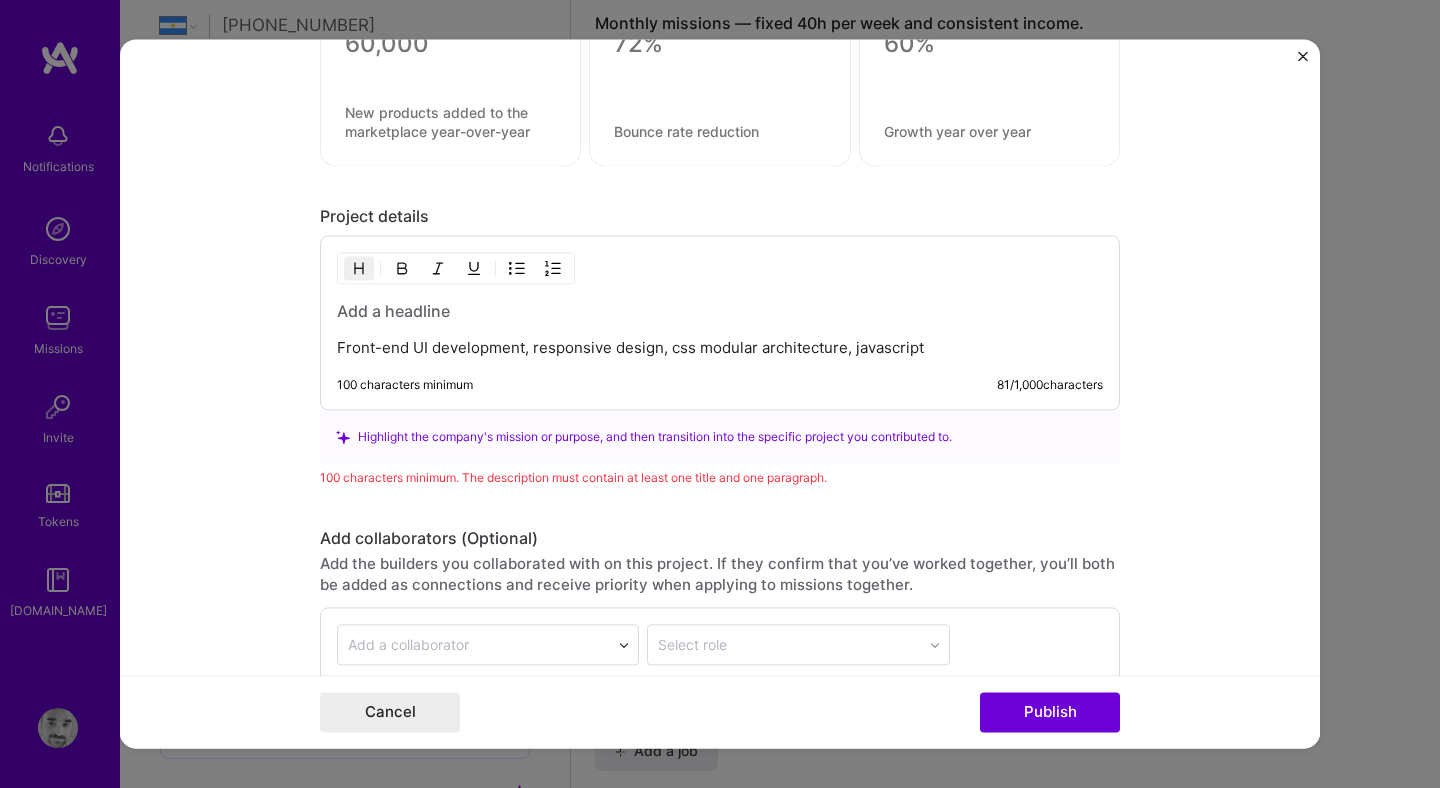 click on "Front-end UI development, responsive design, css modular architecture, javascript" at bounding box center [720, 349] 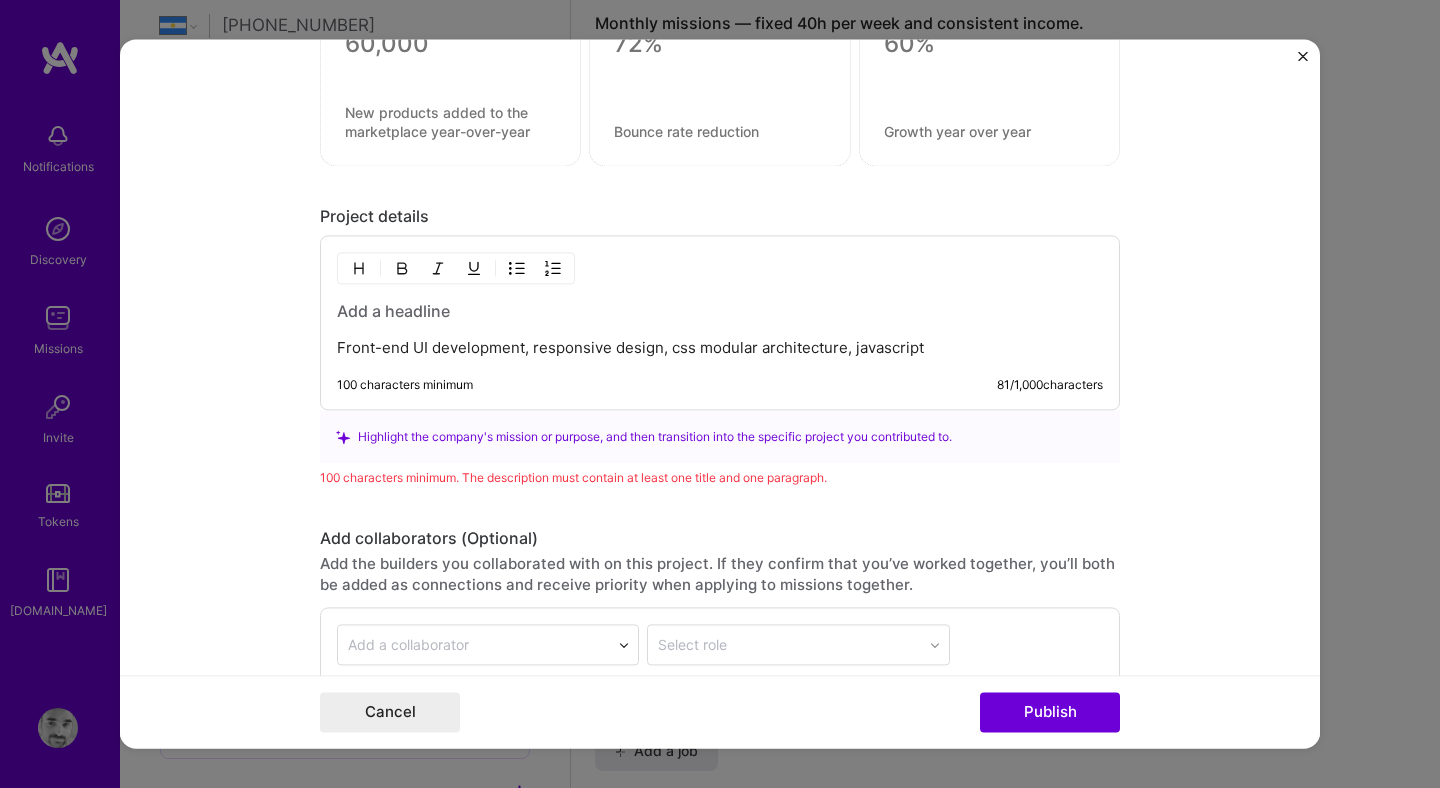 click on "Front-end UI development, responsive design, css modular architecture, javascript" at bounding box center [720, 349] 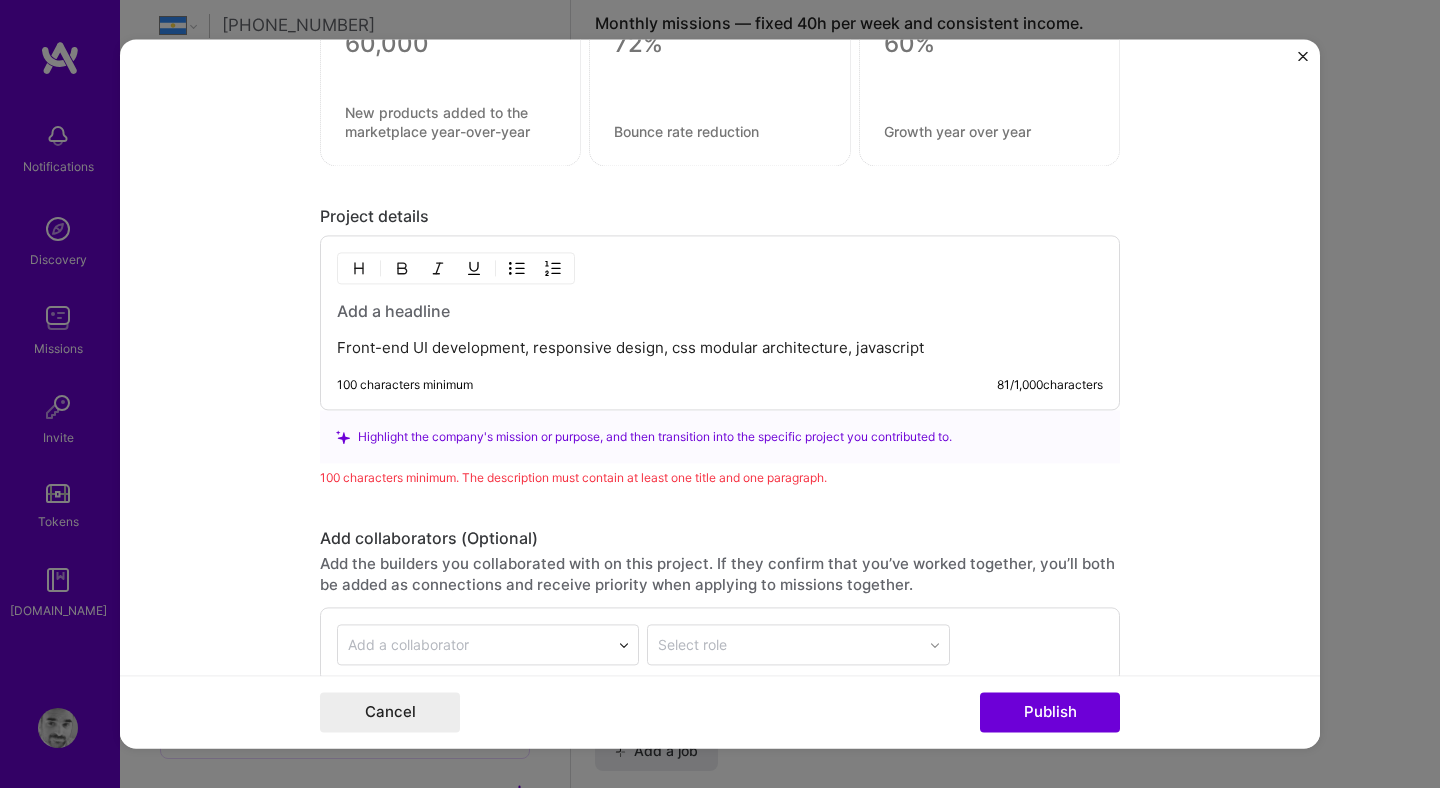 type 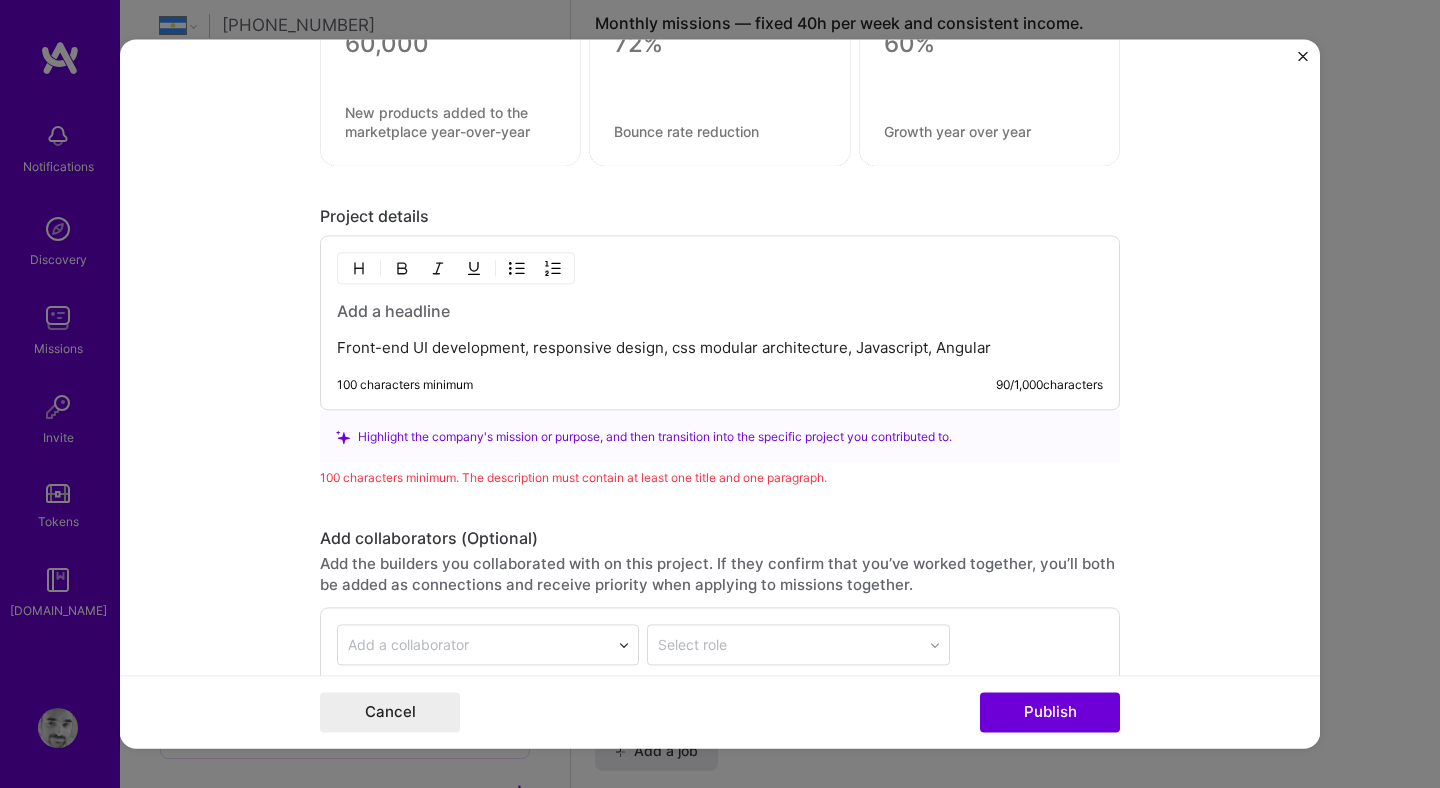 click on "Front-end UI development, responsive design, css modular architecture, Javascript, Angular" at bounding box center [720, 349] 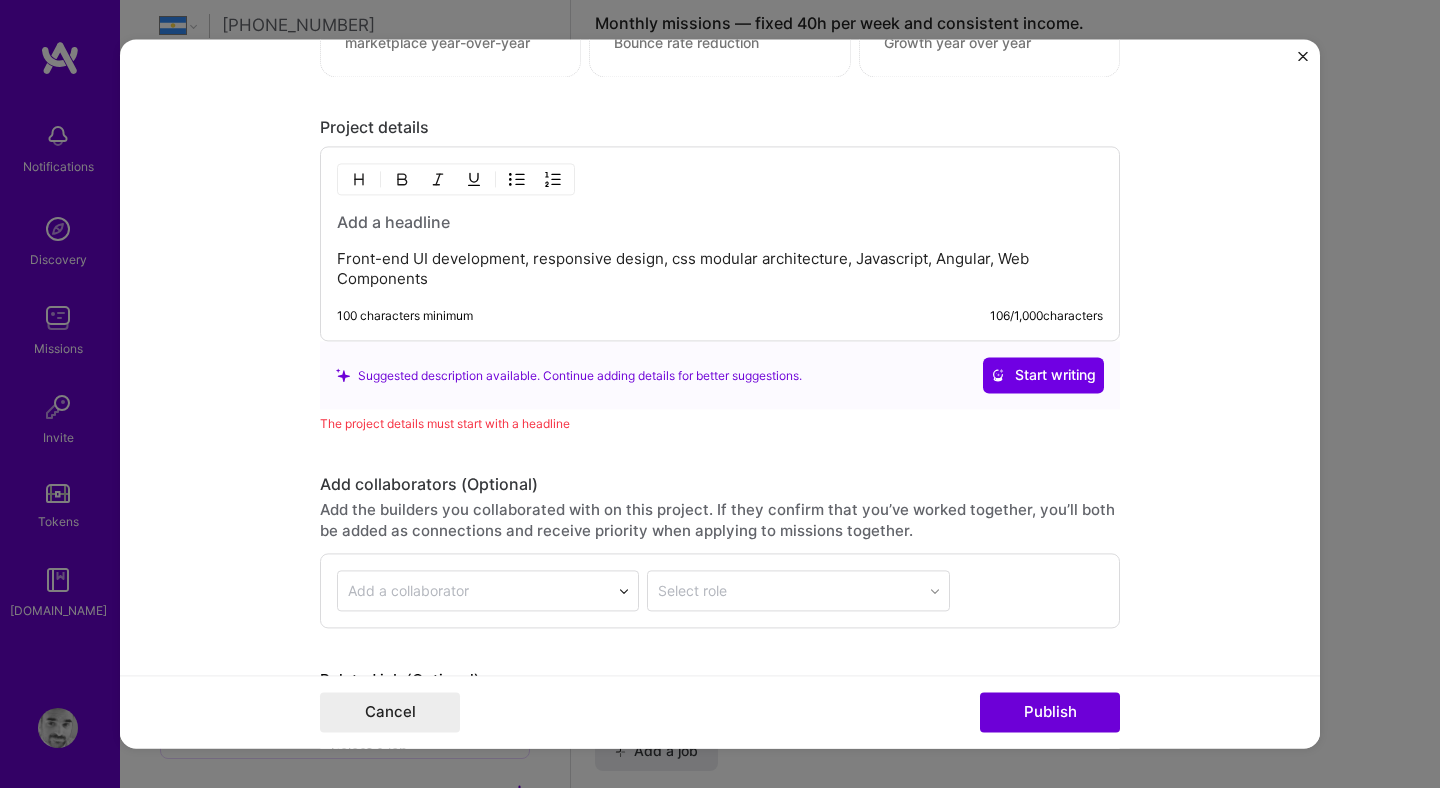 scroll, scrollTop: 2747, scrollLeft: 0, axis: vertical 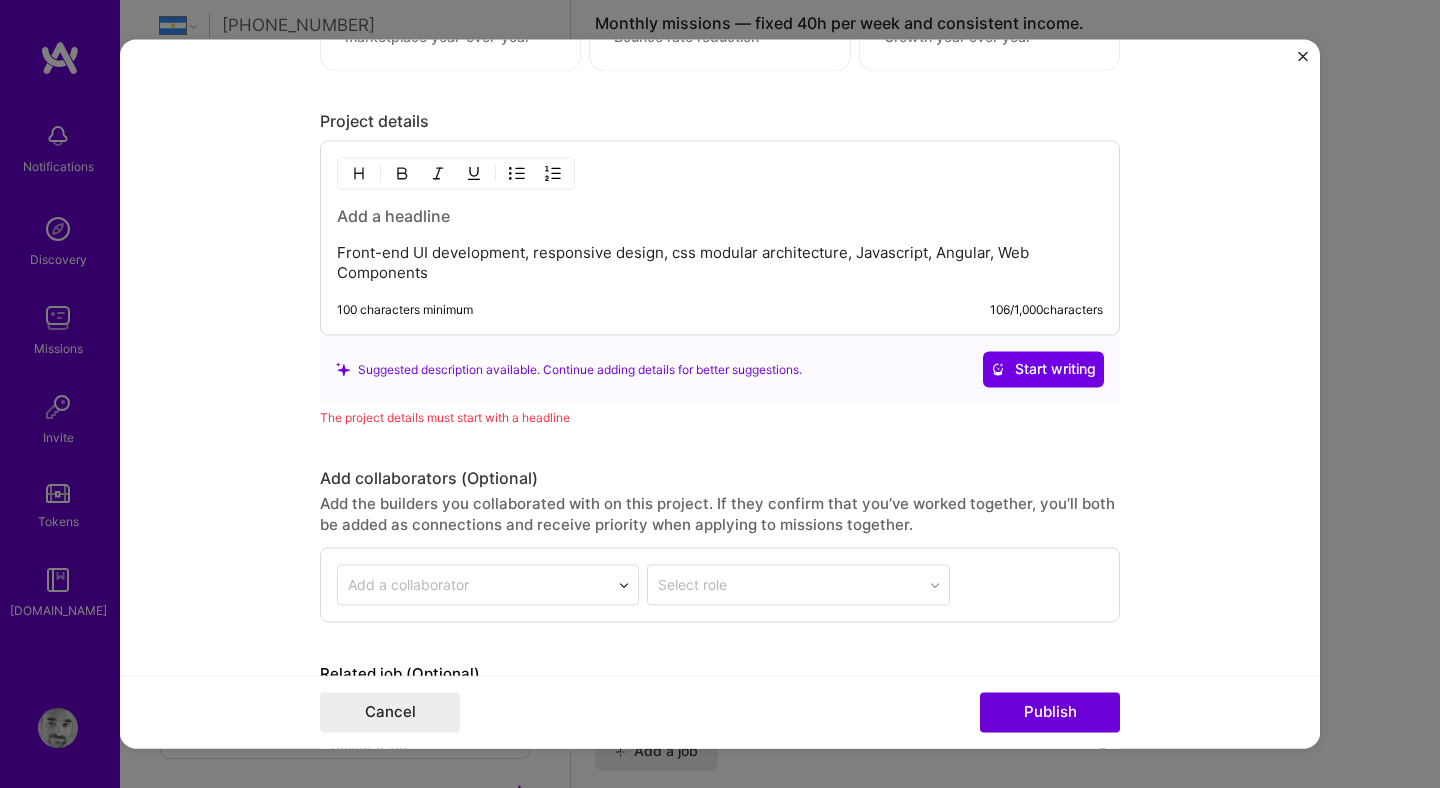 click at bounding box center (720, 217) 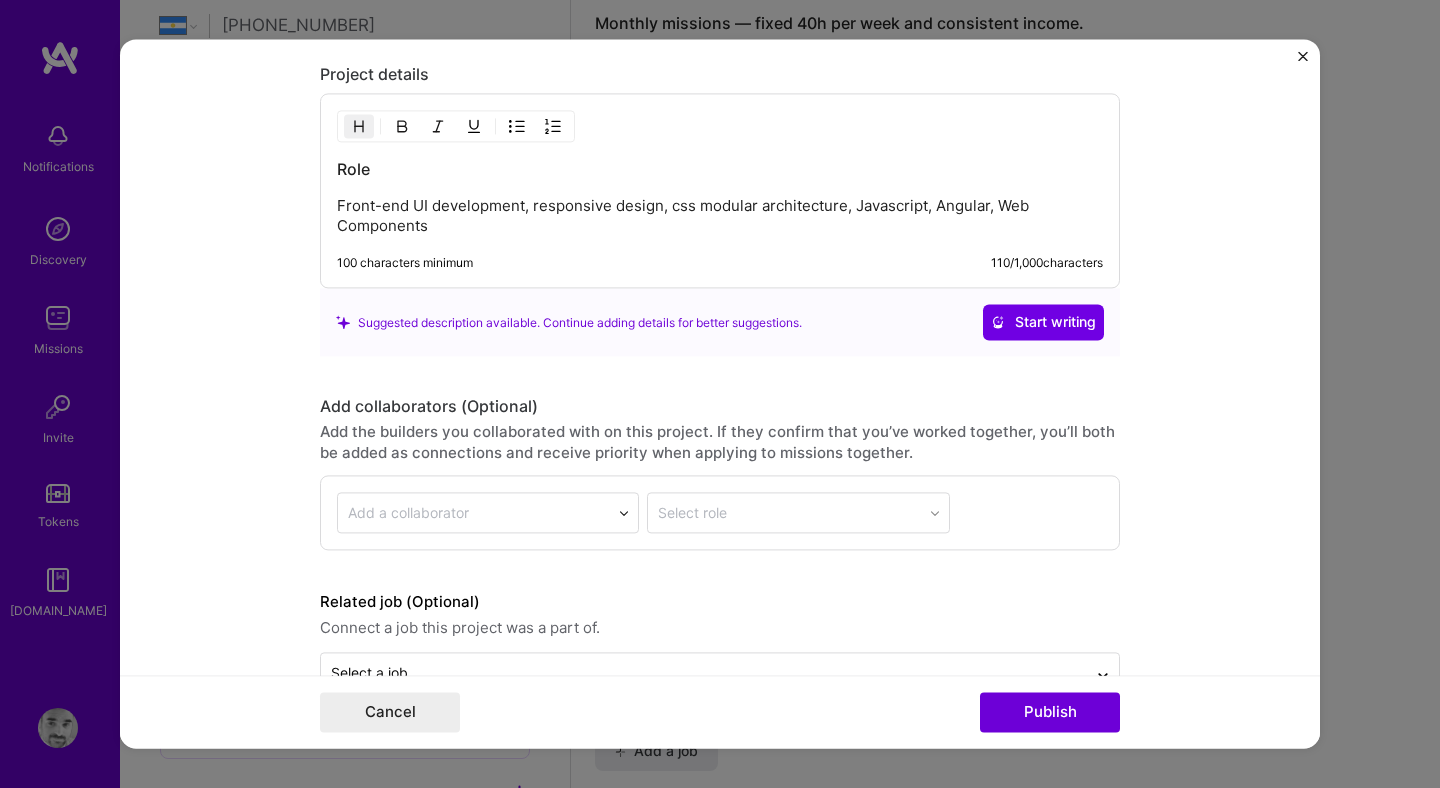 scroll, scrollTop: 2850, scrollLeft: 0, axis: vertical 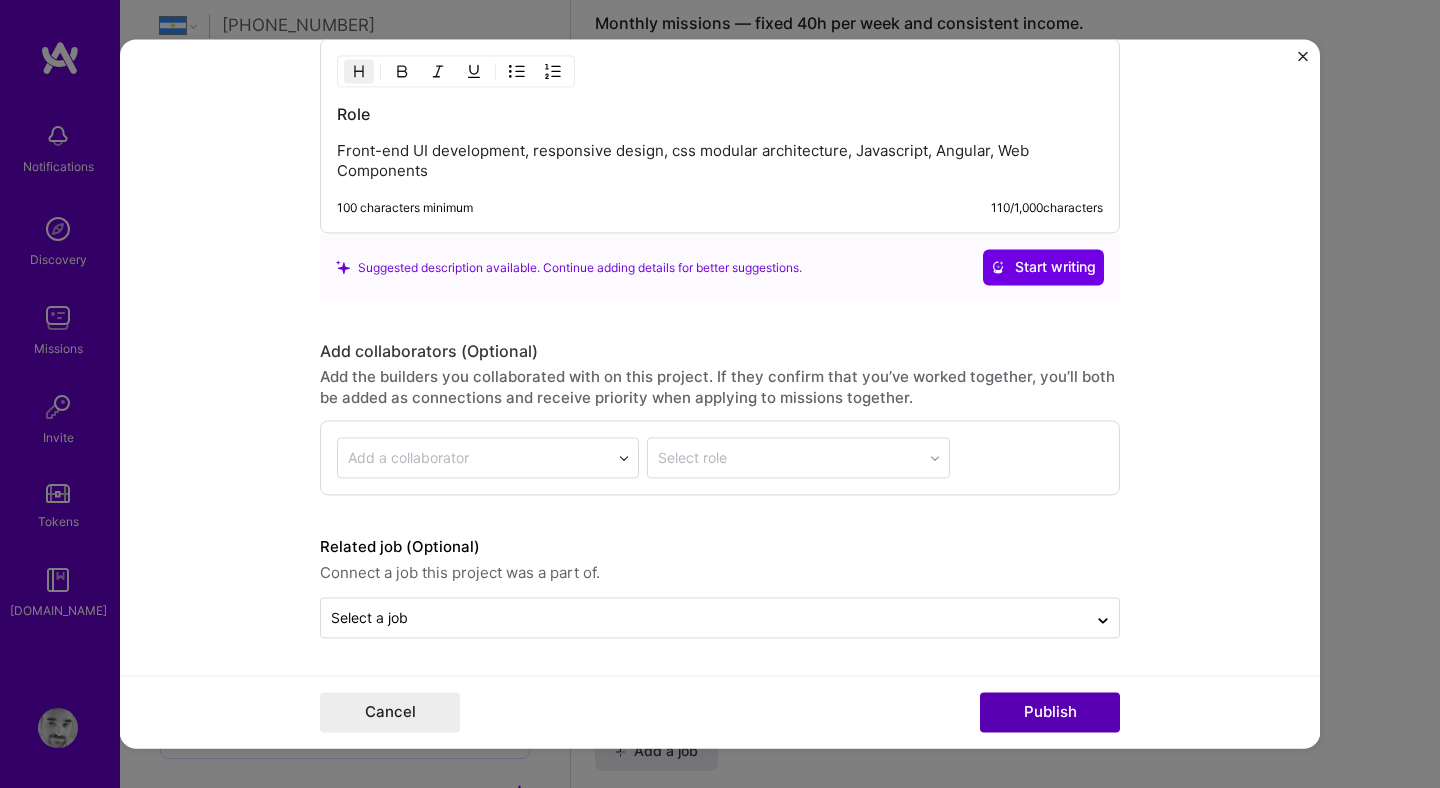 click on "Publish" at bounding box center [1050, 713] 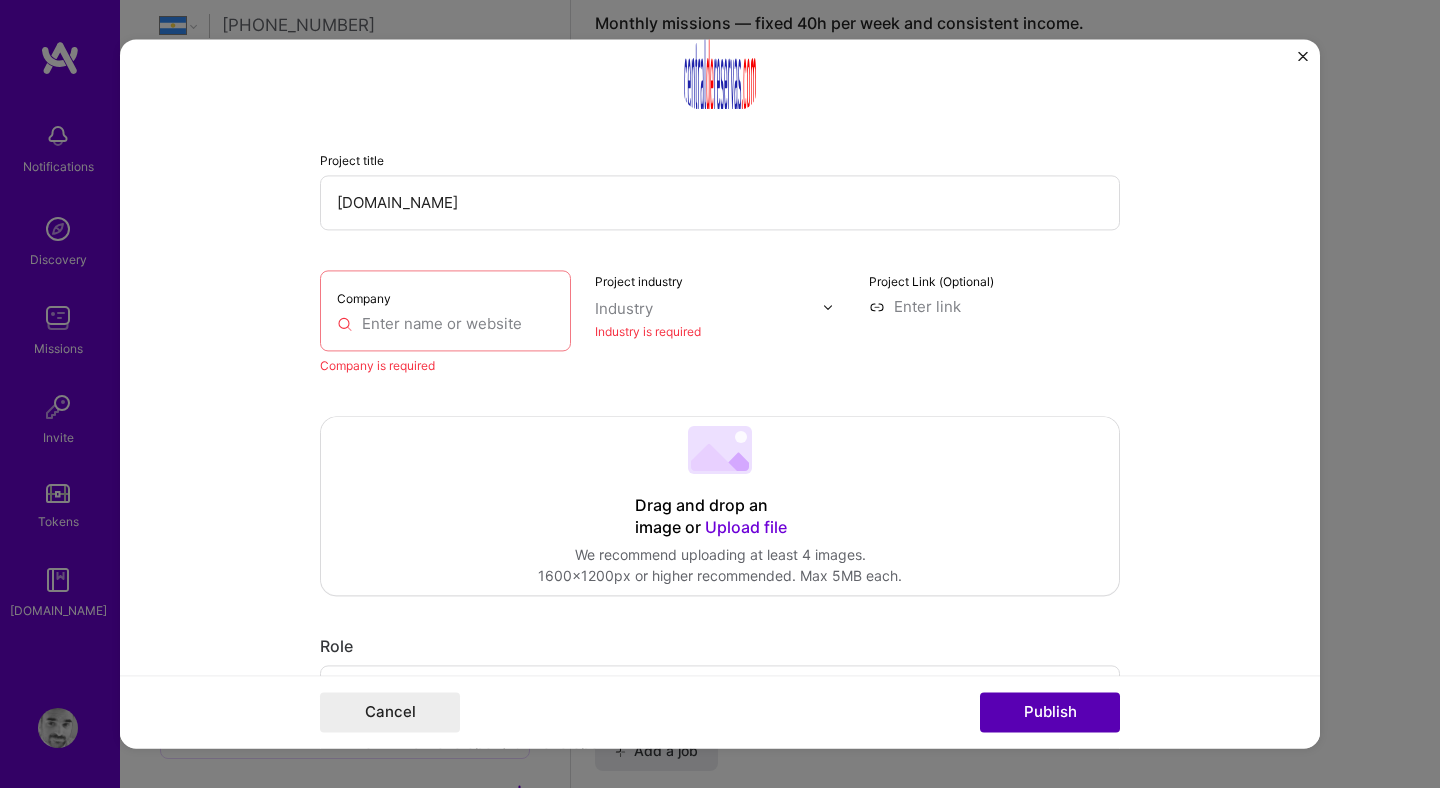 scroll, scrollTop: 218, scrollLeft: 0, axis: vertical 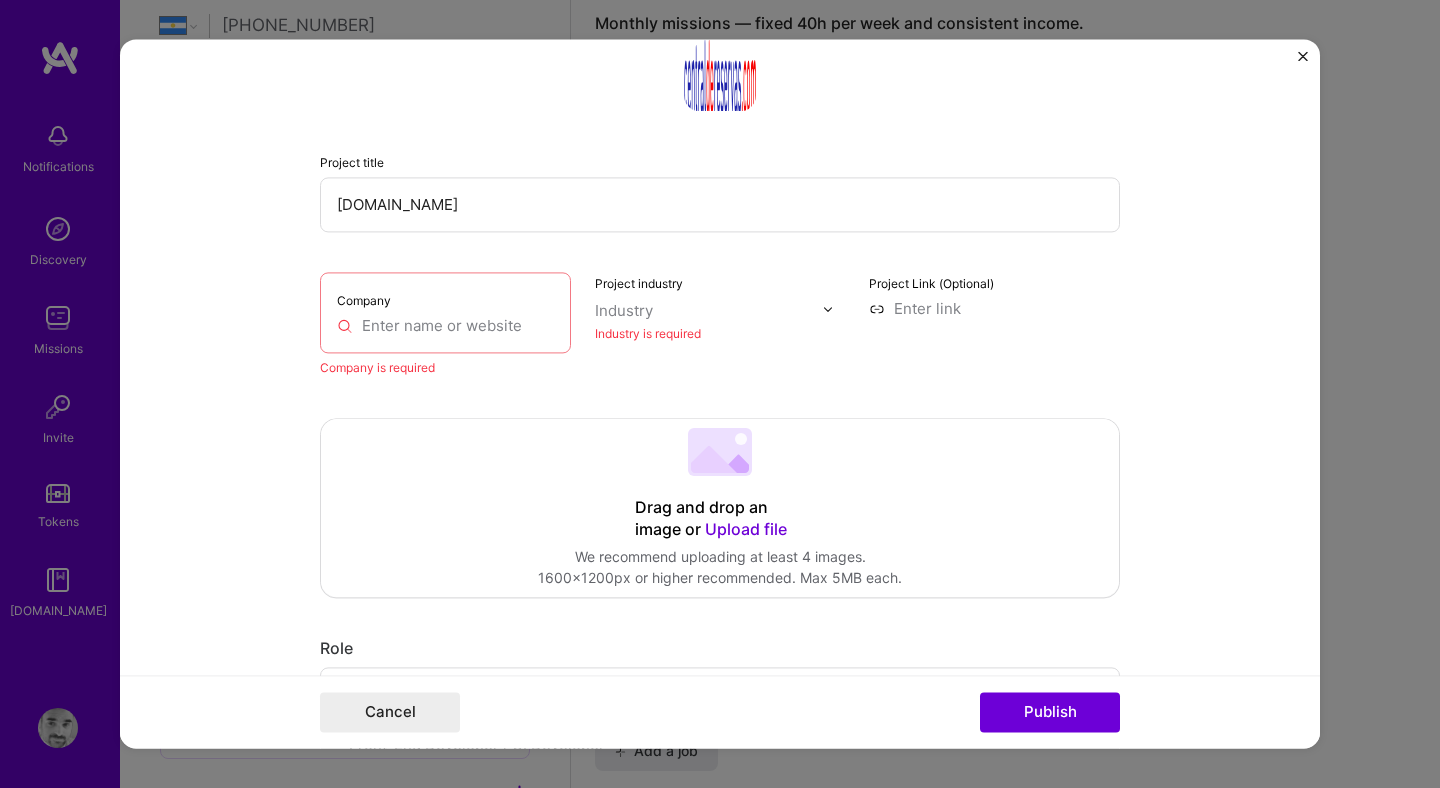 click at bounding box center (445, 325) 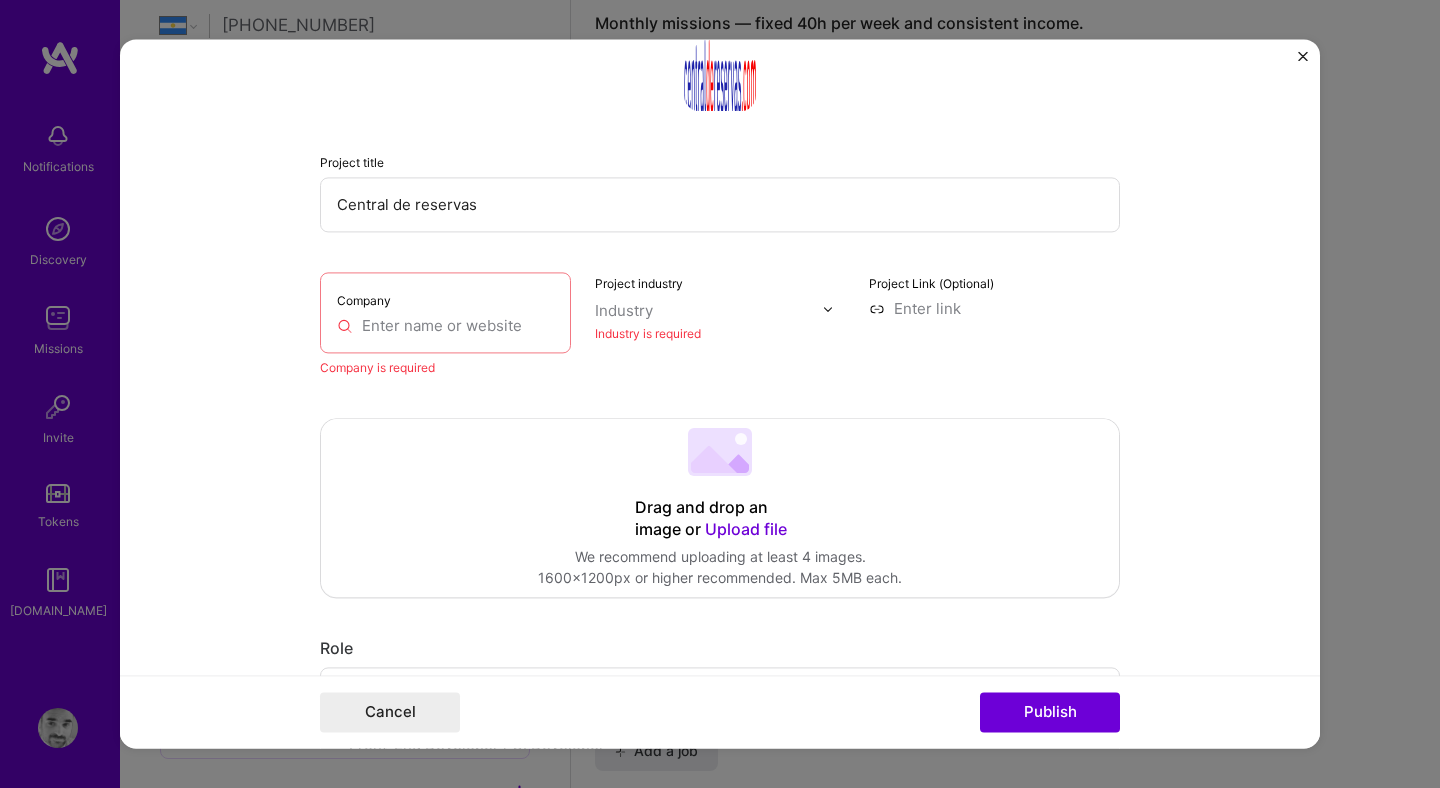 type on "Central de reservas" 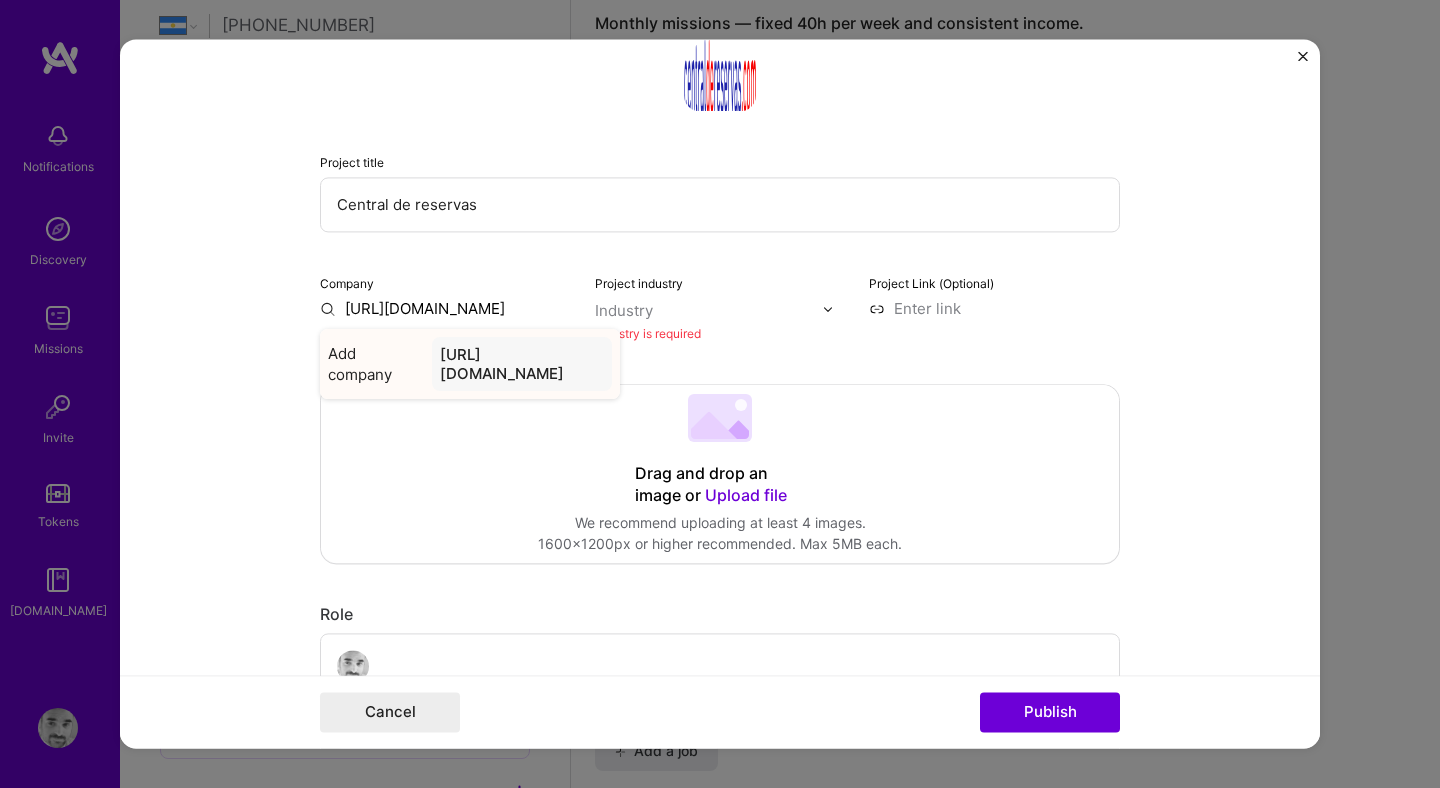 type on "[URL][DOMAIN_NAME]" 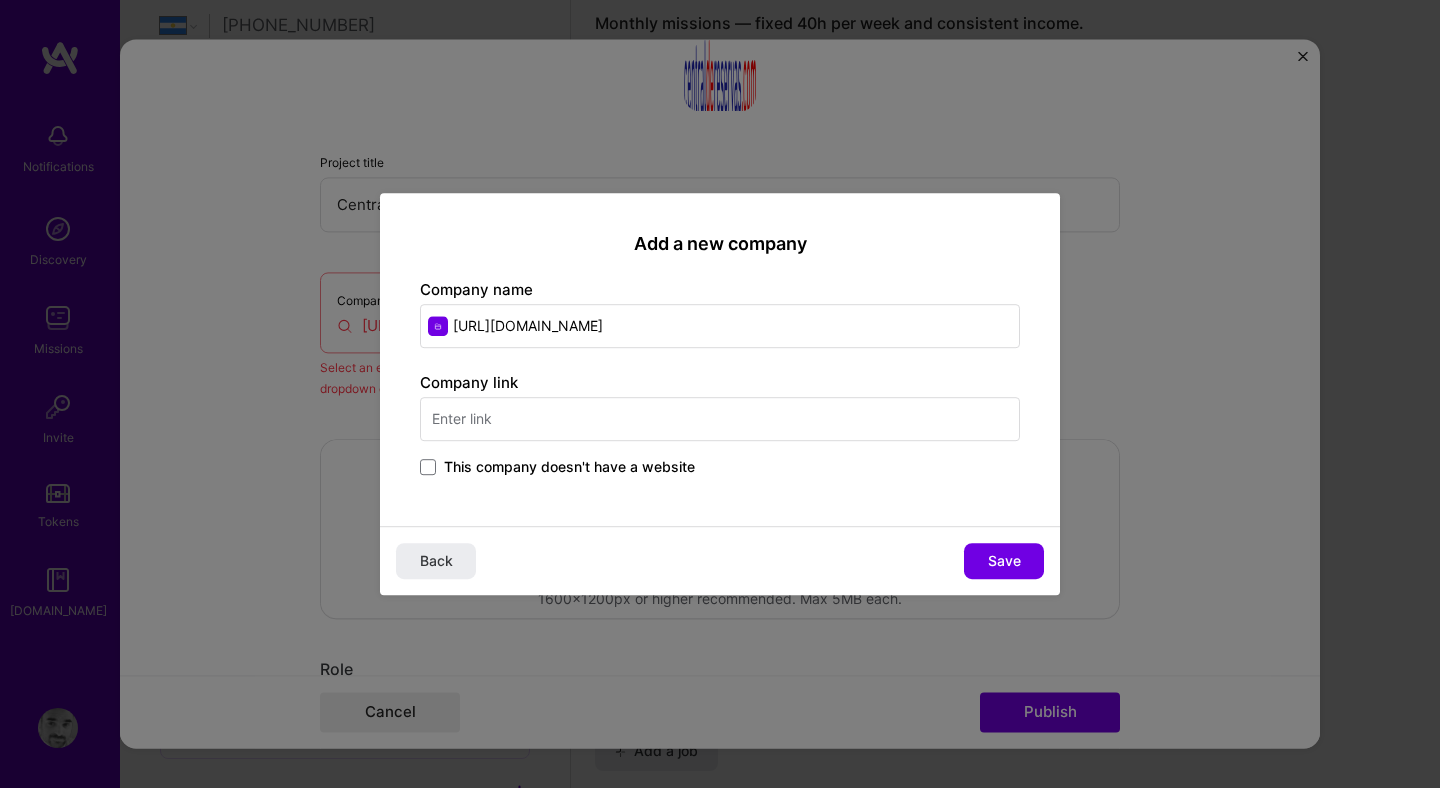 drag, startPoint x: 741, startPoint y: 327, endPoint x: 440, endPoint y: 326, distance: 301.00165 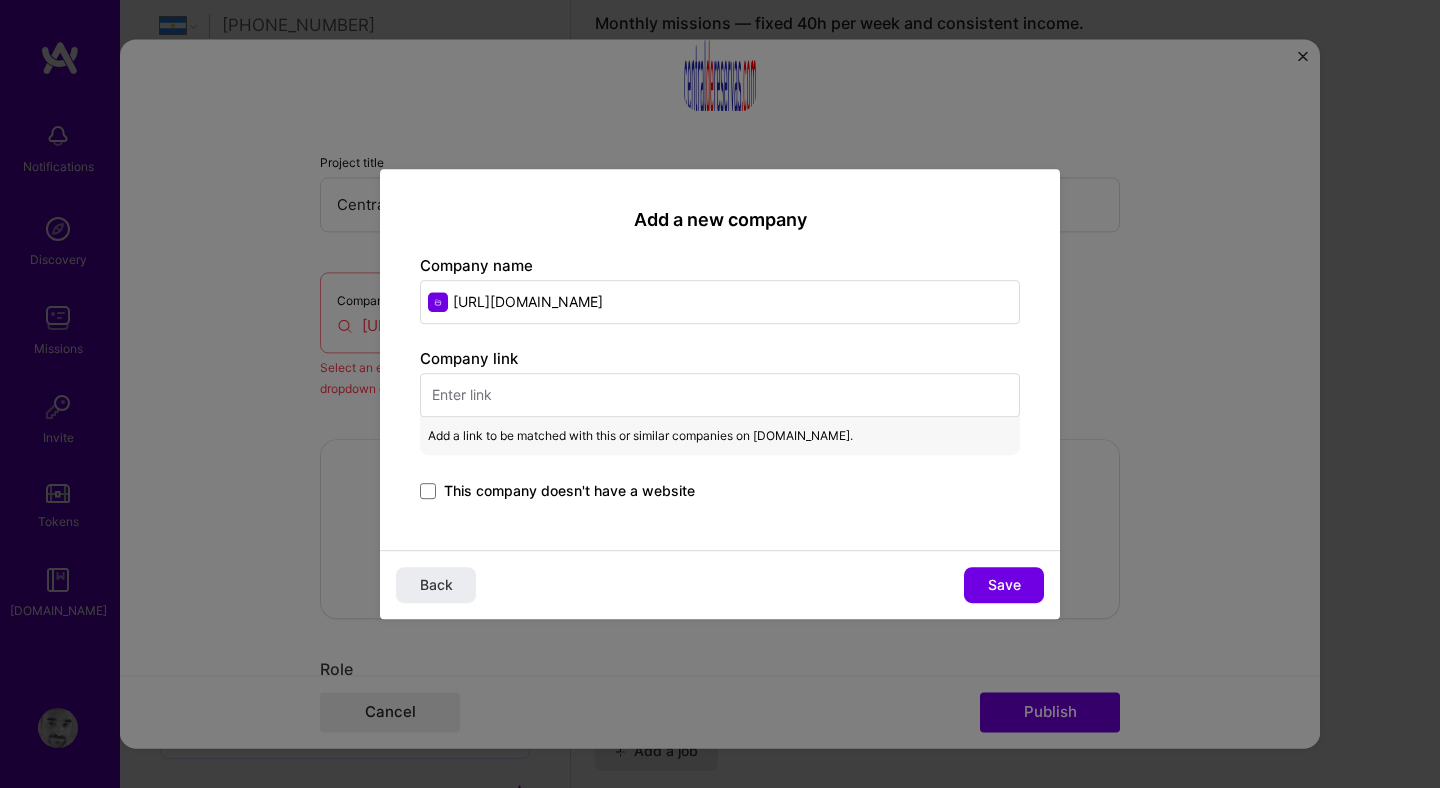 paste on "[URL][DOMAIN_NAME]" 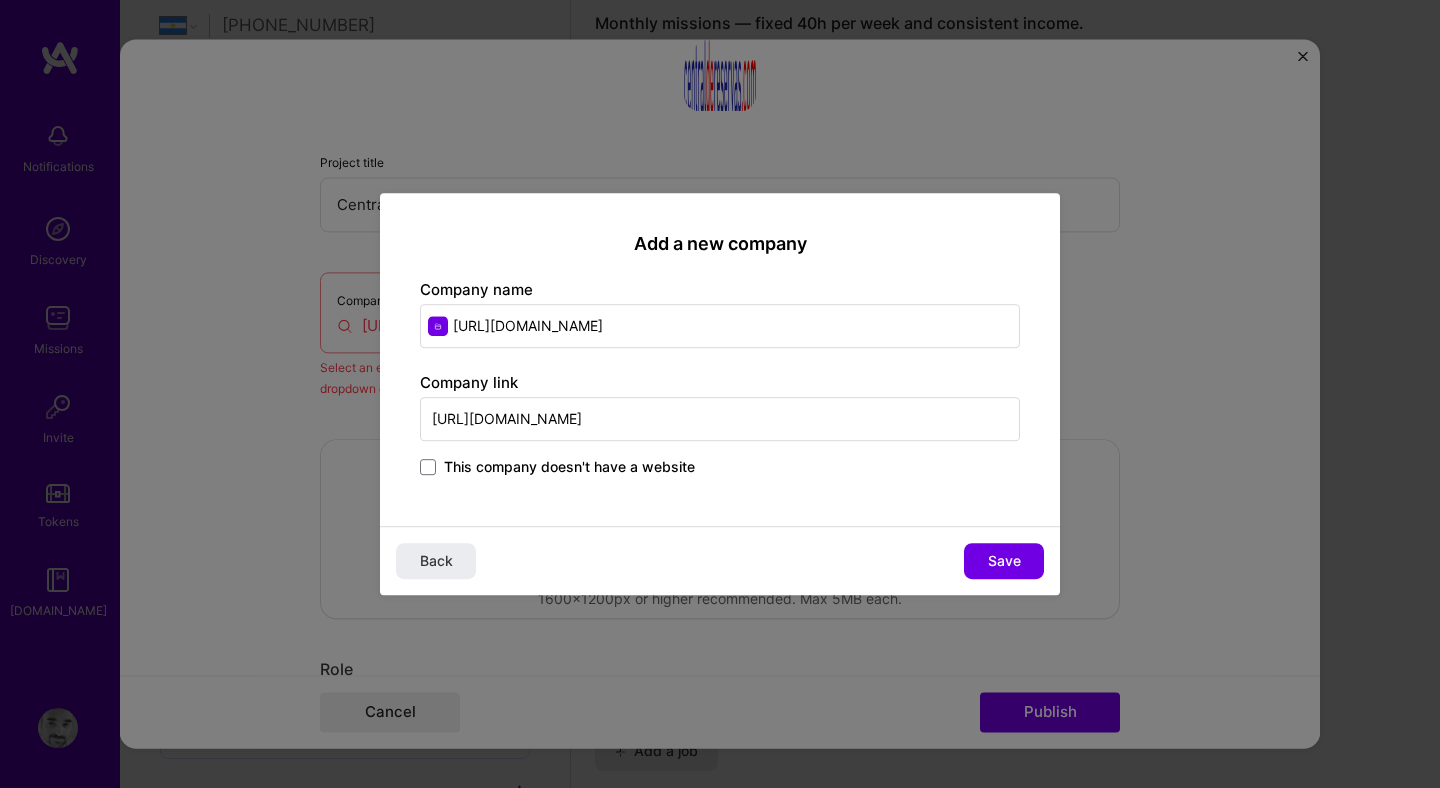 type on "[URL][DOMAIN_NAME]" 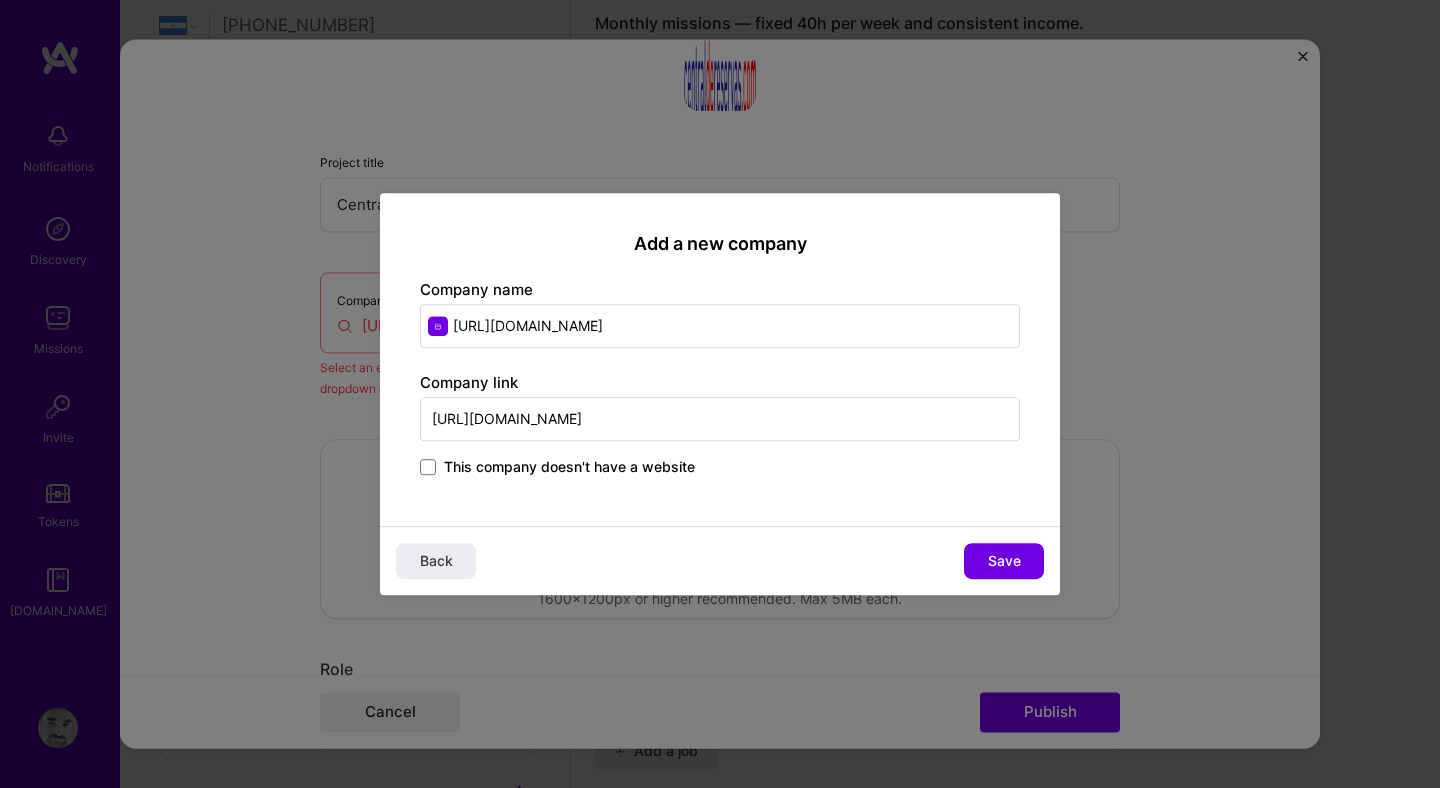 drag, startPoint x: 712, startPoint y: 324, endPoint x: 411, endPoint y: 325, distance: 301.00165 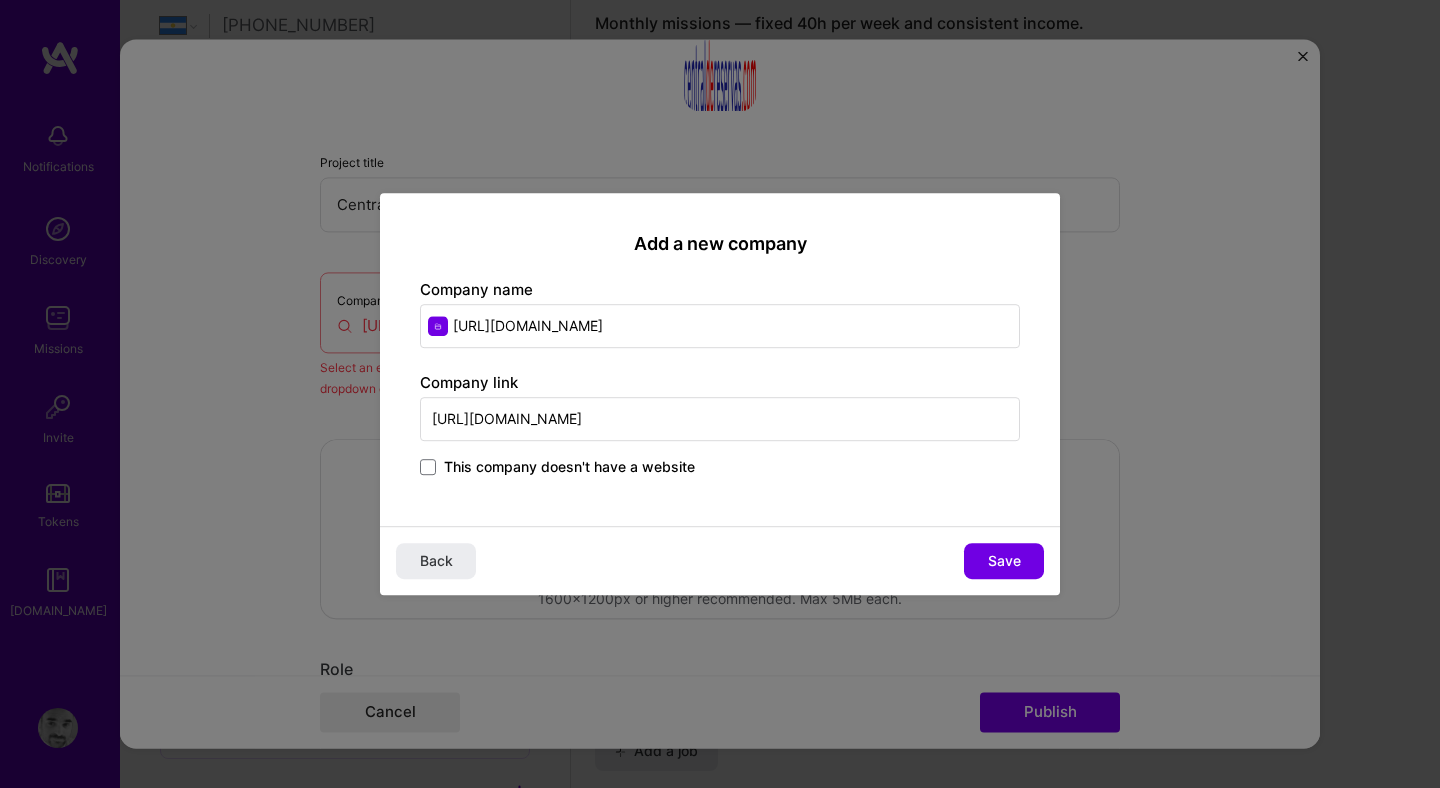 click on "Add a new company Company name [URL][DOMAIN_NAME] Company link [URL][DOMAIN_NAME] This company doesn't have a website" at bounding box center [720, 359] 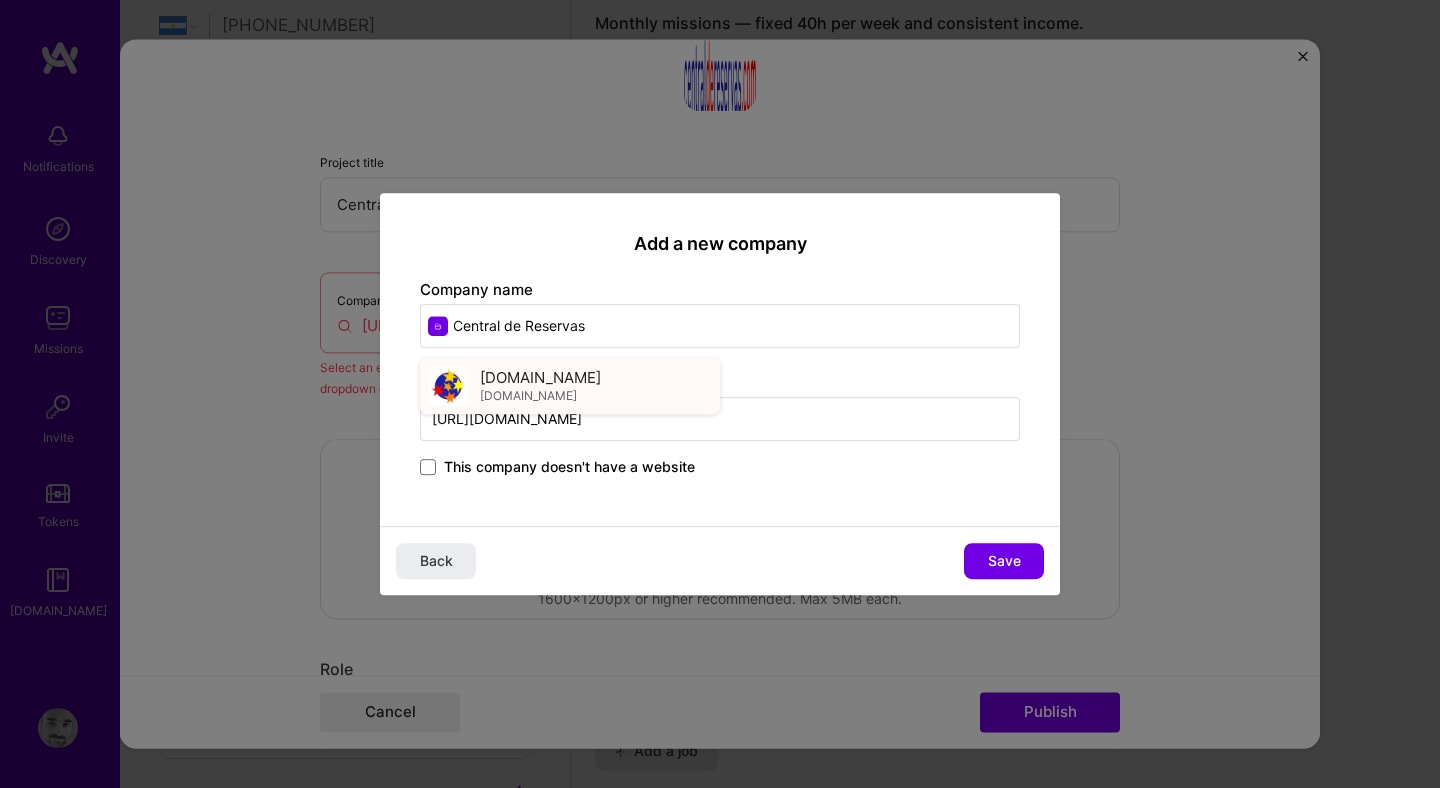 type on "Central de Reservas" 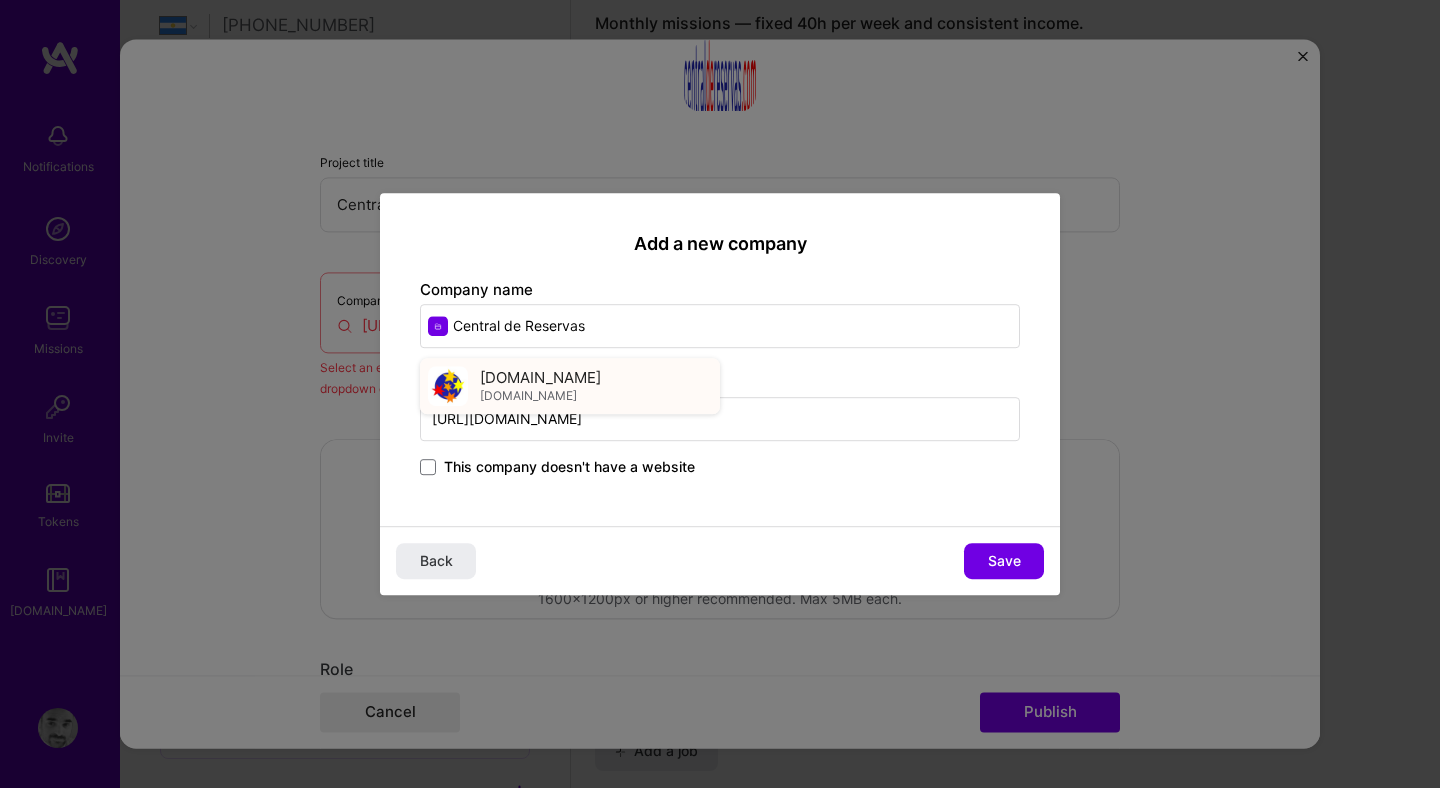 click on "[DOMAIN_NAME] [DOMAIN_NAME]" at bounding box center [570, 386] 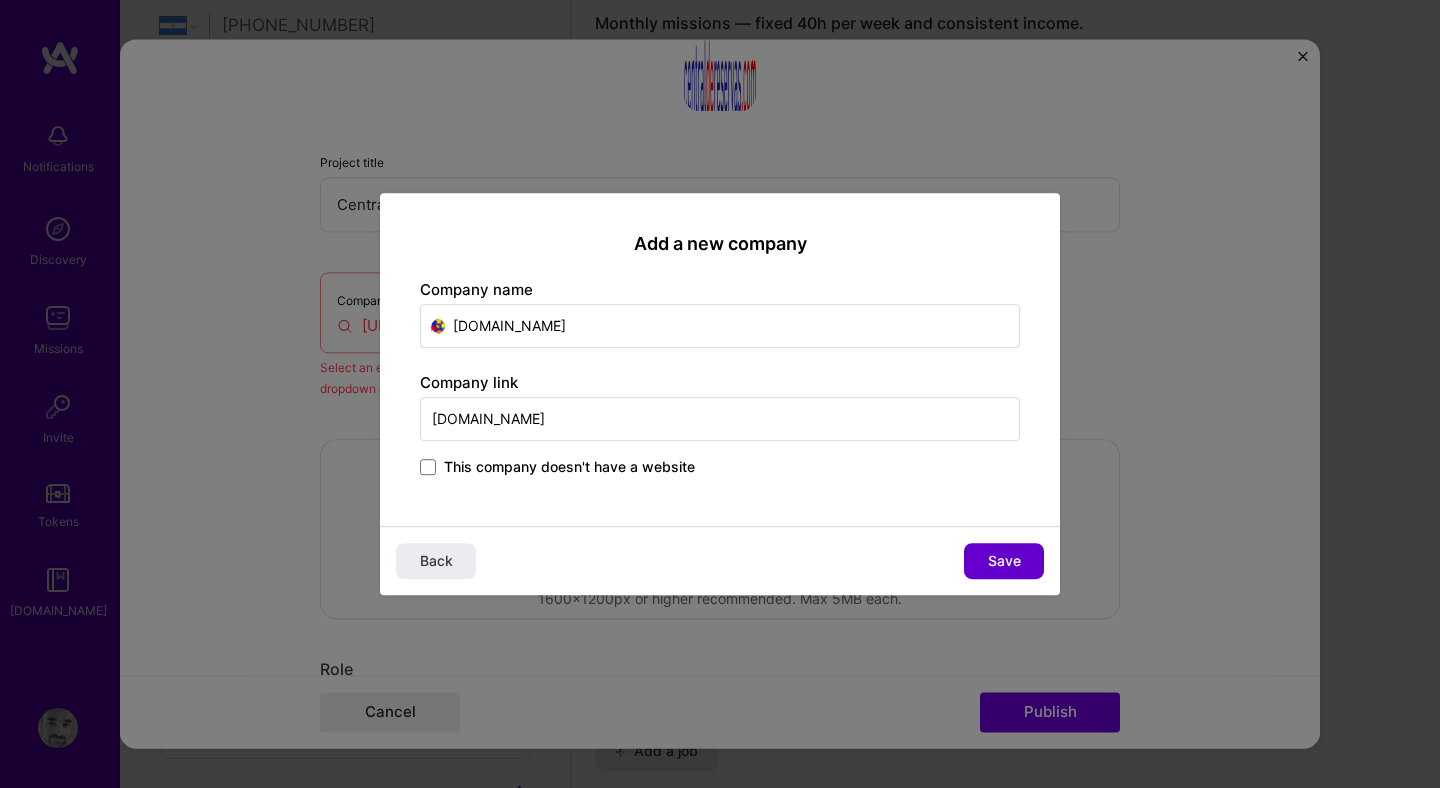 click on "Save" at bounding box center (1004, 561) 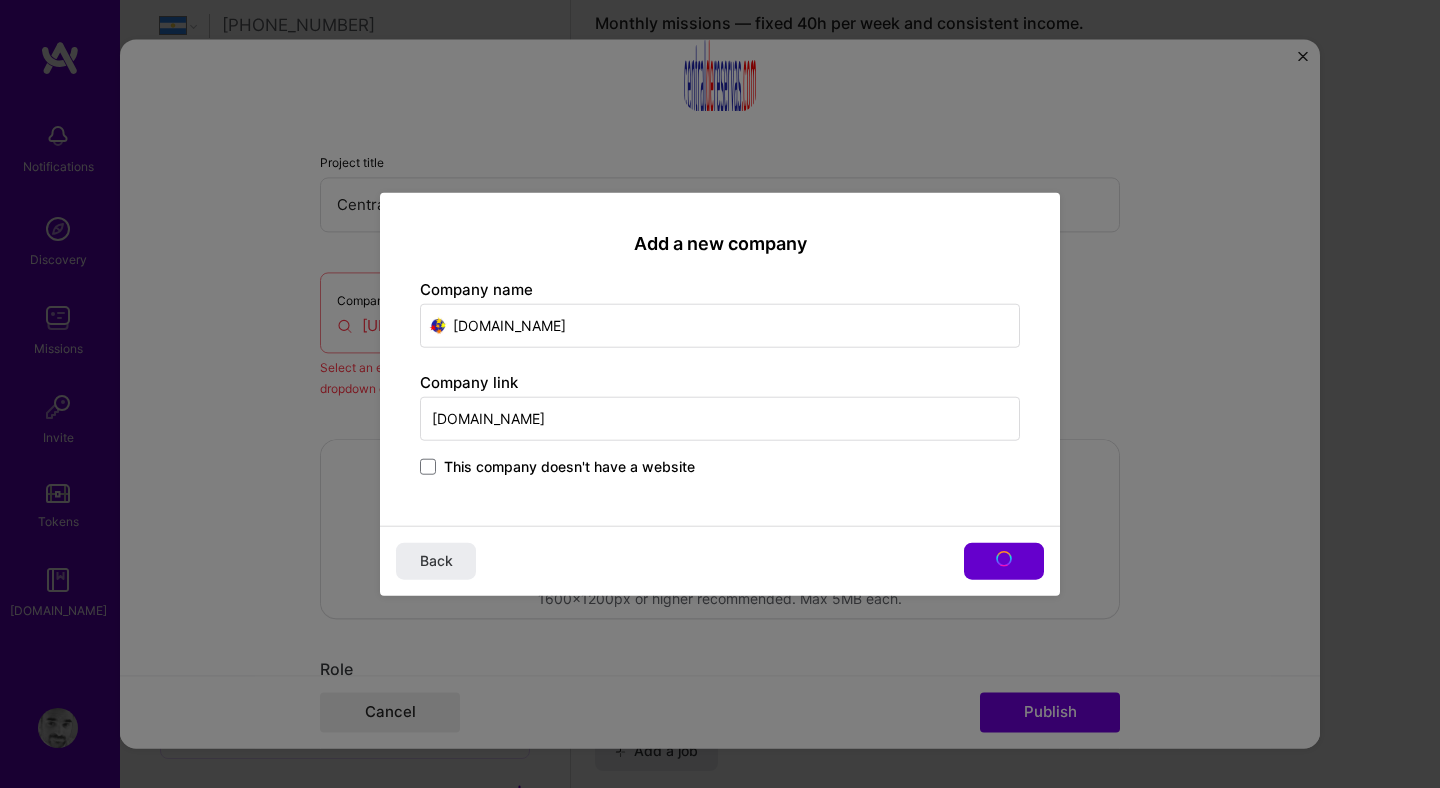 type on "[DOMAIN_NAME]" 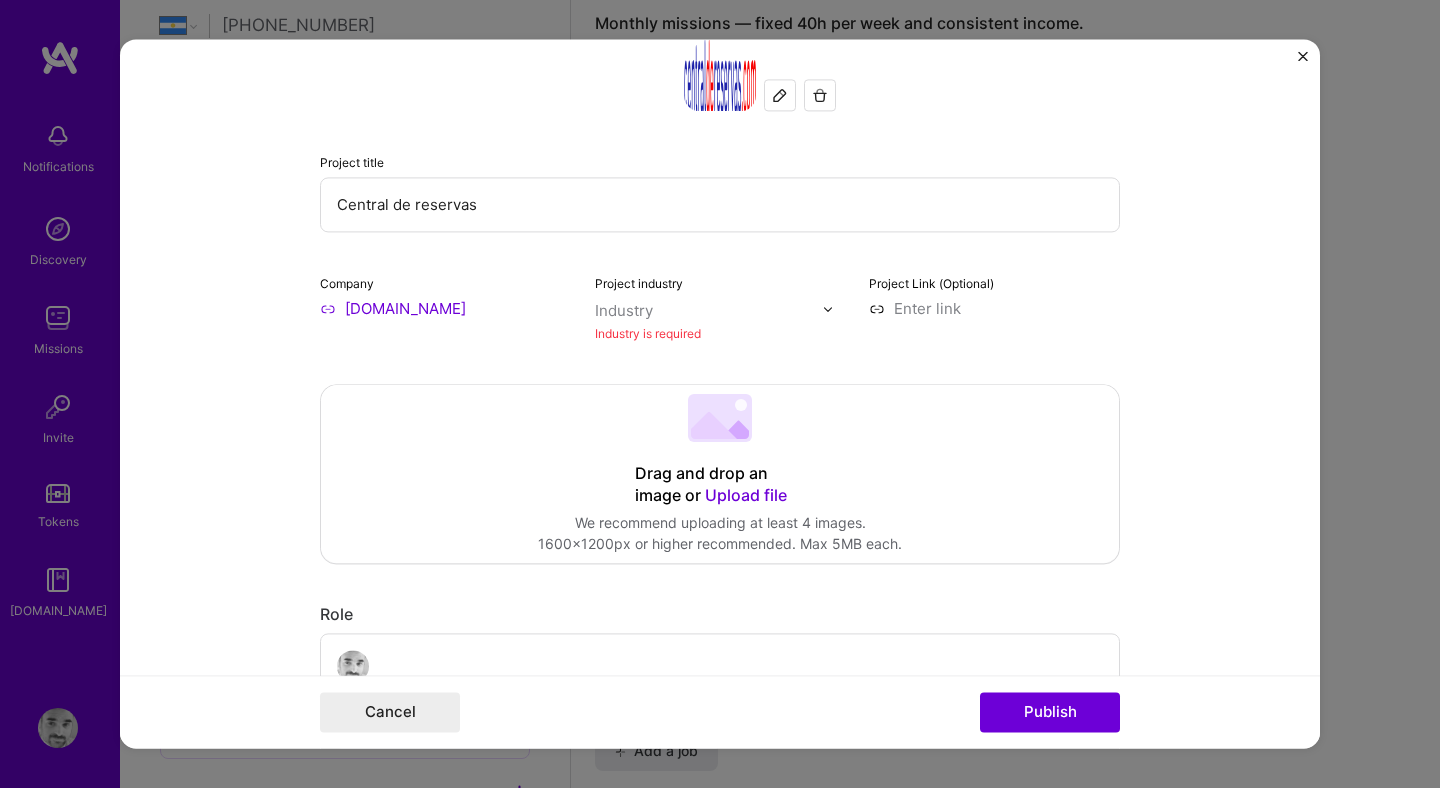click on "Industry is required" at bounding box center [720, 333] 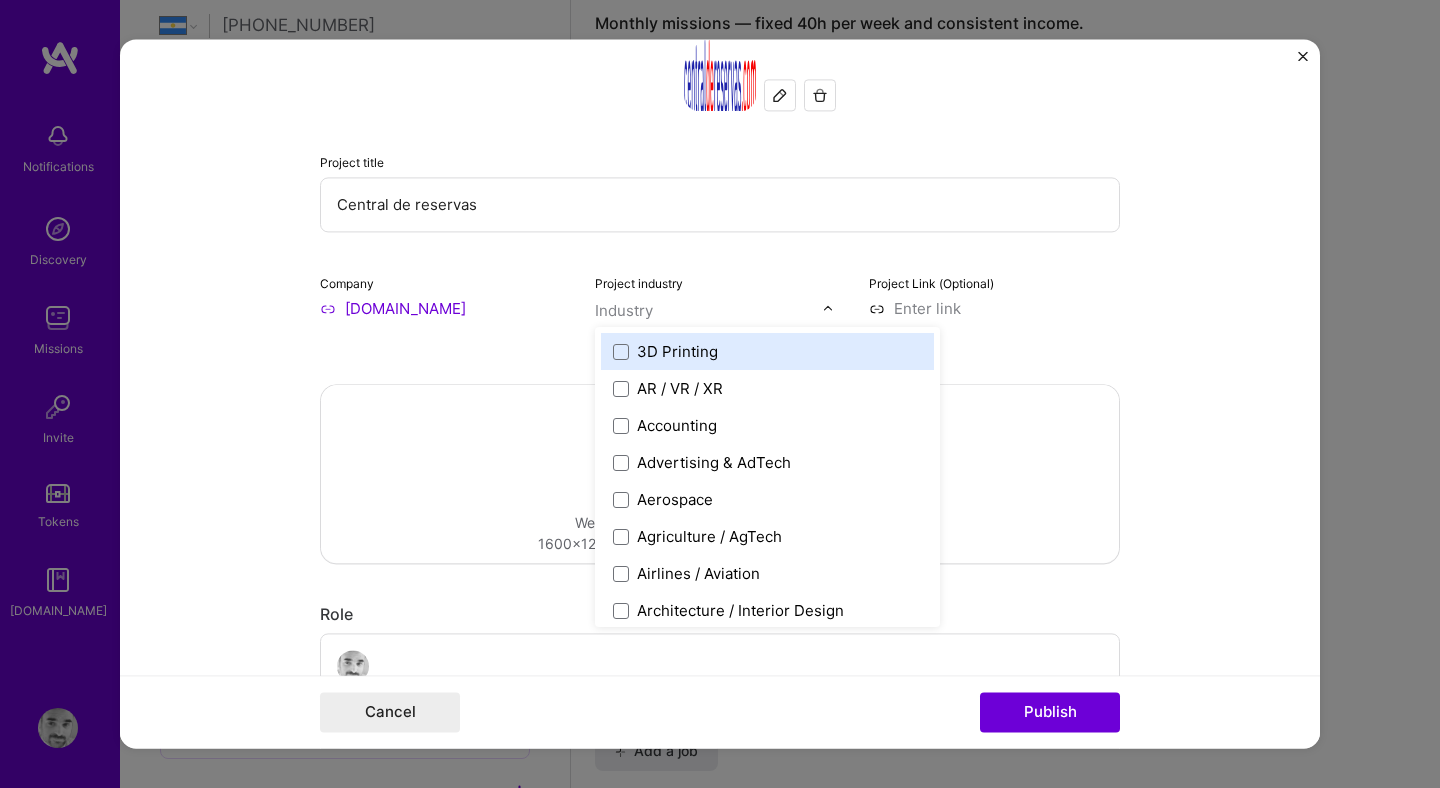 click at bounding box center [709, 310] 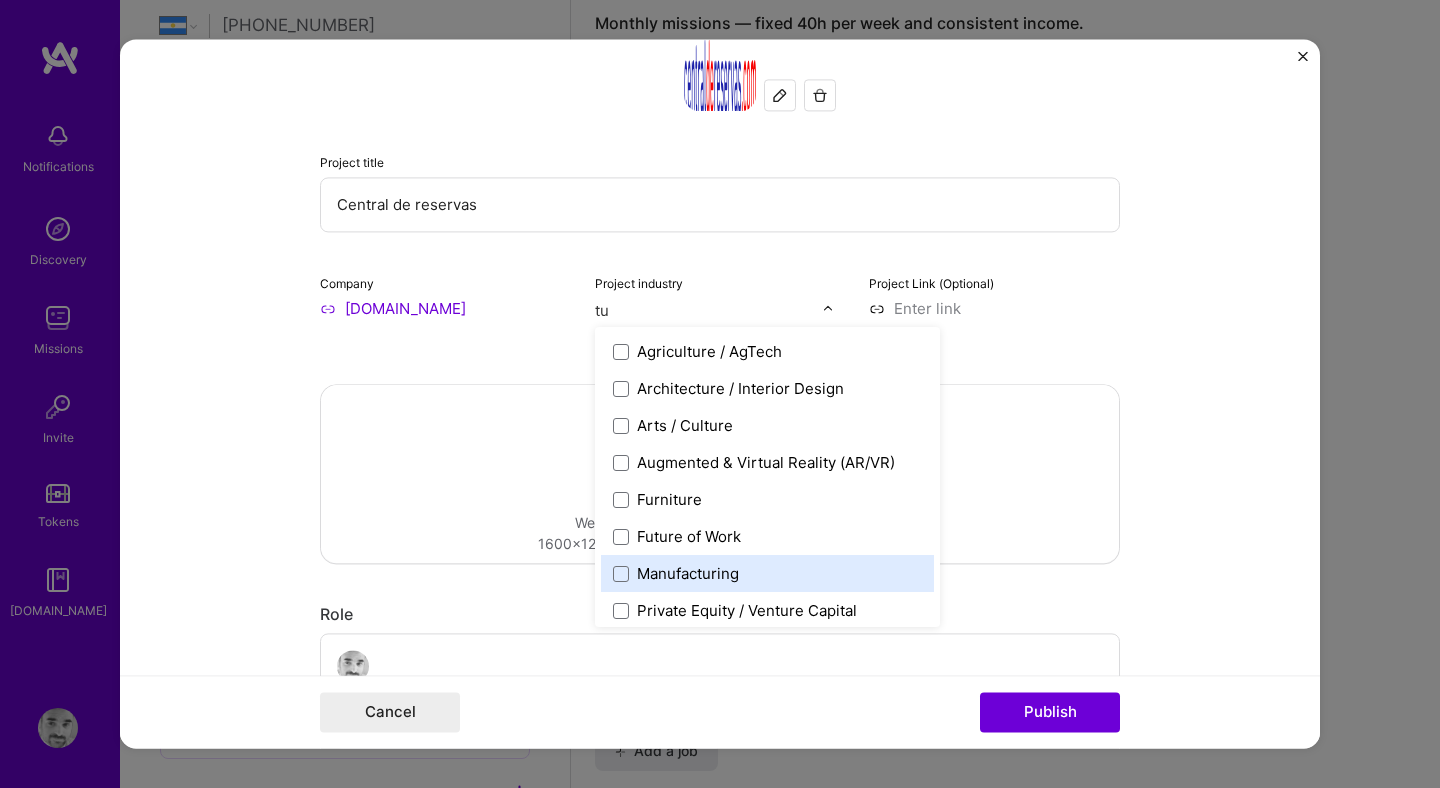 type on "t" 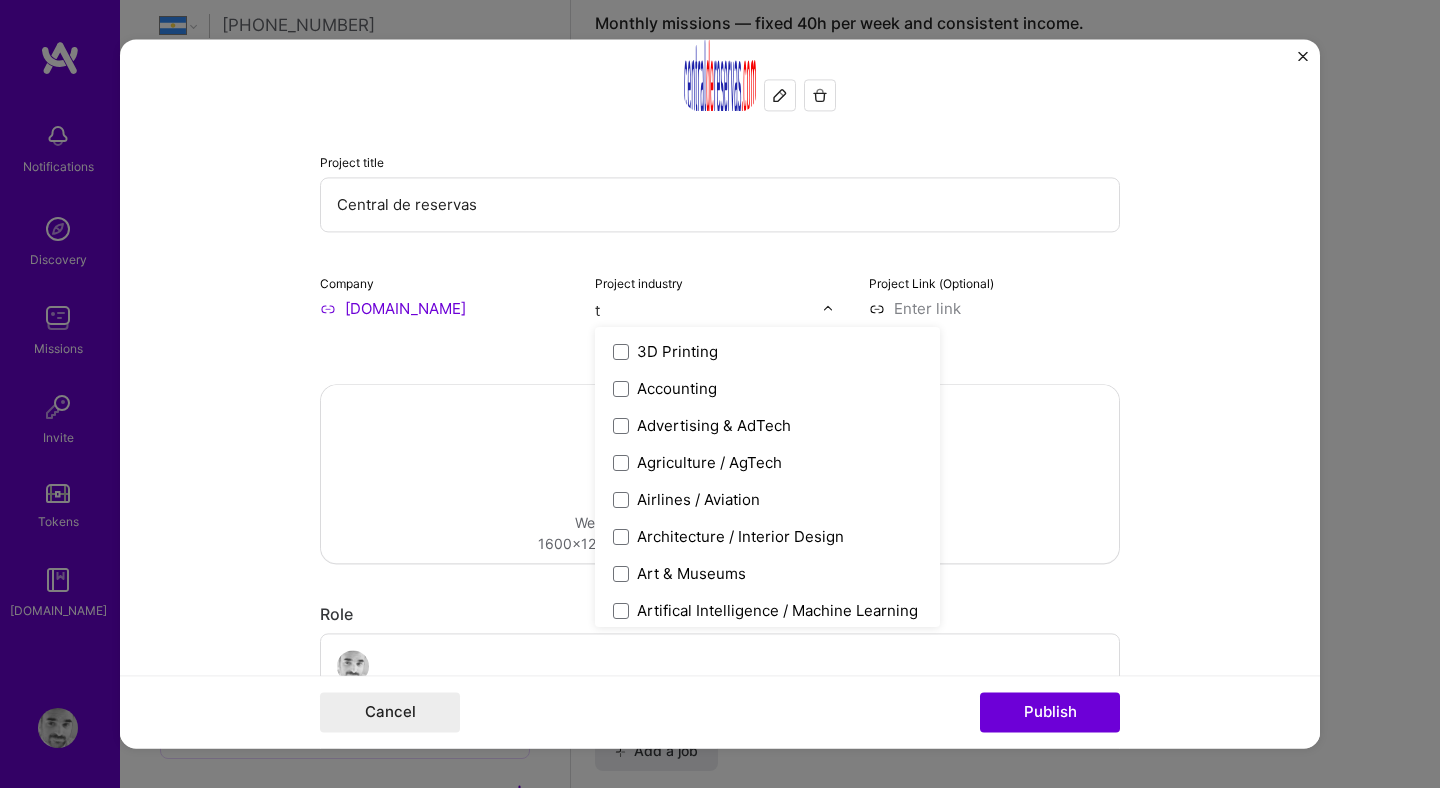 type 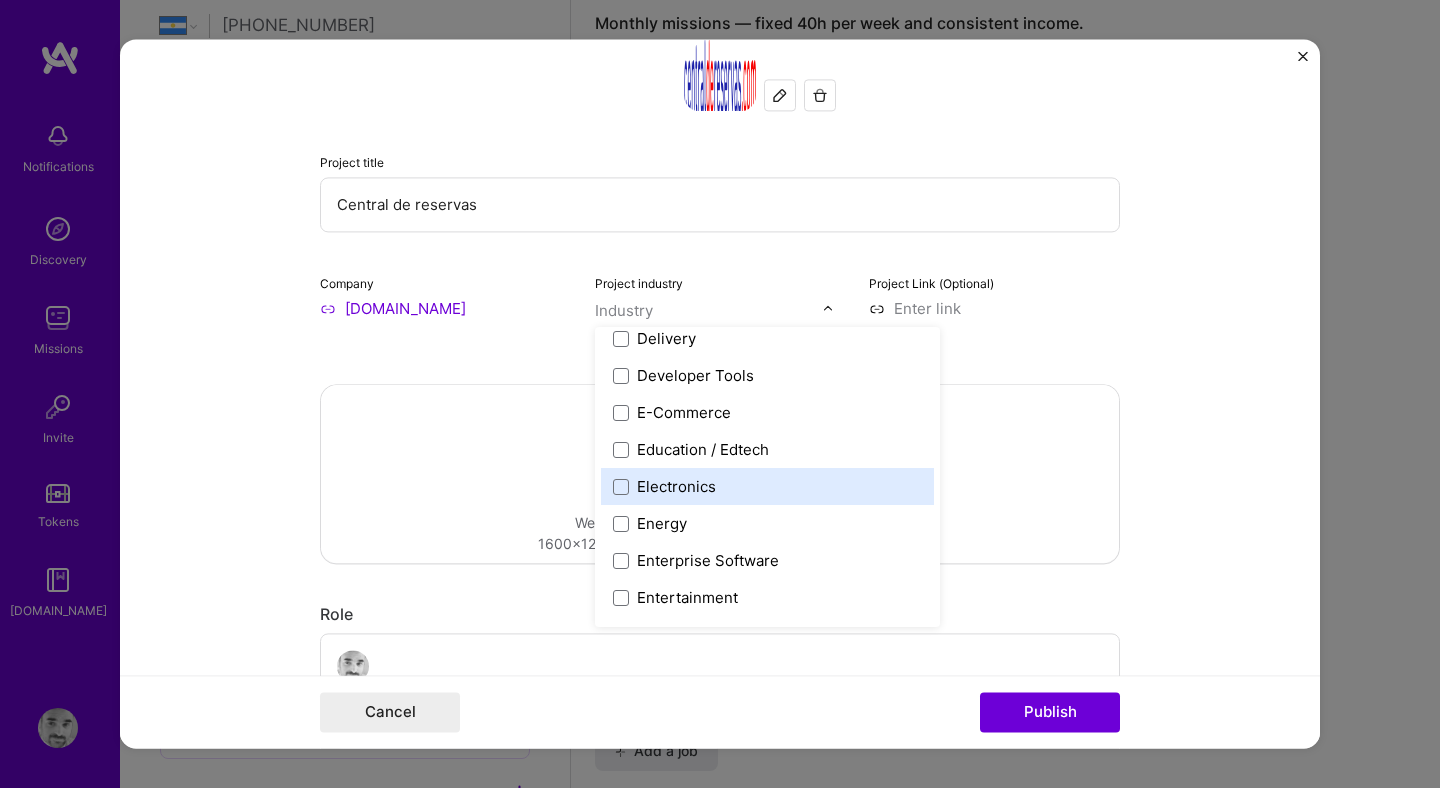 scroll, scrollTop: 1712, scrollLeft: 0, axis: vertical 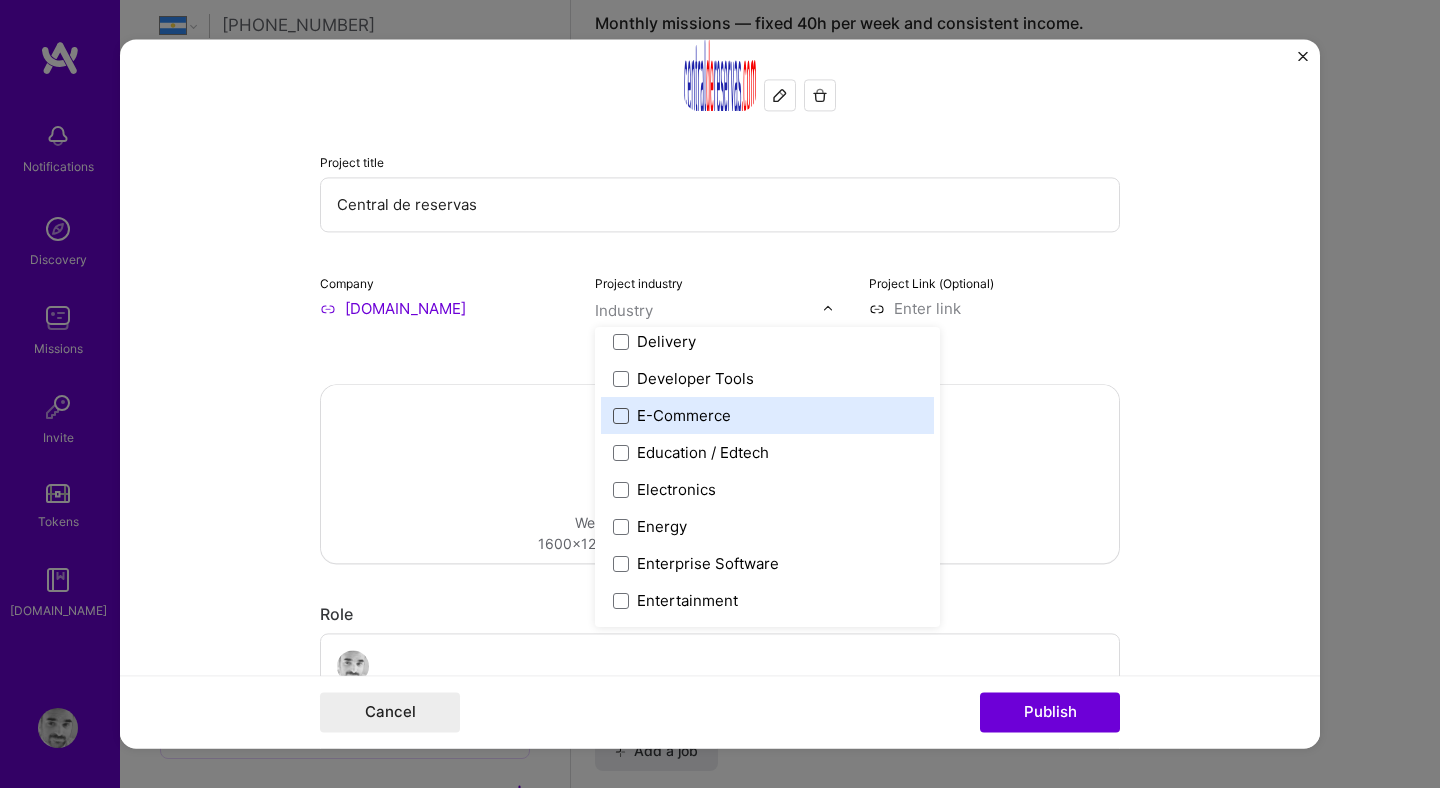 click at bounding box center (621, 416) 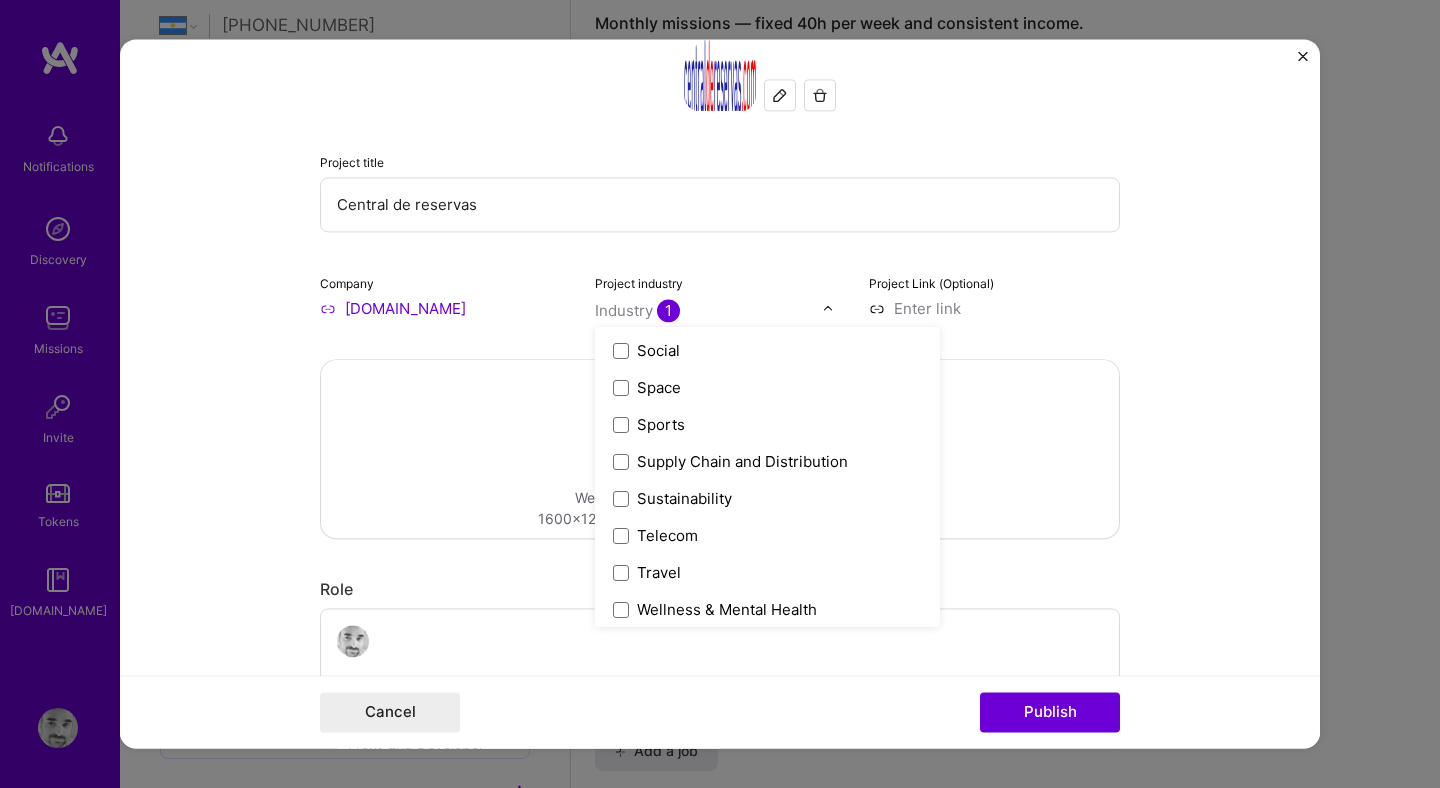 scroll, scrollTop: 4152, scrollLeft: 0, axis: vertical 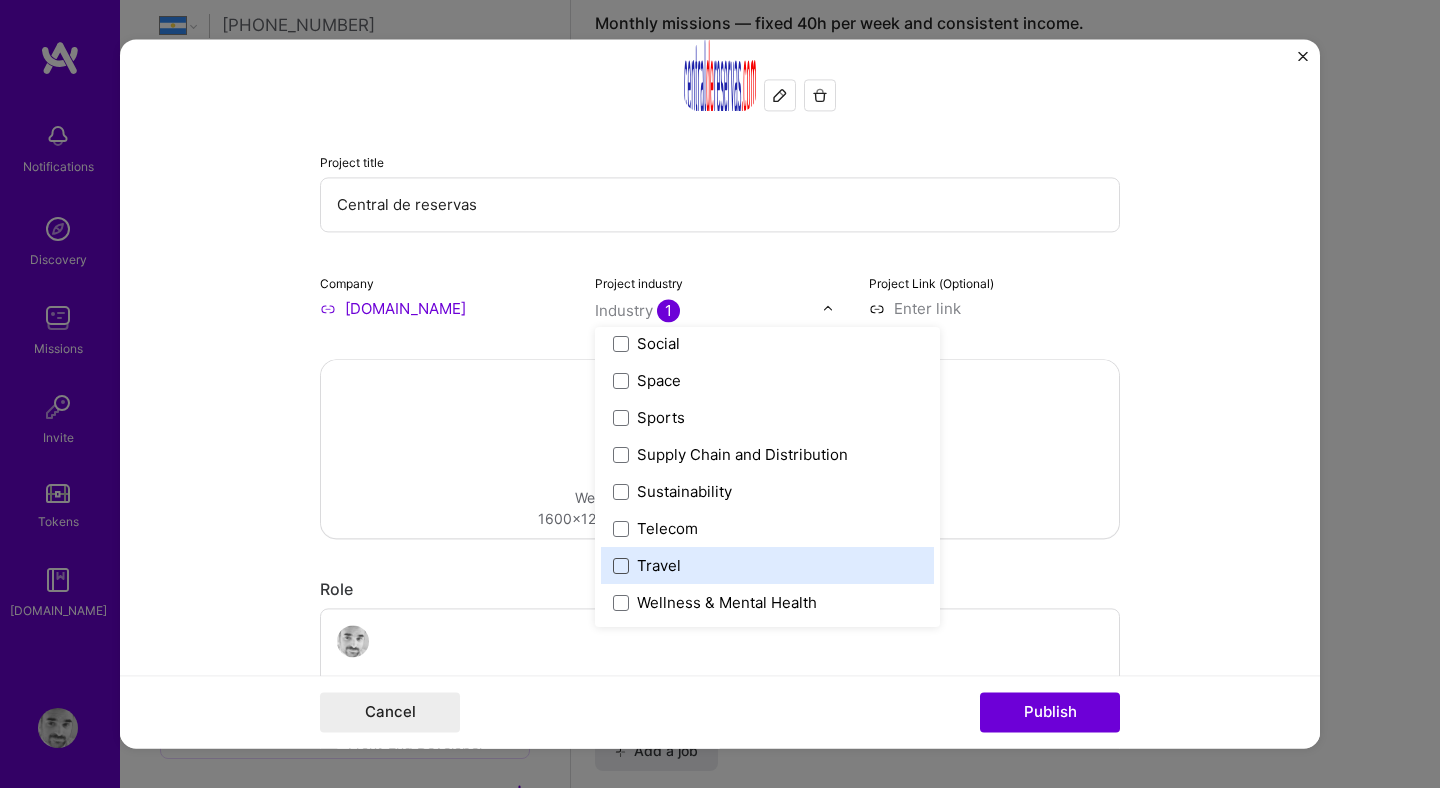 click at bounding box center [621, 566] 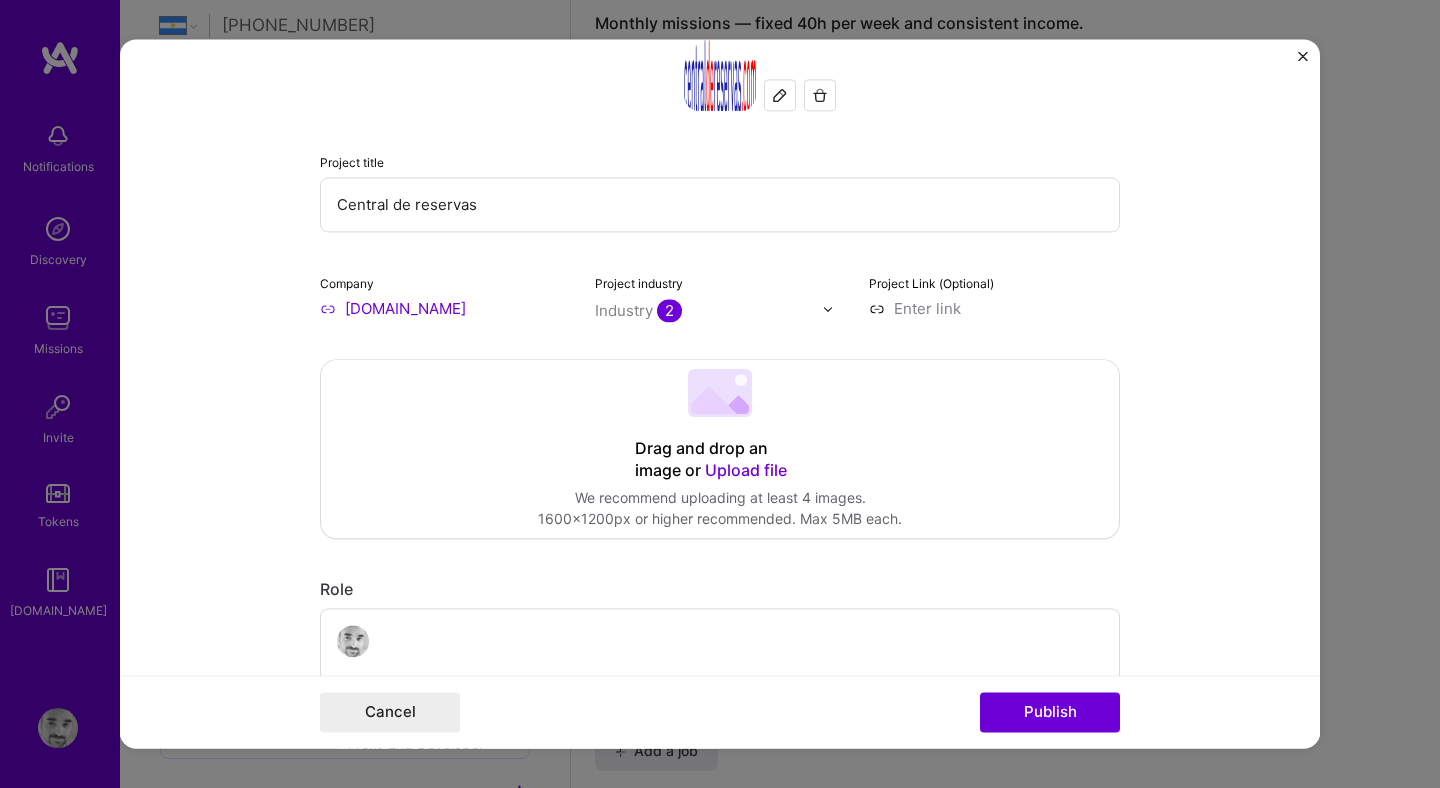 click on "This project is missing details. To be able to apply to missions with this project, you need to fill out the missing details. Project title Central de reservas Company [DOMAIN_NAME]
Project industry Industry 2 Project Link (Optional)
Drag and drop an image or   Upload file Upload file We recommend uploading at least 4 images. 1600x1200px or higher recommended. Max 5MB each. Role Front-End Developer / UI Developer Front-End Developer [DATE]
to
I’m still working on this project Skills used — Add up to 12 skills Any new skills will be added to your profile. Enter skills... 16 JavaScript 1 2 3 4 5 Angular 1 2 3 4 5 TypeScript 1 2 3 4 5 CSS 1 2 3 4 5 Adobe Creative Cloud 1 2 3 4 5 Figma 1 2 3 4 5 HTML 1 2 3 4 5 Design Systems 1 2 3 4 5 Photoshop 1 2 3 4 5 Prototyping 1 2 3 4 5 SASS 1 2 3 4 5 SEO 1 2 3 4 5 Shopify 1 2 3 4 5 Sketch 1 2 3 4 5 UX/UI 1 2 3 4 5 Wireframing 1 2 3 4 5 You can't have more than 12 skills. ->" at bounding box center (720, 393) 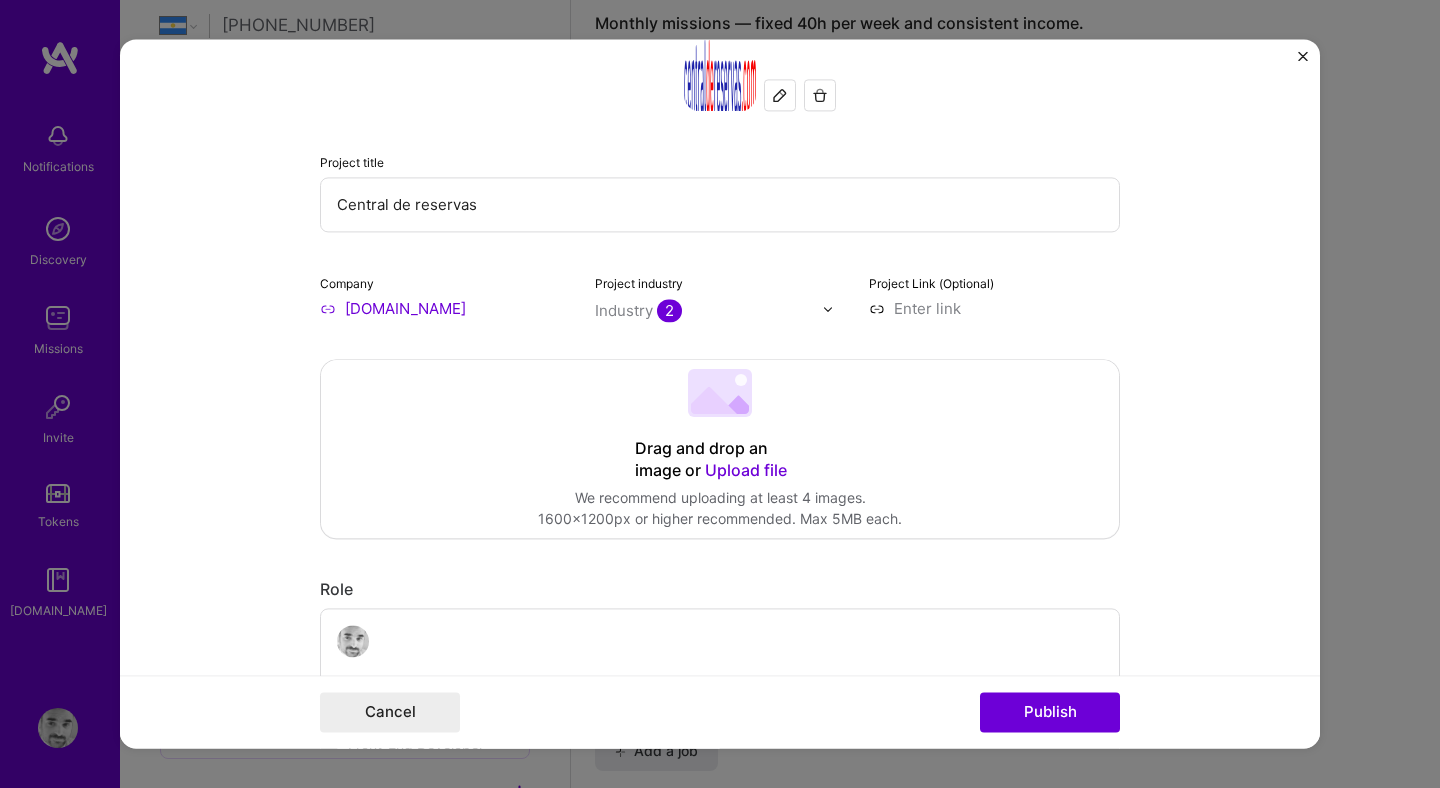 click on "Upload file" at bounding box center [746, 470] 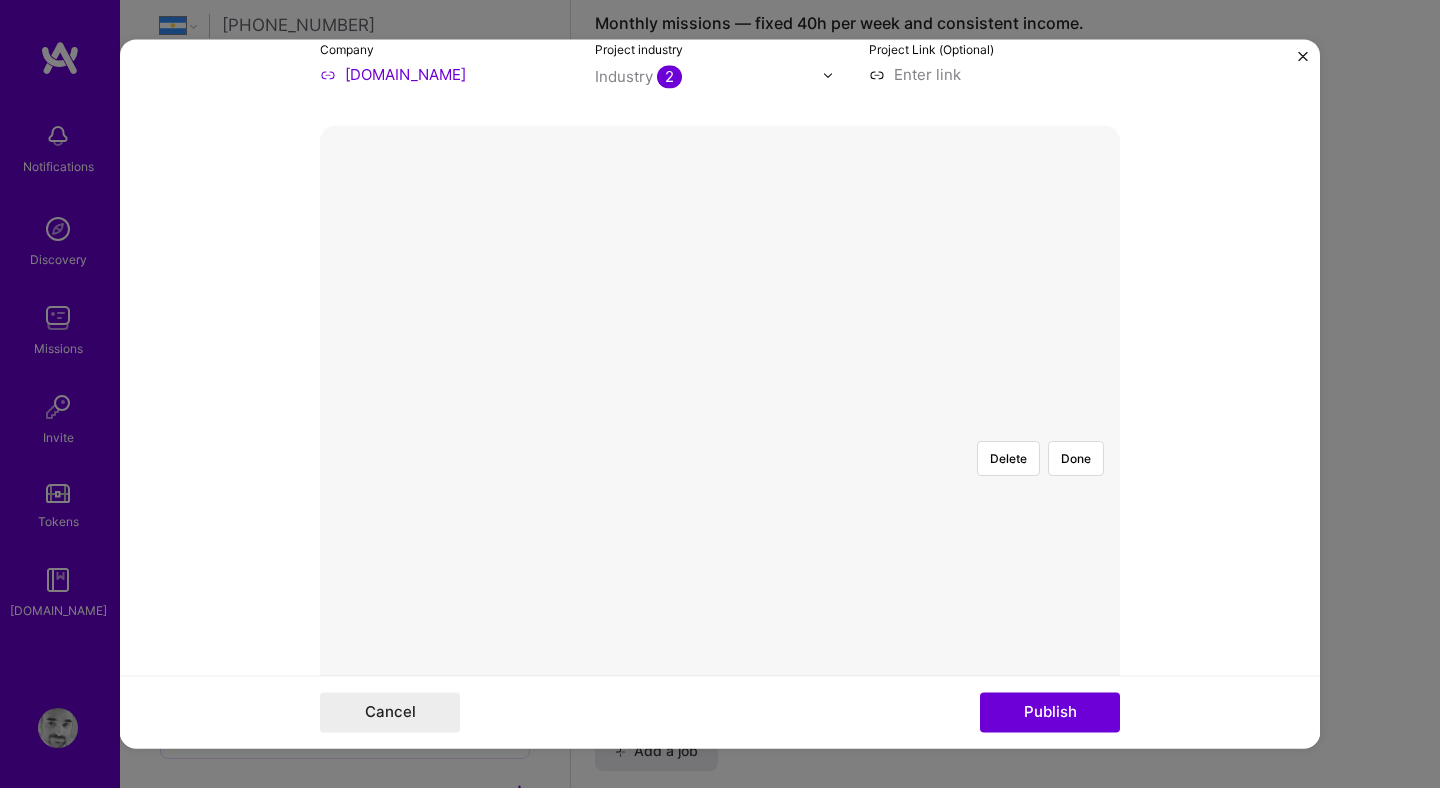 scroll, scrollTop: 454, scrollLeft: 0, axis: vertical 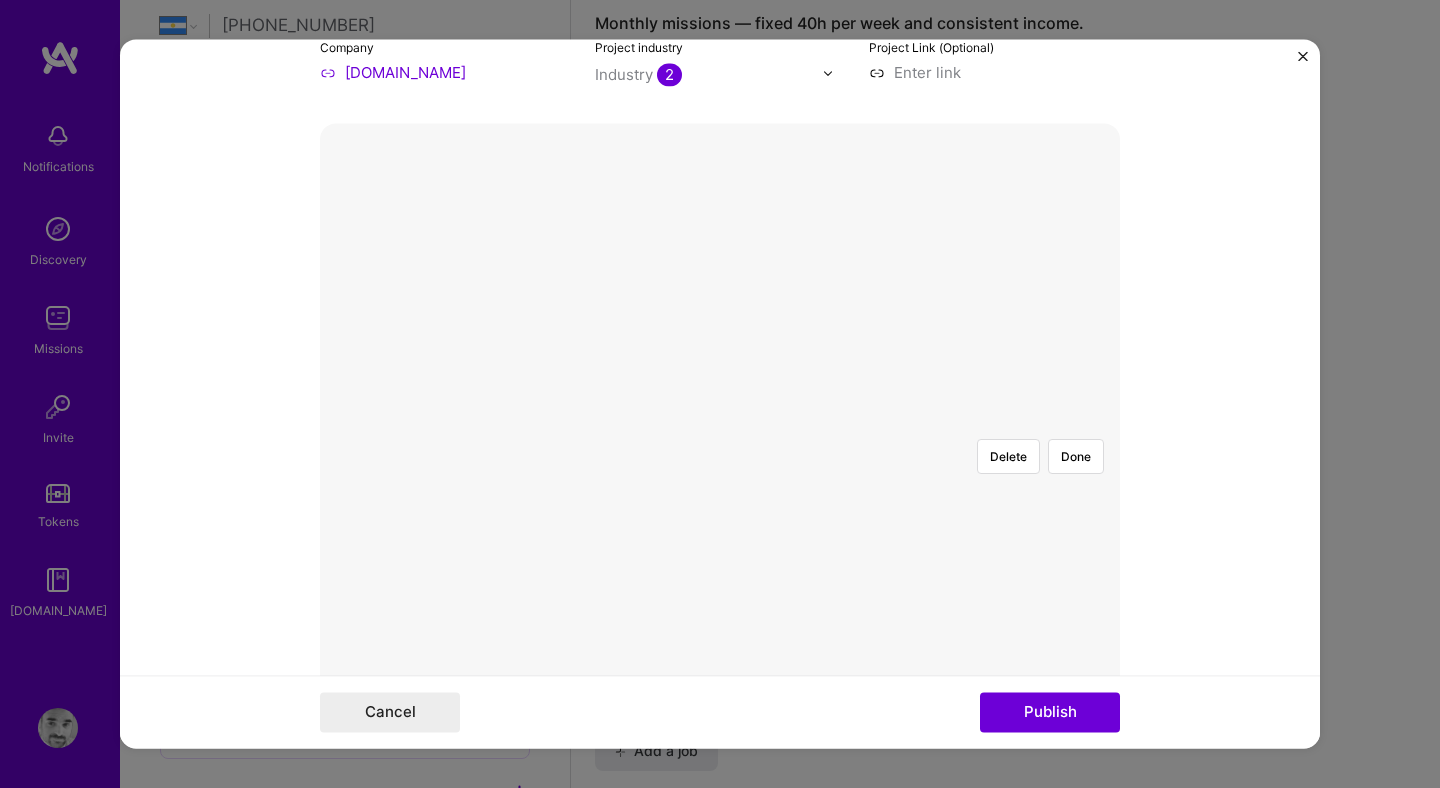 click at bounding box center (984, 622) 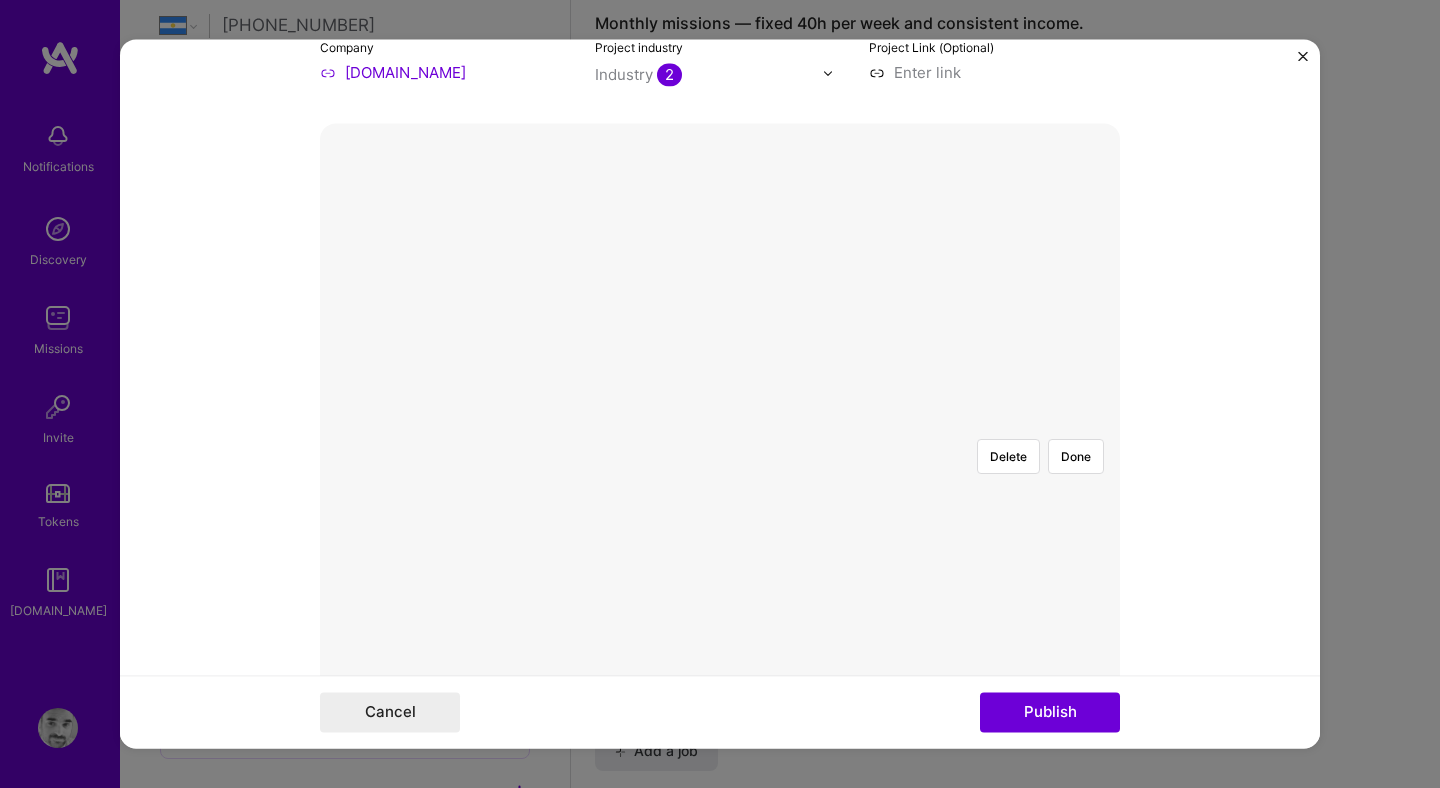 click at bounding box center (924, 576) 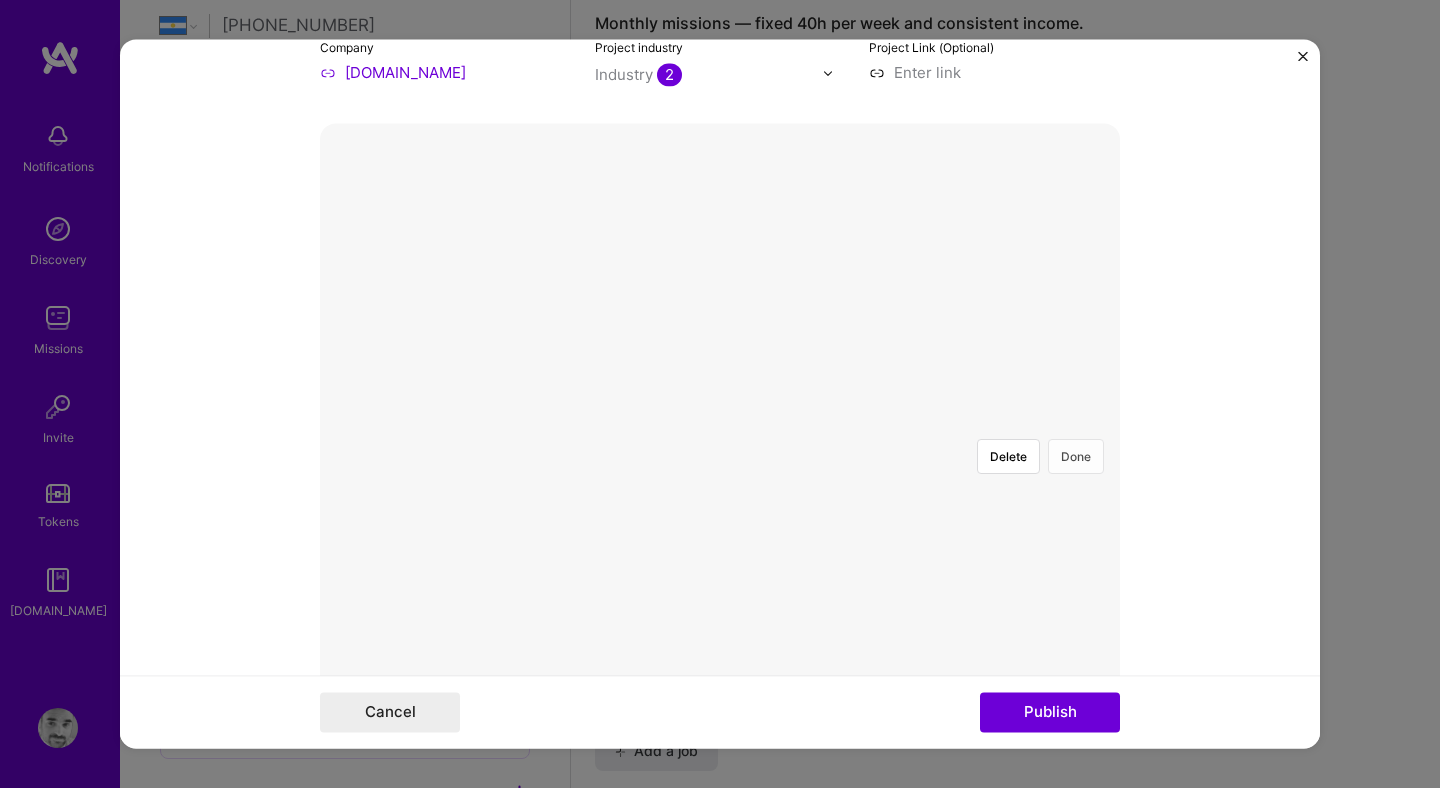 click on "Done" at bounding box center [1076, 456] 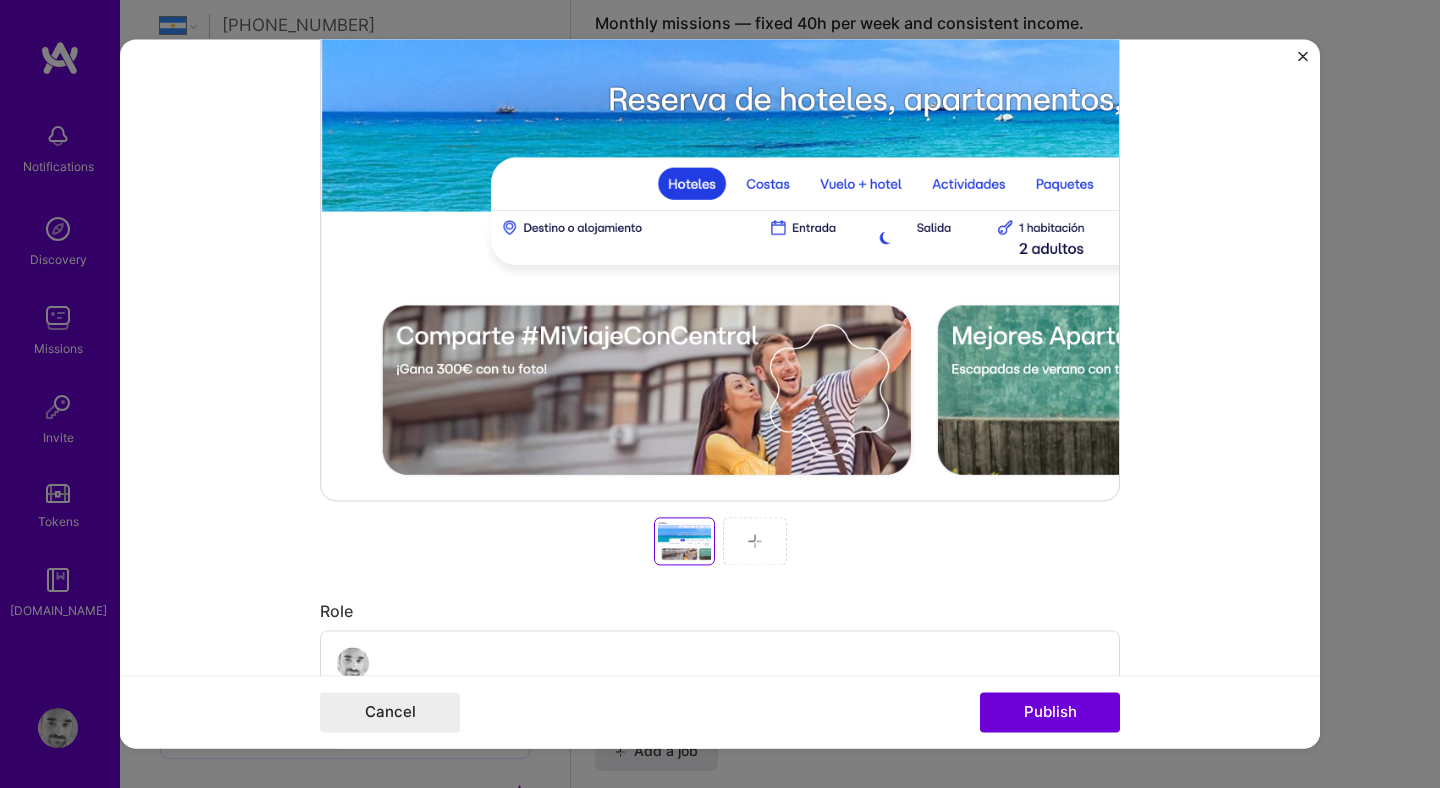 scroll, scrollTop: 678, scrollLeft: 0, axis: vertical 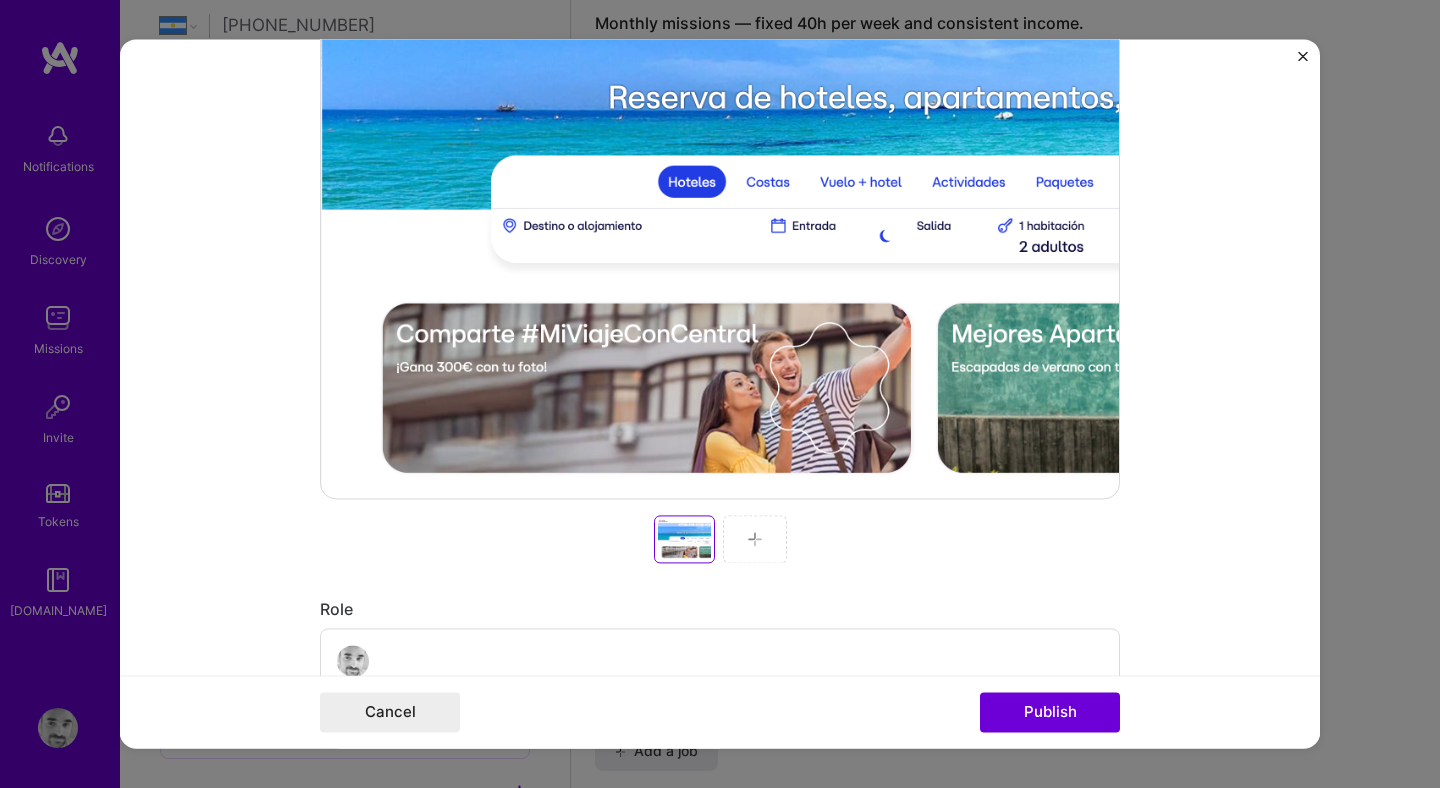 click at bounding box center (755, 539) 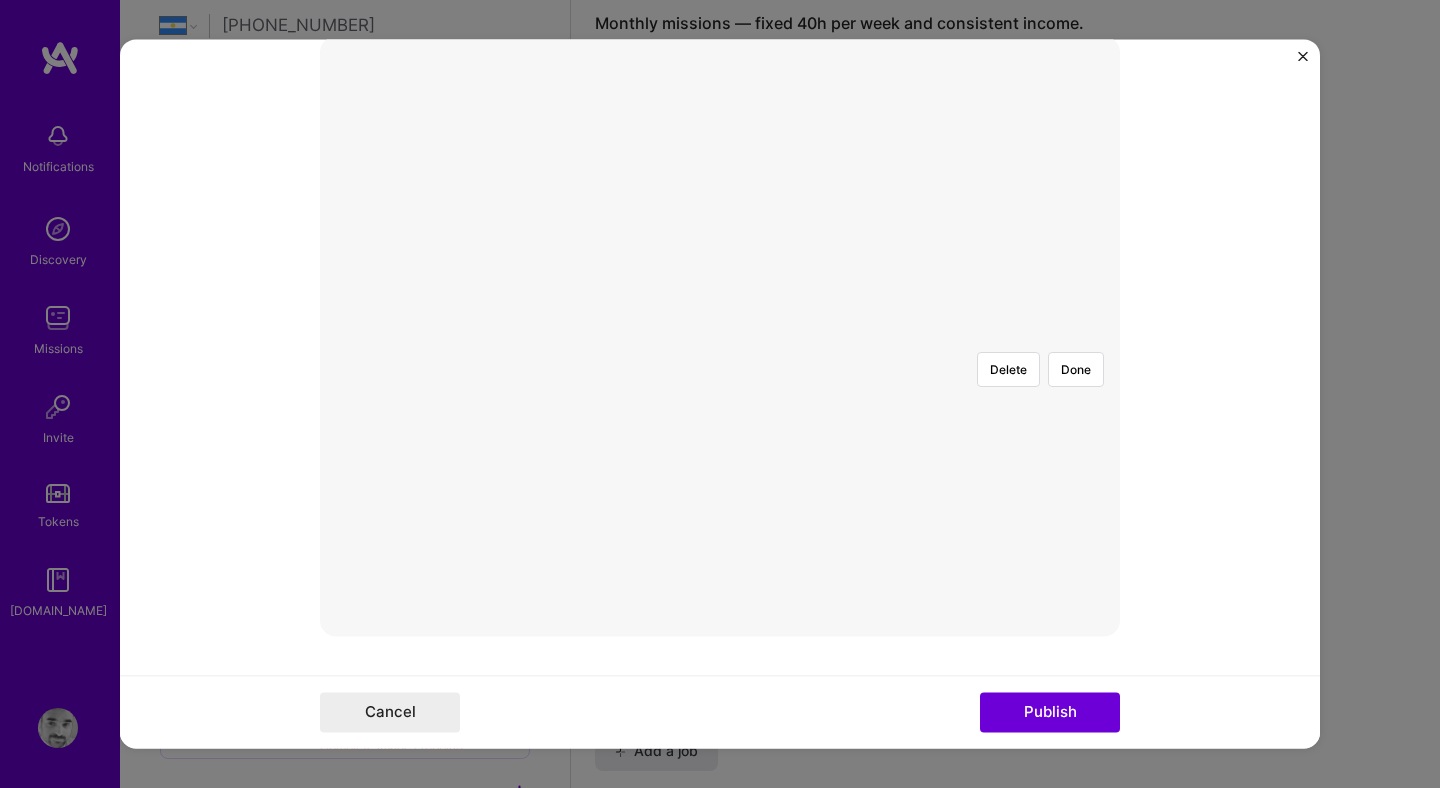 scroll, scrollTop: 540, scrollLeft: 0, axis: vertical 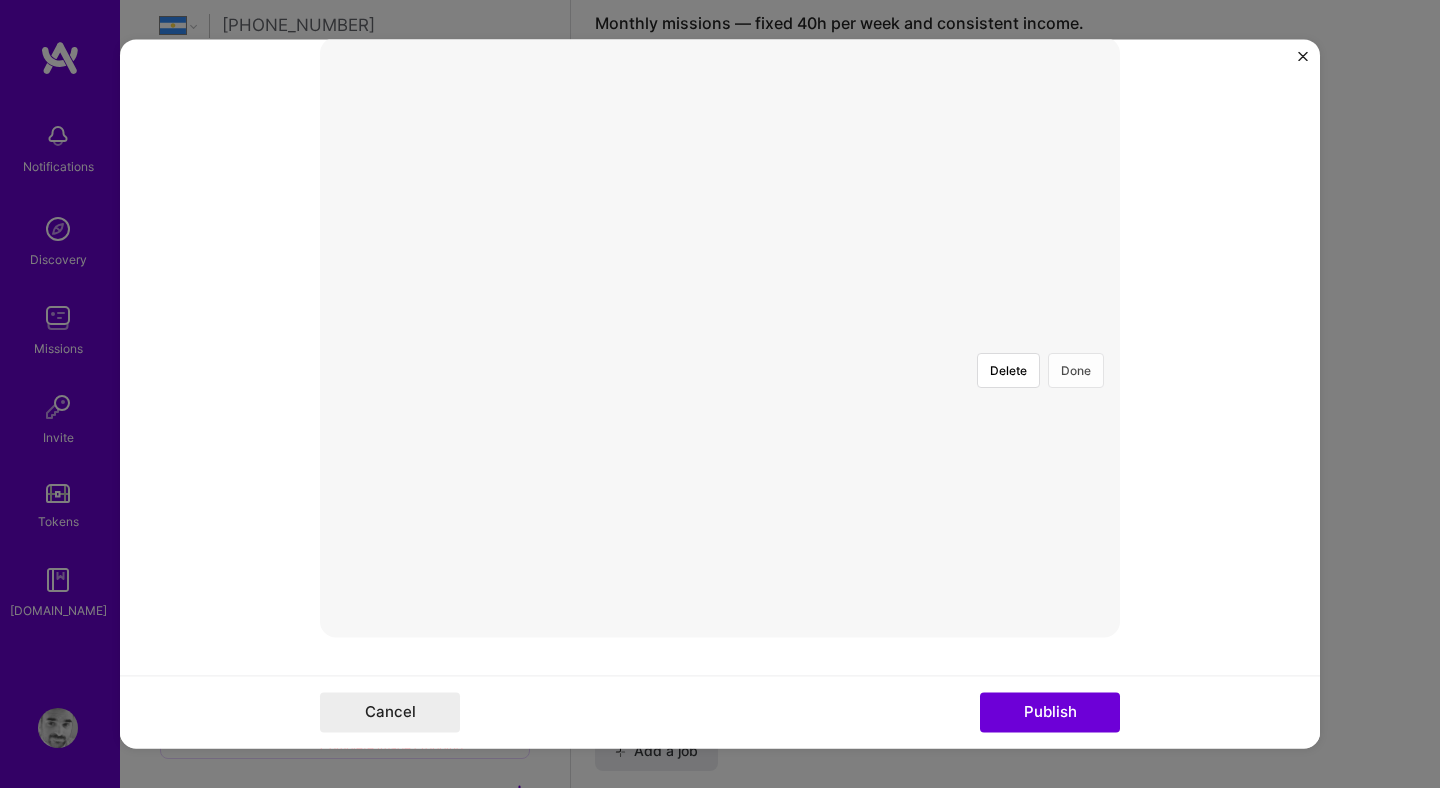 click on "Done" at bounding box center (1076, 370) 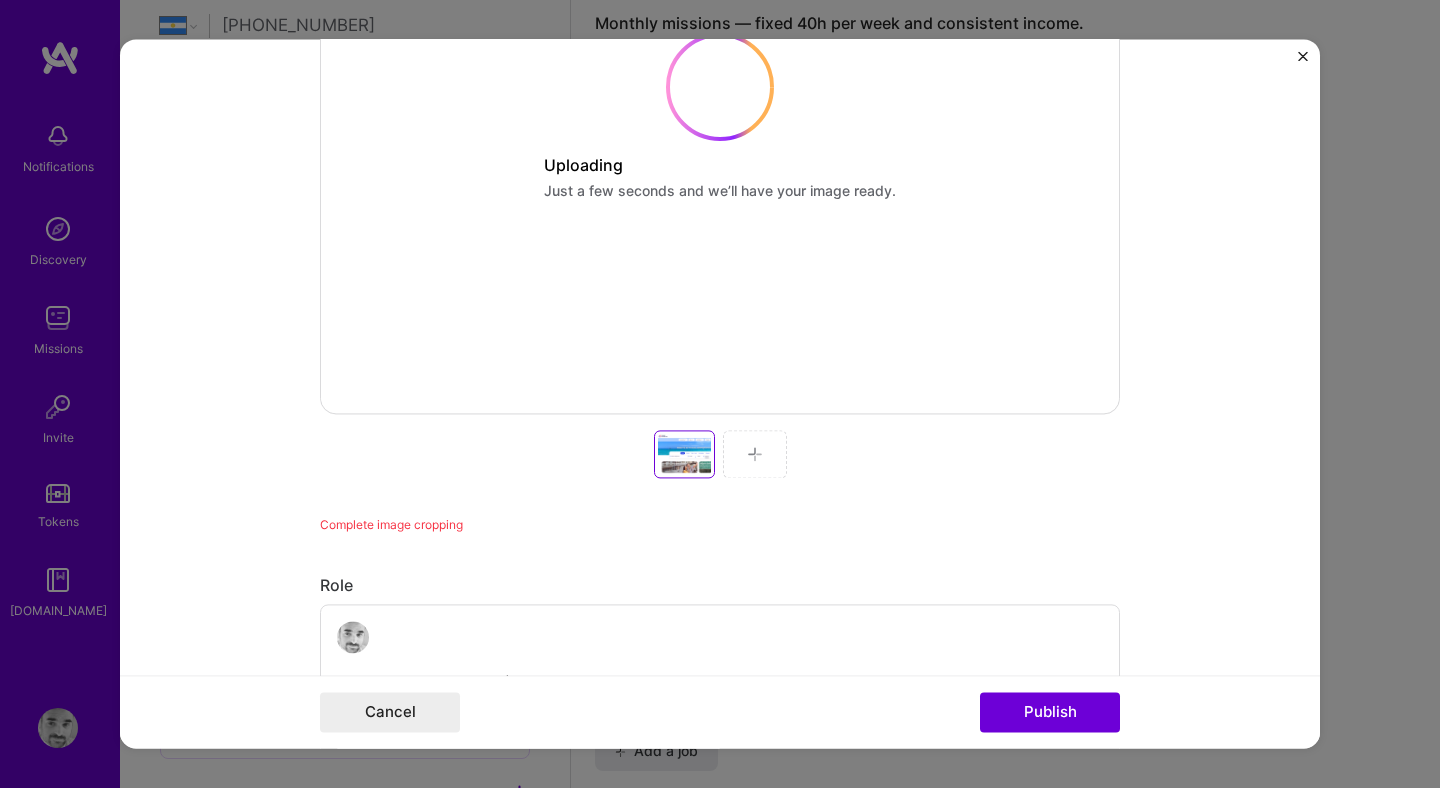 scroll, scrollTop: 766, scrollLeft: 0, axis: vertical 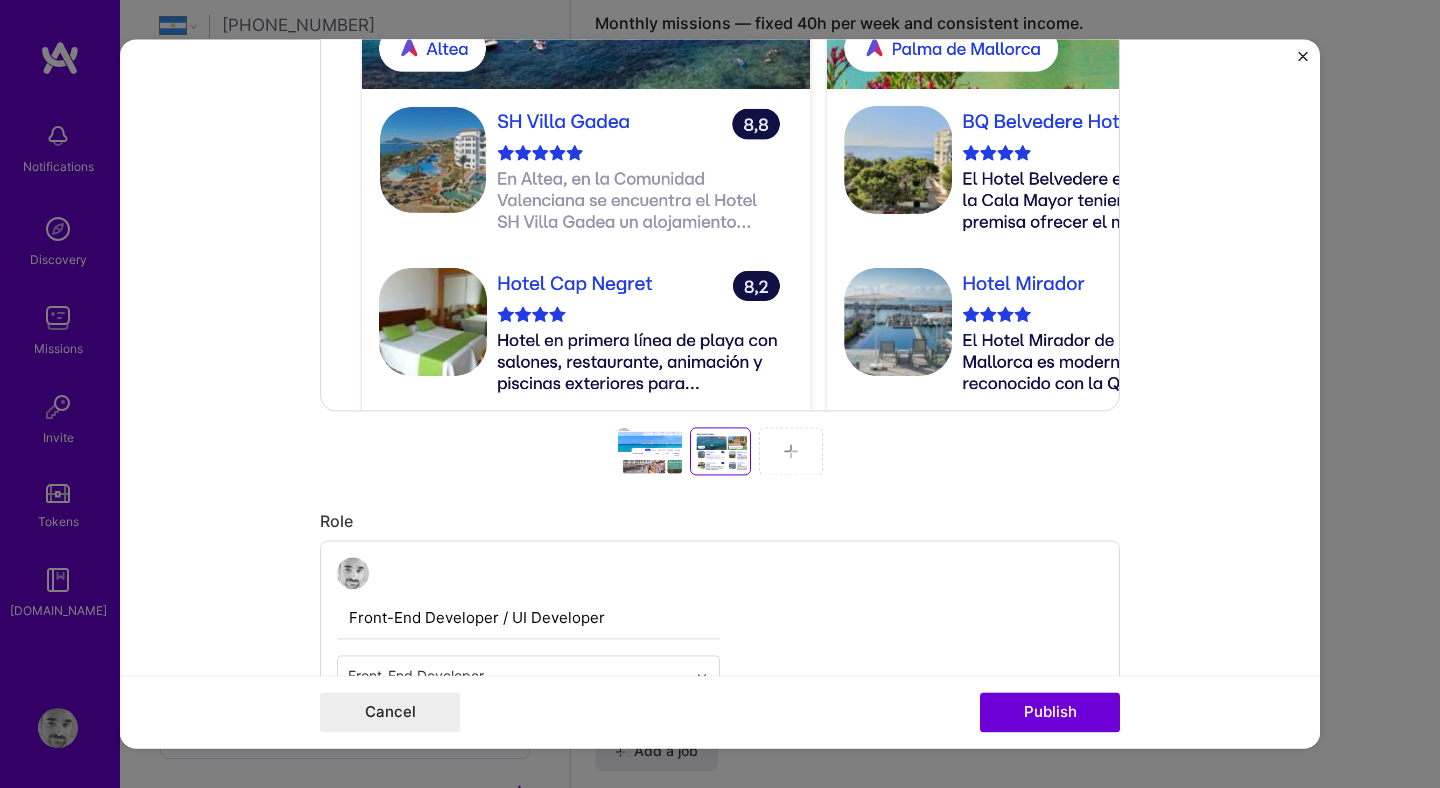 click at bounding box center [791, 451] 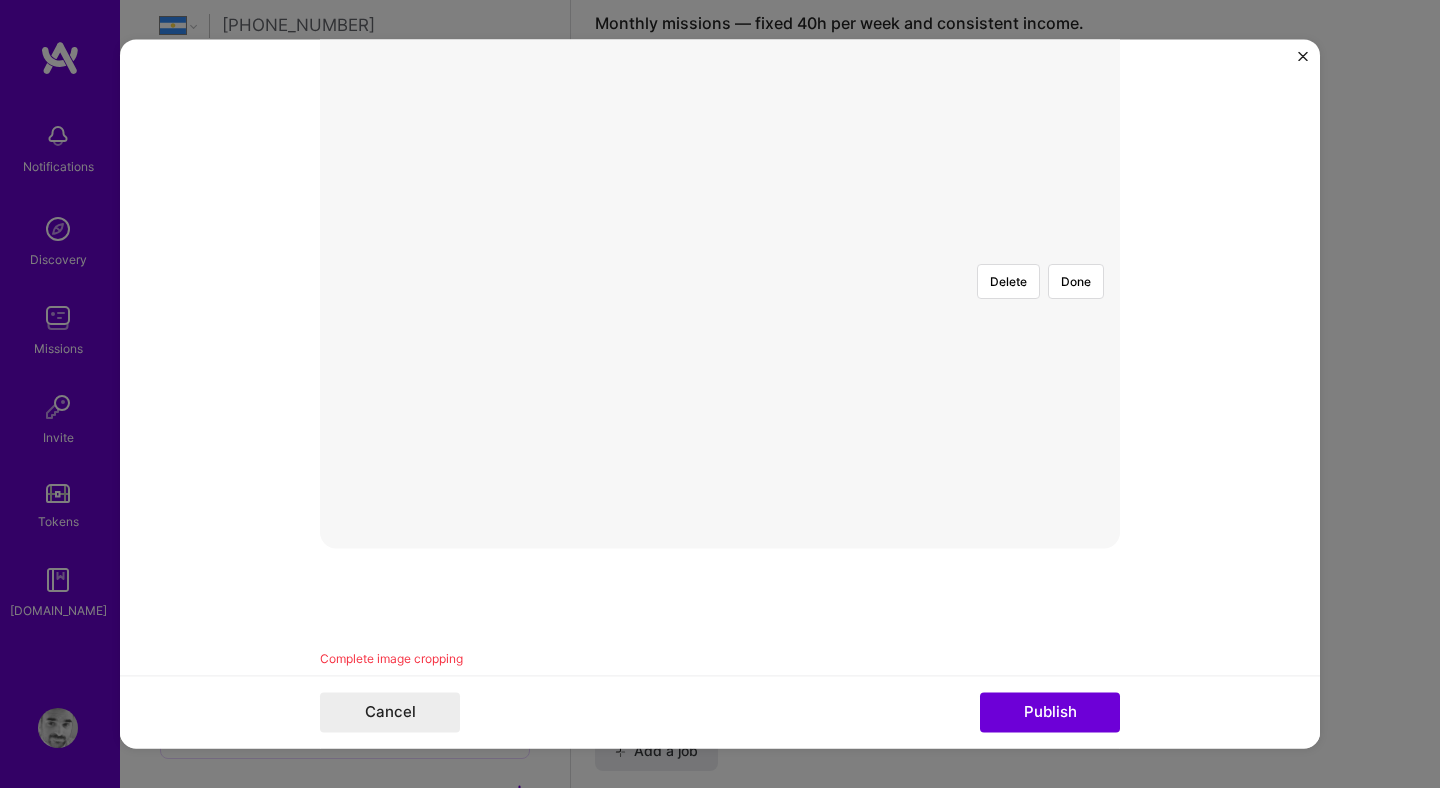 scroll, scrollTop: 606, scrollLeft: 0, axis: vertical 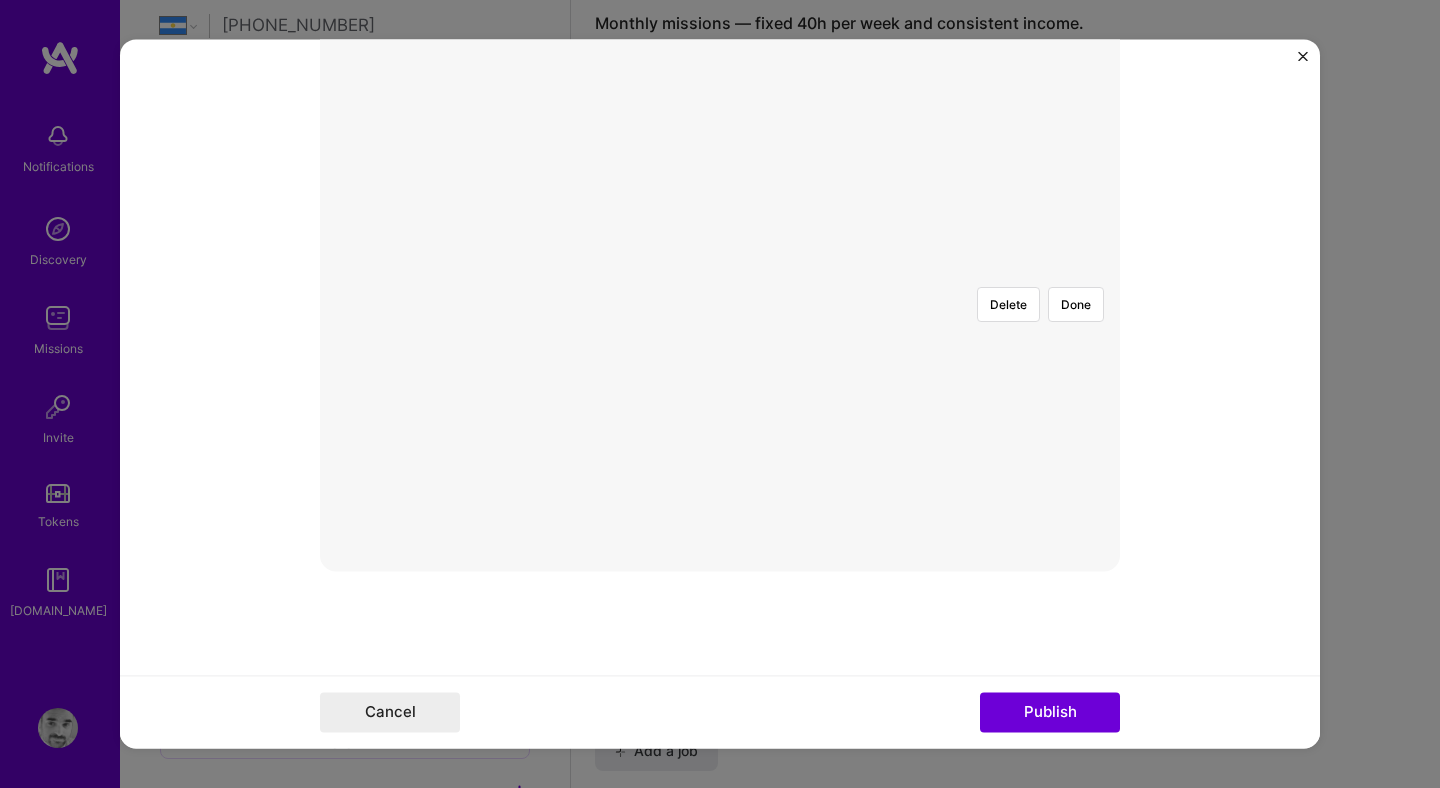 click at bounding box center (1228, 490) 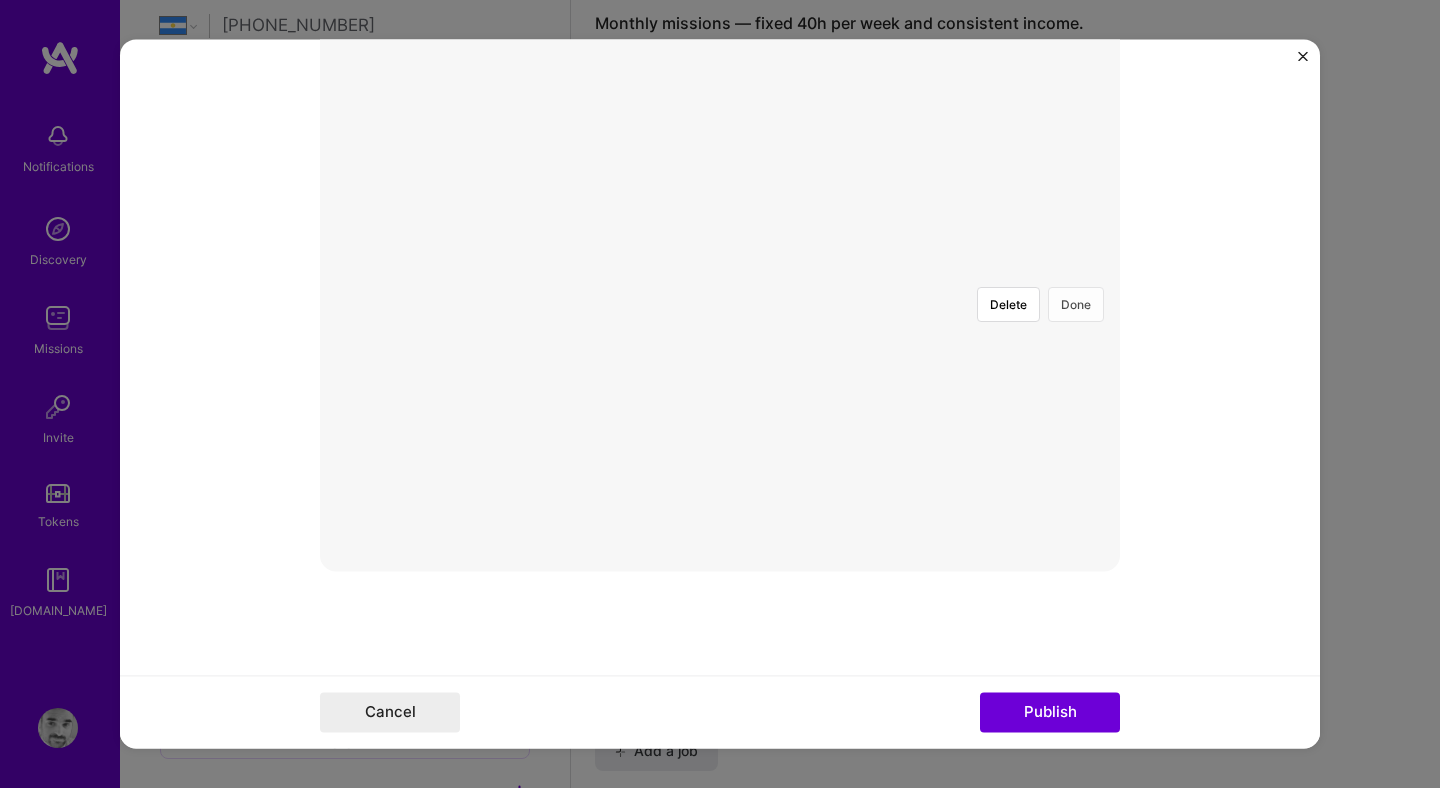 click on "Done" at bounding box center (1076, 304) 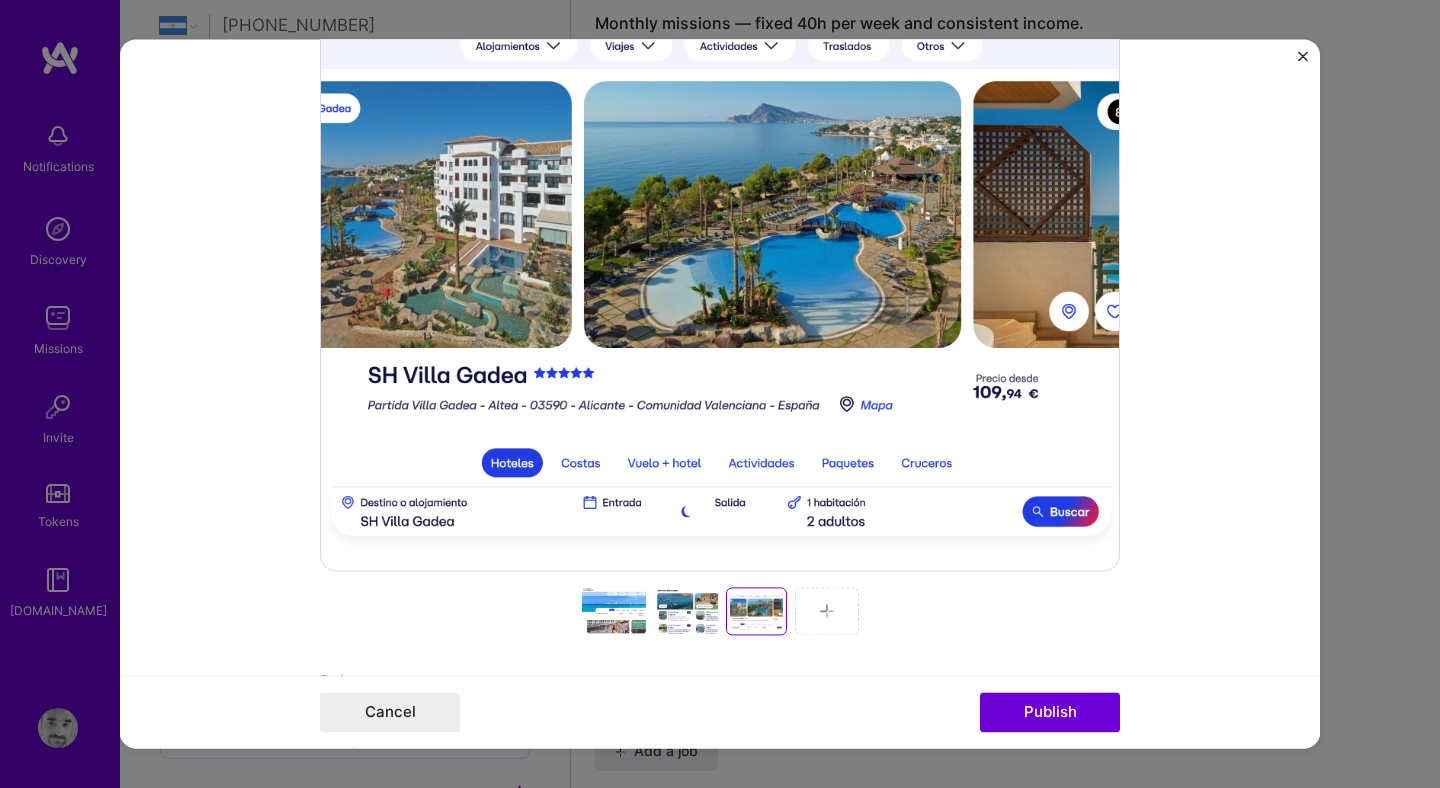 click at bounding box center (827, 611) 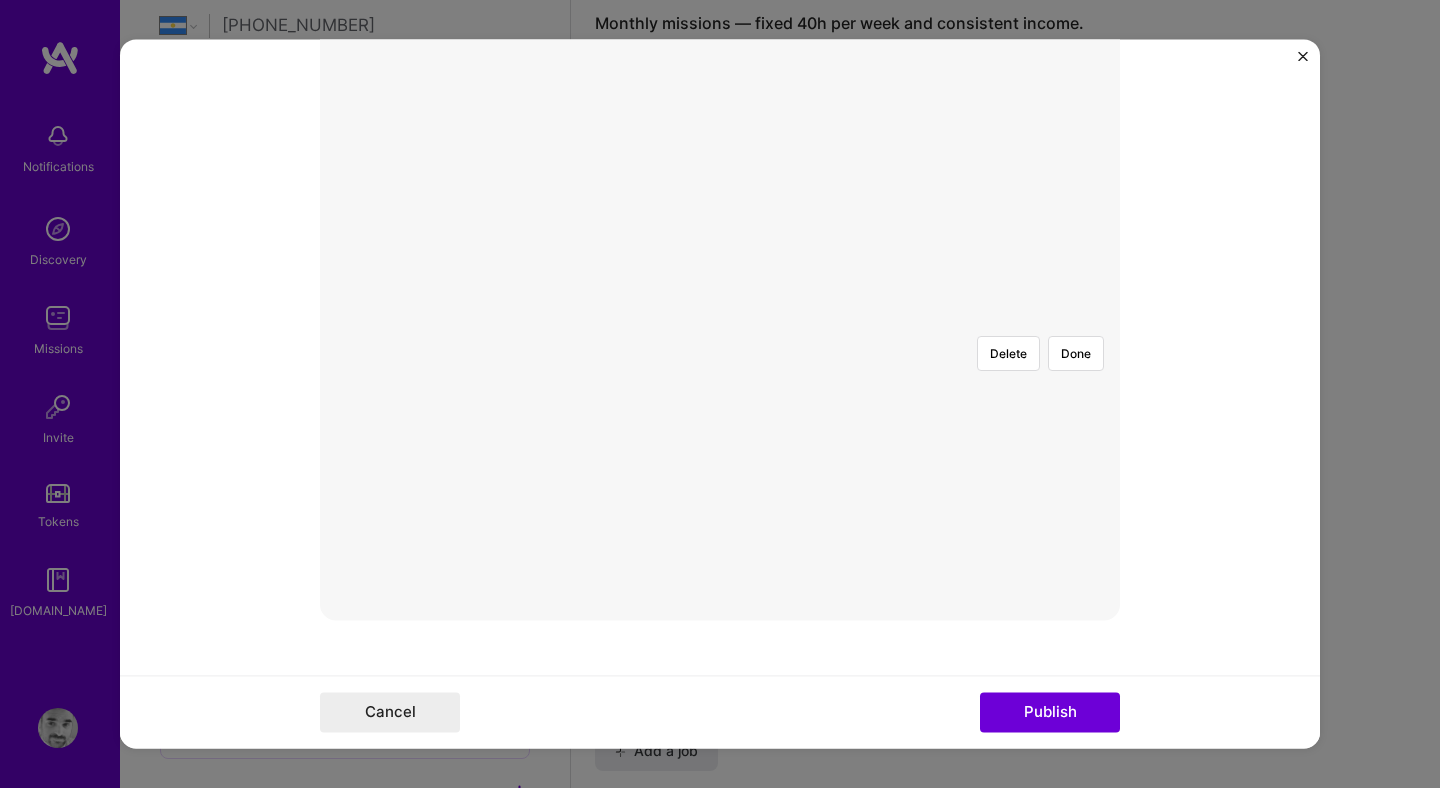 scroll, scrollTop: 552, scrollLeft: 0, axis: vertical 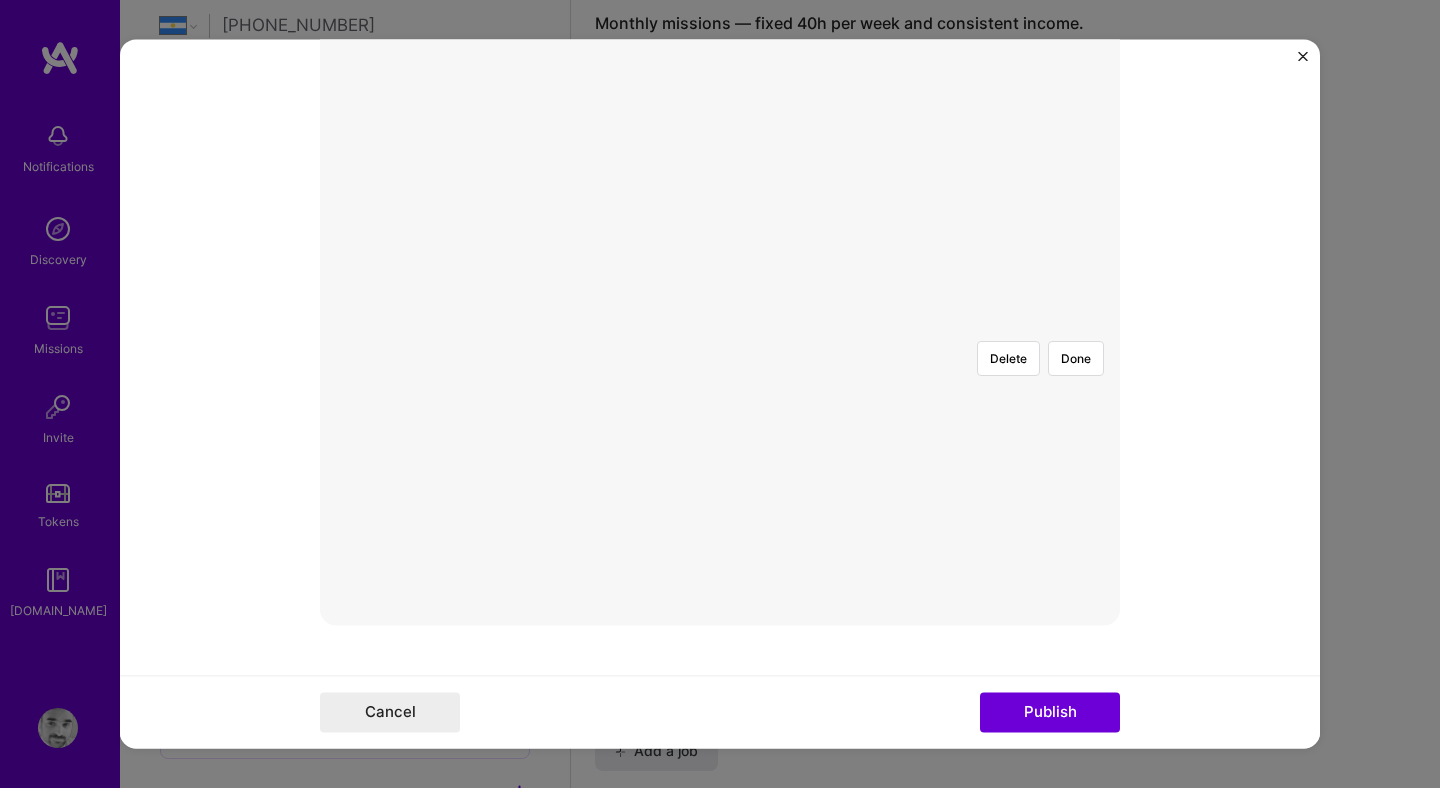 click at bounding box center (1010, 543) 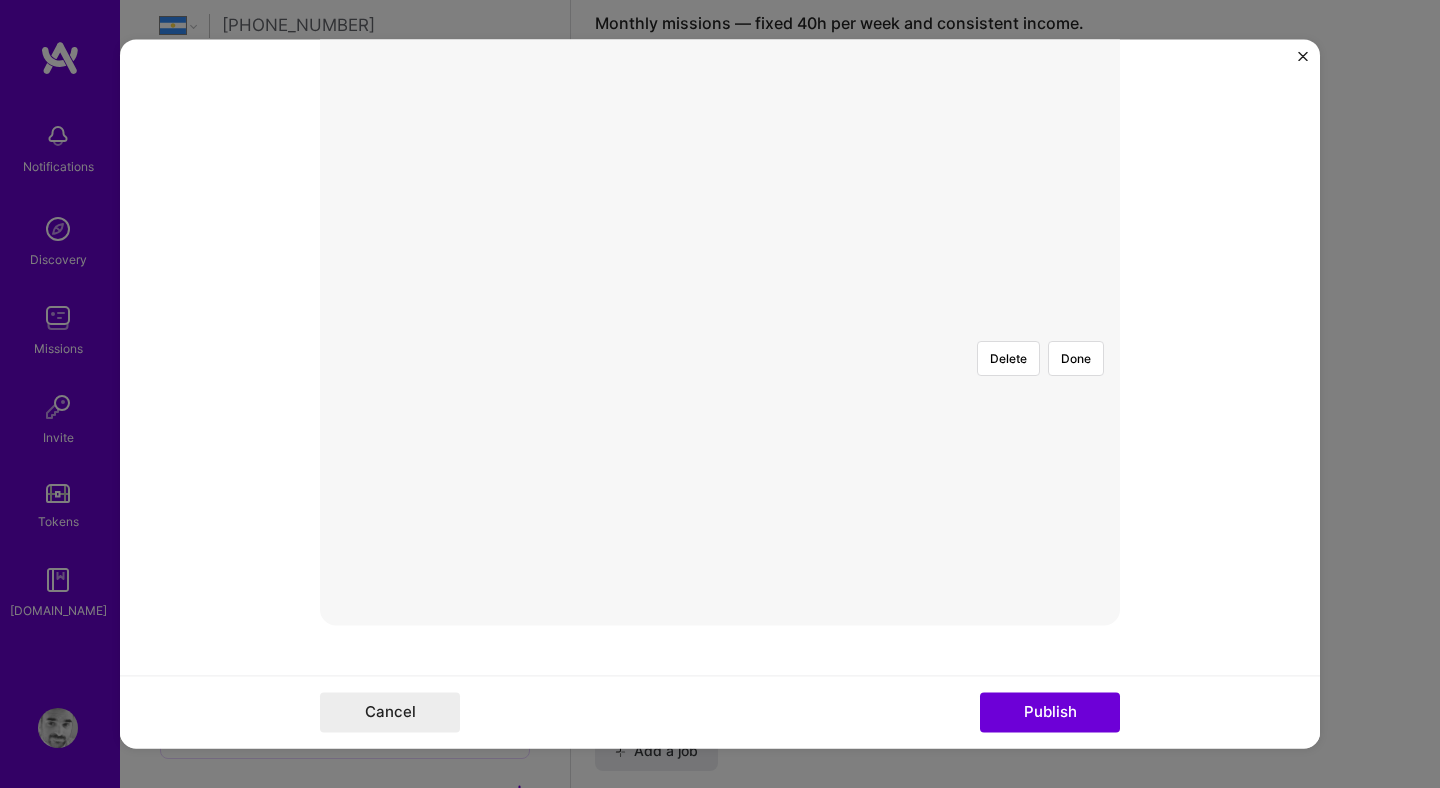 click at bounding box center [720, 325] 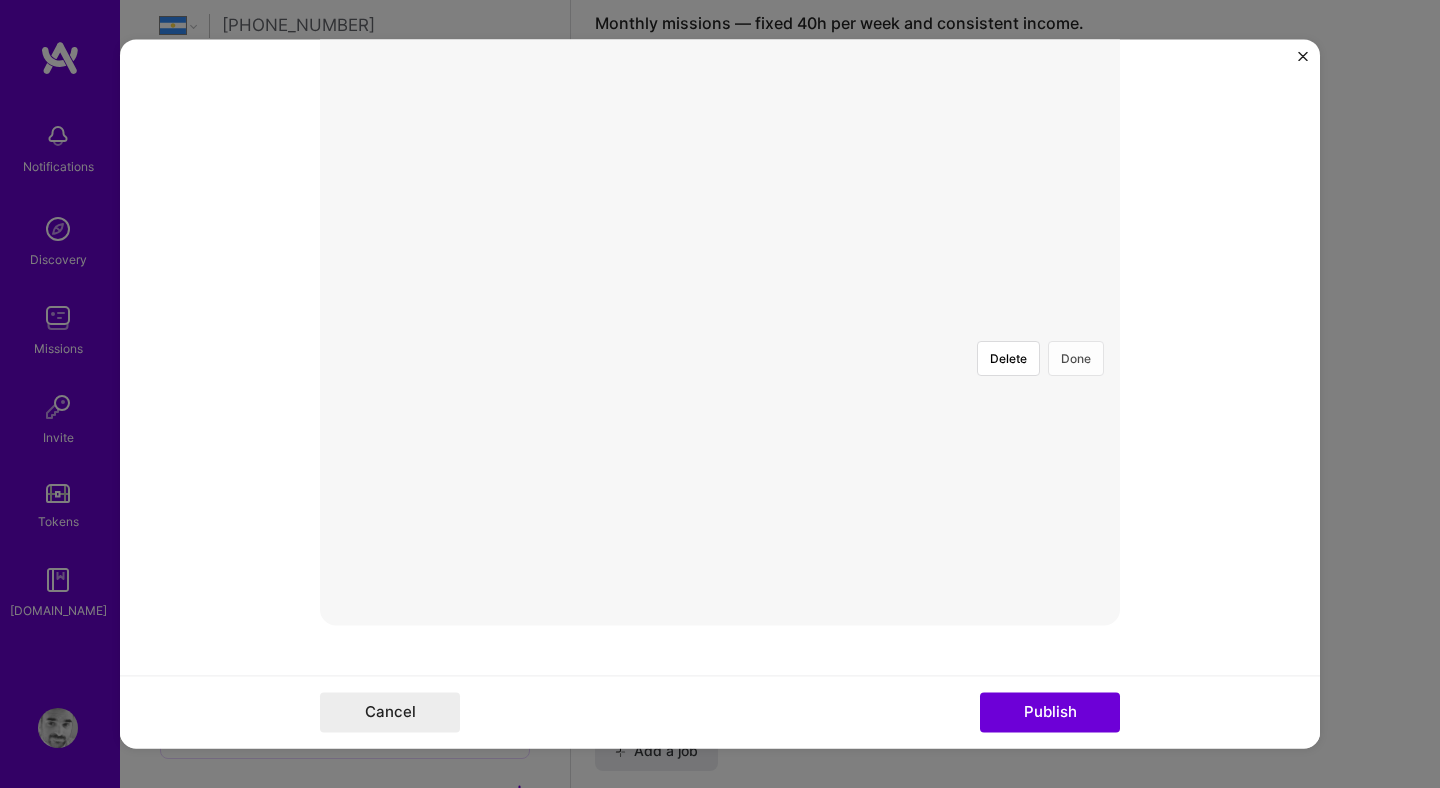 click on "Done" at bounding box center [1076, 358] 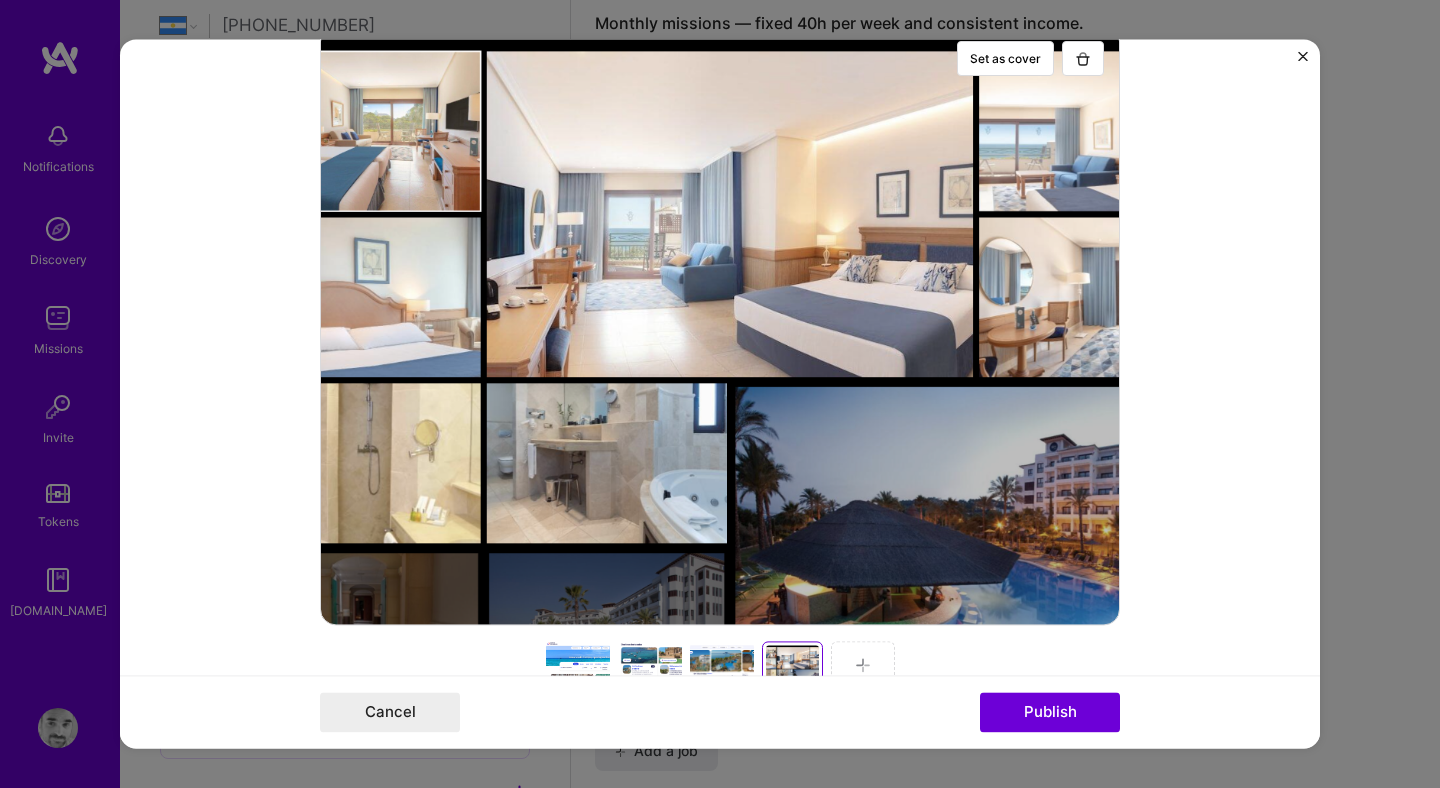click at bounding box center (863, 665) 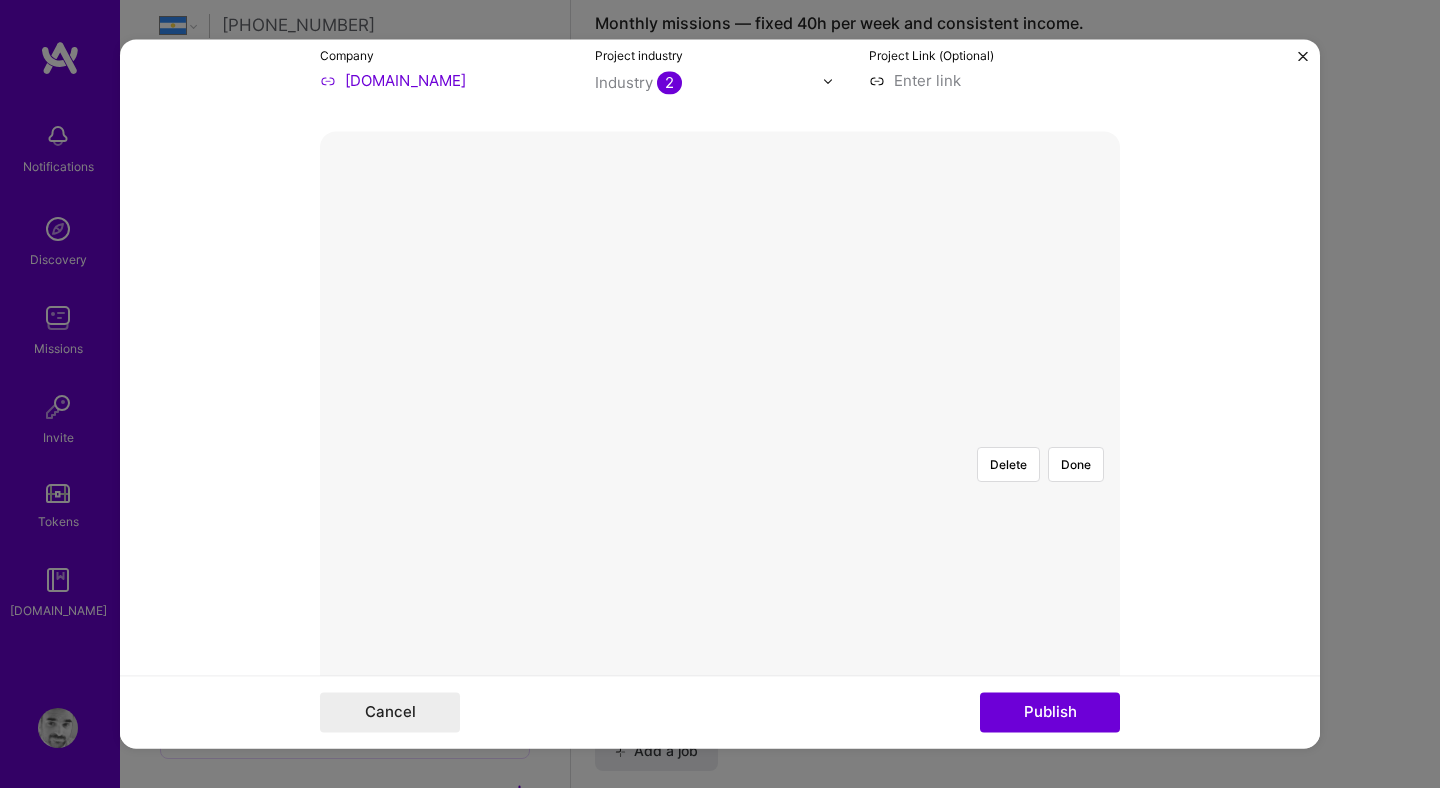 scroll, scrollTop: 421, scrollLeft: 0, axis: vertical 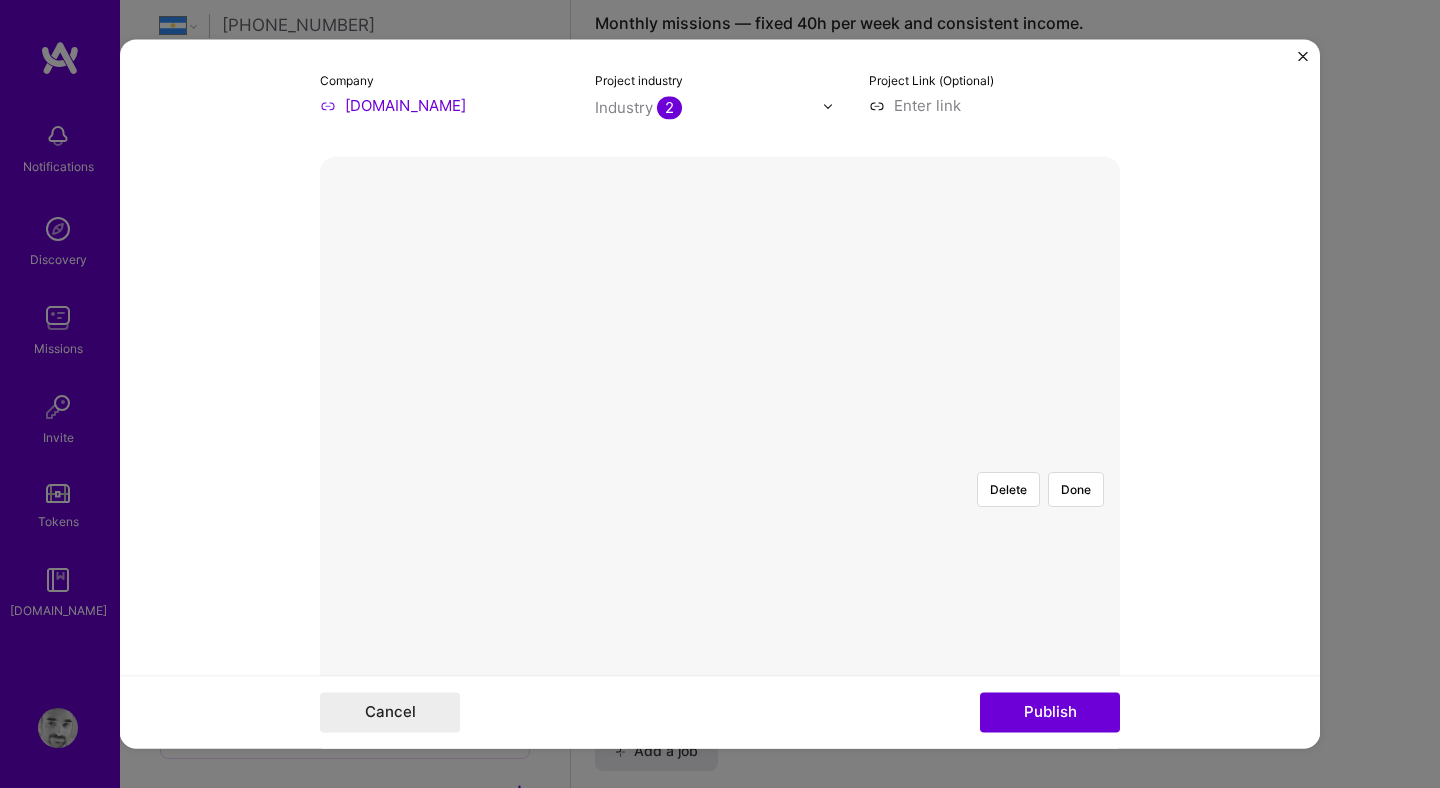 click at bounding box center [895, 625] 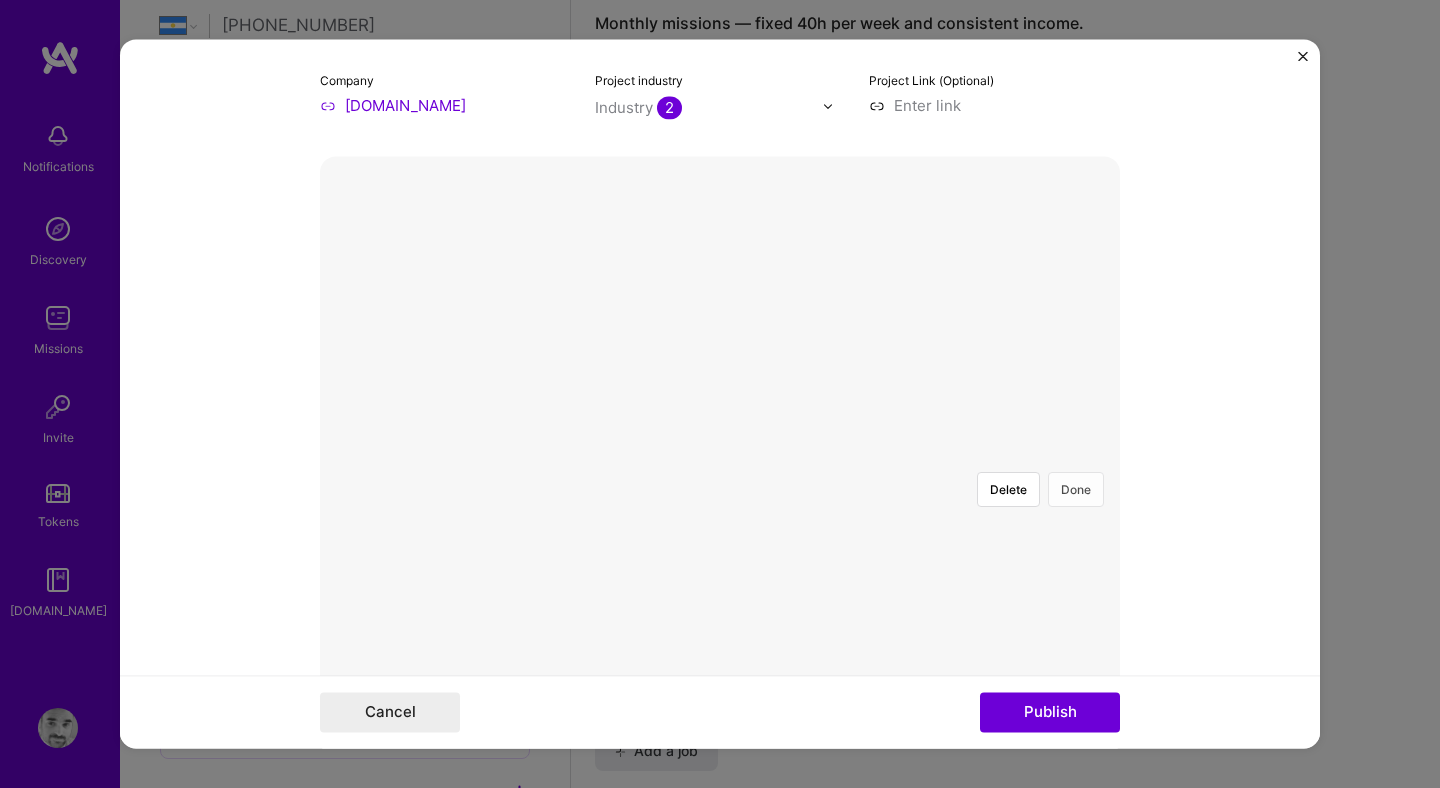 click on "Done" at bounding box center [1076, 489] 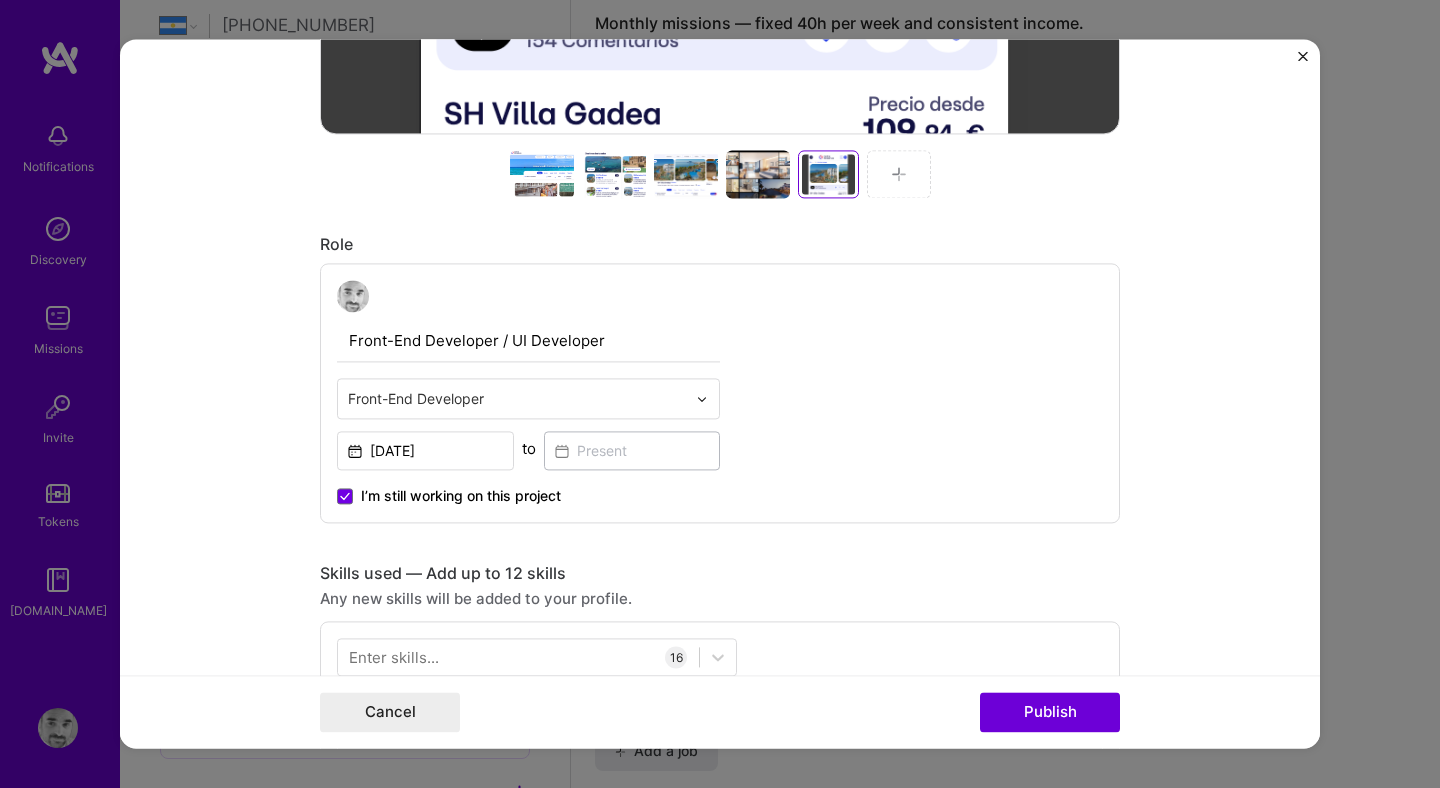scroll, scrollTop: 826, scrollLeft: 0, axis: vertical 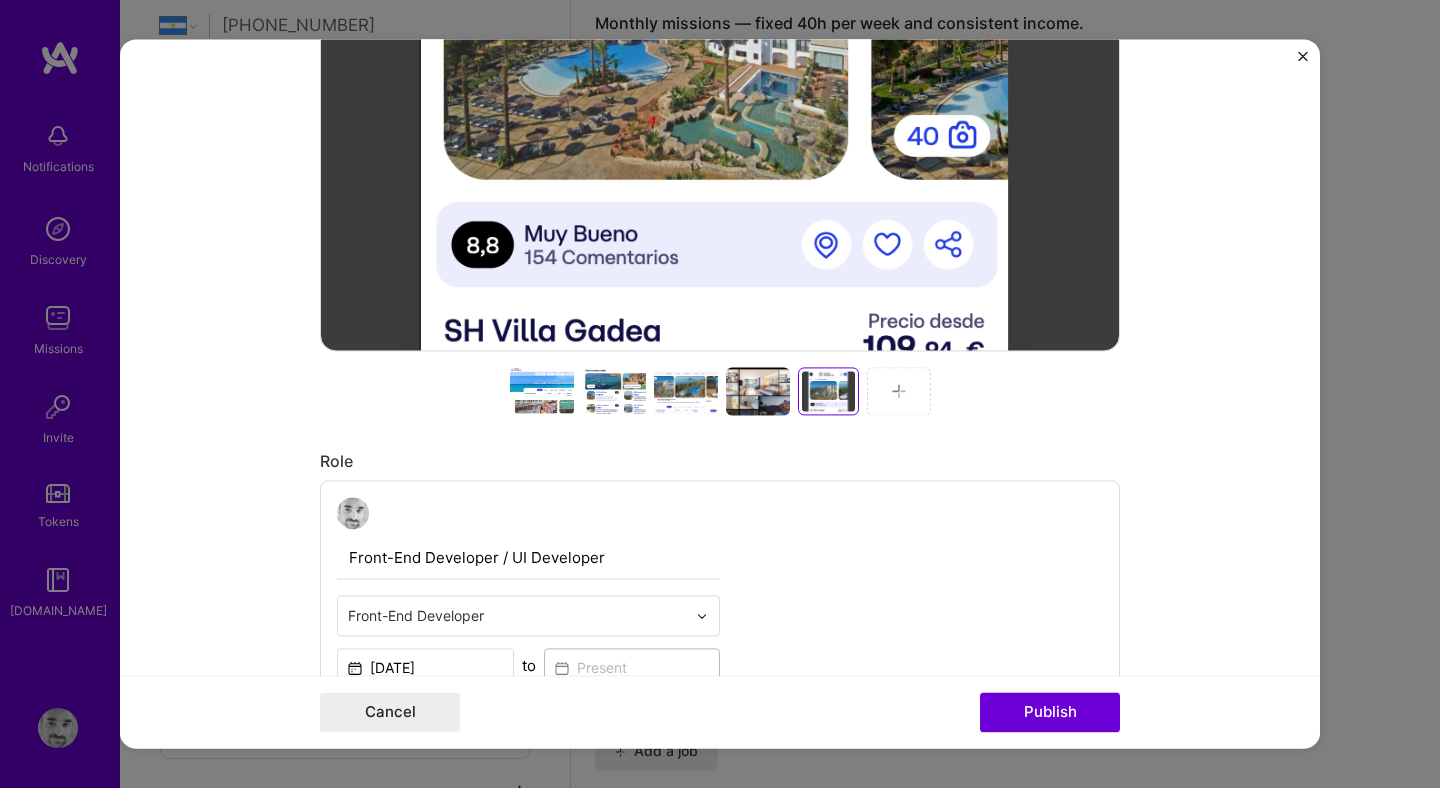 click at bounding box center (542, 391) 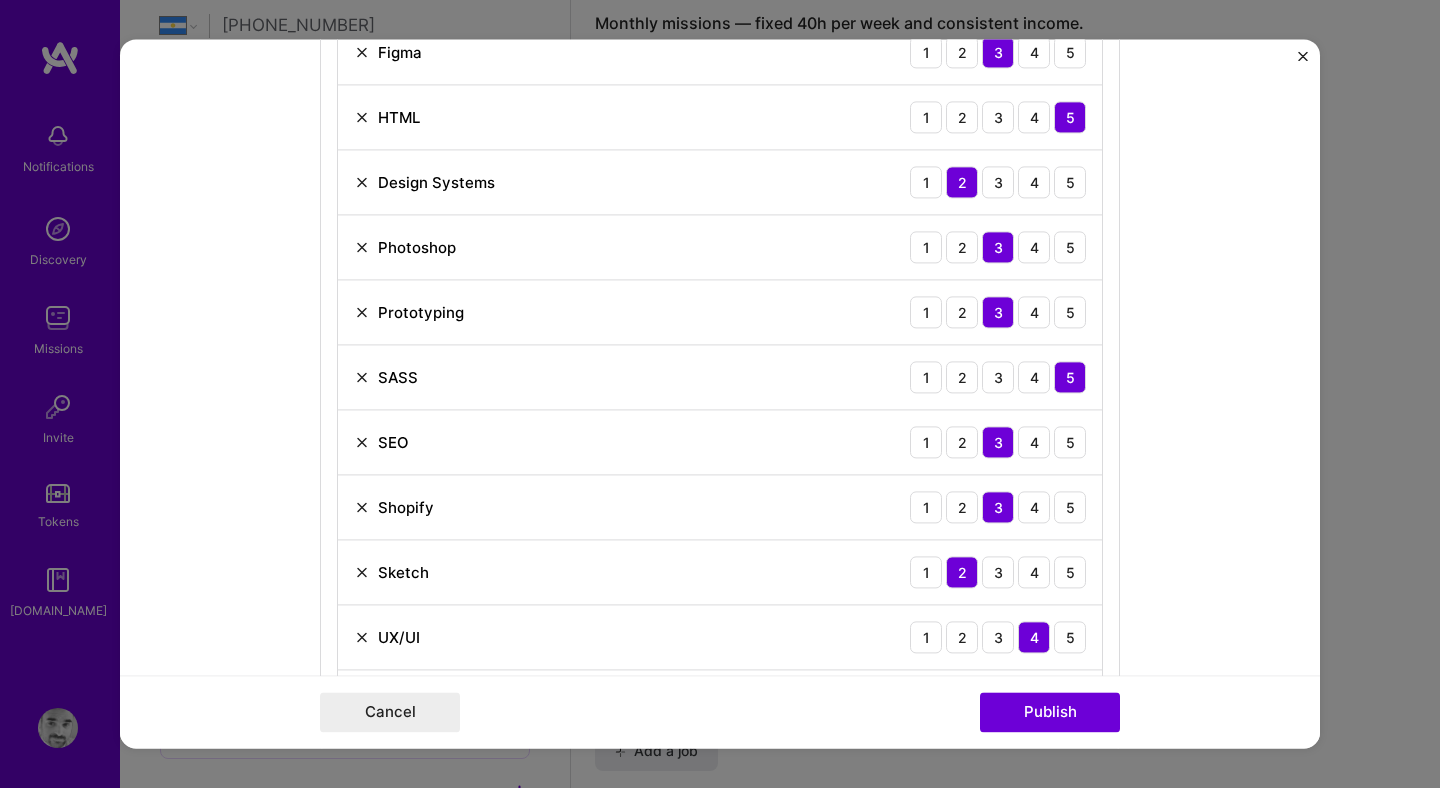 scroll, scrollTop: 2054, scrollLeft: 0, axis: vertical 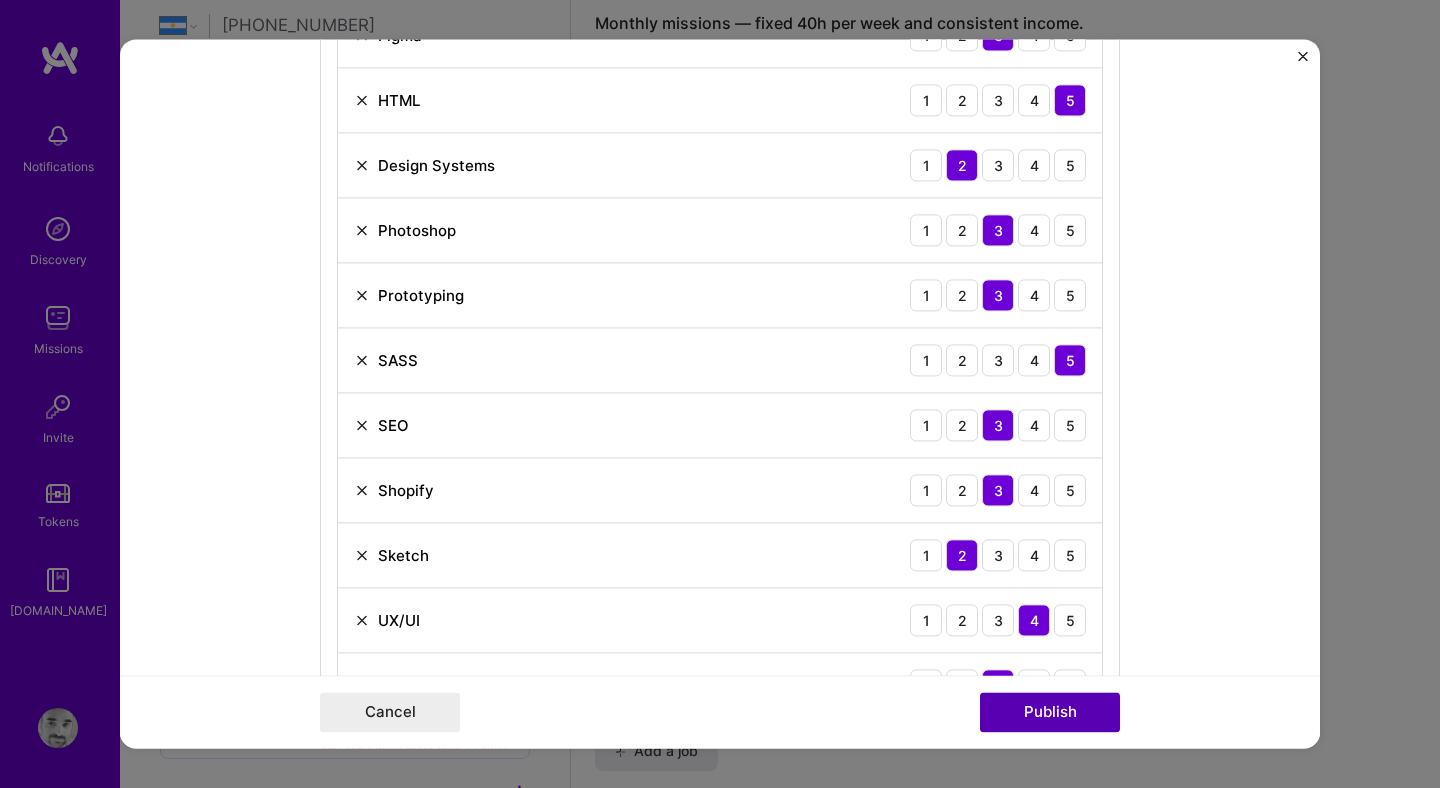 click on "Publish" at bounding box center [1050, 713] 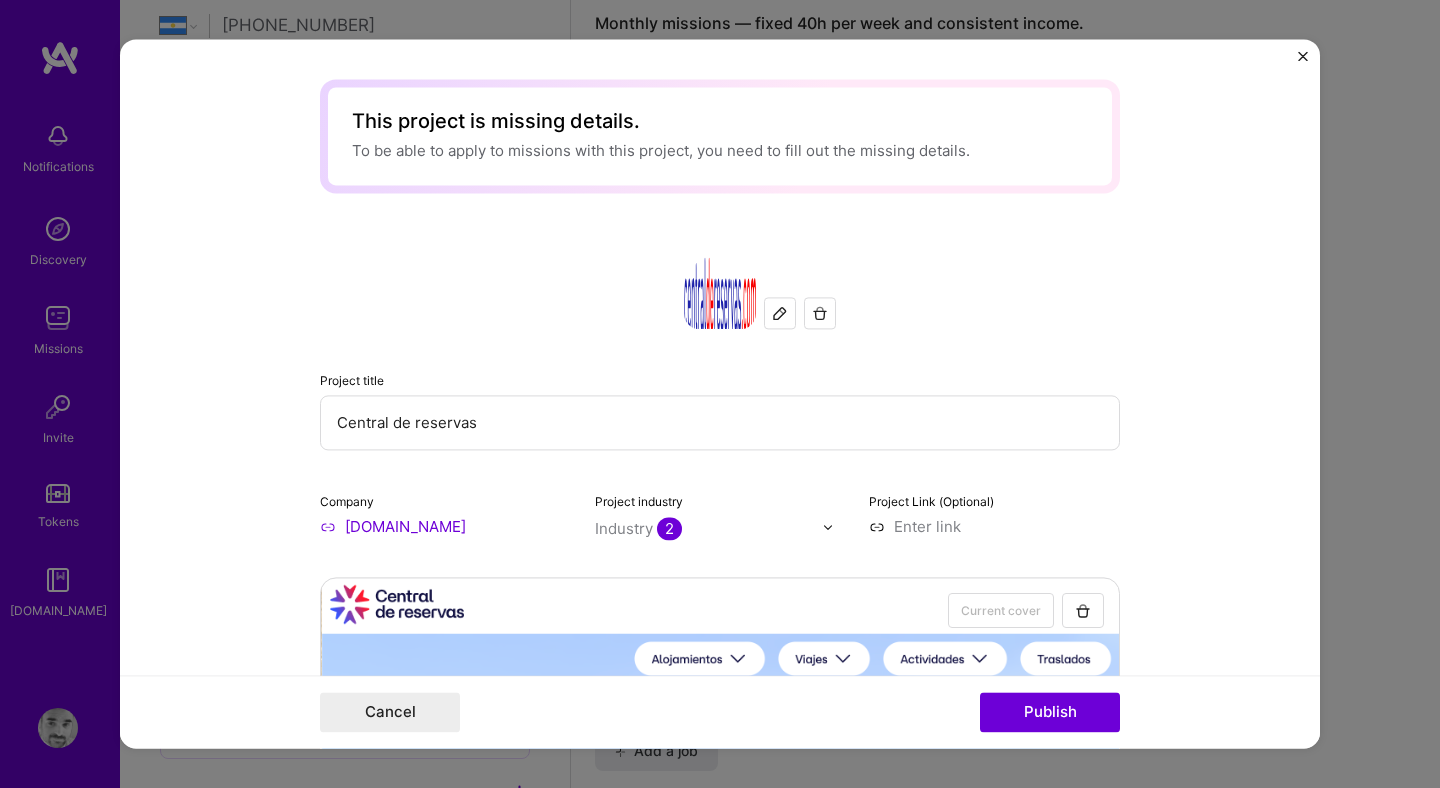 scroll, scrollTop: 21, scrollLeft: 0, axis: vertical 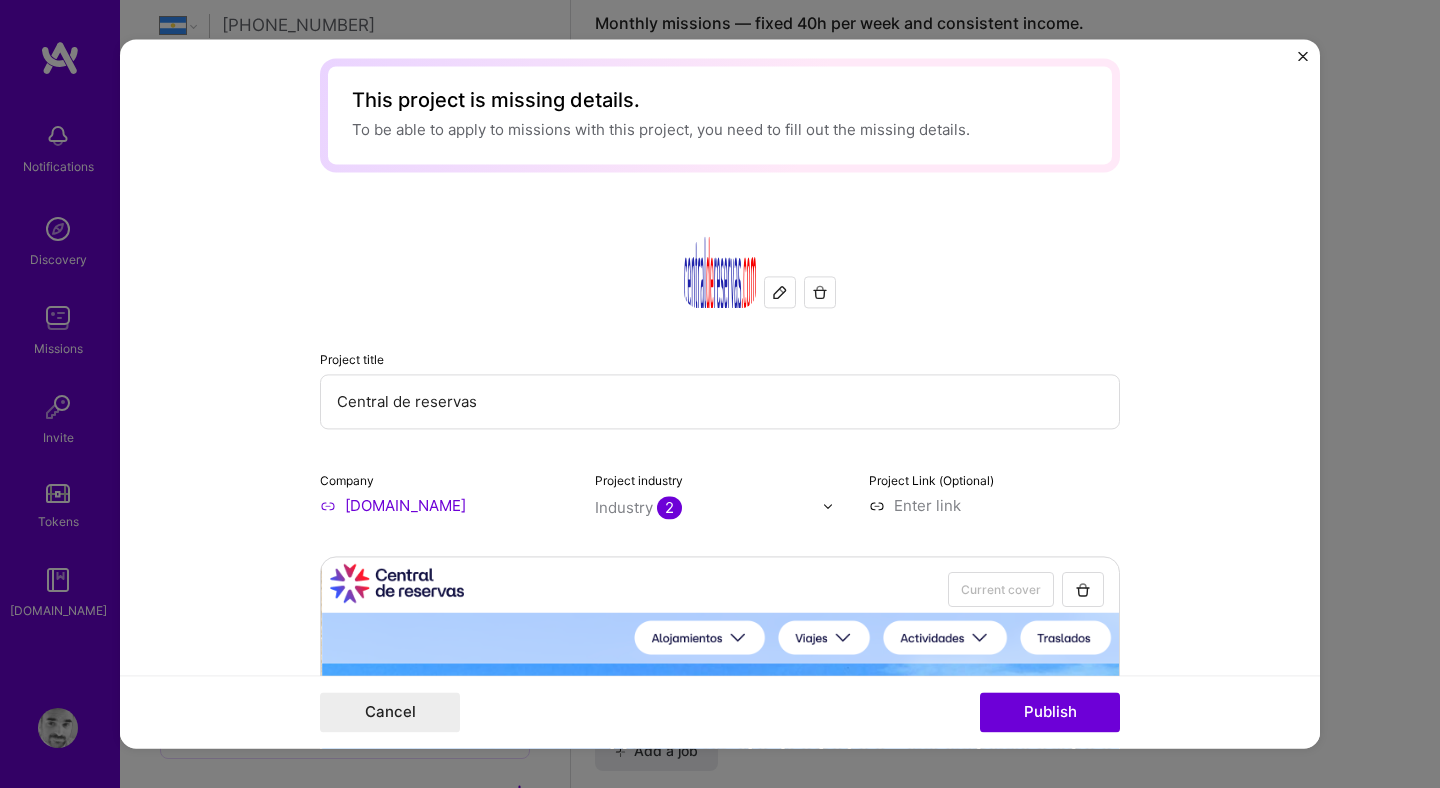 click at bounding box center [780, 292] 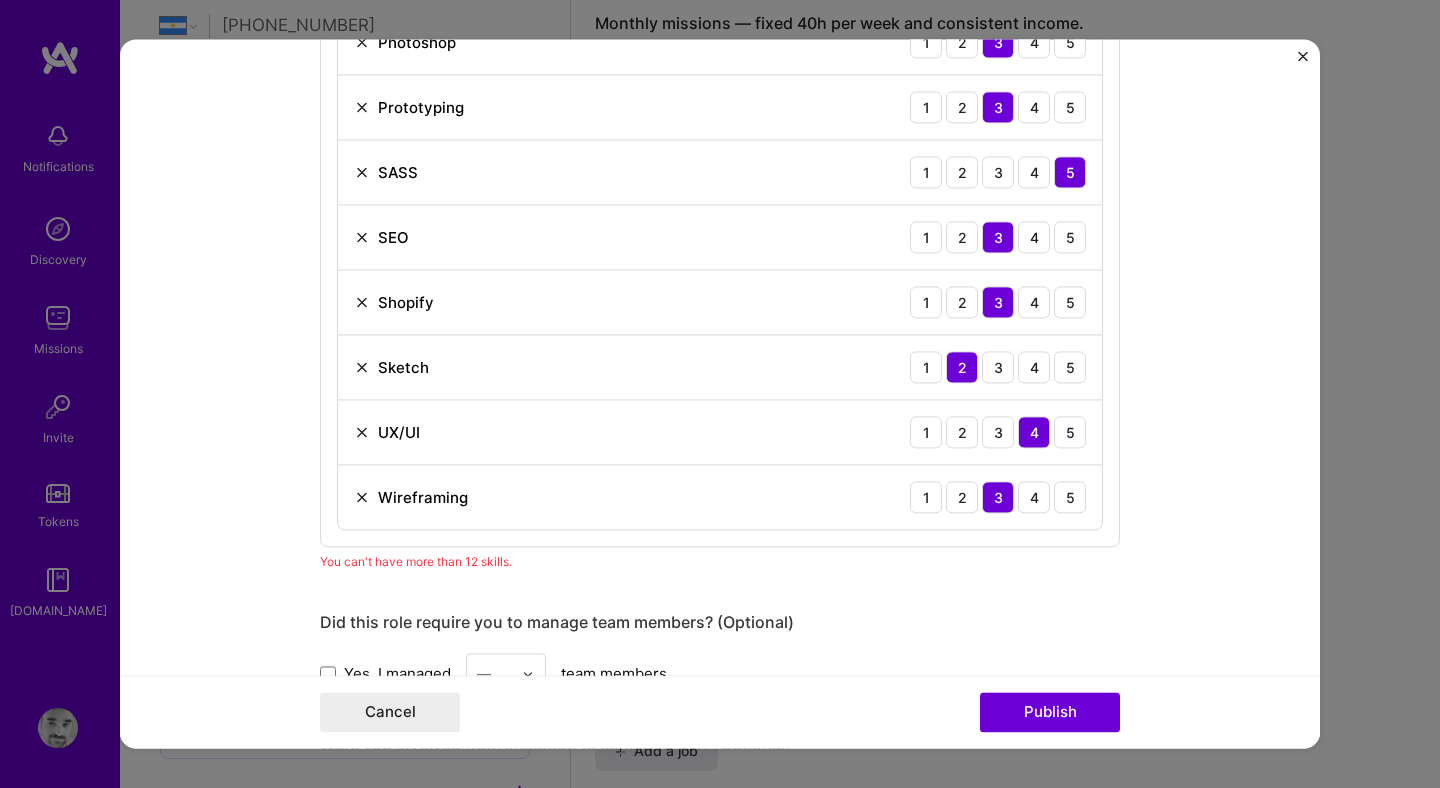 scroll, scrollTop: 2226, scrollLeft: 0, axis: vertical 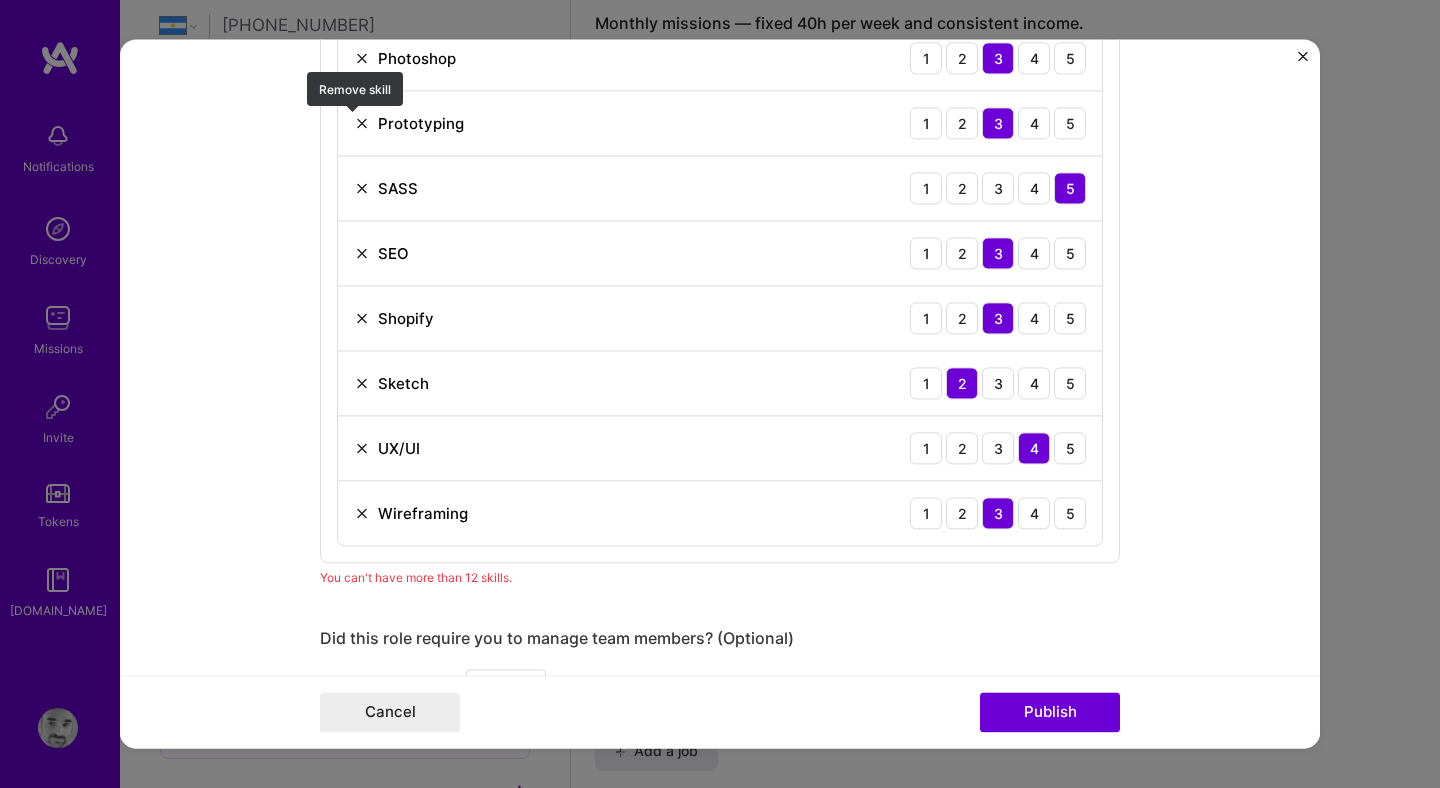 click at bounding box center (362, 123) 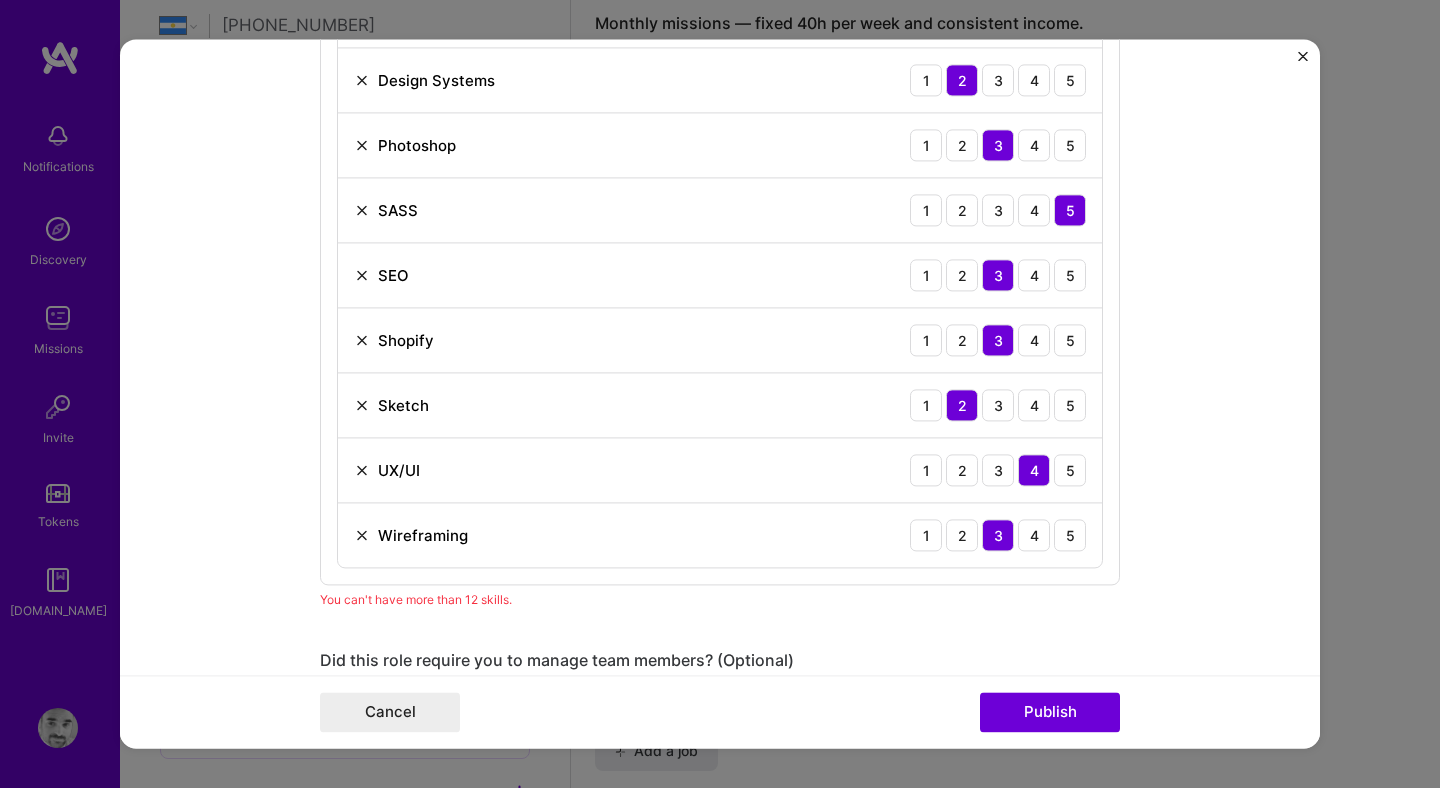 scroll, scrollTop: 2136, scrollLeft: 0, axis: vertical 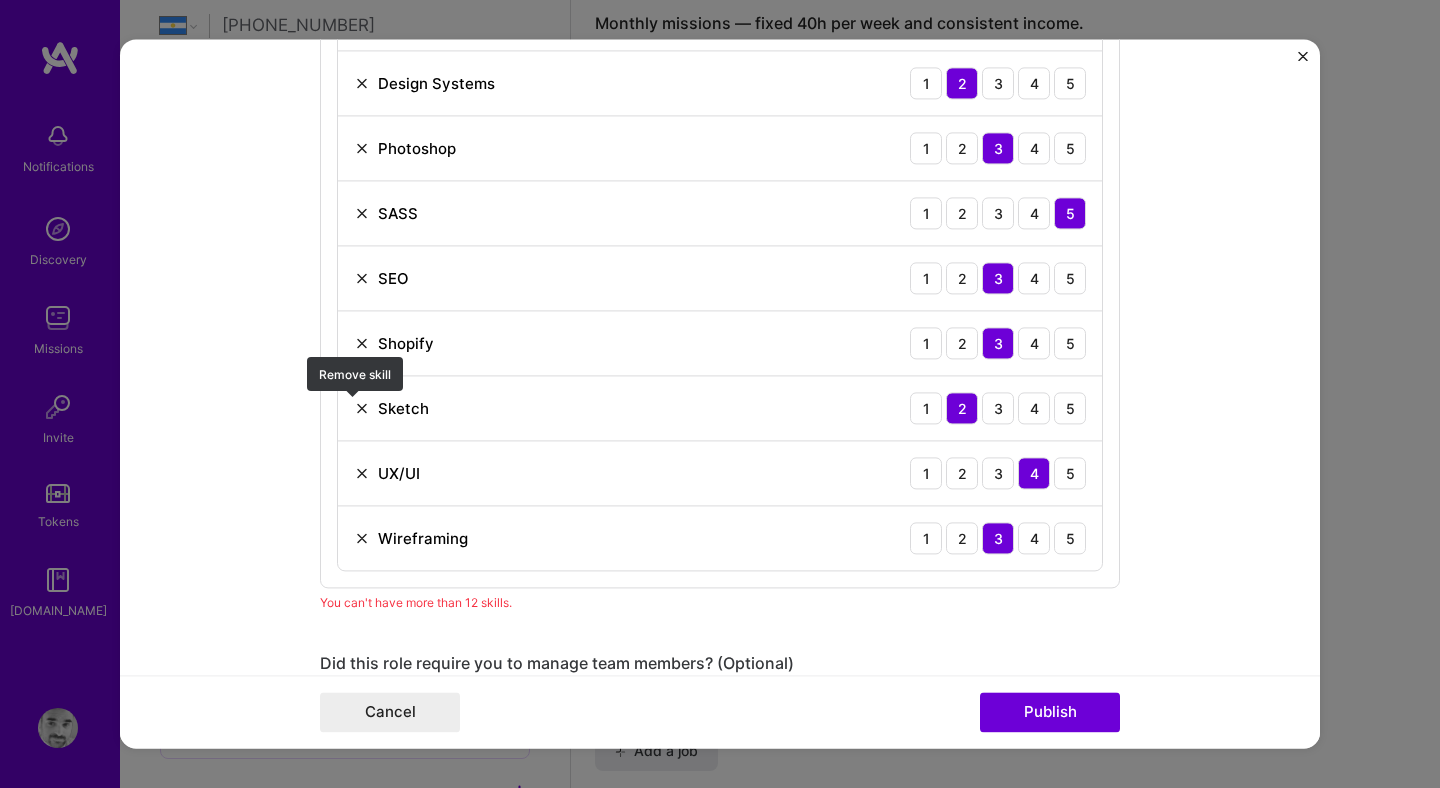click at bounding box center (362, 408) 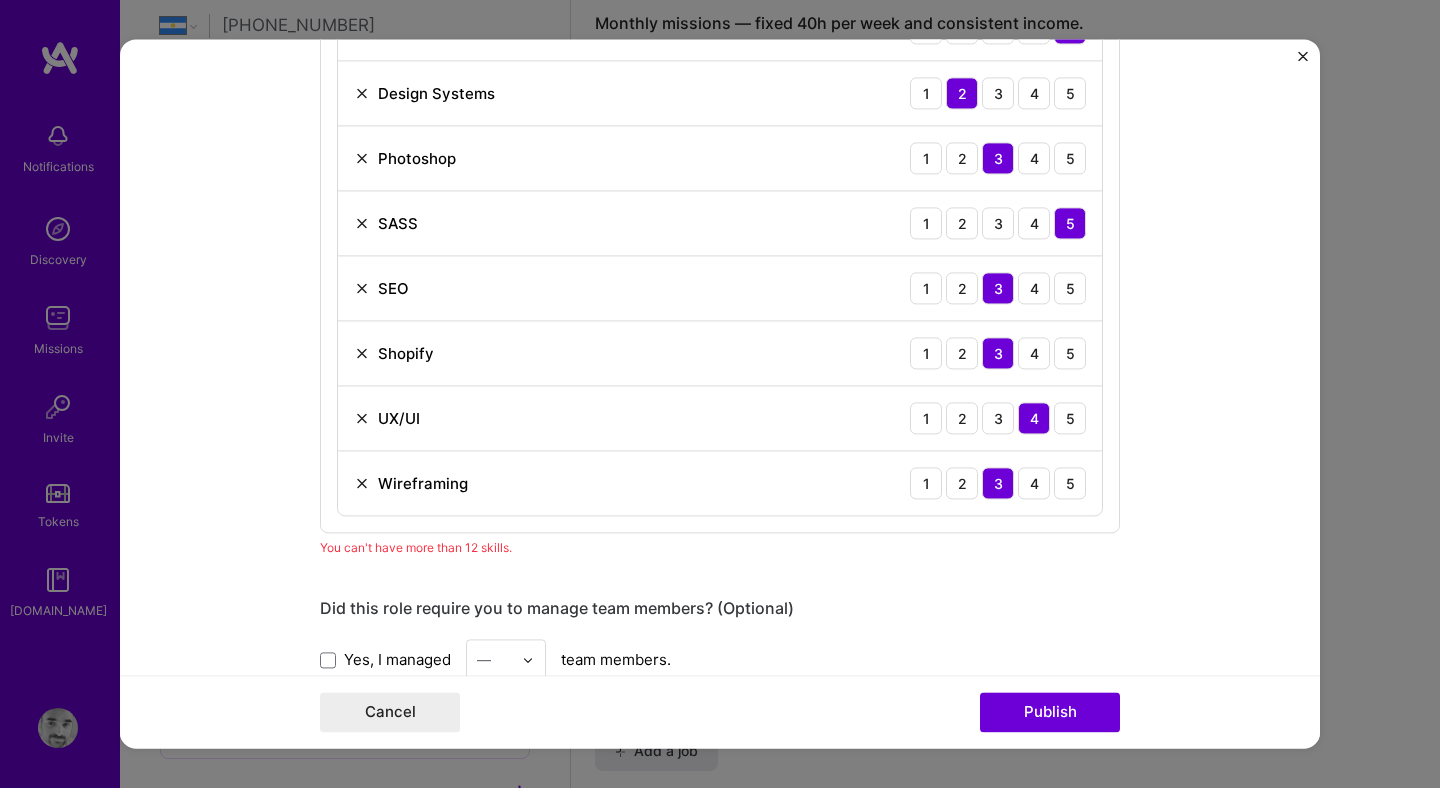 scroll, scrollTop: 2131, scrollLeft: 0, axis: vertical 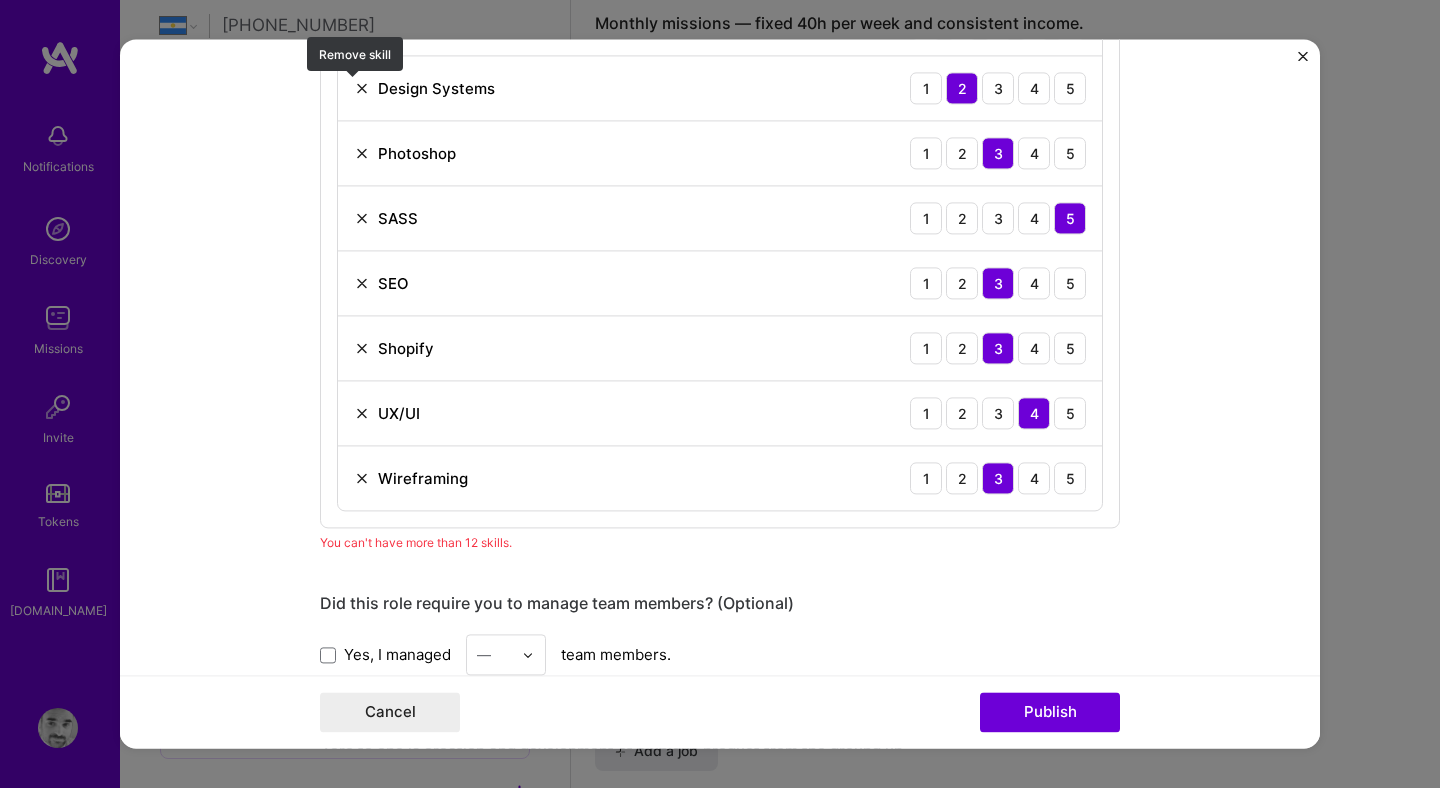 click at bounding box center [362, 88] 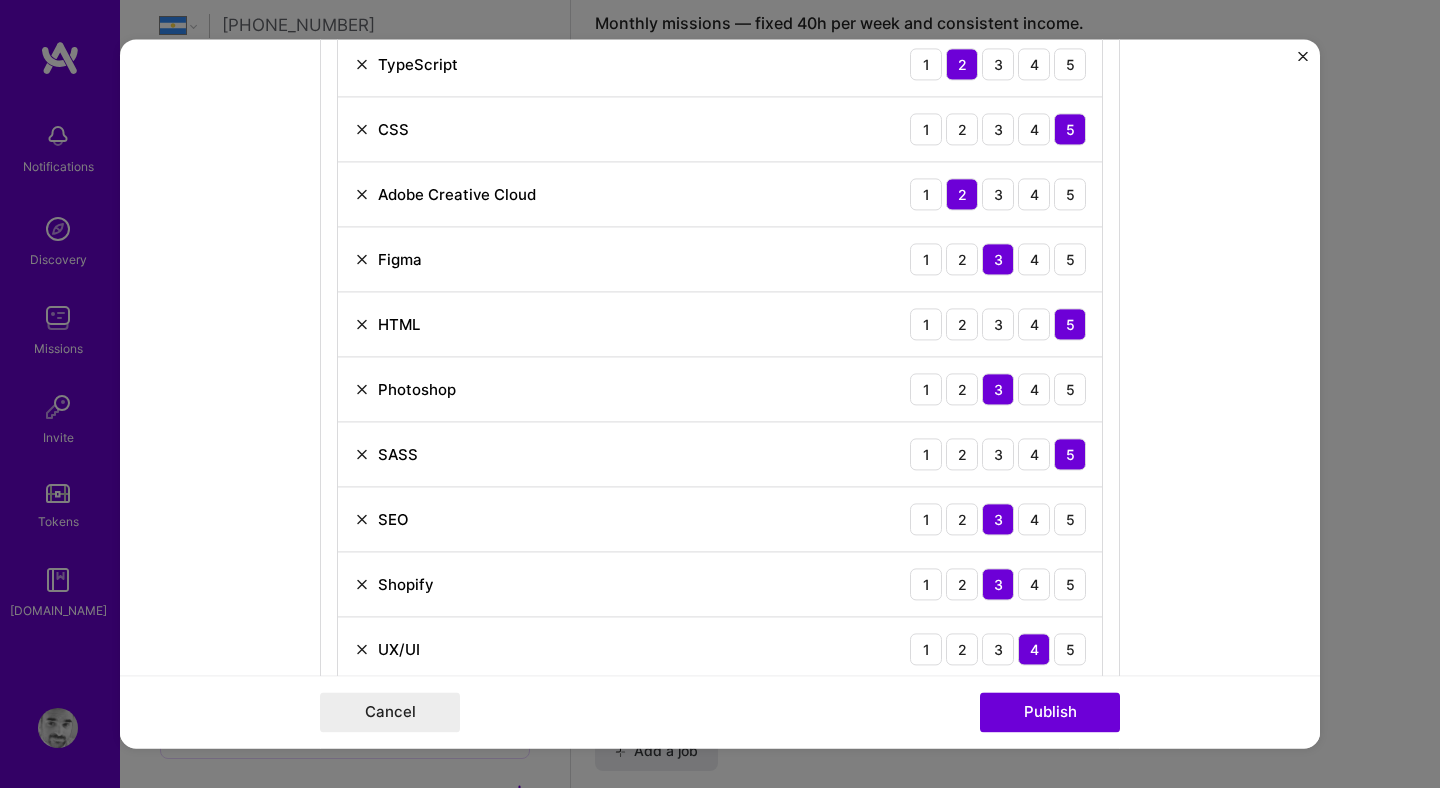 scroll, scrollTop: 1829, scrollLeft: 0, axis: vertical 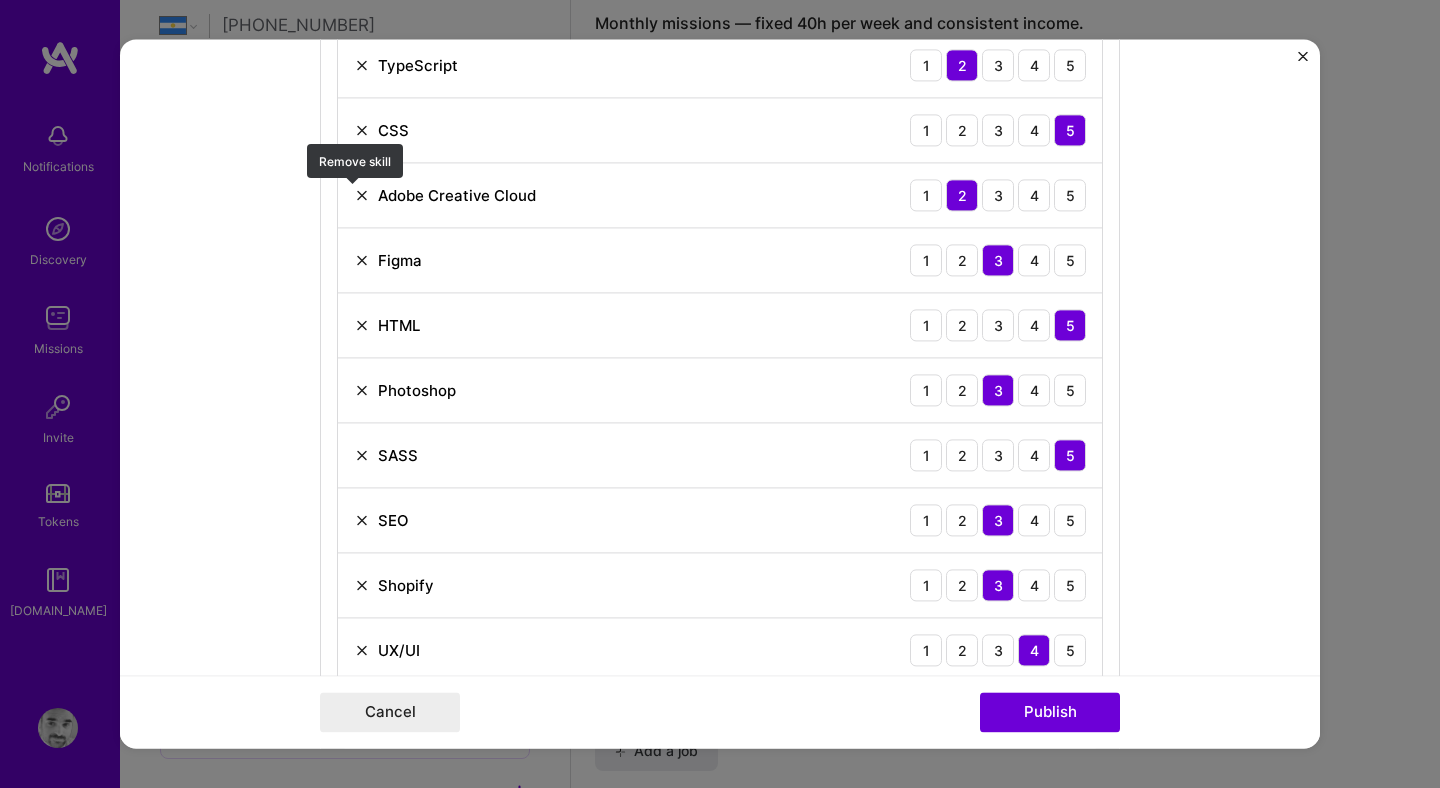 click at bounding box center [362, 195] 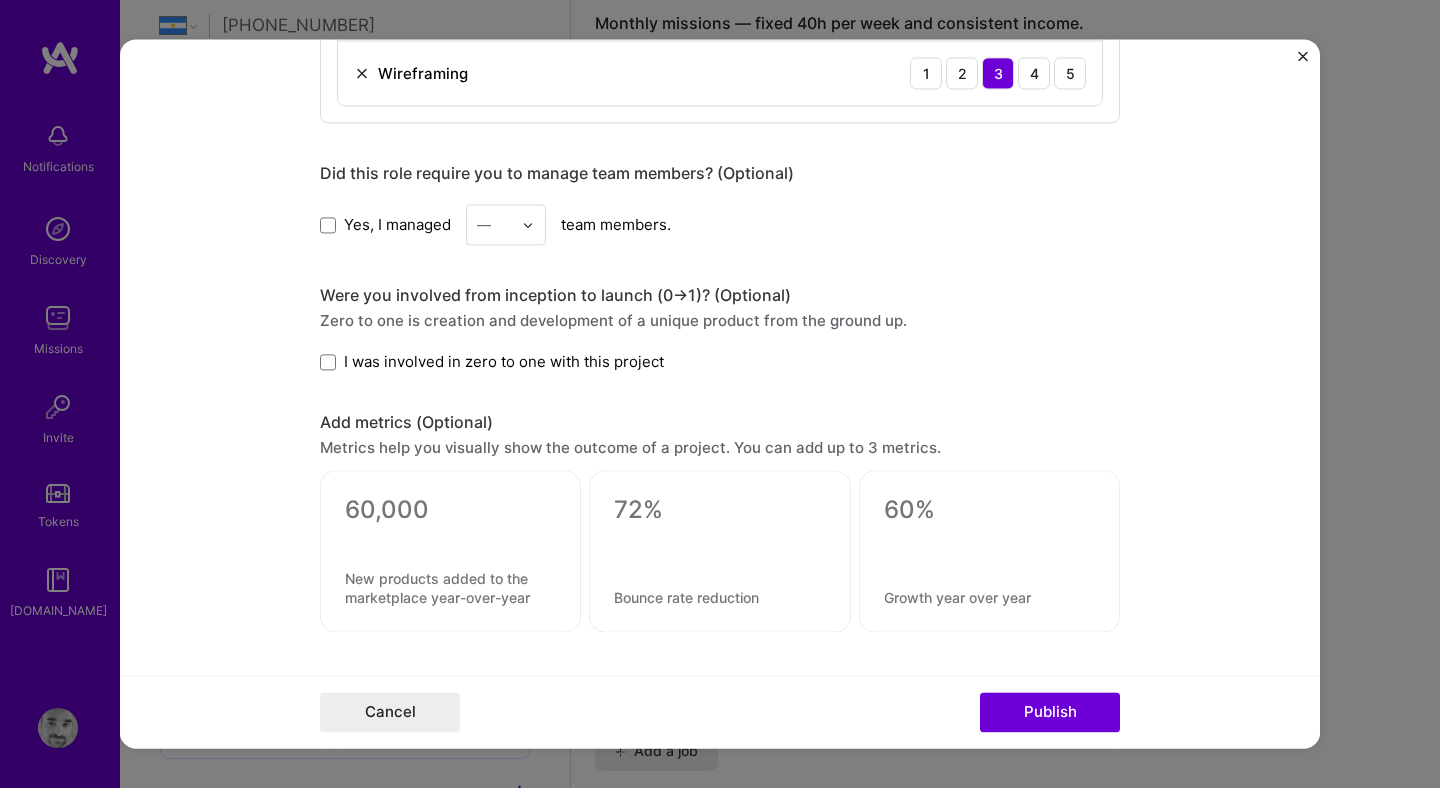 scroll, scrollTop: 2414, scrollLeft: 0, axis: vertical 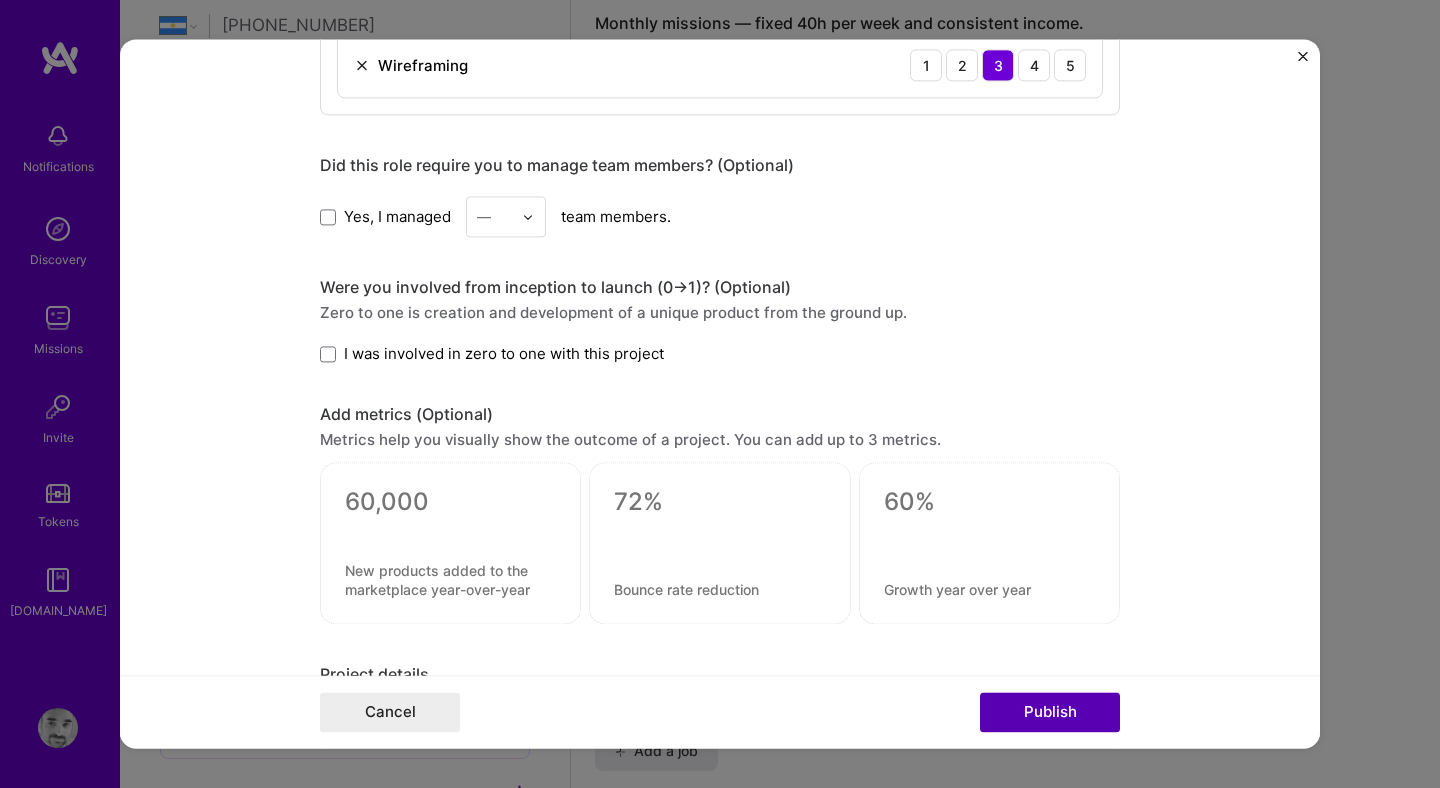 click on "Publish" at bounding box center (1050, 713) 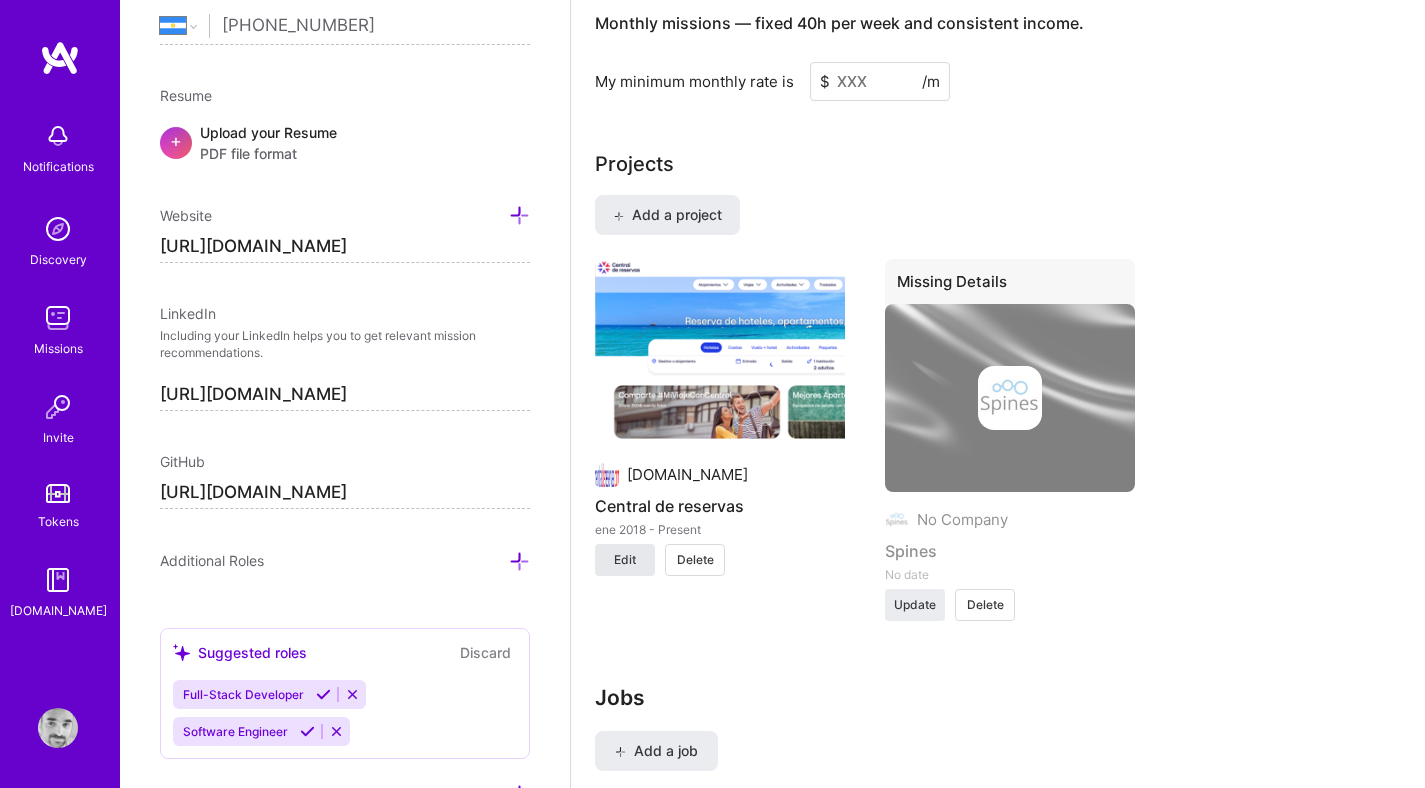 click on "Edit" at bounding box center [625, 560] 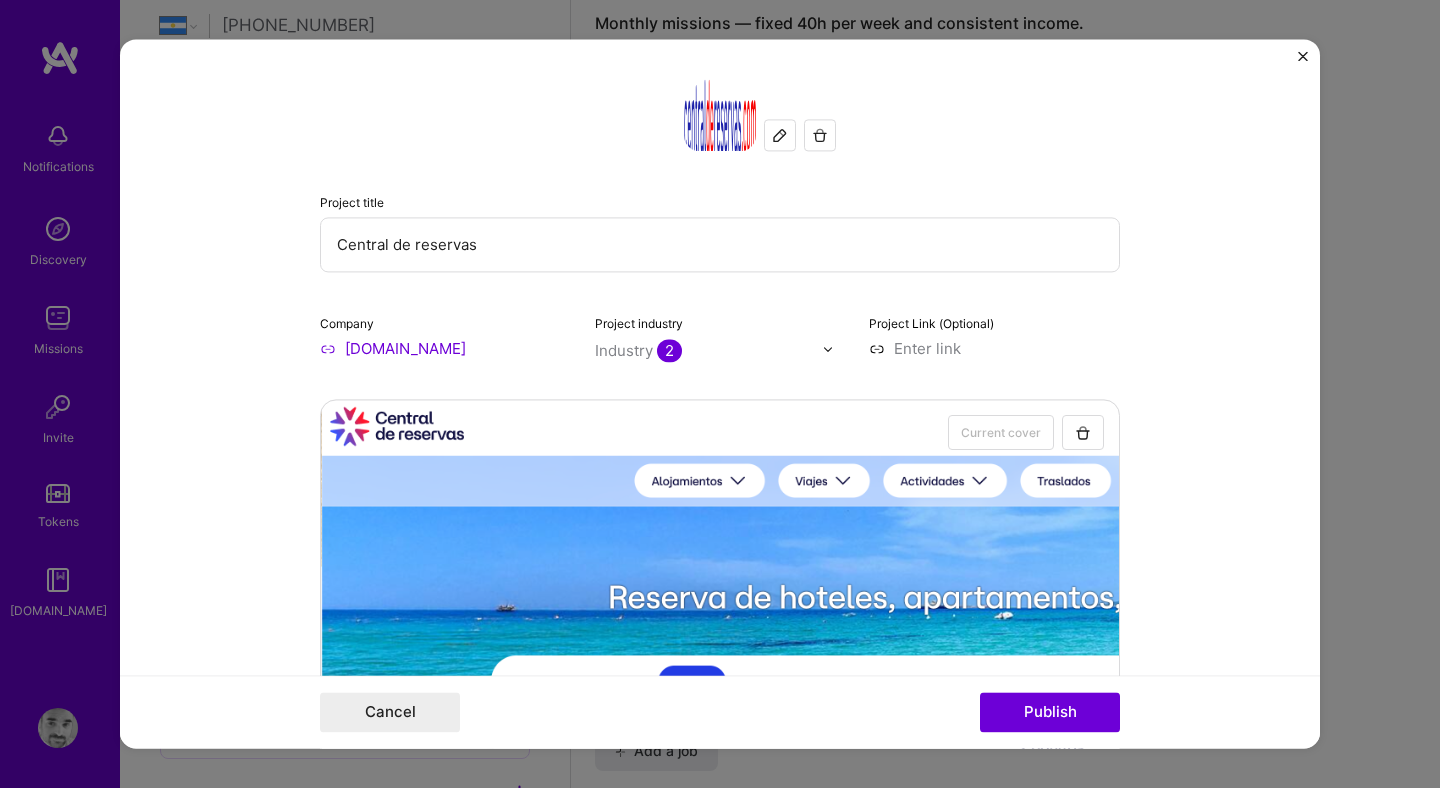 click at bounding box center (780, 135) 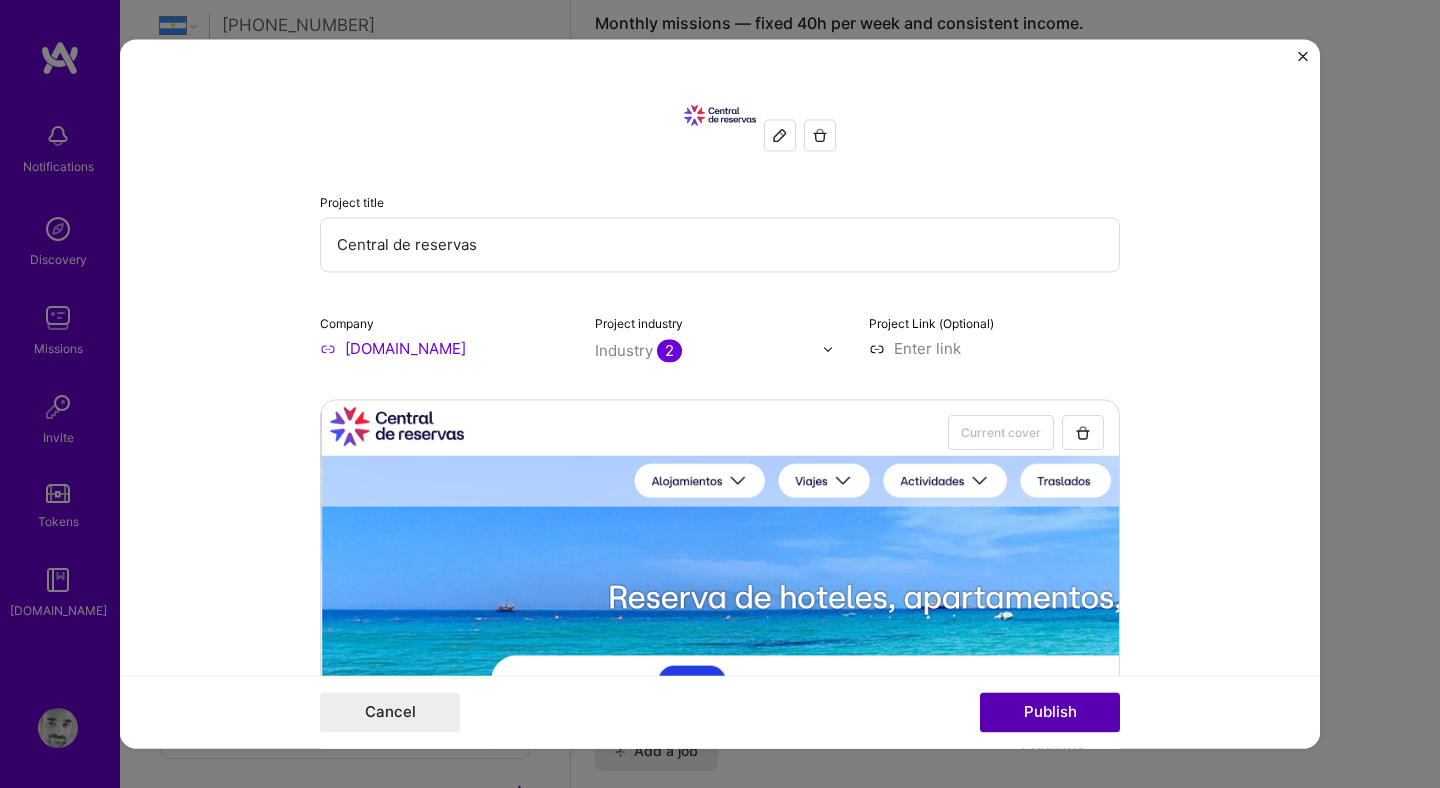 click on "Publish" at bounding box center [1050, 713] 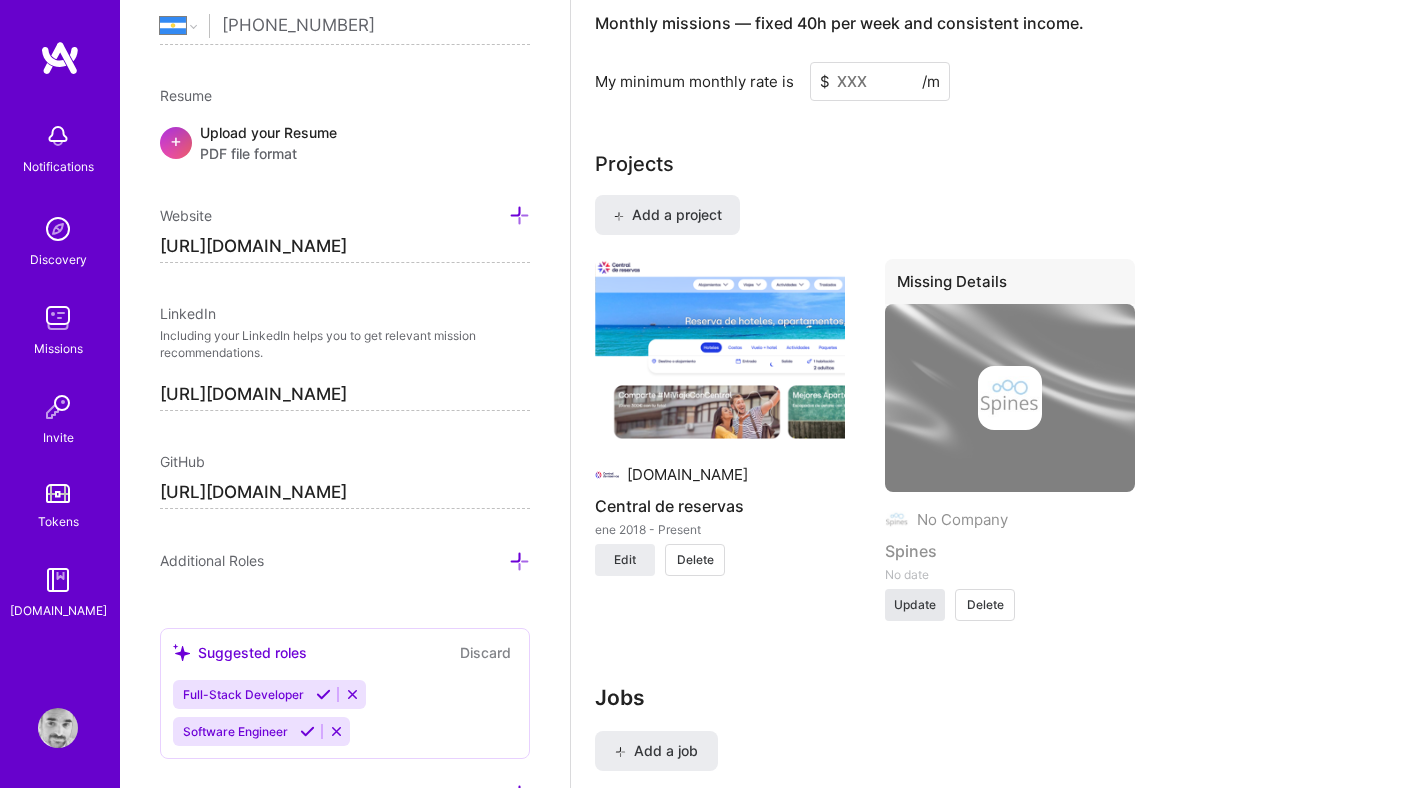 click on "Update" at bounding box center [915, 605] 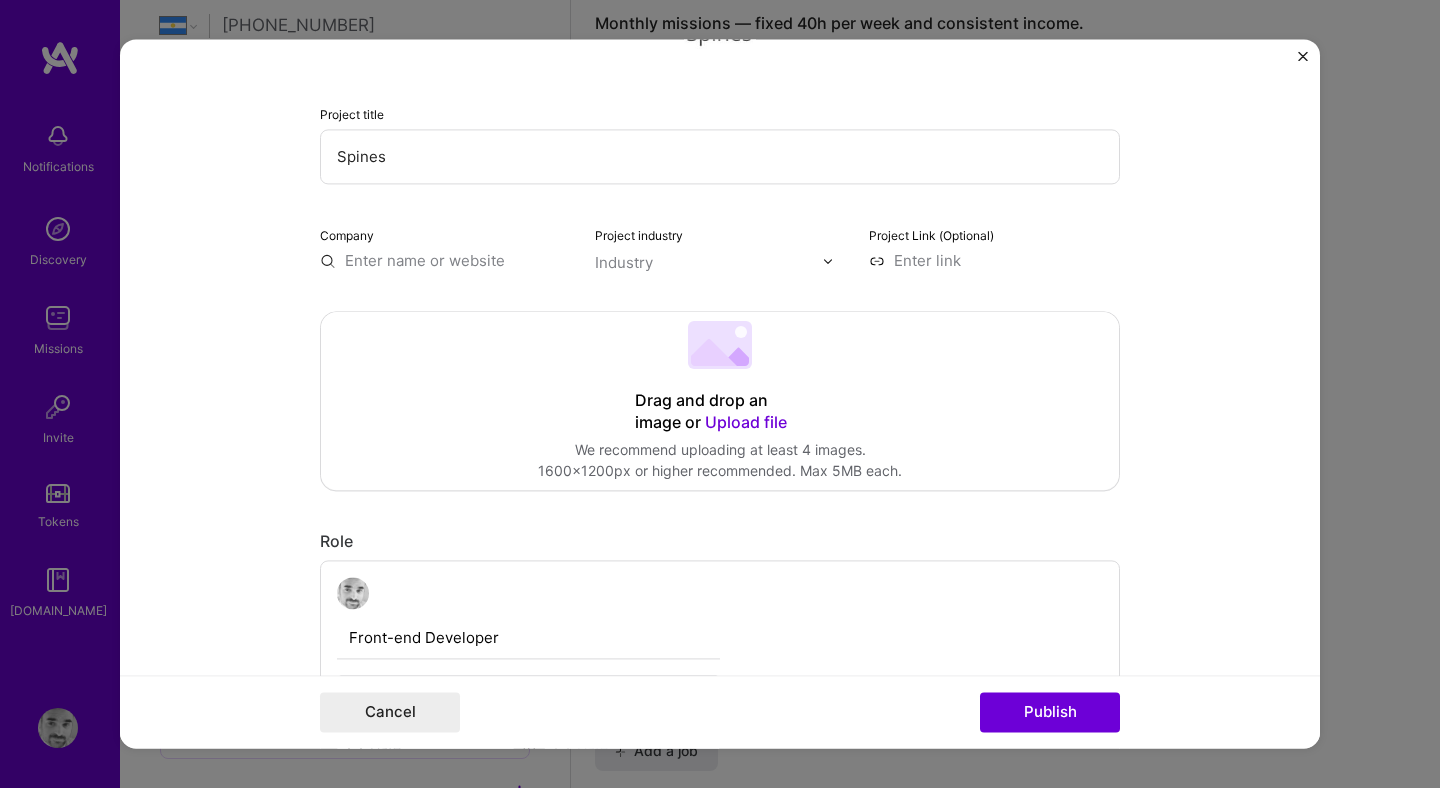 scroll, scrollTop: 251, scrollLeft: 0, axis: vertical 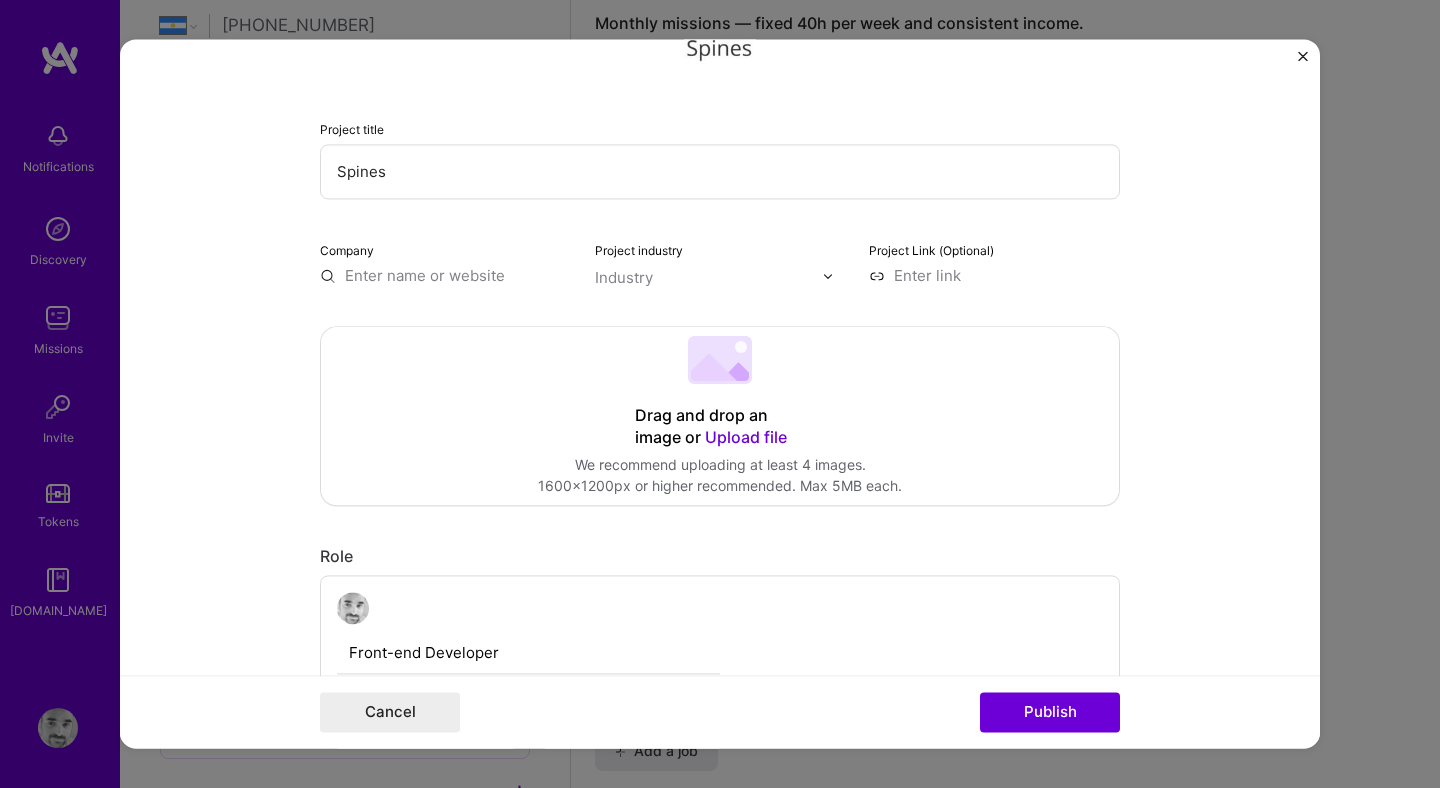 click on "Upload file" at bounding box center [746, 437] 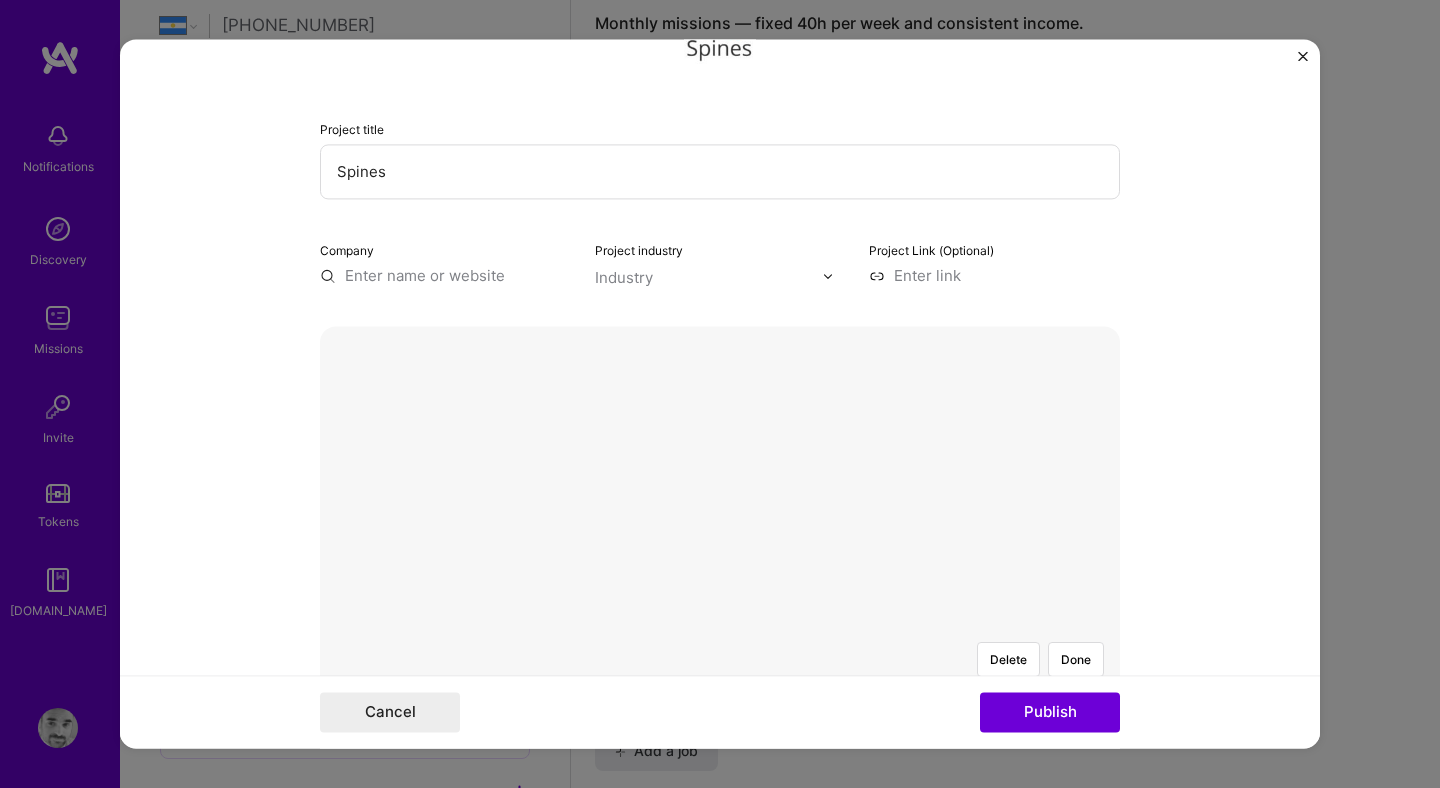 click at bounding box center (1119, 846) 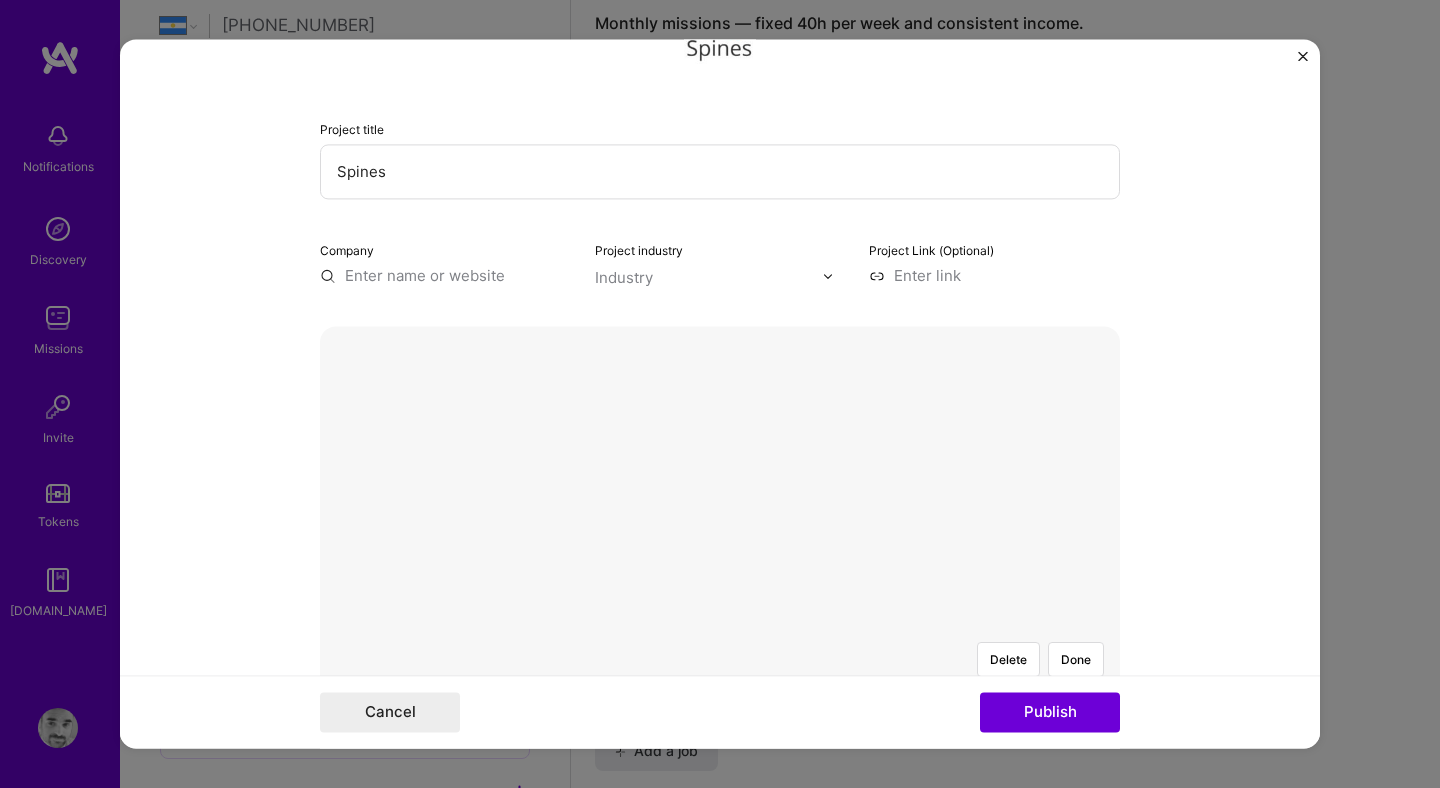 click at bounding box center (1123, 846) 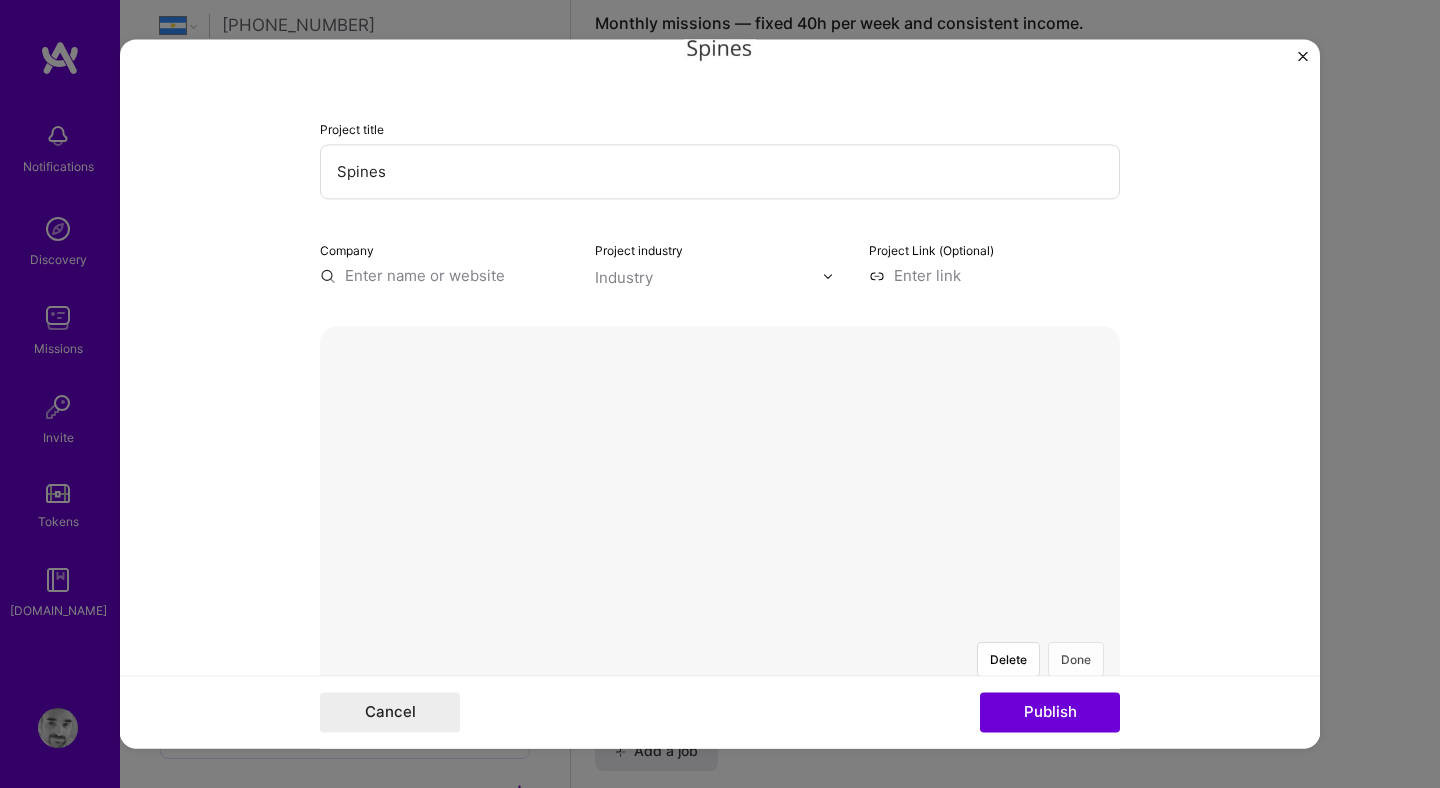 click on "Done" at bounding box center [1076, 659] 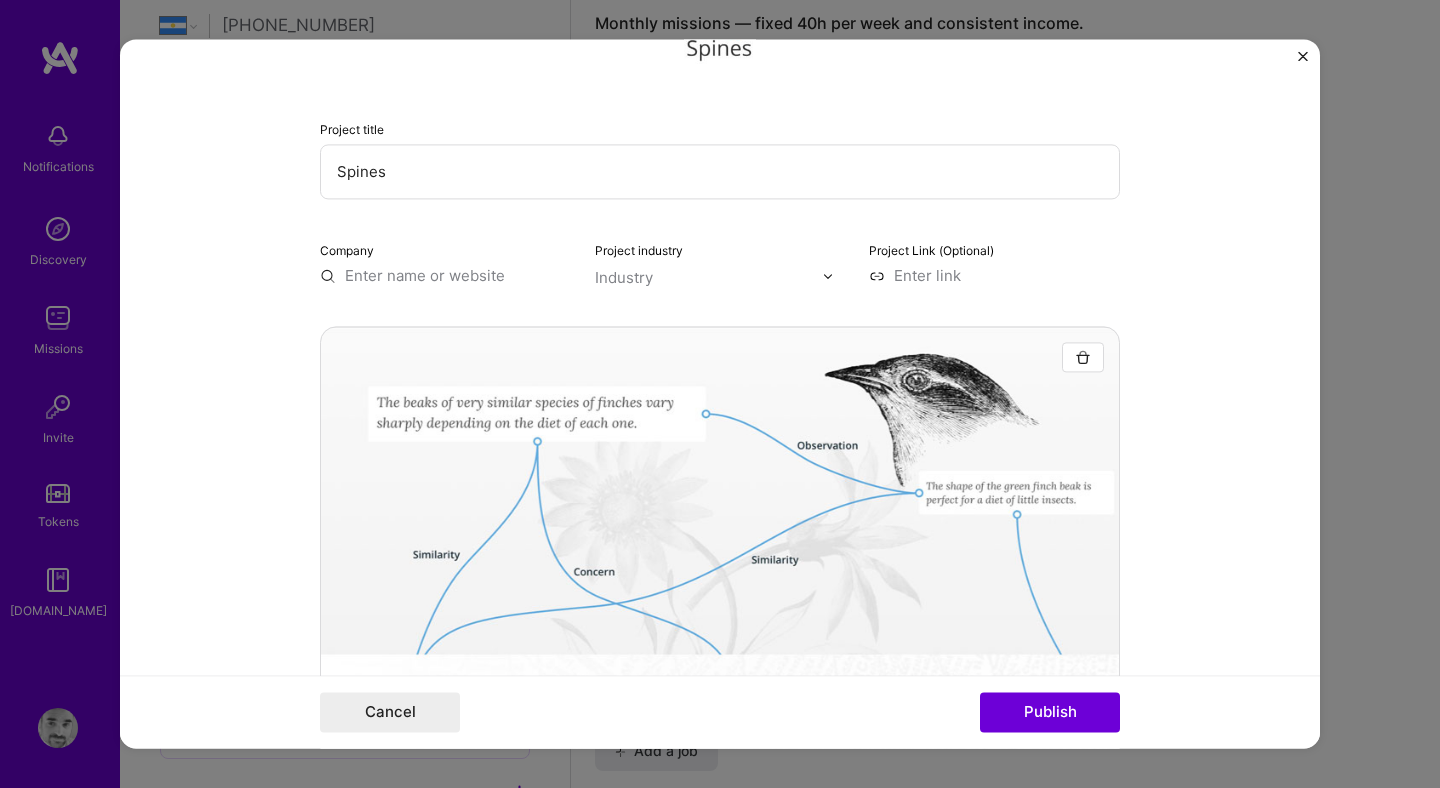 click at bounding box center (445, 275) 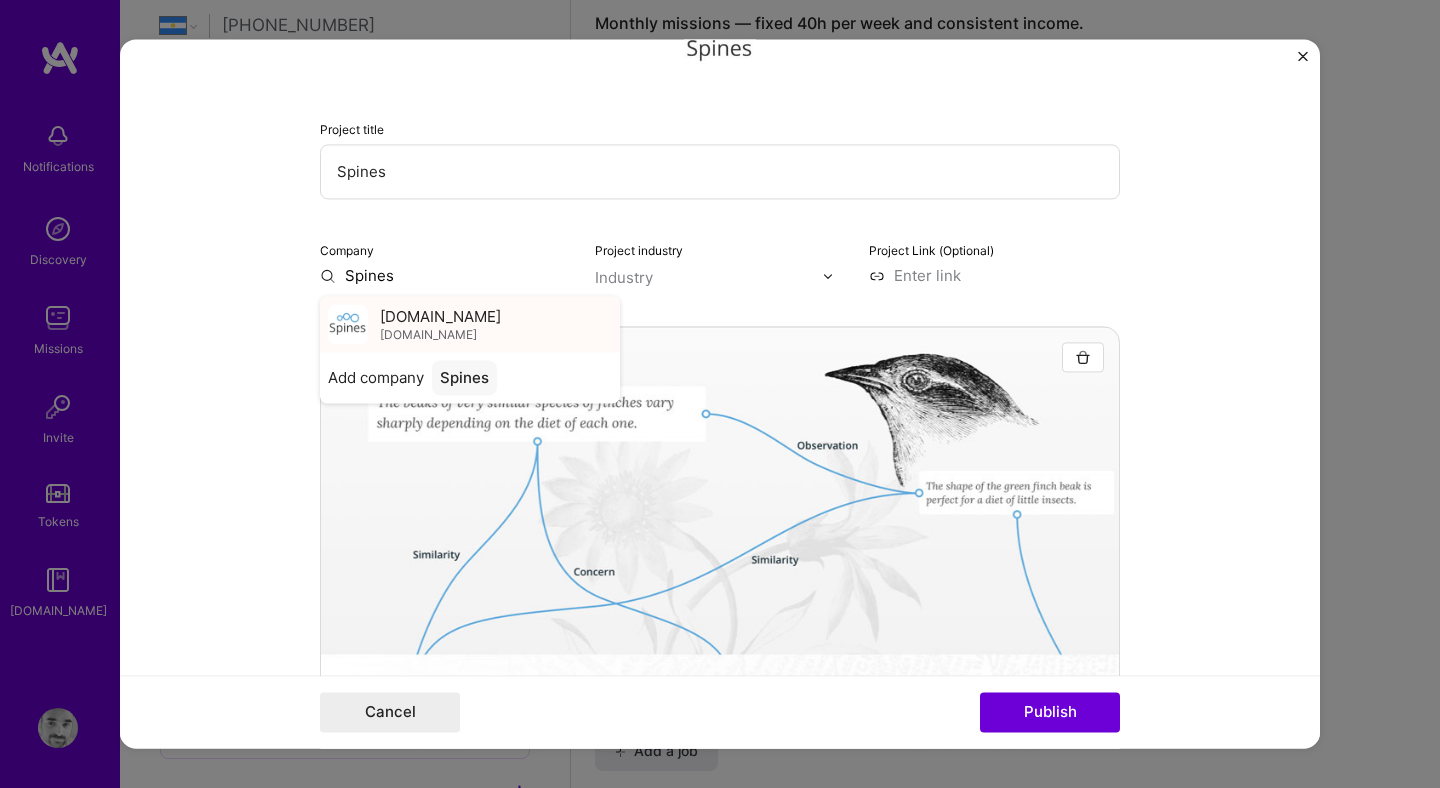 click on "[DOMAIN_NAME]" at bounding box center [428, 335] 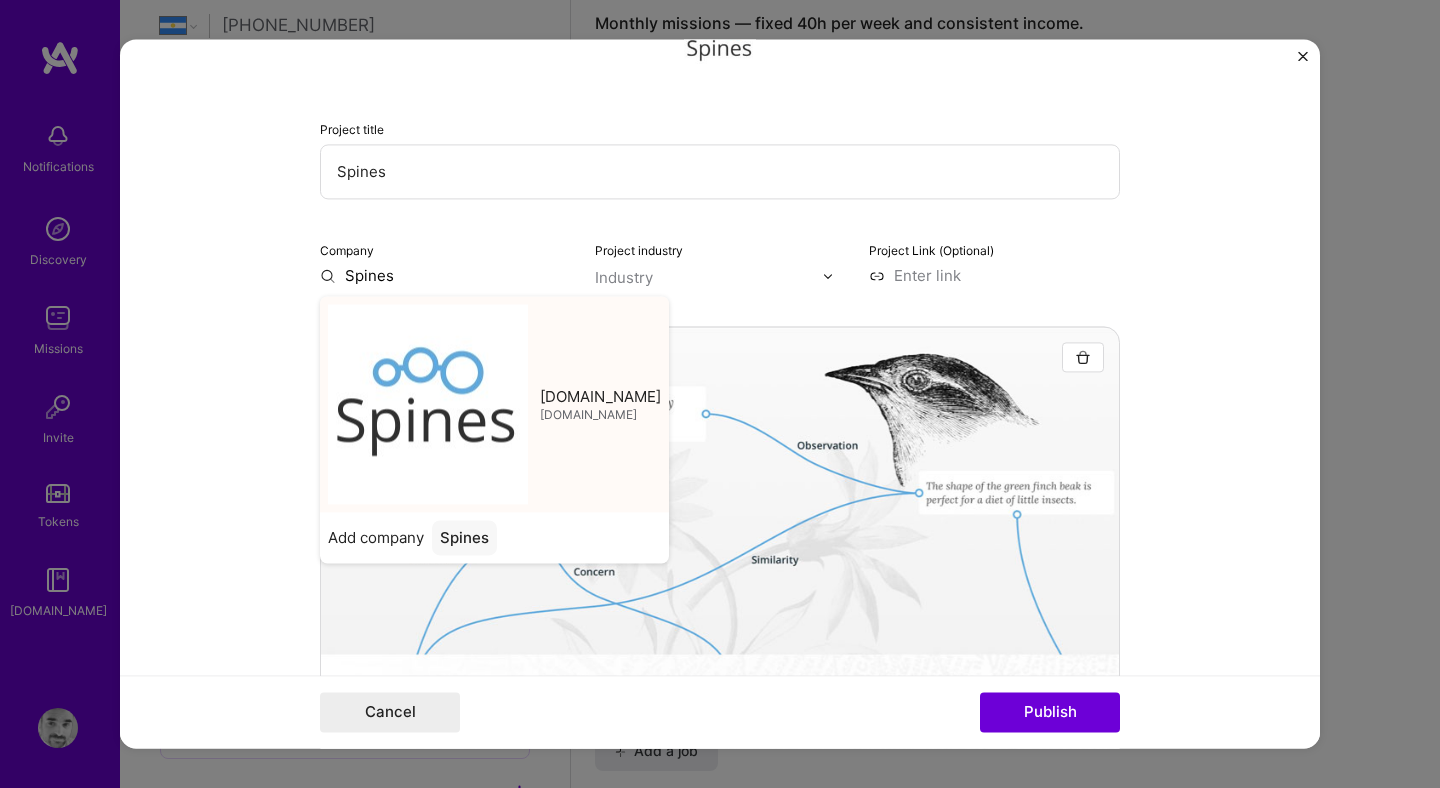 type on "[DOMAIN_NAME]" 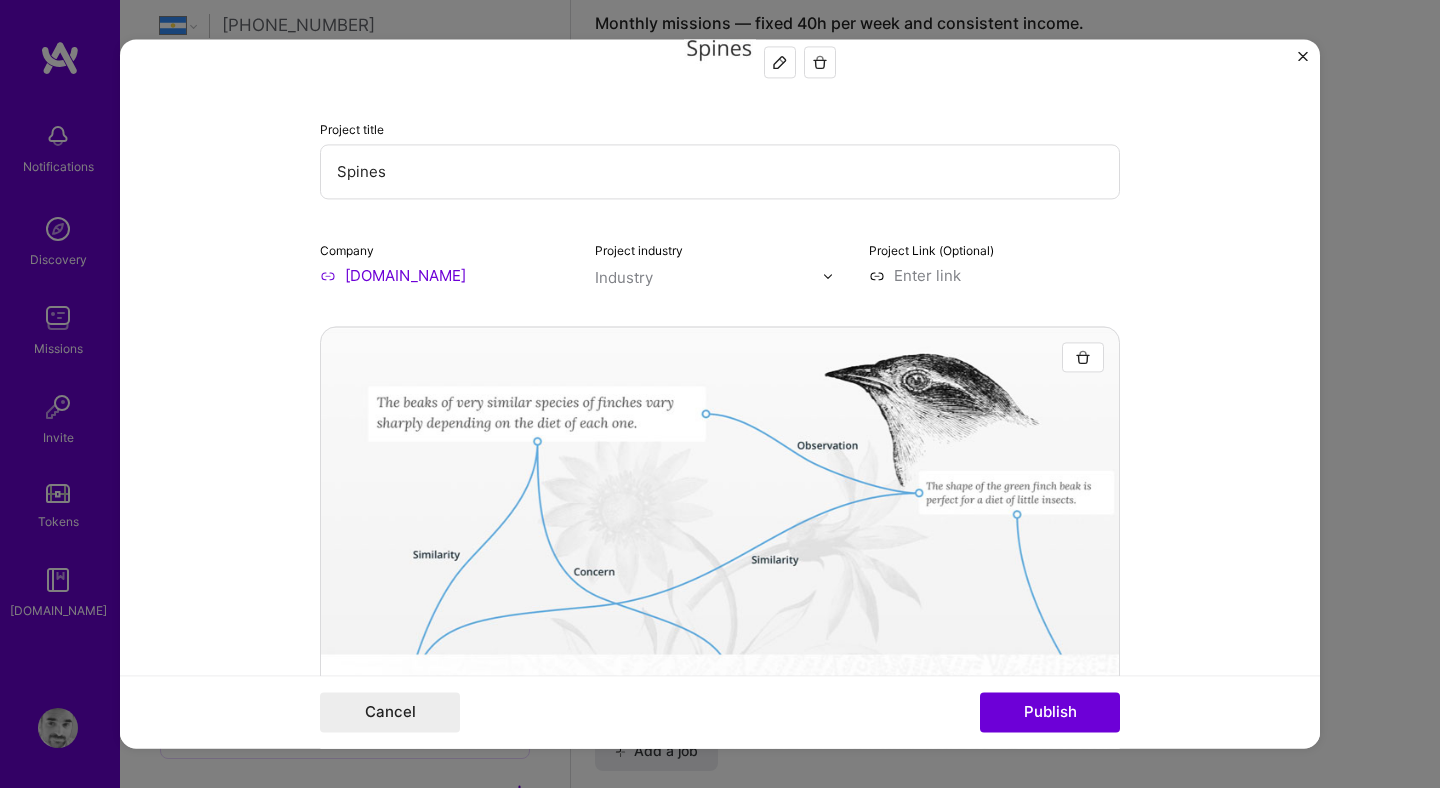 click at bounding box center (709, 277) 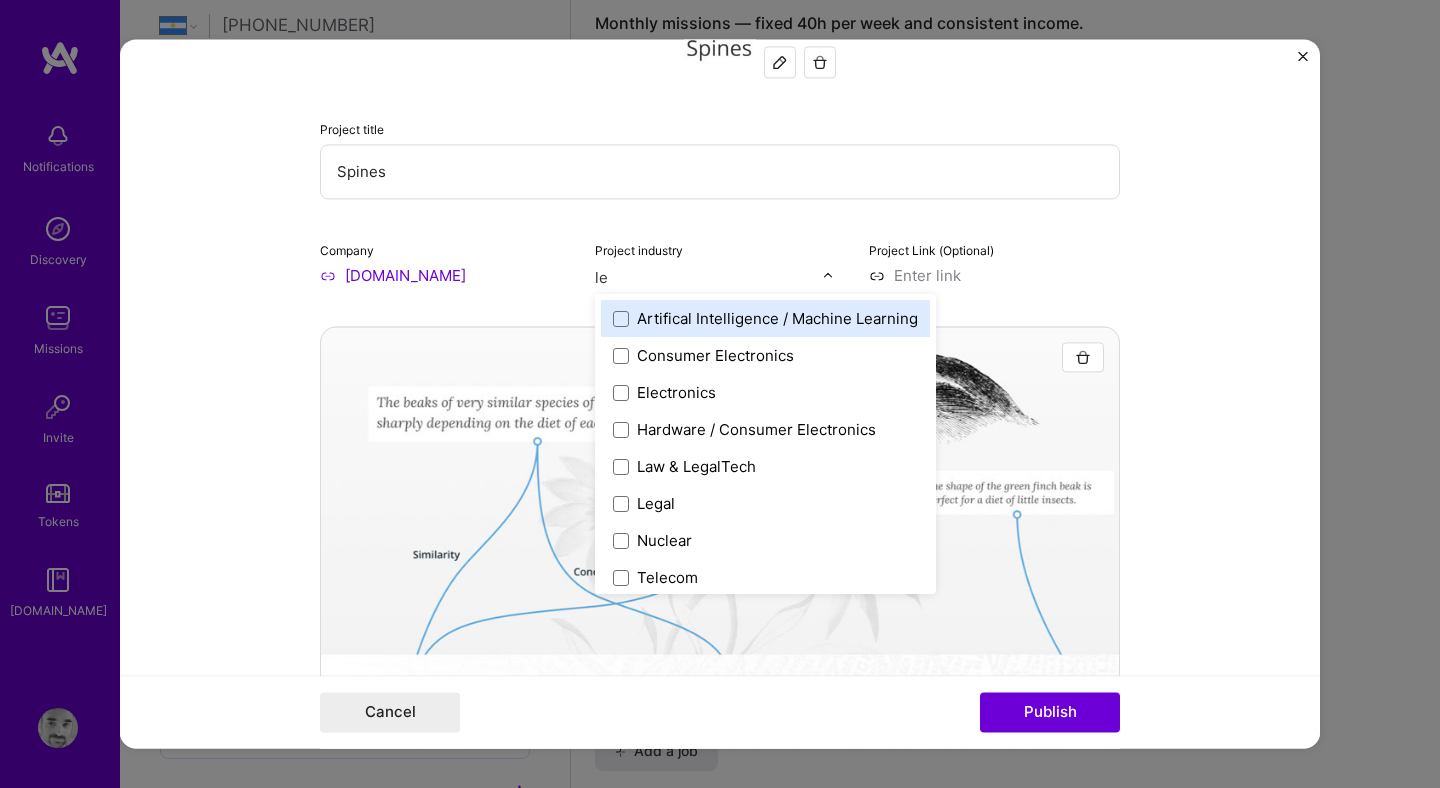 type on "l" 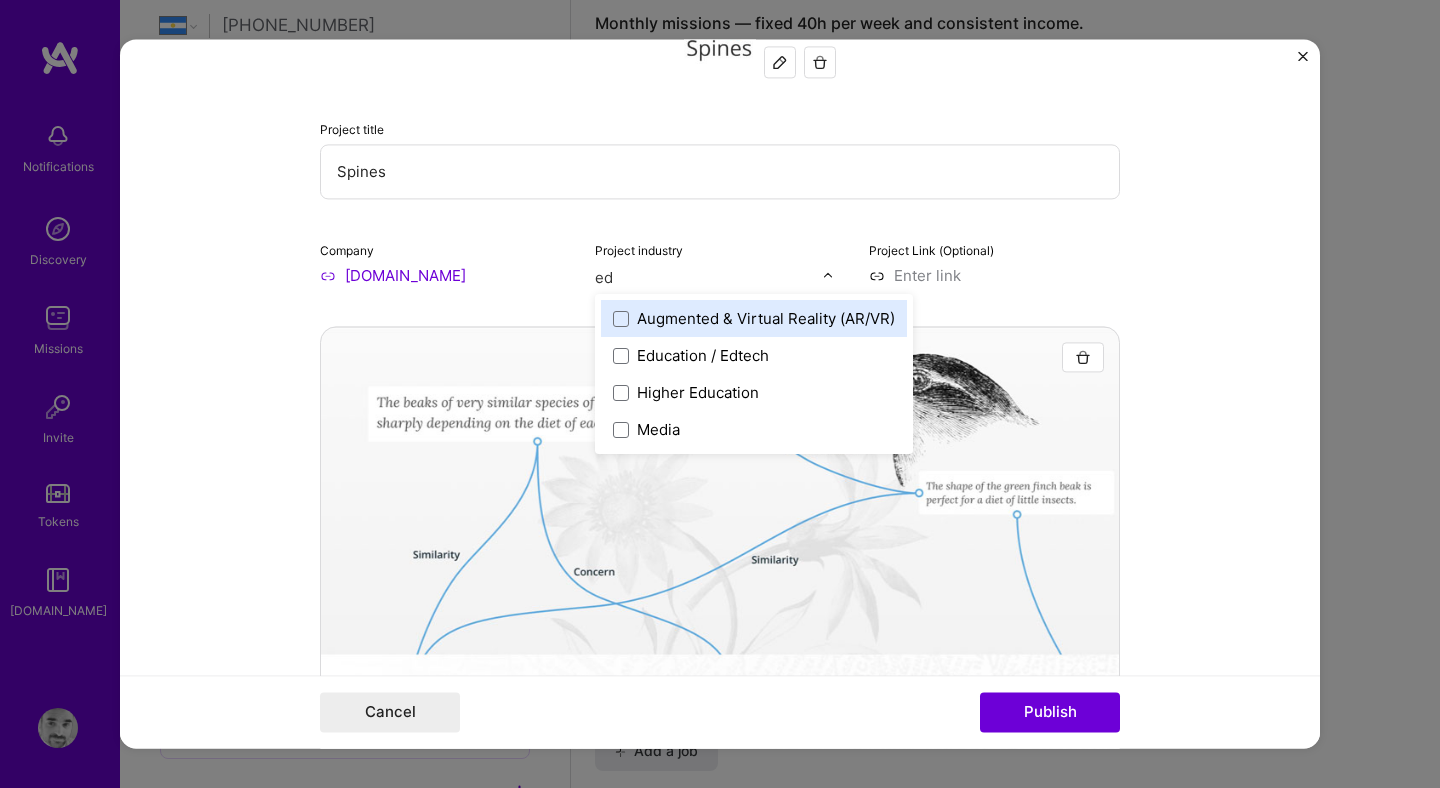 type on "edu" 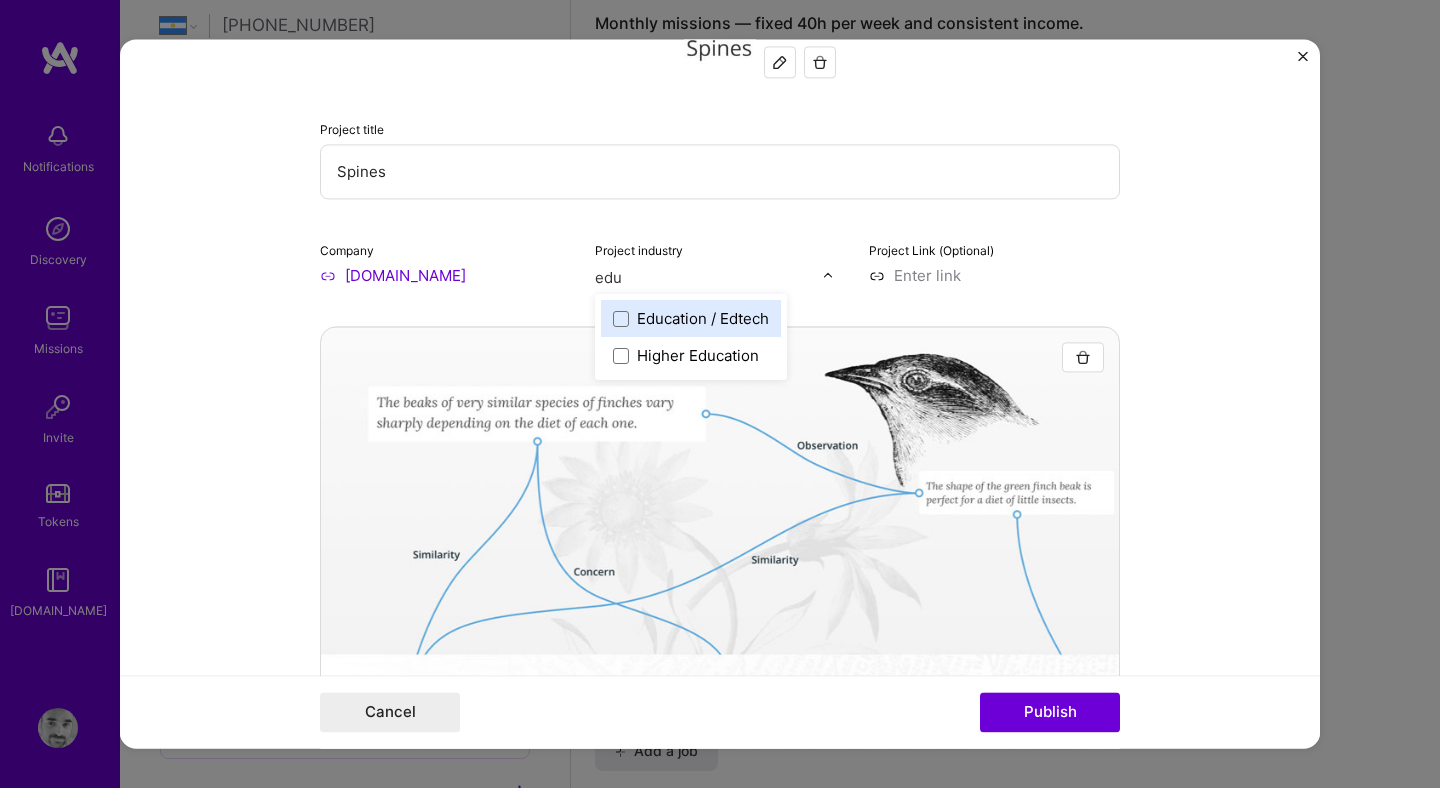 click on "Education / Edtech" at bounding box center (703, 318) 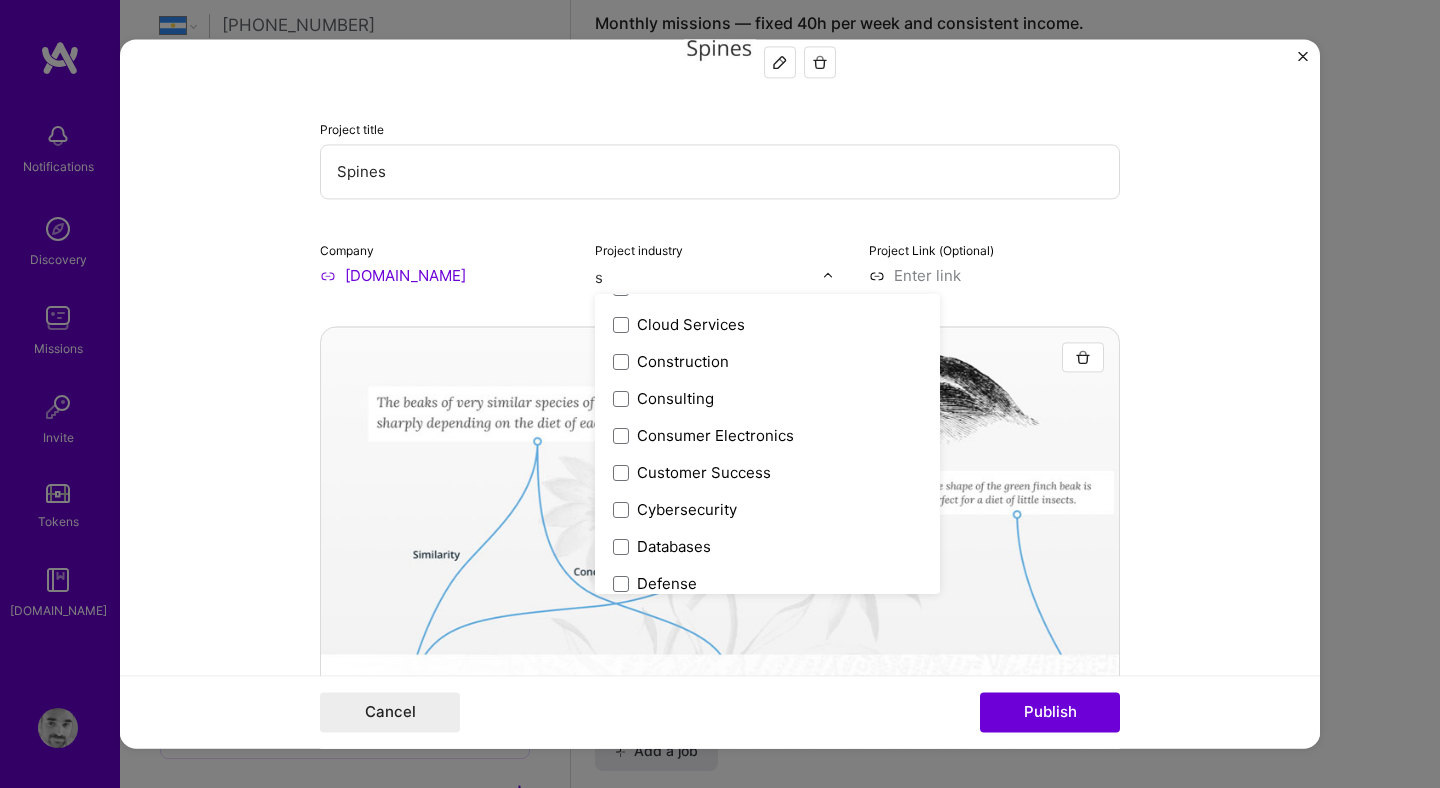scroll, scrollTop: 179, scrollLeft: 0, axis: vertical 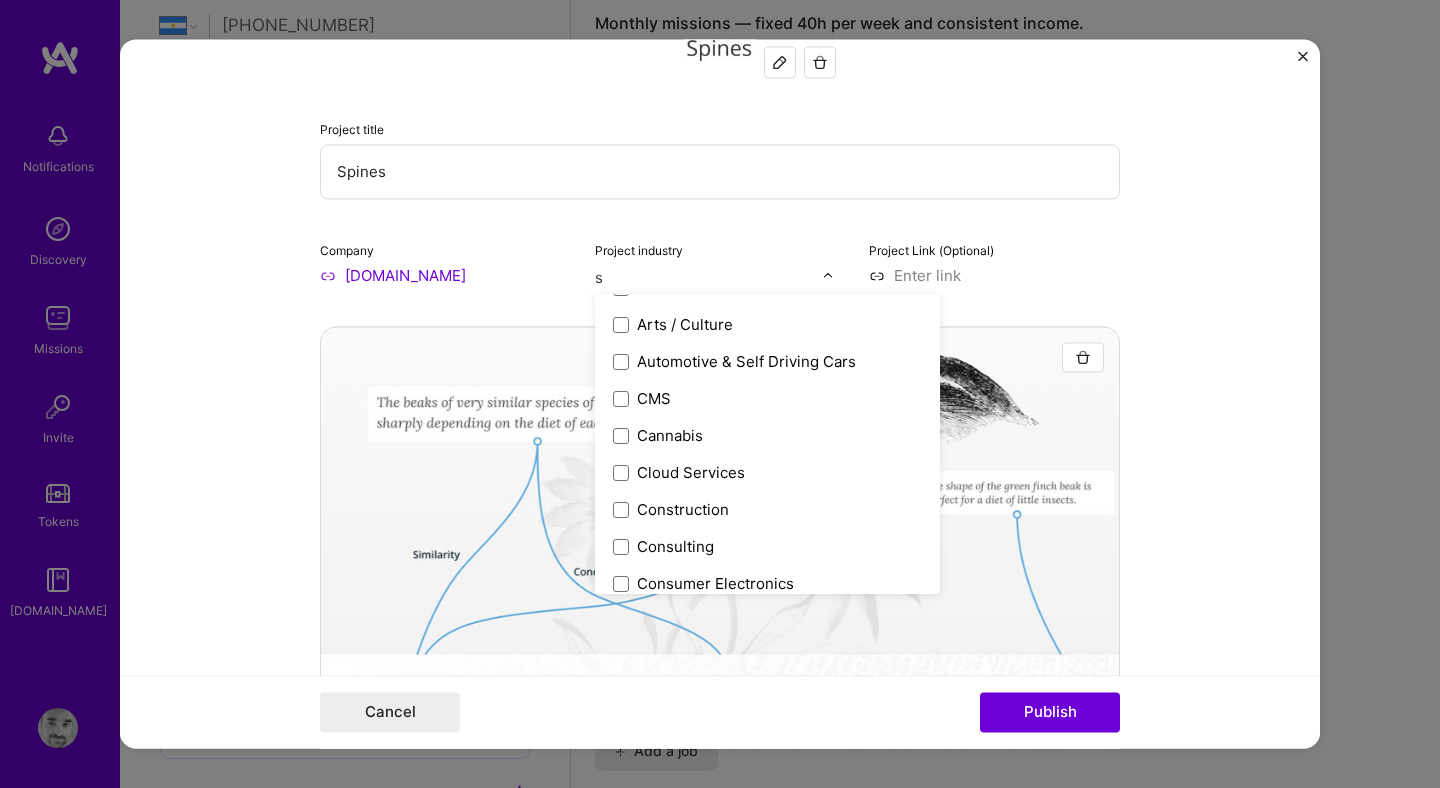 type on "sa" 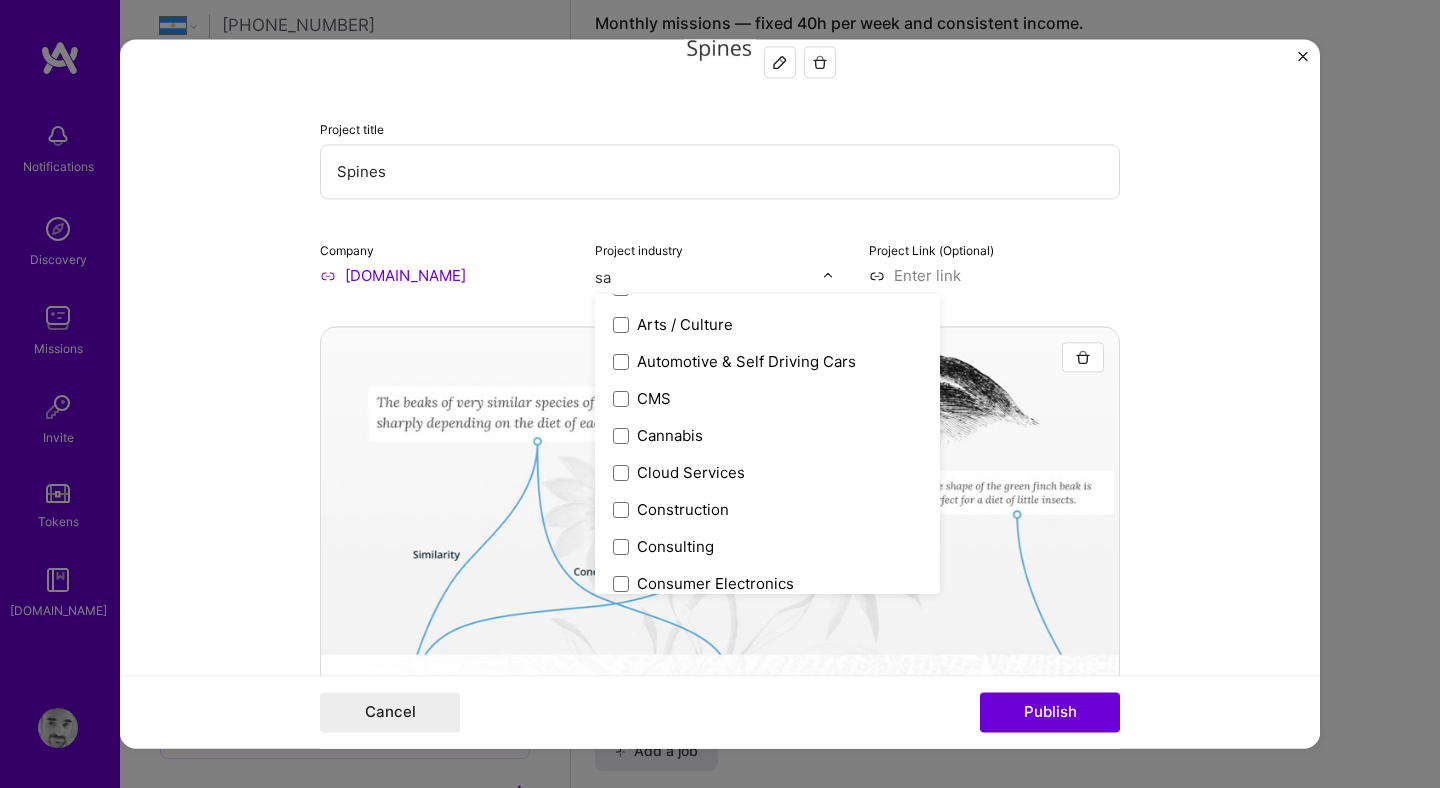 scroll, scrollTop: 0, scrollLeft: 0, axis: both 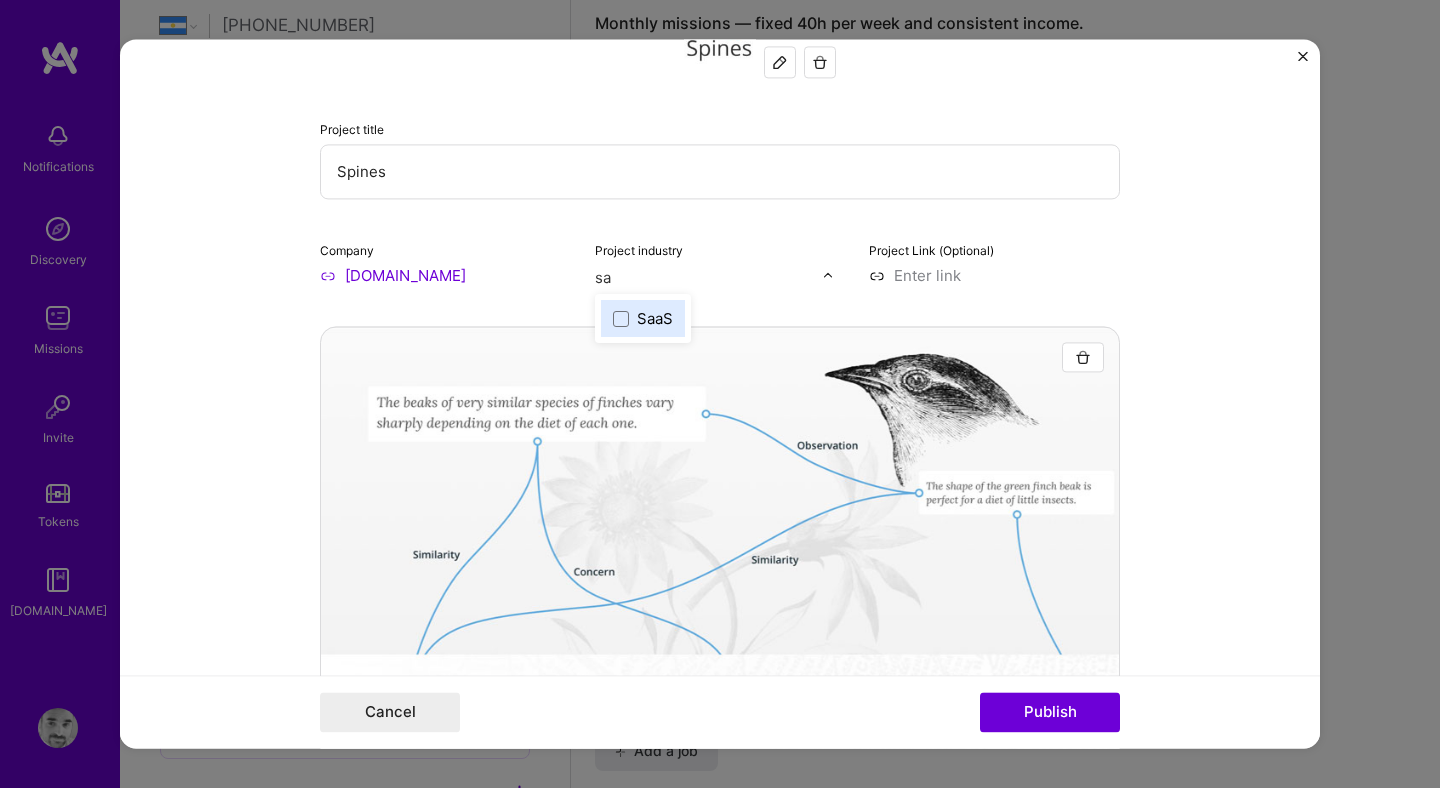 click on "SaaS" at bounding box center (655, 318) 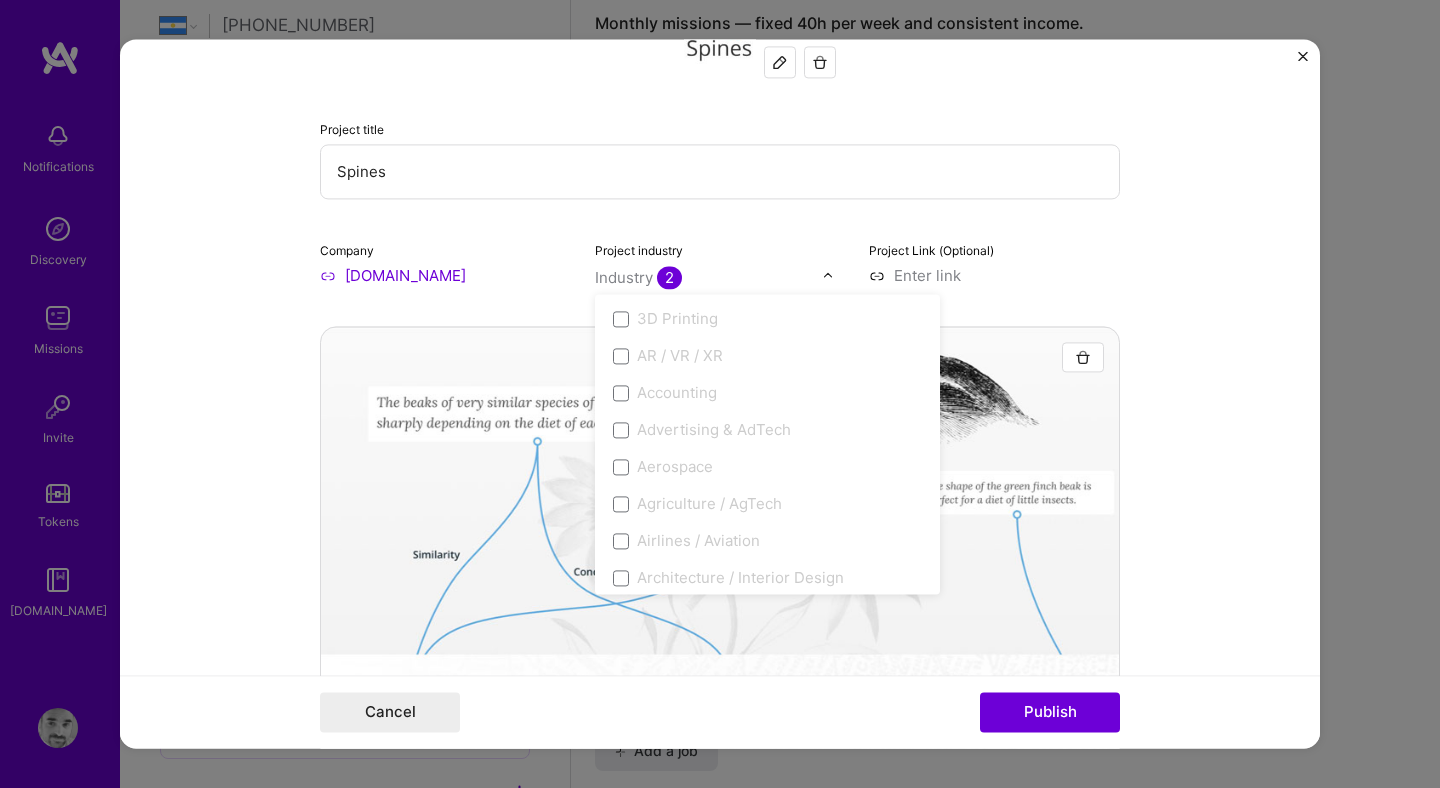 click on "This project is missing details. To be able to apply to missions with this project, you need to fill out the missing details. Project title Spines Company [DOMAIN_NAME]
Project industry option SaaS, selected. option SaaS focused, 109 of 120. 120 results available. Use Up and Down to choose options, press Enter to select the currently focused option, press Escape to exit the menu, press Tab to select the option and exit the menu. Industry 2 3D Printing AR / VR / XR Accounting Advertising & AdTech Aerospace Agriculture / AgTech Airlines / Aviation Architecture / Interior Design Art & Museums Artifical Intelligence / Machine Learning Arts / Culture Augmented & Virtual Reality (AR/VR) Automotive Automotive & Self Driving Cars Aviation B2B B2B2C B2C BPA / RPA Banking Beauty Big Data BioTech Blockchain CMS CPG CRM Cannabis Charity & Nonprofit Circular Economy CivTech Climate Tech Cloud Services Coaching Community Tech Construction Consulting Consumer Electronics Crowdfunding Crypto Customer Success DTC HR" at bounding box center (720, 393) 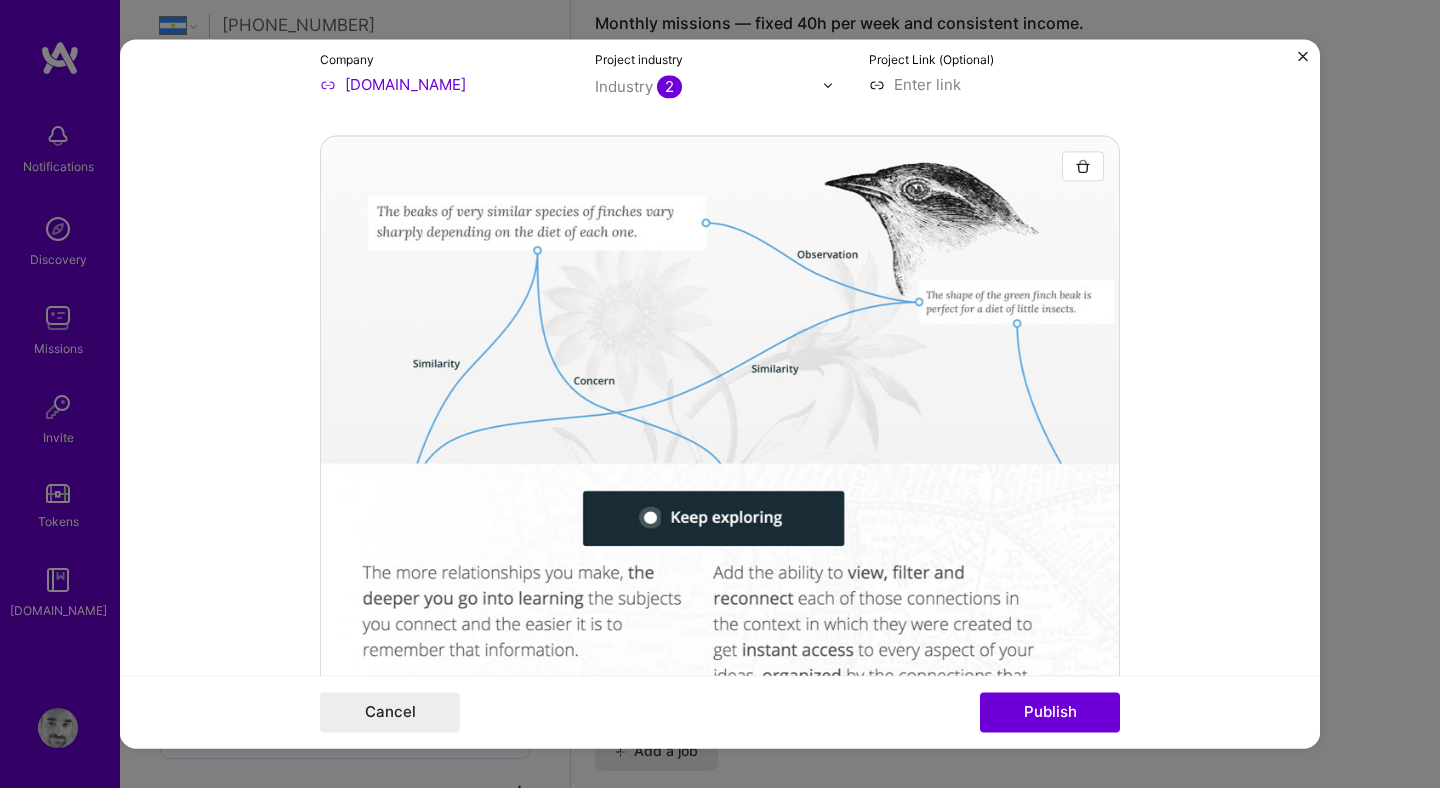 scroll, scrollTop: 692, scrollLeft: 0, axis: vertical 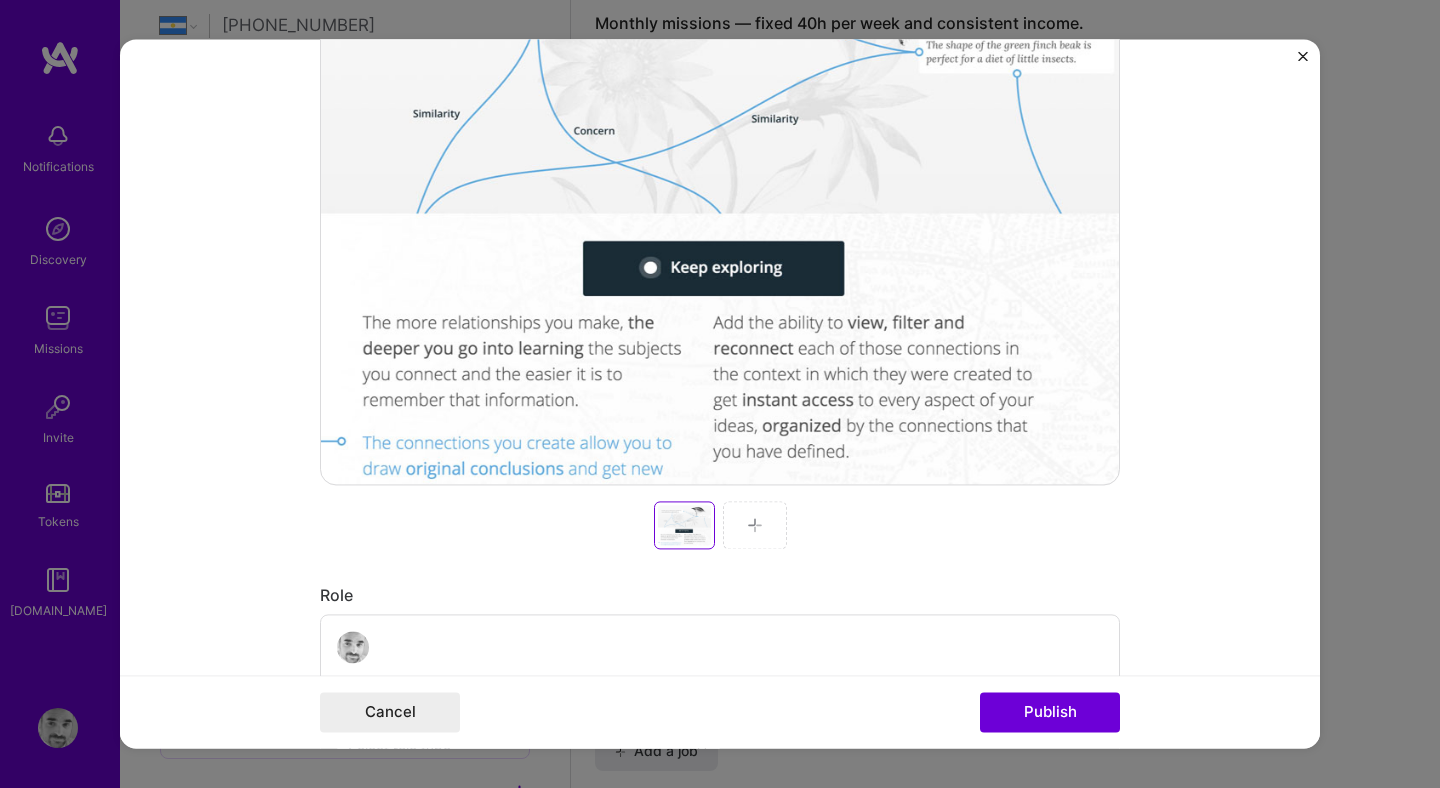 click at bounding box center [755, 525] 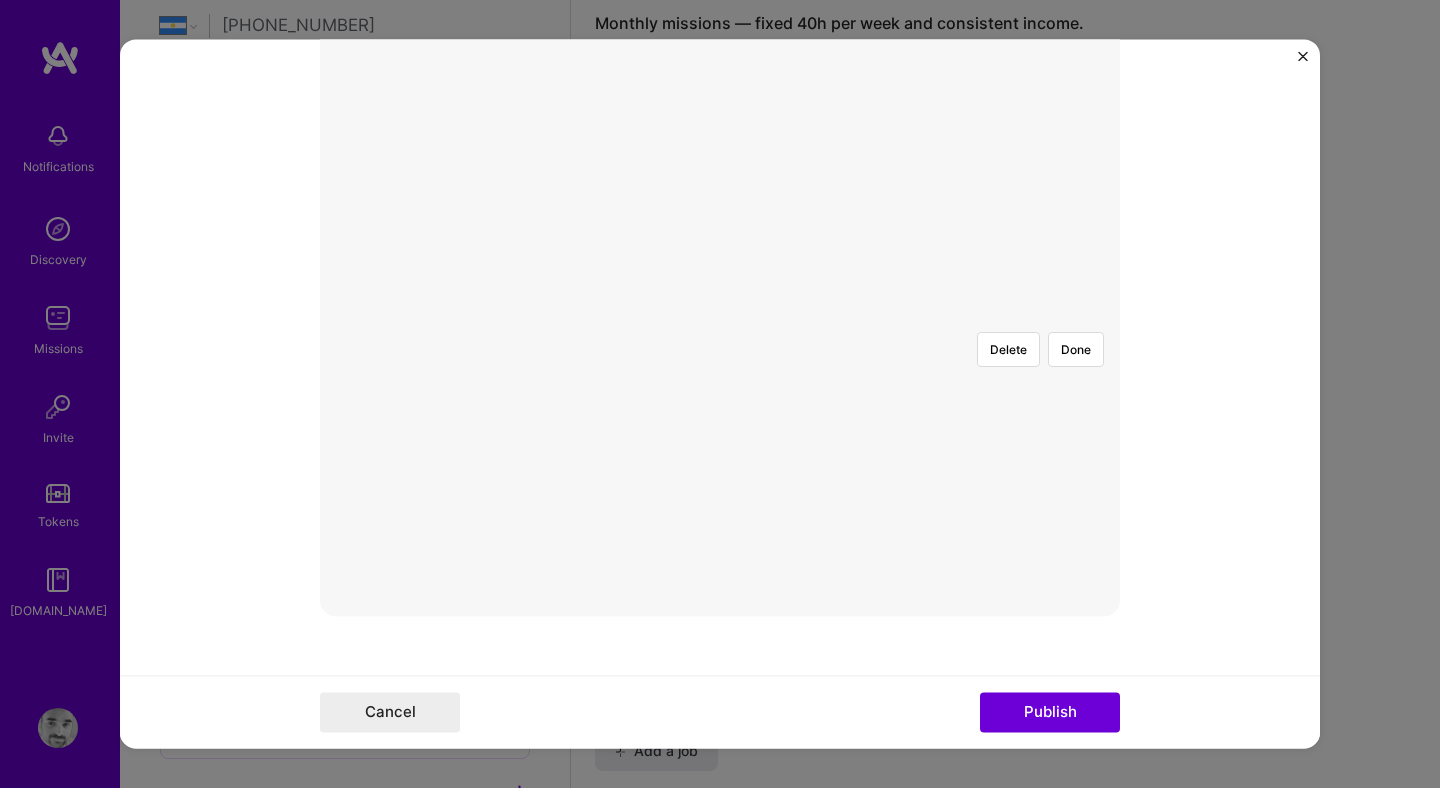 scroll, scrollTop: 556, scrollLeft: 0, axis: vertical 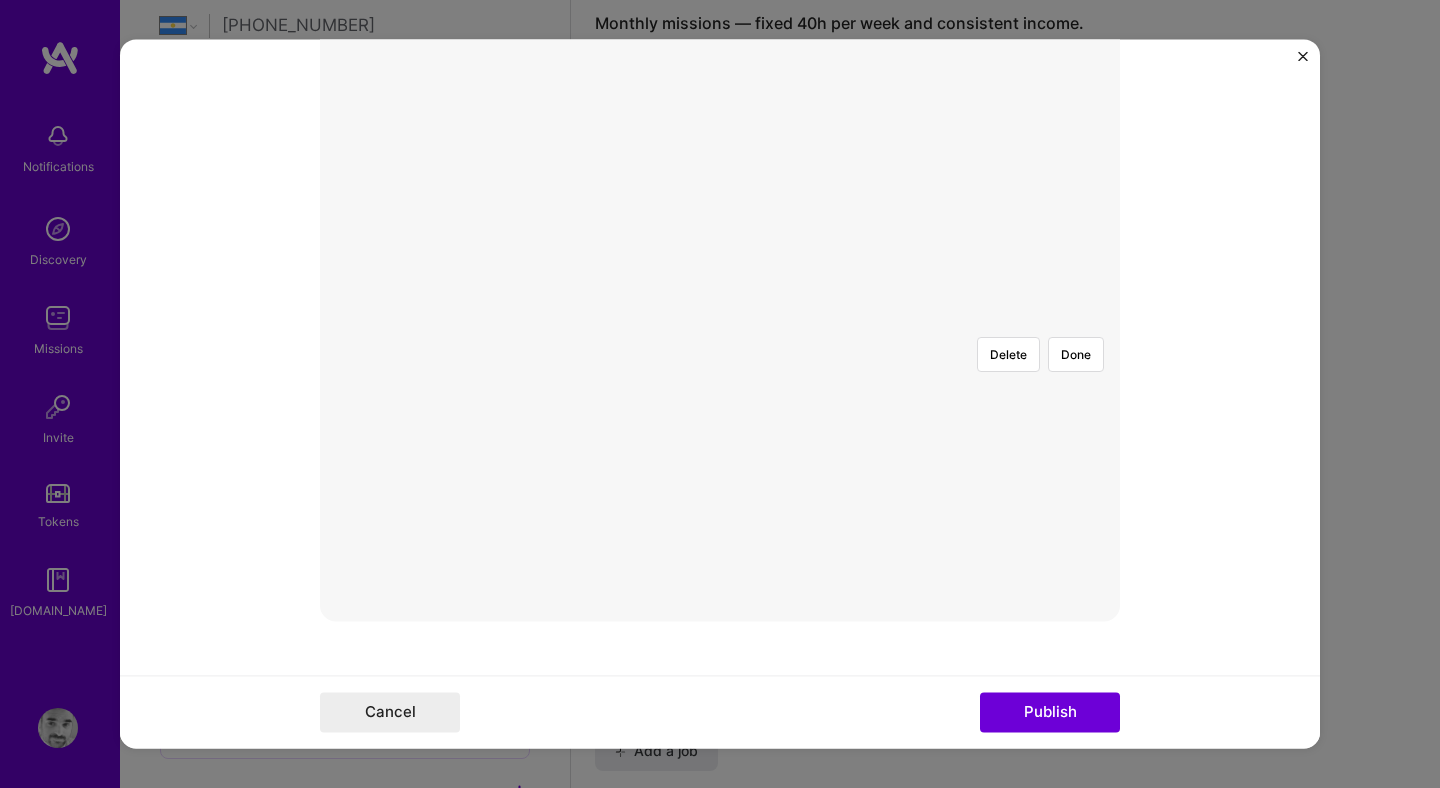 click at bounding box center [1013, 541] 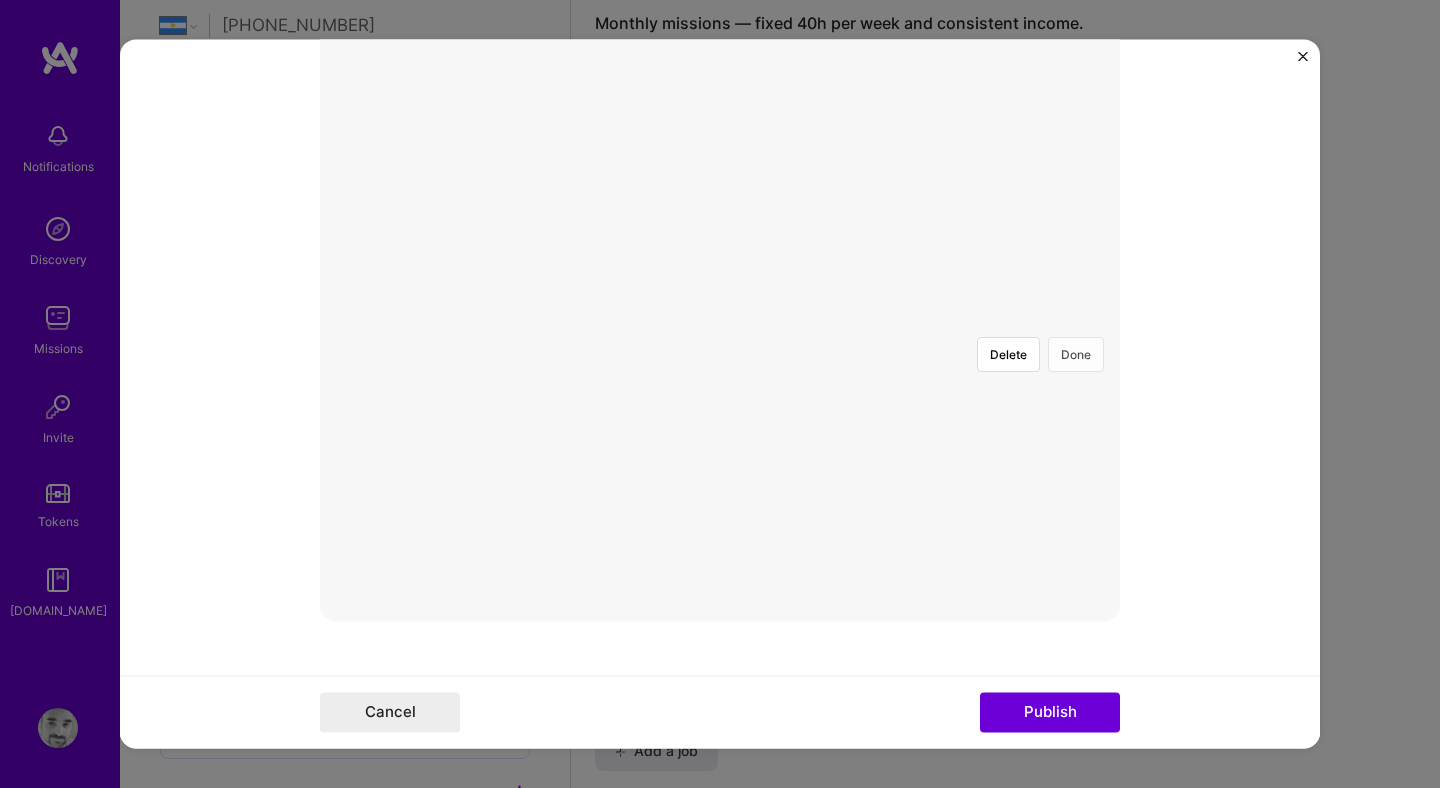 click on "Done" at bounding box center (1076, 354) 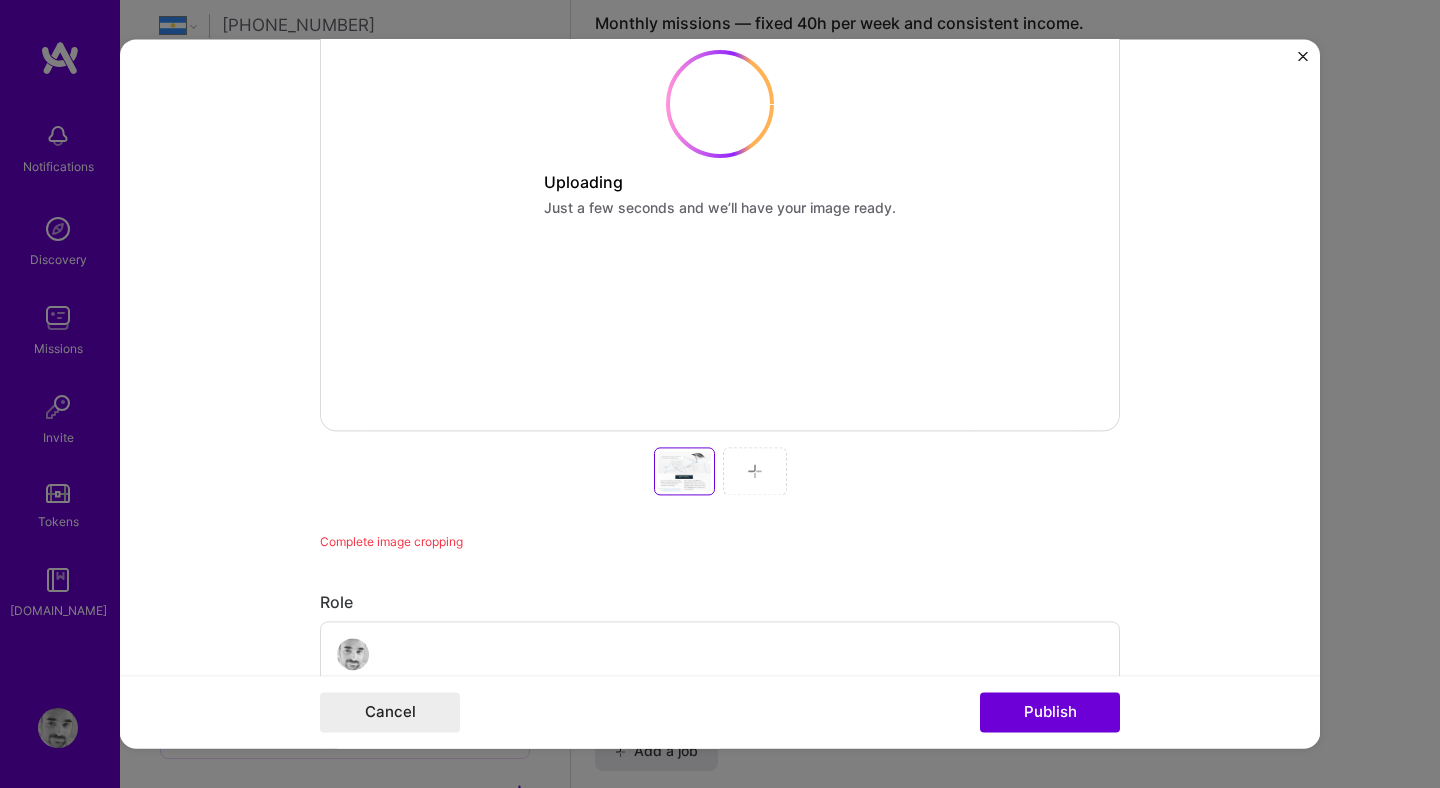 scroll, scrollTop: 763, scrollLeft: 0, axis: vertical 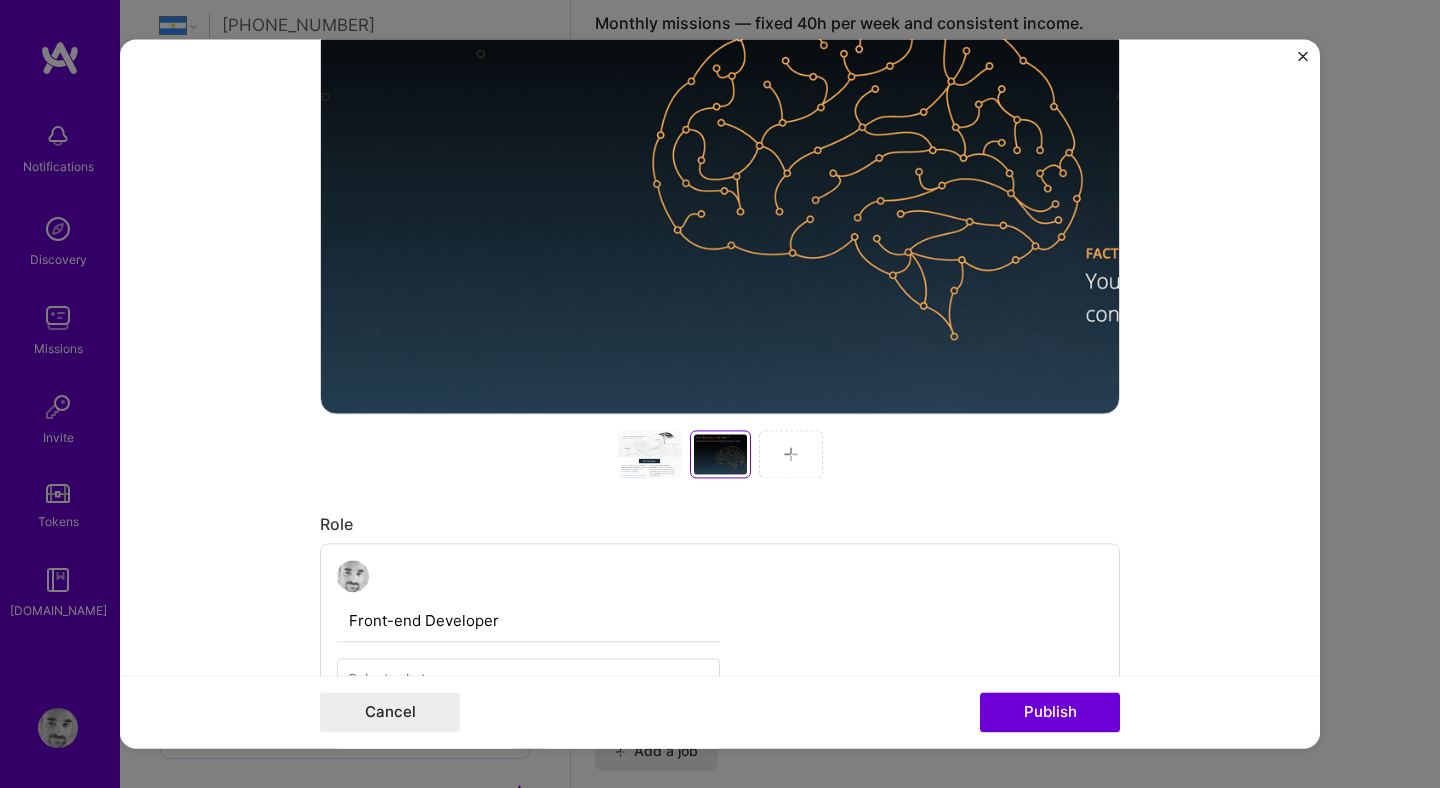 click at bounding box center (791, 454) 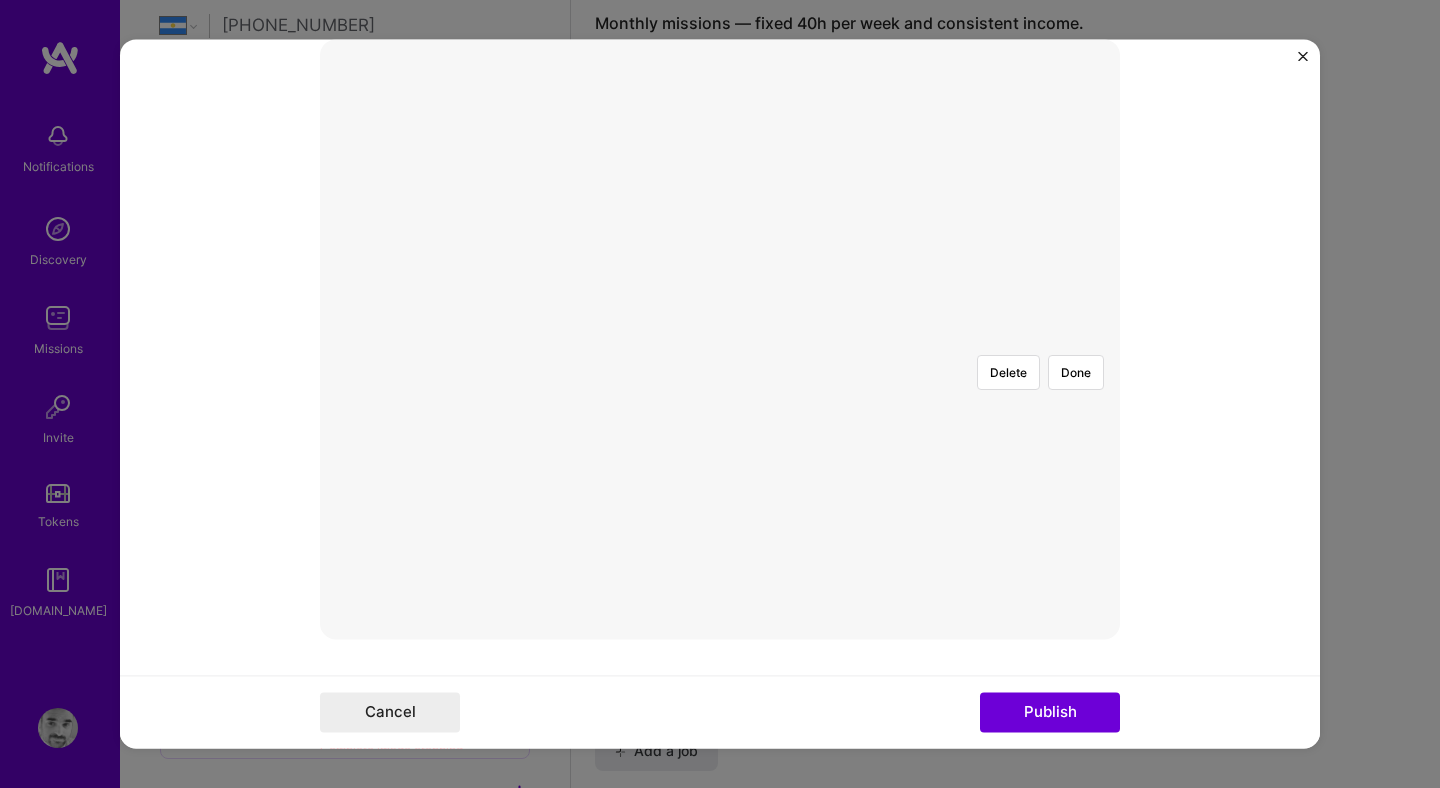 scroll, scrollTop: 535, scrollLeft: 0, axis: vertical 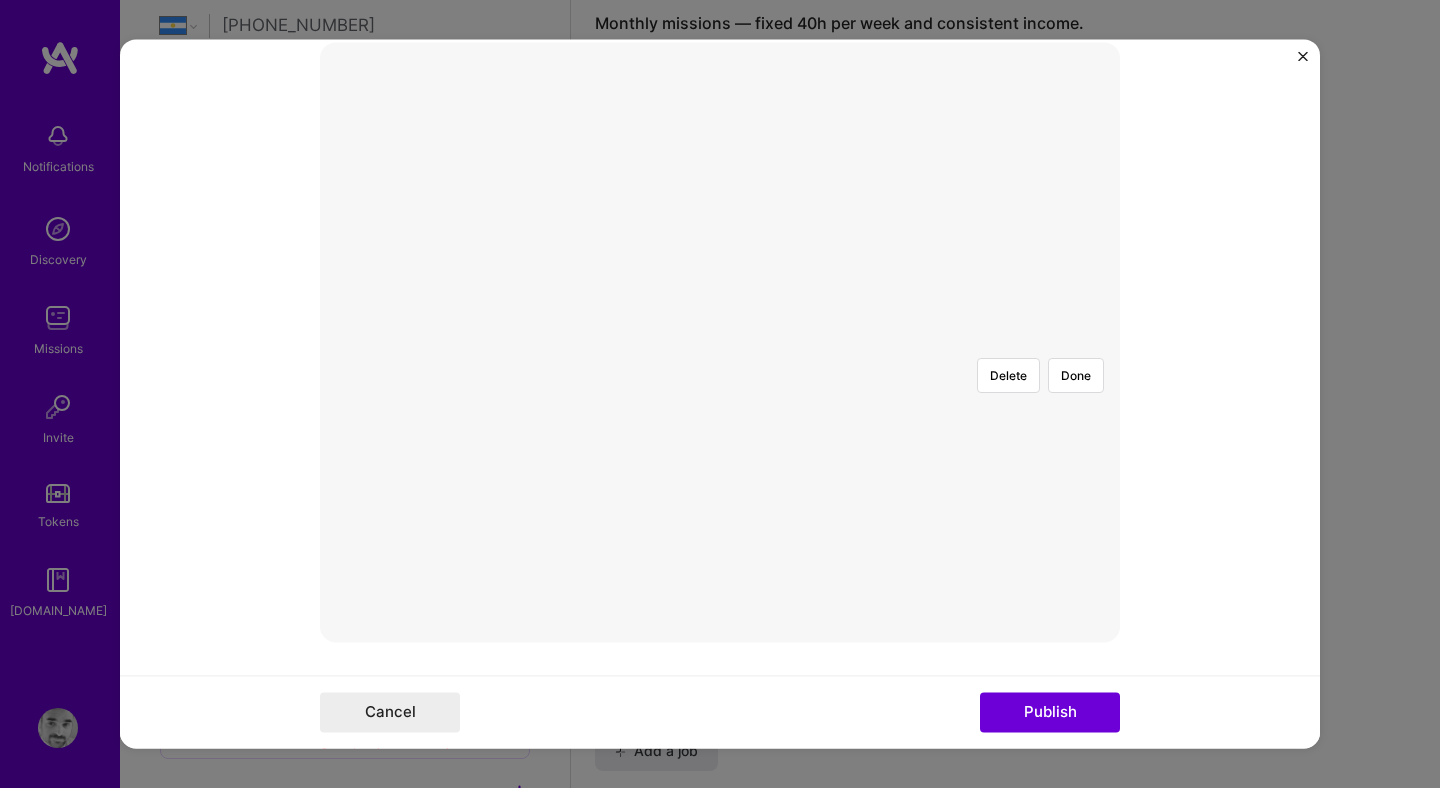 click at bounding box center [1012, 561] 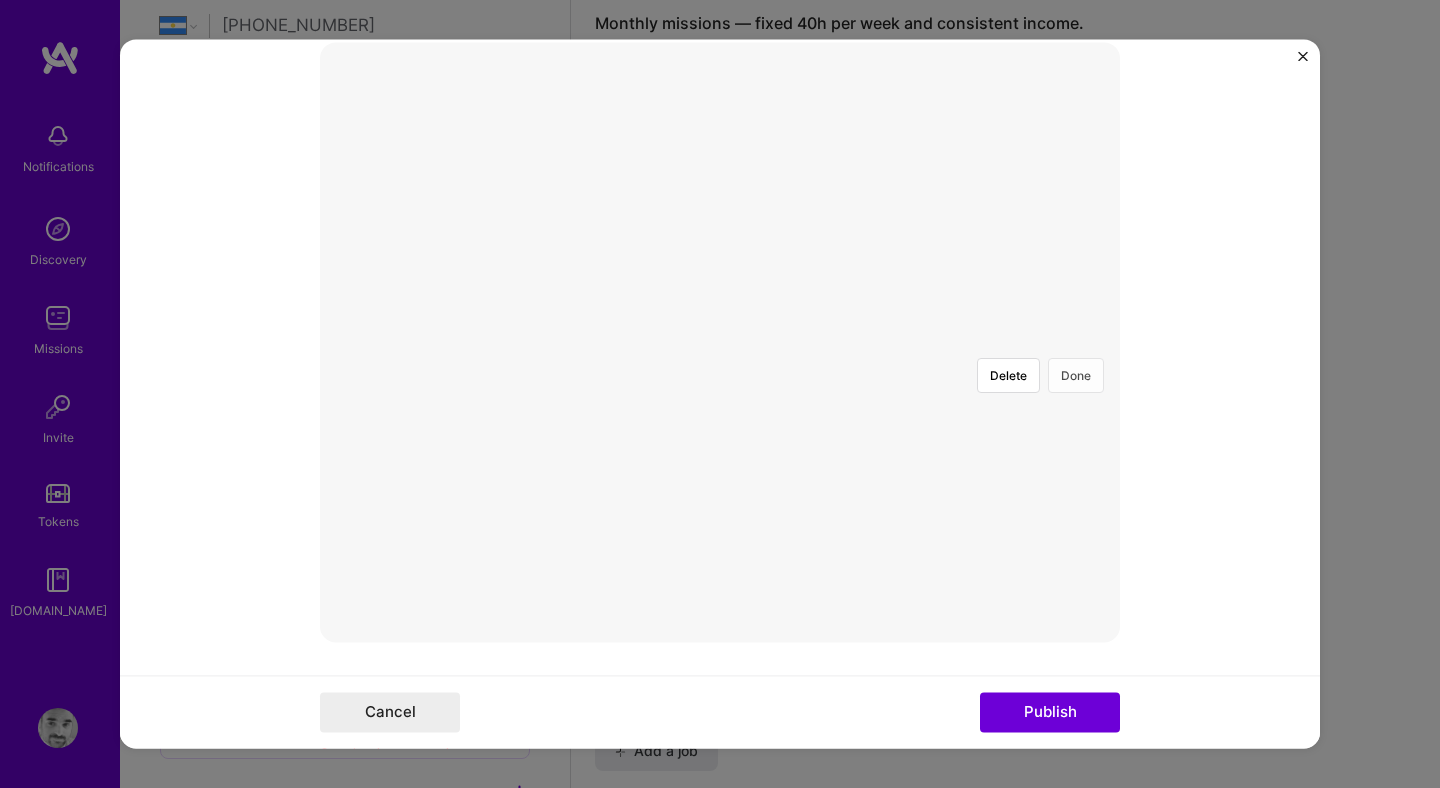 click on "Done" at bounding box center (1076, 375) 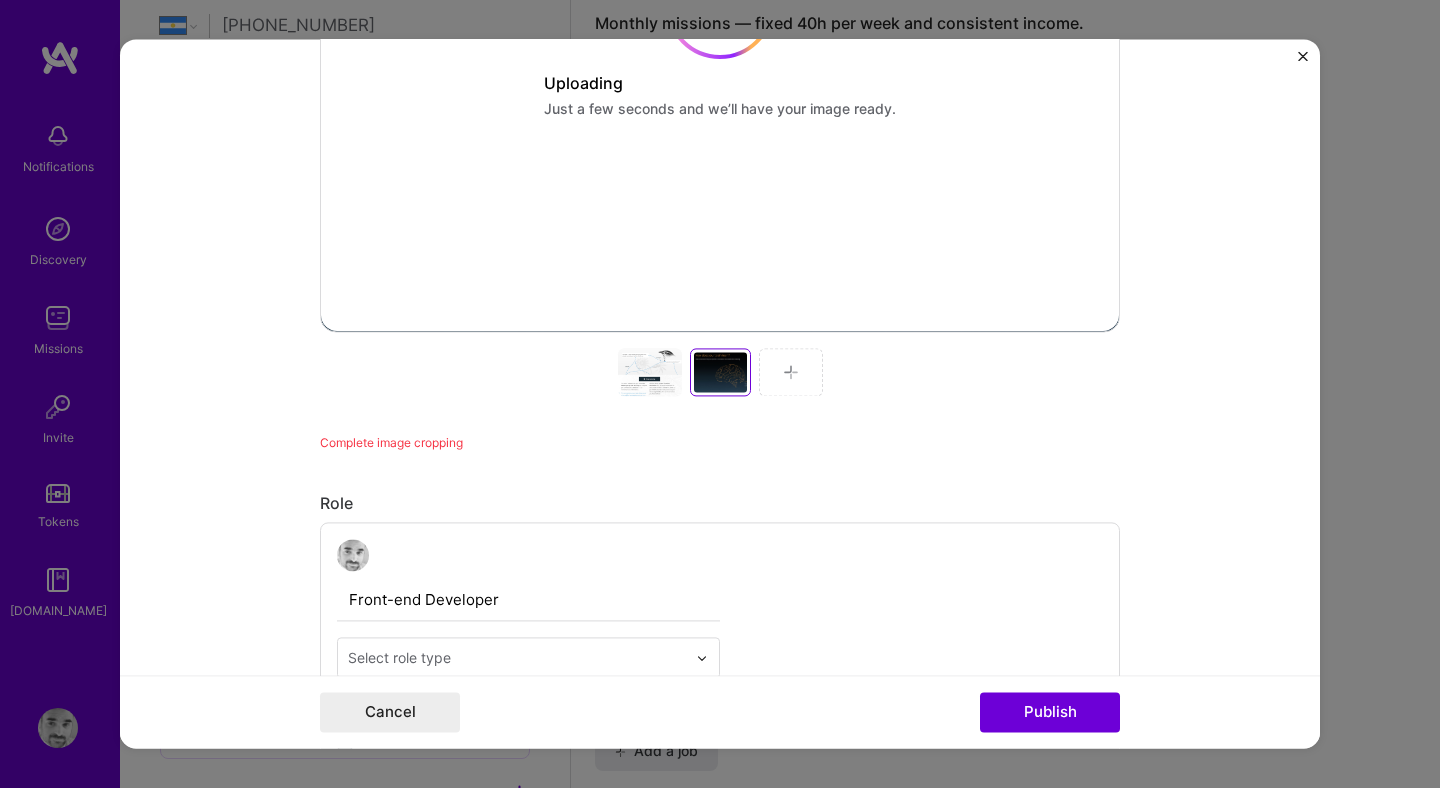 scroll, scrollTop: 861, scrollLeft: 0, axis: vertical 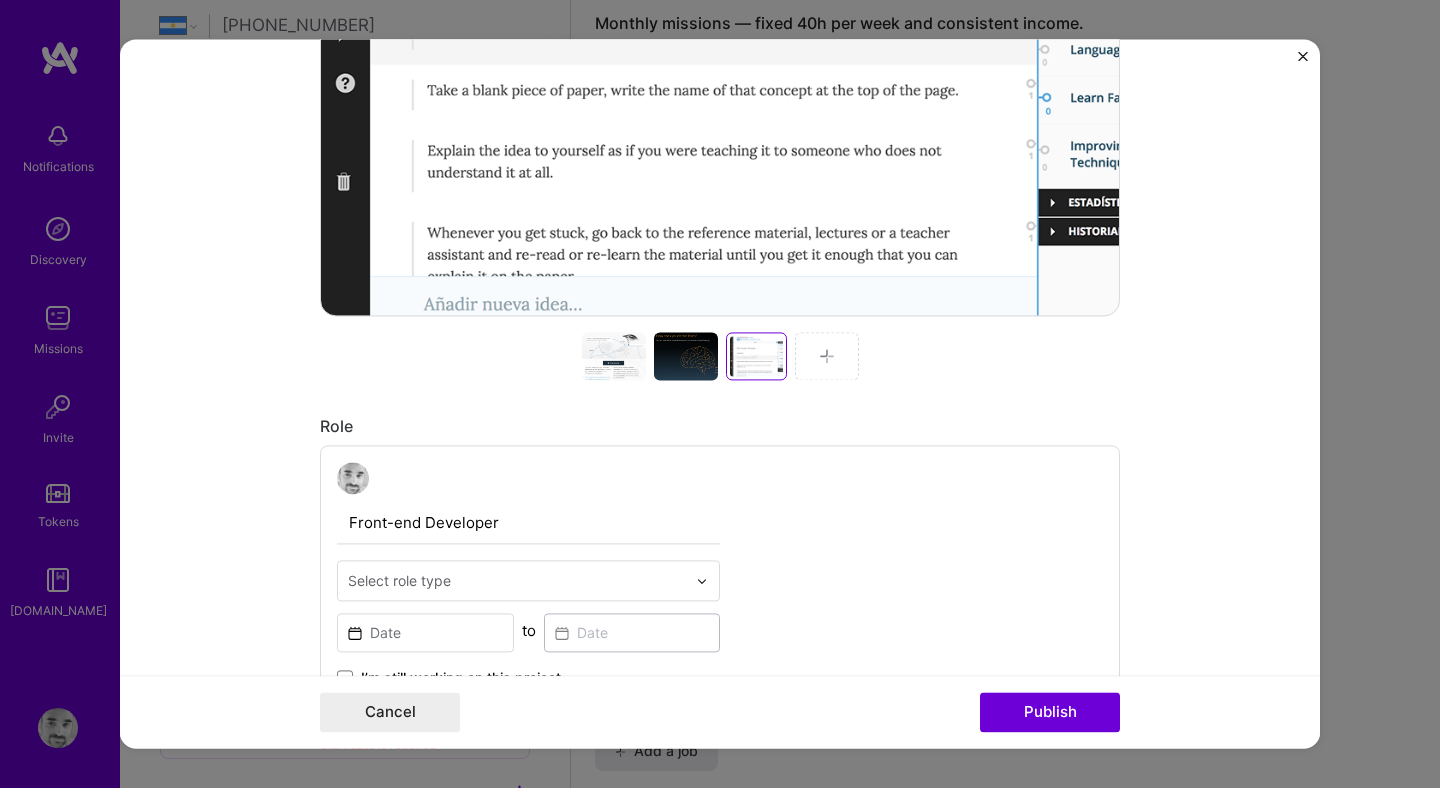 click at bounding box center [827, 356] 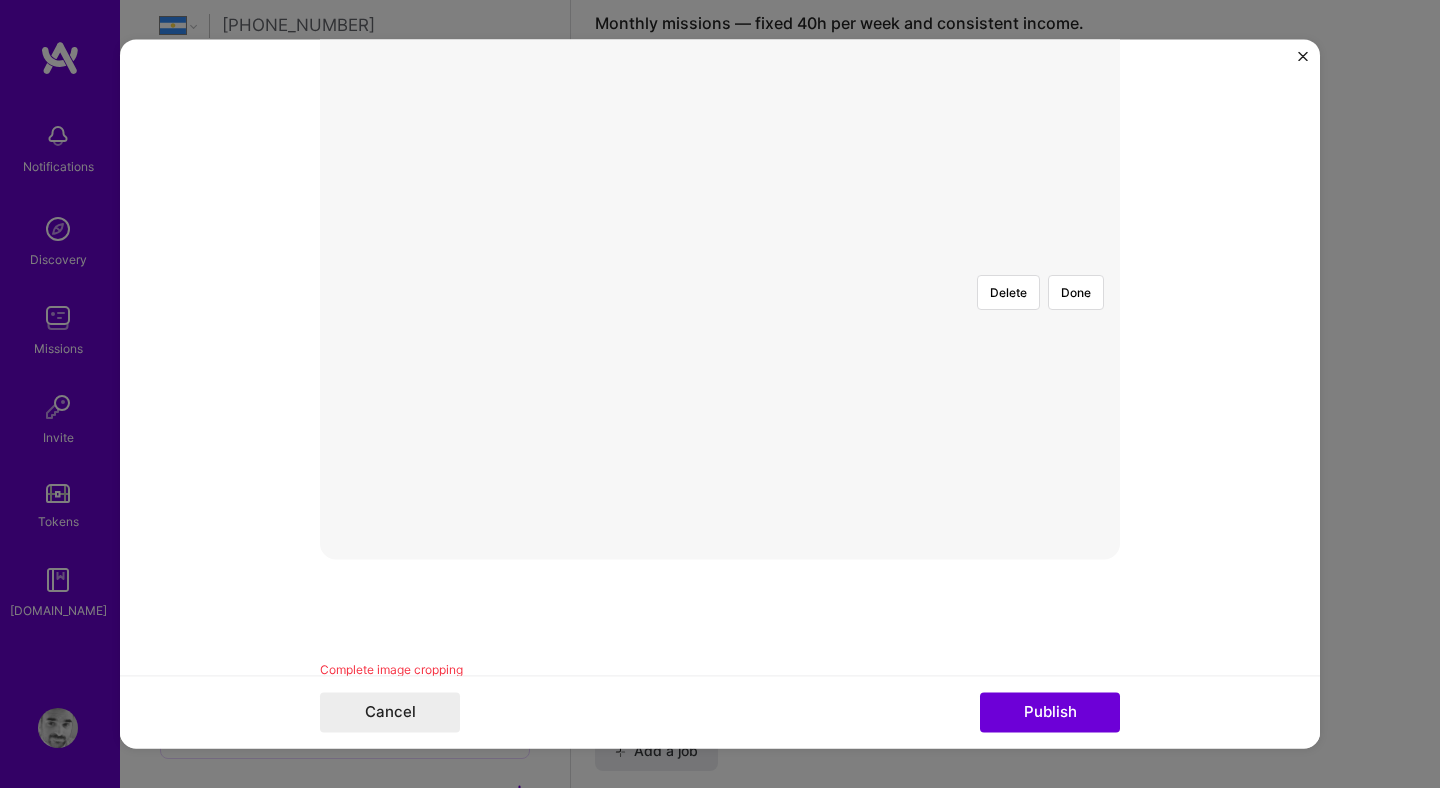 scroll, scrollTop: 445, scrollLeft: 0, axis: vertical 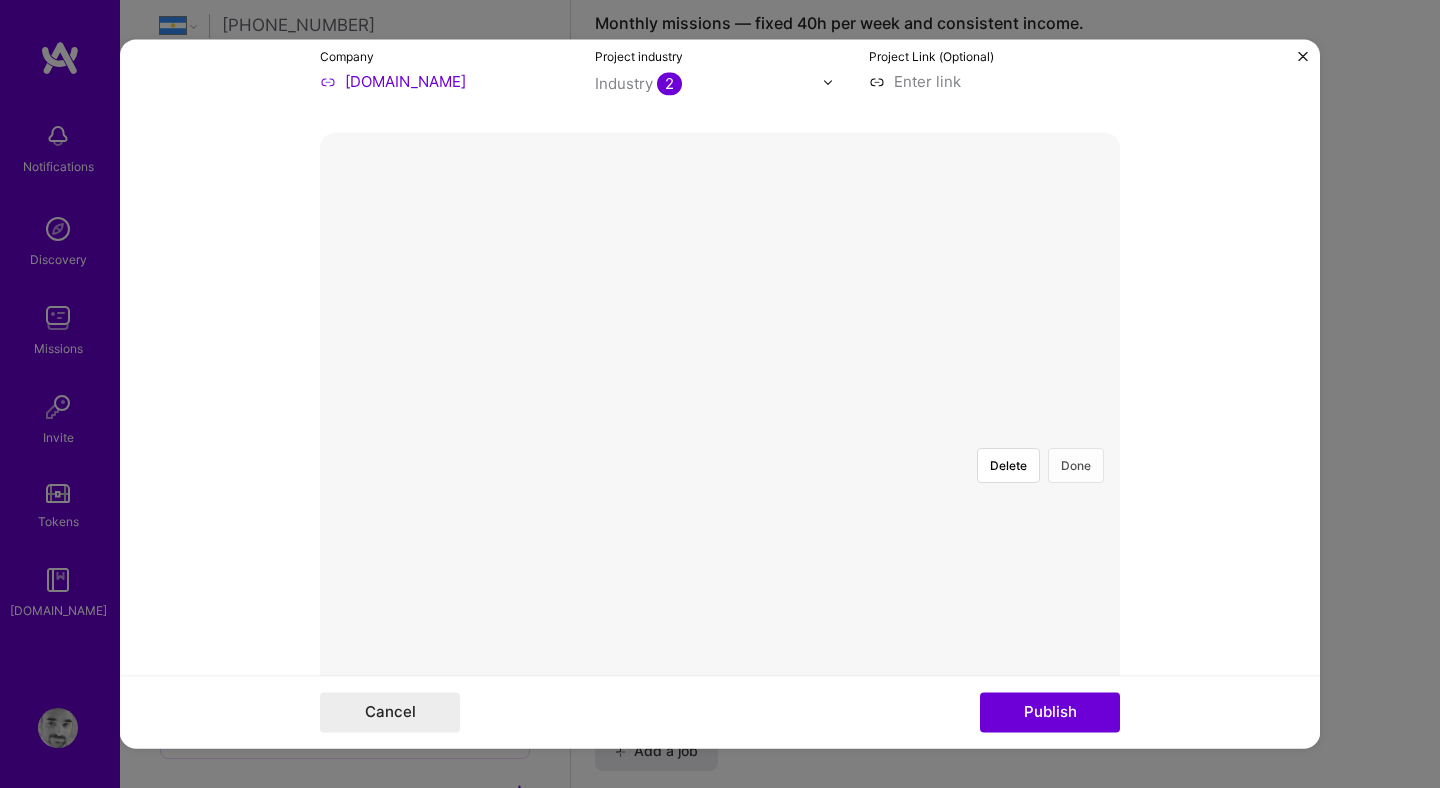 click on "Done" at bounding box center [1076, 465] 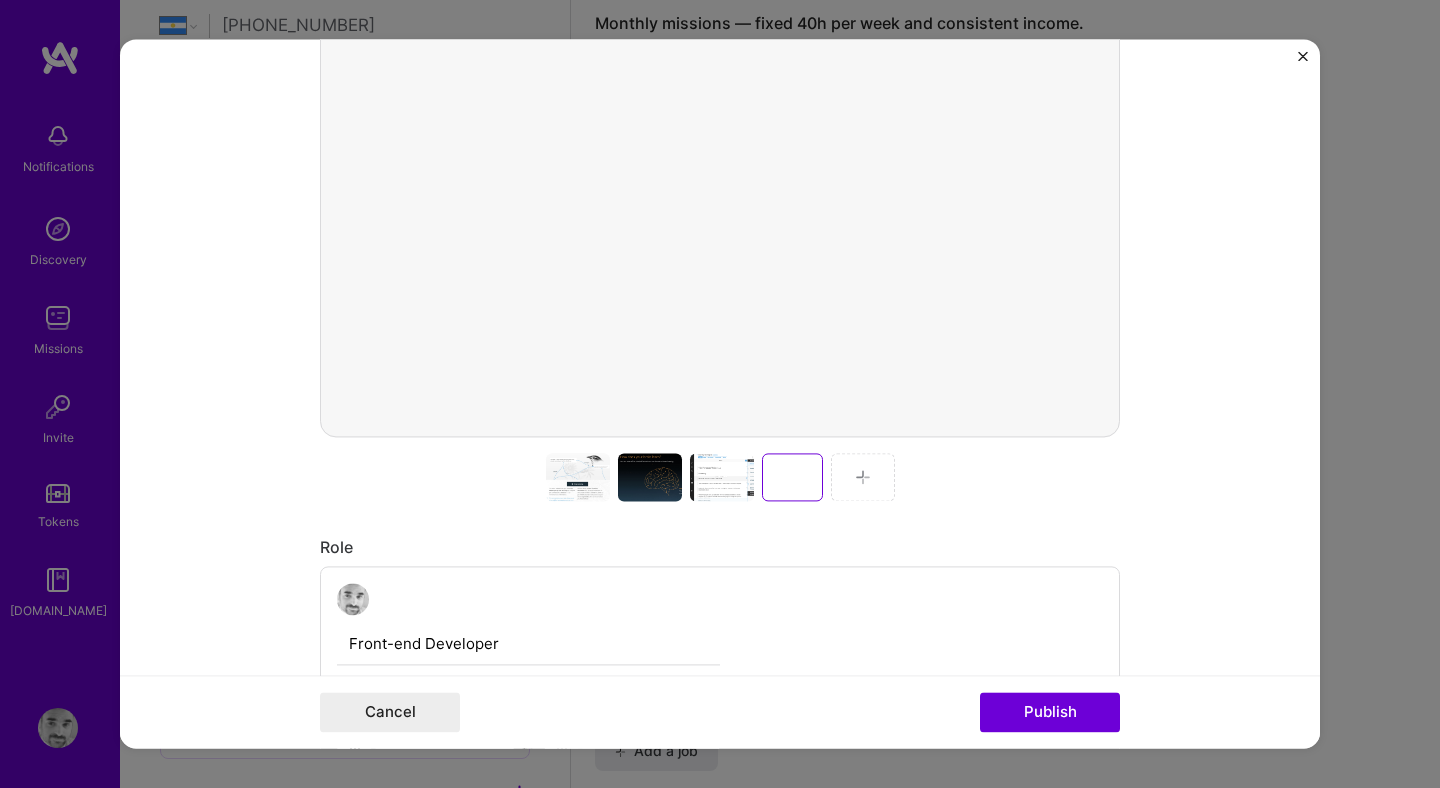 scroll, scrollTop: 773, scrollLeft: 0, axis: vertical 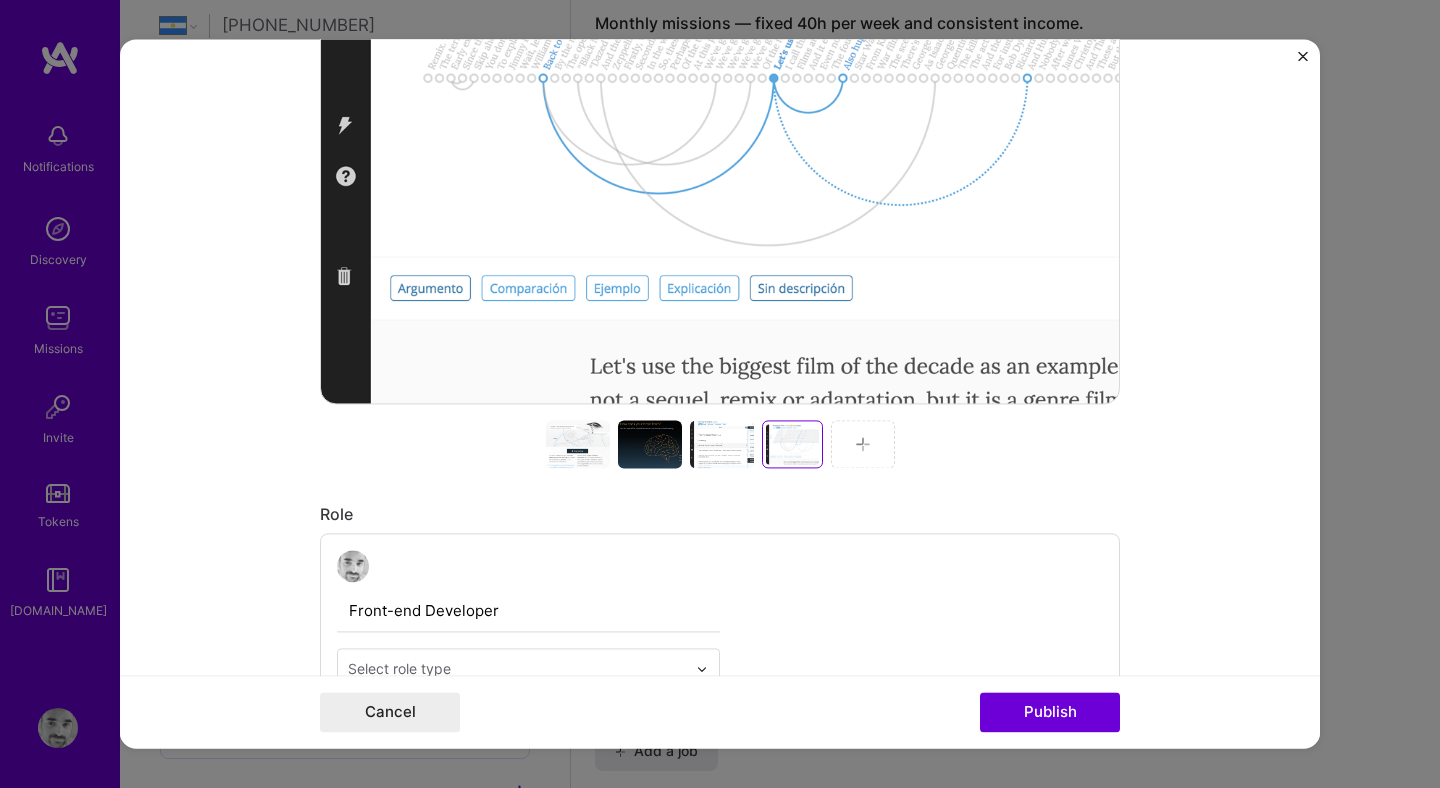 click at bounding box center (578, 444) 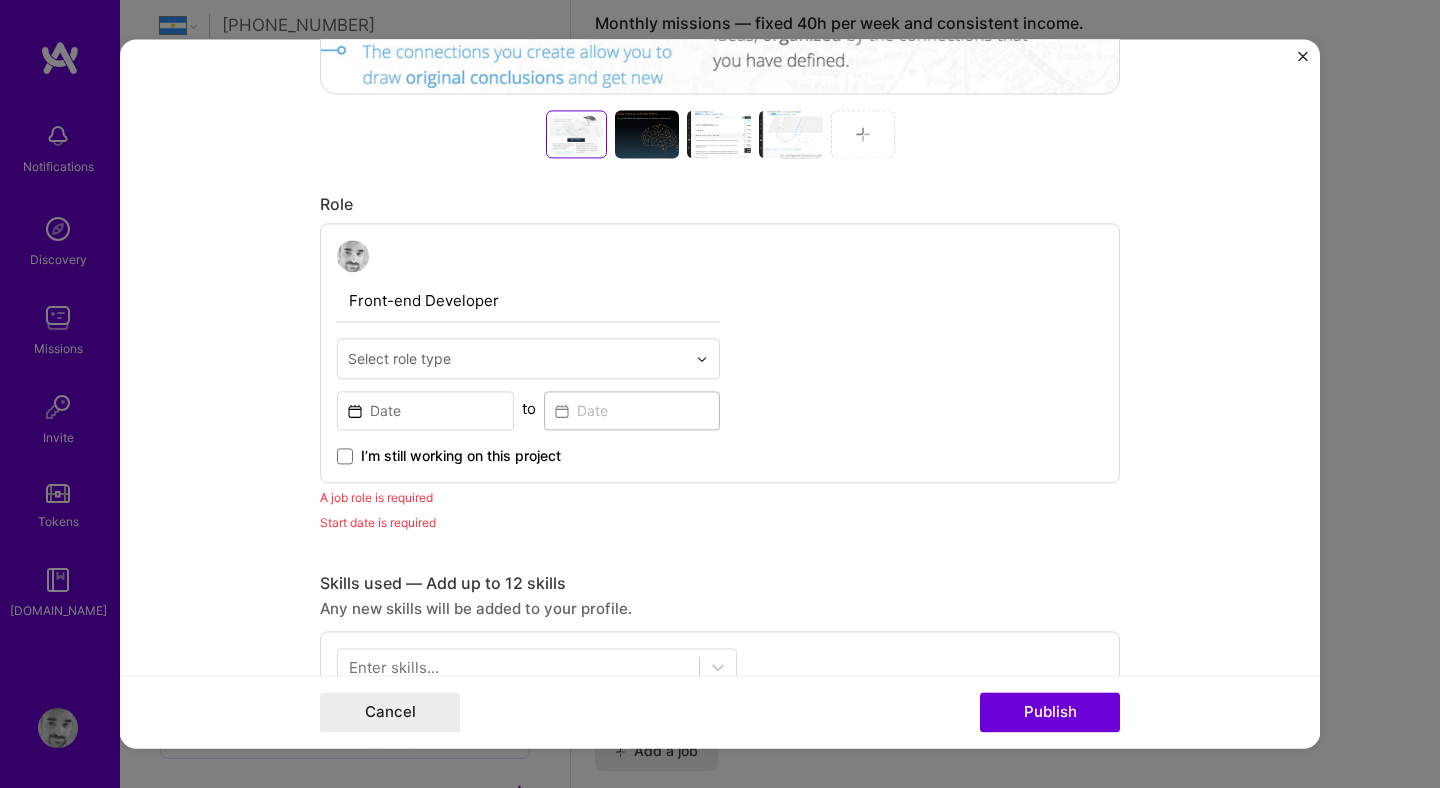 scroll, scrollTop: 1102, scrollLeft: 0, axis: vertical 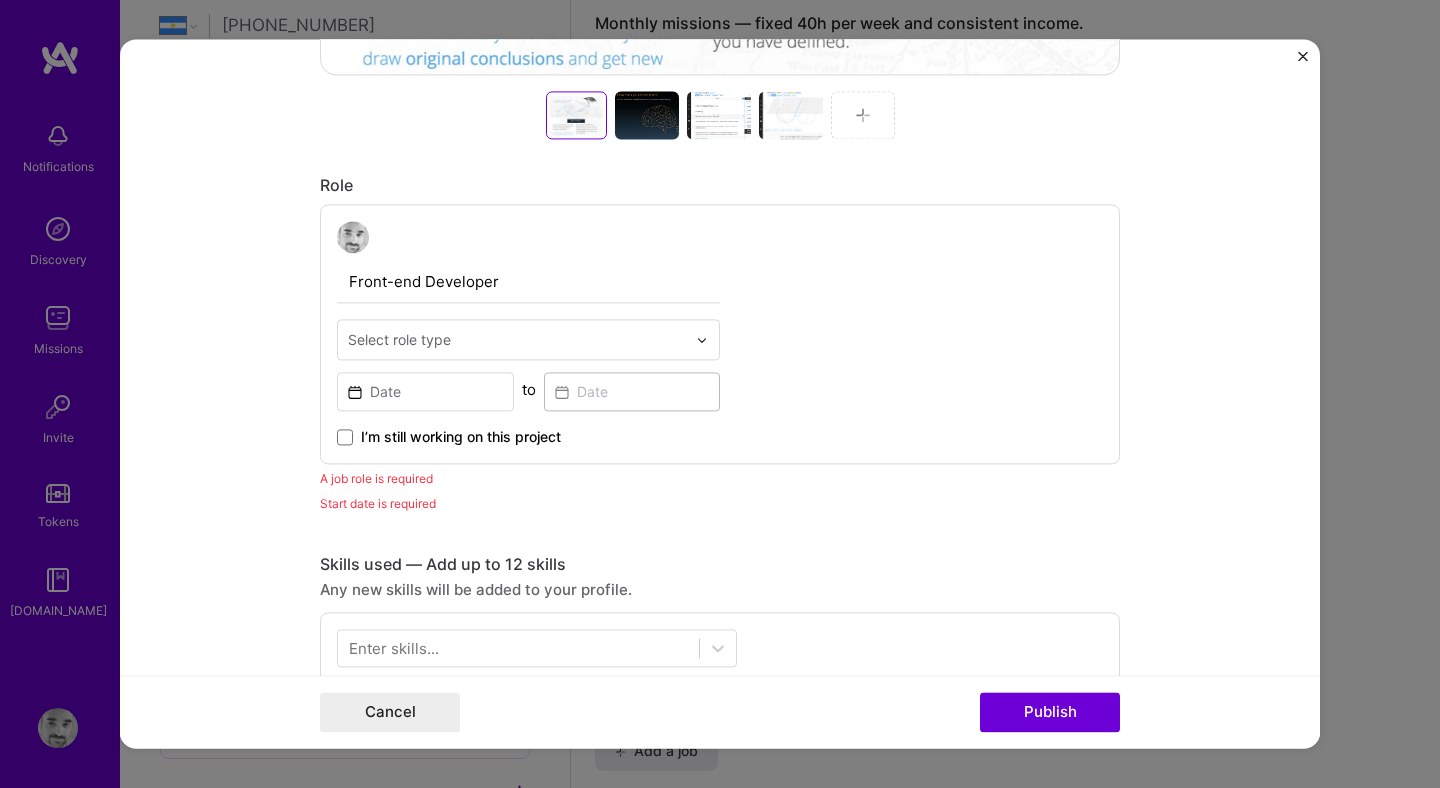 click at bounding box center [517, 339] 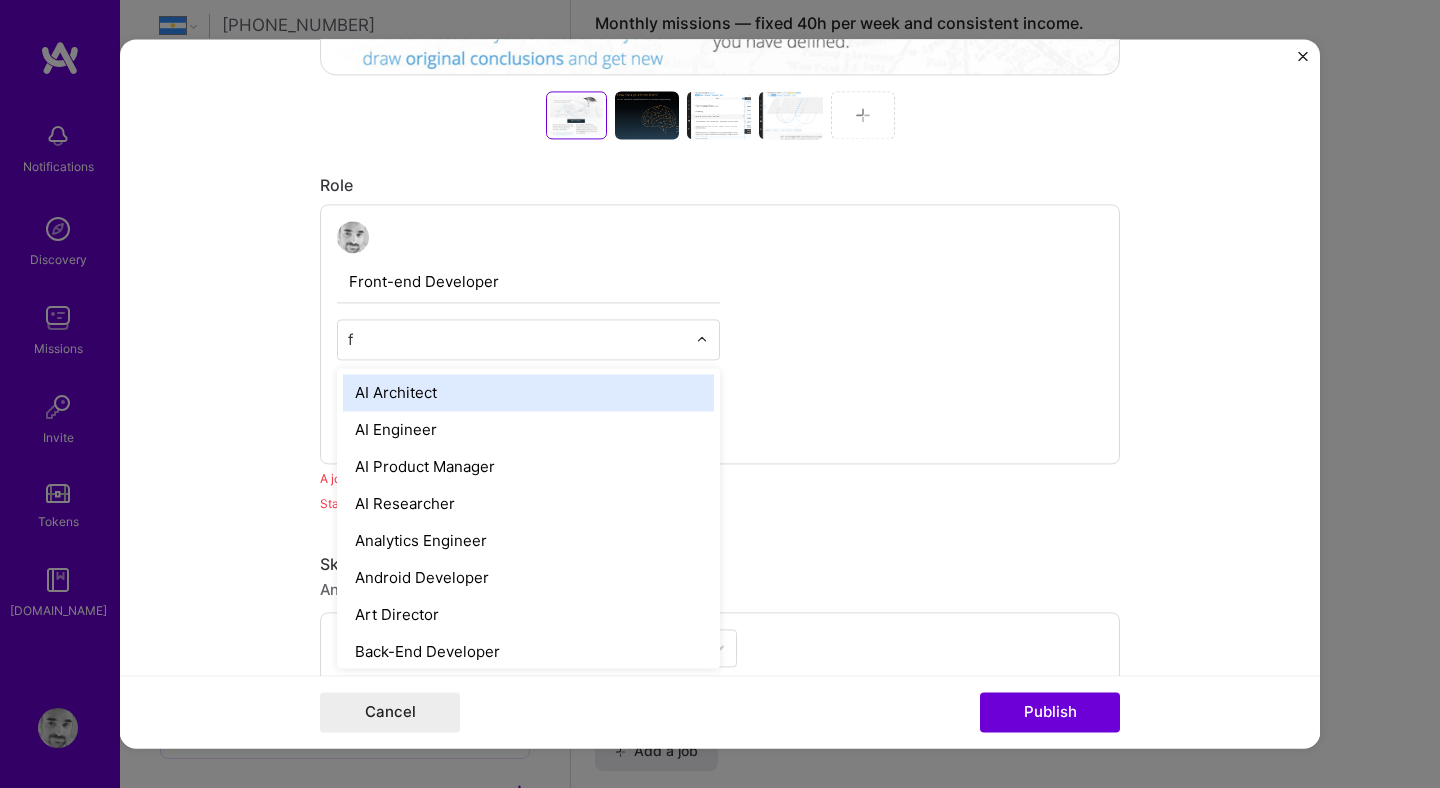 type on "fr" 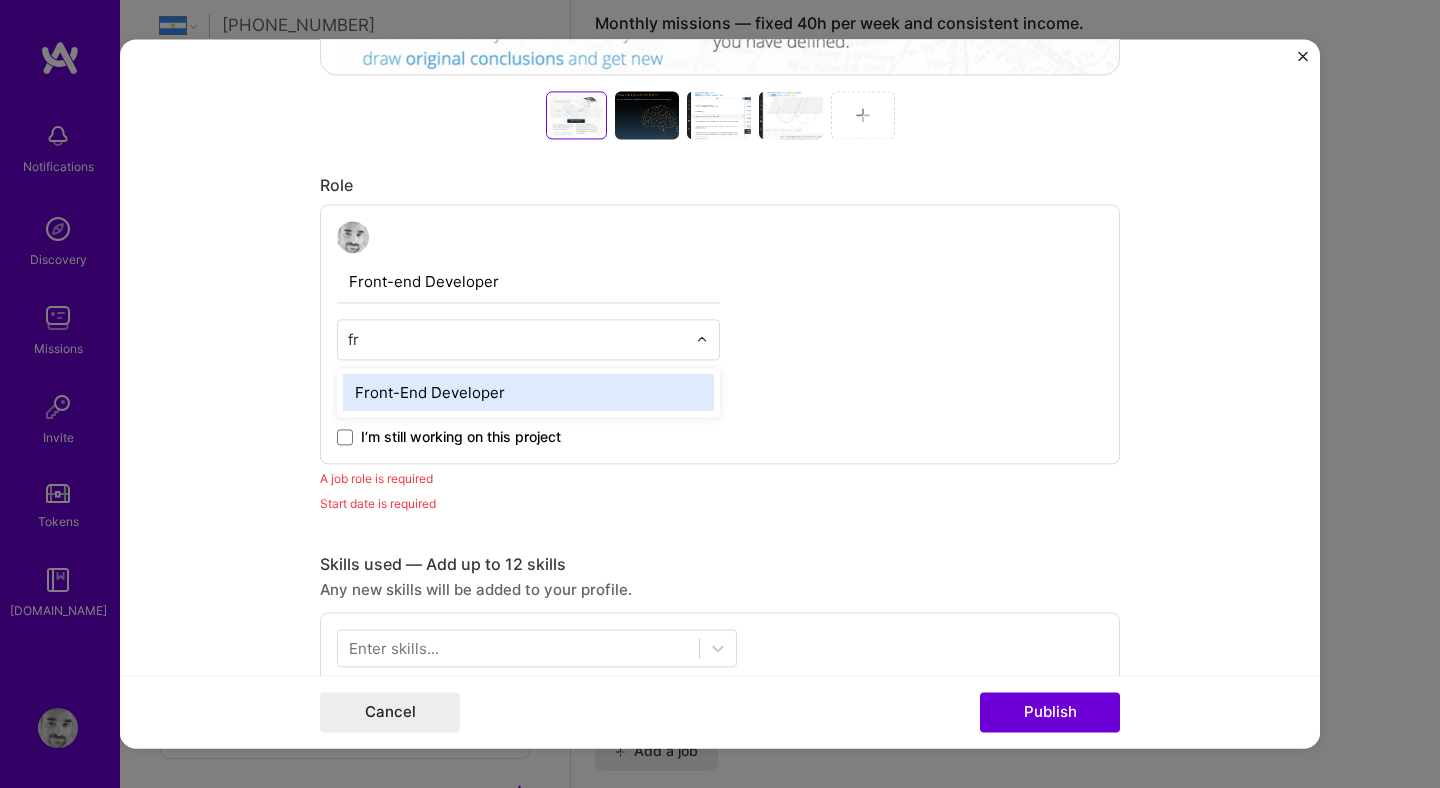 click on "Front-End Developer" at bounding box center (528, 392) 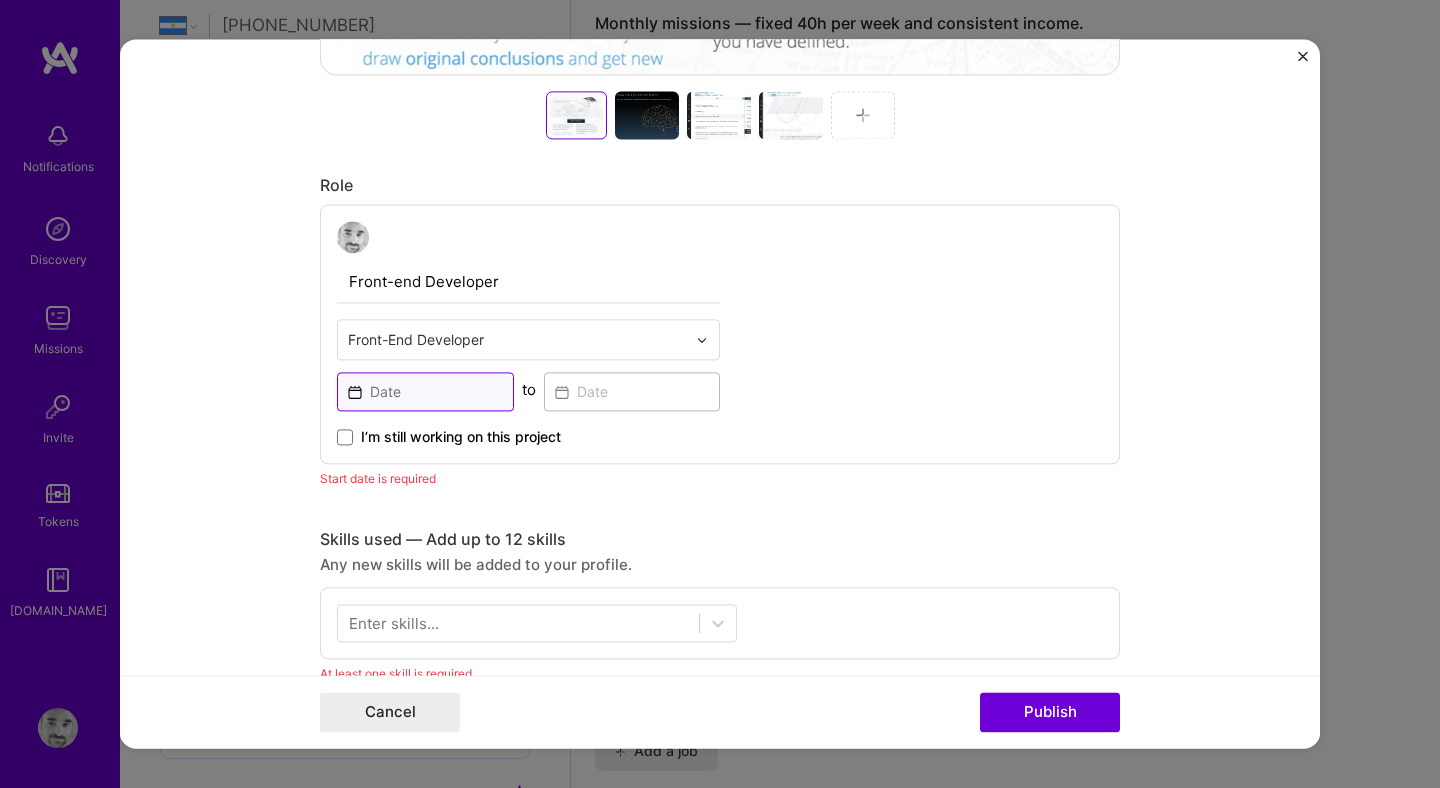 click at bounding box center [425, 391] 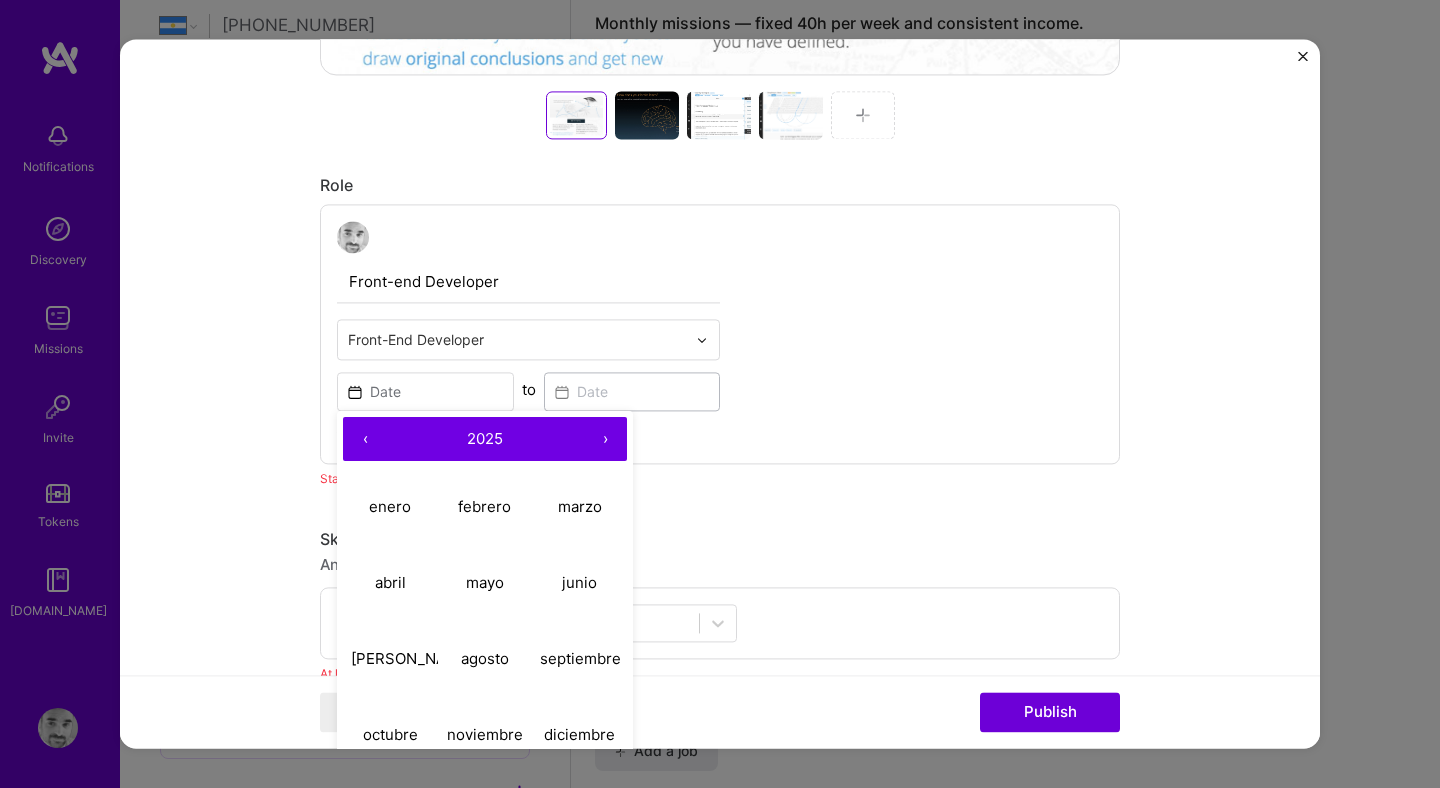 click on "‹" at bounding box center [365, 439] 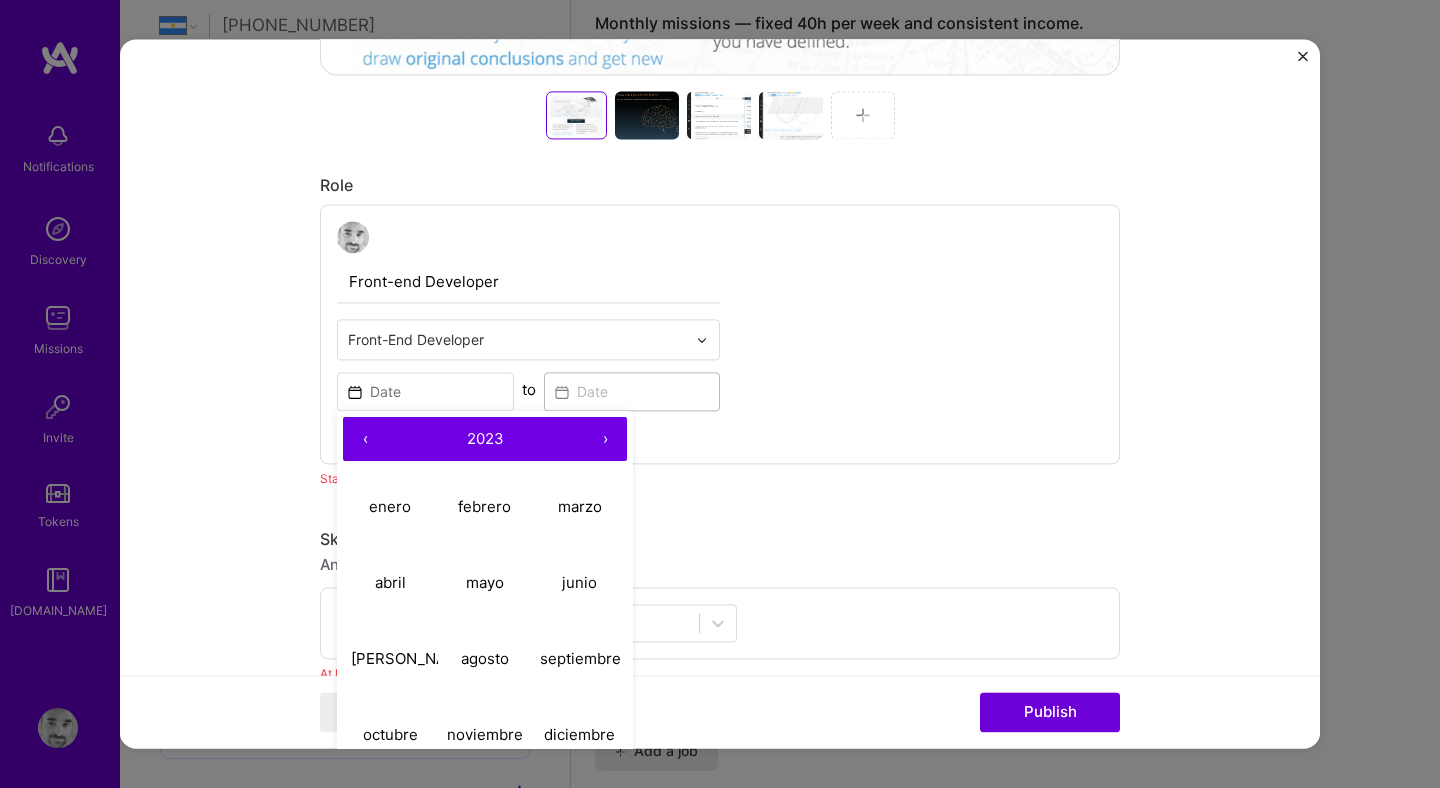 click on "‹" at bounding box center [365, 439] 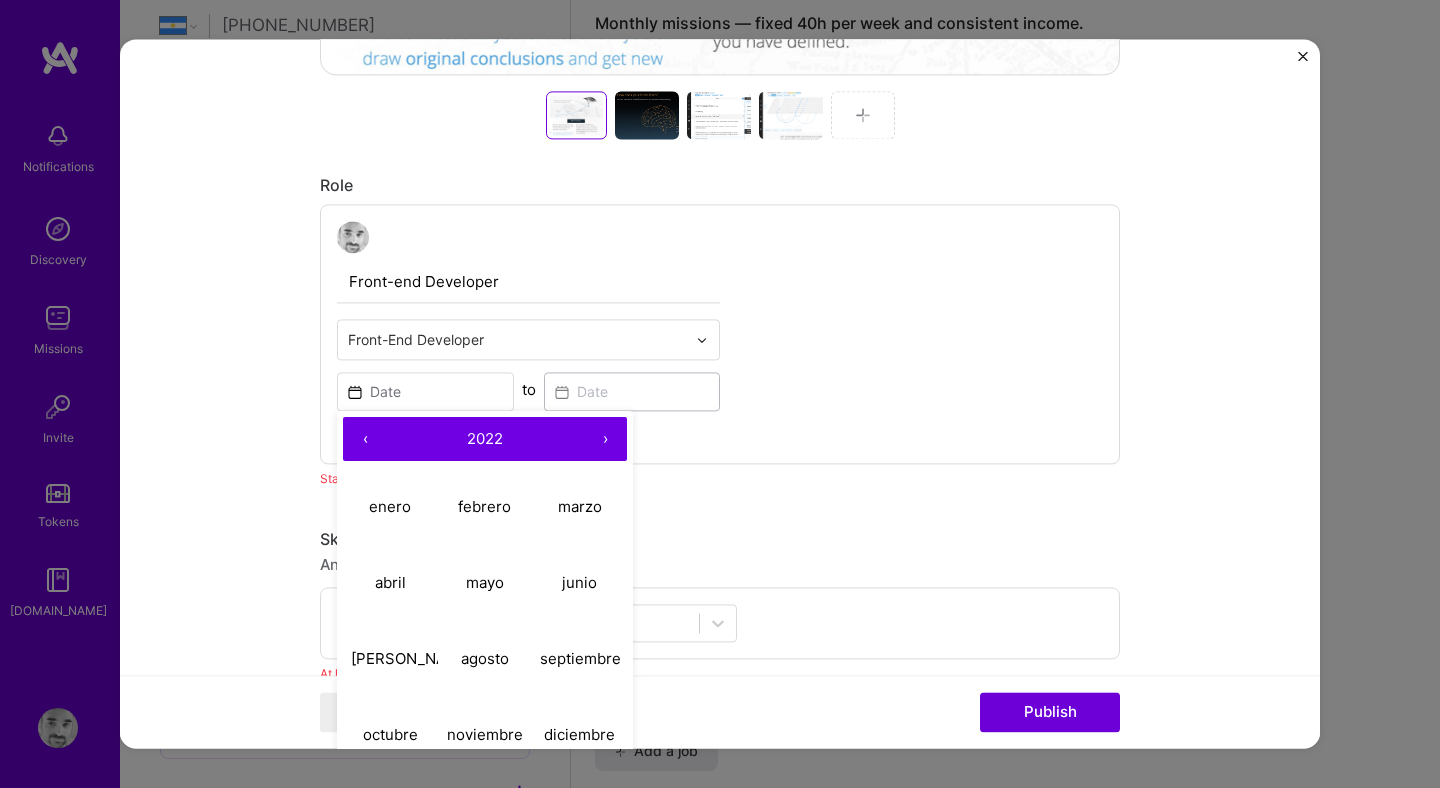 click on "‹" at bounding box center (365, 439) 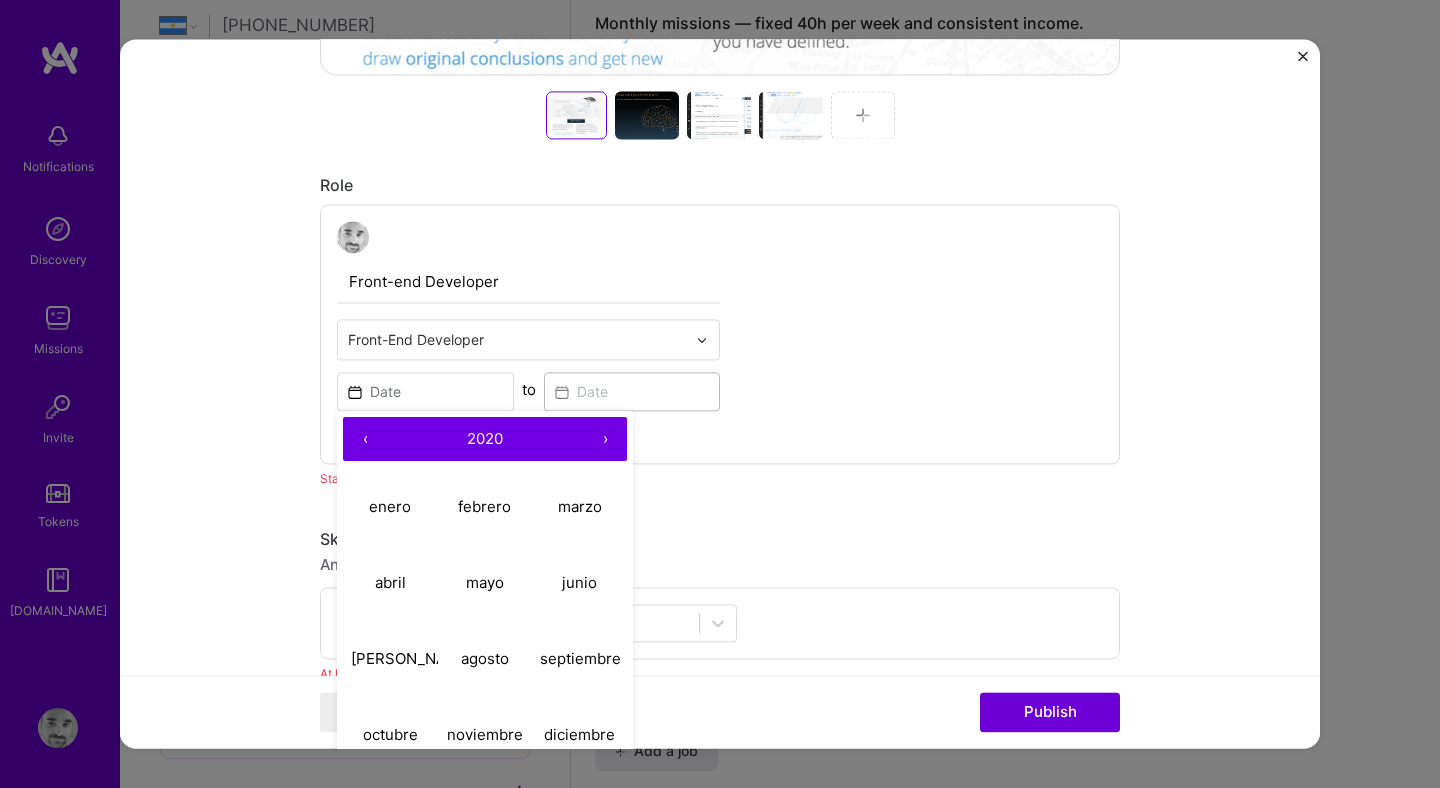 click on "‹" at bounding box center [365, 439] 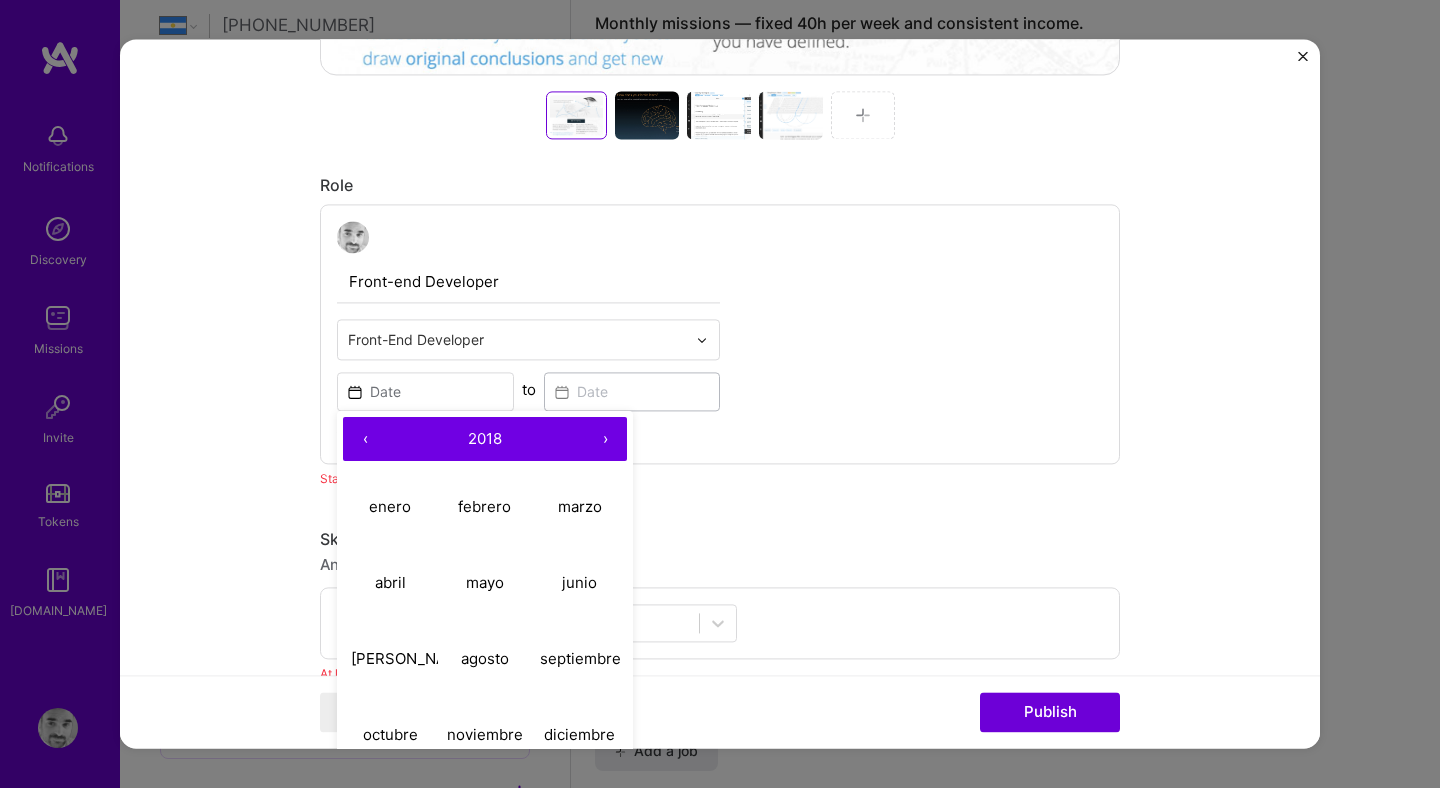click on "‹" at bounding box center [365, 439] 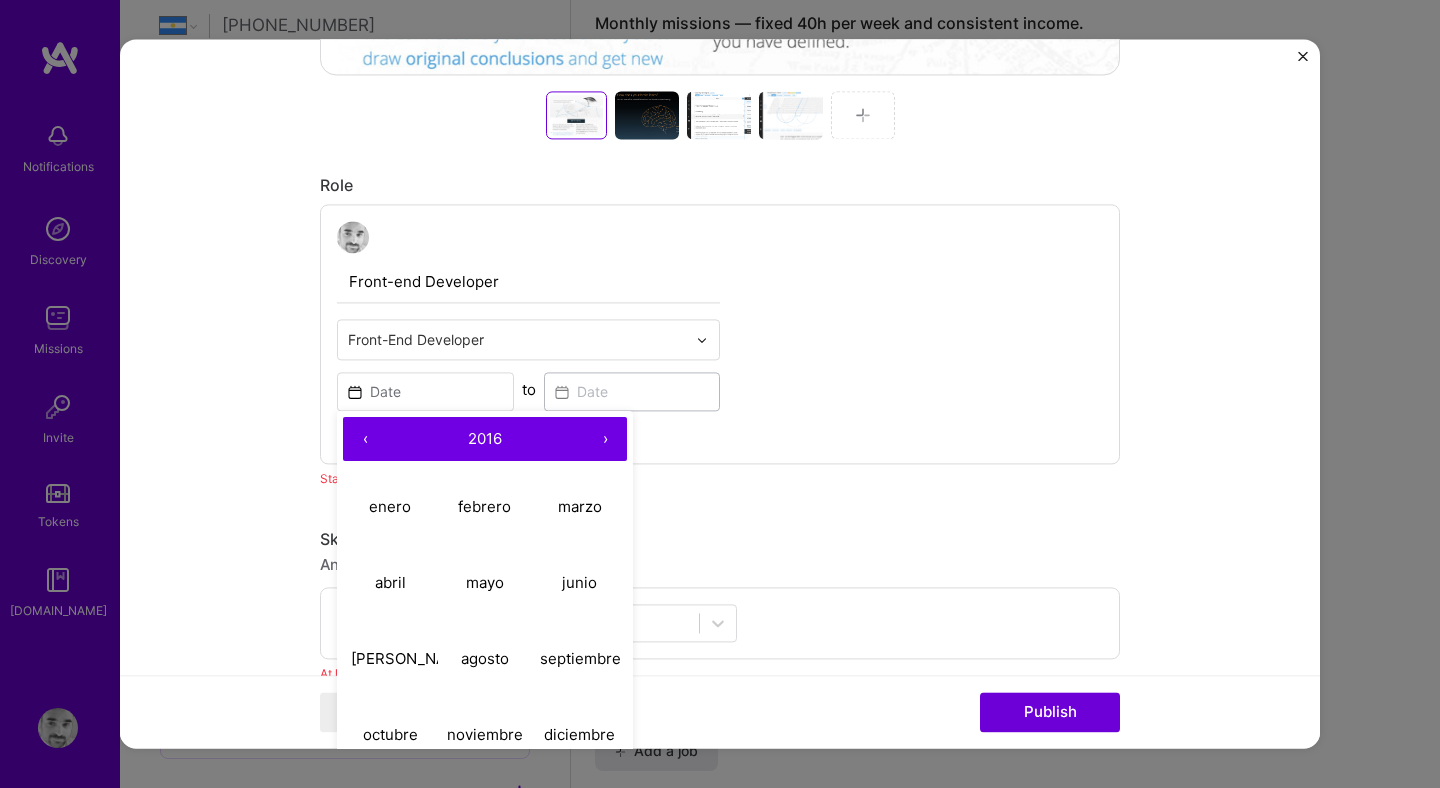 click on "‹" at bounding box center [365, 439] 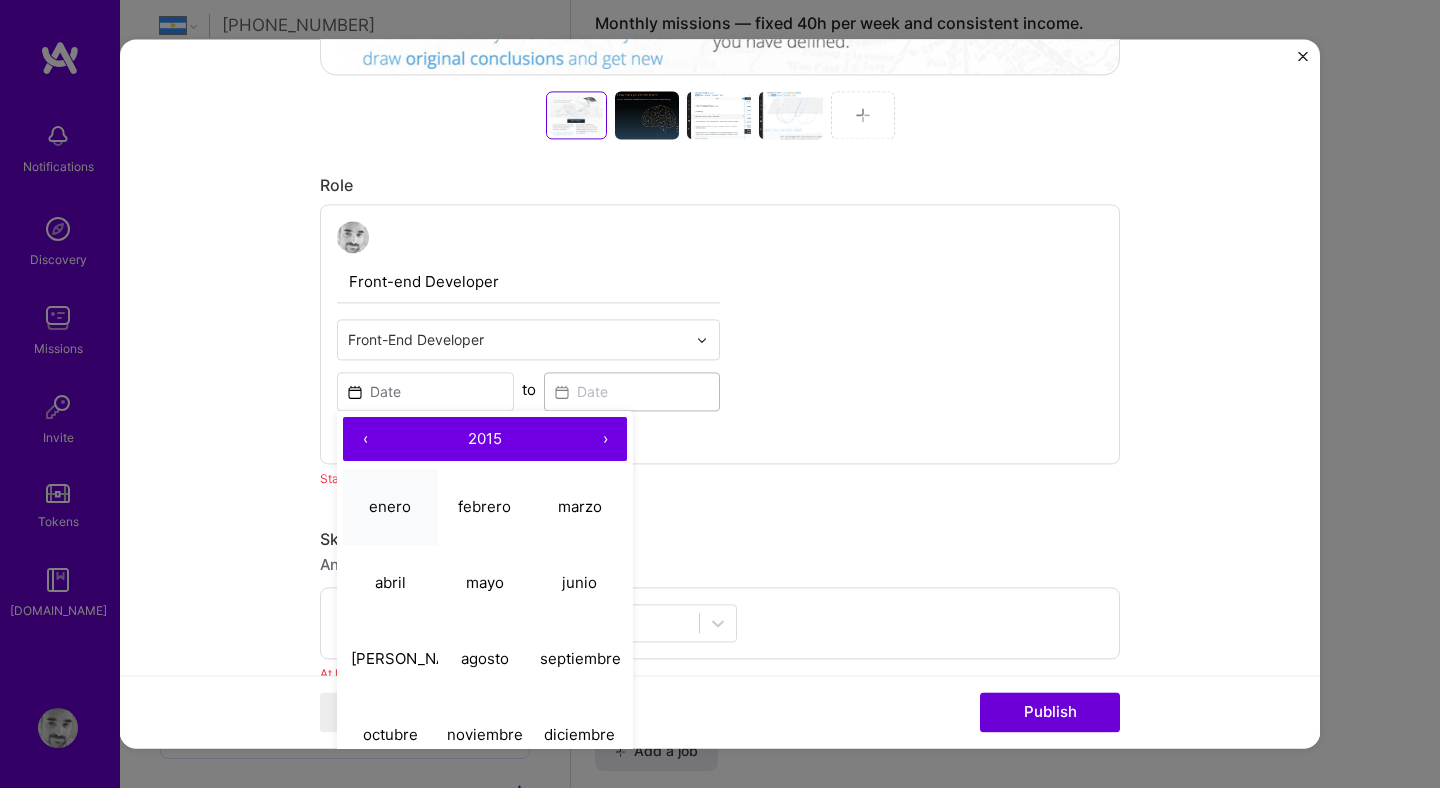 click on "enero" at bounding box center [390, 506] 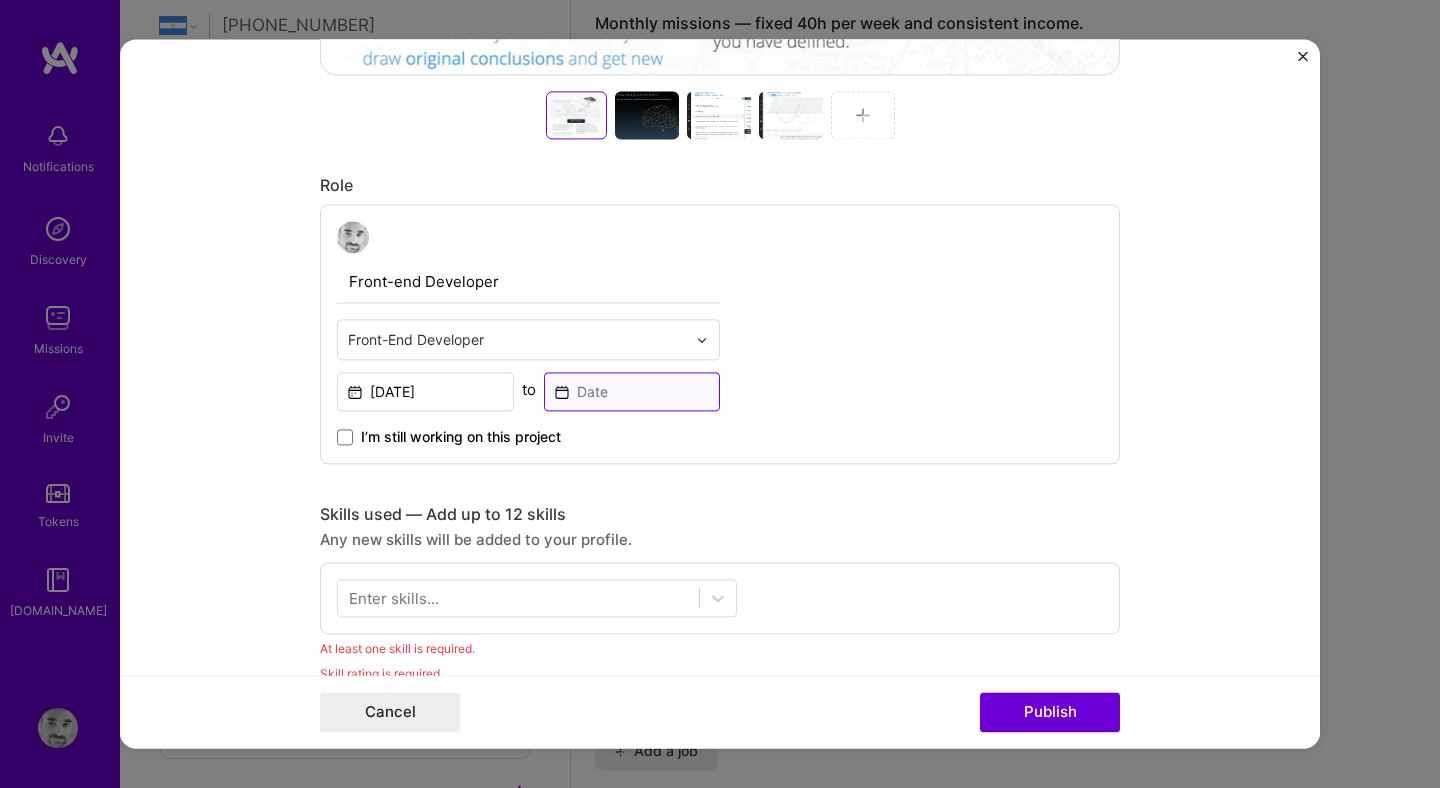 click at bounding box center [632, 391] 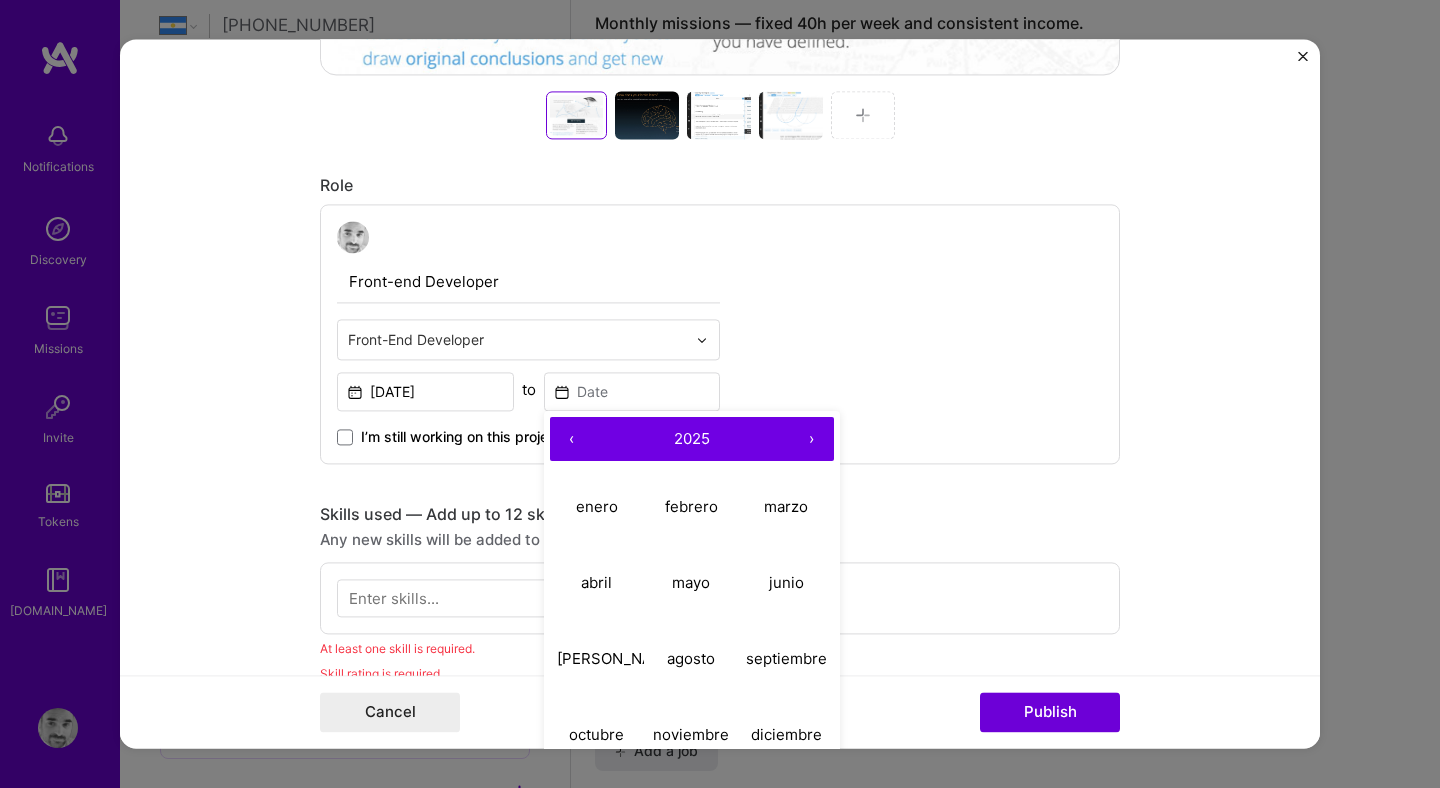 click on "‹" at bounding box center (572, 439) 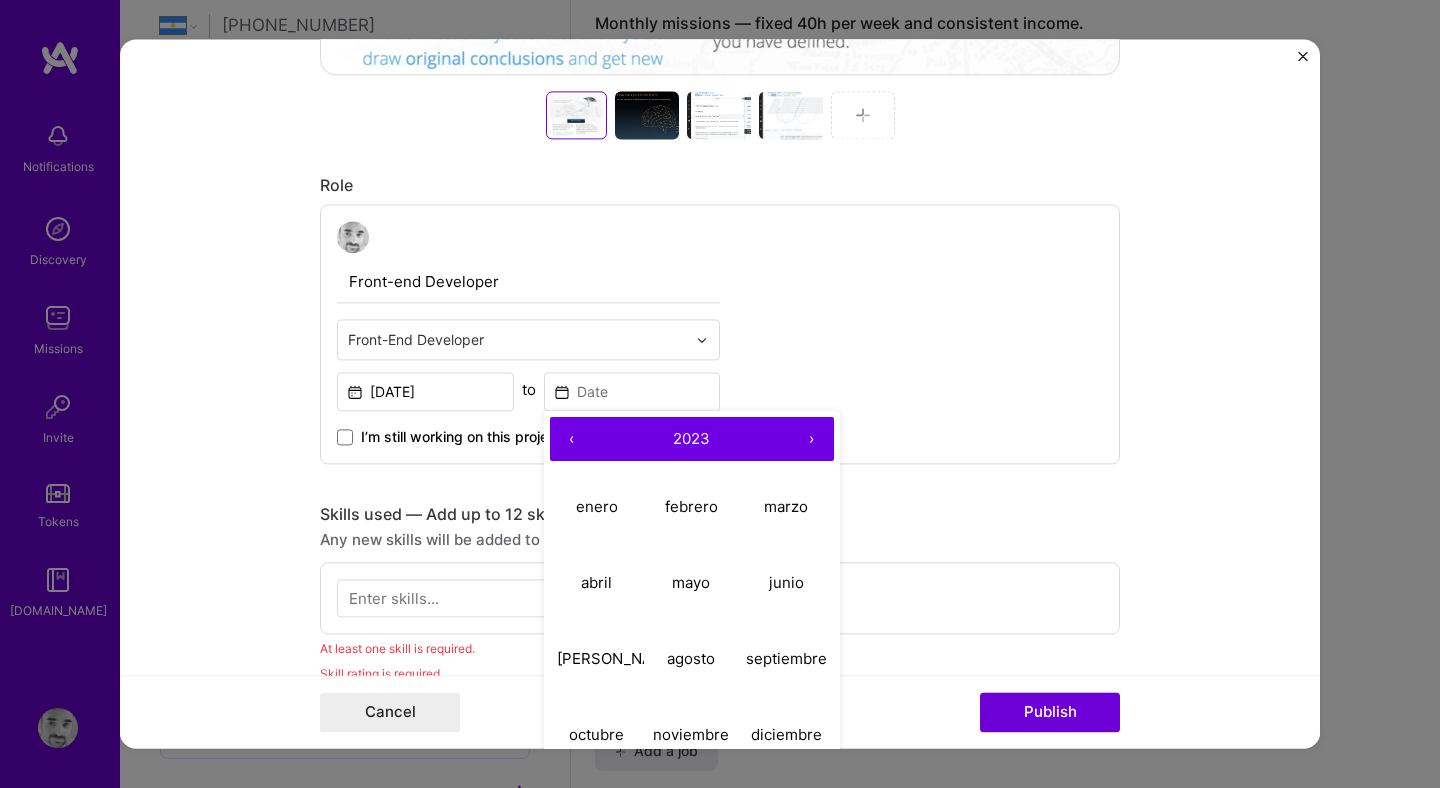 click on "‹" at bounding box center [572, 439] 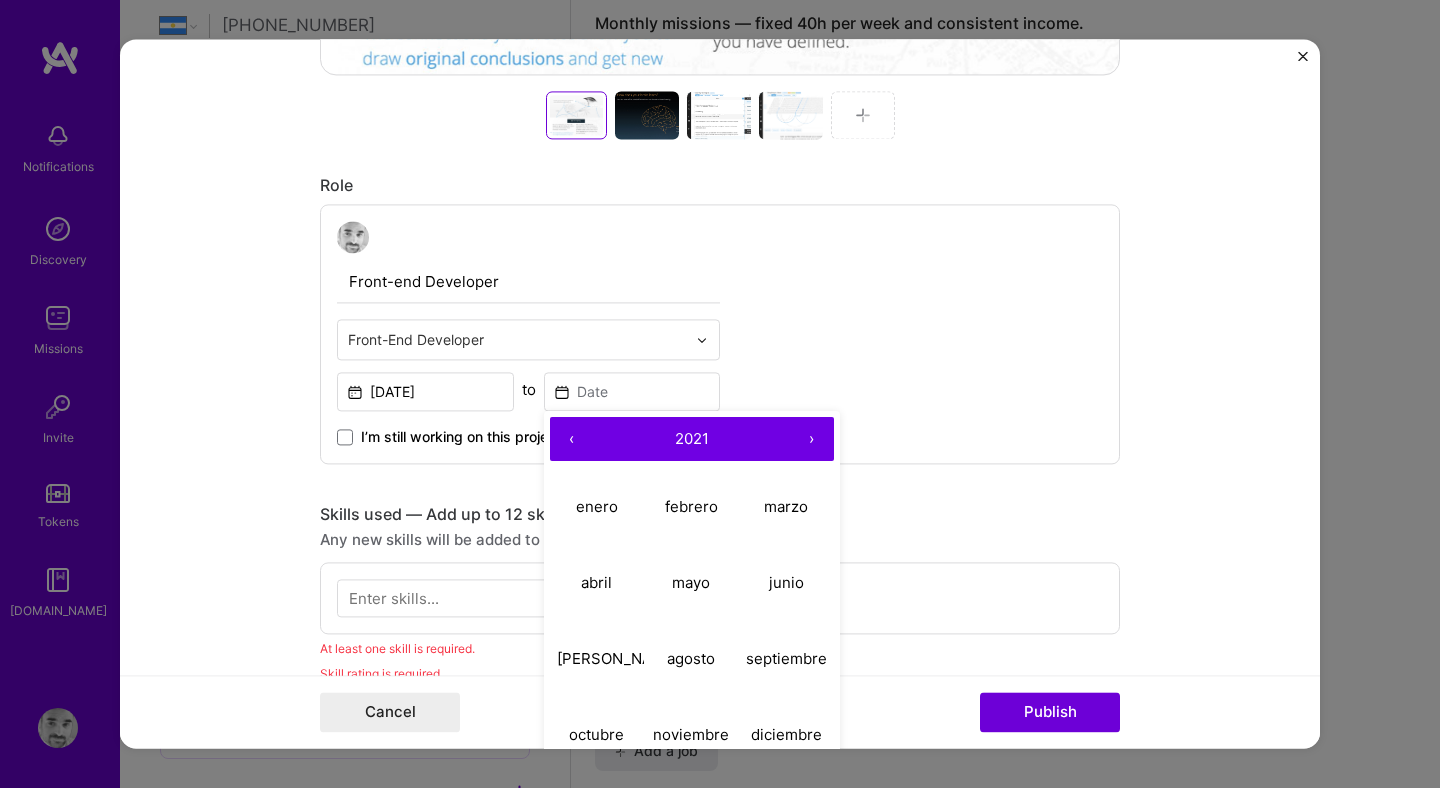 click on "‹" at bounding box center (572, 439) 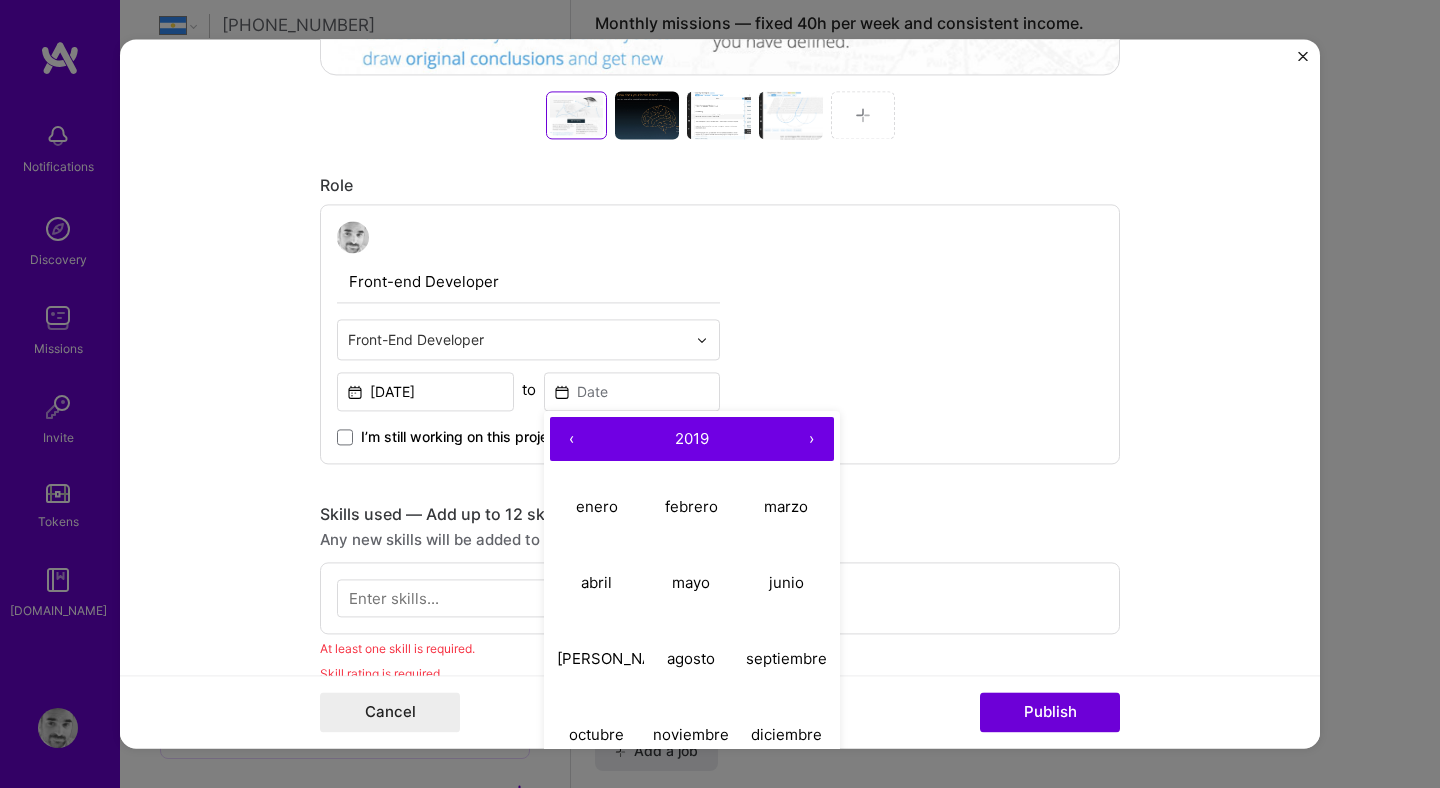 click on "‹" at bounding box center (572, 439) 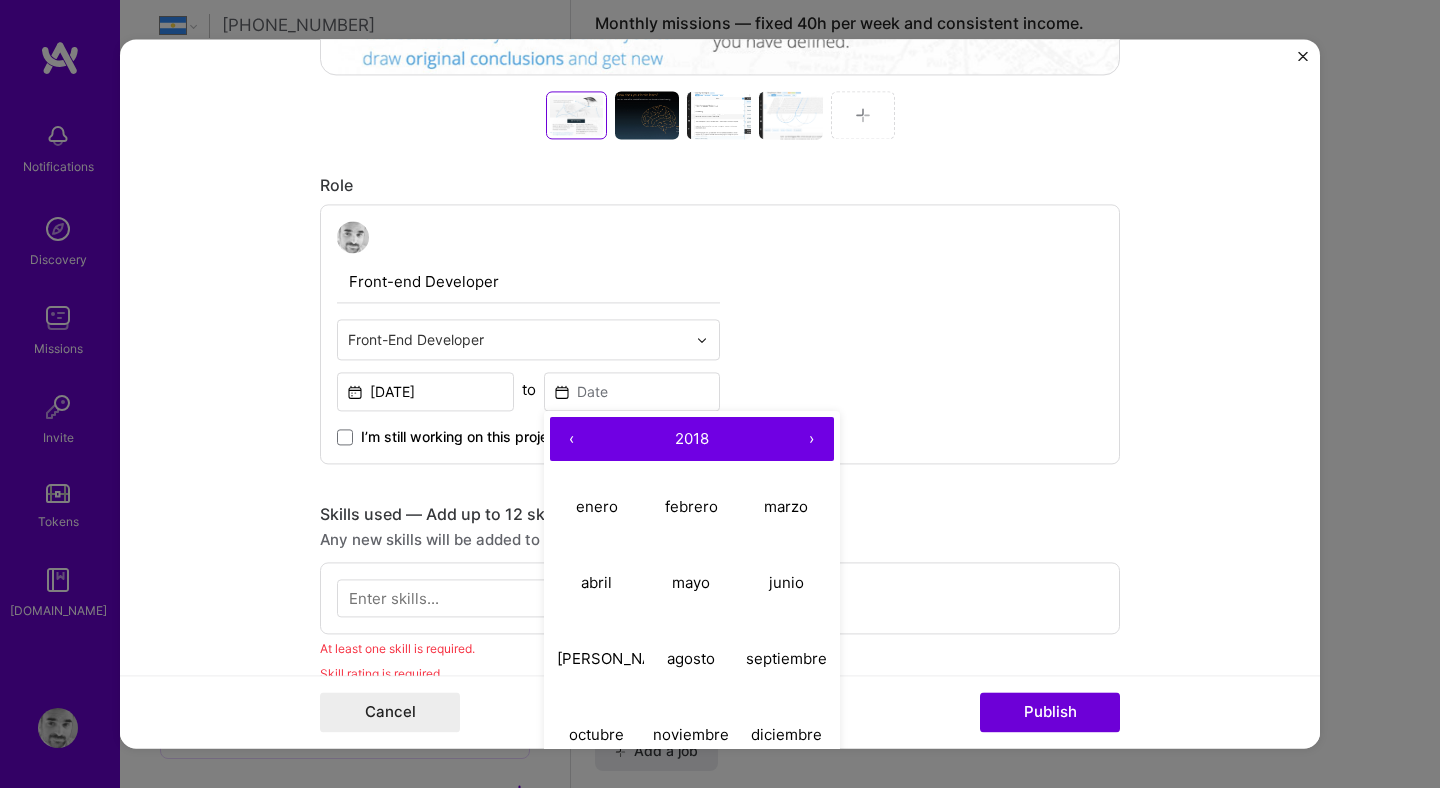 click on "‹" at bounding box center (572, 439) 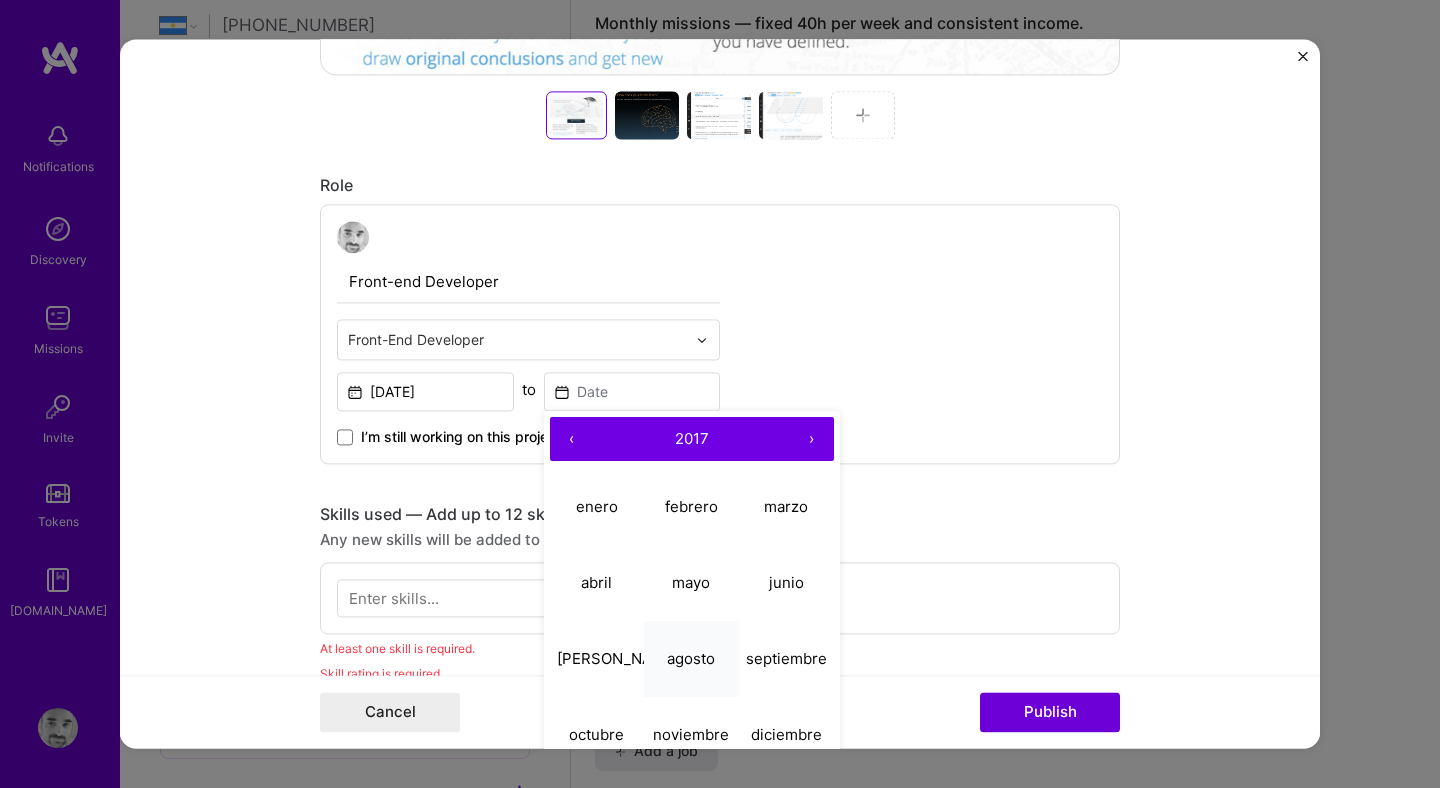 scroll, scrollTop: 1168, scrollLeft: 0, axis: vertical 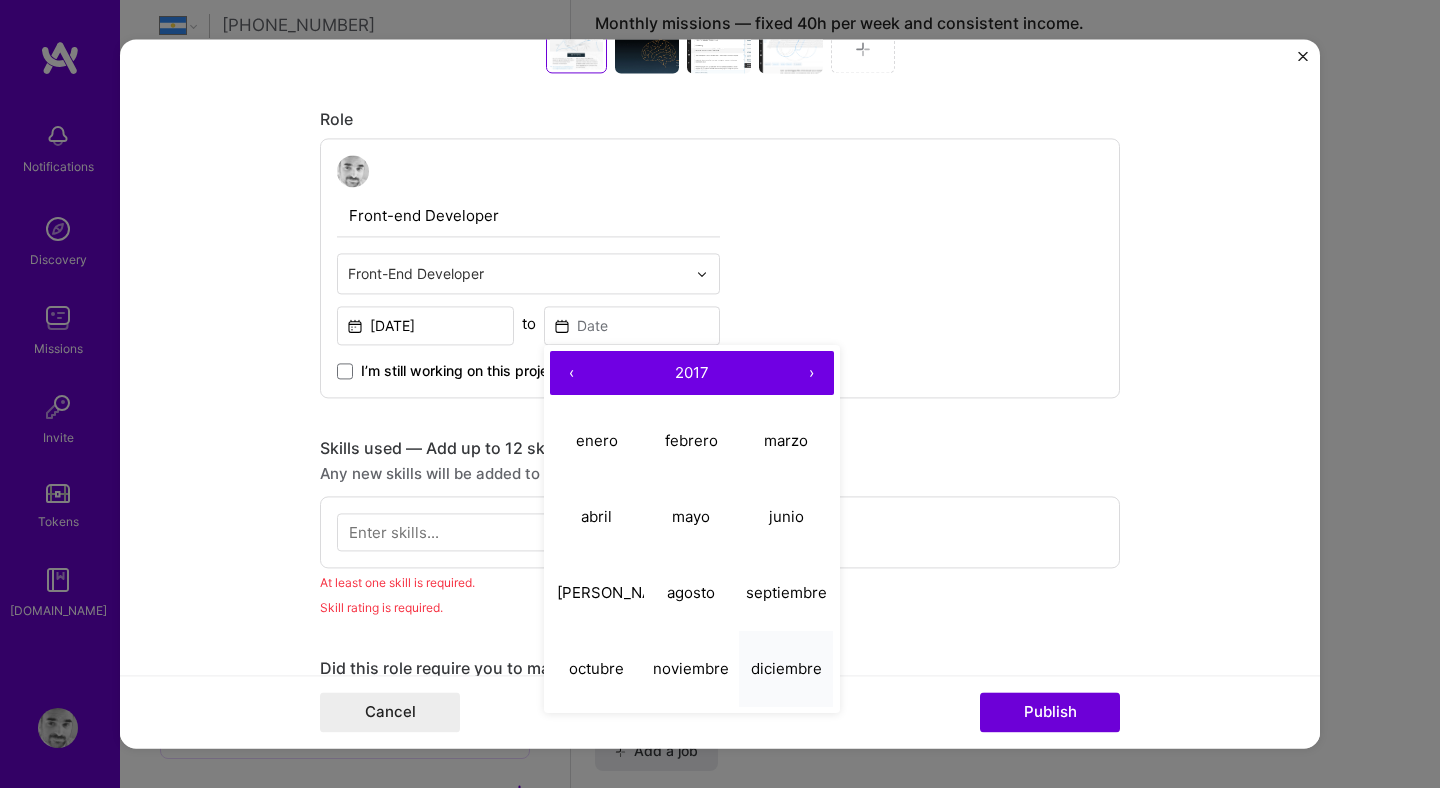 click on "diciembre" at bounding box center (786, 668) 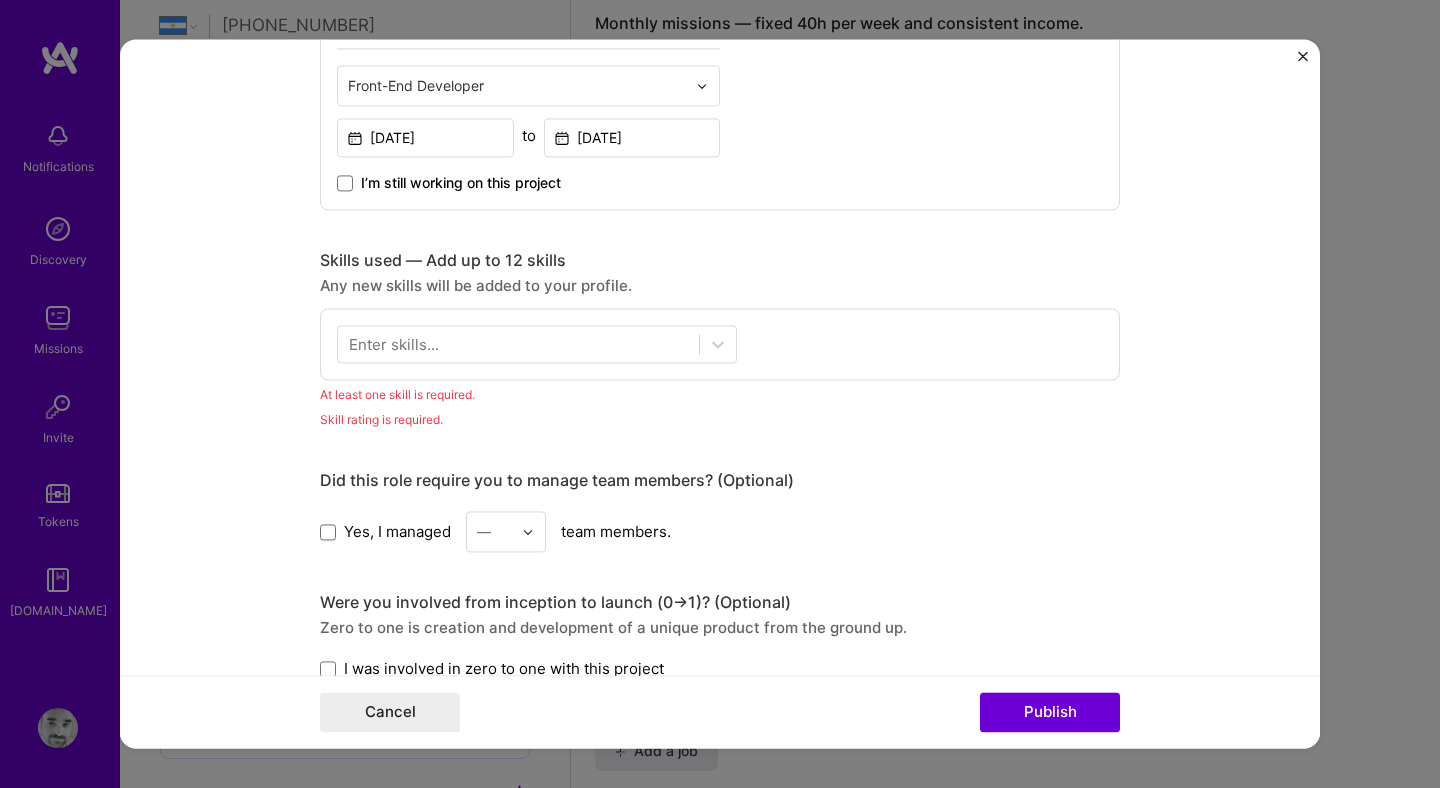 scroll, scrollTop: 1369, scrollLeft: 0, axis: vertical 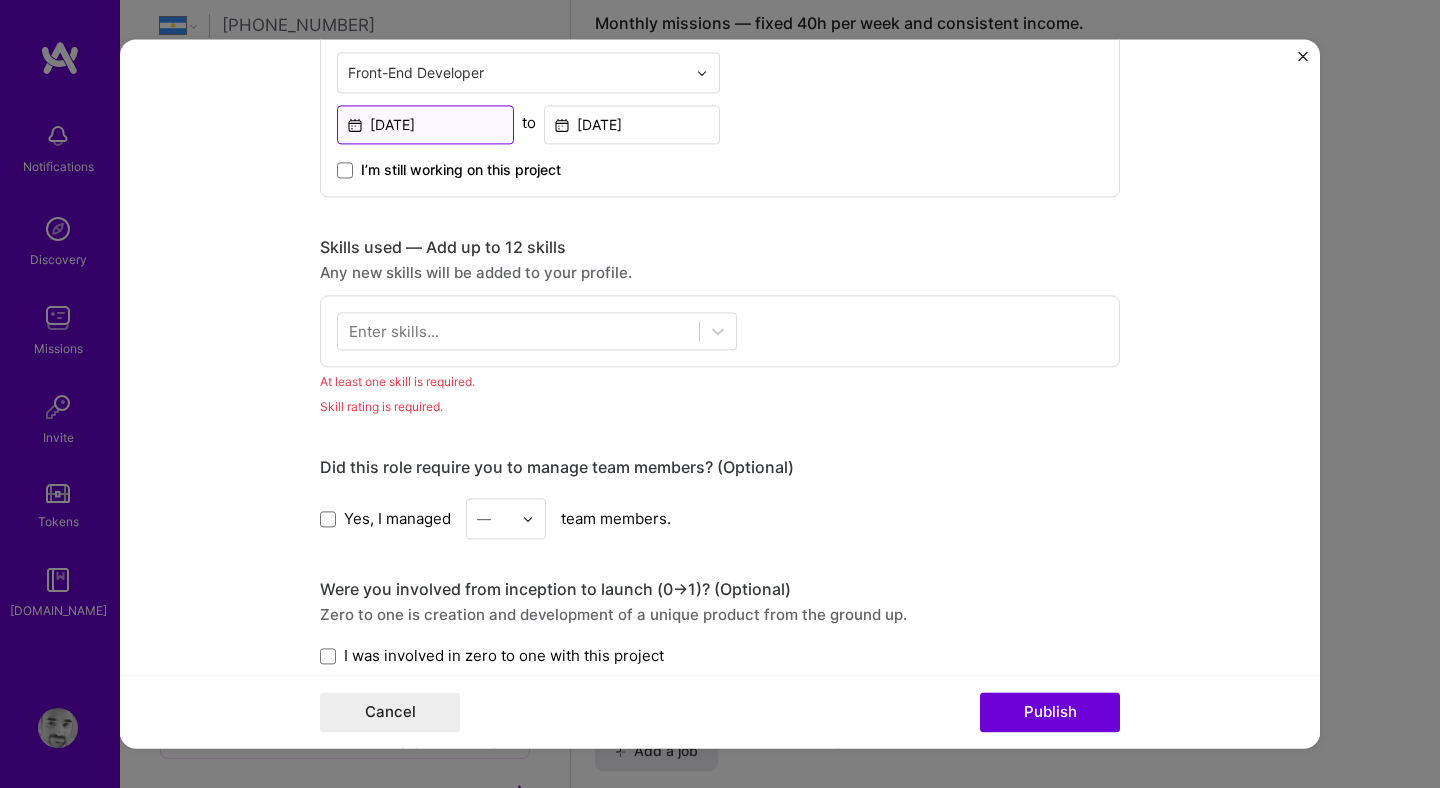 click on "[DATE]" at bounding box center (425, 124) 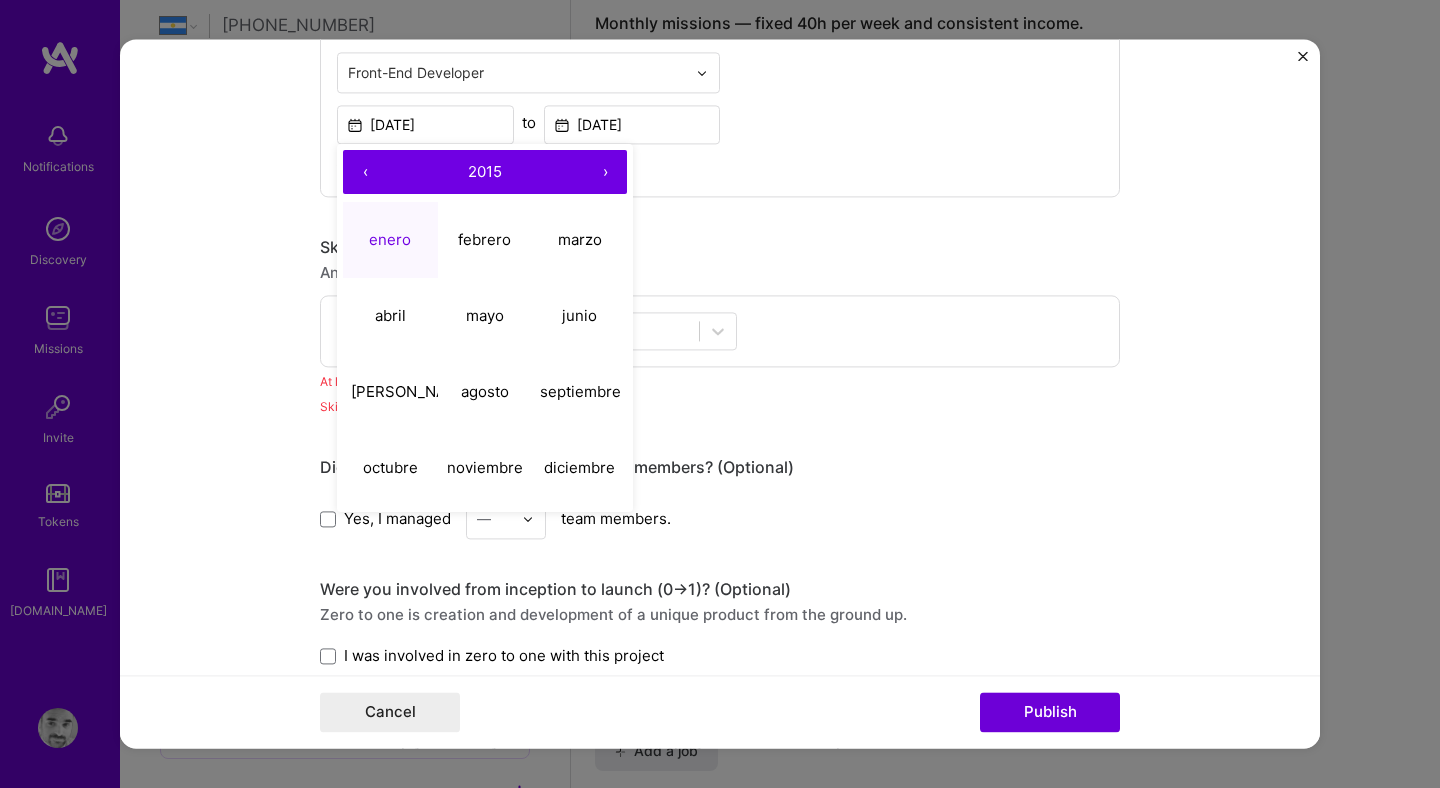 click on "‹" at bounding box center [365, 172] 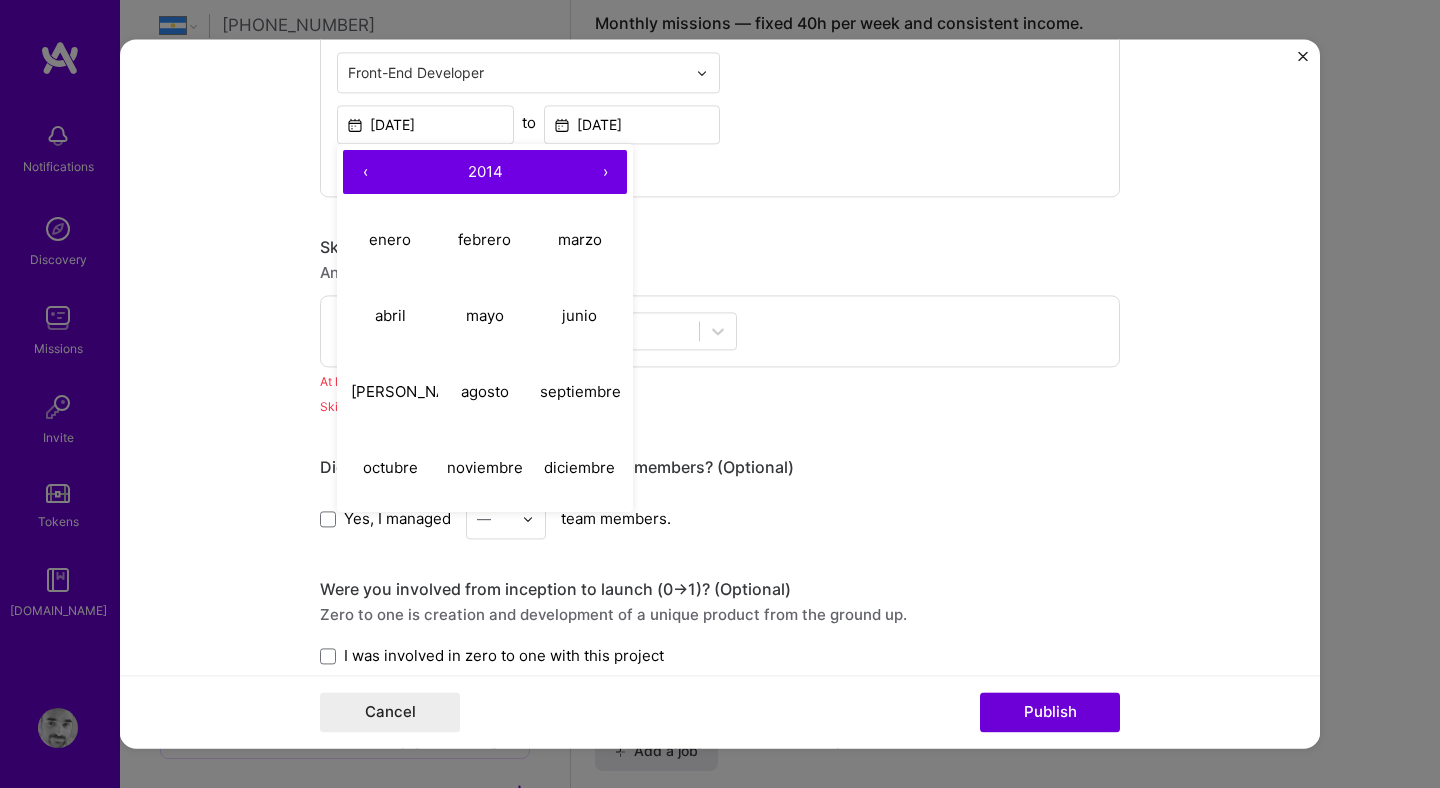 click on "‹" at bounding box center (365, 172) 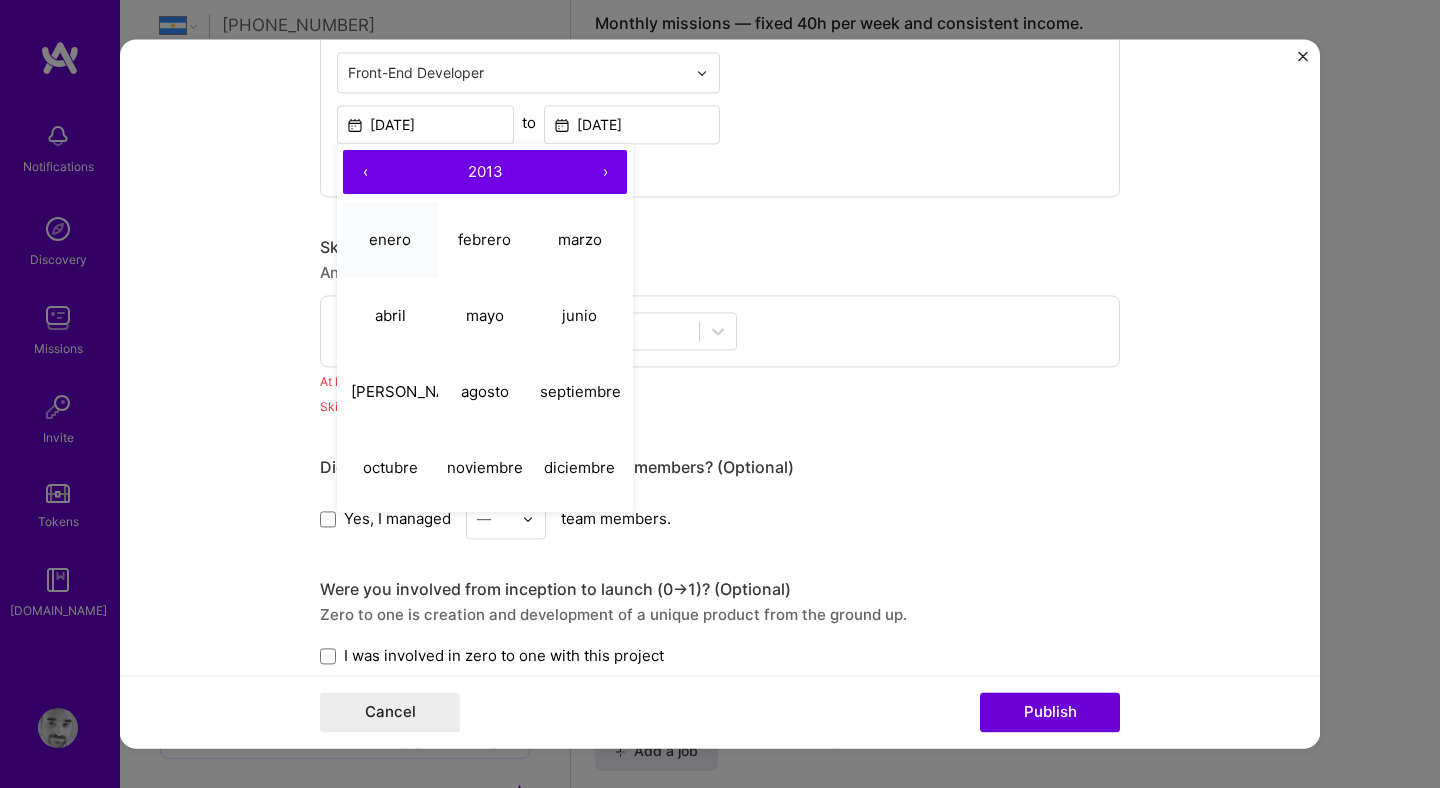 click on "enero" at bounding box center (390, 239) 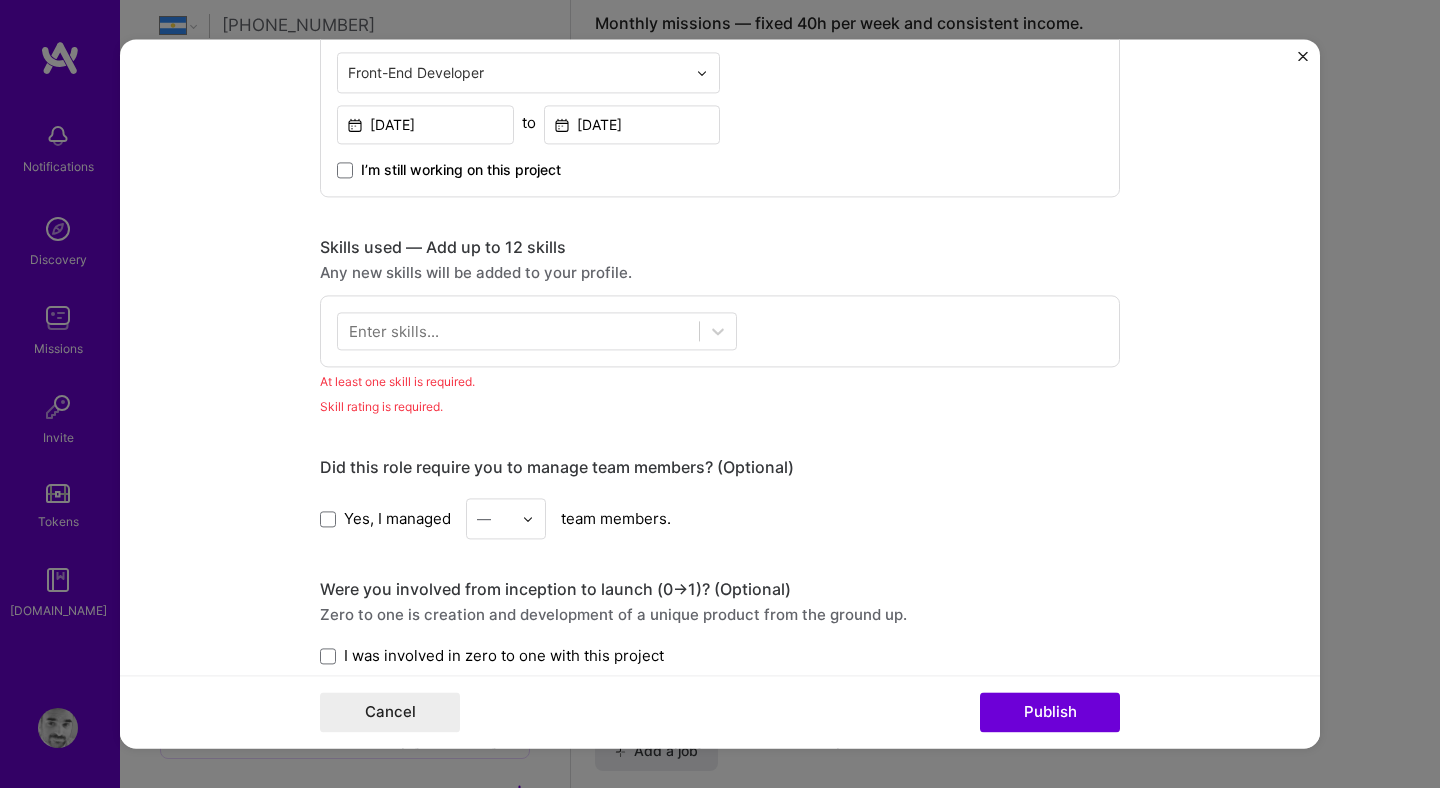 click on "This project is missing details. To be able to apply to missions with this project, you need to fill out the missing details. Project title Spines Company [DOMAIN_NAME]
Project industry Industry 2 Project Link (Optional)
Current cover Add New Image Remove Image Role Front-end Developer Front-End Developer [DATE]
to [DATE]
I’m still working on this project Skills used — Add up to 12 skills Any new skills will be added to your profile. Enter skills... At least one skill is required. Skill rating is required. Did this role require you to manage team members? (Optional) Yes, I managed — team members. Were you involved from inception to launch (0  ->  1)? (Optional) Zero to one is creation and development of a unique product from the ground up. I was involved in zero to one with this project Add metrics (Optional) Project details   100 characters minimum 167 / 1,000  characters" at bounding box center (720, 393) 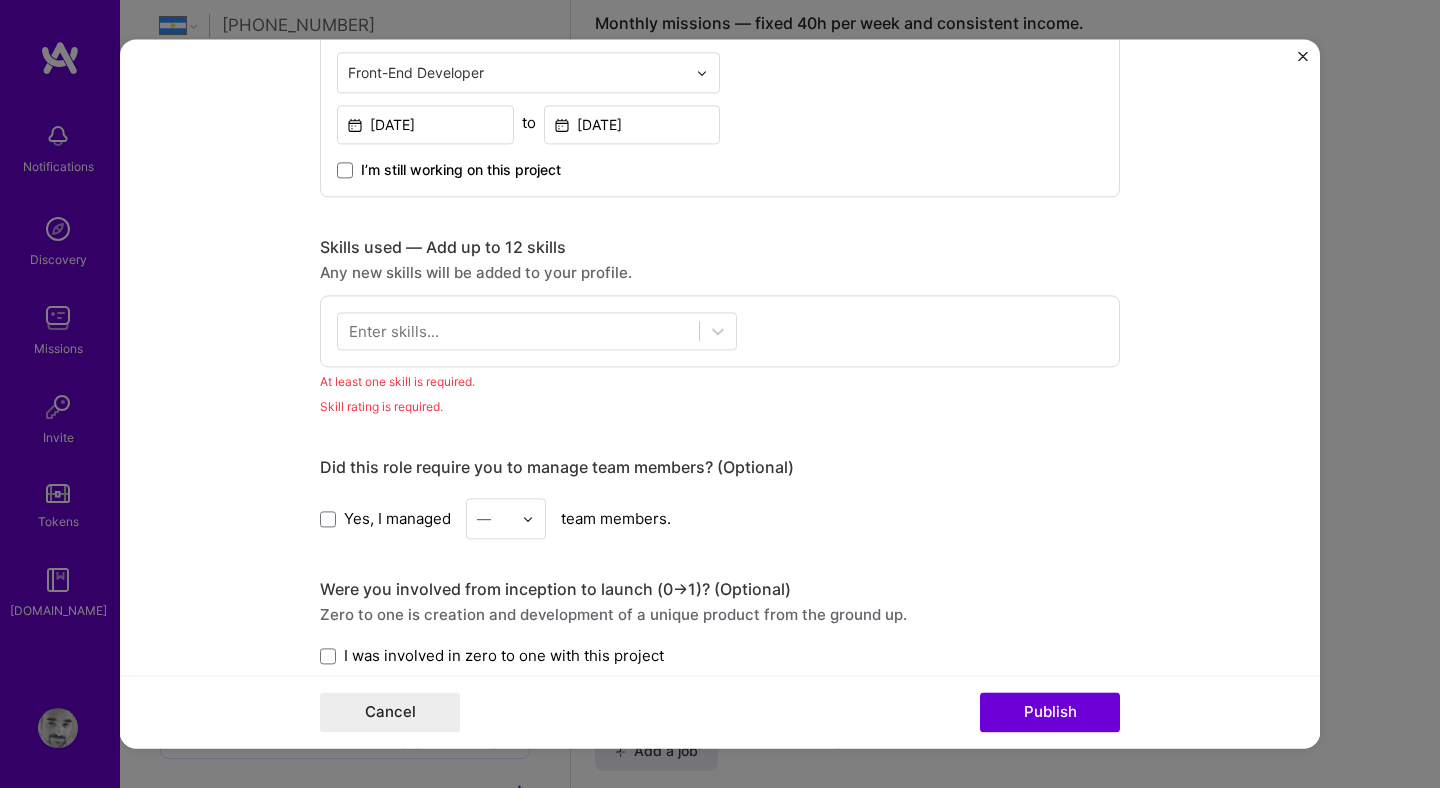 scroll, scrollTop: 1447, scrollLeft: 0, axis: vertical 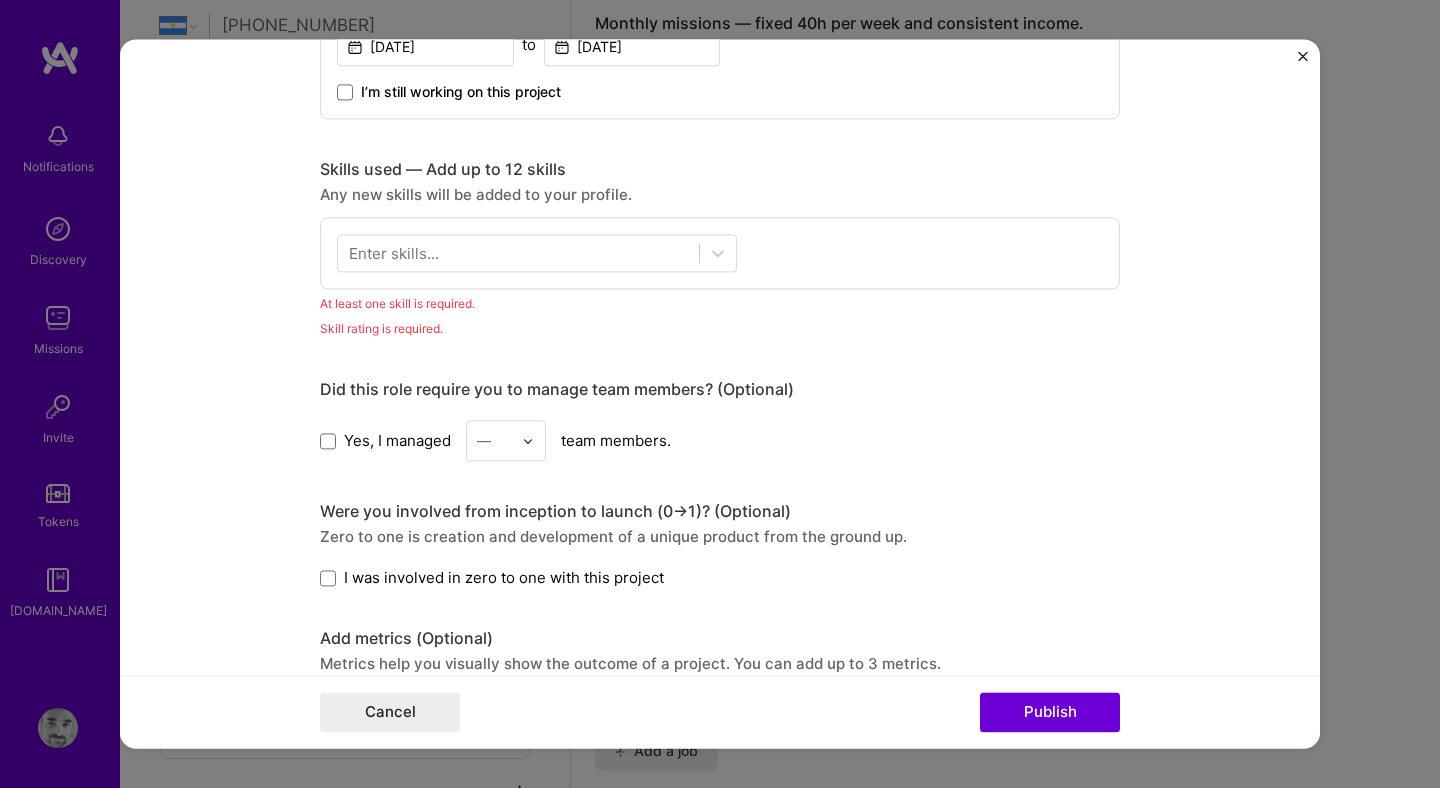 click on "Enter skills..." at bounding box center (394, 253) 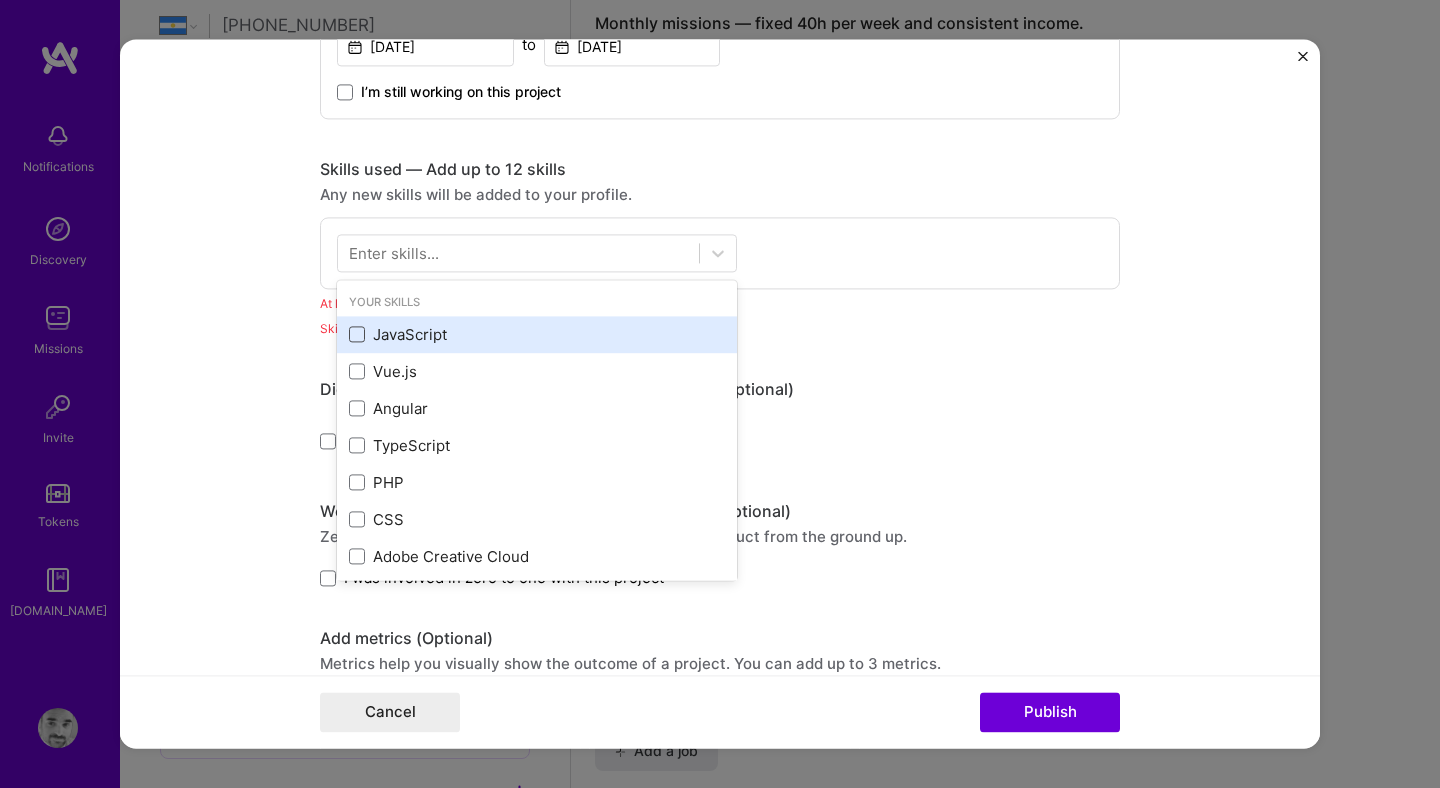 click at bounding box center [357, 335] 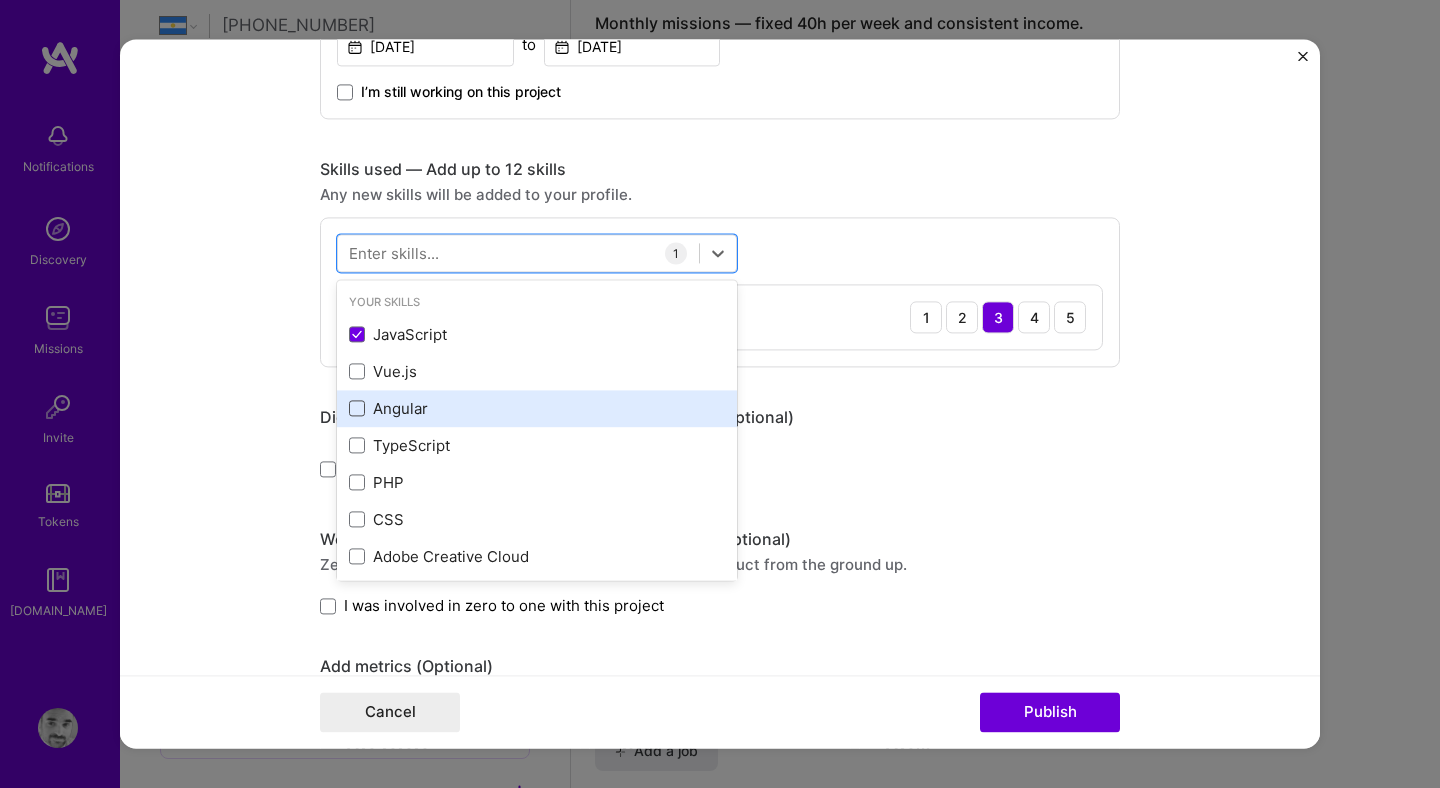 click at bounding box center [357, 409] 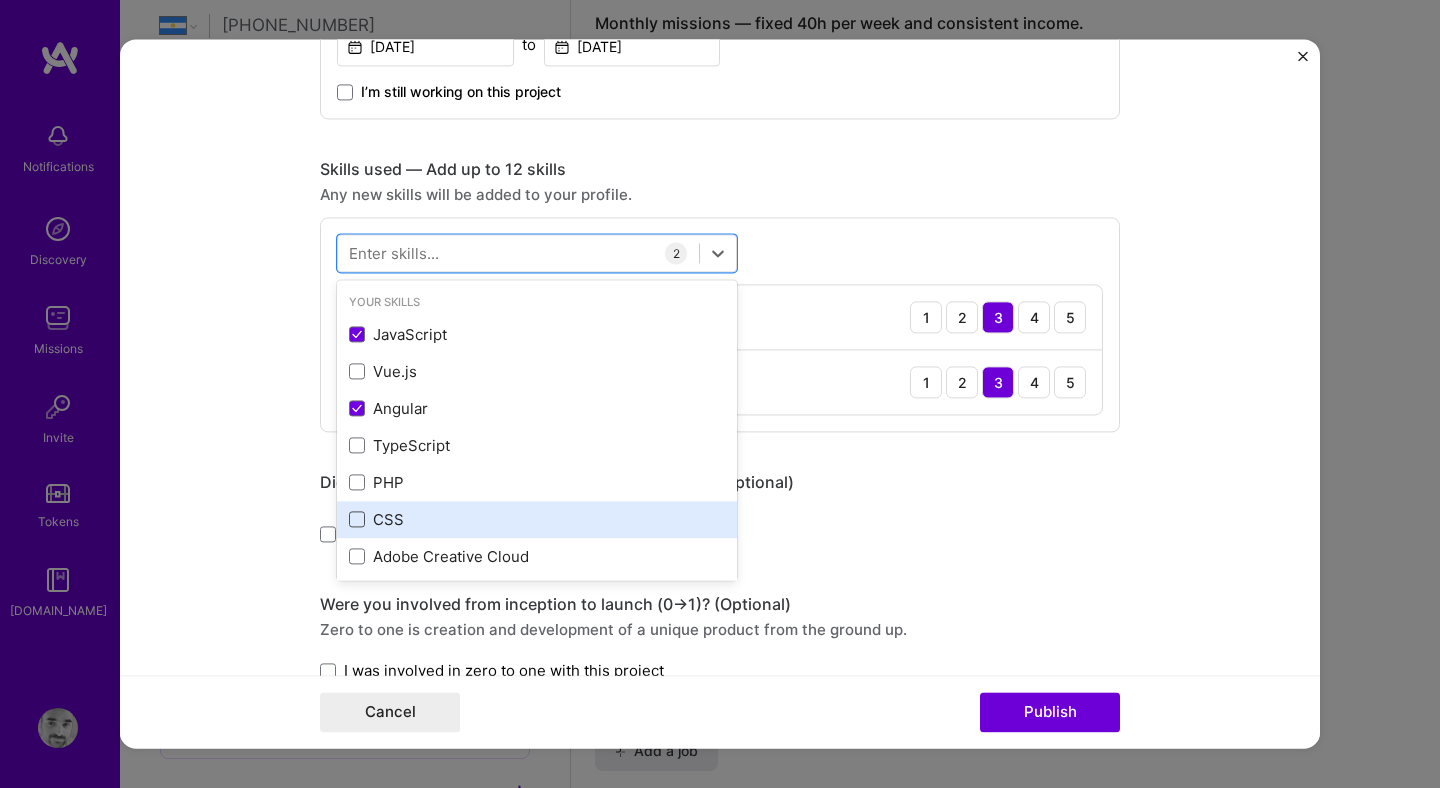 click at bounding box center (357, 520) 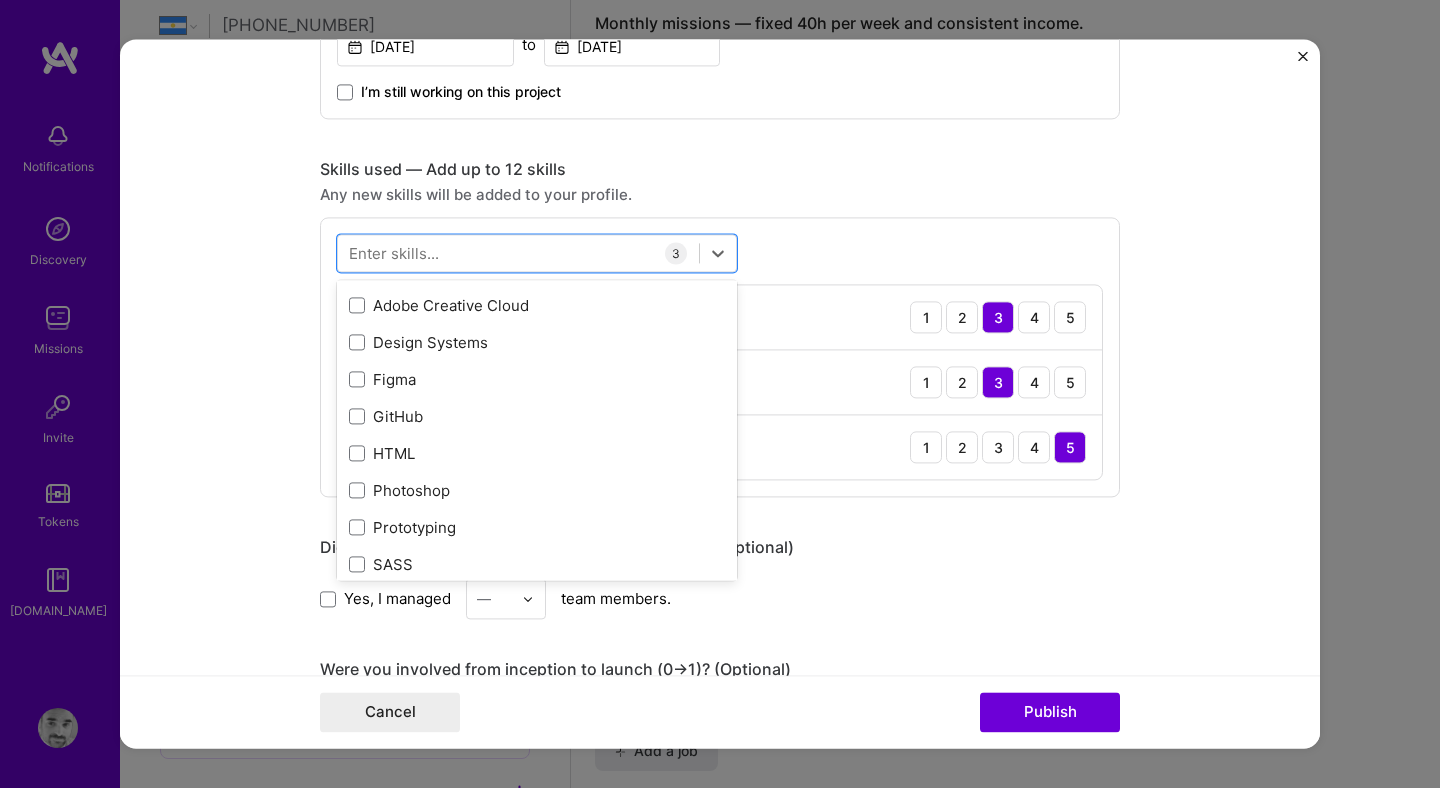 scroll, scrollTop: 280, scrollLeft: 0, axis: vertical 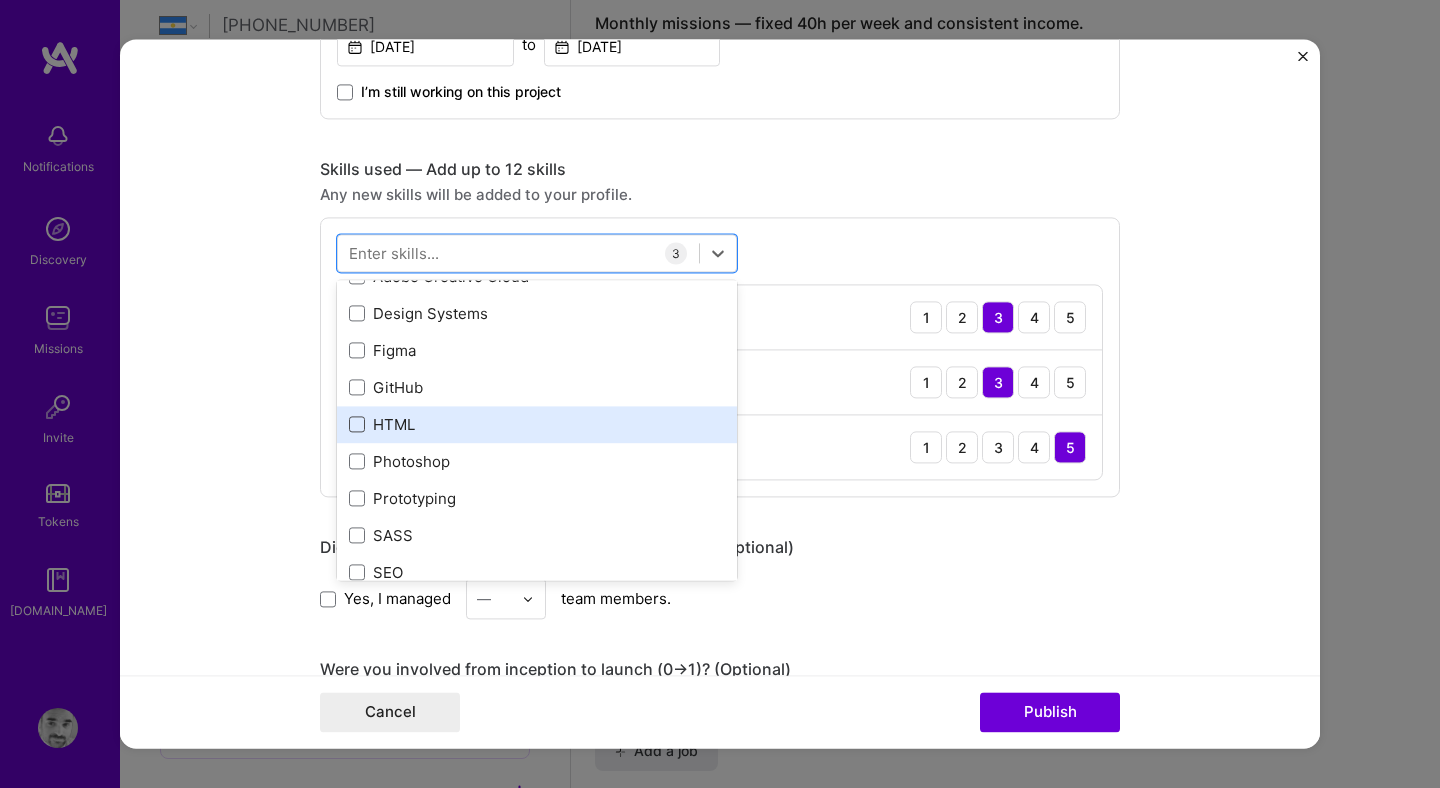 click at bounding box center [357, 425] 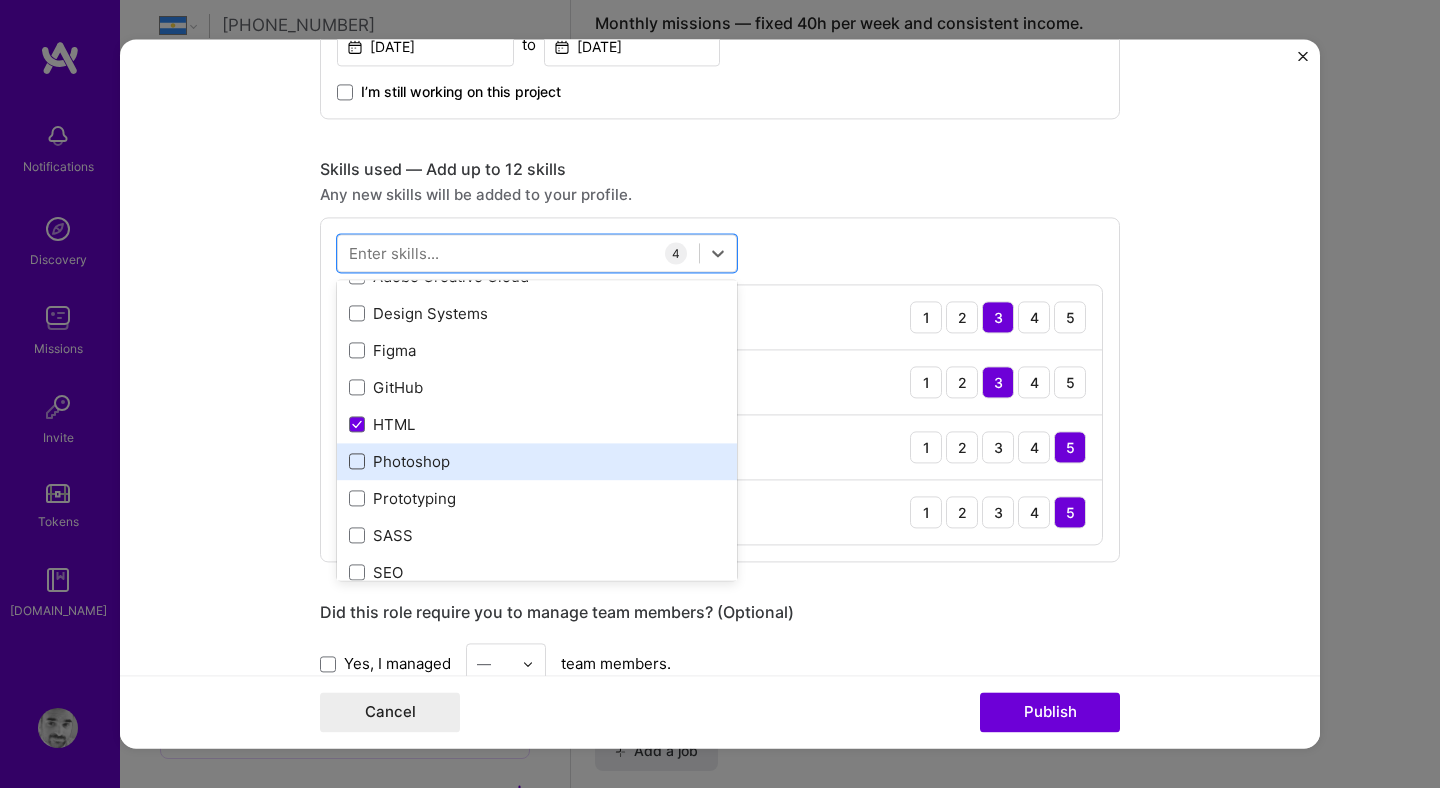 click at bounding box center (357, 462) 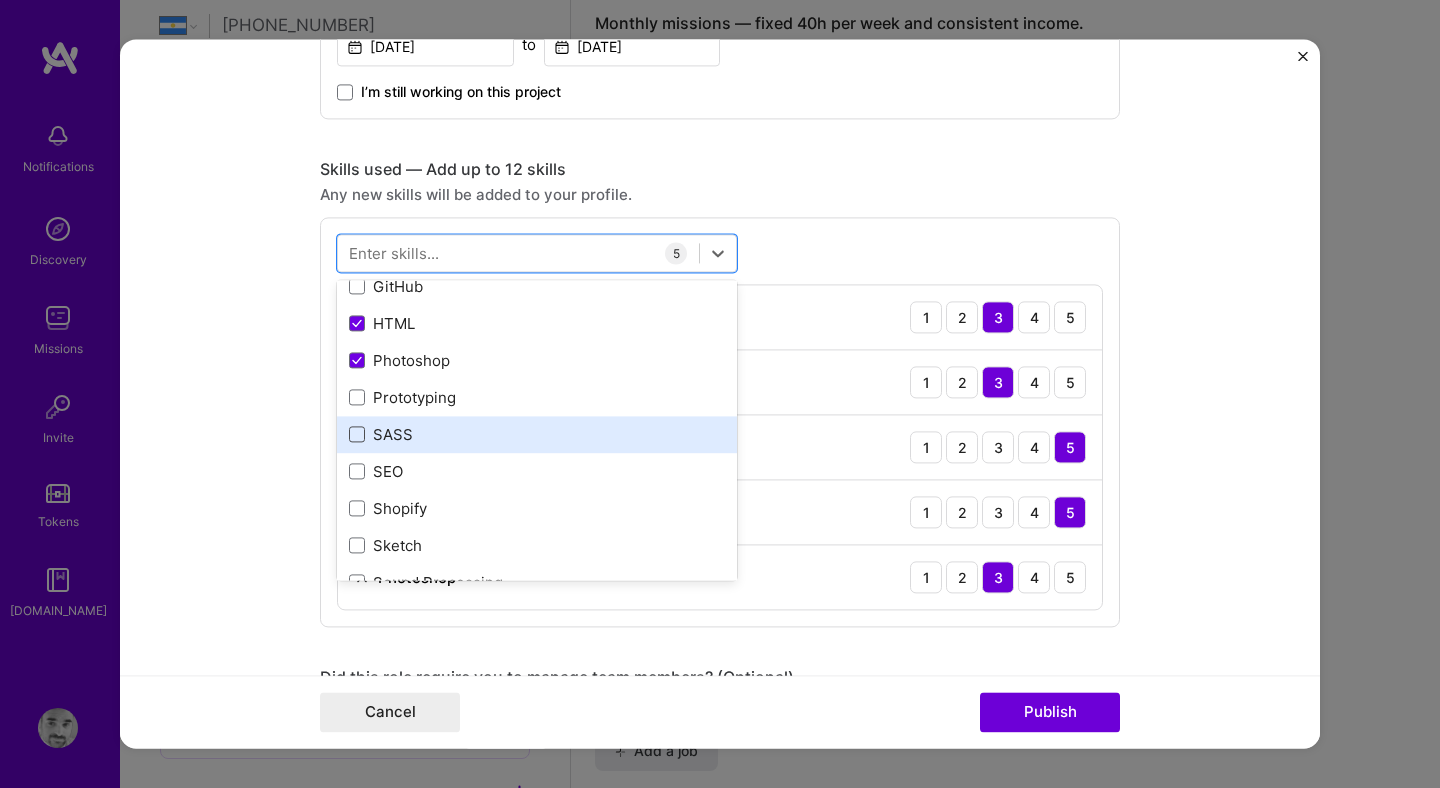 click at bounding box center (357, 435) 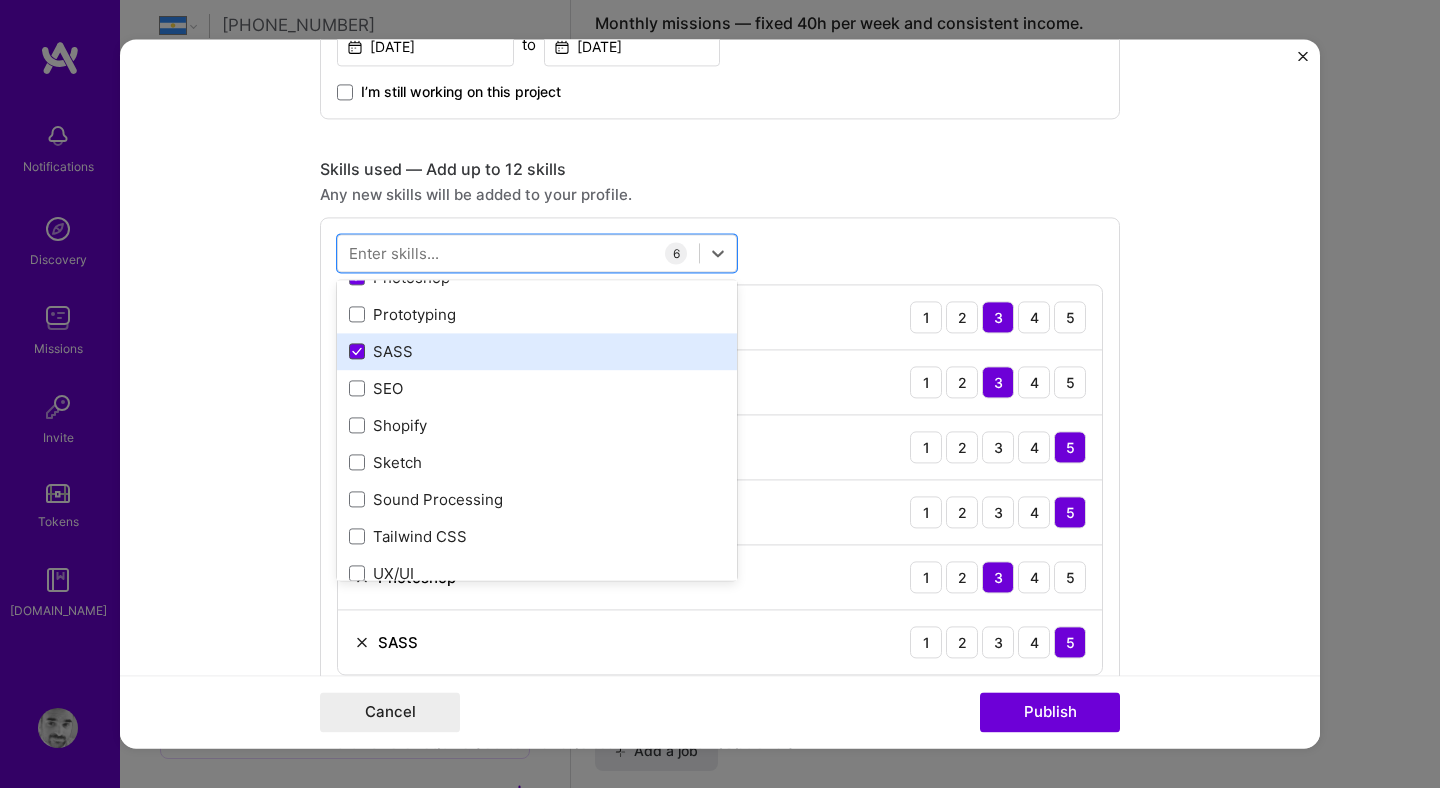 scroll, scrollTop: 466, scrollLeft: 0, axis: vertical 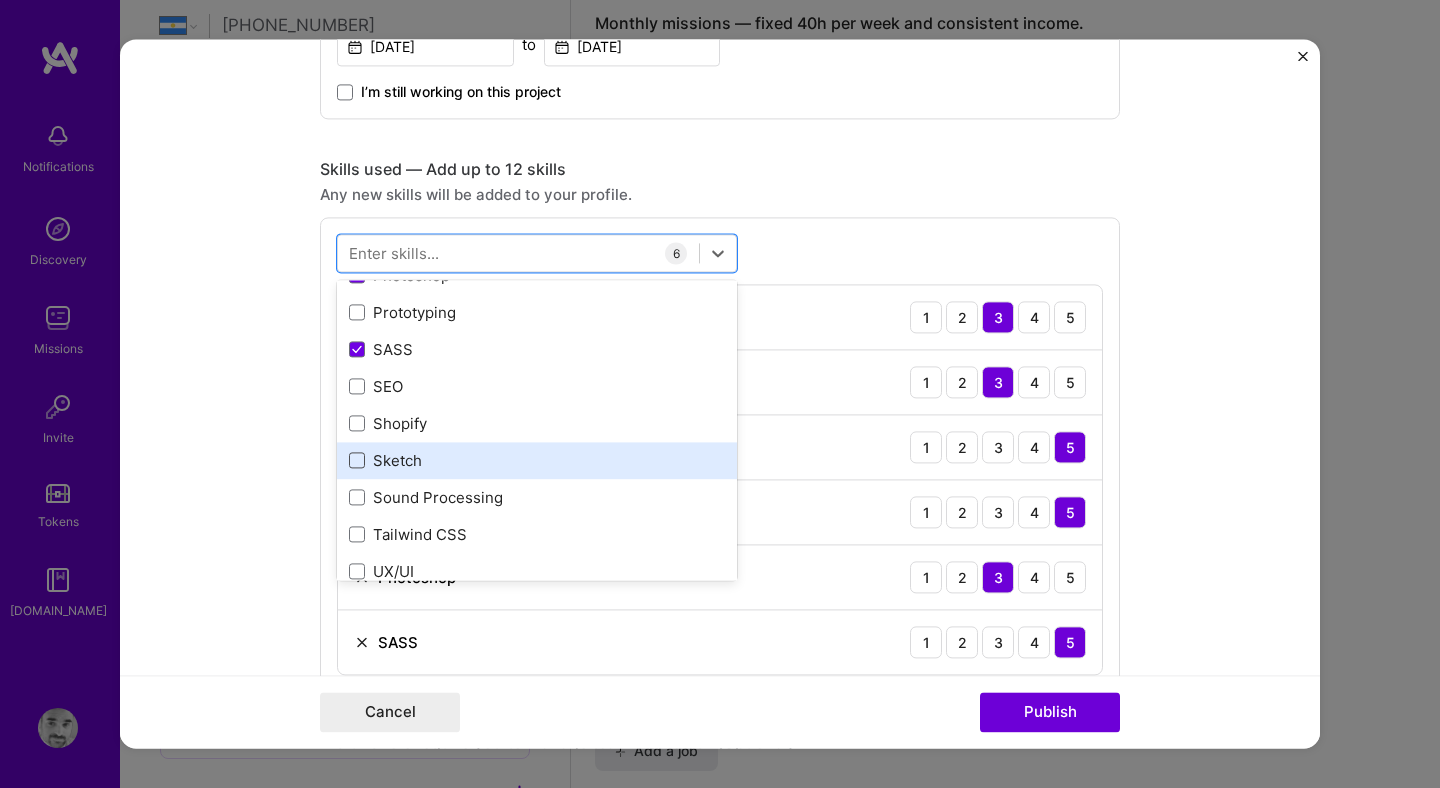 click at bounding box center (357, 461) 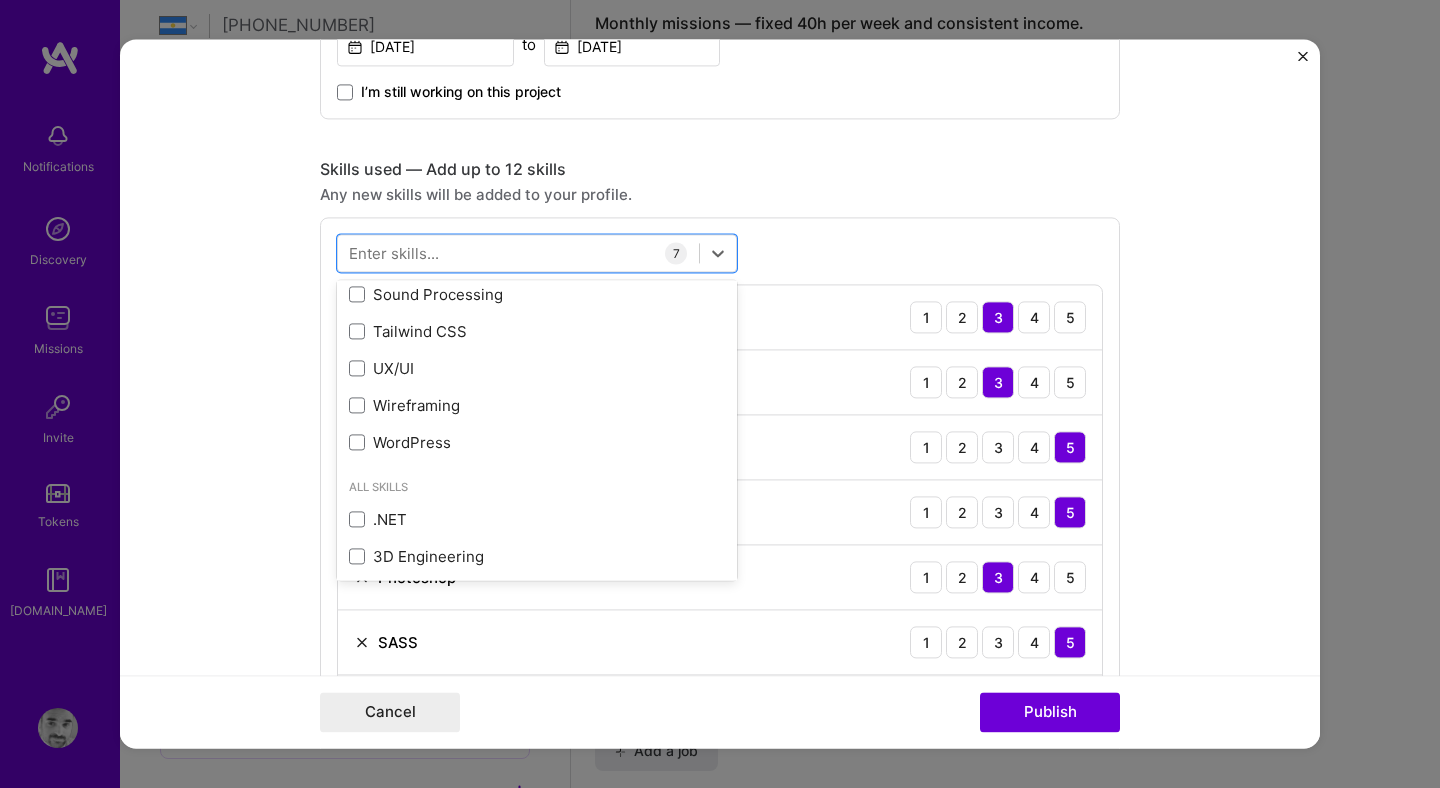 scroll, scrollTop: 682, scrollLeft: 0, axis: vertical 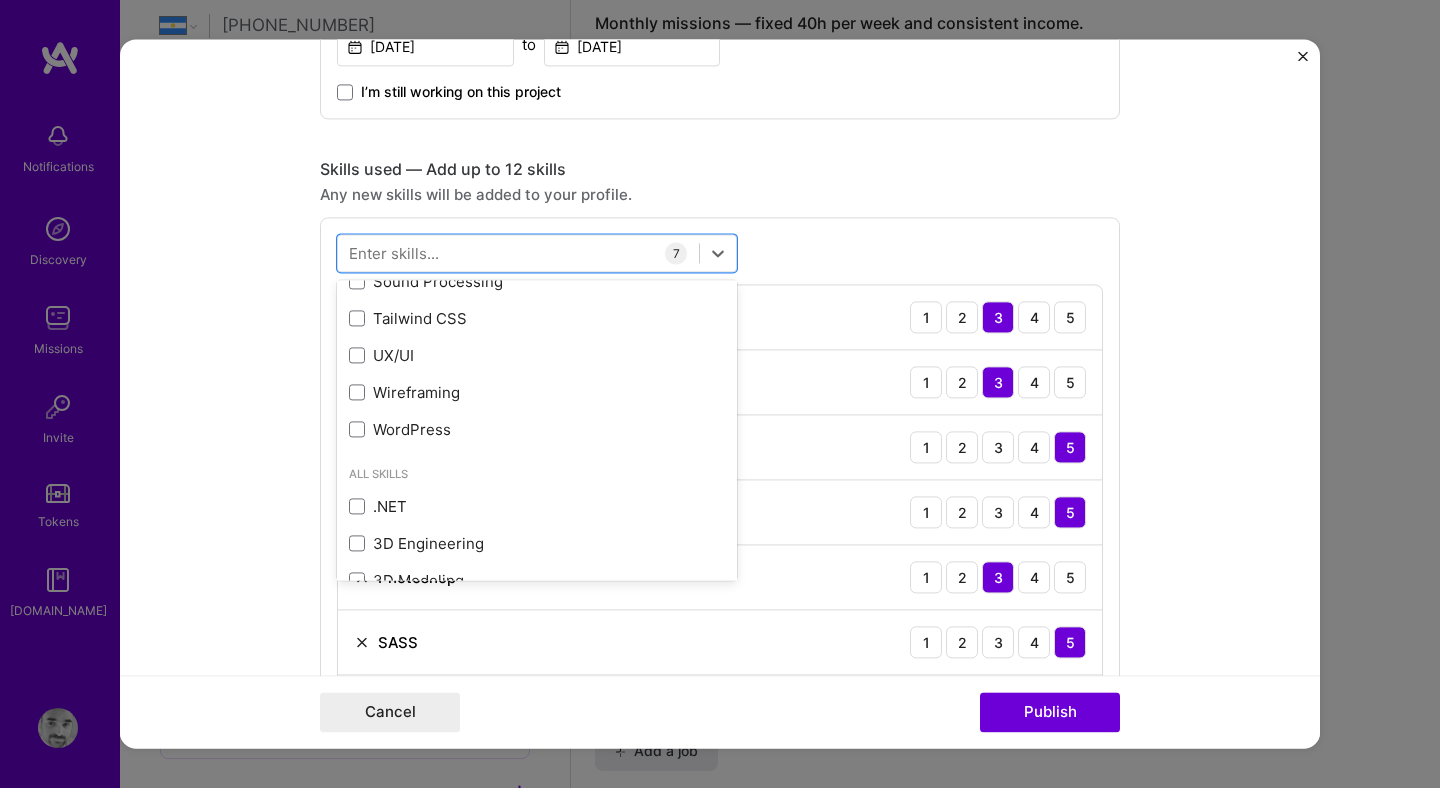 click on "This project is missing details. To be able to apply to missions with this project, you need to fill out the missing details. Project title Spines Company [DOMAIN_NAME]
Project industry Industry 2 Project Link (Optional)
Current cover Add New Image Remove Image Role Front-end Developer Front-End Developer [DATE]
to [DATE]
I’m still working on this project Skills used — Add up to 12 skills Any new skills will be added to your profile. option Sketch, selected. option WordPress focused, 0 of 2. 378 results available. Use Up and Down to choose options, press Enter to select the currently focused option, press Escape to exit the menu, press Tab to select the option and exit the menu. Your Skills JavaScript Vue.js Angular TypeScript PHP CSS Adobe Creative Cloud Design Systems Figma GitHub HTML Photoshop Prototyping SASS SEO Shopify Sketch Sound Processing Tailwind CSS UX/UI WordPress" at bounding box center (720, 393) 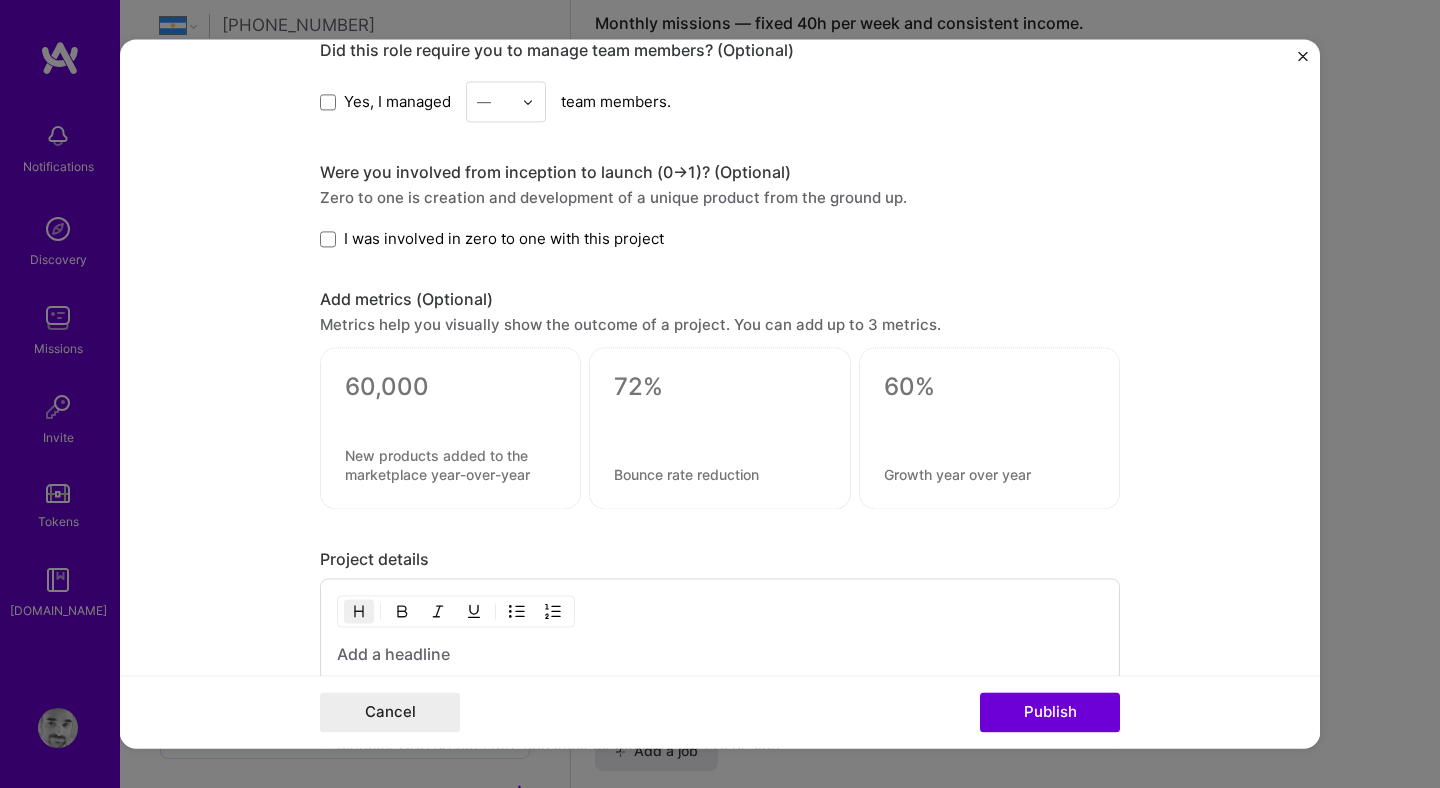scroll, scrollTop: 2190, scrollLeft: 0, axis: vertical 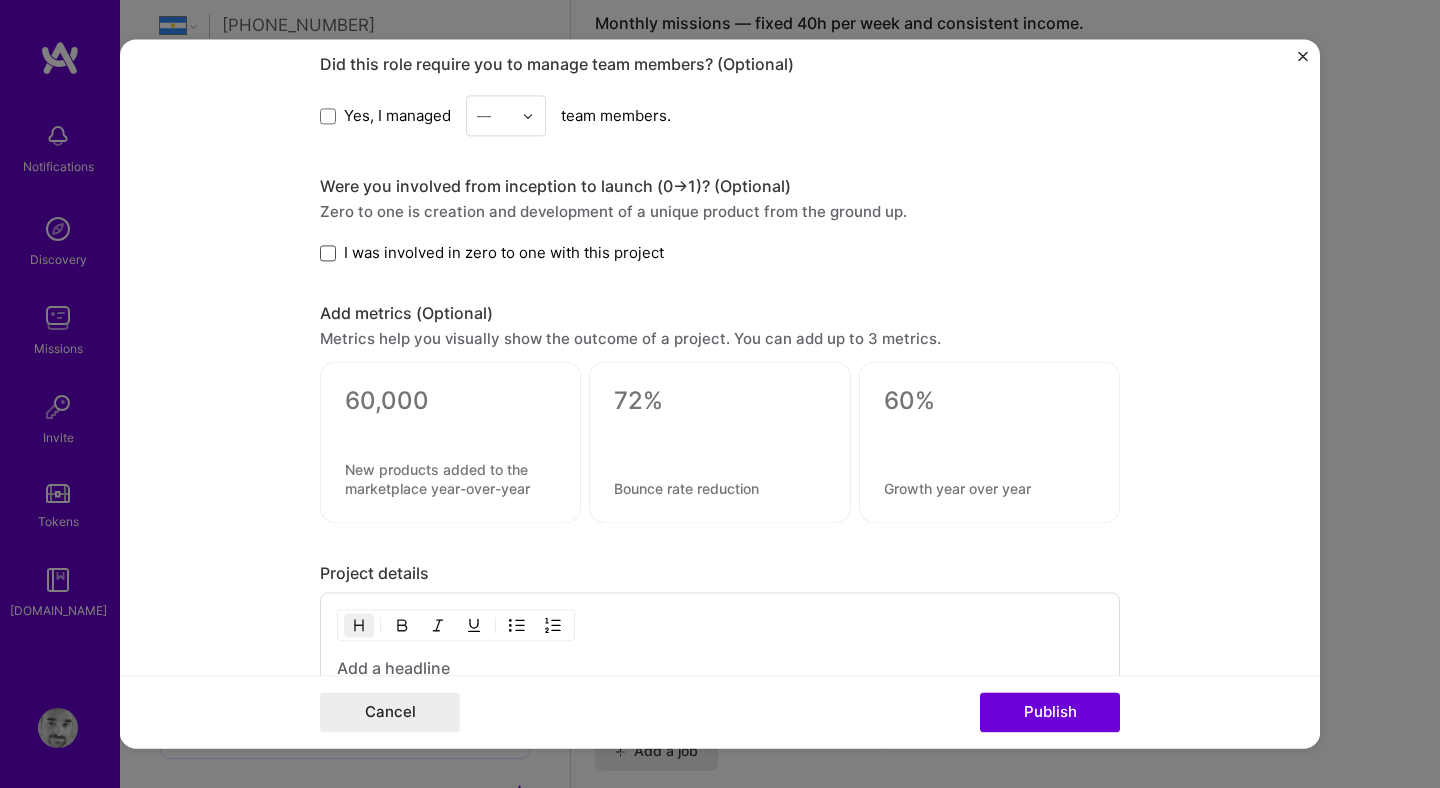 click at bounding box center [328, 253] 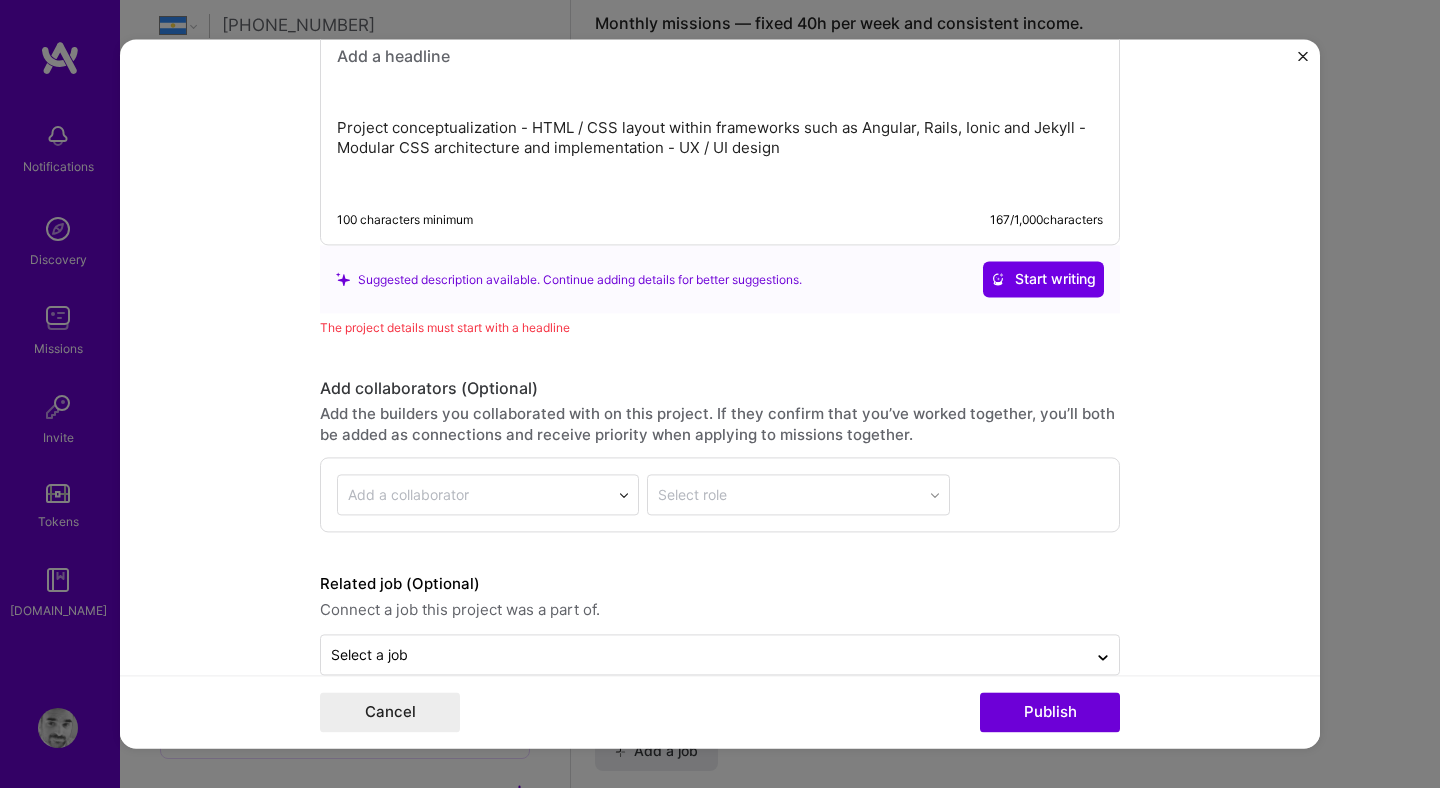 scroll, scrollTop: 2840, scrollLeft: 0, axis: vertical 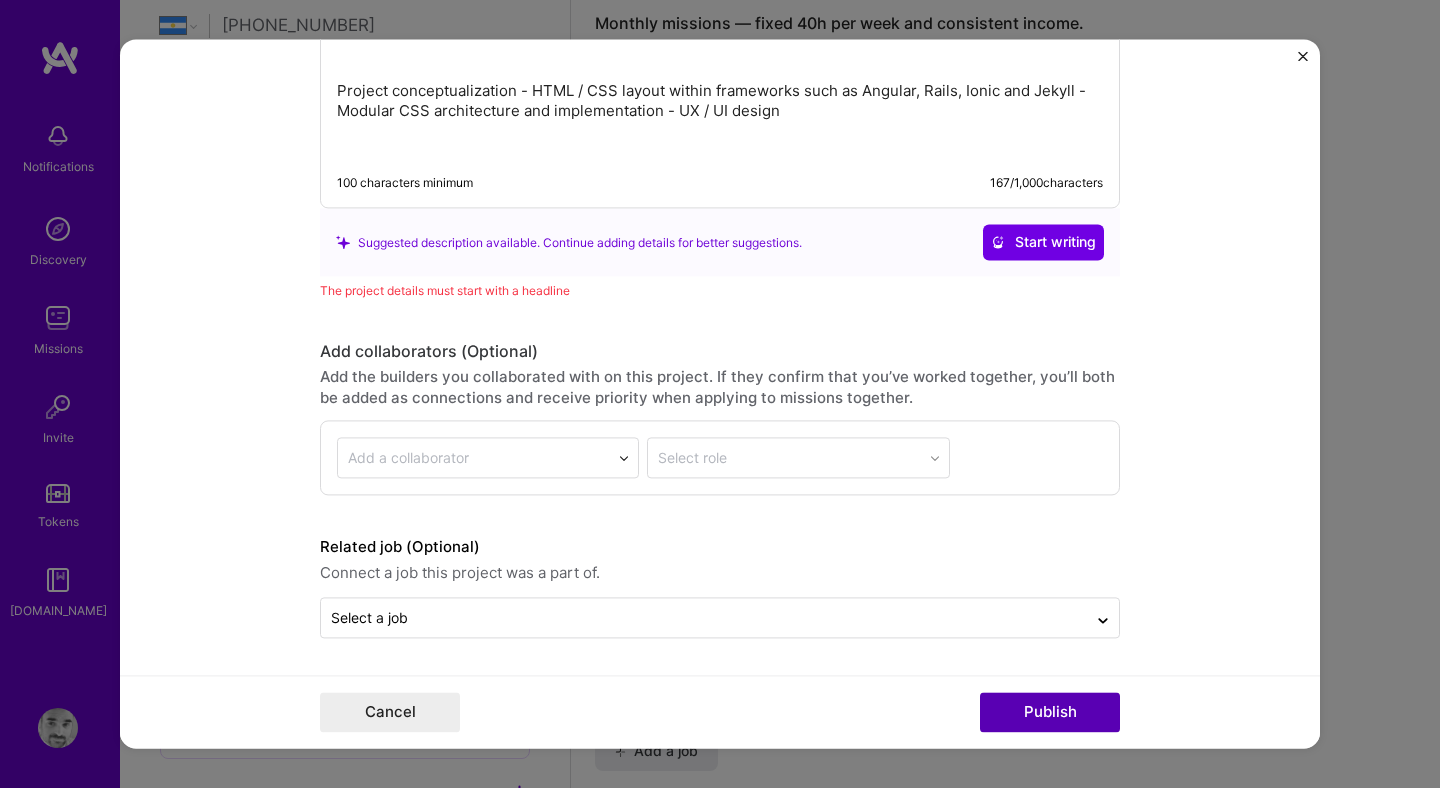 click on "Publish" at bounding box center (1050, 713) 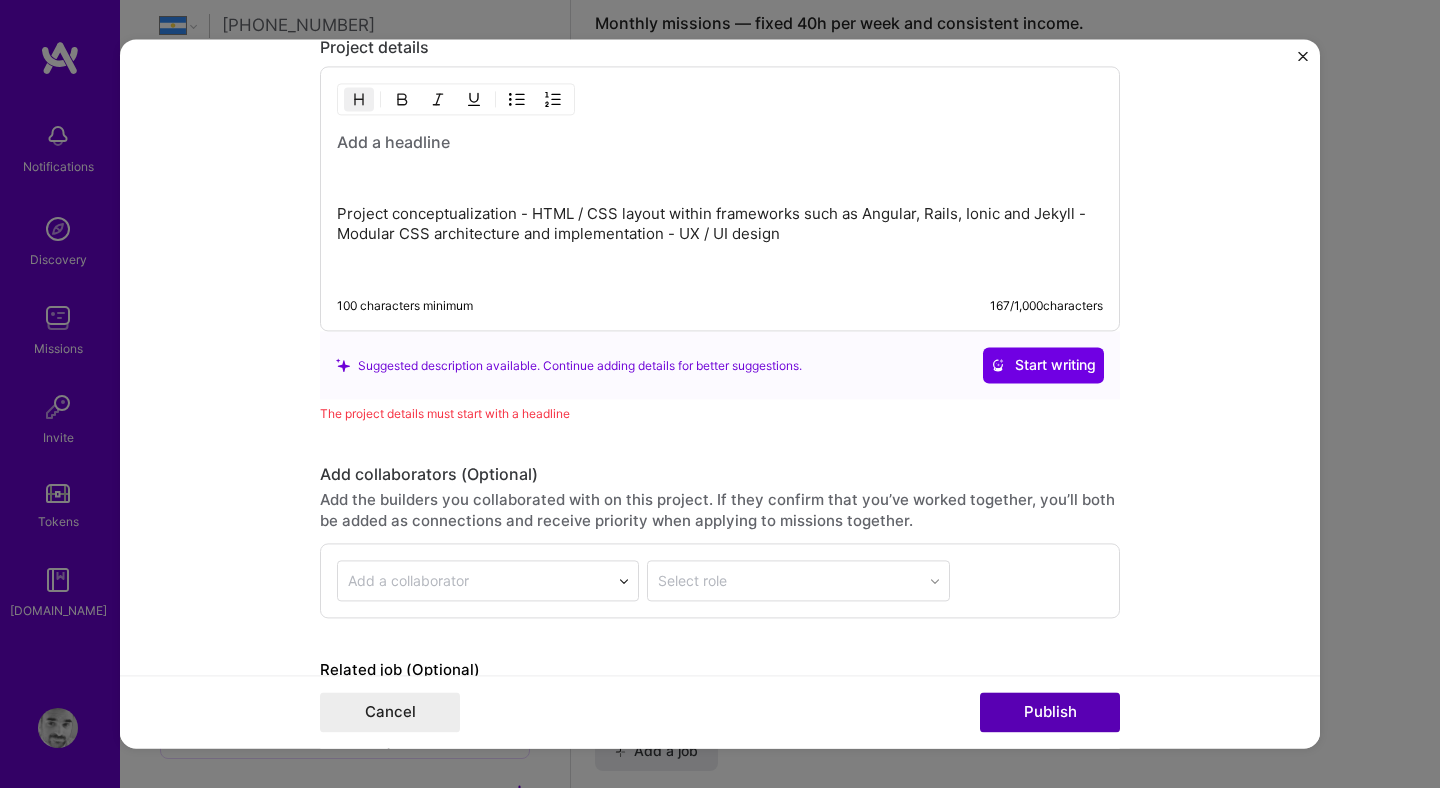 scroll, scrollTop: 2715, scrollLeft: 0, axis: vertical 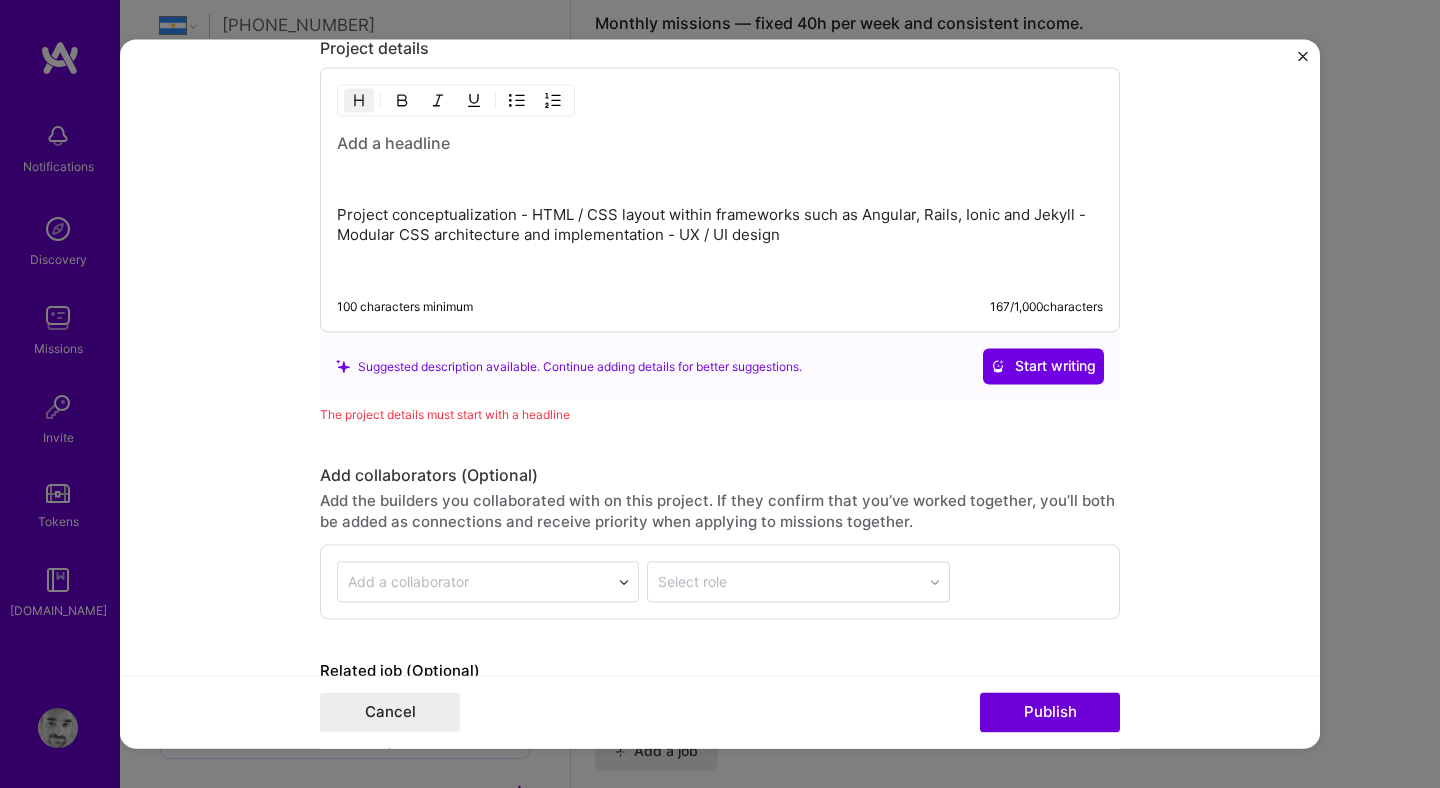 click at bounding box center [720, 144] 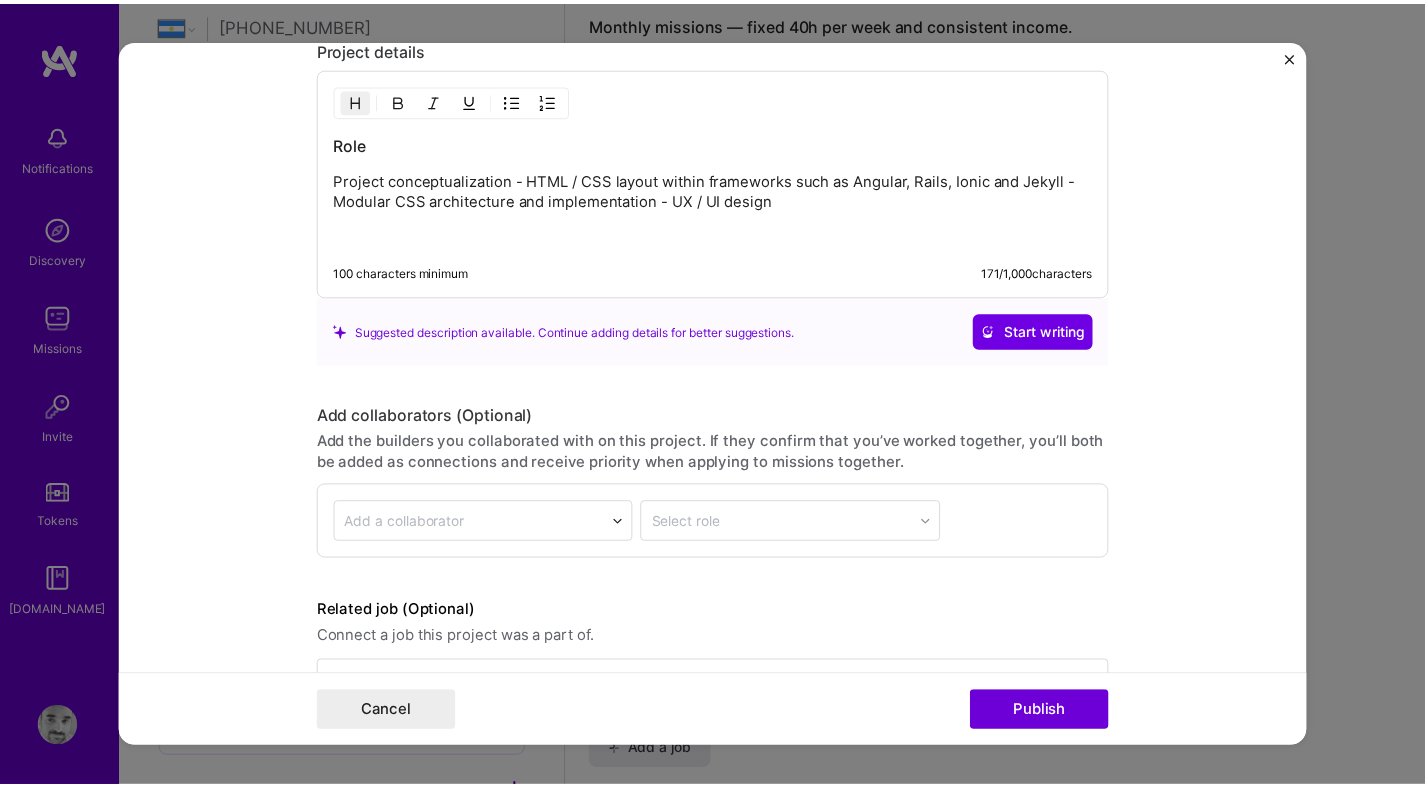 scroll, scrollTop: 2780, scrollLeft: 0, axis: vertical 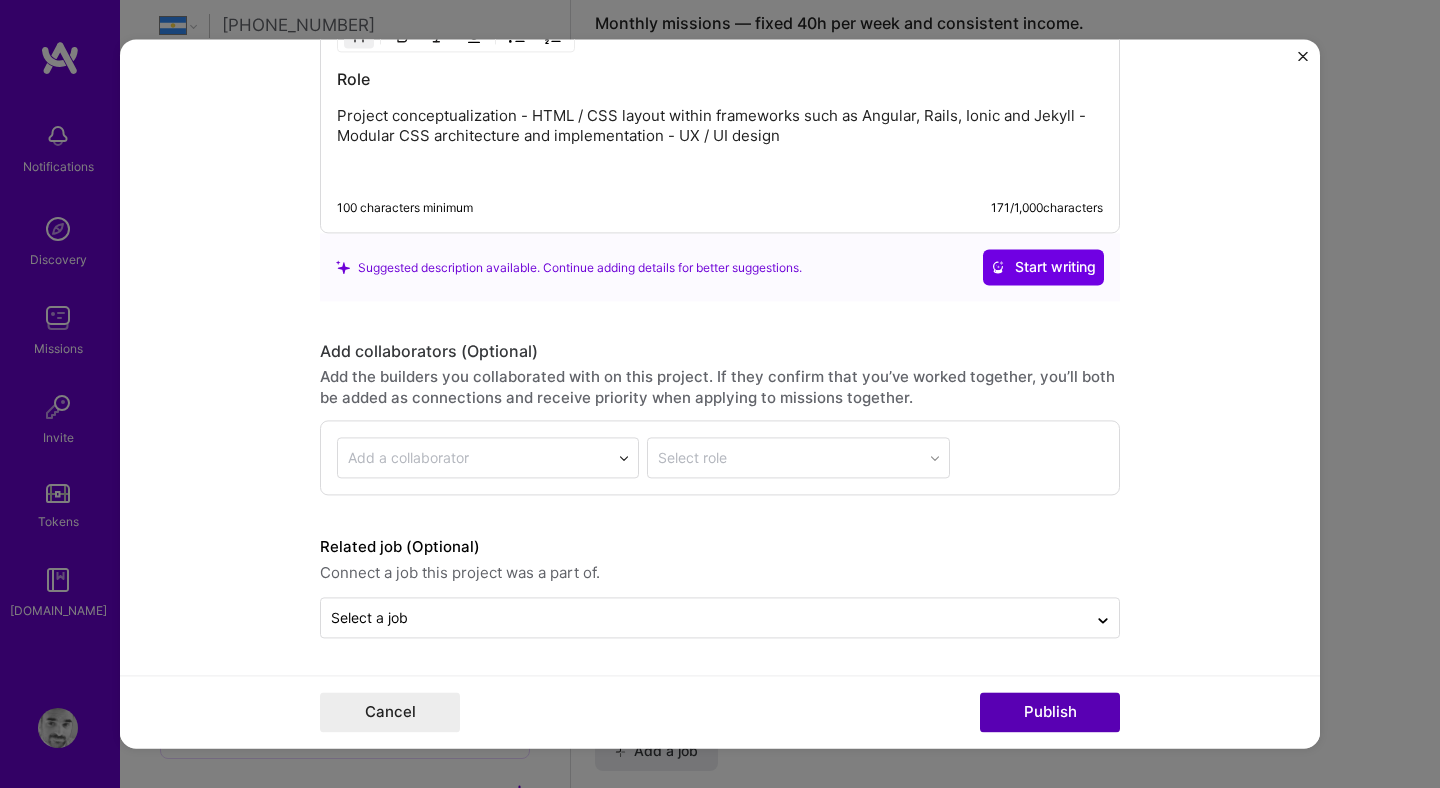 click on "Publish" at bounding box center (1050, 713) 